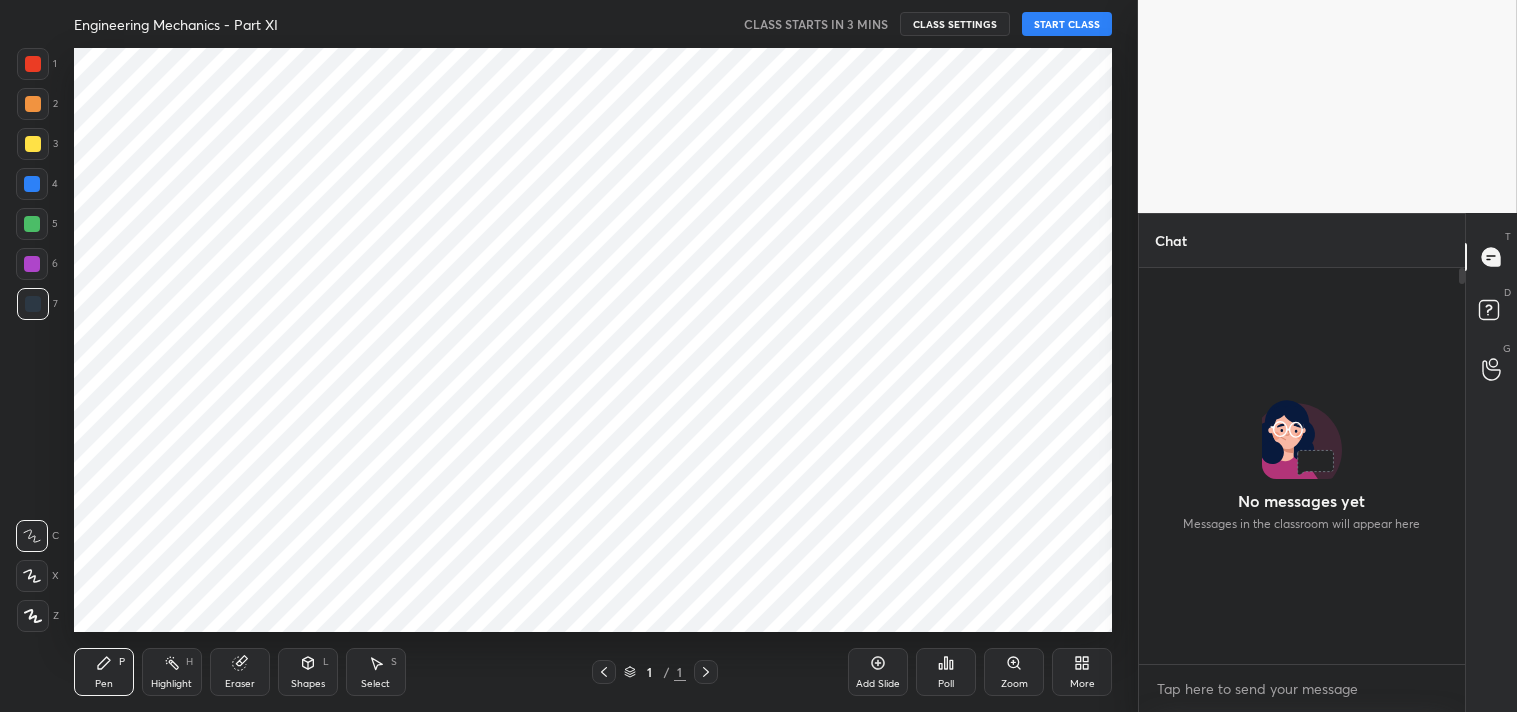 scroll, scrollTop: 0, scrollLeft: 0, axis: both 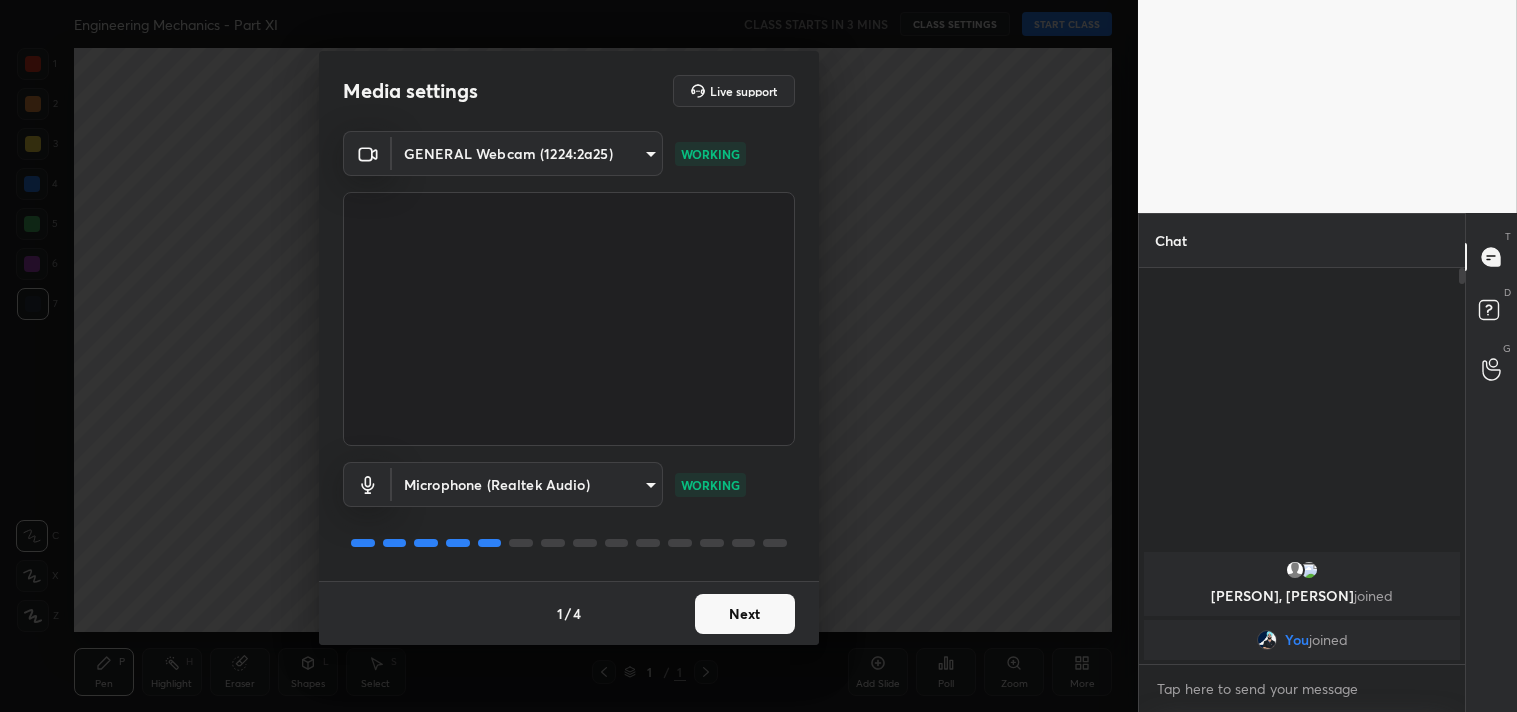 click on "1 2 3 4 5 6 7 C X Z C X Z E E Erase all   H H Engineering Mechanics - Part XI CLASS STARTS IN 3 MINS CLASS SETTINGS START CLASS Setting up your live class Back Engineering Mechanics - Part XI • L11 of Quick Course On Engineering Mechanics [PERSON] Pen P Highlight H Eraser Shapes L Select S 1 / 1 Add Slide Poll Zoom More Chat [PERSON], [PERSON]  joined You  joined 1 NEW MESSAGE Enable hand raising Enable raise hand to speak to learners. Once enabled, chat will be turned off temporarily. Enable x   introducing Raise a hand with a doubt Now learners can raise their hand along with a doubt  How it works? Doubts asked by learners will show up here Raise hand disabled You have disabled Raise hand currently. Enable it to invite learners to speak Enable Can't raise hand Looks like educator just invited you to speak. Please wait before you can raise your hand again. Got it T Messages (T) D Doubts (D) G Raise Hand (G) Report an issue Reason for reporting Buffering Chat not working Audio - Video sync issue ​ 1" at bounding box center [758, 356] 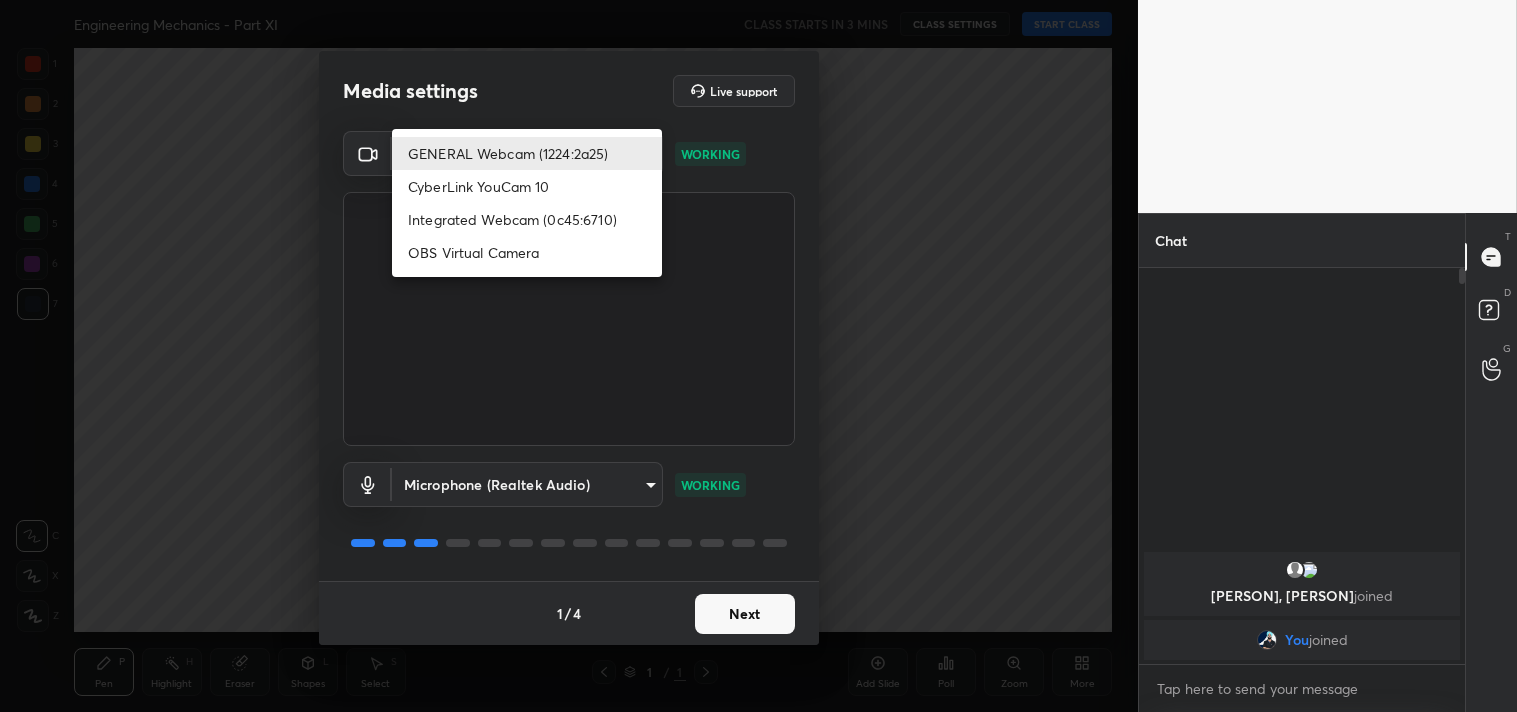 click on "Integrated Webcam (0c45:6710)" at bounding box center (527, 219) 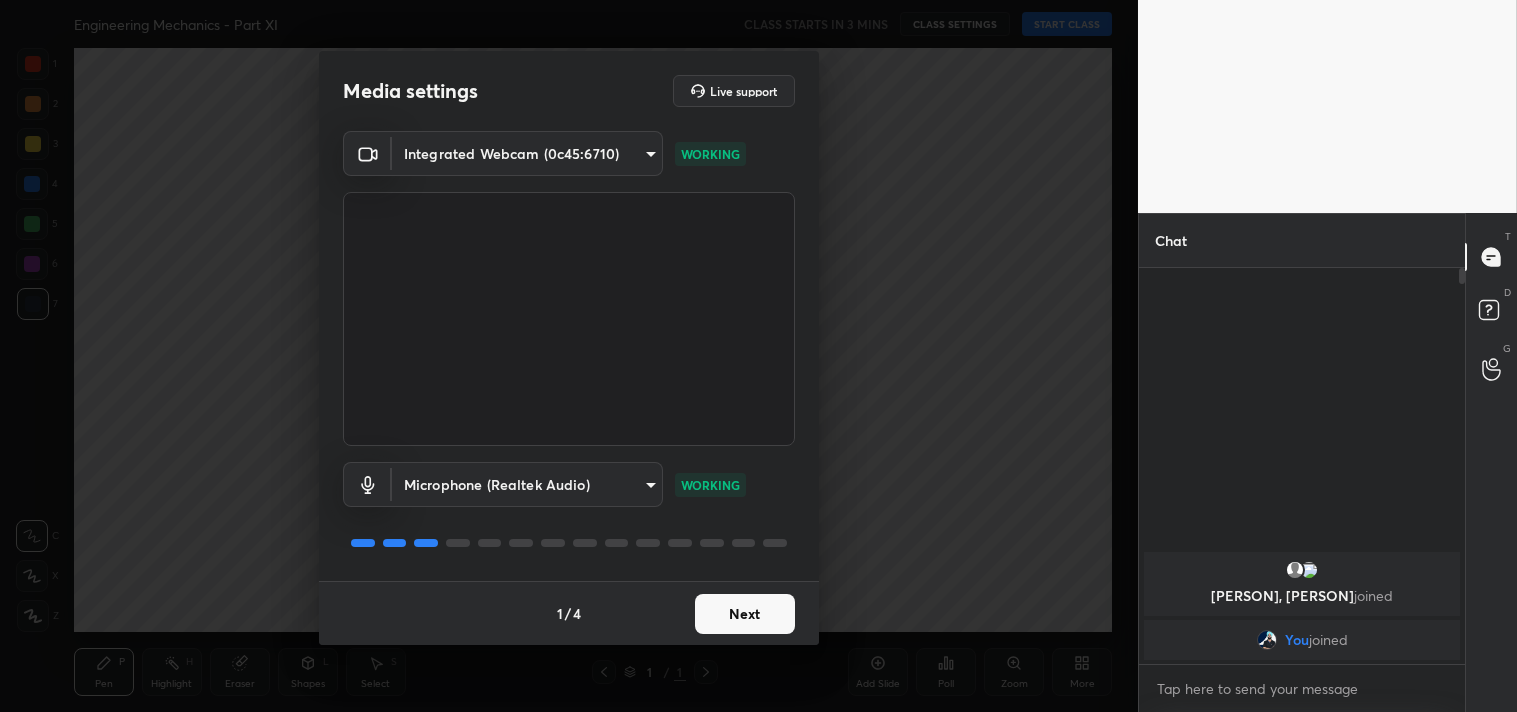 type on "c5c2f7231e9952ba016bf395f8d23ccccda43c405848800533c4c3fa58e8e242" 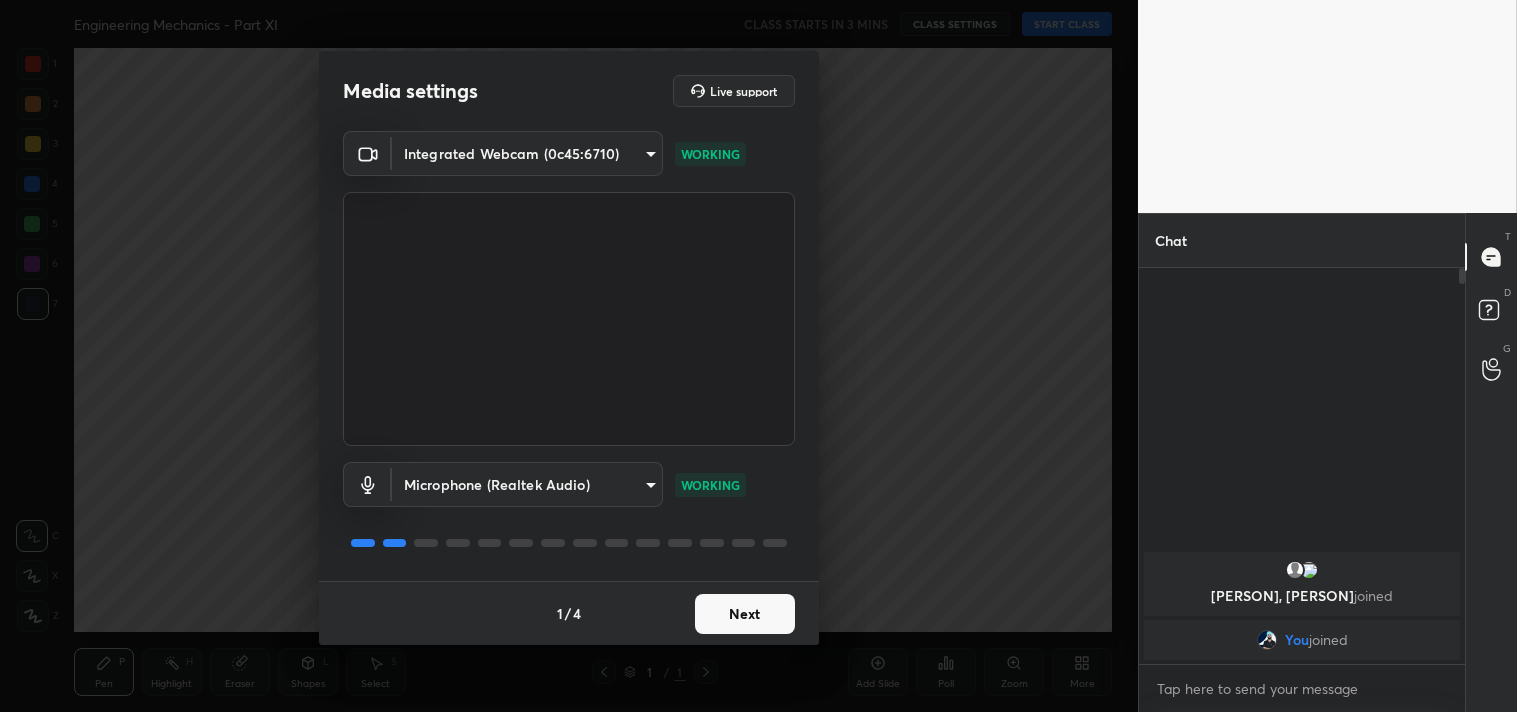 click on "Next" at bounding box center (745, 614) 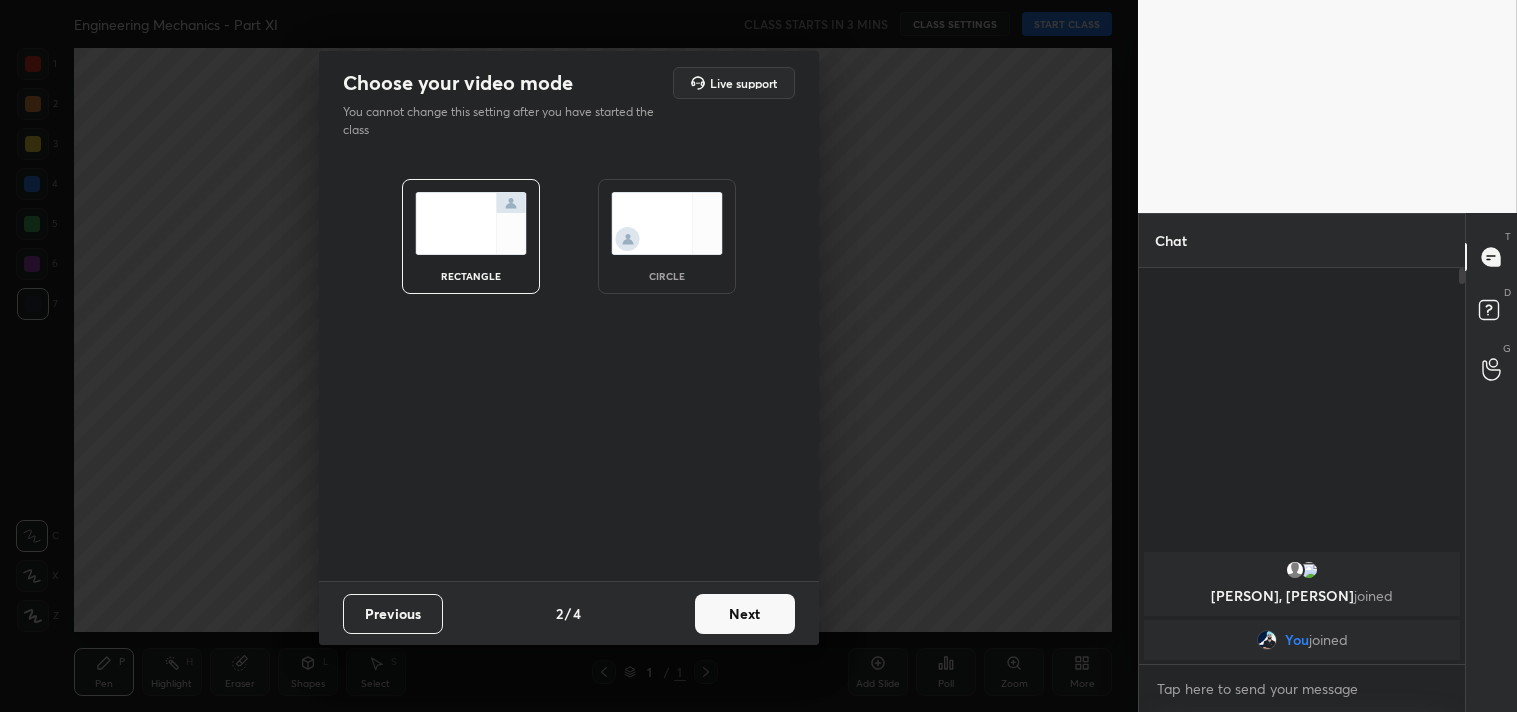 click on "Next" at bounding box center [745, 614] 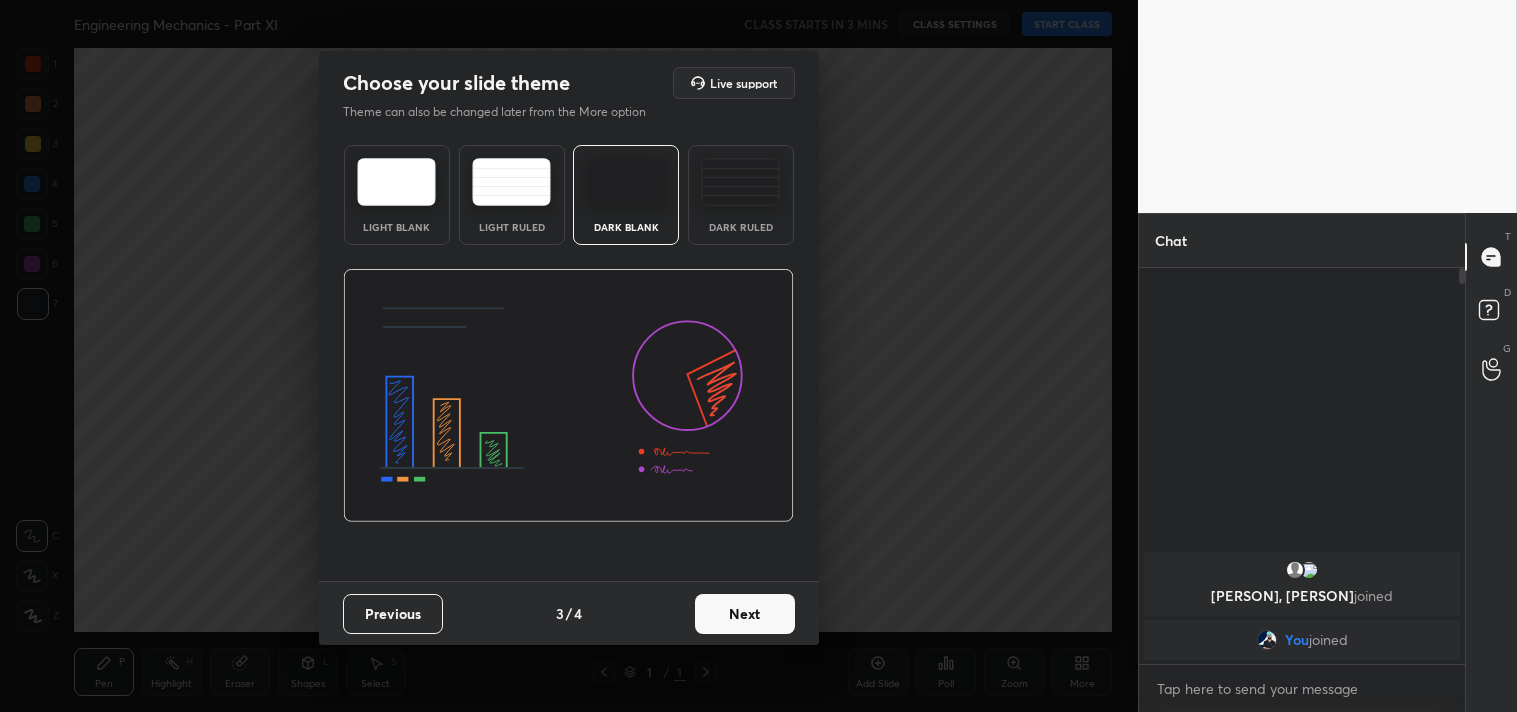 click on "Next" at bounding box center (745, 614) 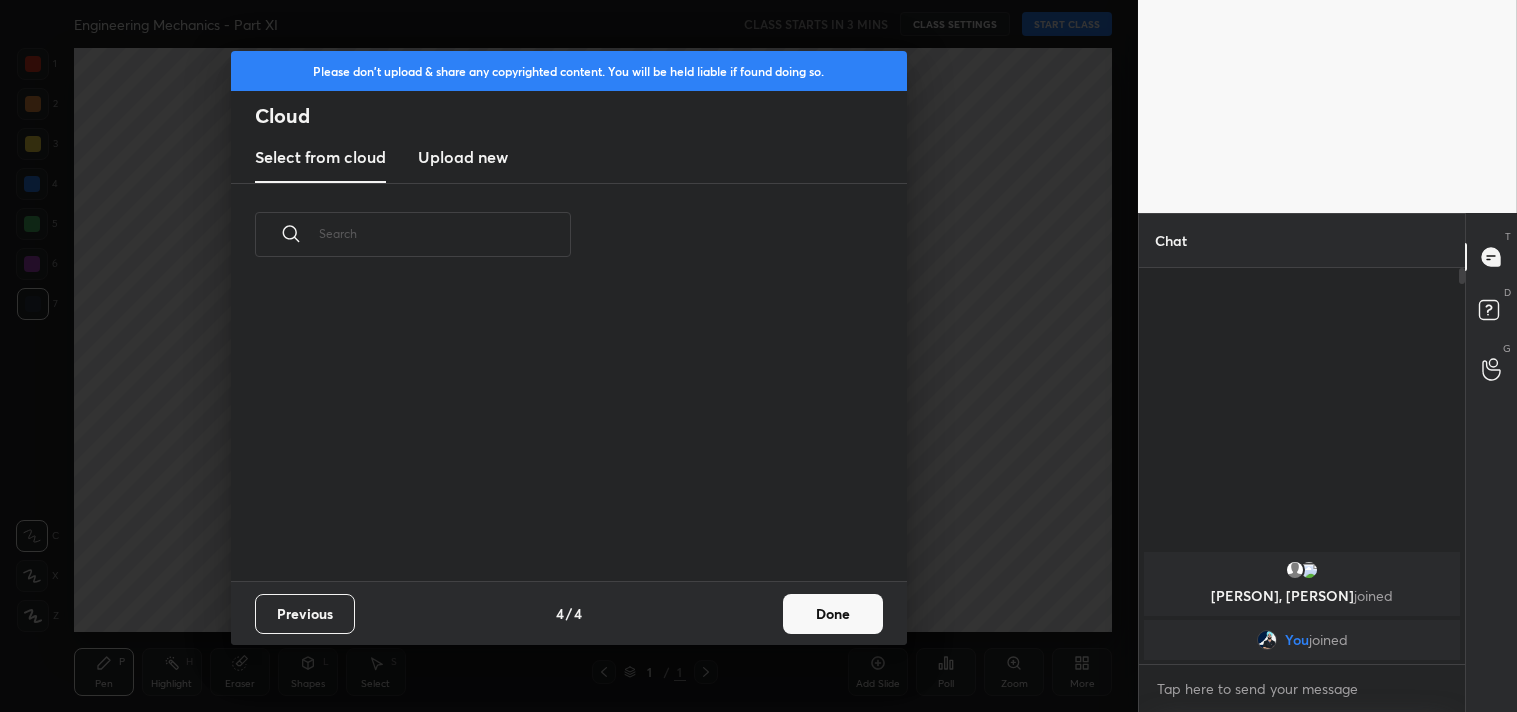 scroll, scrollTop: 6, scrollLeft: 11, axis: both 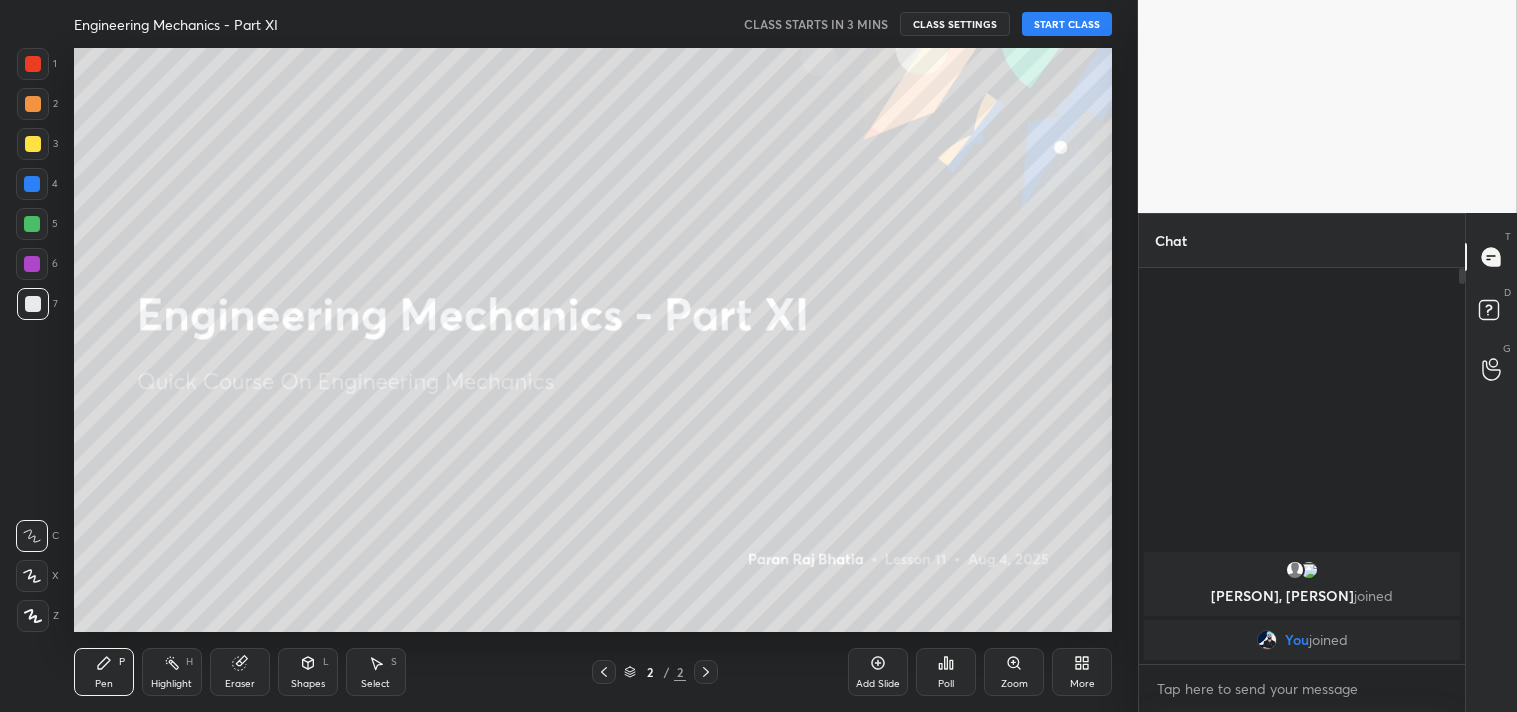 click 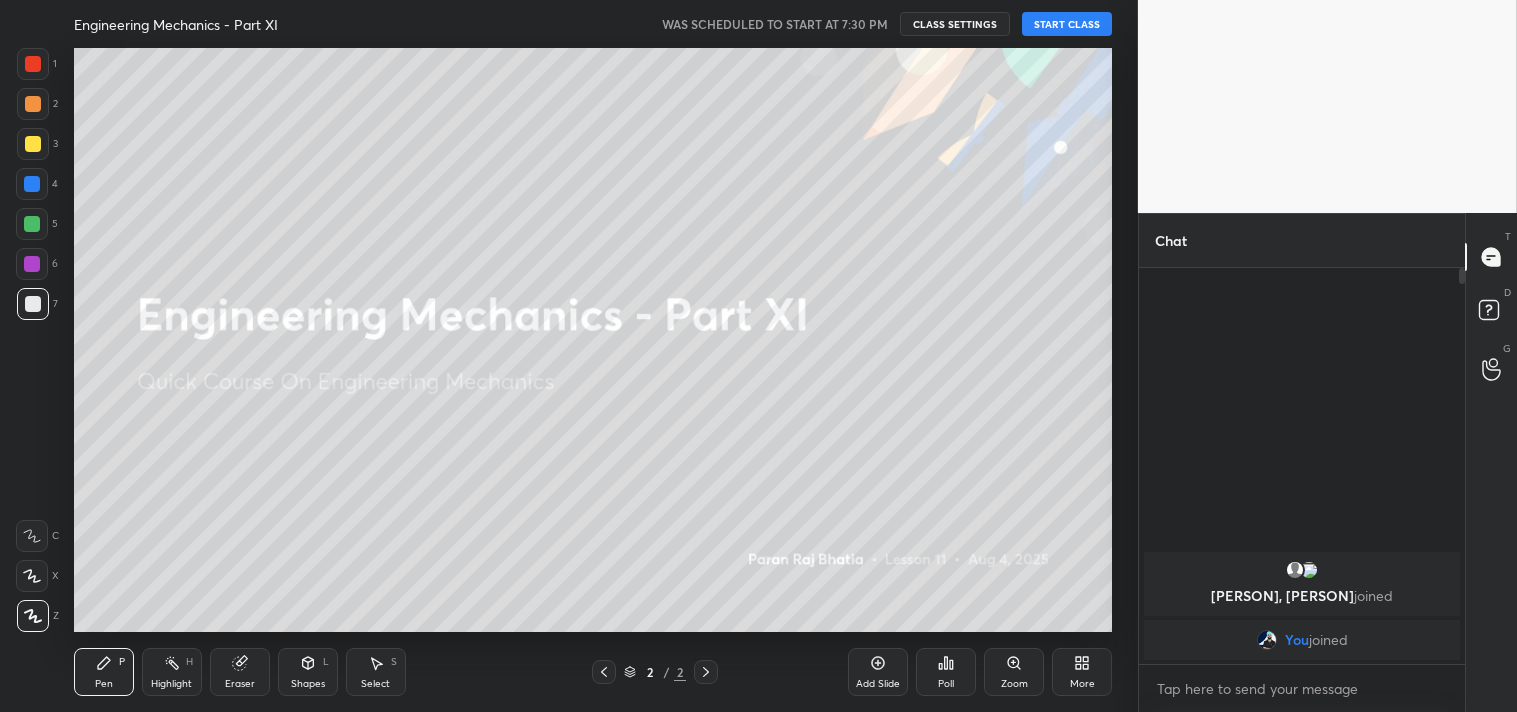 click on "START CLASS" at bounding box center (1067, 24) 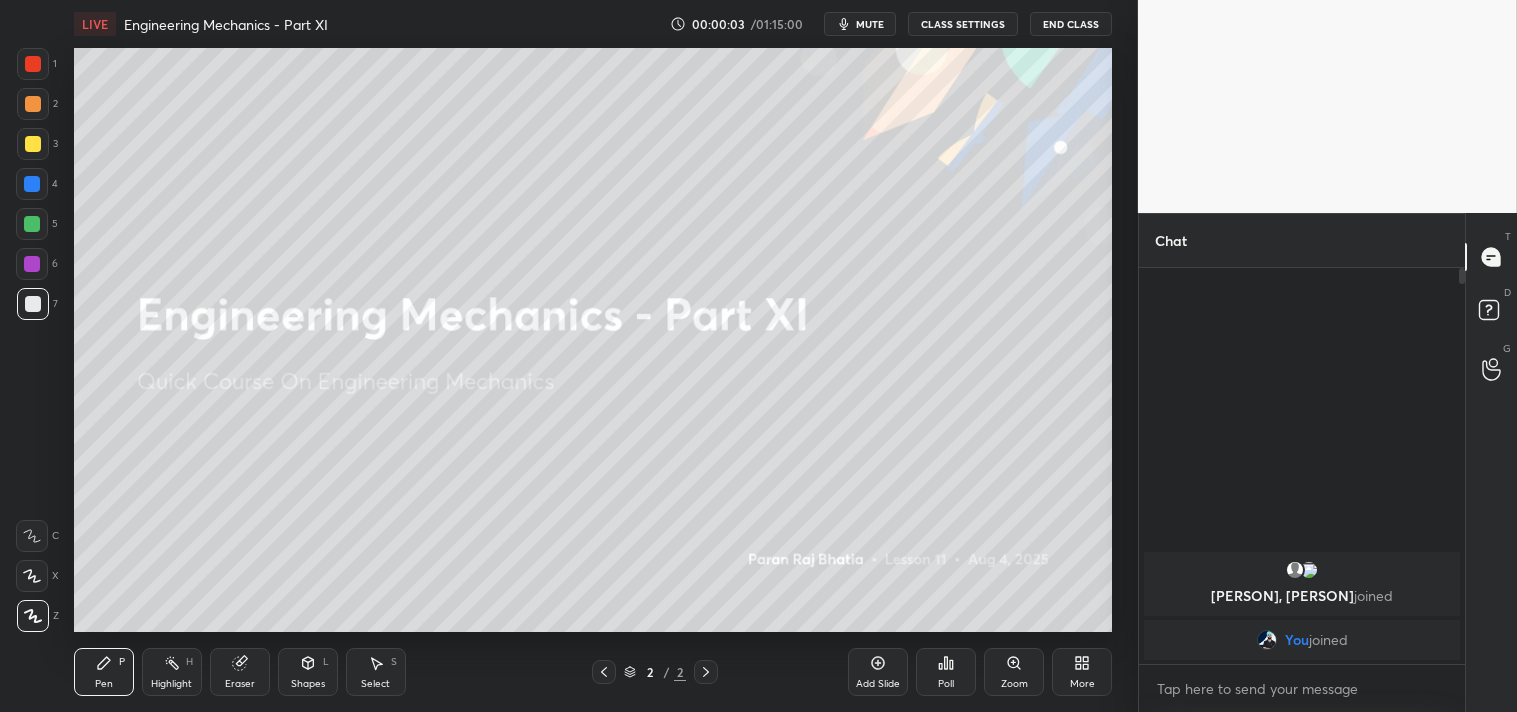 click on "mute" at bounding box center [870, 24] 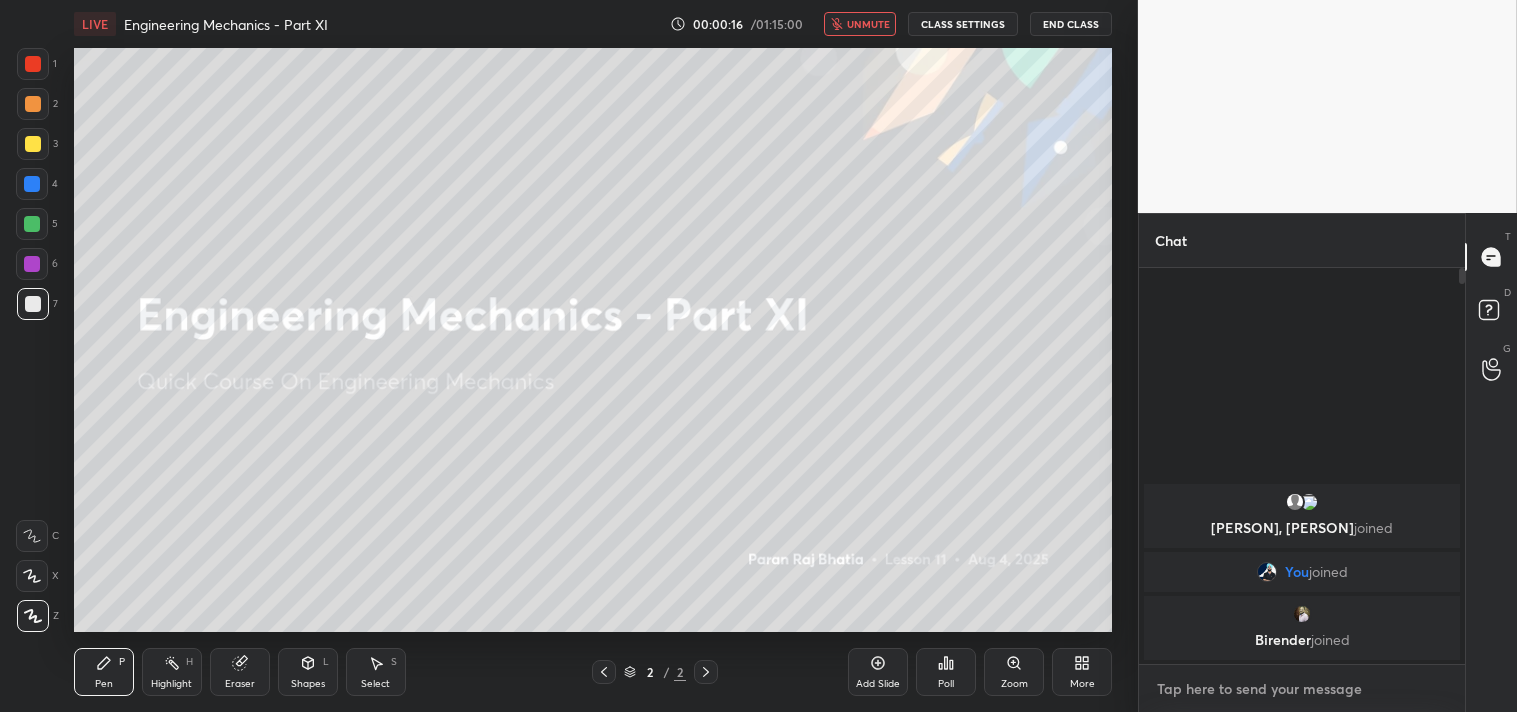 click at bounding box center (1302, 689) 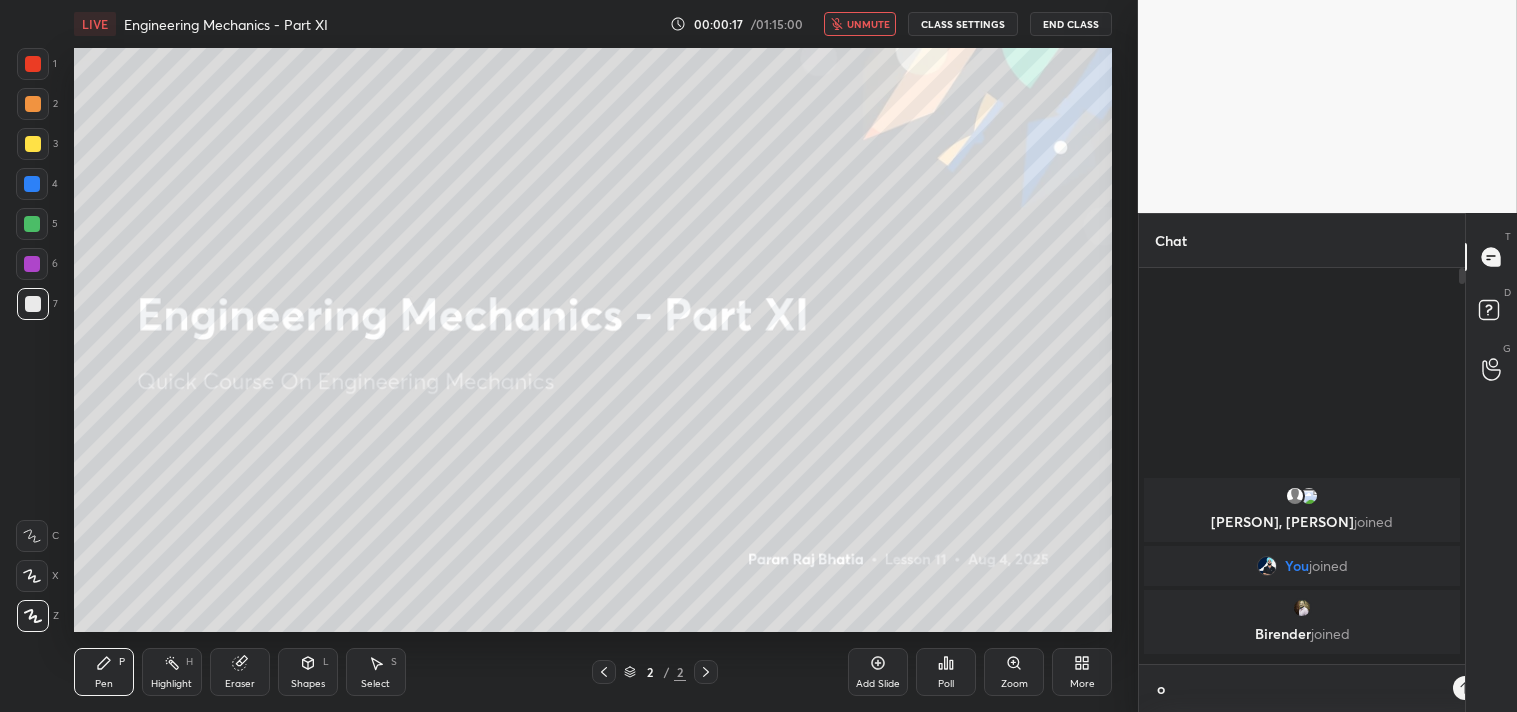 scroll, scrollTop: 384, scrollLeft: 320, axis: both 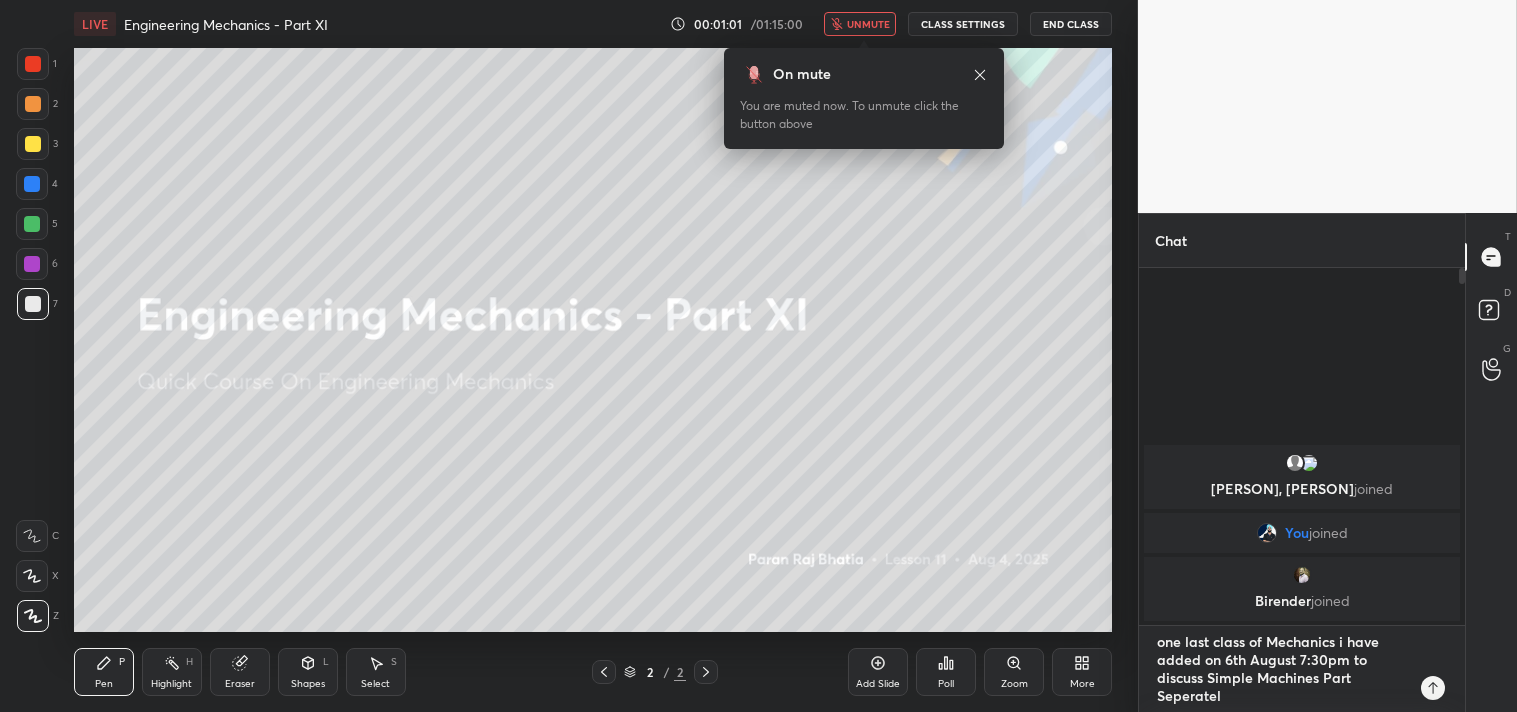 type on "one last class of Mechanics i have added on [DATE] [TIME] to discuss Simple Machines Part Seperately" 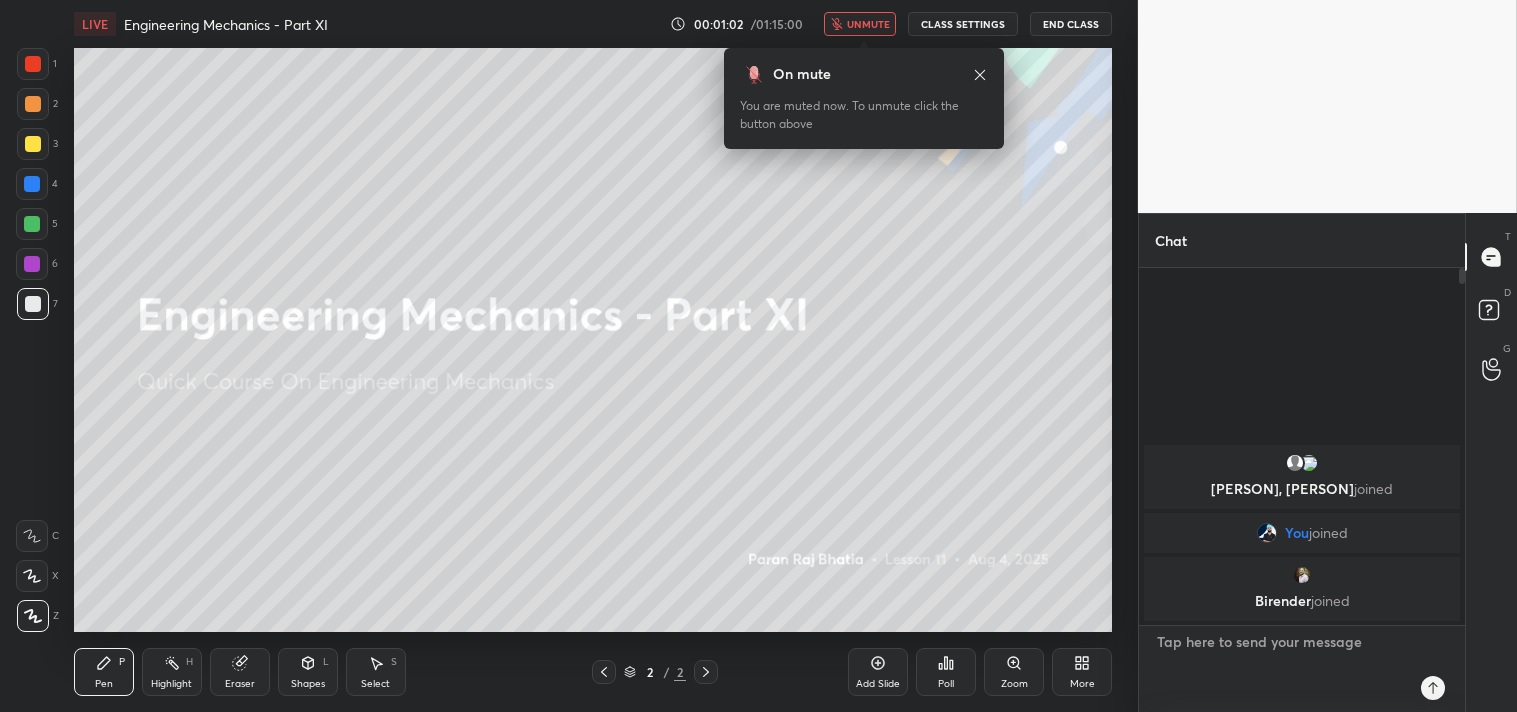 scroll, scrollTop: 6, scrollLeft: 5, axis: both 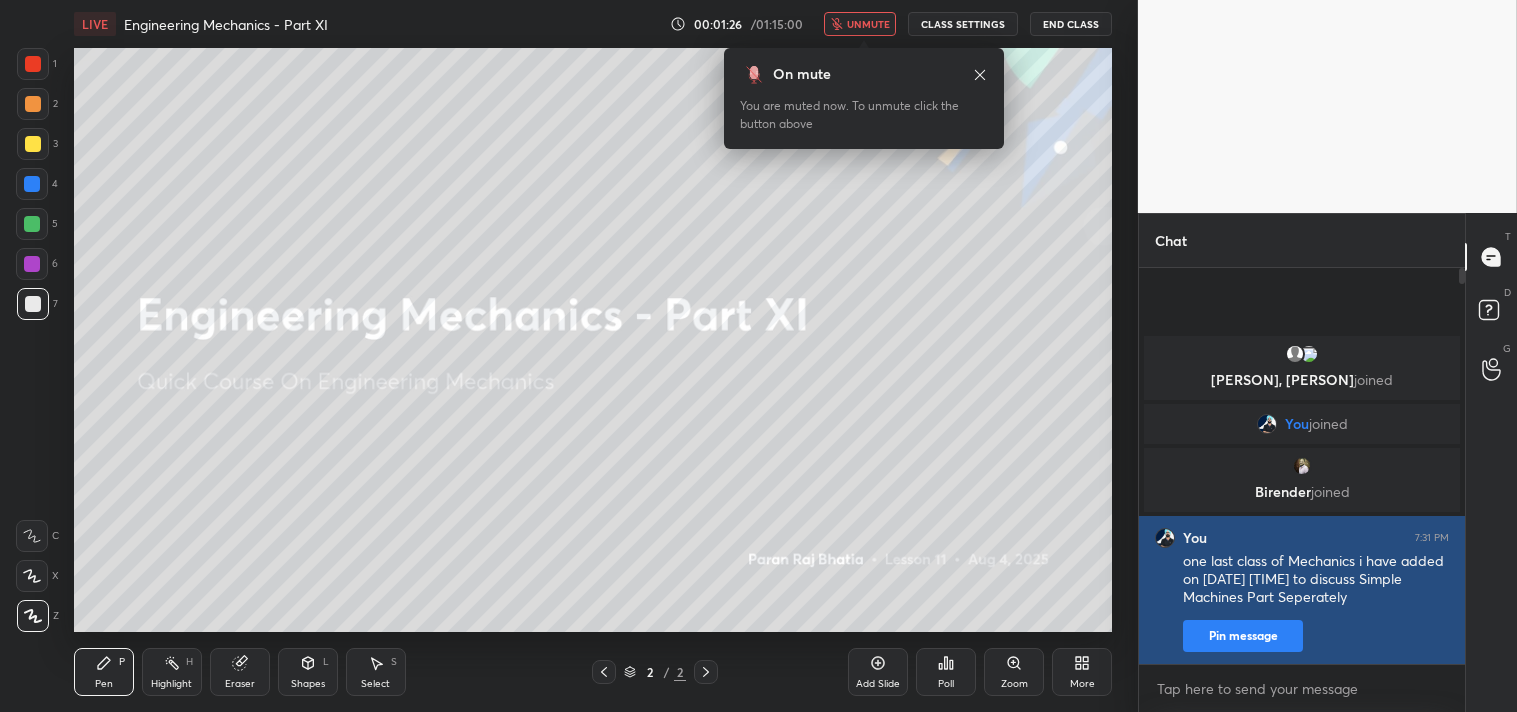 click on "Pin message" at bounding box center (1243, 636) 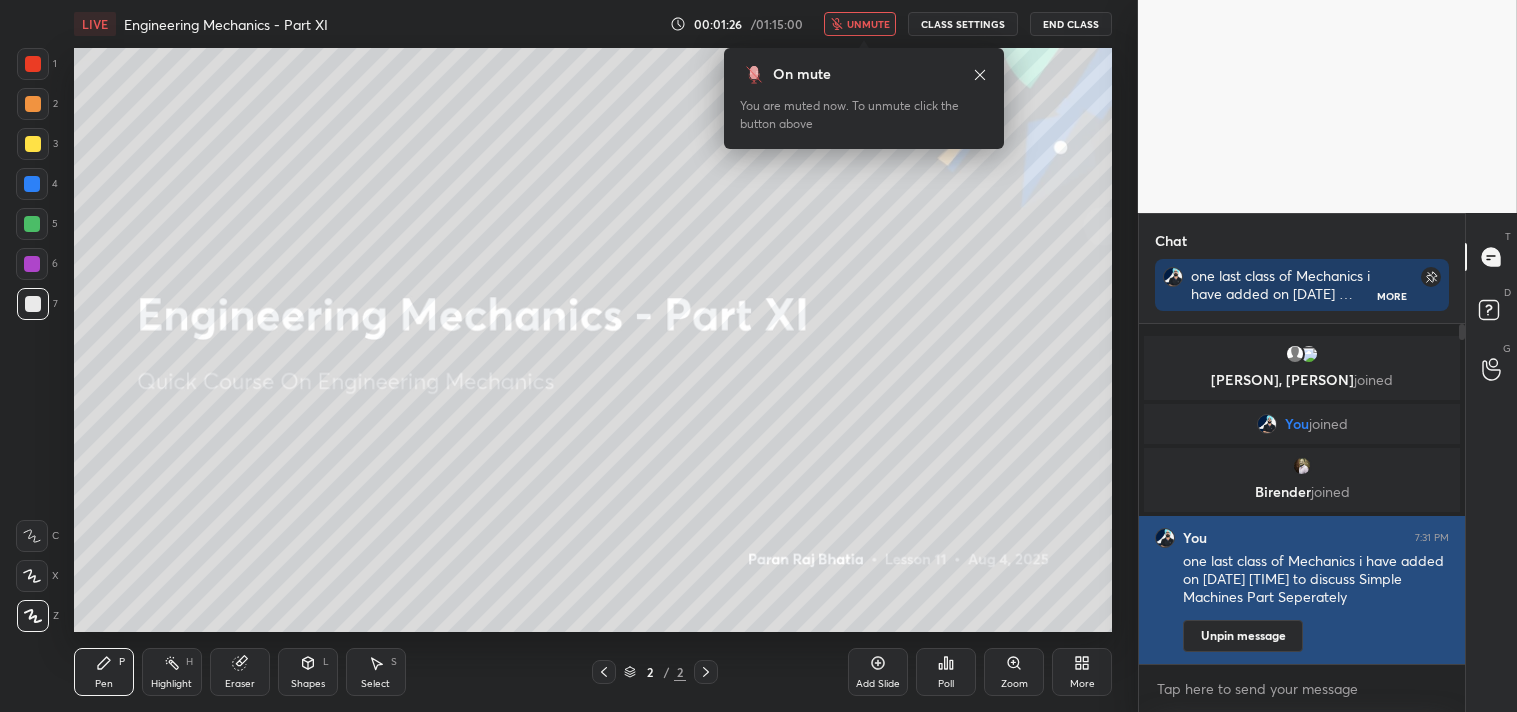 scroll, scrollTop: 334, scrollLeft: 320, axis: both 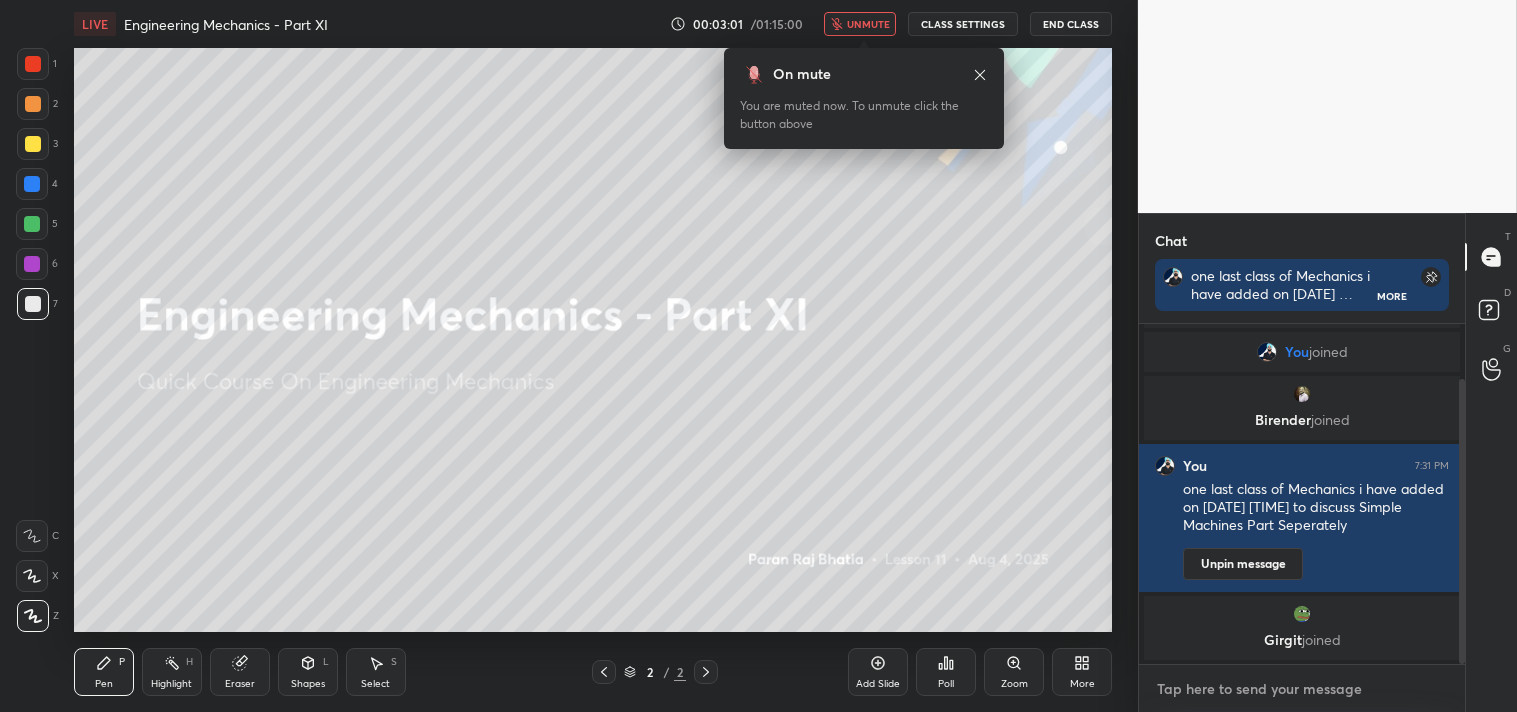 click at bounding box center (1302, 689) 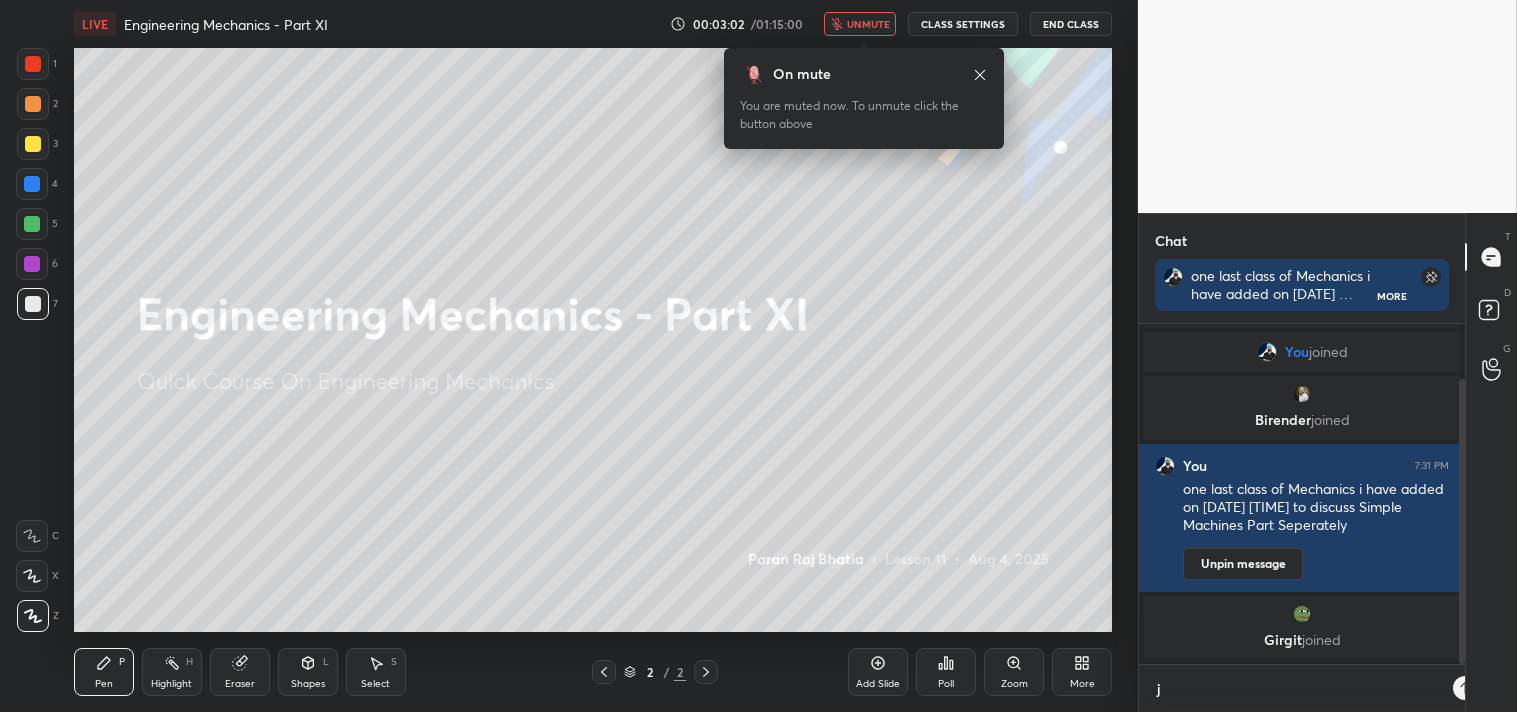 scroll, scrollTop: 328, scrollLeft: 320, axis: both 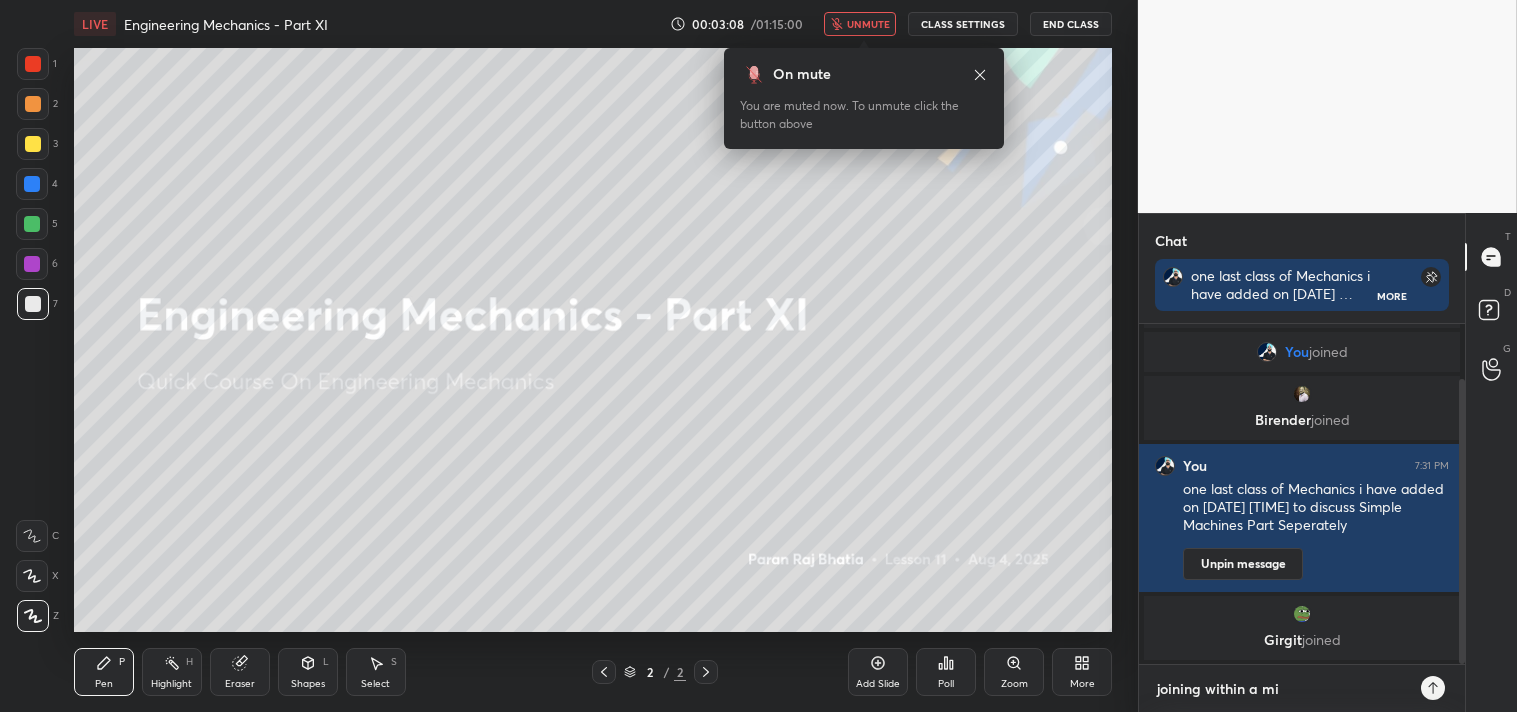 type on "joining within a min" 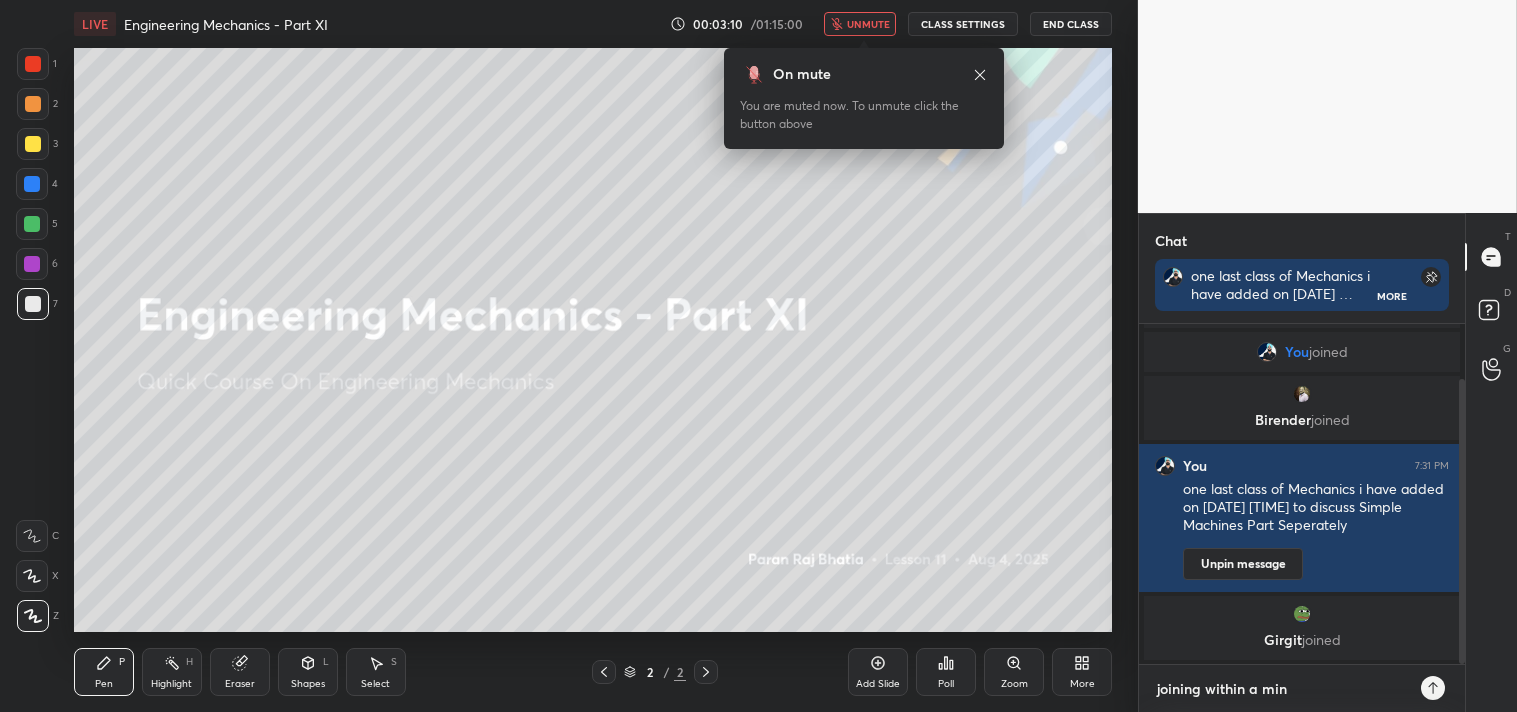 type 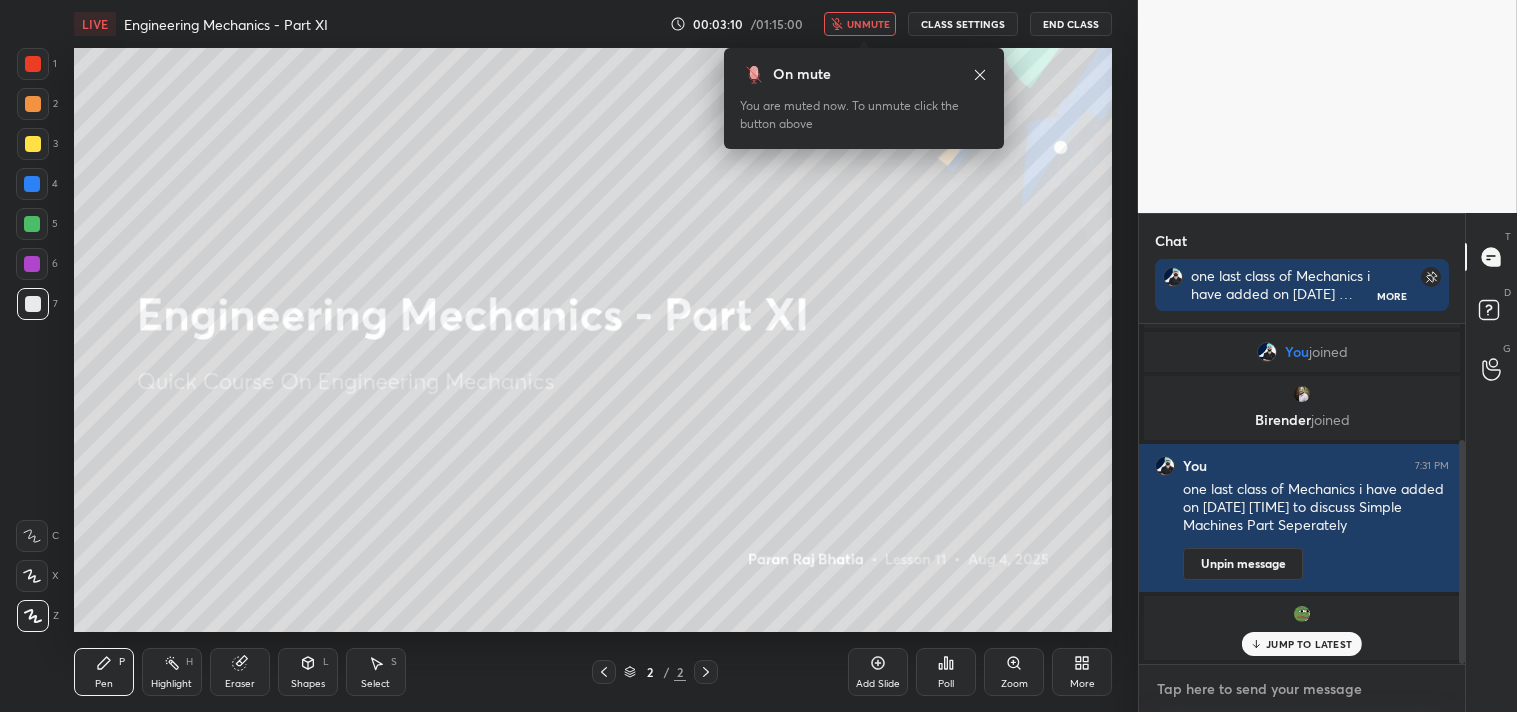 scroll, scrollTop: 175, scrollLeft: 0, axis: vertical 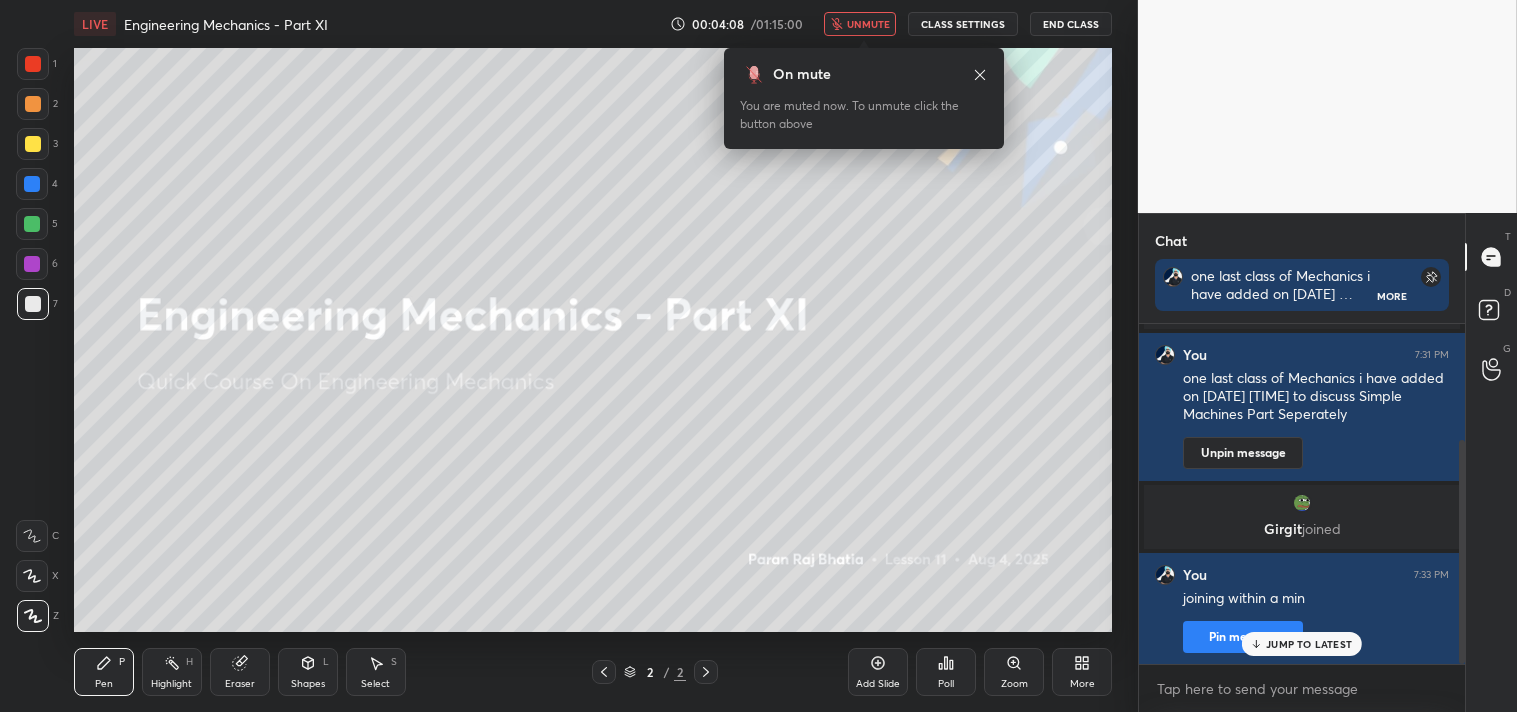 click on "CLASS SETTINGS" at bounding box center [963, 24] 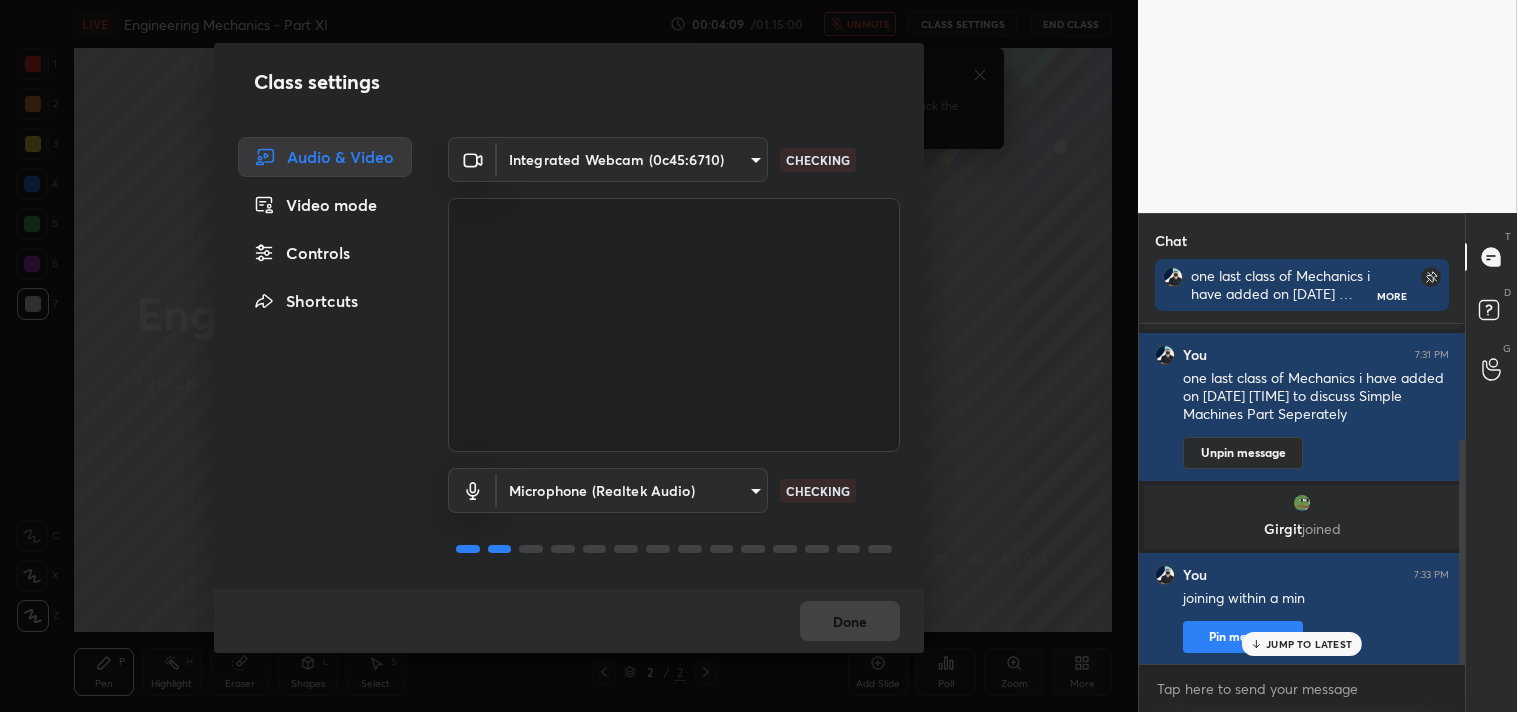 click on "one last class of Mechanics i have added on [DATE] [TIME] to discuss Simple Machines Part Seperately More [PERSON], [PERSON]  joined You  joined [PERSON]  joined You [TIME] one last class of Mechanics i have added on [DATE] [TIME] to discuss Simple Machines Part Seperately Unpin message [PERSON]  joined You [TIME] joining within a min Pin message JUMP TO LATEST Enable hand raising Enable raise hand to speak to learners. Once enabled, chat will be turned off temporarily. Enable x   introducing Raise a hand with a doubt Now learners can raise their hand along with a doubt  How it works? NEW DOUBTS ASKED Can't raise hand T" at bounding box center (758, 356) 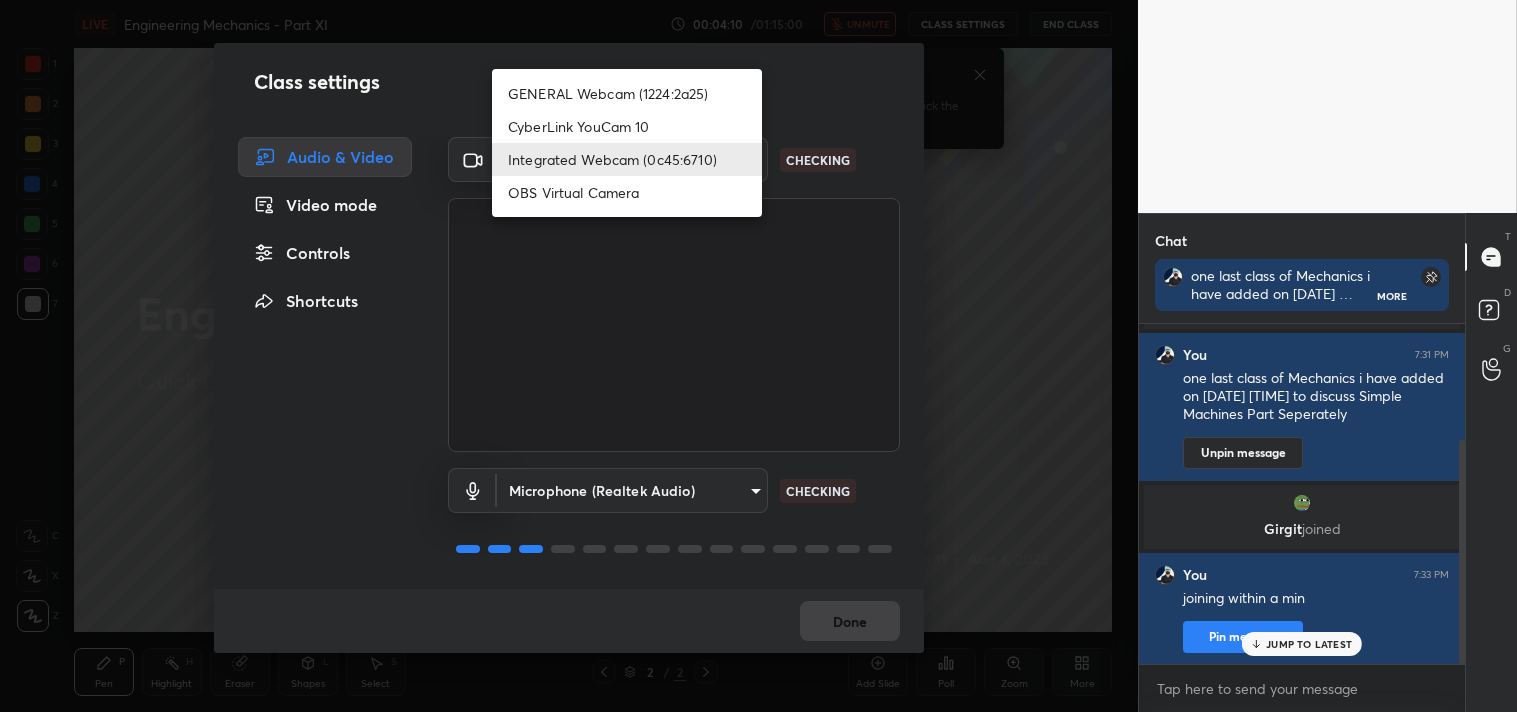 click on "GENERAL Webcam (1224:2a25)" at bounding box center (627, 93) 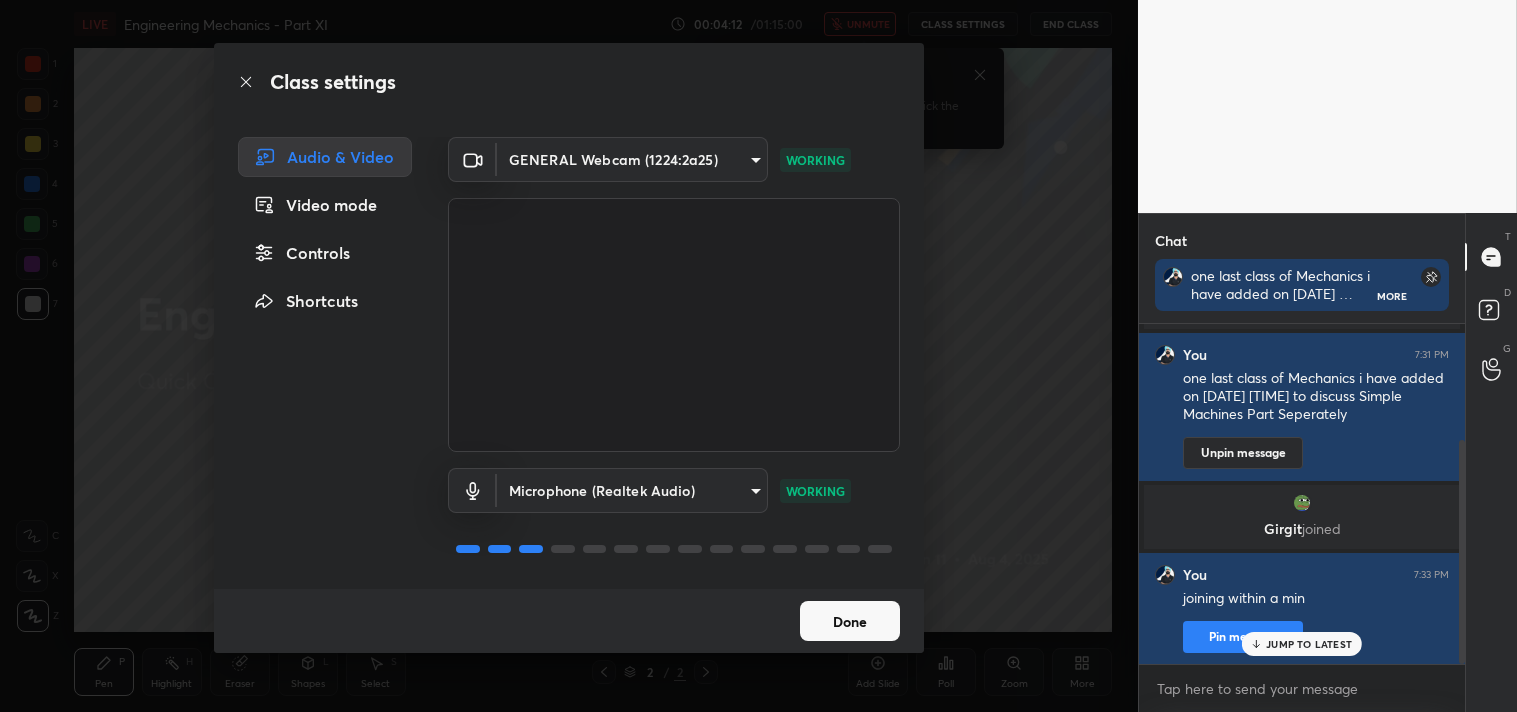 click on "Done" at bounding box center (850, 621) 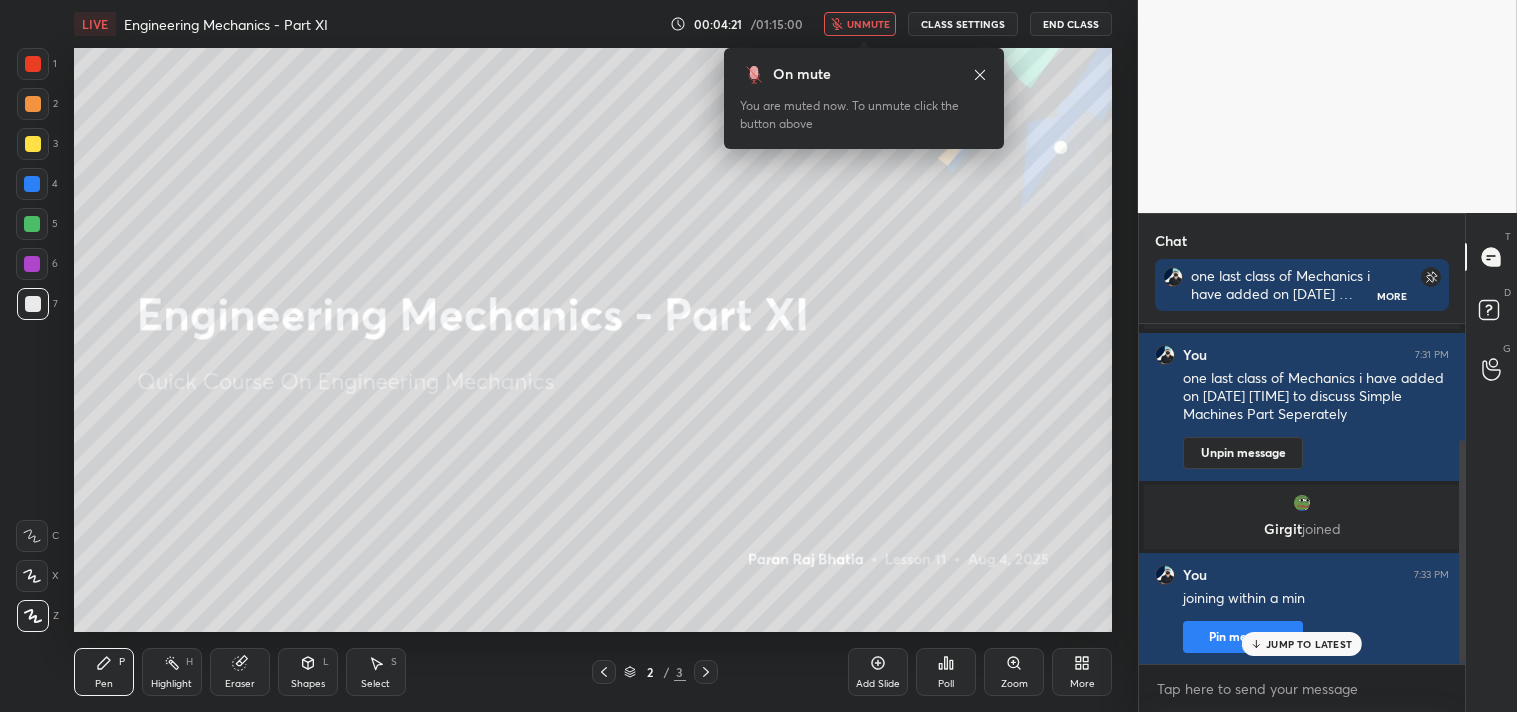 click on "JUMP TO LATEST" at bounding box center (1309, 644) 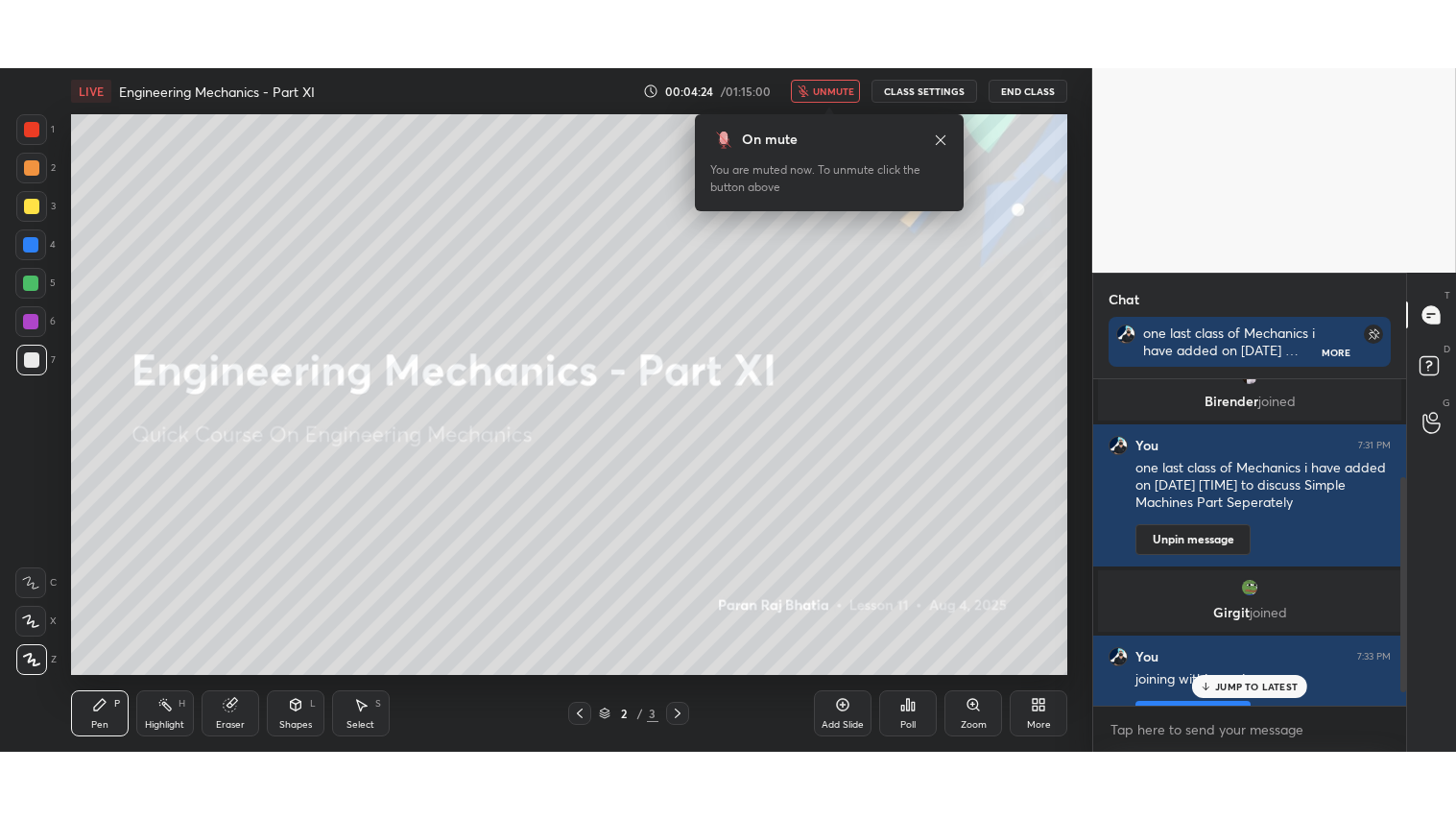 scroll, scrollTop: 168, scrollLeft: 0, axis: vertical 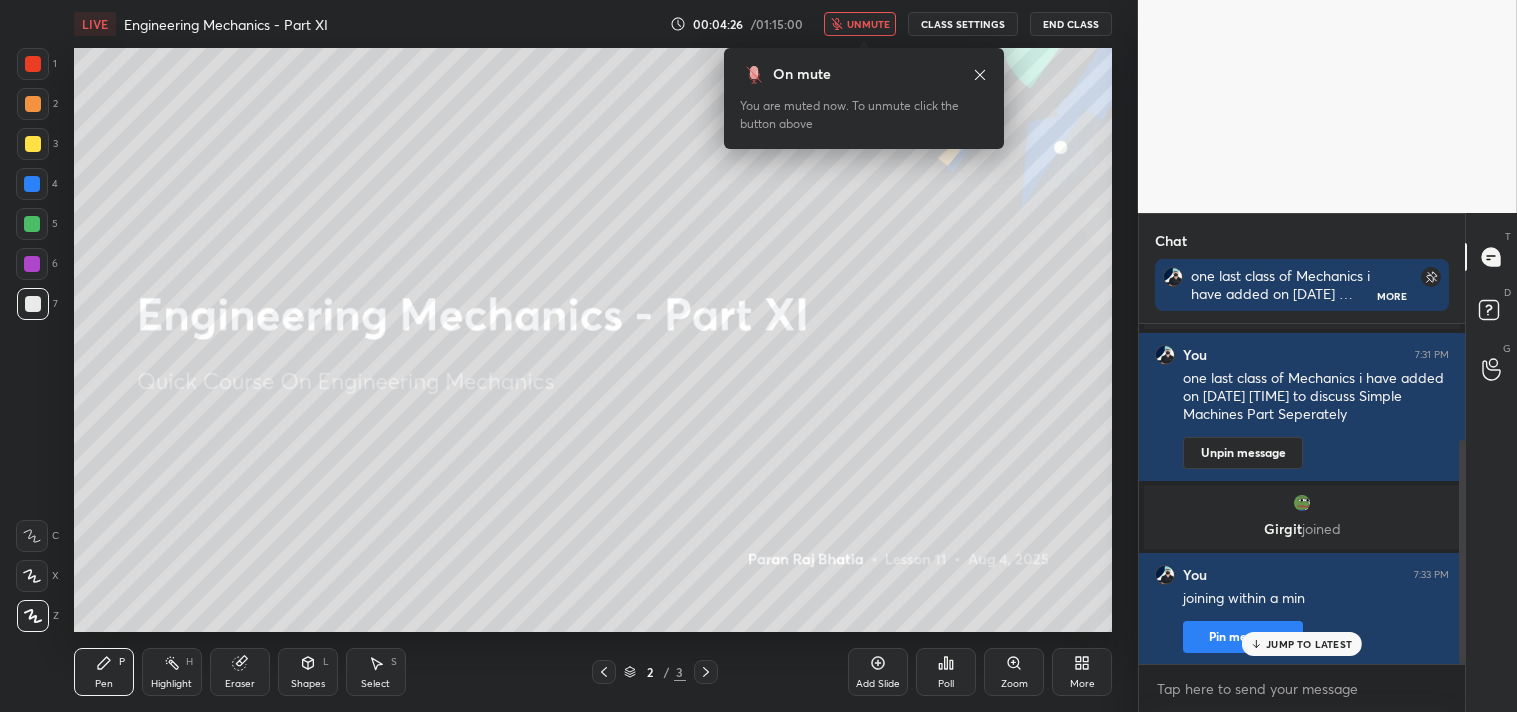 click on "JUMP TO LATEST" at bounding box center (1309, 644) 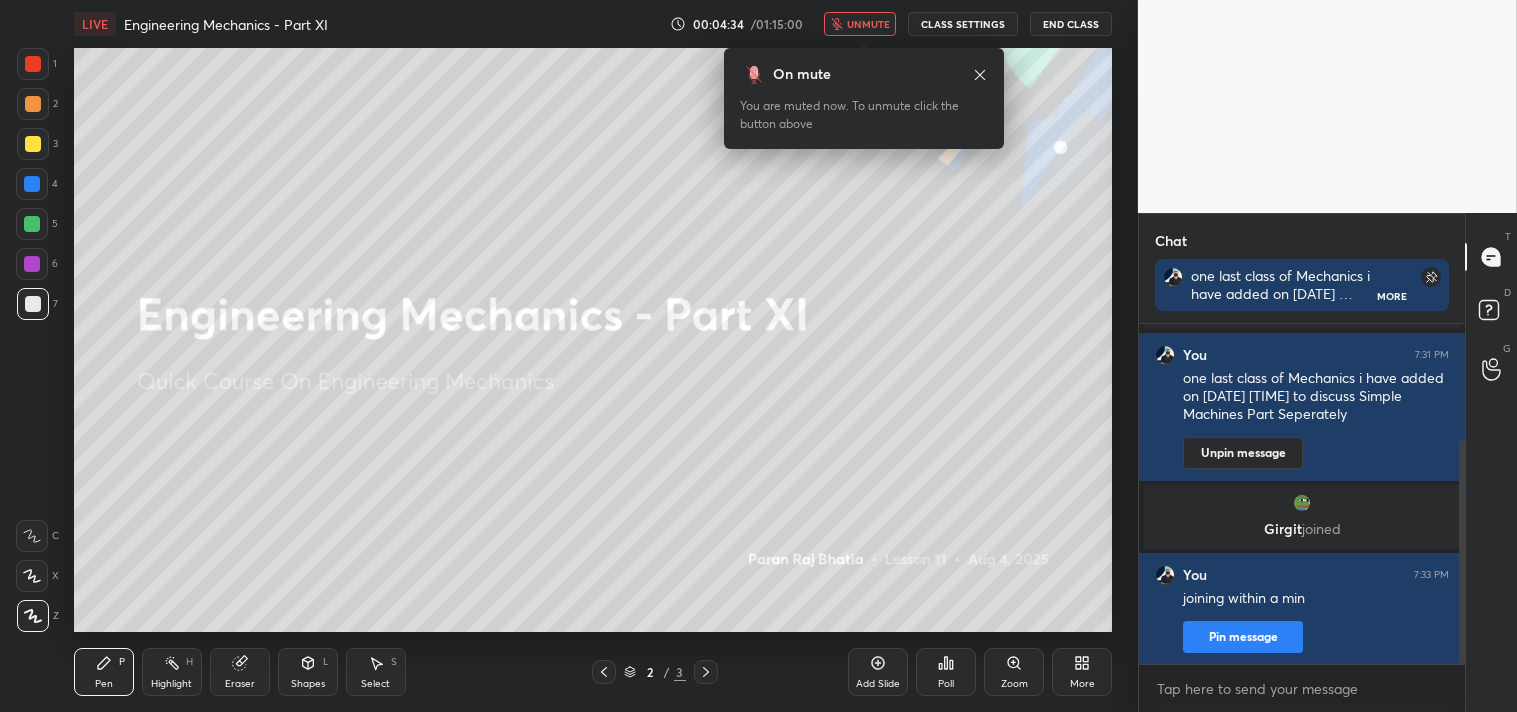 click 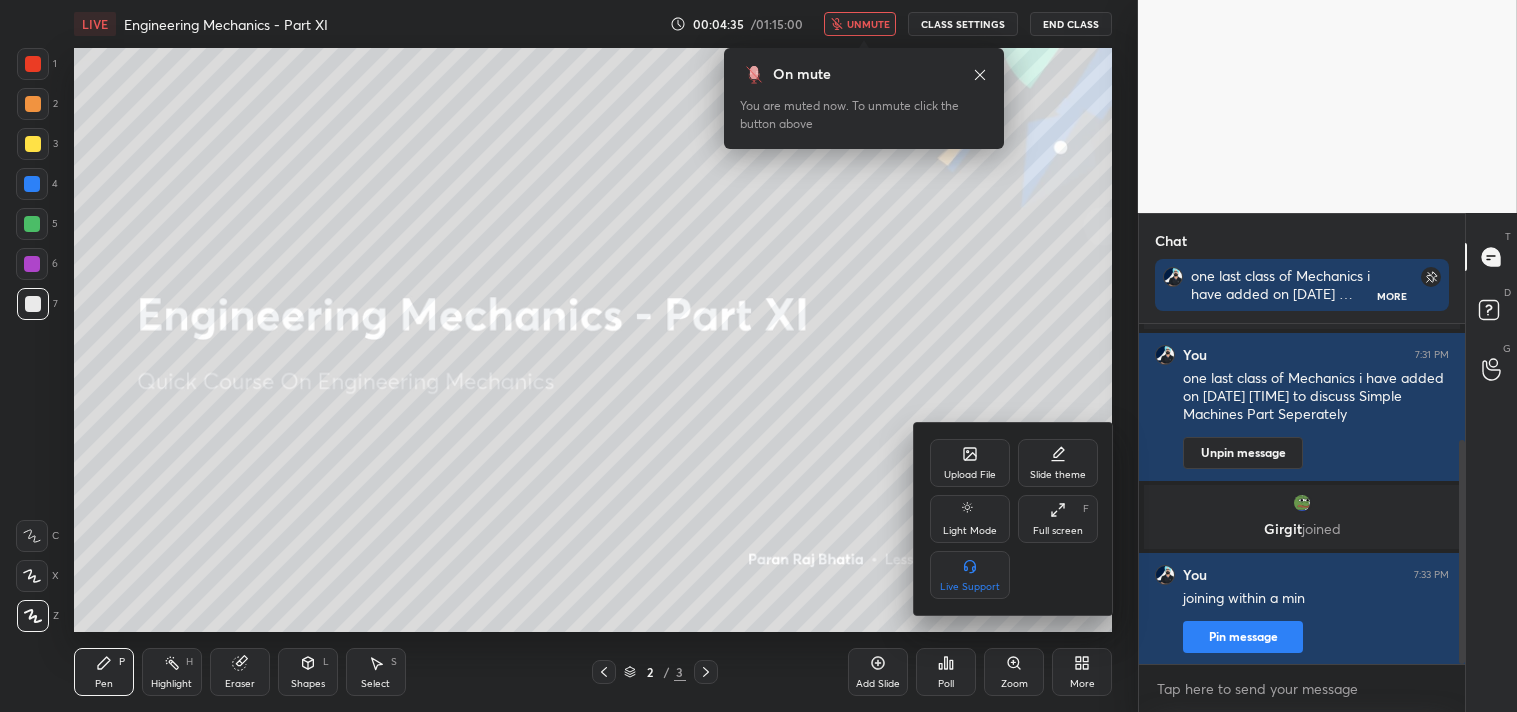 click on "Full screen F" at bounding box center [1058, 519] 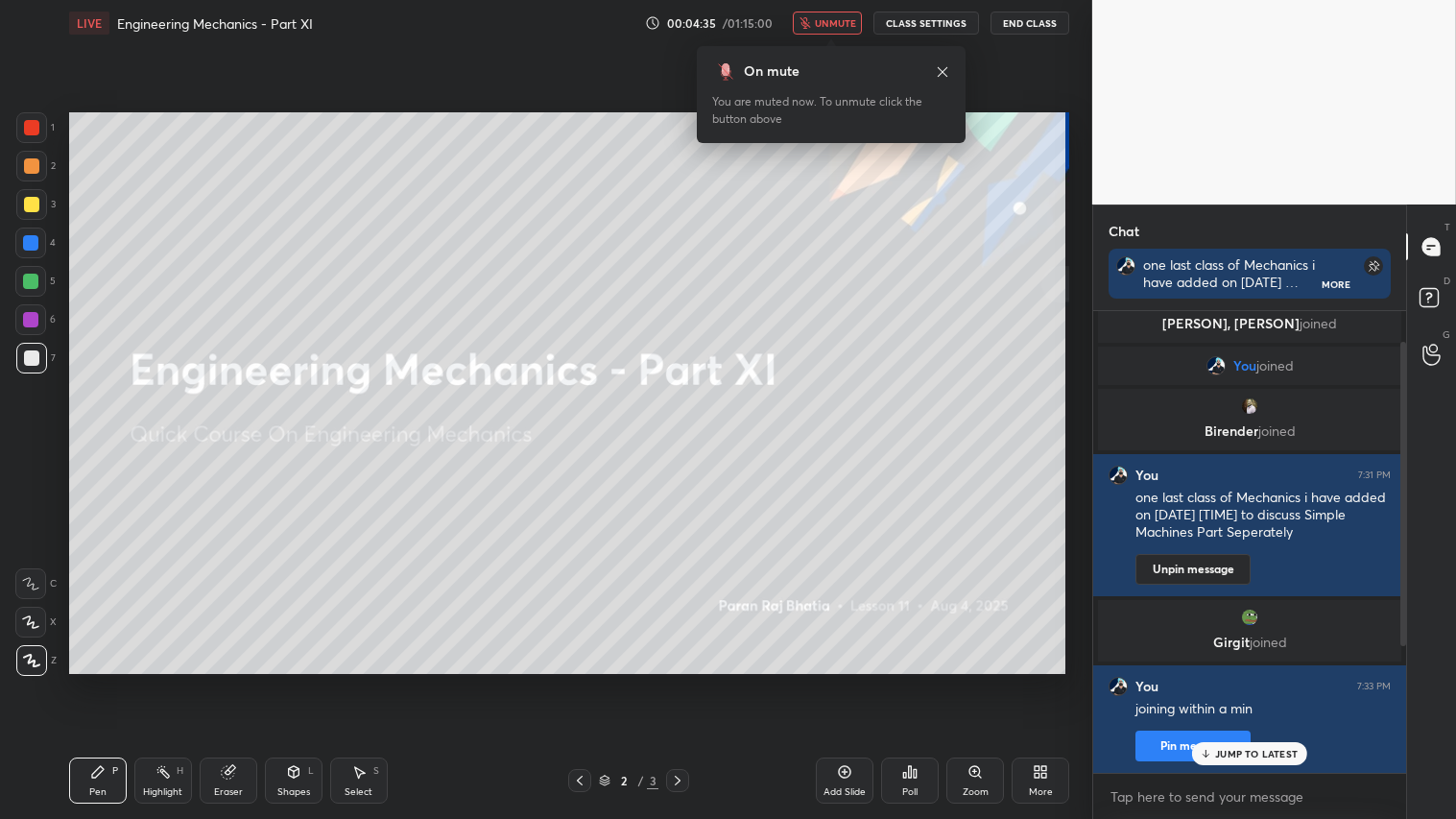 scroll, scrollTop: 95317, scrollLeft: 94962, axis: both 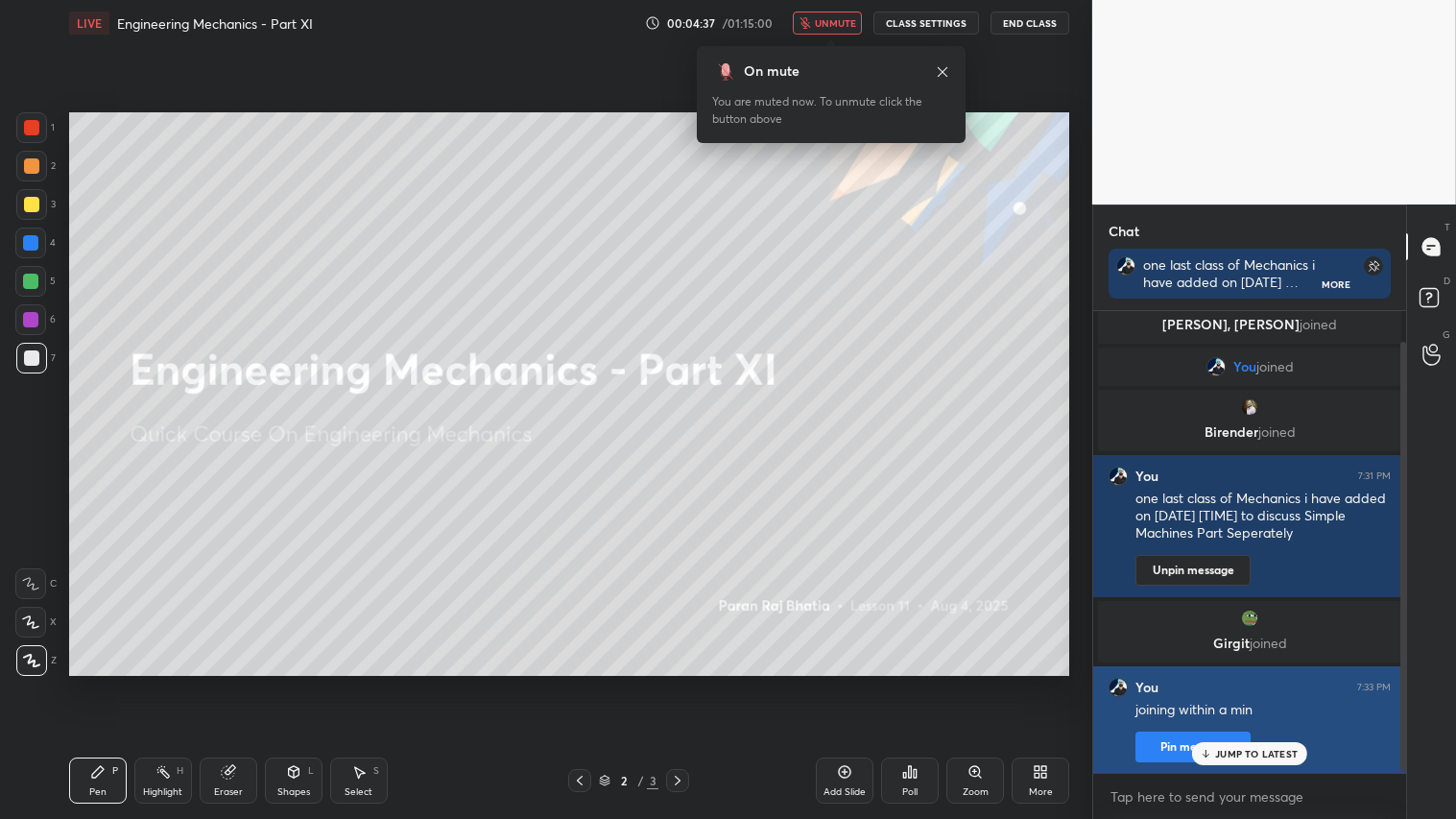 click on "JUMP TO LATEST" at bounding box center [1256, 754] 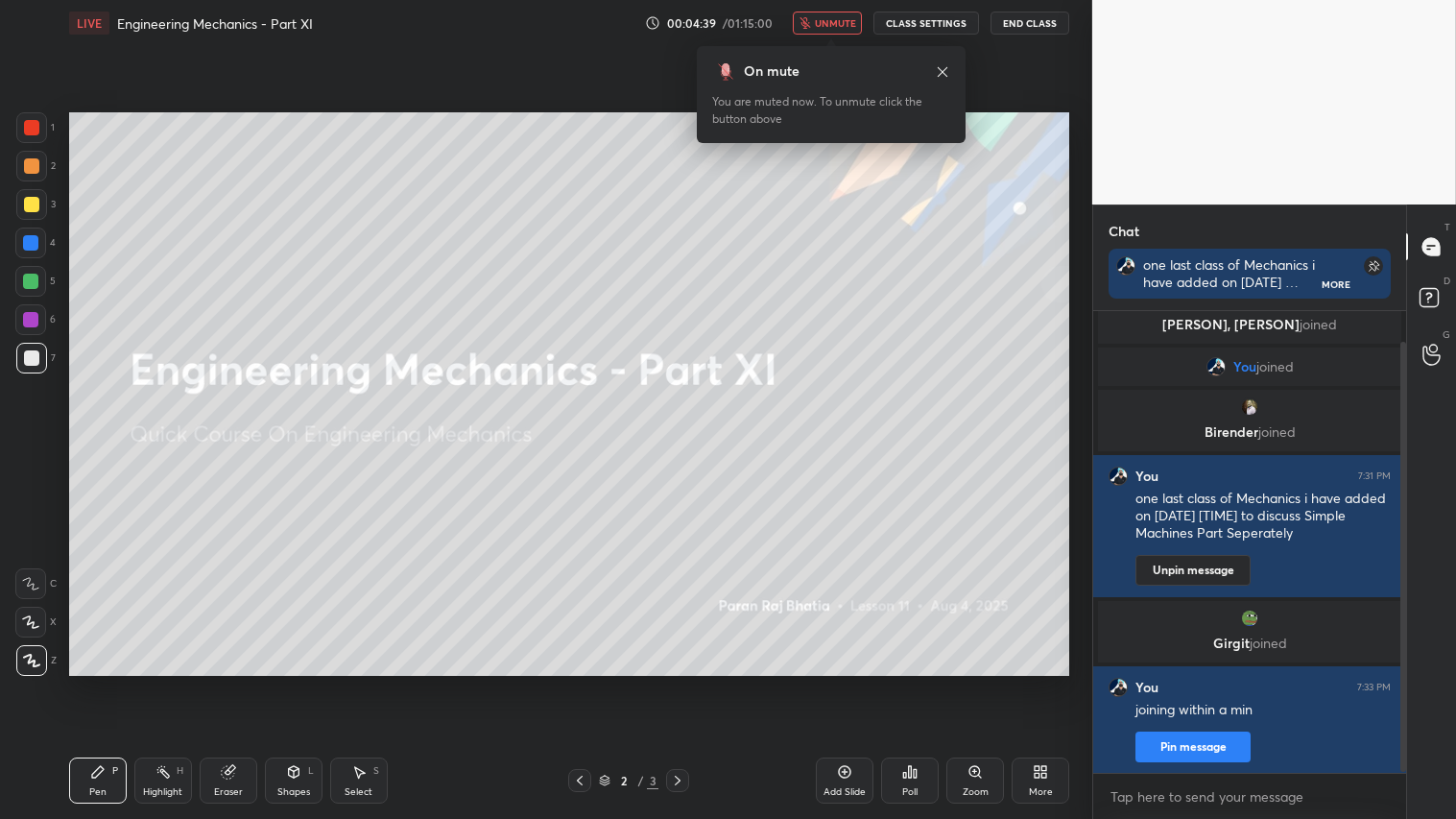 click 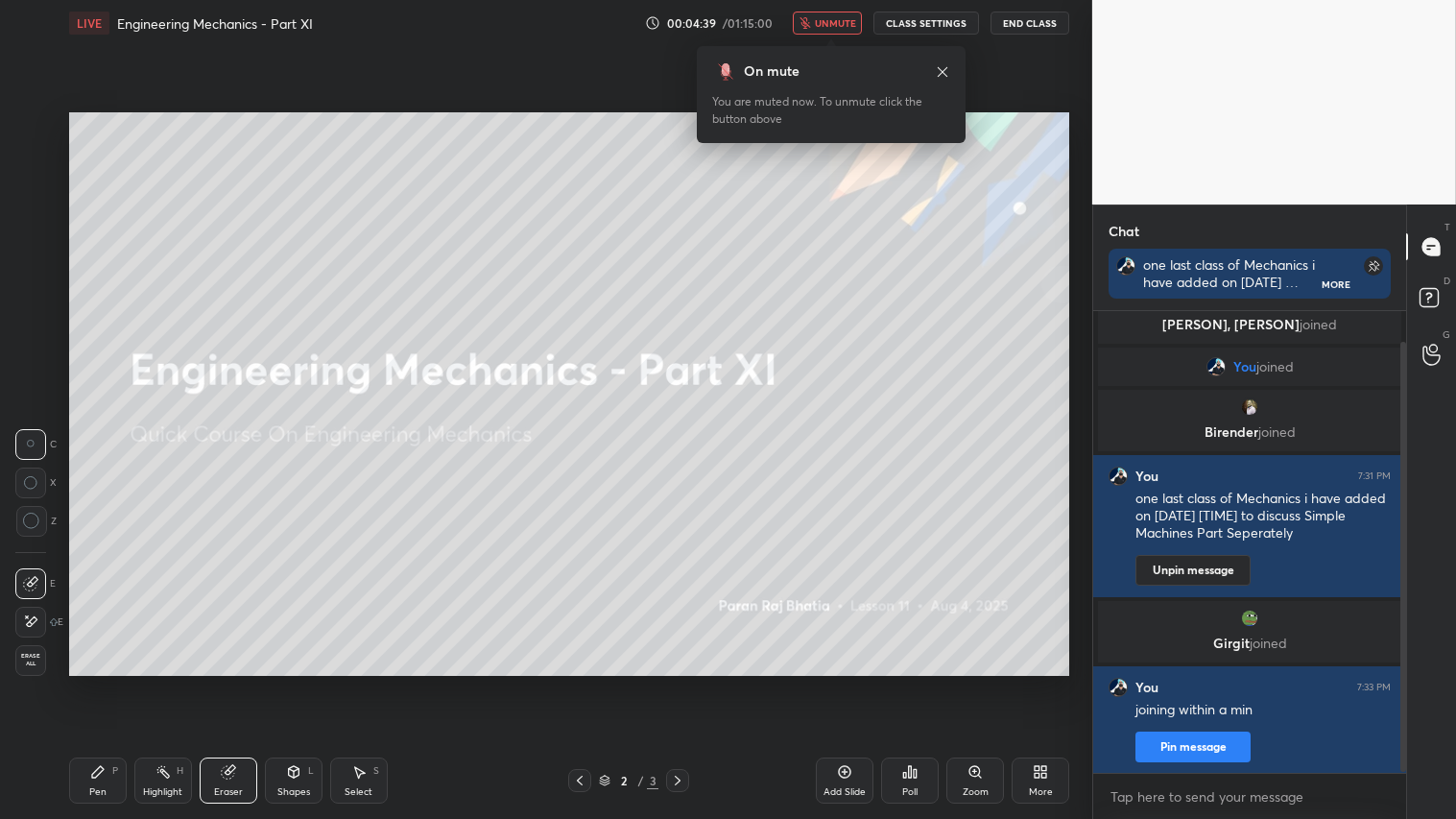 click on "Erase all" at bounding box center [31, 660] 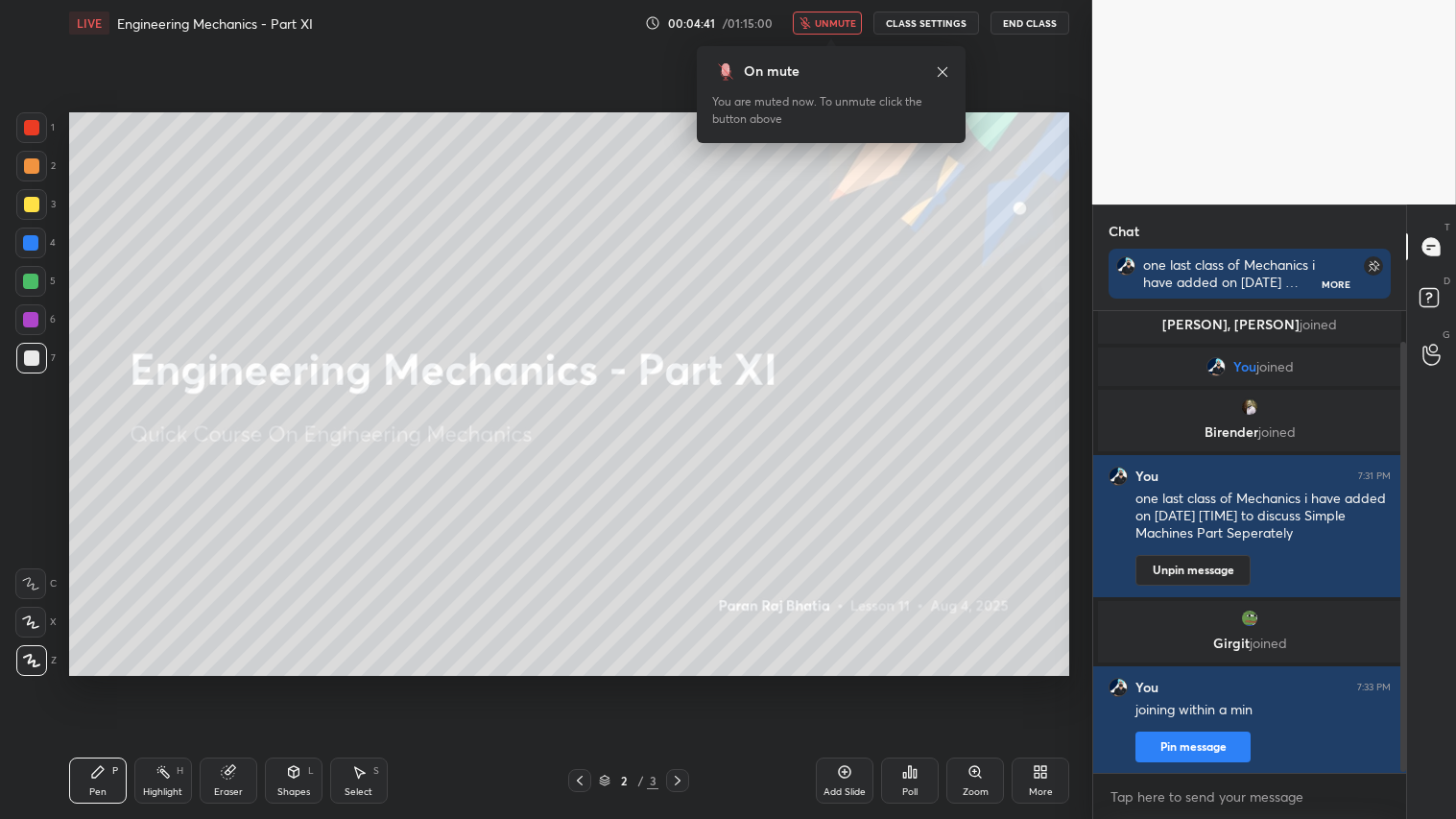 click 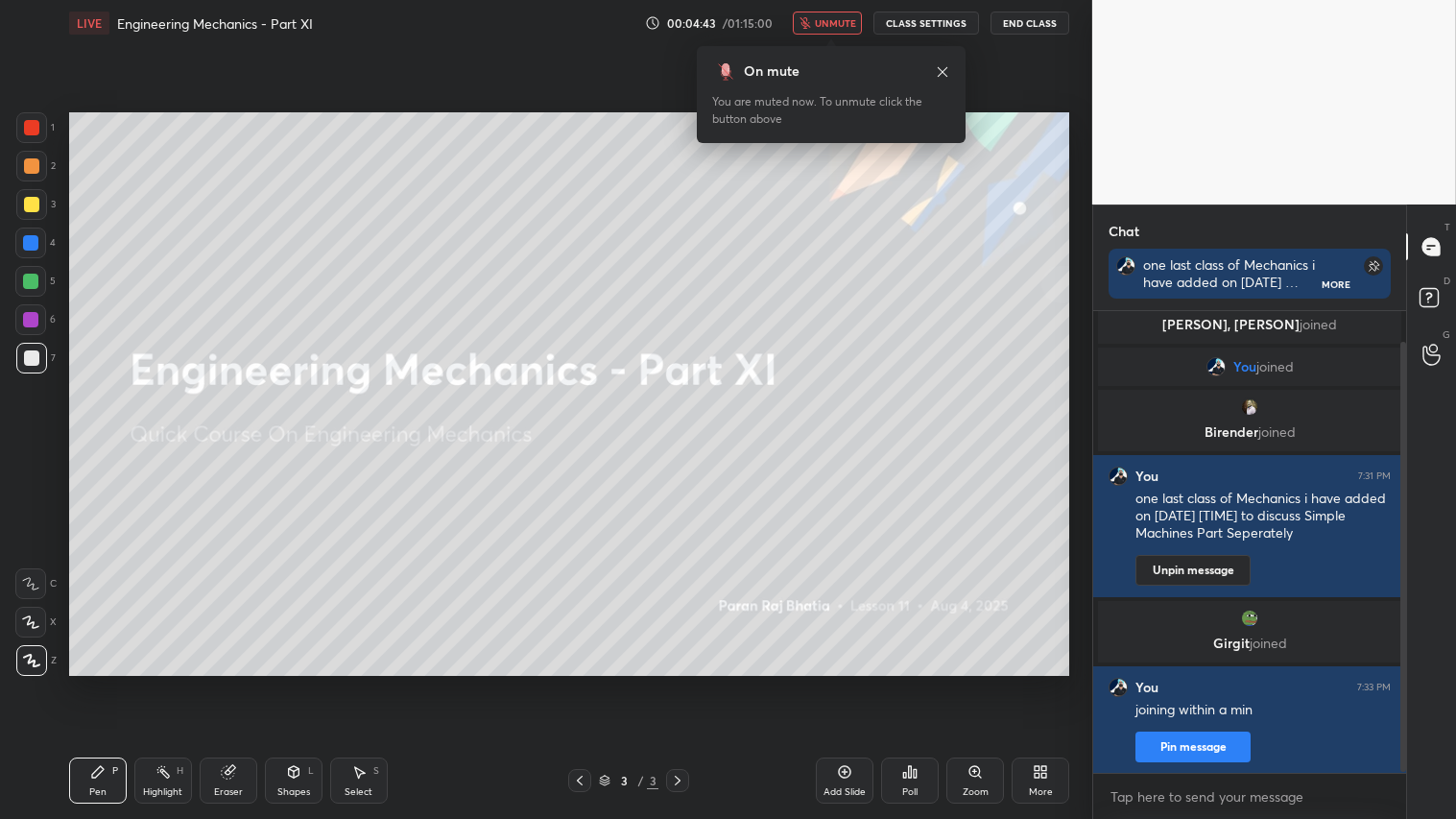 click on "Add Slide" at bounding box center [845, 781] 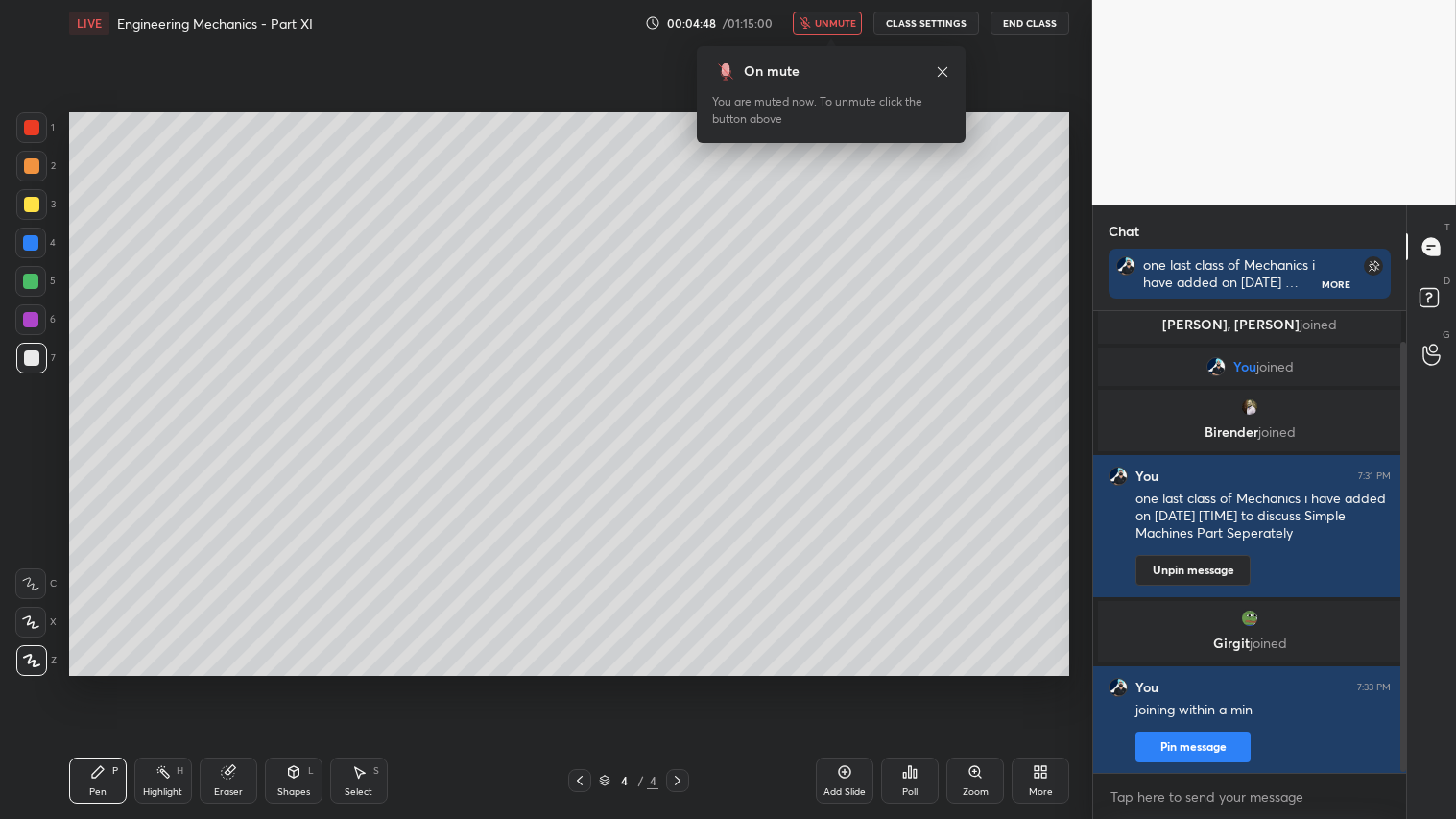 click on "unmute" at bounding box center [835, 23] 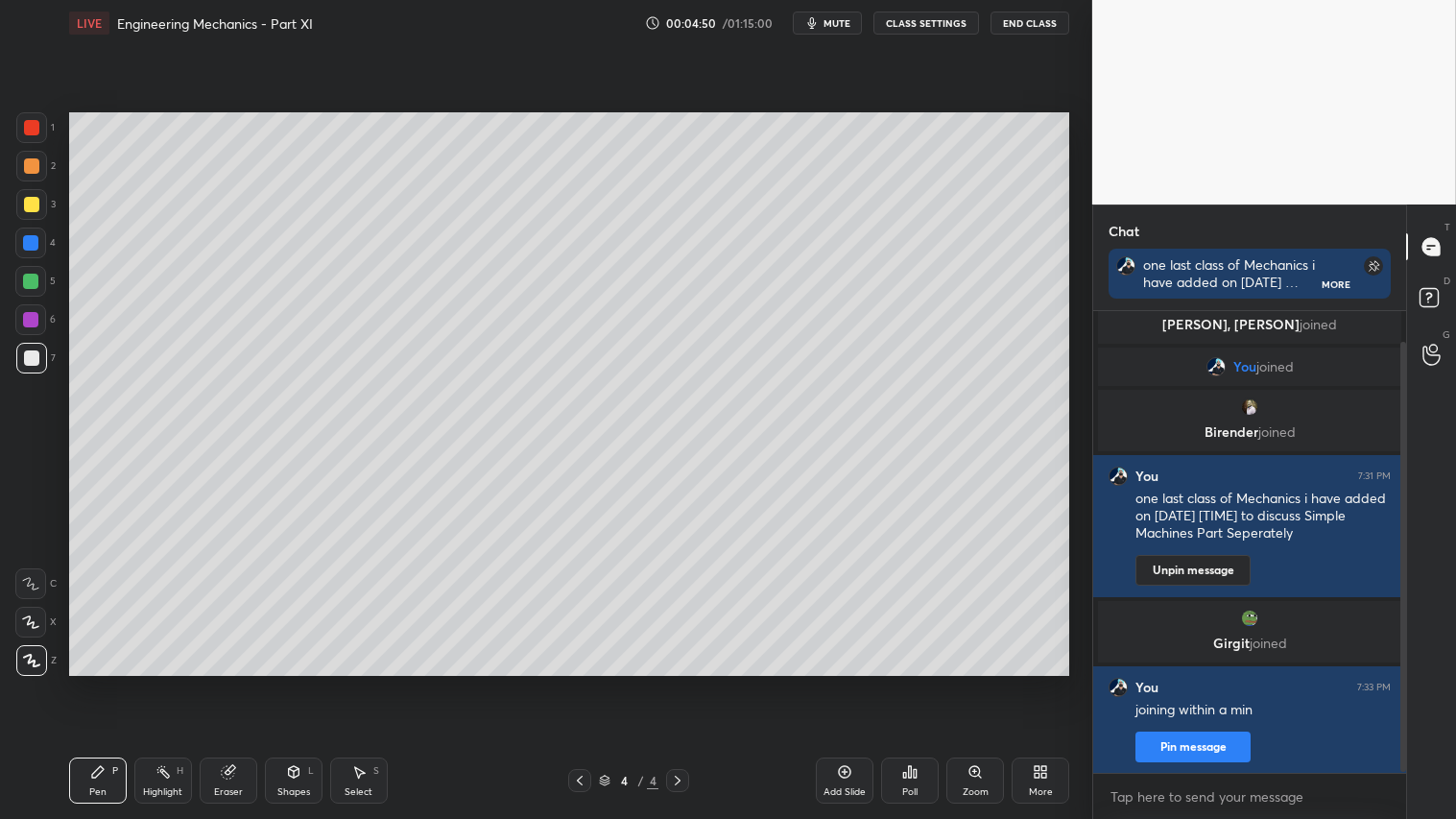 scroll, scrollTop: 102, scrollLeft: 0, axis: vertical 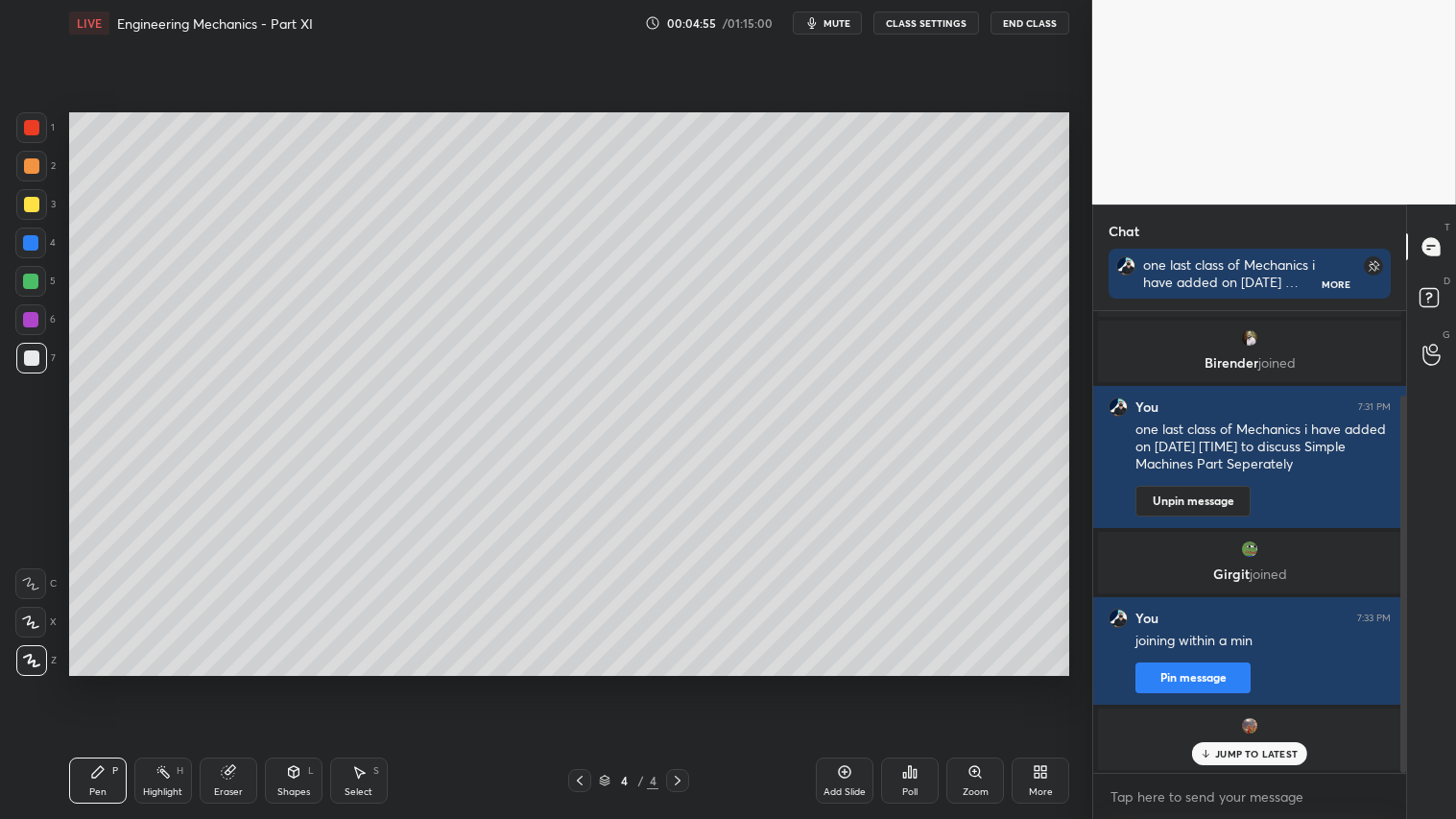 click on "JUMP TO LATEST" at bounding box center (1256, 754) 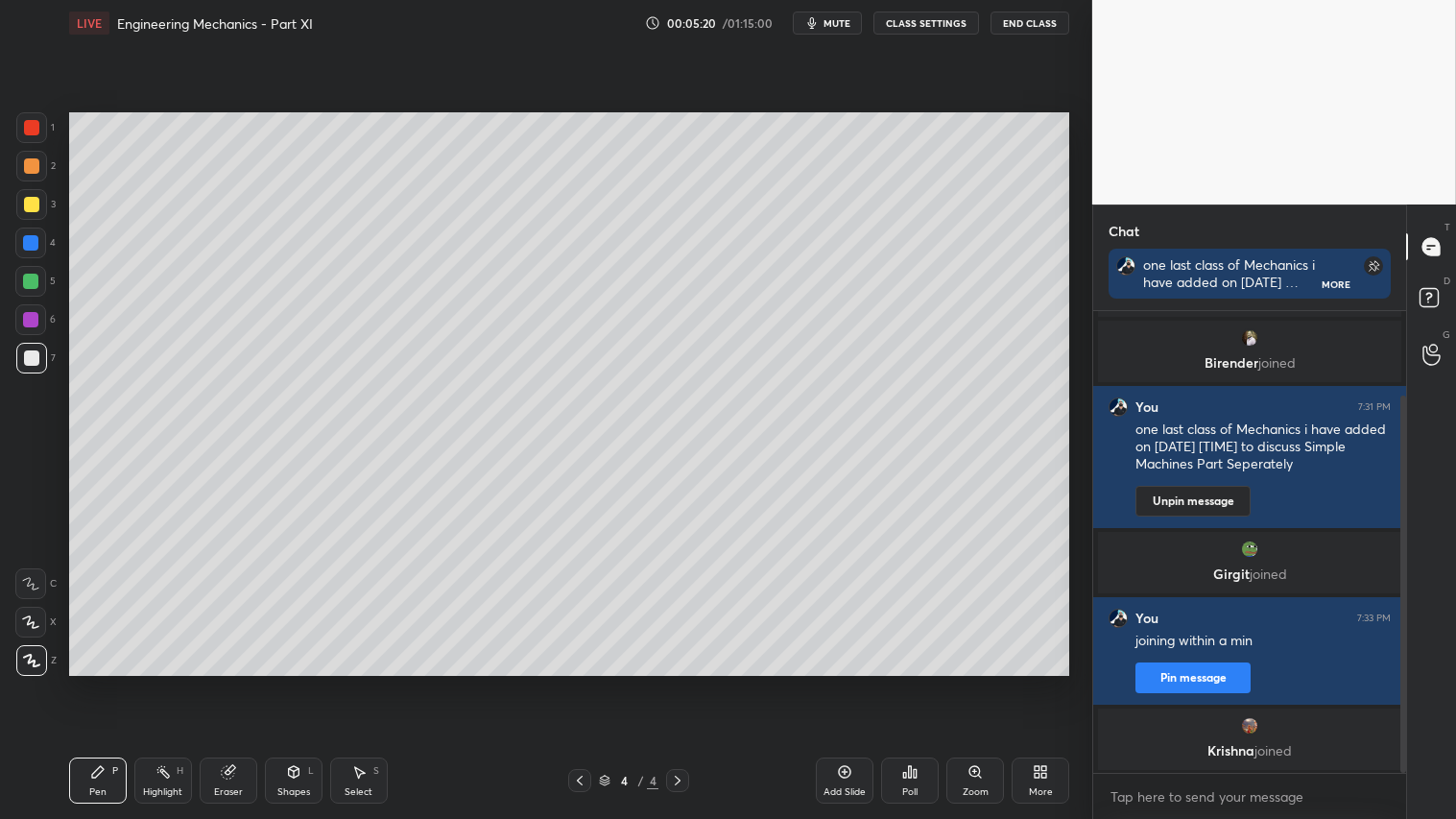 click on "Pen P" at bounding box center [98, 781] 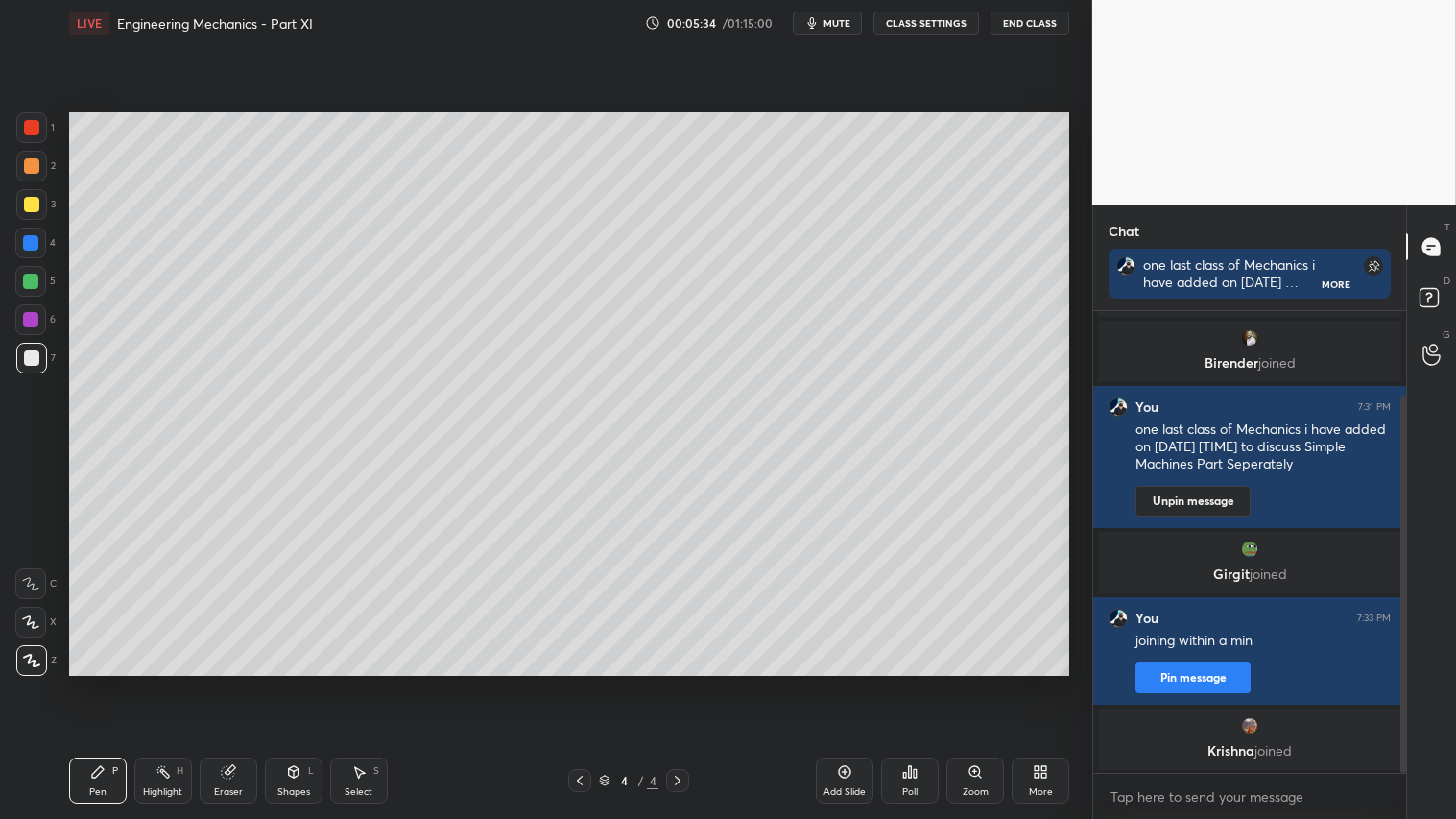 click on "Shapes L" at bounding box center [294, 781] 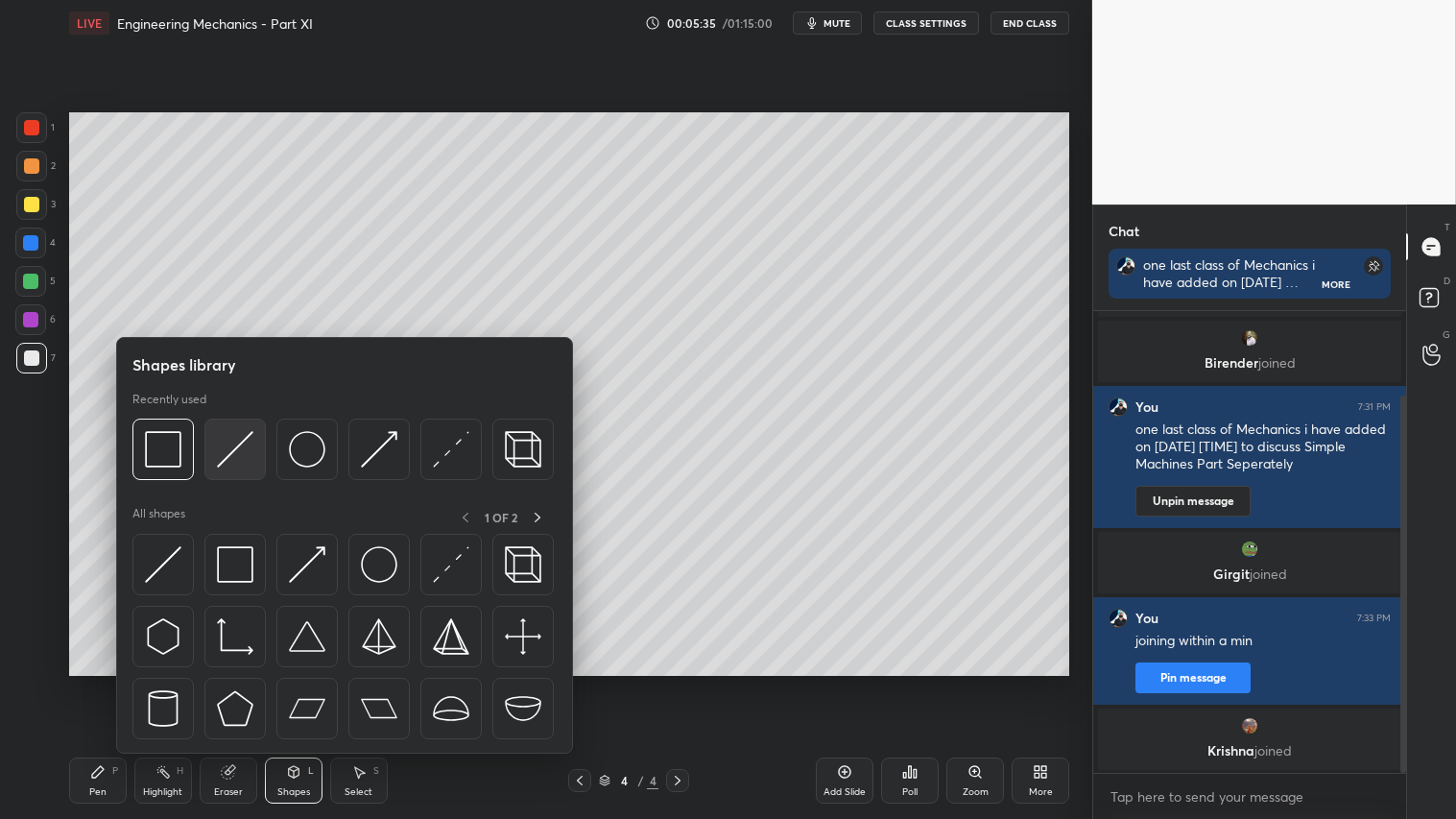 click at bounding box center [235, 449] 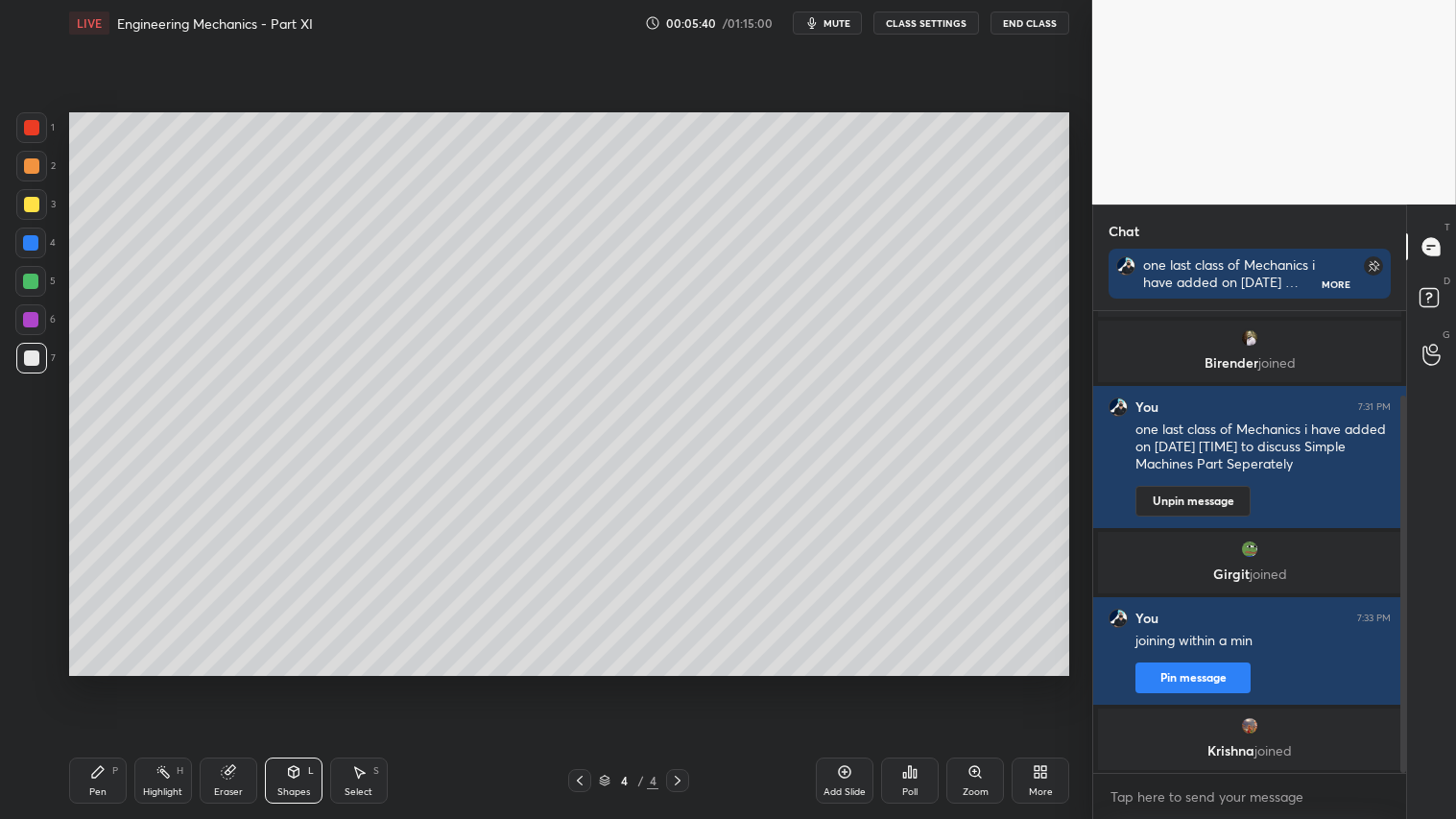 click at bounding box center [32, 205] 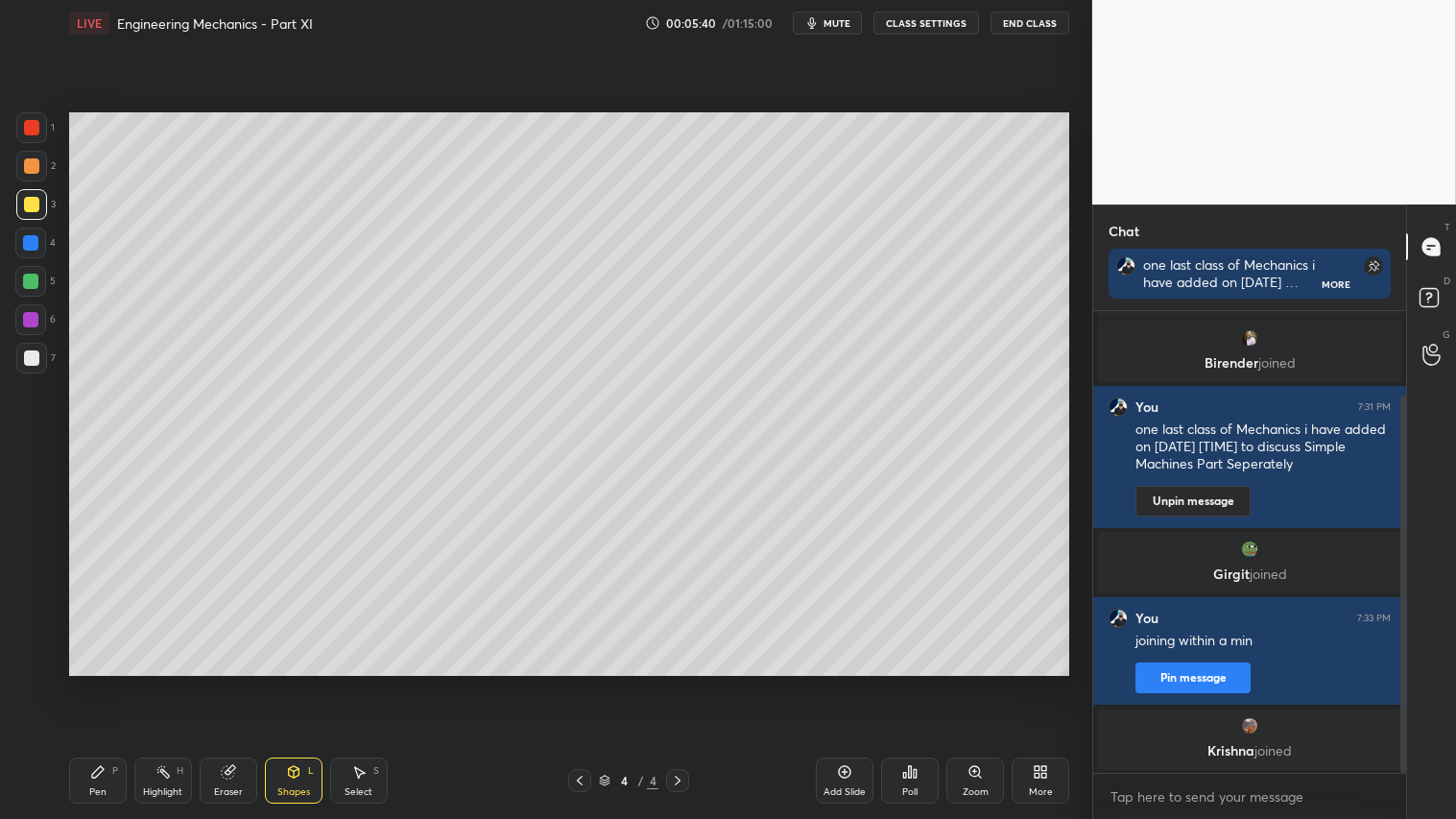 click on "Pen" at bounding box center (98, 792) 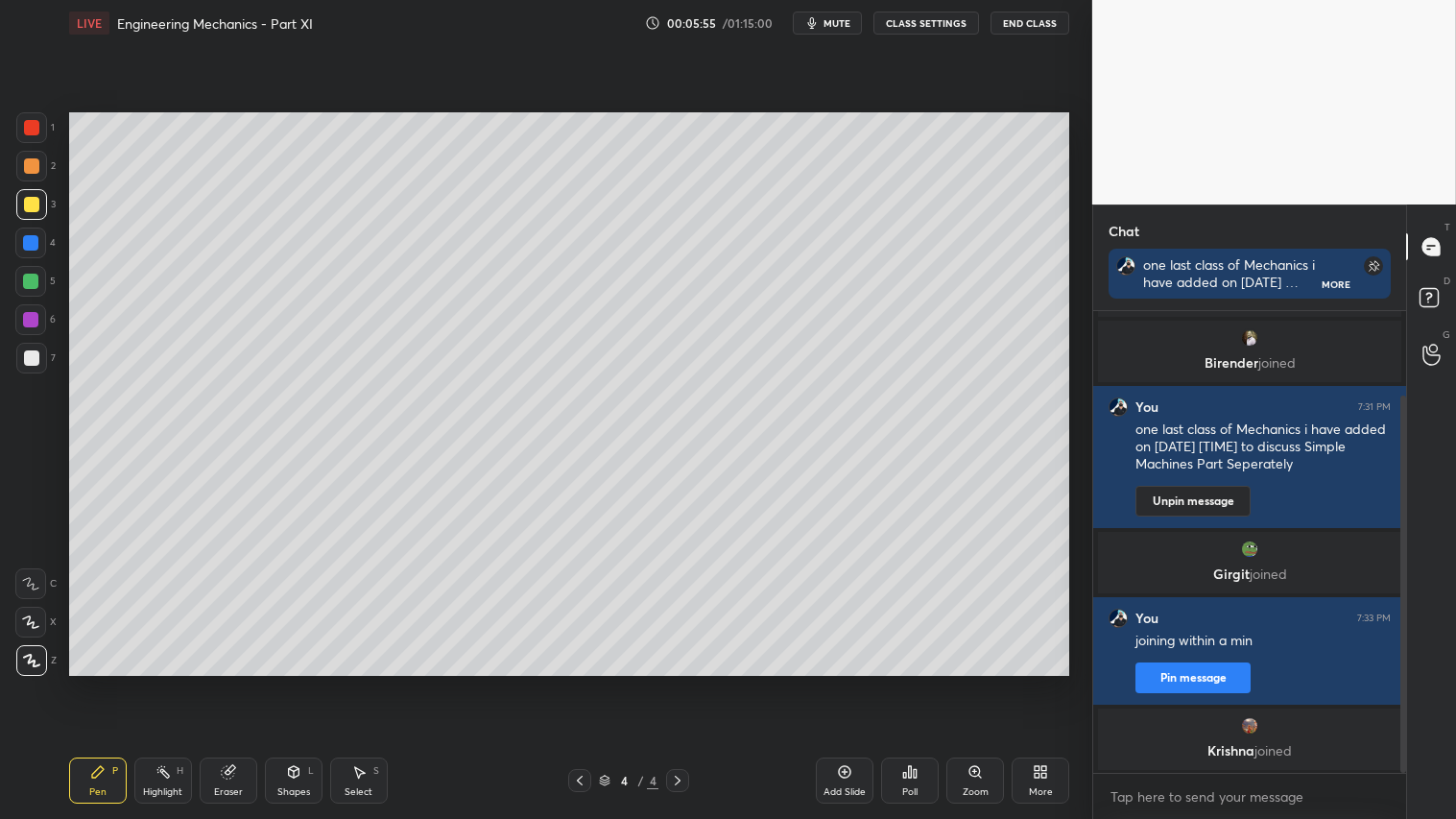 click on "Shapes L" at bounding box center [294, 781] 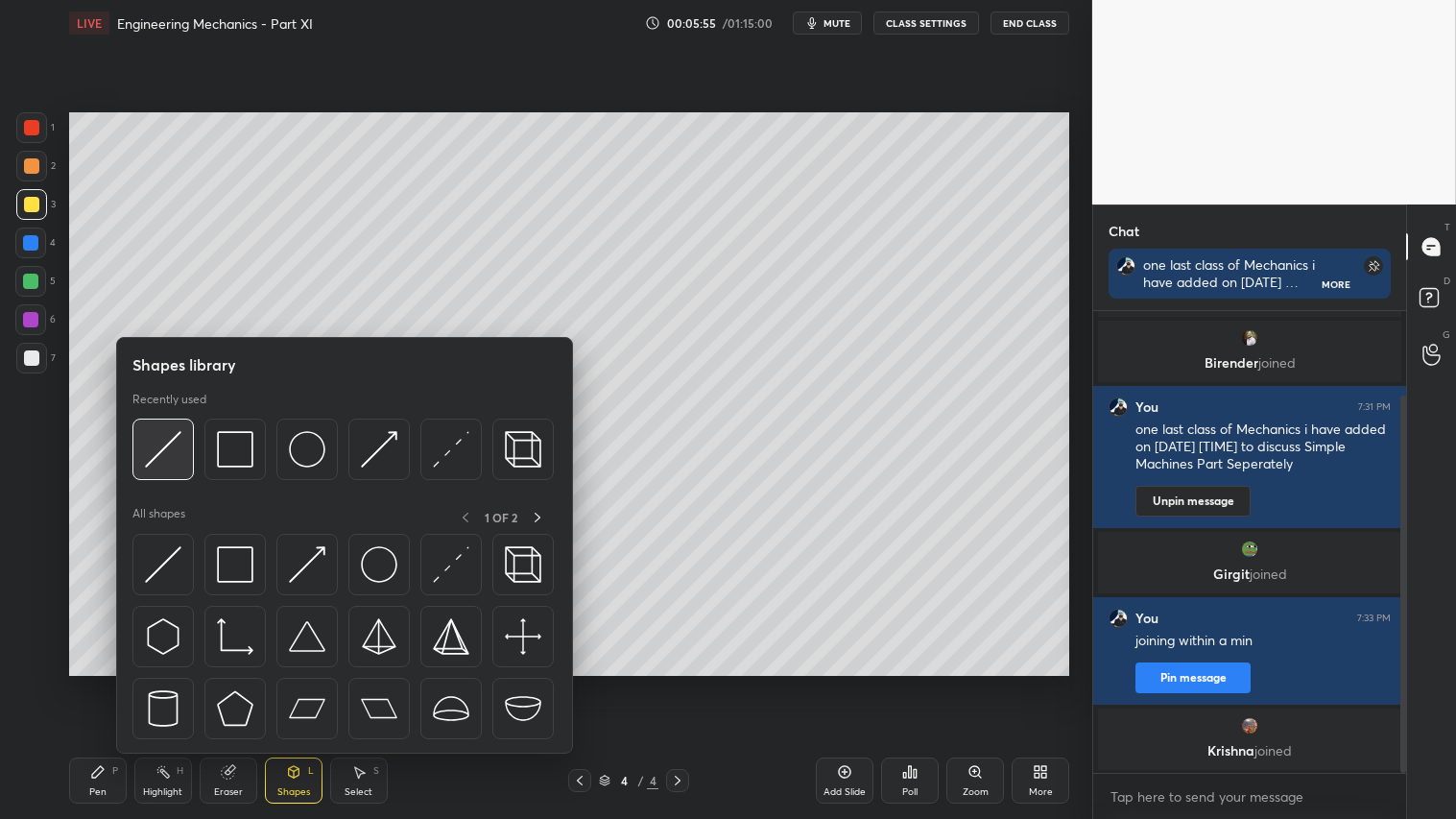 click at bounding box center [163, 449] 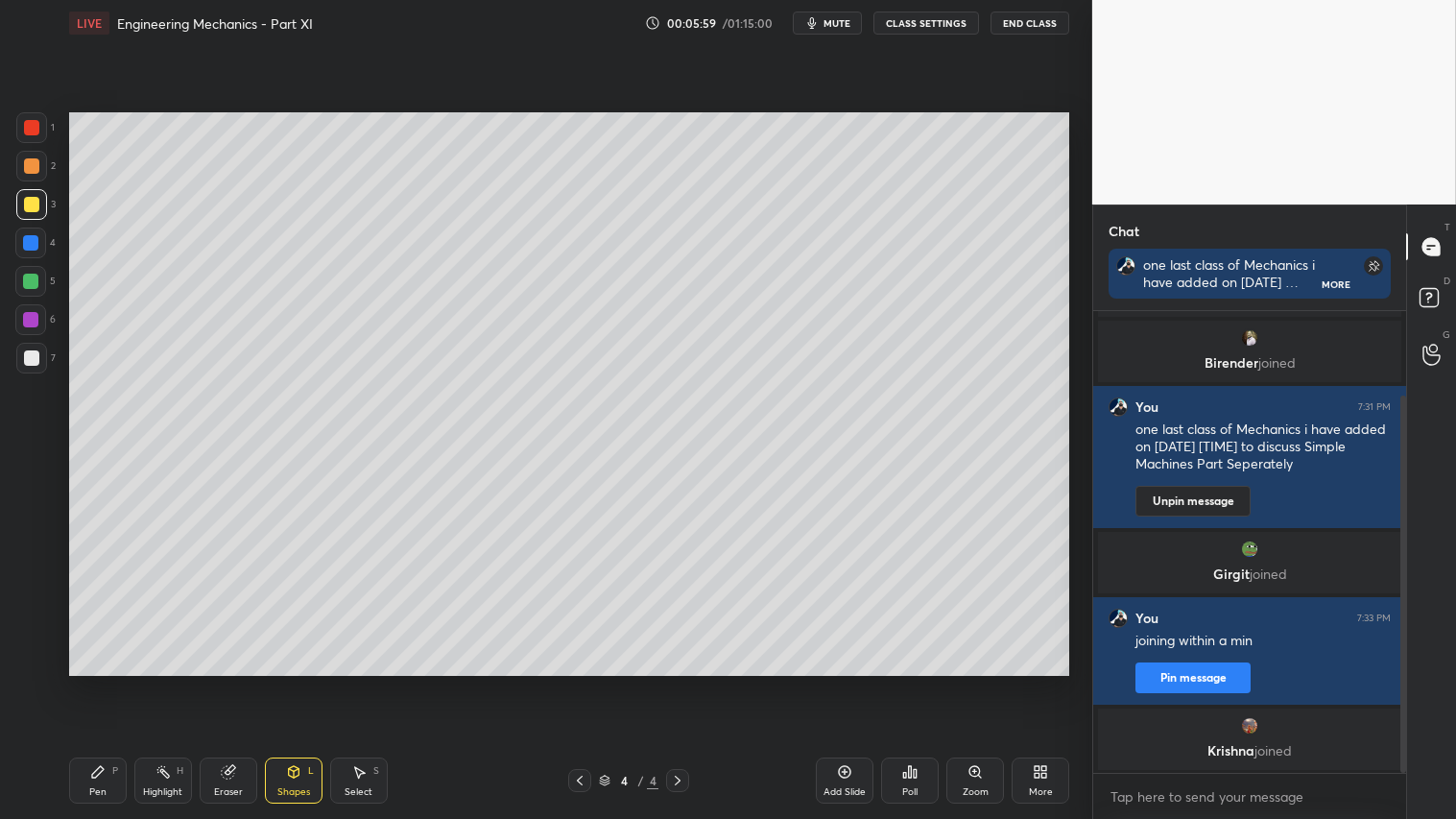 click on "Pen P" at bounding box center (98, 781) 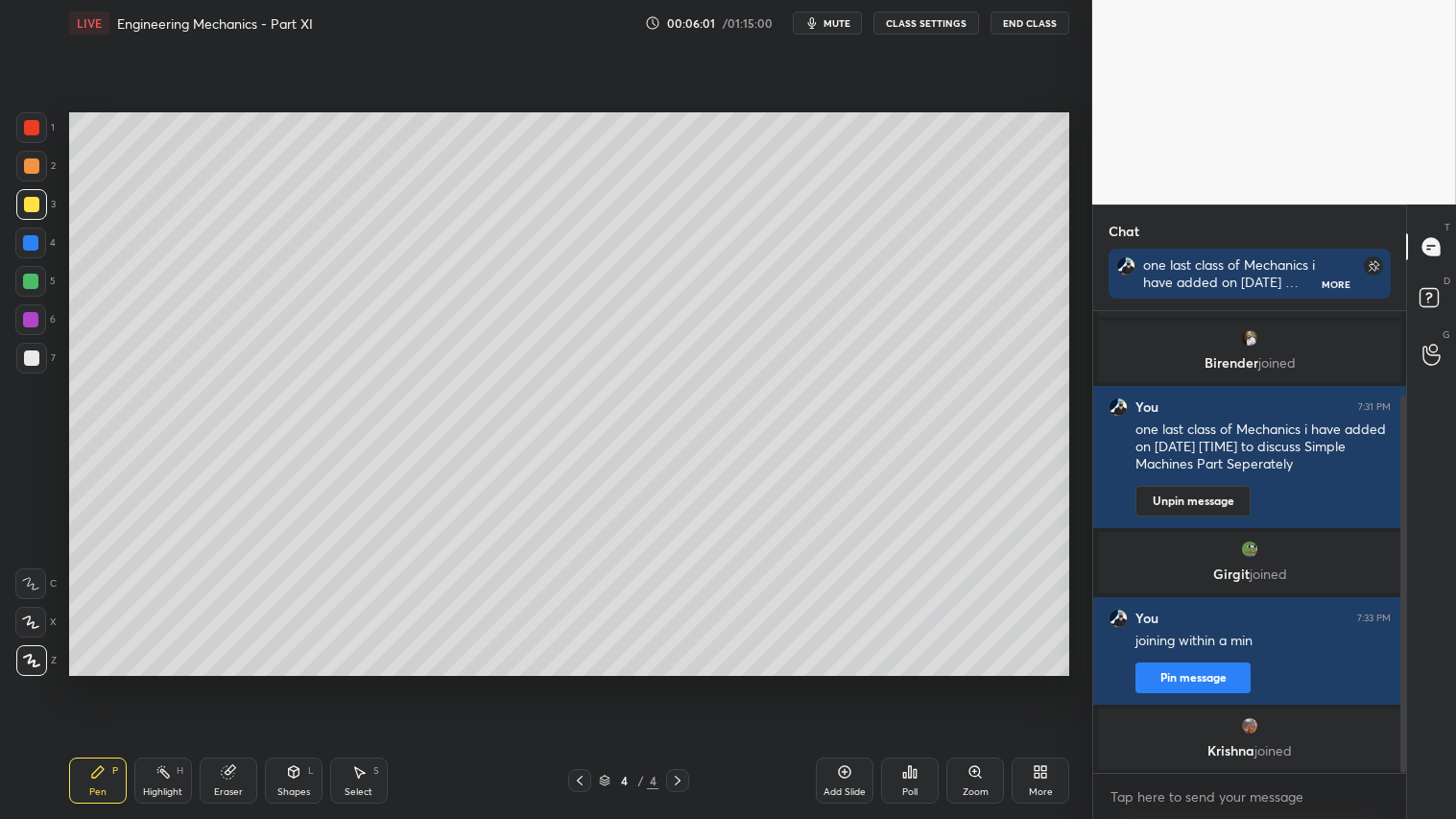 drag, startPoint x: 23, startPoint y: 166, endPoint x: 65, endPoint y: 484, distance: 320.76159 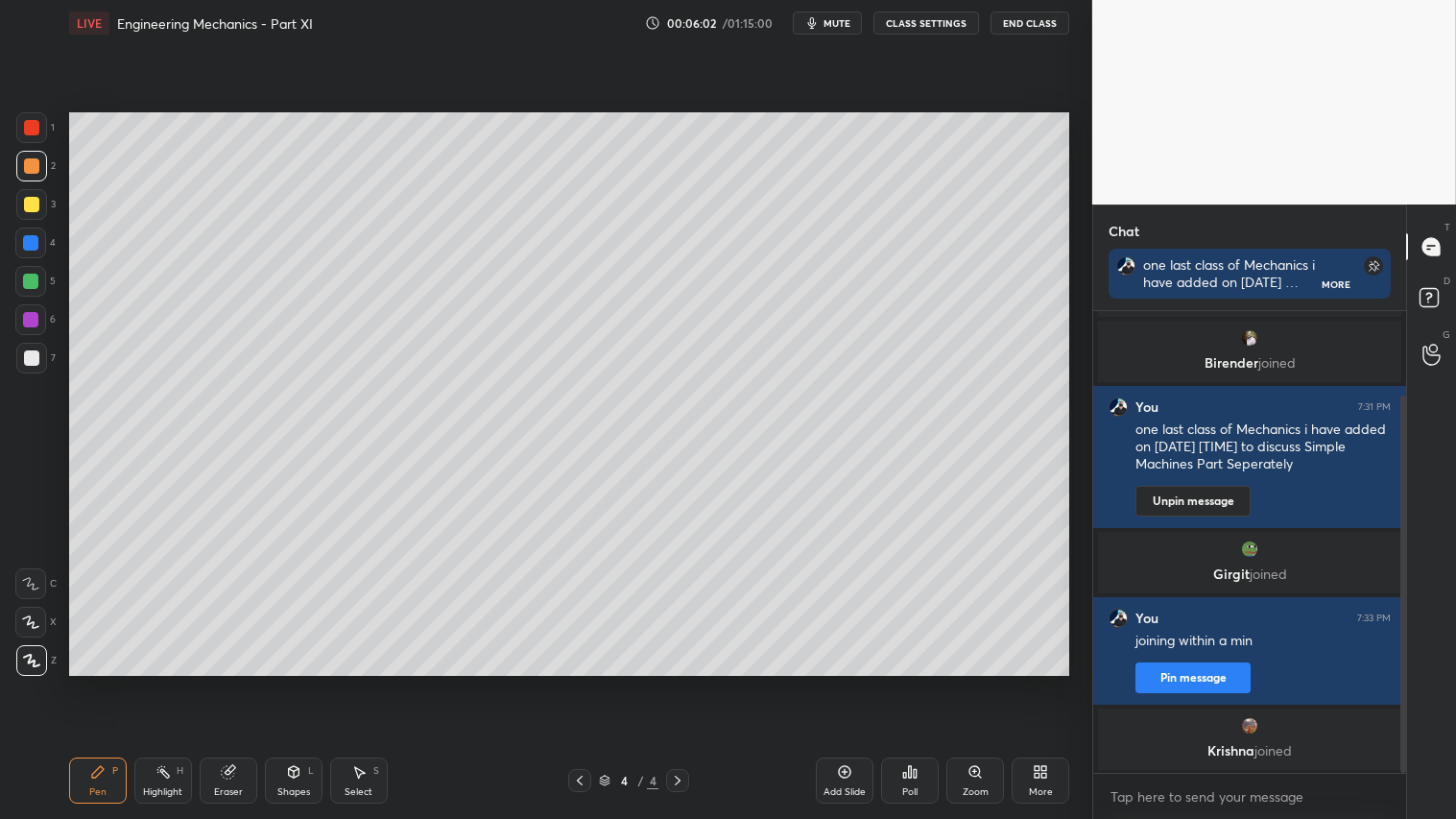 click on "Pen P" at bounding box center (98, 781) 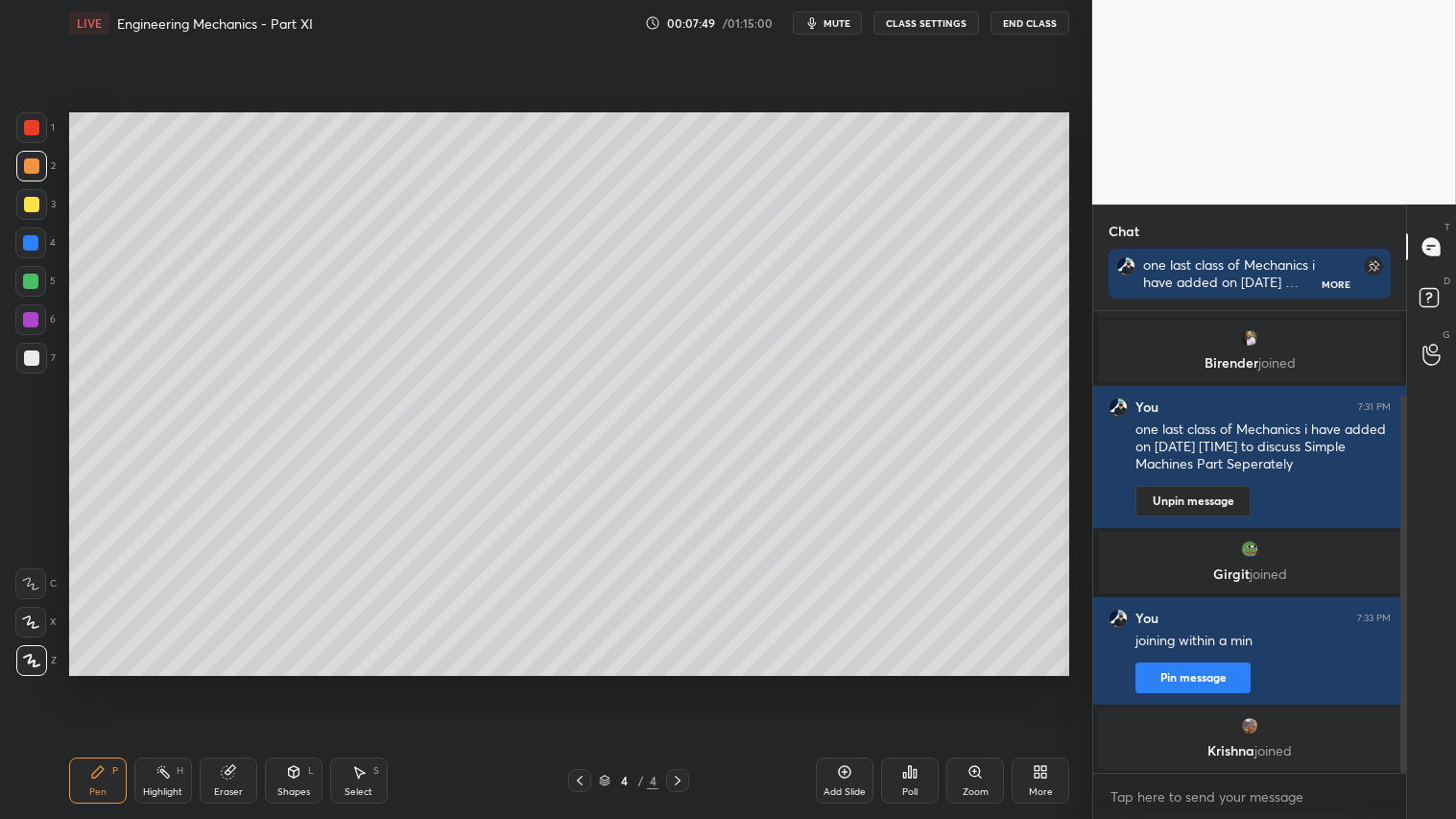 drag, startPoint x: 30, startPoint y: 353, endPoint x: 52, endPoint y: 348, distance: 22.561028 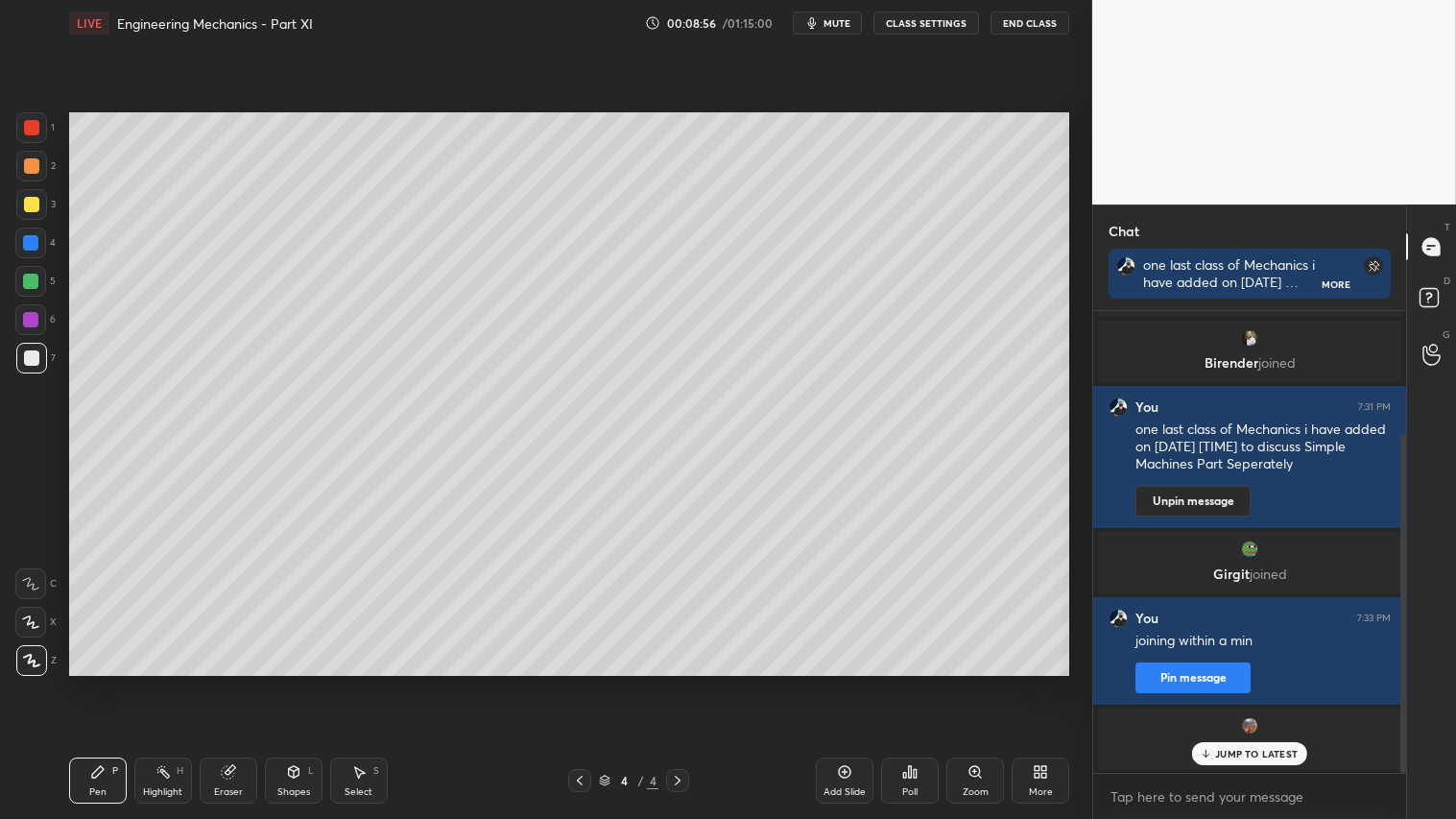 scroll, scrollTop: 167, scrollLeft: 0, axis: vertical 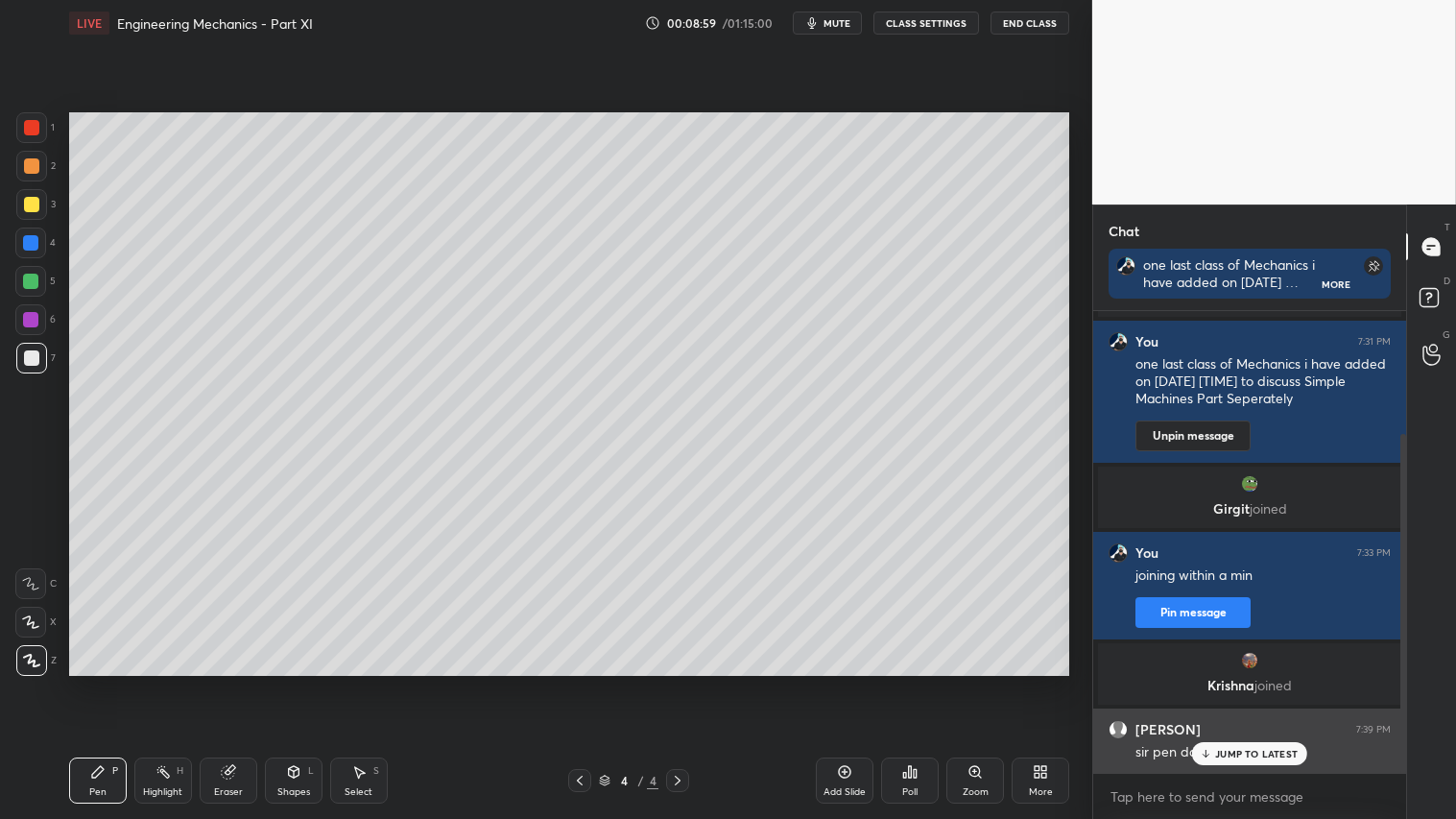 click on "JUMP TO LATEST" at bounding box center (1256, 754) 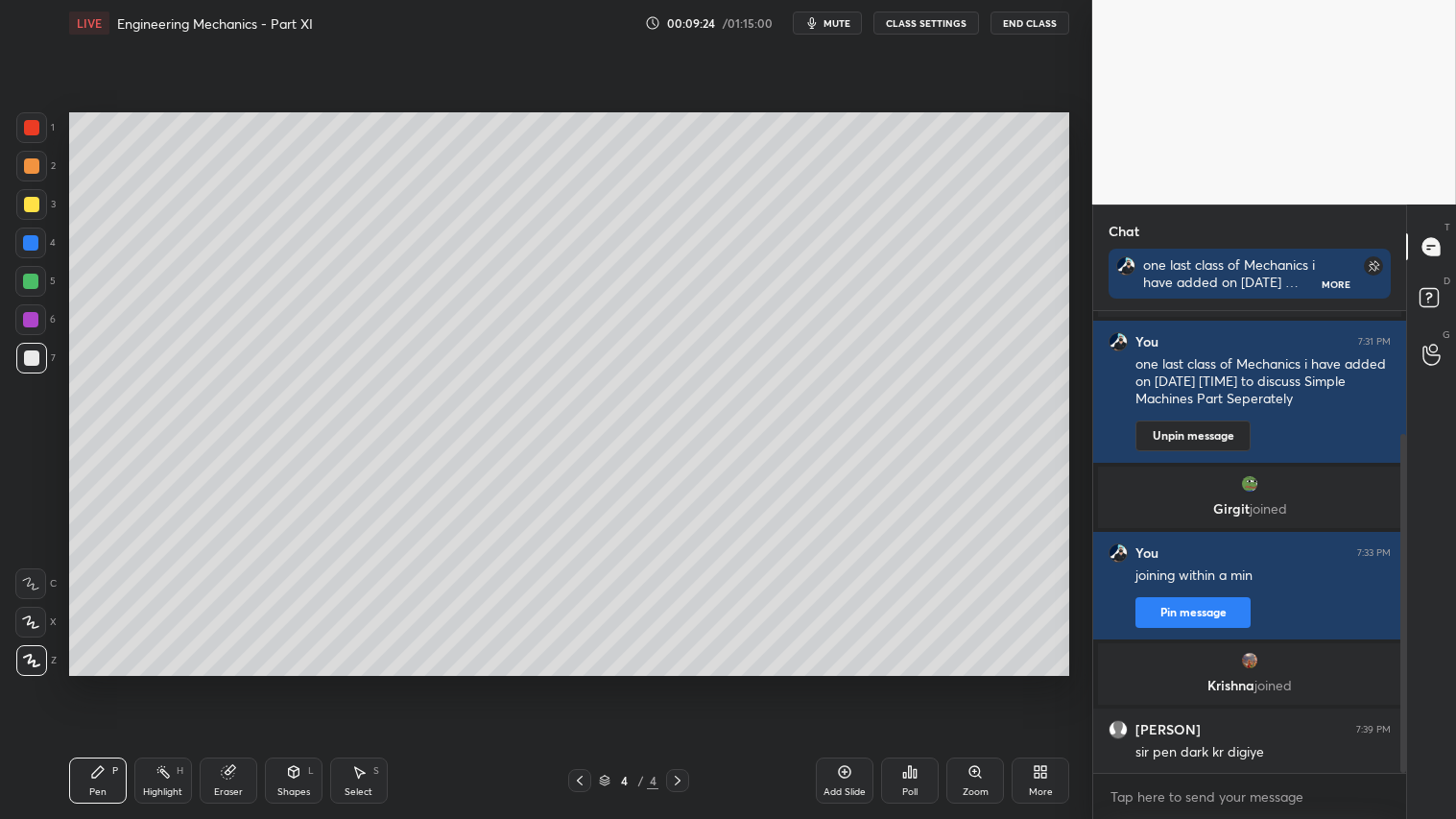 click on "Eraser" at bounding box center (228, 792) 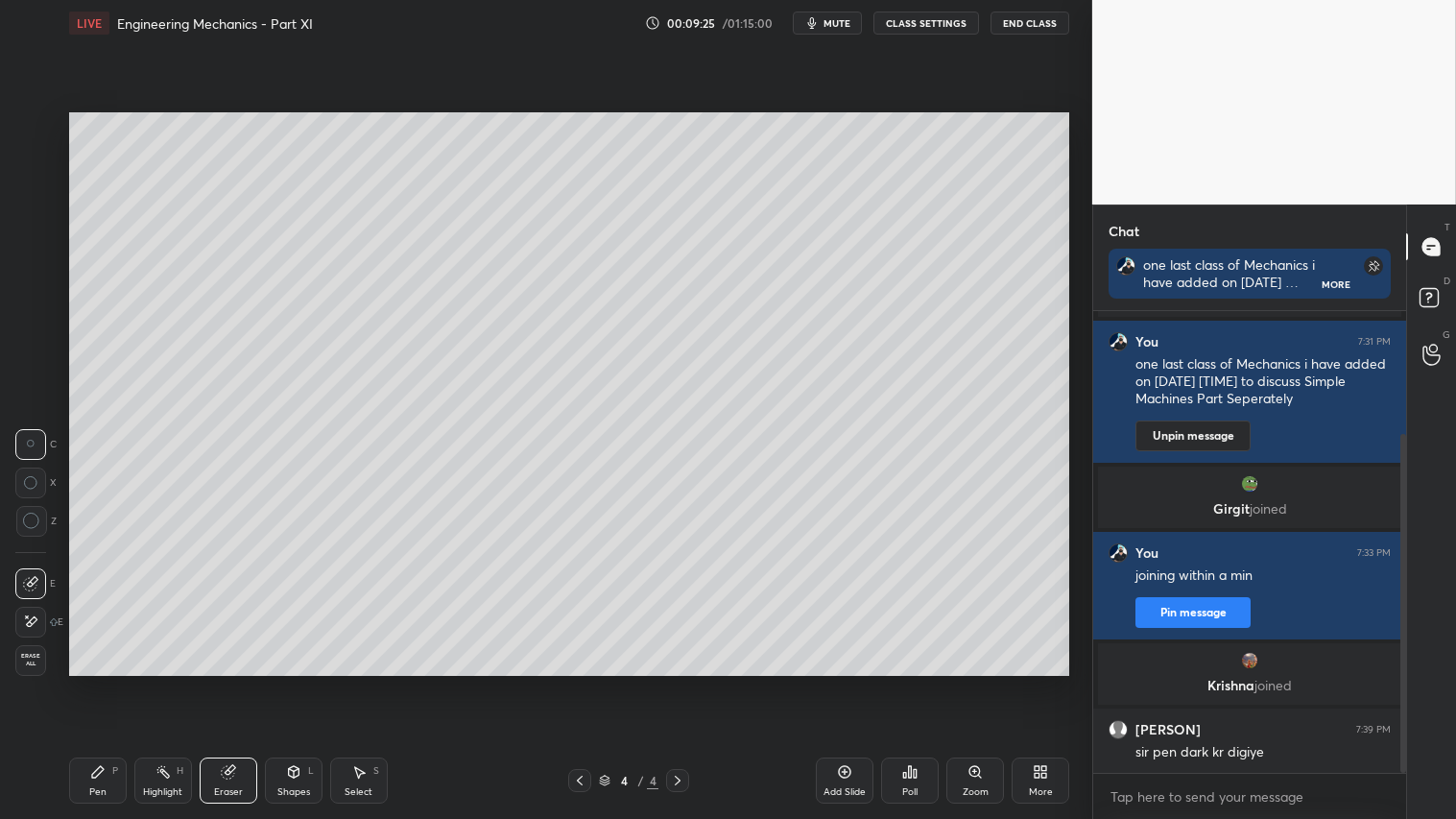 click on "Erase all" at bounding box center (31, 660) 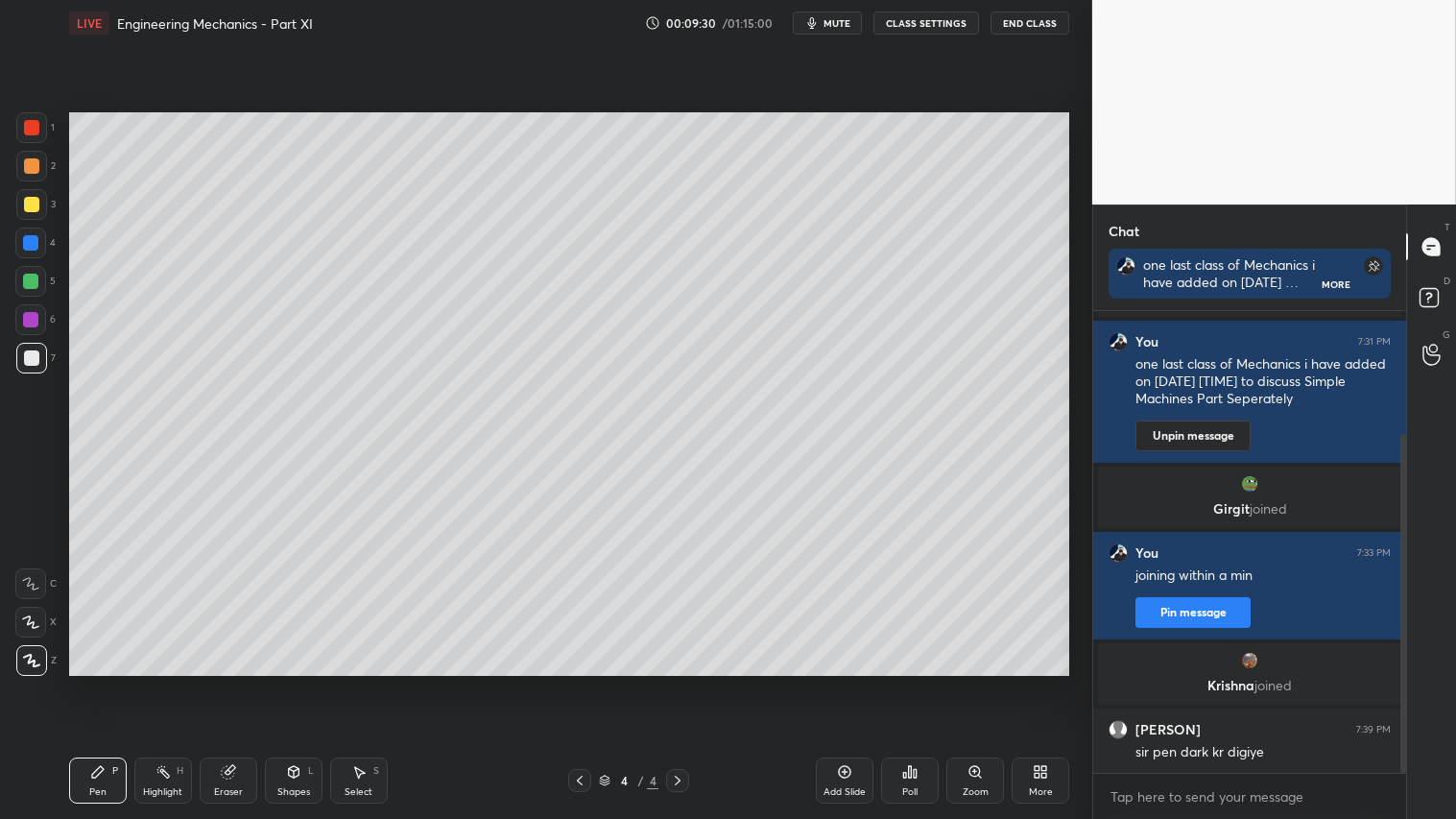 click 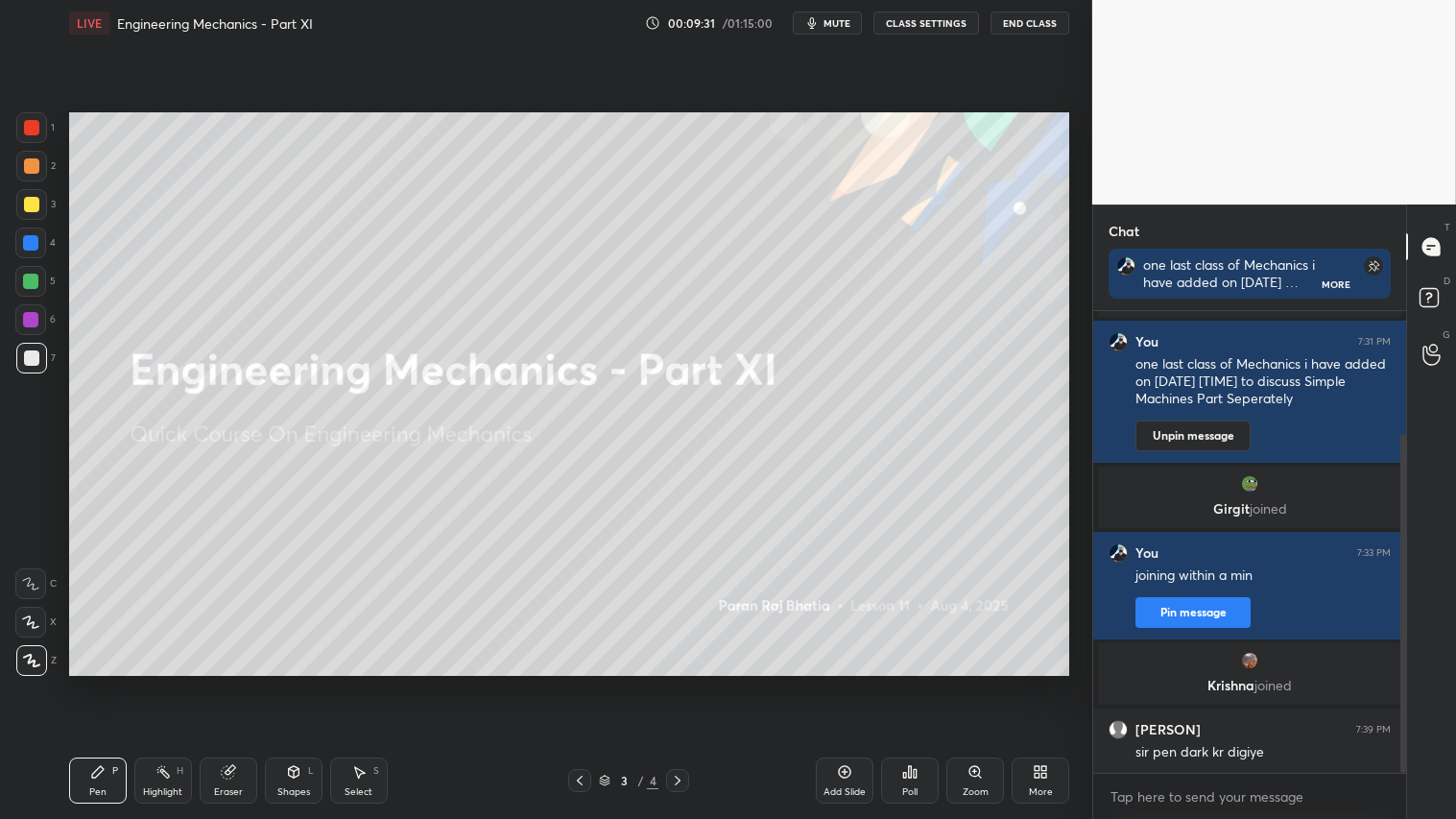 click 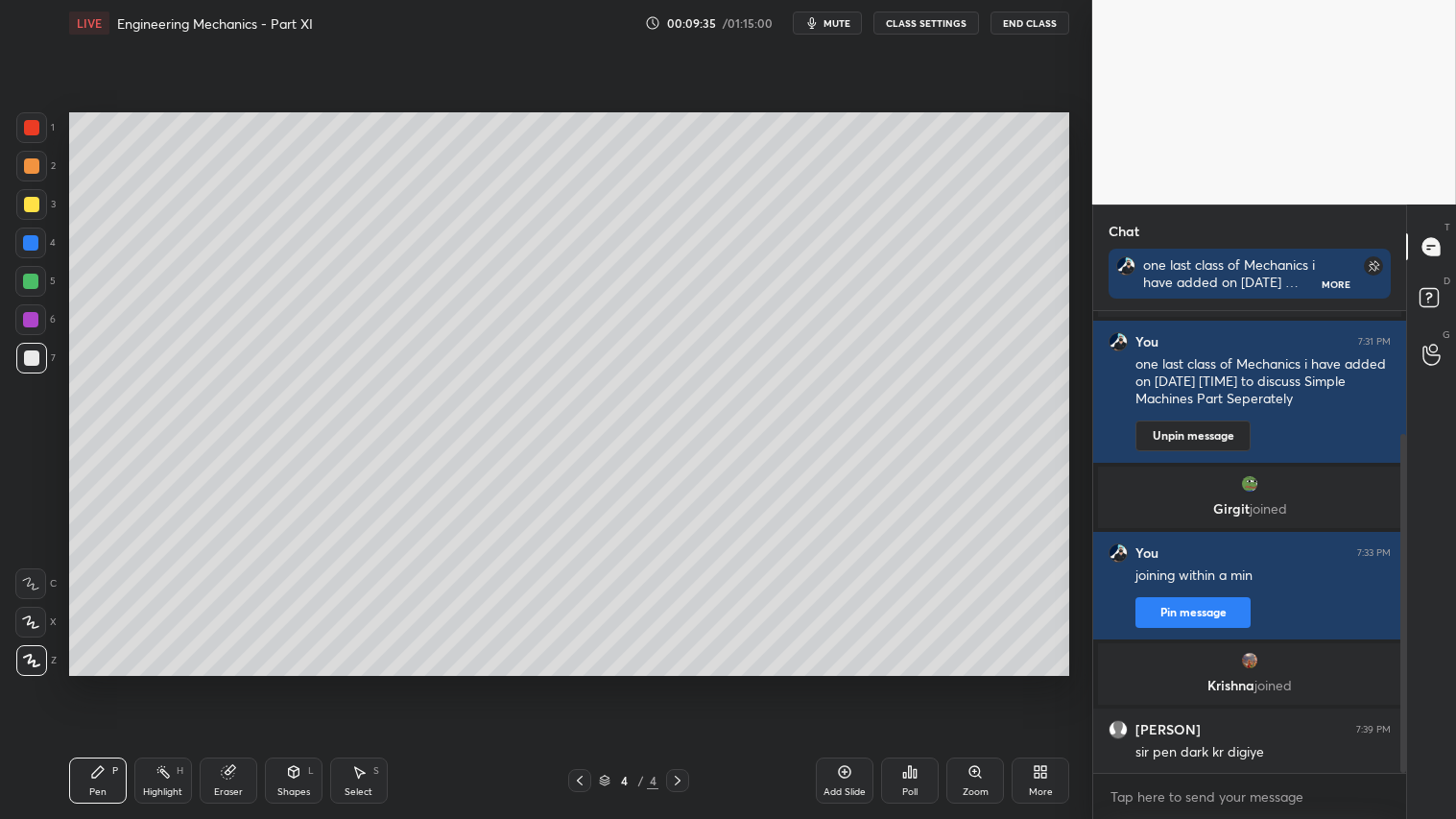 click 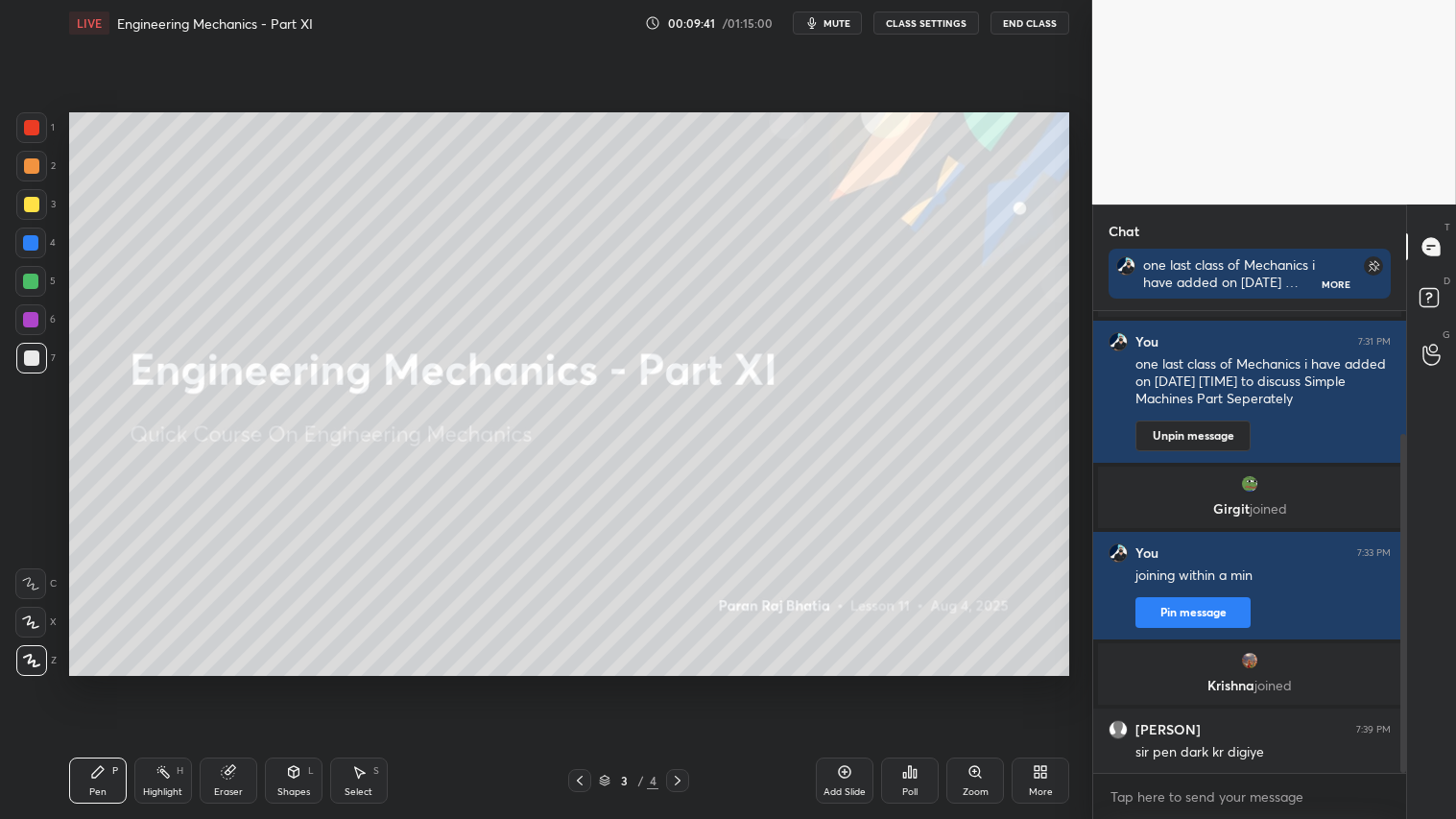 click 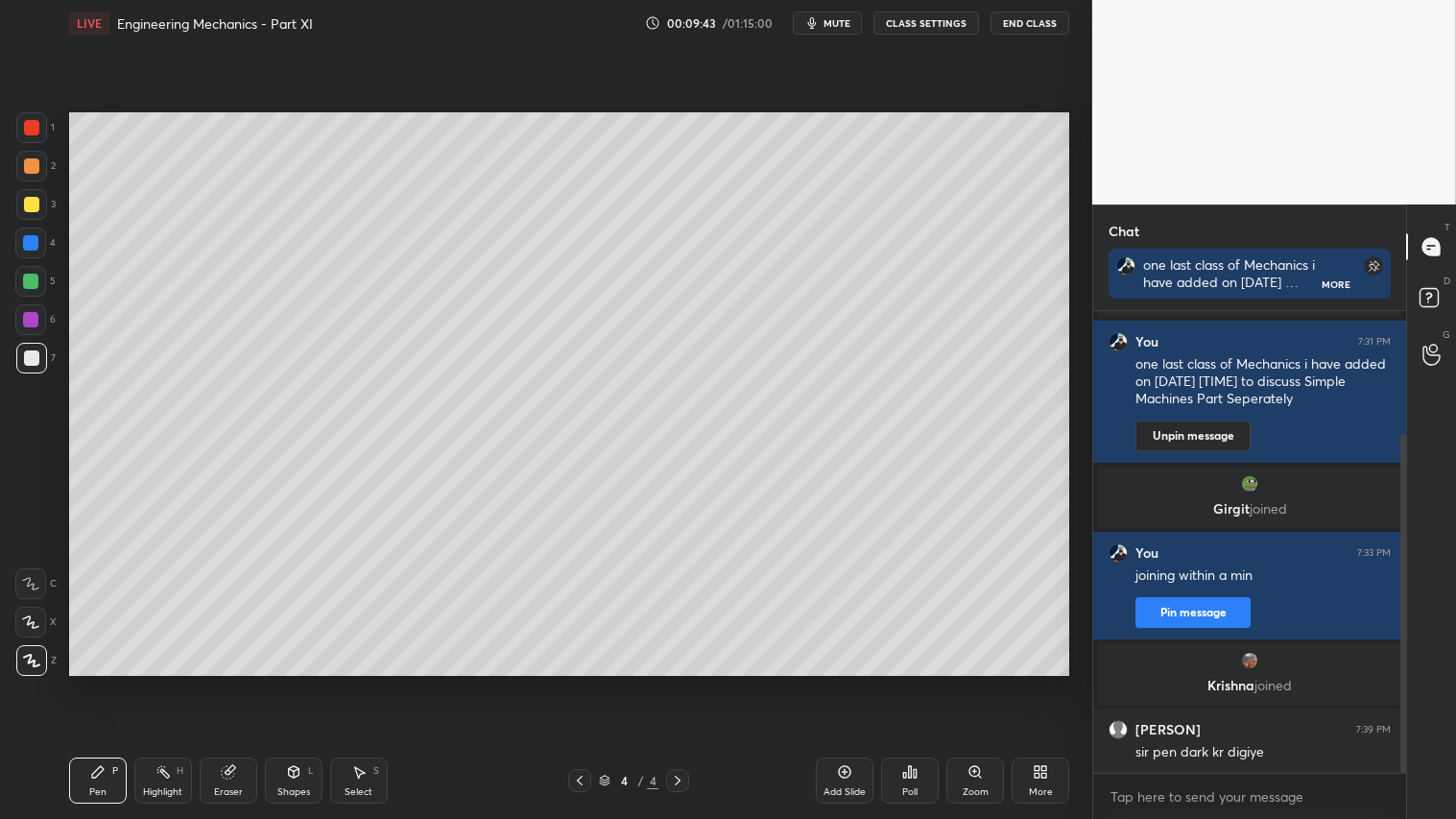 click 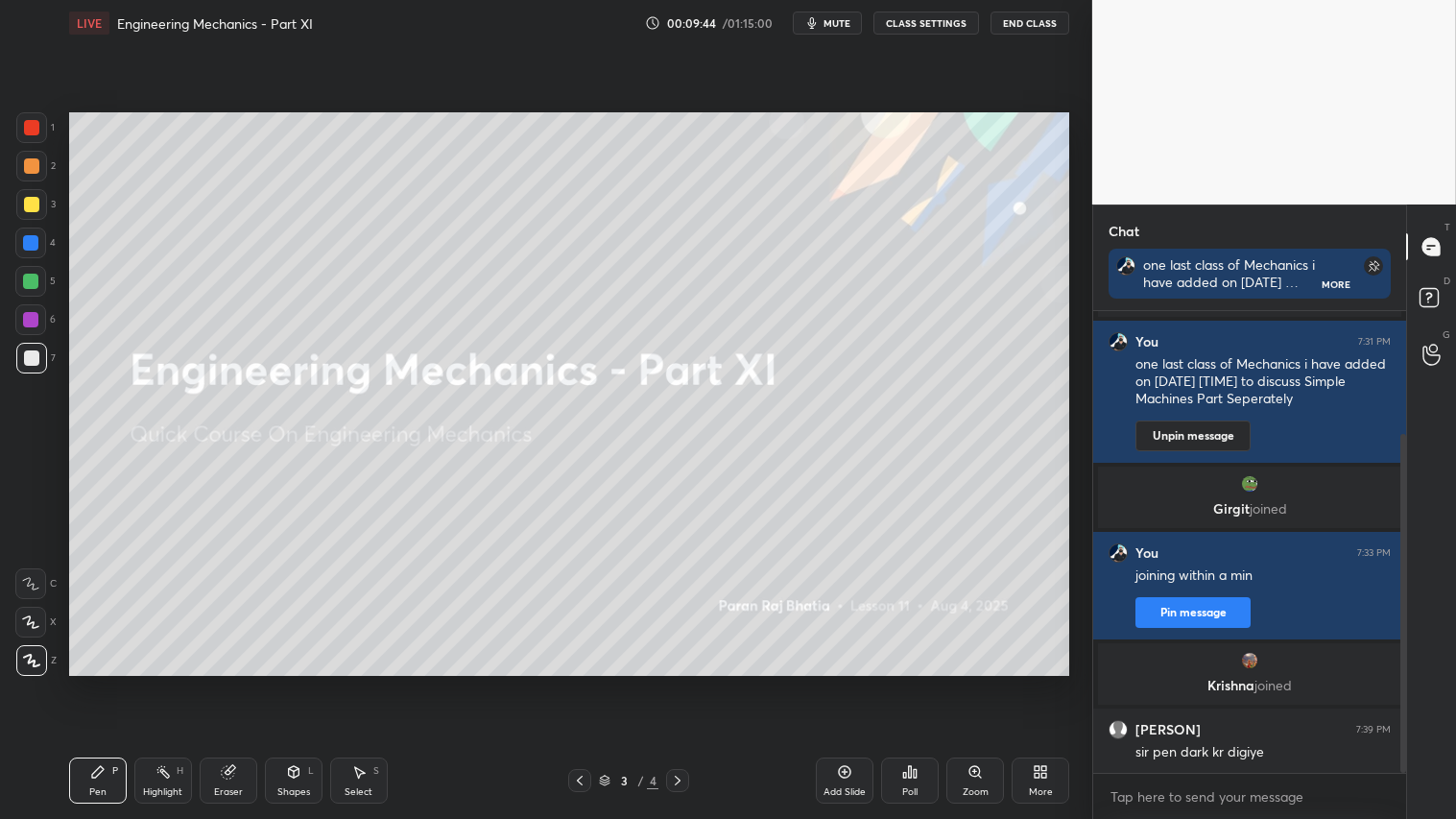 click 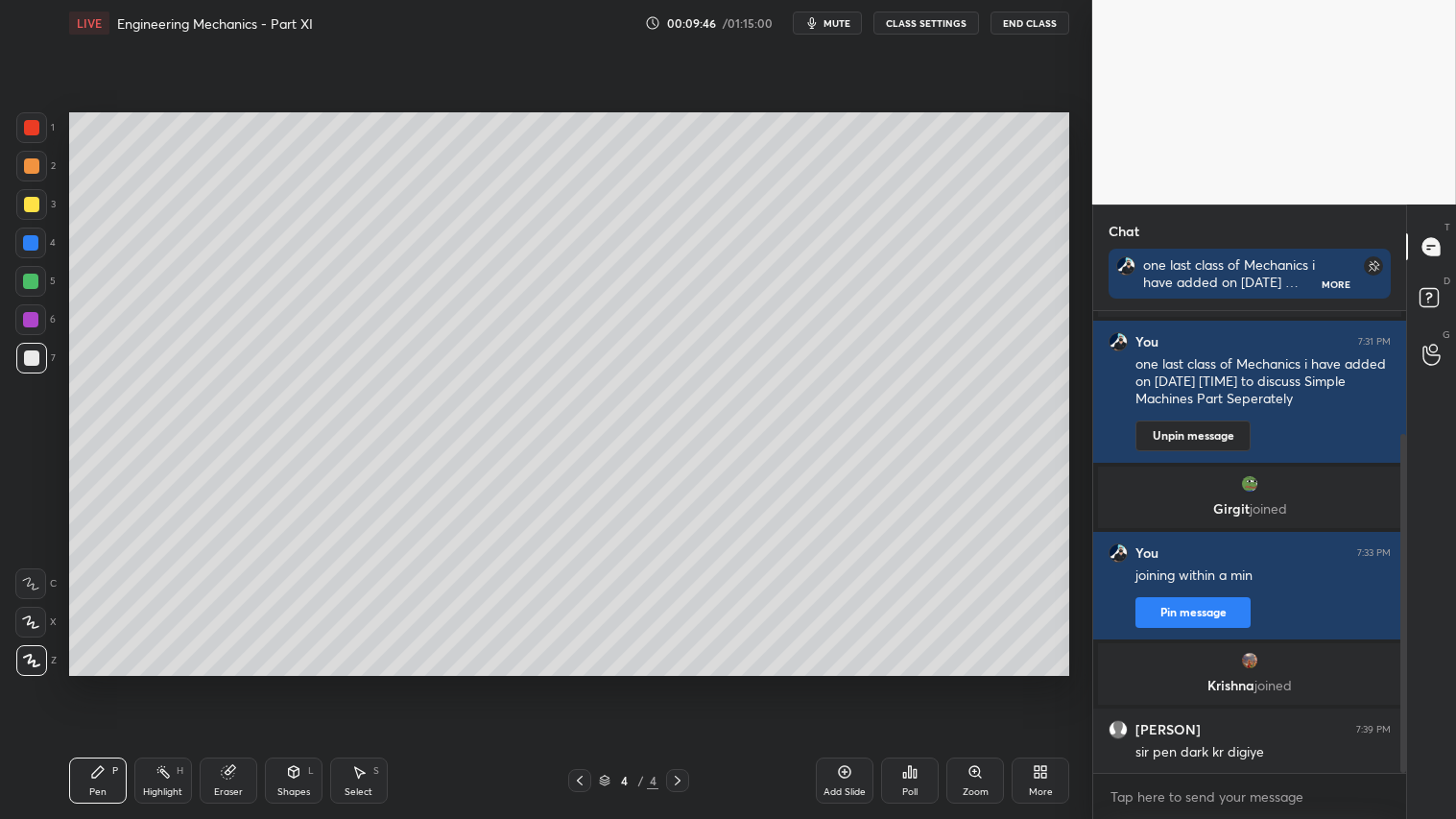 drag, startPoint x: 38, startPoint y: 357, endPoint x: 40, endPoint y: 371, distance: 14.142136 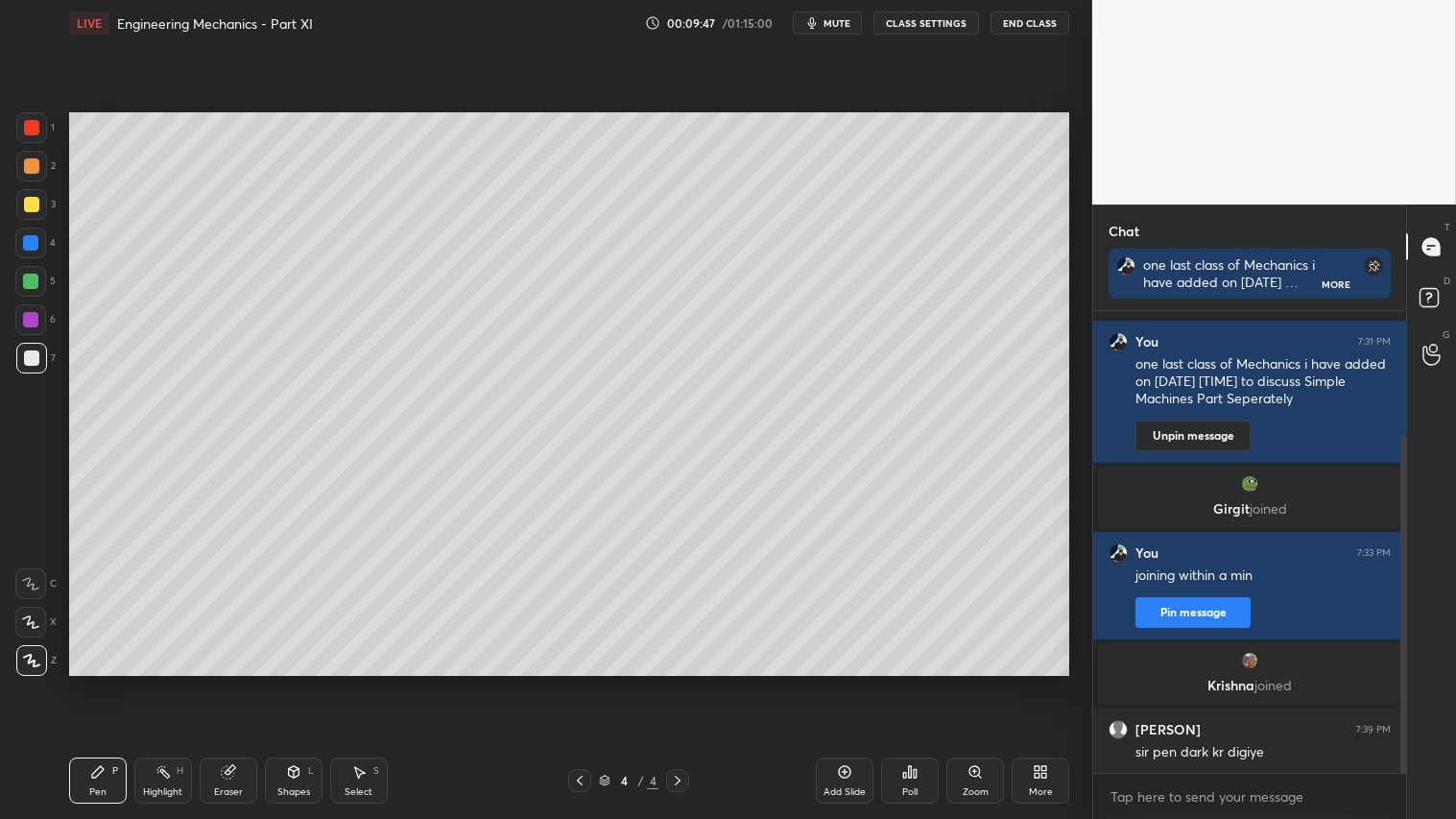 click on "Pen P" at bounding box center [98, 781] 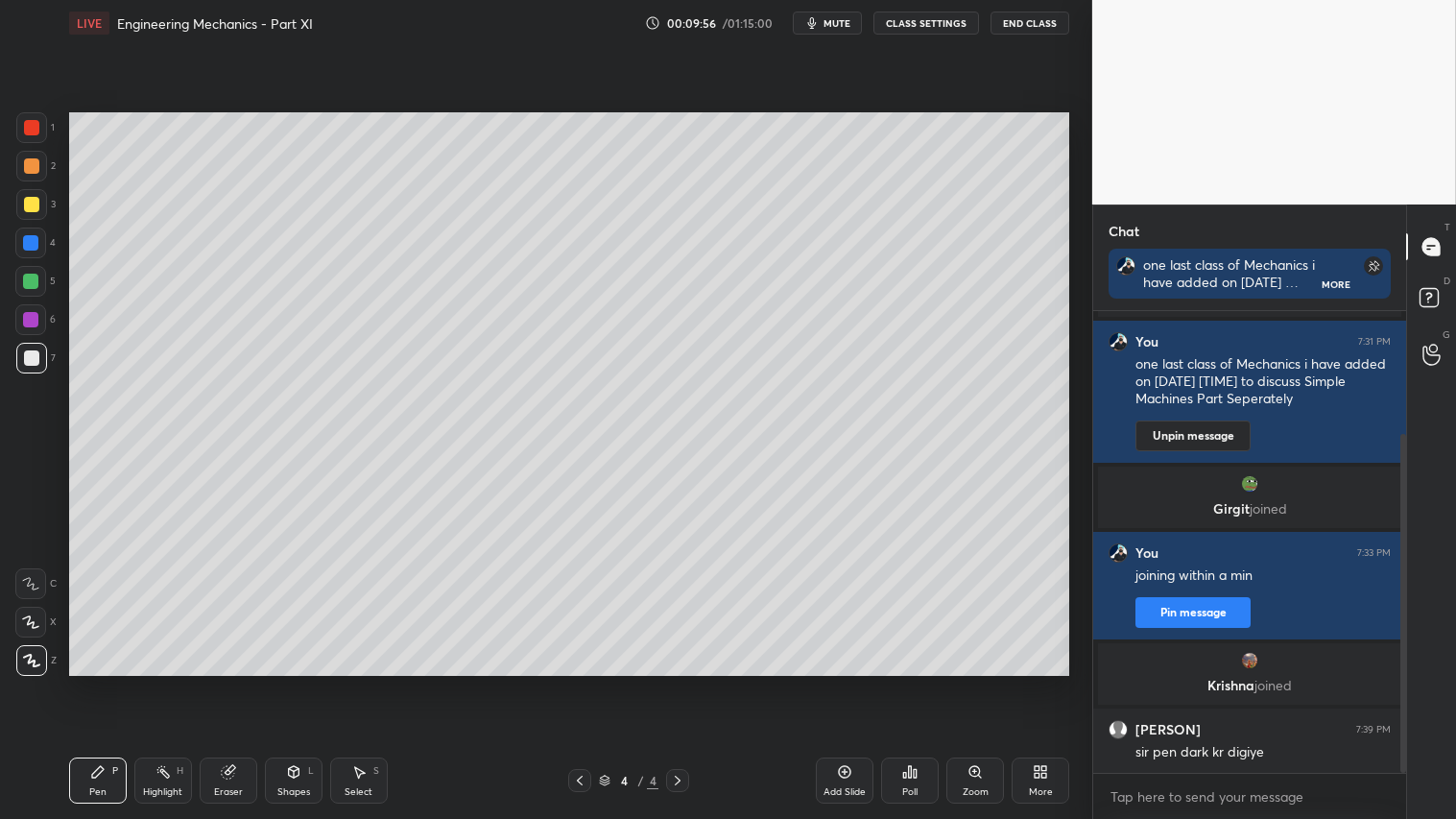 click 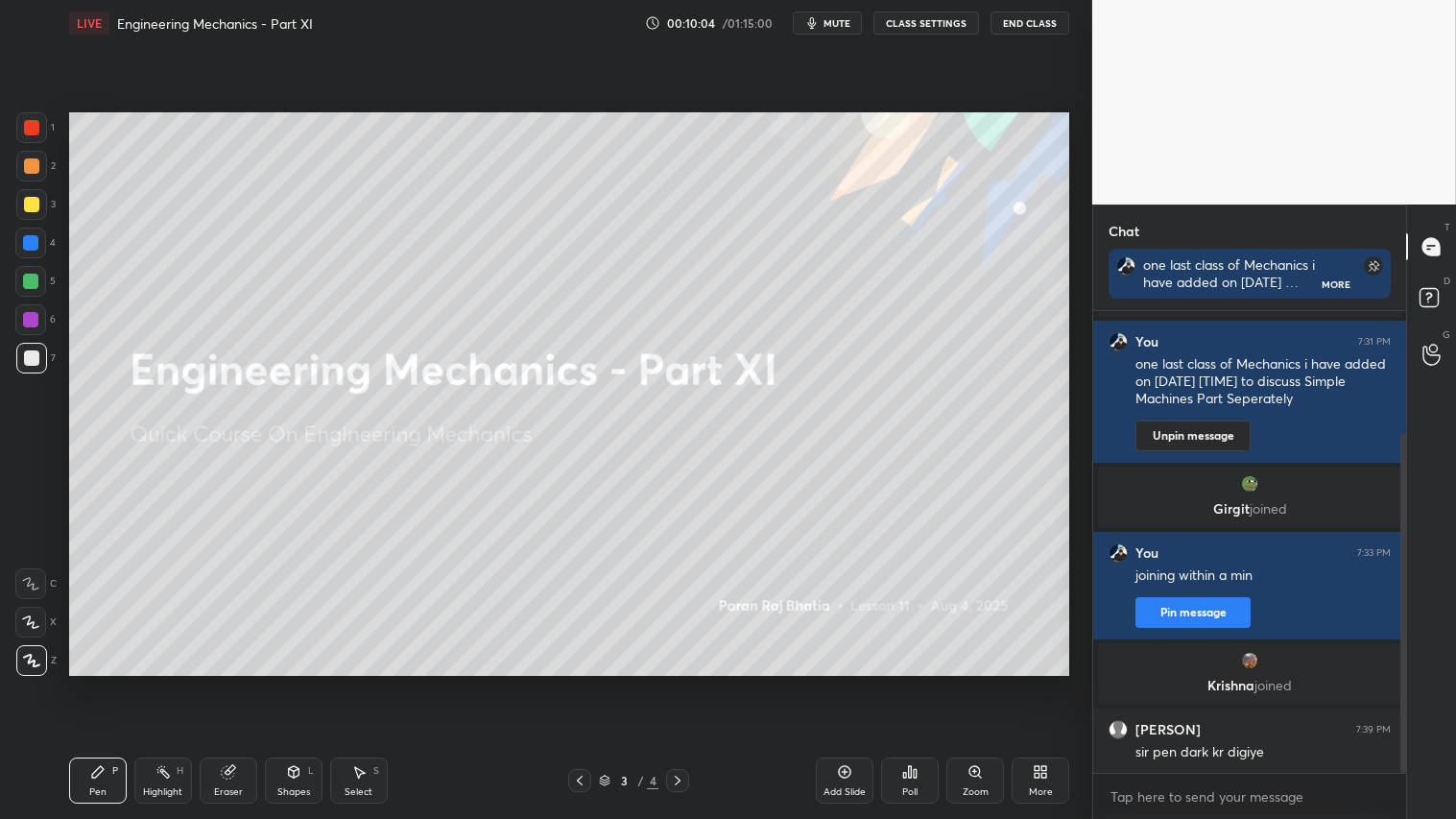 click 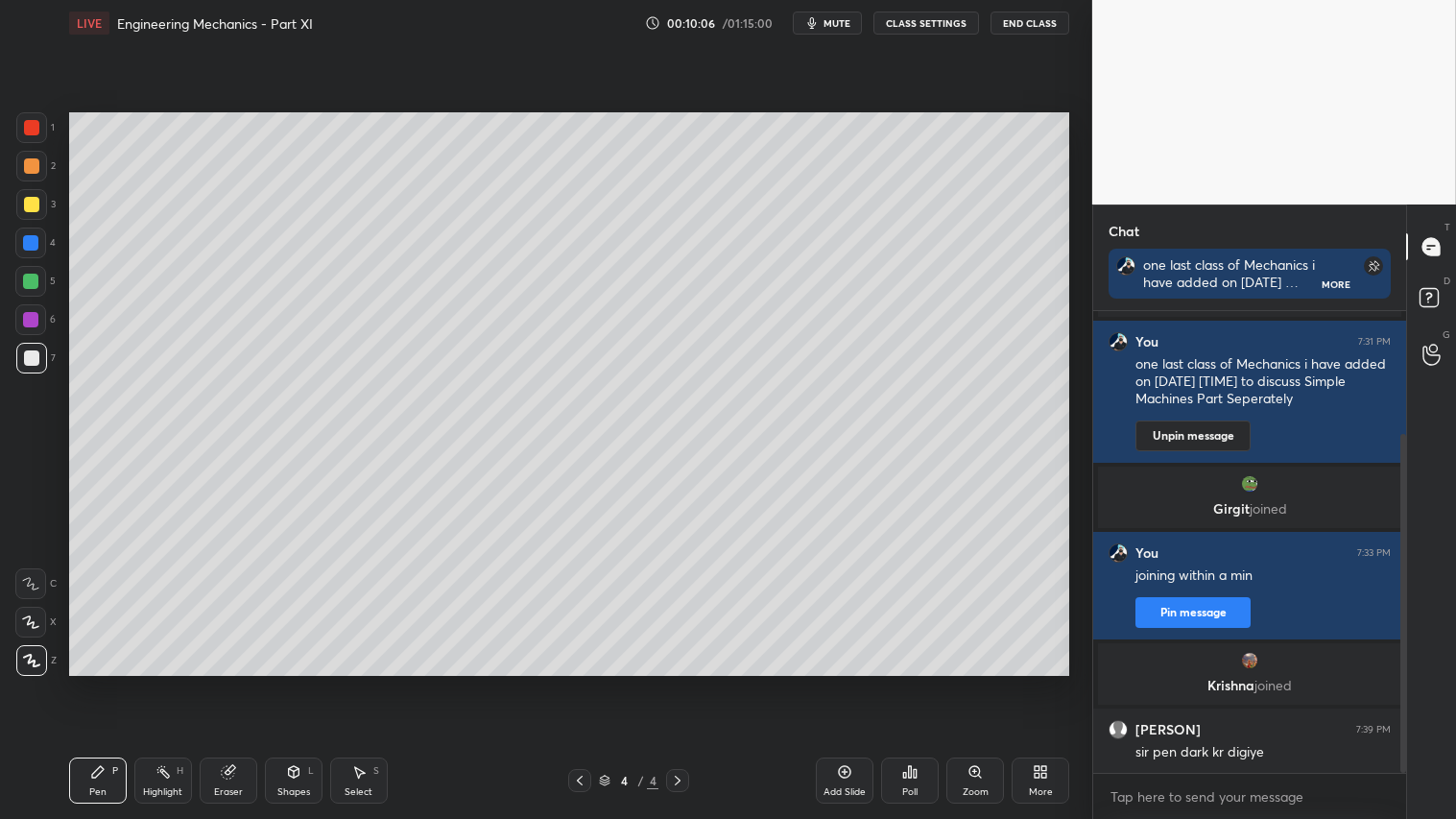 click on "Pen P" at bounding box center (98, 781) 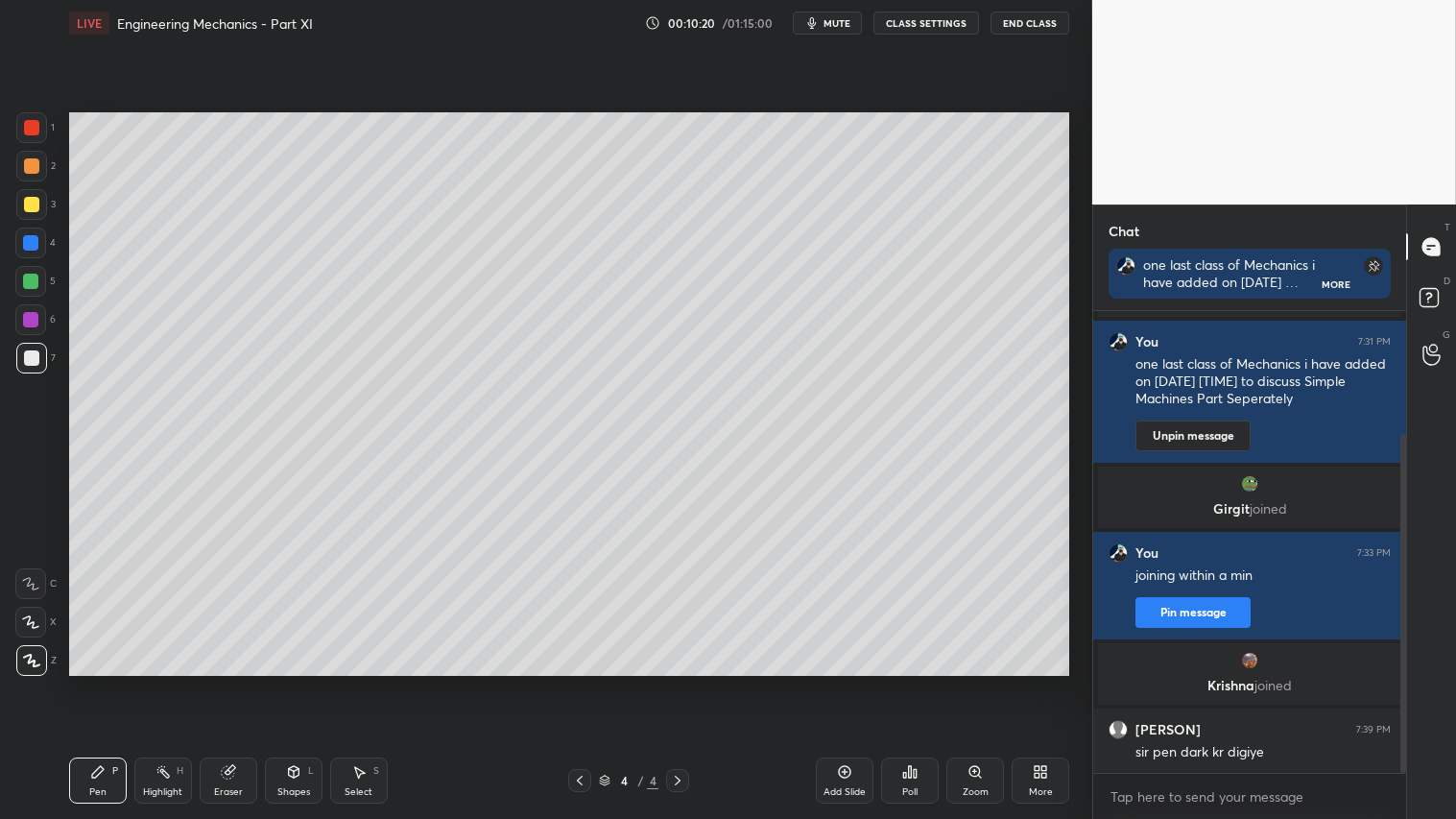 drag, startPoint x: 281, startPoint y: 791, endPoint x: 295, endPoint y: 787, distance: 14.56022 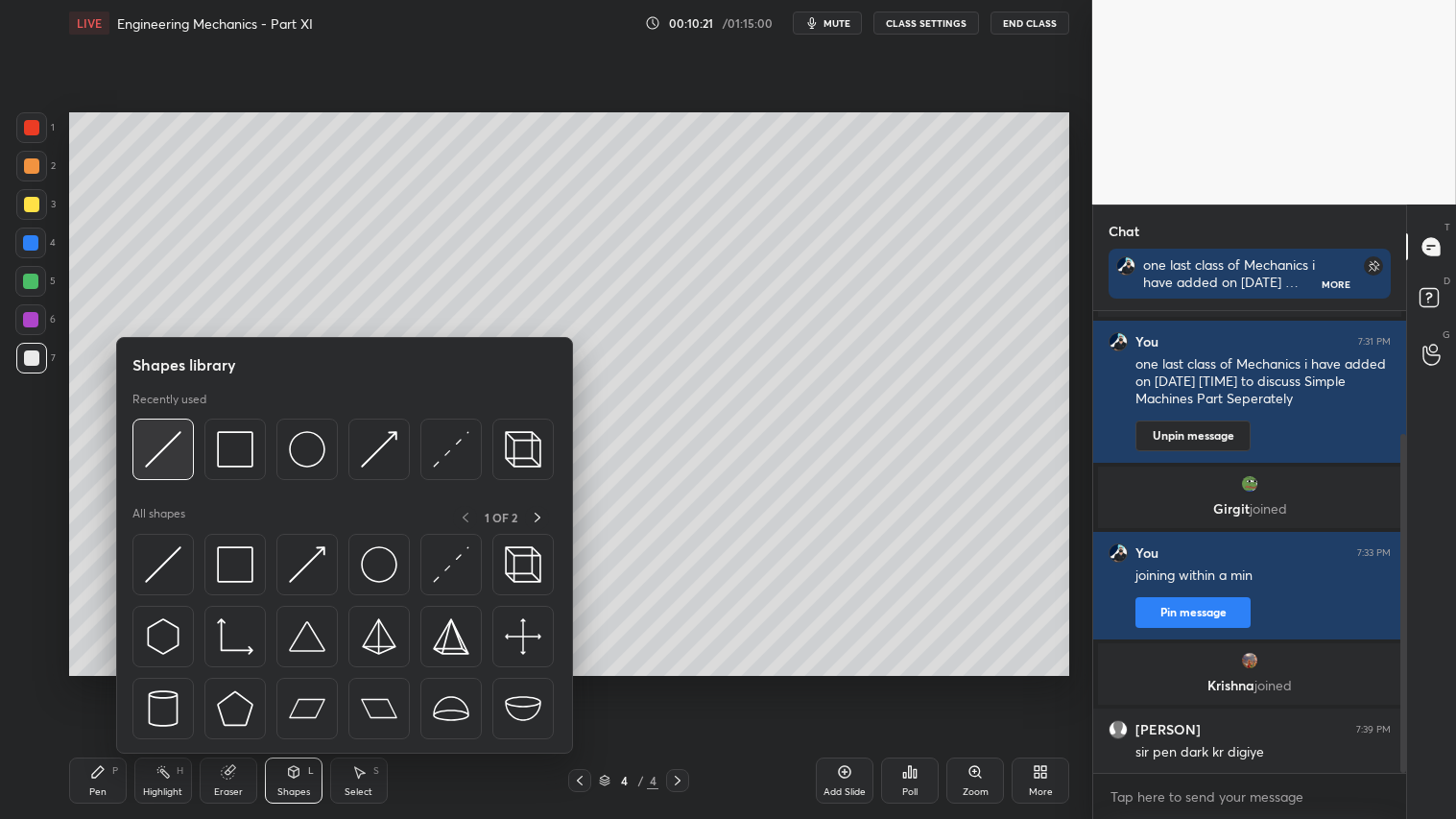 click at bounding box center [163, 449] 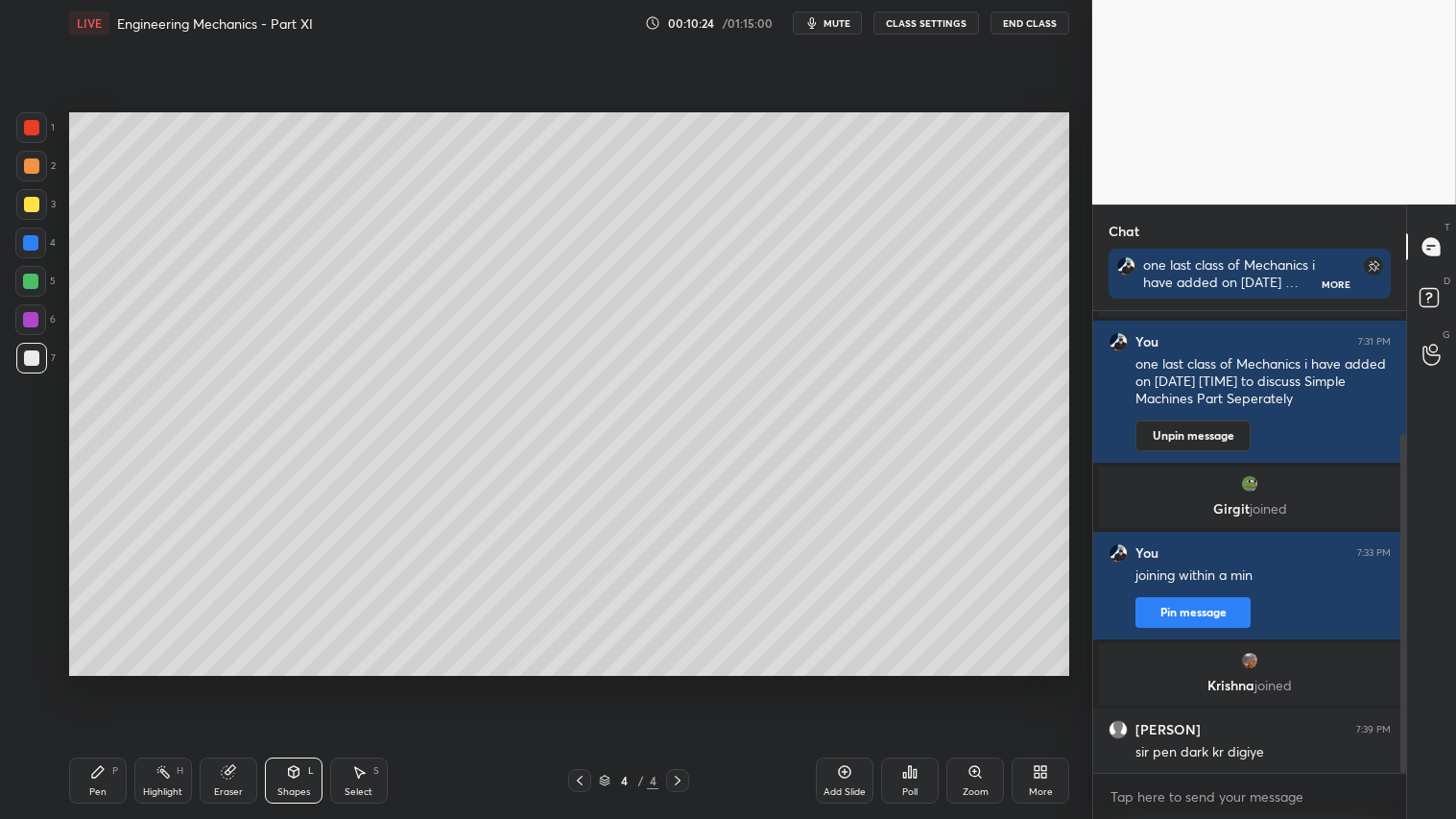 click at bounding box center (32, 205) 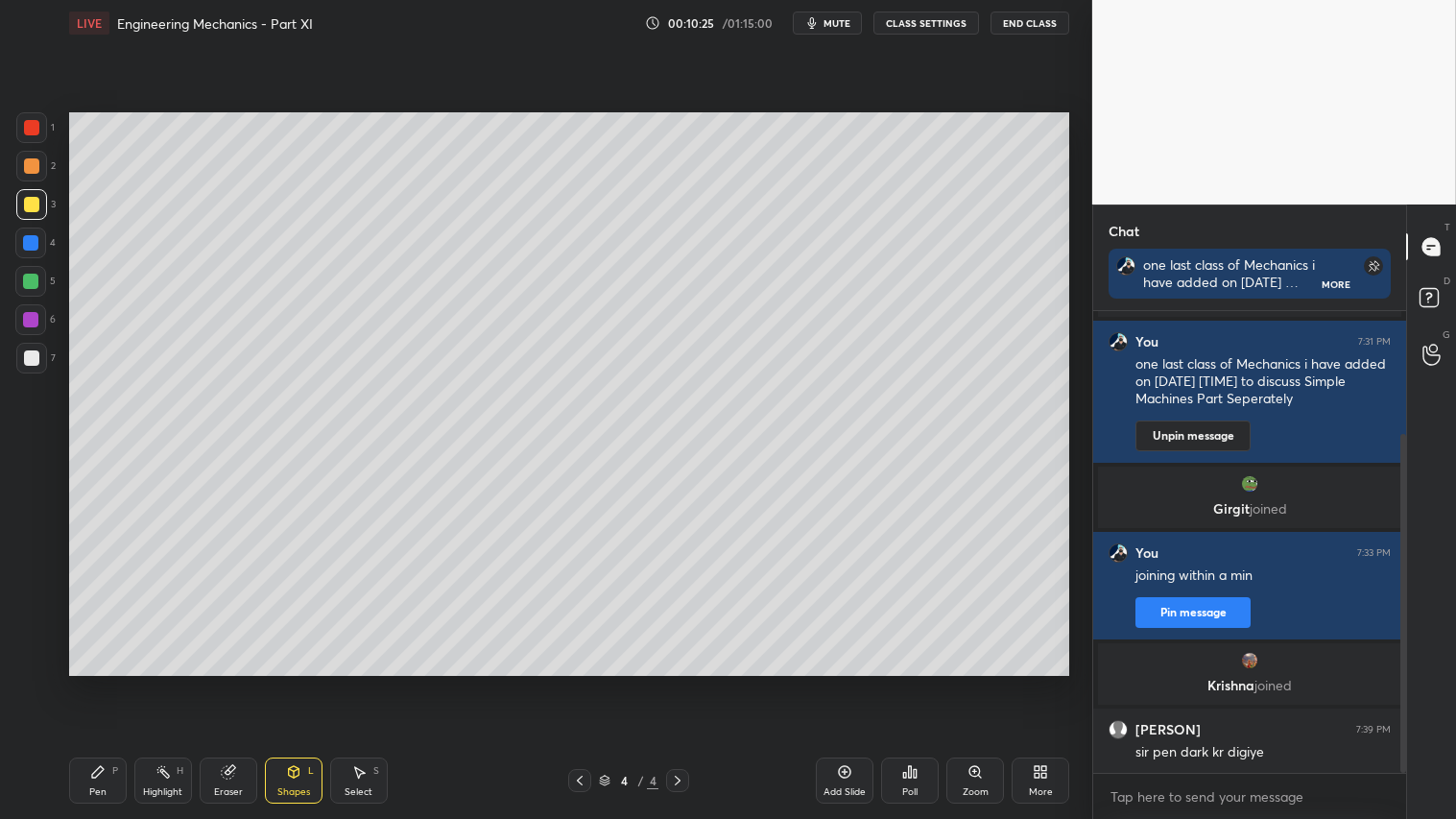 click on "Pen" at bounding box center (98, 792) 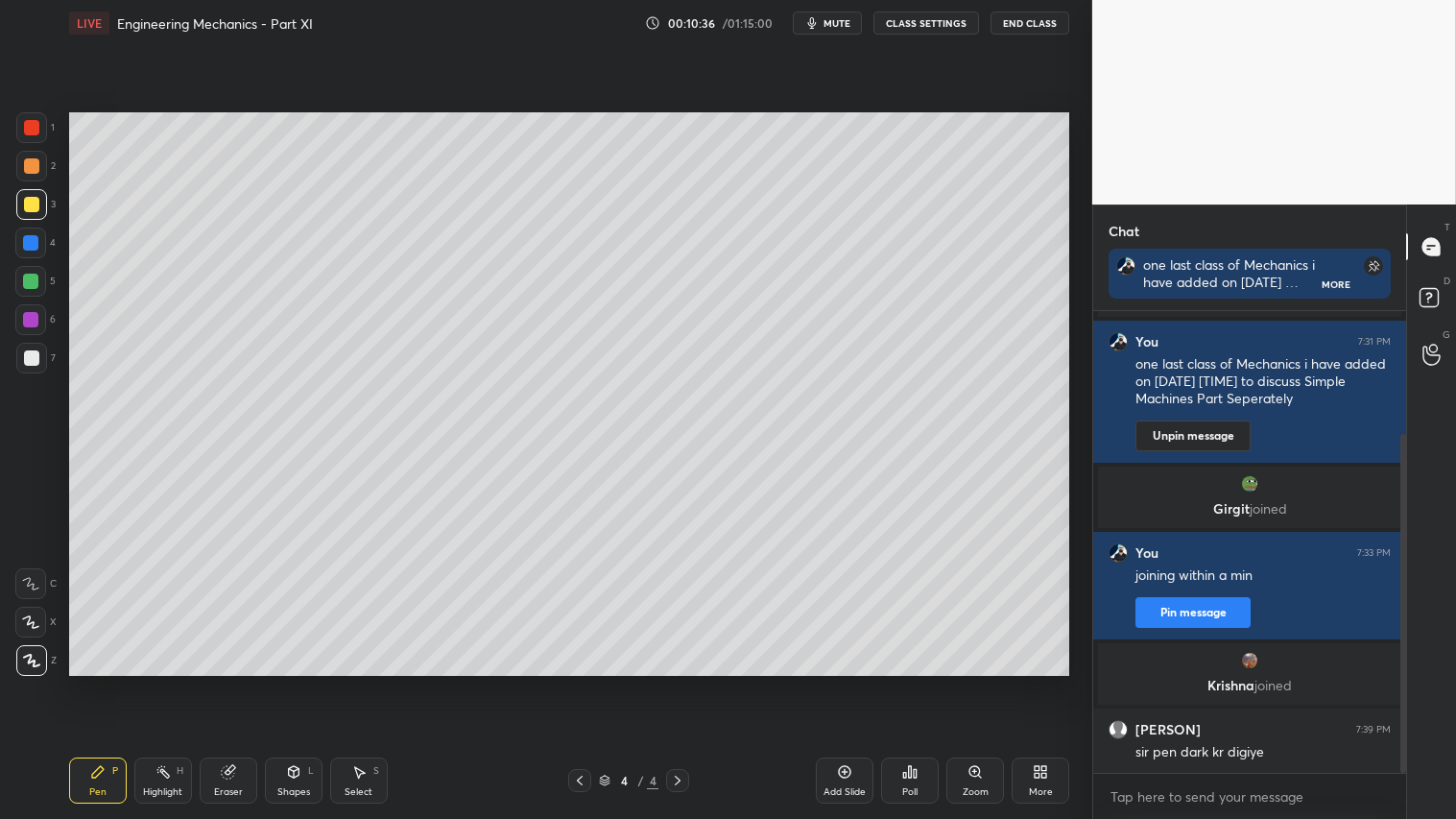 click on "Shapes L" at bounding box center (294, 781) 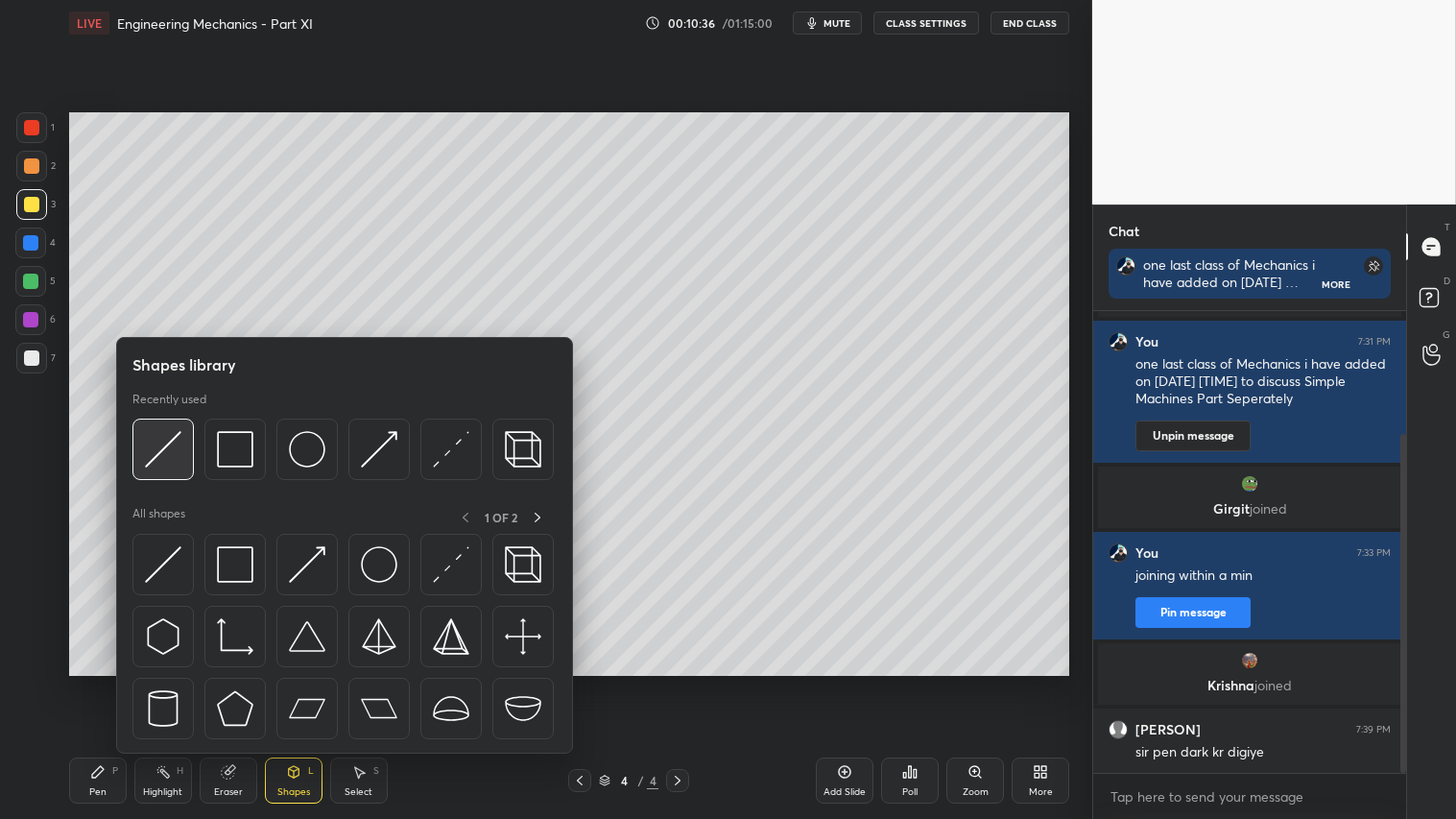 click at bounding box center [163, 449] 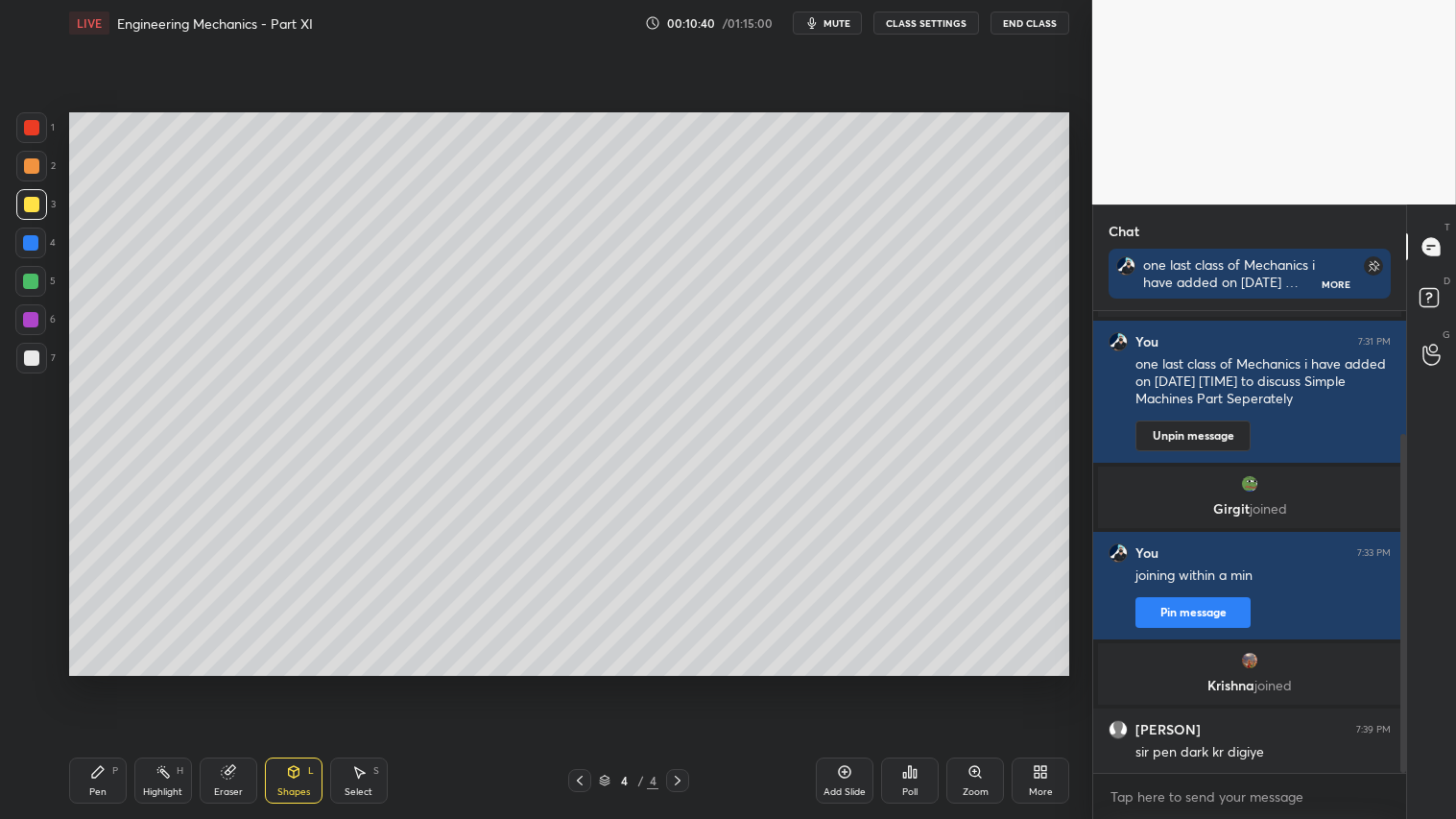 drag, startPoint x: 87, startPoint y: 799, endPoint x: 120, endPoint y: 789, distance: 34.48188 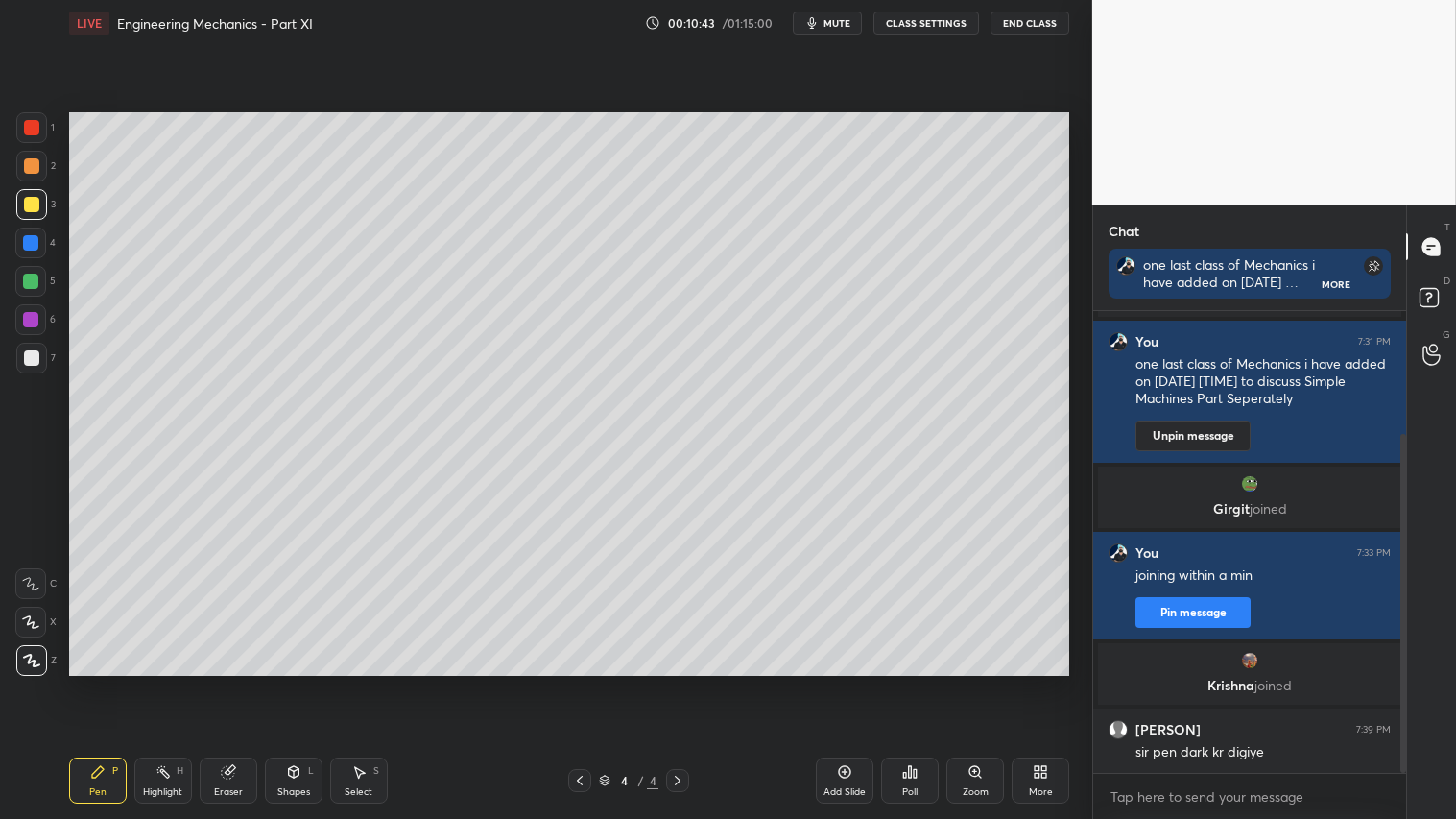 click at bounding box center [32, 166] 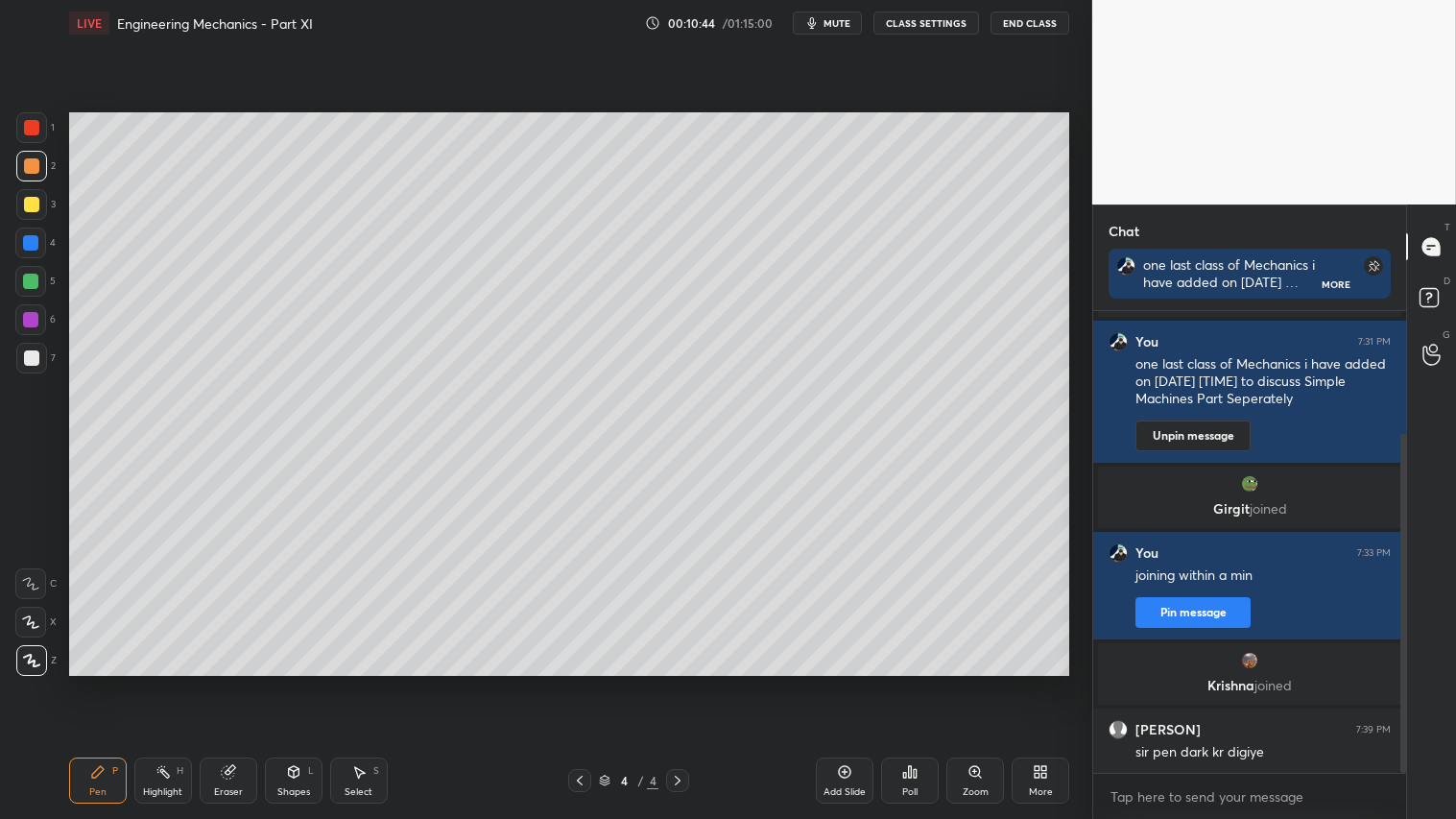 click on "Pen" at bounding box center (98, 792) 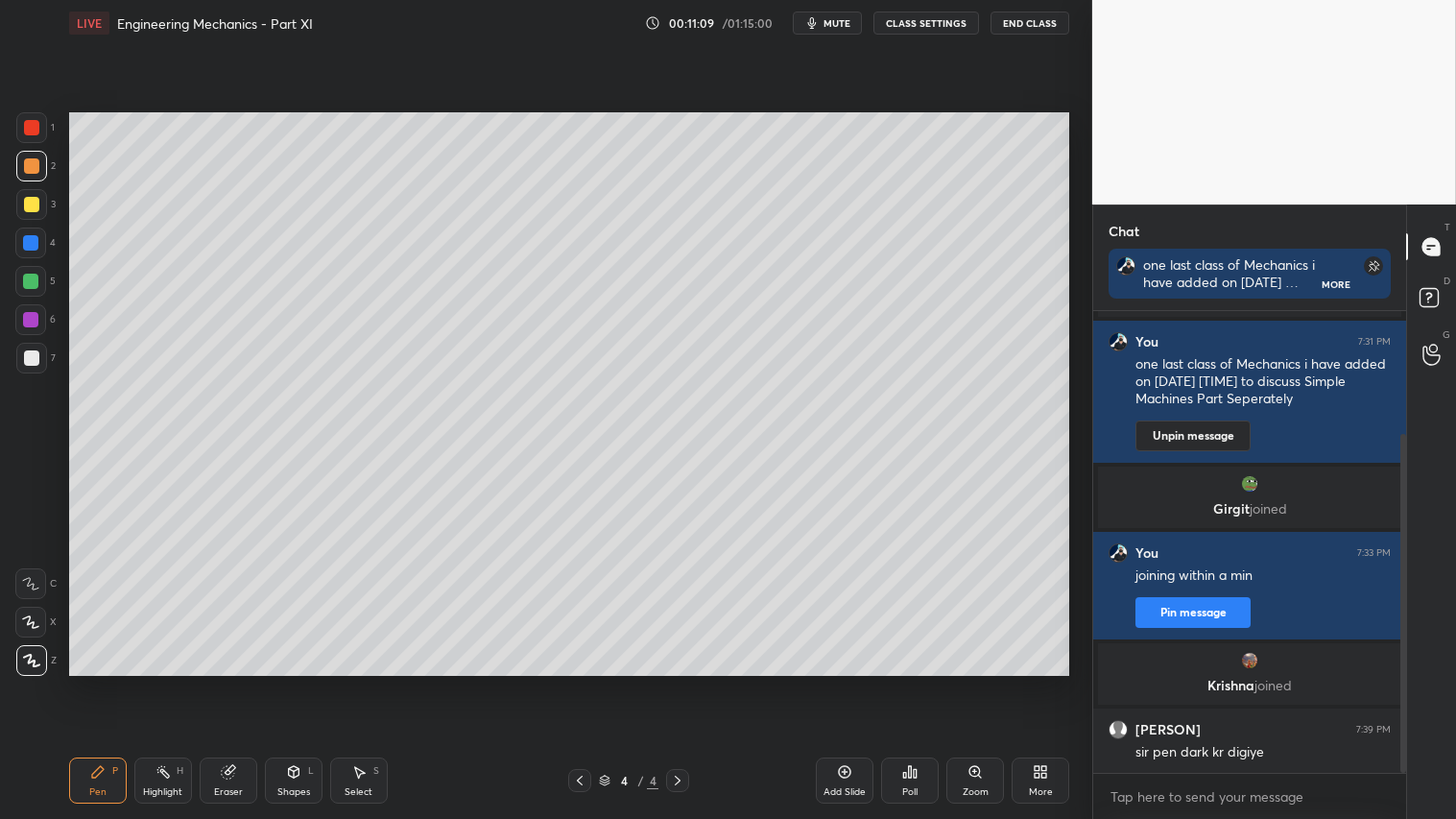 drag, startPoint x: 290, startPoint y: 780, endPoint x: 310, endPoint y: 757, distance: 30.479501 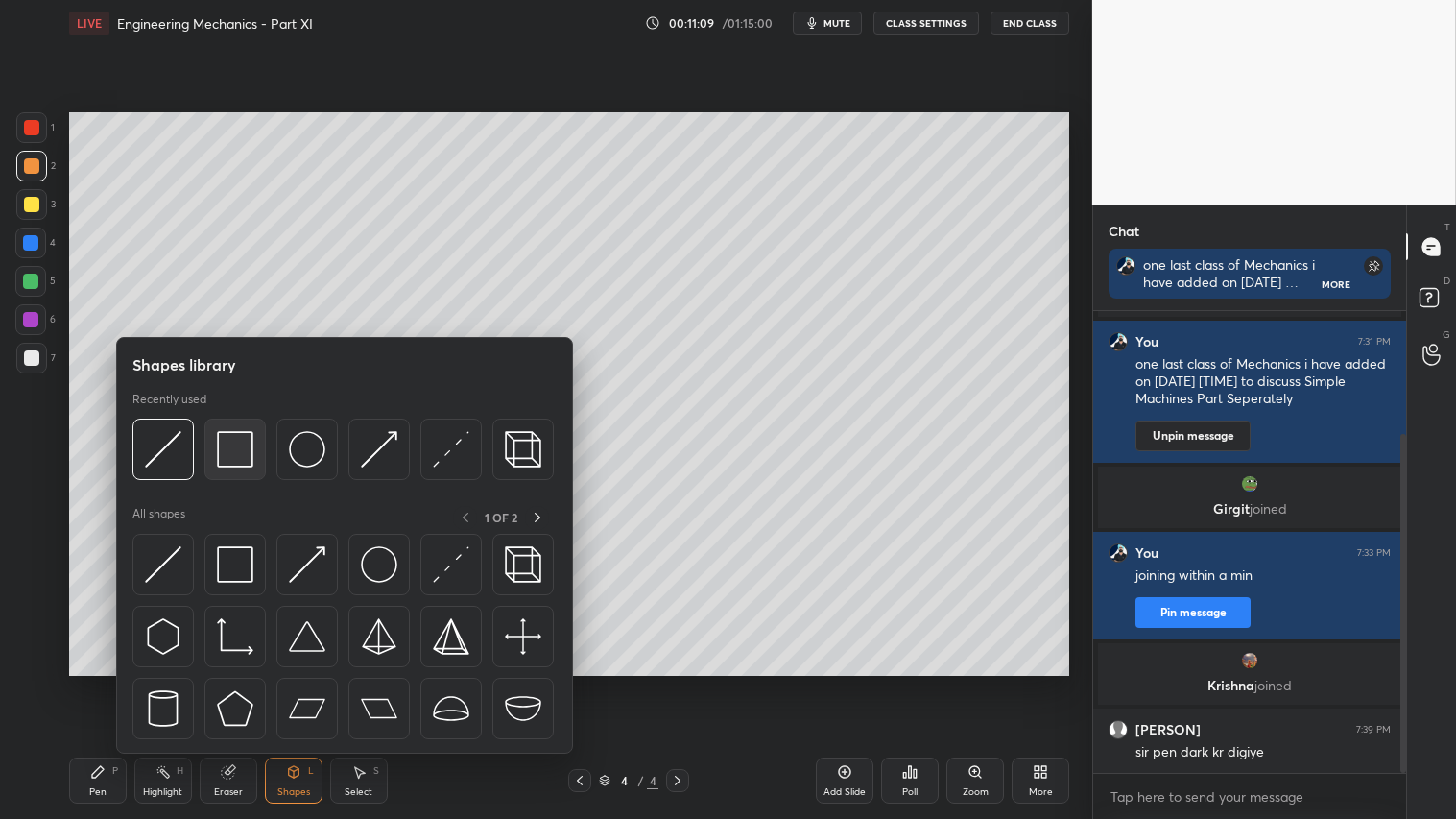 click at bounding box center [235, 449] 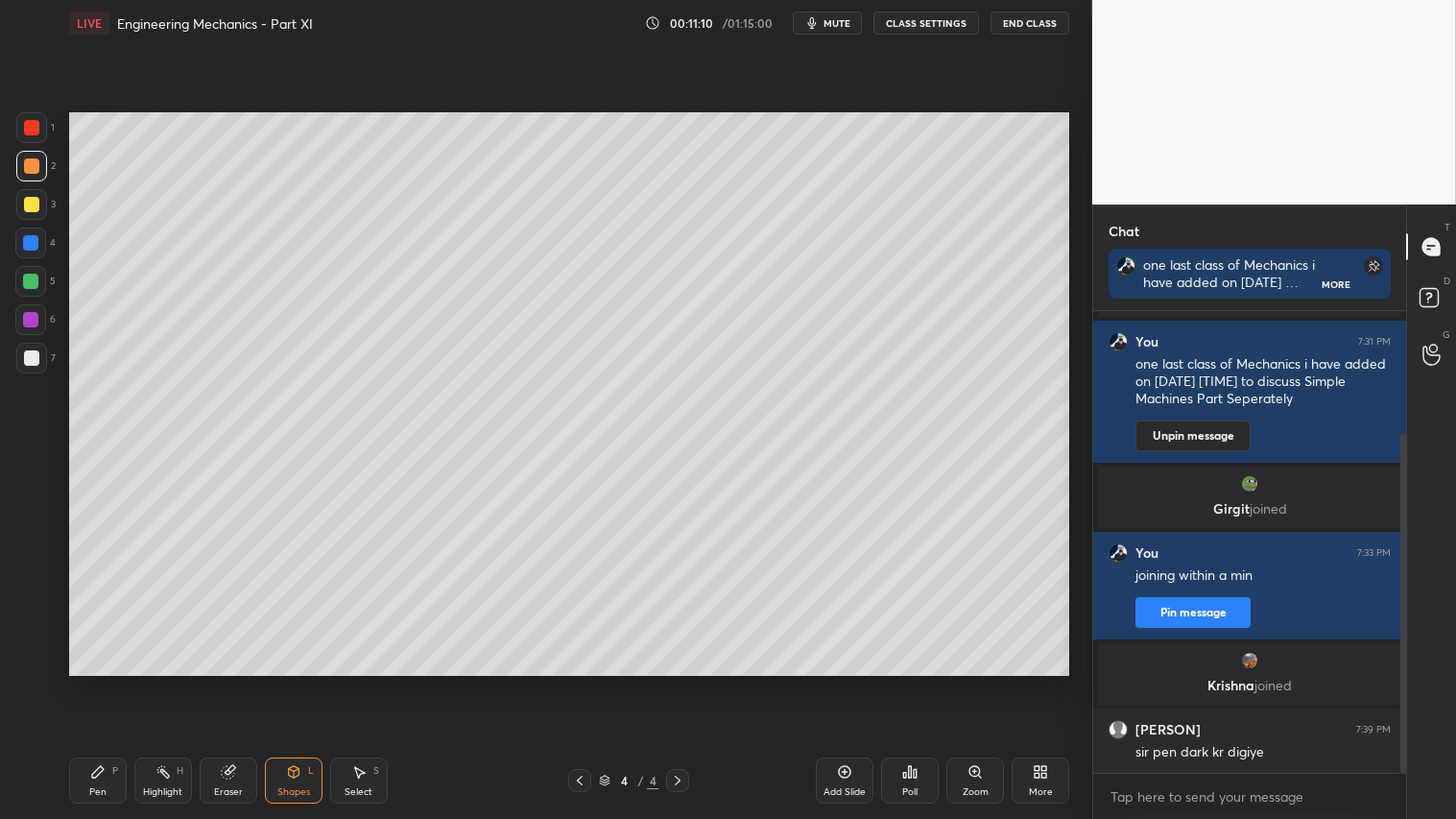 click at bounding box center [32, 358] 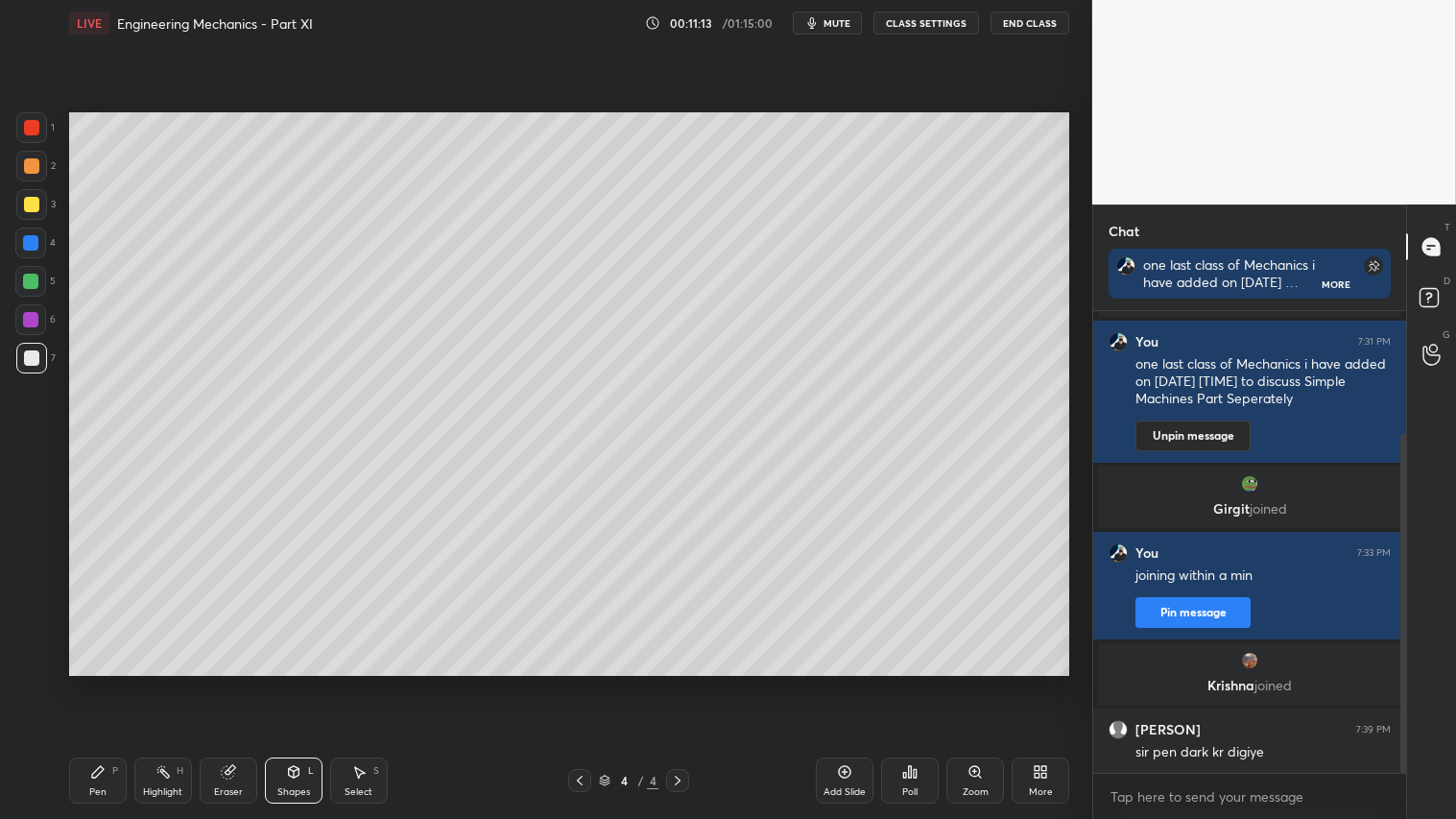 drag, startPoint x: 26, startPoint y: 157, endPoint x: 61, endPoint y: 465, distance: 309.98226 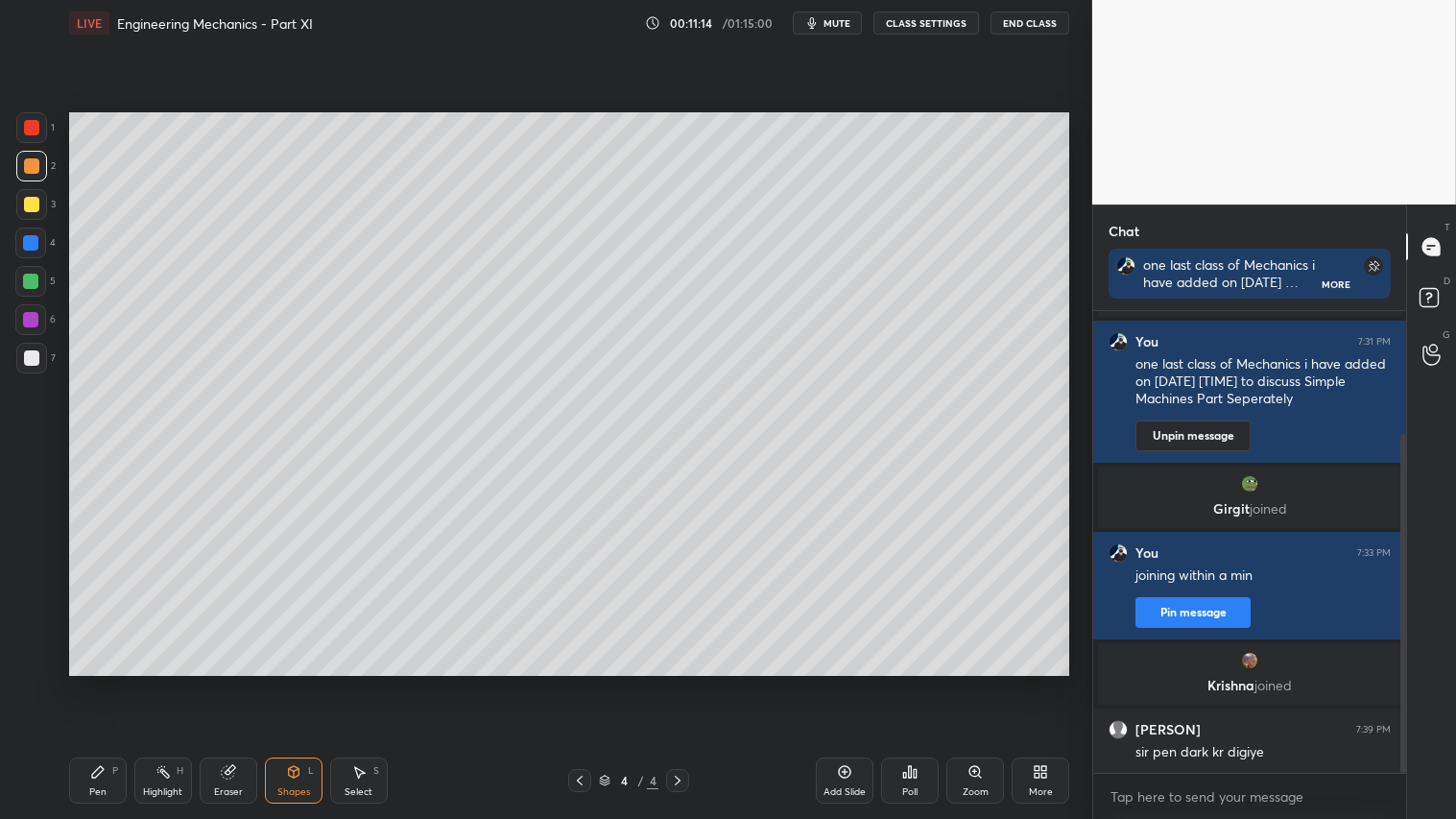 click on "Pen P" at bounding box center [98, 781] 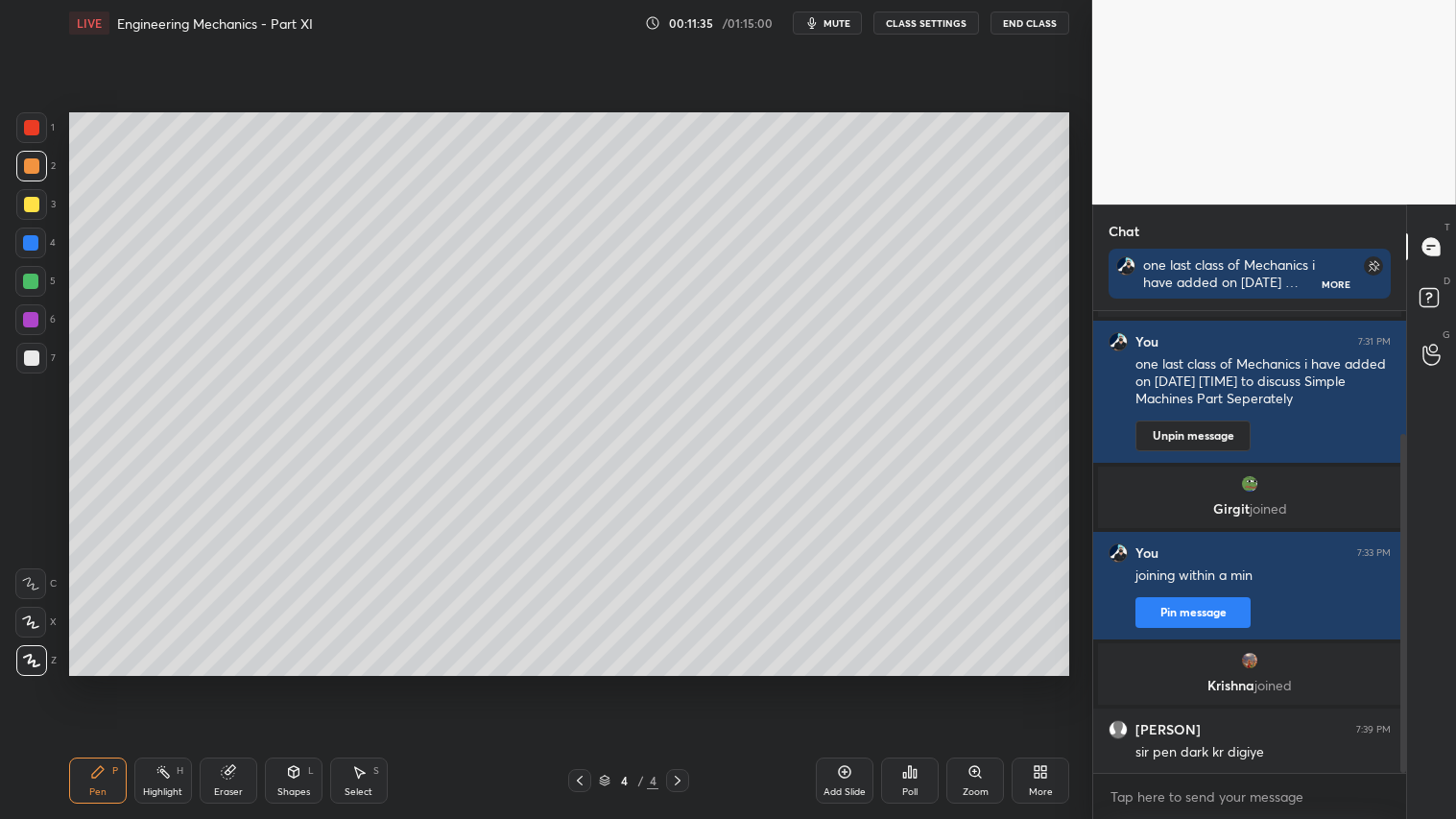 click at bounding box center [32, 166] 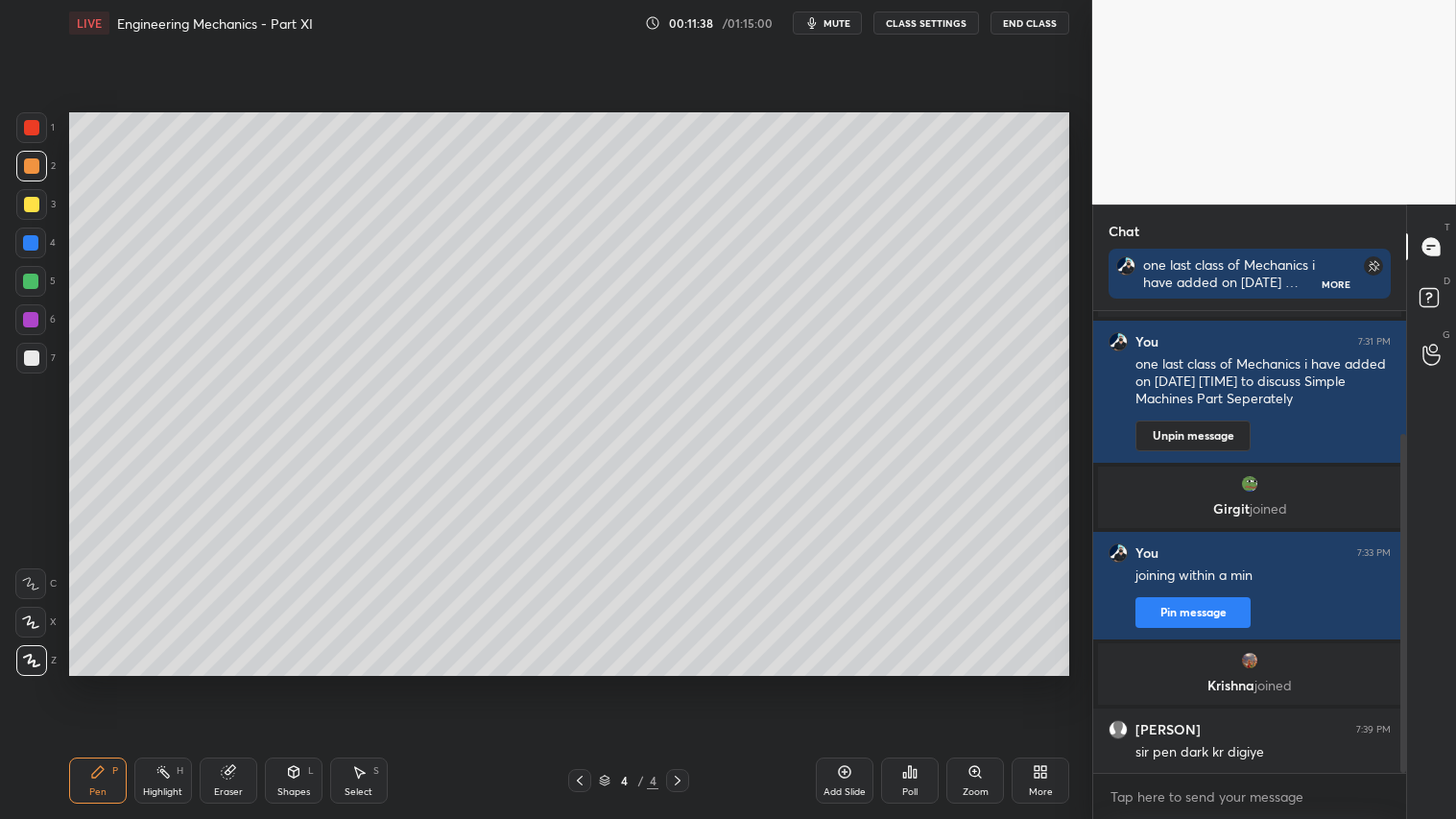 click on "Shapes L" at bounding box center (294, 781) 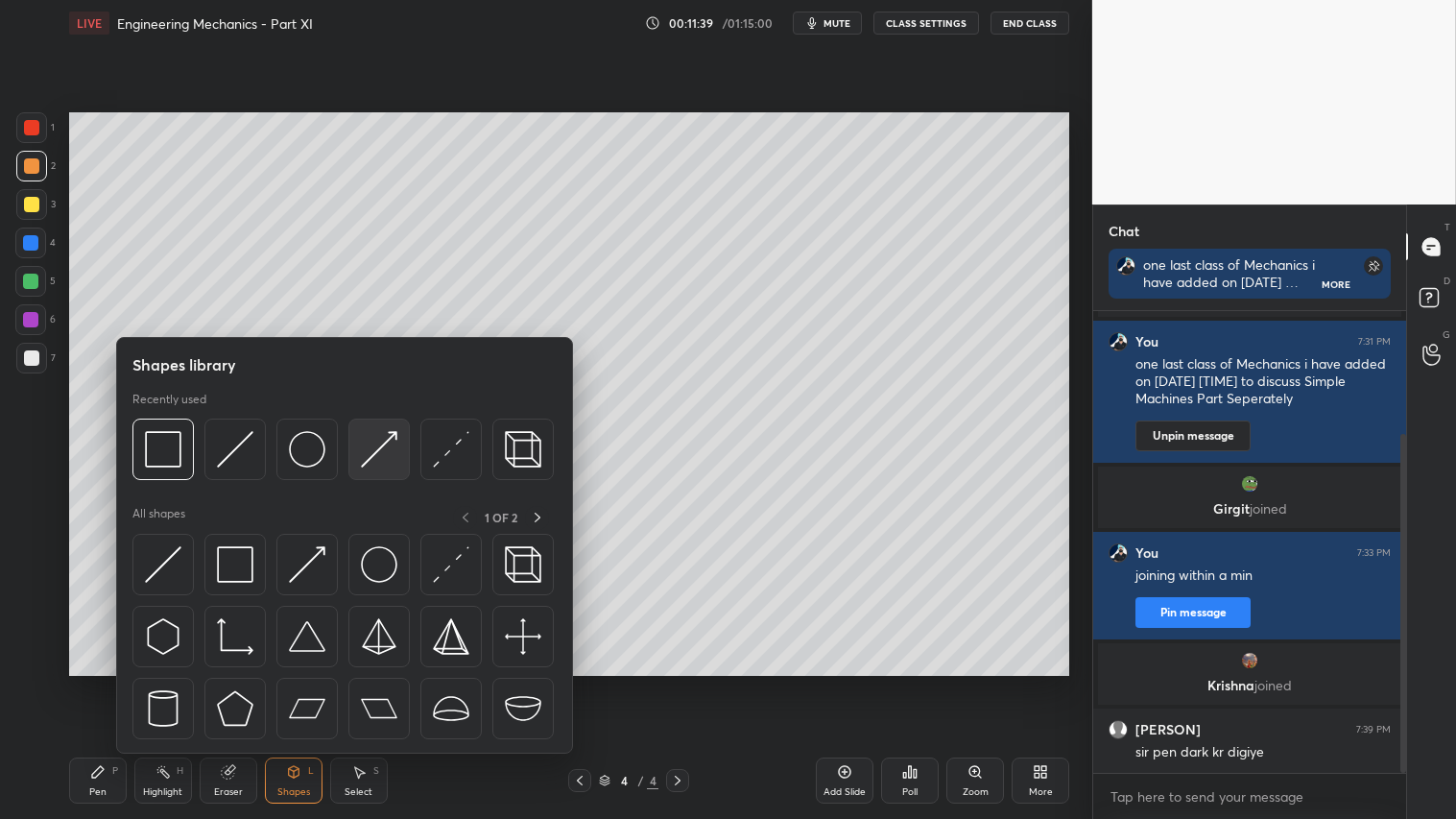 click at bounding box center [379, 449] 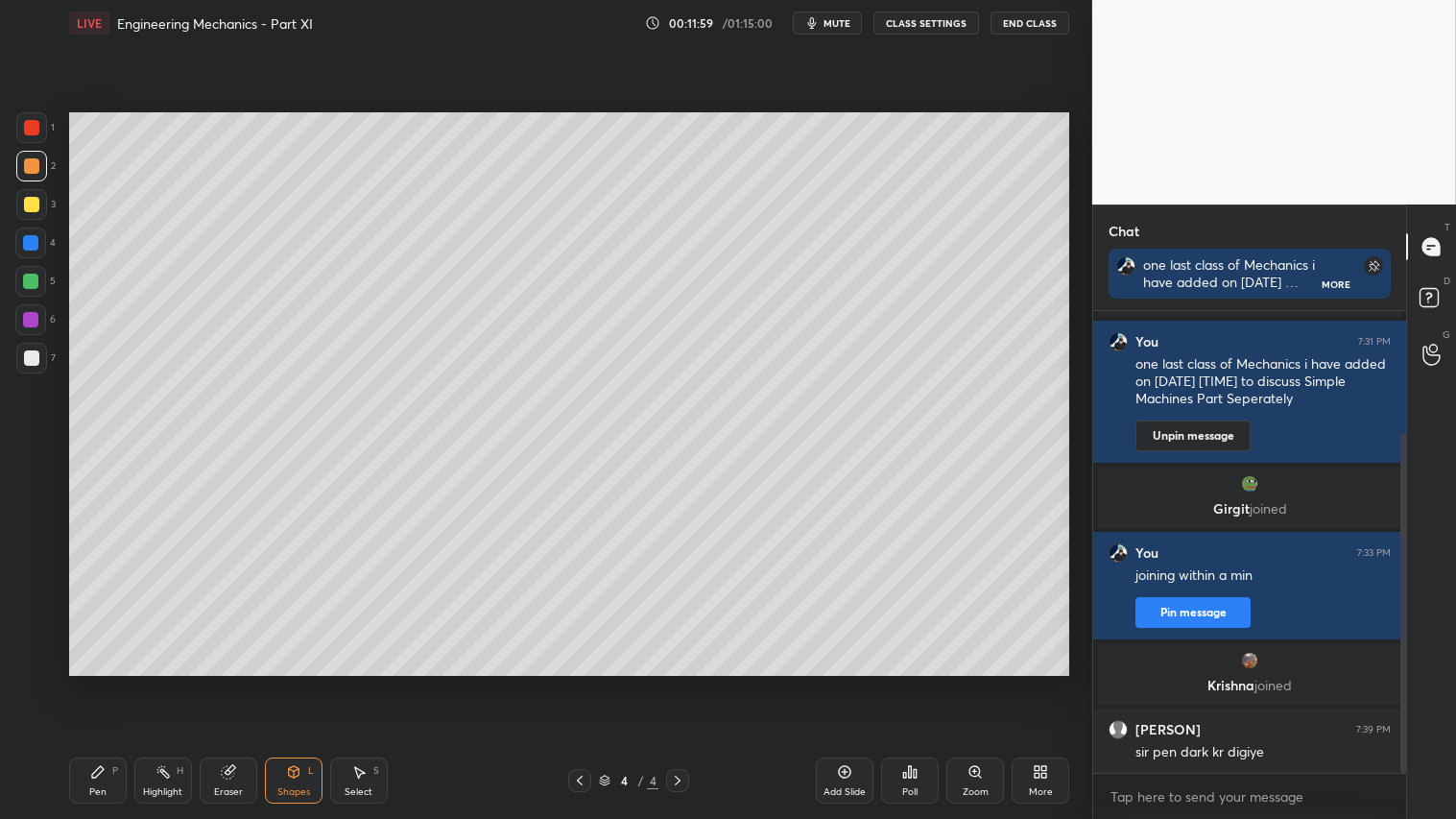 click on "Pen P" at bounding box center [98, 781] 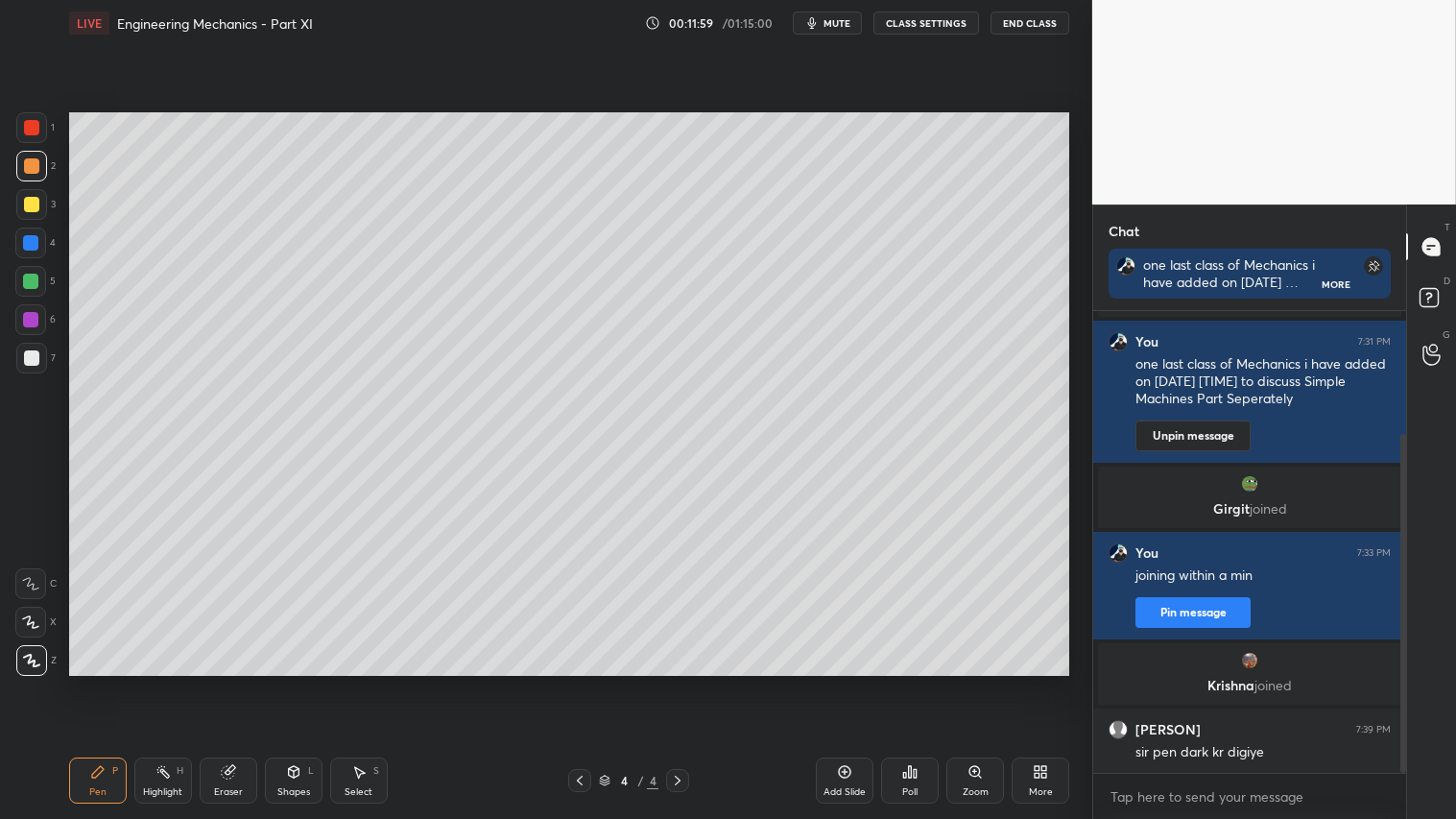 click on "Pen P" at bounding box center [98, 781] 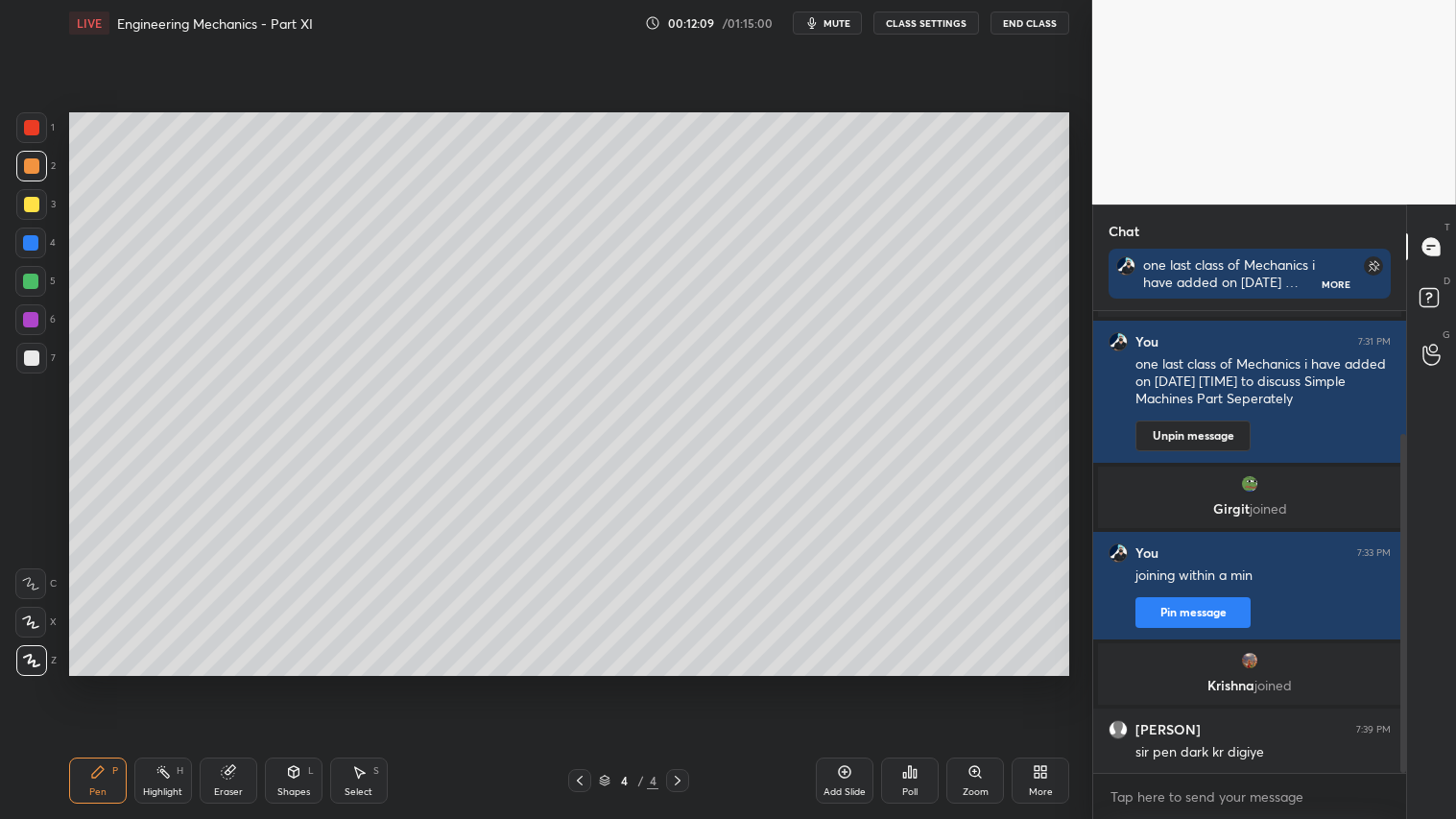 drag, startPoint x: 26, startPoint y: 173, endPoint x: 35, endPoint y: 204, distance: 32.28002 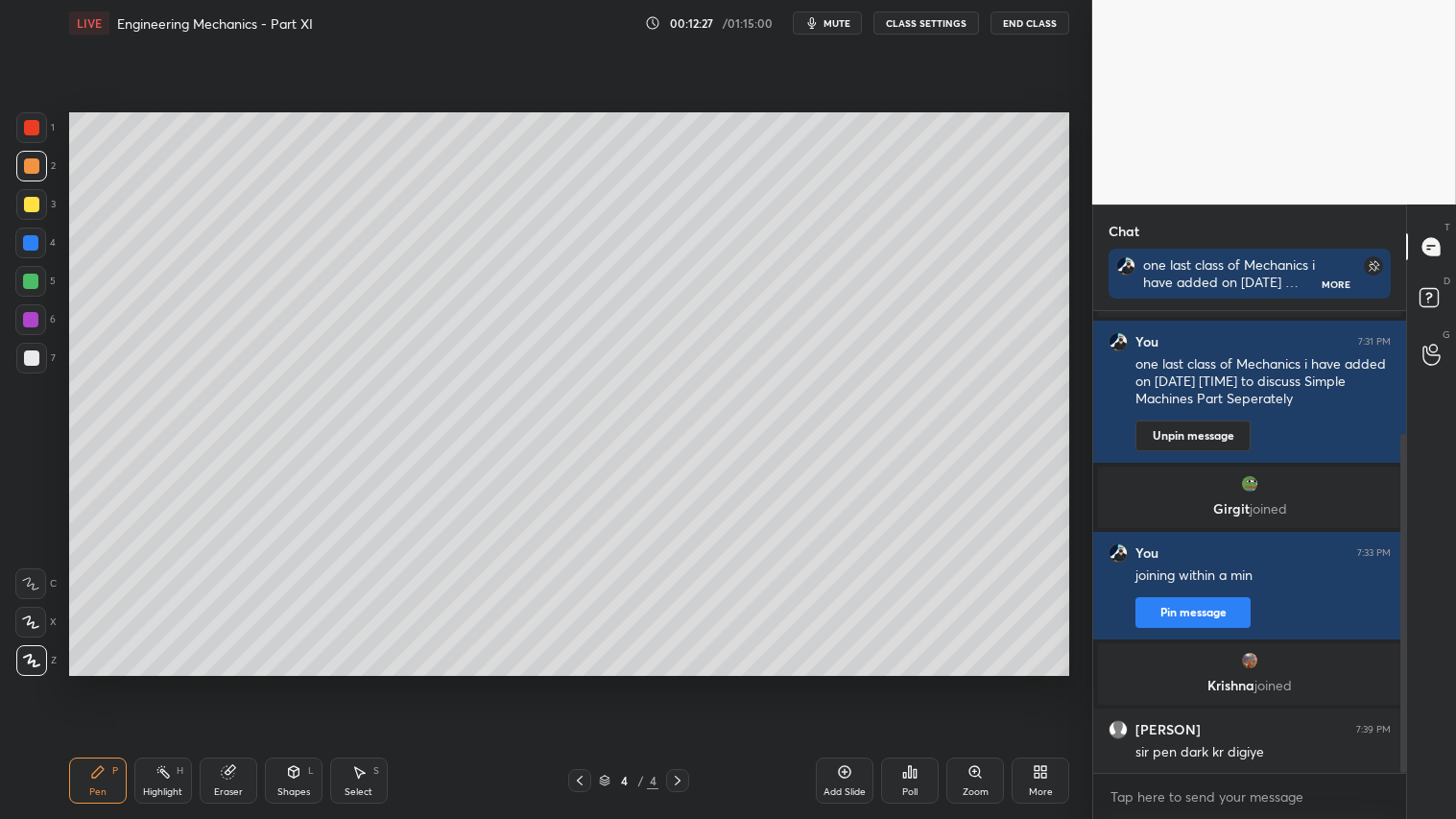 drag, startPoint x: 31, startPoint y: 165, endPoint x: 36, endPoint y: 267, distance: 102.12248 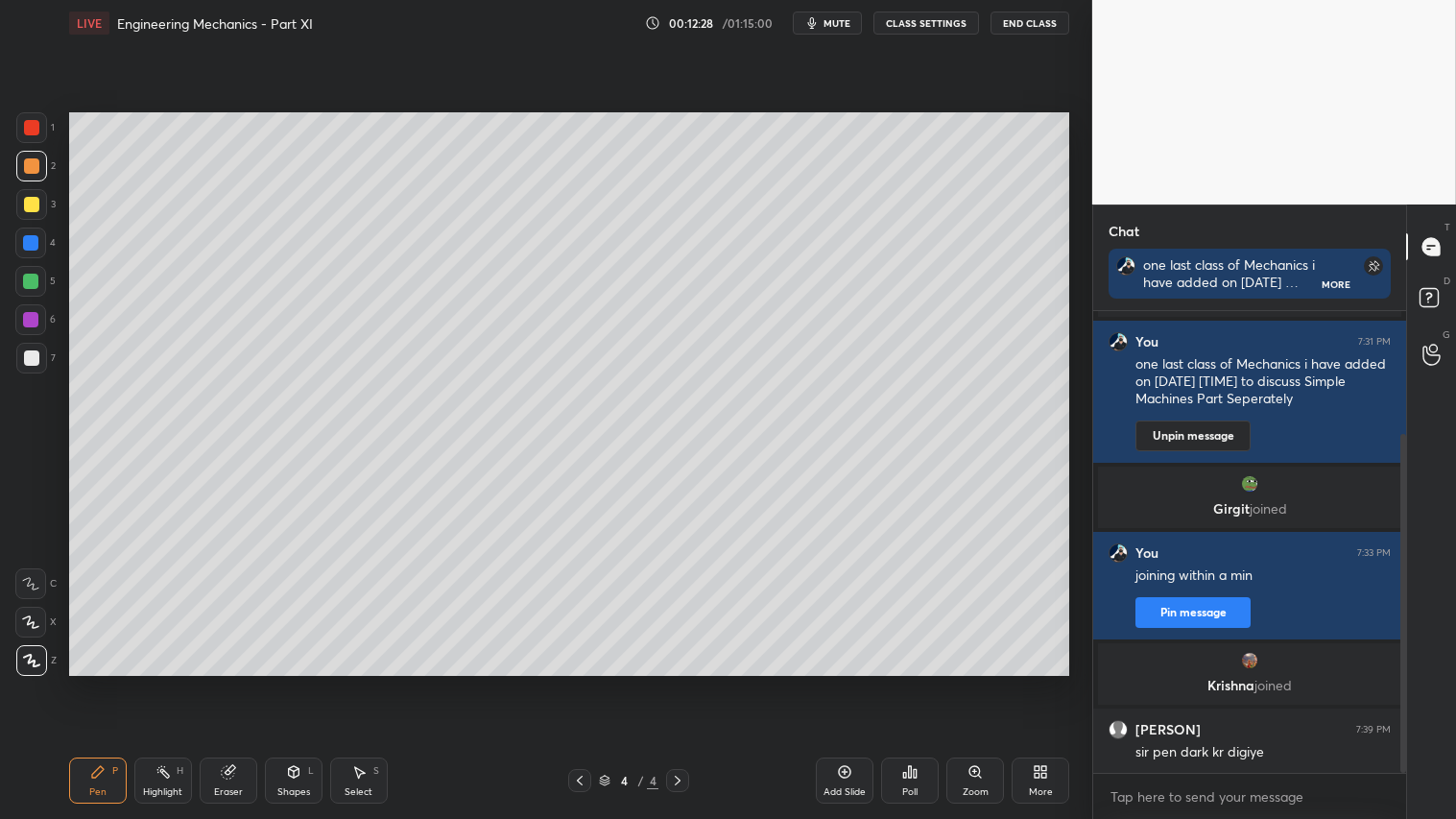 drag, startPoint x: 92, startPoint y: 781, endPoint x: 91, endPoint y: 764, distance: 17.029386 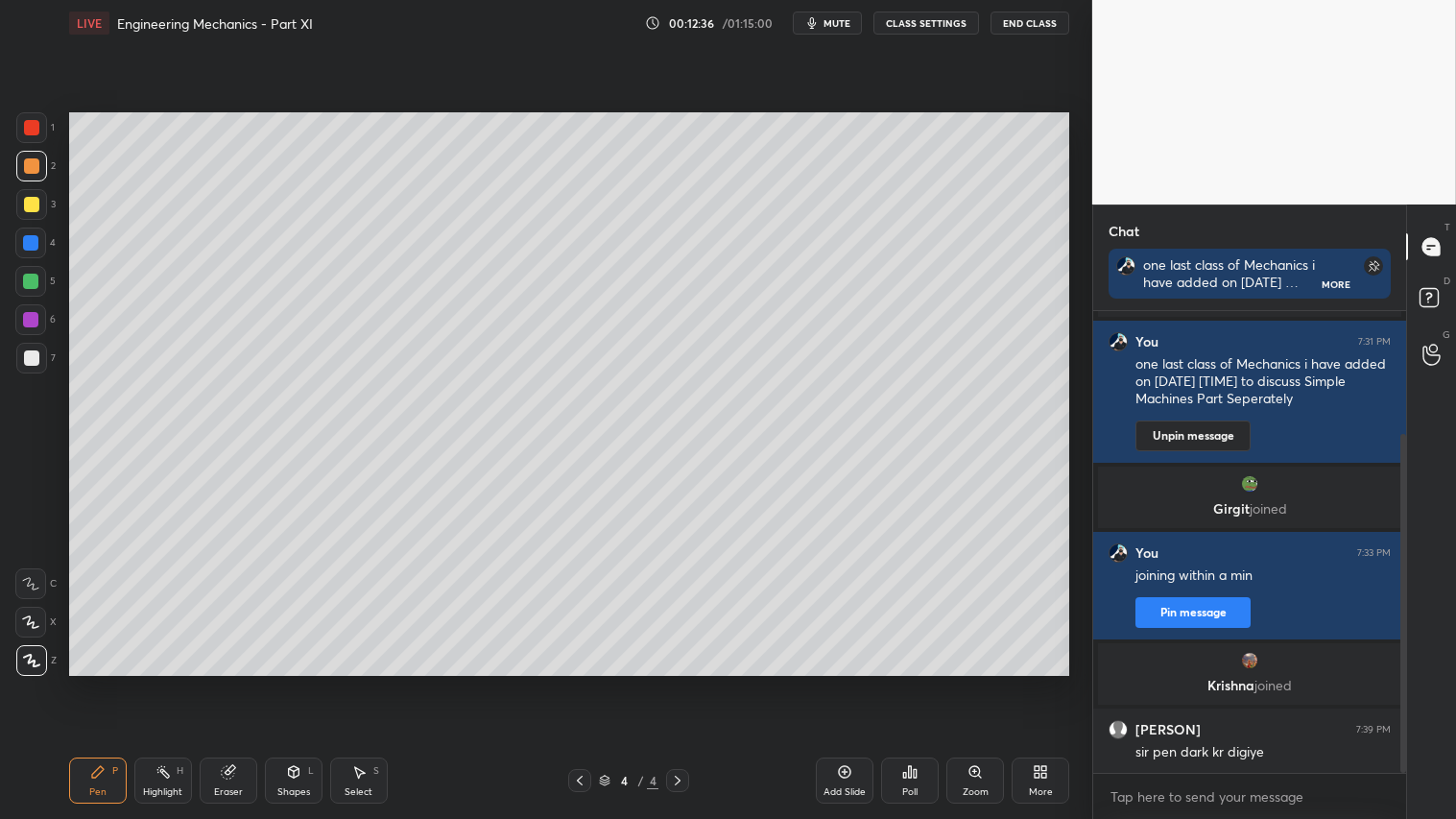 click on "2" at bounding box center [36, 170] 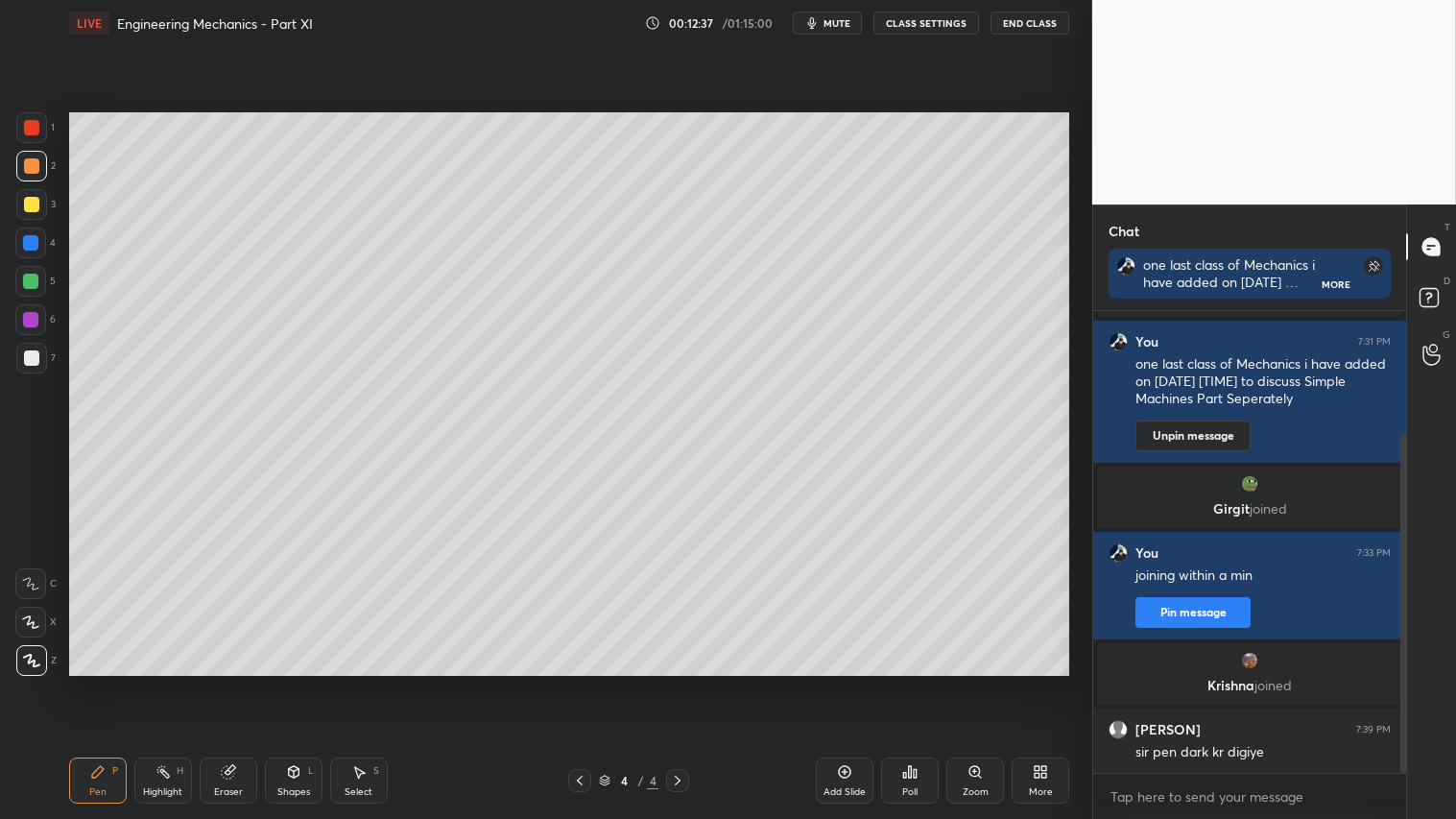 drag, startPoint x: 94, startPoint y: 805, endPoint x: 91, endPoint y: 795, distance: 10.440307 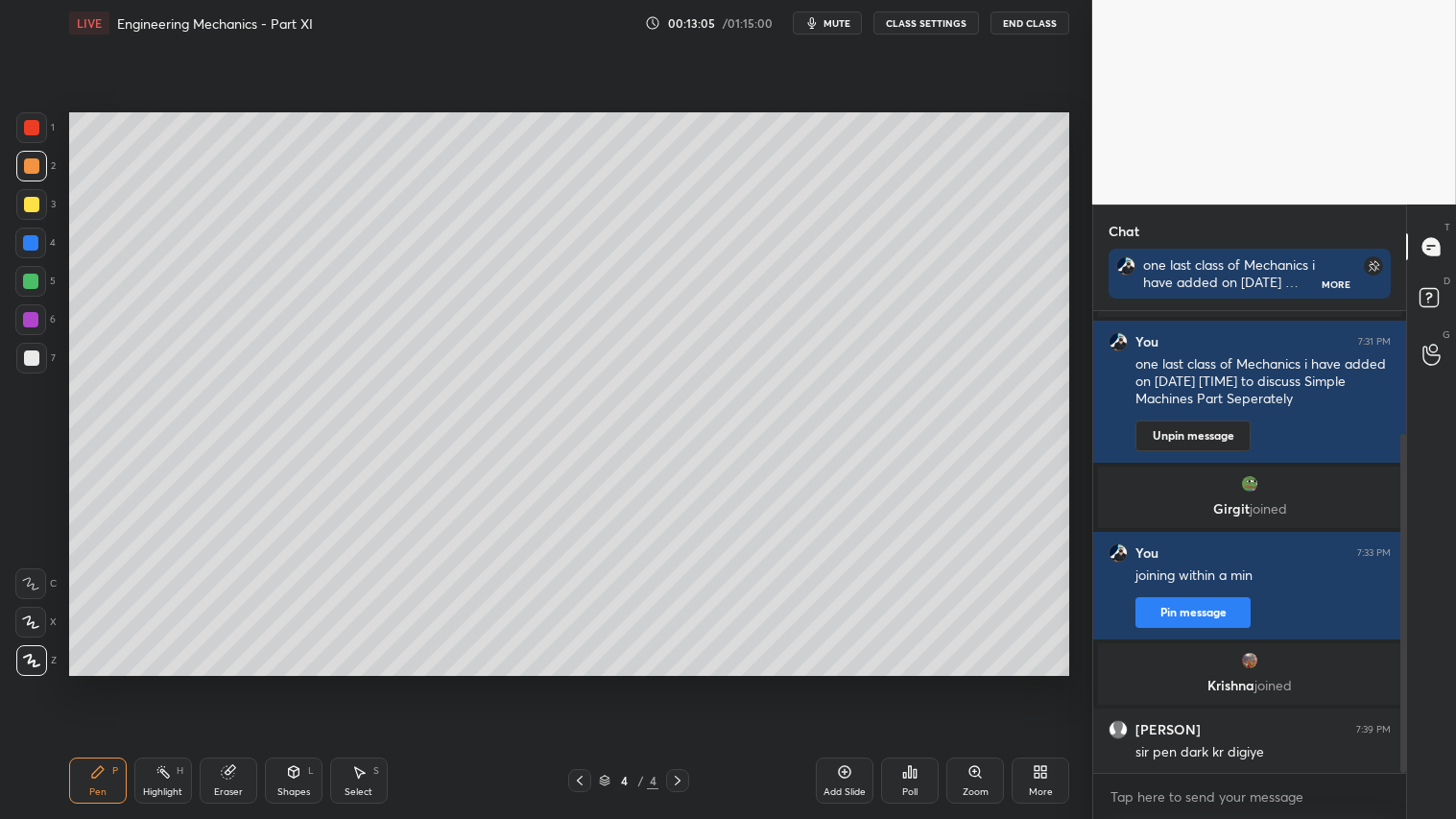 click on "Shapes L" at bounding box center [294, 781] 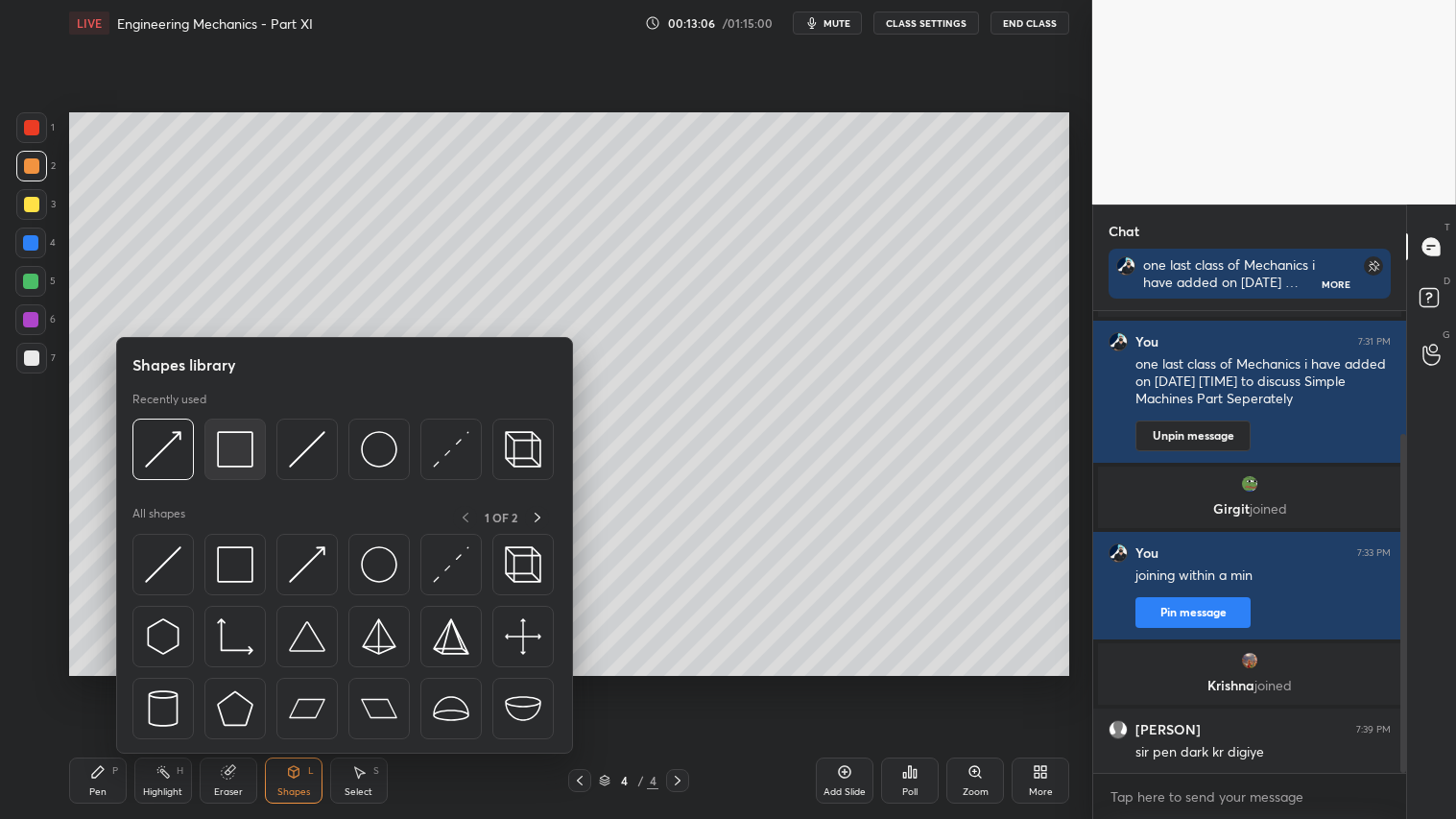 click at bounding box center (235, 449) 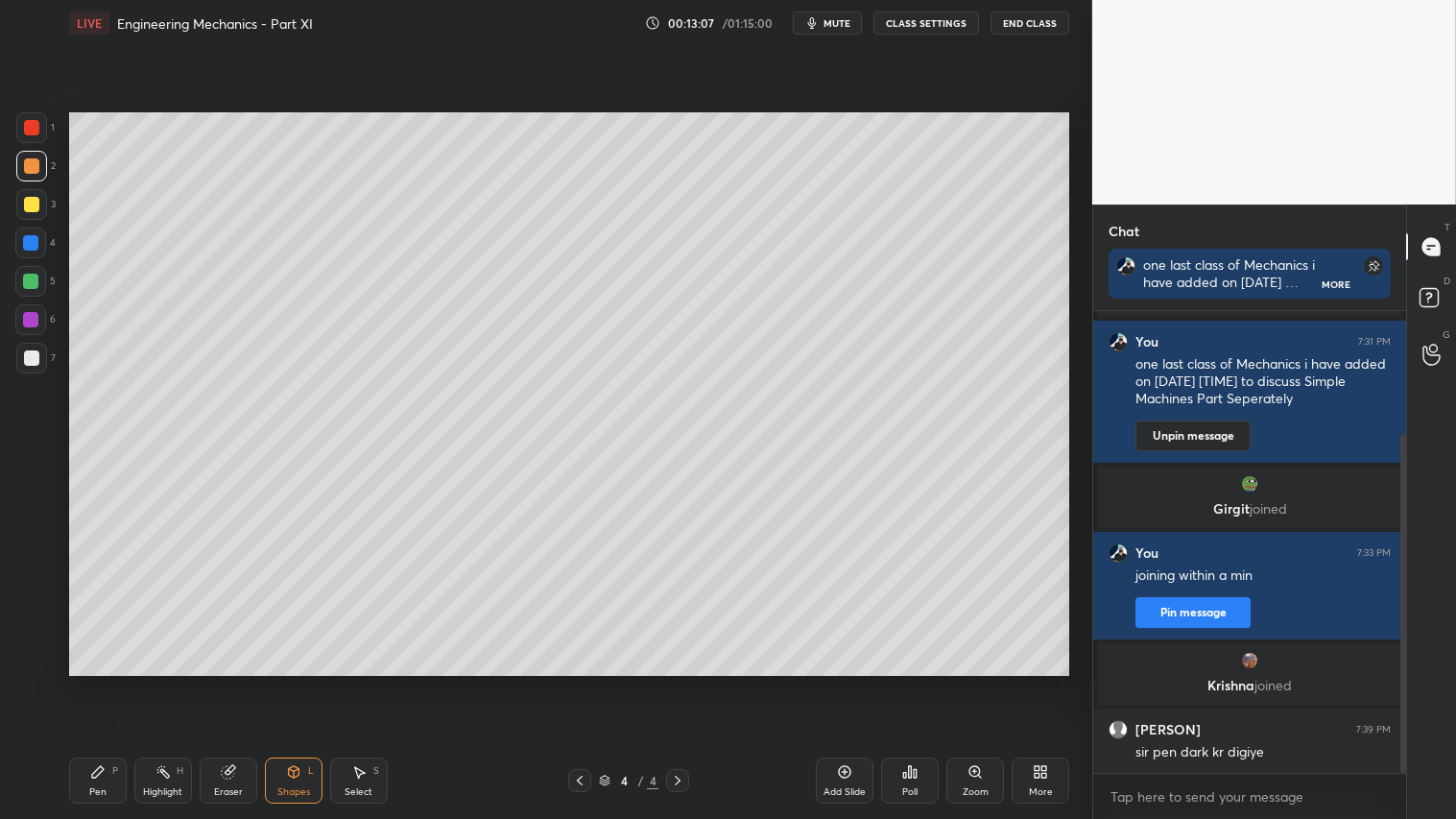 click at bounding box center [32, 358] 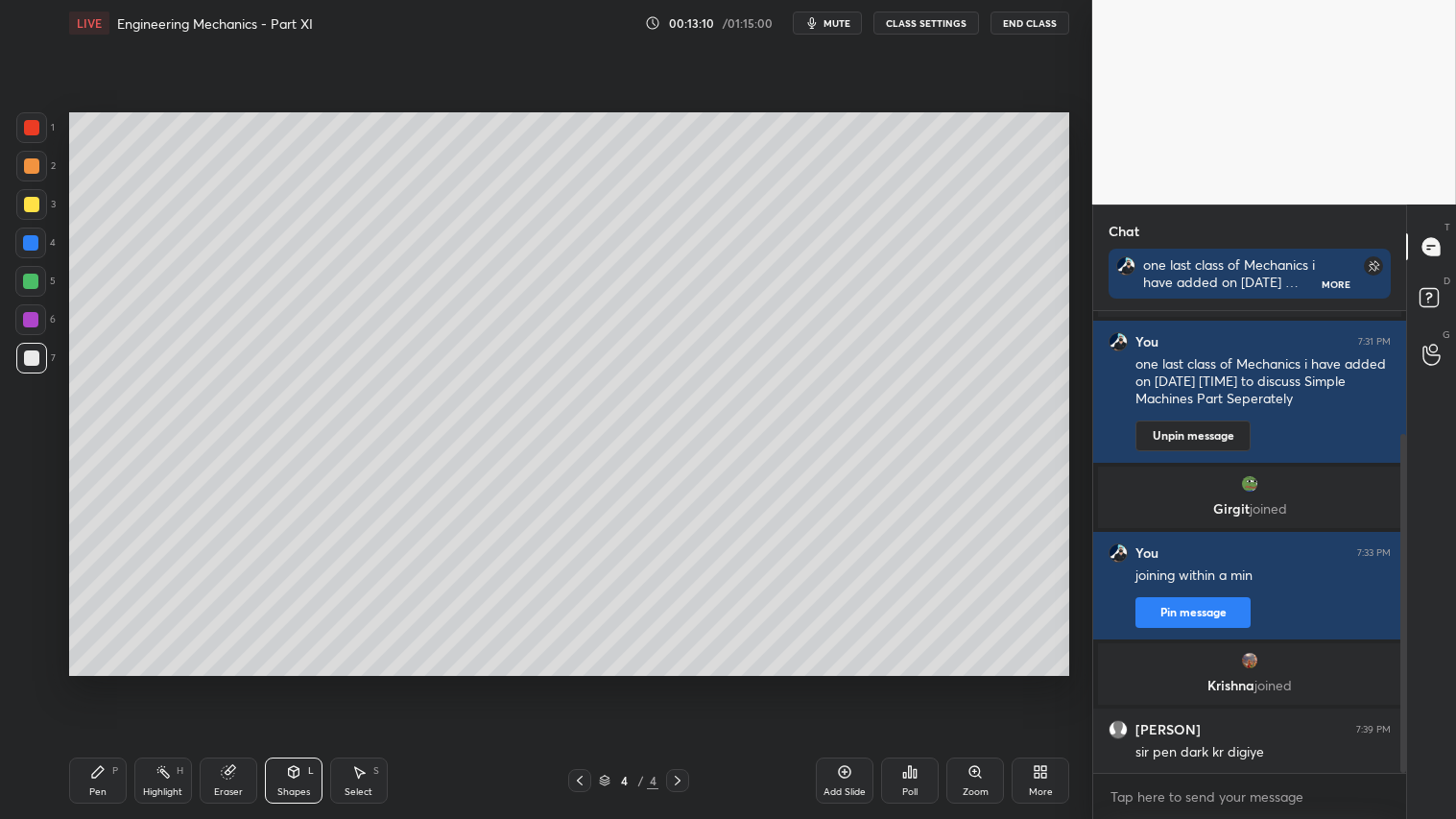 click at bounding box center [32, 205] 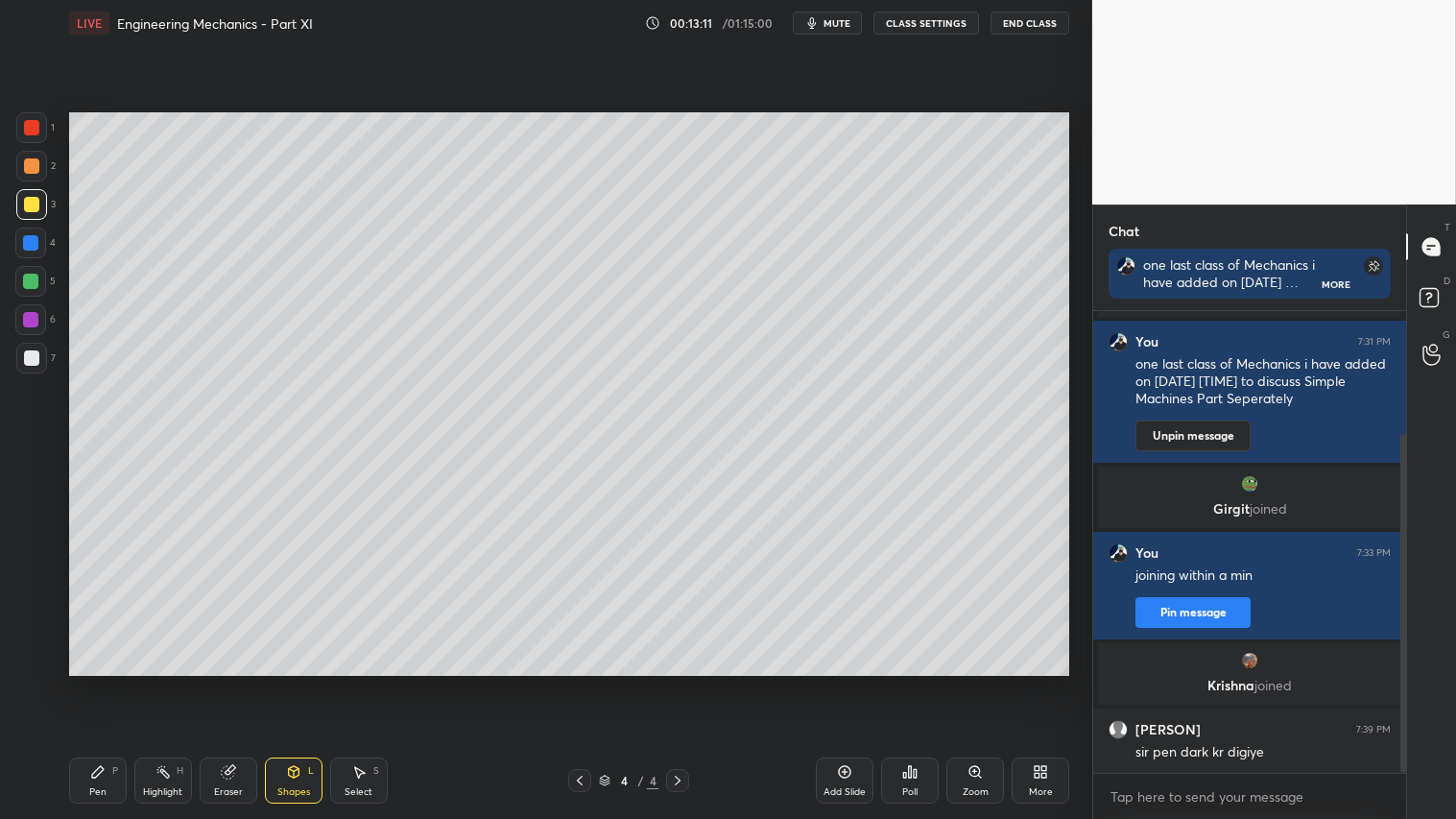 drag, startPoint x: 36, startPoint y: 355, endPoint x: 67, endPoint y: 574, distance: 221.18318 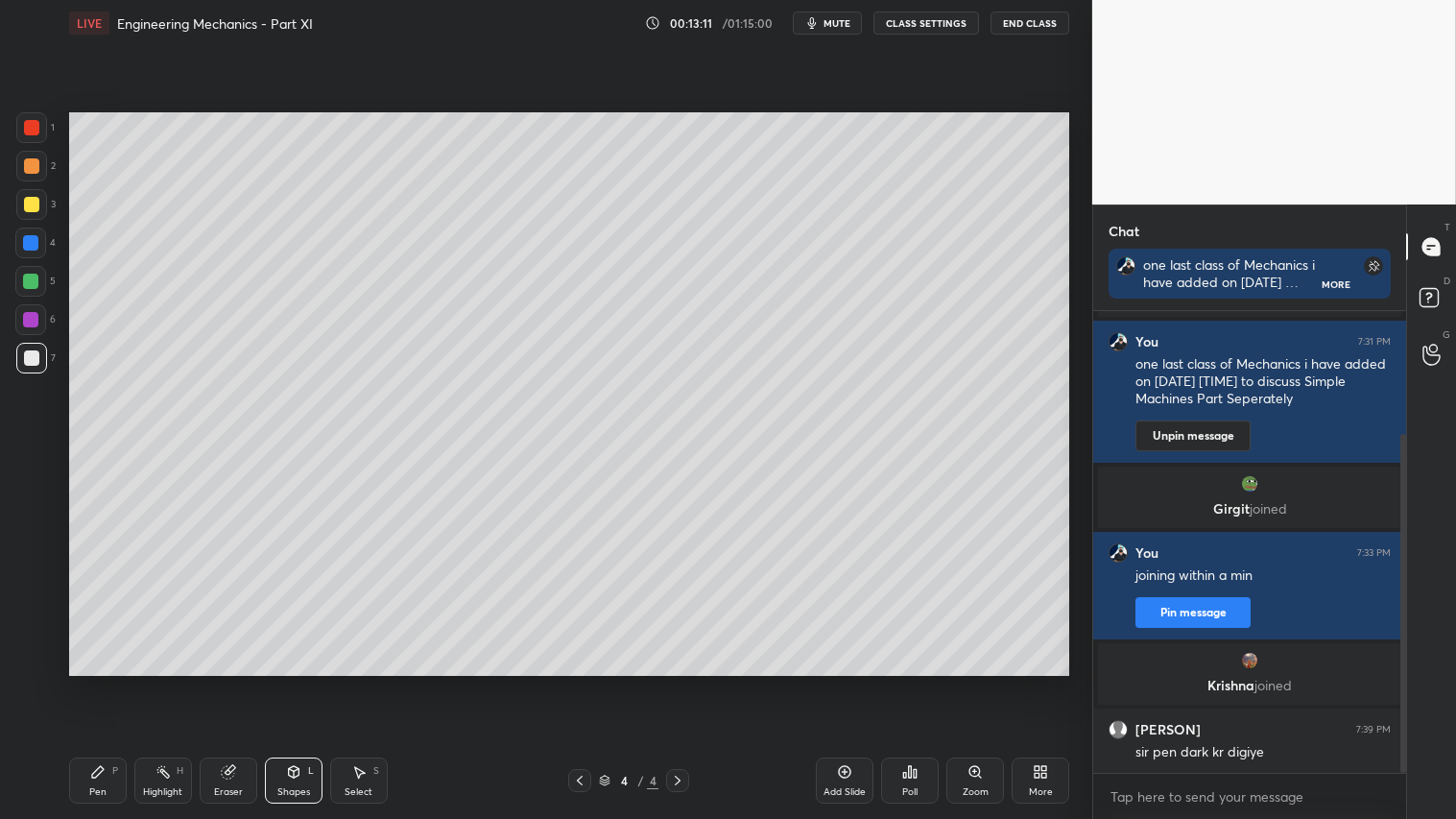 click on "Pen P" at bounding box center [98, 781] 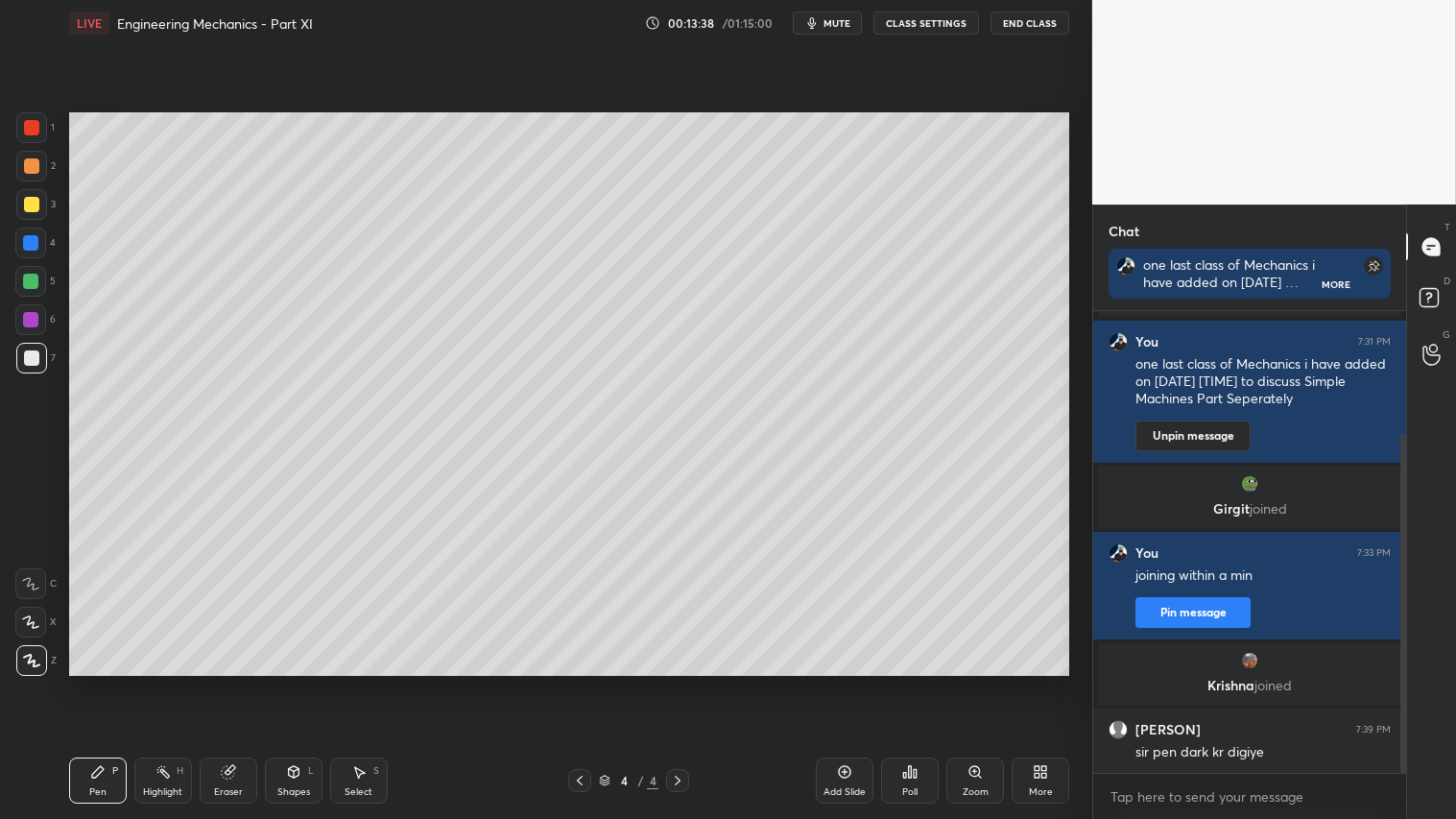 click at bounding box center (32, 205) 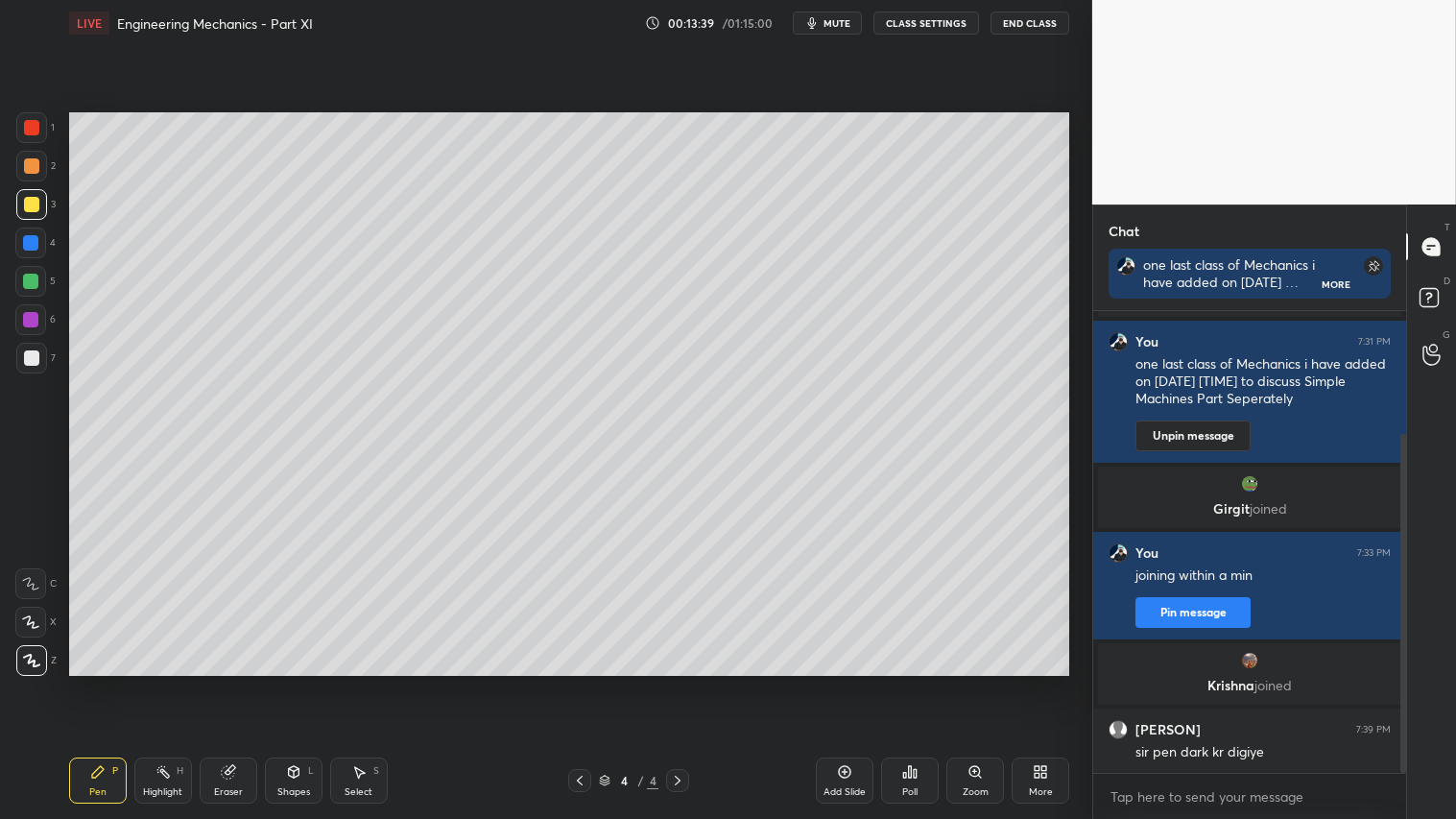 click 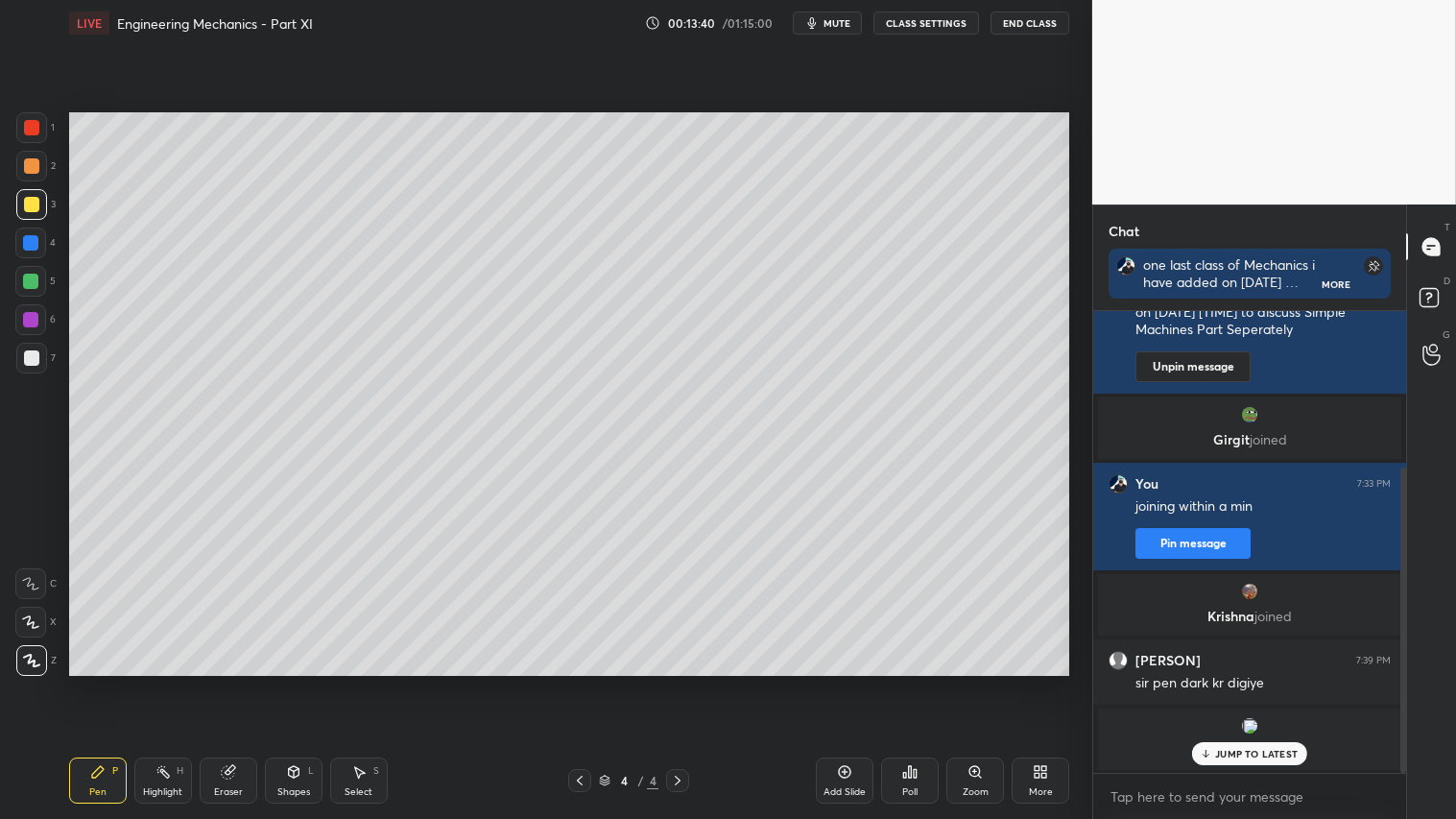 drag, startPoint x: 689, startPoint y: 781, endPoint x: 733, endPoint y: 781, distance: 44 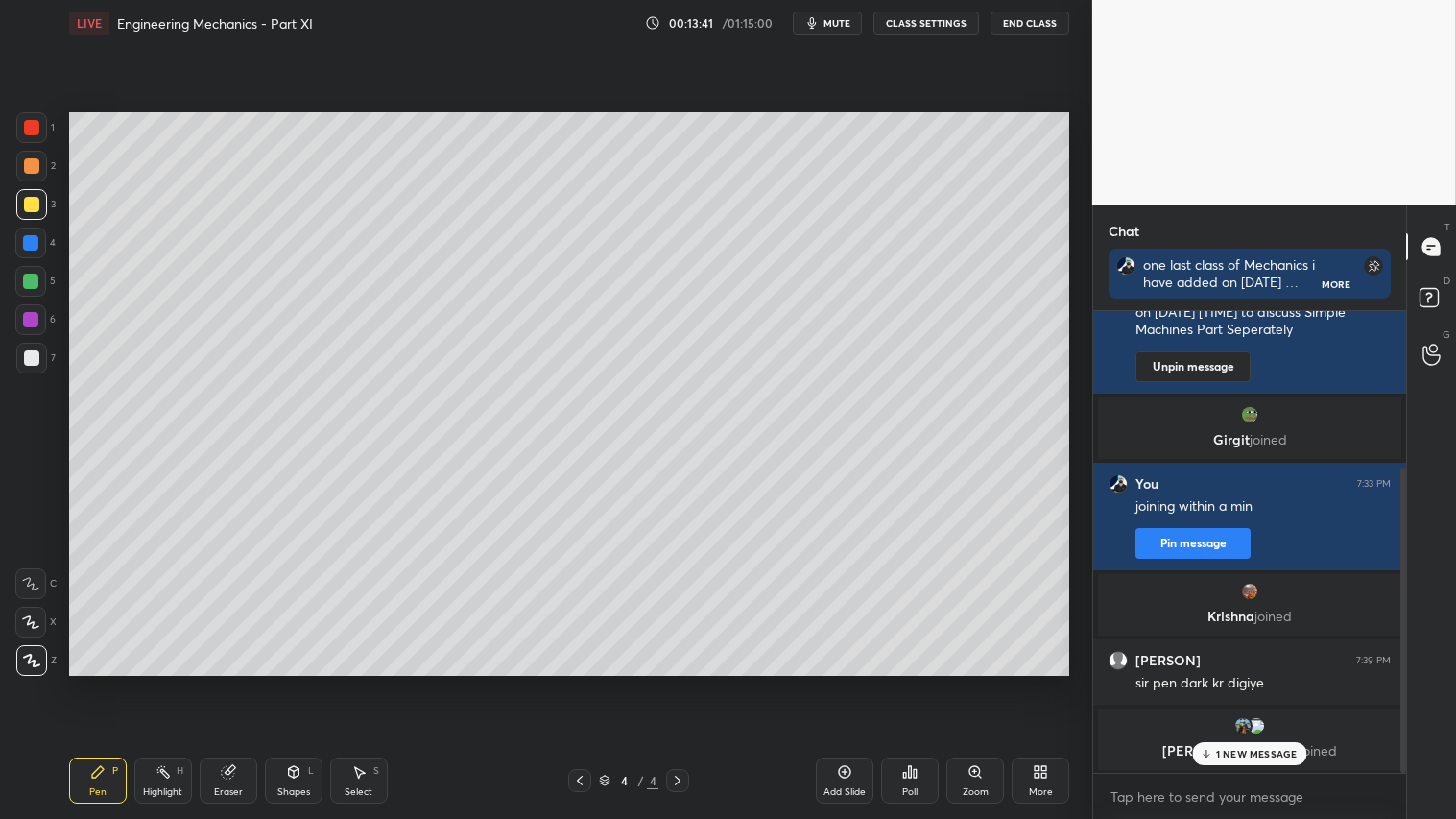 click on "Add Slide" at bounding box center (845, 781) 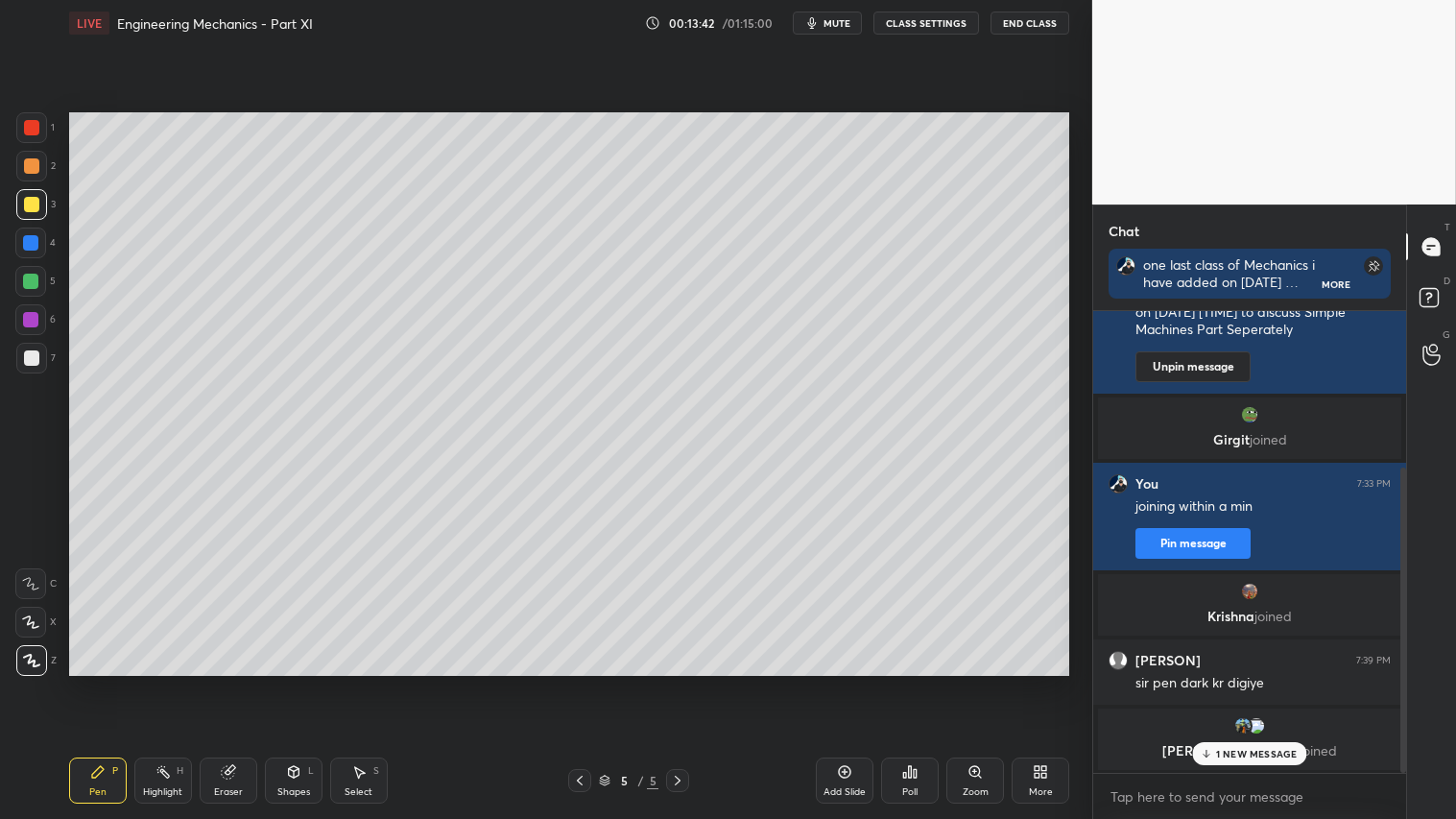 click on "1 NEW MESSAGE" at bounding box center (1249, 754) 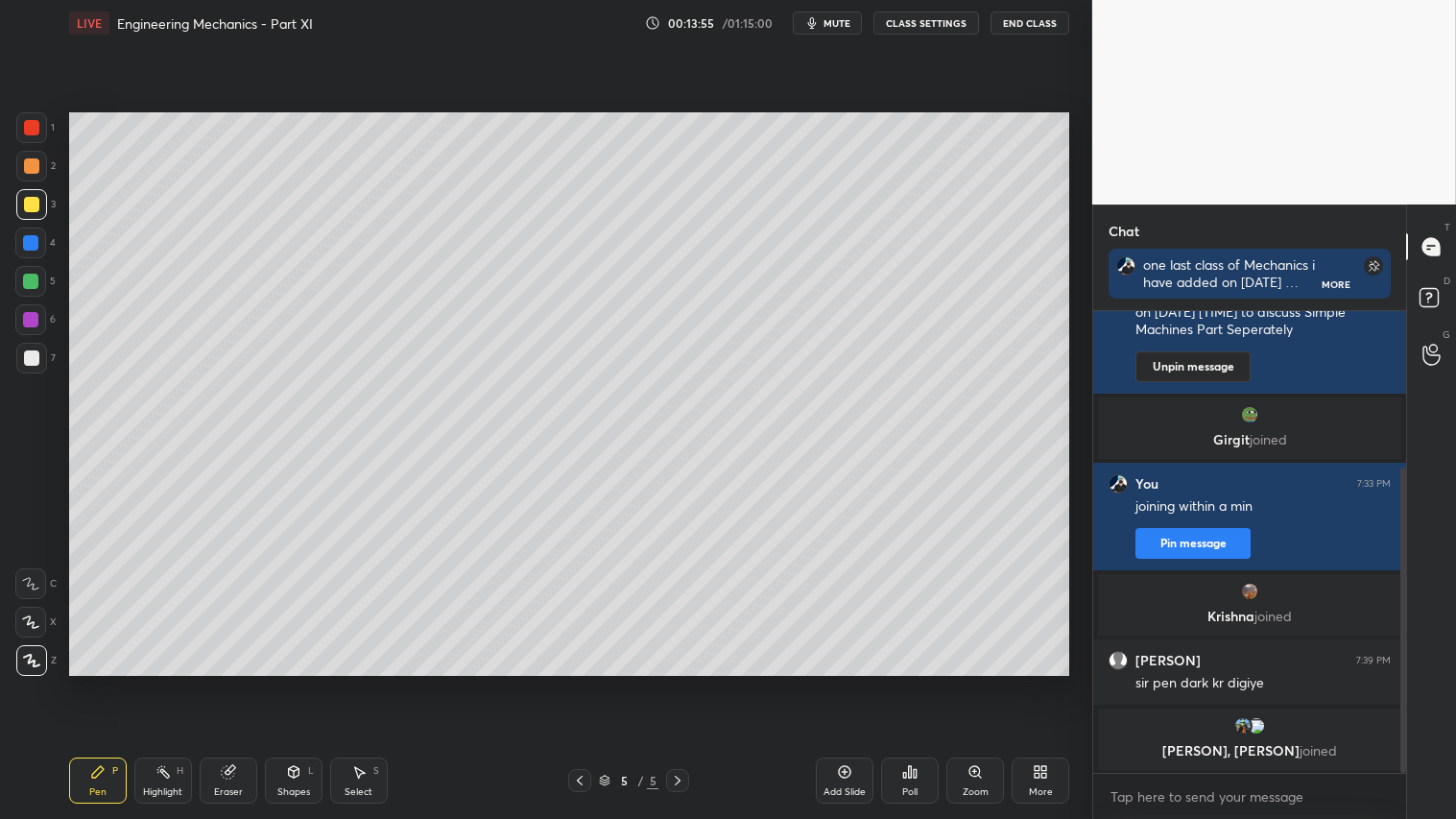 drag, startPoint x: 296, startPoint y: 778, endPoint x: 312, endPoint y: 759, distance: 24.83948 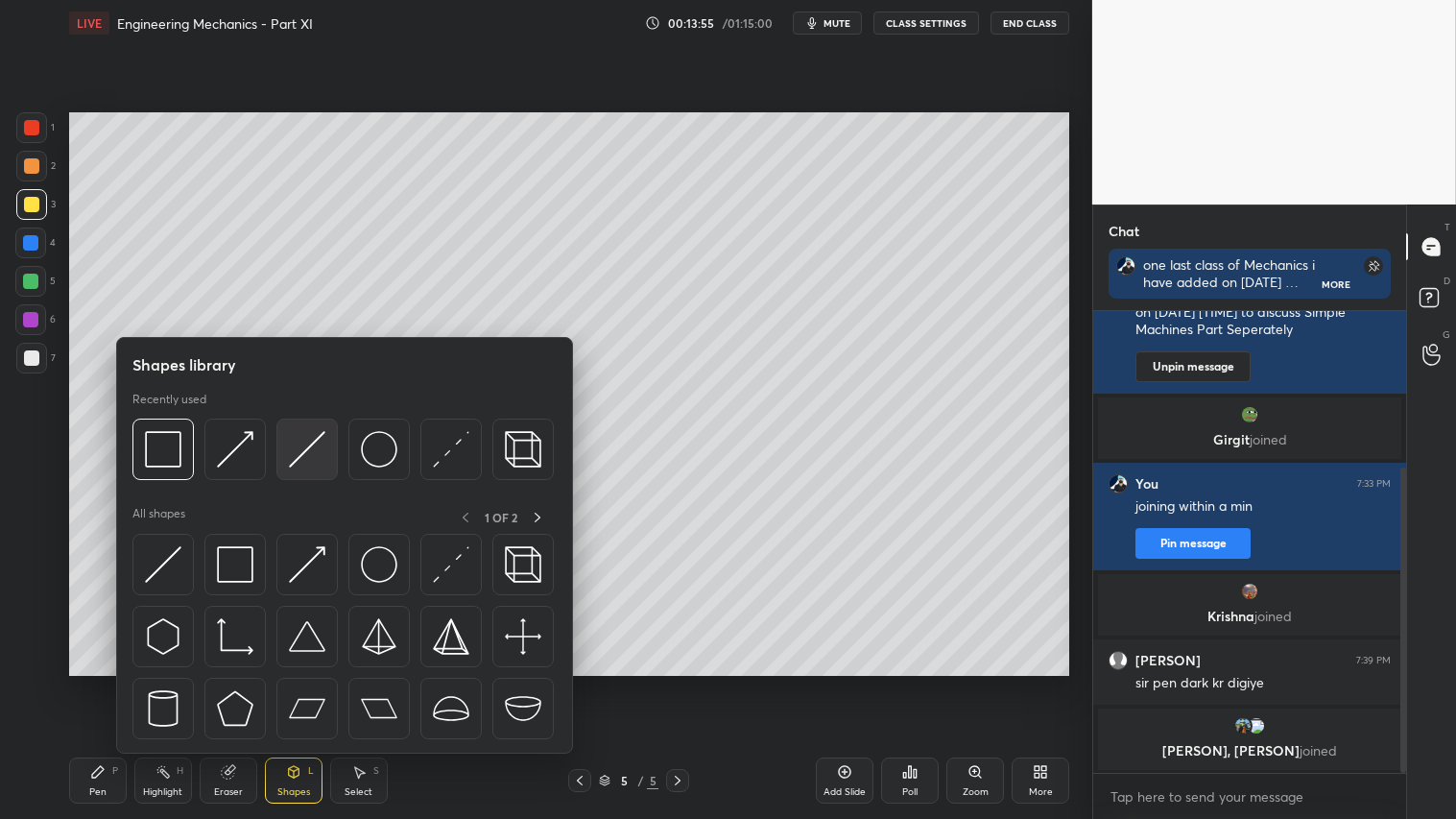 click at bounding box center [307, 449] 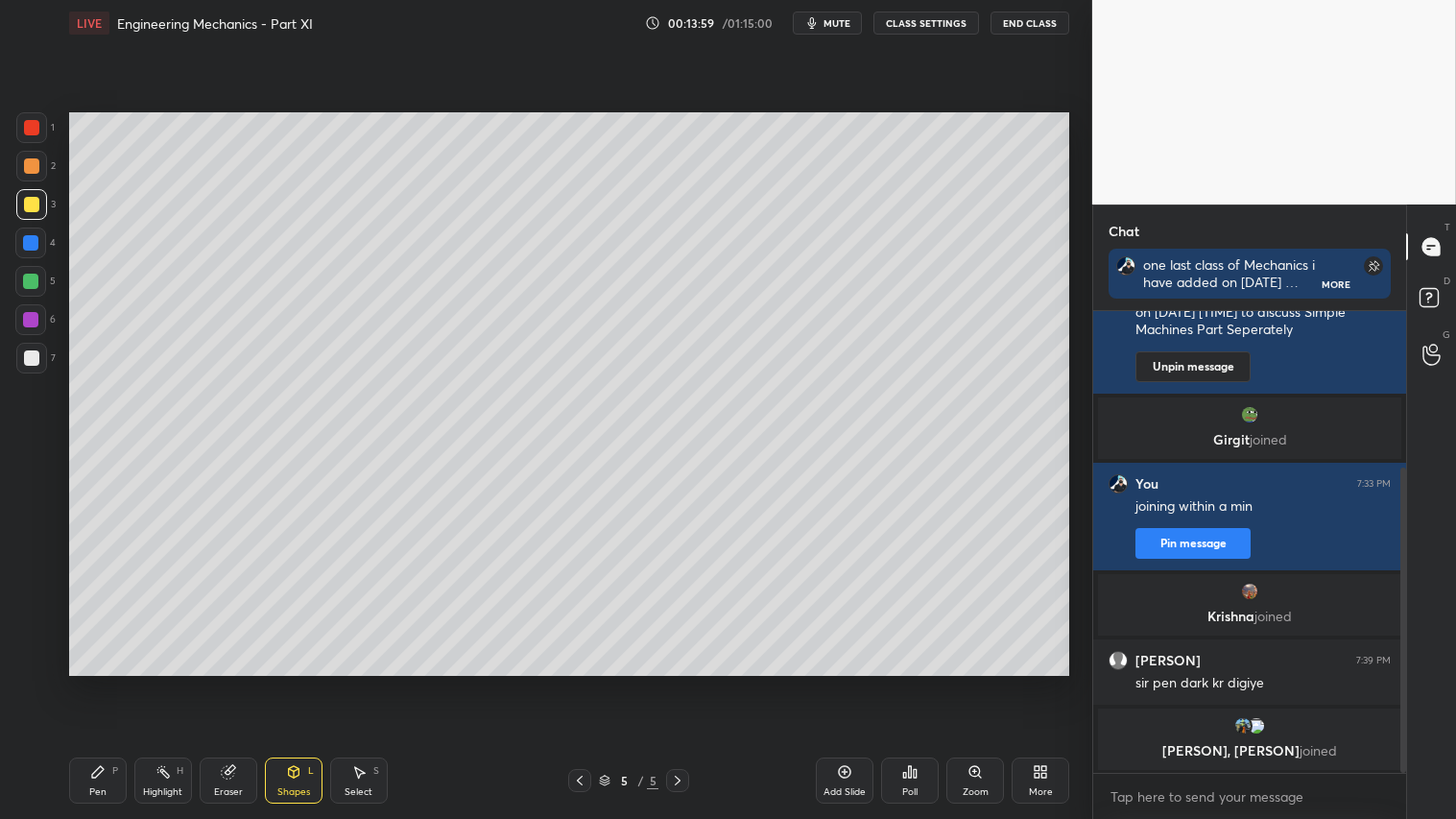 click at bounding box center (32, 166) 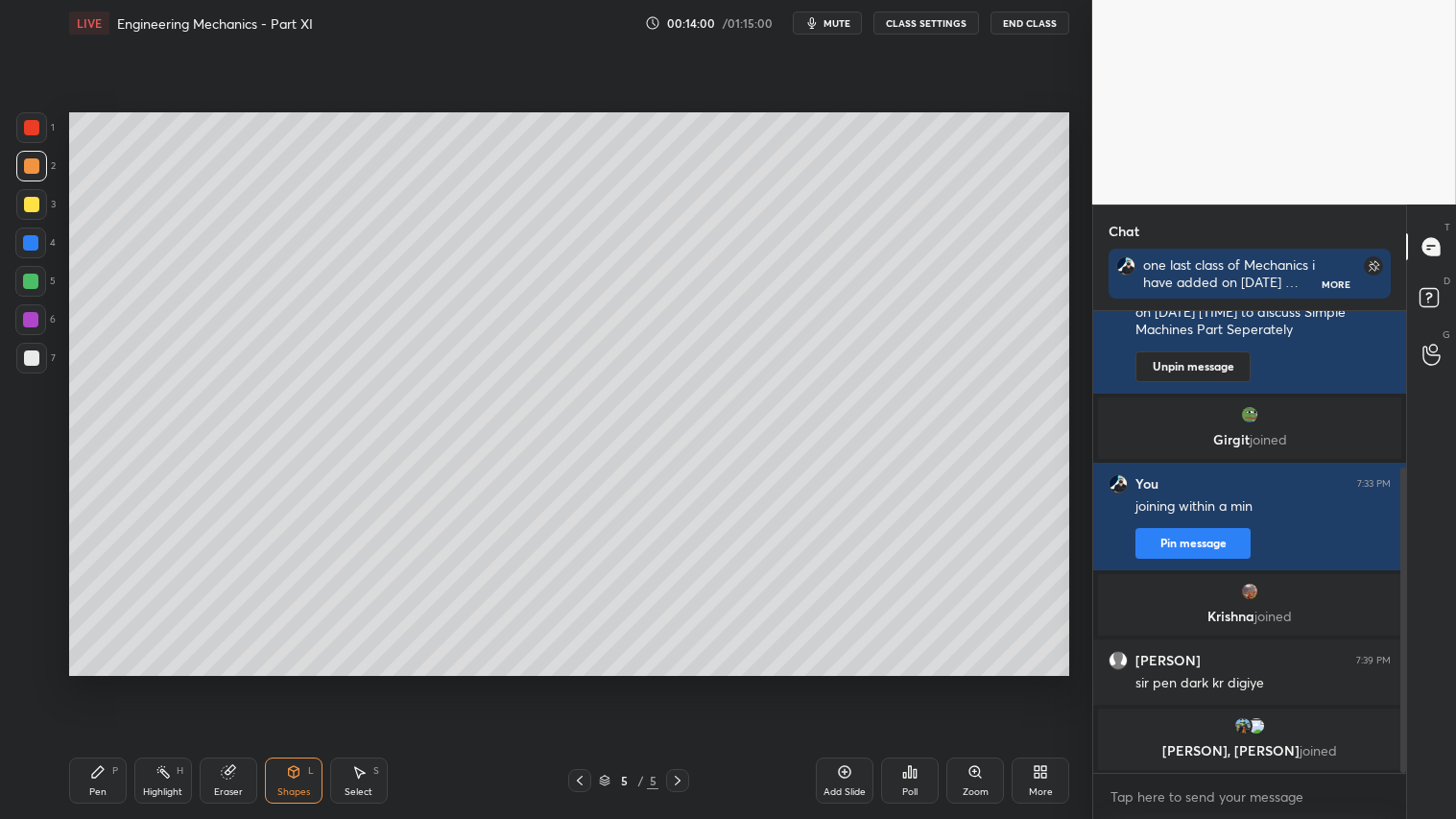click on "Pen" at bounding box center (98, 792) 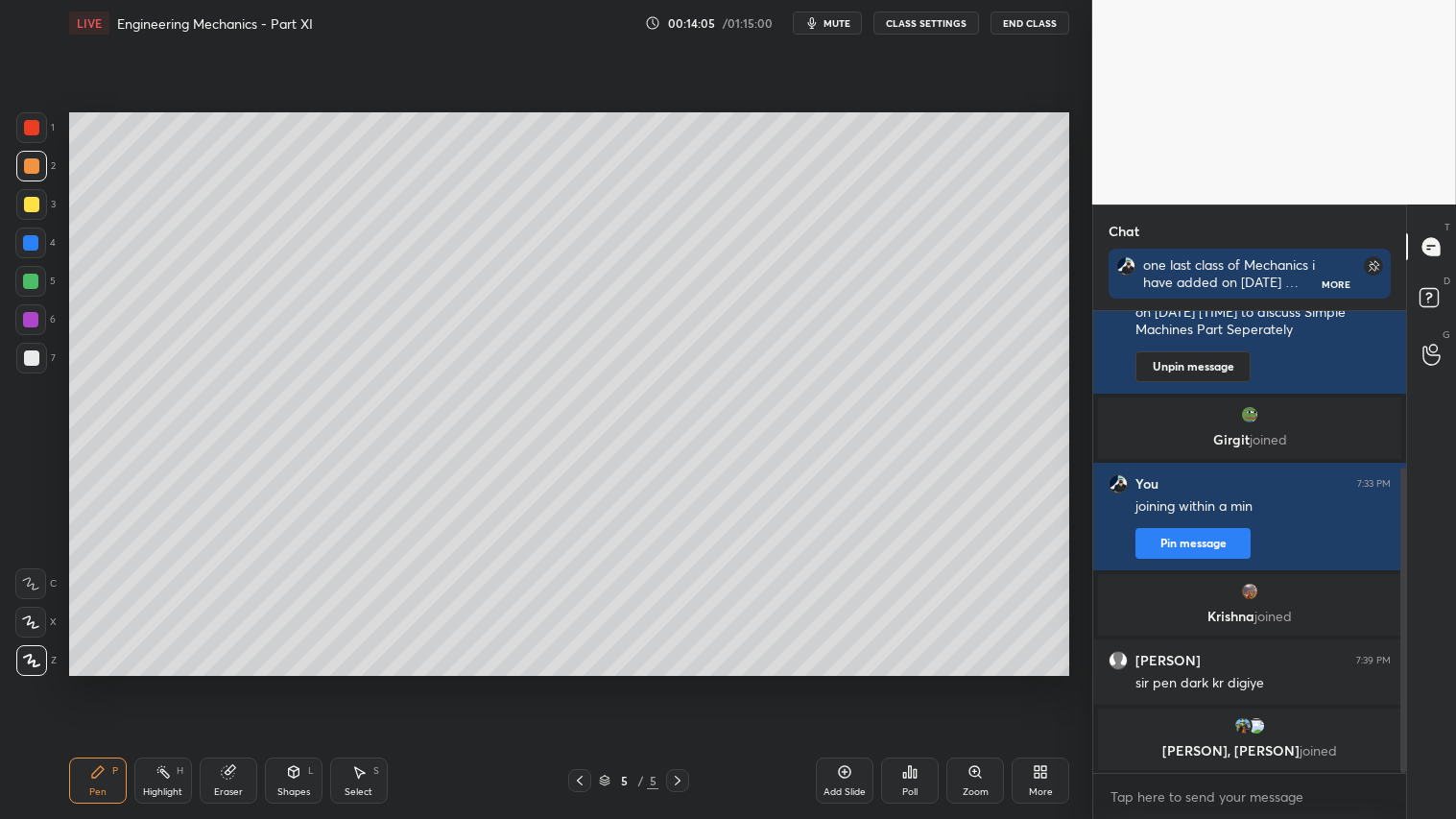 drag, startPoint x: 32, startPoint y: 161, endPoint x: 29, endPoint y: 152, distance: 9.486833 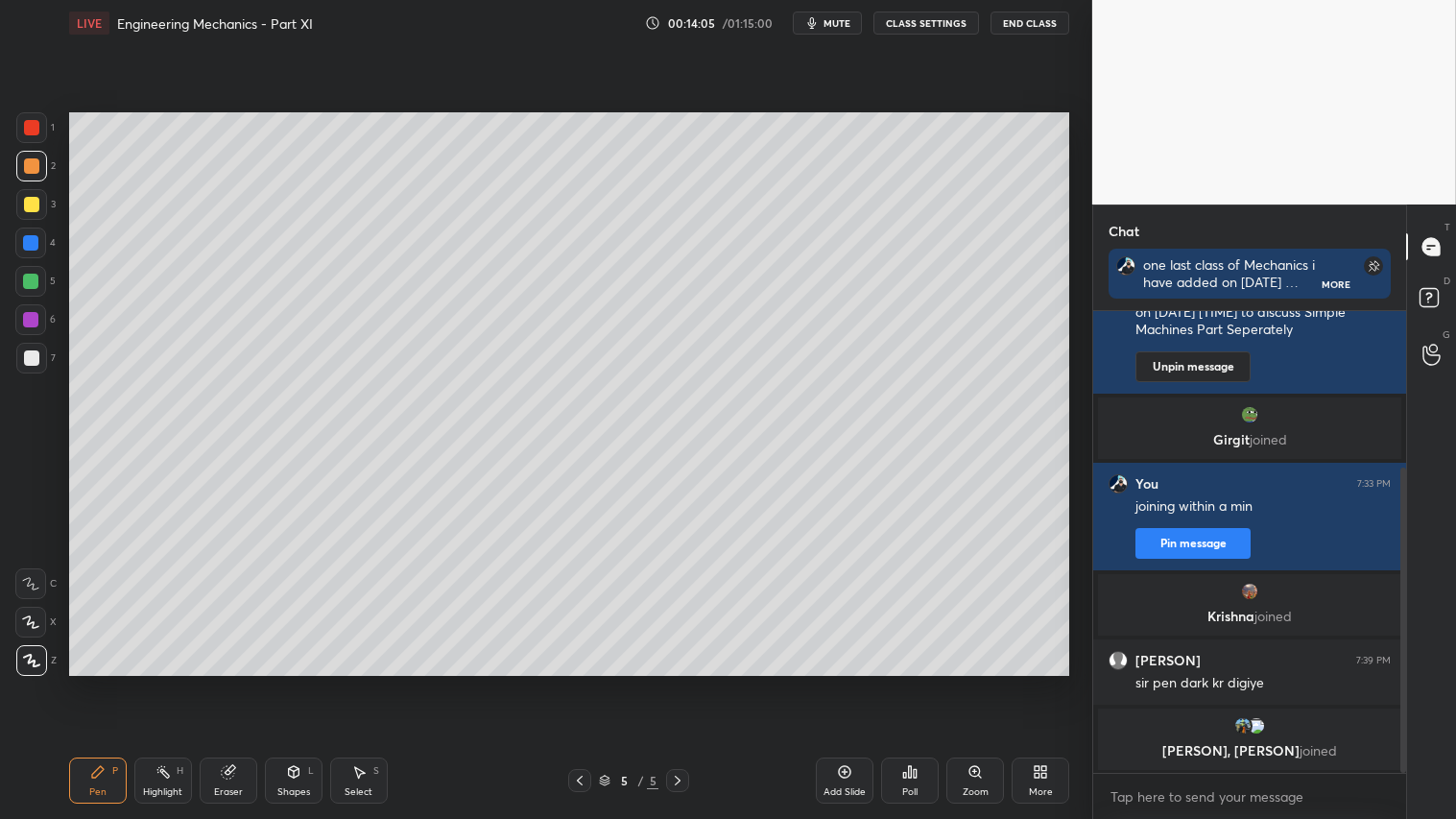 click at bounding box center (32, 166) 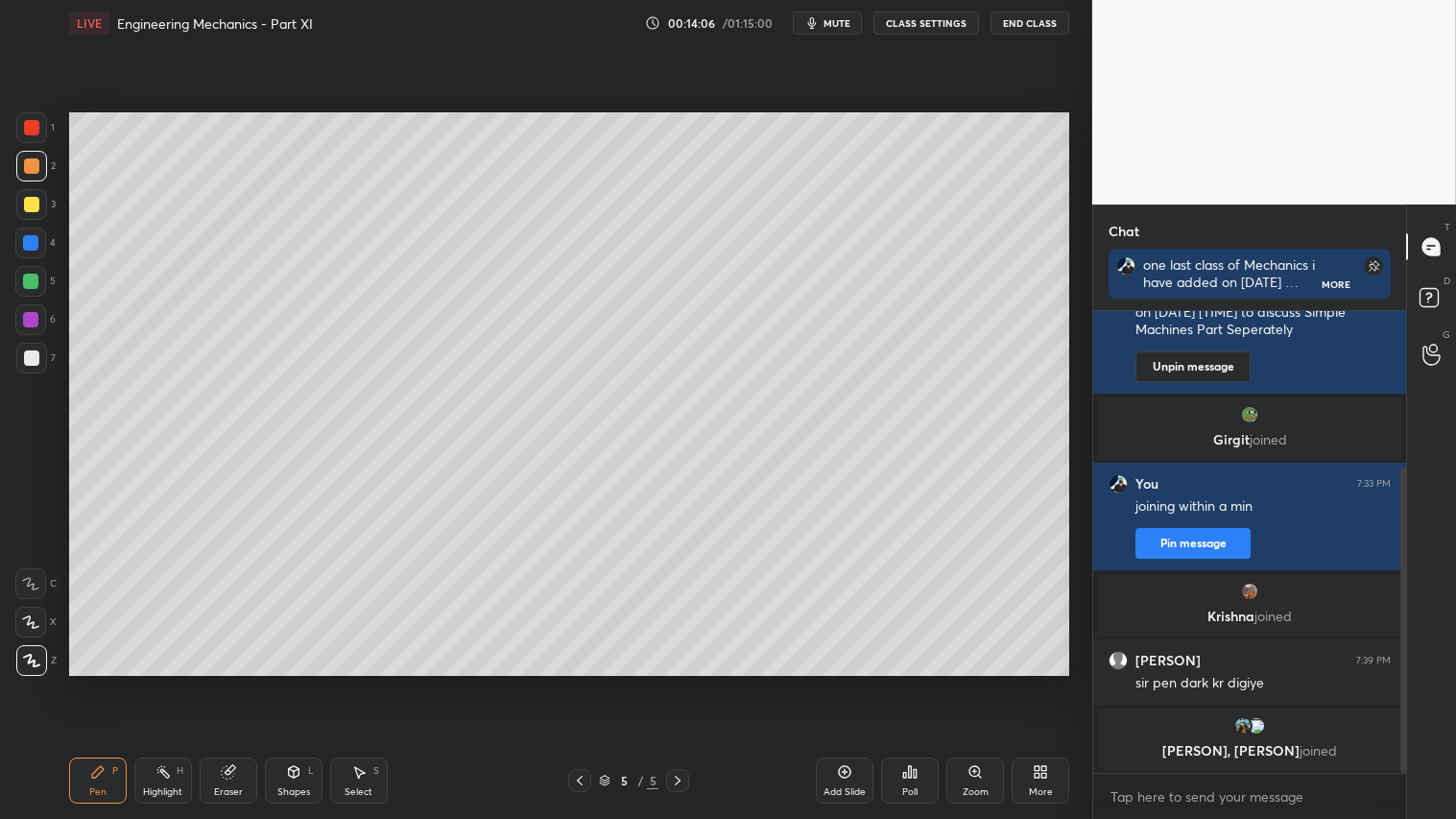 click on "Pen P" at bounding box center (98, 781) 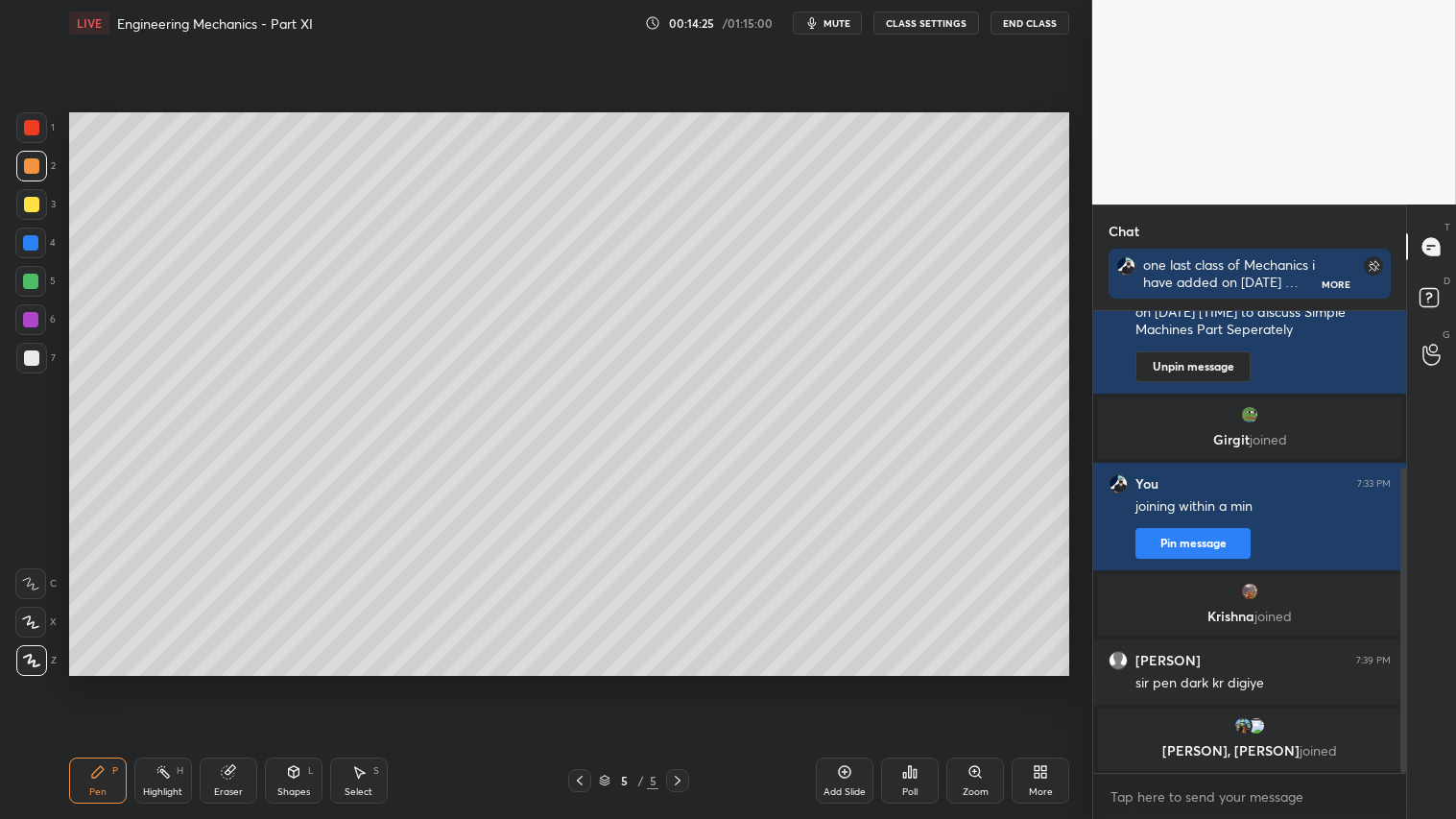 drag, startPoint x: 295, startPoint y: 784, endPoint x: 299, endPoint y: 765, distance: 19.416488 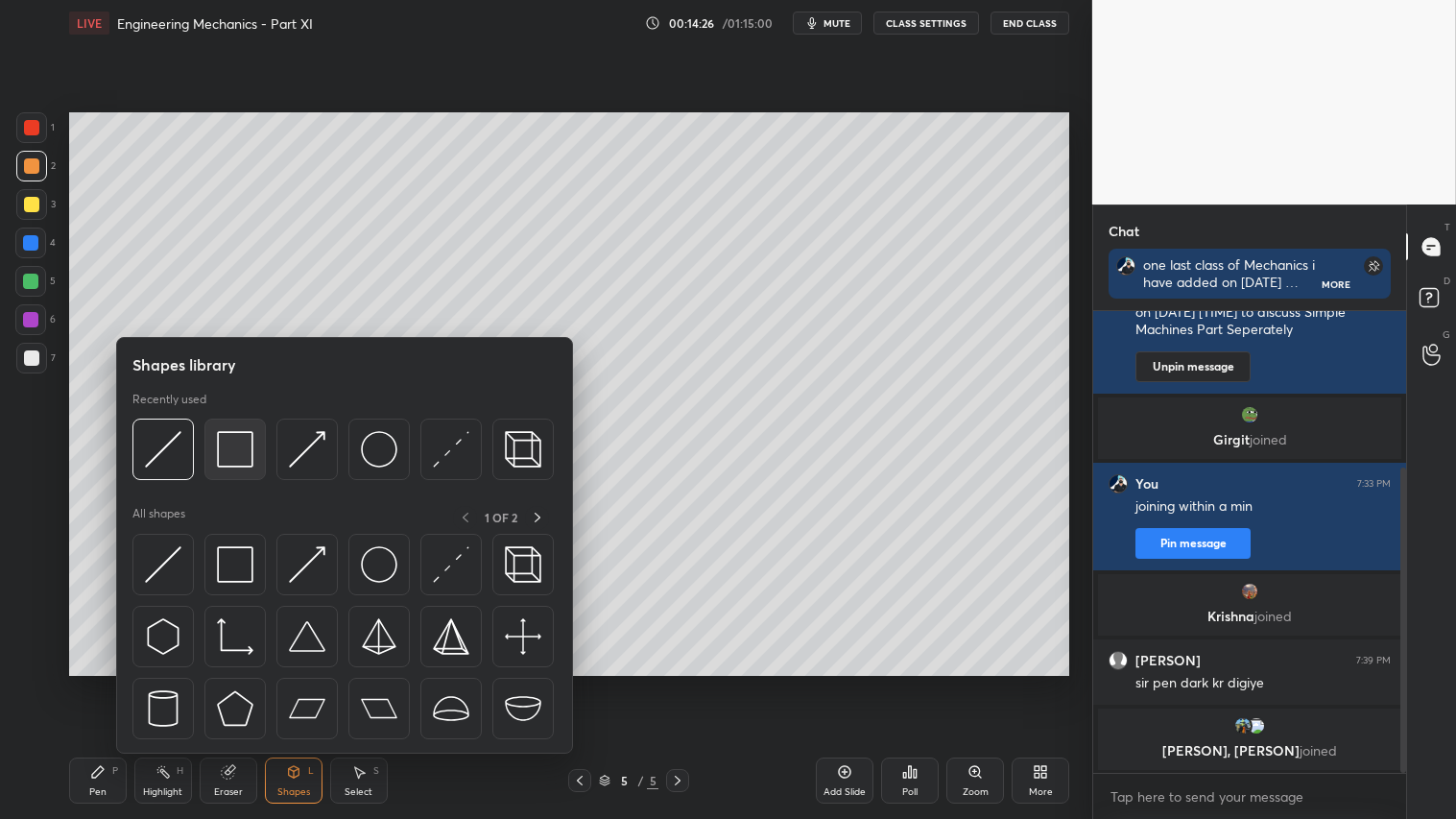 click at bounding box center (235, 449) 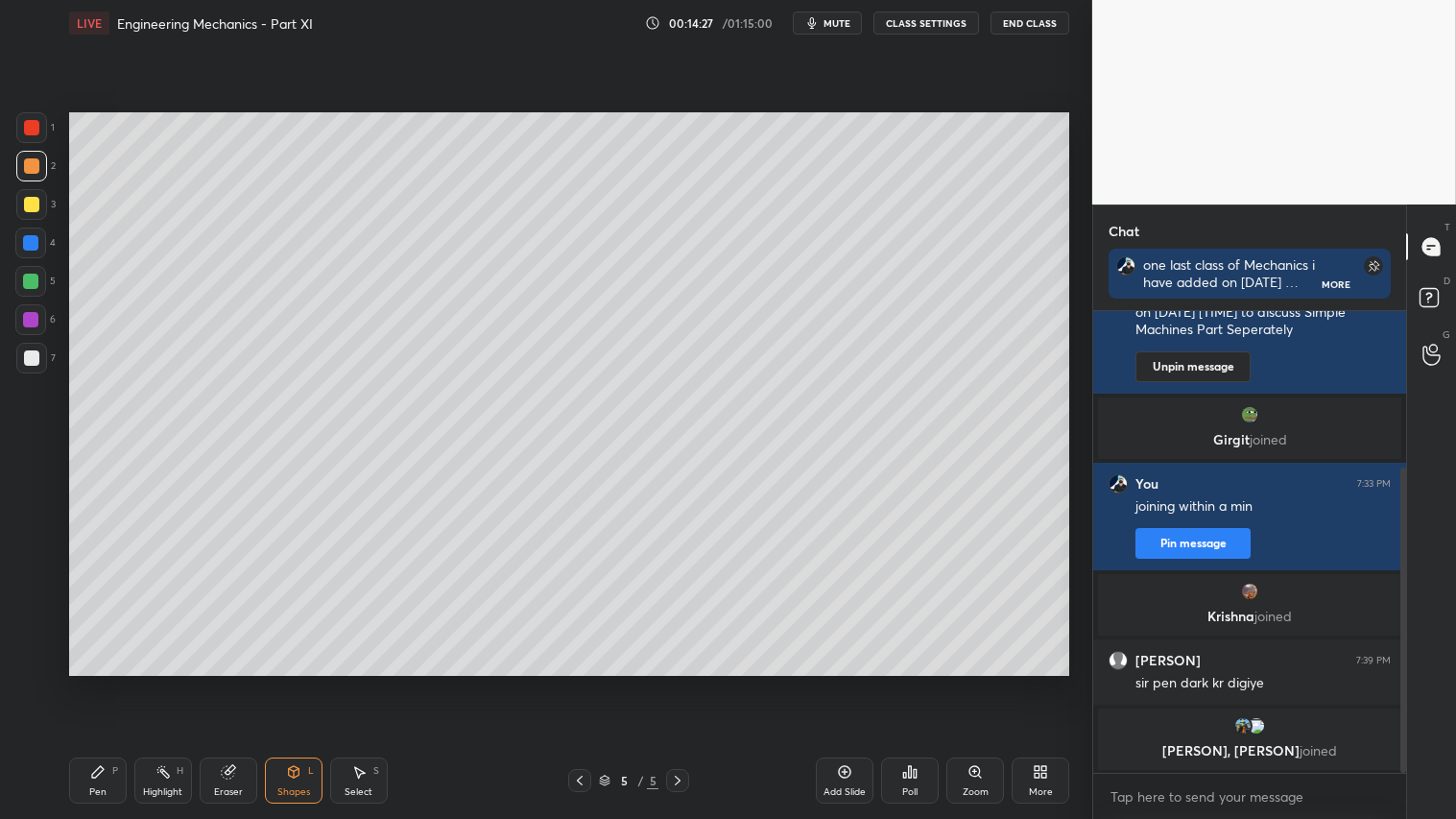 click at bounding box center (32, 358) 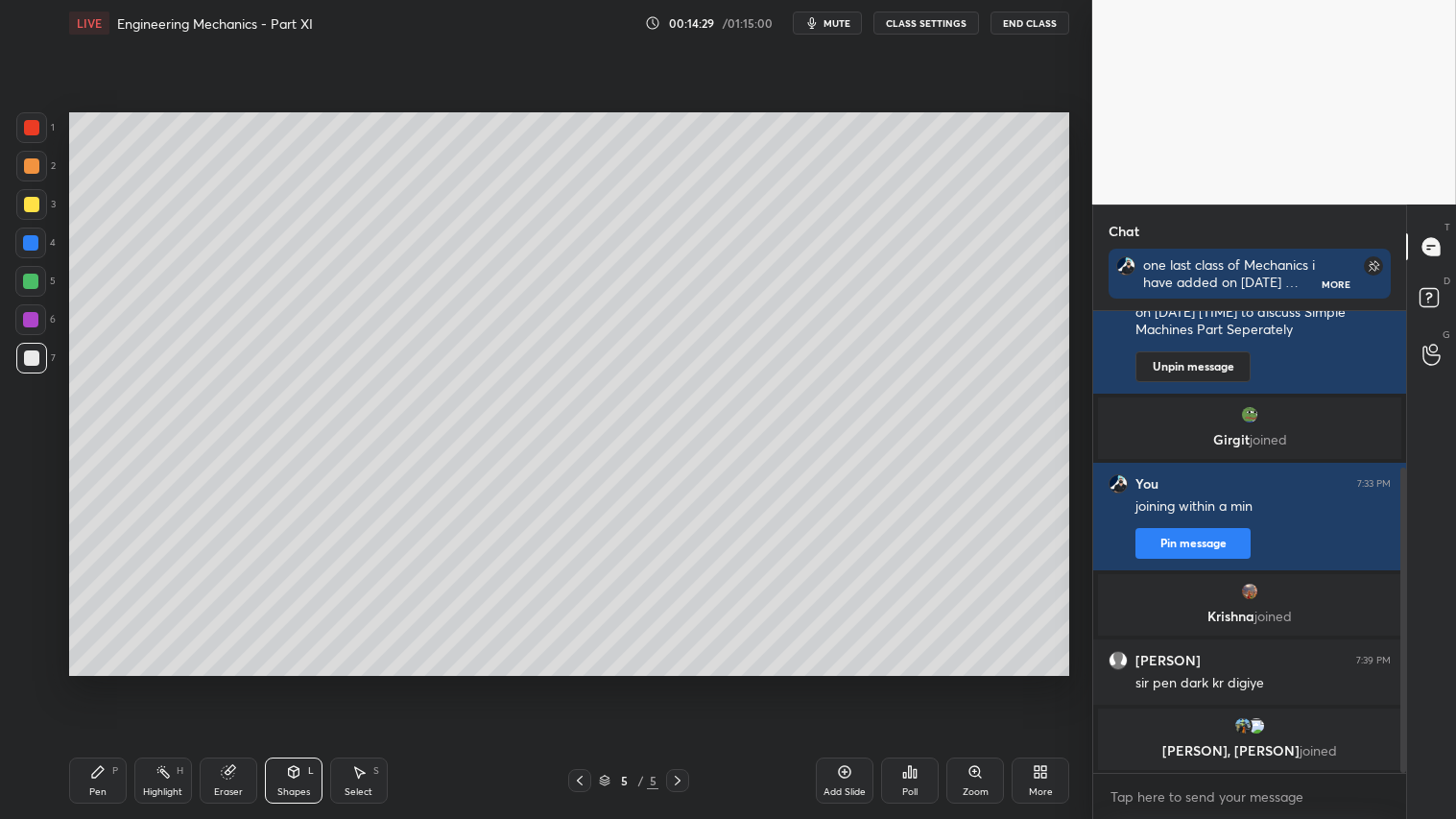 click at bounding box center [32, 166] 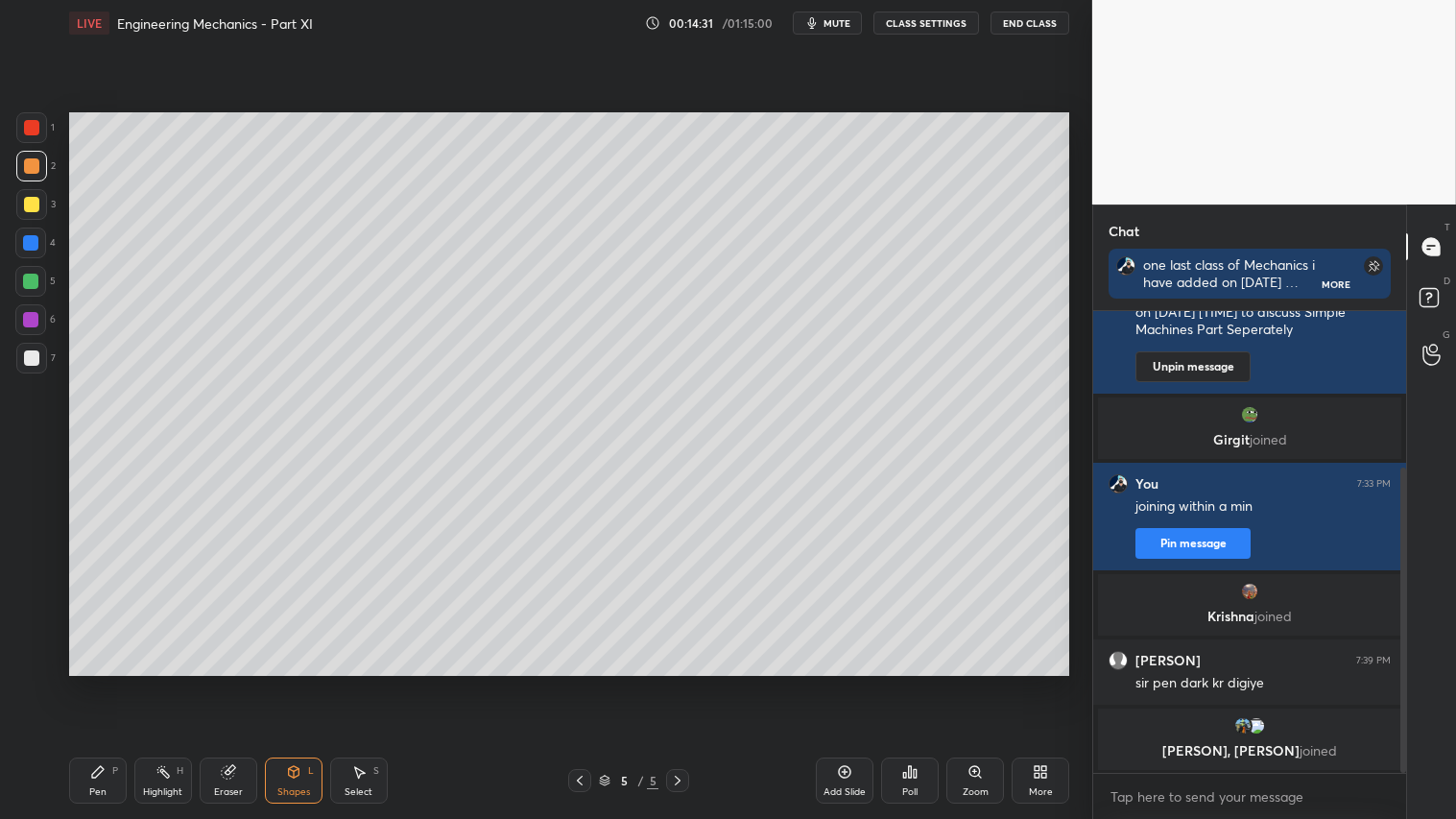 click on "Pen" at bounding box center (98, 792) 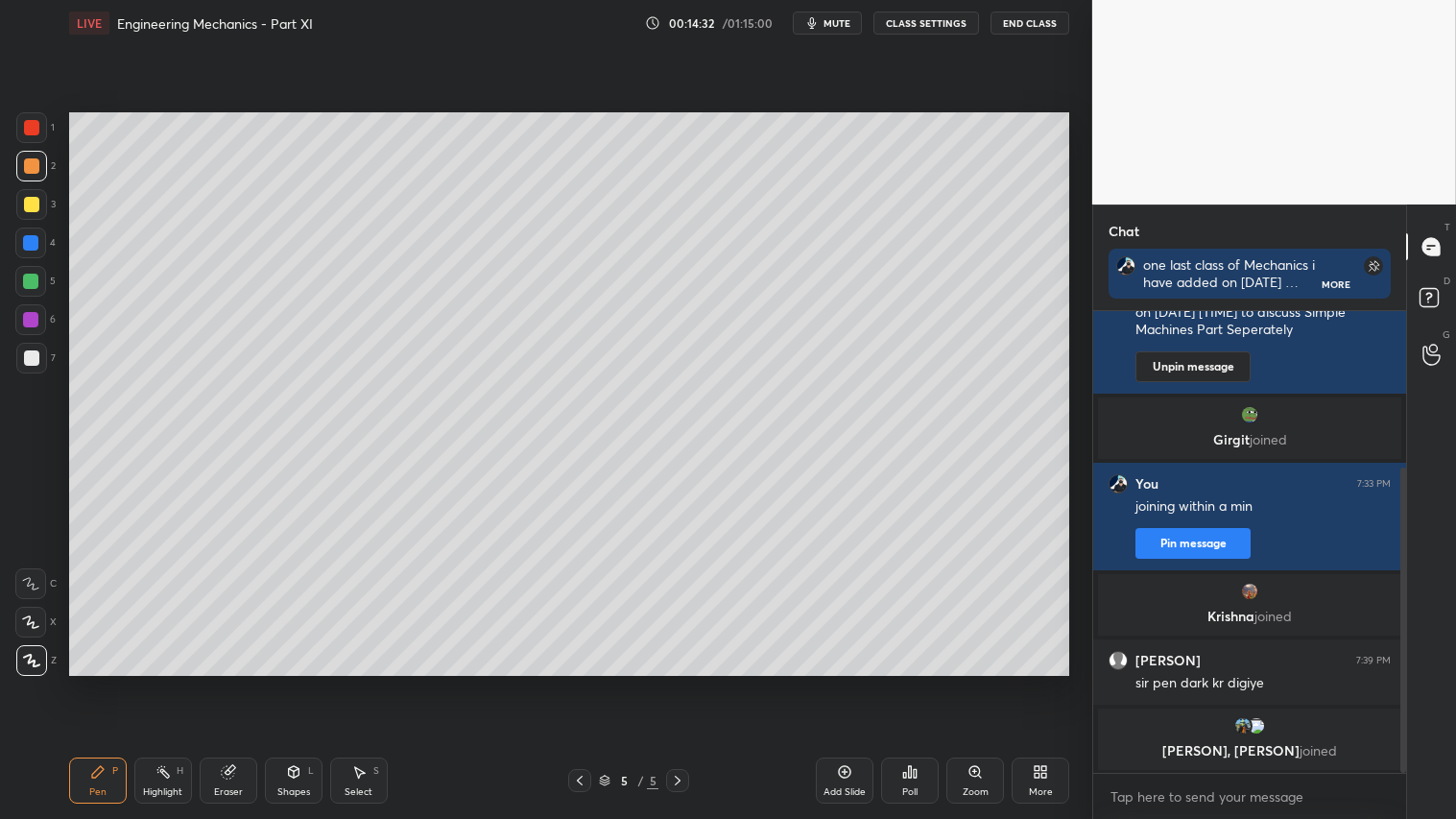 click at bounding box center (32, 166) 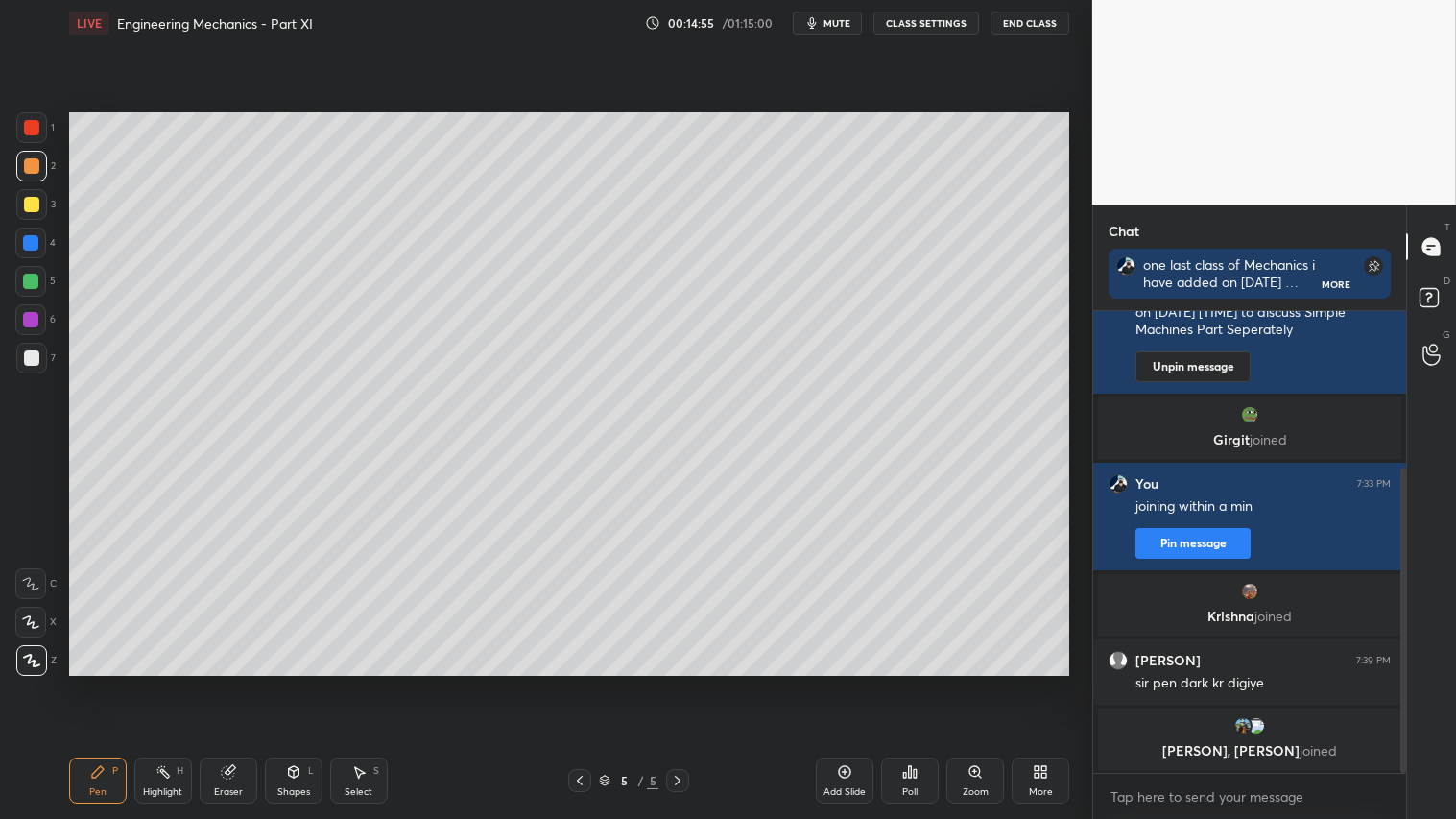 click on "Shapes L" at bounding box center [294, 781] 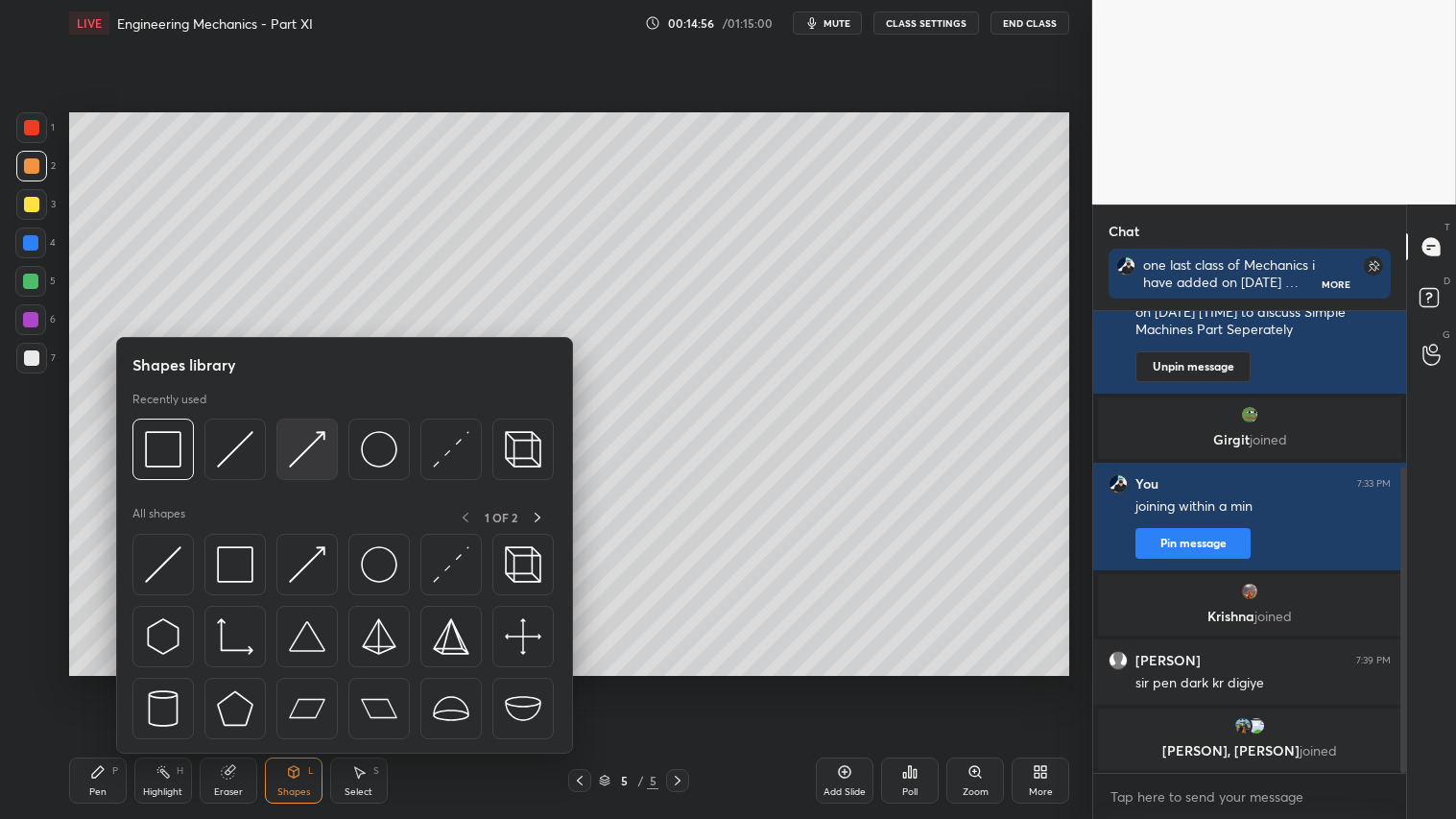 click at bounding box center (307, 449) 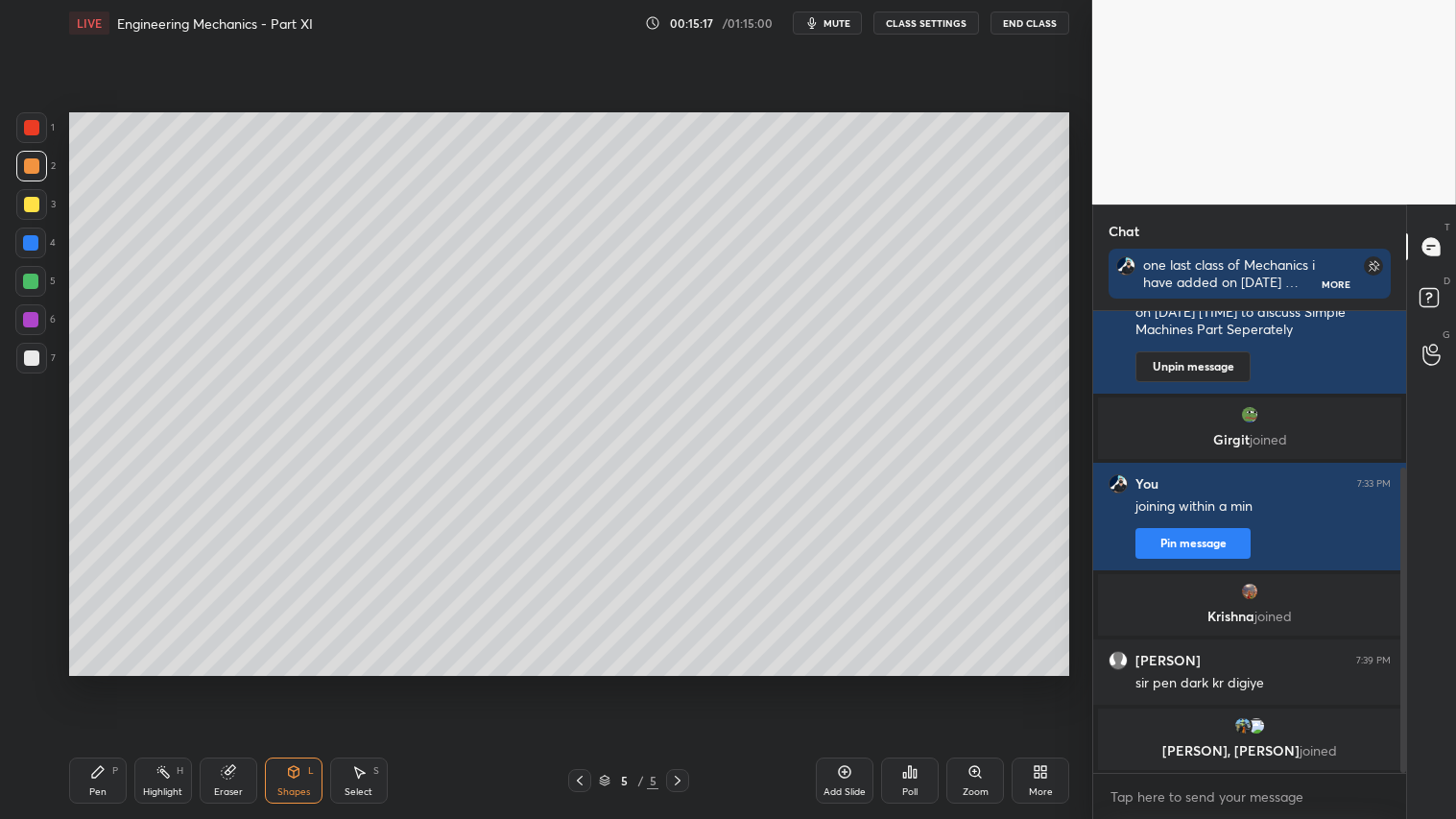 click on "Eraser" at bounding box center [228, 781] 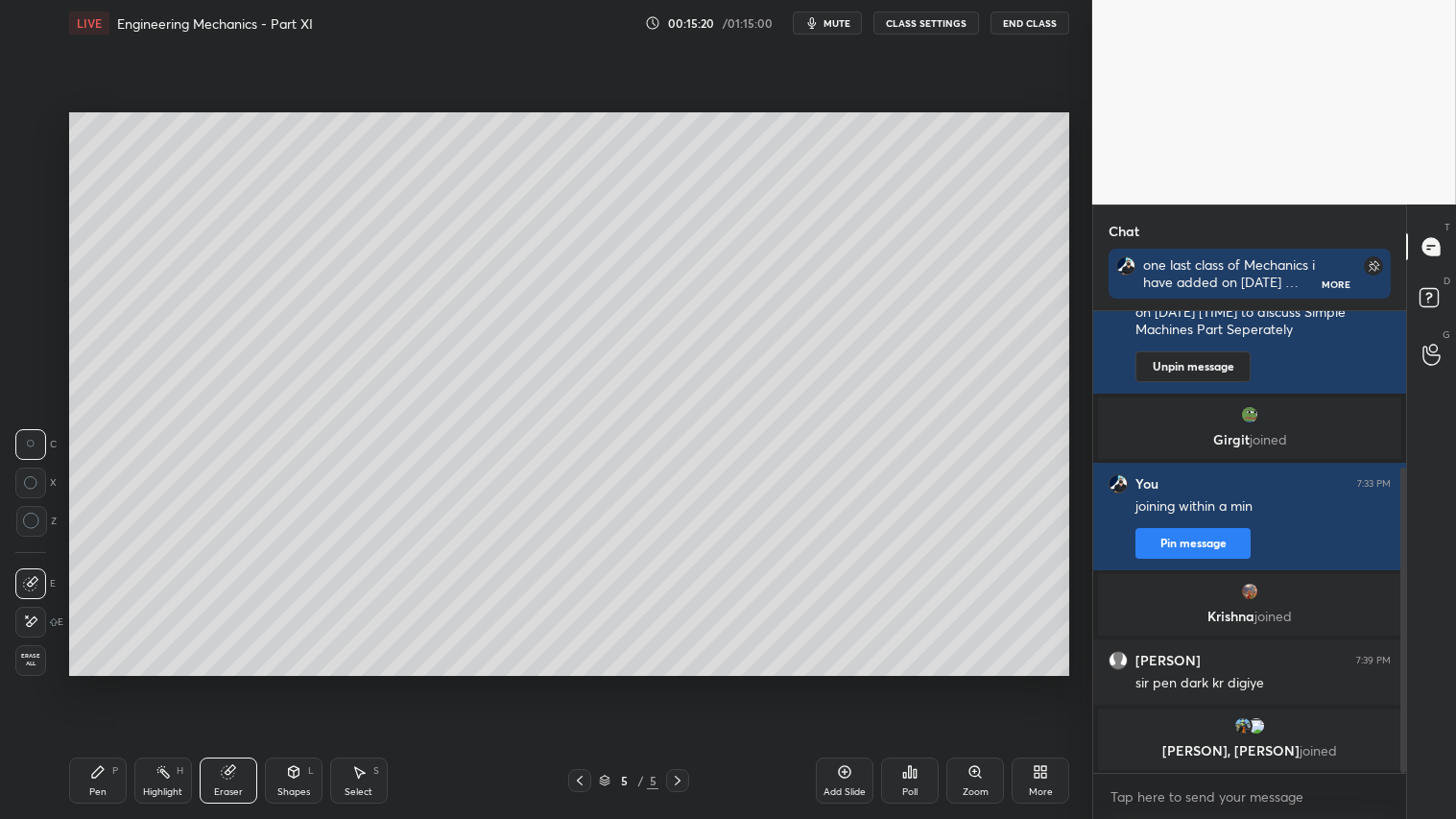 click on "Pen P" at bounding box center [98, 781] 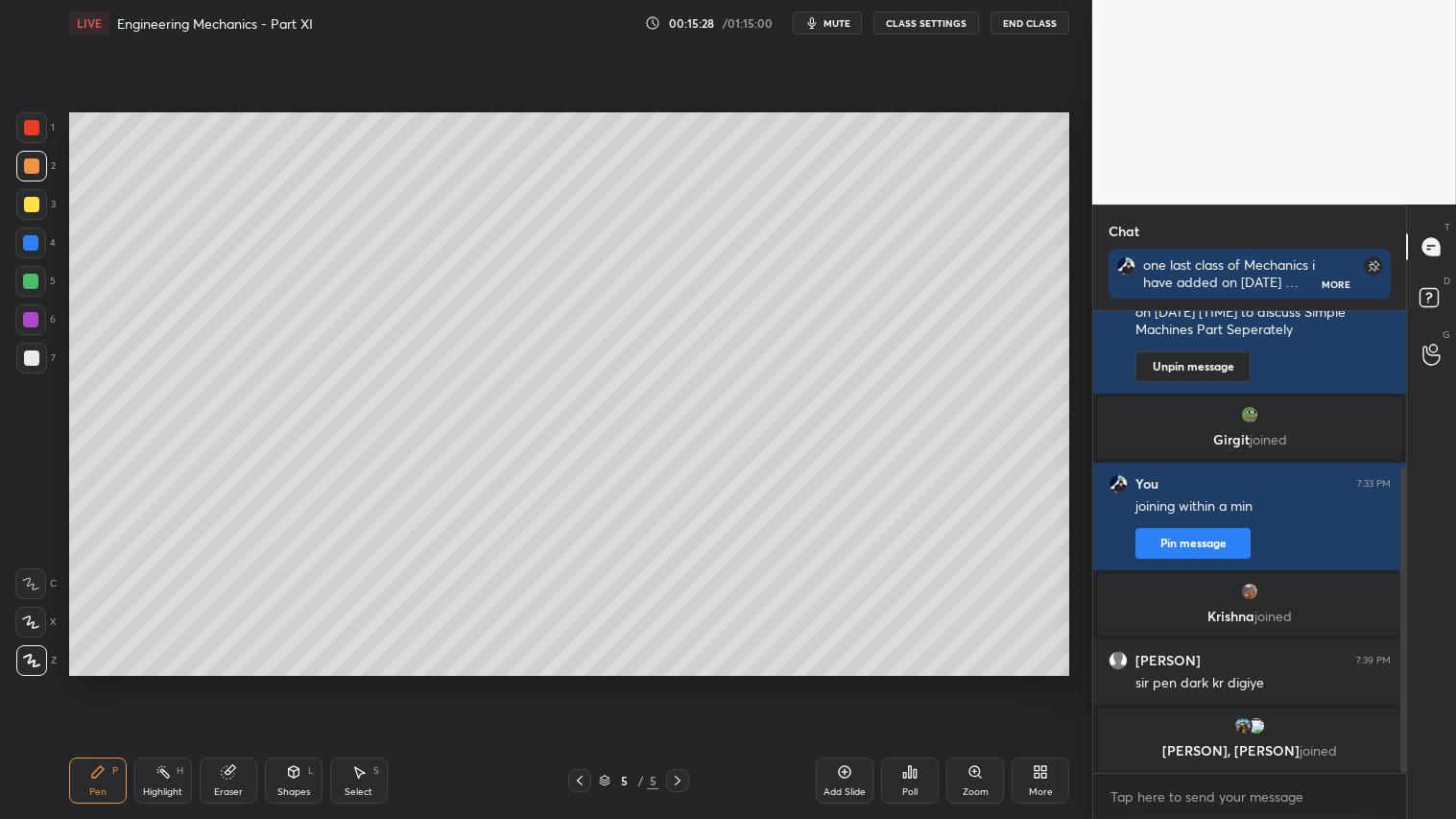 click at bounding box center [32, 166] 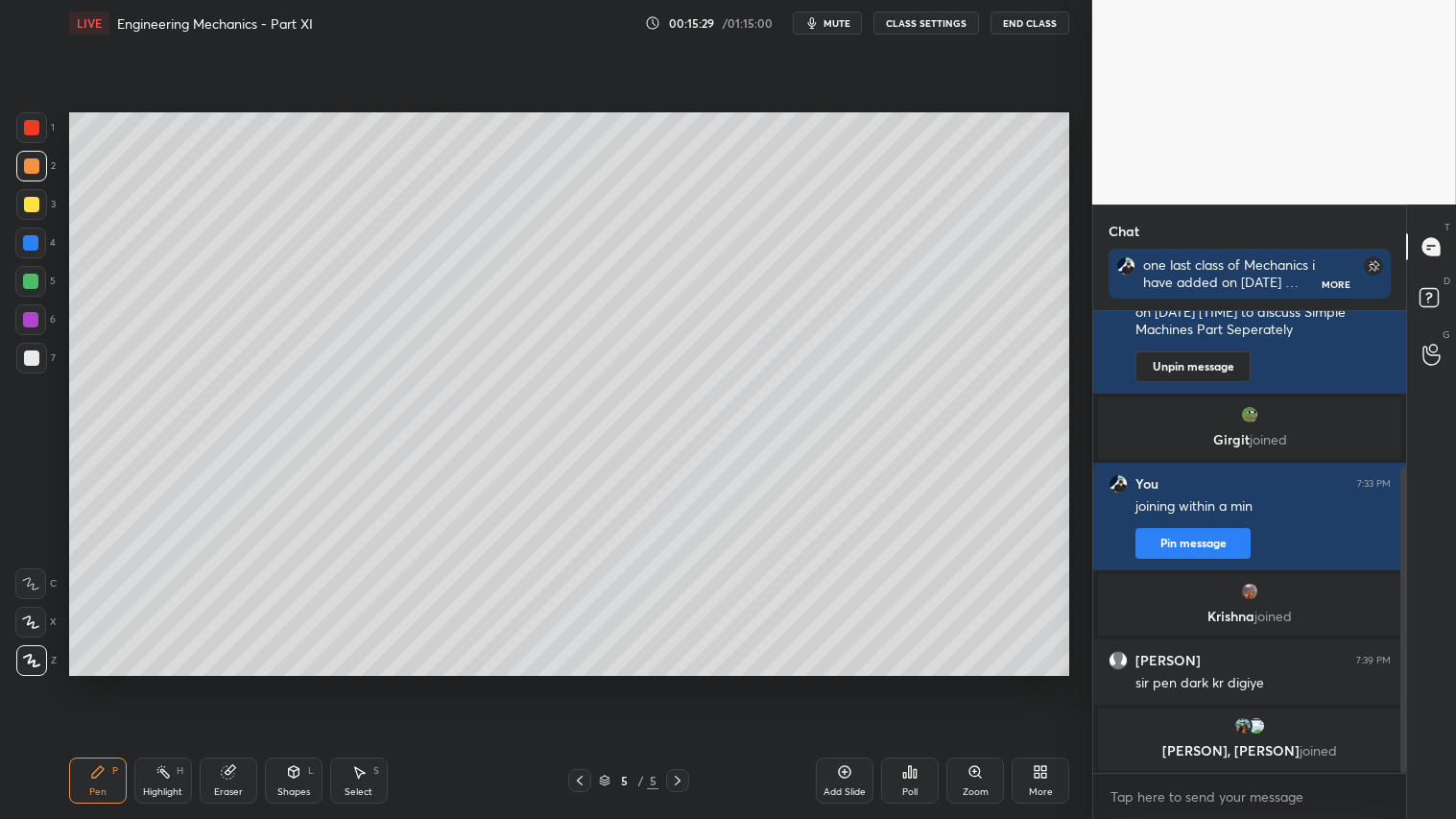 click on "Pen P" at bounding box center [98, 781] 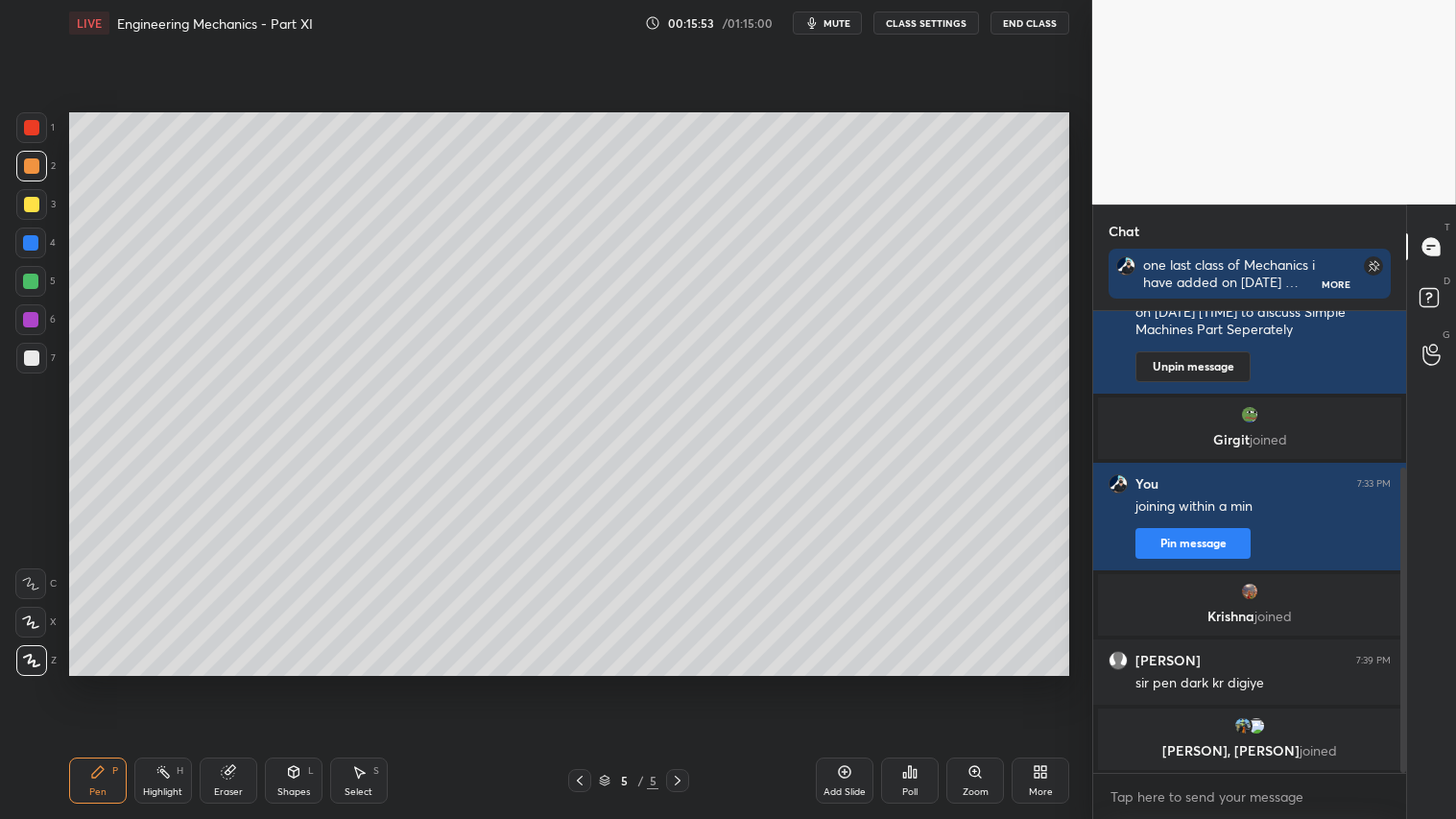 click 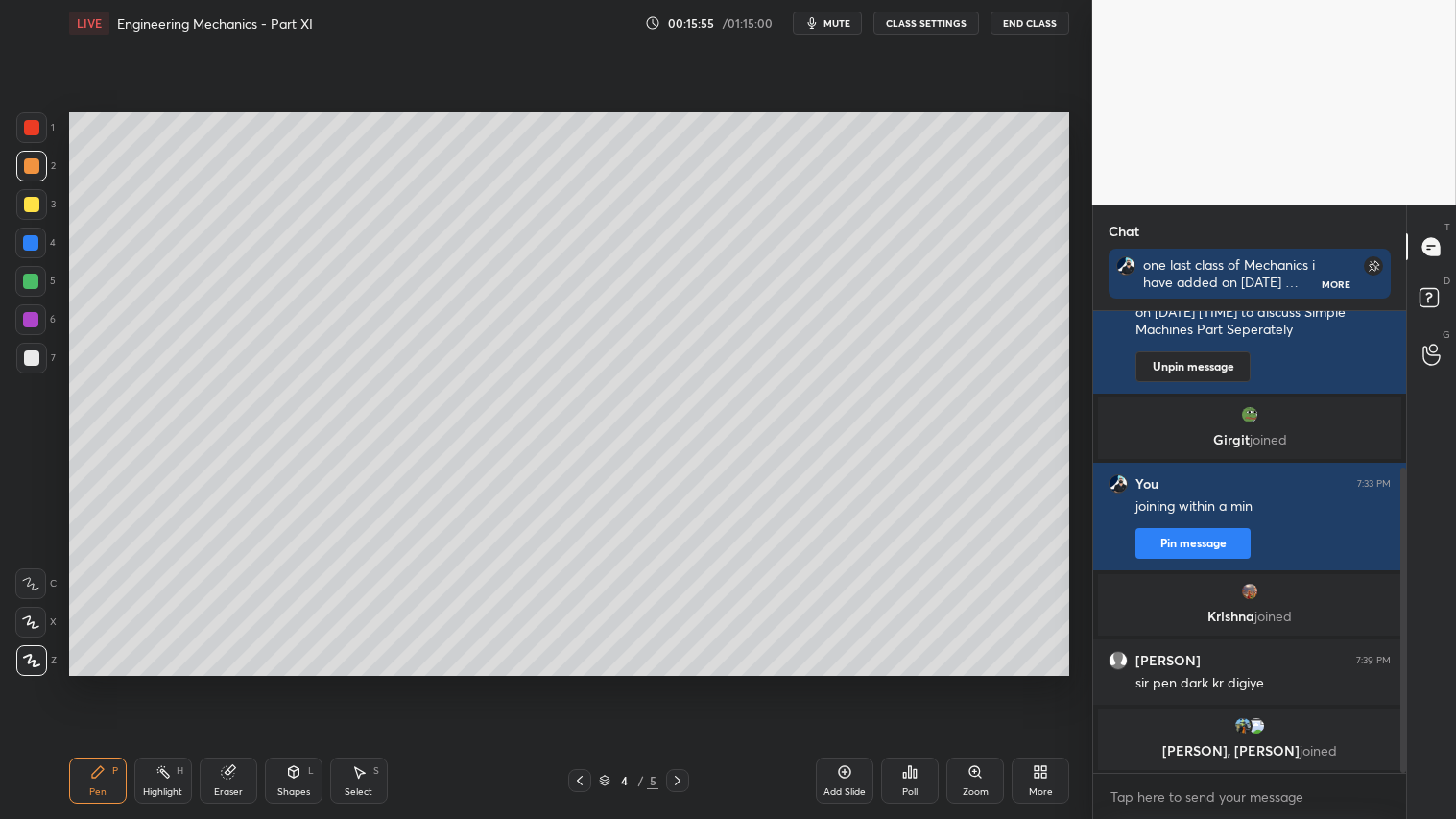 click on "4 / 5" at bounding box center [629, 781] 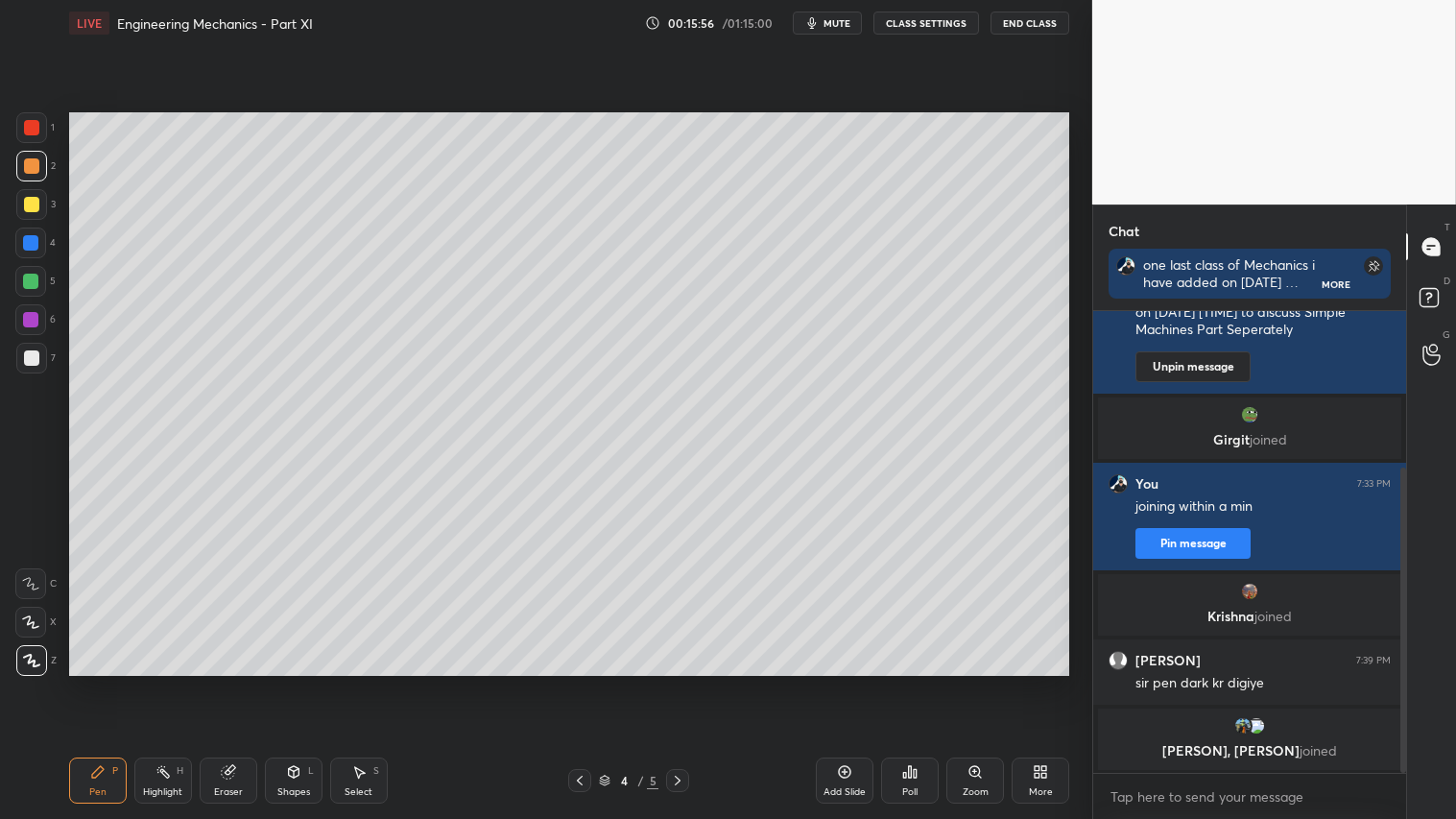 click 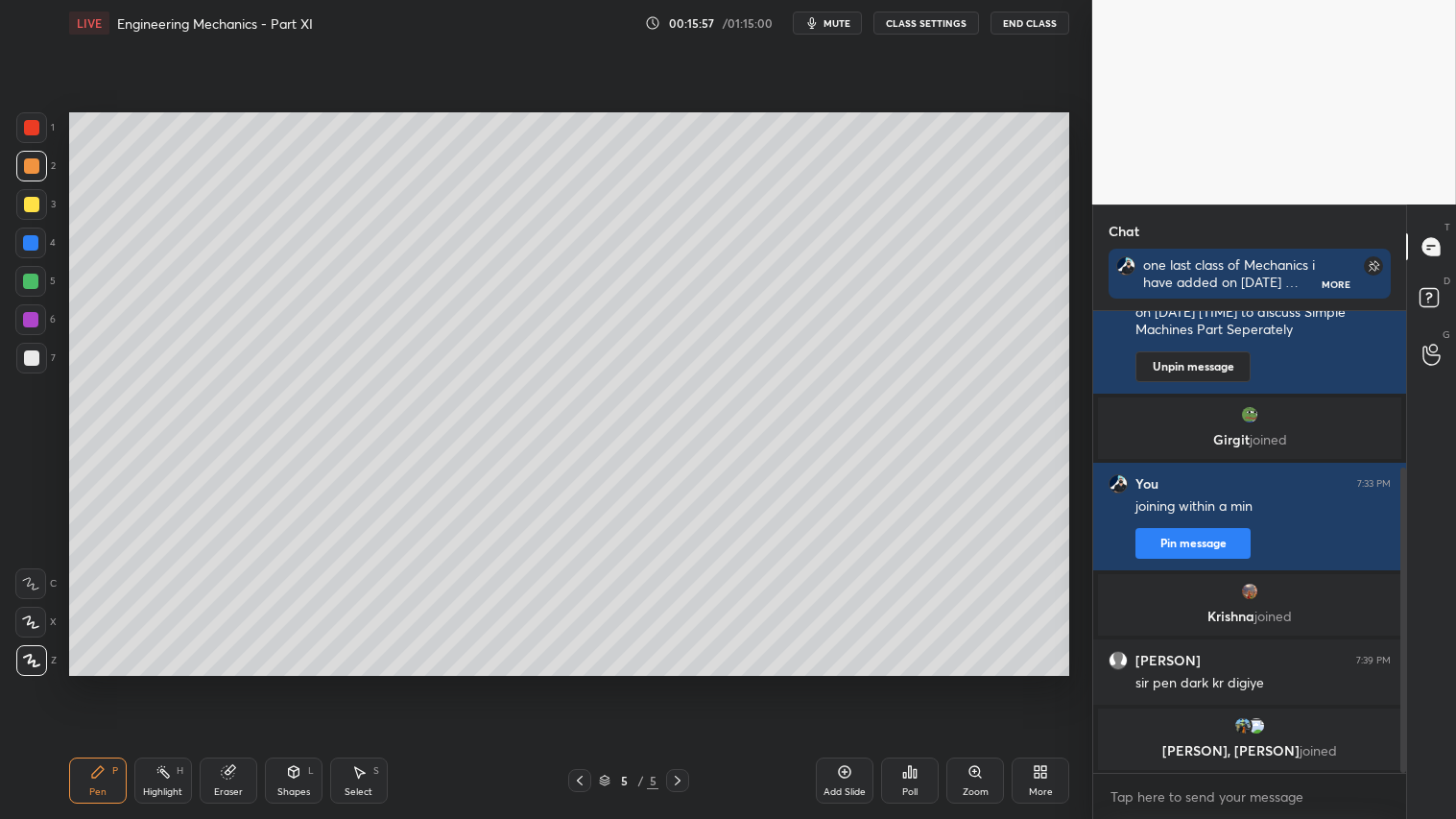 drag, startPoint x: 305, startPoint y: 793, endPoint x: 313, endPoint y: 770, distance: 24.351591 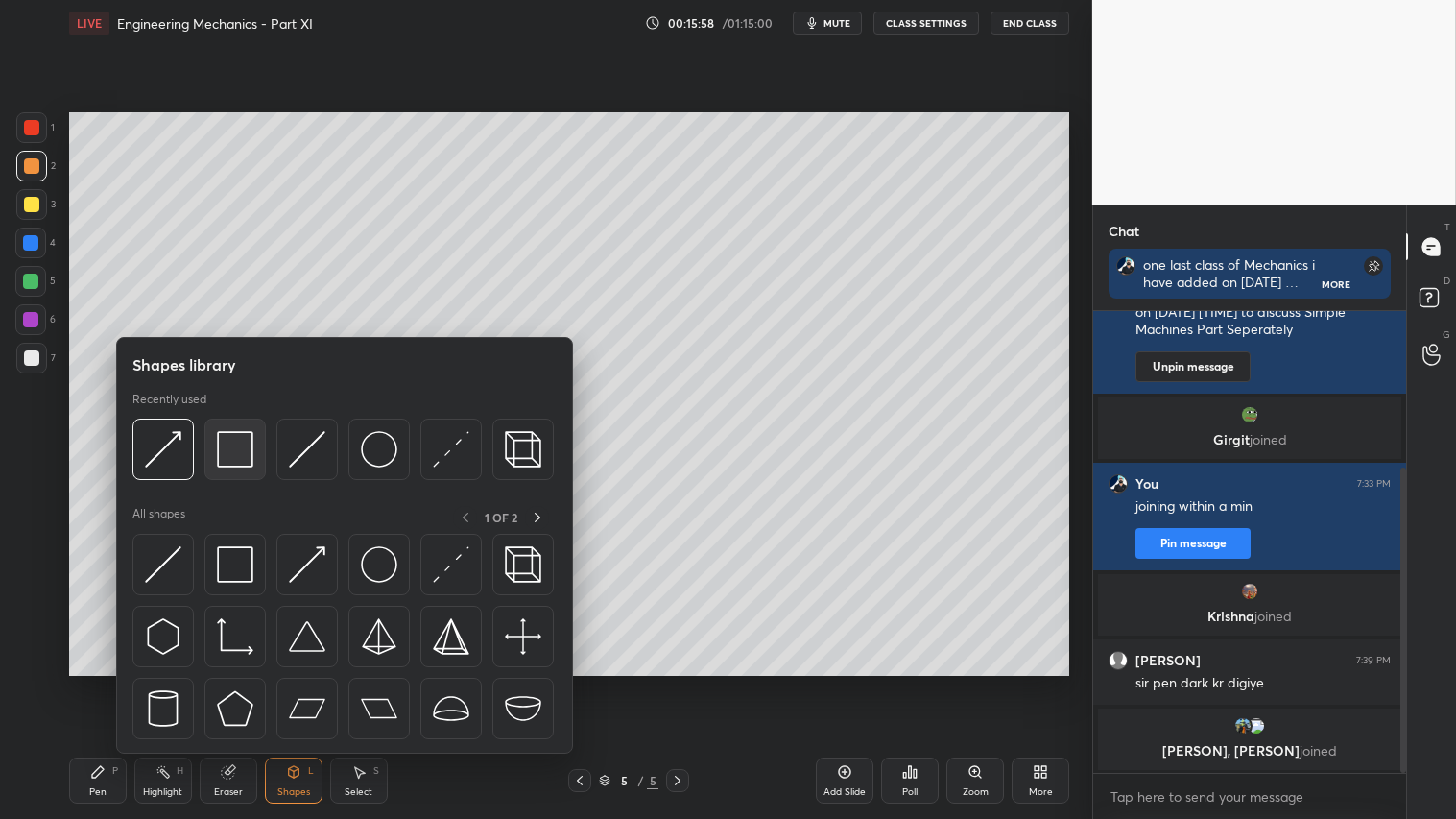 click at bounding box center [235, 449] 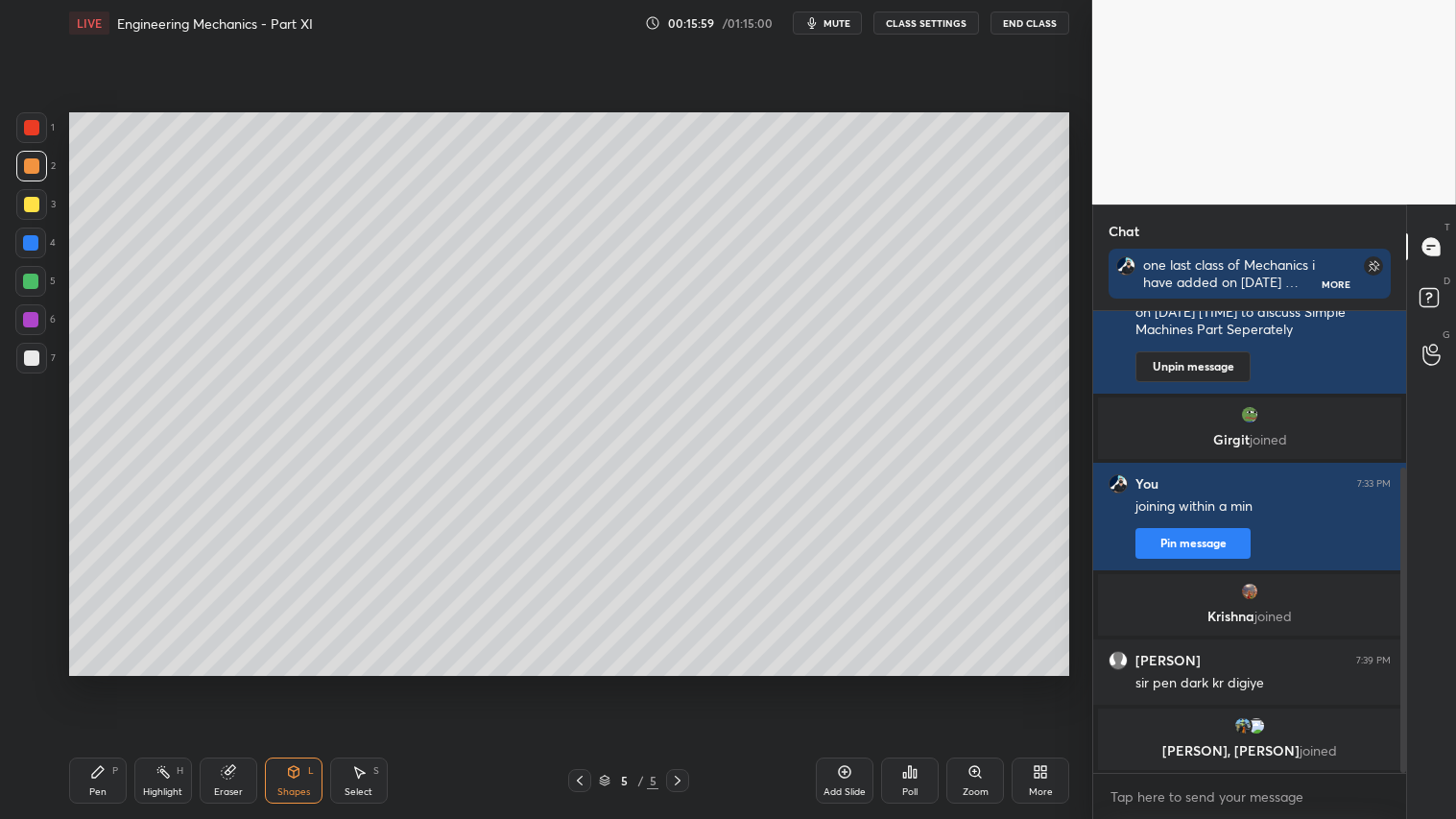 click on "6" at bounding box center (36, 324) 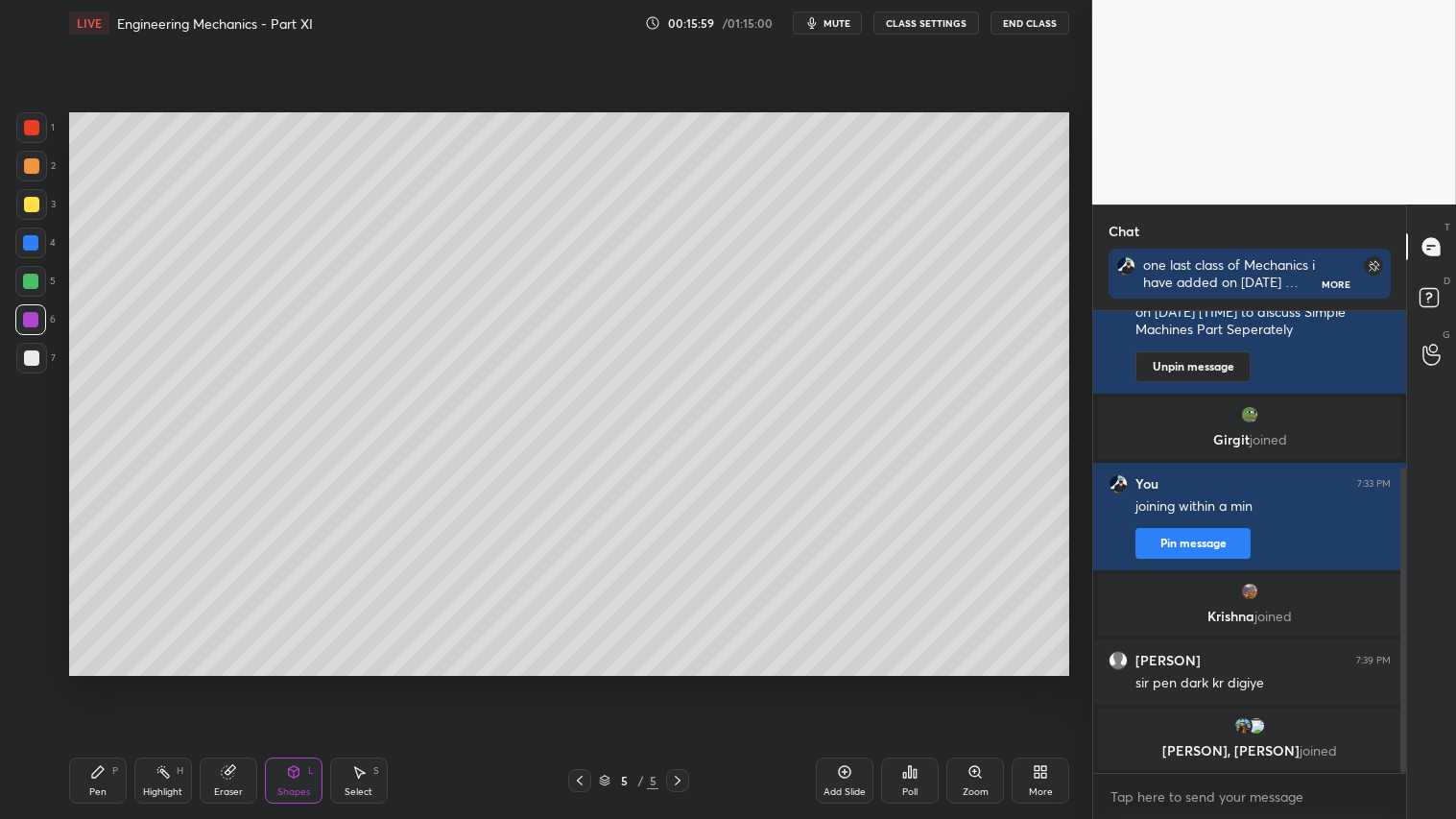 drag, startPoint x: 31, startPoint y: 355, endPoint x: 43, endPoint y: 360, distance: 13 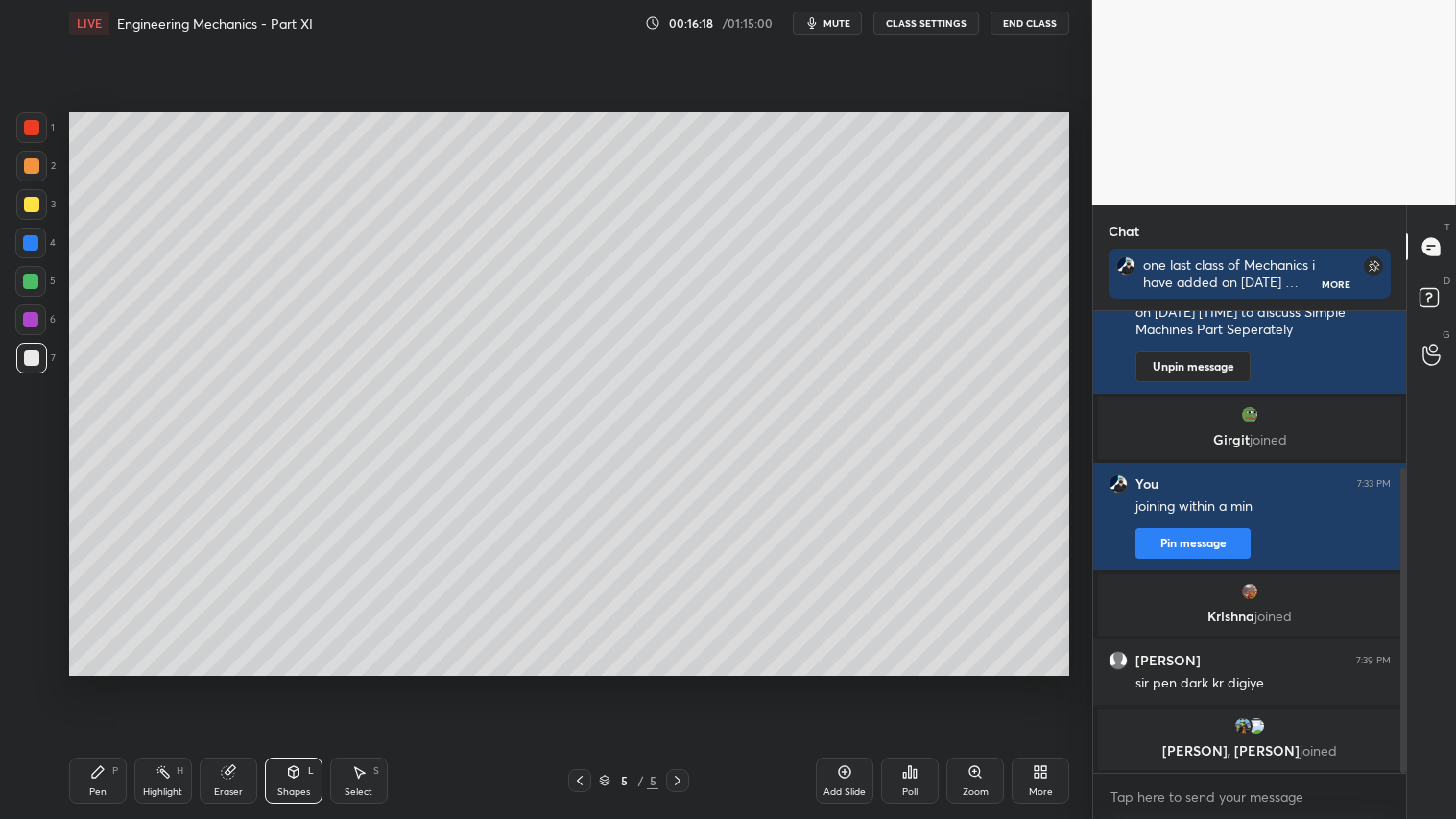 click at bounding box center [32, 205] 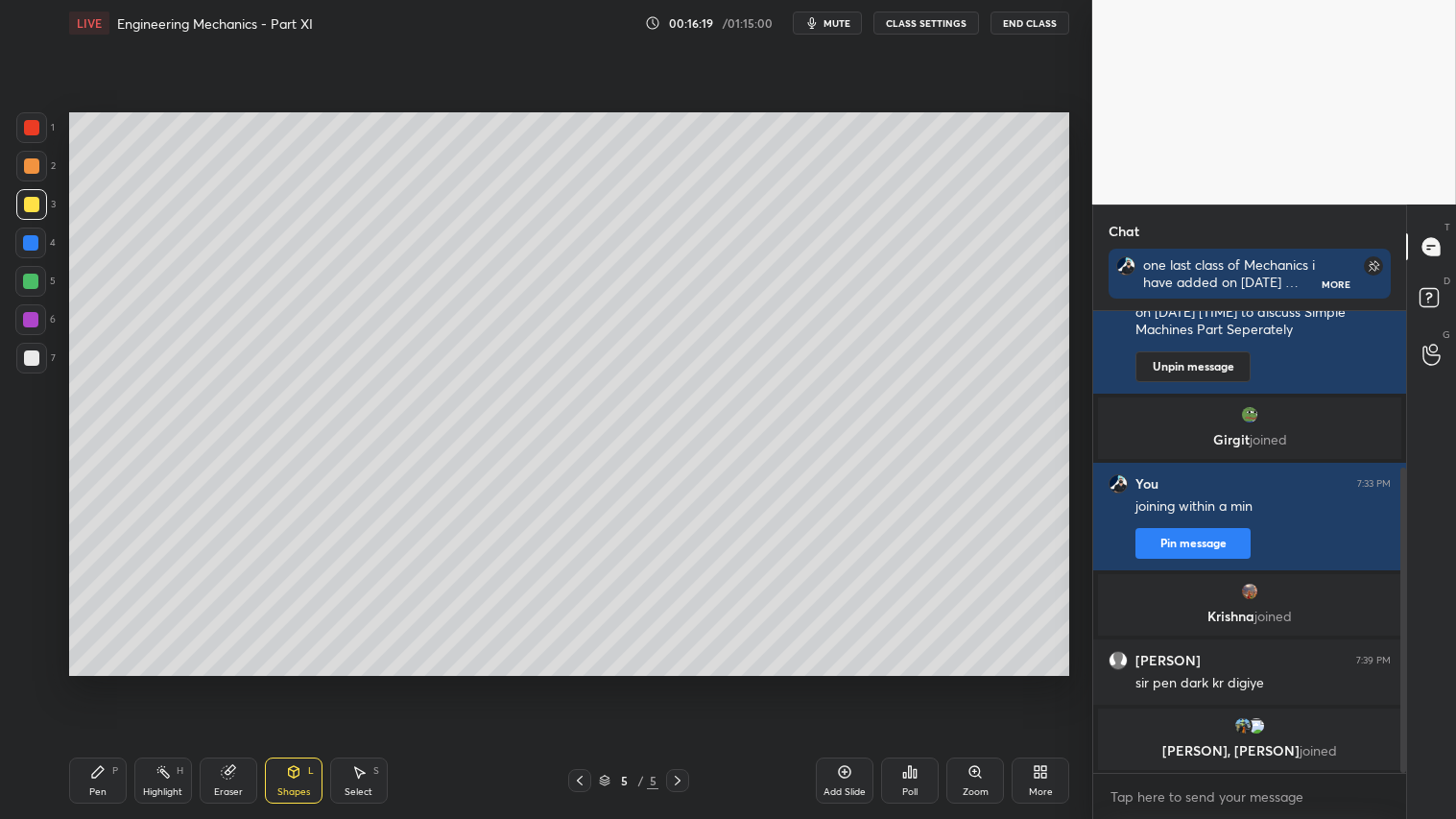 click on "Pen P" at bounding box center [98, 781] 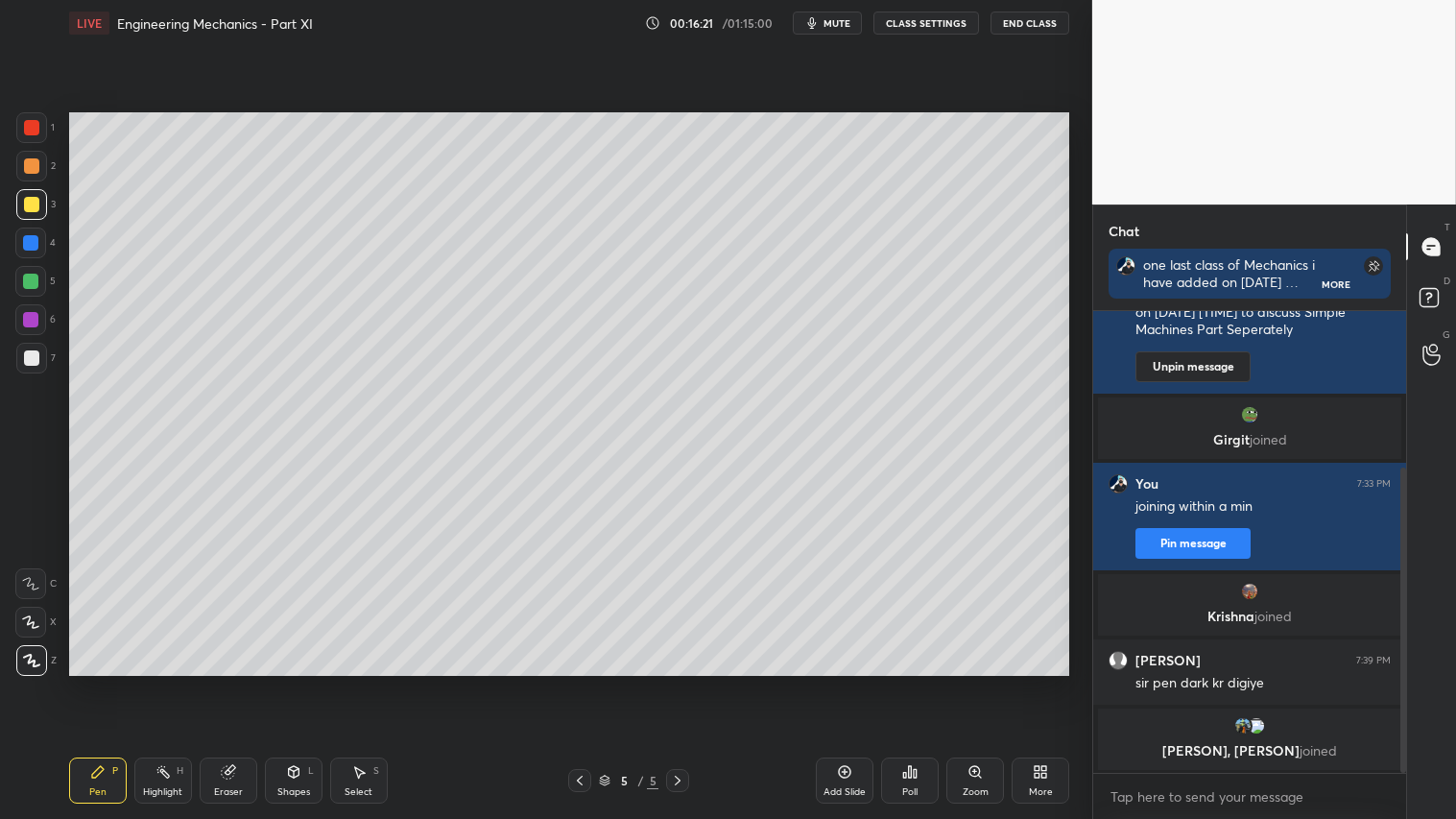click 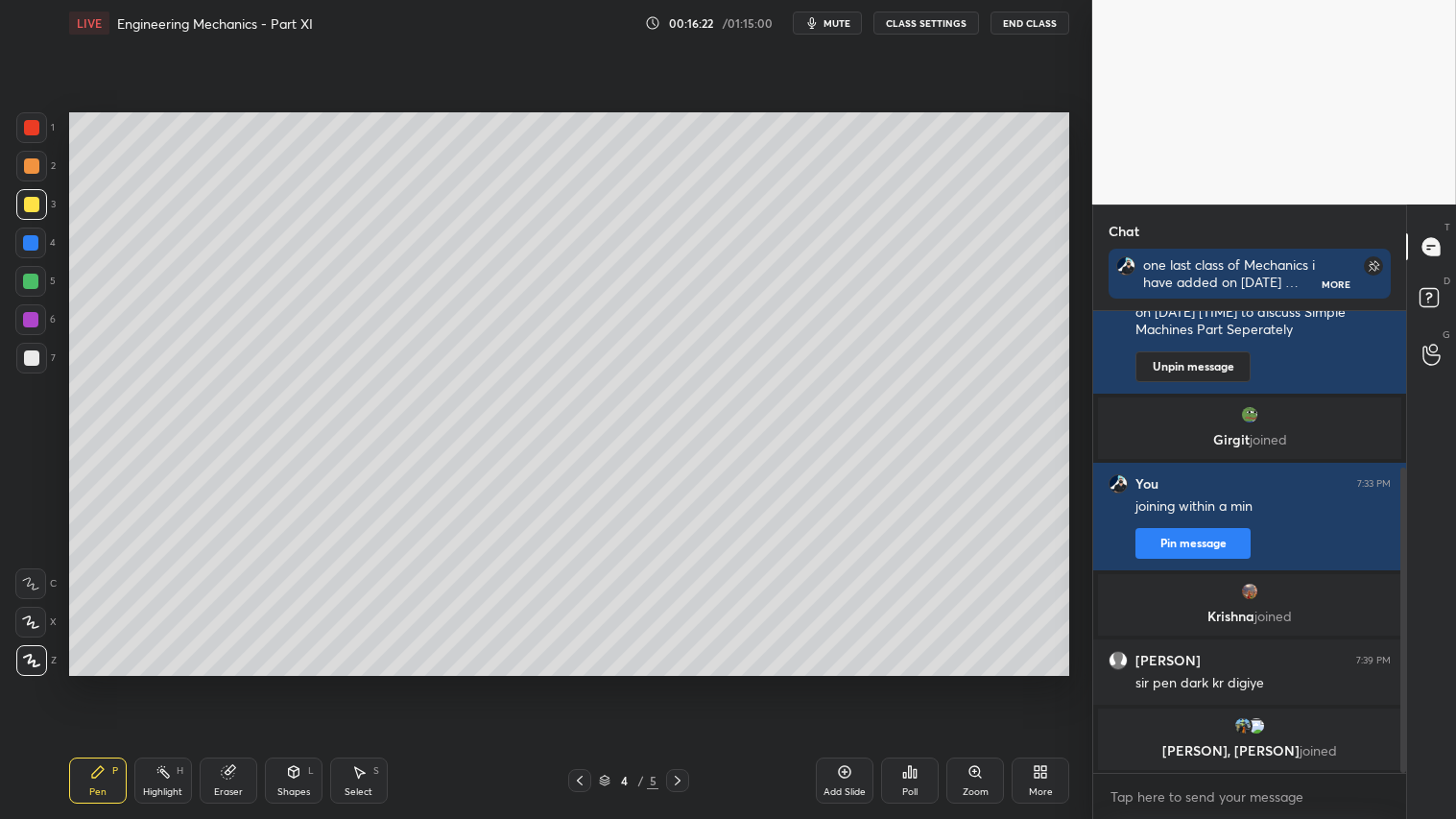 click 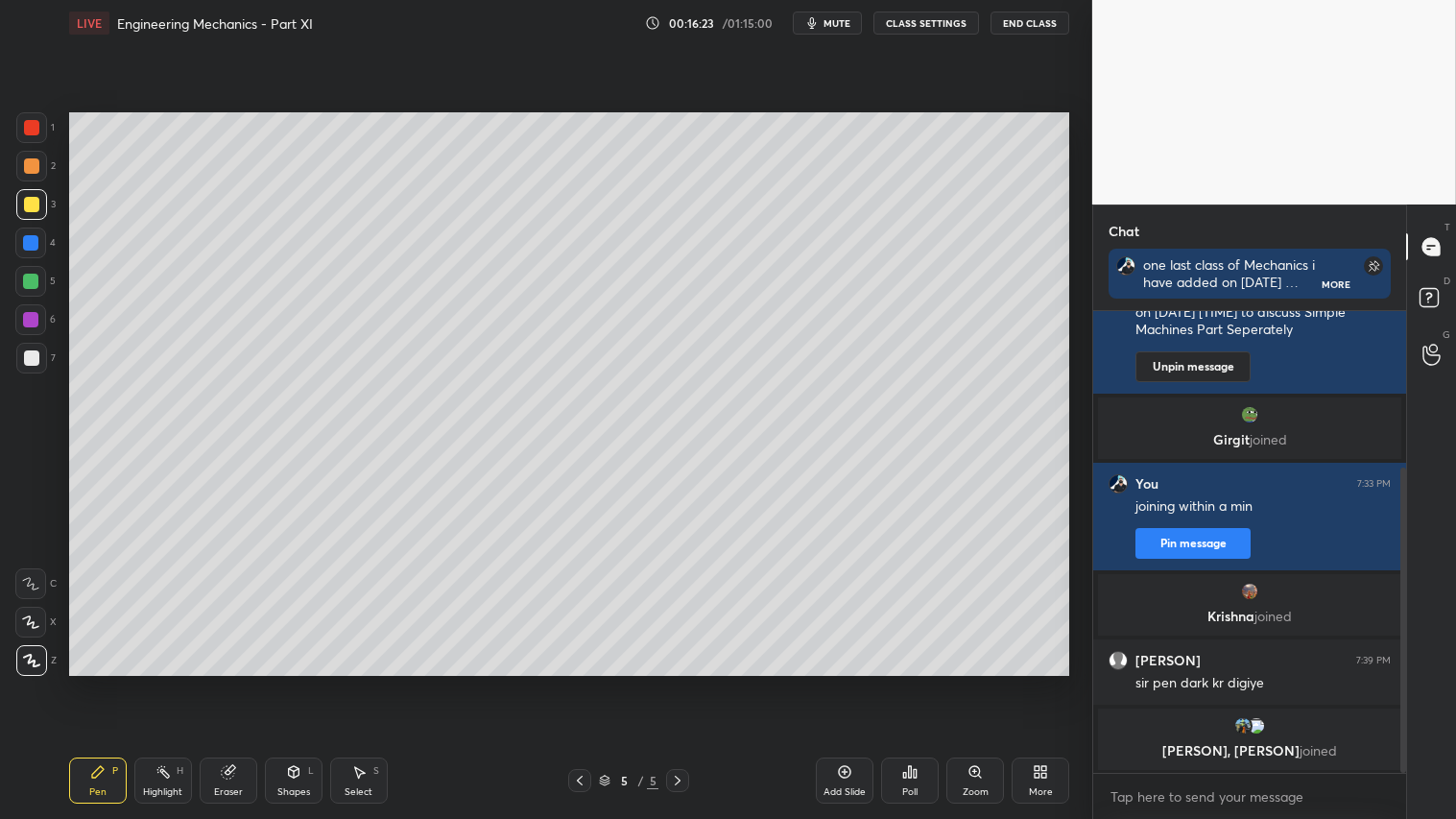 click on "Add Slide" at bounding box center (845, 781) 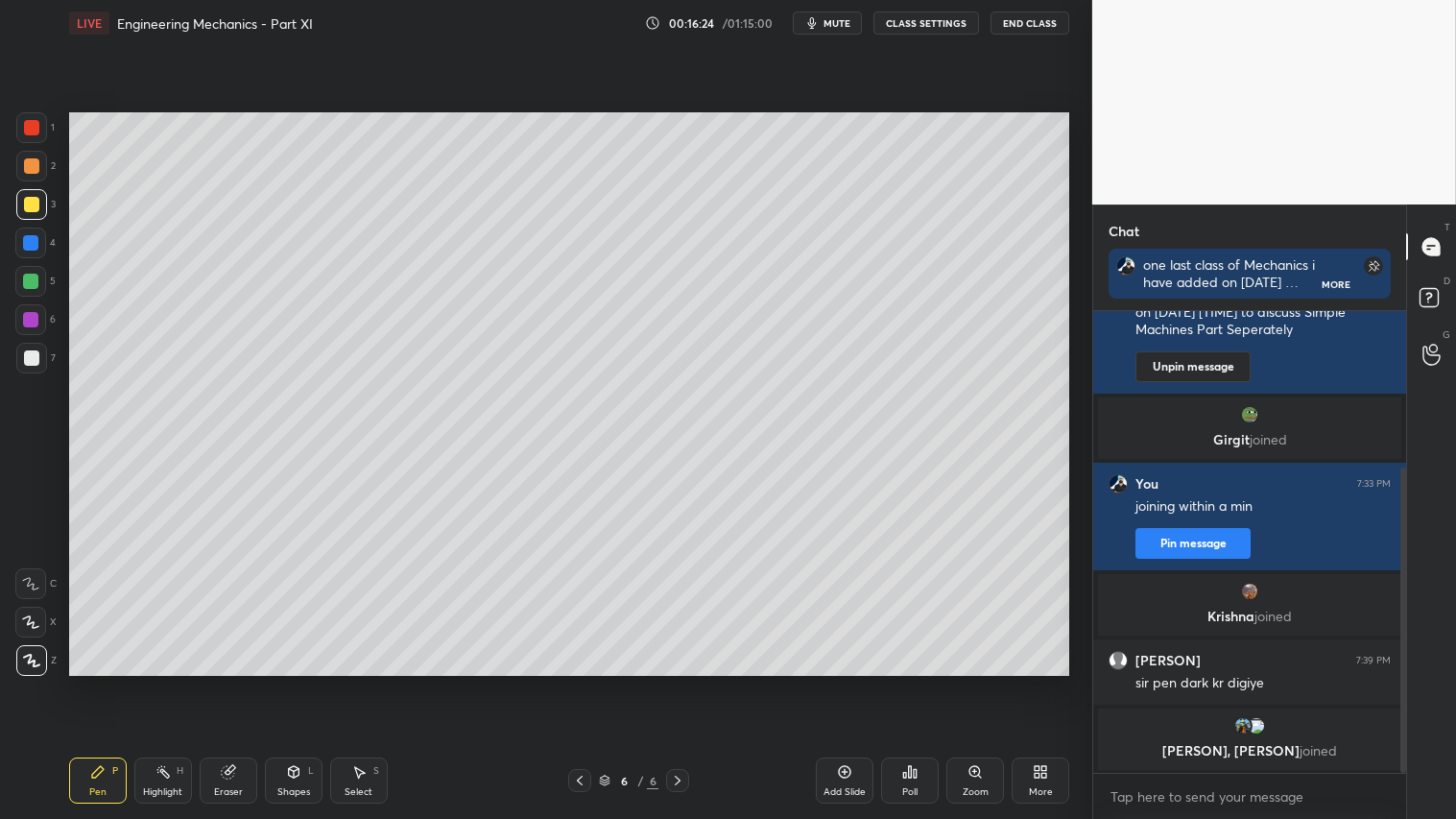 click on "Pen P" at bounding box center [98, 781] 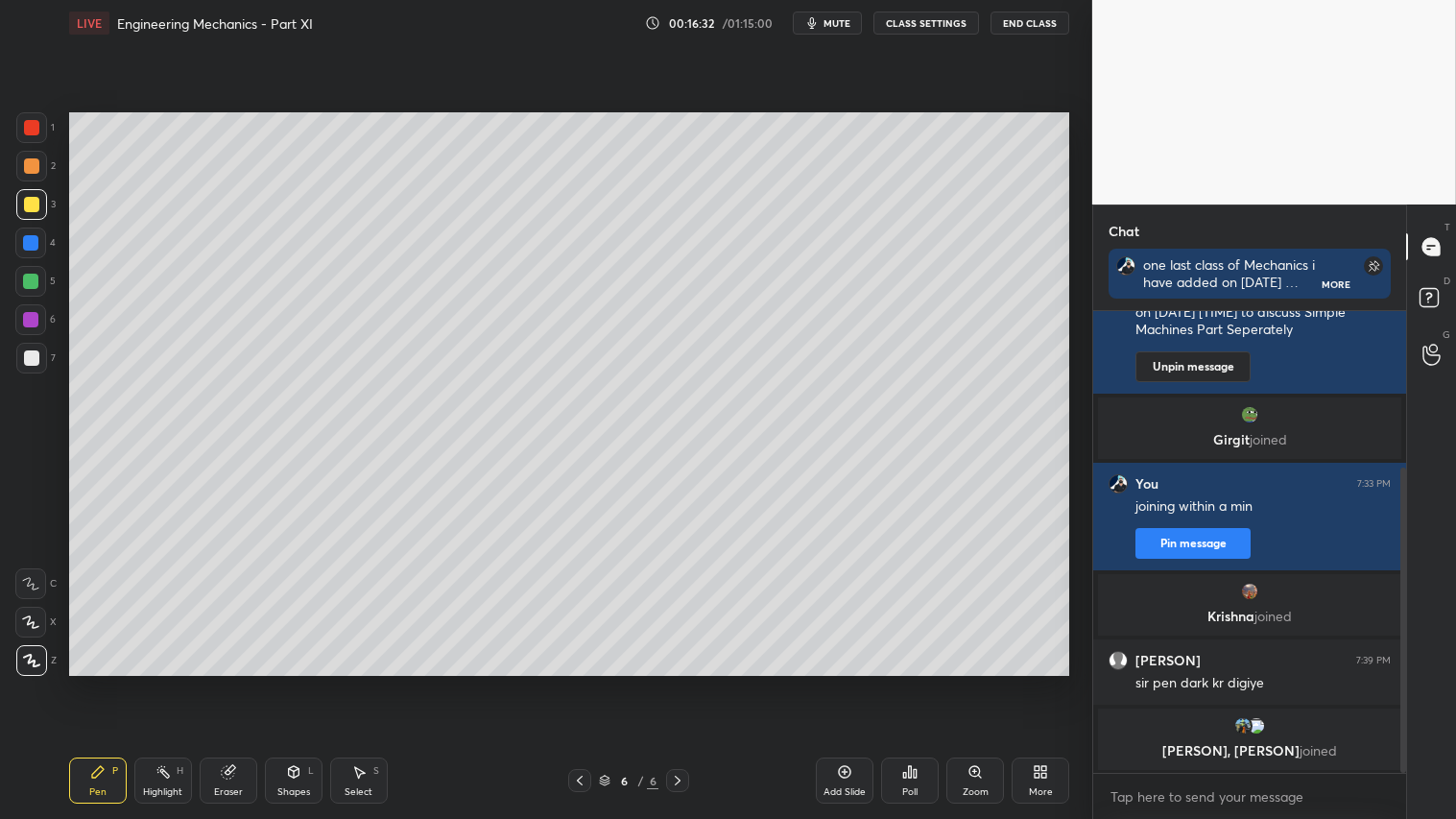 click on "Shapes L" at bounding box center [294, 781] 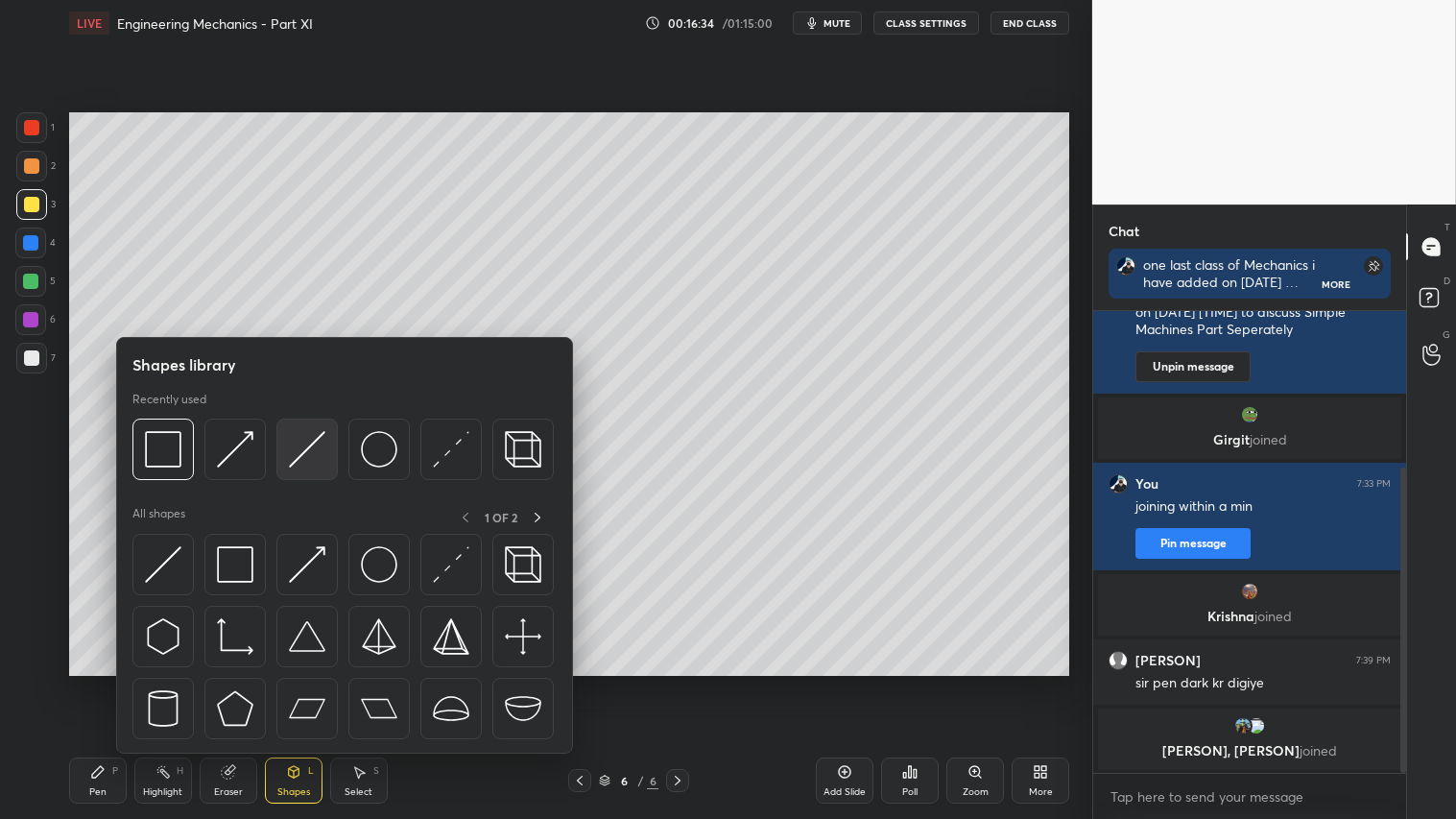 click at bounding box center [307, 449] 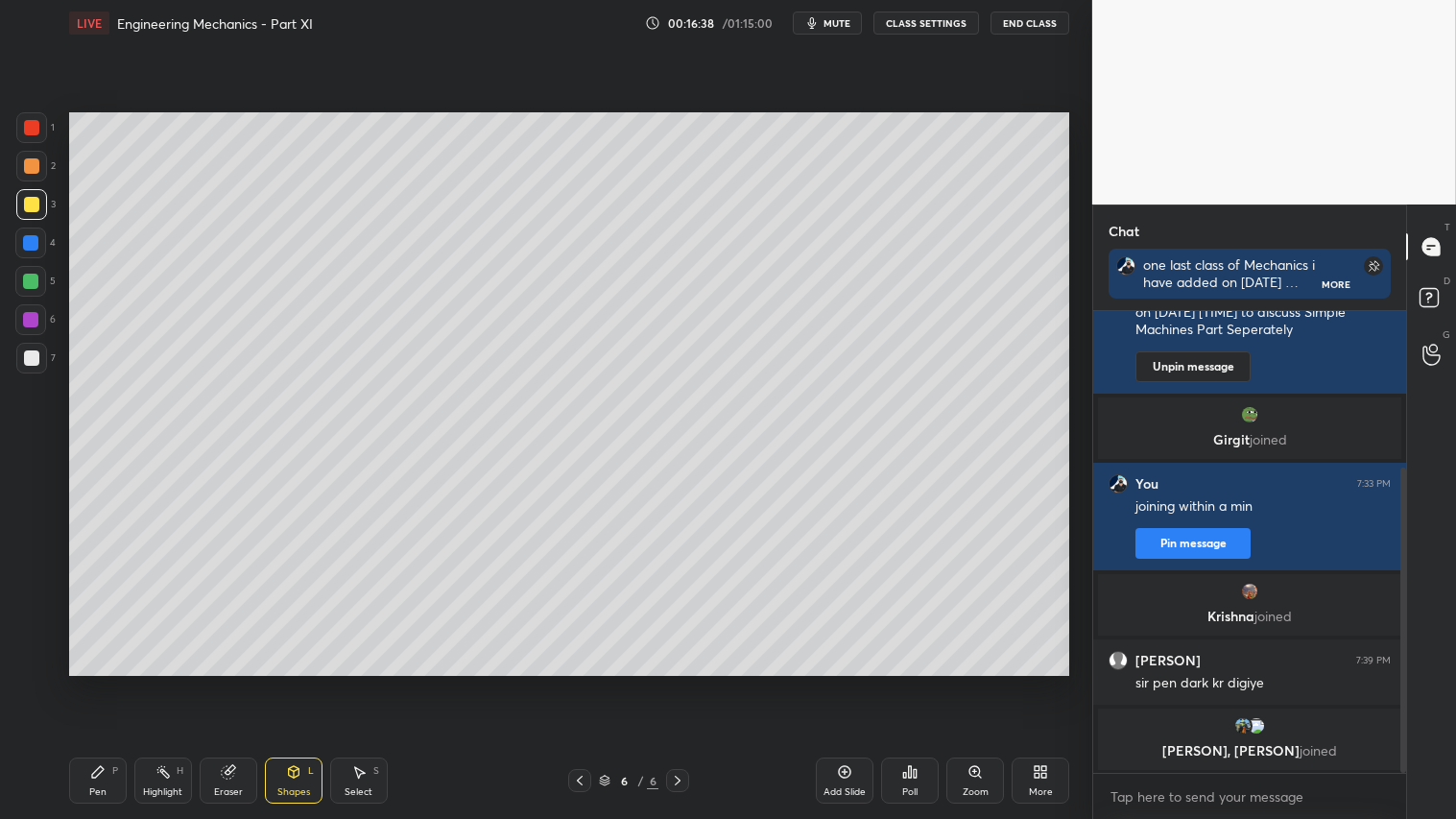 drag, startPoint x: 115, startPoint y: 787, endPoint x: 155, endPoint y: 712, distance: 85 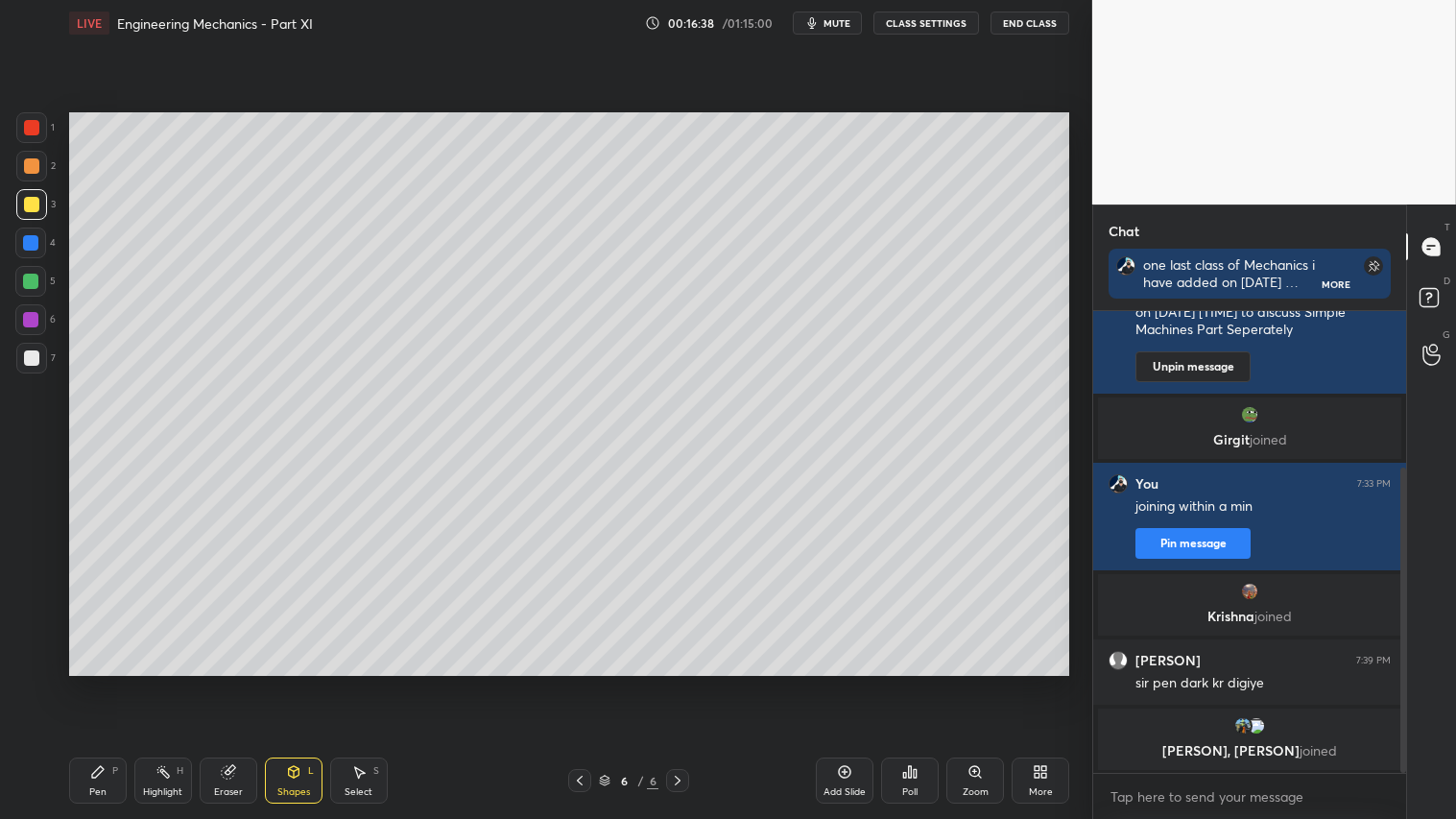 click on "Pen P" at bounding box center [98, 781] 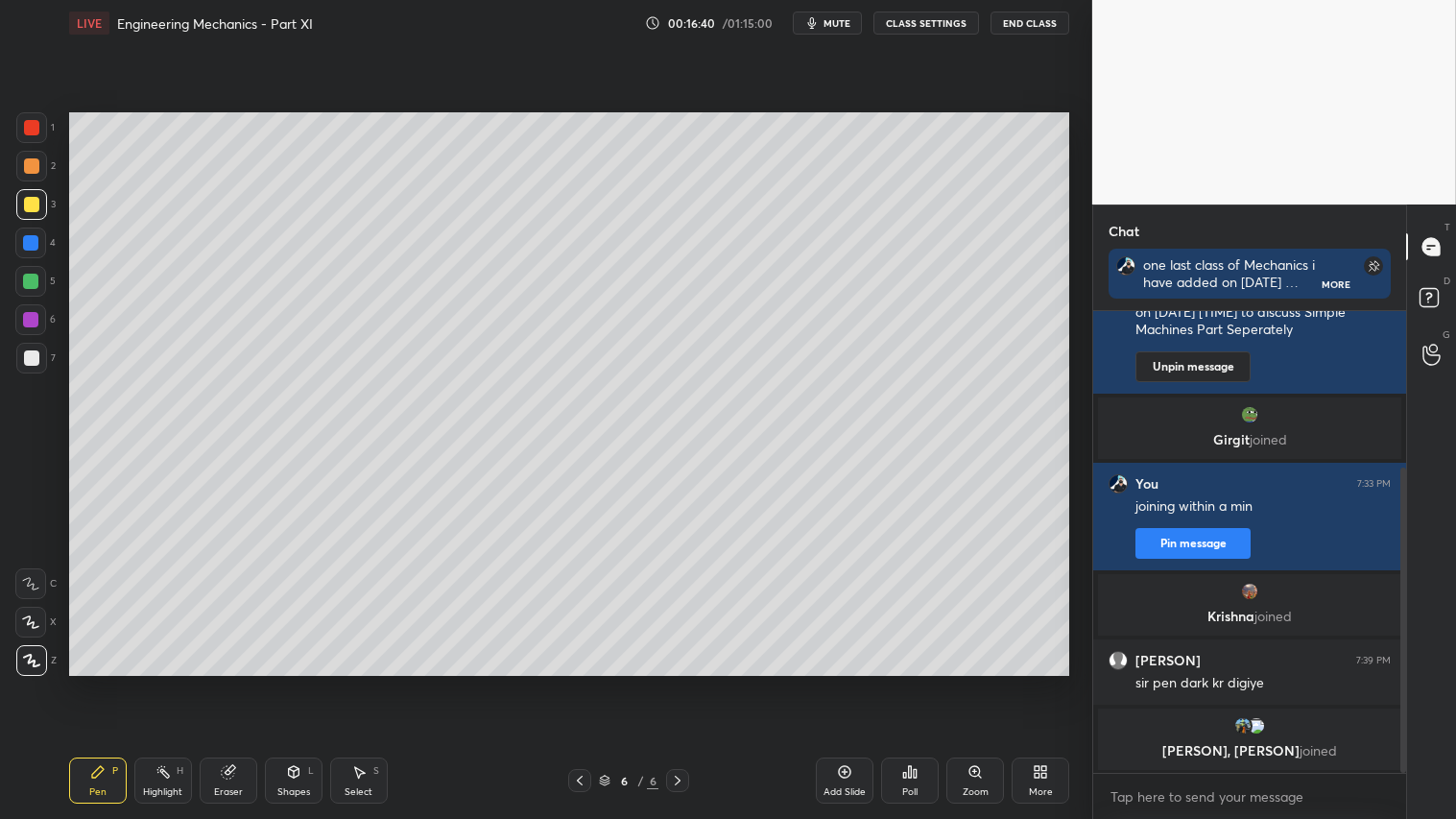 drag, startPoint x: 35, startPoint y: 164, endPoint x: 45, endPoint y: 202, distance: 39.2938 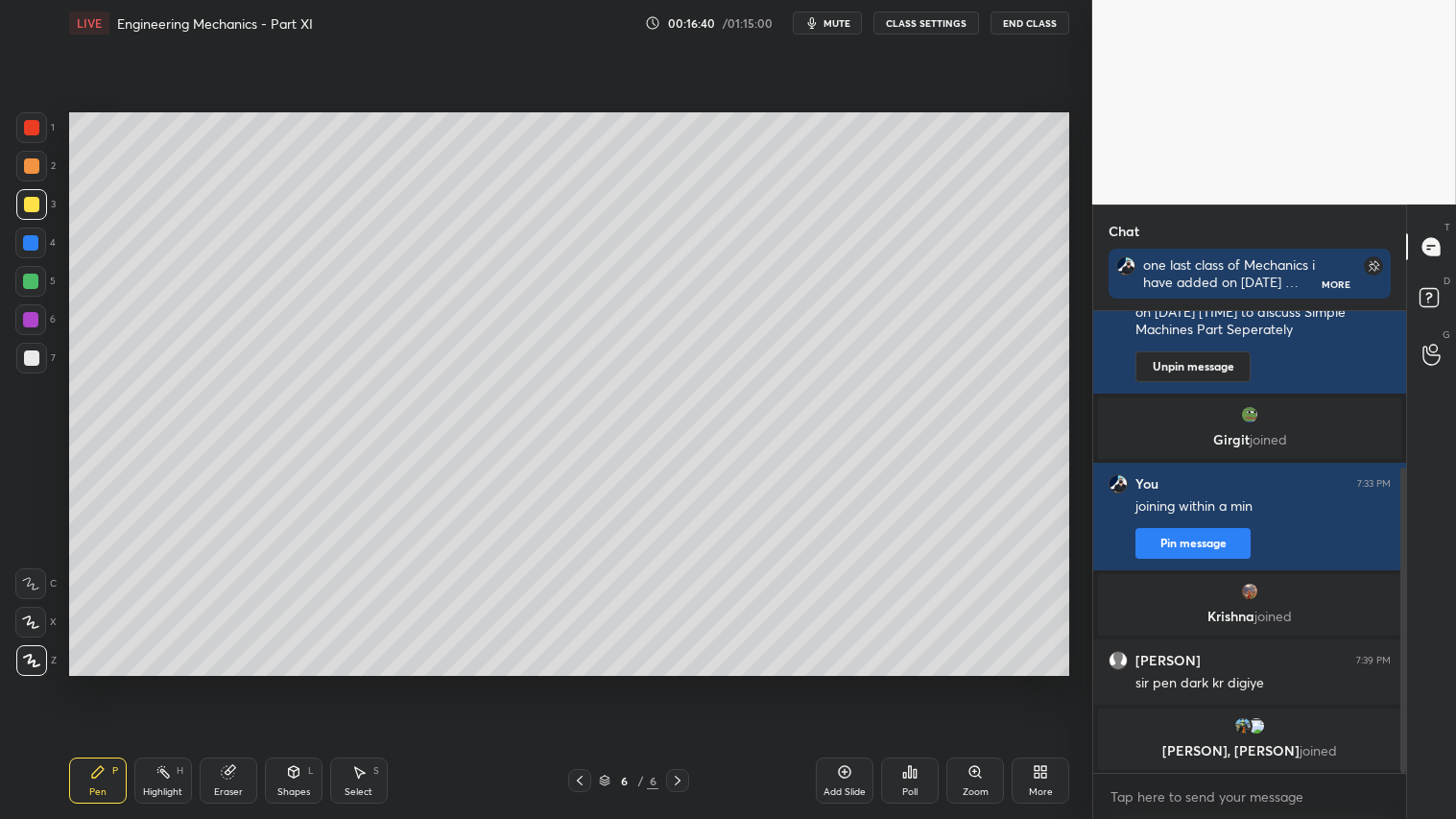 click at bounding box center (32, 166) 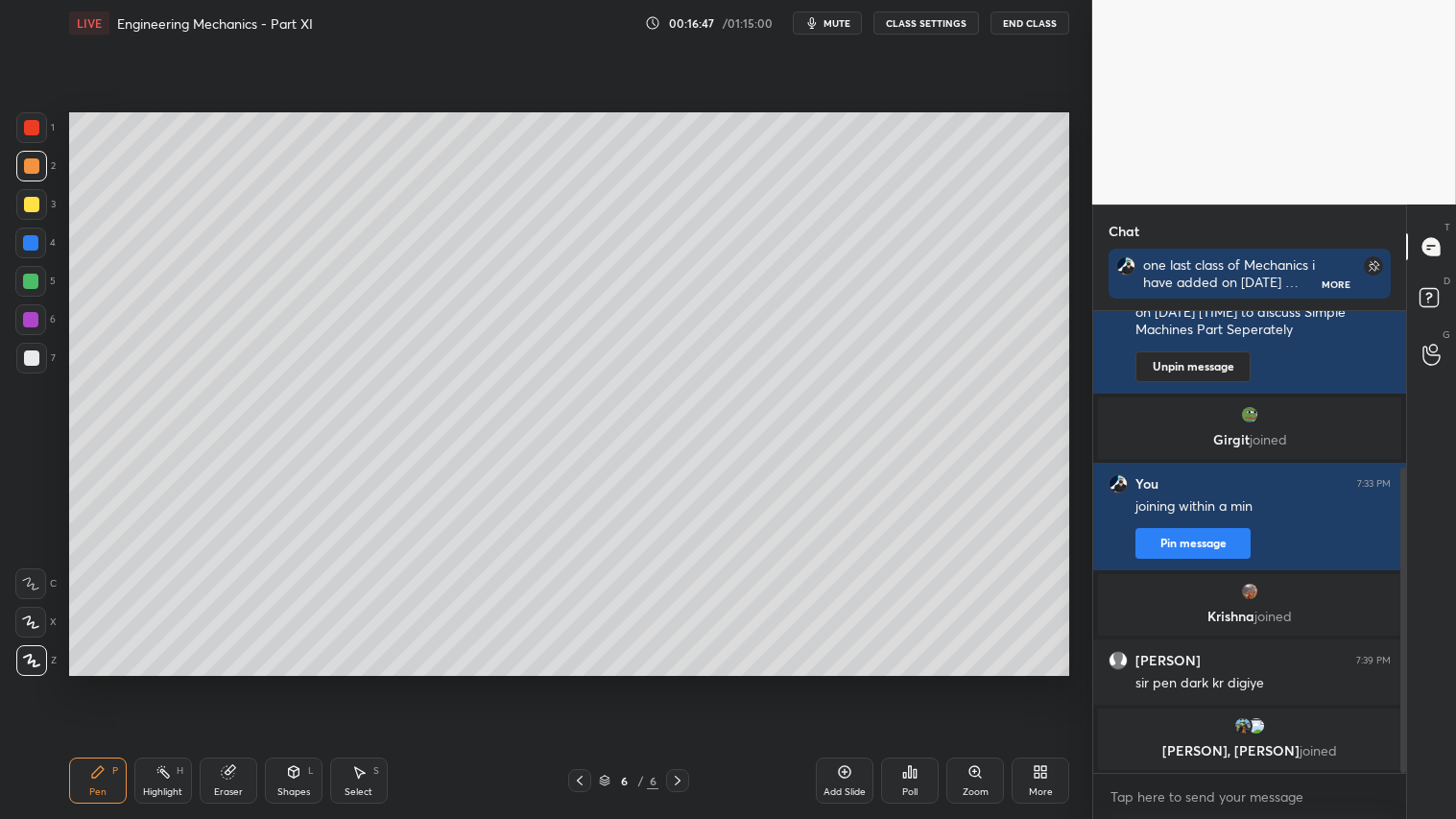 drag, startPoint x: 38, startPoint y: 146, endPoint x: 63, endPoint y: 380, distance: 235.33168 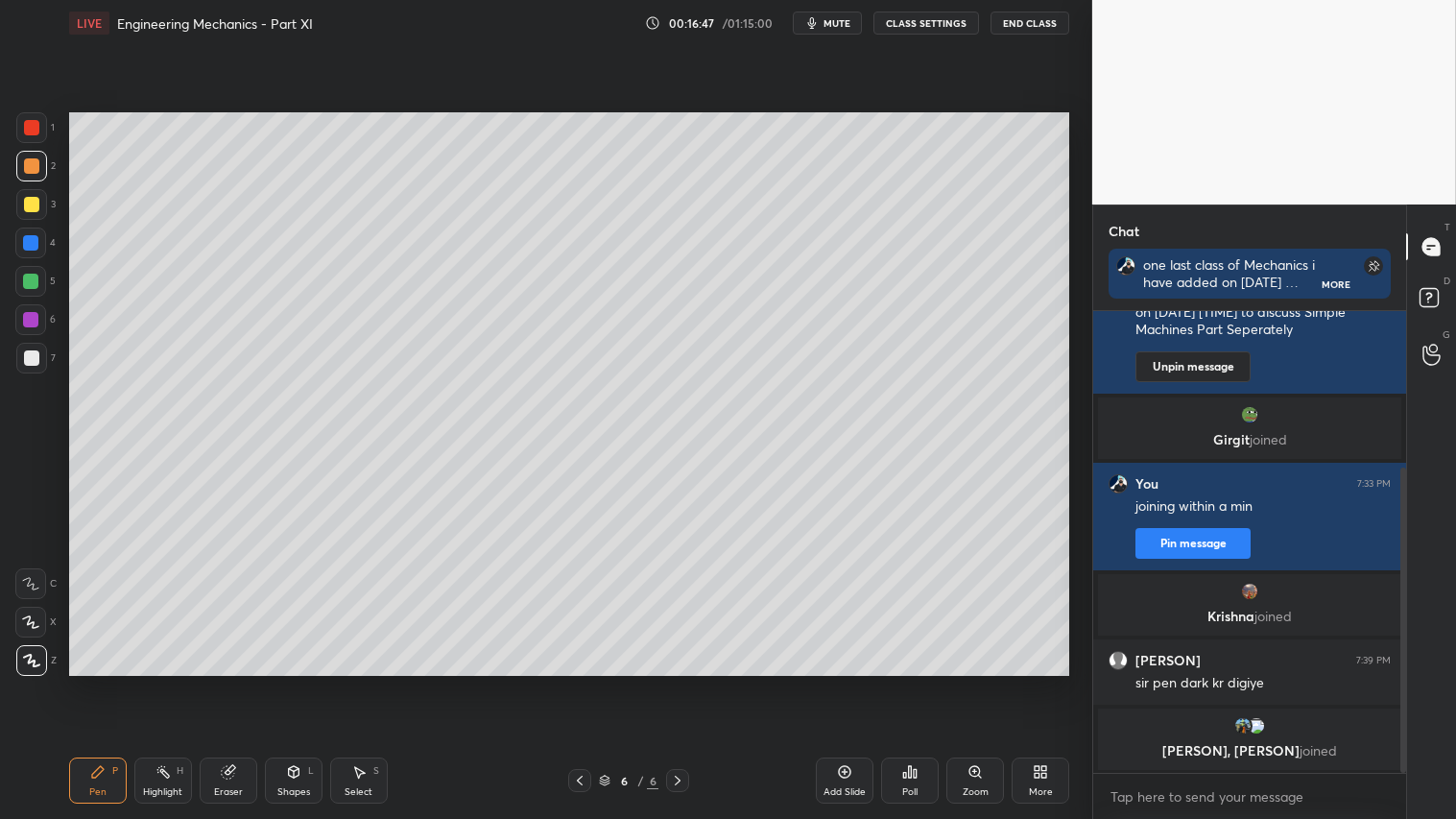 click on "1" at bounding box center [36, 132] 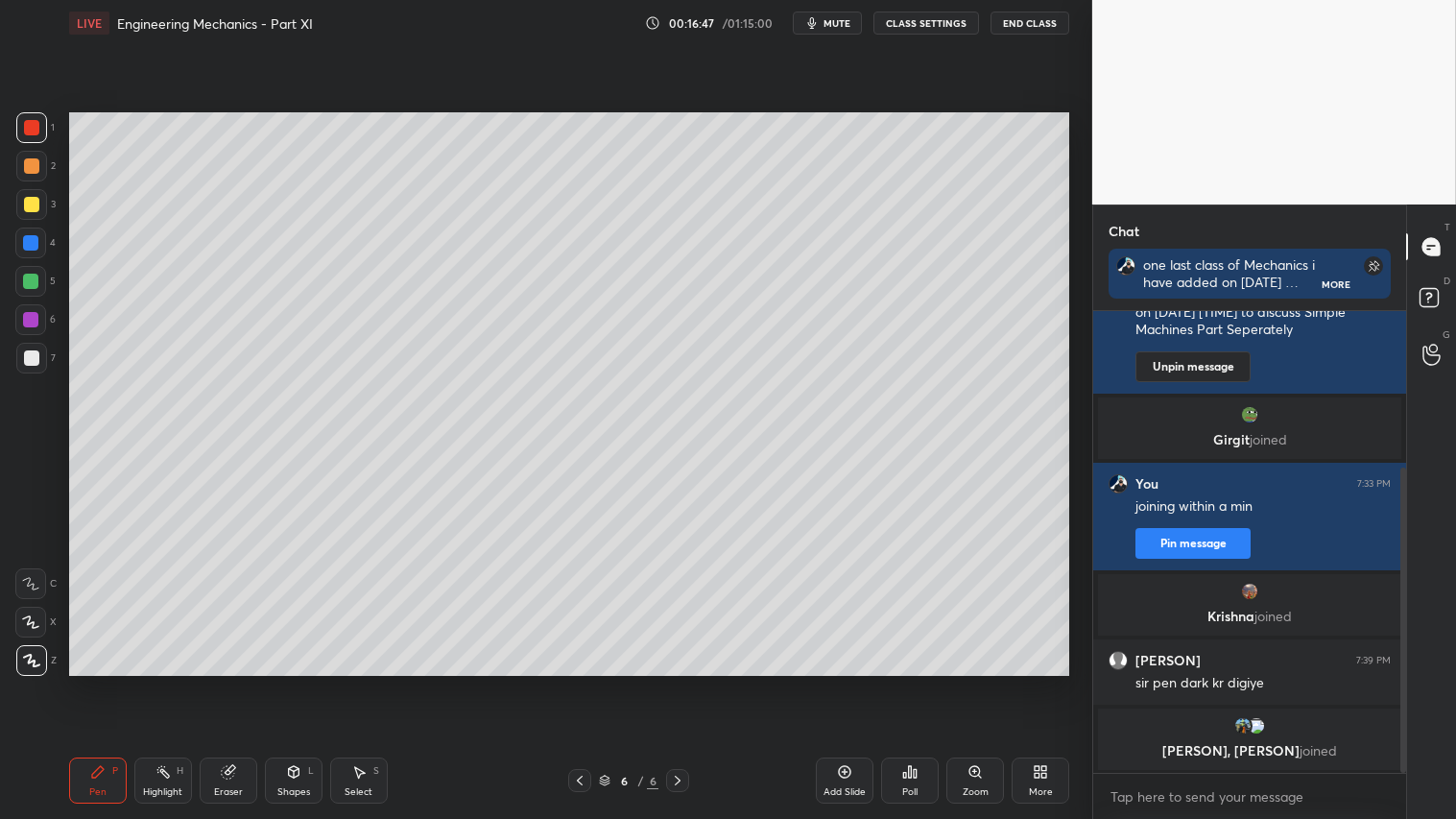 click on "Pen" at bounding box center (98, 792) 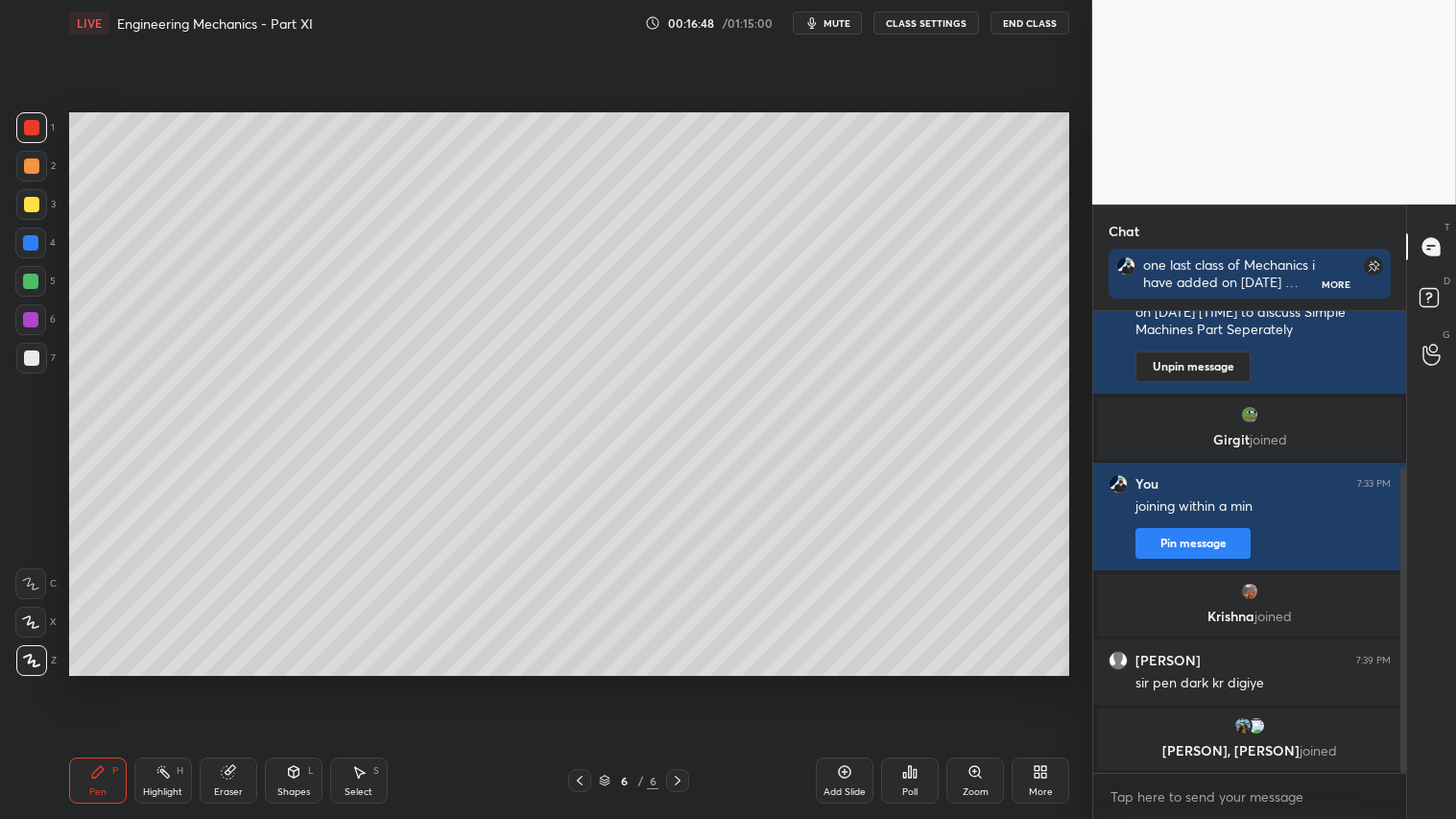click at bounding box center (32, 166) 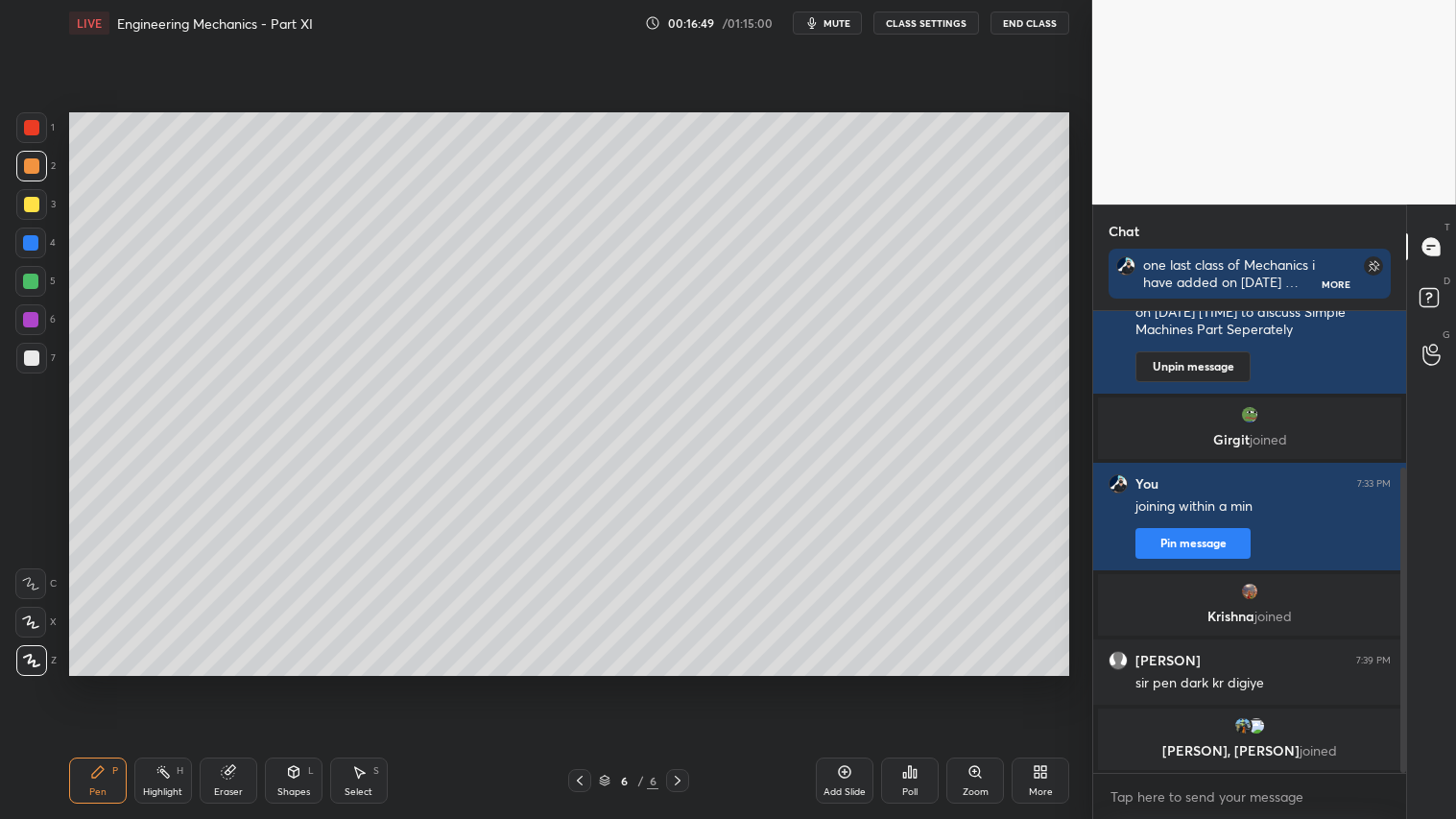 click on "Pen" at bounding box center (98, 792) 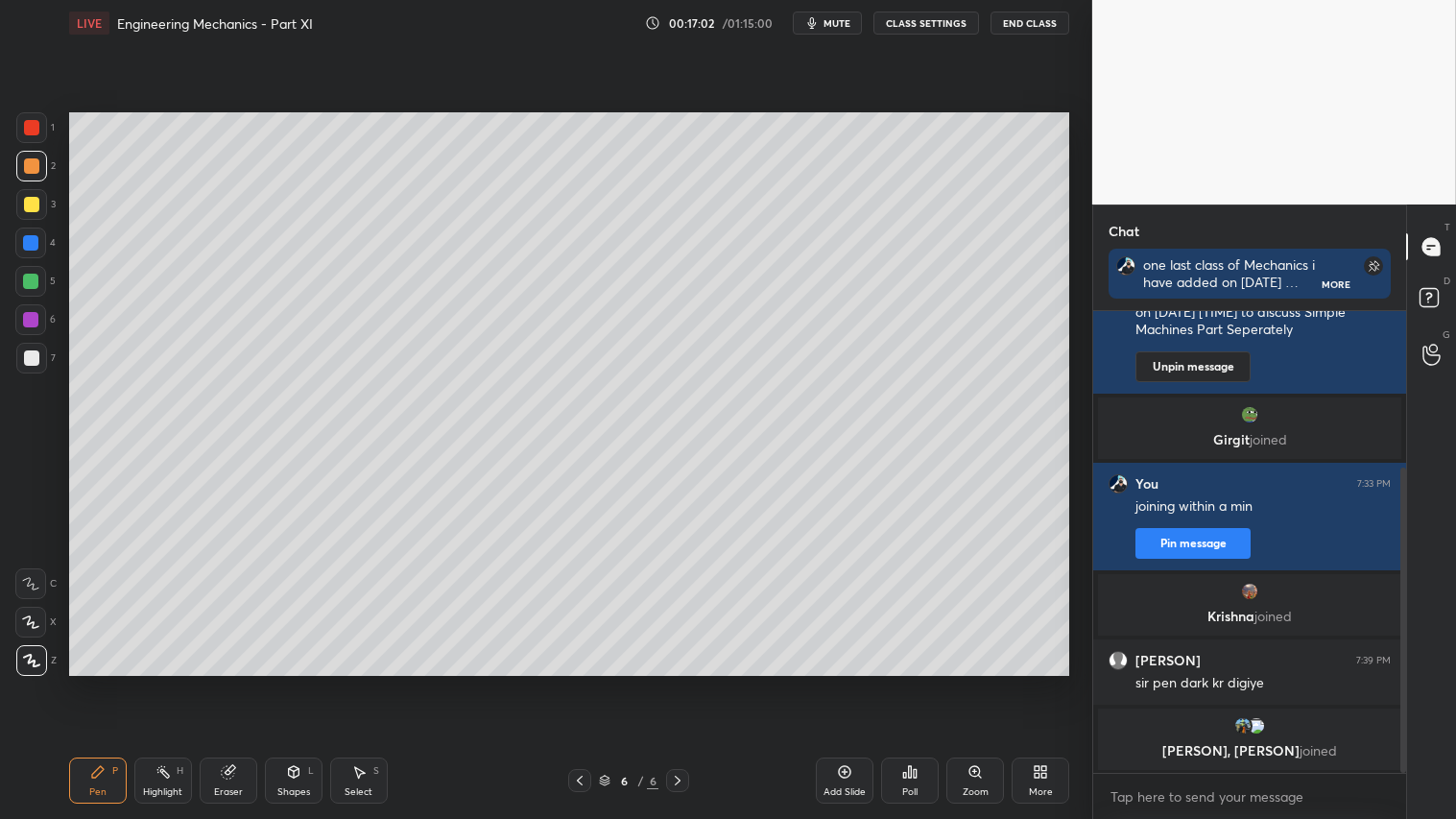 drag, startPoint x: 233, startPoint y: 775, endPoint x: 259, endPoint y: 711, distance: 69.079664 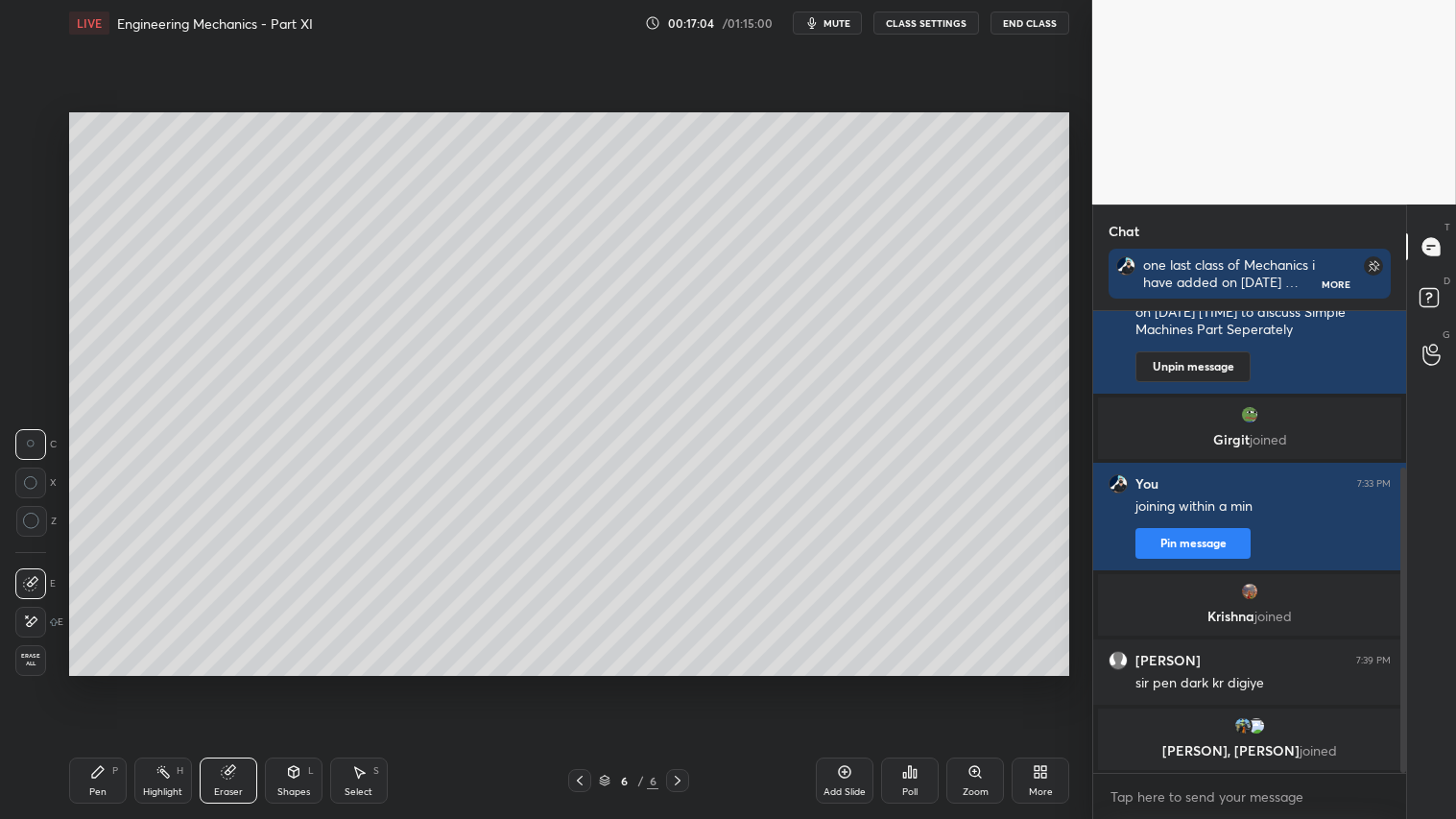 click on "Pen P" at bounding box center (98, 781) 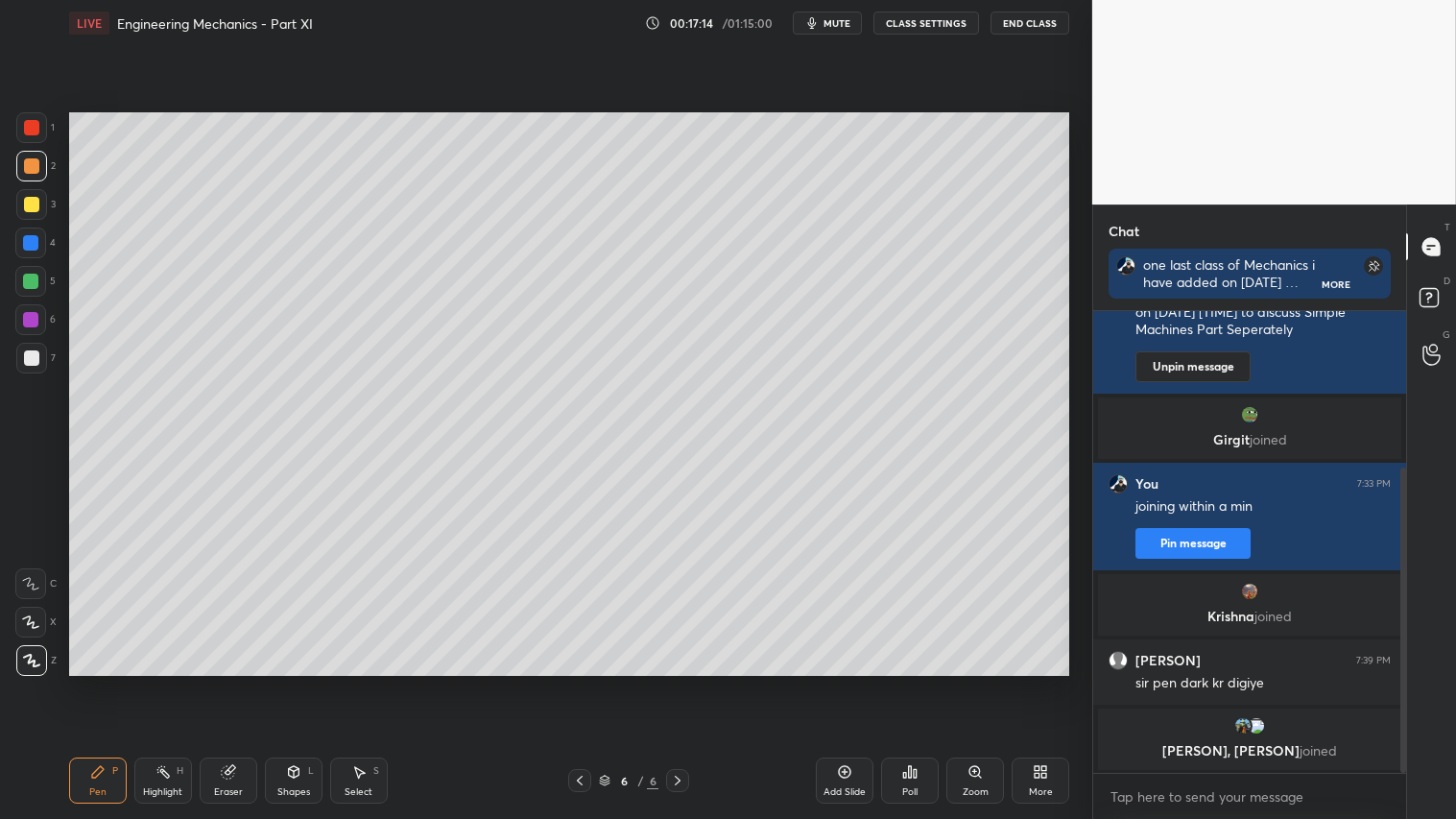 scroll, scrollTop: 337, scrollLeft: 0, axis: vertical 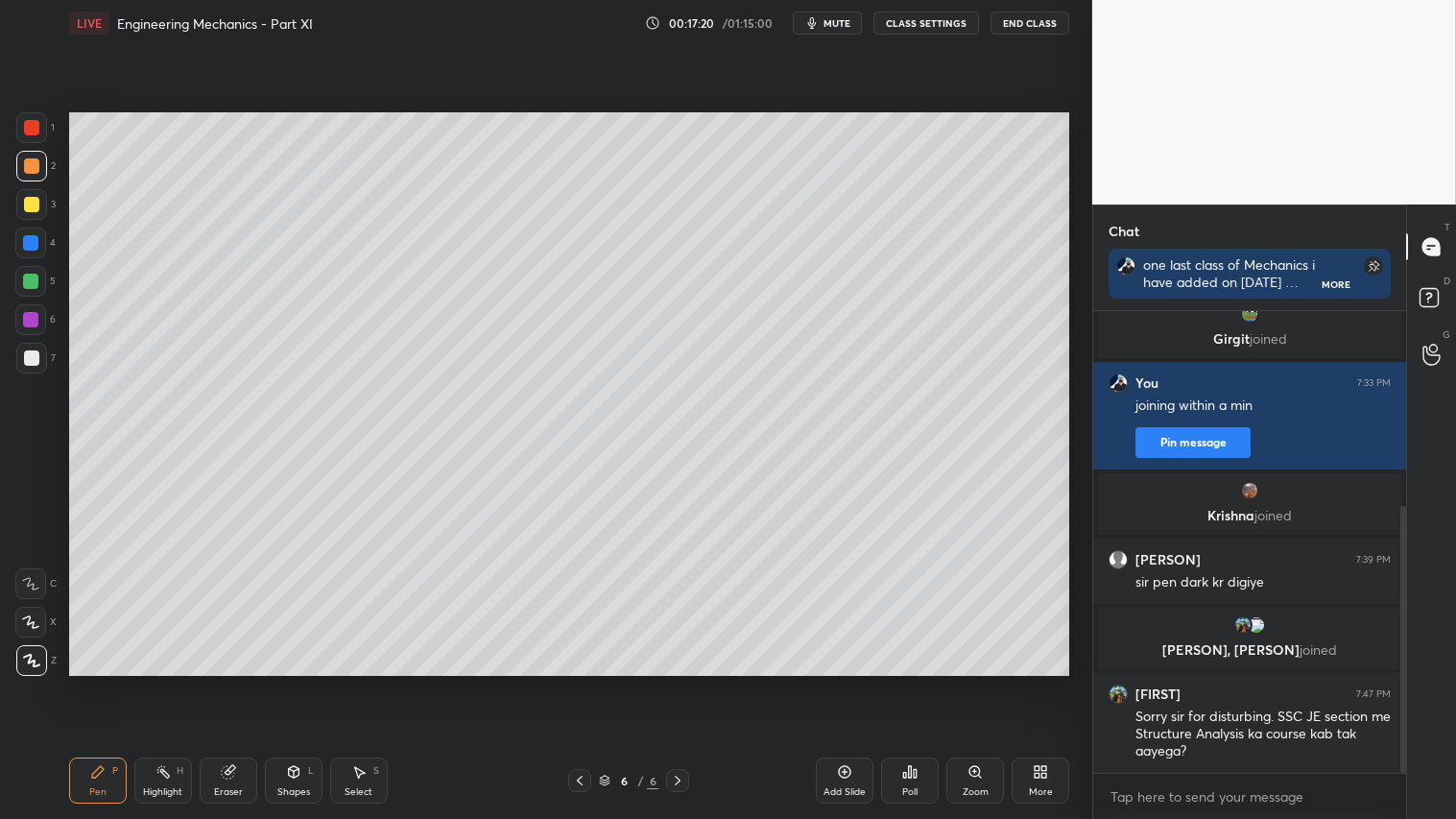 click on "P" at bounding box center [115, 771] 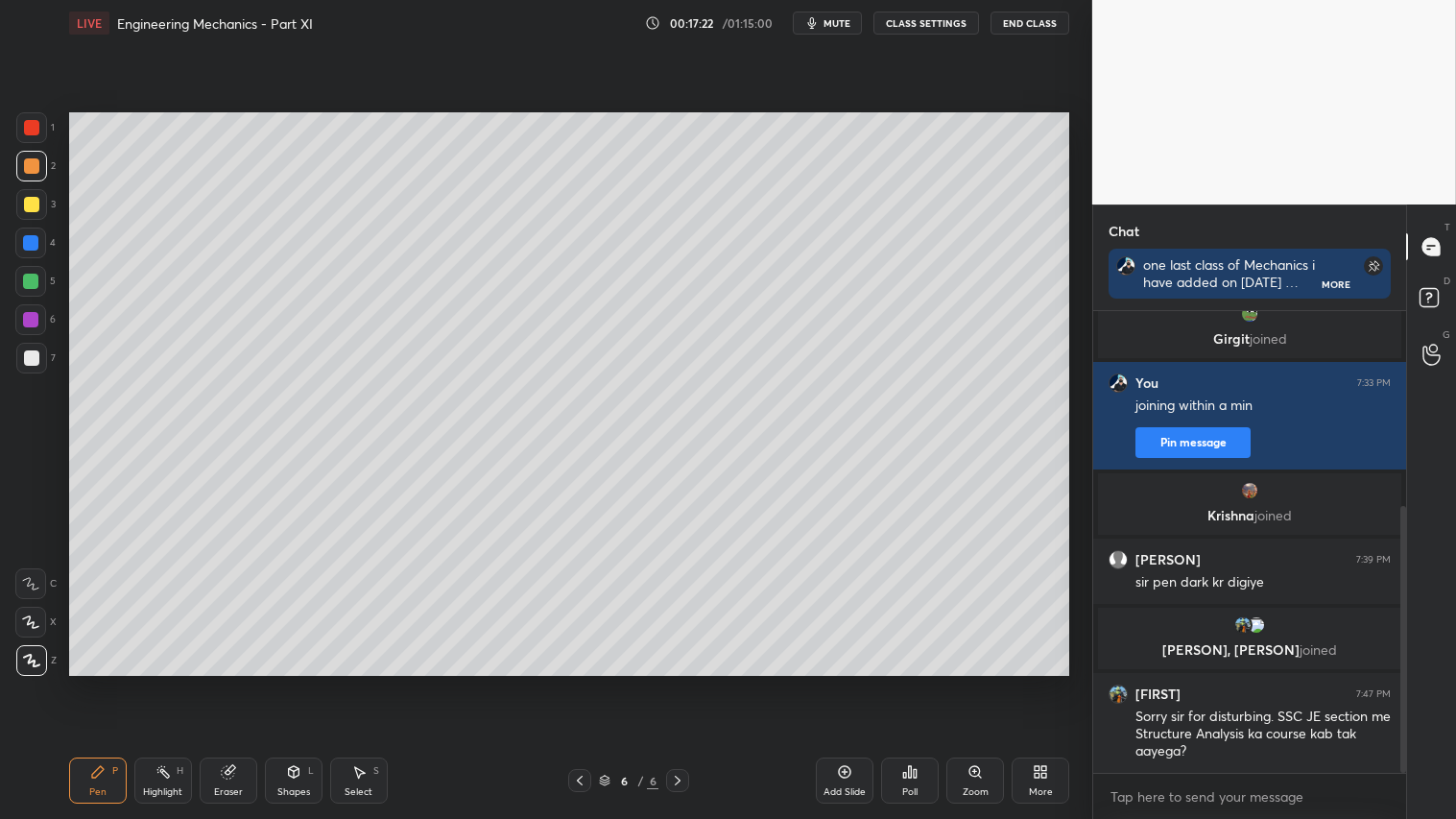 click at bounding box center (32, 166) 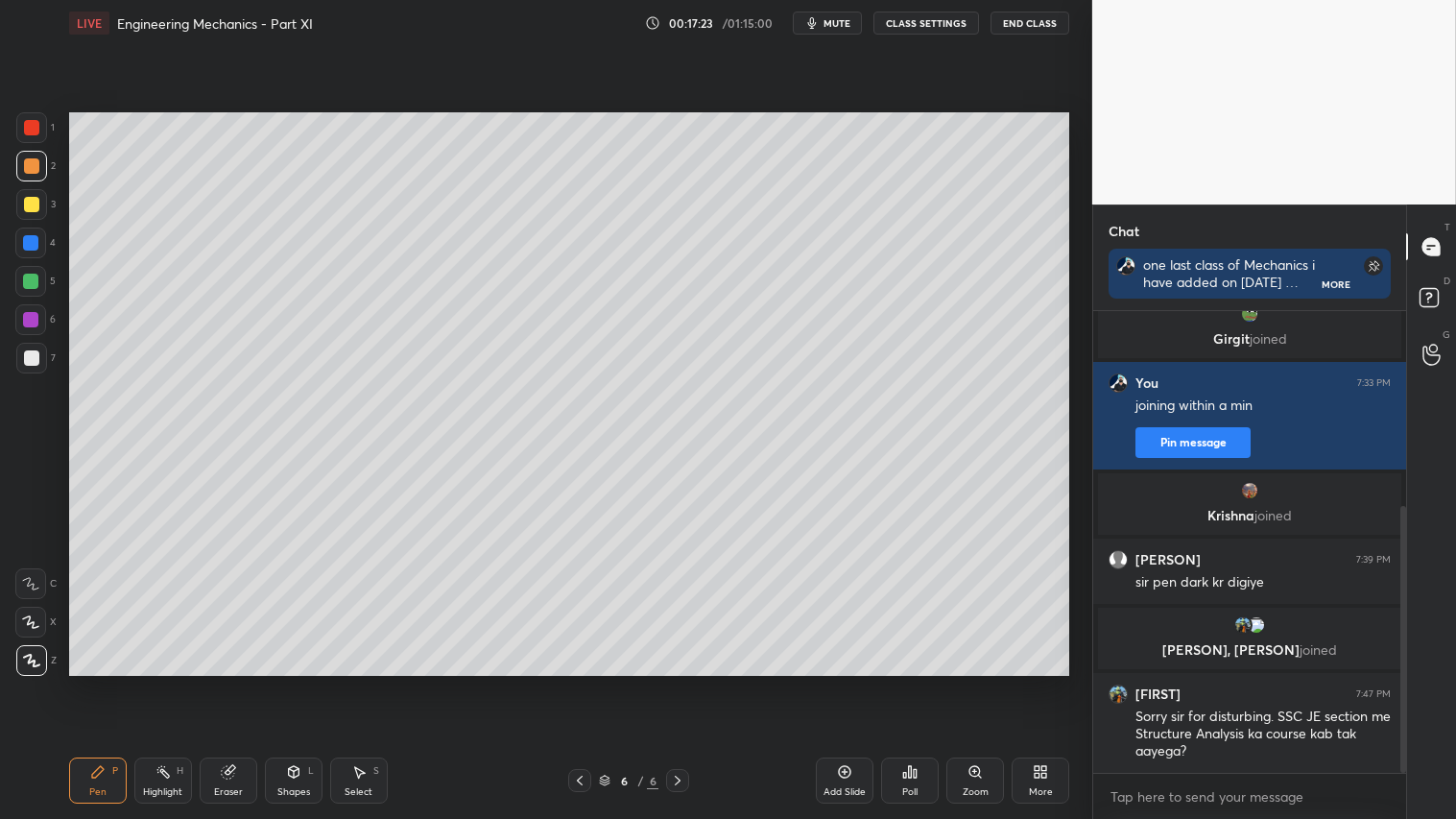 click on "Pen P" at bounding box center (98, 781) 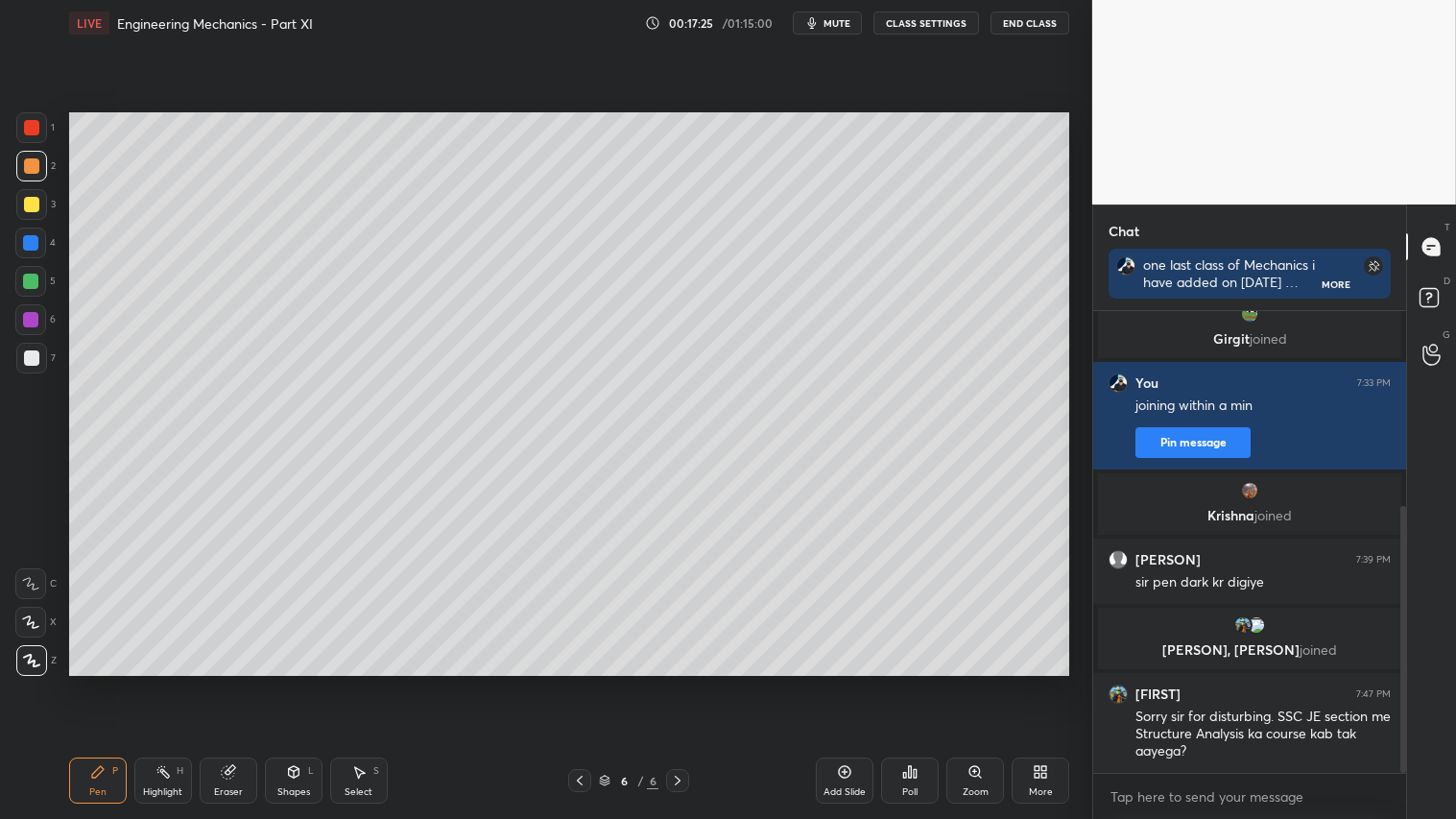 click at bounding box center [32, 166] 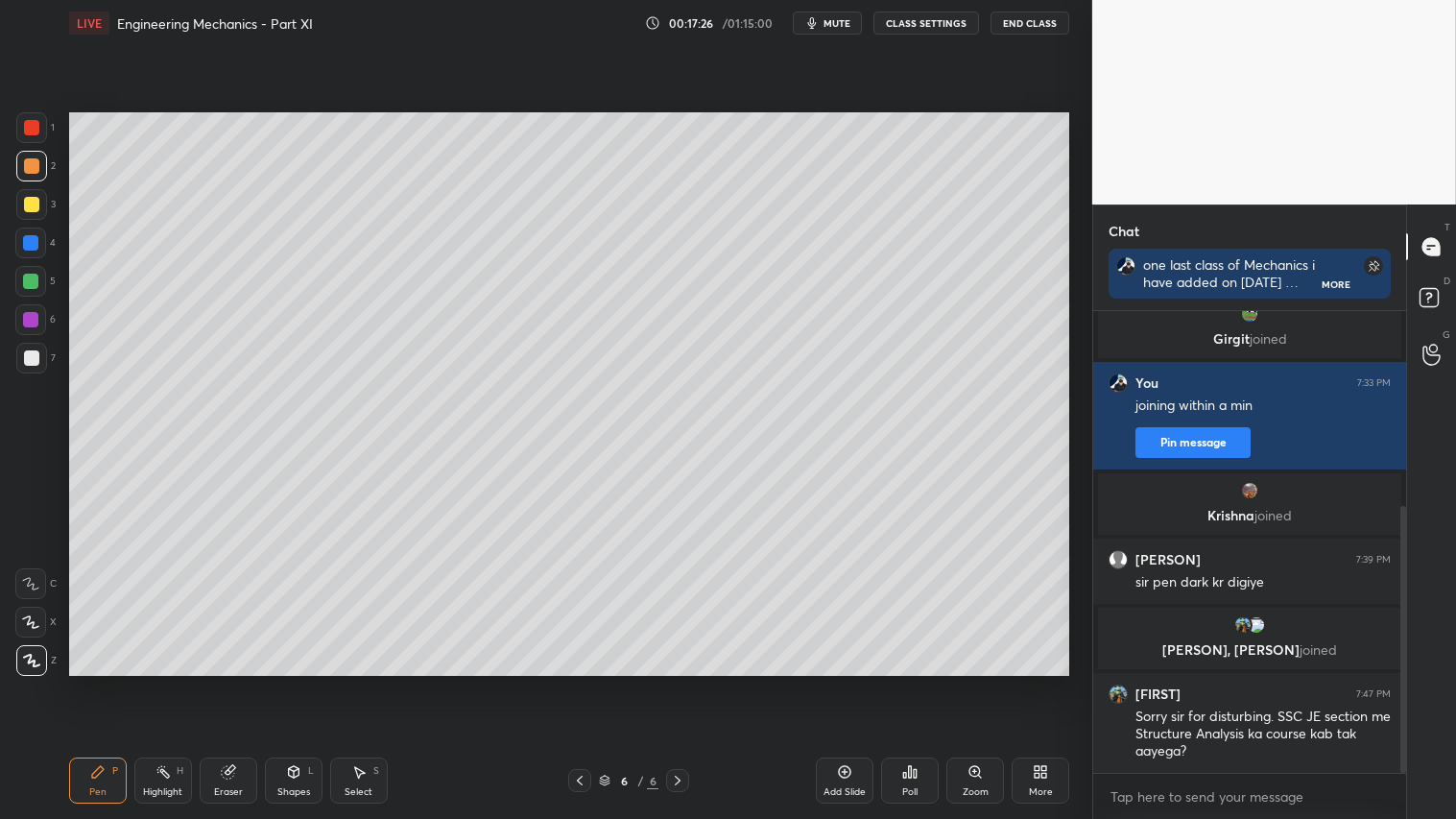 click on "Pen P" at bounding box center (98, 781) 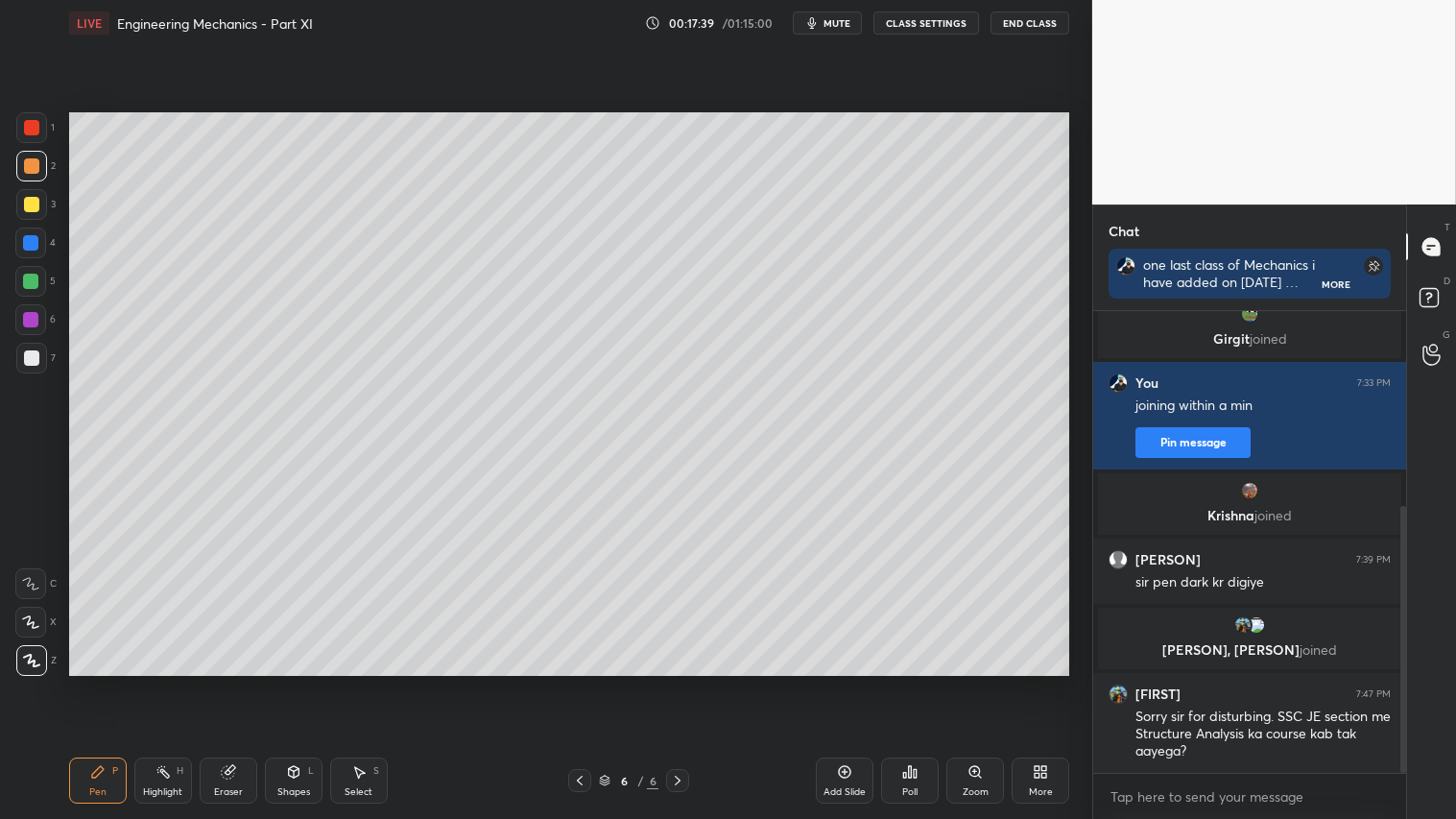 click on "Eraser" at bounding box center (228, 792) 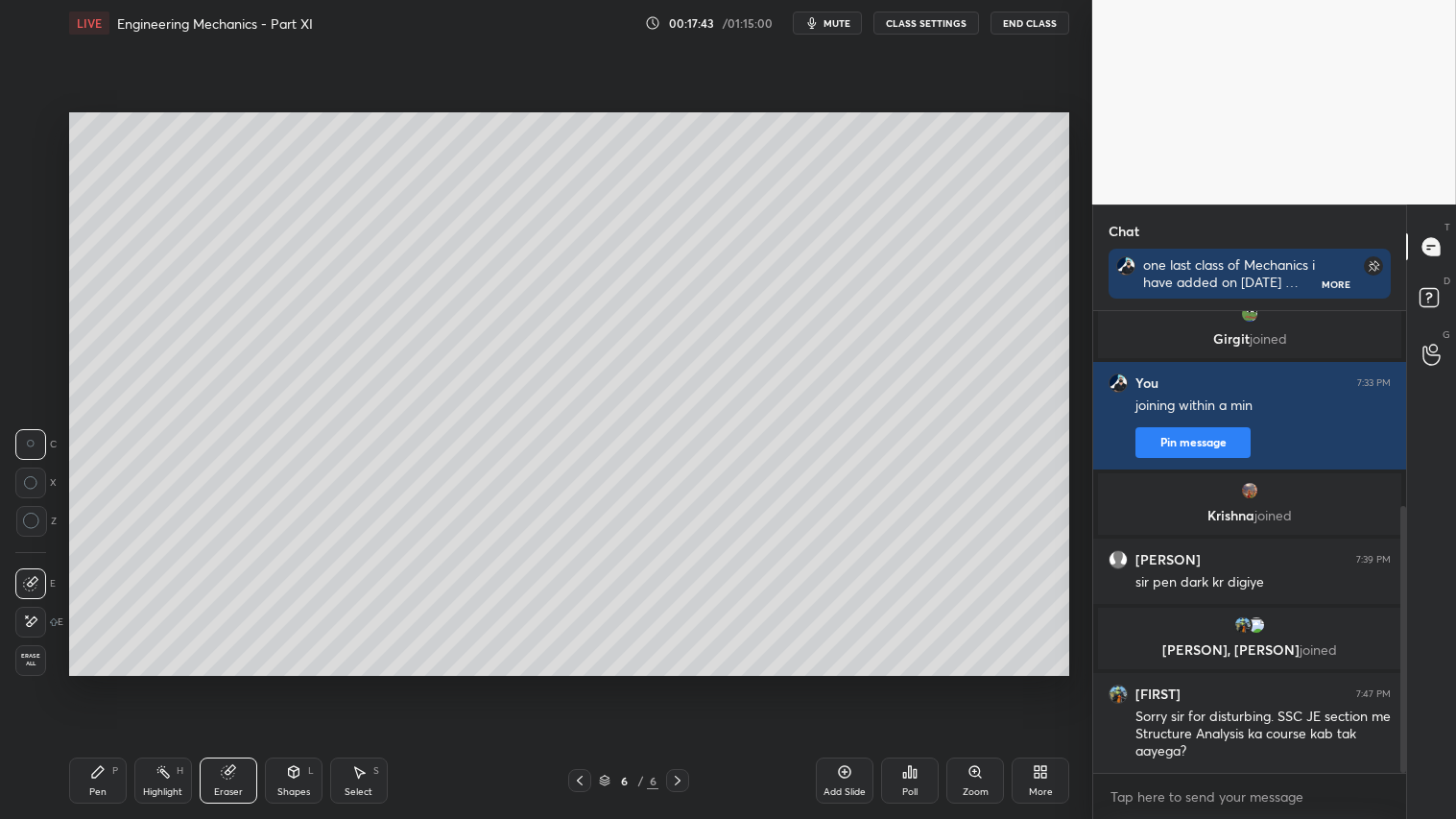 click at bounding box center (32, 521) 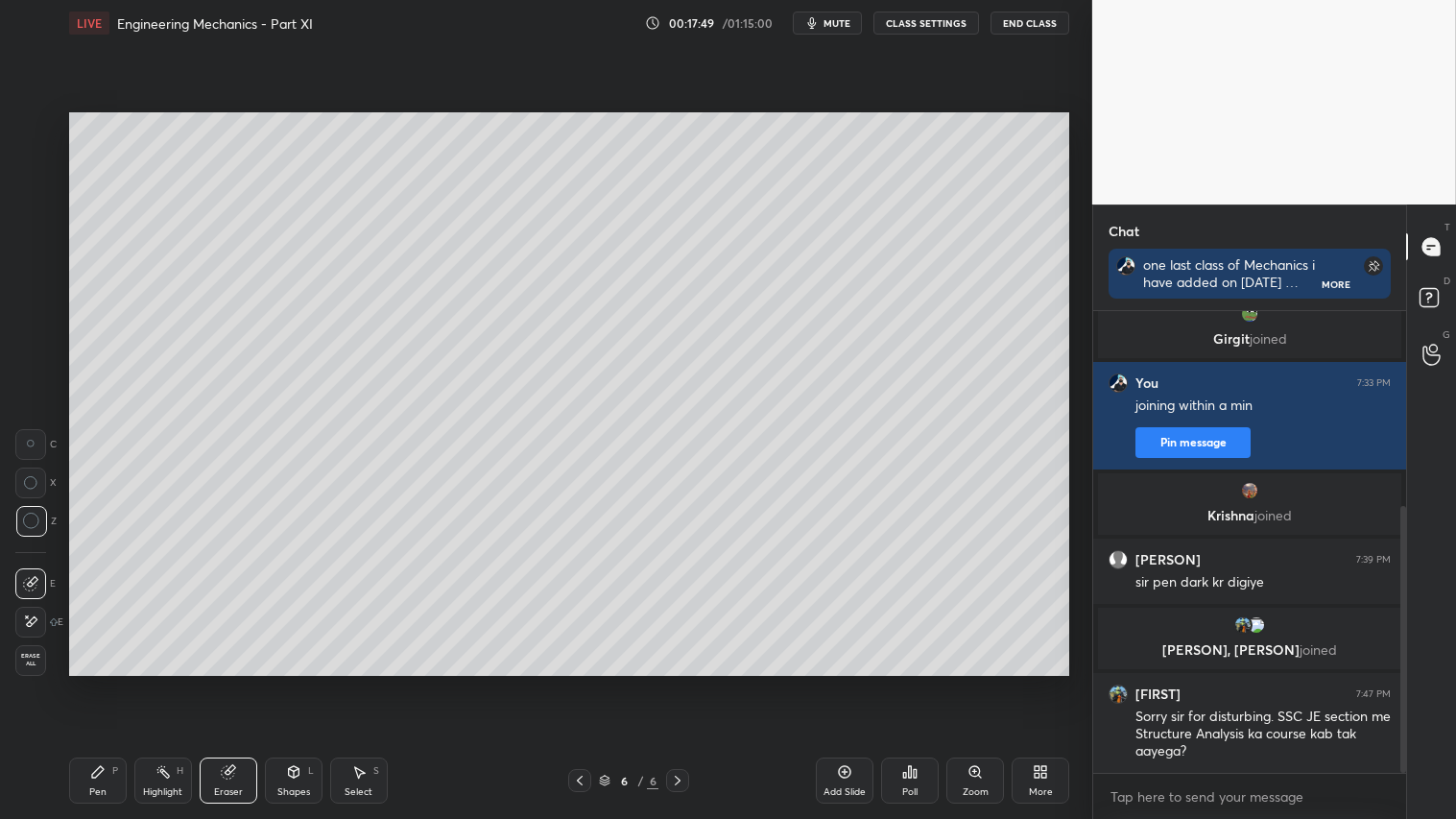click on "Pen P" at bounding box center [98, 781] 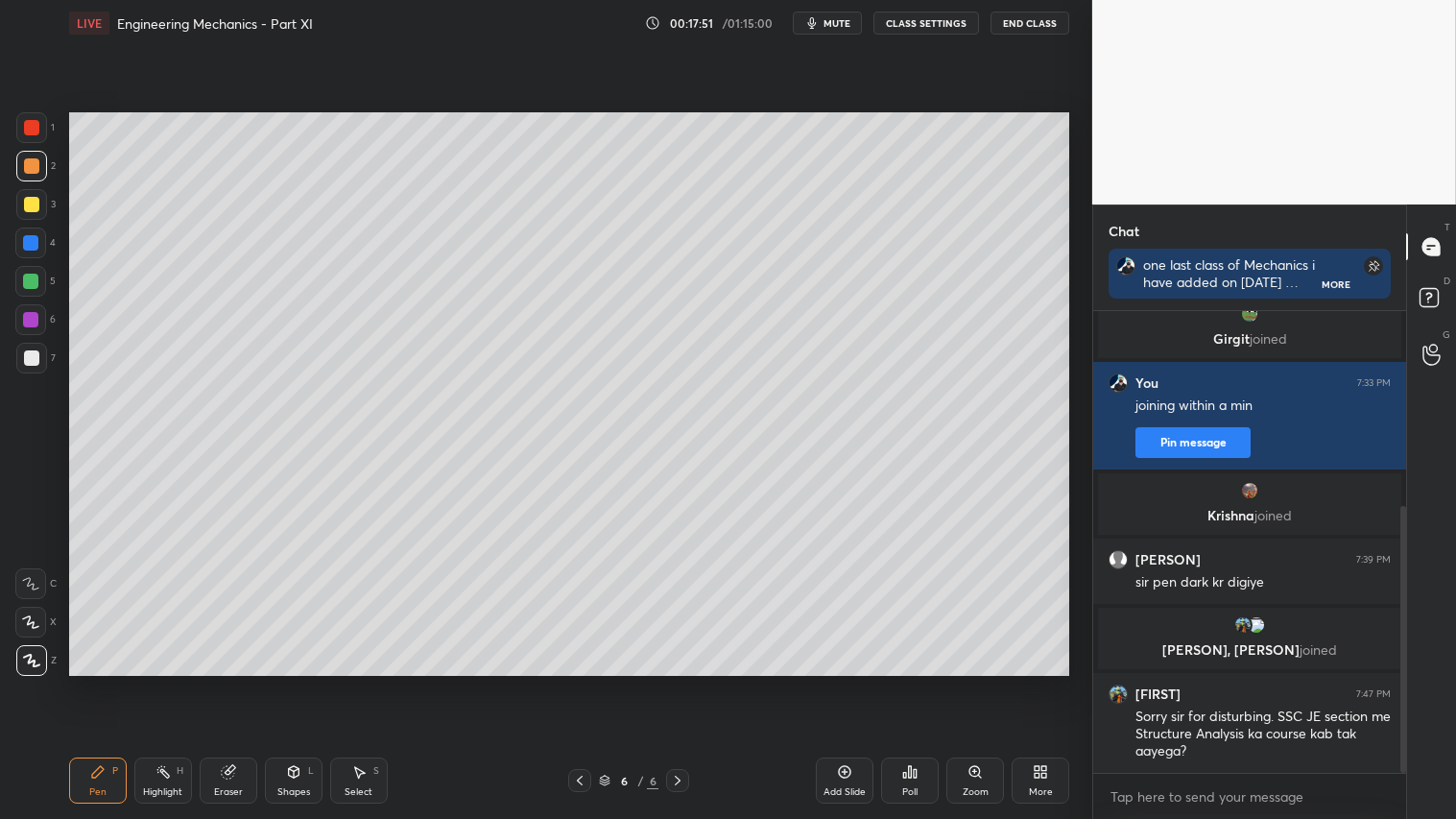 drag, startPoint x: 33, startPoint y: 158, endPoint x: 63, endPoint y: 217, distance: 66.18912 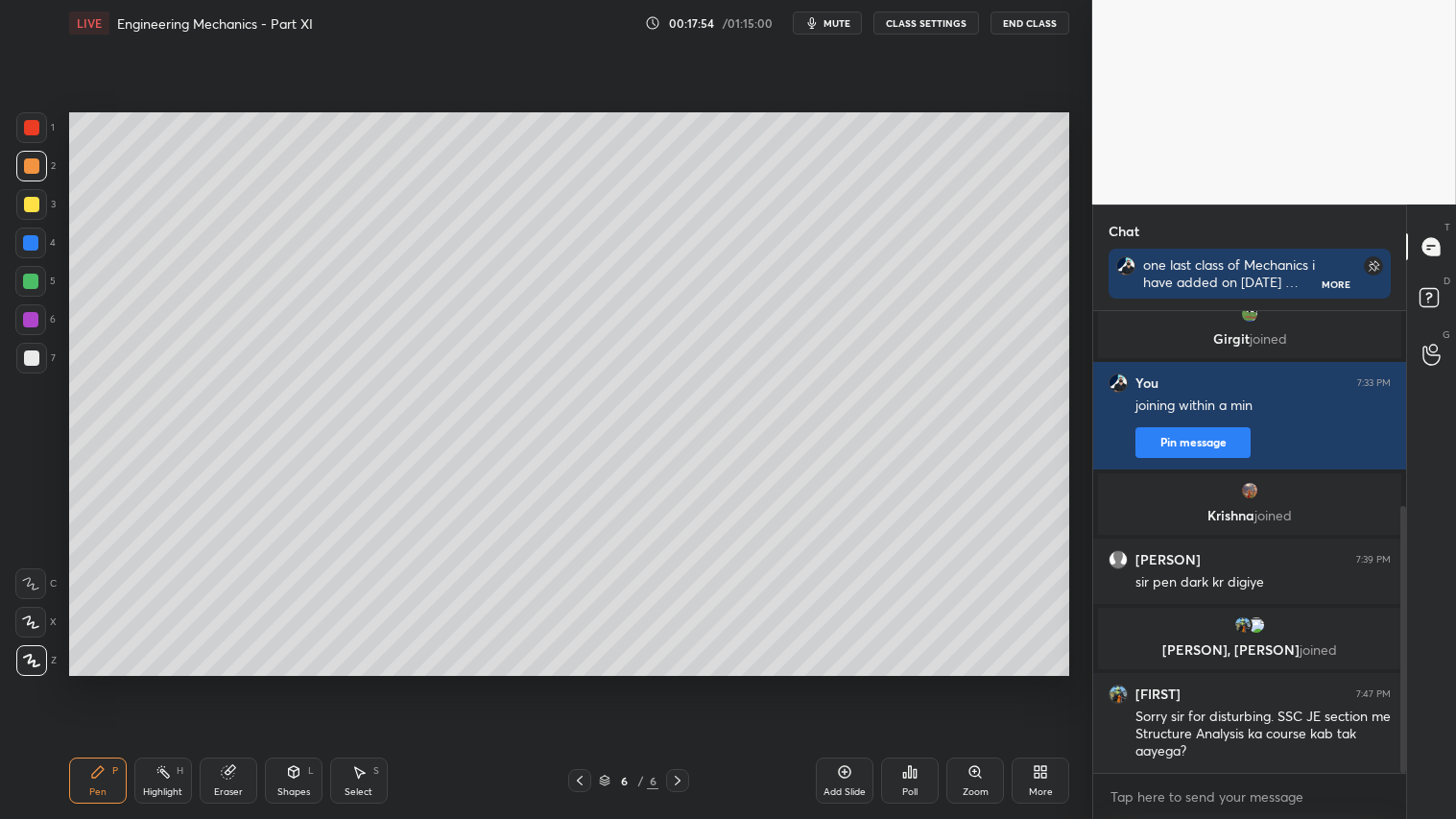 click at bounding box center (32, 166) 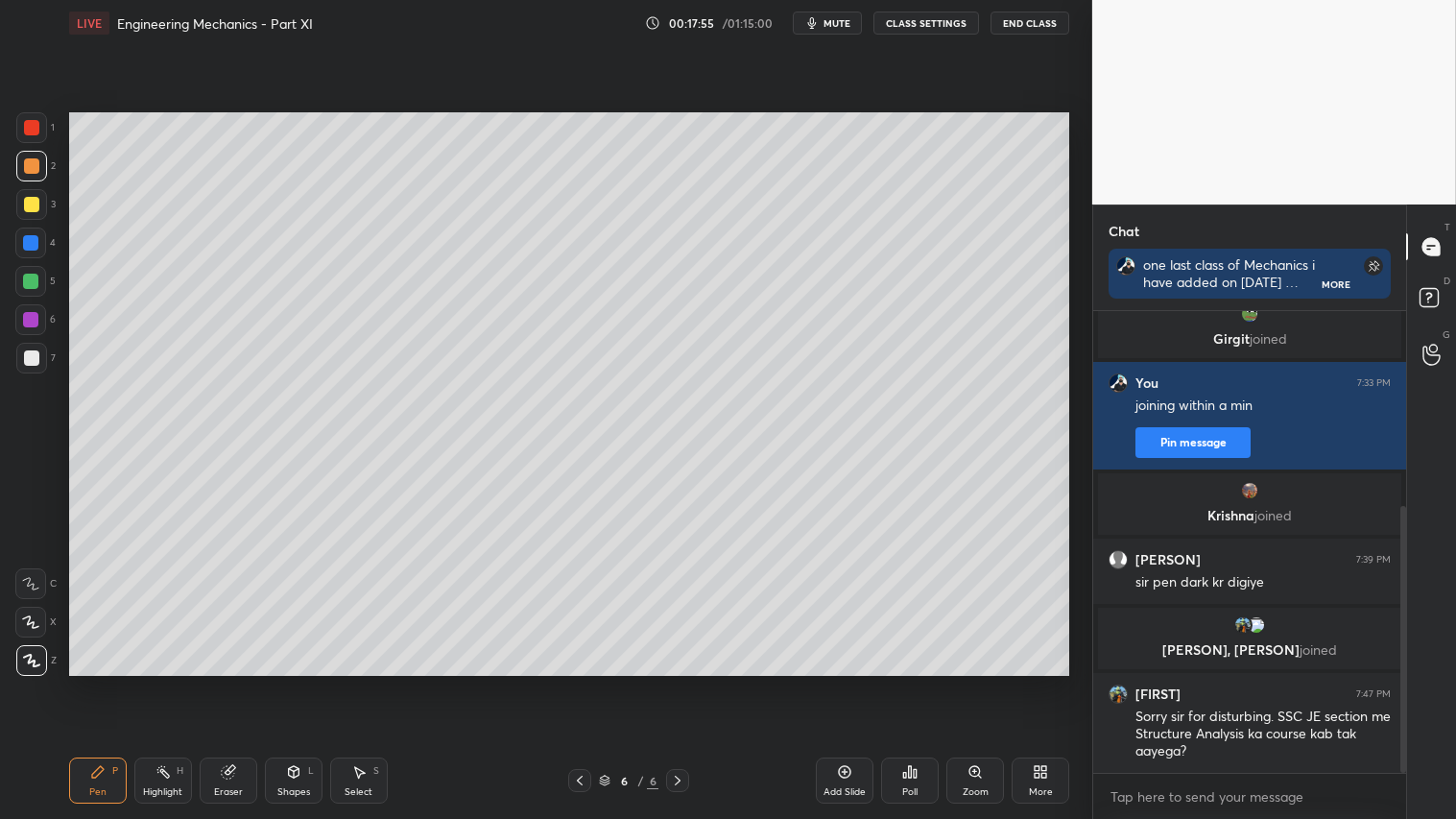 drag, startPoint x: 102, startPoint y: 782, endPoint x: 102, endPoint y: 769, distance: 13 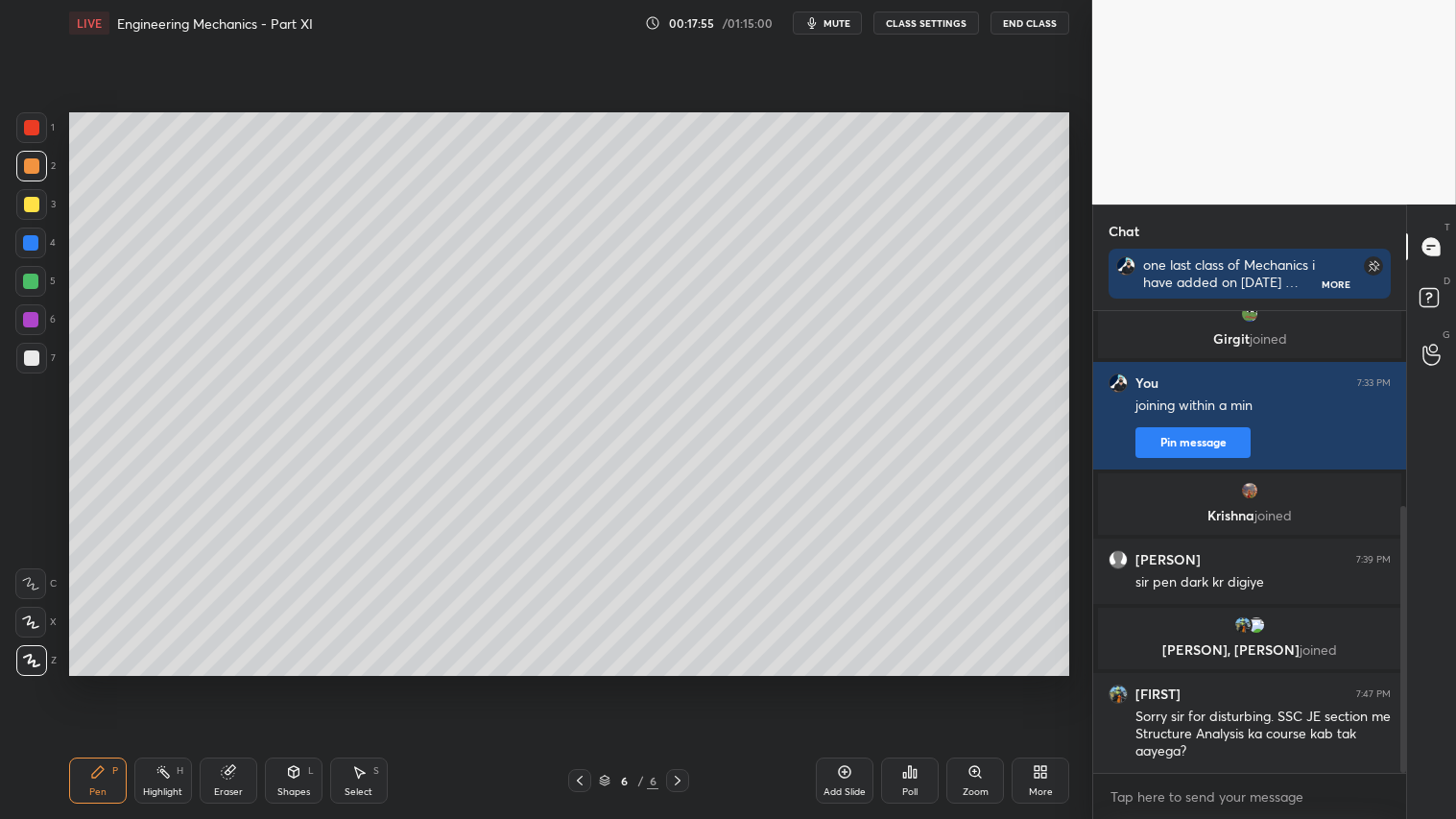 click on "Pen P" at bounding box center [98, 781] 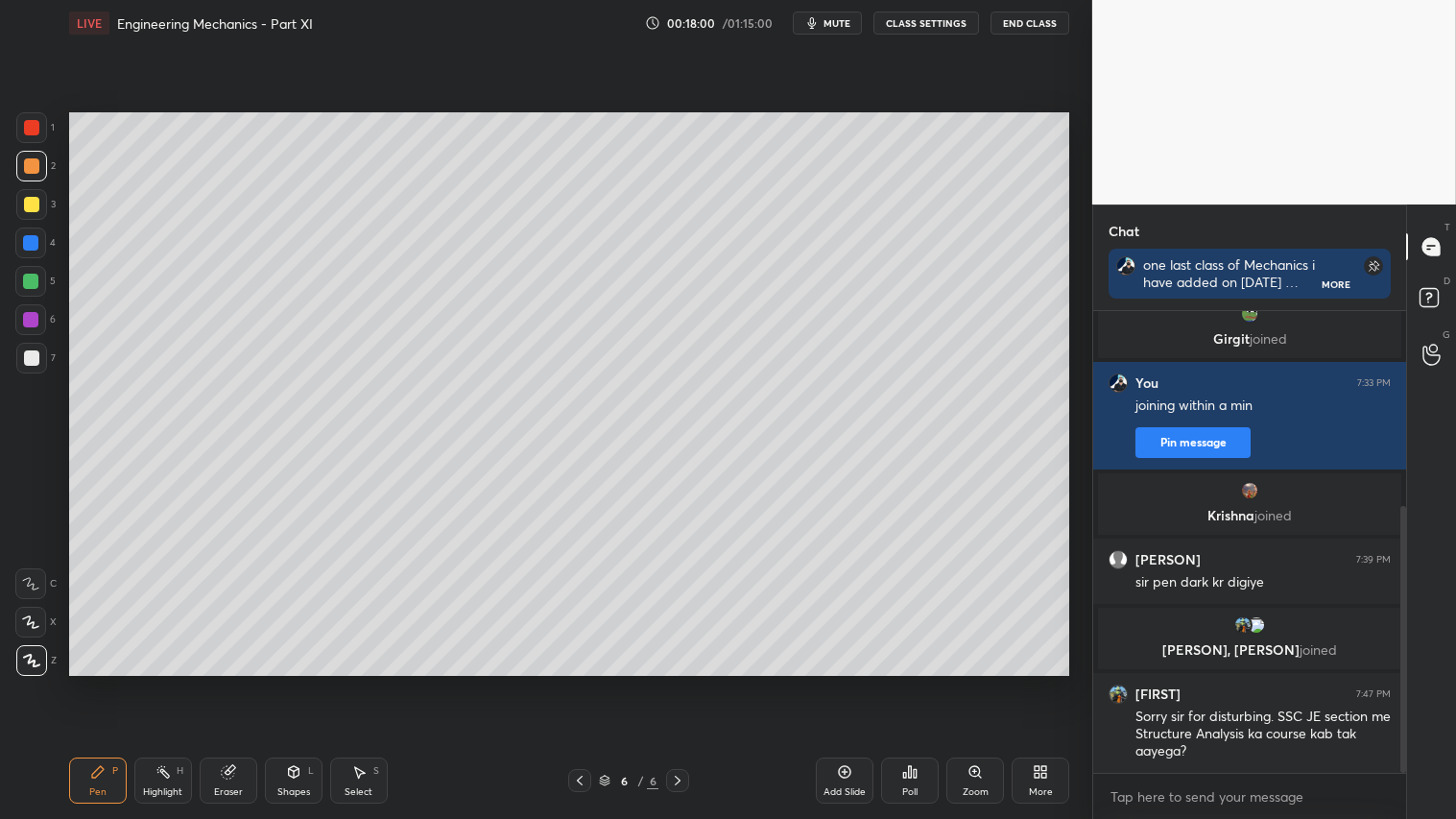 click at bounding box center [32, 166] 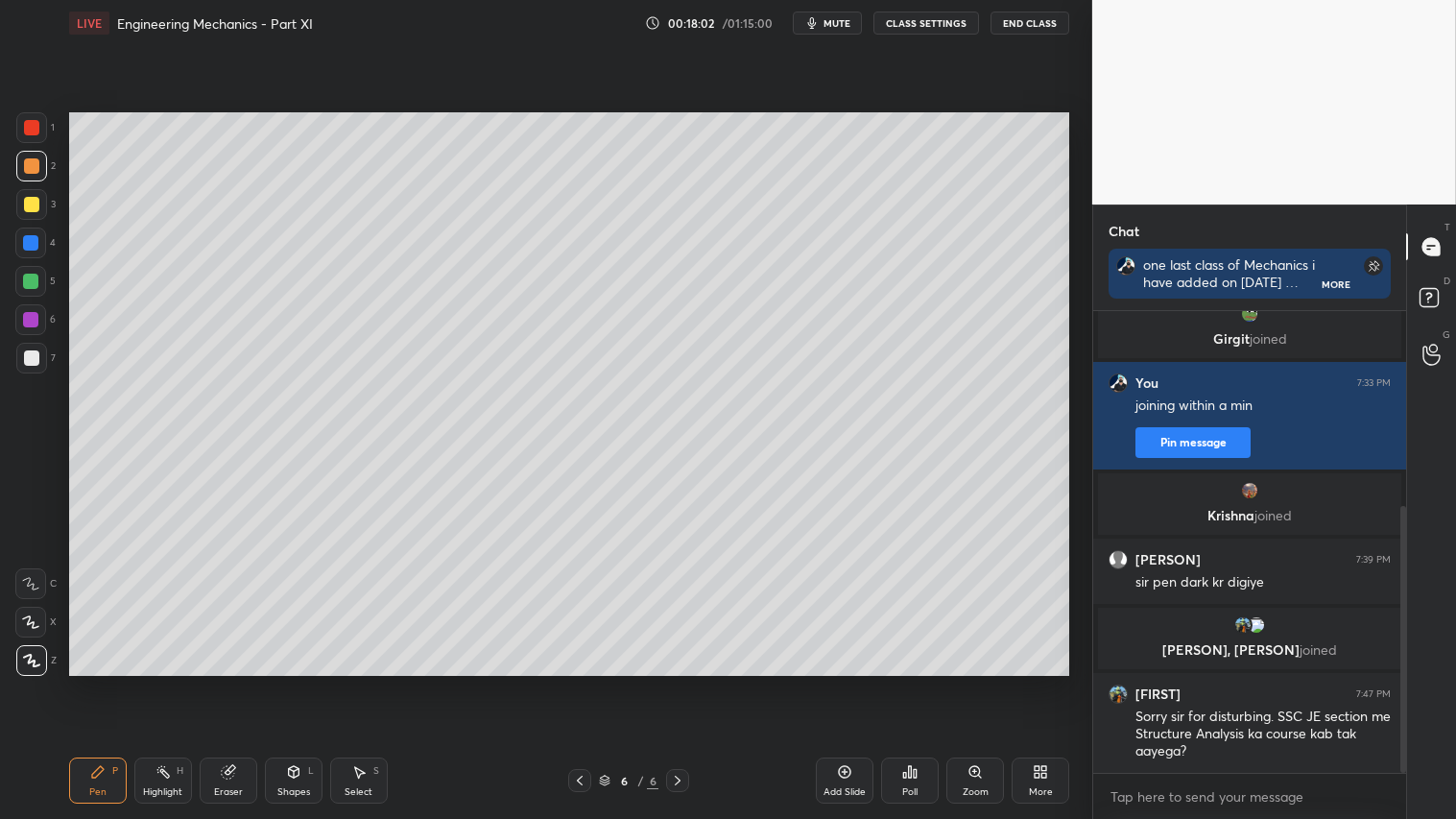 click at bounding box center [32, 166] 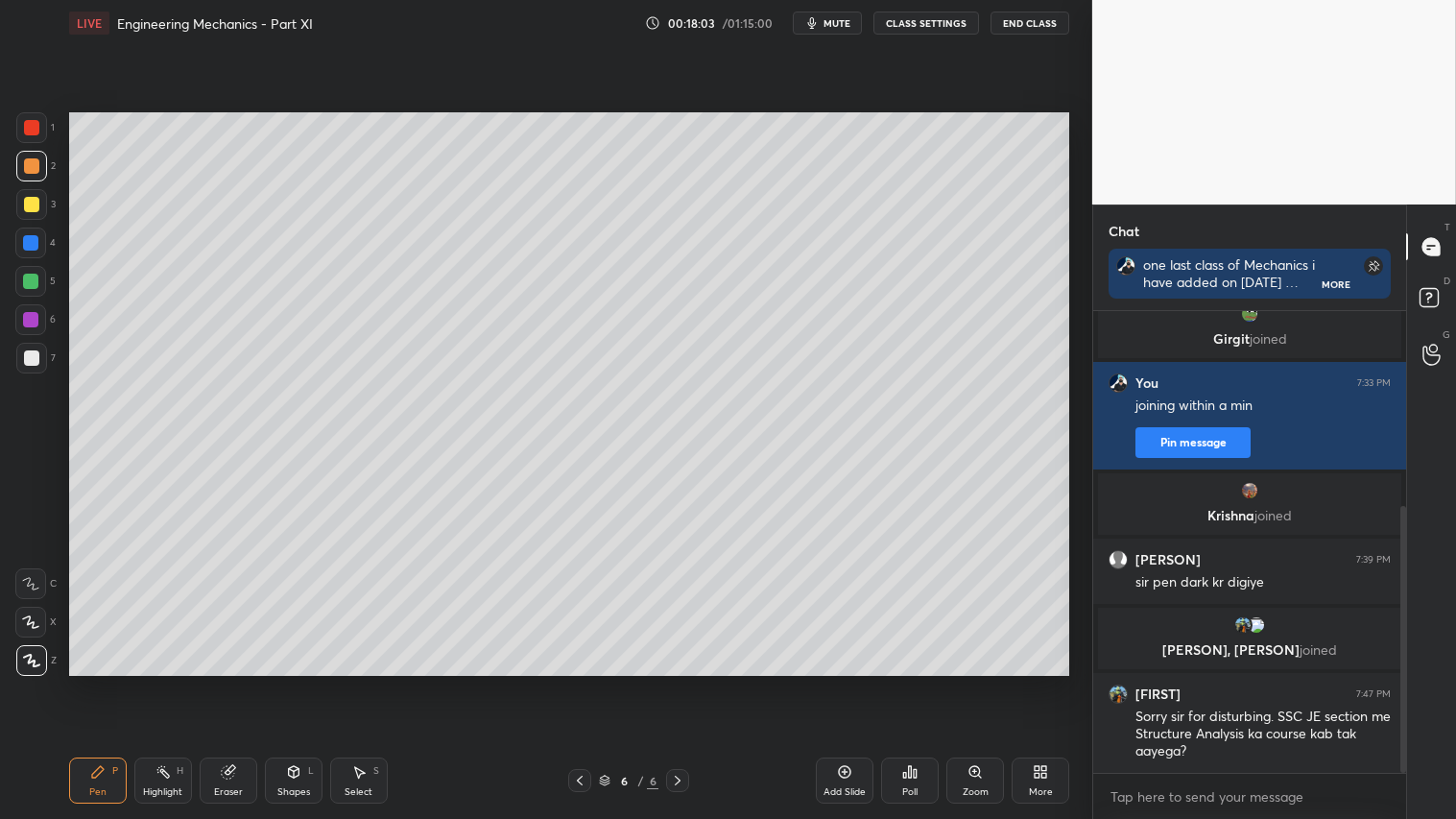 click on "Pen P" at bounding box center (98, 781) 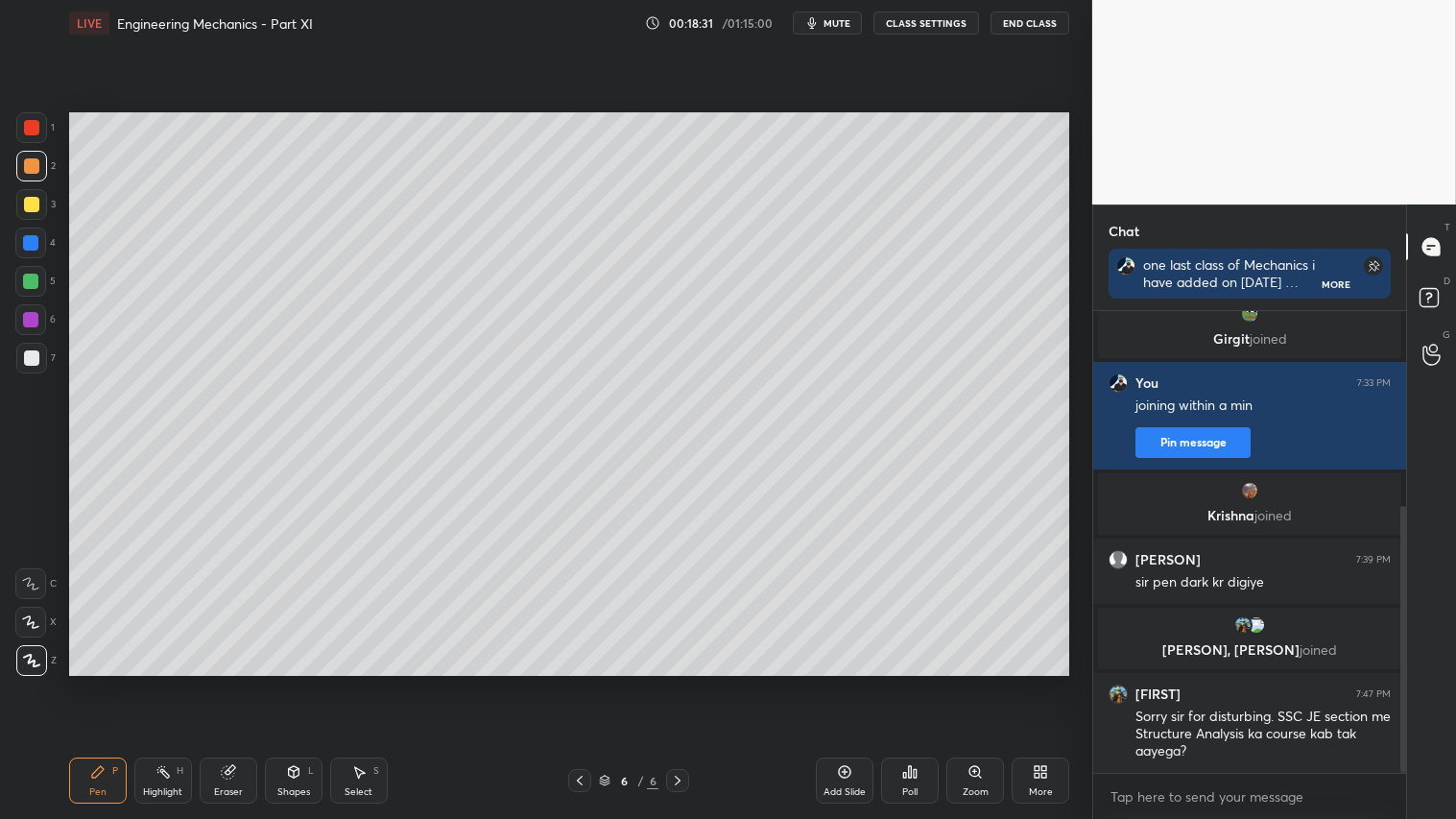 drag, startPoint x: 36, startPoint y: 163, endPoint x: 65, endPoint y: 227, distance: 70.263789 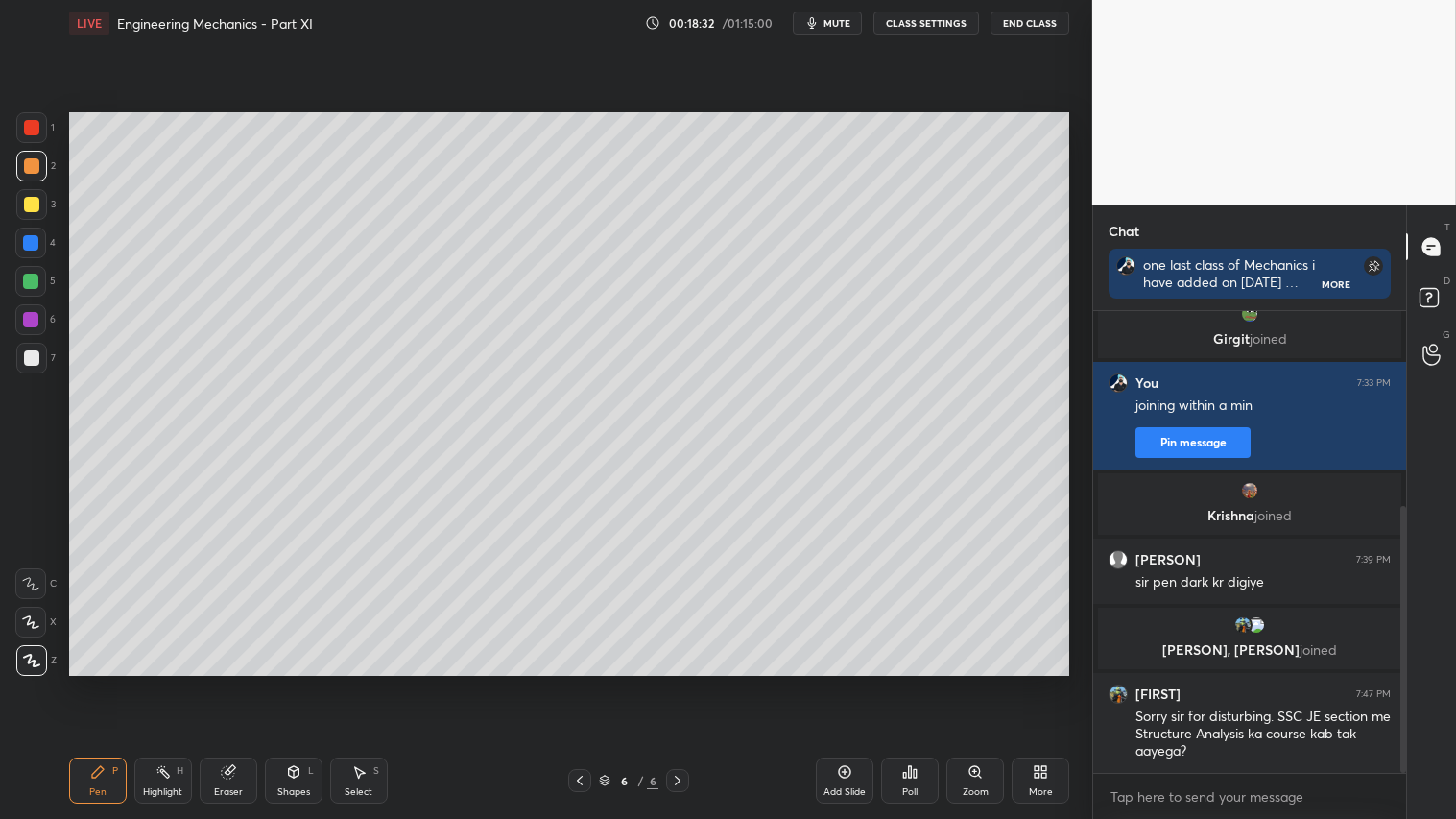 click on "Shapes L" at bounding box center (294, 781) 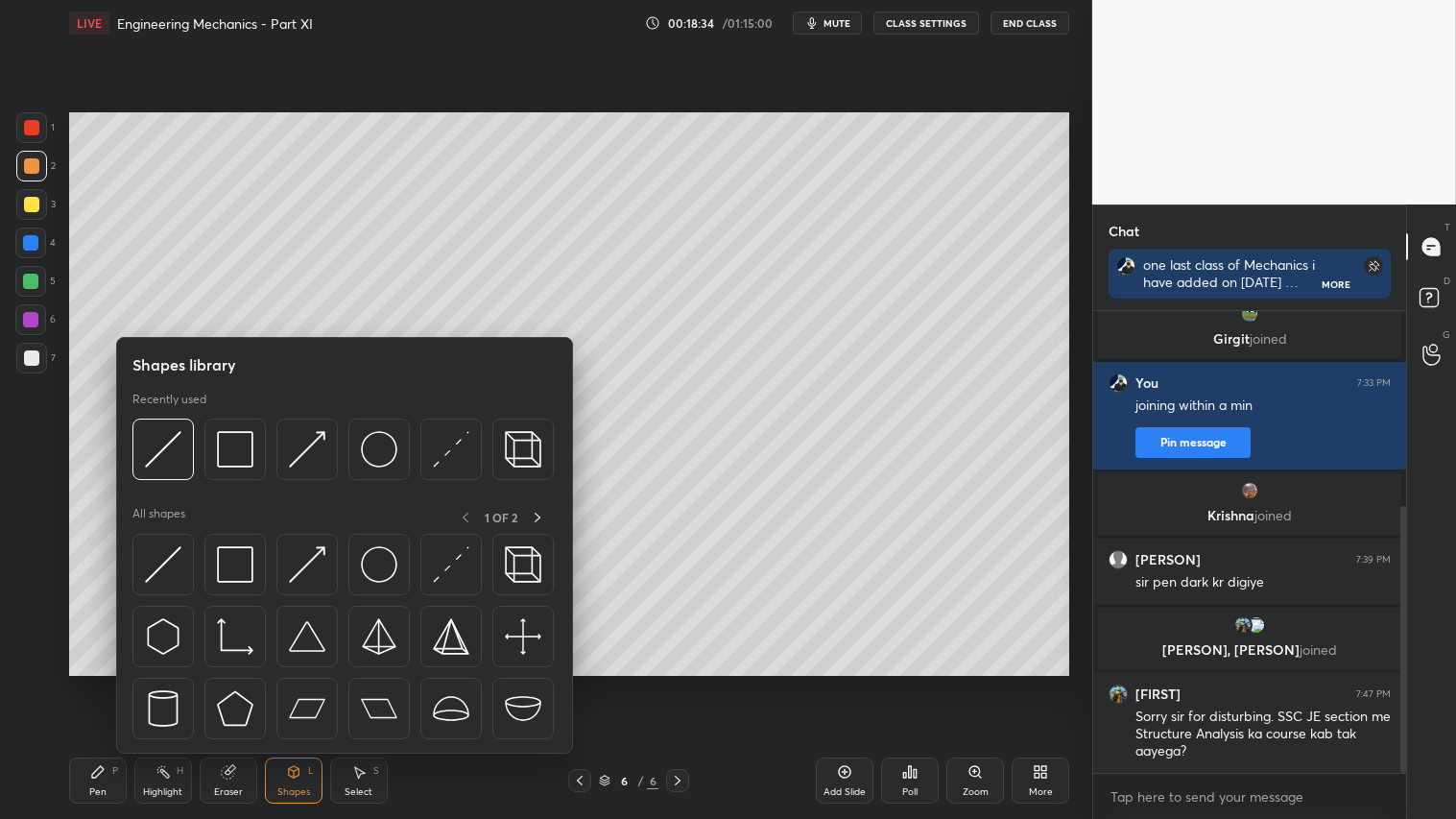 click on "Shapes" at bounding box center (294, 792) 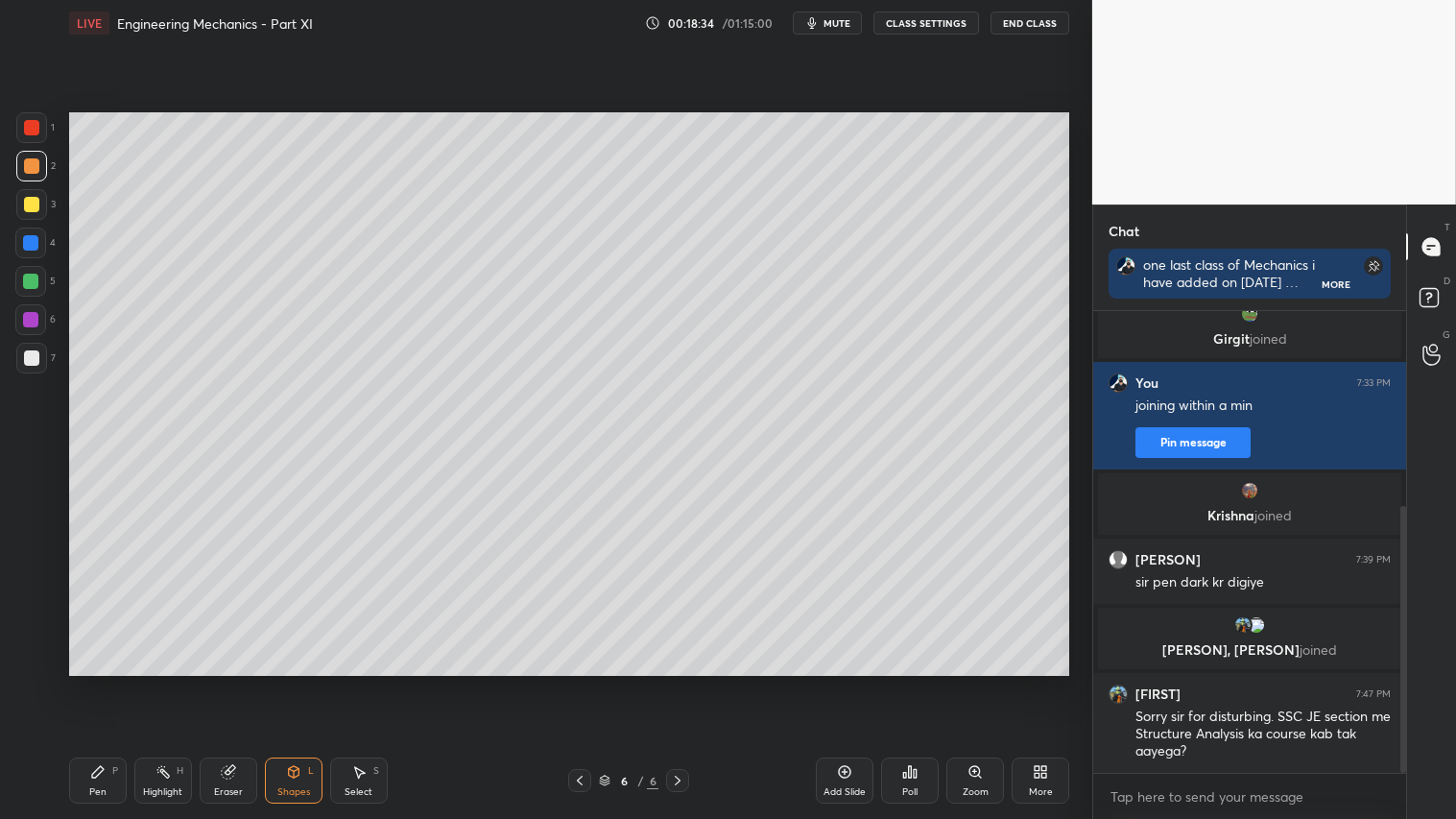 drag, startPoint x: 291, startPoint y: 770, endPoint x: 292, endPoint y: 755, distance: 15.0333 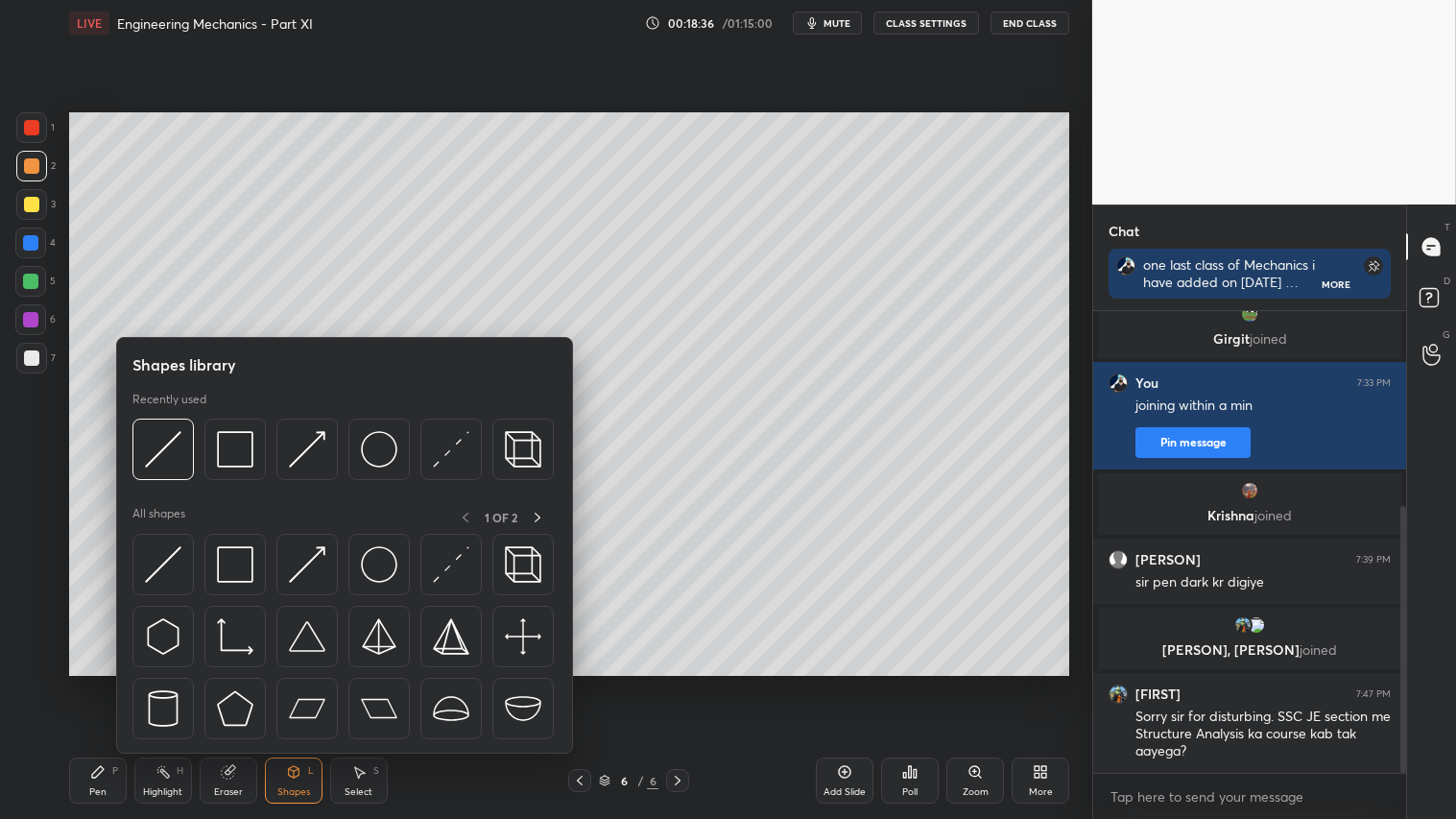 click at bounding box center [32, 358] 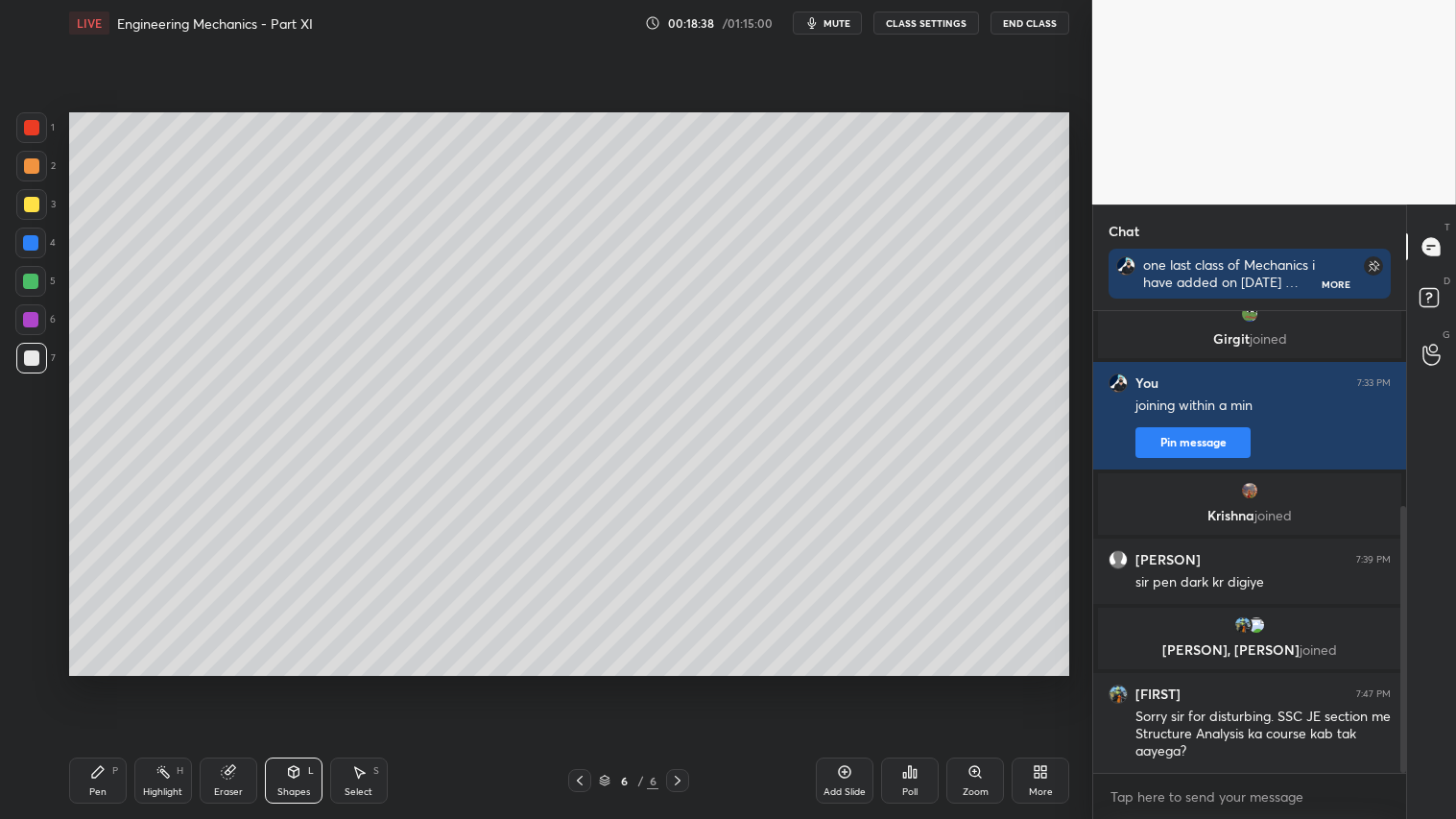 click on "Shapes L" at bounding box center (294, 781) 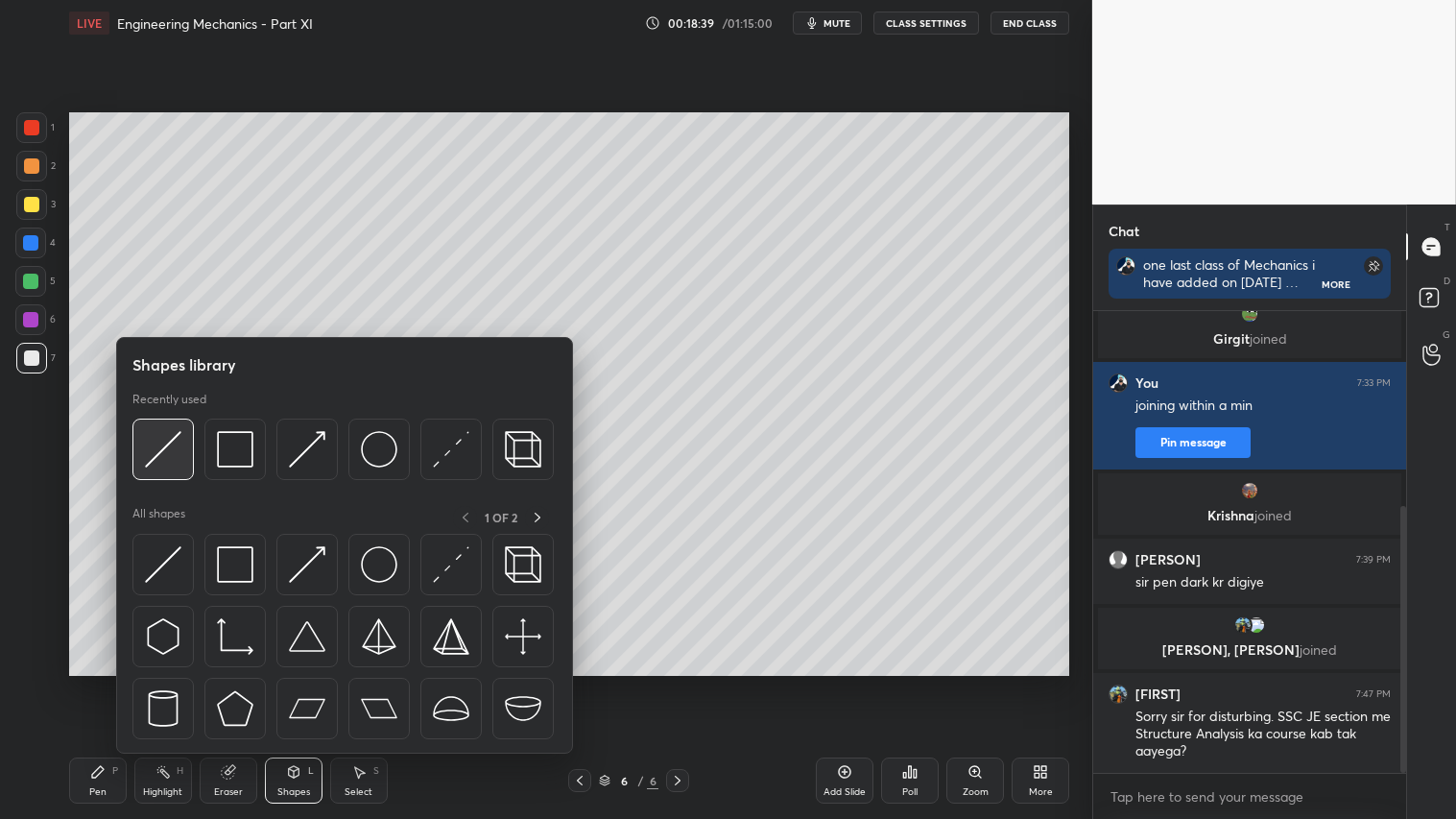 click at bounding box center (163, 449) 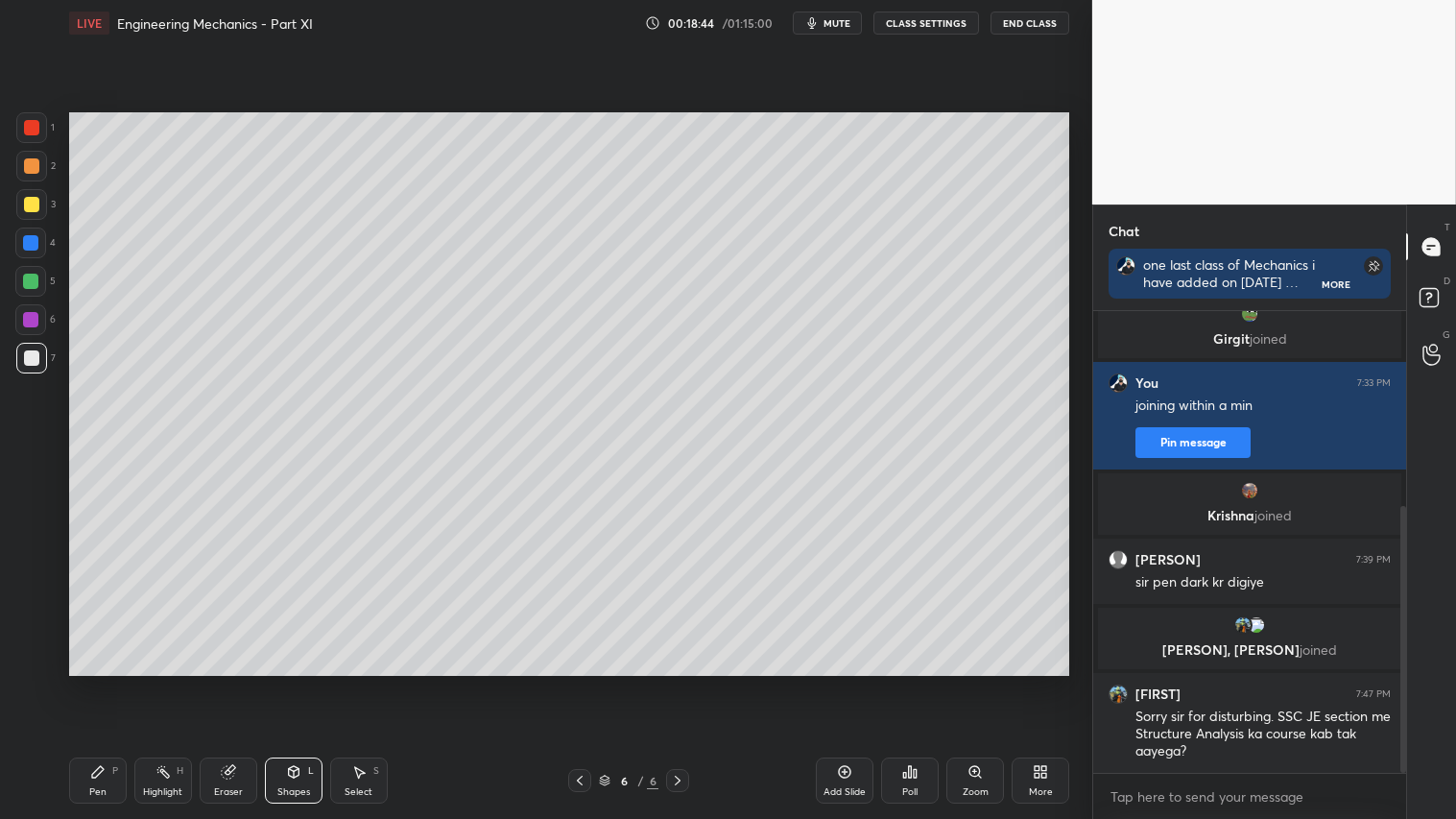 scroll, scrollTop: 406, scrollLeft: 0, axis: vertical 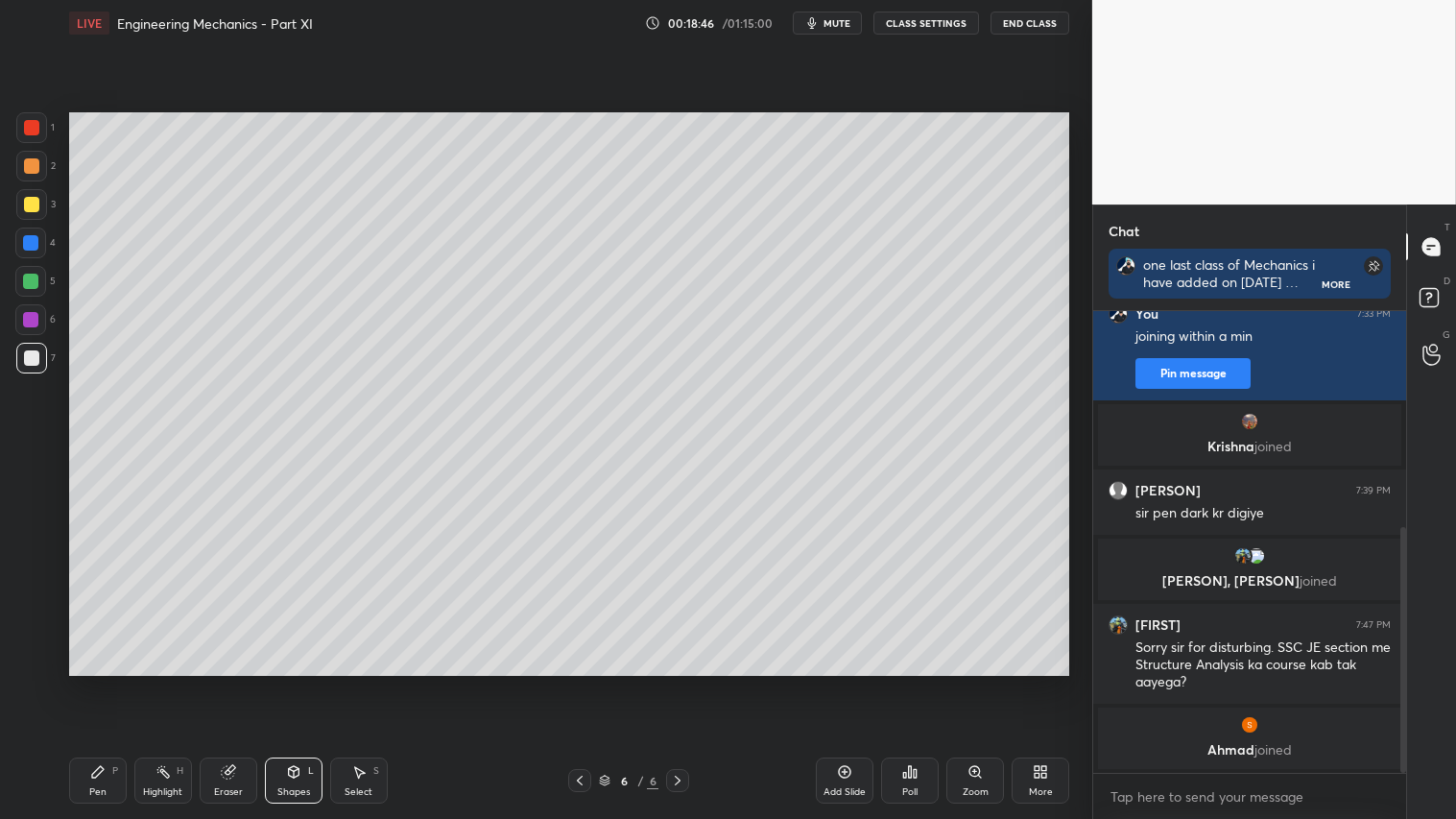 click at bounding box center (32, 358) 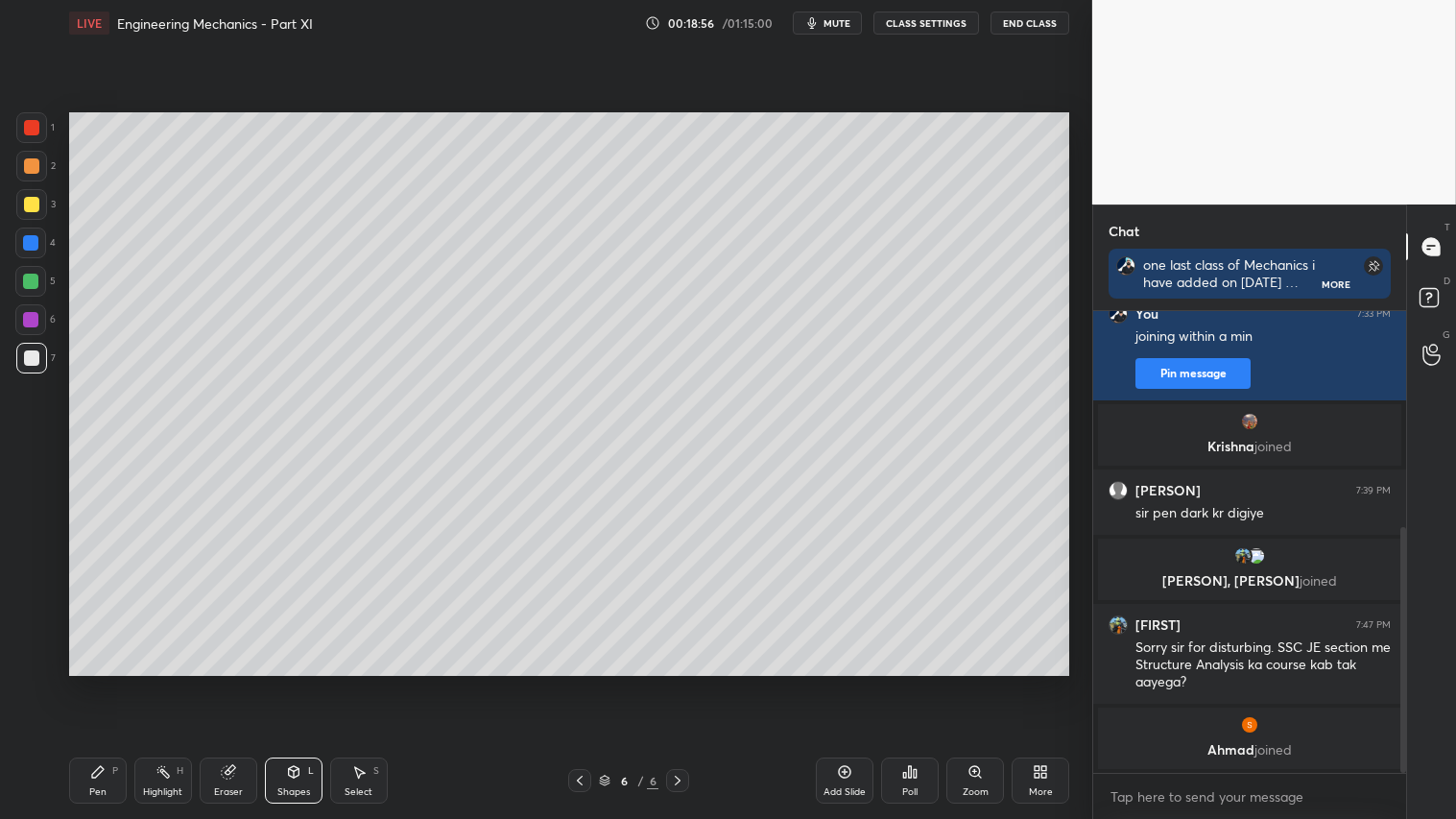 drag, startPoint x: 36, startPoint y: 163, endPoint x: 51, endPoint y: 265, distance: 103.097042 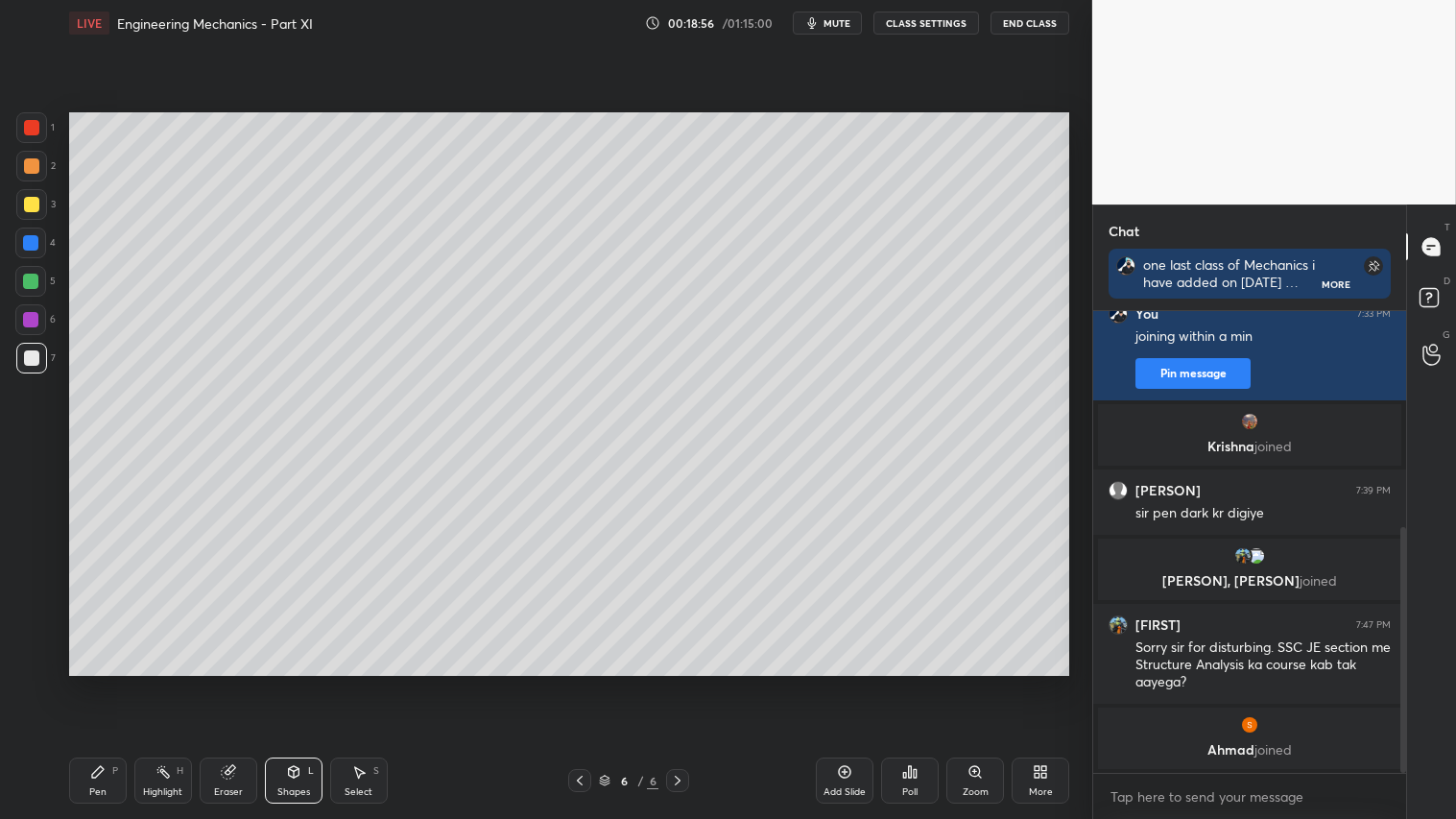 click at bounding box center [32, 166] 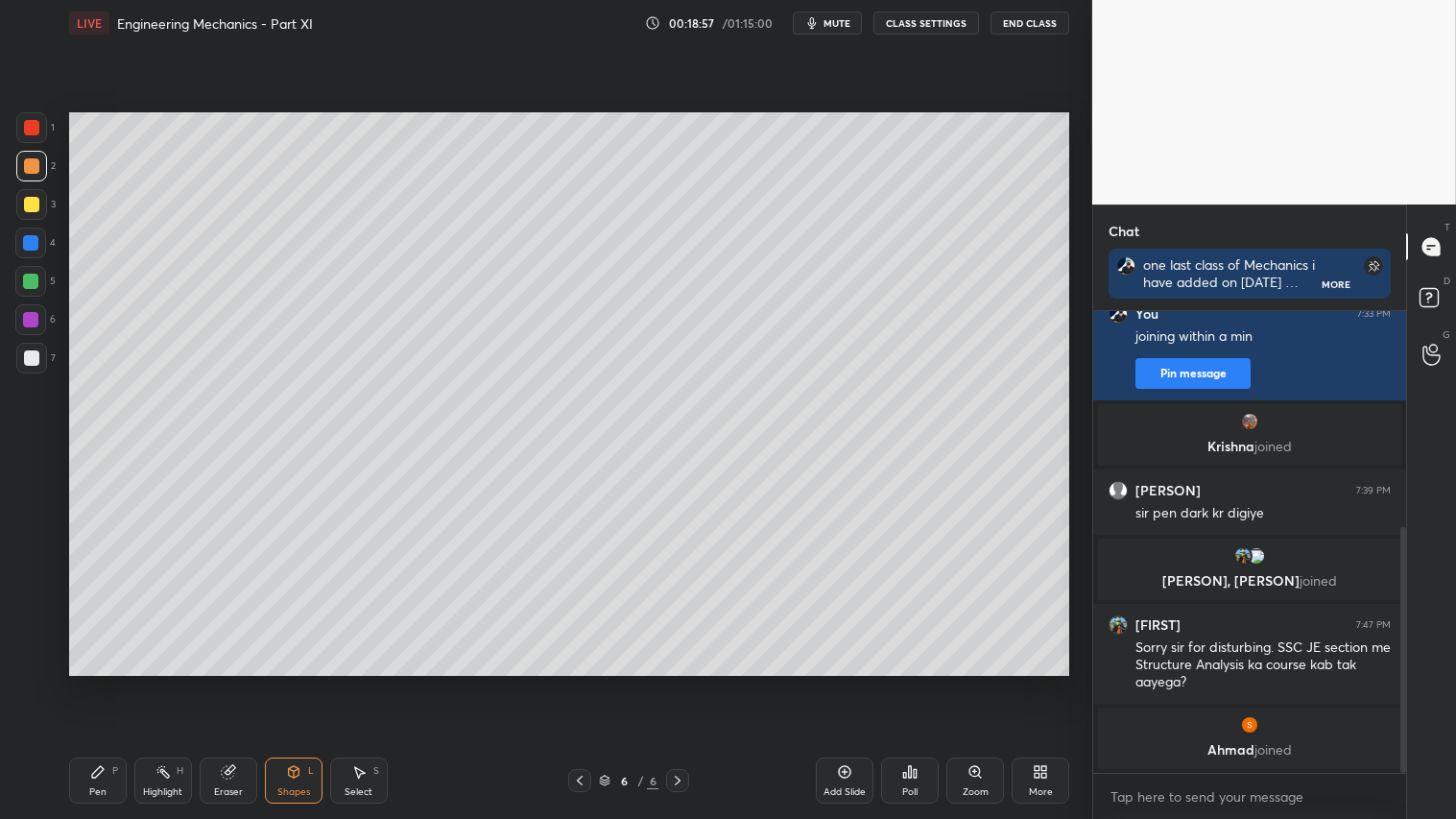 click on "Pen P" at bounding box center [98, 781] 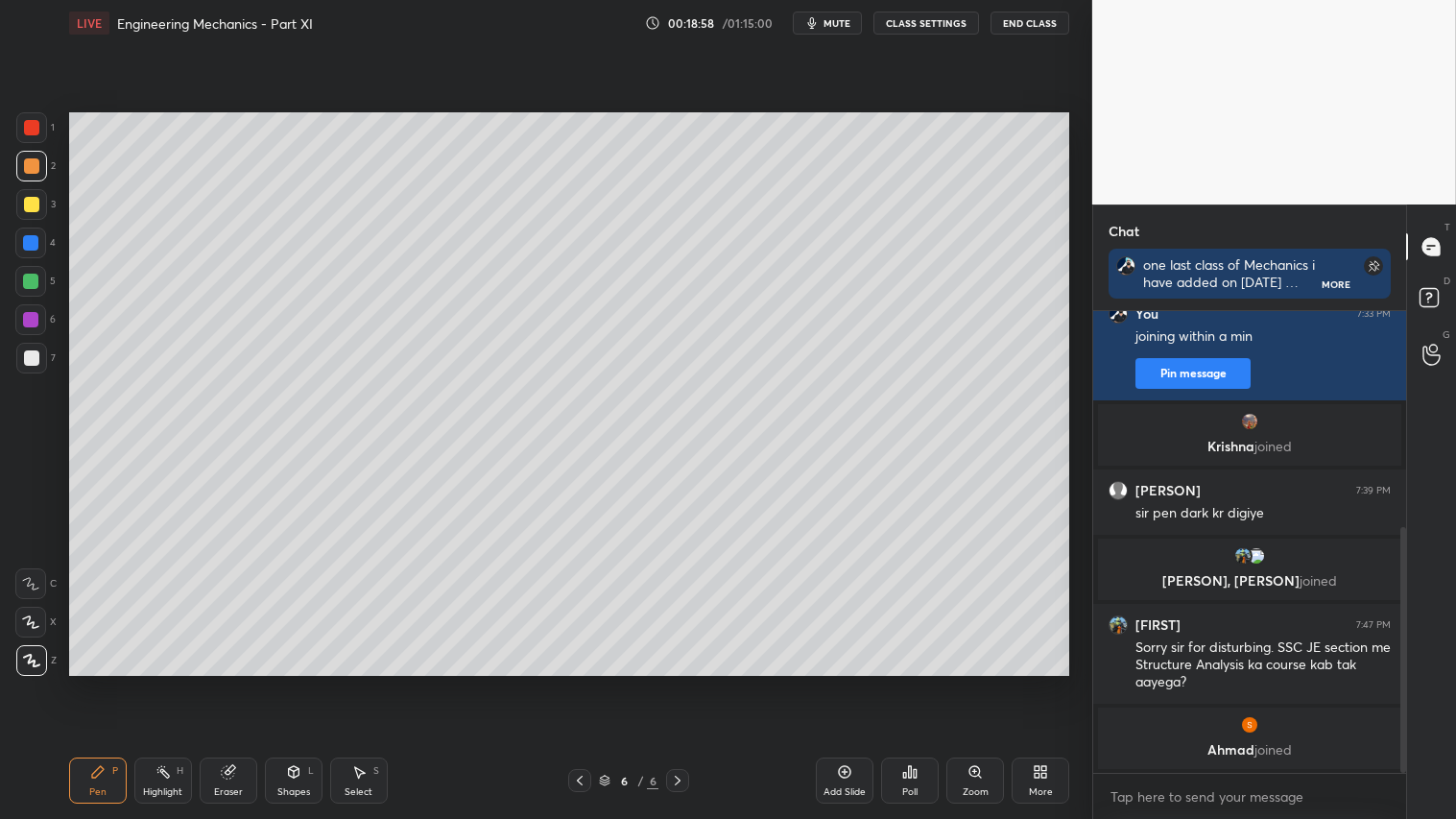 click on "Shapes" at bounding box center (294, 792) 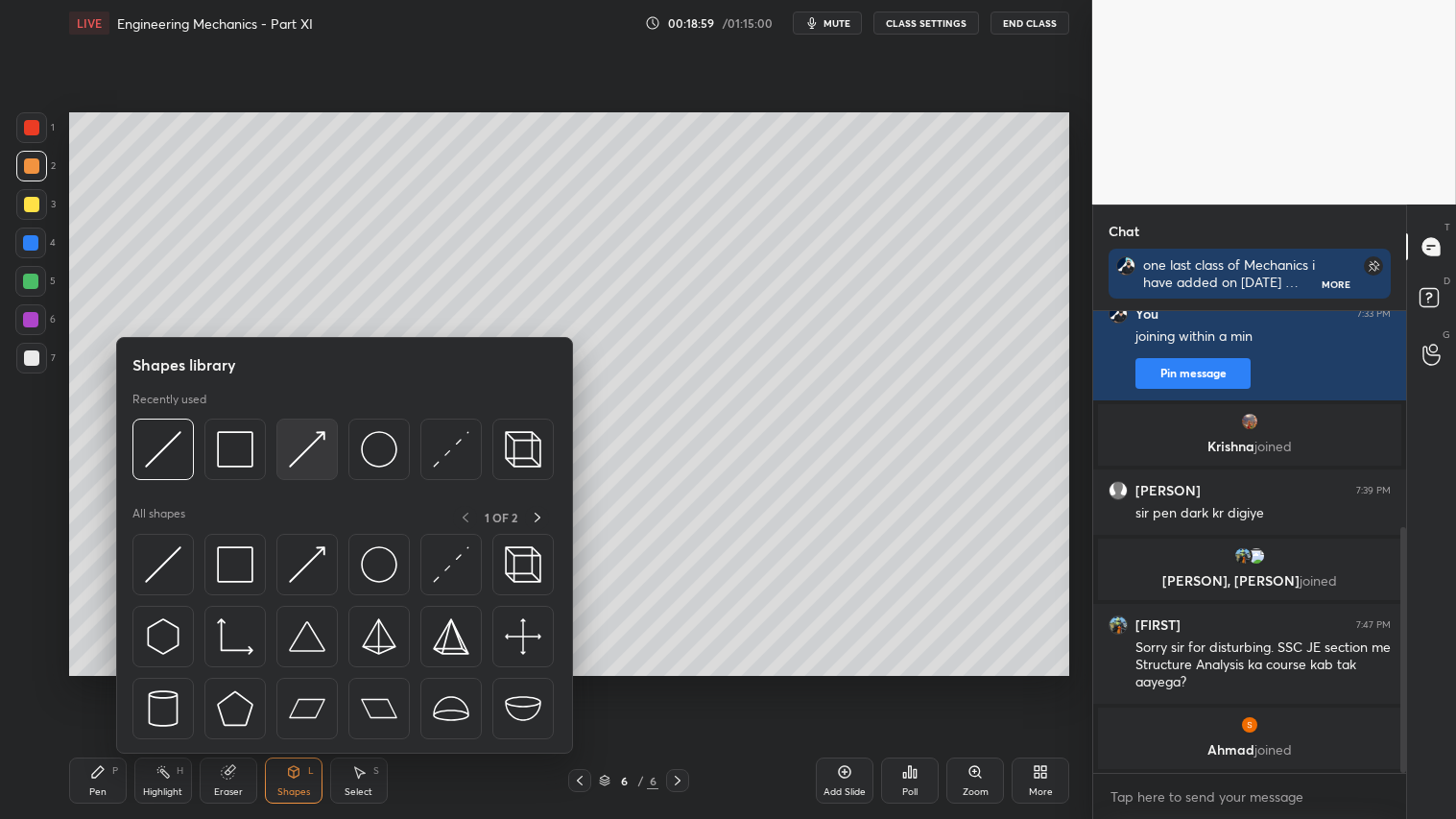 click at bounding box center (307, 449) 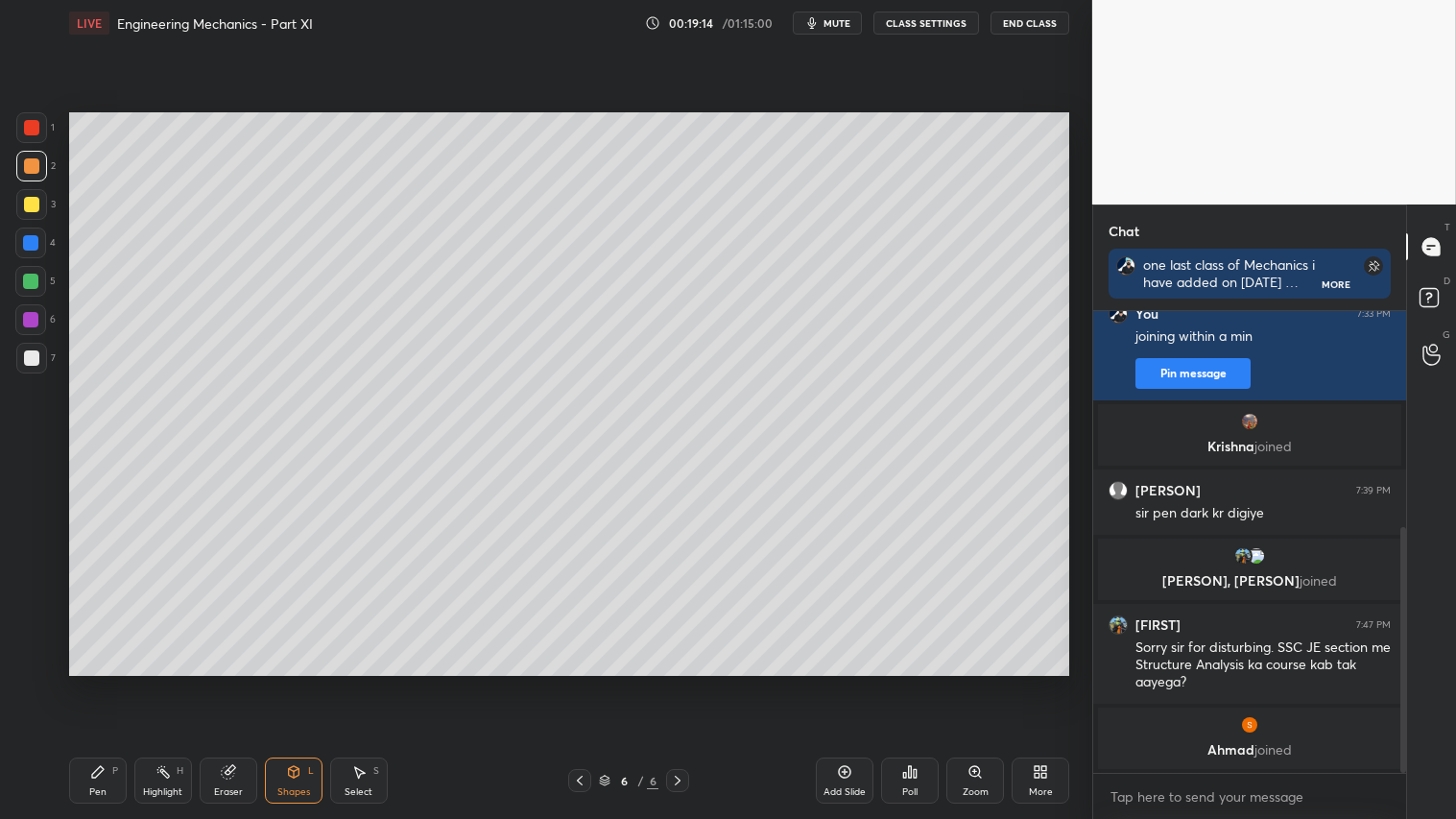 click on "Pen P Highlight H Eraser Shapes L Select S 6 / 6 Add Slide Poll Zoom More" at bounding box center (569, 781) 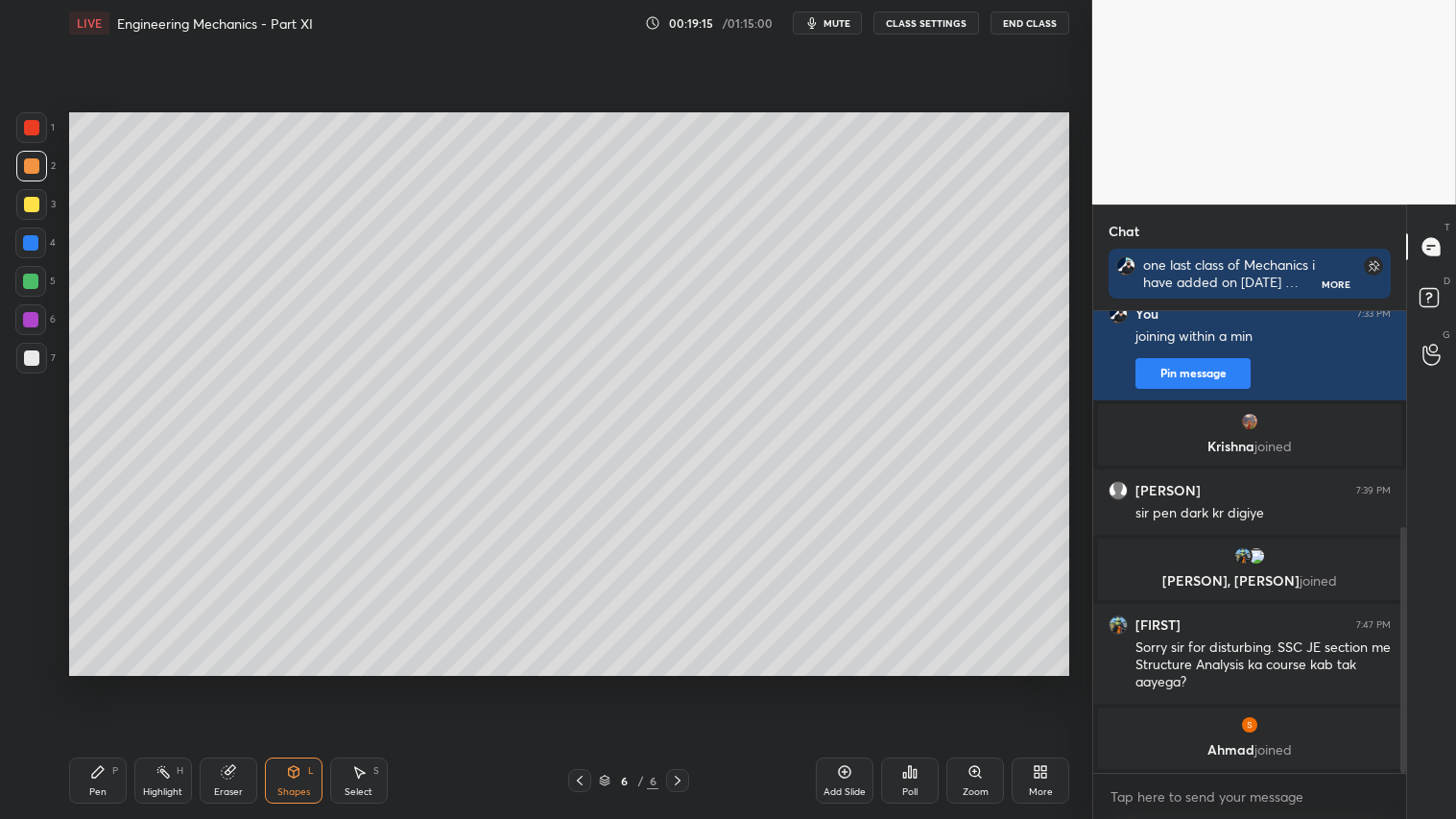 click on "Pen" at bounding box center [98, 792] 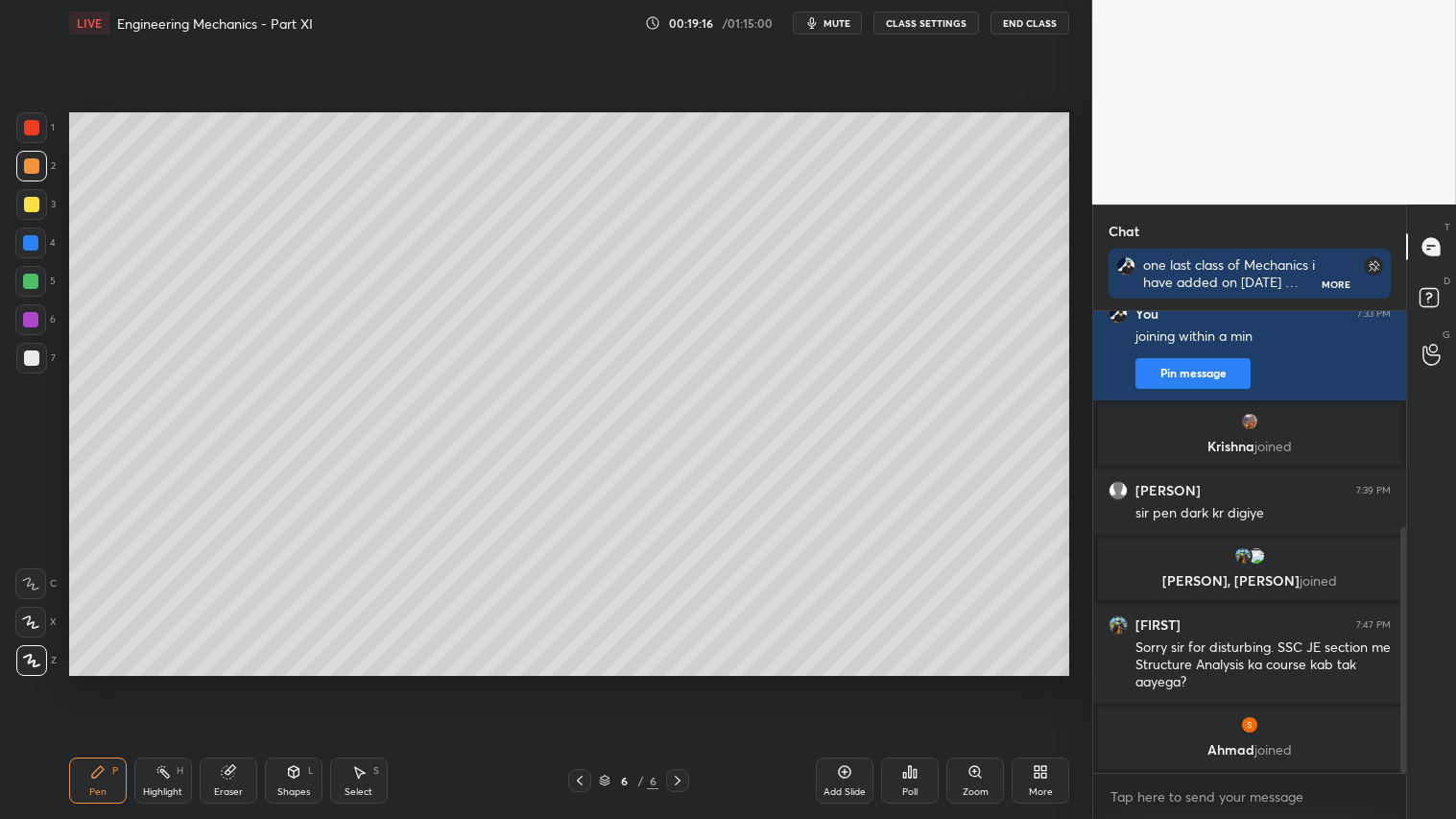 click 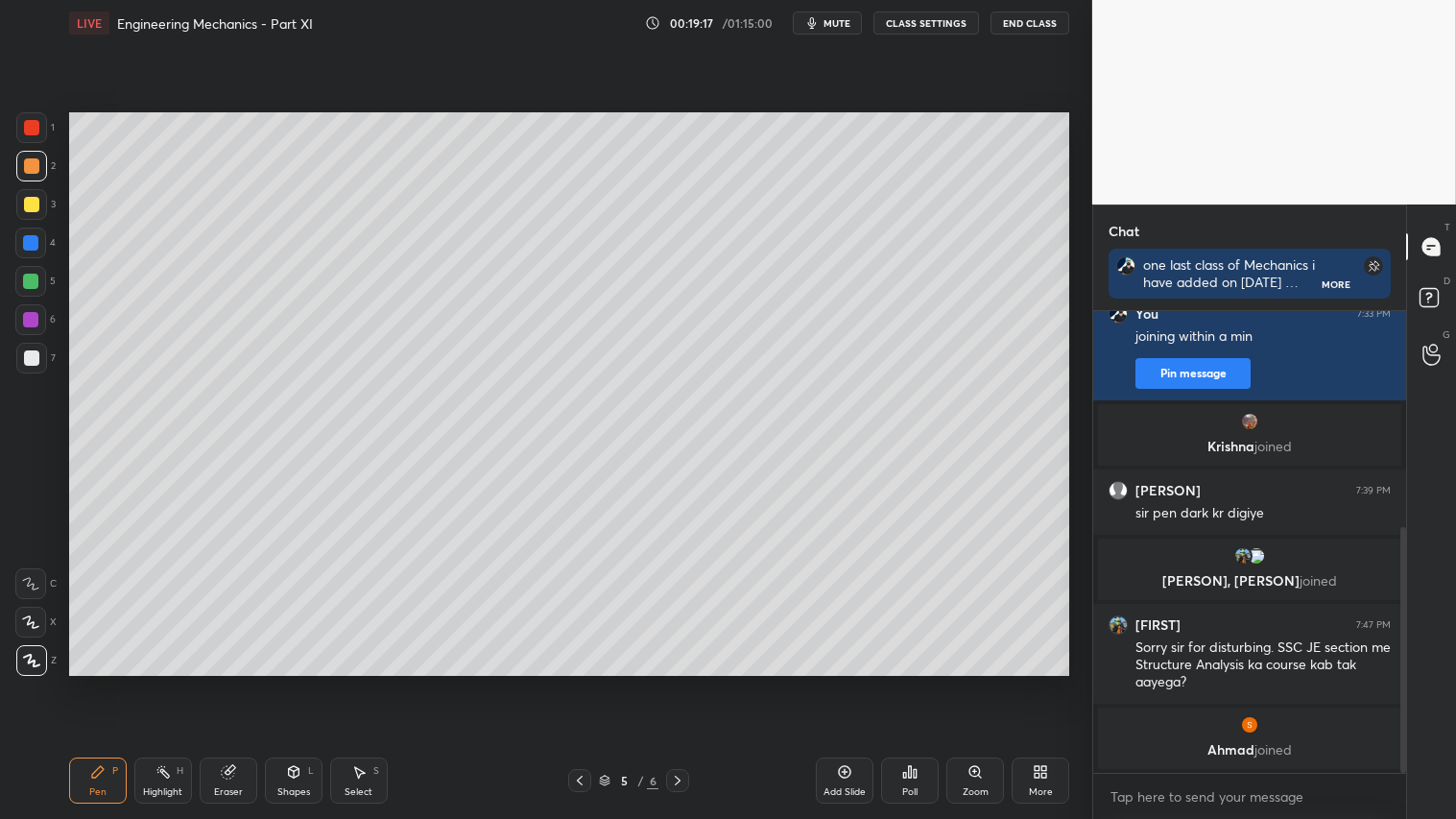 click 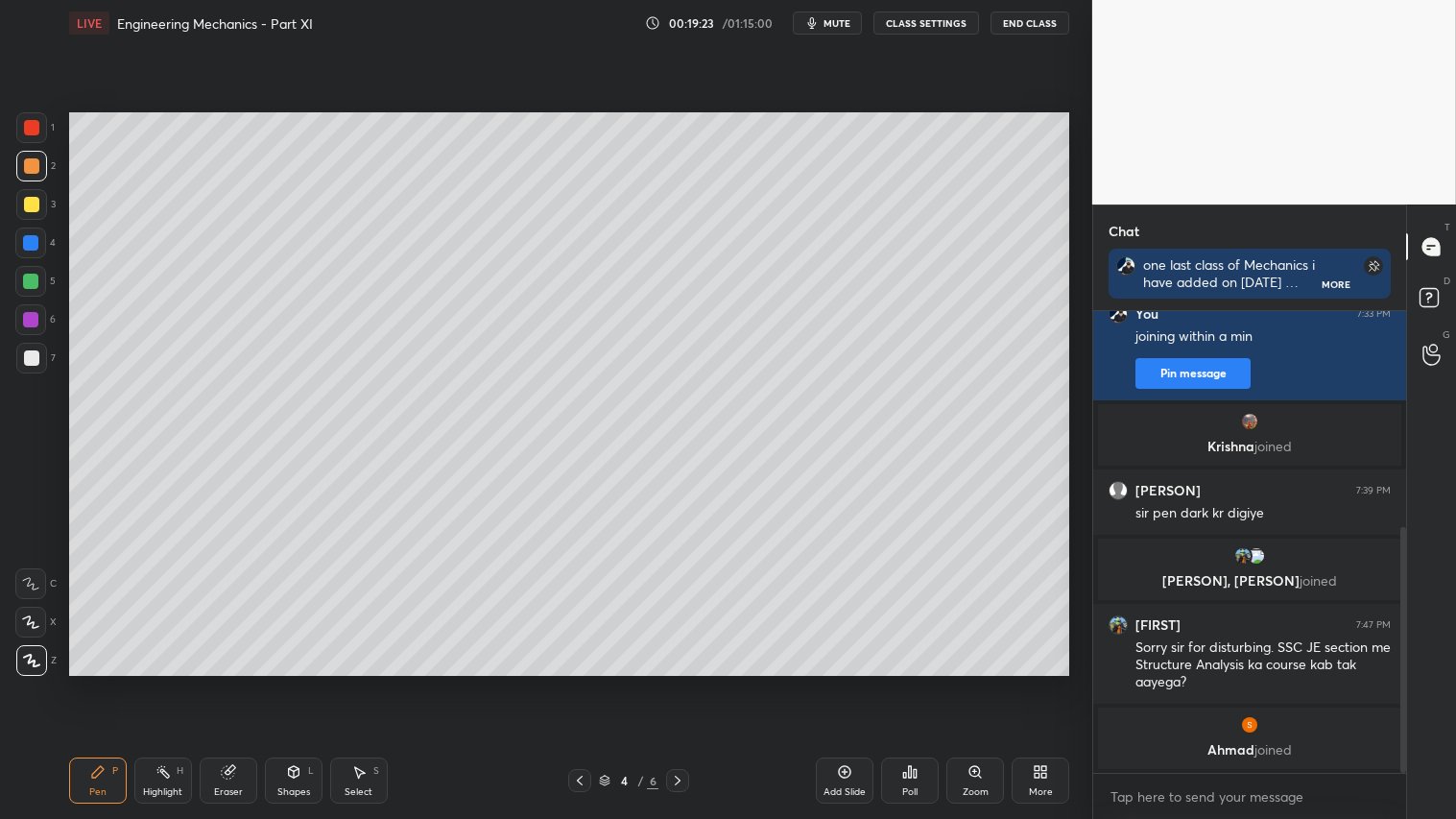 click 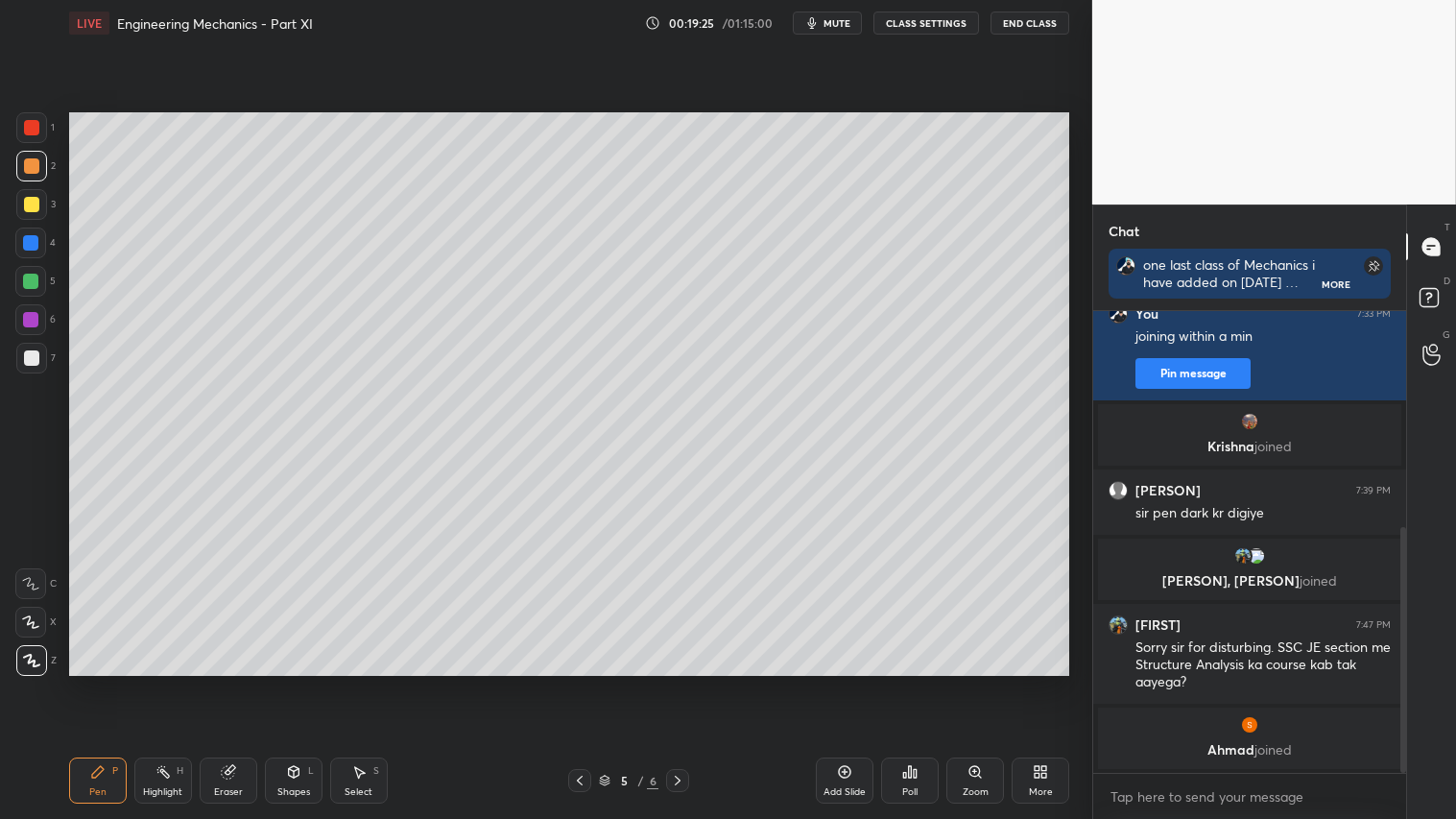 click 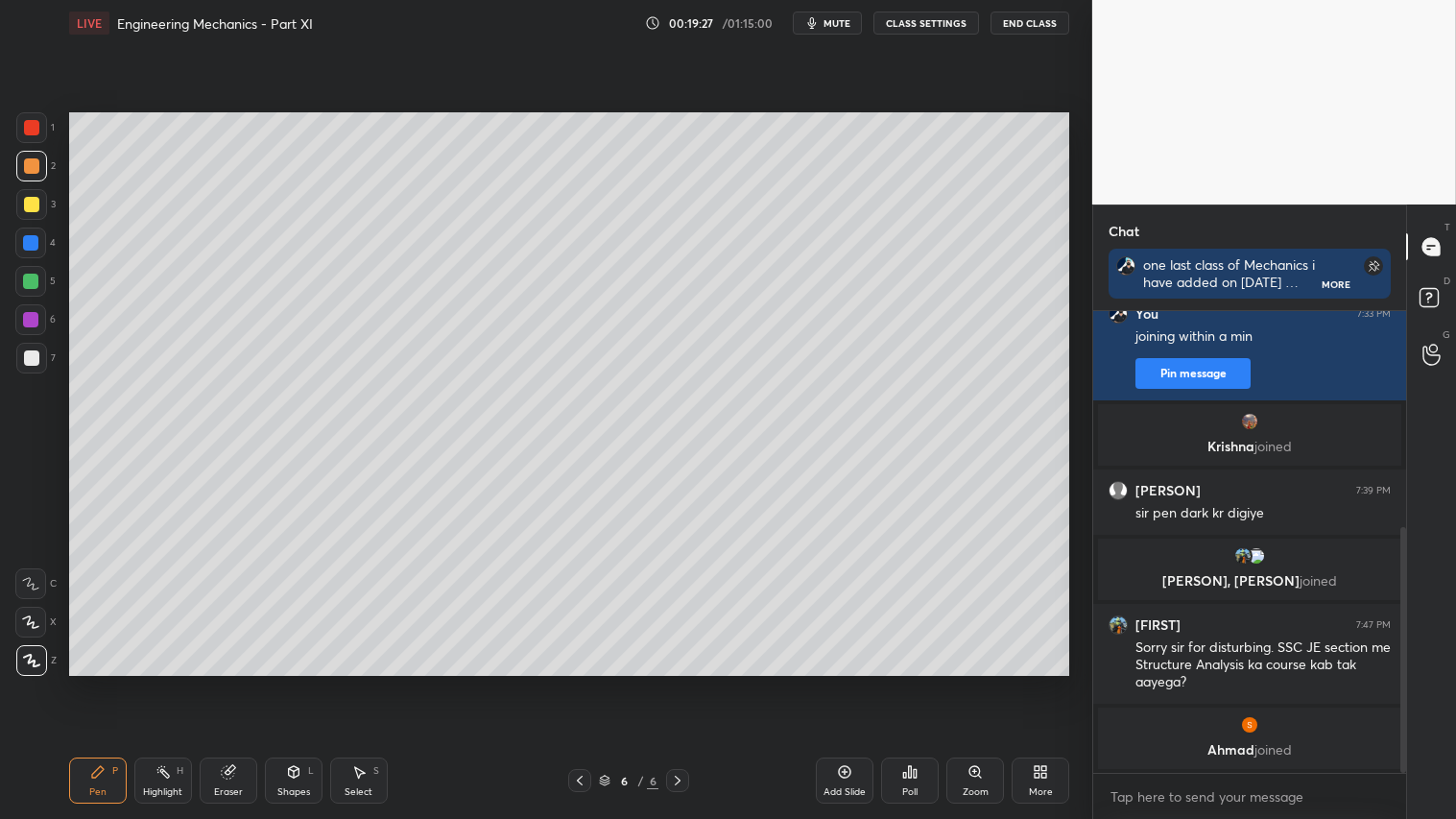 click on "Pen P" at bounding box center (98, 781) 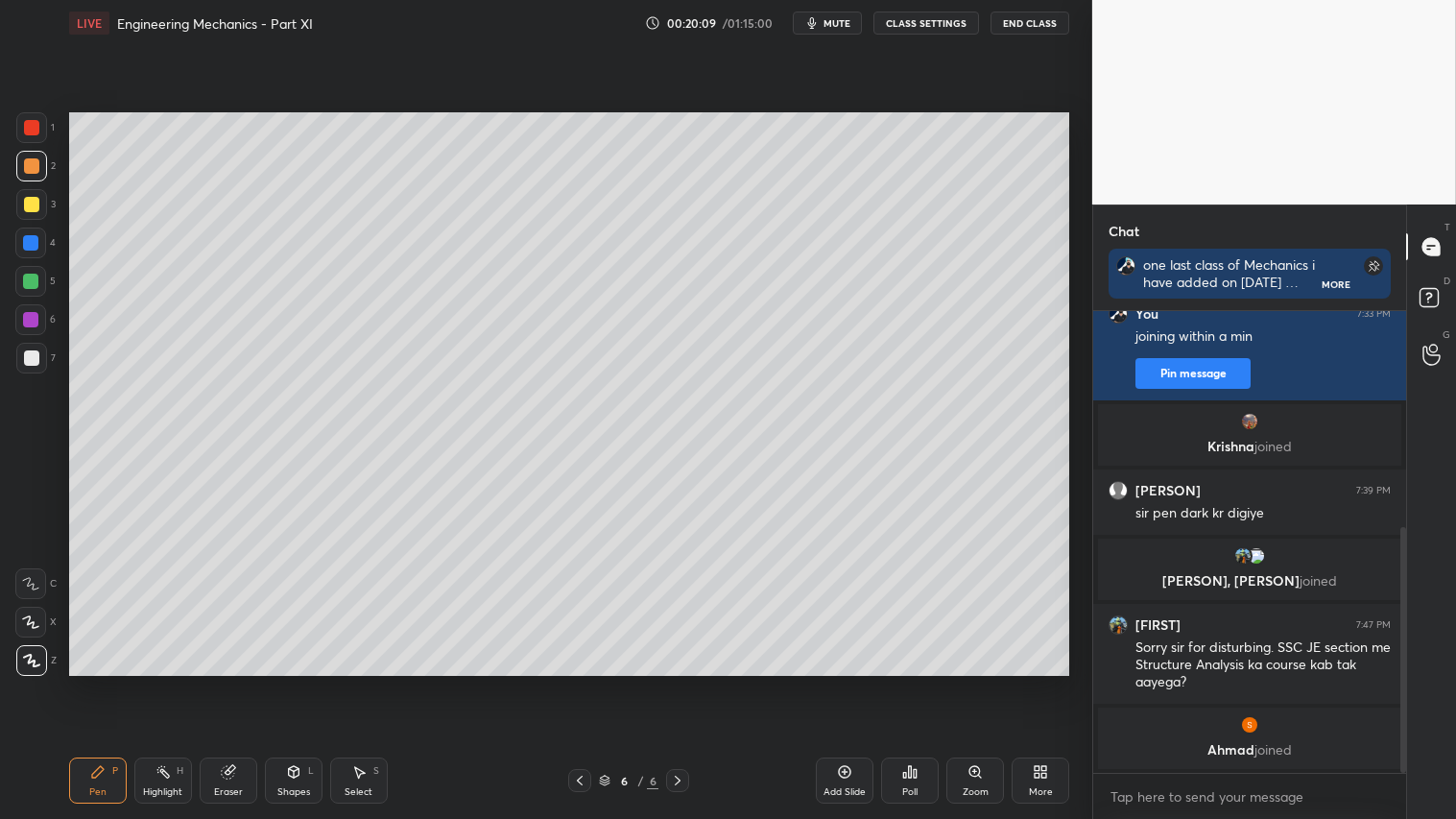 click on "Shapes" at bounding box center [294, 792] 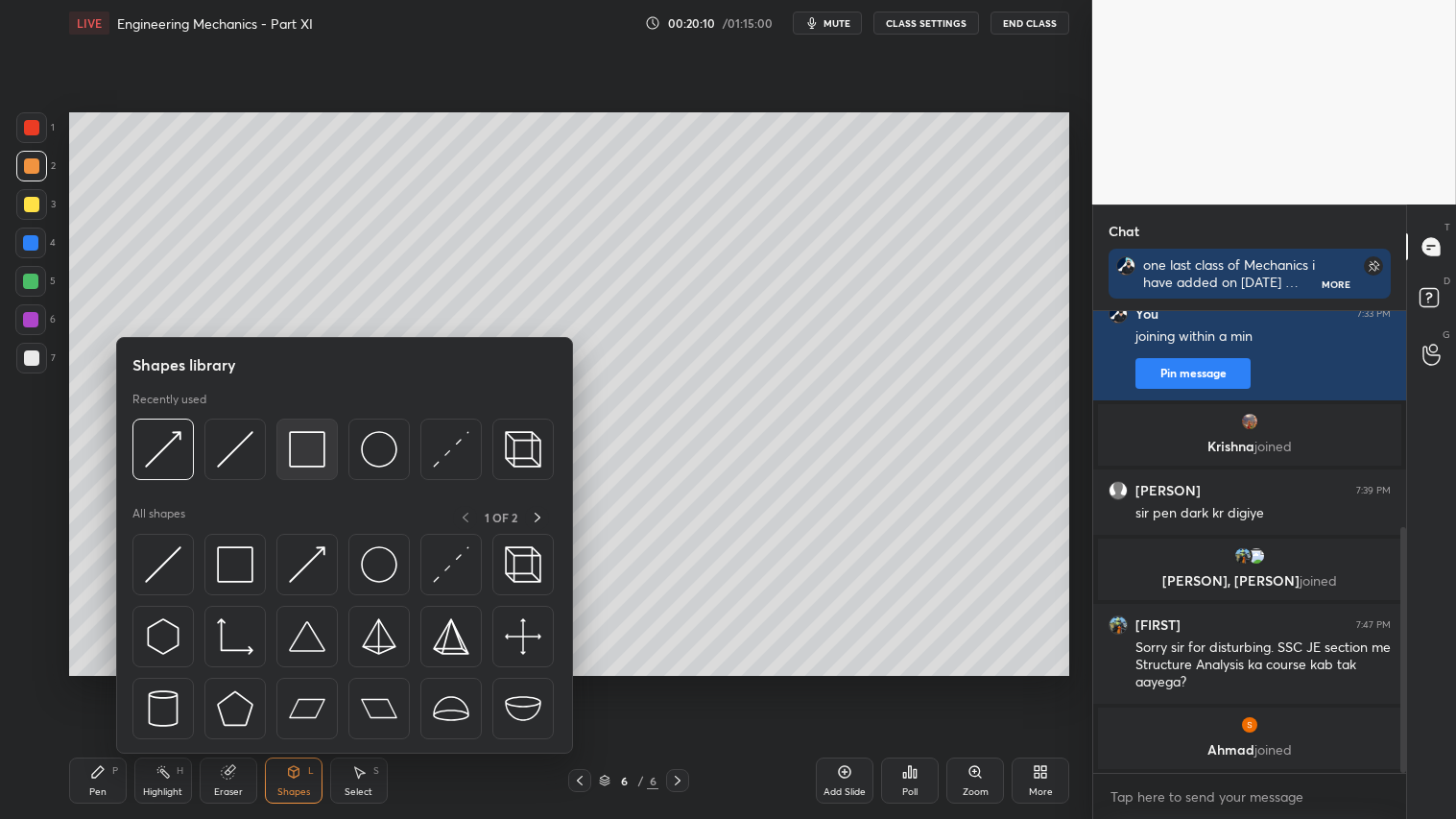 click at bounding box center (307, 449) 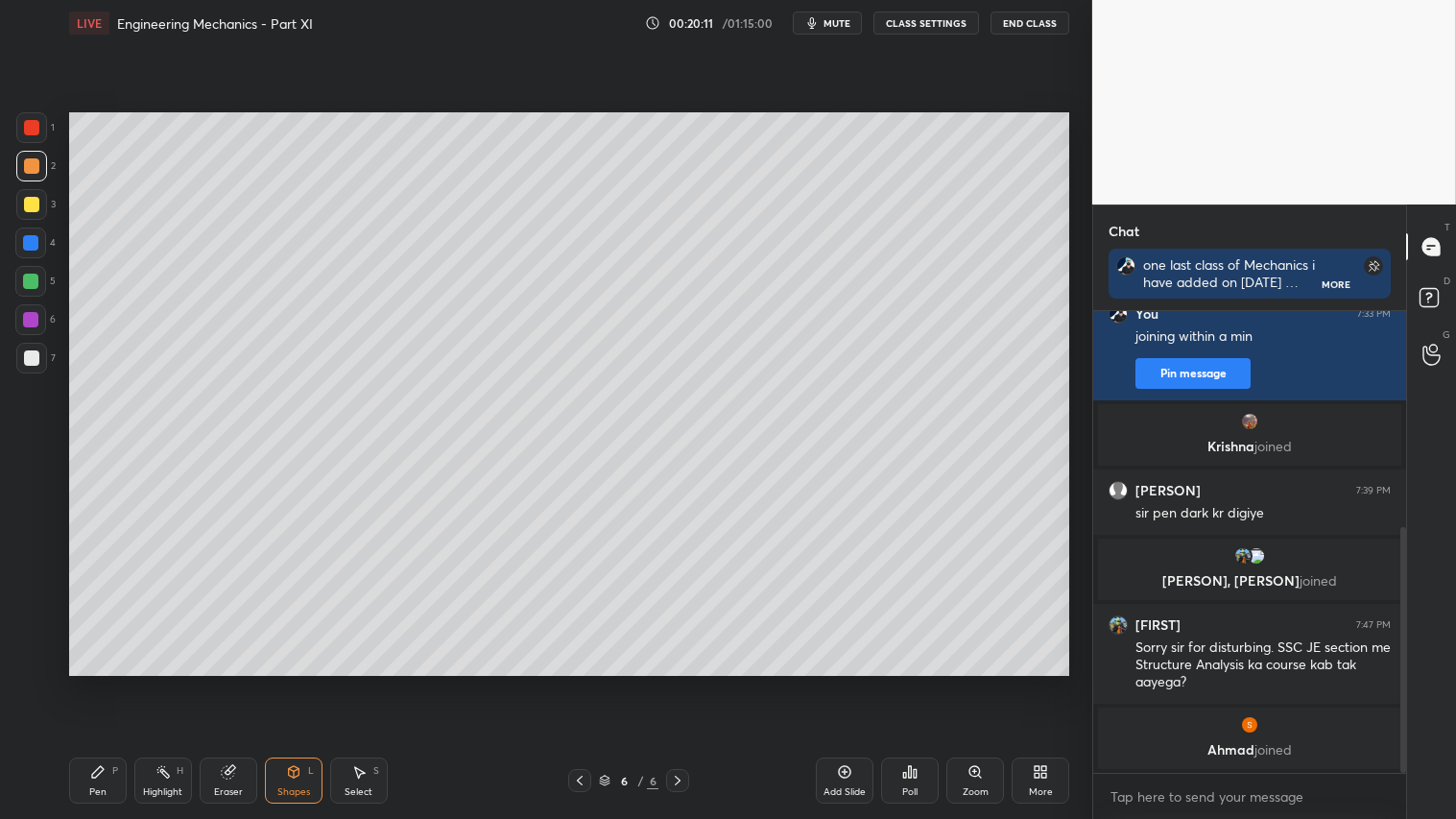 click at bounding box center [32, 358] 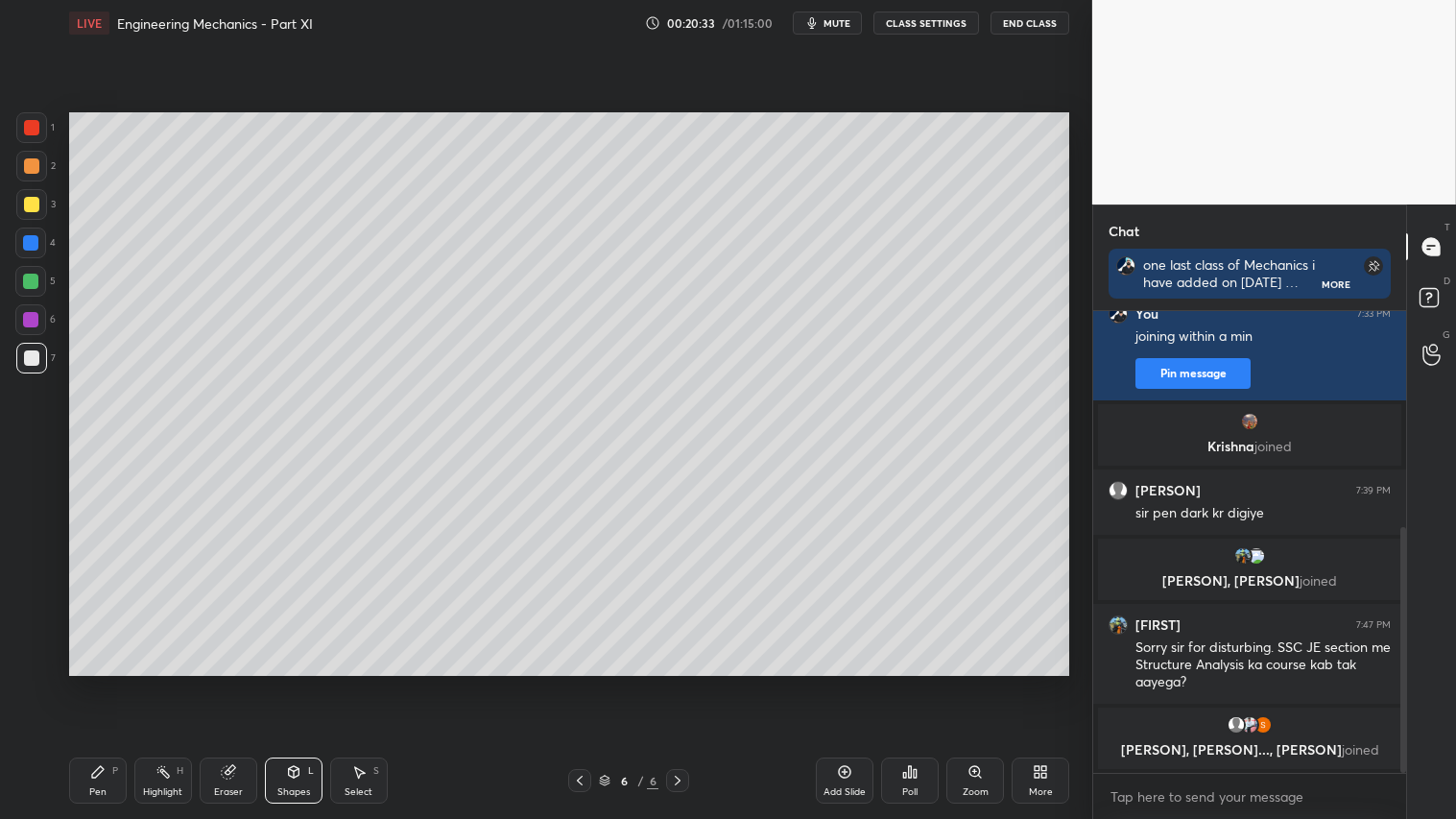 drag, startPoint x: 32, startPoint y: 165, endPoint x: 22, endPoint y: 155, distance: 14.142136 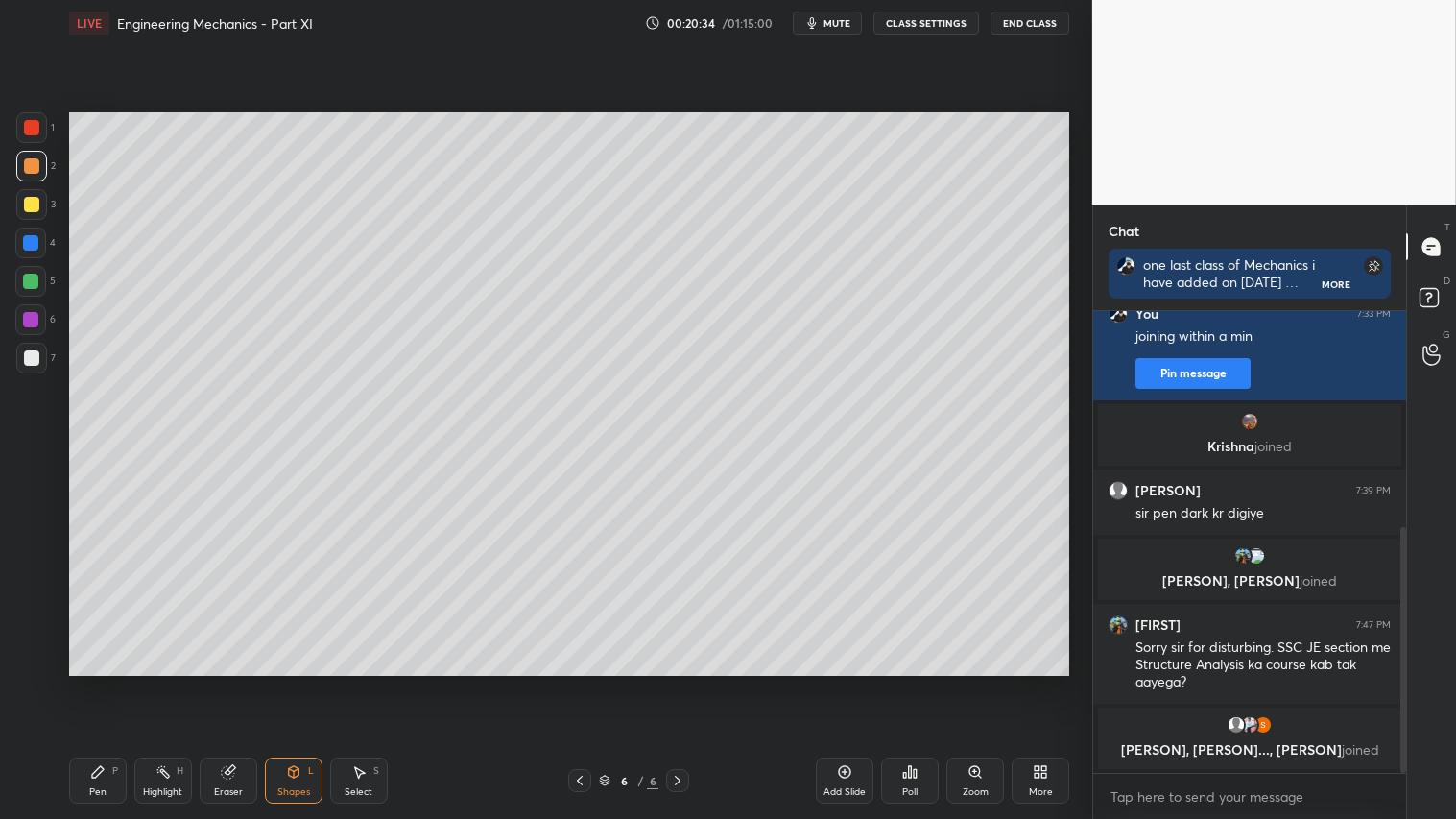 click on "Pen P" at bounding box center [98, 781] 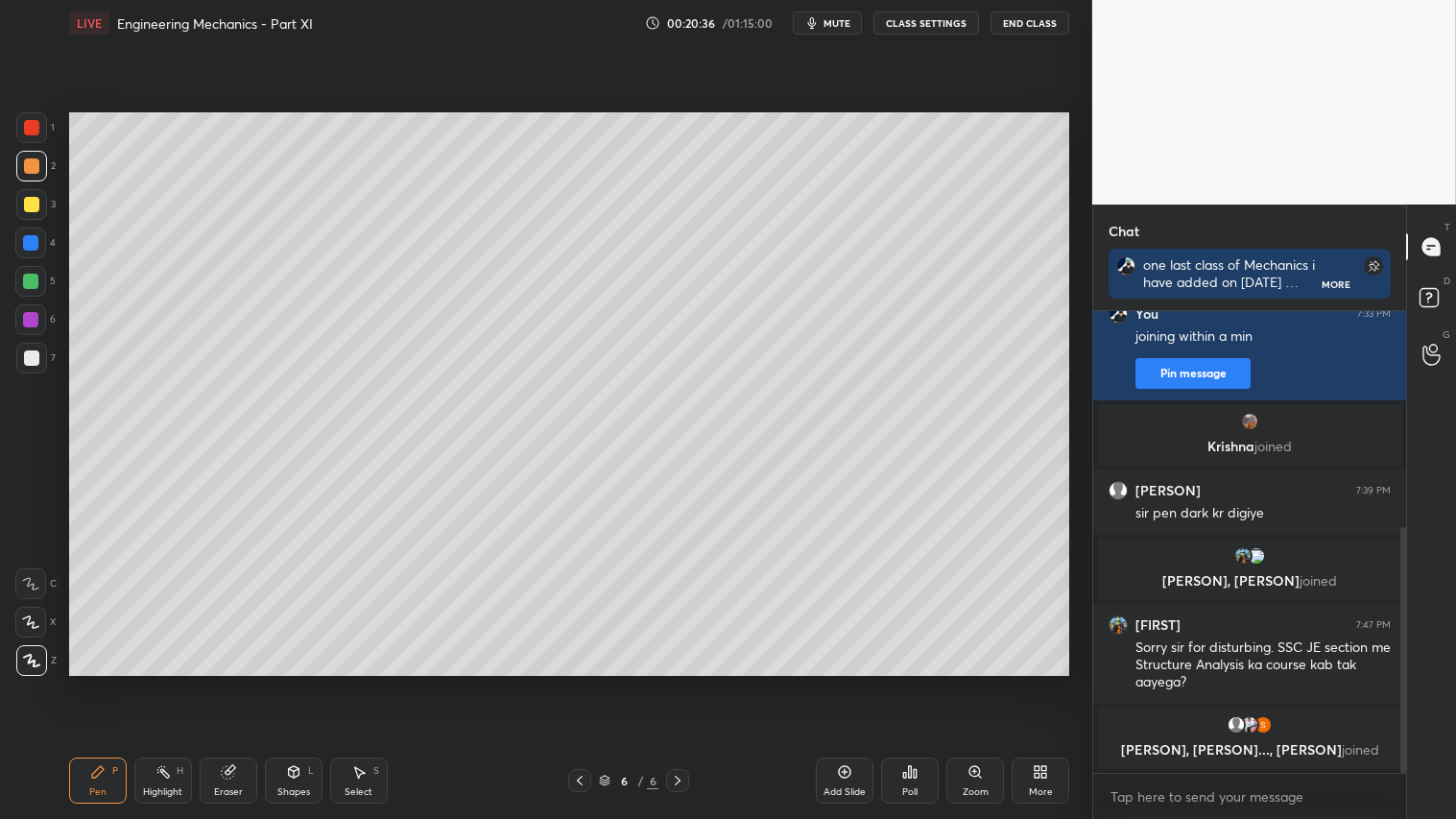 click at bounding box center (32, 205) 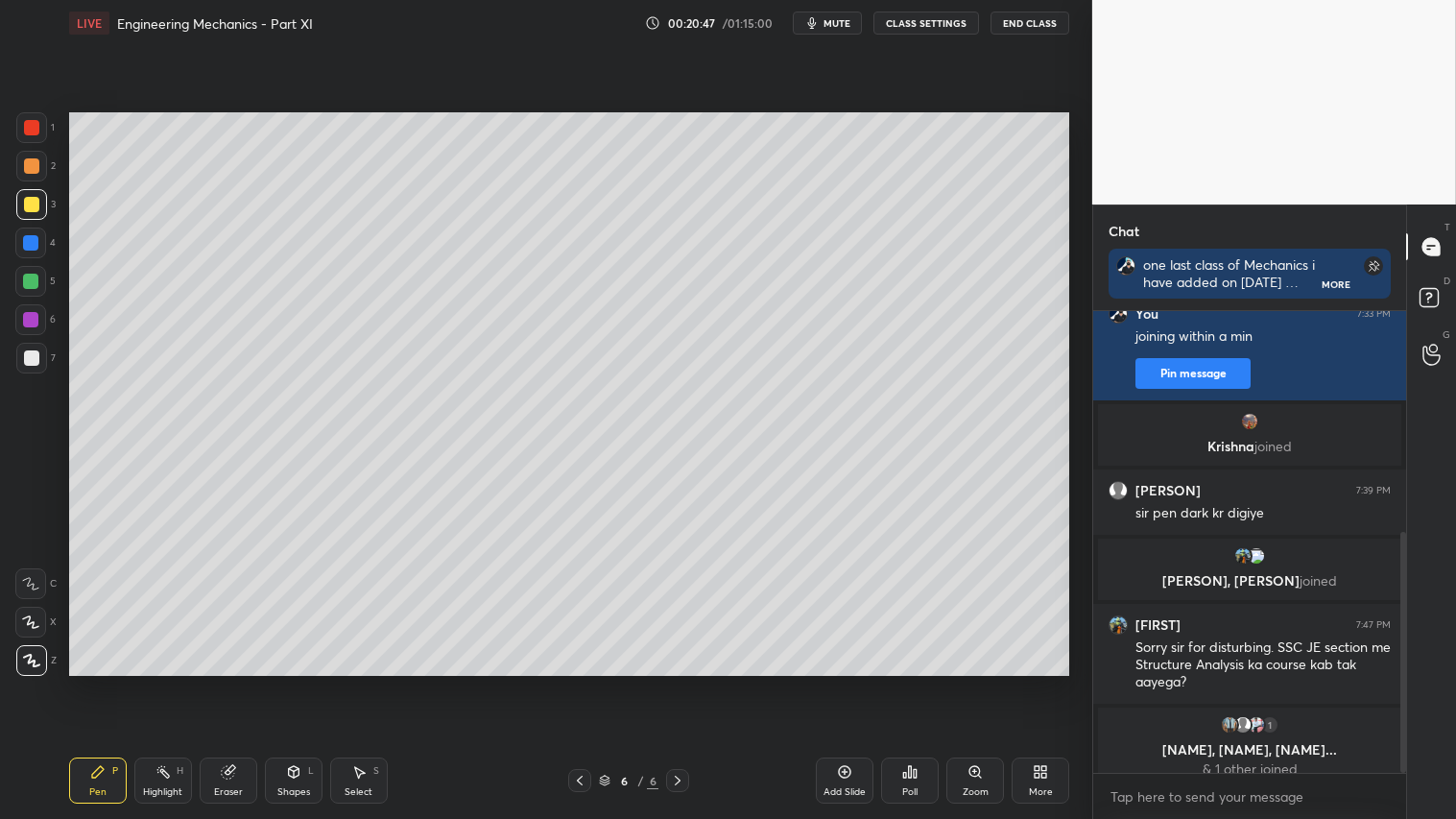 scroll, scrollTop: 421, scrollLeft: 0, axis: vertical 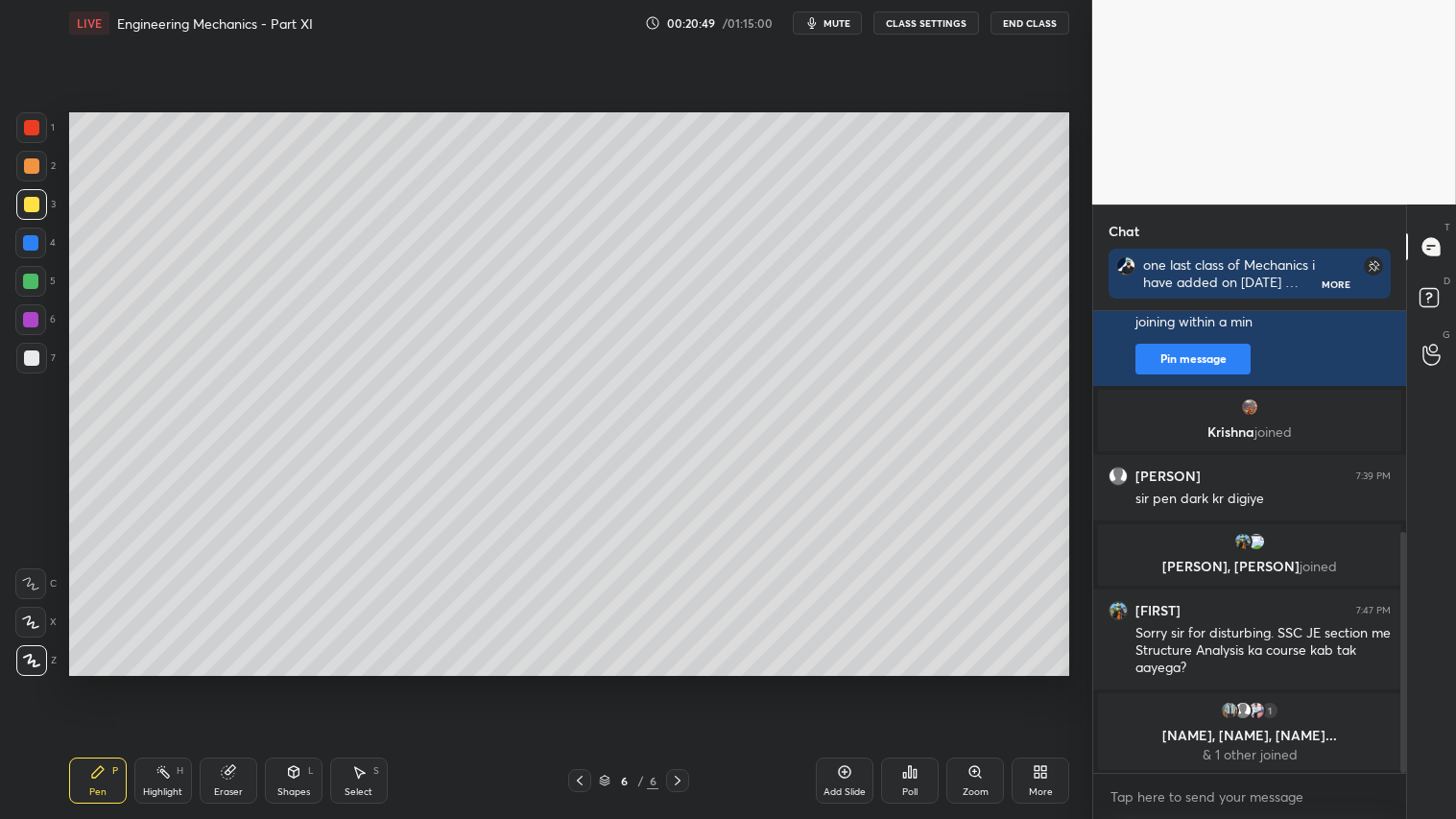 click on "Shapes L" at bounding box center [294, 781] 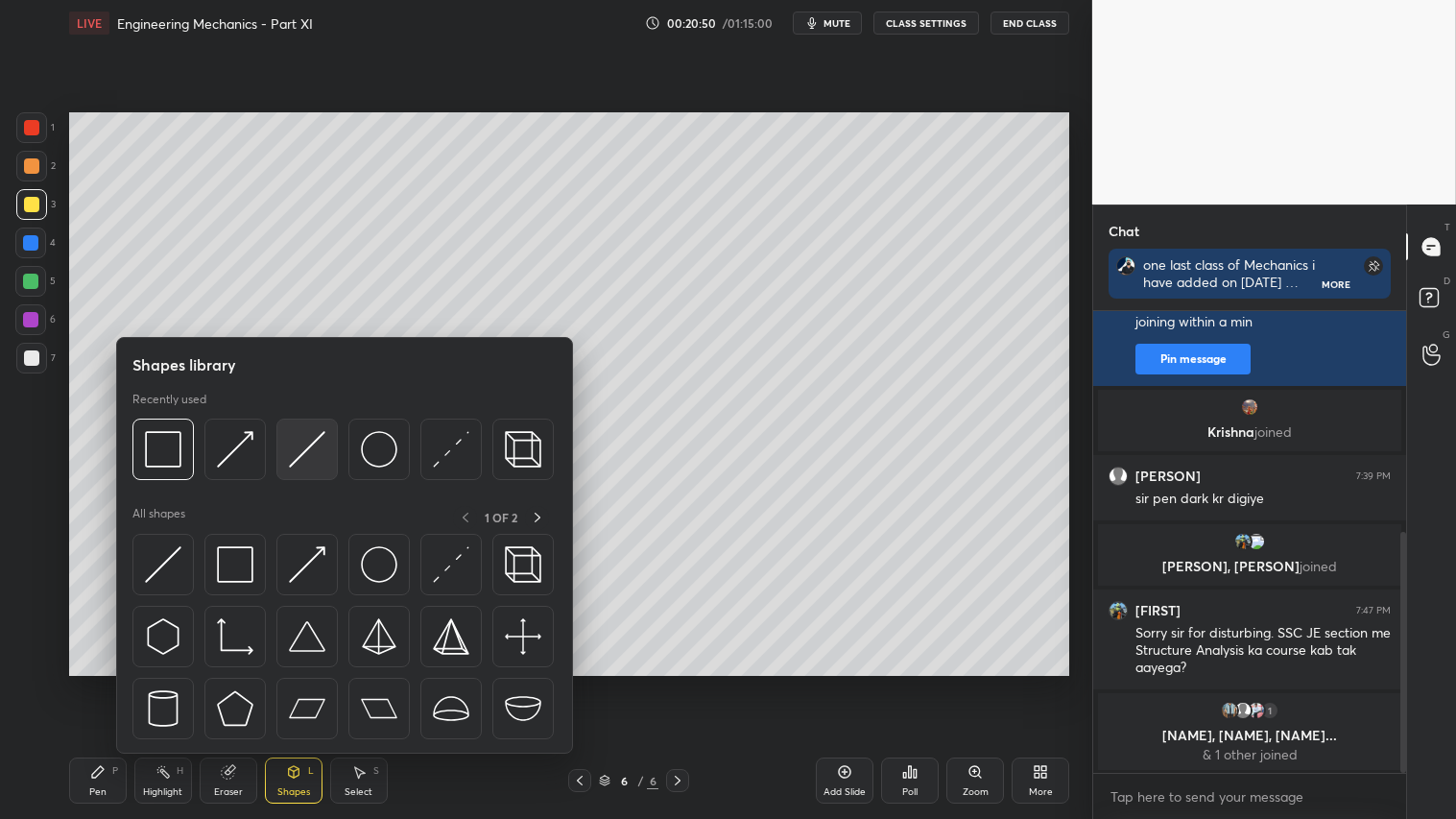 click at bounding box center [307, 449] 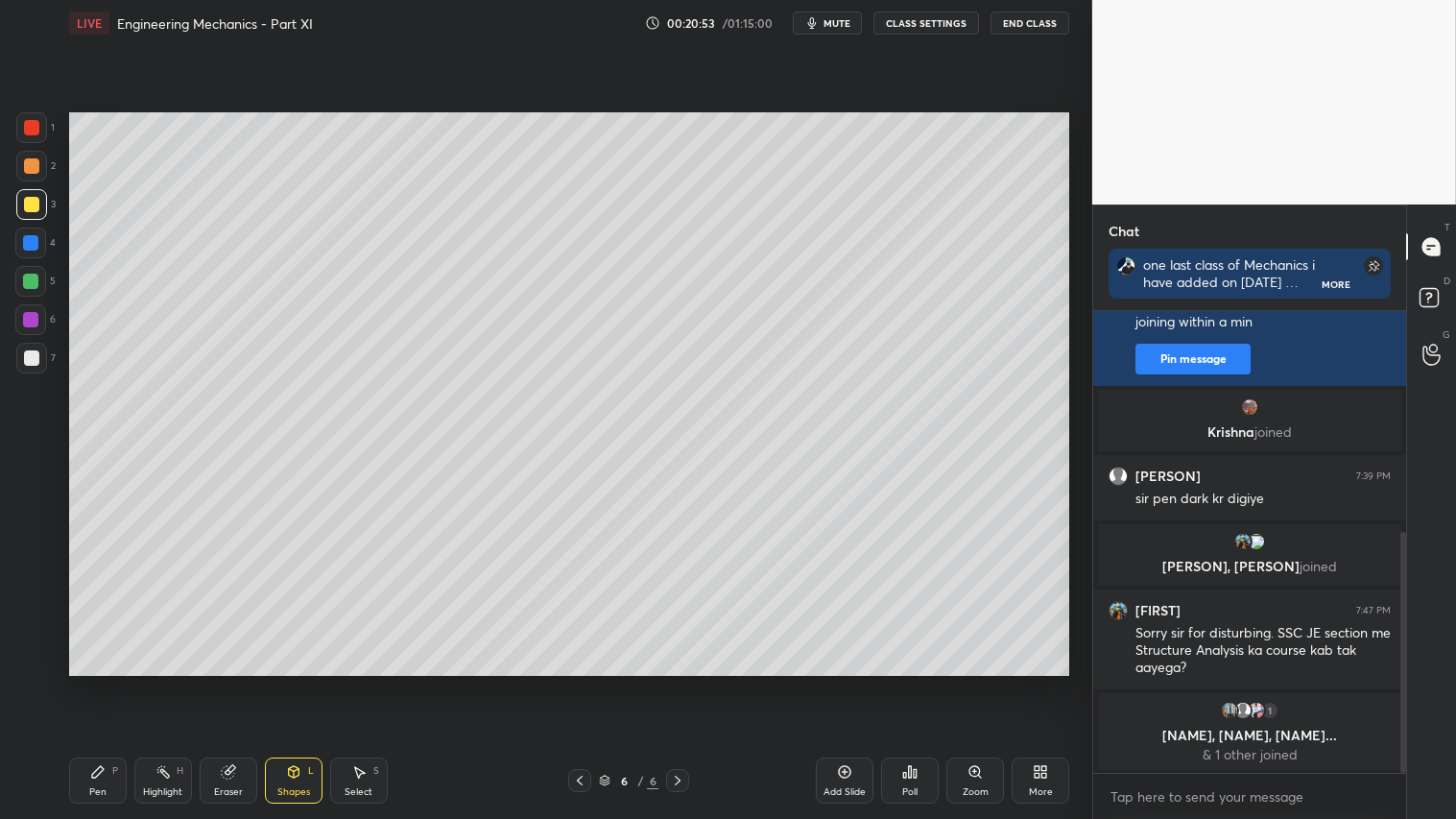 click on "Pen P" at bounding box center (98, 781) 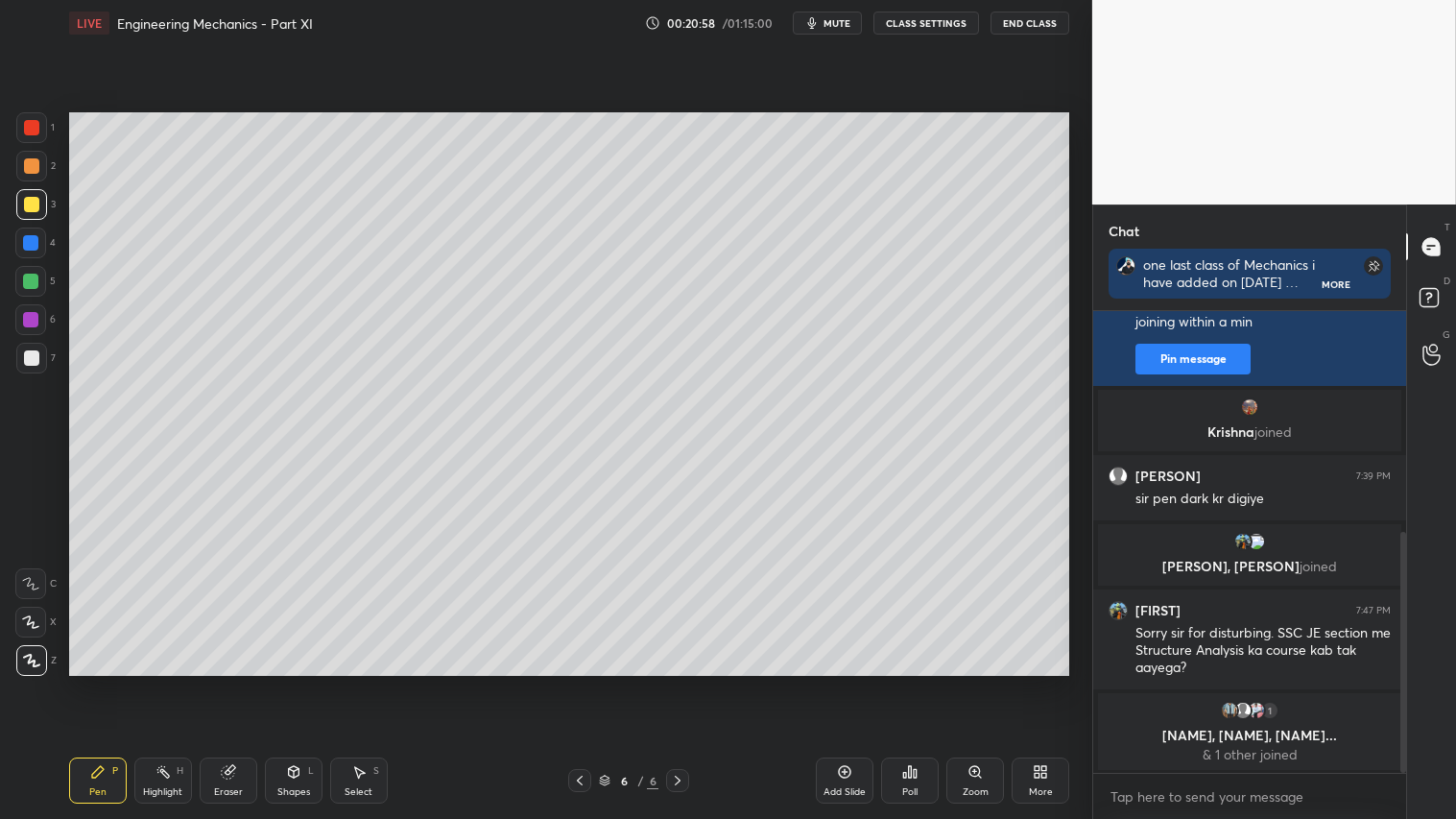 drag, startPoint x: 27, startPoint y: 174, endPoint x: 96, endPoint y: 742, distance: 572.1757 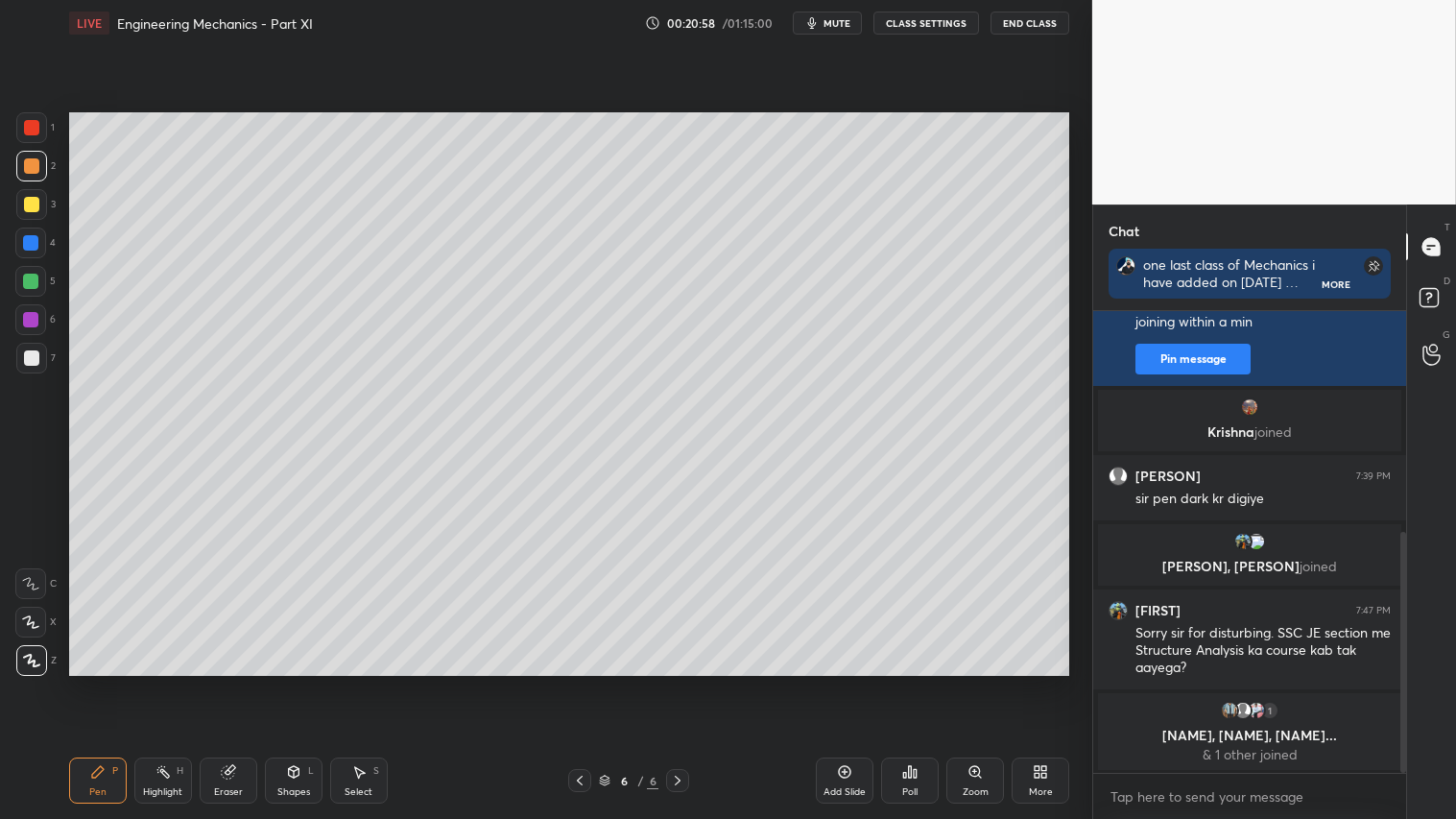click on "Pen P" at bounding box center [98, 781] 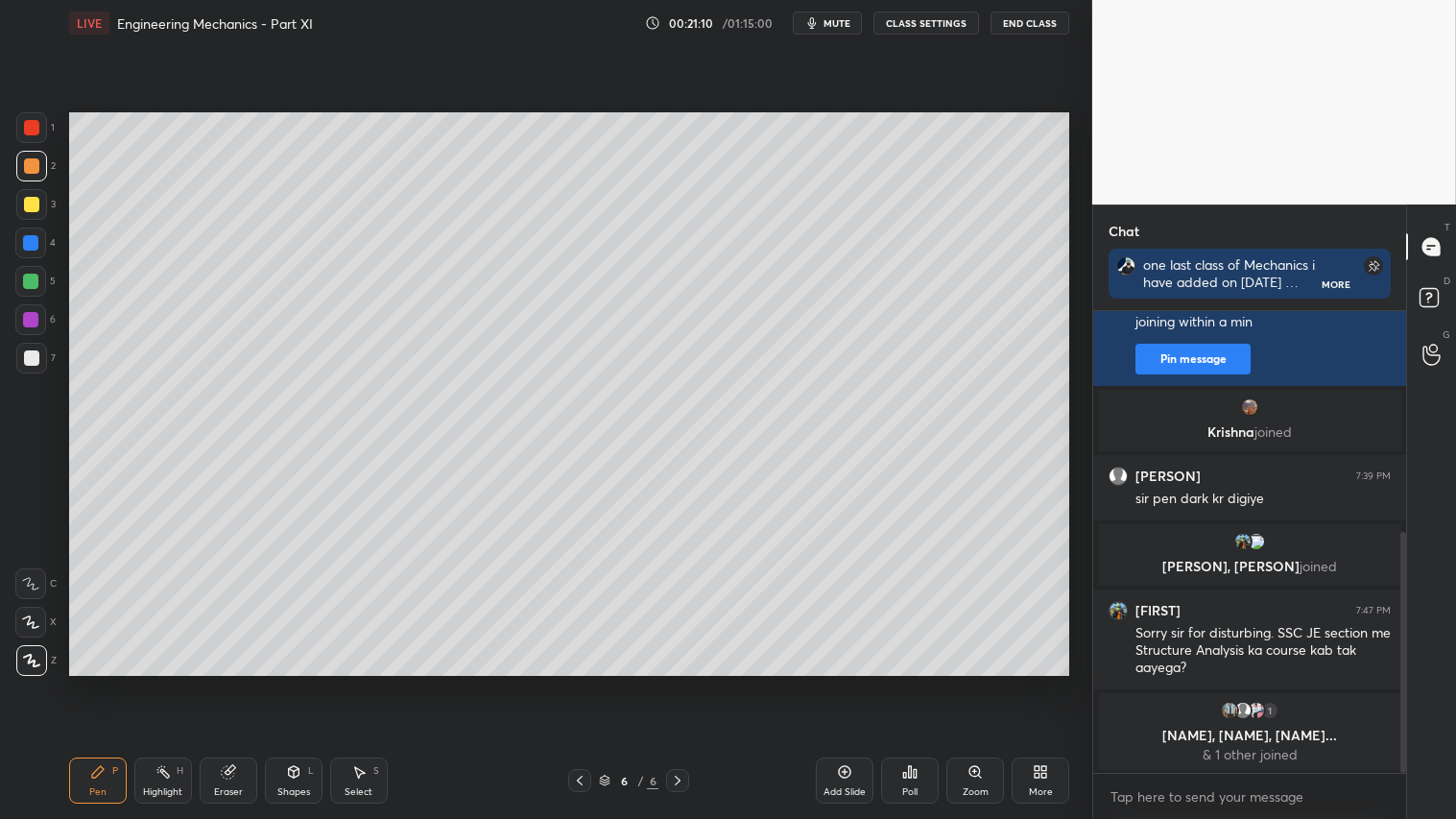 click at bounding box center (32, 166) 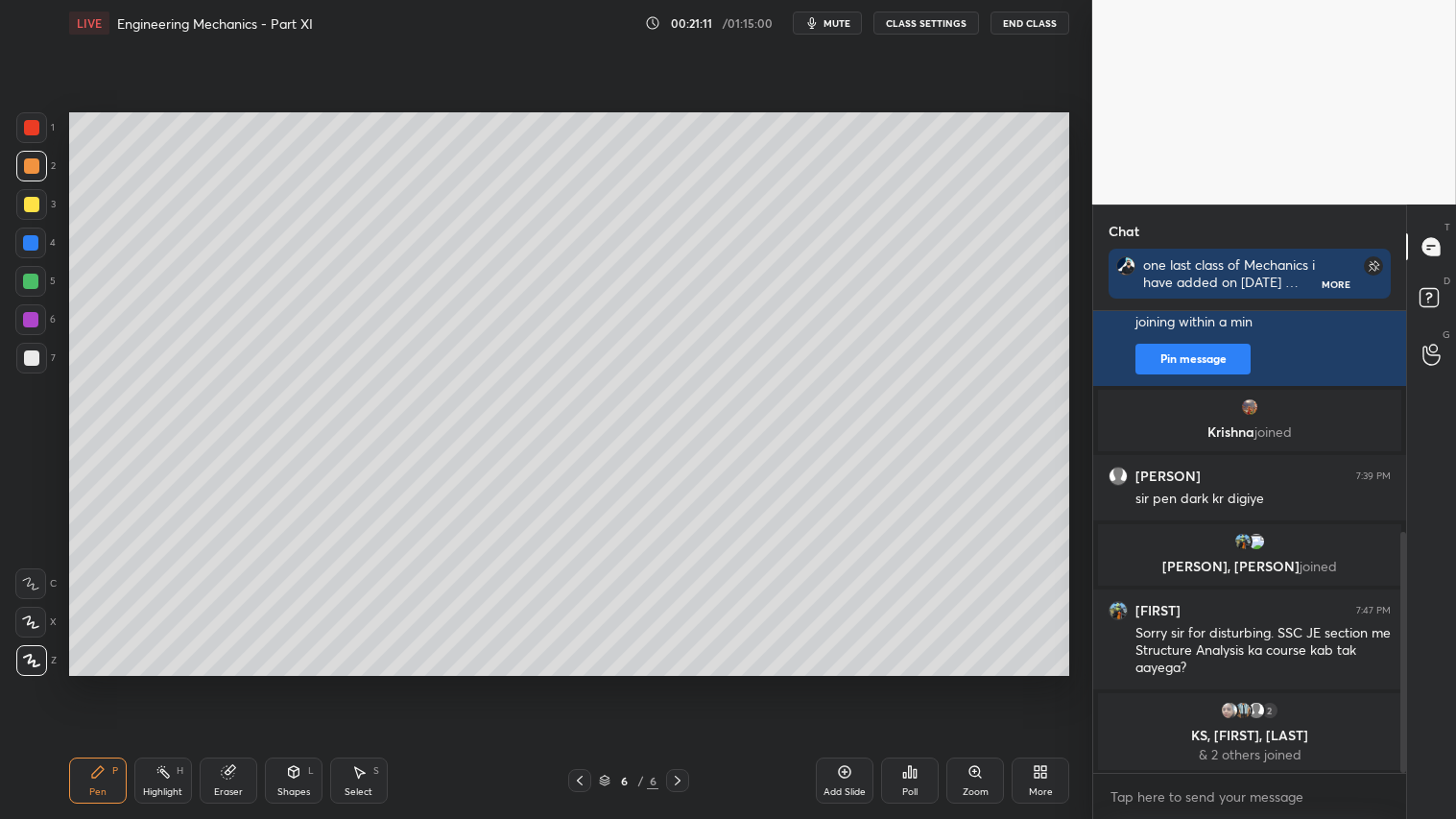 click on "Pen" at bounding box center [98, 792] 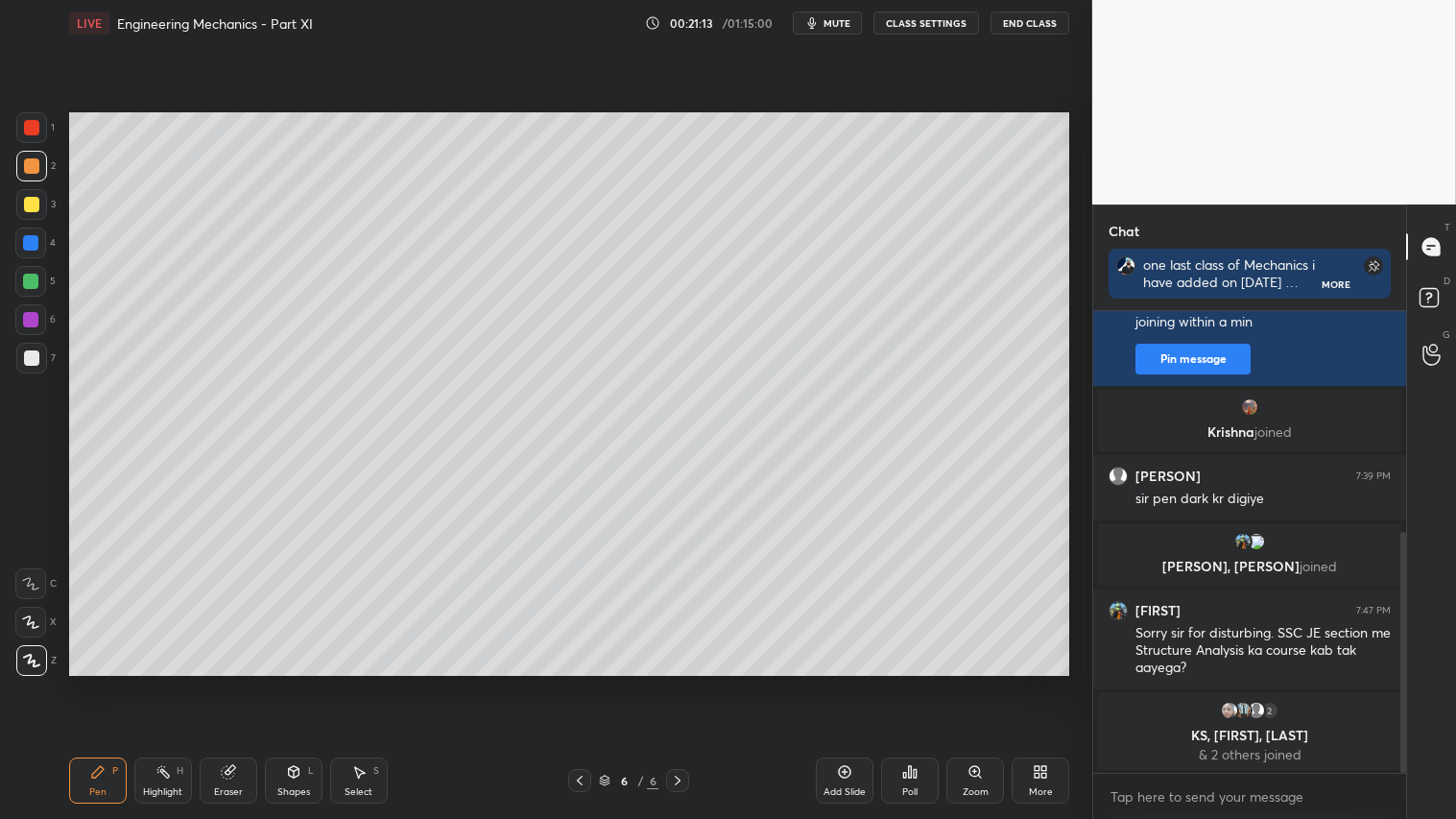 drag, startPoint x: 32, startPoint y: 164, endPoint x: 25, endPoint y: 156, distance: 10.630146 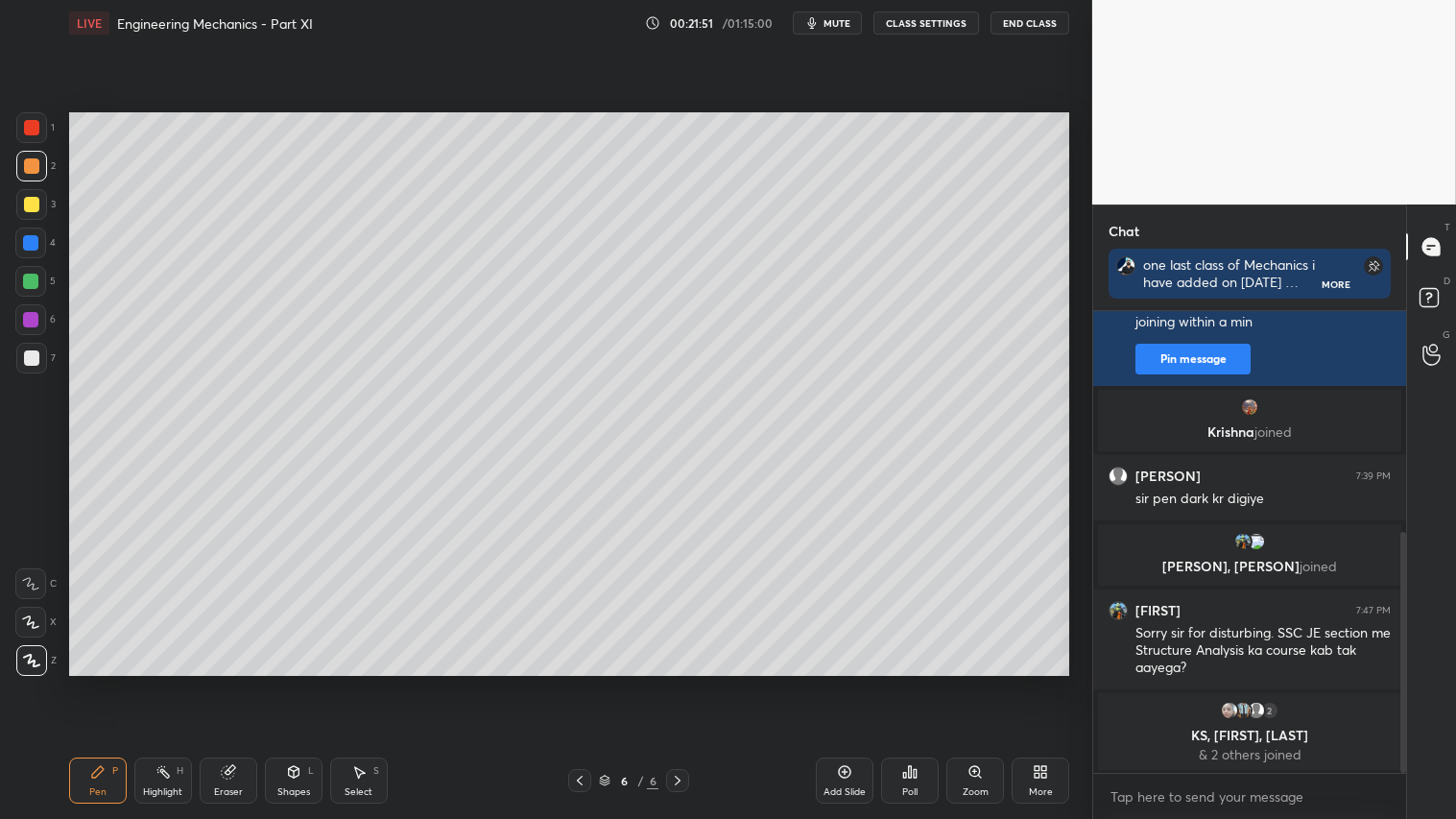 click 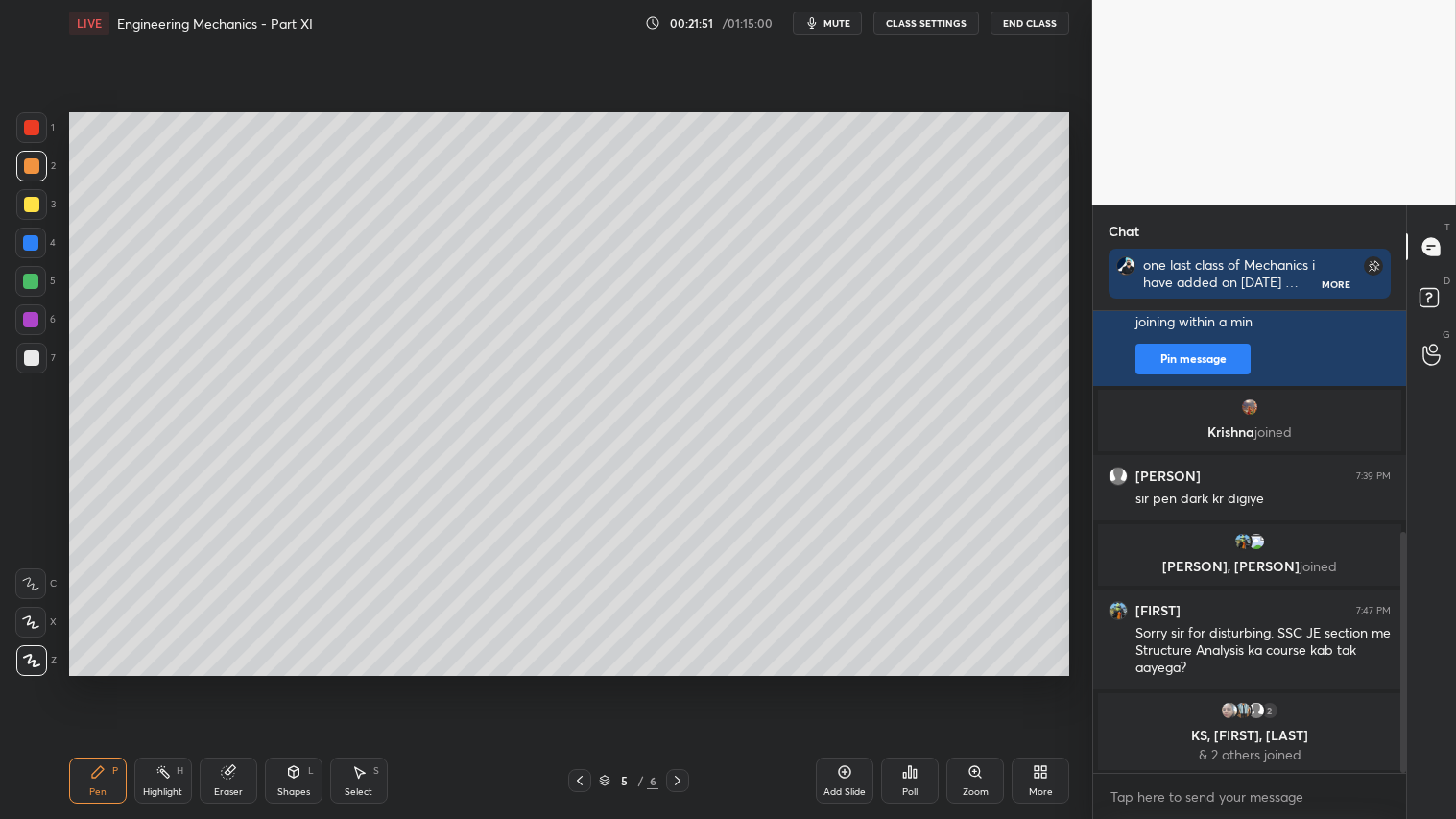 click on "Pen P Highlight H Eraser Shapes L Select S 5 / 6 Add Slide Poll Zoom More" at bounding box center (569, 781) 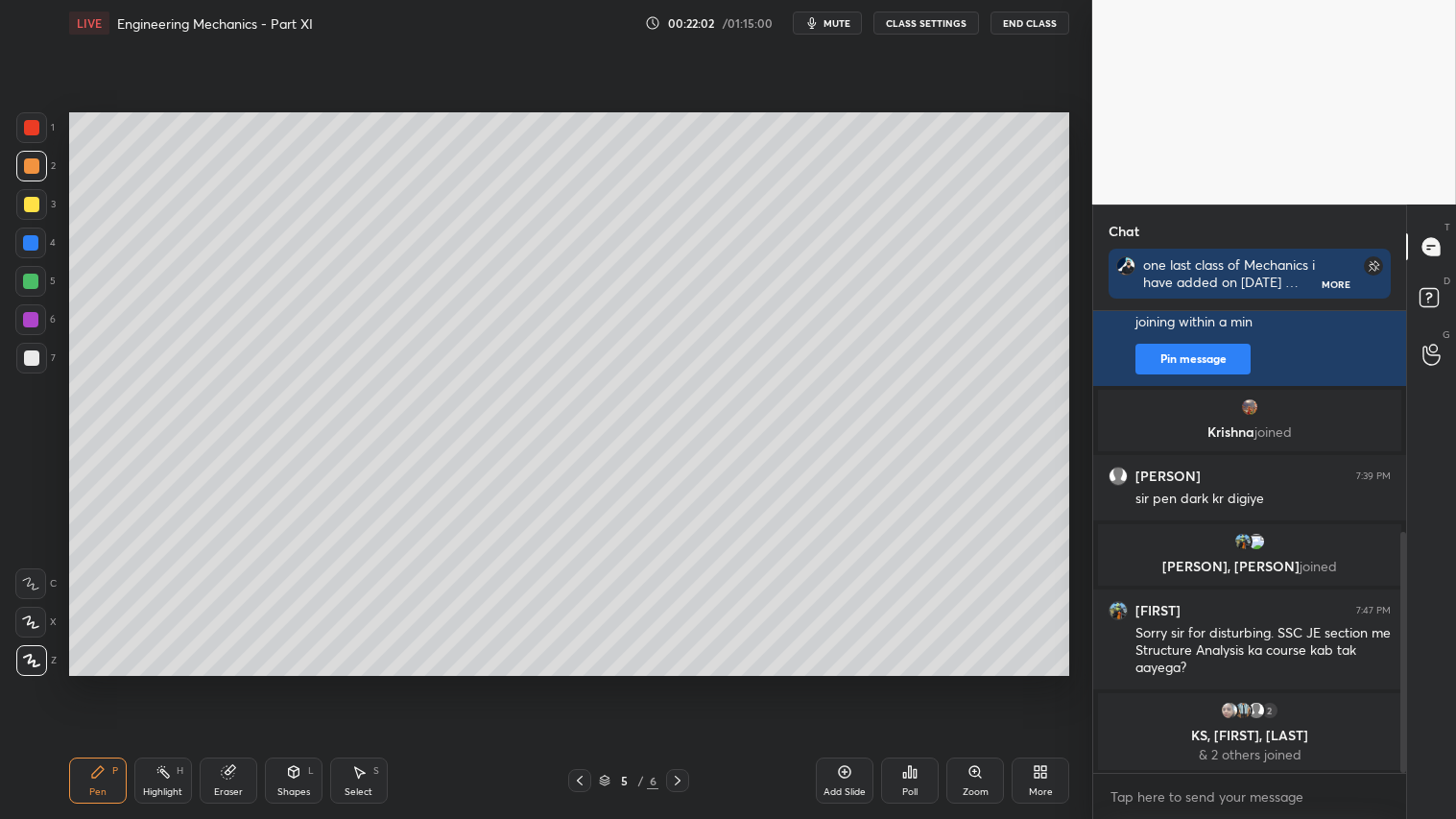 click 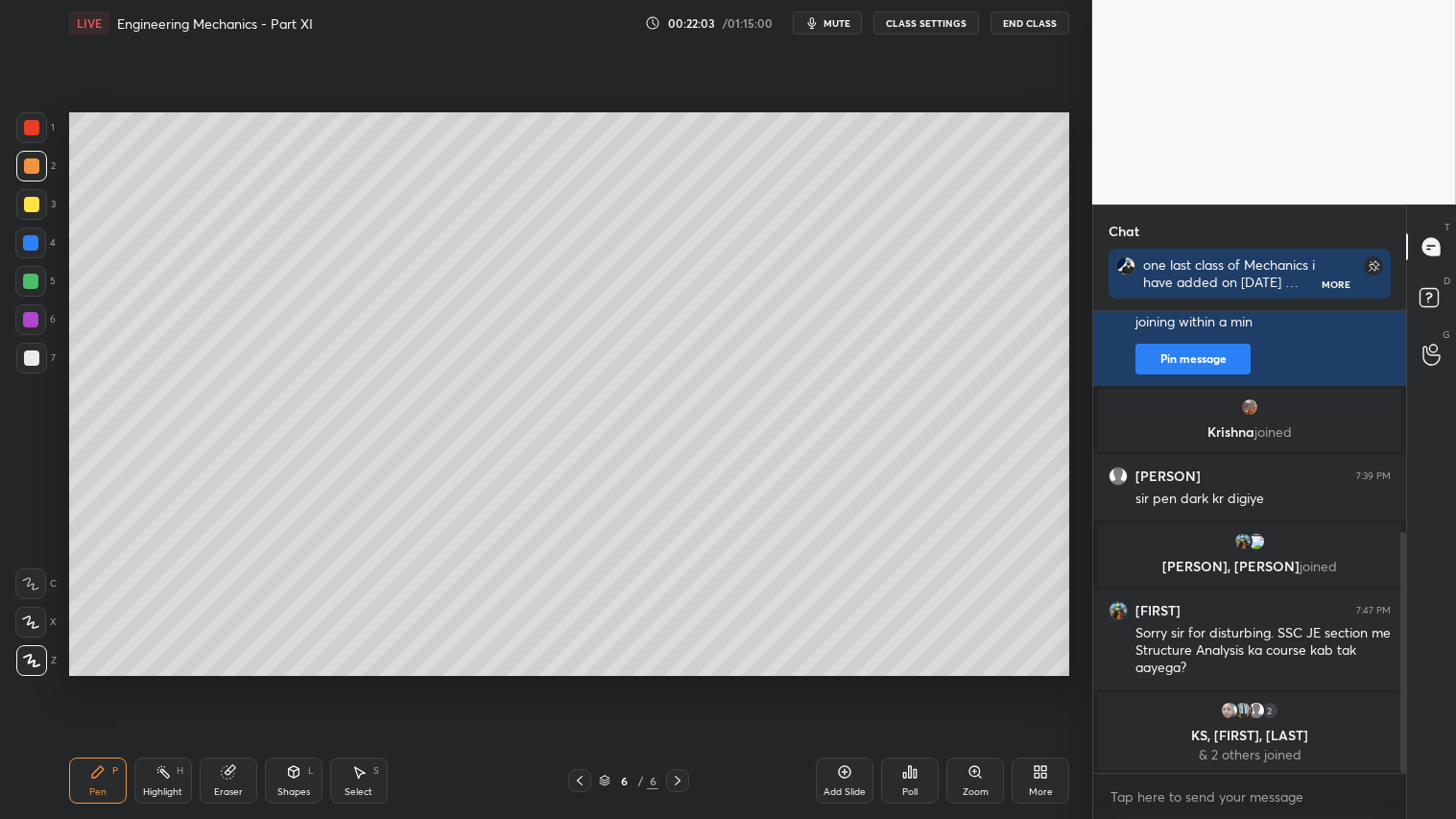 drag, startPoint x: 32, startPoint y: 171, endPoint x: 43, endPoint y: 290, distance: 119.50732 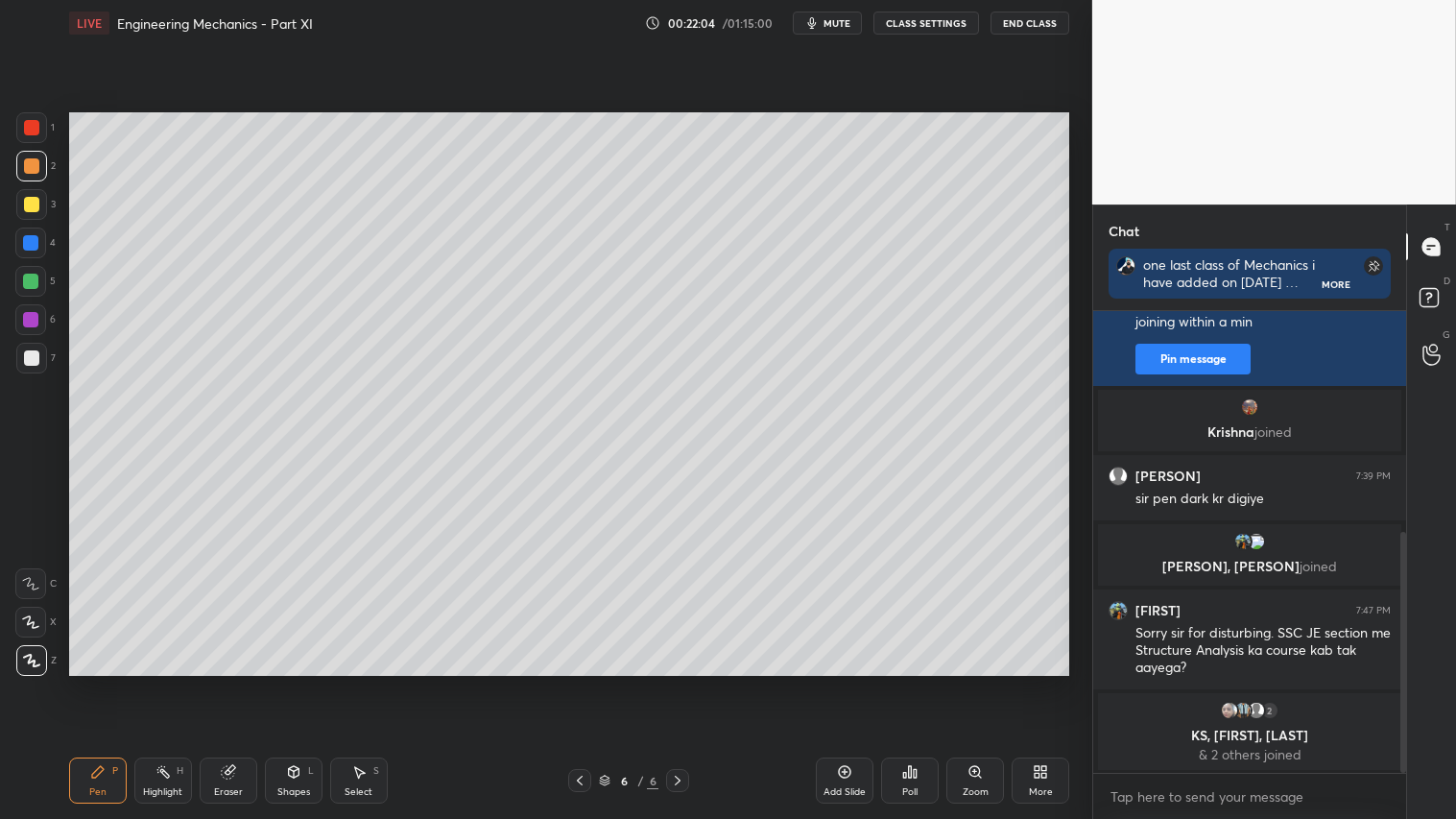click on "Pen P" at bounding box center [98, 781] 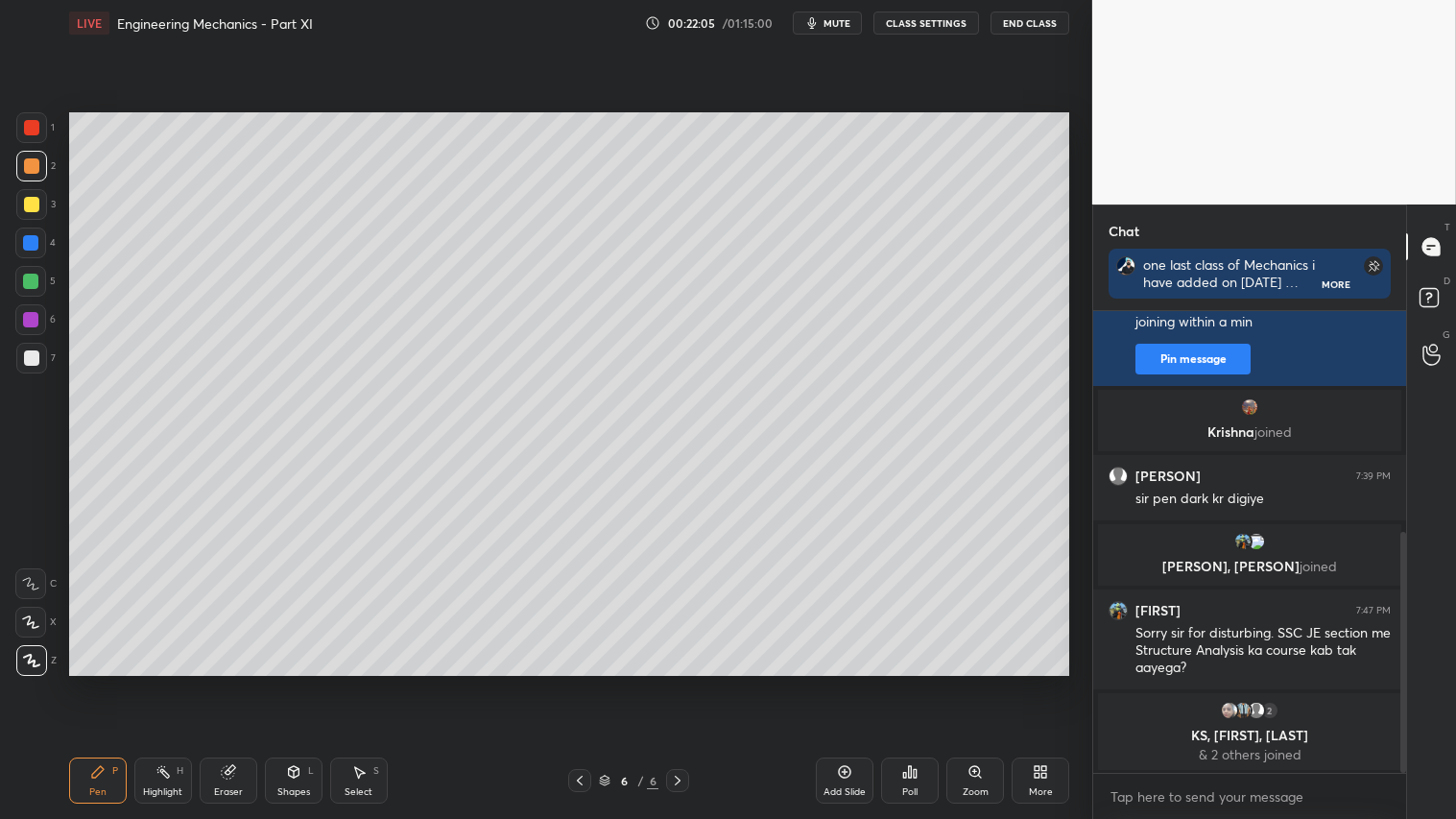 drag, startPoint x: 857, startPoint y: 783, endPoint x: 847, endPoint y: 776, distance: 12.206556 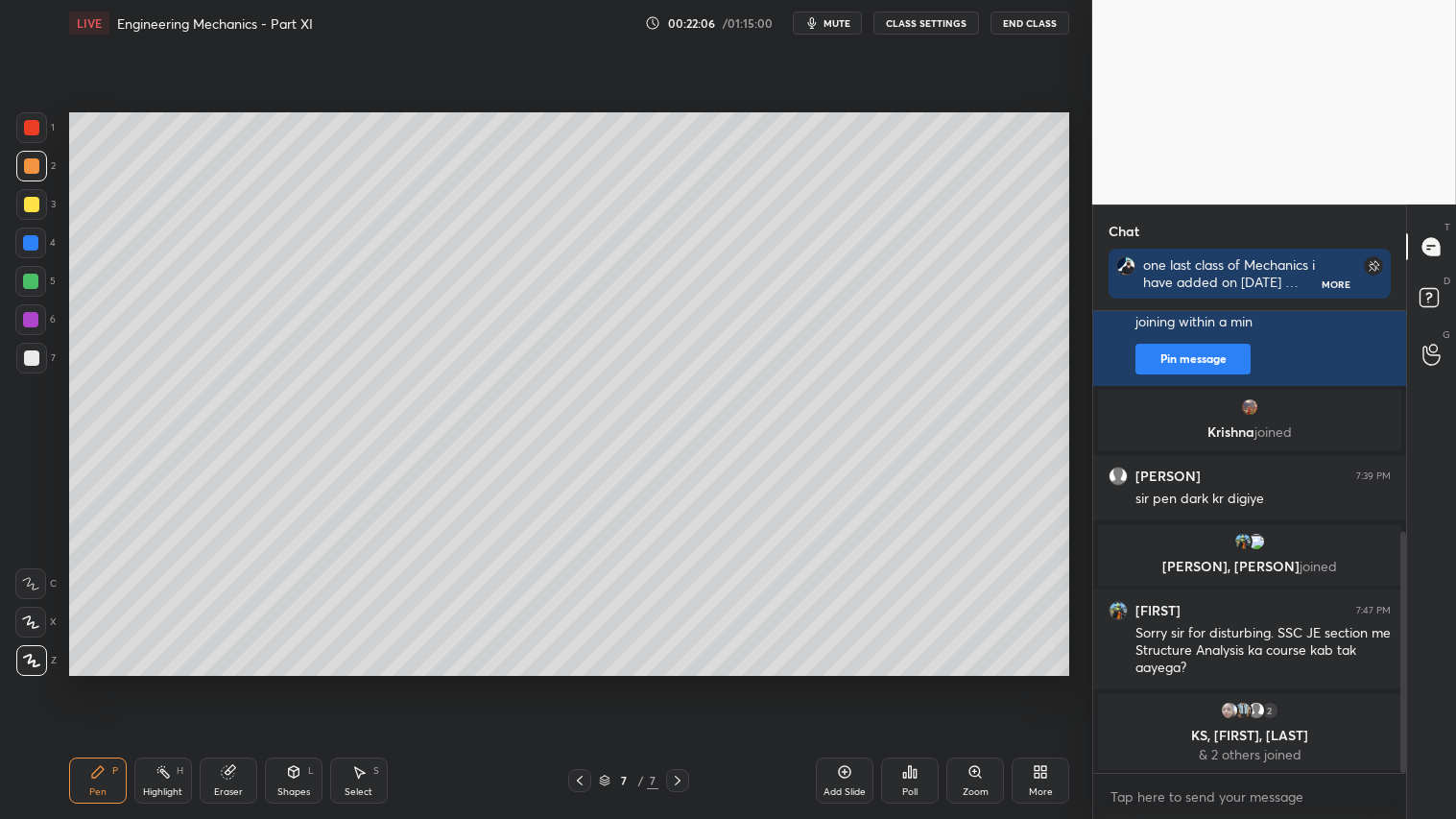 click on "Shapes L" at bounding box center (294, 781) 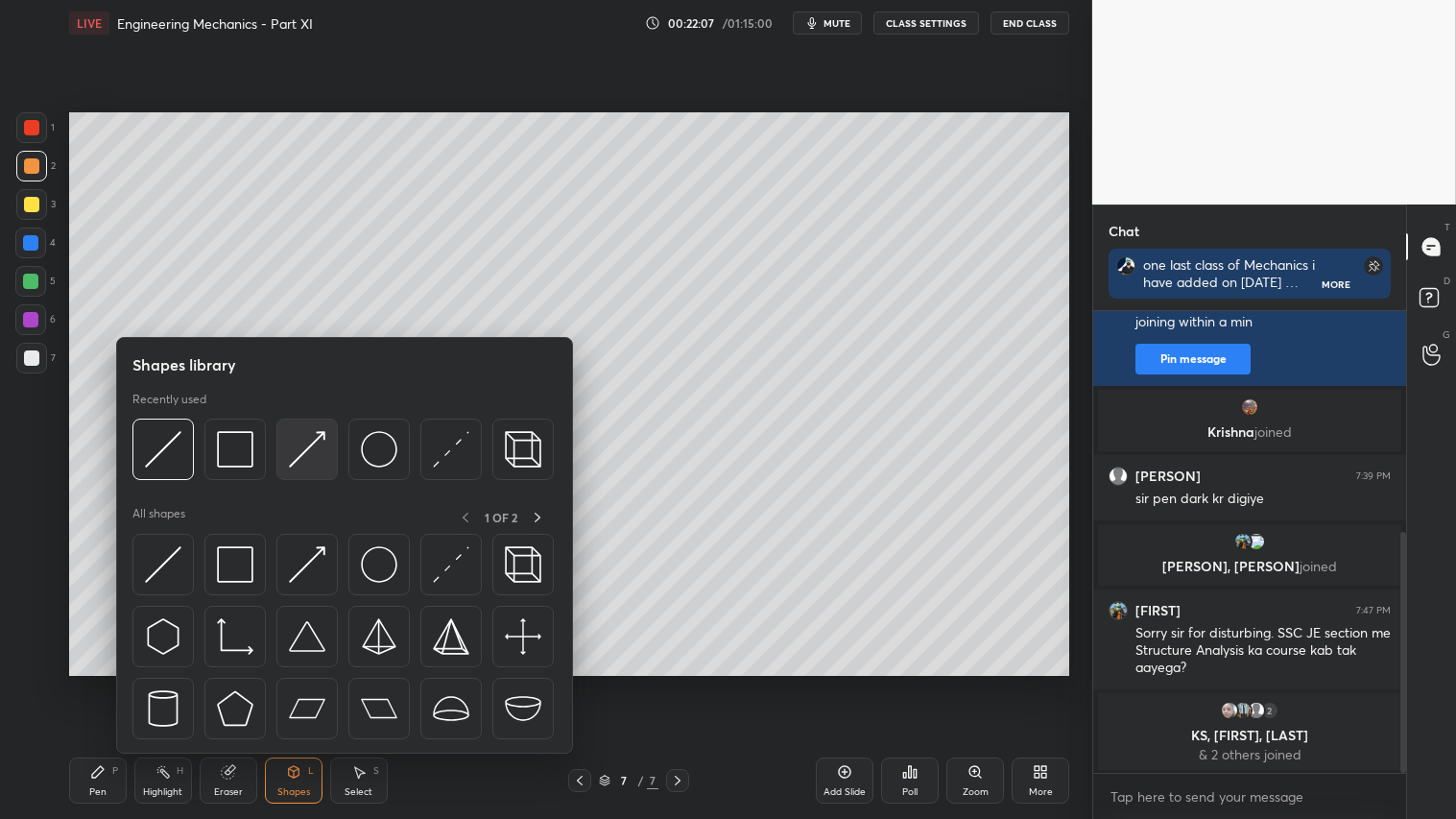 click at bounding box center (307, 449) 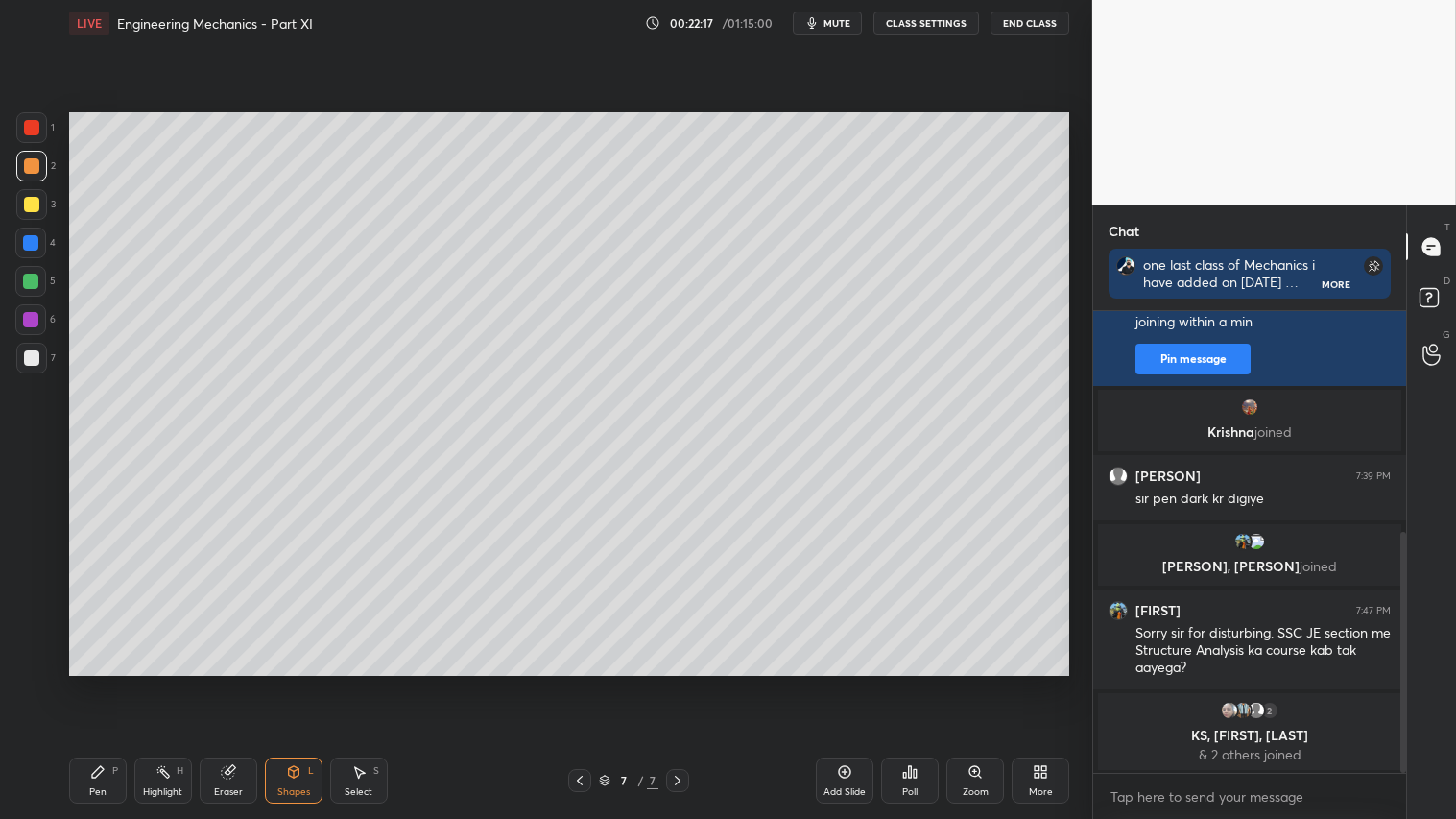 click on "Pen P" at bounding box center [98, 781] 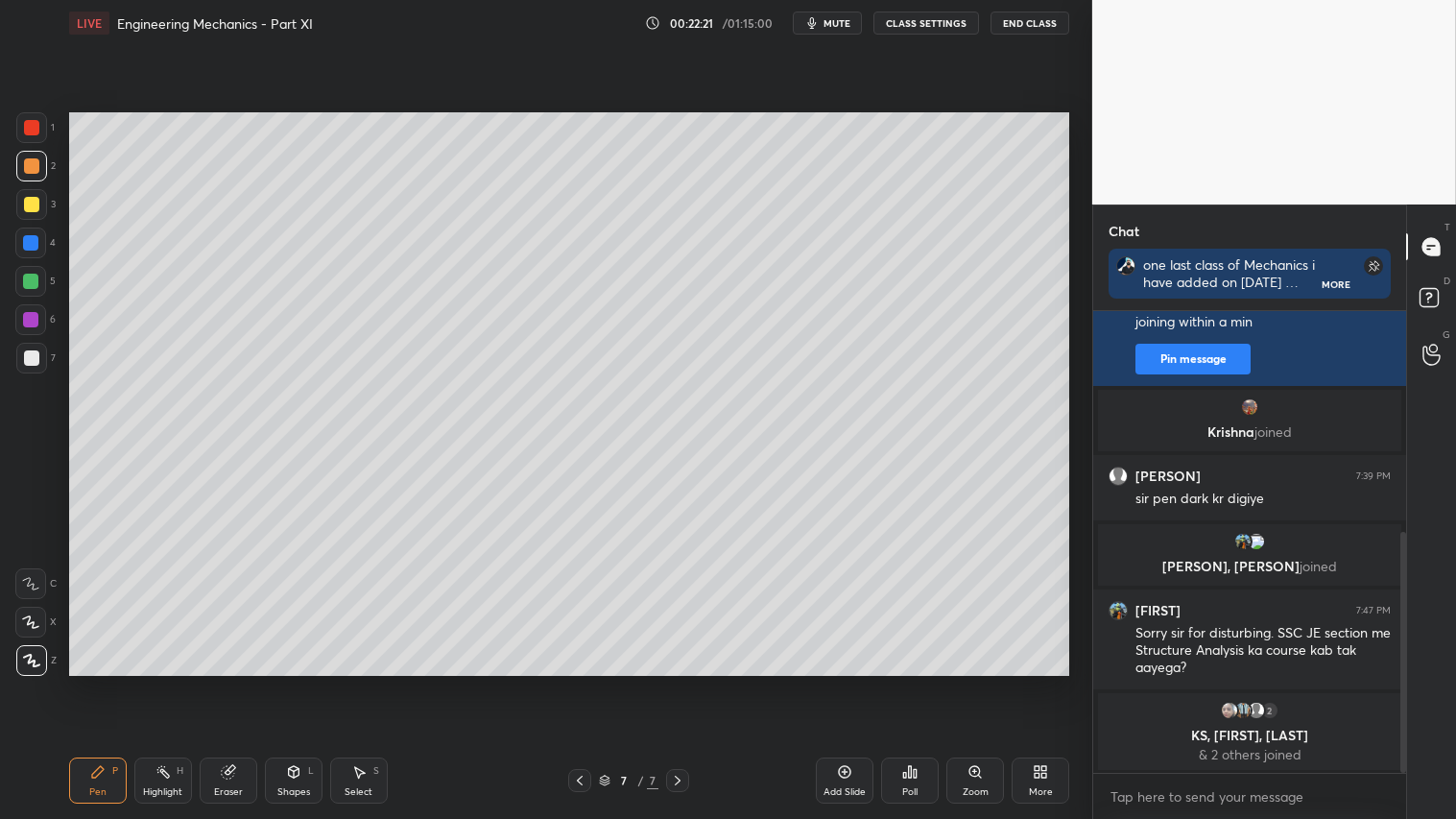drag, startPoint x: 30, startPoint y: 169, endPoint x: 31, endPoint y: 185, distance: 16.03122 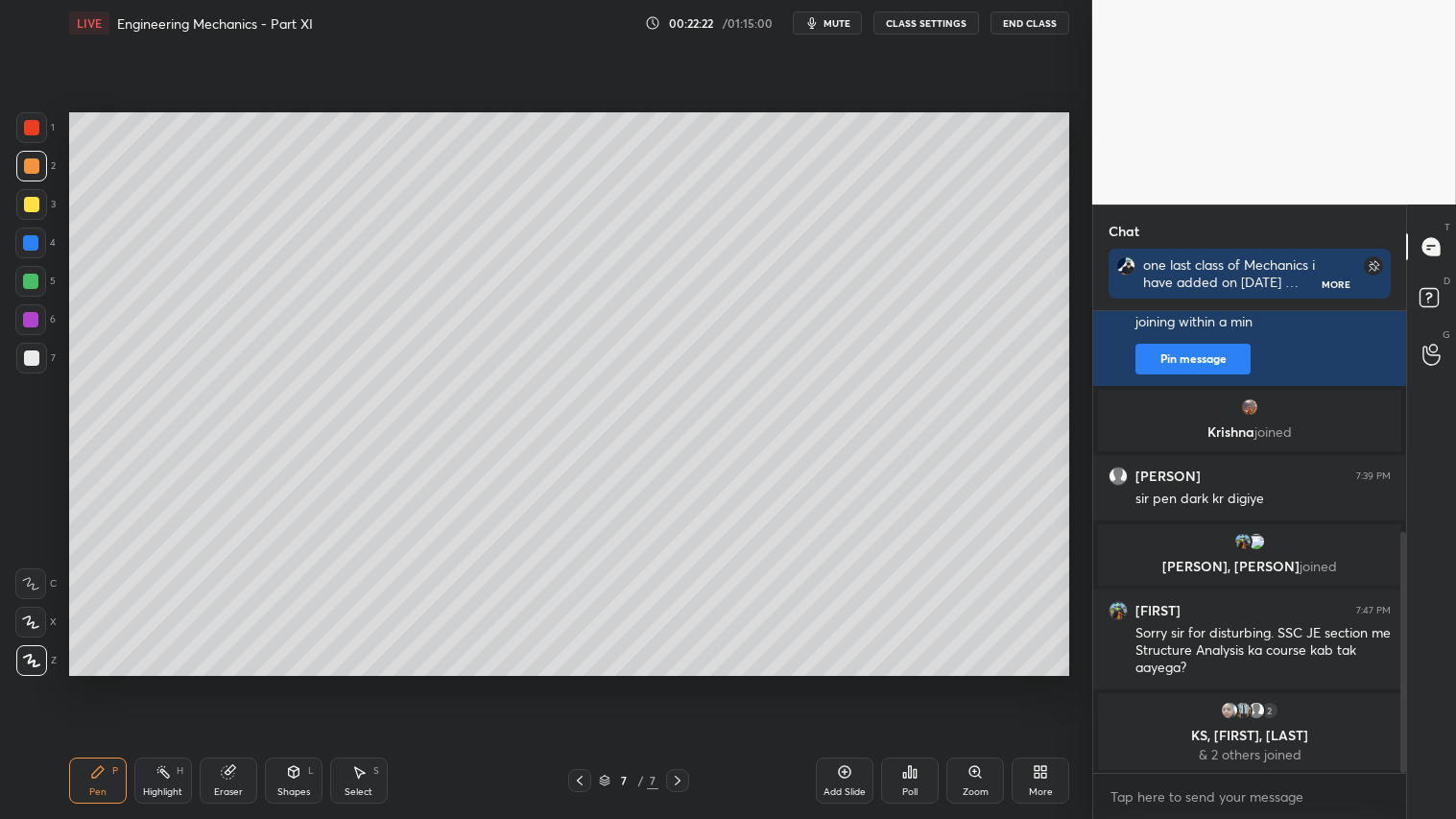 drag, startPoint x: 102, startPoint y: 789, endPoint x: 88, endPoint y: 735, distance: 55.7853 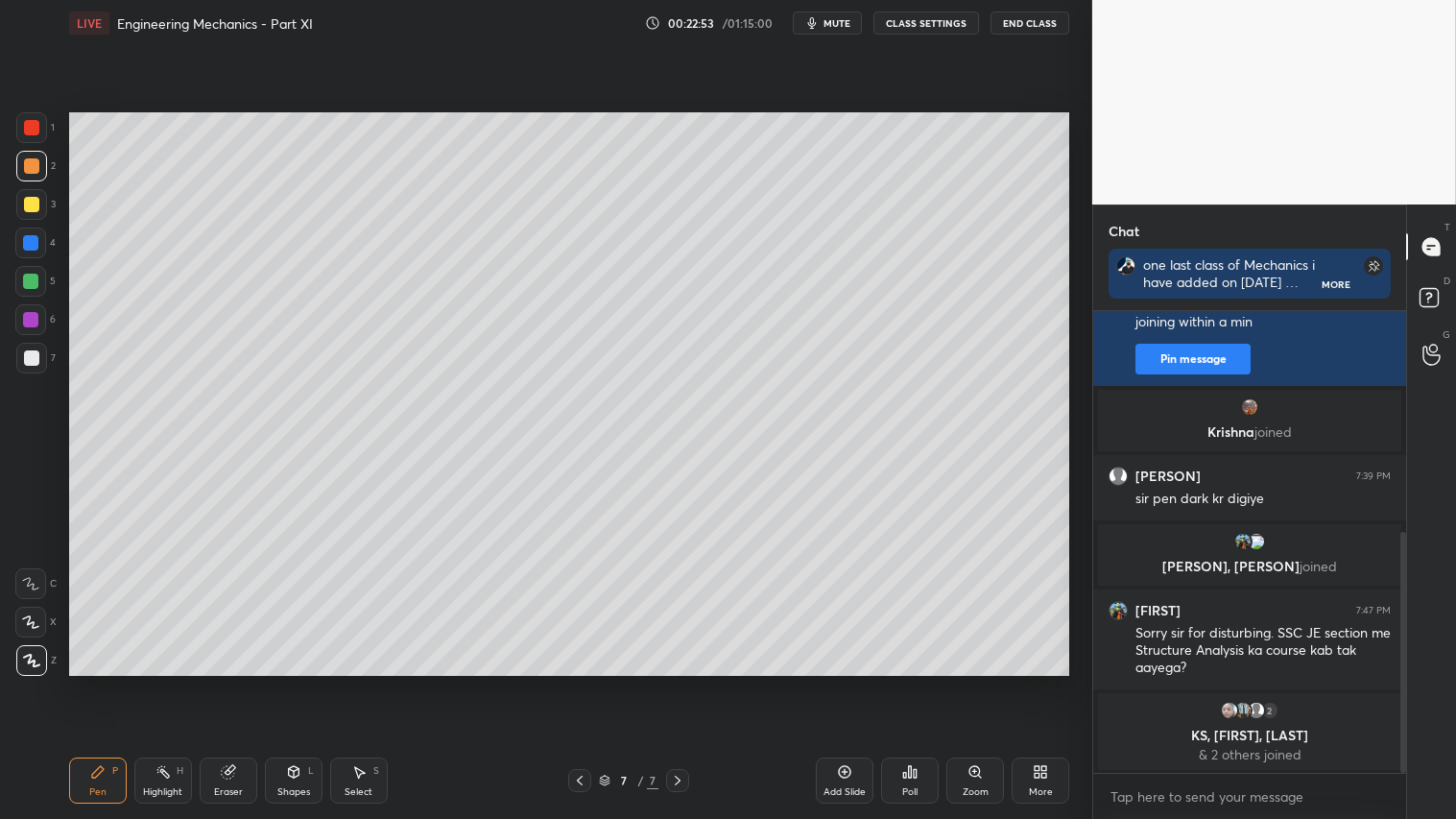 click on "Shapes L" at bounding box center [294, 781] 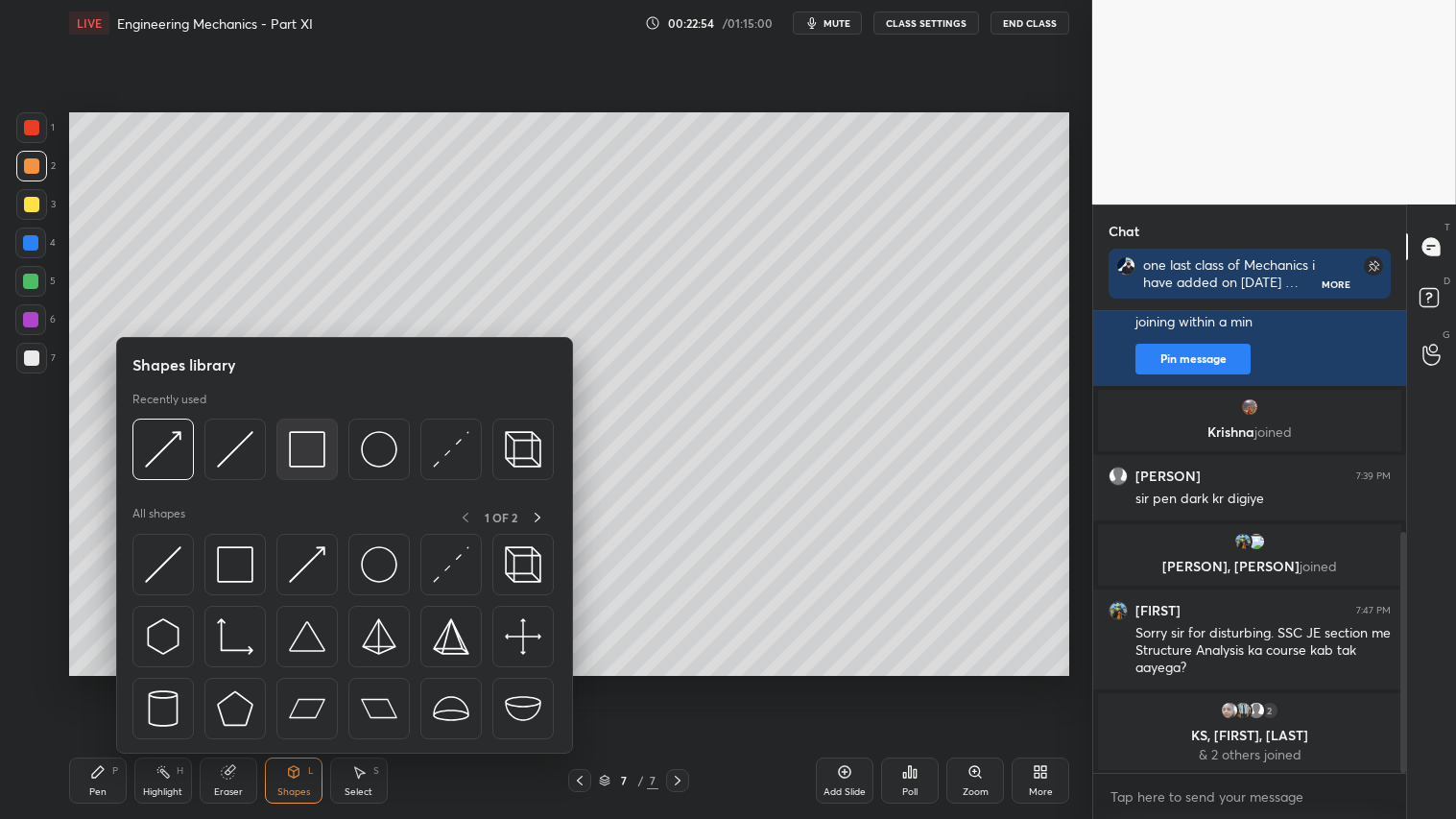 click at bounding box center (307, 449) 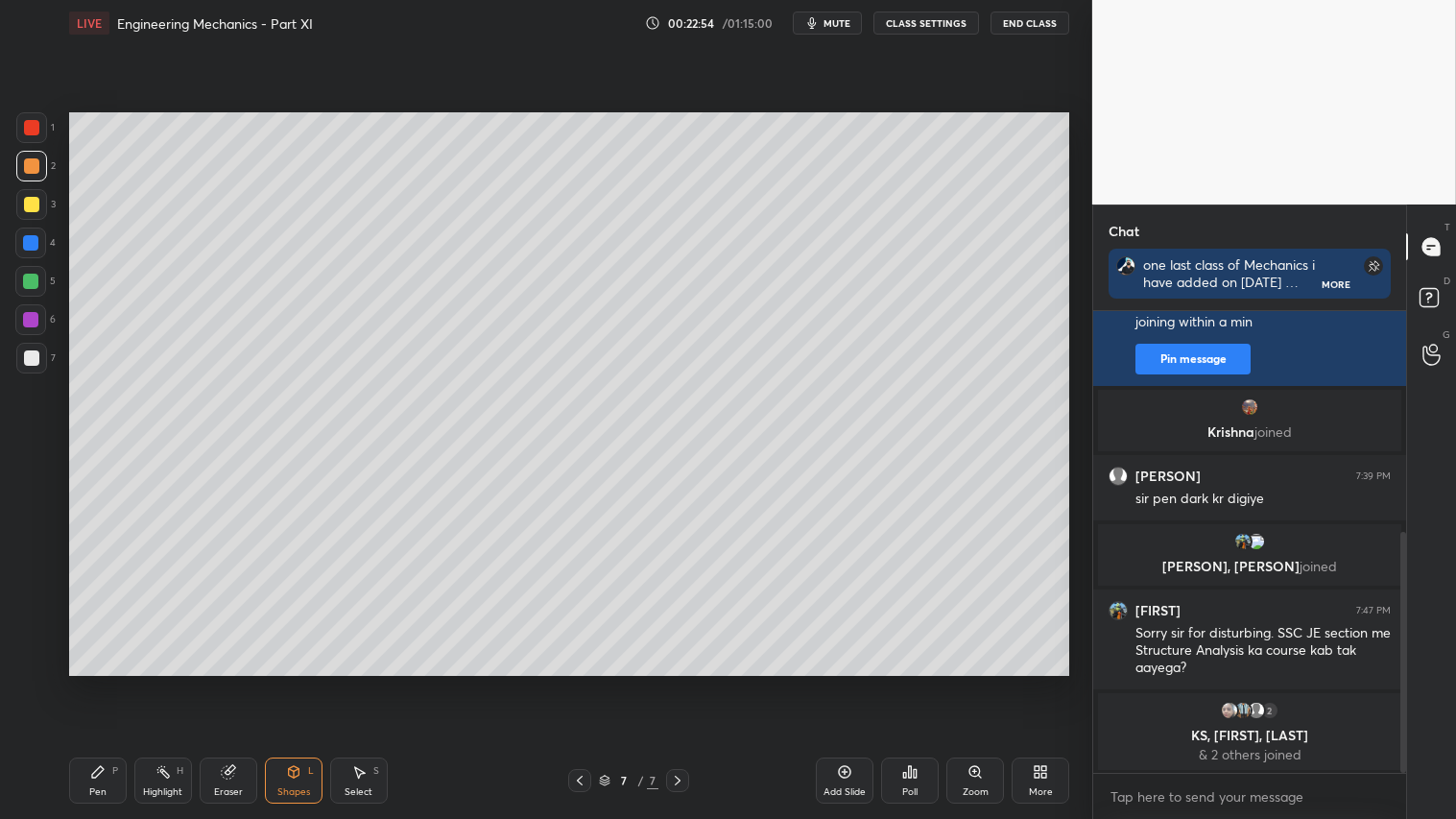 click at bounding box center [32, 358] 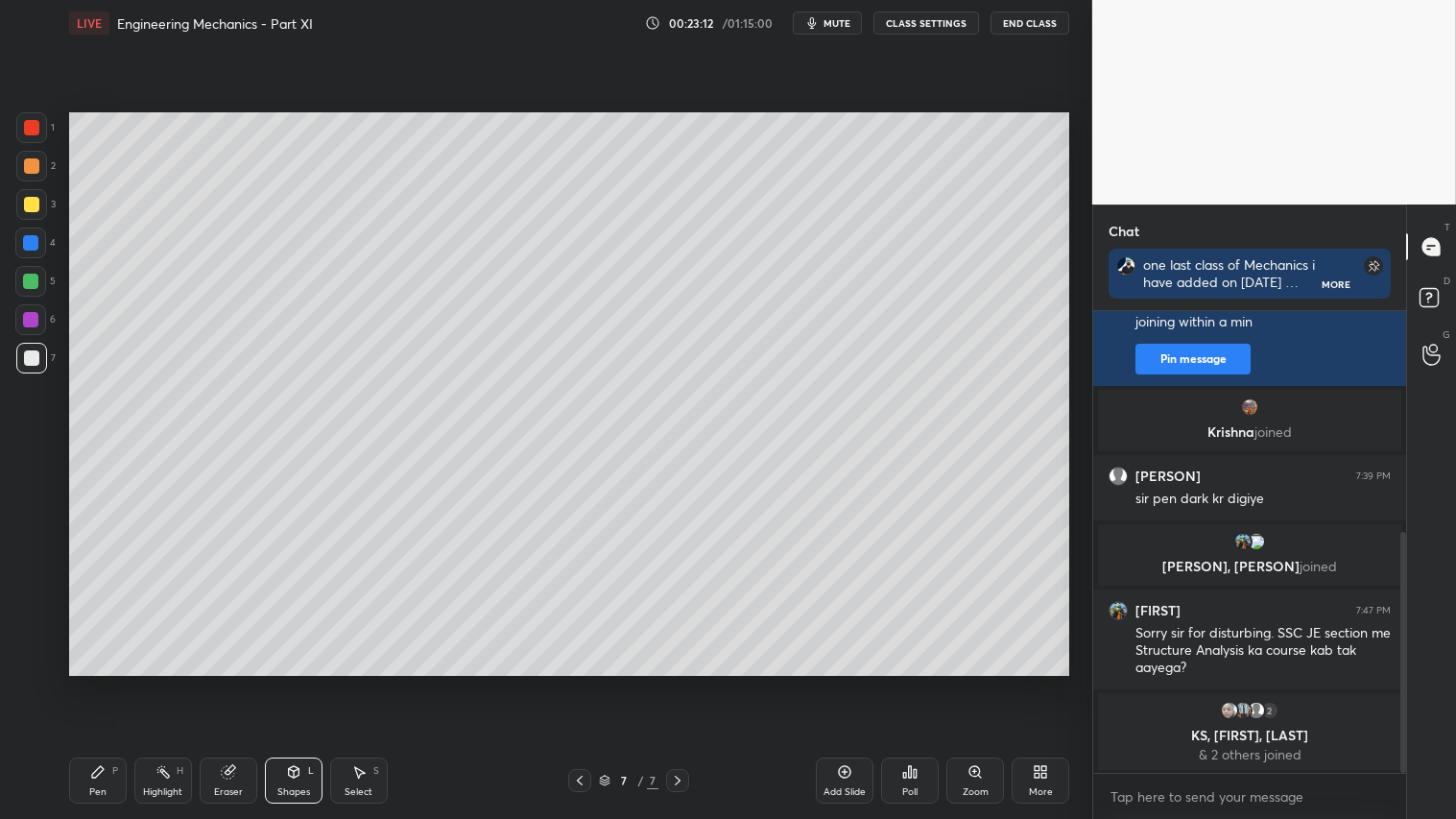 click at bounding box center (32, 166) 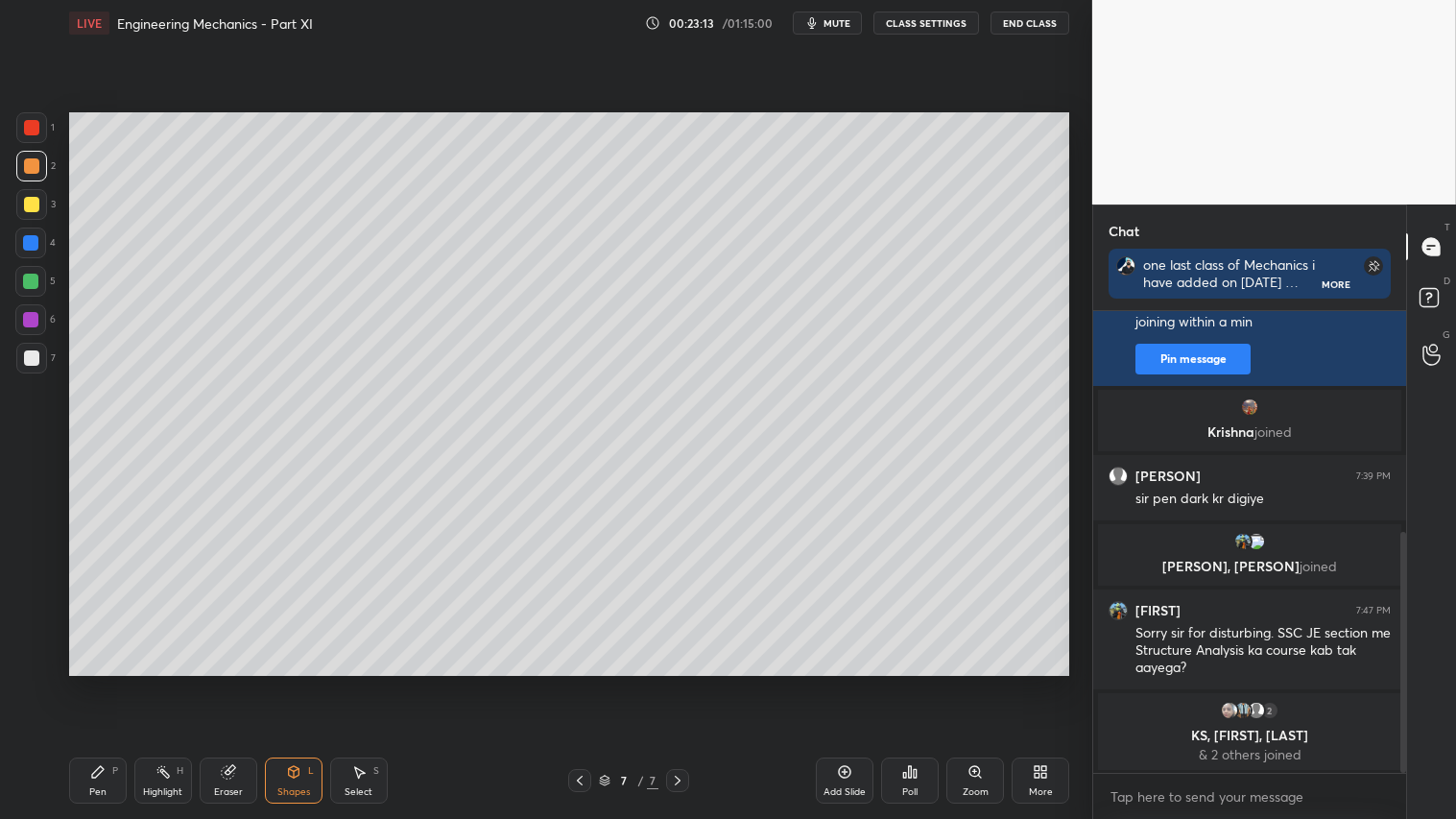 click on "Pen P Highlight H Eraser Shapes L Select S 7 / 7 Add Slide Poll Zoom More" at bounding box center (569, 781) 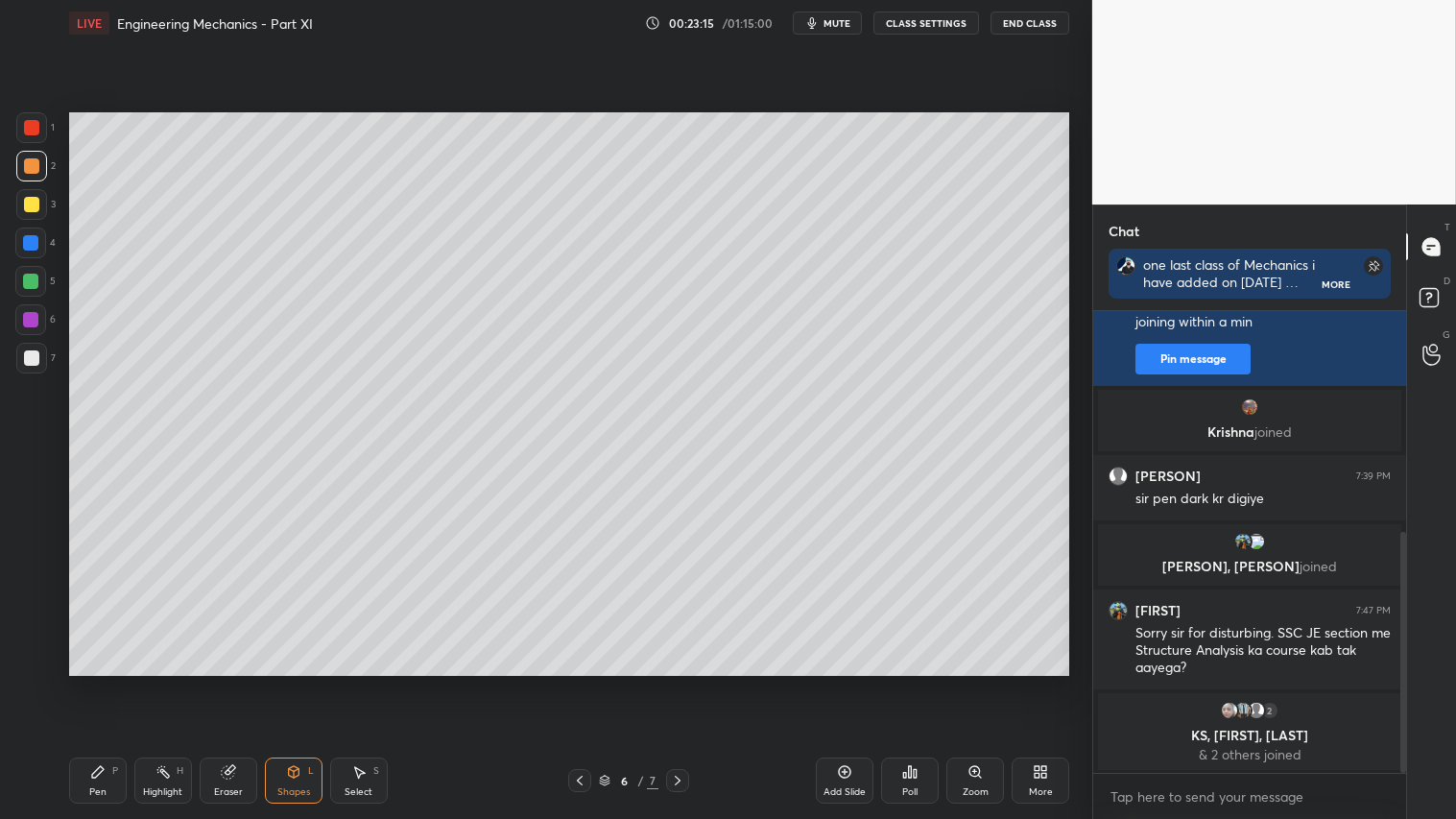 click 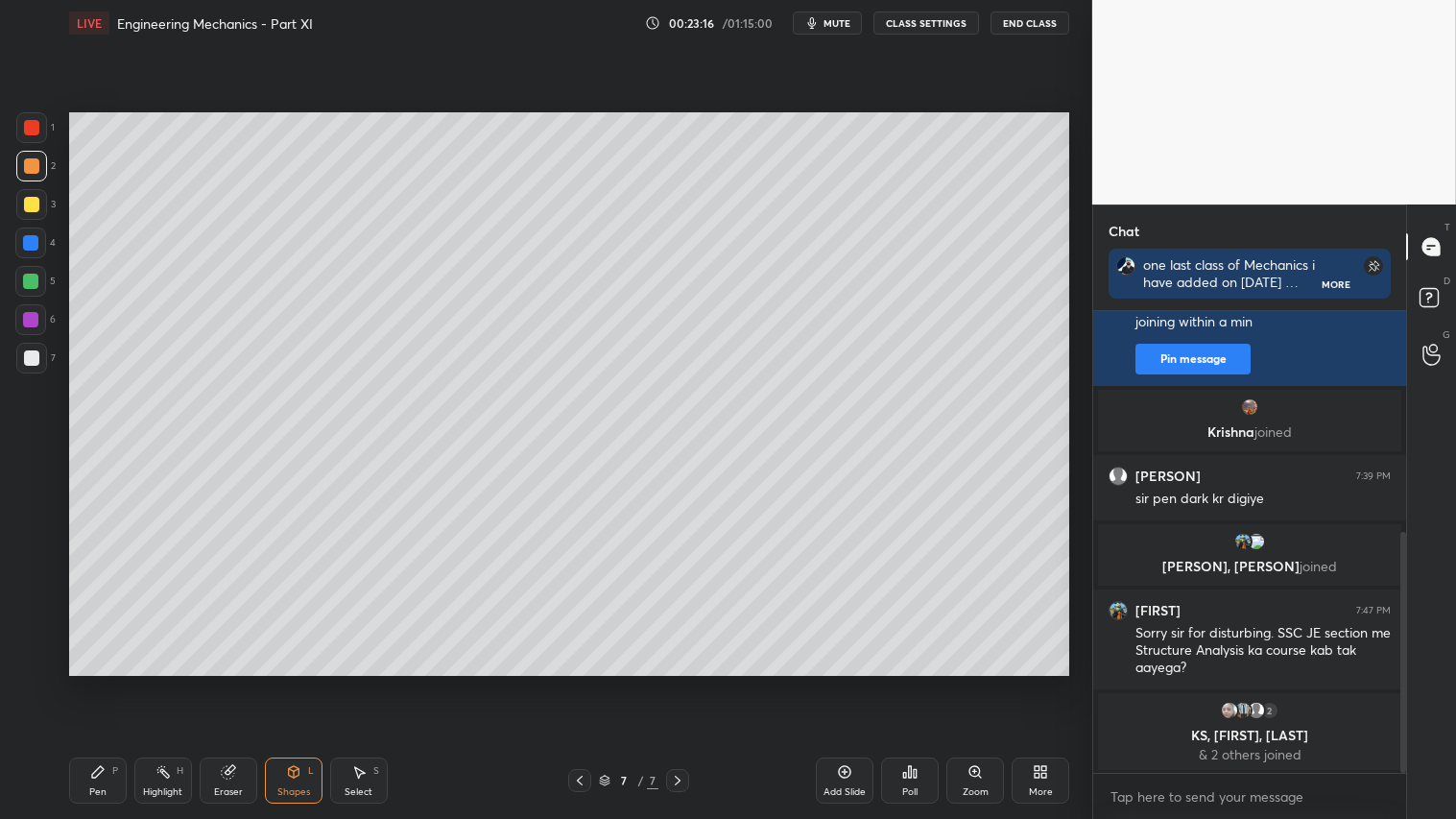 click at bounding box center (32, 205) 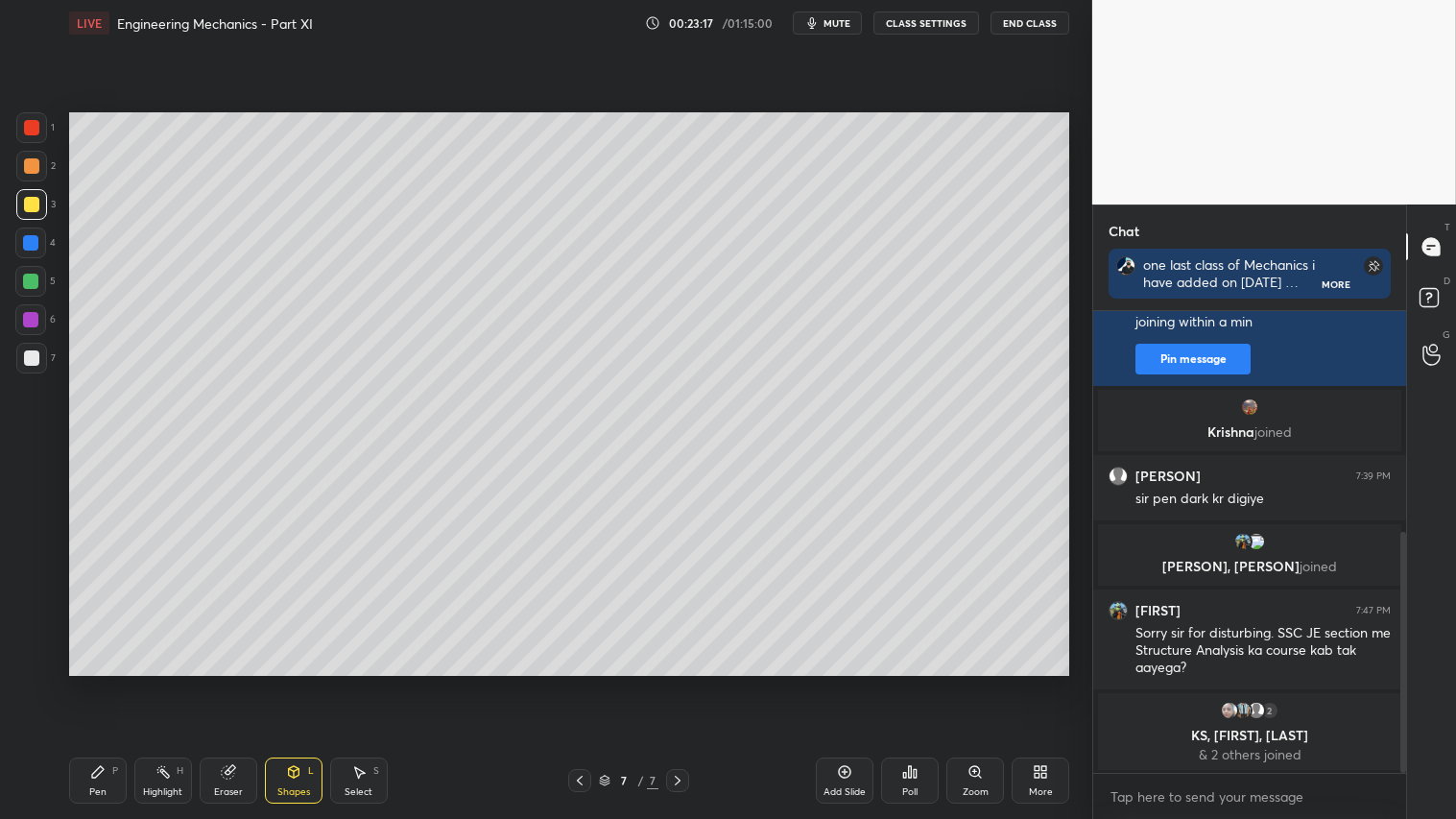 click on "Pen P" at bounding box center (98, 781) 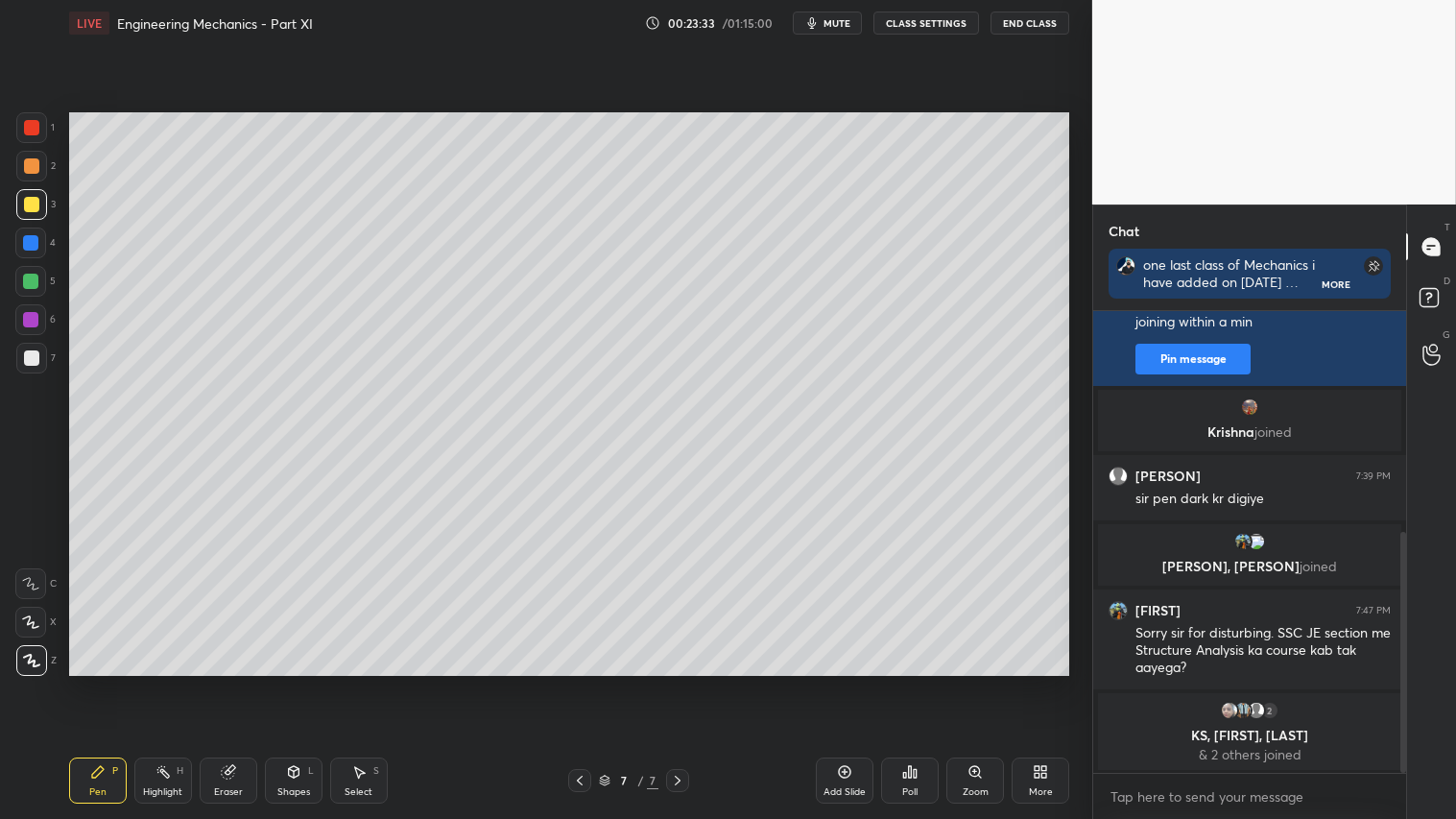 click on "Shapes L" at bounding box center [294, 781] 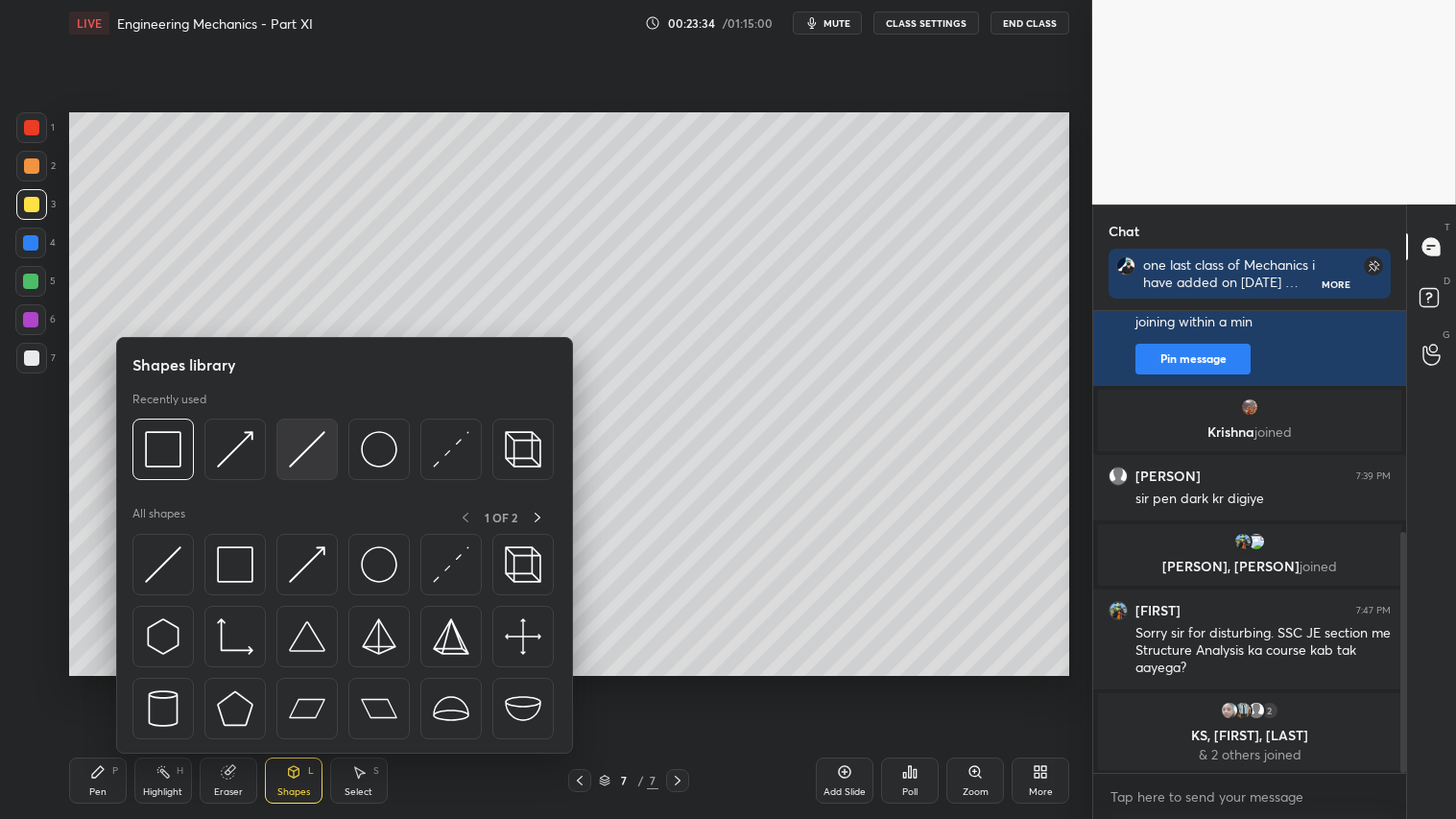 click at bounding box center (307, 449) 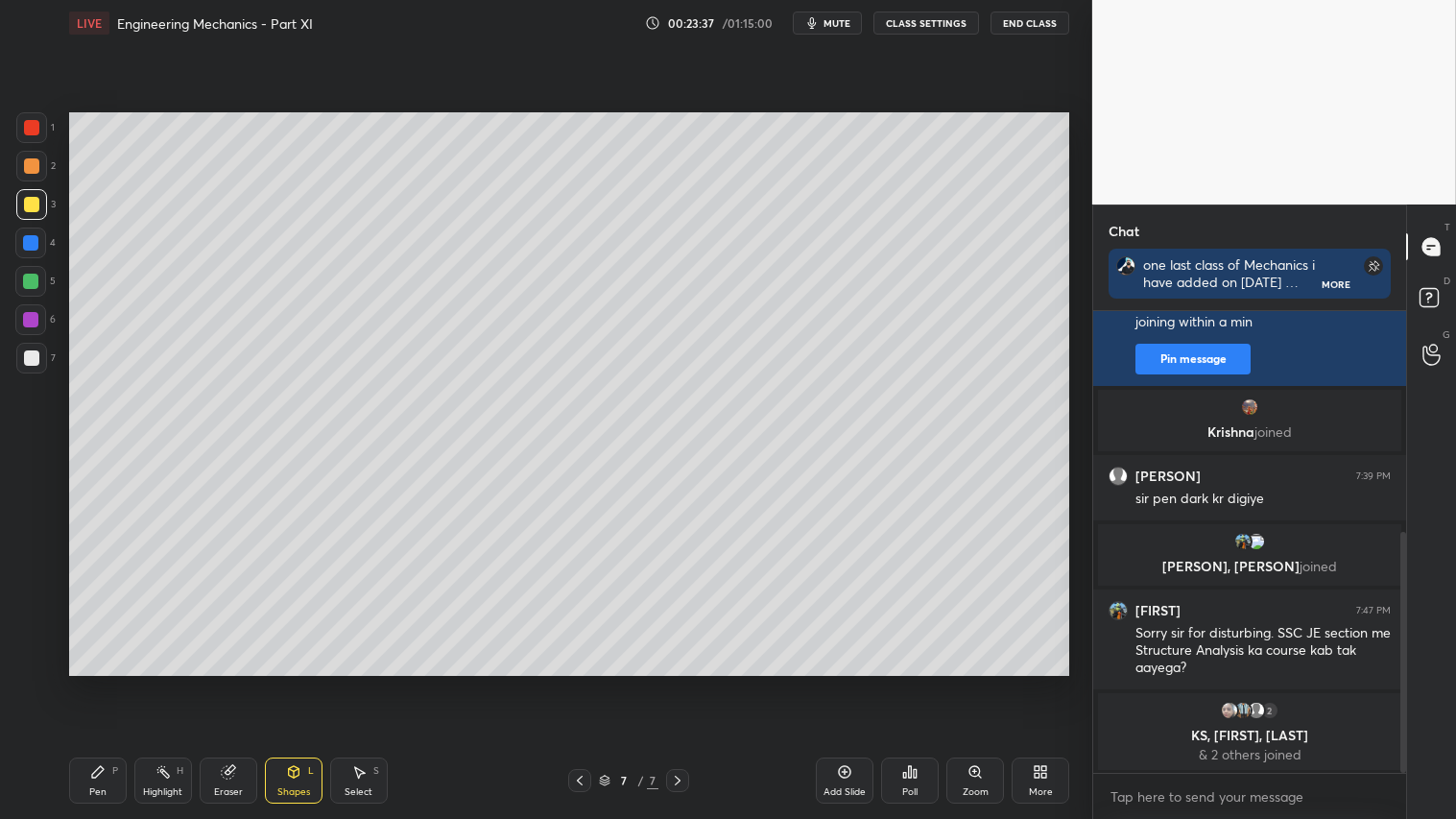 click 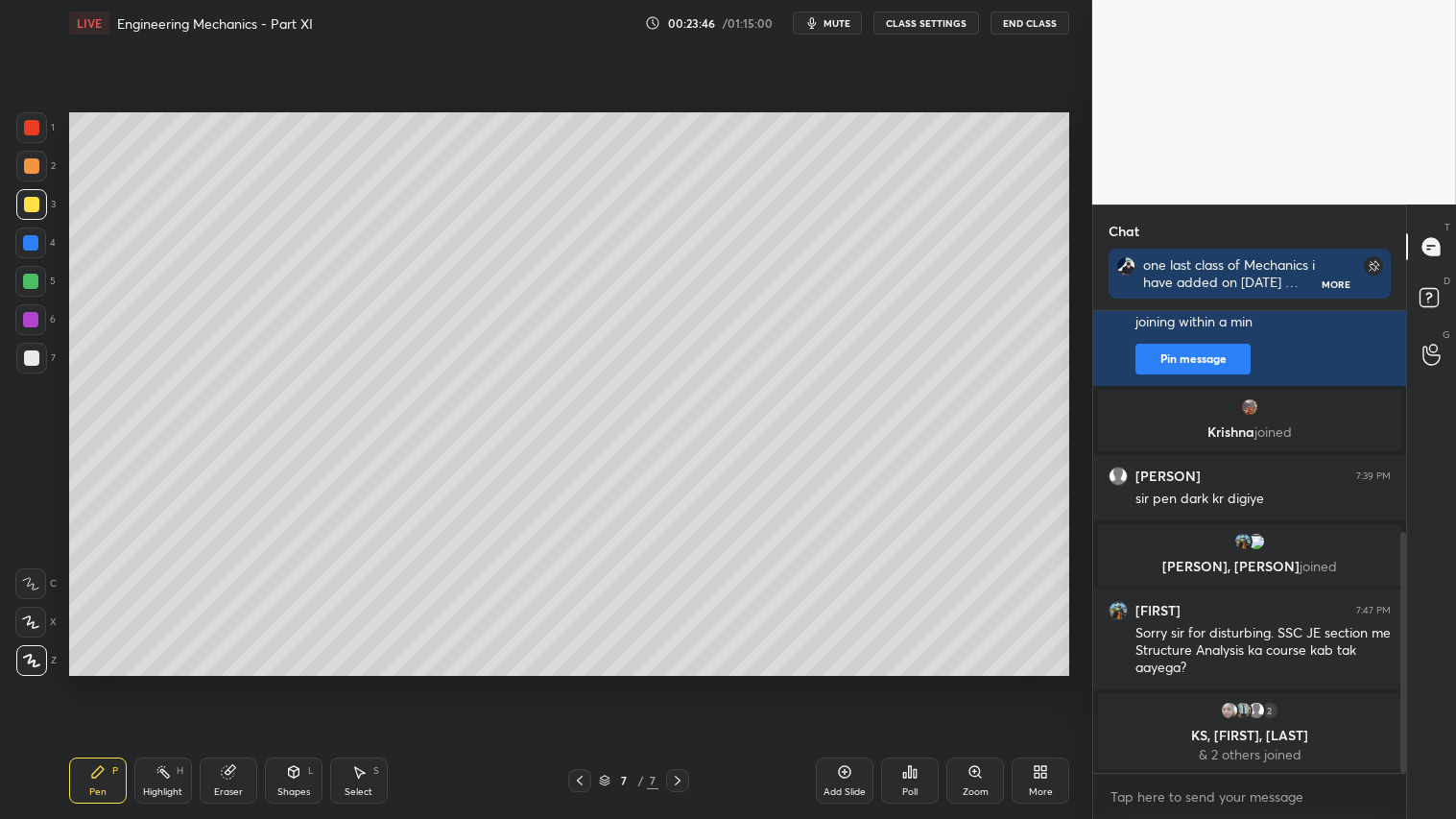 click at bounding box center [32, 166] 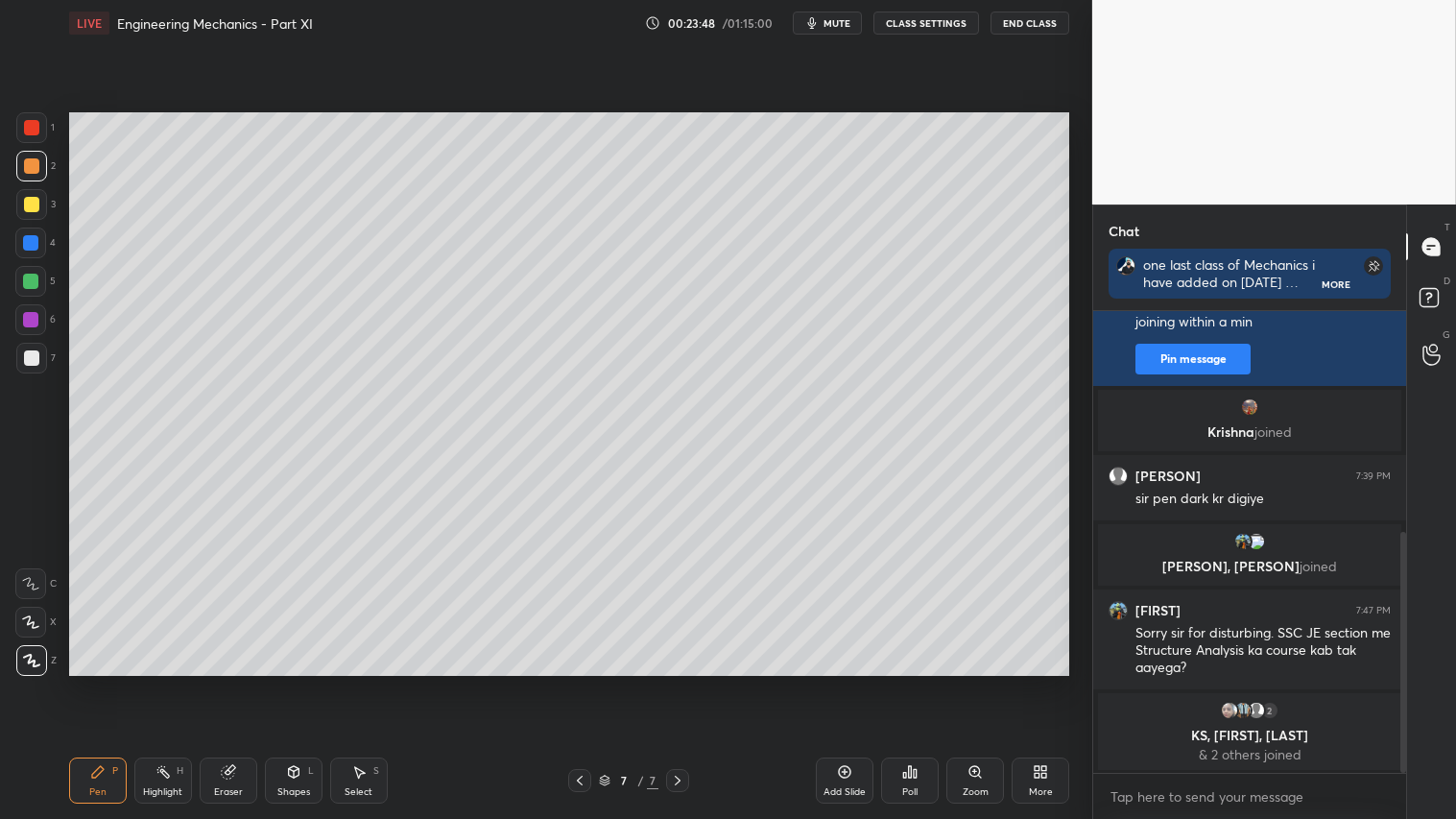 click on "Pen P" at bounding box center [98, 781] 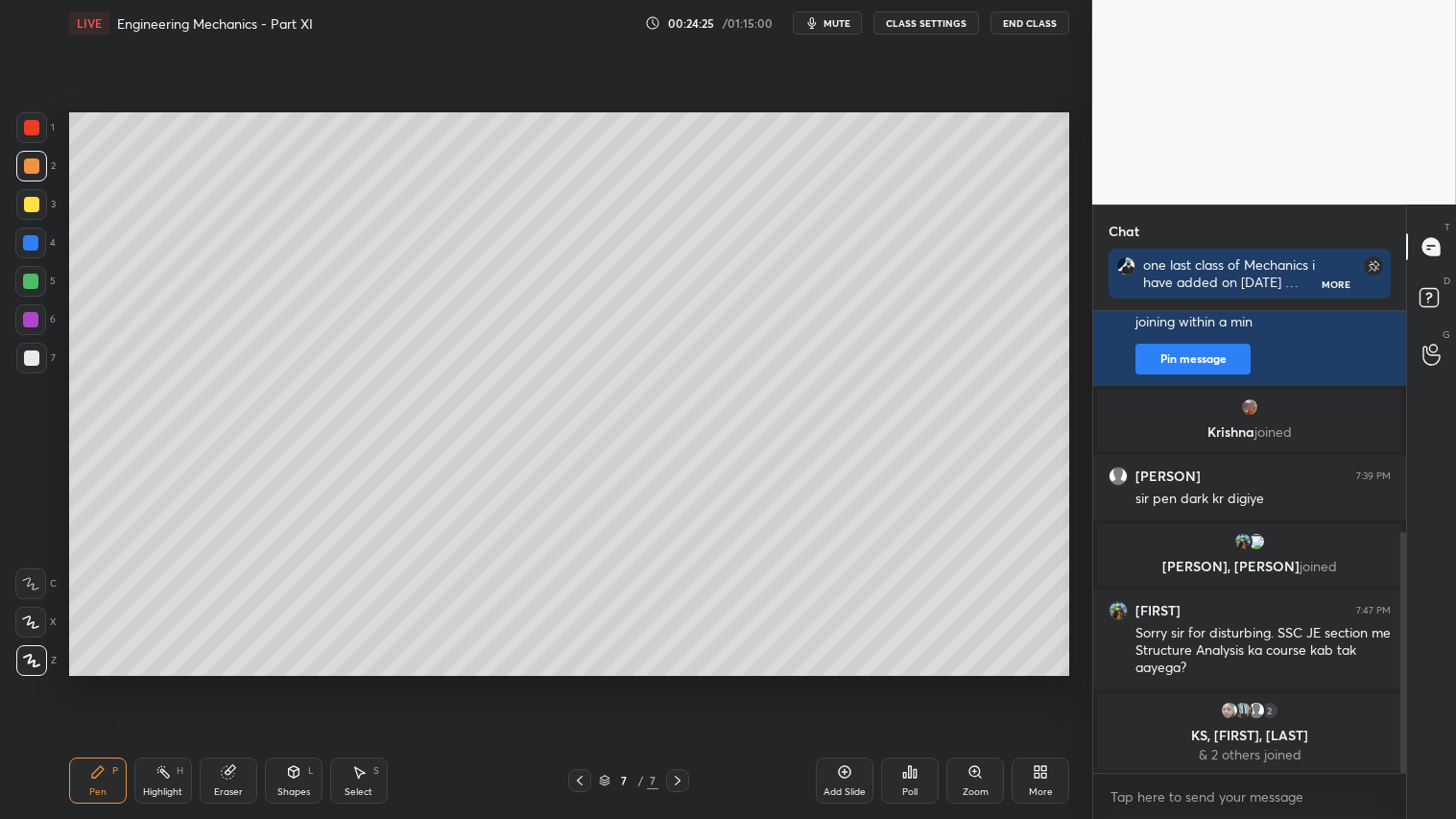 click on "Pen" at bounding box center (98, 792) 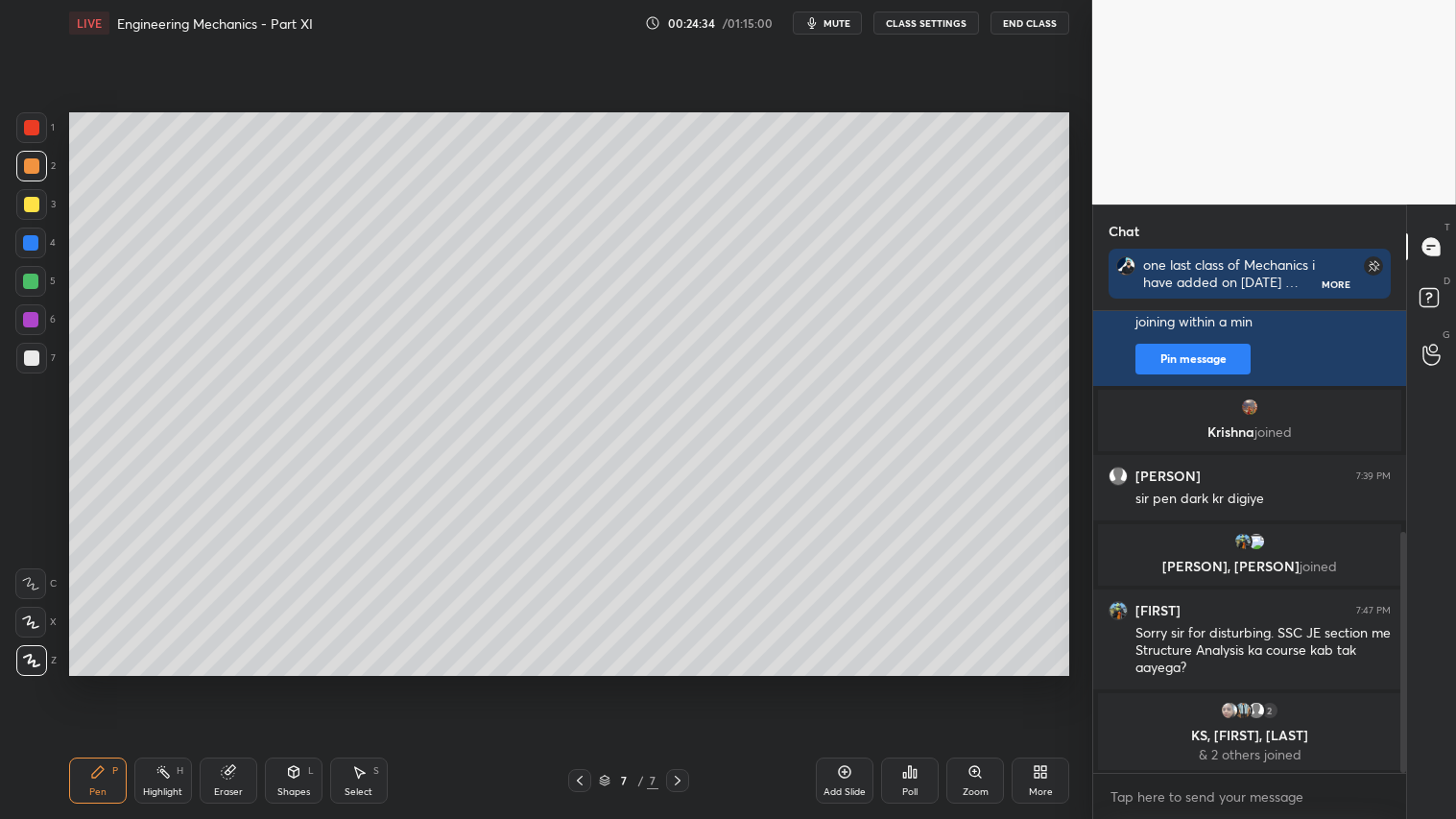 click 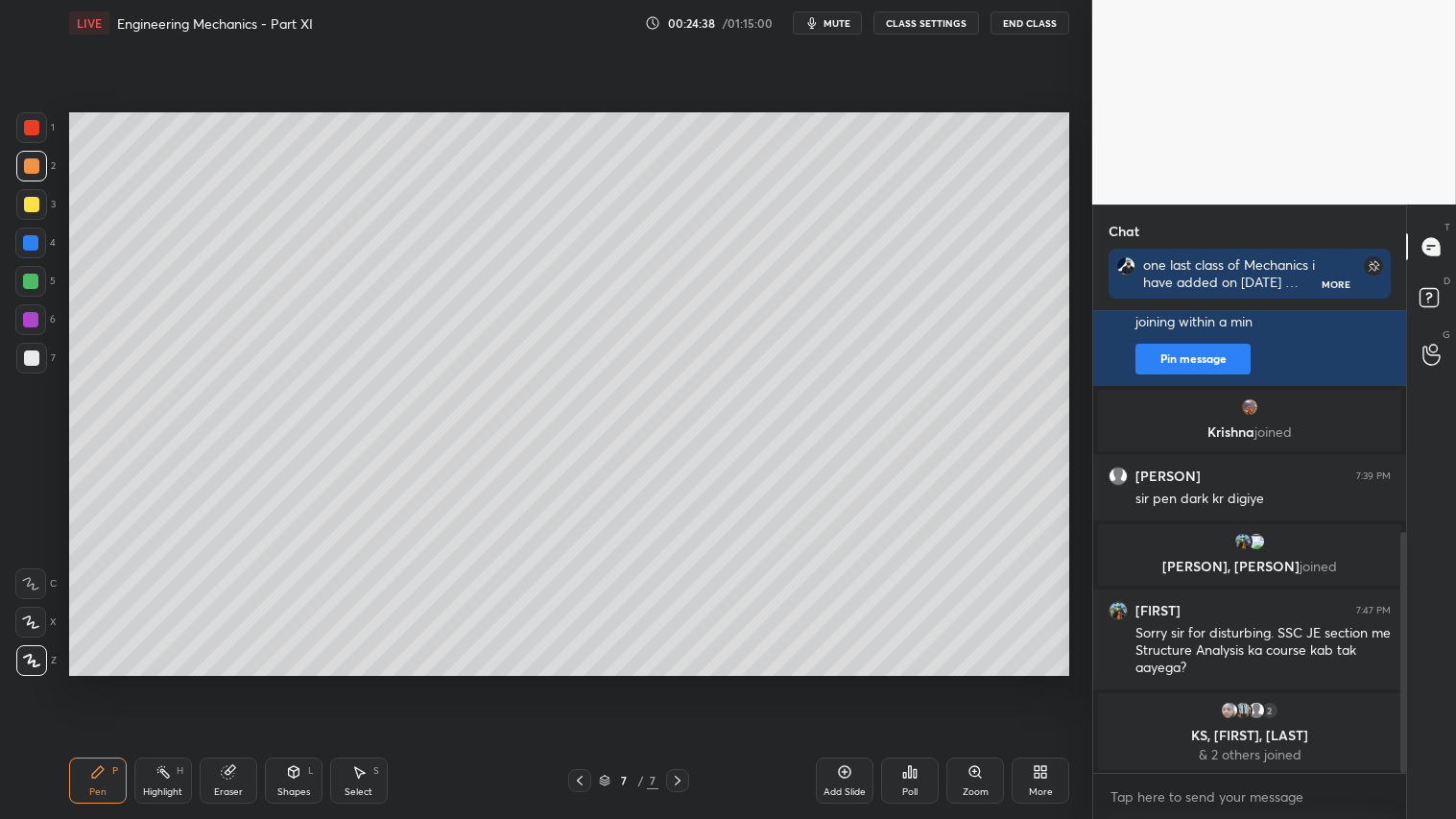 click on "Pen" at bounding box center [98, 792] 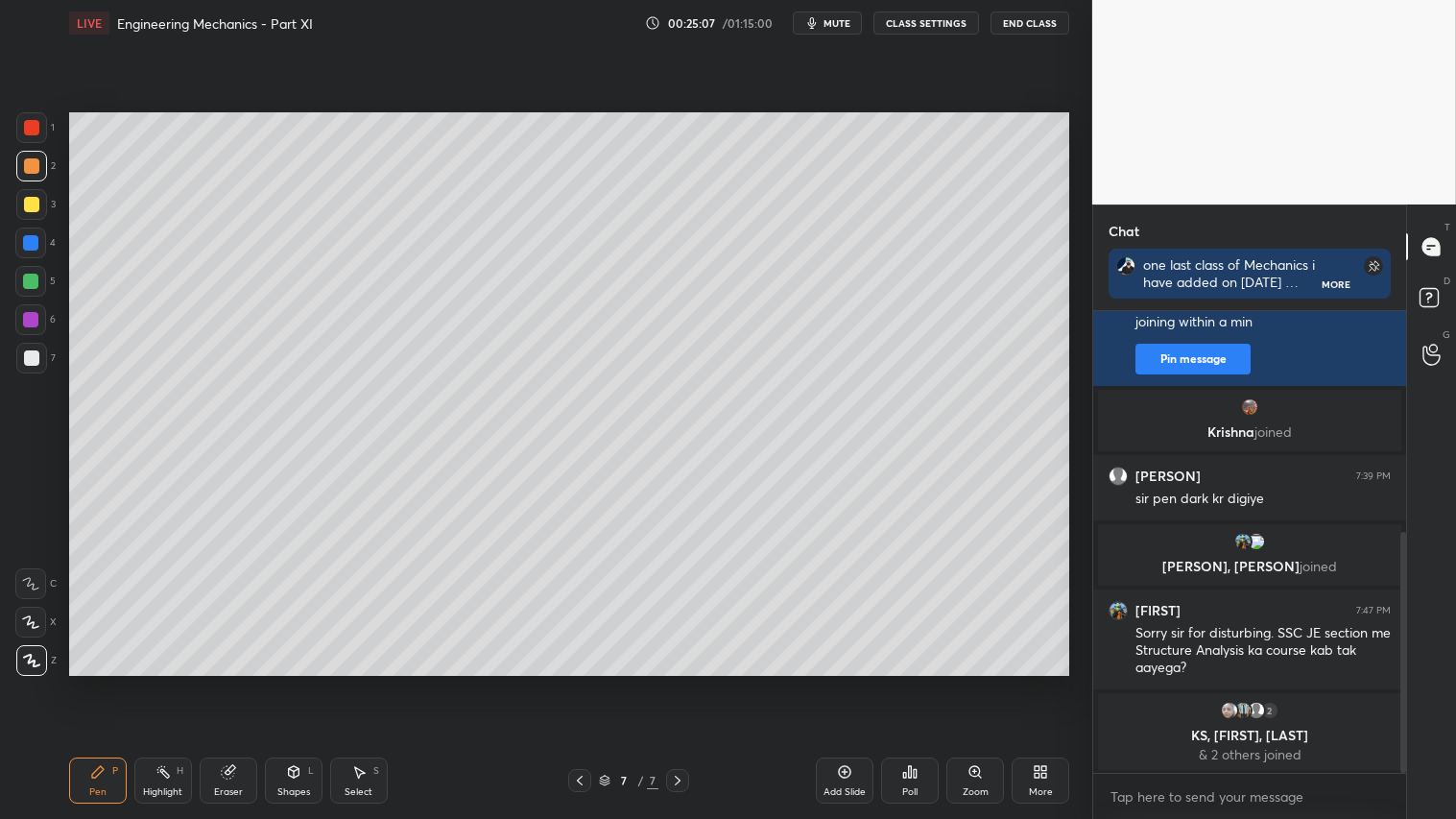 click 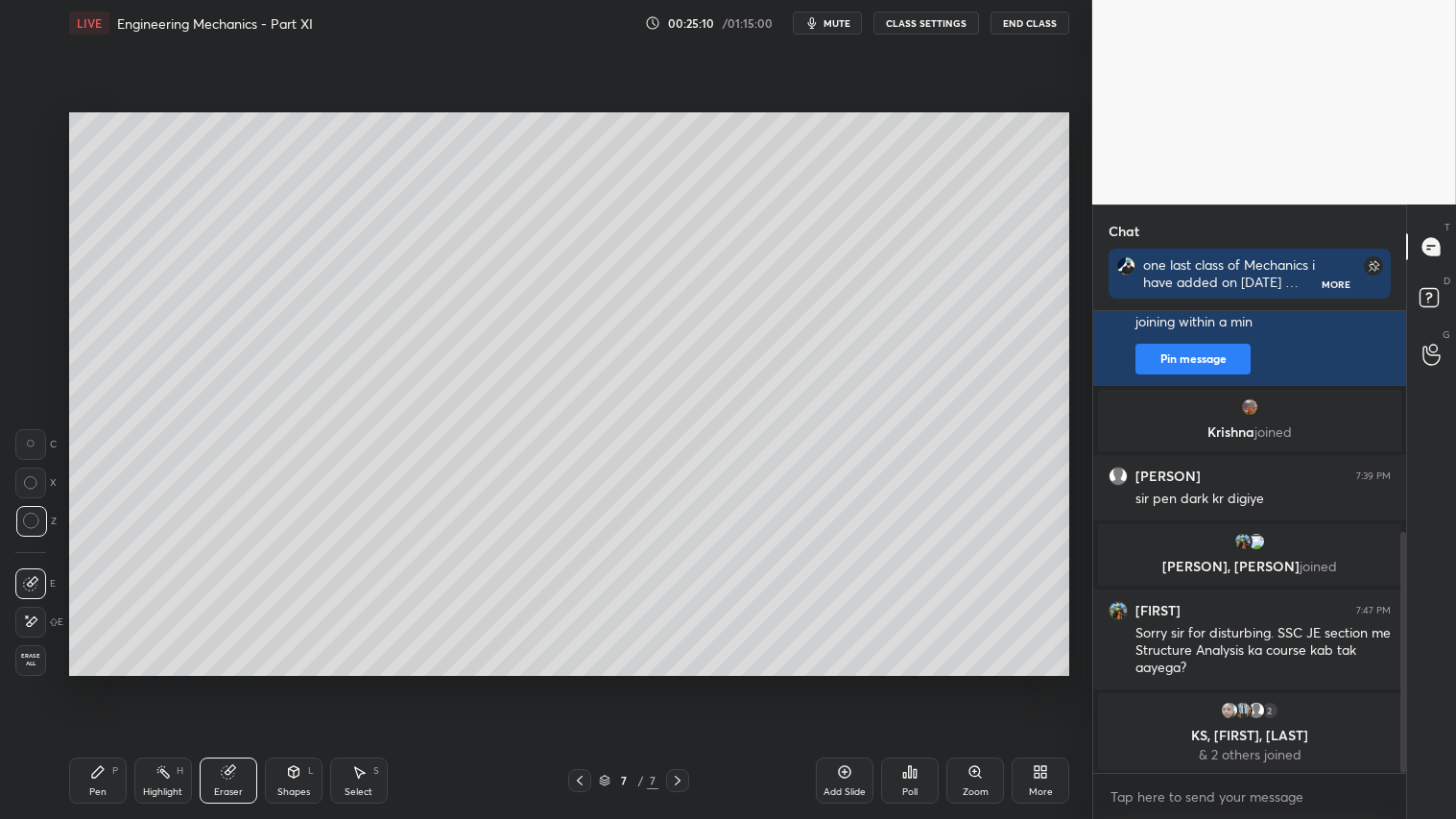 click on "Pen P" at bounding box center (98, 781) 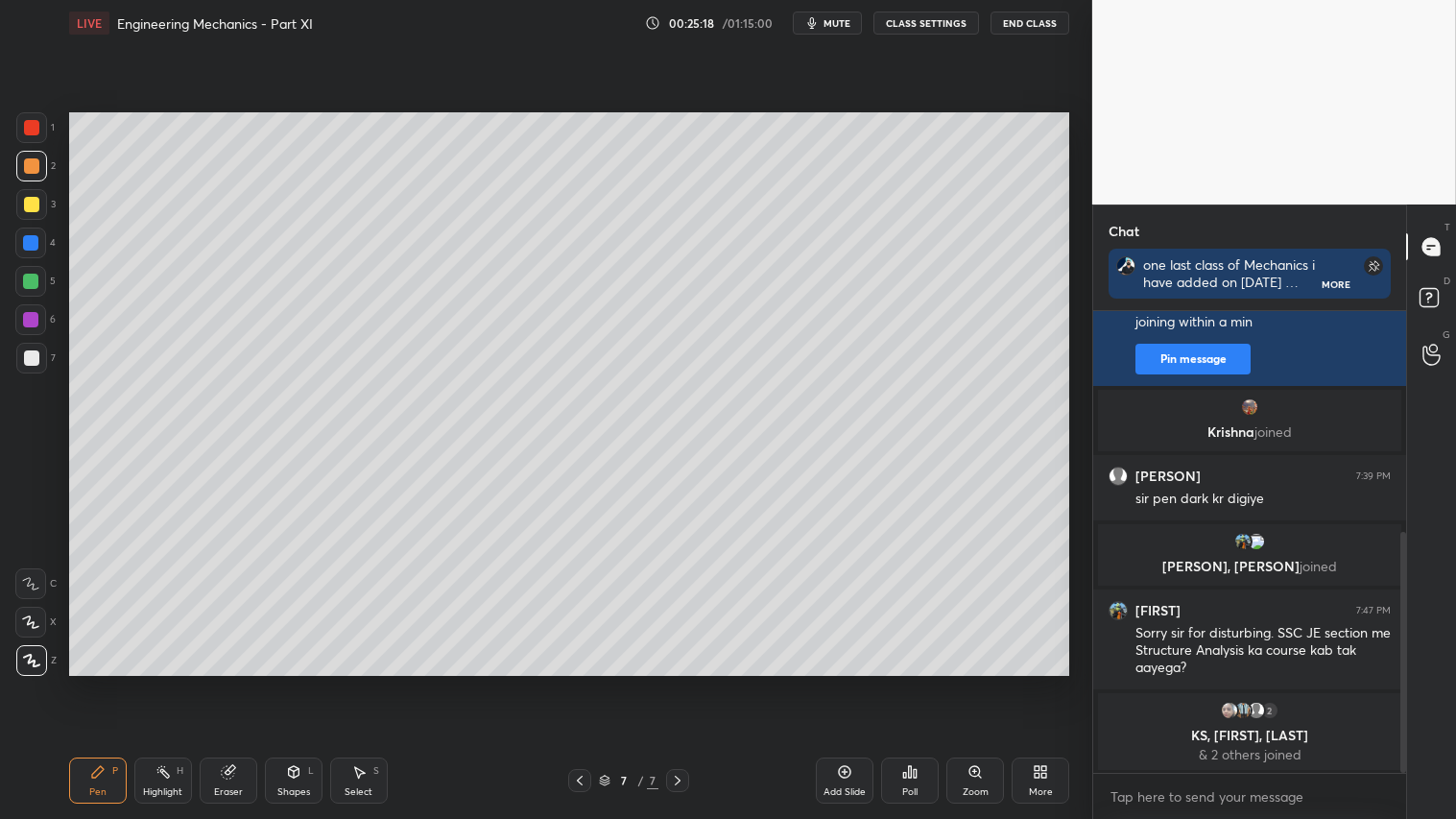 drag, startPoint x: 284, startPoint y: 784, endPoint x: 295, endPoint y: 754, distance: 31.95309 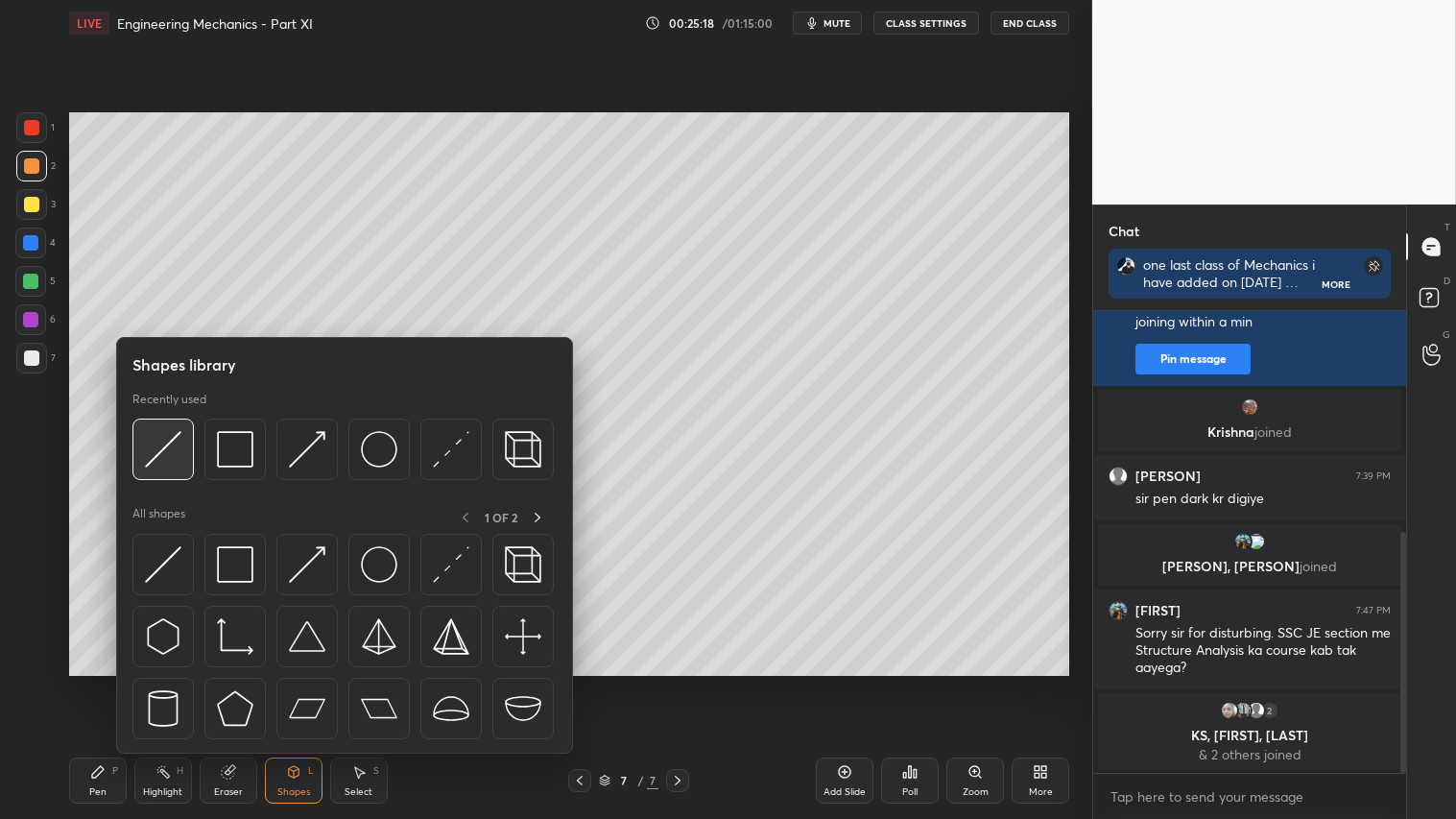 click at bounding box center [163, 449] 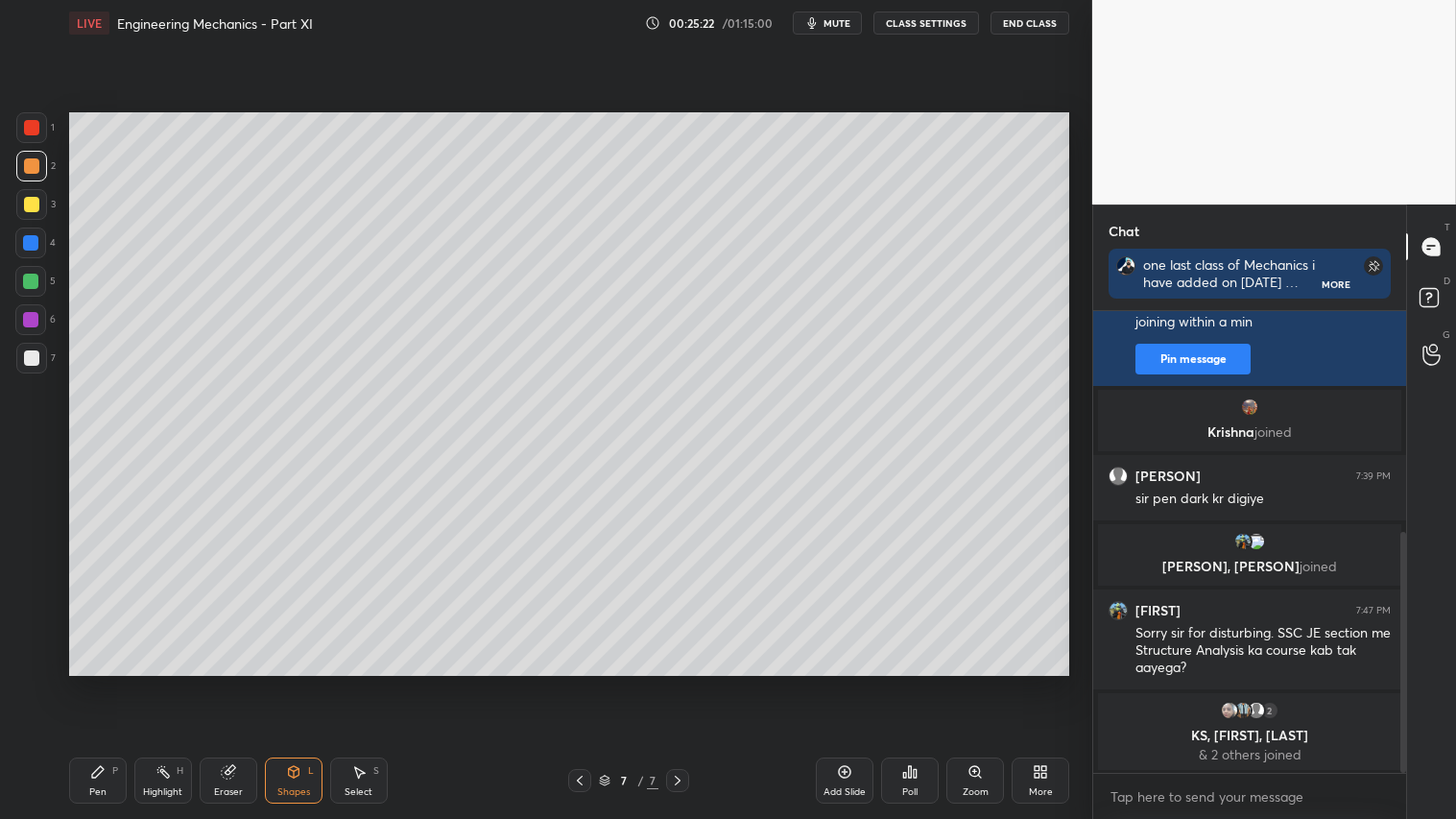drag, startPoint x: 31, startPoint y: 166, endPoint x: 34, endPoint y: 182, distance: 16.278821 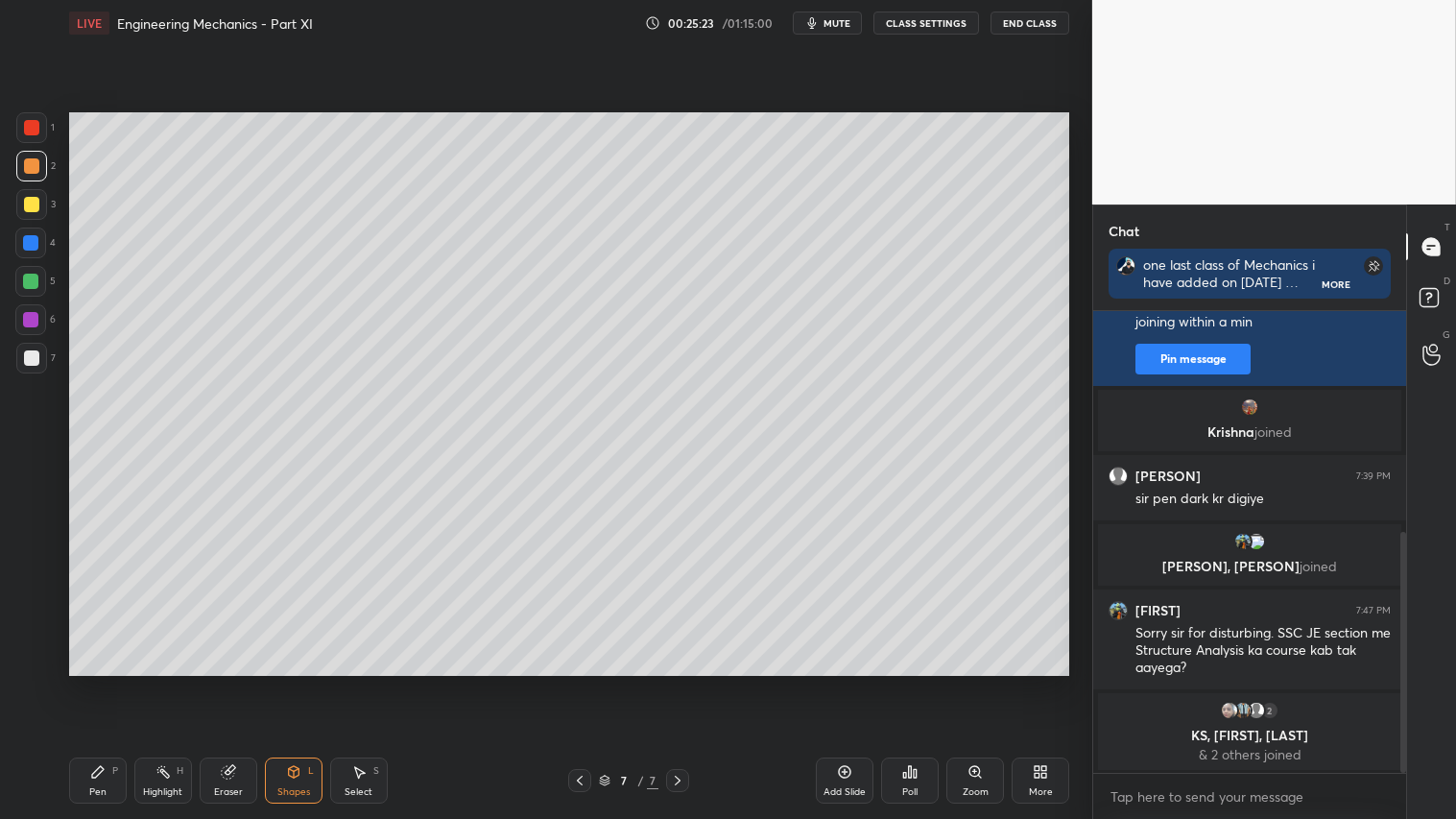 click on "Pen P" at bounding box center [98, 781] 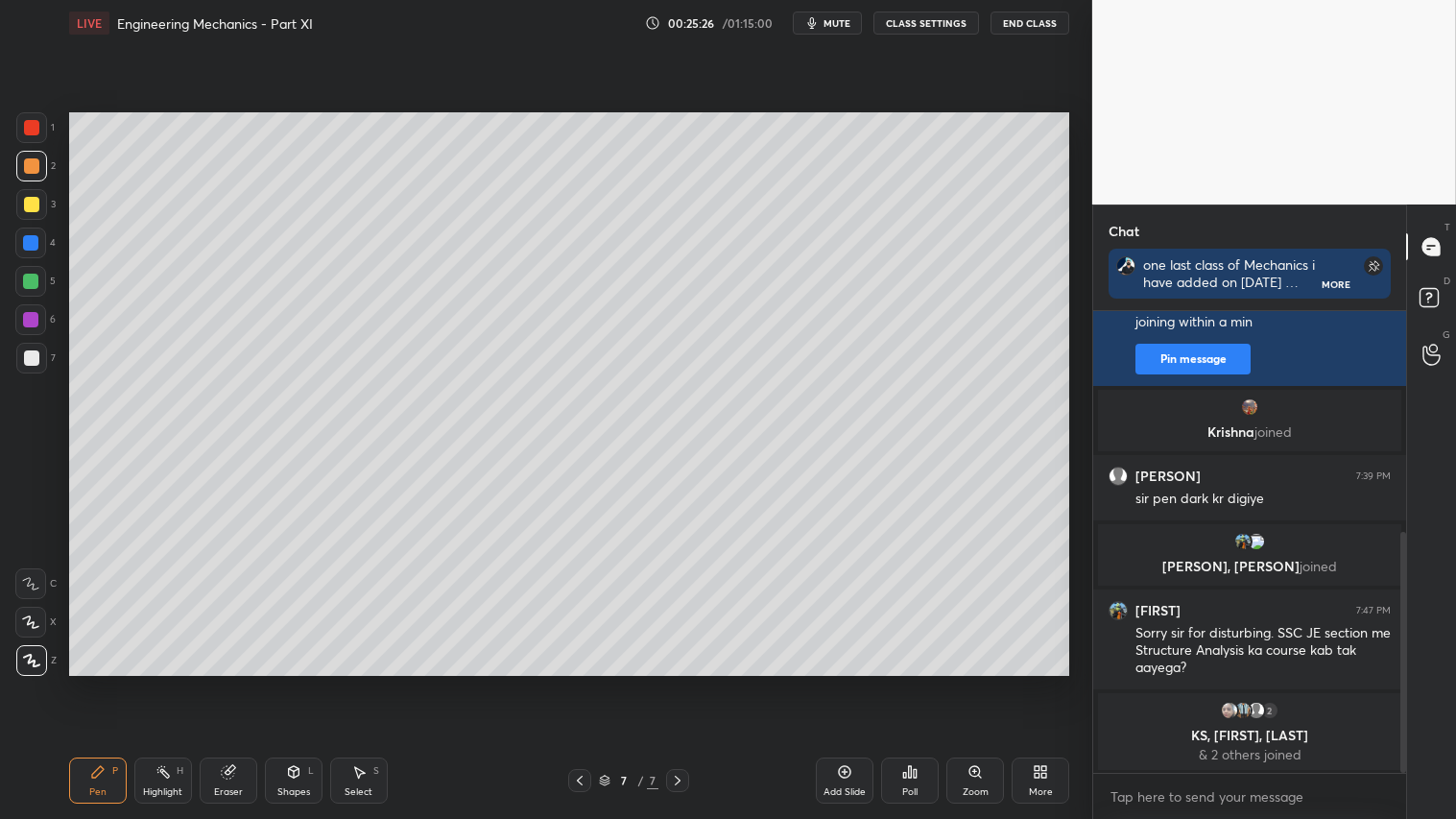 click on "Add Slide" at bounding box center [845, 781] 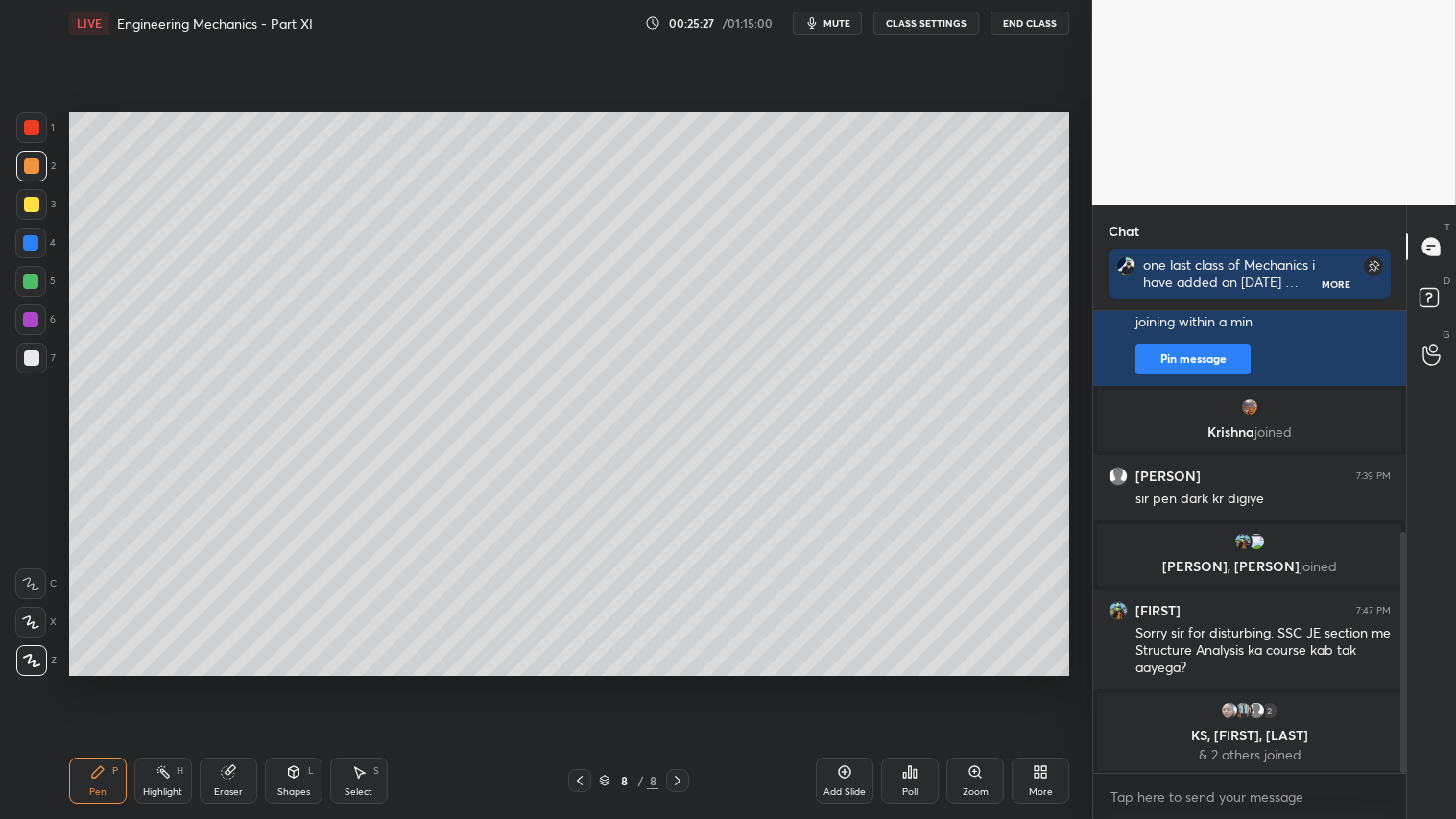click at bounding box center (31, 281) 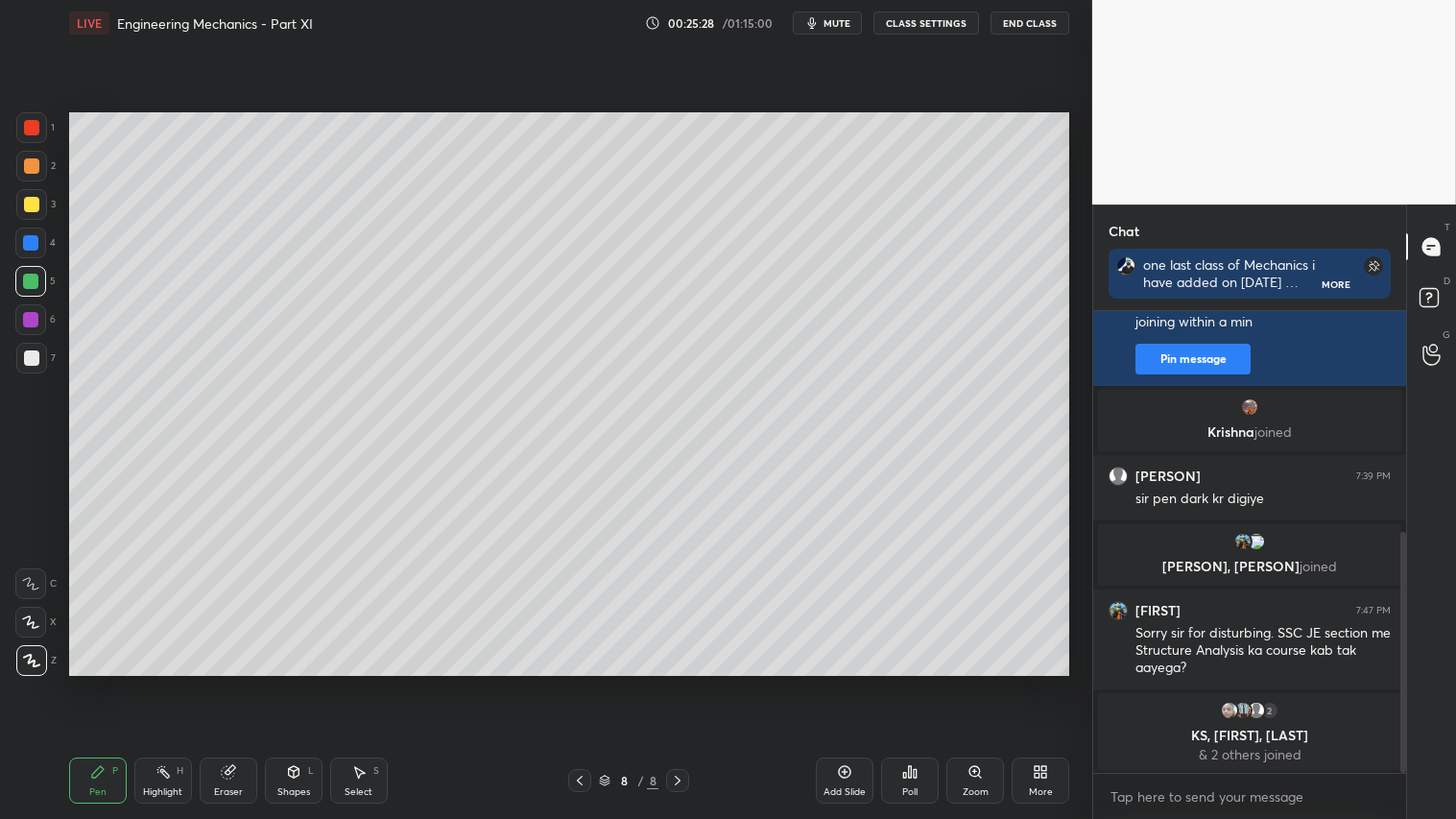 click on "Pen" at bounding box center (98, 792) 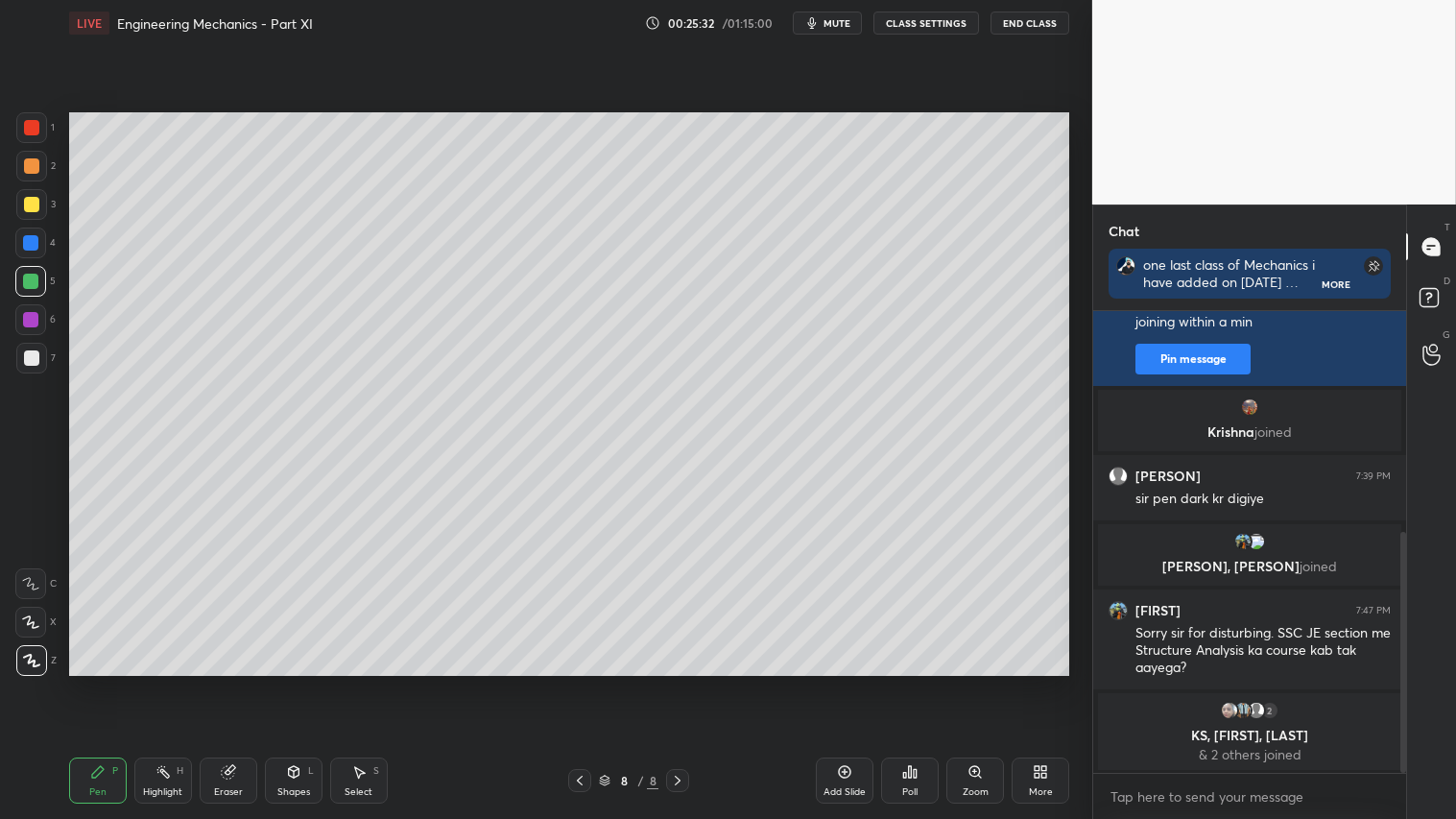 drag, startPoint x: 300, startPoint y: 788, endPoint x: 301, endPoint y: 762, distance: 26.019224 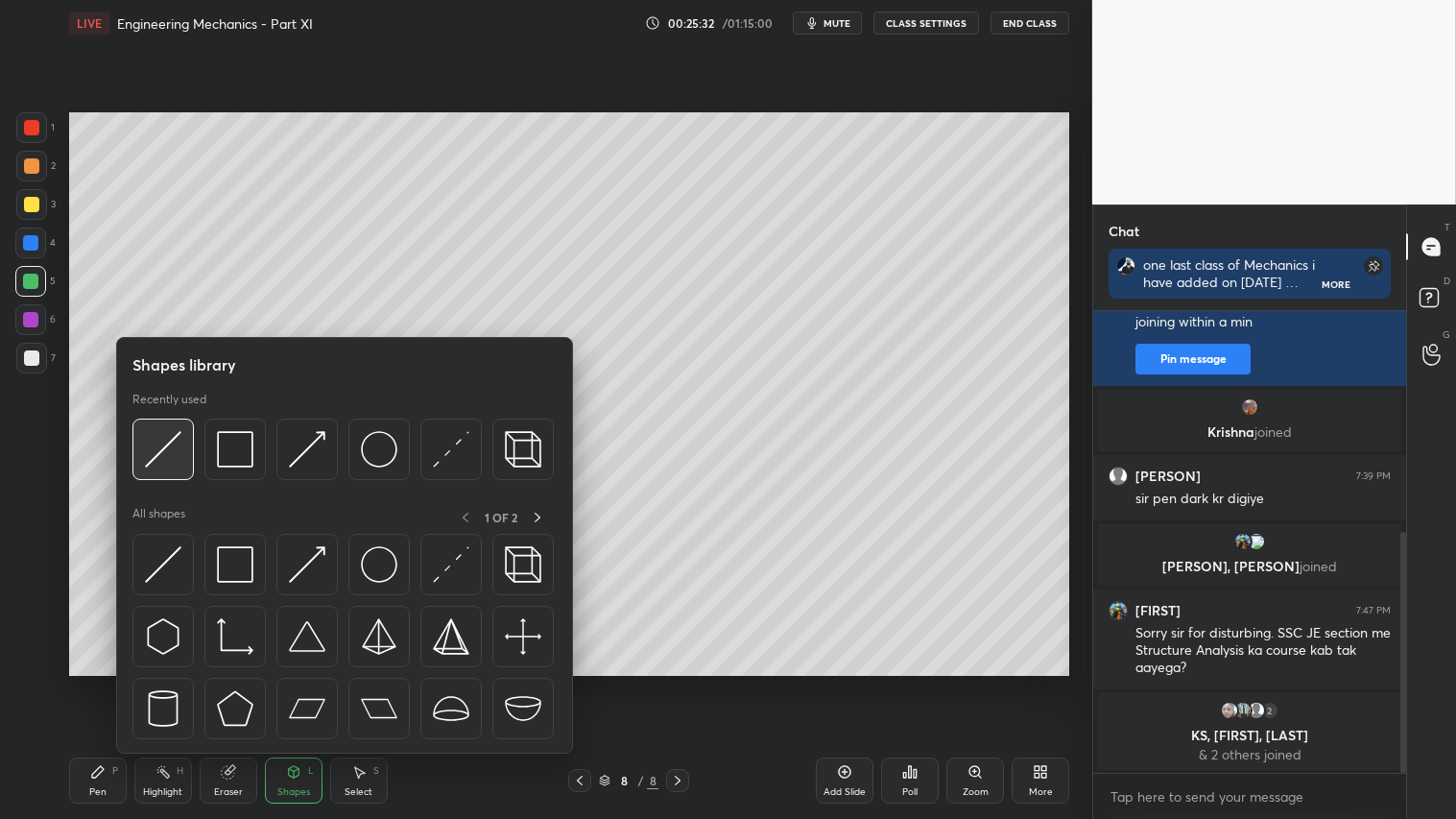 click at bounding box center (163, 449) 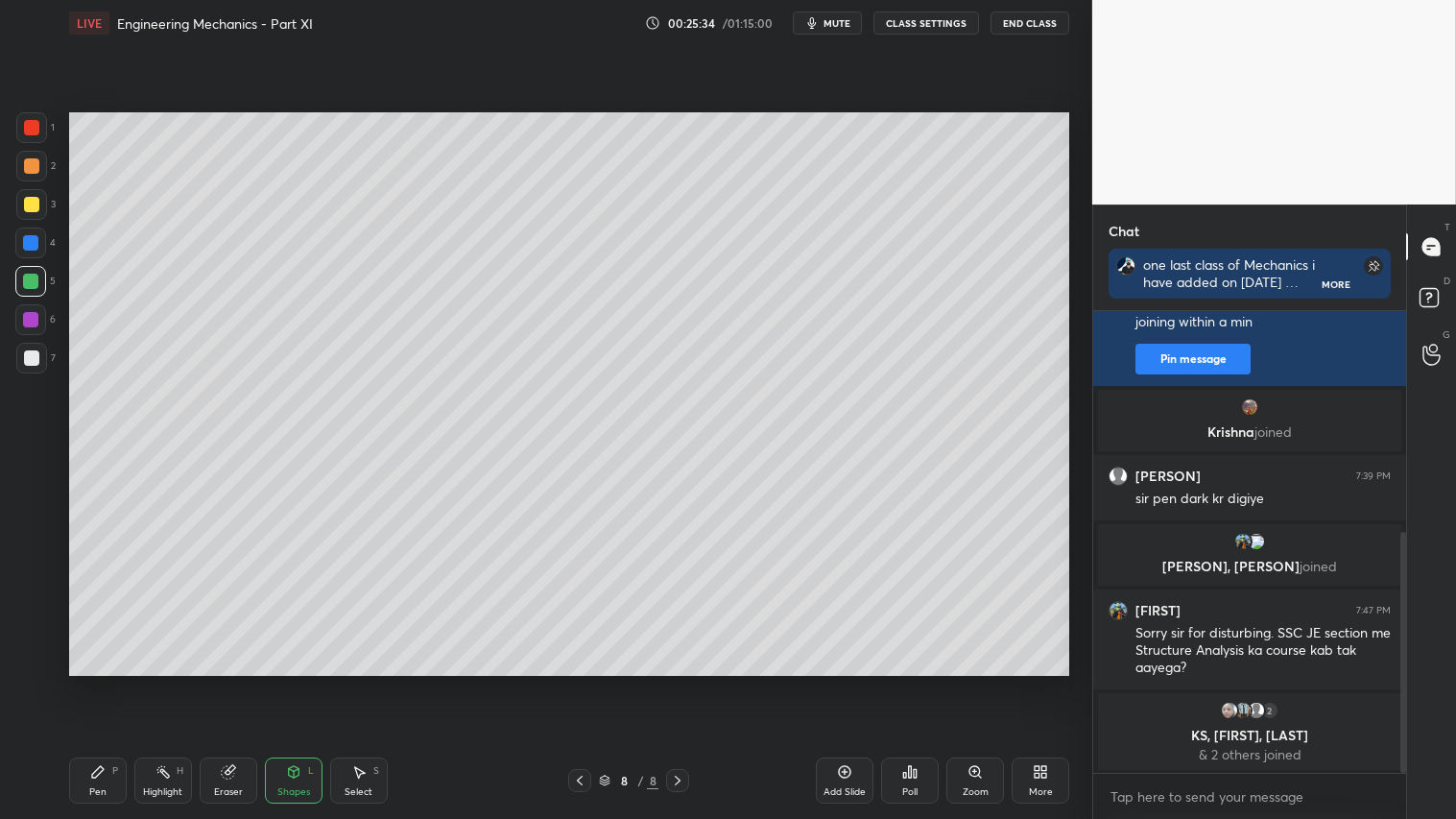 click at bounding box center [32, 205] 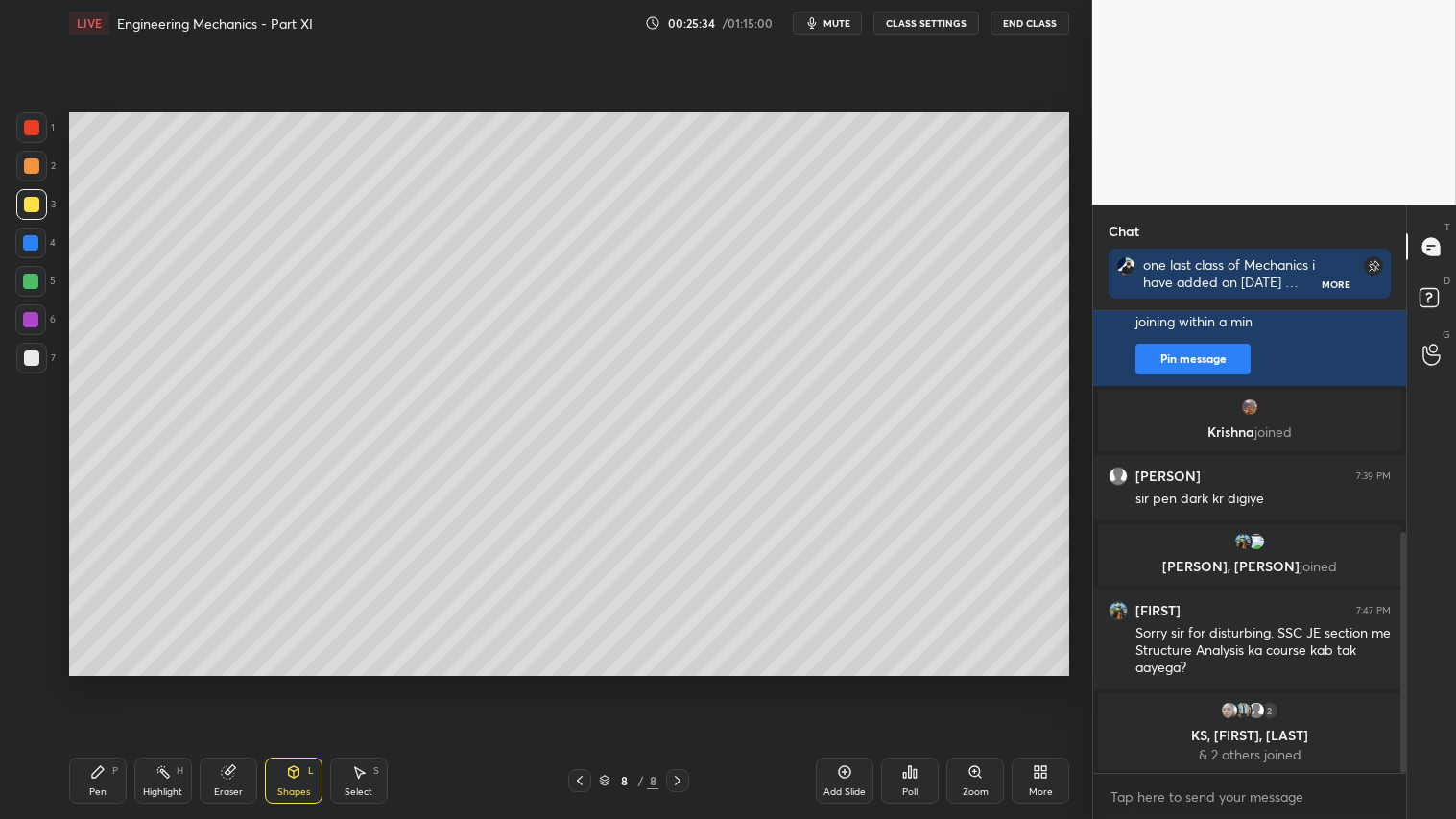 click 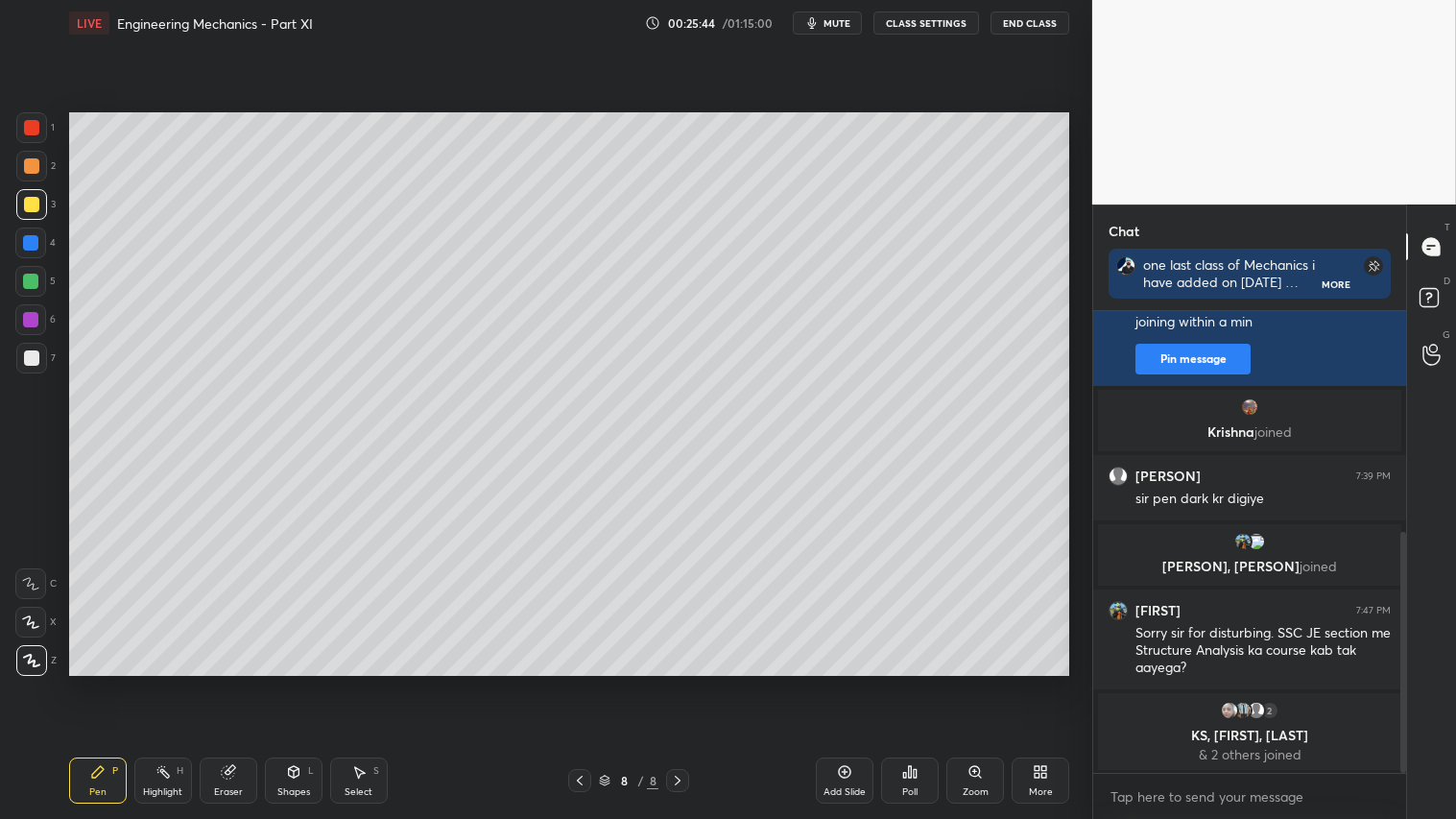 drag, startPoint x: 298, startPoint y: 765, endPoint x: 298, endPoint y: 754, distance: 11 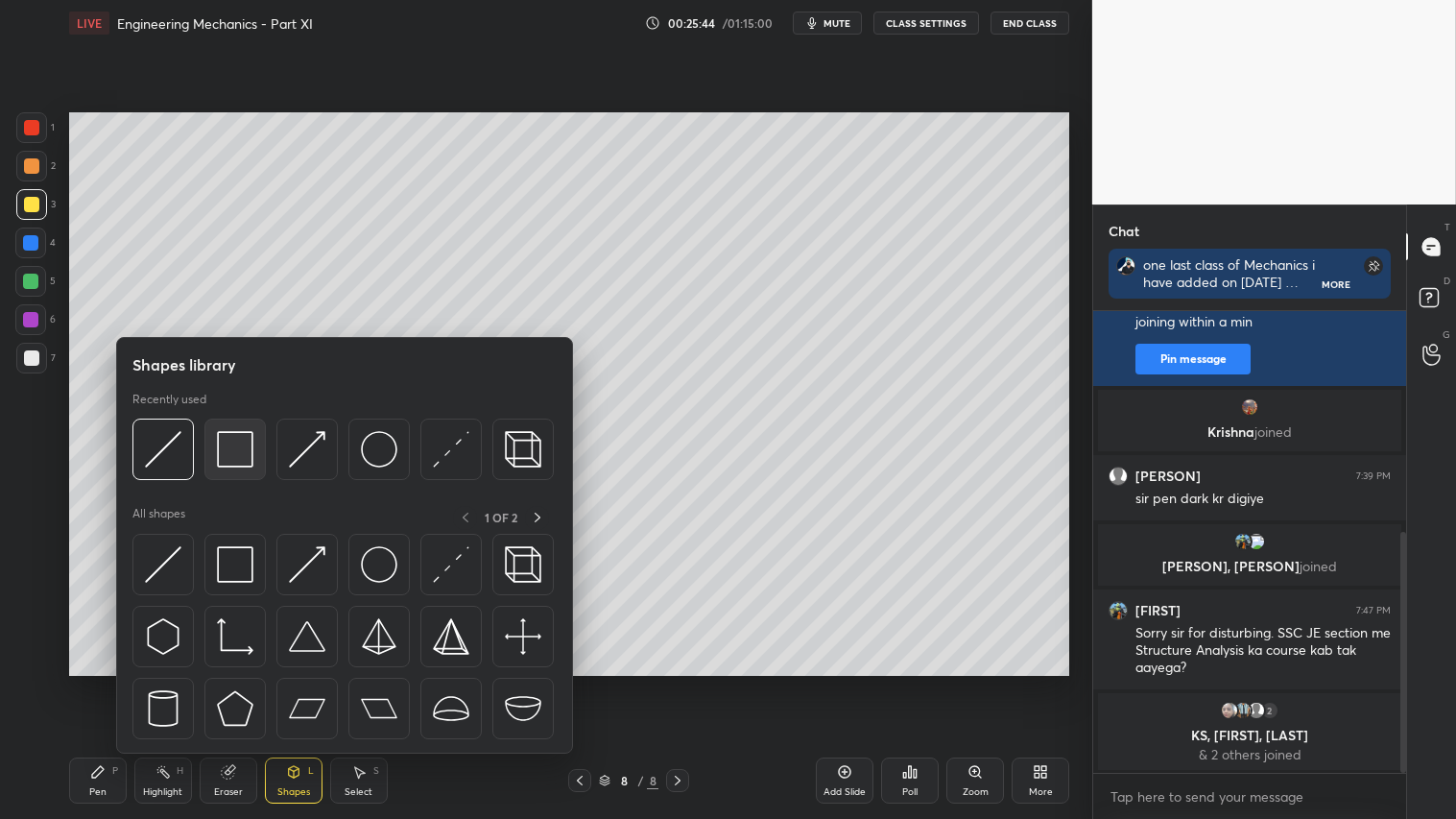 click at bounding box center [235, 449] 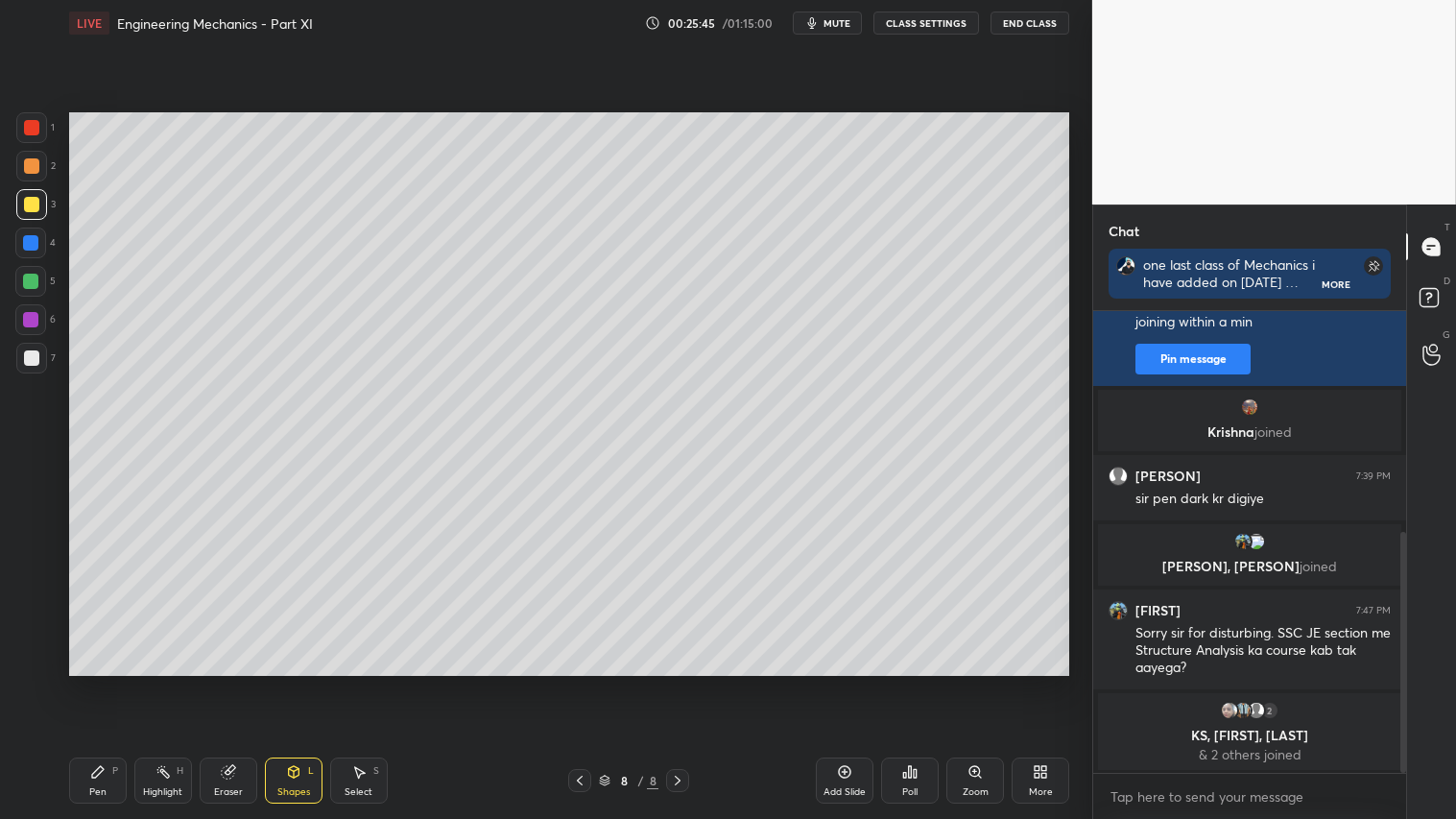 drag, startPoint x: 33, startPoint y: 360, endPoint x: 56, endPoint y: 341, distance: 29.833 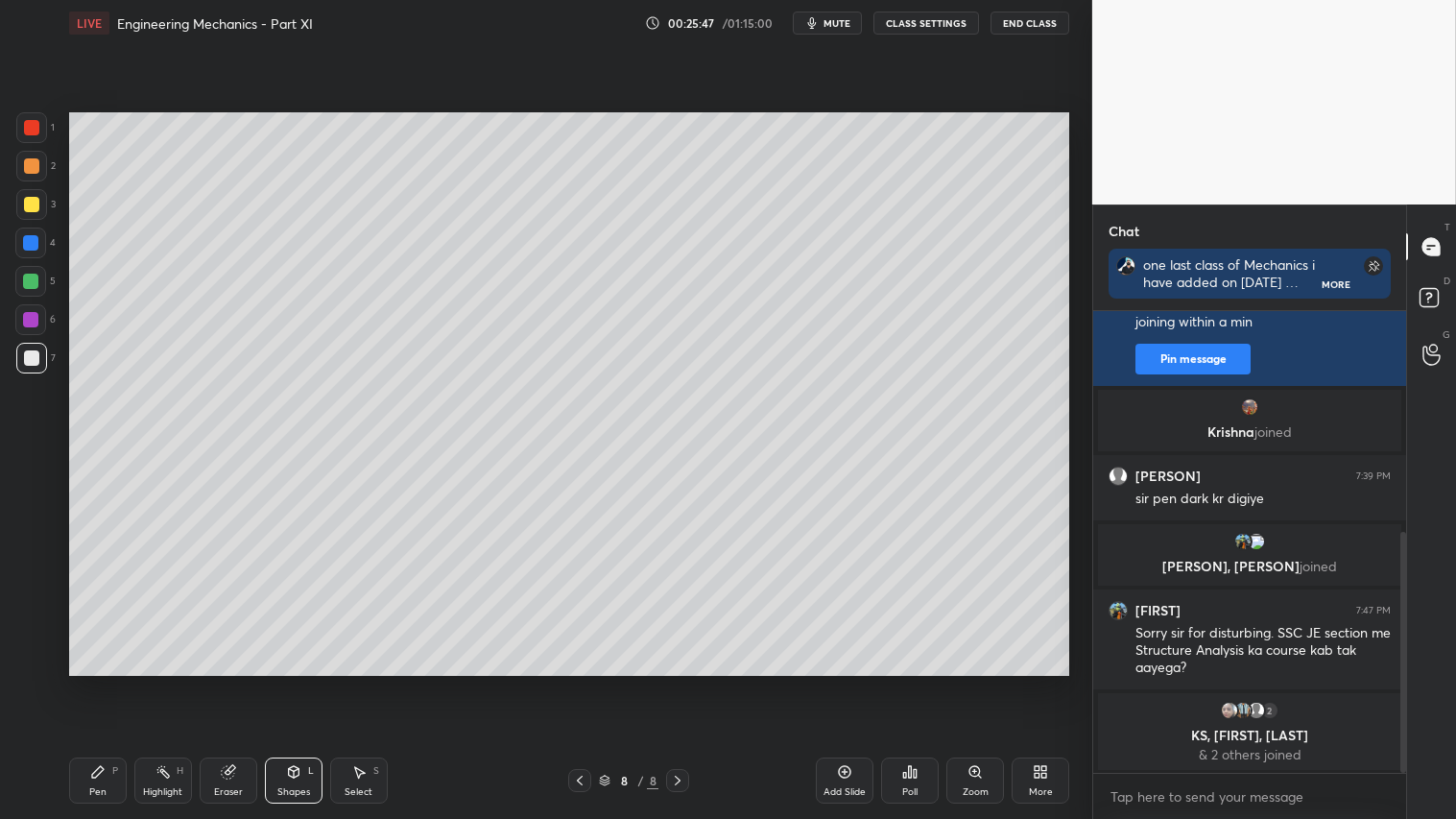 click at bounding box center [32, 205] 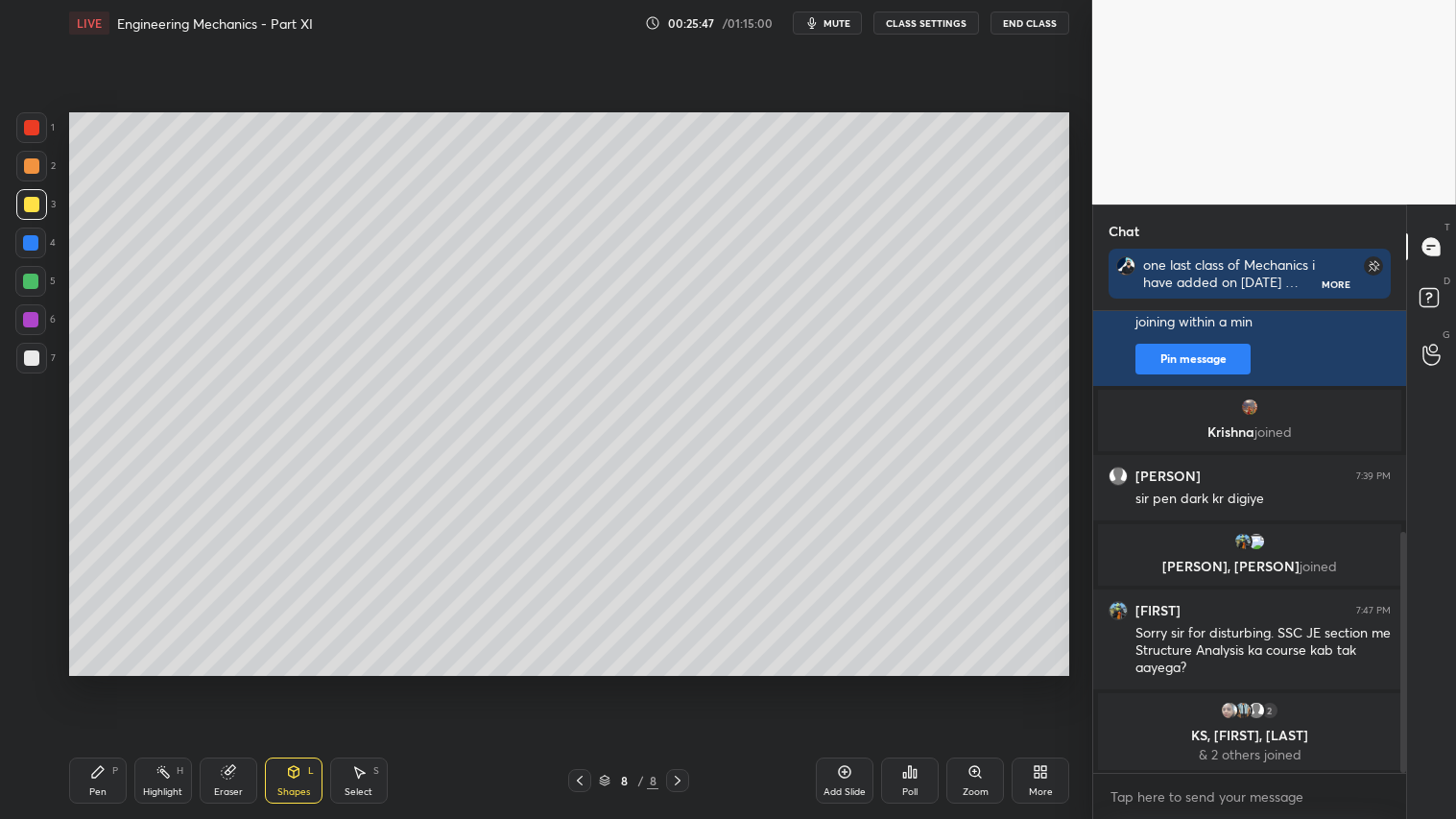click on "Pen P" at bounding box center (98, 781) 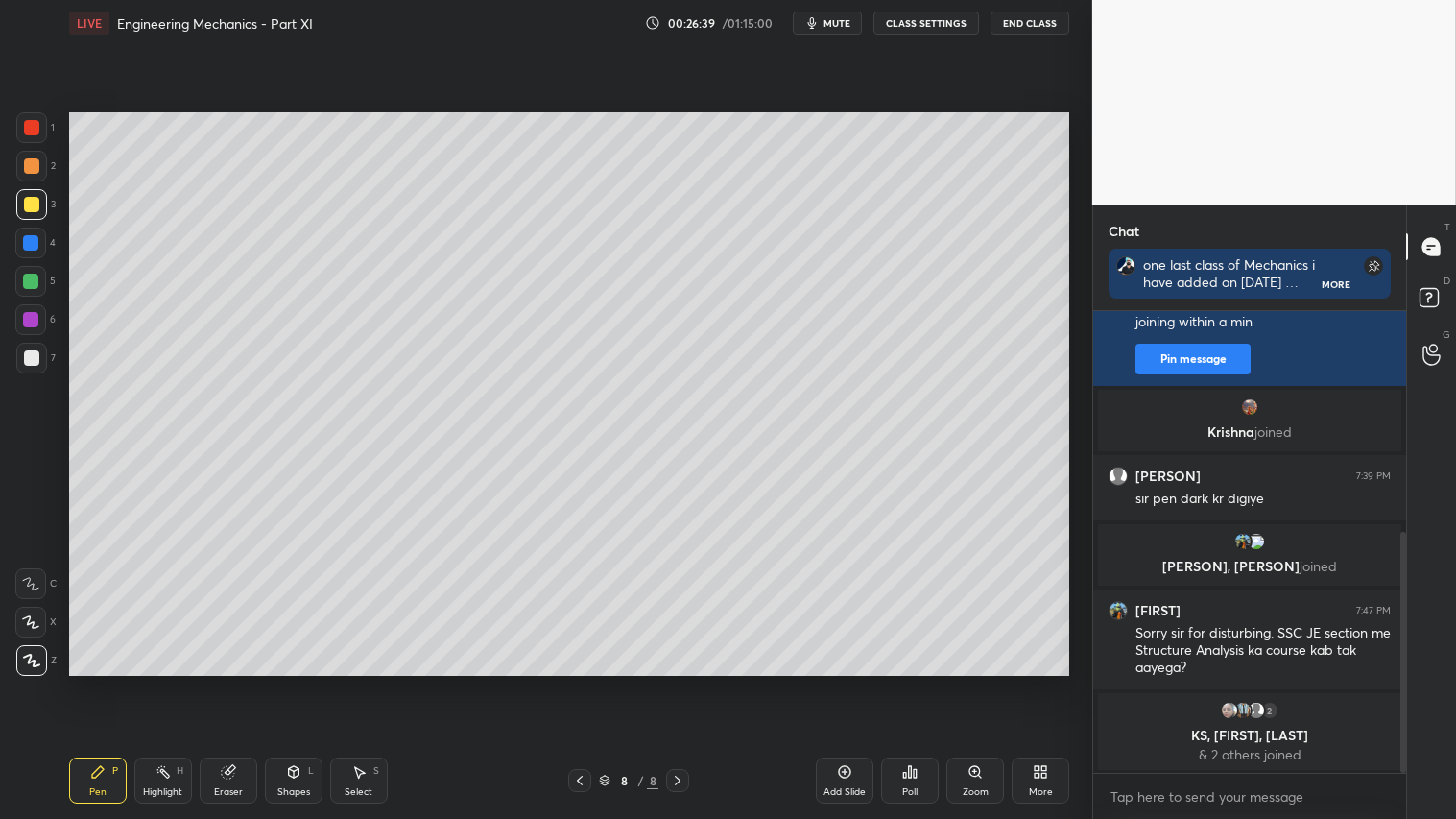click on "L" at bounding box center (311, 771) 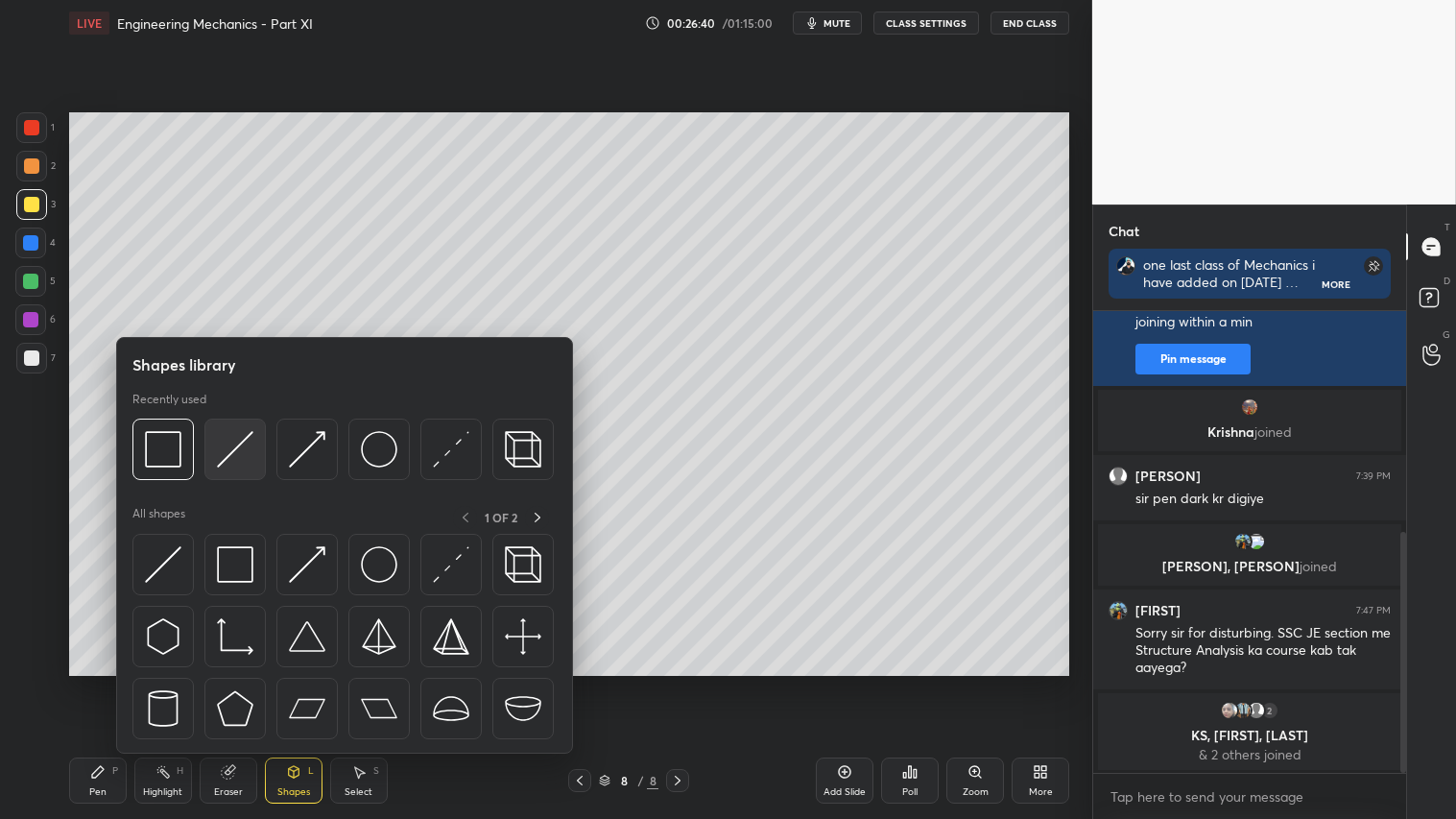 click at bounding box center (235, 449) 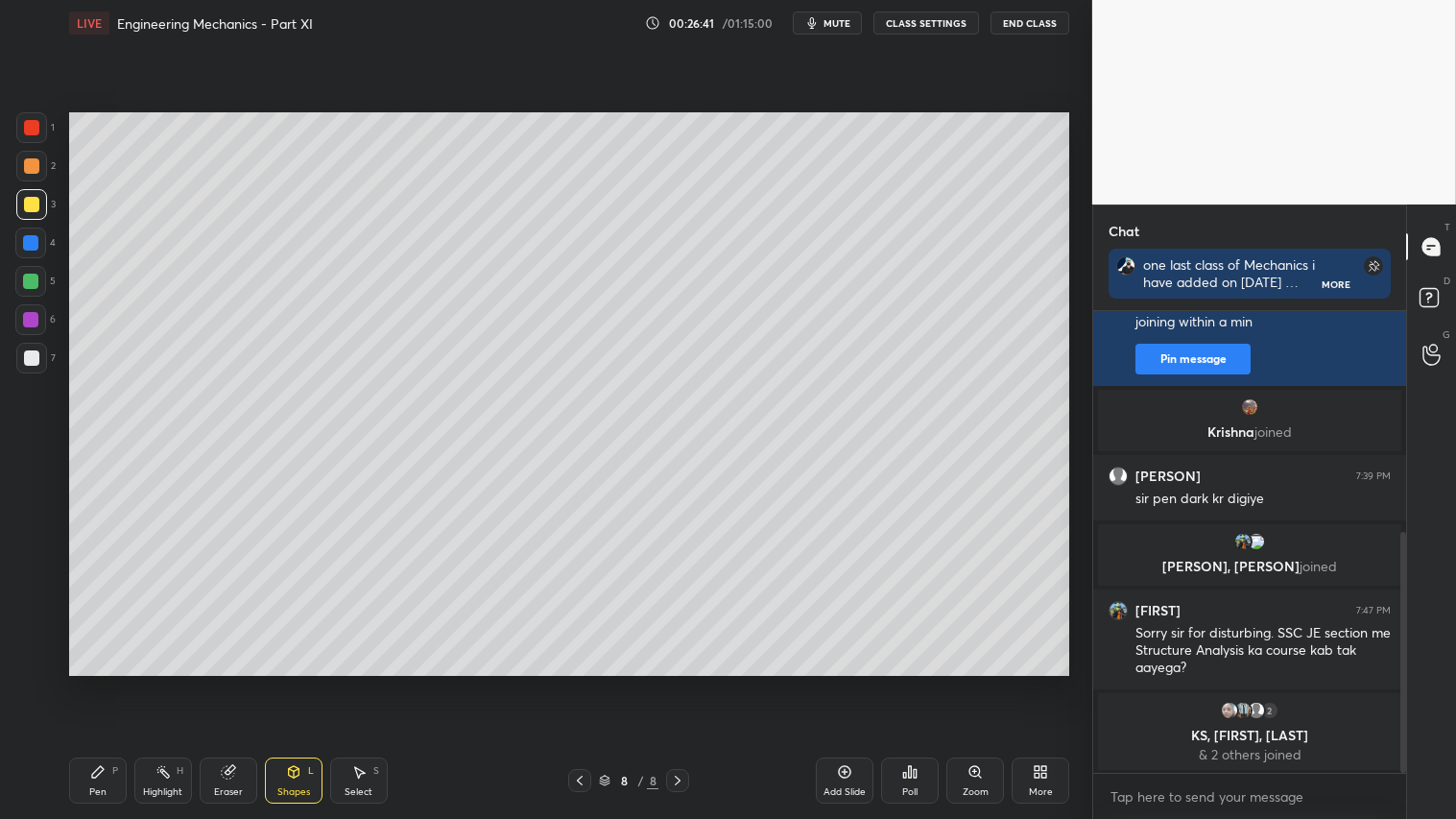 click at bounding box center [32, 358] 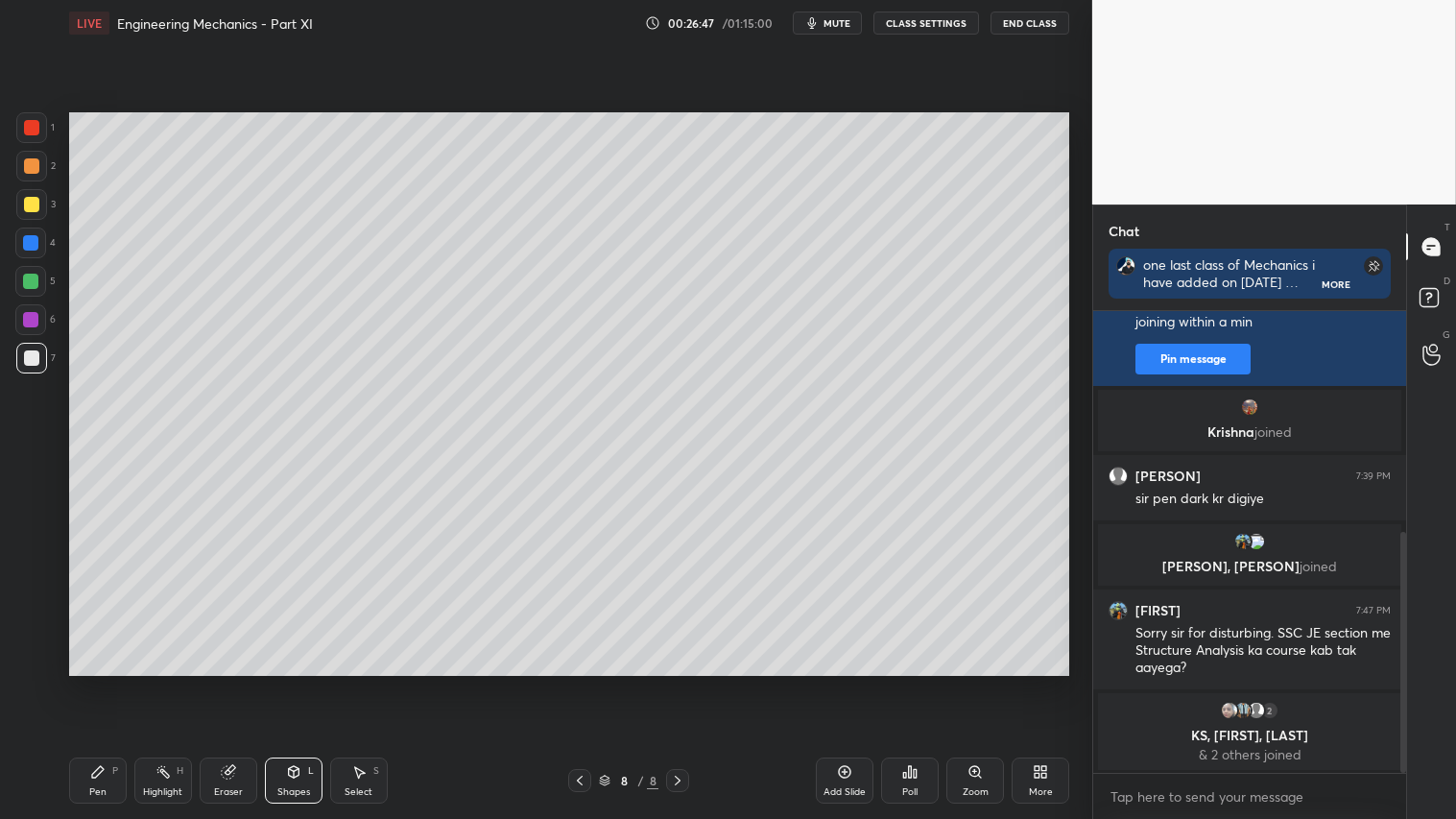 click on "2" at bounding box center (36, 170) 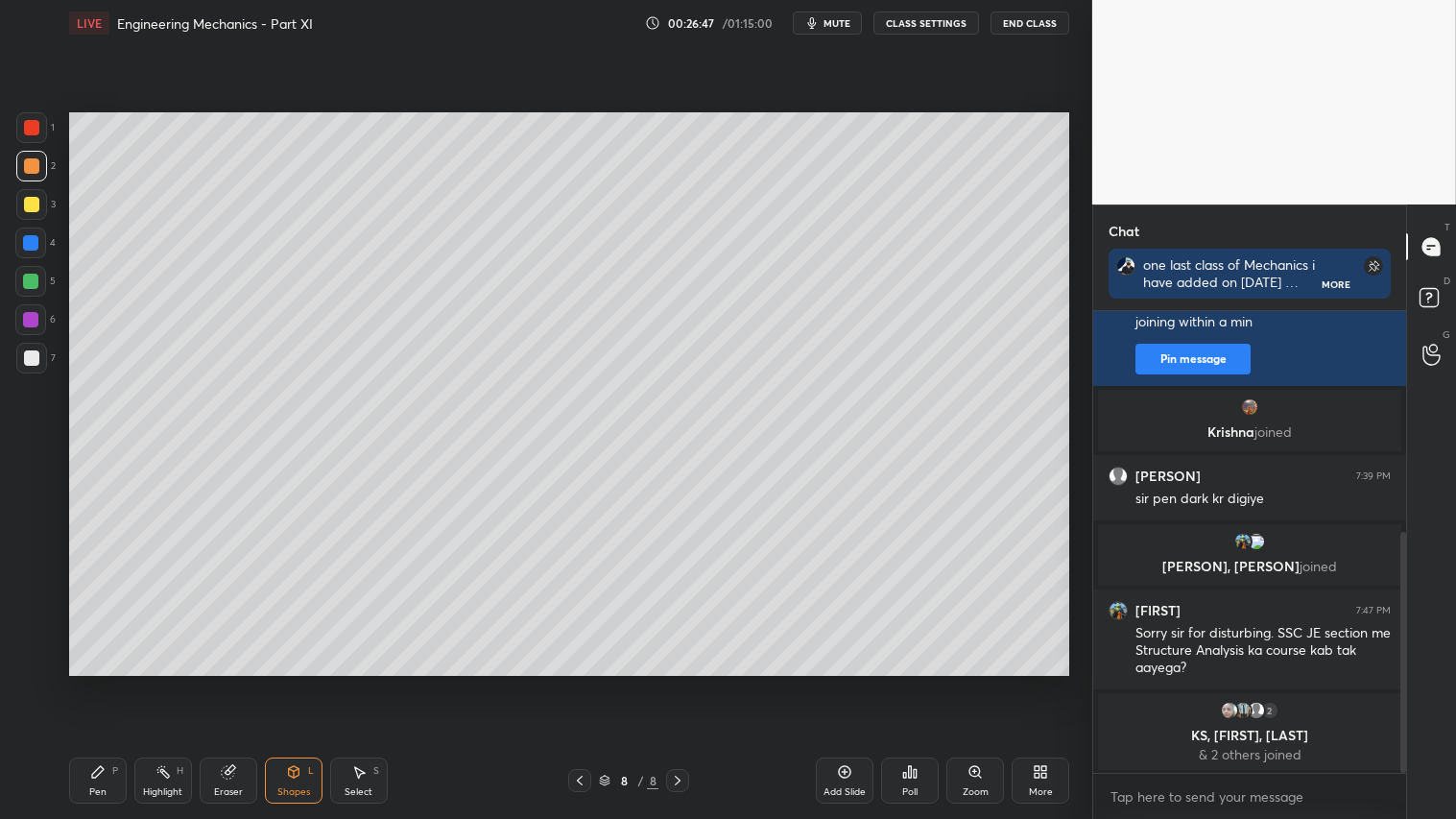 click at bounding box center (32, 205) 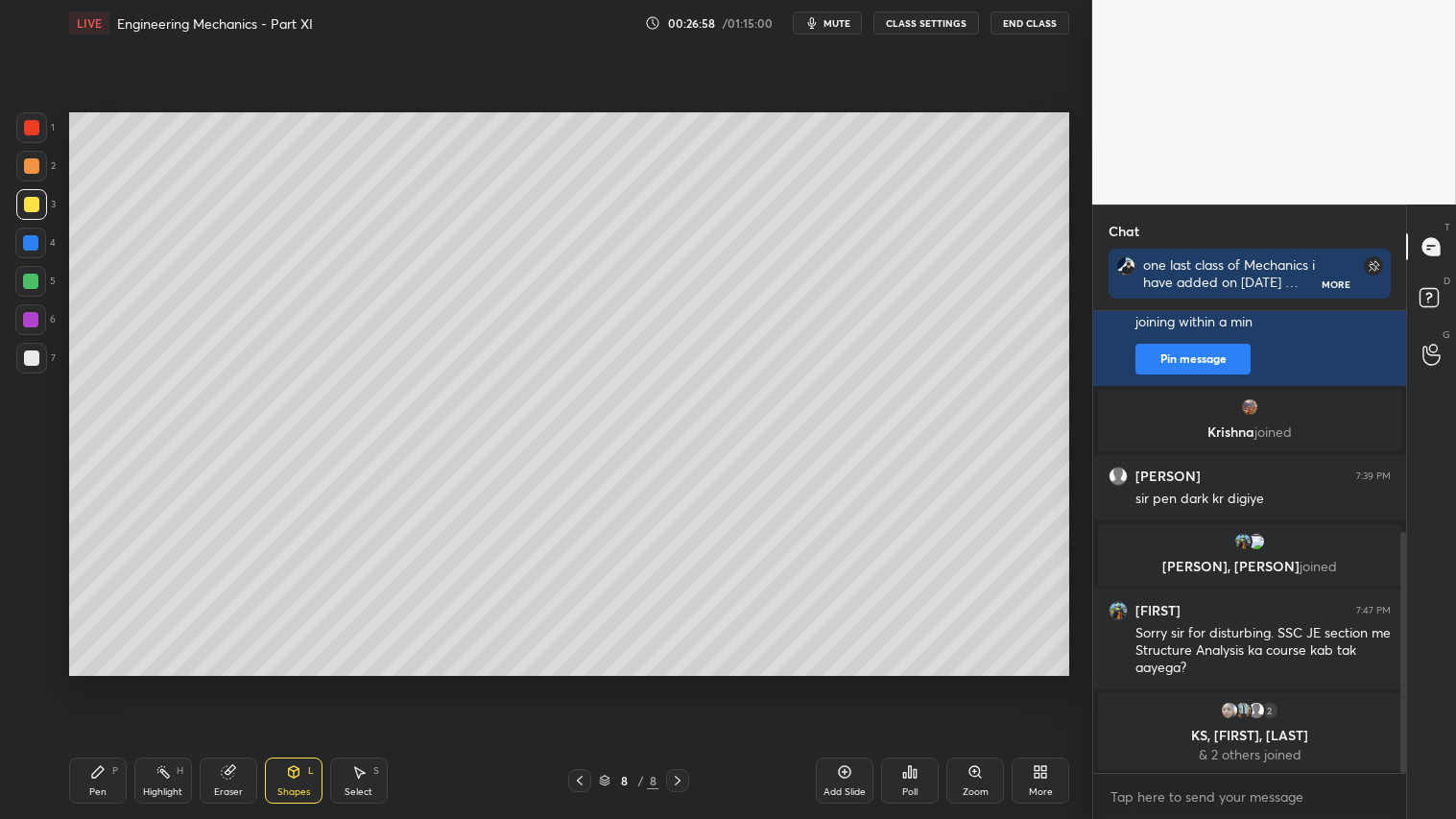 click 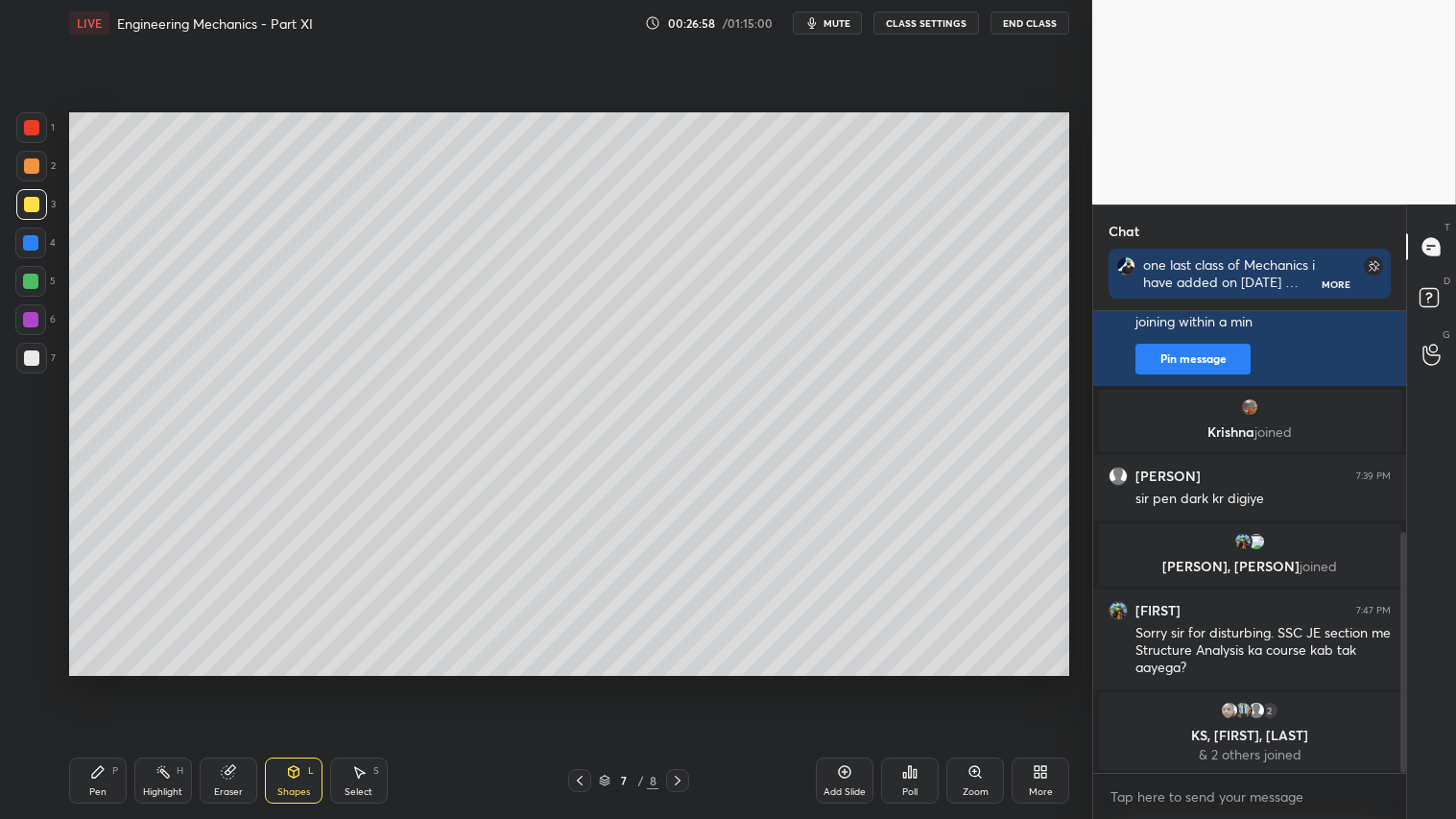 click 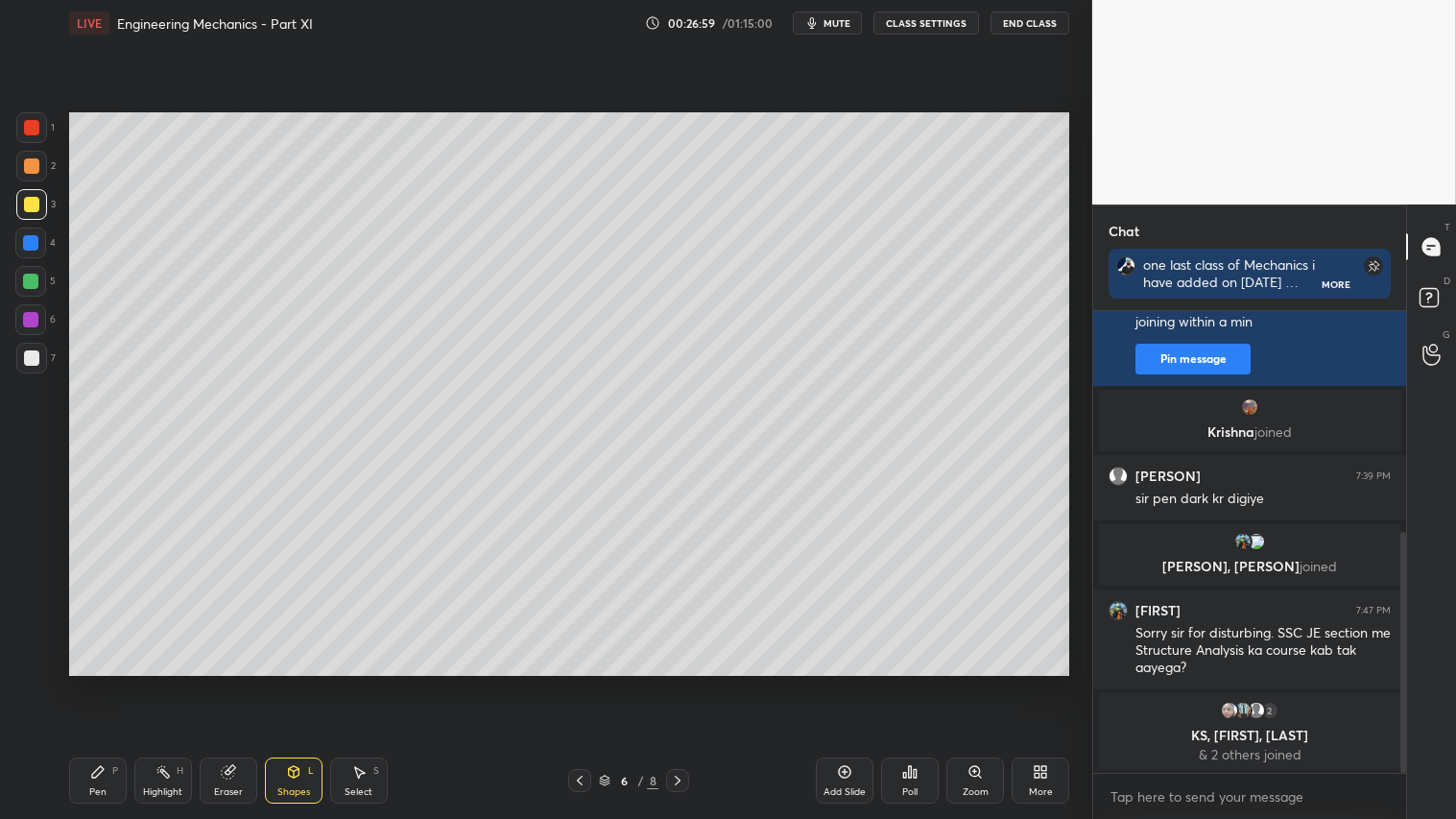 click 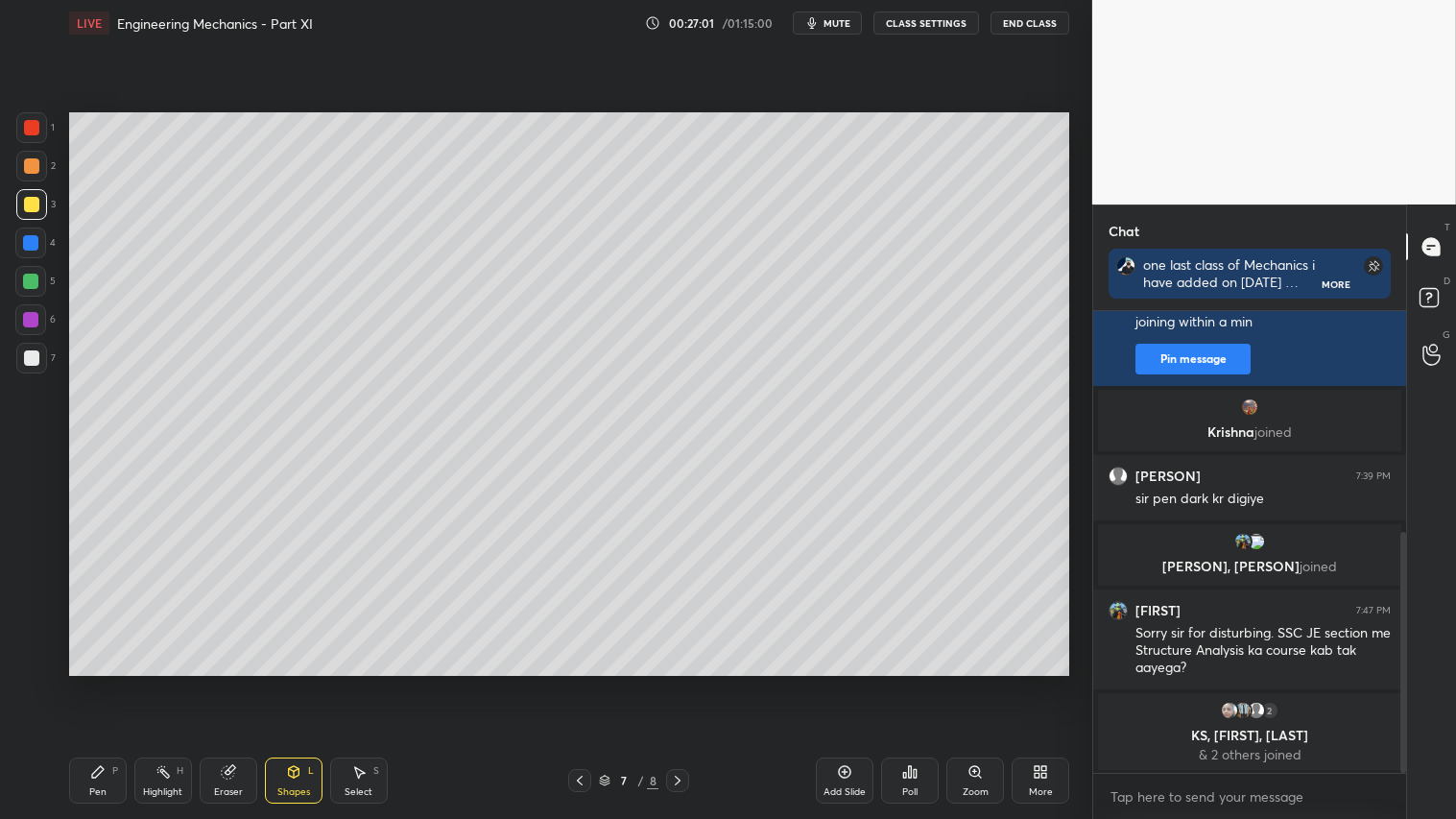 click 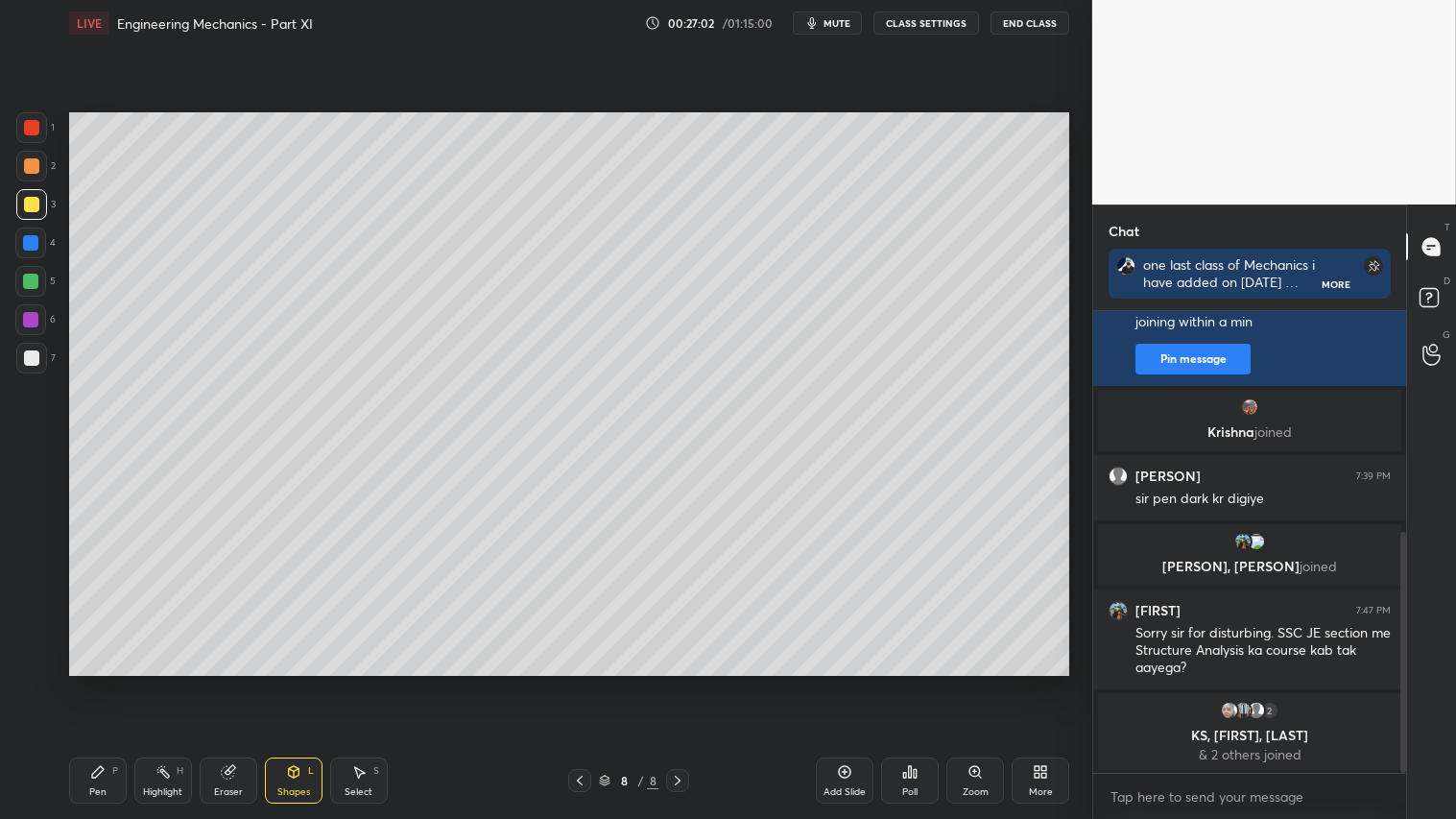 click at bounding box center (32, 358) 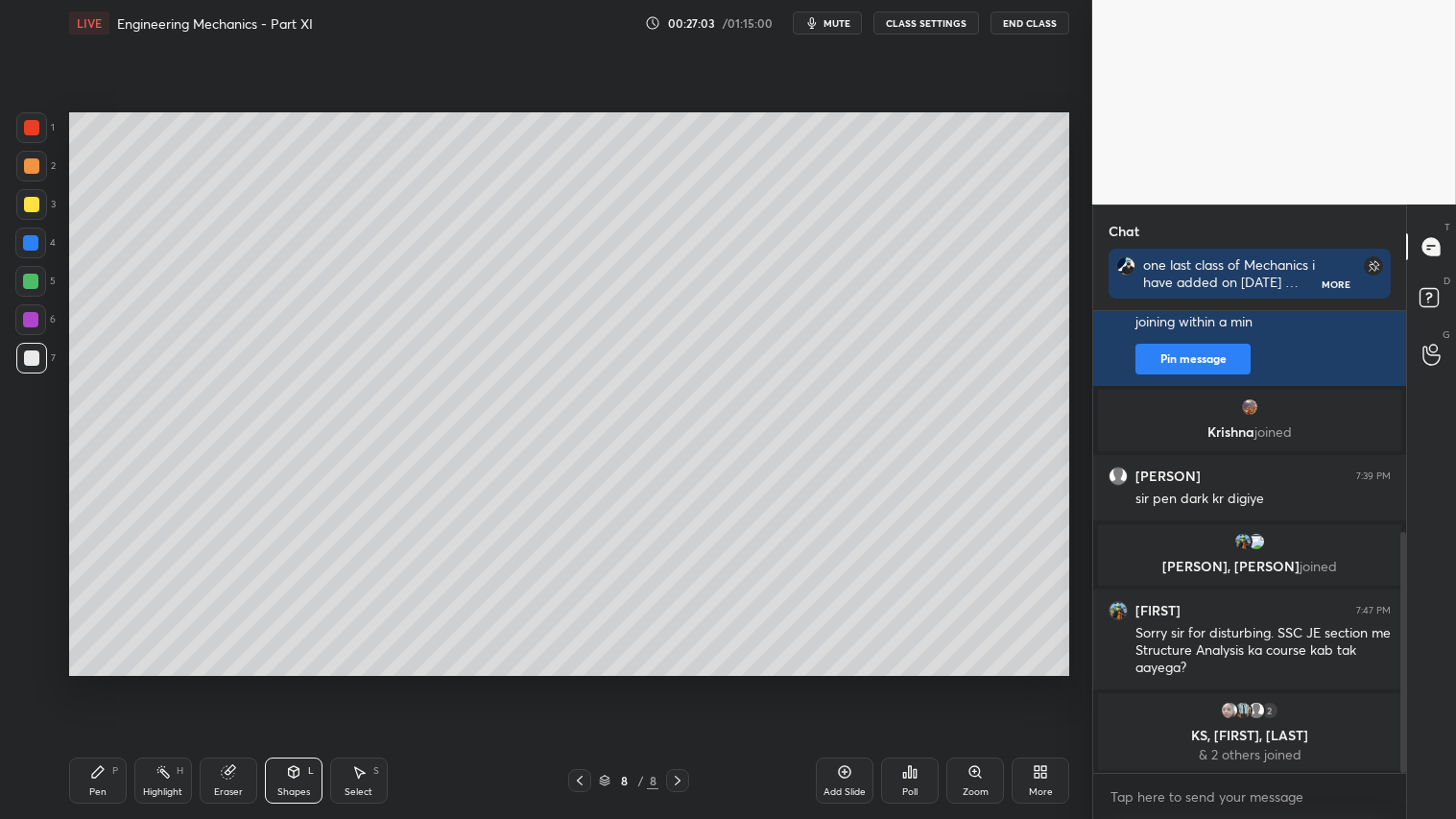 click on "Pen" at bounding box center (98, 792) 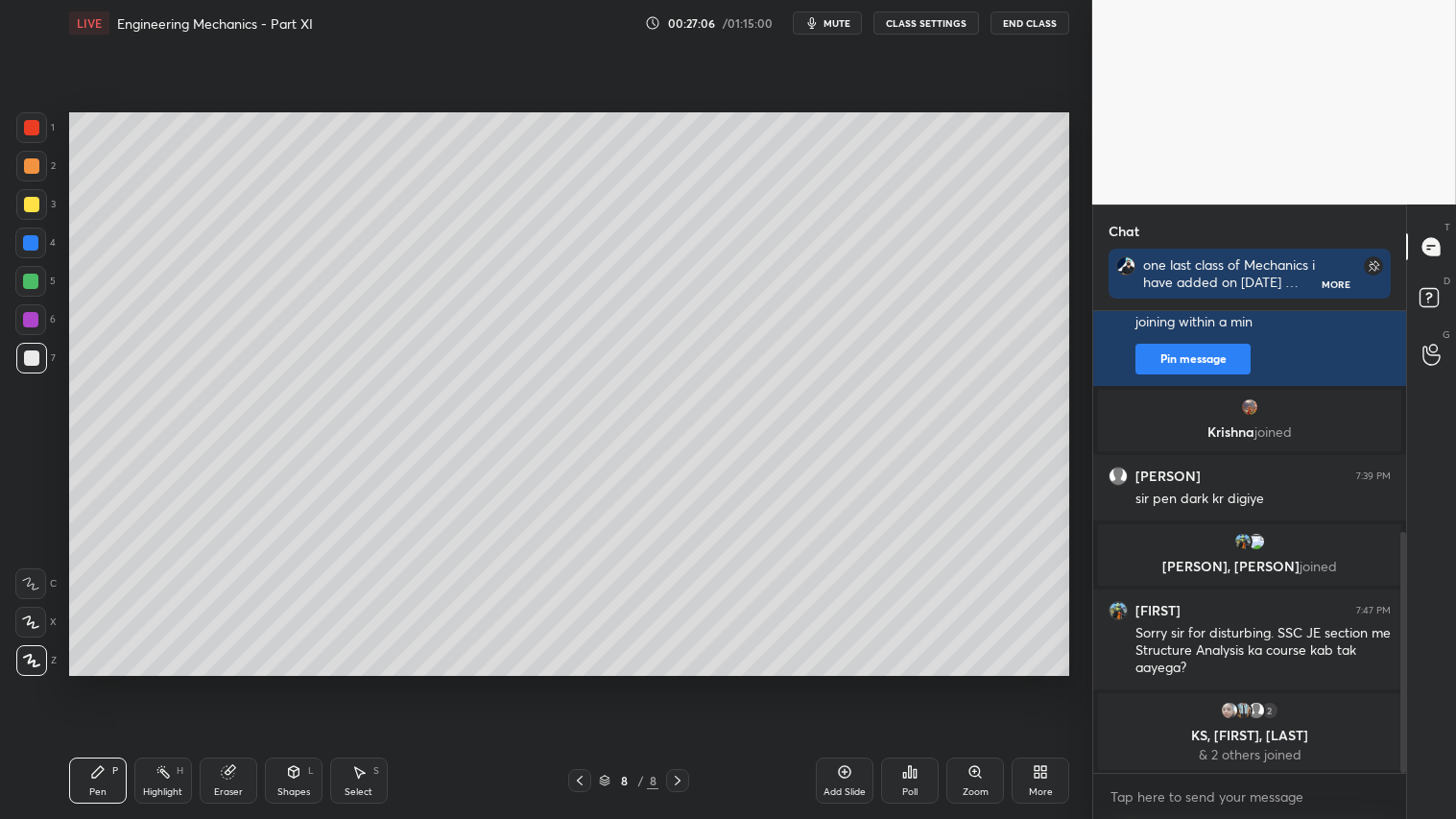 click at bounding box center [32, 205] 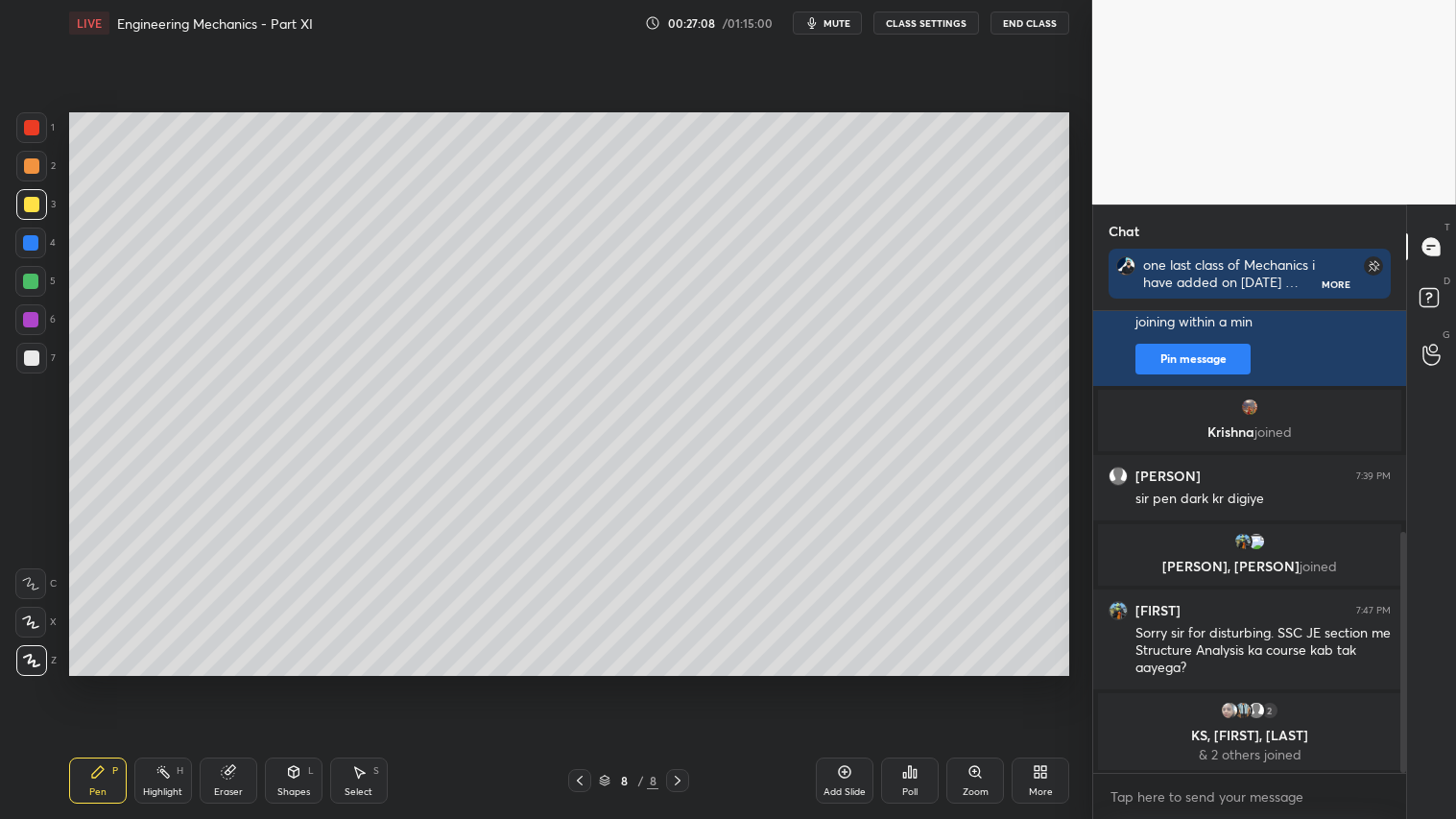 drag, startPoint x: 282, startPoint y: 783, endPoint x: 295, endPoint y: 764, distance: 23.021729 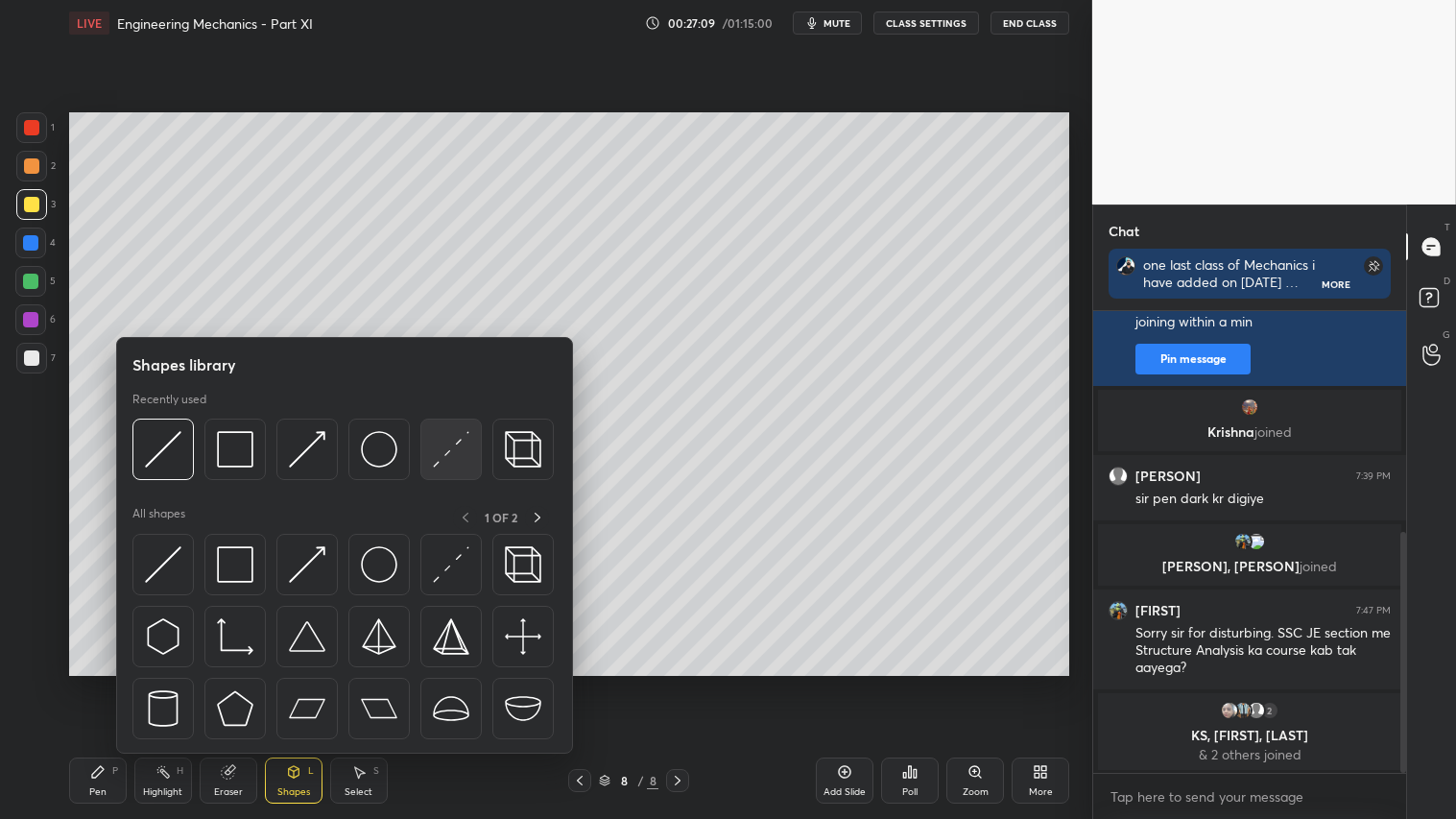 click at bounding box center (451, 449) 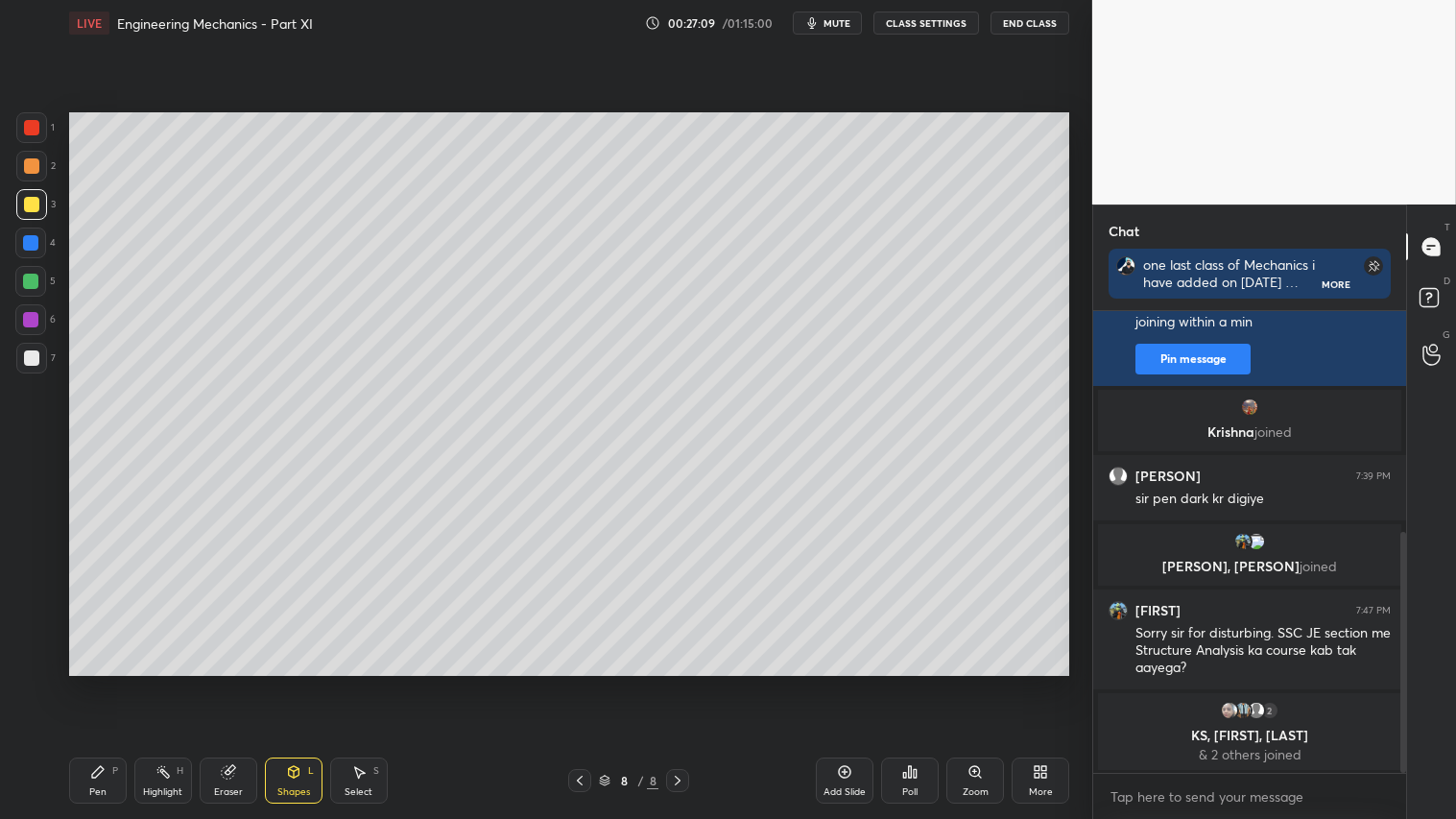 click at bounding box center [32, 358] 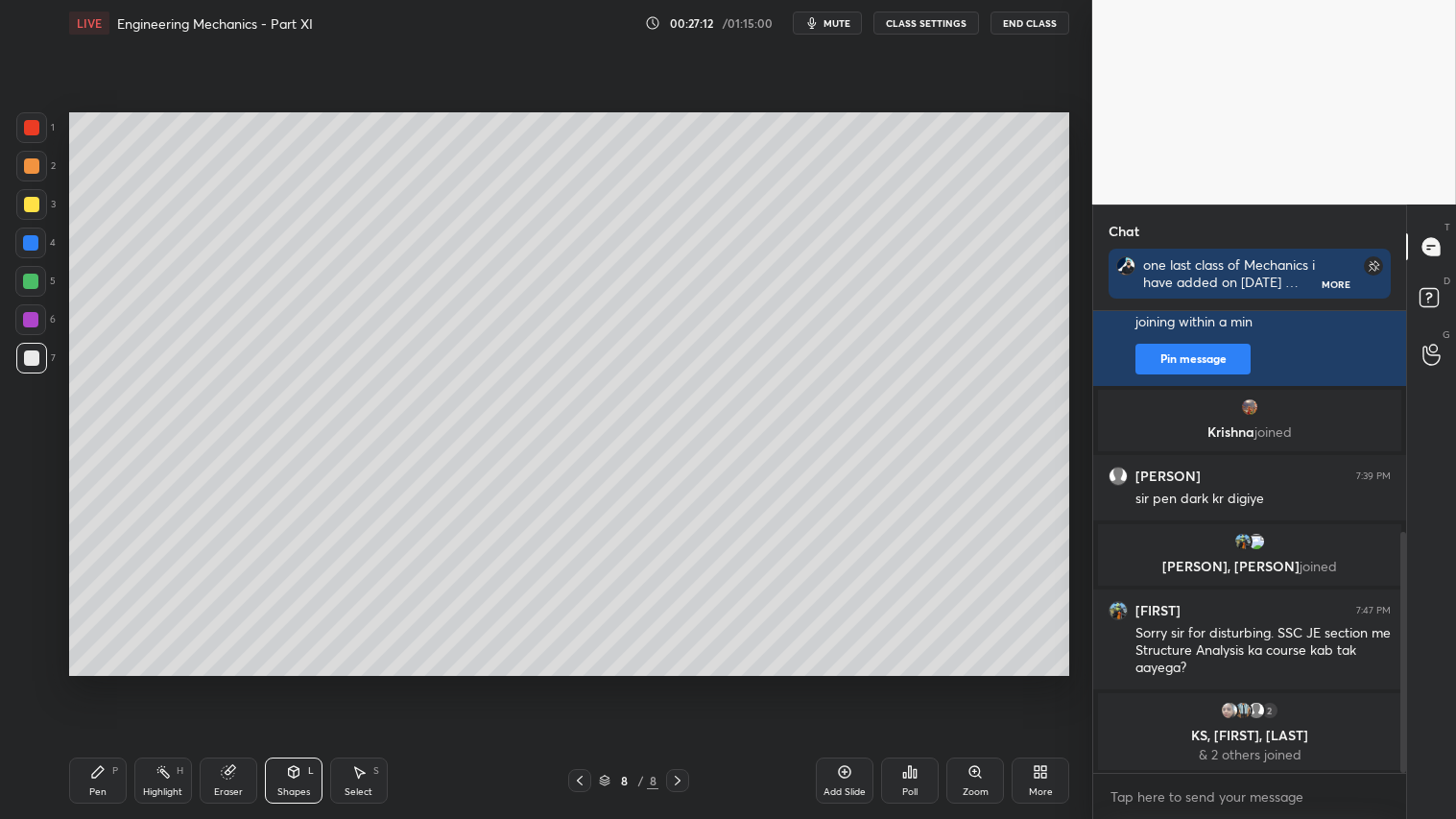 click at bounding box center [32, 205] 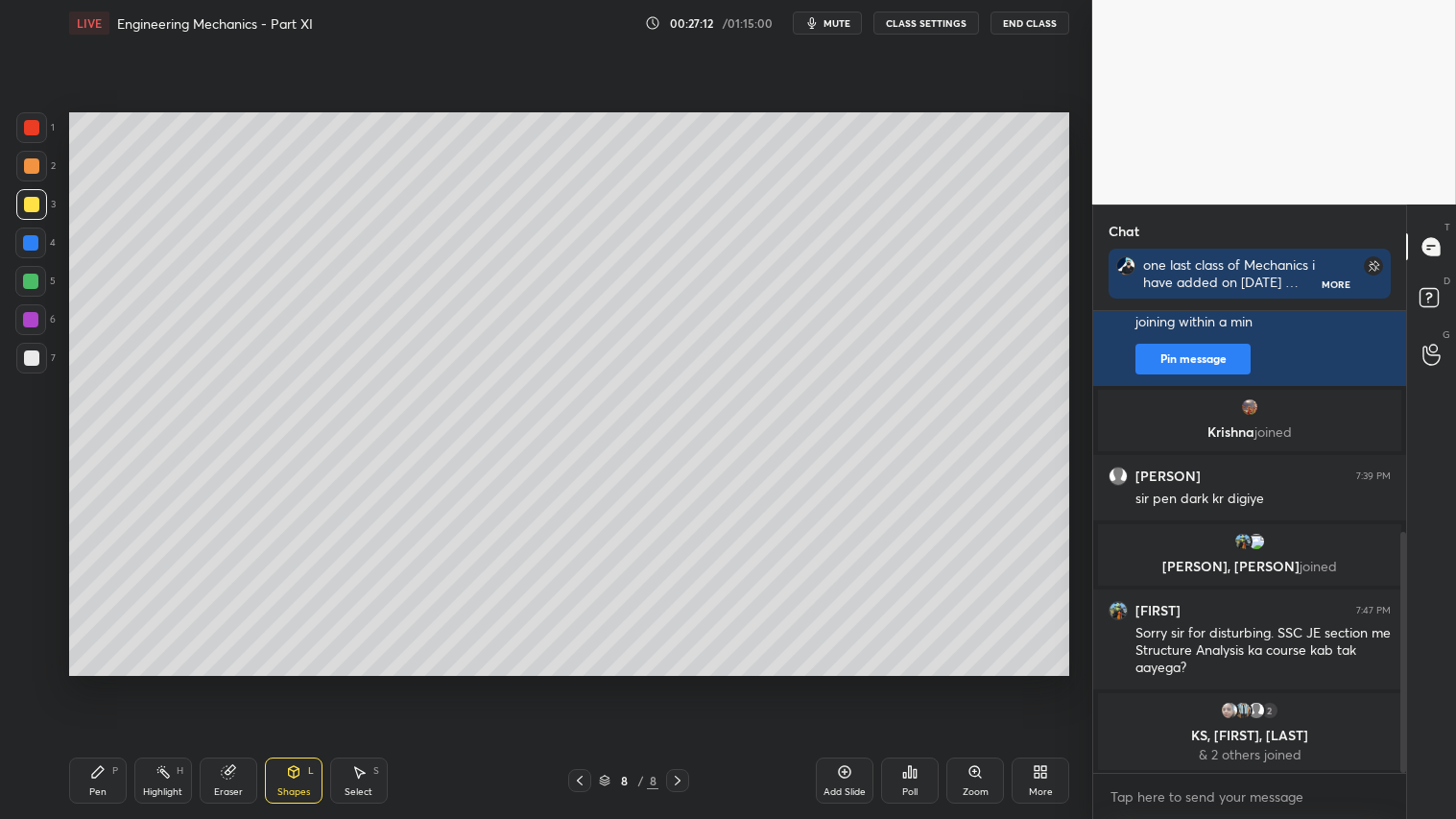 click on "Pen P" at bounding box center (98, 781) 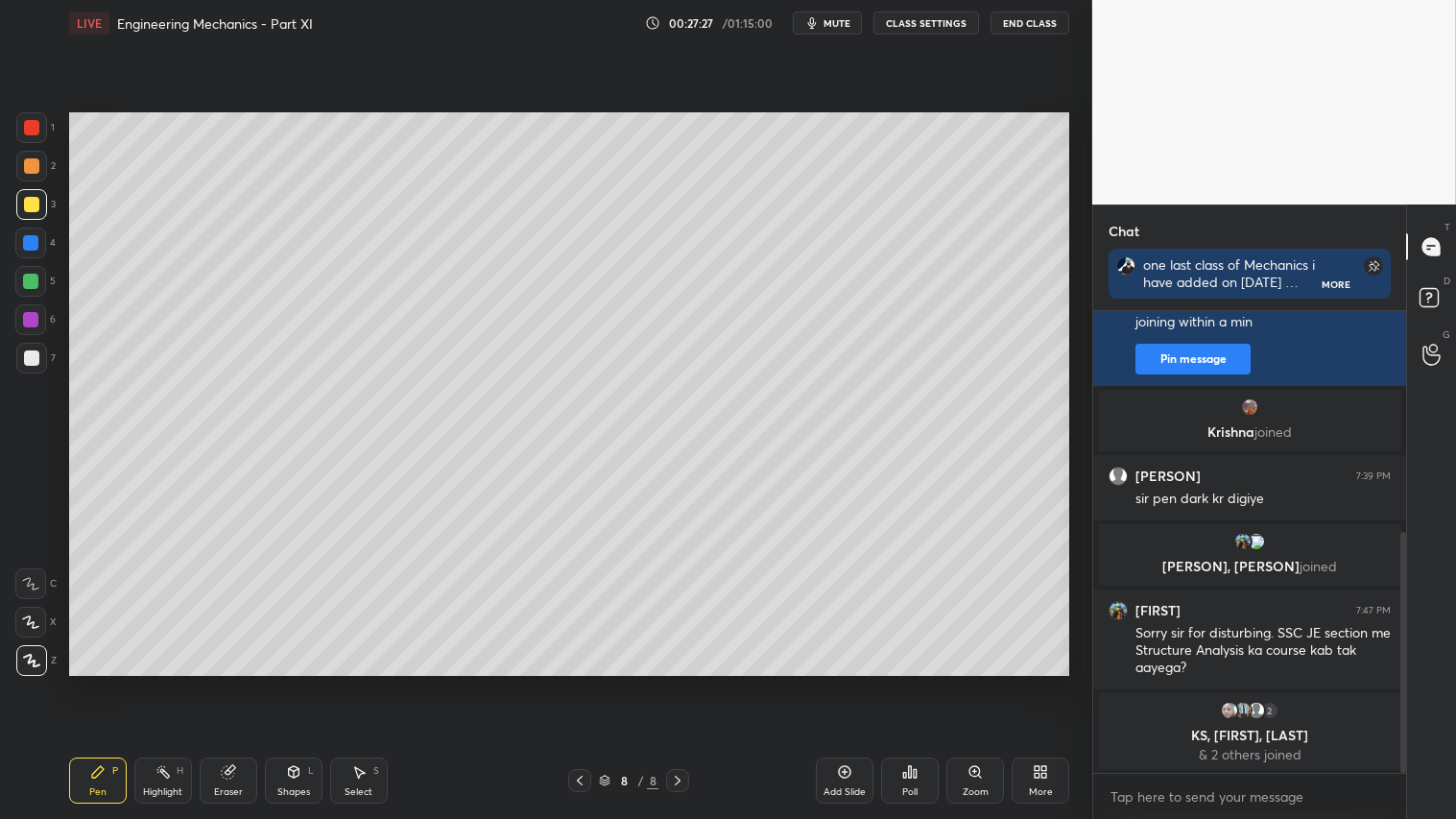 click on "Shapes L" at bounding box center [294, 781] 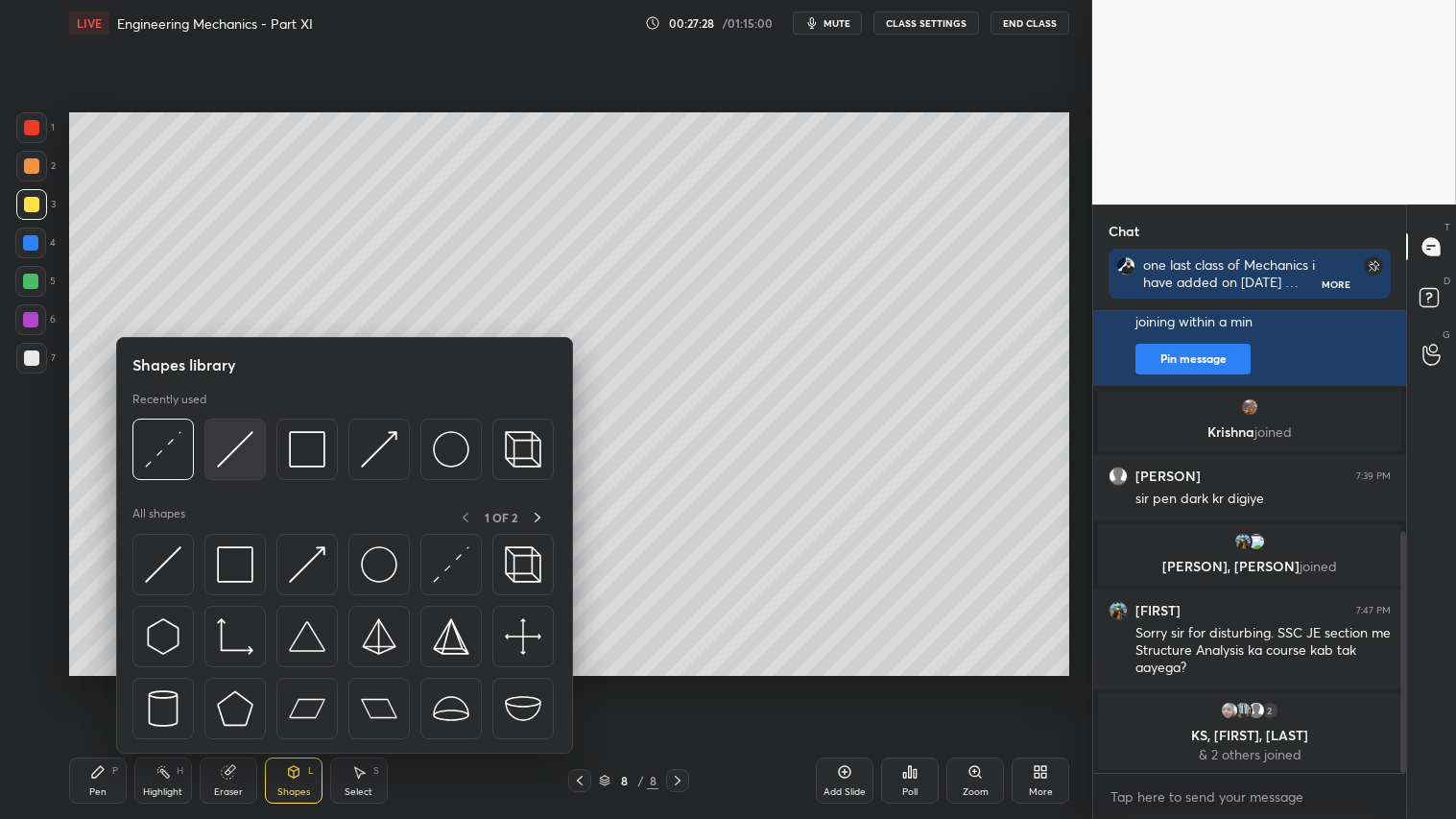 click at bounding box center (235, 449) 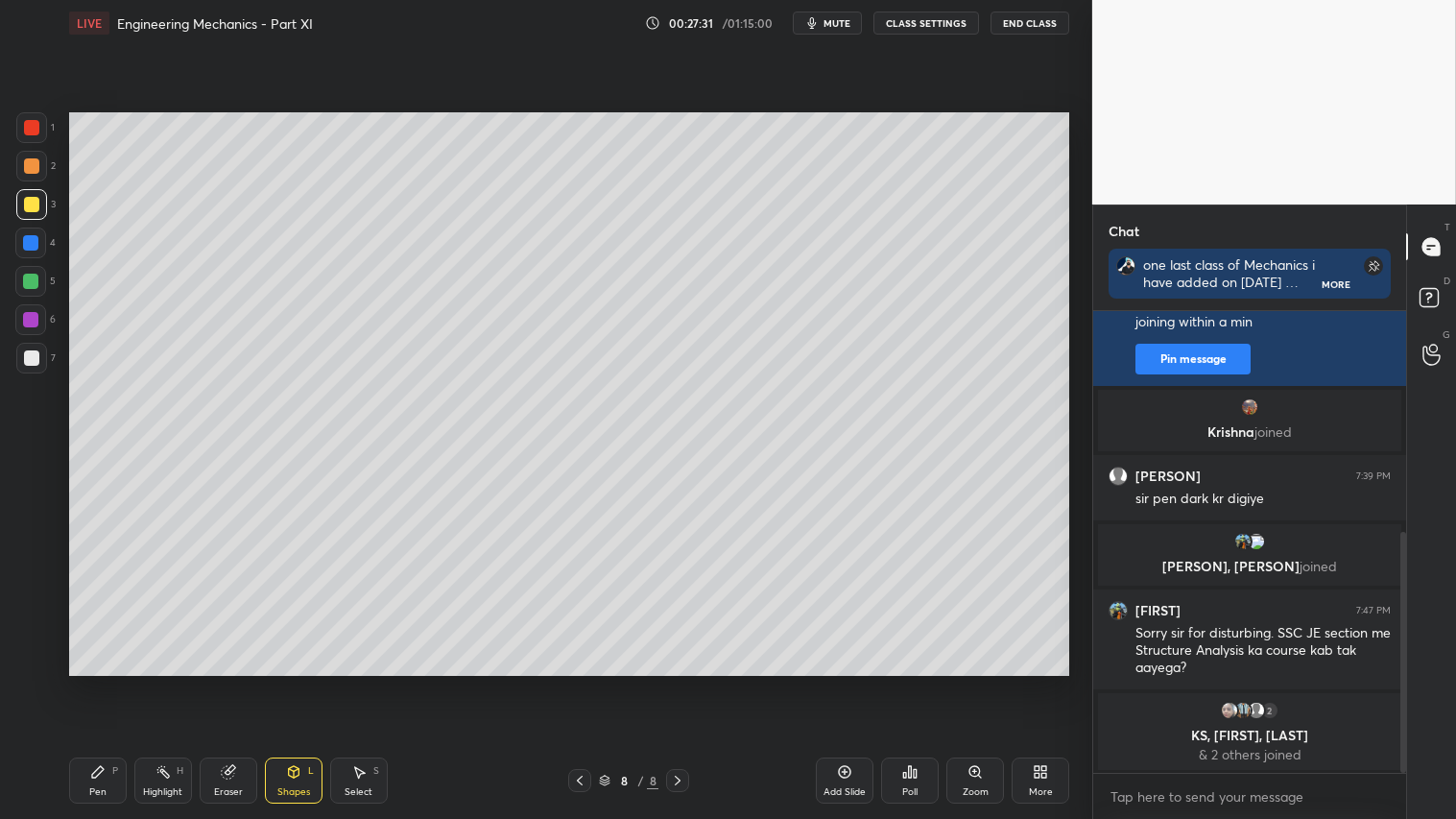 click at bounding box center (32, 166) 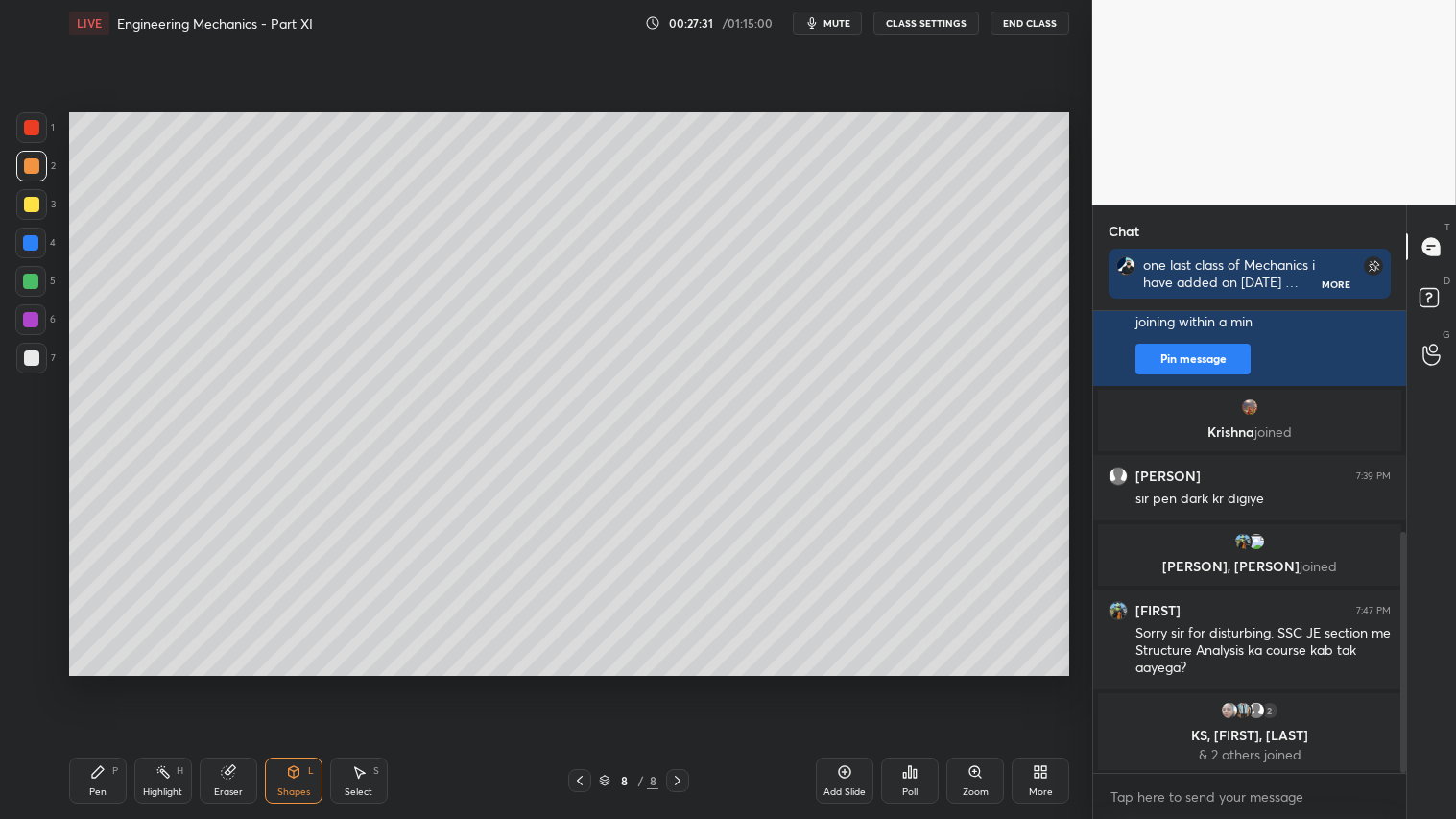 click at bounding box center (32, 205) 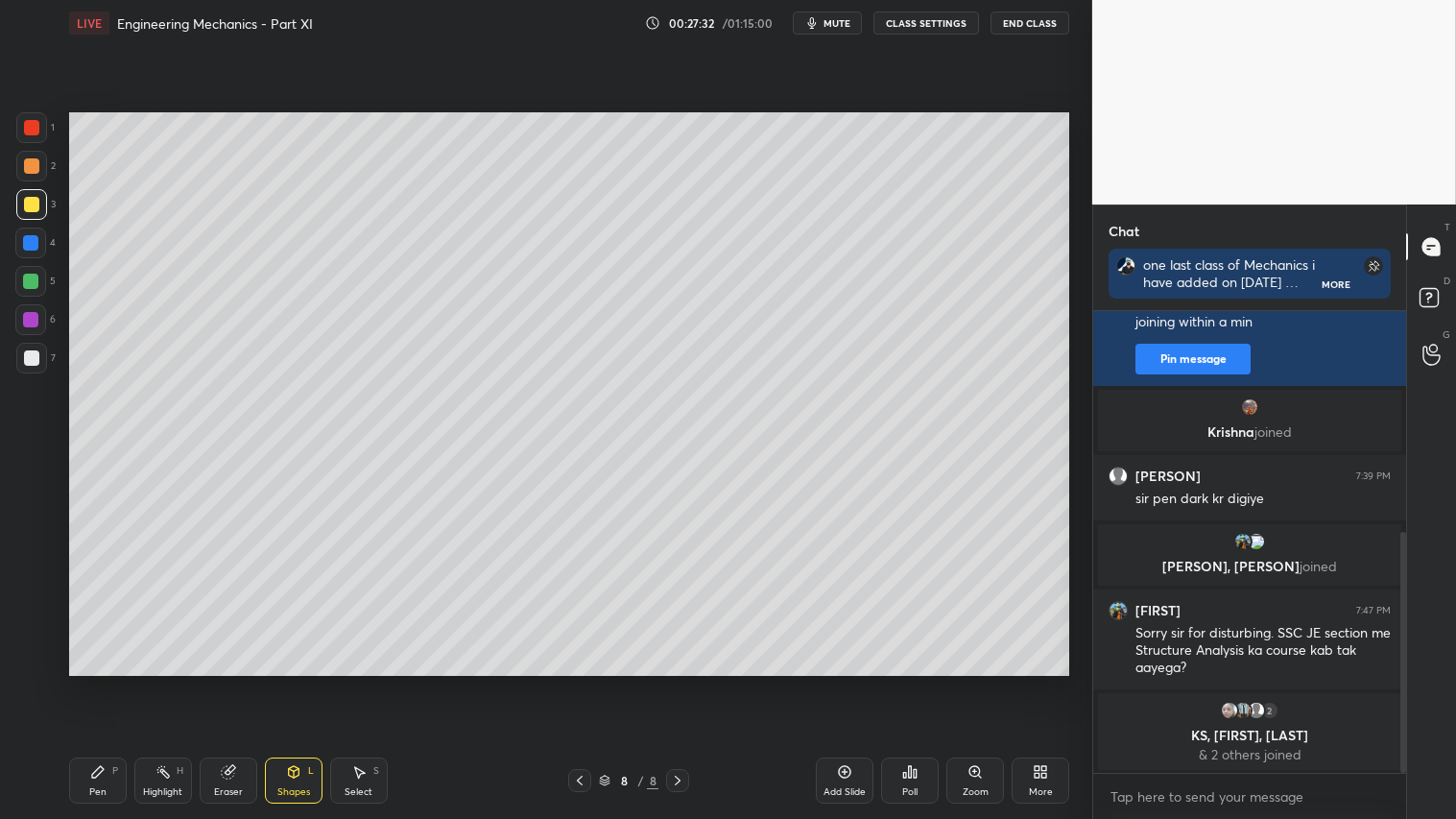 click on "Pen" at bounding box center (98, 792) 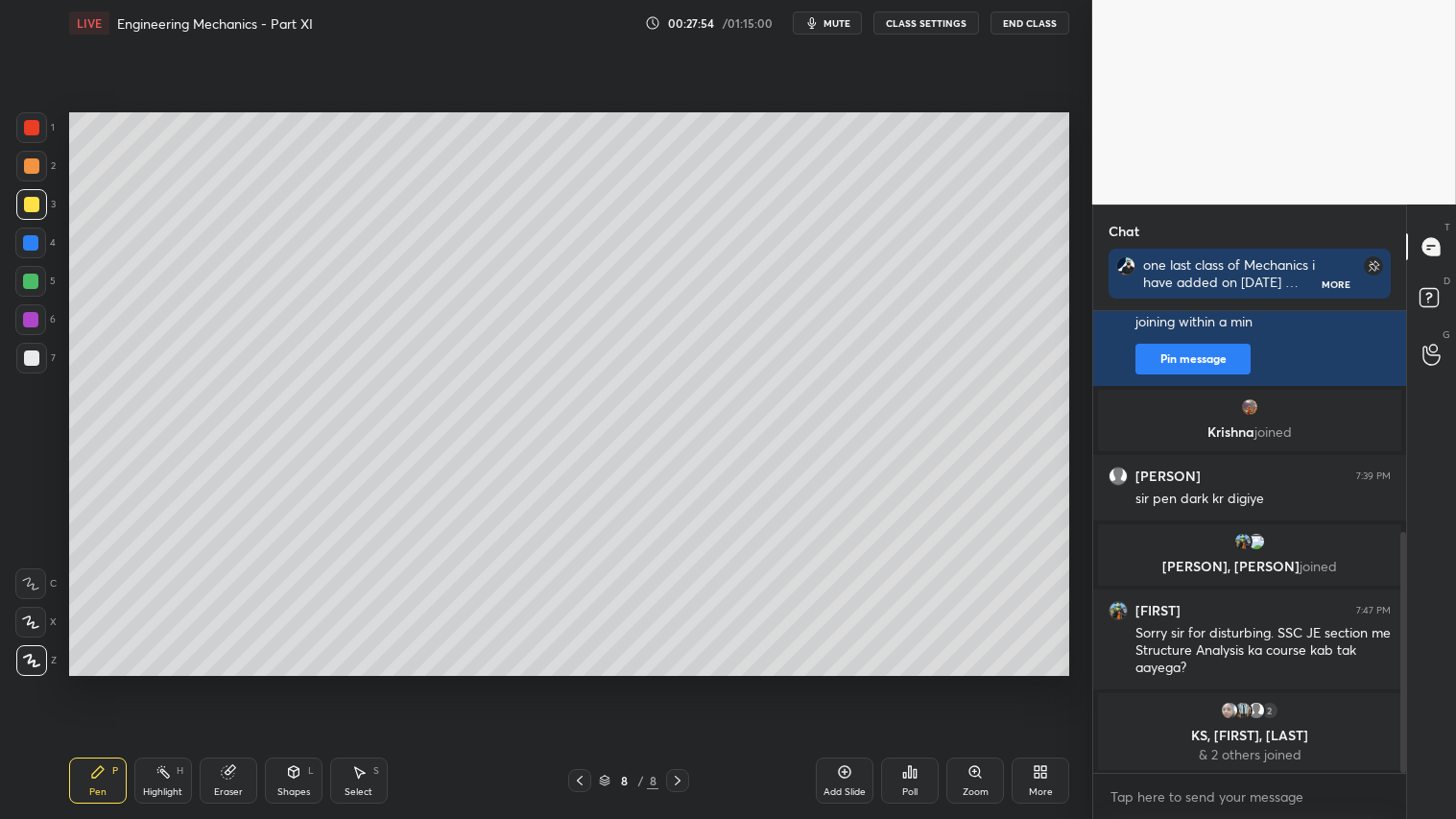 click on "Eraser" at bounding box center [228, 781] 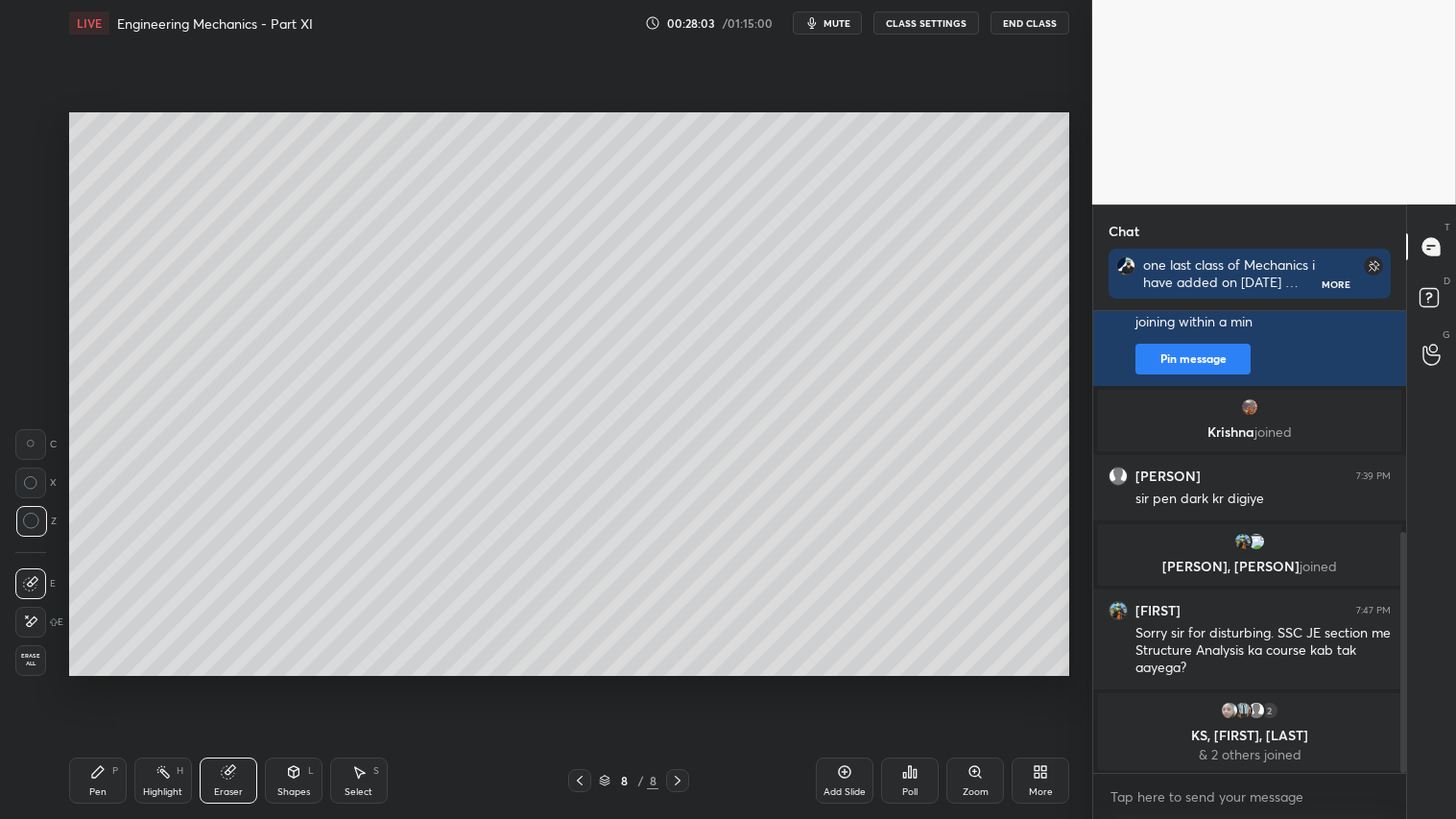click on "Pen P" at bounding box center (98, 781) 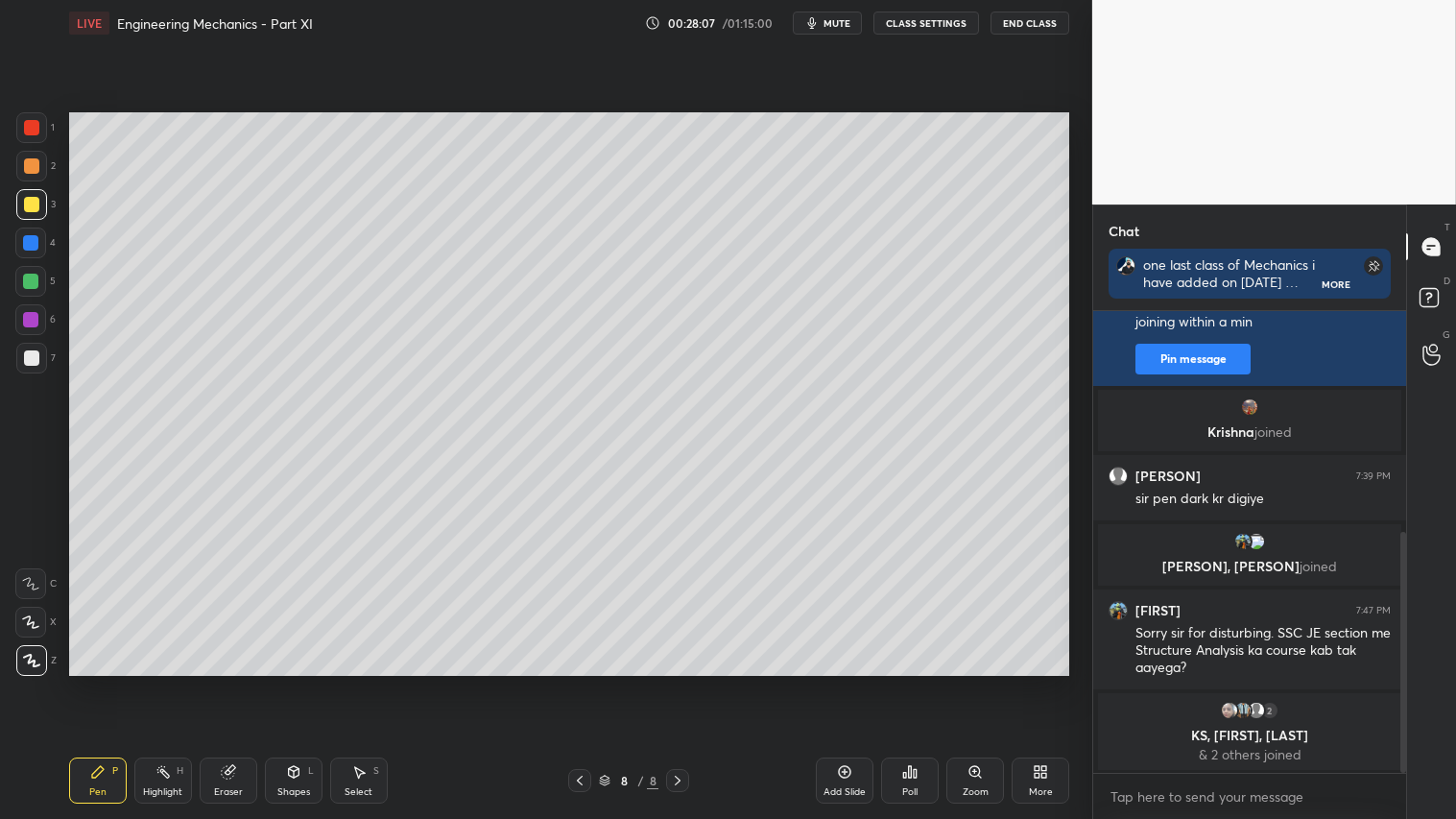 click at bounding box center [32, 166] 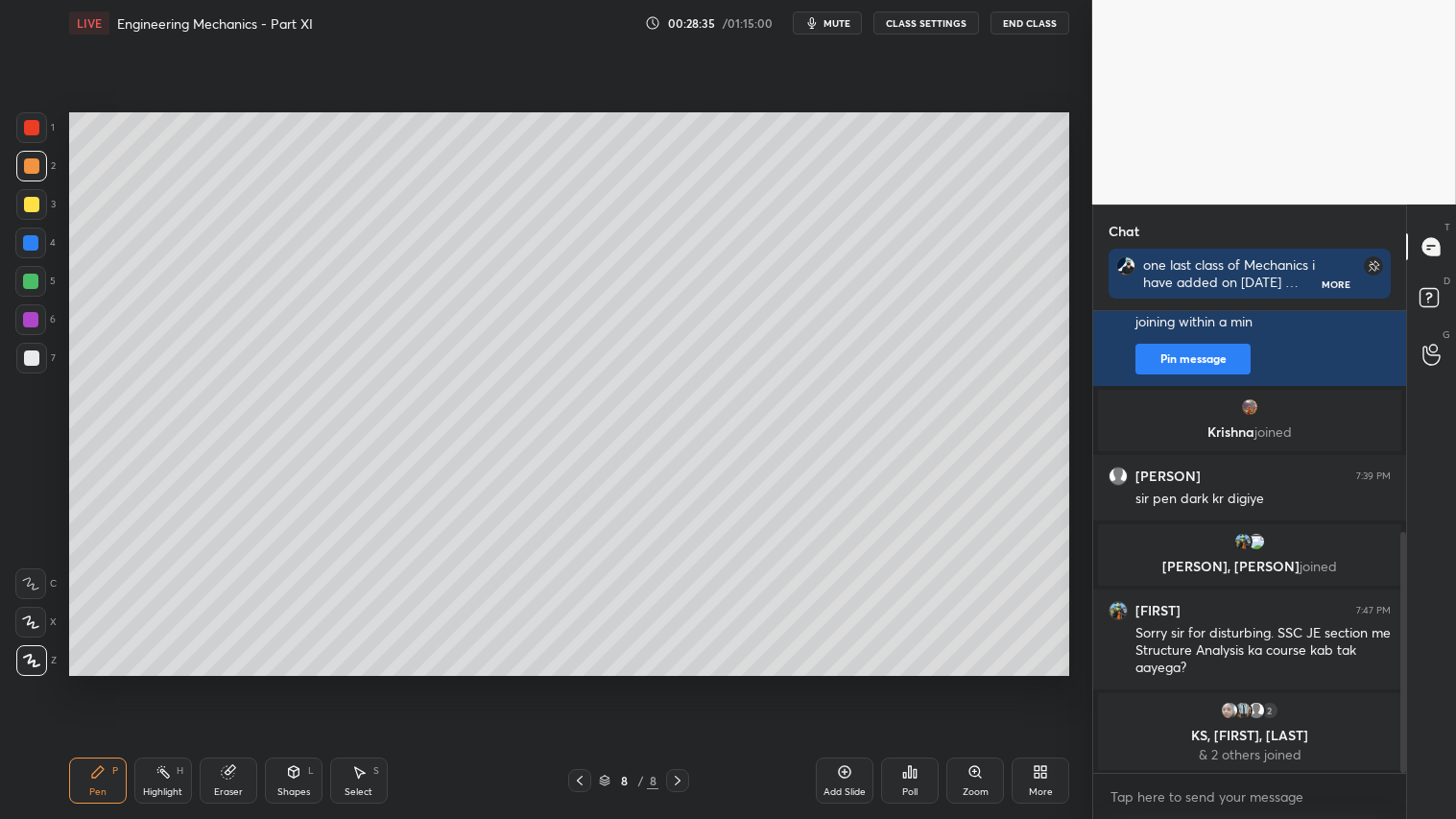 drag, startPoint x: 231, startPoint y: 794, endPoint x: 273, endPoint y: 754, distance: 58 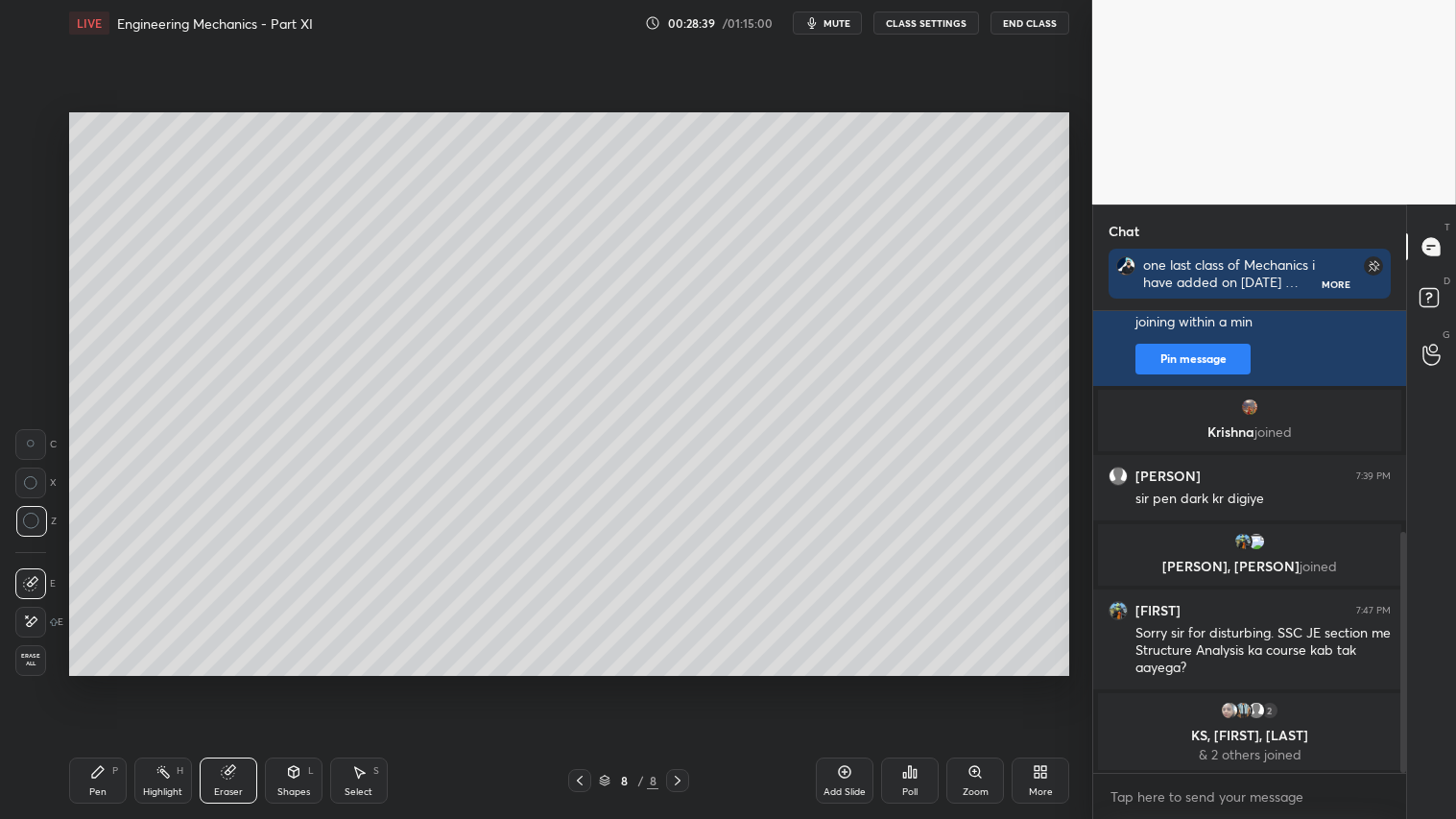 click on "Pen P" at bounding box center [98, 781] 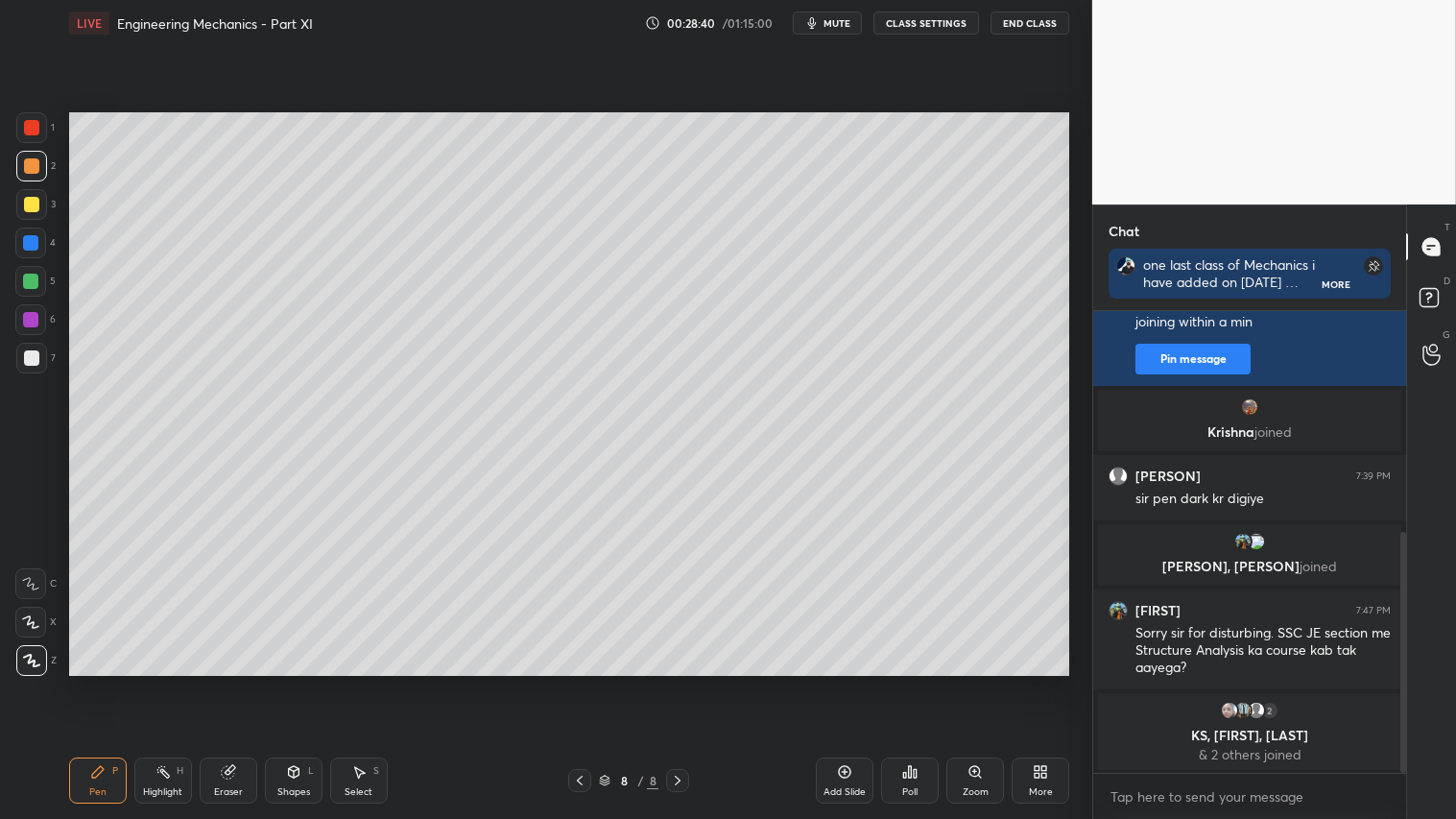 click at bounding box center (32, 166) 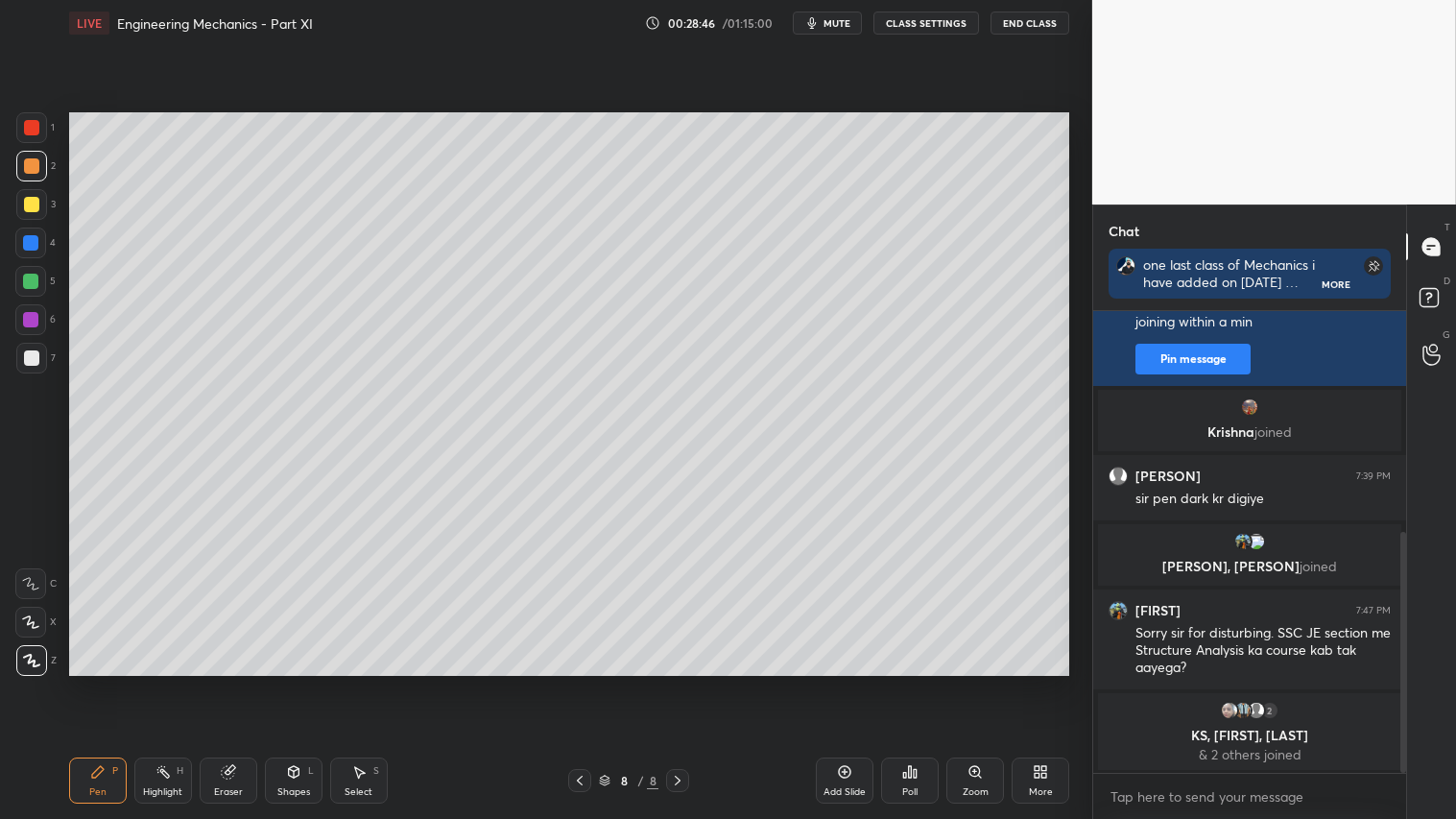 click on "Eraser" at bounding box center (228, 781) 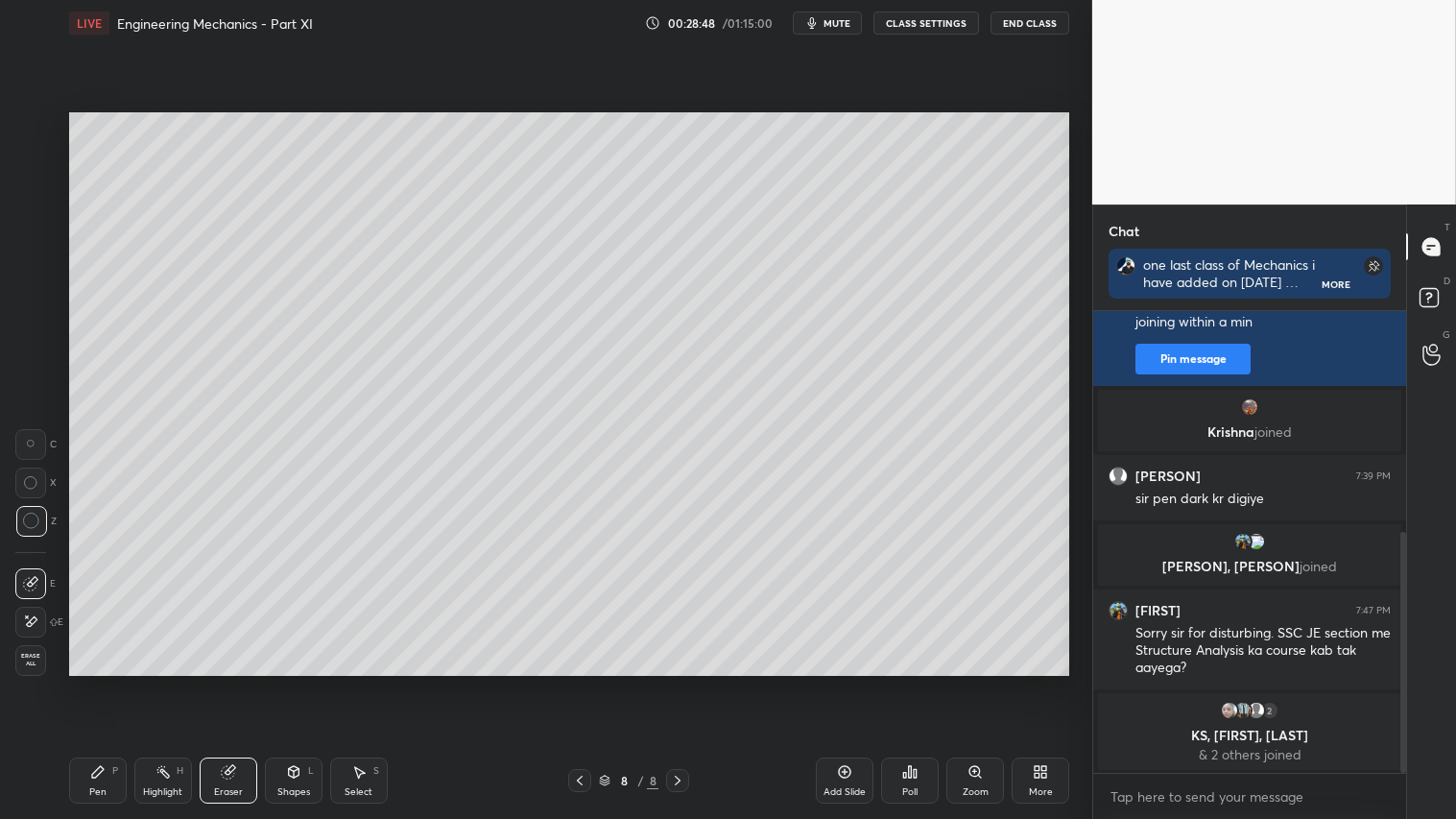 click 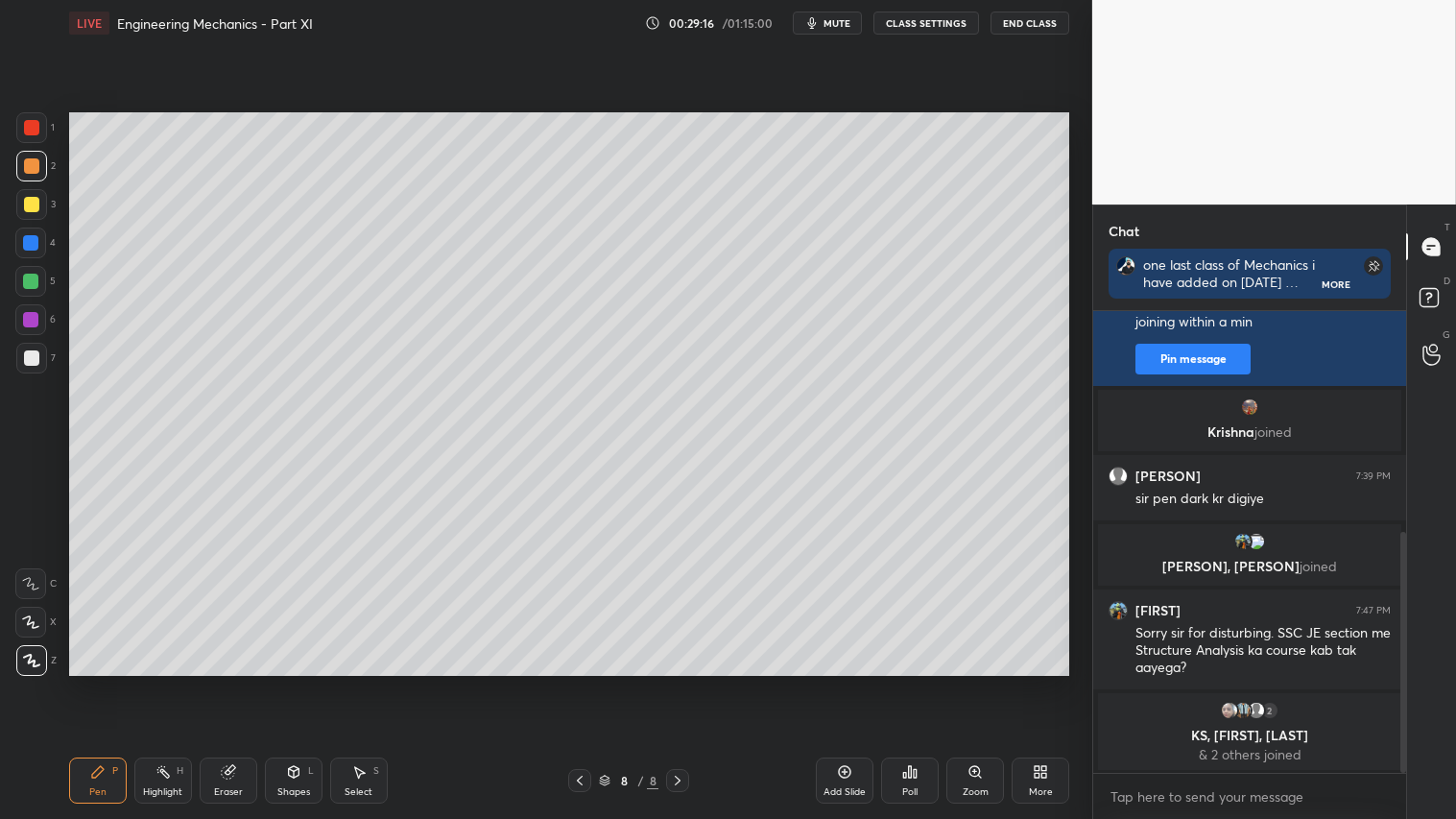 click on "Shapes" at bounding box center (294, 792) 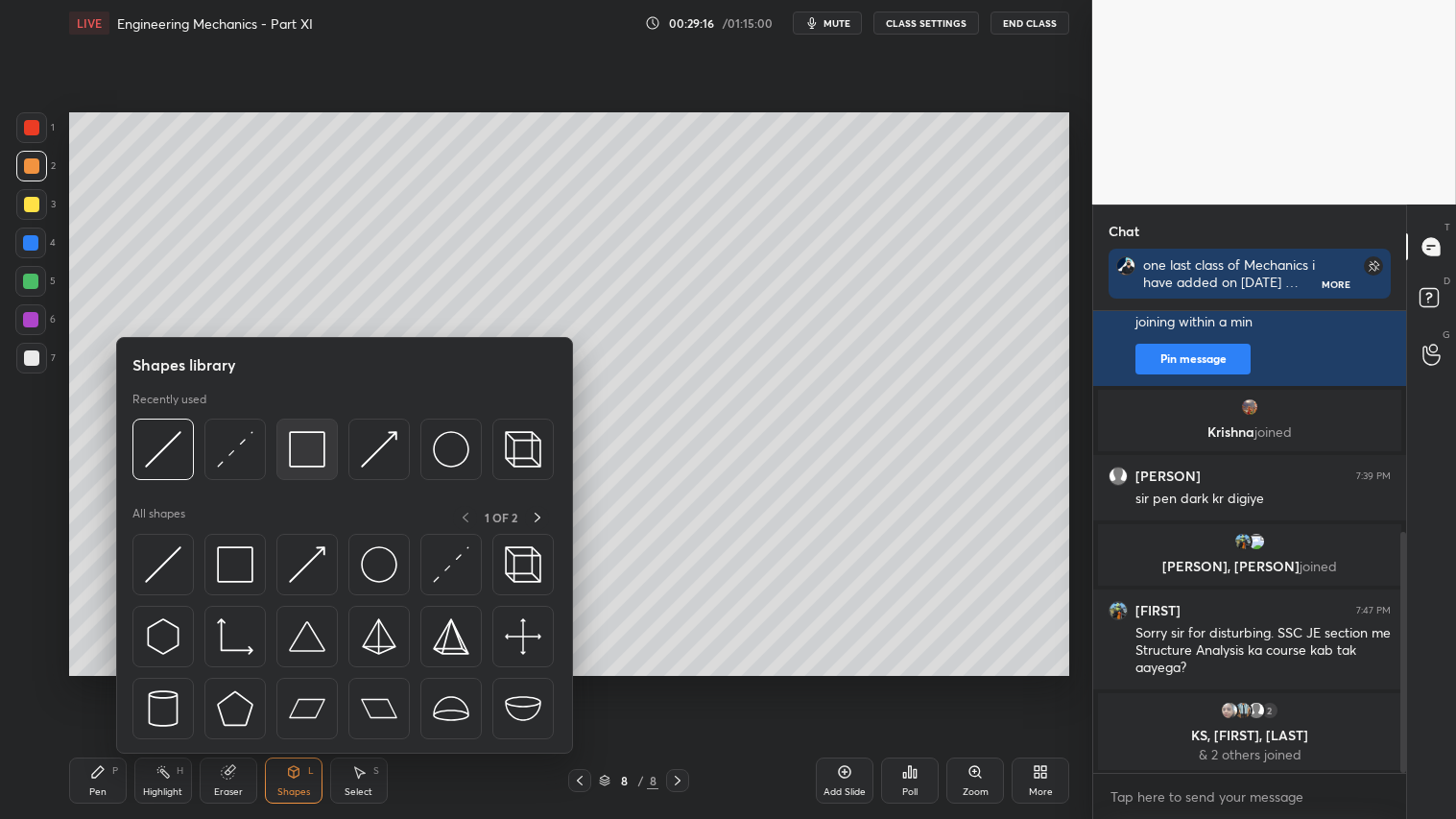 click at bounding box center (307, 449) 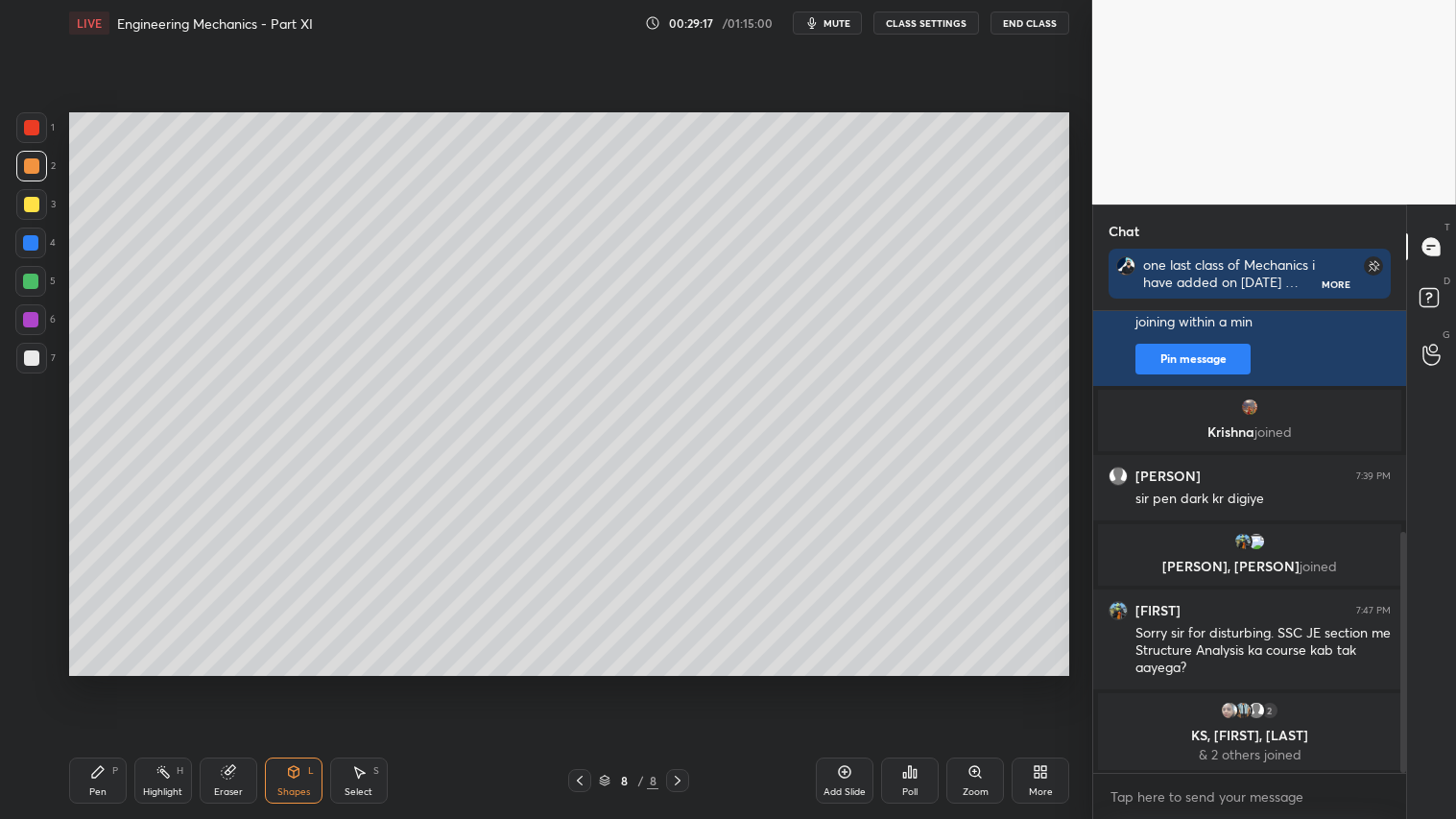 drag, startPoint x: 34, startPoint y: 357, endPoint x: 56, endPoint y: 362, distance: 22.561028 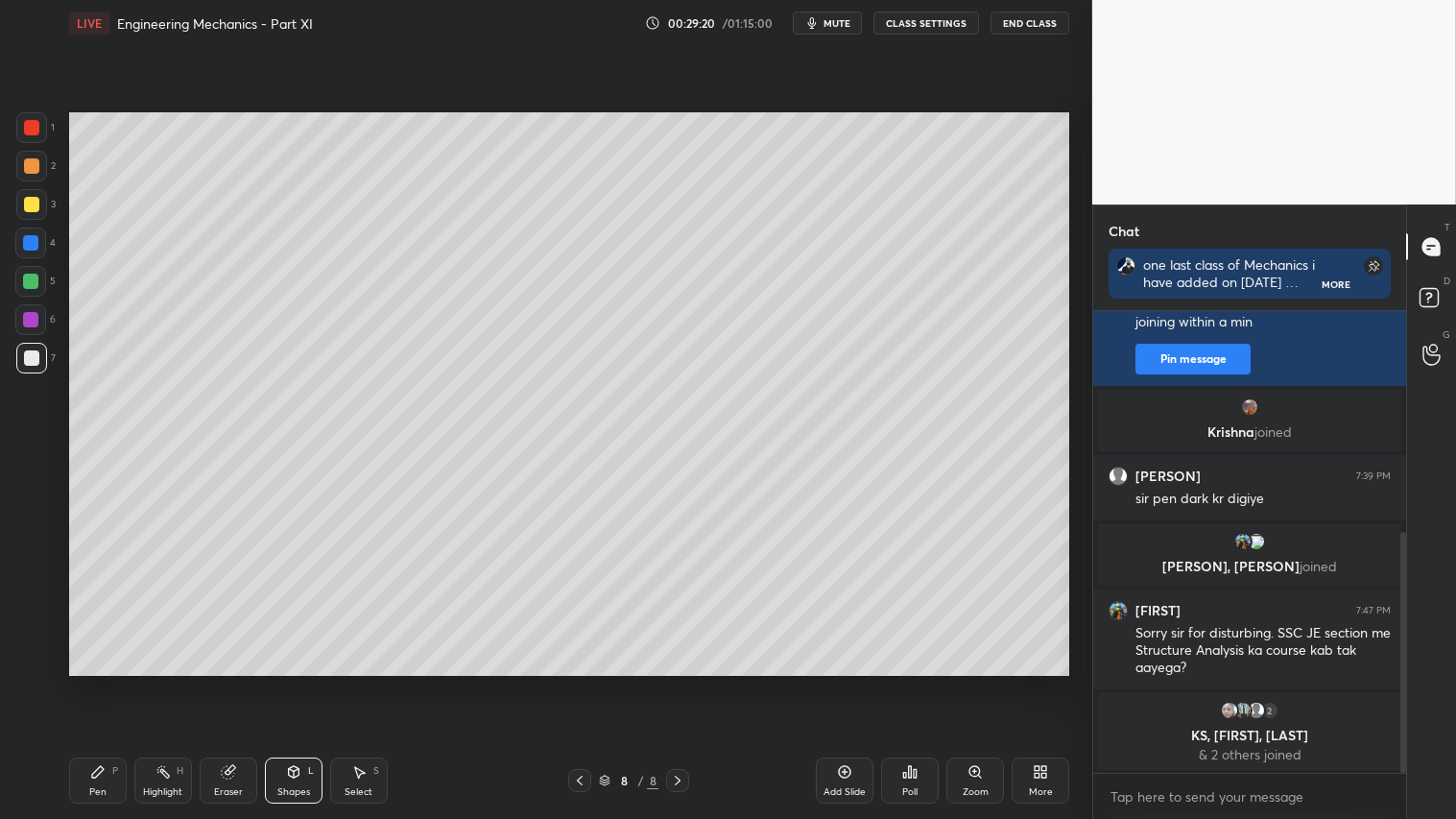 drag, startPoint x: 30, startPoint y: 158, endPoint x: 58, endPoint y: 338, distance: 182.1648 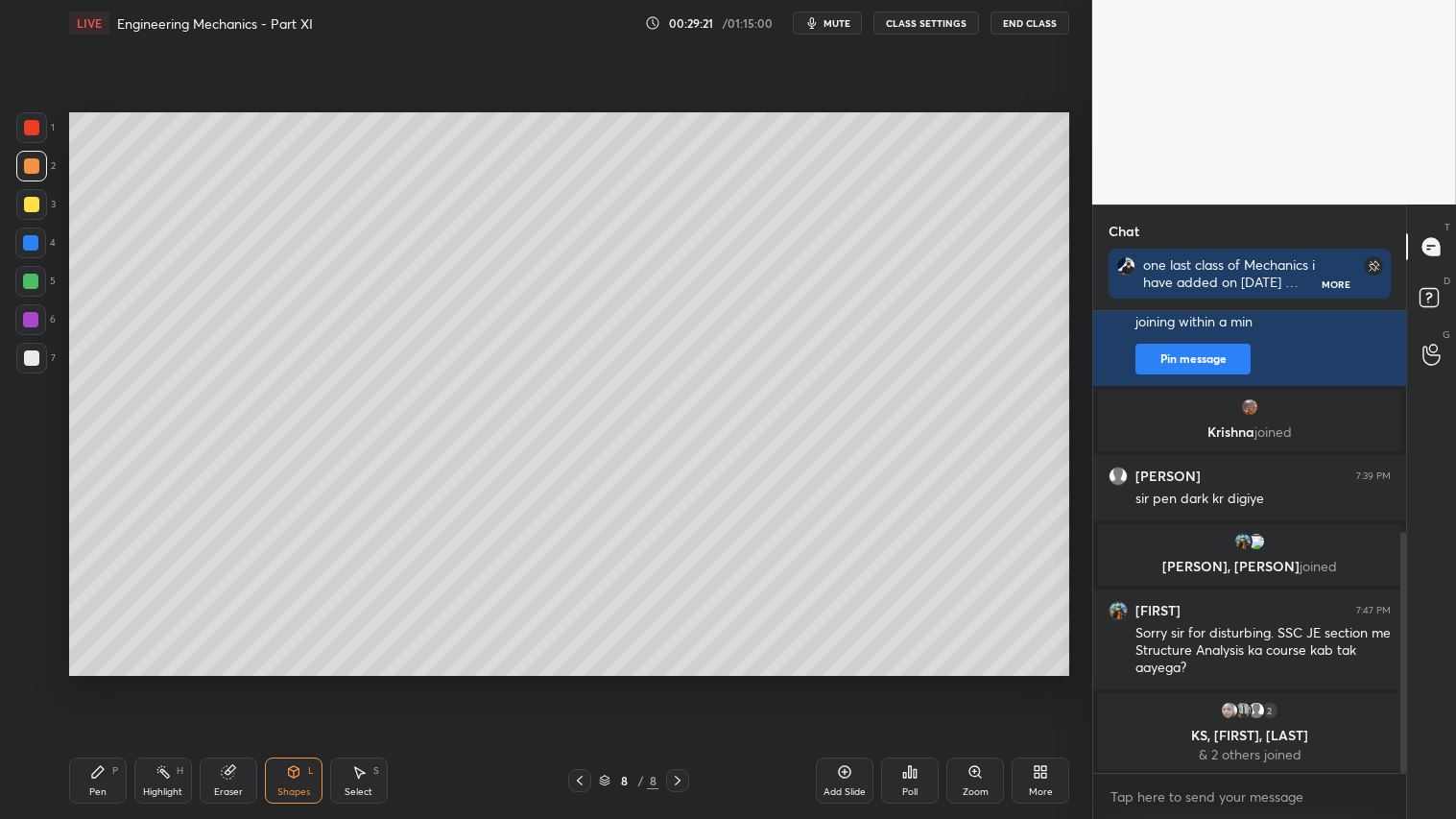 click on "Pen P" at bounding box center [98, 781] 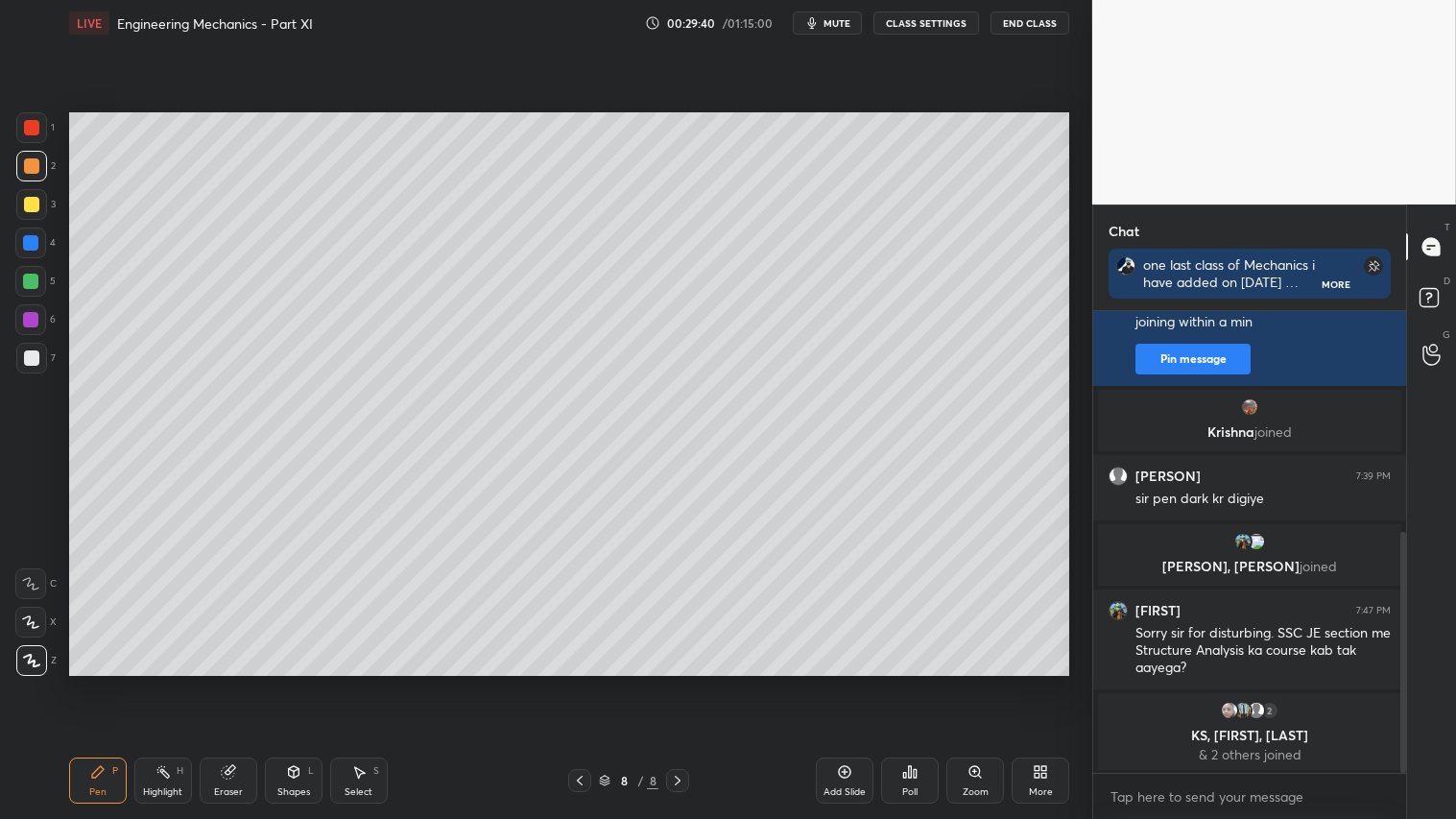 click on "Shapes" at bounding box center (294, 792) 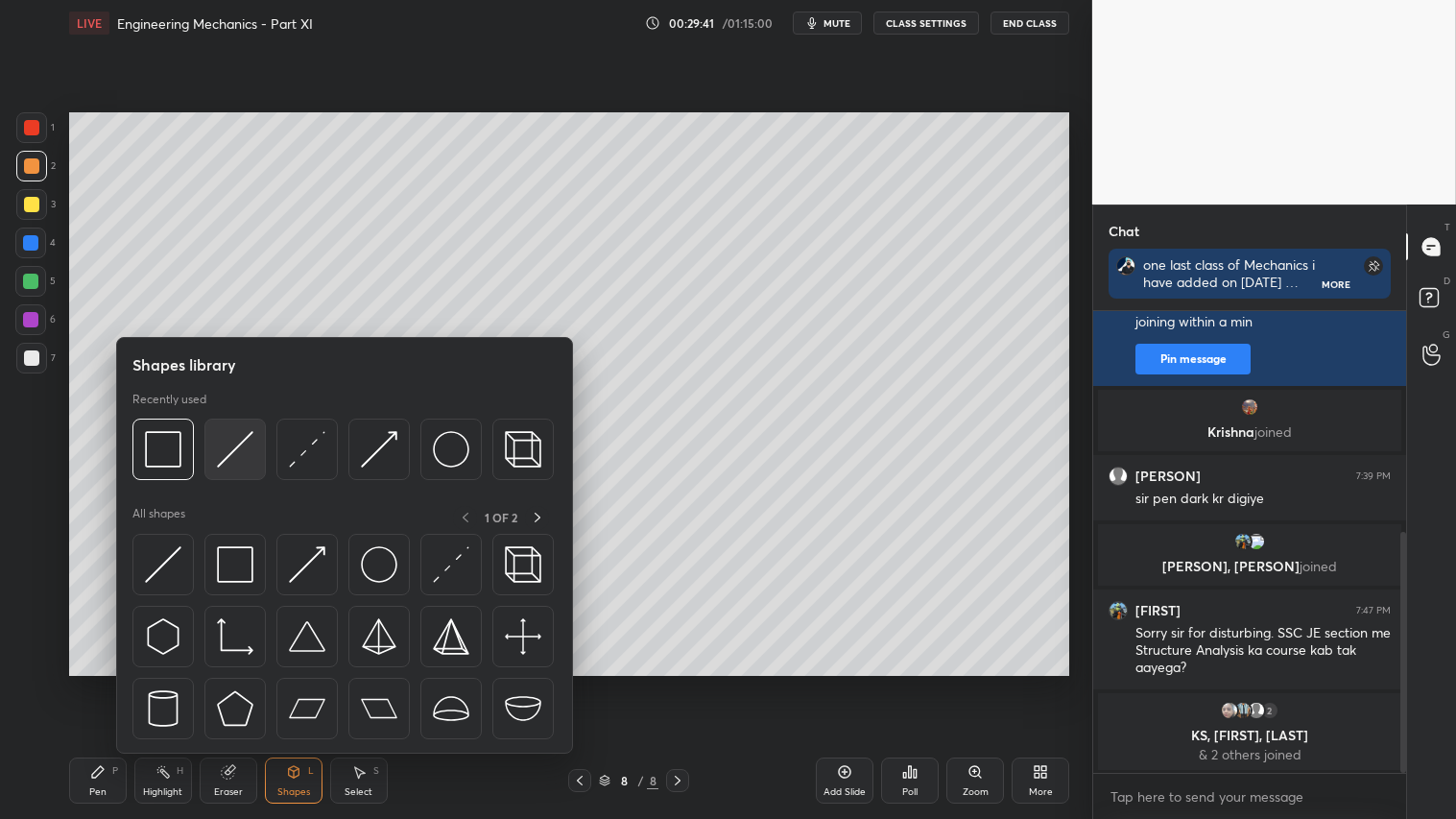 click at bounding box center [235, 449] 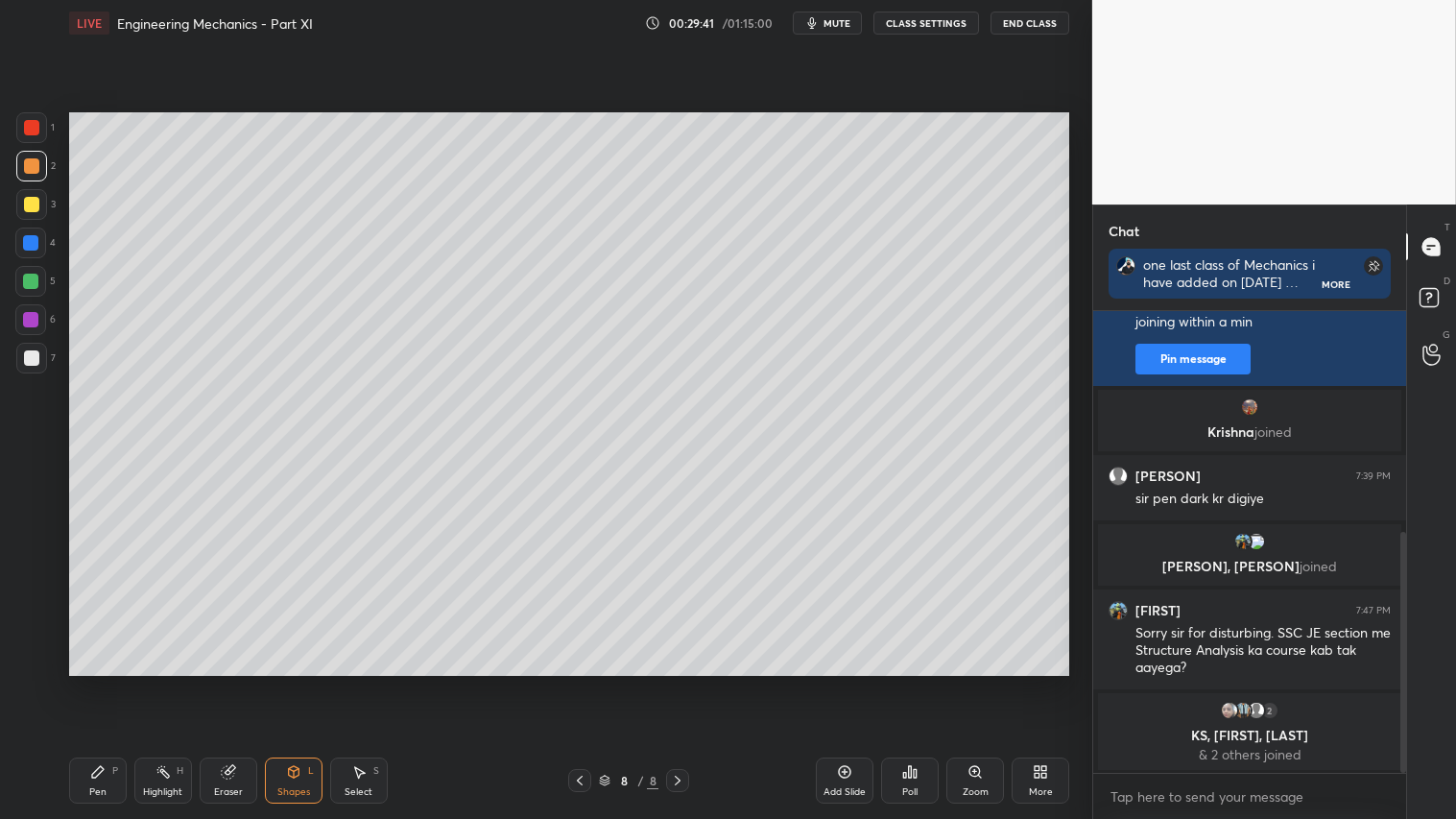 click at bounding box center [32, 358] 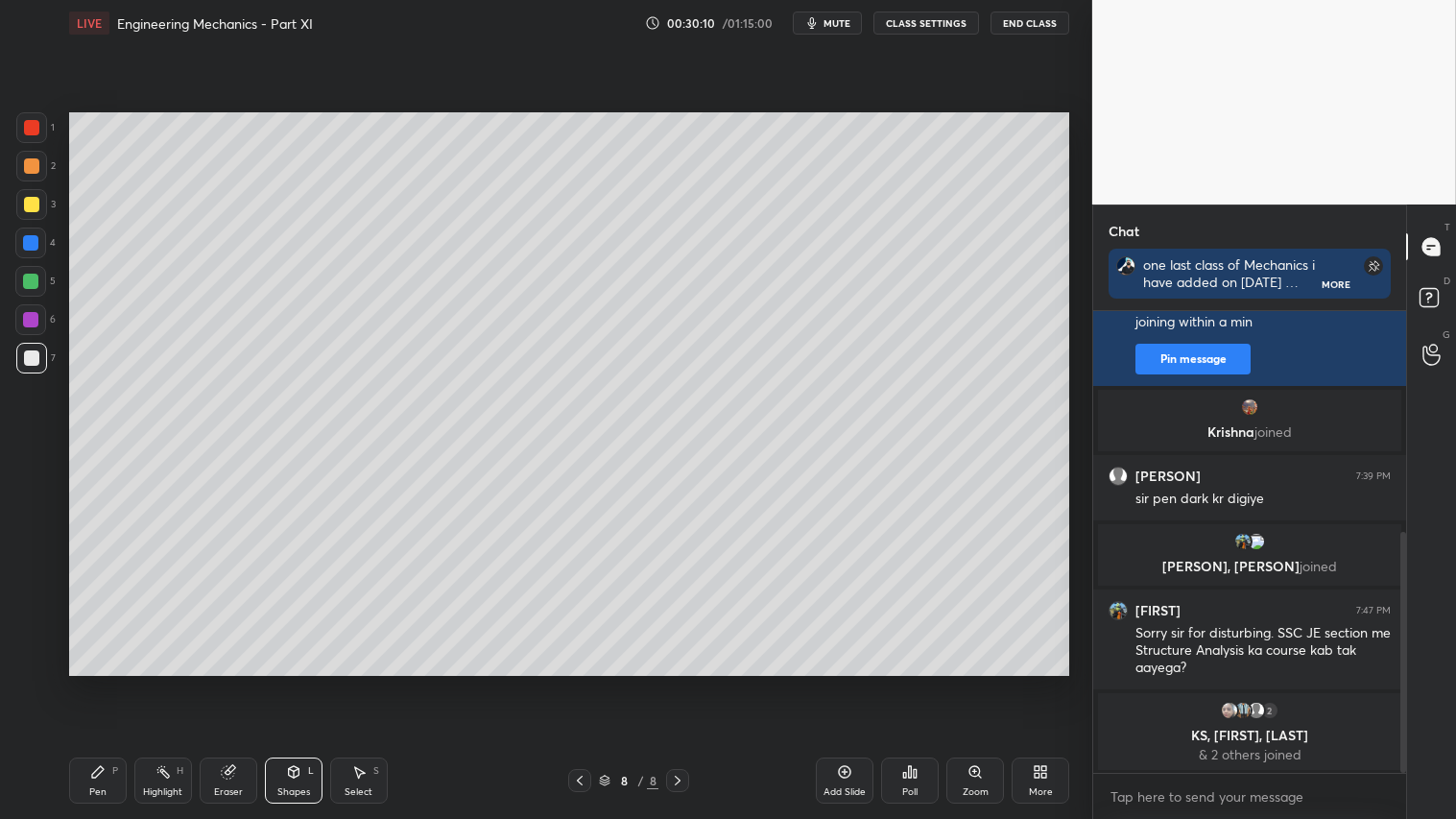 drag, startPoint x: 33, startPoint y: 155, endPoint x: 36, endPoint y: 170, distance: 15.29706 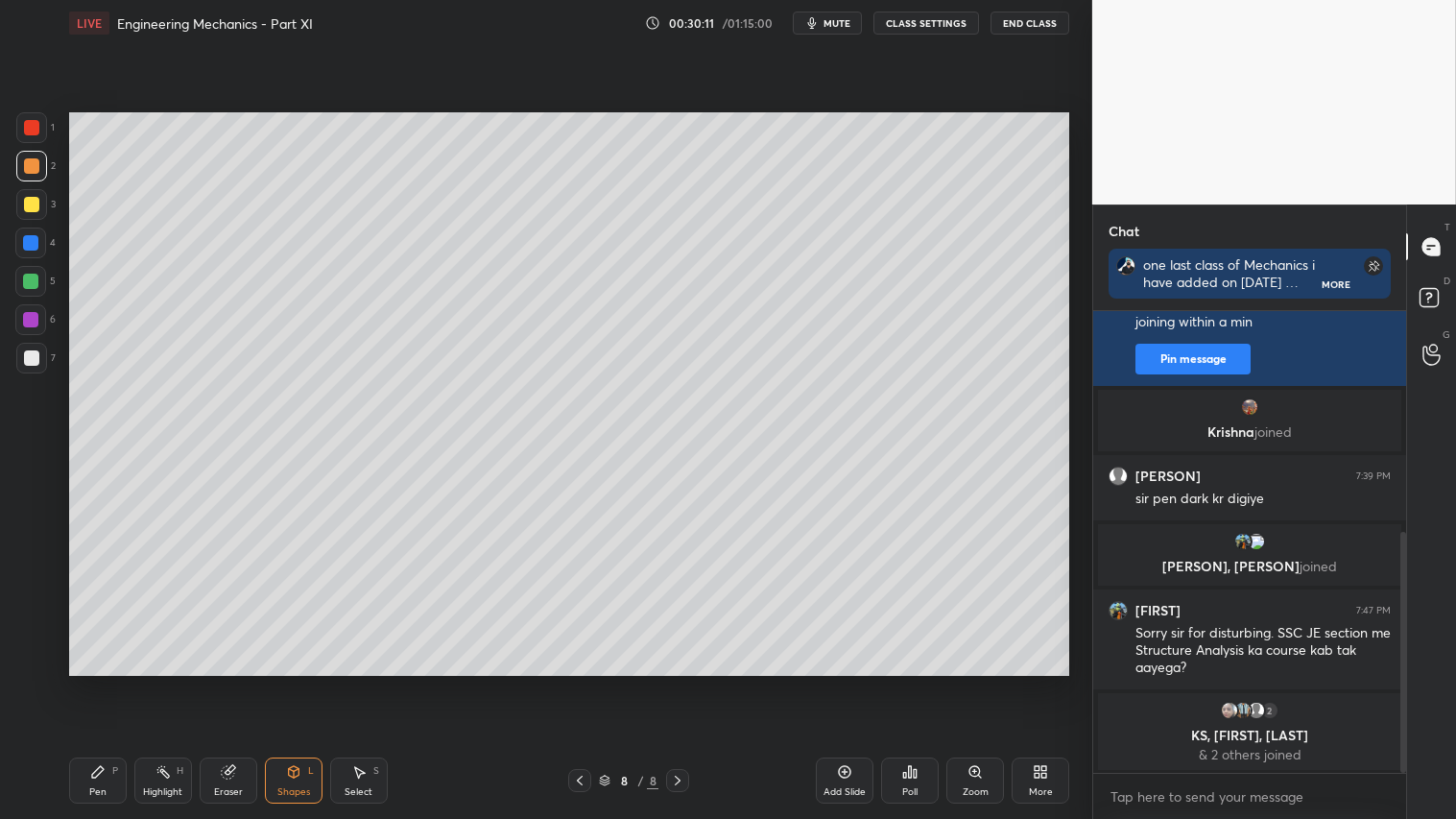 click 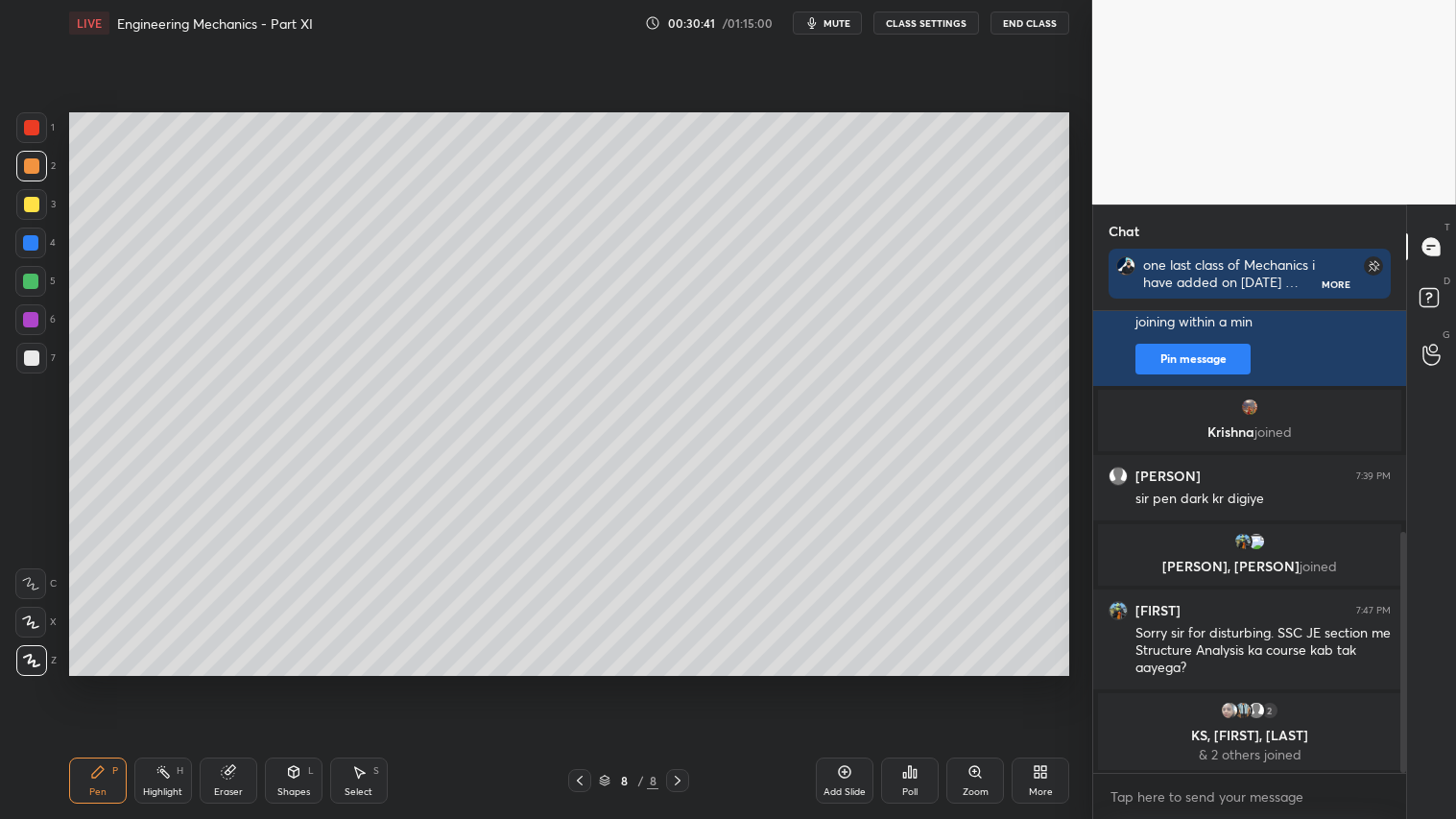 click 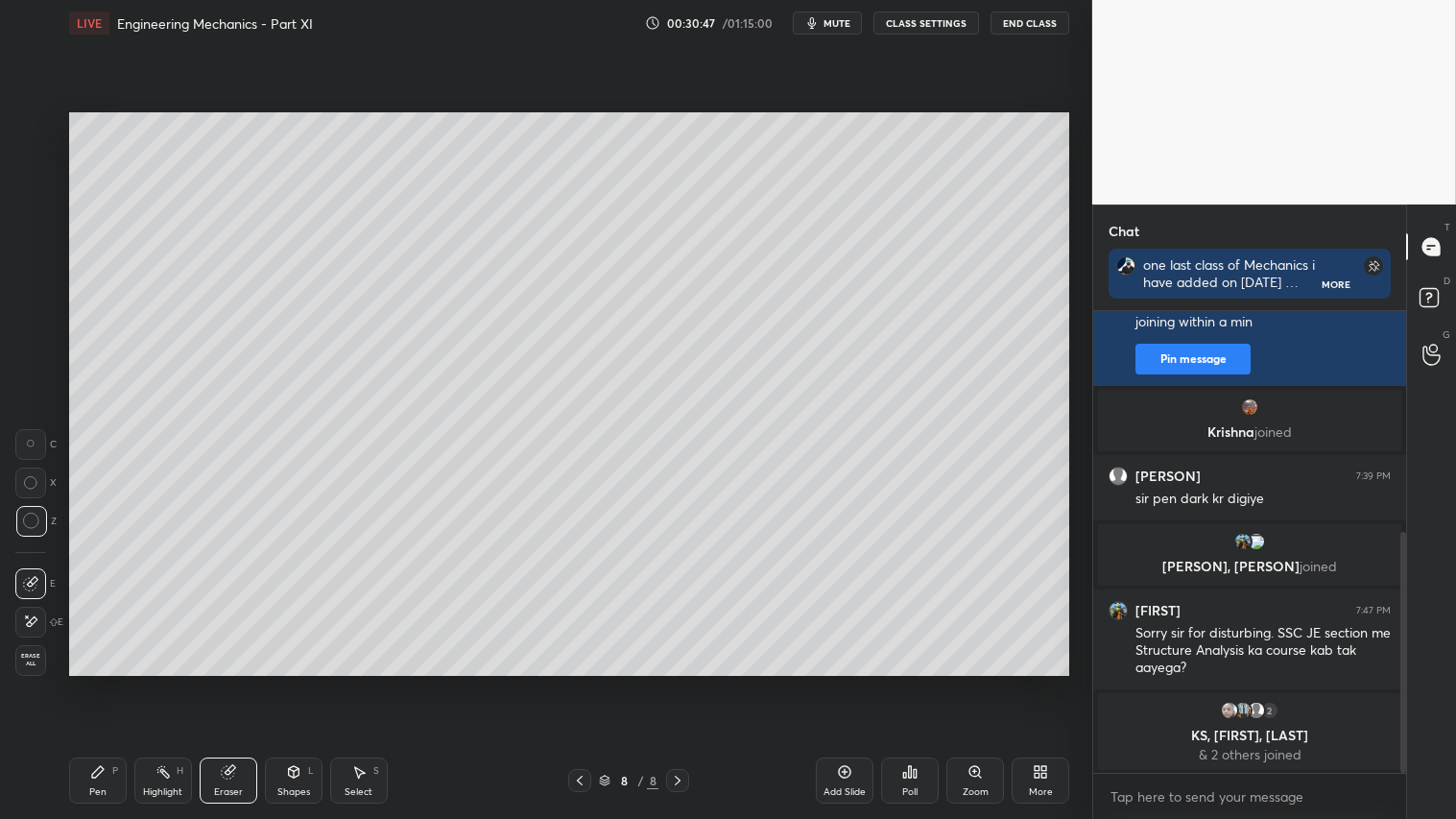 click on "Pen P" at bounding box center (98, 781) 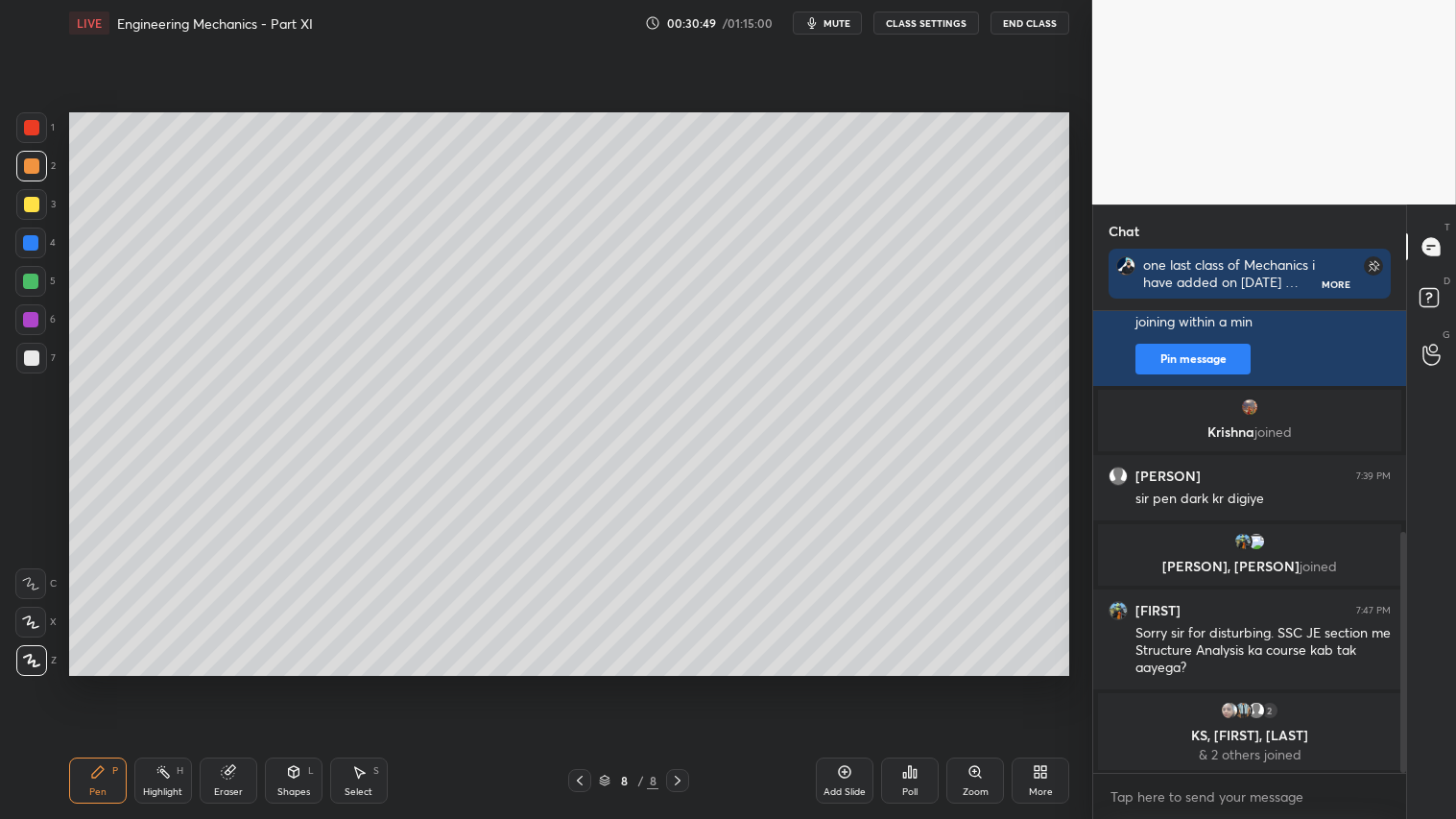drag, startPoint x: 30, startPoint y: 160, endPoint x: 54, endPoint y: 744, distance: 584.49294 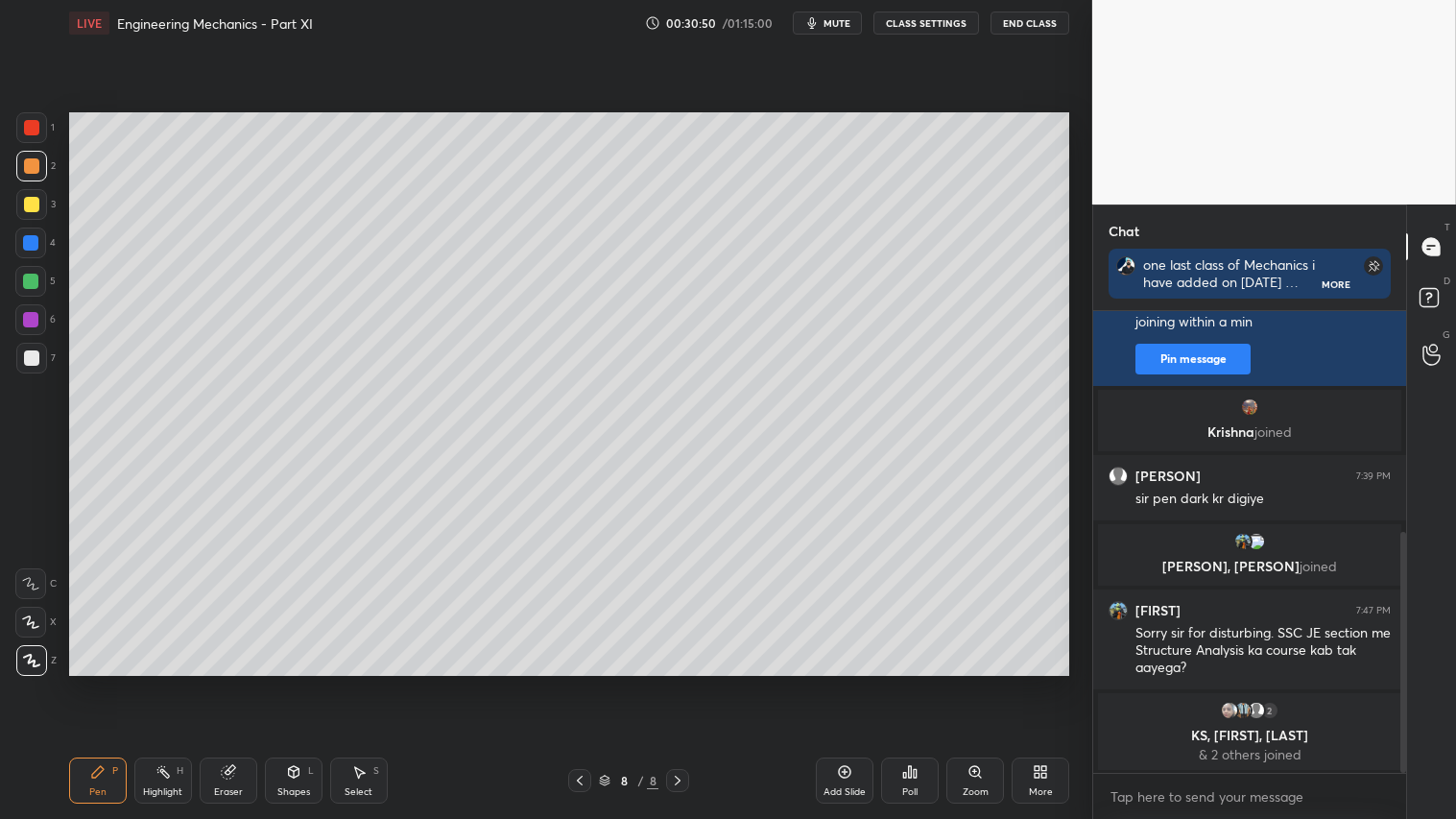 click 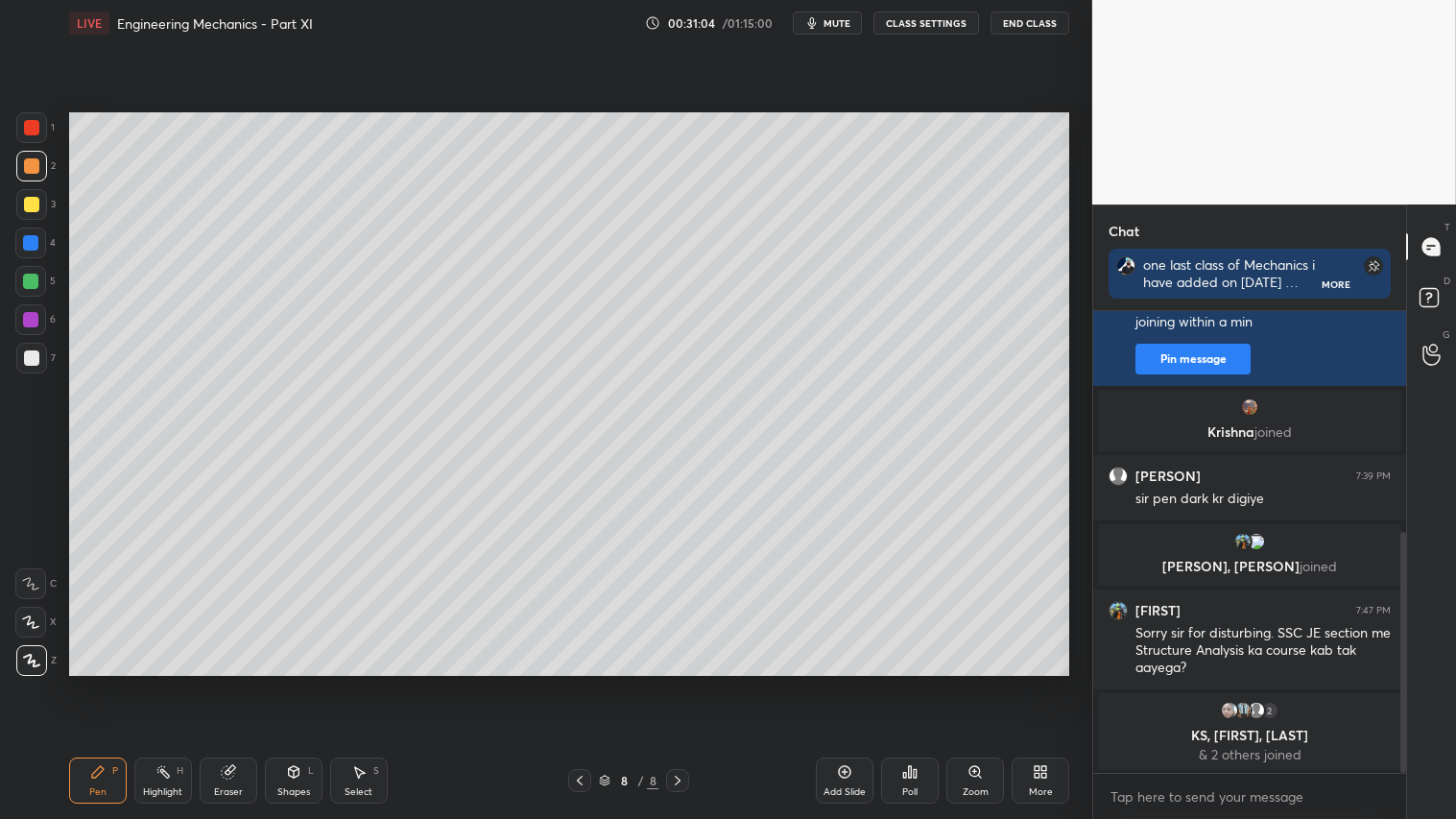 click at bounding box center [678, 781] 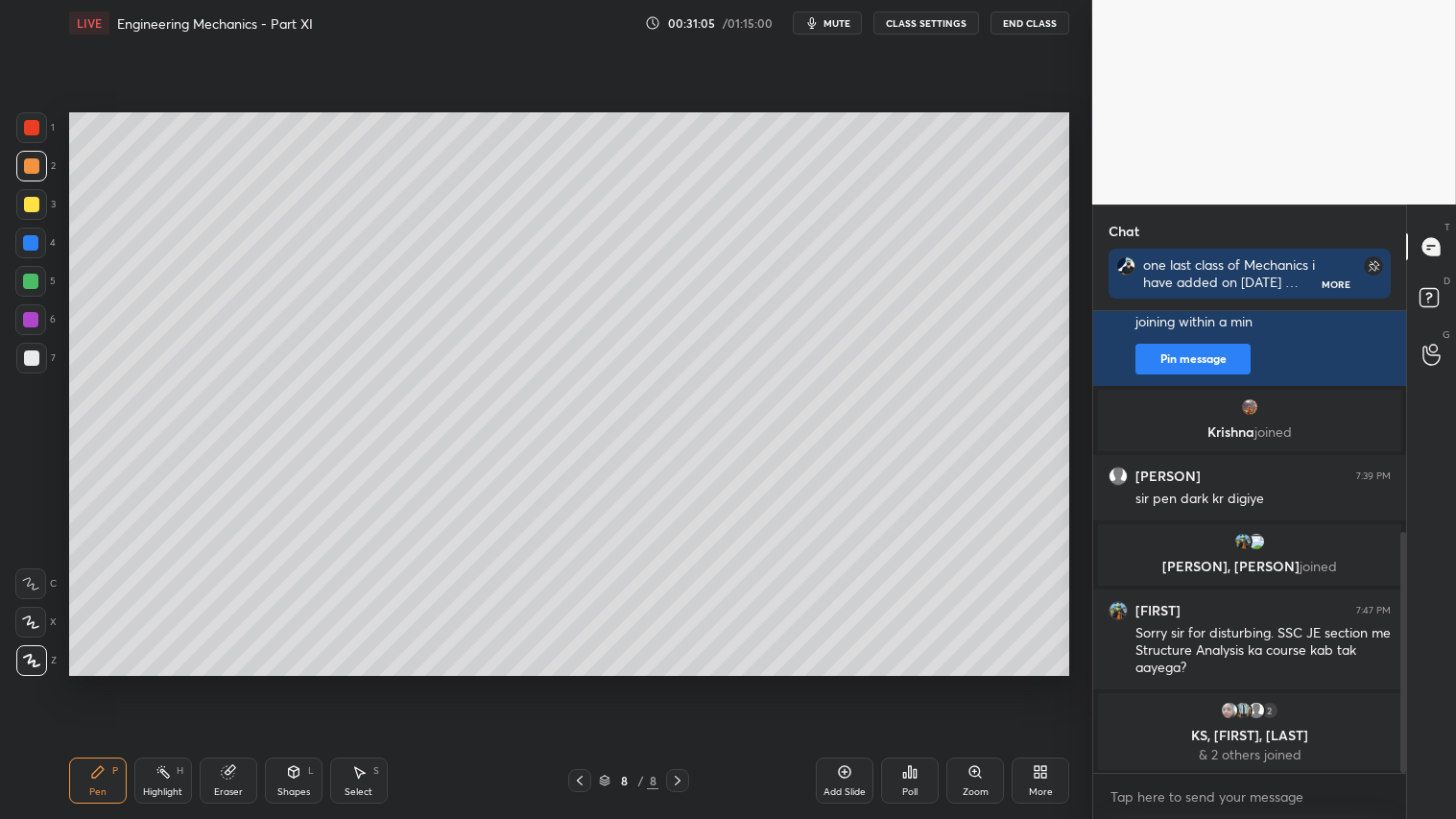 click 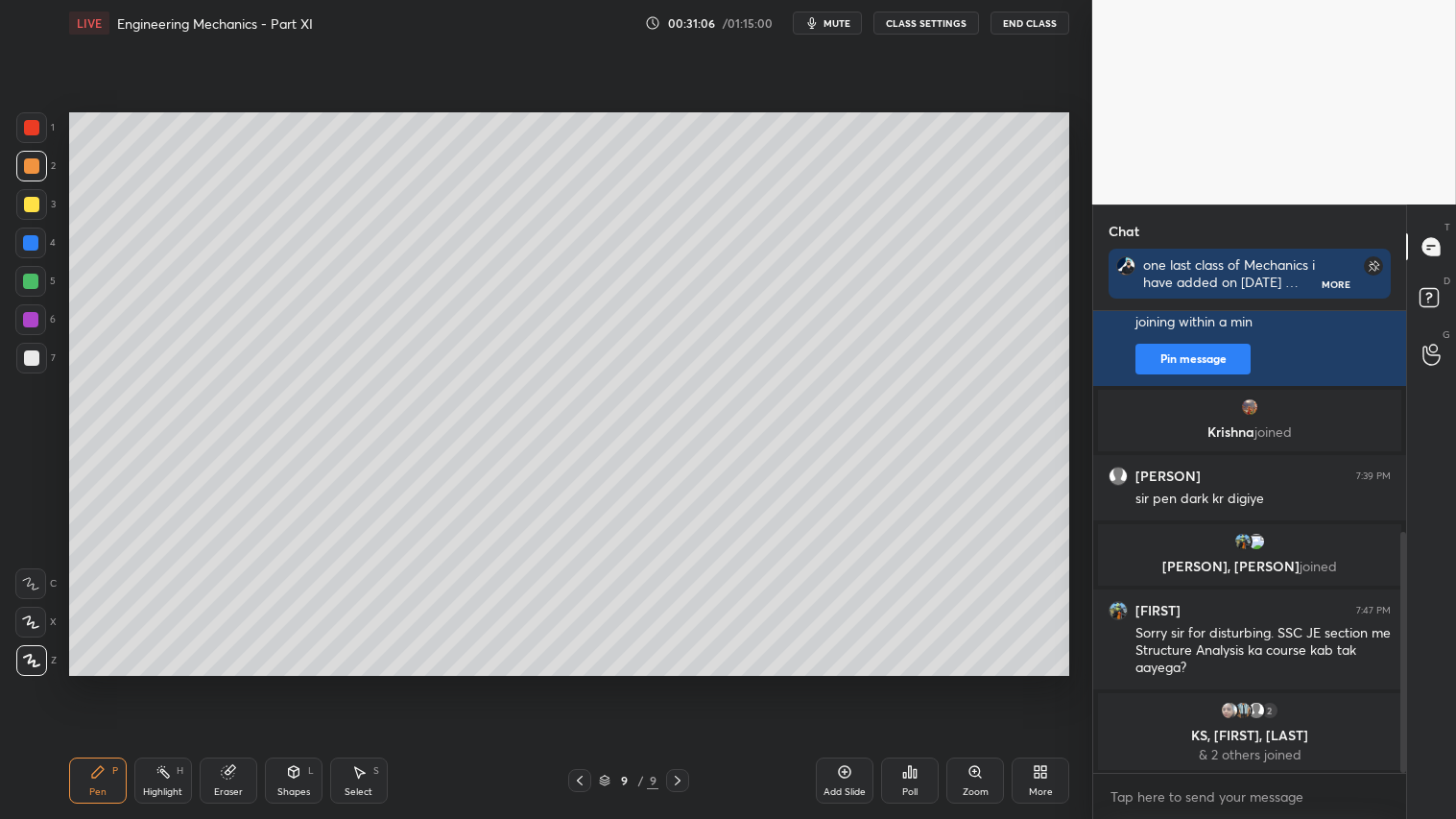 click on "Shapes L" at bounding box center (294, 781) 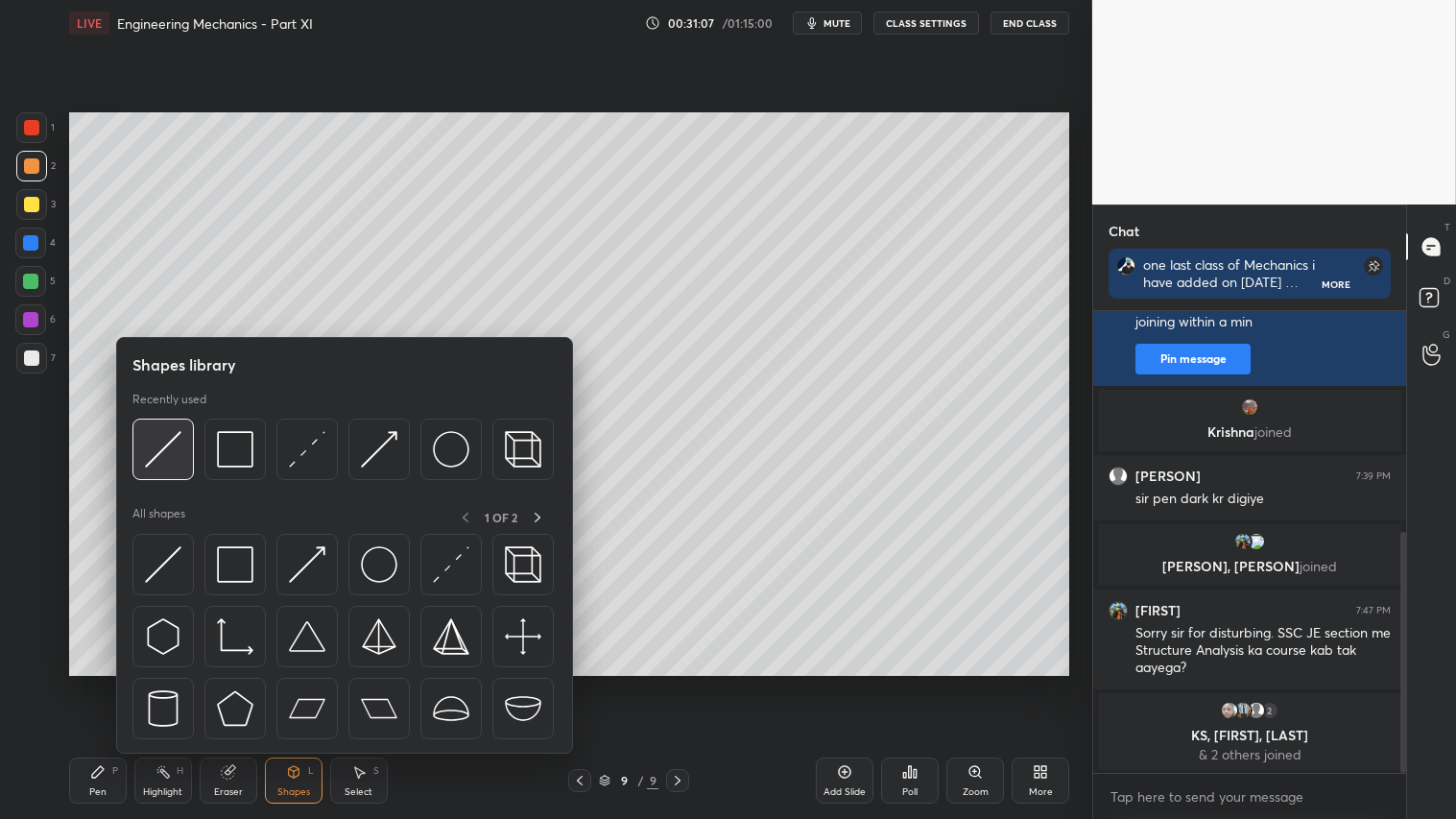 click at bounding box center [163, 449] 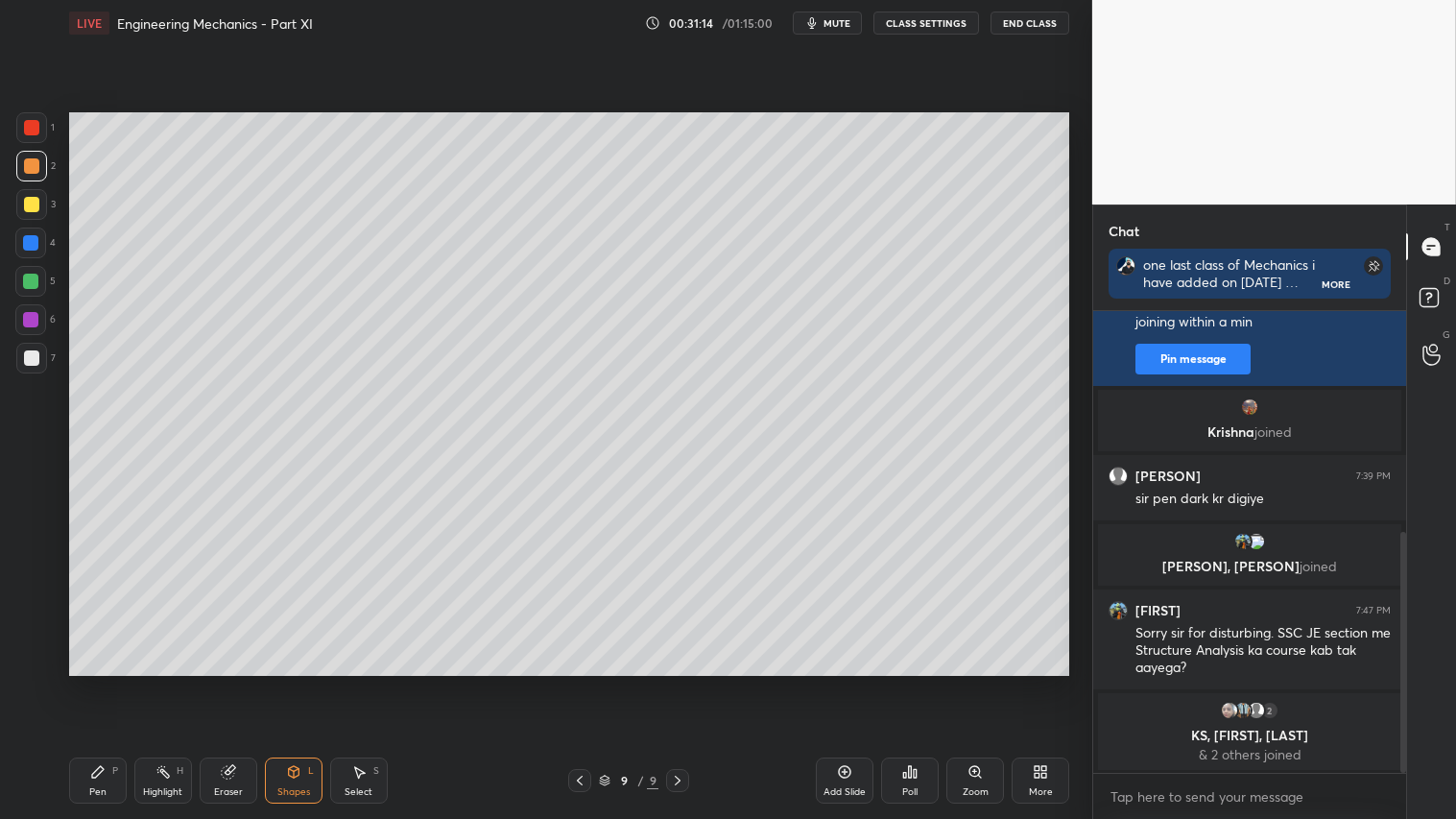 drag, startPoint x: 108, startPoint y: 782, endPoint x: 137, endPoint y: 761, distance: 35.805028 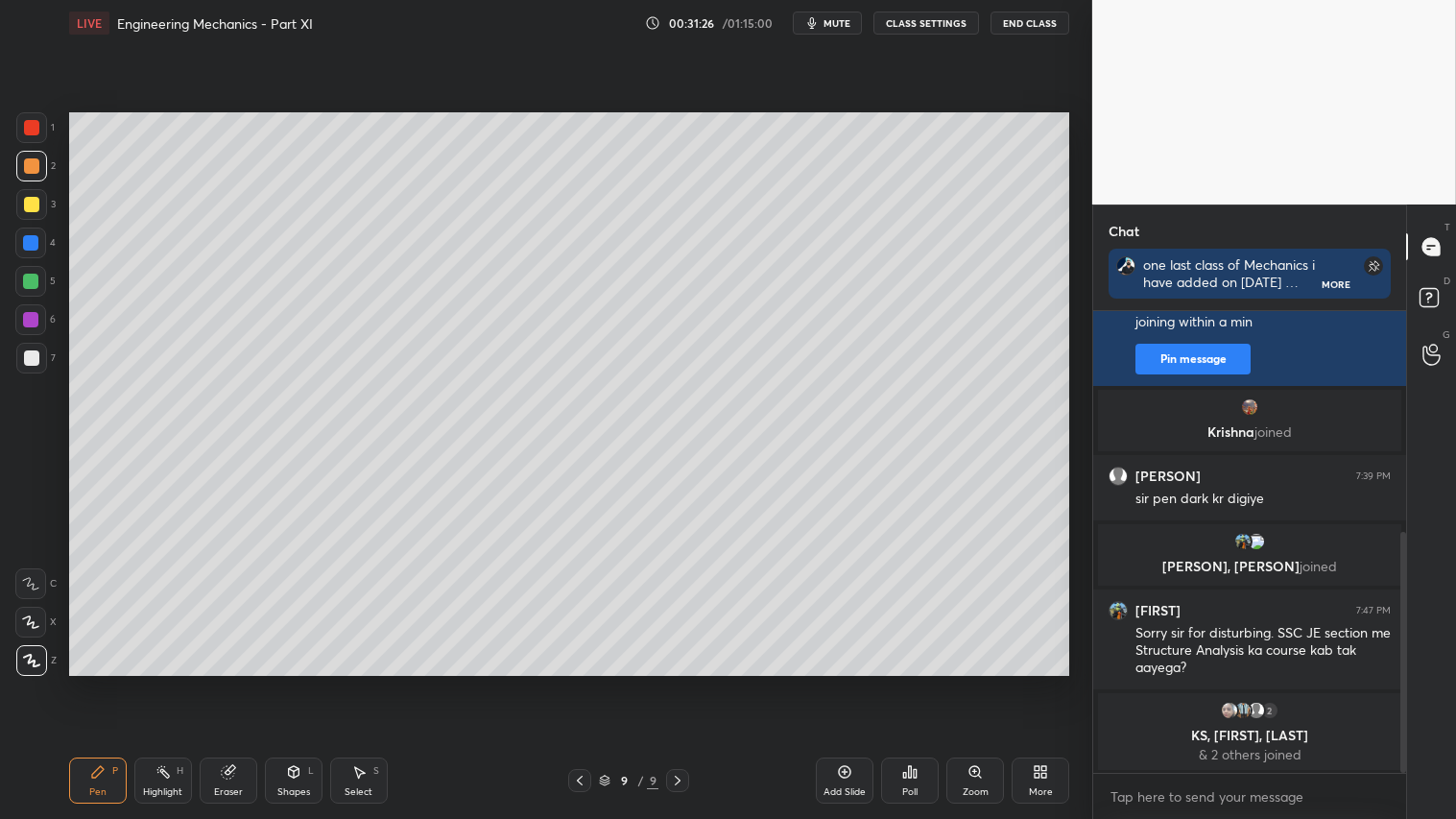 click on "Shapes L" at bounding box center [294, 781] 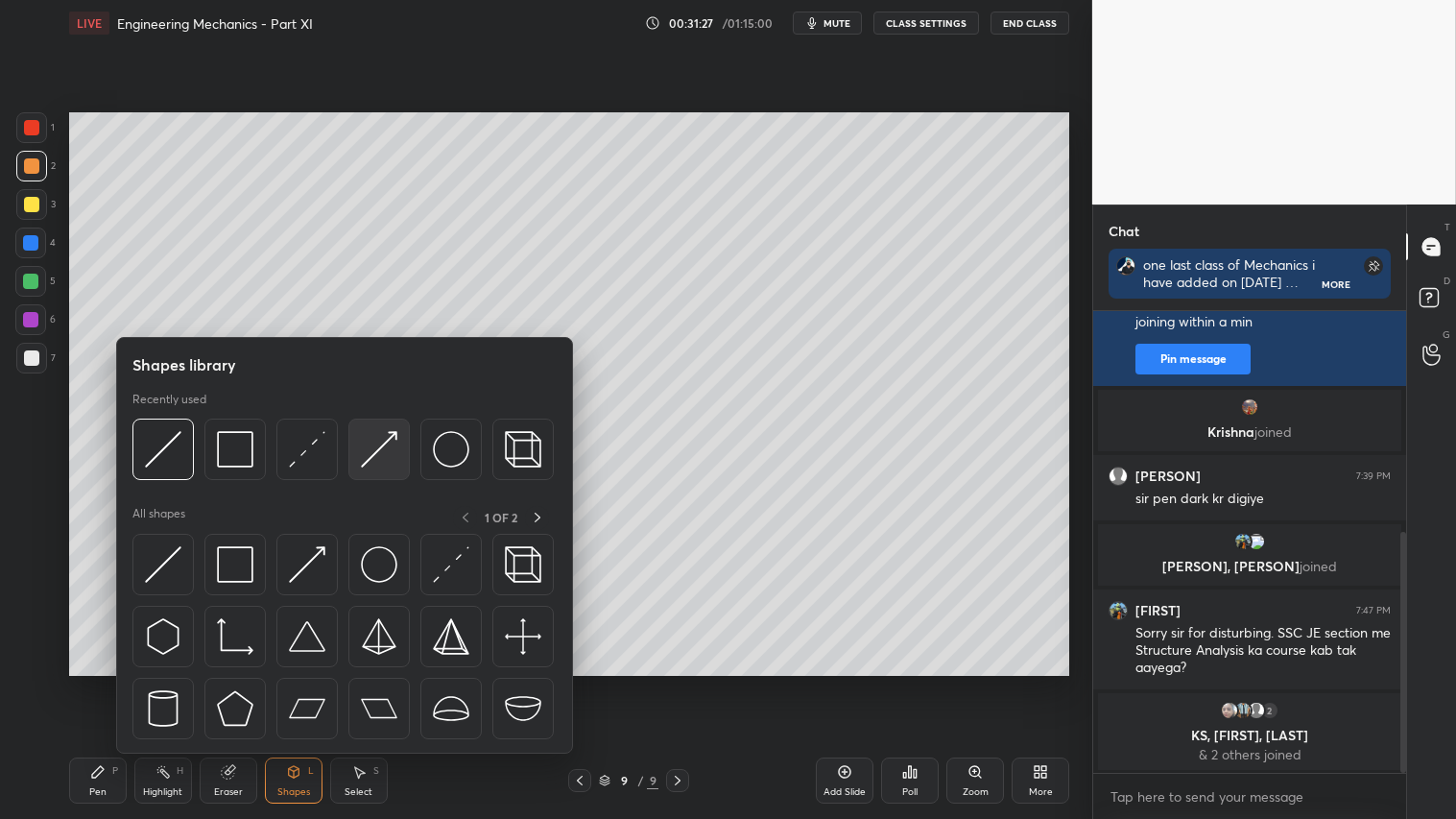 click at bounding box center [379, 449] 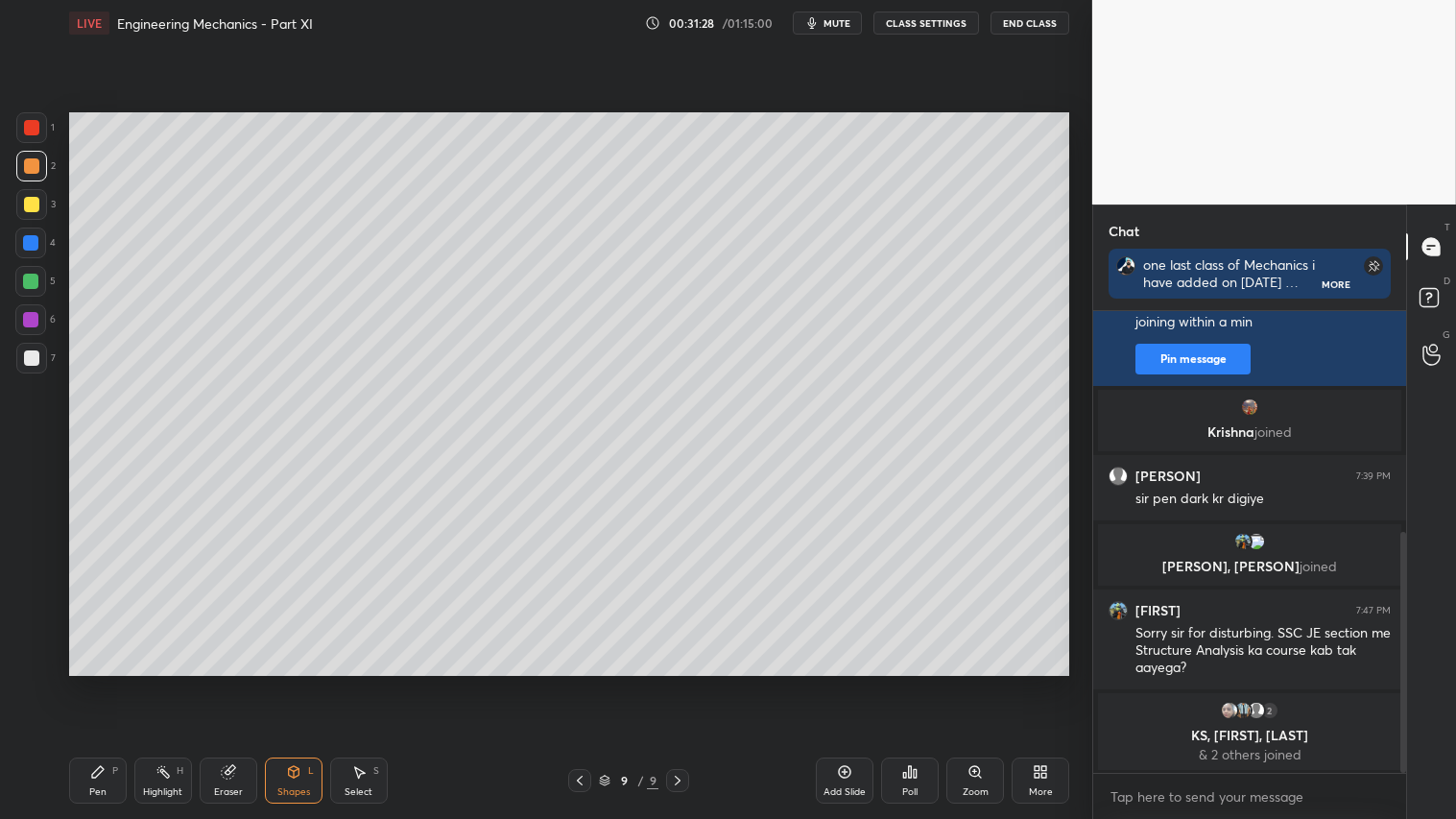 drag, startPoint x: 29, startPoint y: 202, endPoint x: 60, endPoint y: 206, distance: 31.257 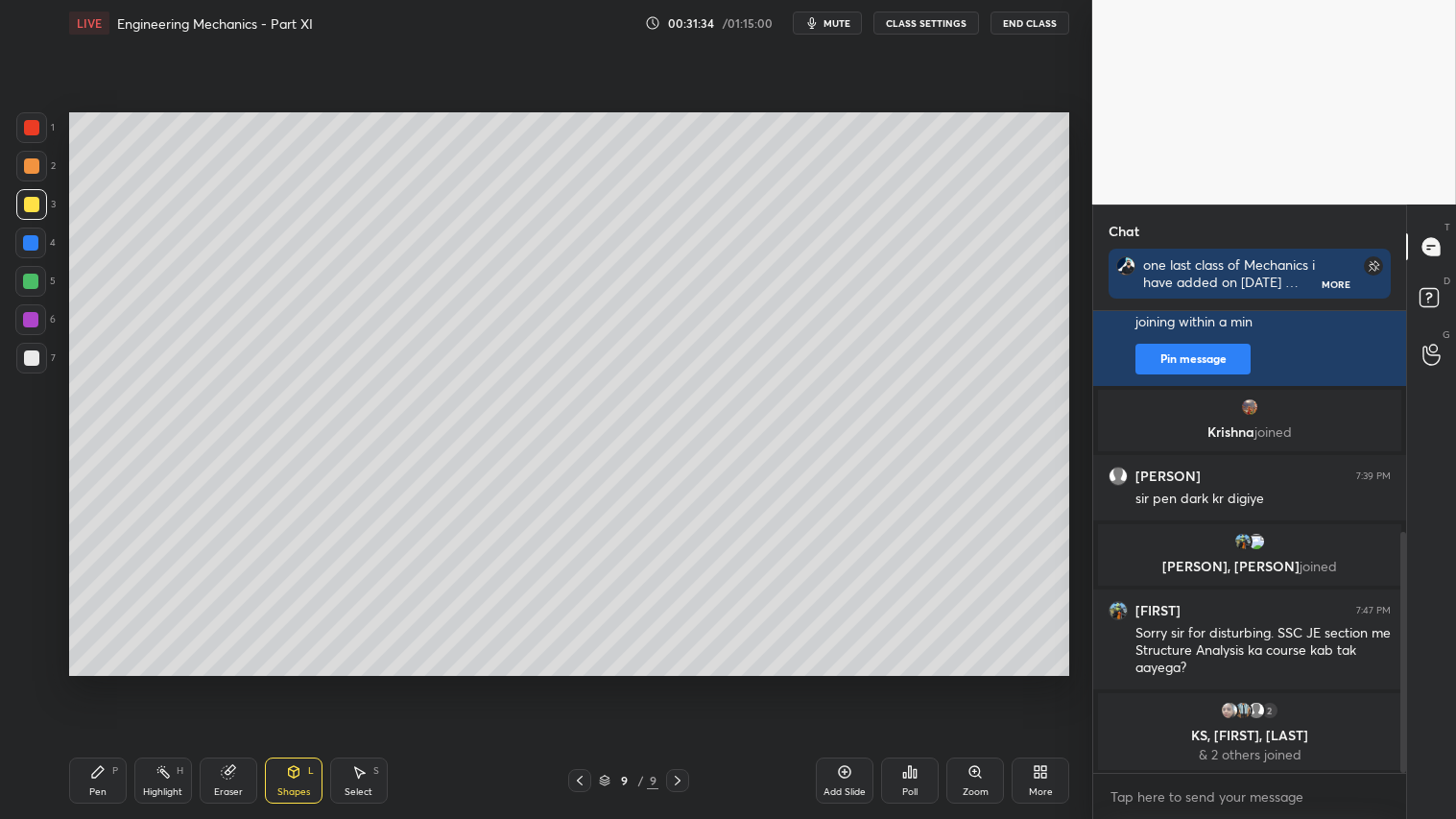 click on "Pen P" at bounding box center (98, 781) 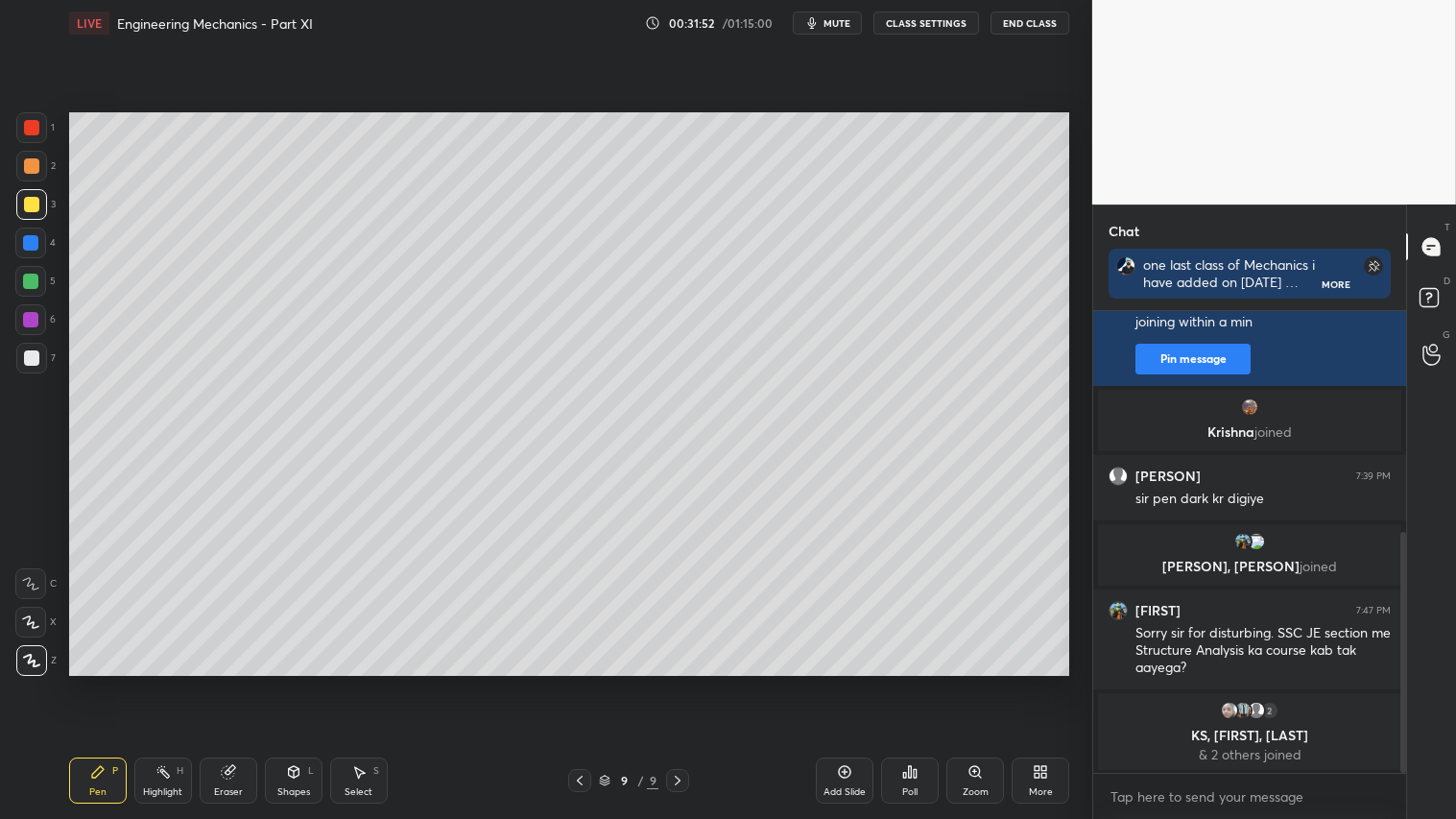 click on "Shapes L" at bounding box center (294, 781) 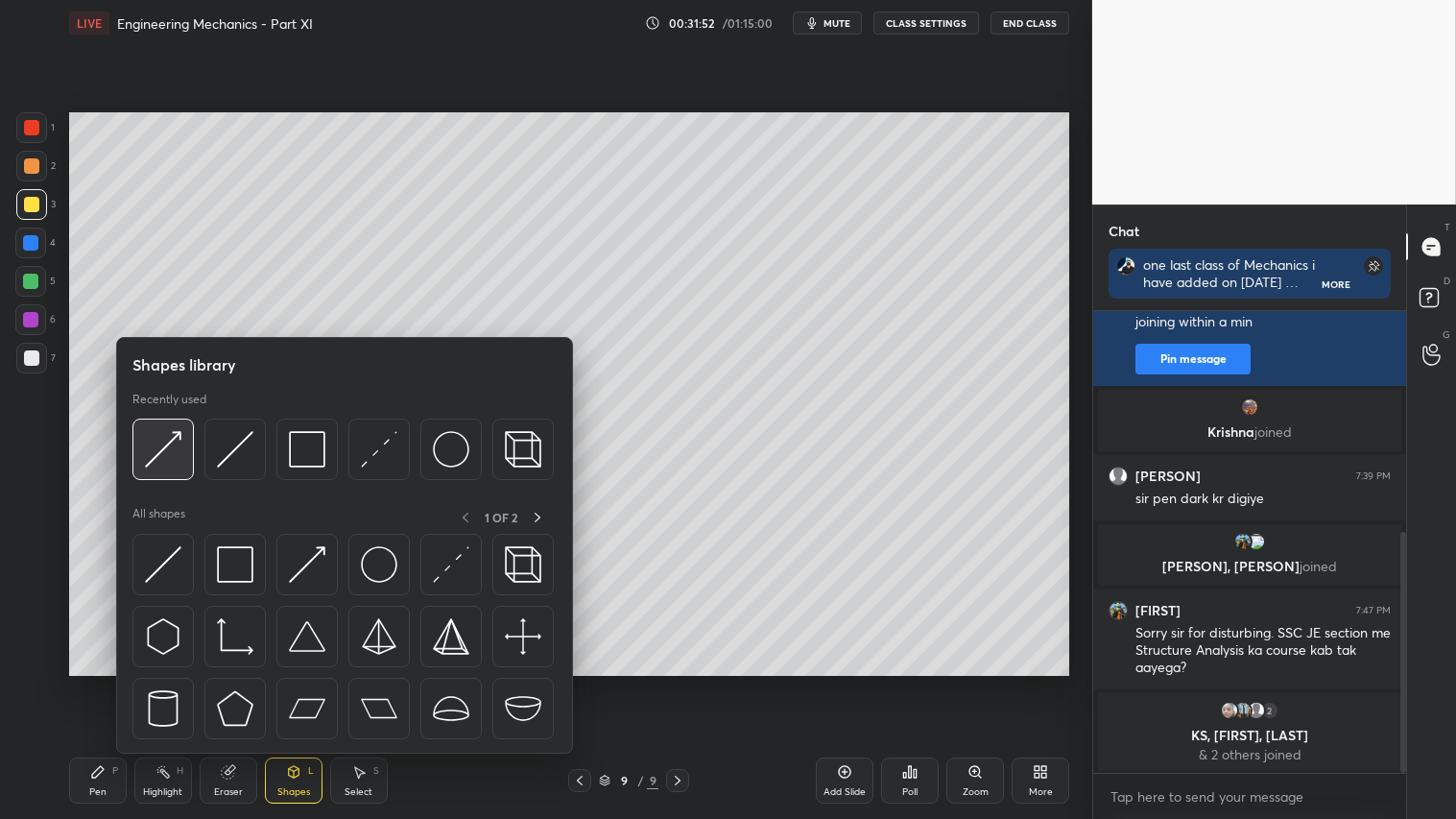 click at bounding box center [163, 449] 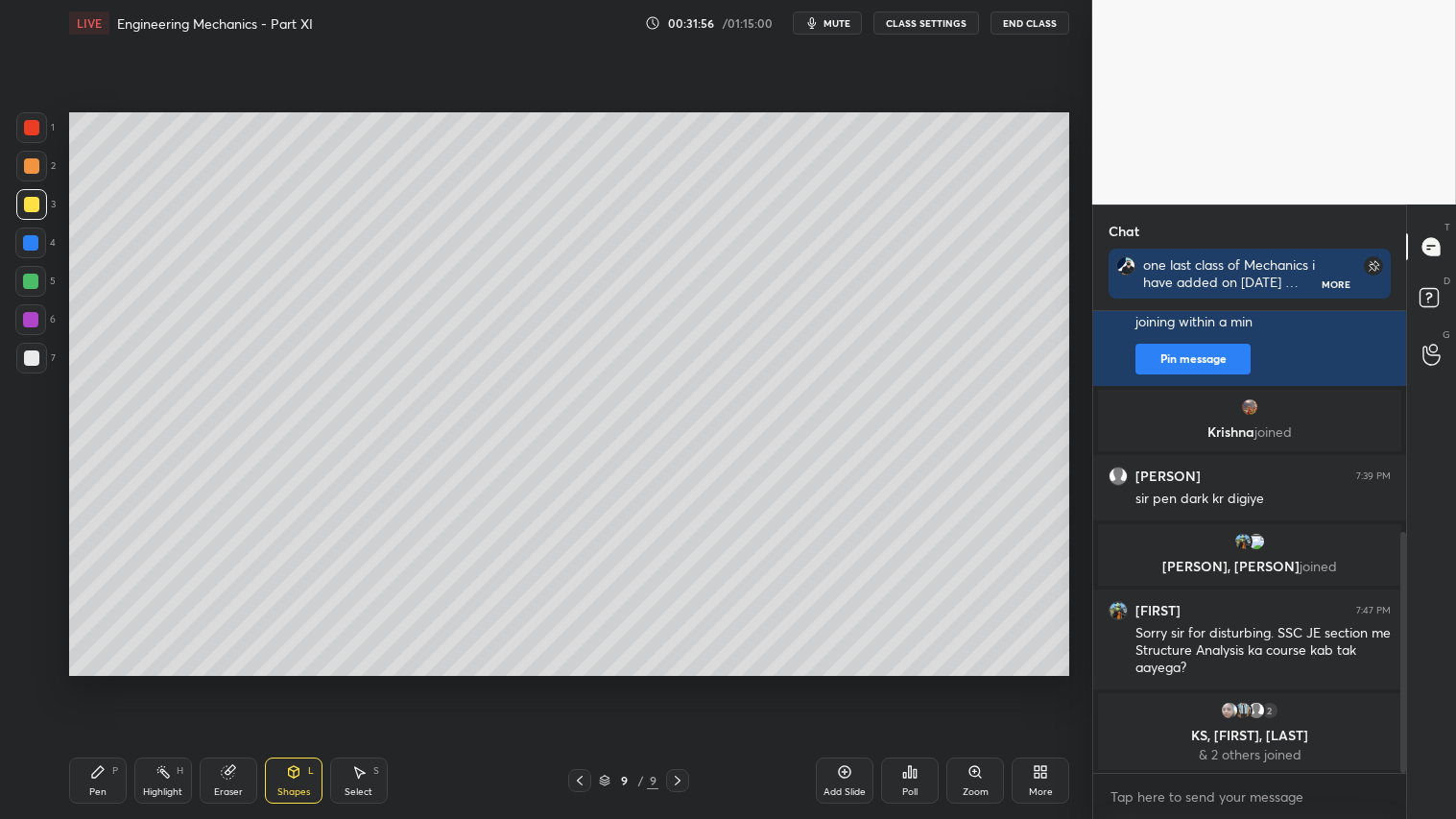 click on "Pen P" at bounding box center [98, 781] 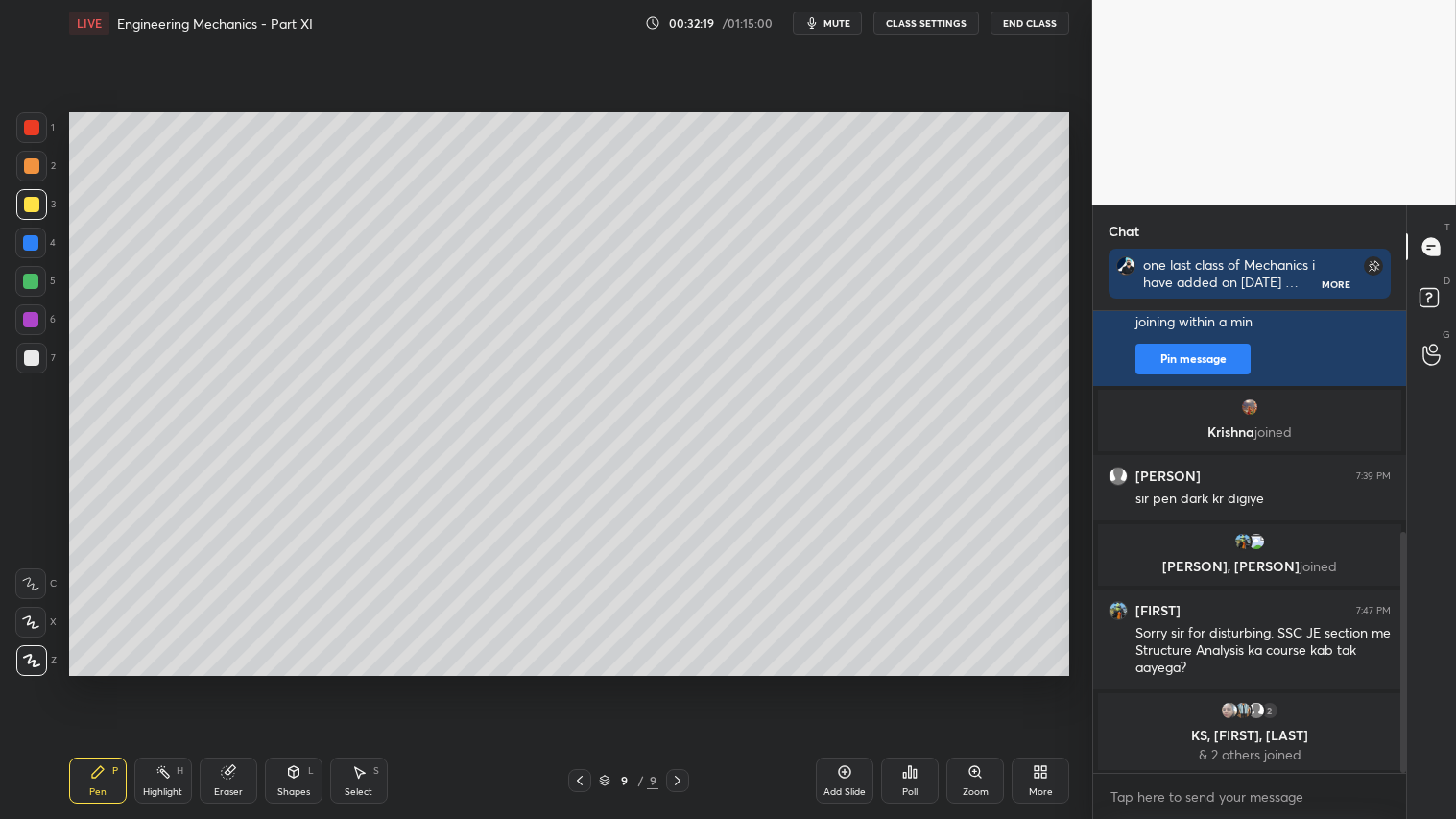 click at bounding box center [32, 166] 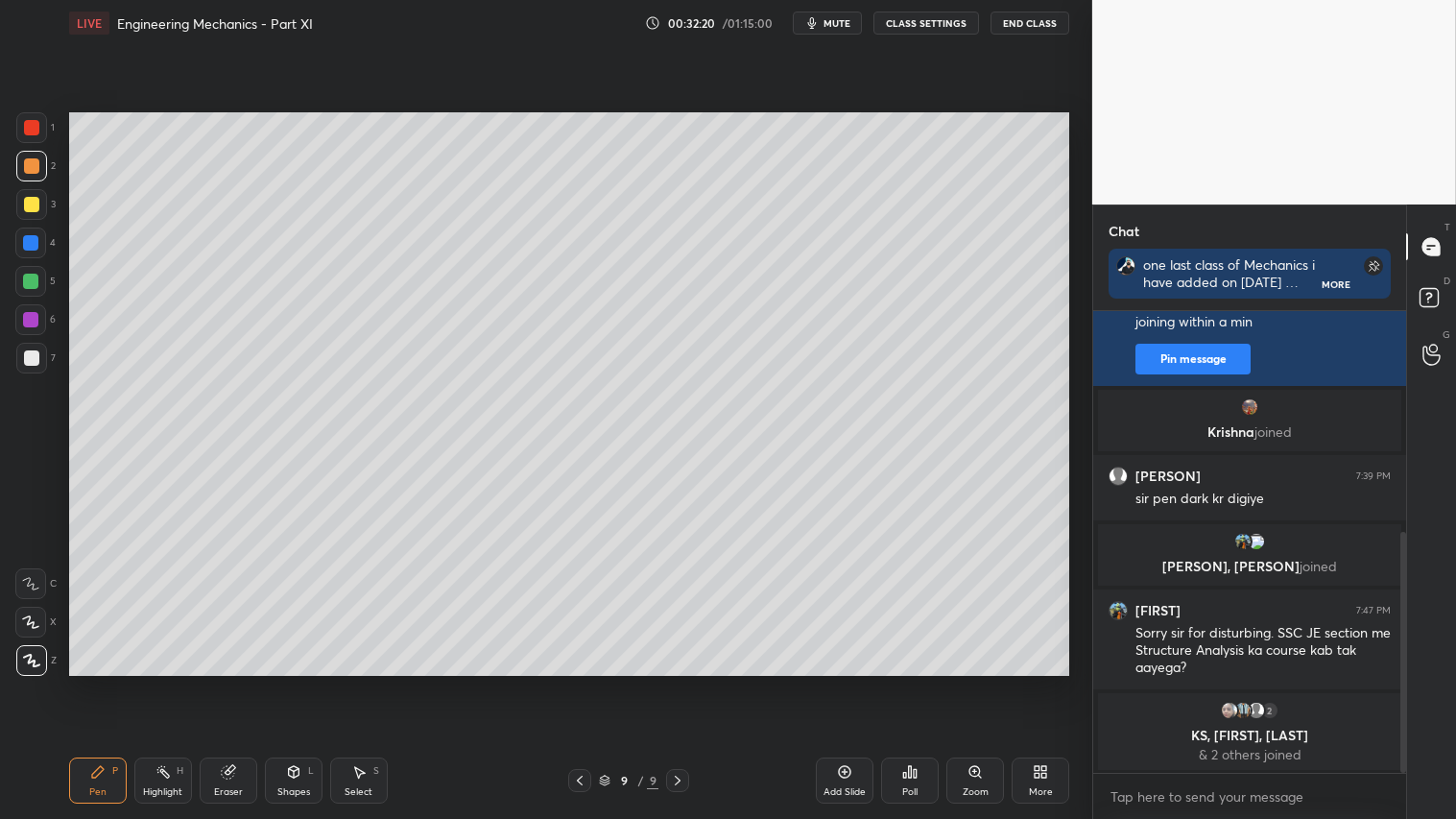 click on "Pen P" at bounding box center [98, 781] 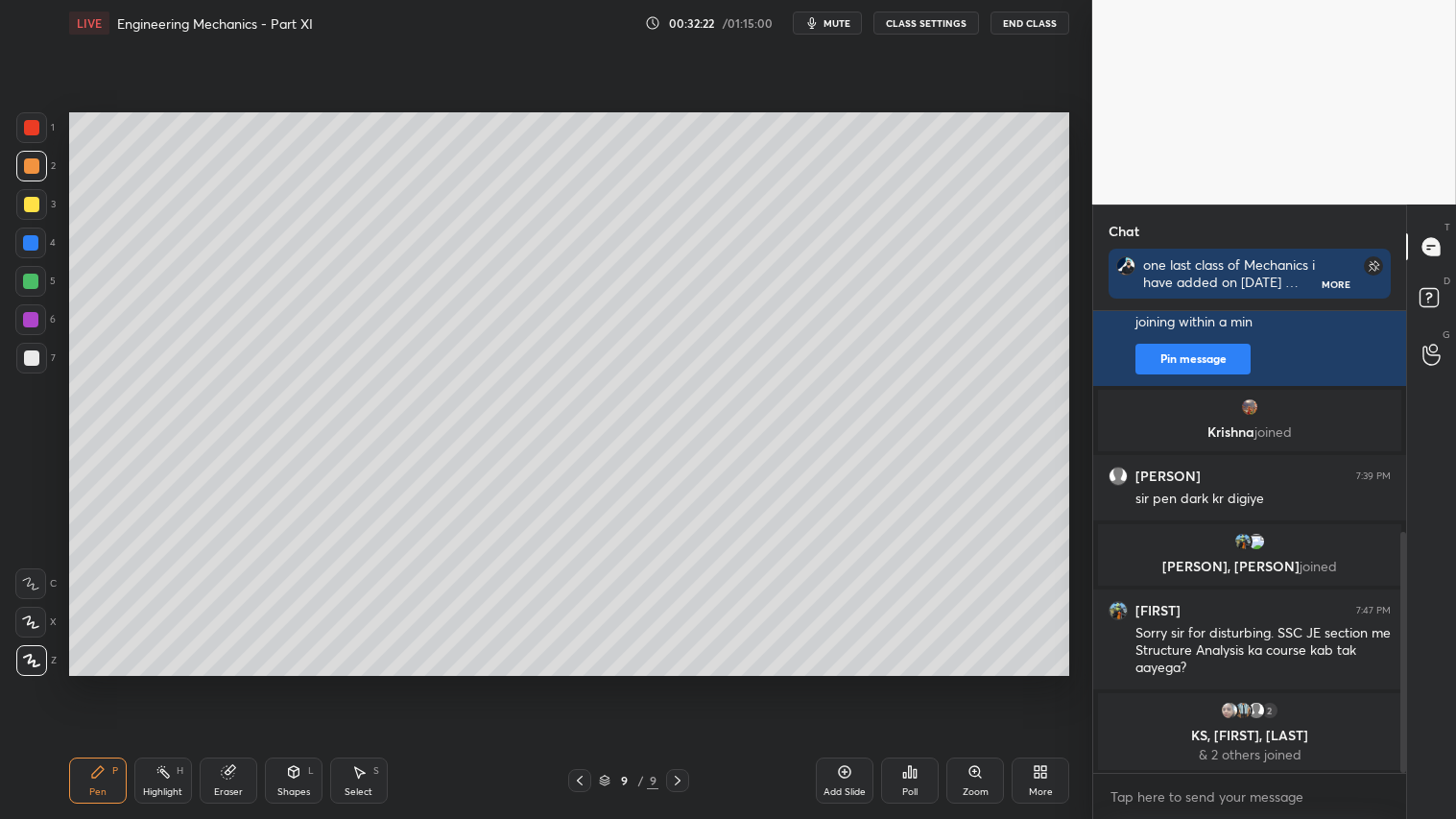 drag, startPoint x: 572, startPoint y: 782, endPoint x: 591, endPoint y: 781, distance: 19.026298 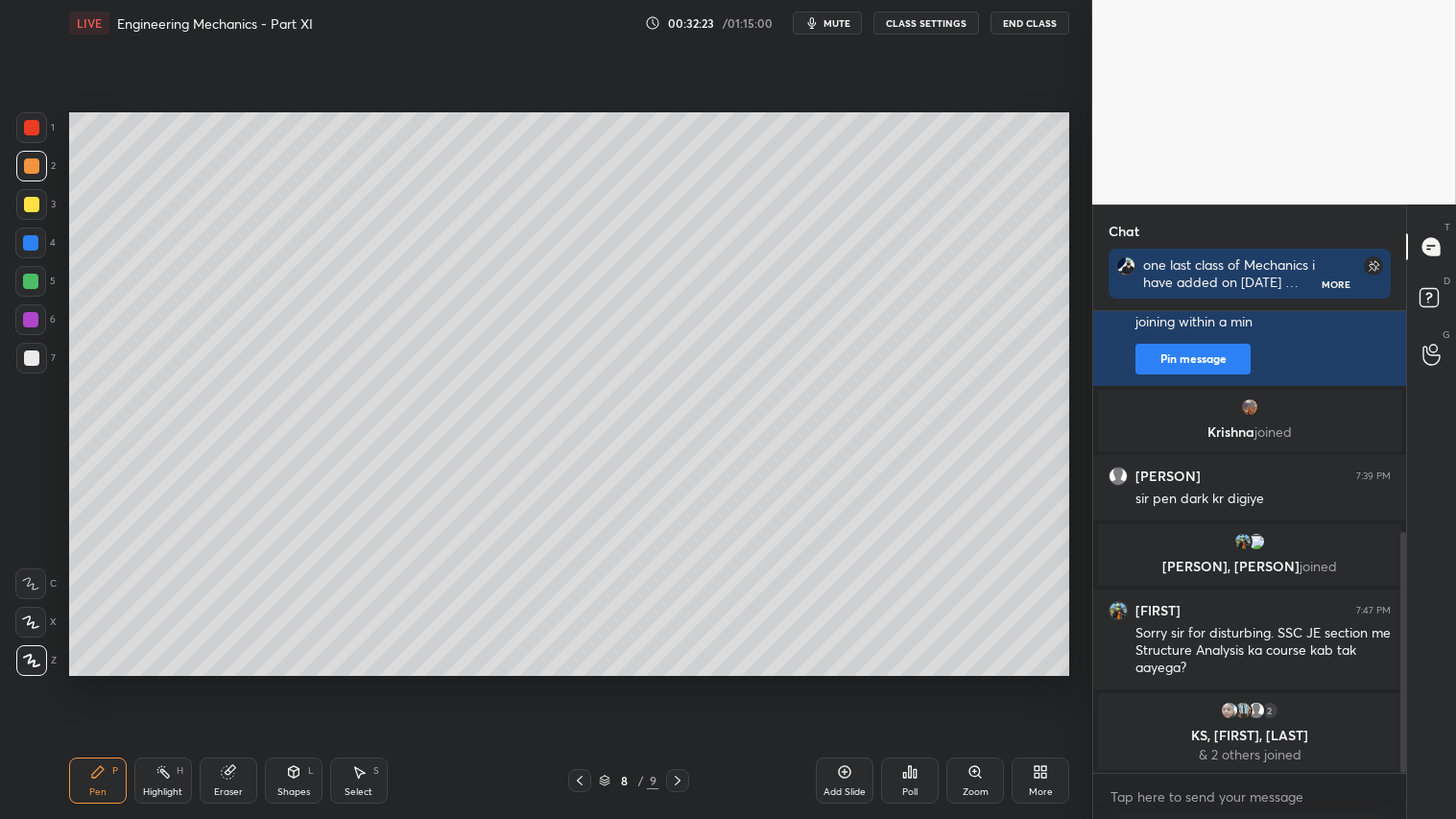 click 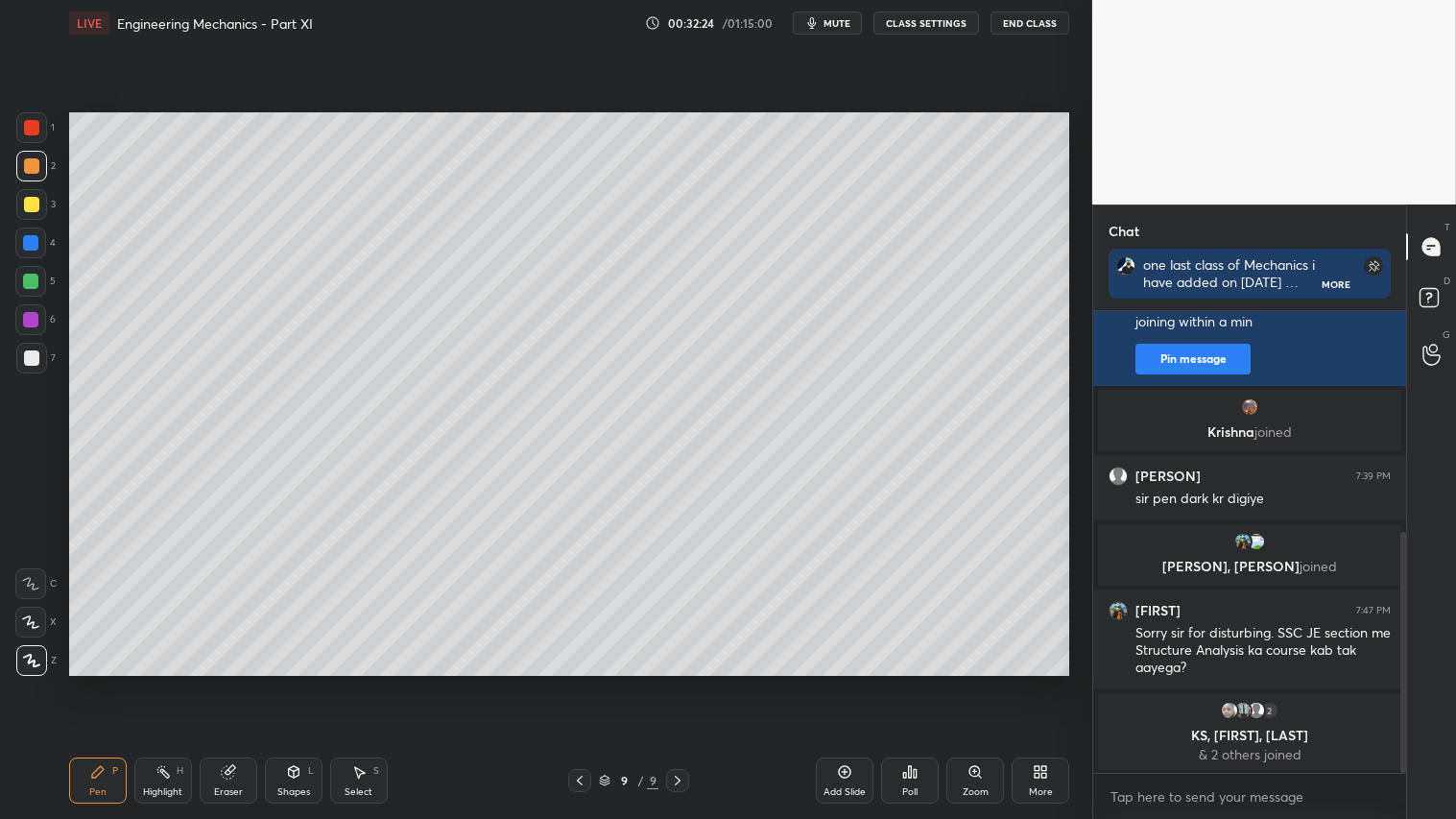 click at bounding box center (32, 205) 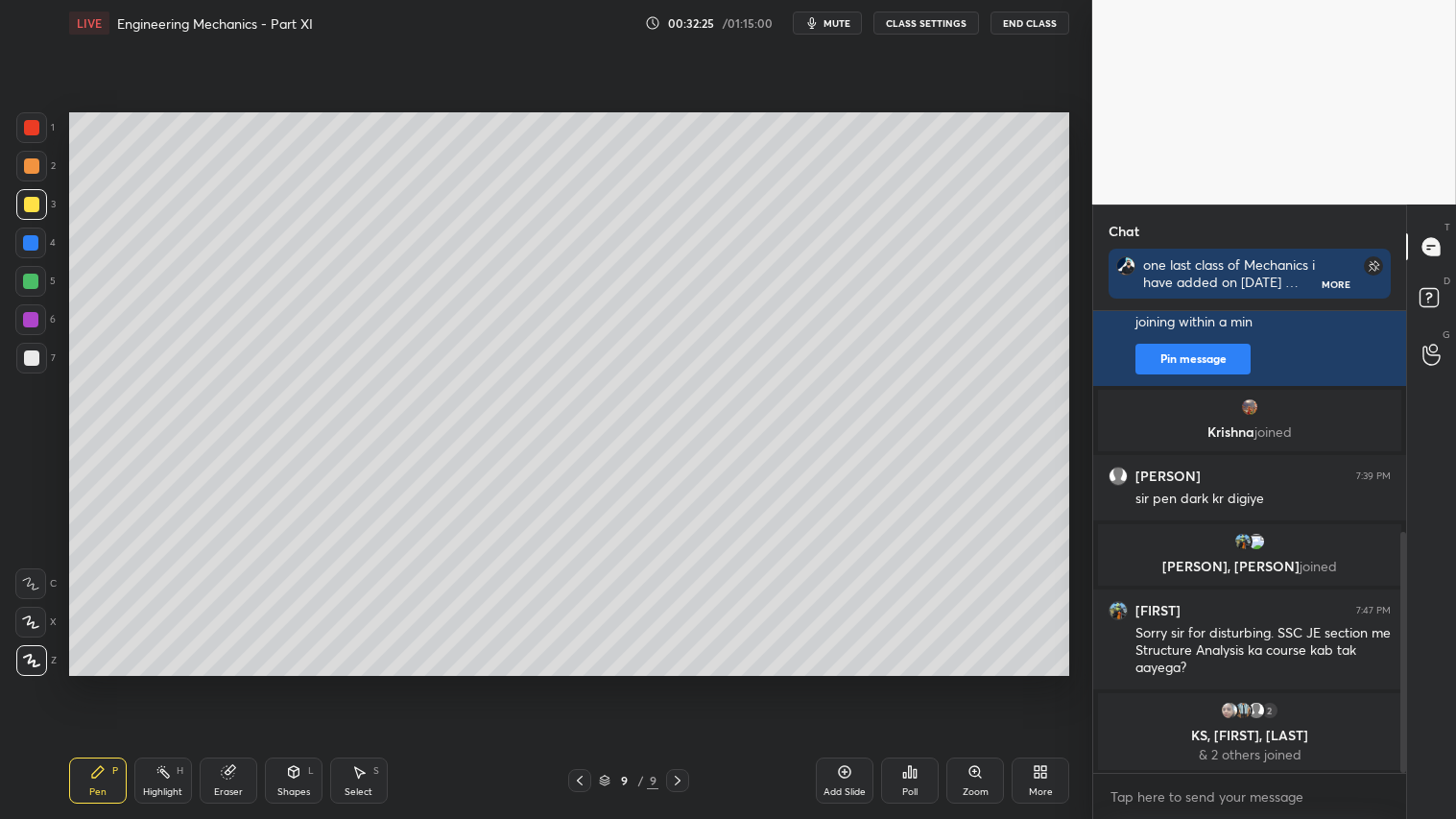 click on "Pen P" at bounding box center (98, 781) 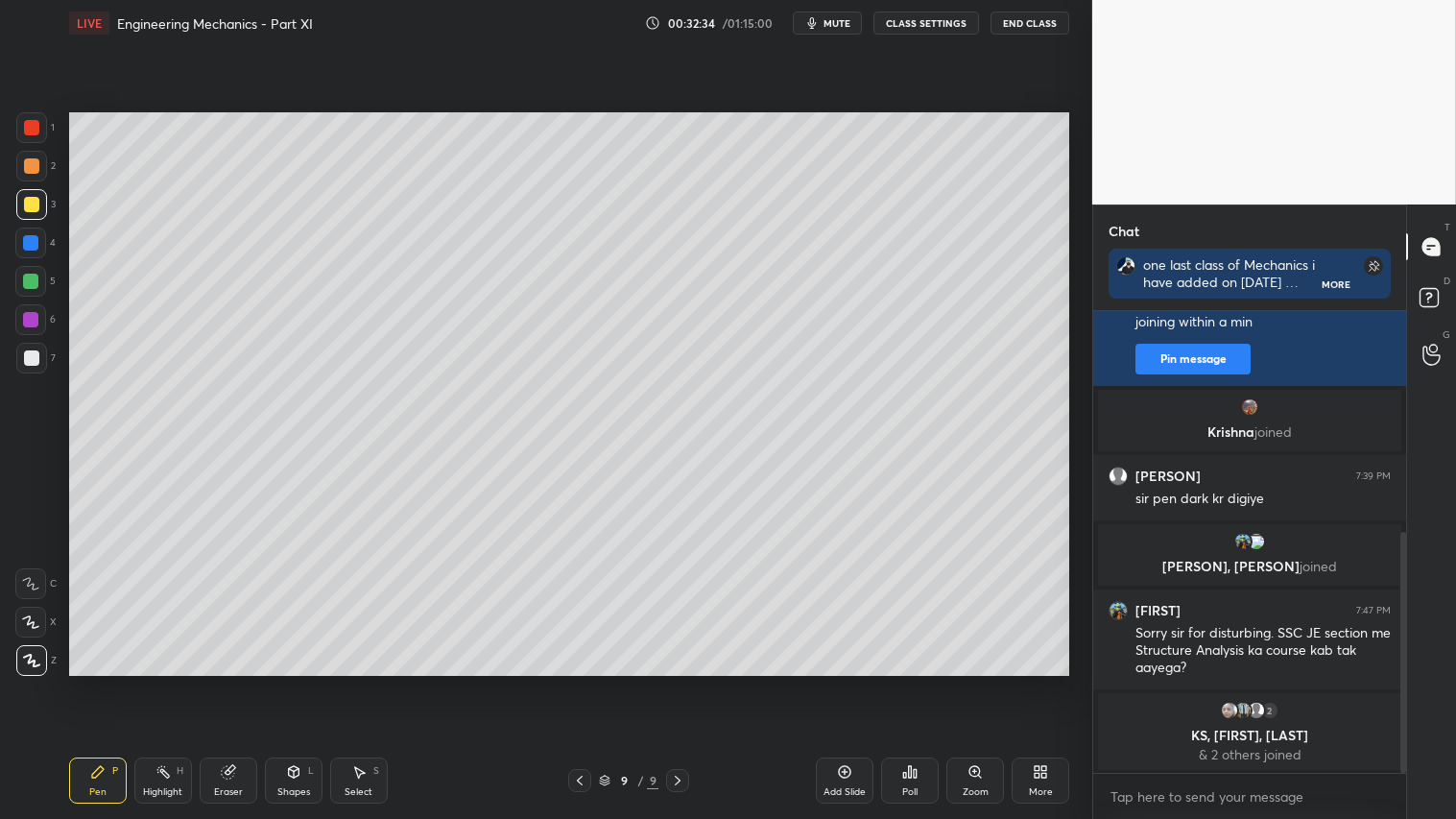 drag, startPoint x: 292, startPoint y: 791, endPoint x: 311, endPoint y: 762, distance: 34.66987 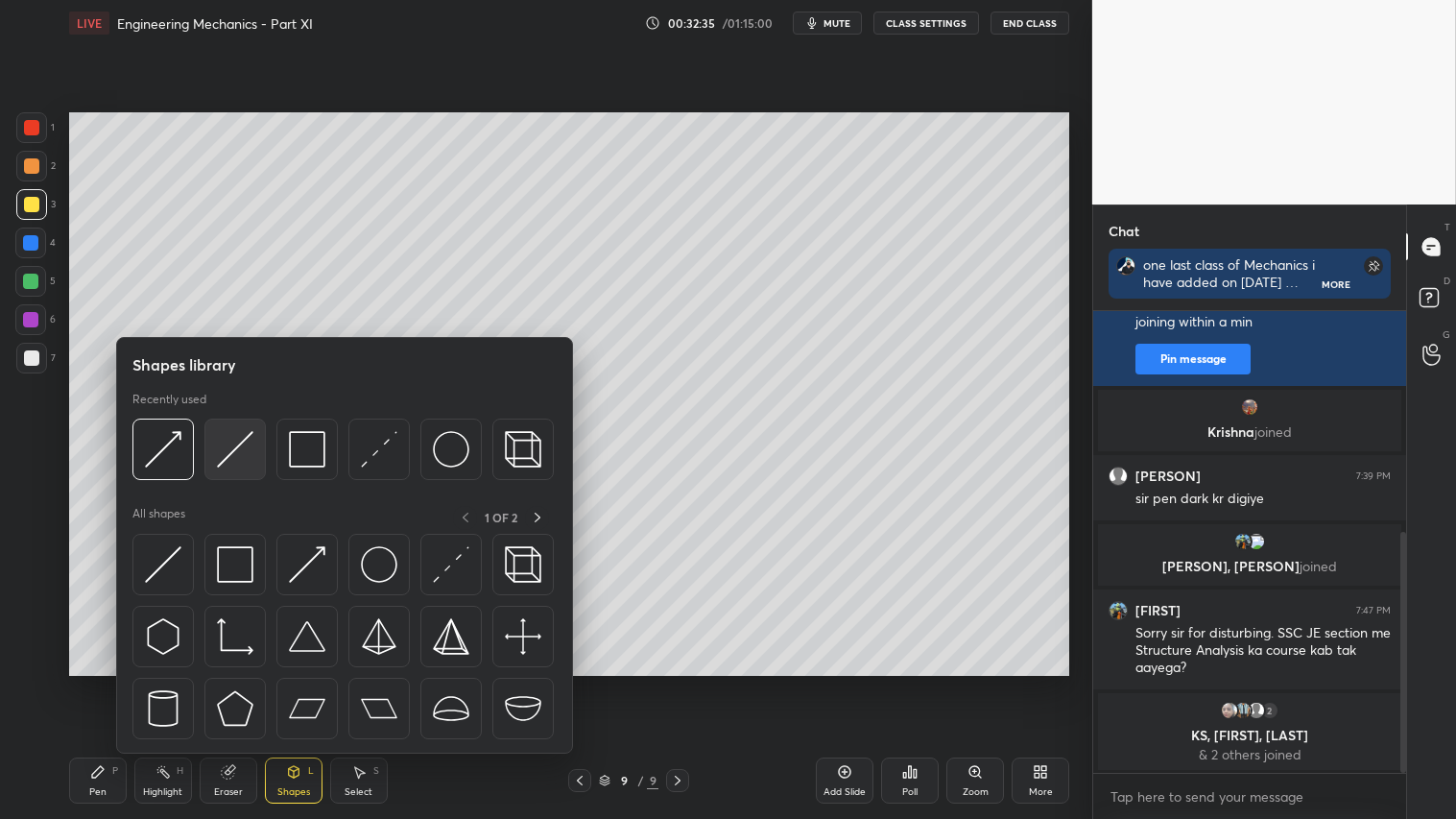click at bounding box center [235, 449] 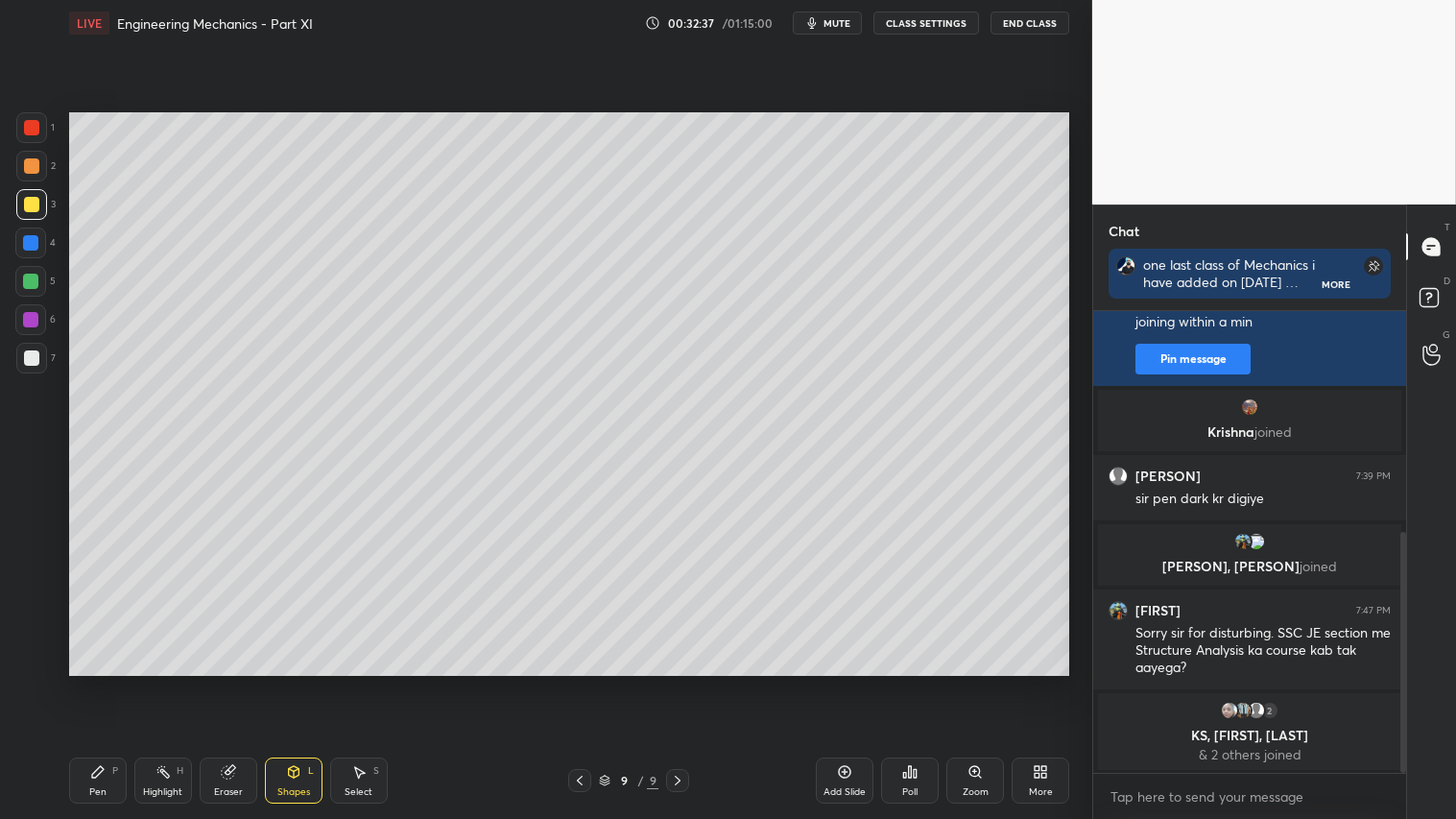 click on "Pen P" at bounding box center (98, 781) 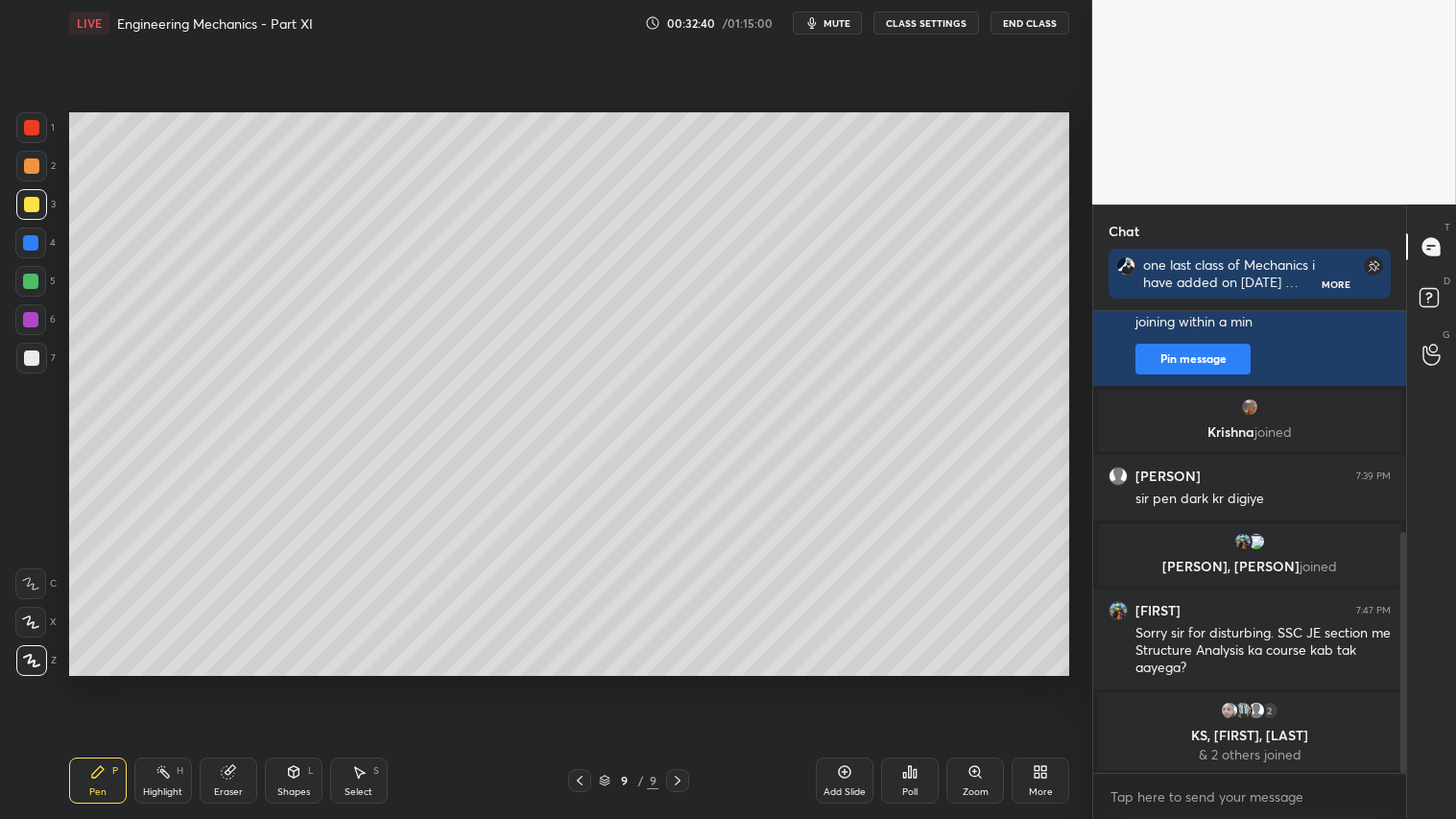 click at bounding box center [32, 166] 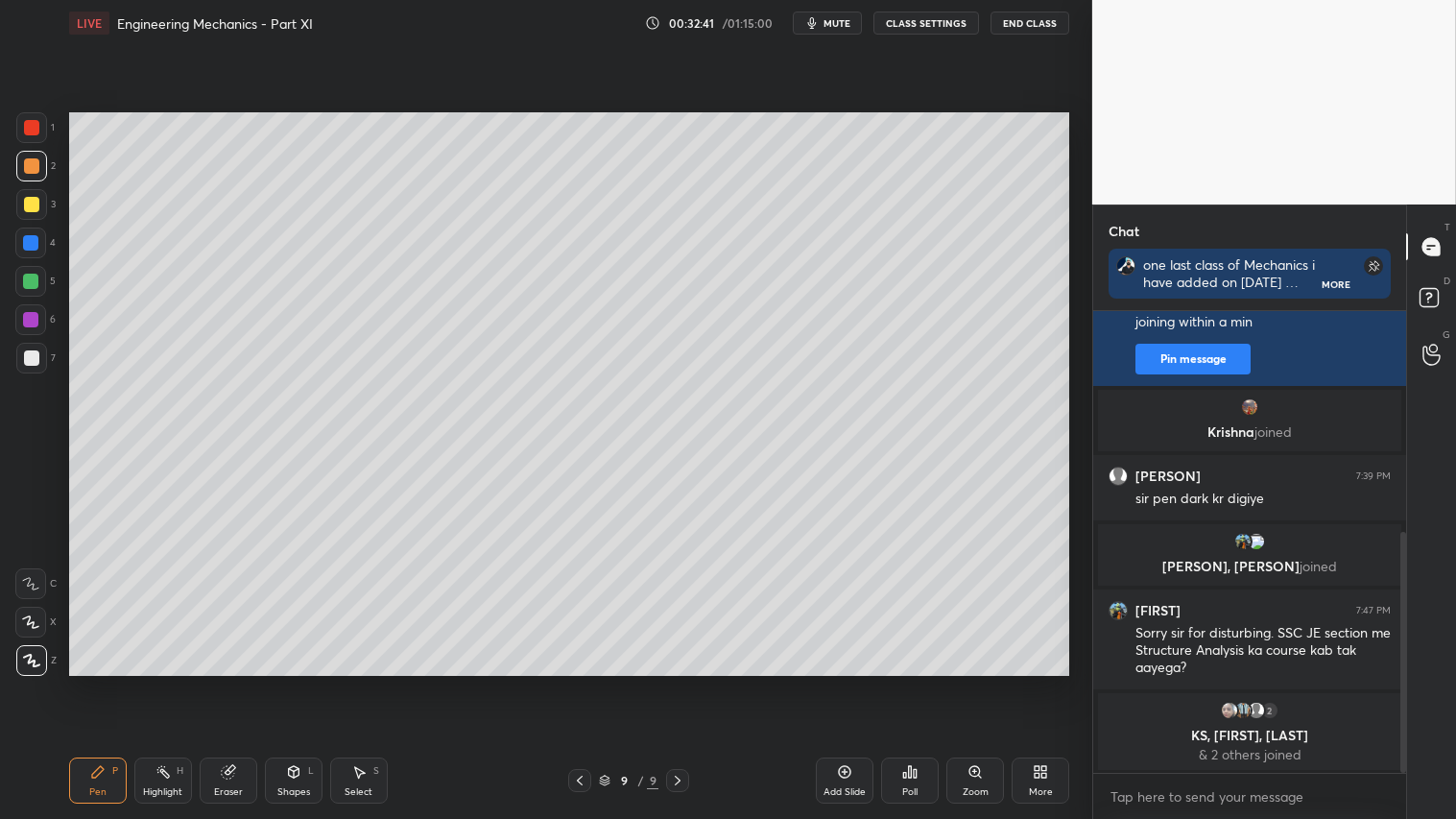 click 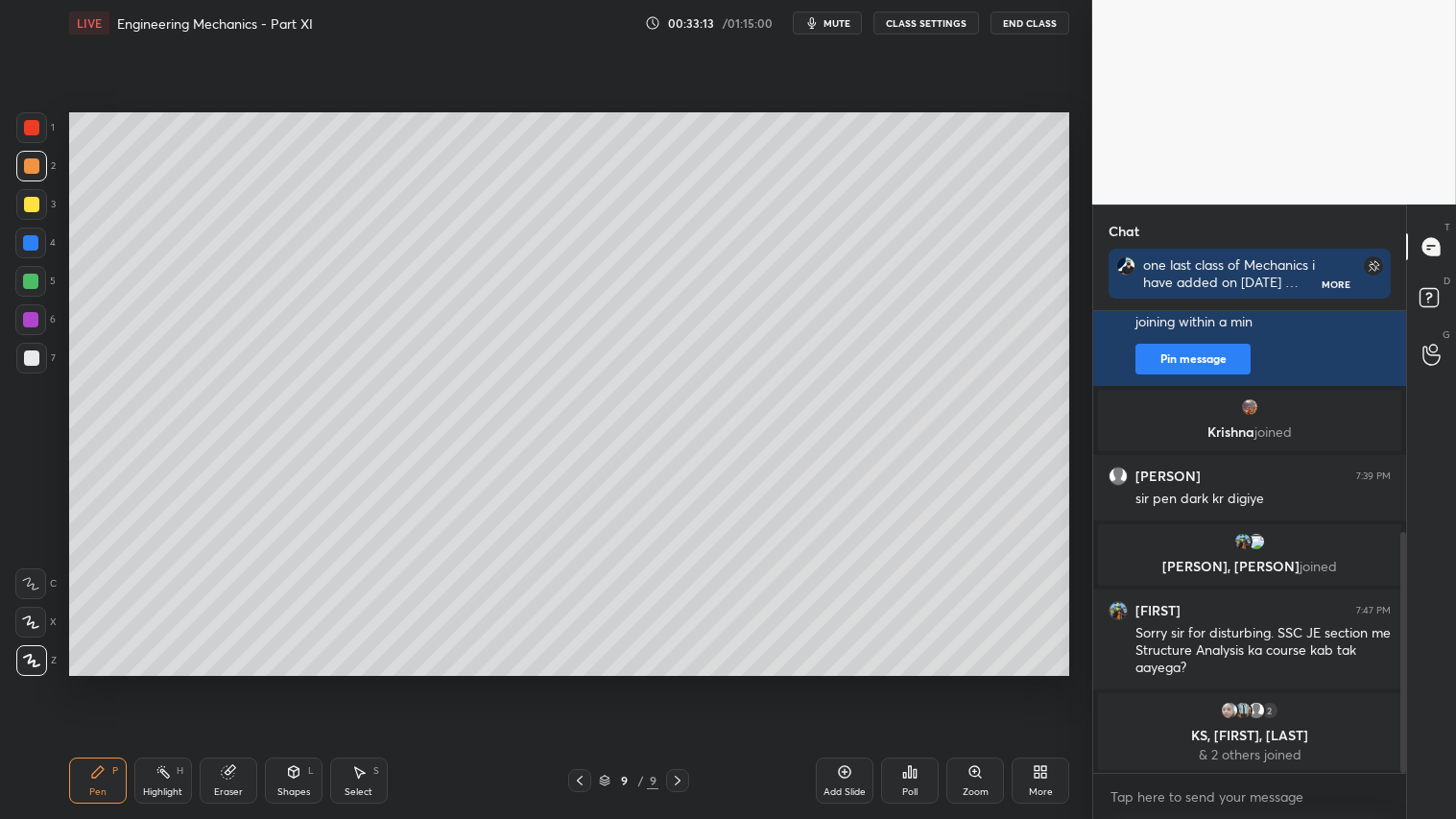 drag, startPoint x: 294, startPoint y: 784, endPoint x: 294, endPoint y: 764, distance: 20 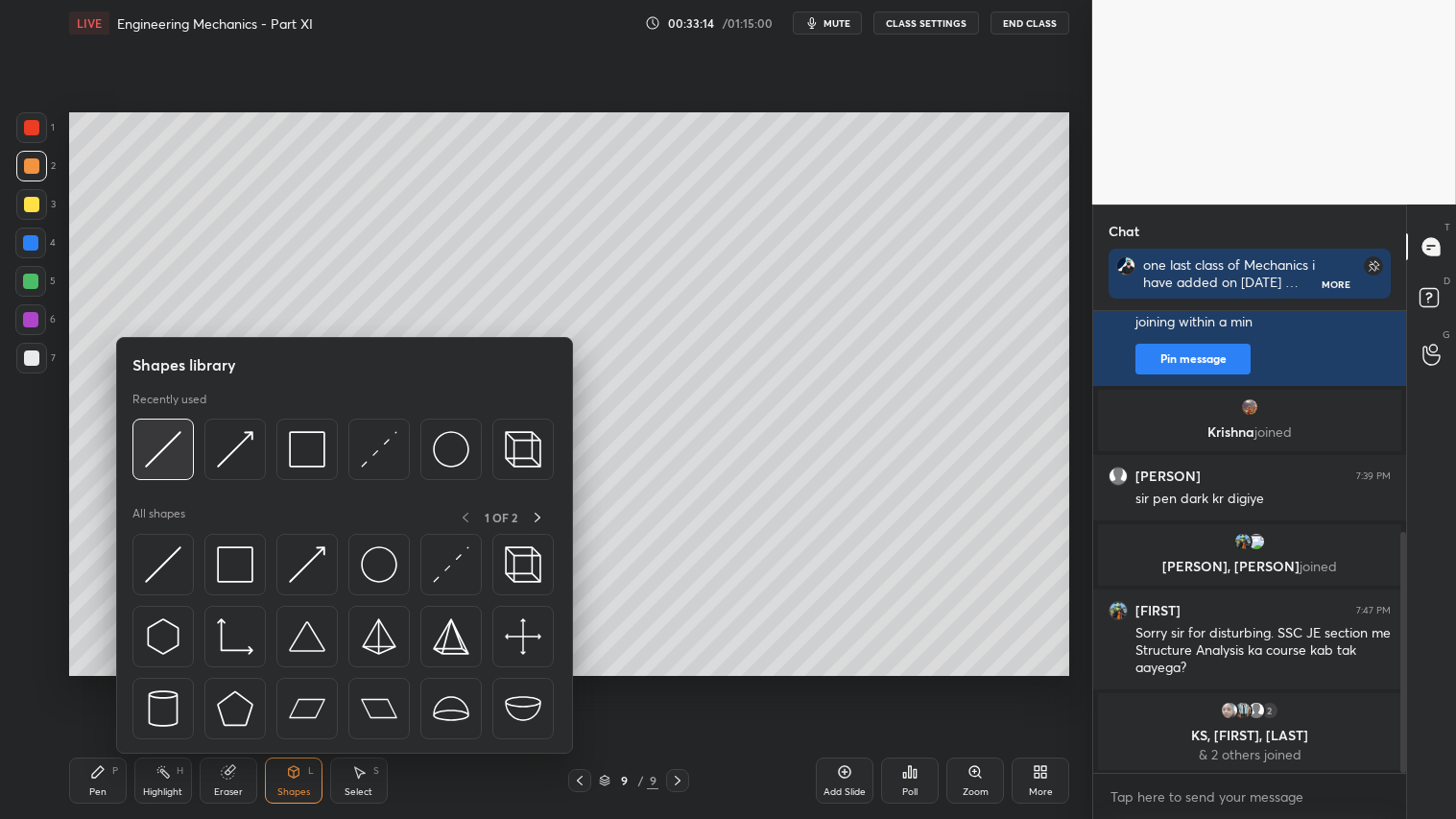 click at bounding box center [163, 449] 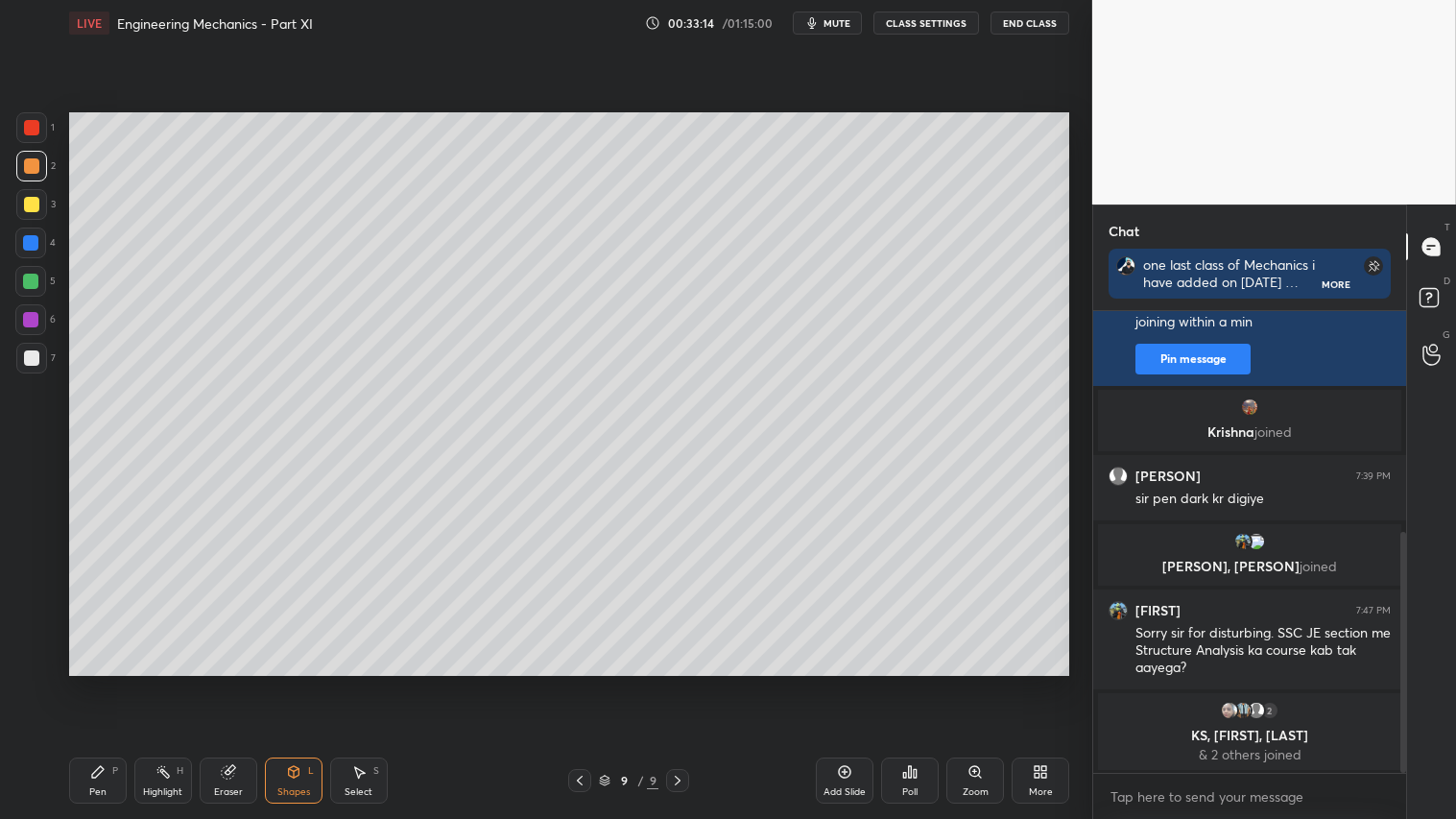 drag, startPoint x: 42, startPoint y: 359, endPoint x: 60, endPoint y: 359, distance: 18 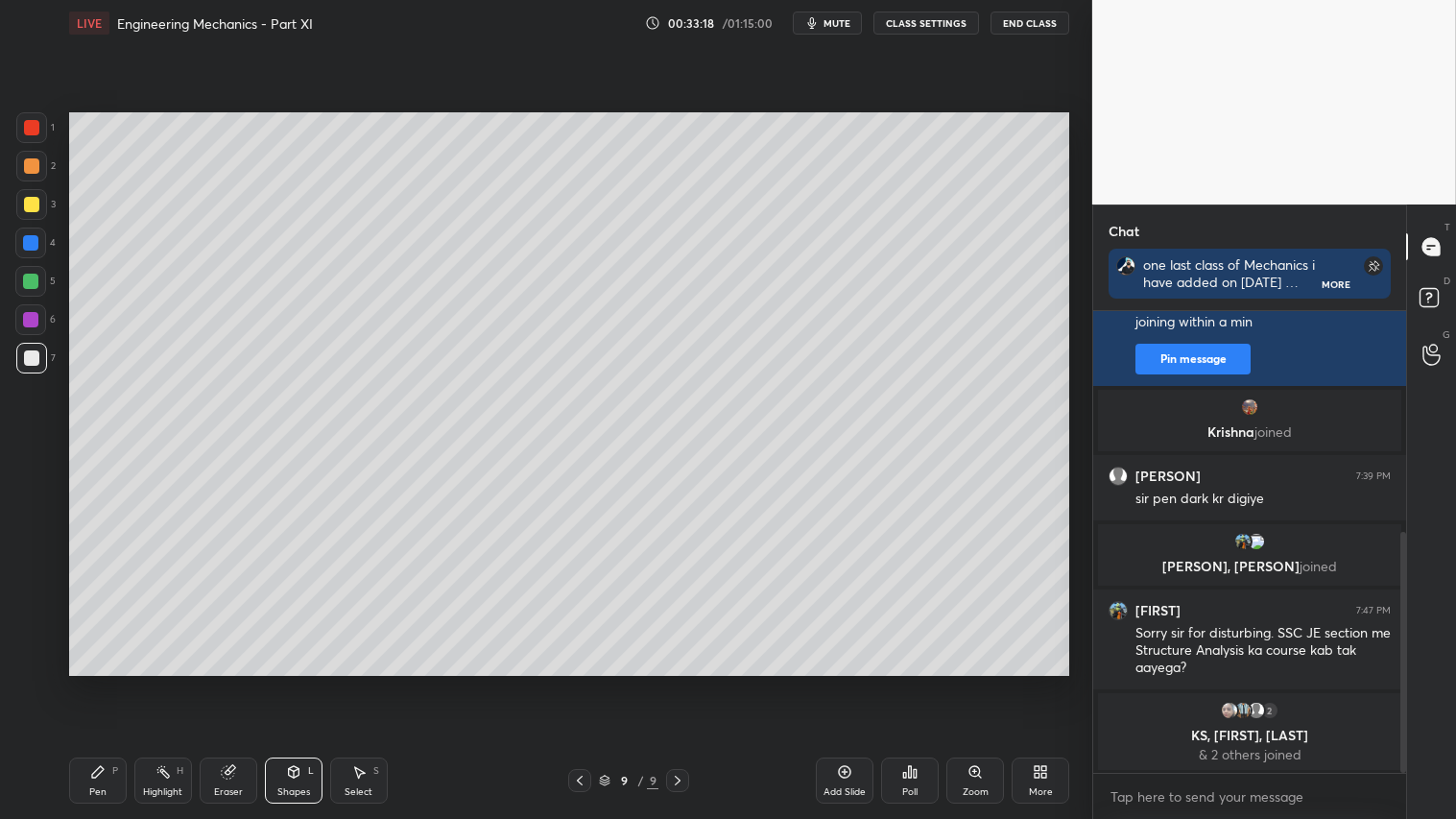 click at bounding box center [32, 166] 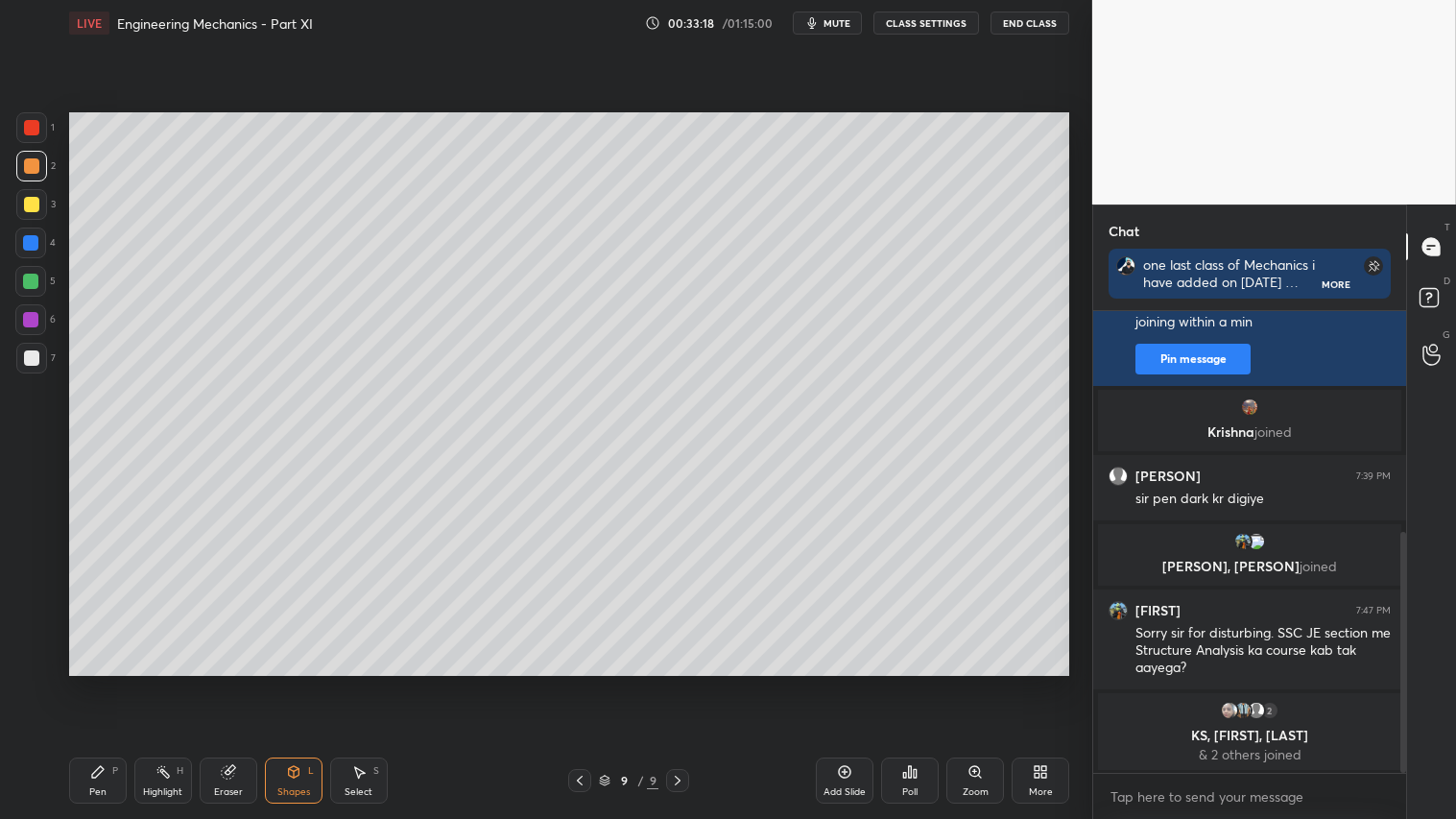click 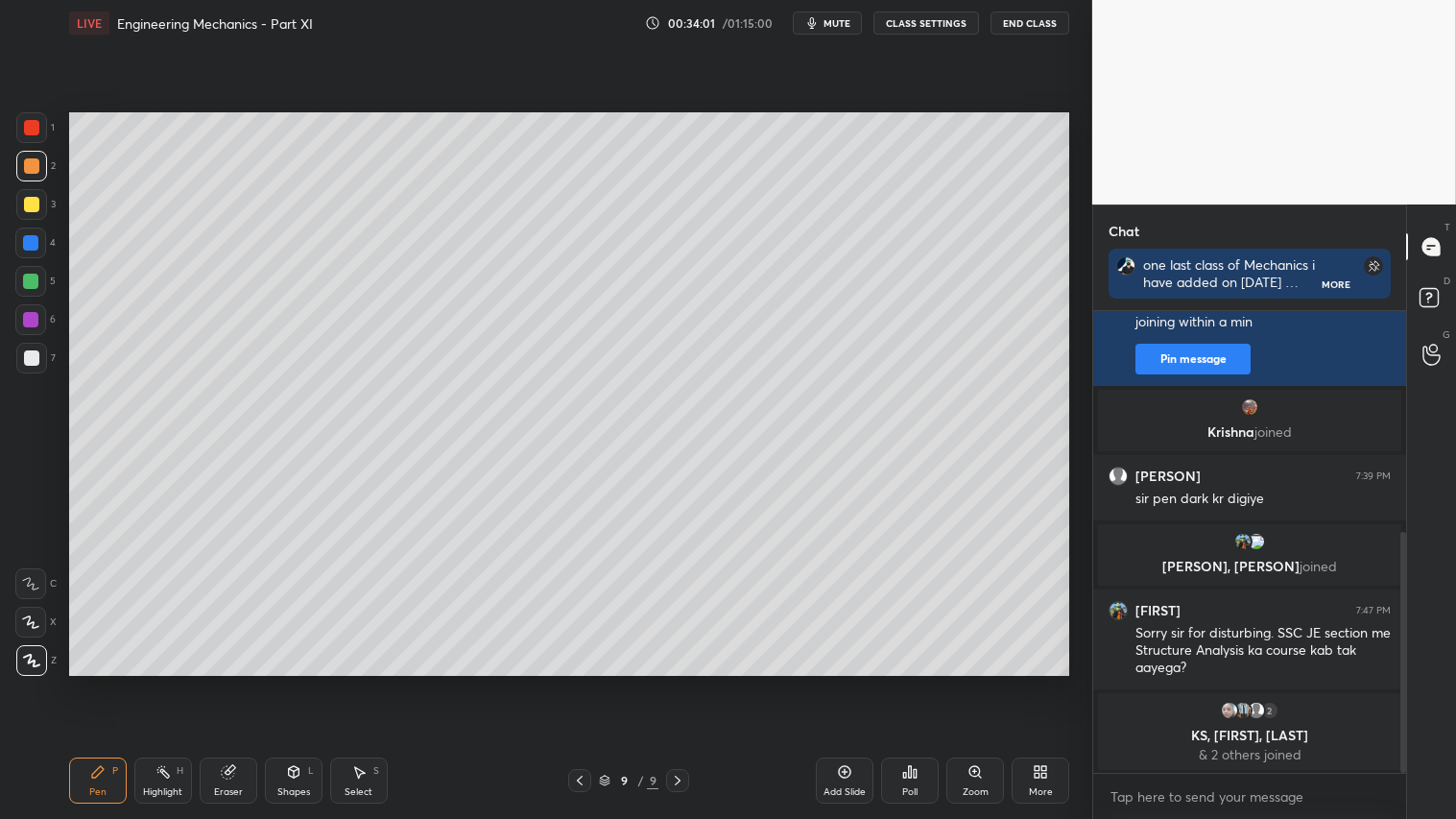 click on "mute" at bounding box center (827, 23) 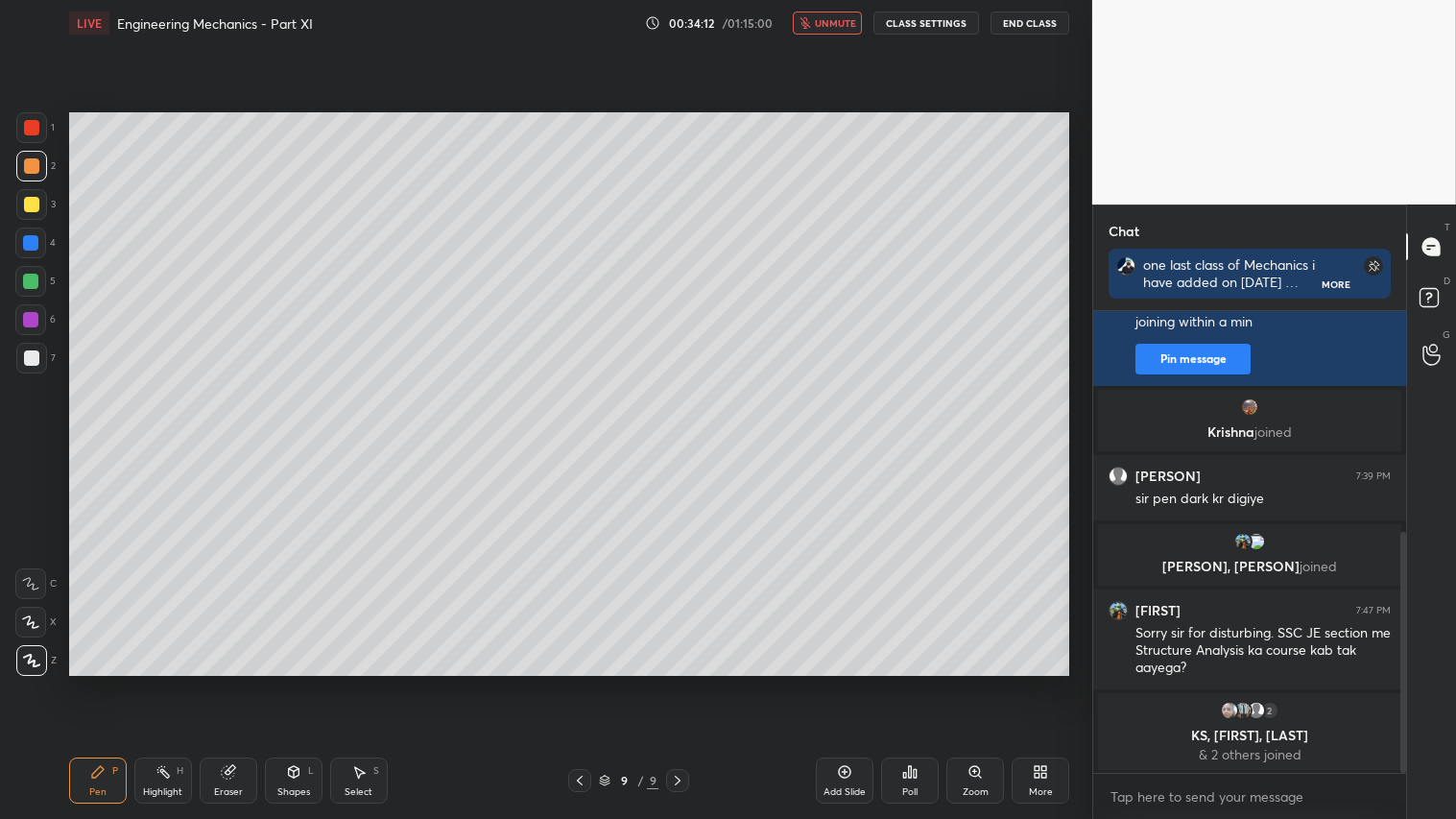 click on "unmute" at bounding box center [835, 23] 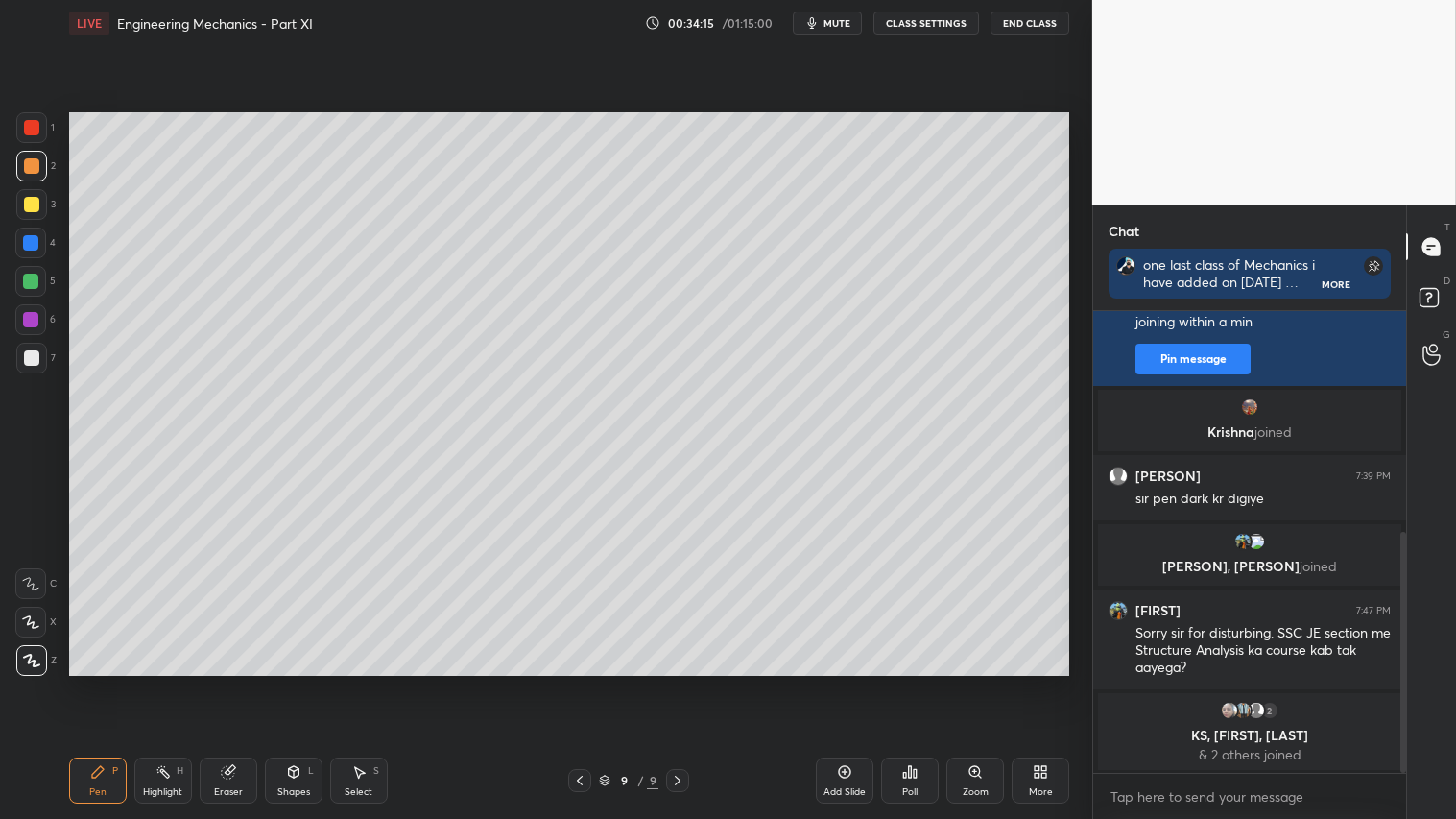 click 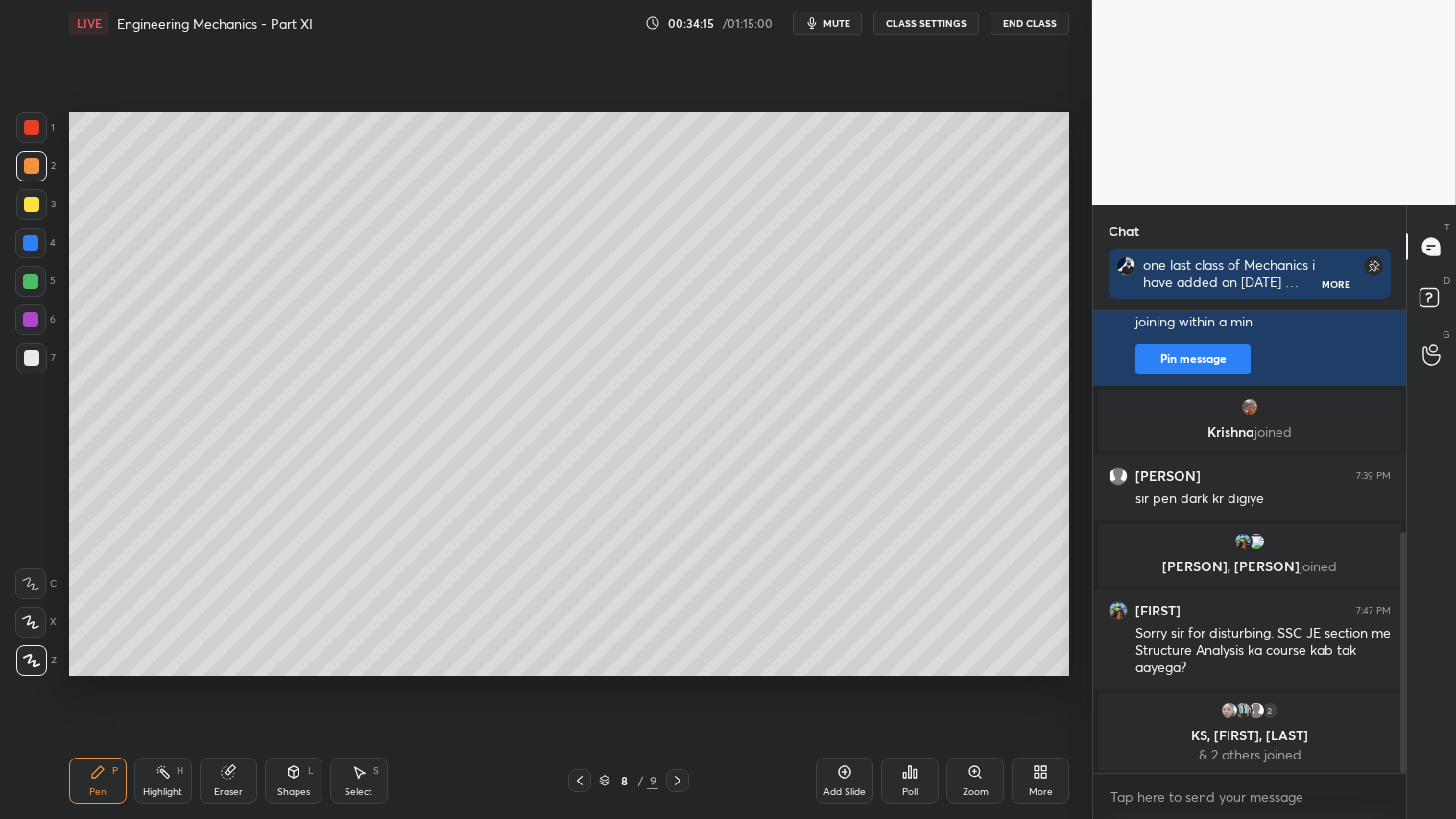 click 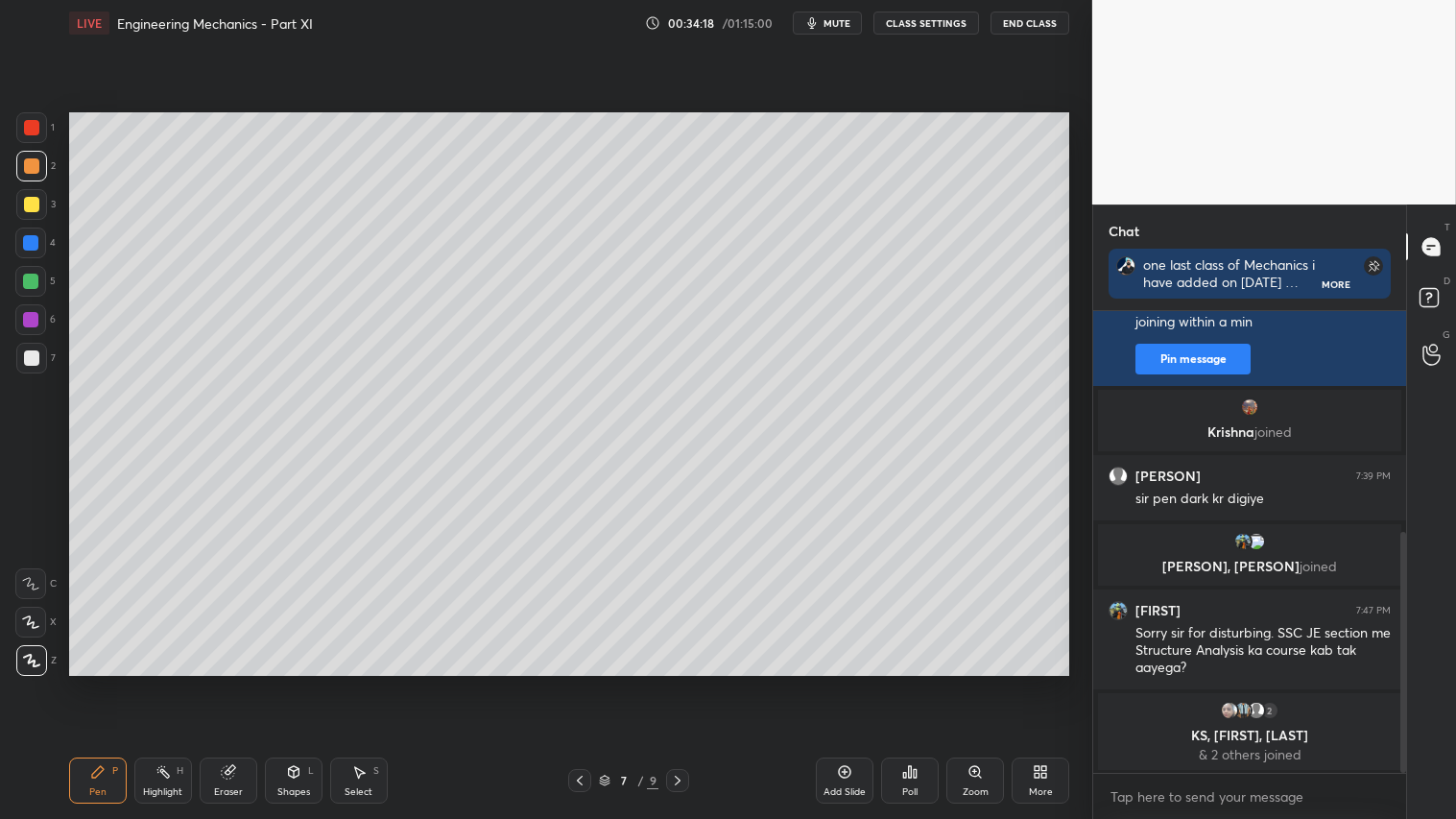 click 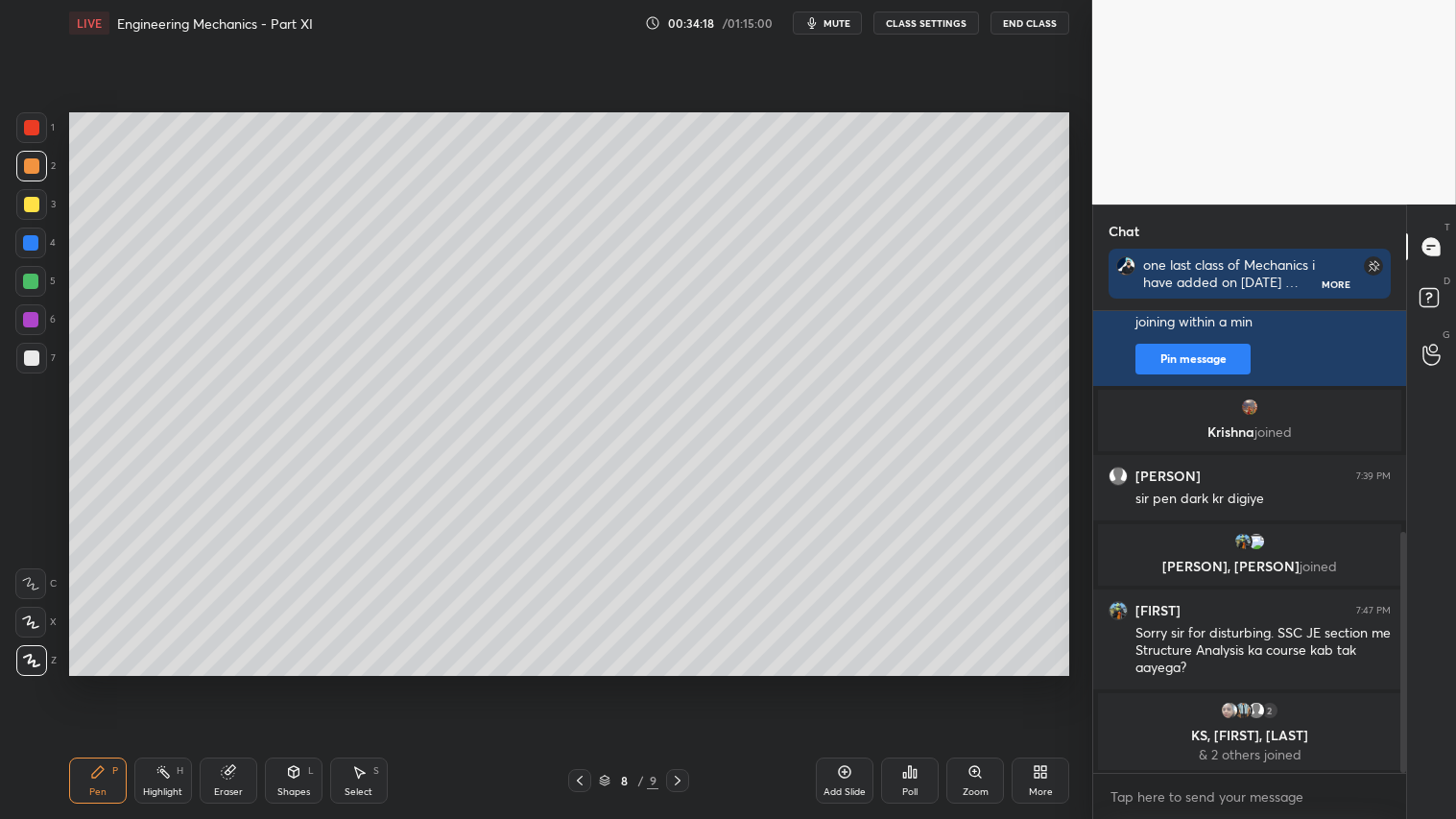 click at bounding box center (678, 781) 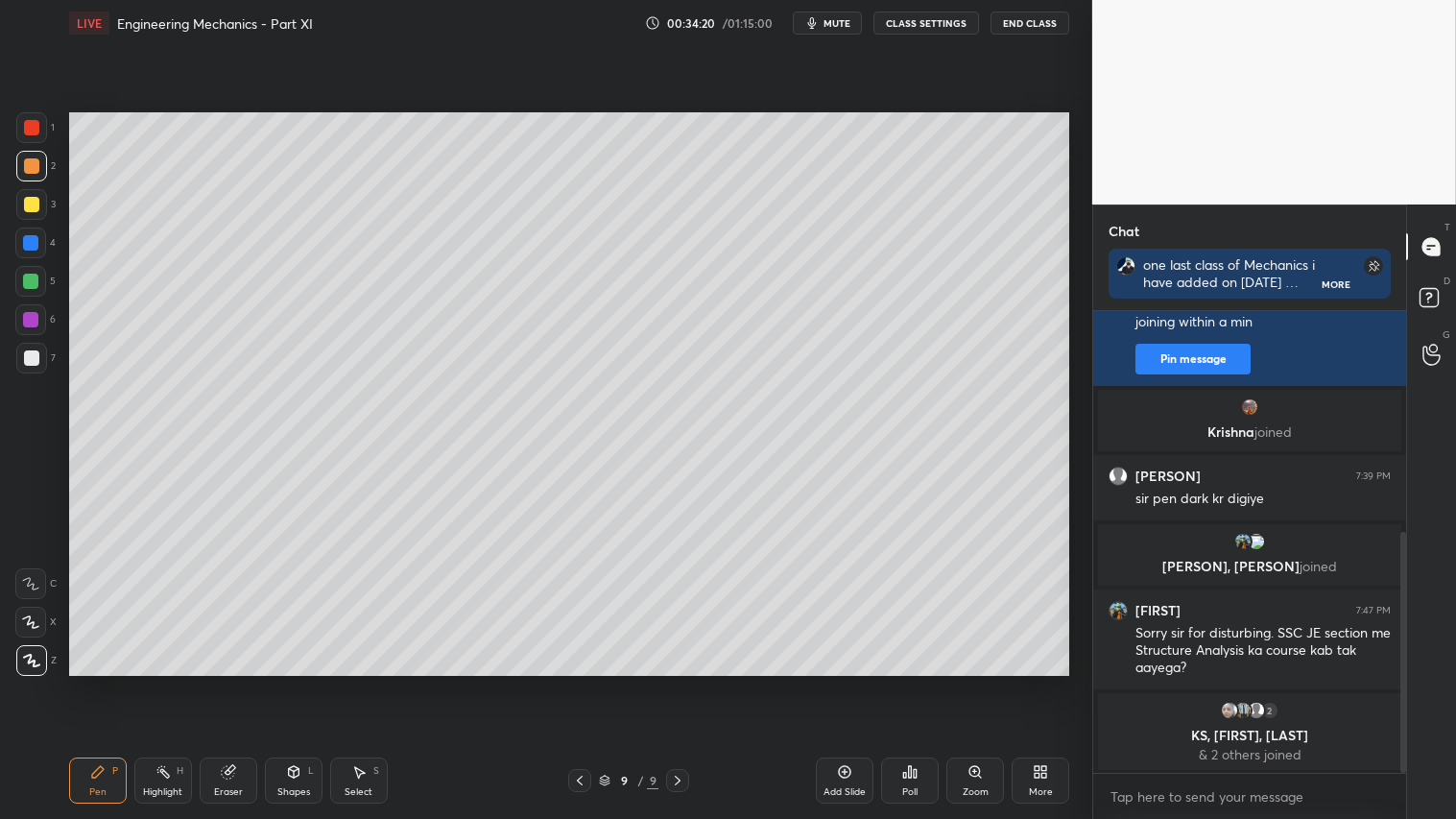 click 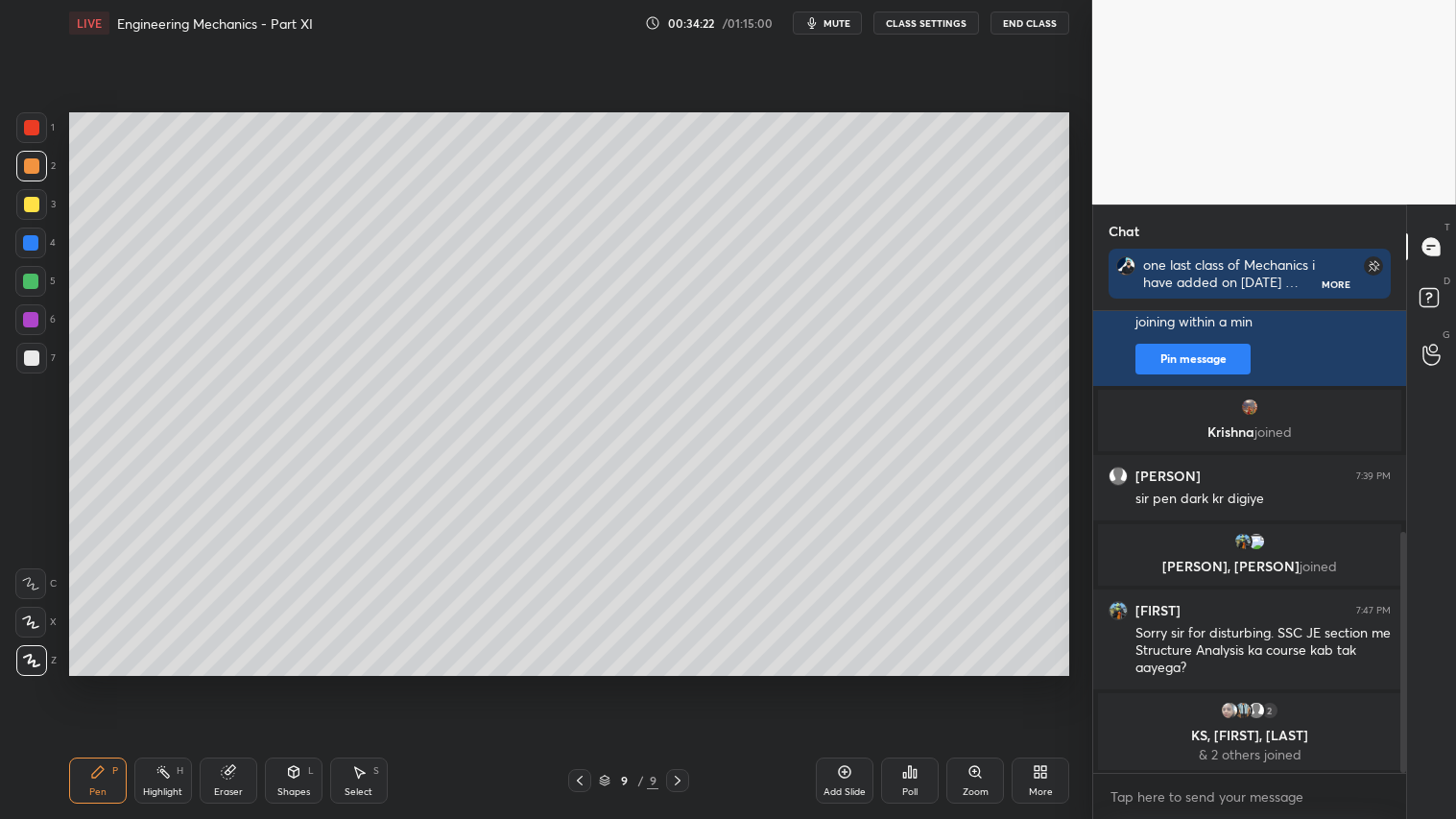click at bounding box center [32, 205] 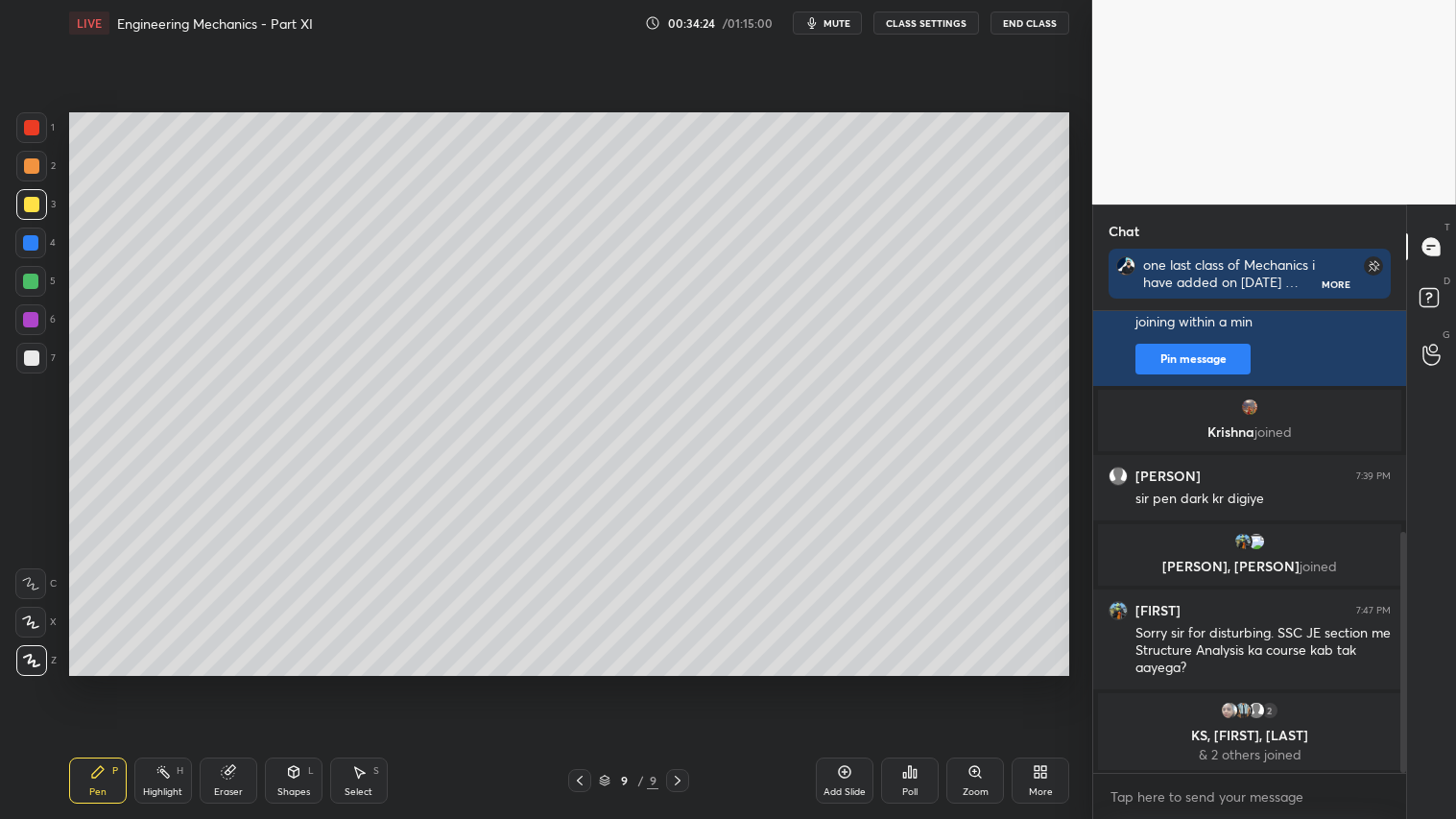 click 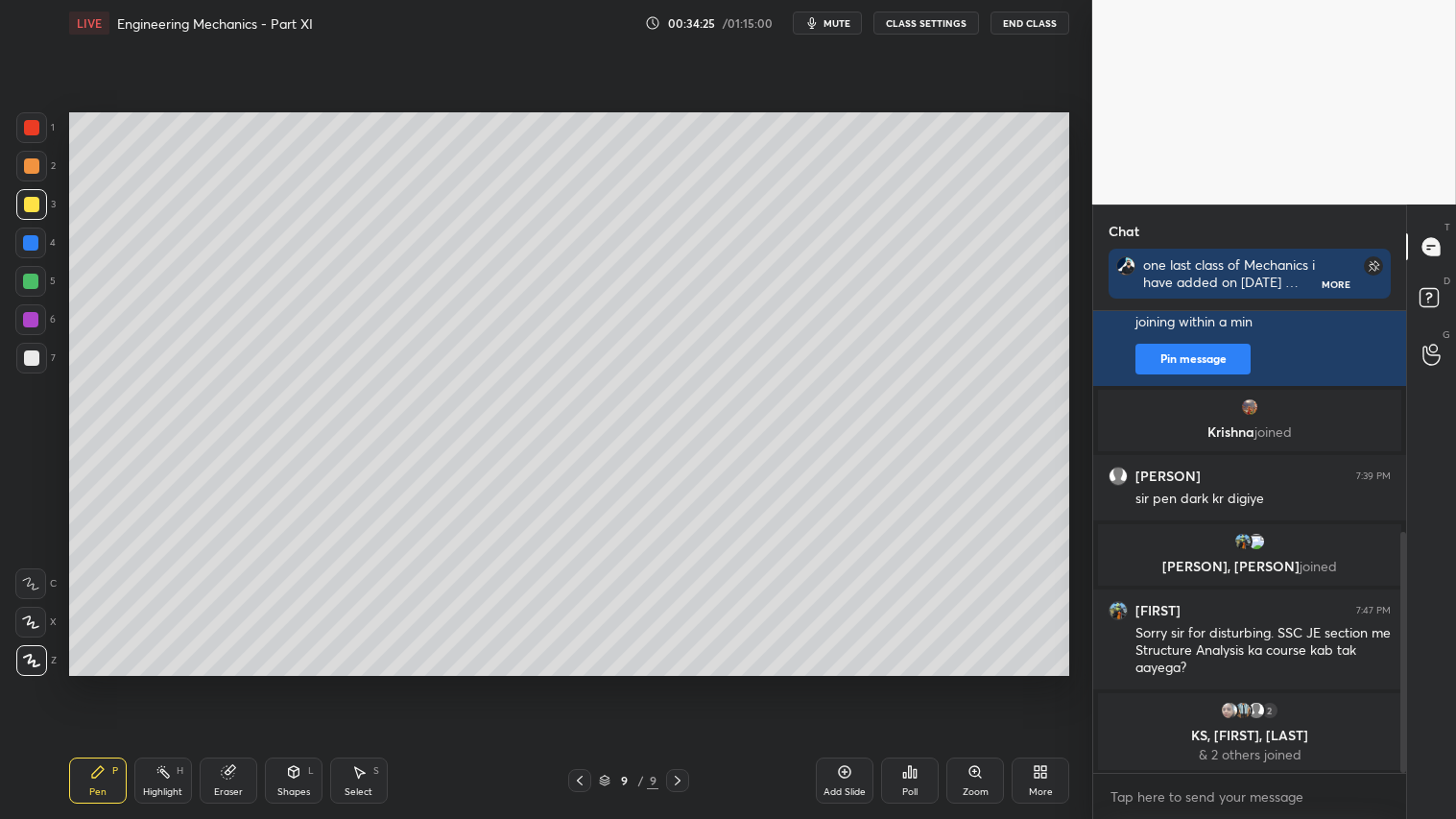drag, startPoint x: 840, startPoint y: 779, endPoint x: 832, endPoint y: 769, distance: 12.806248 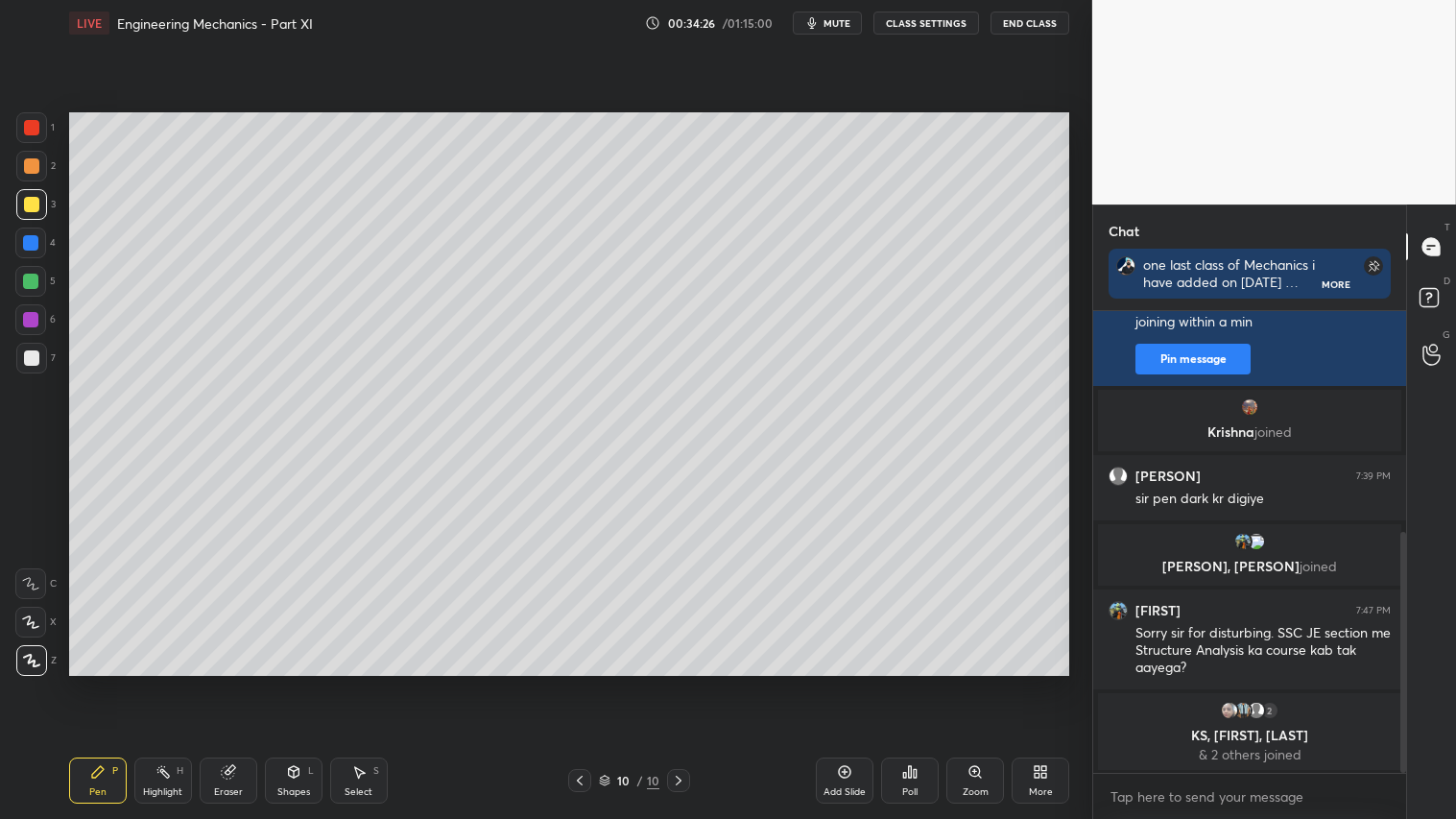 drag, startPoint x: 34, startPoint y: 361, endPoint x: 40, endPoint y: 457, distance: 96.1873 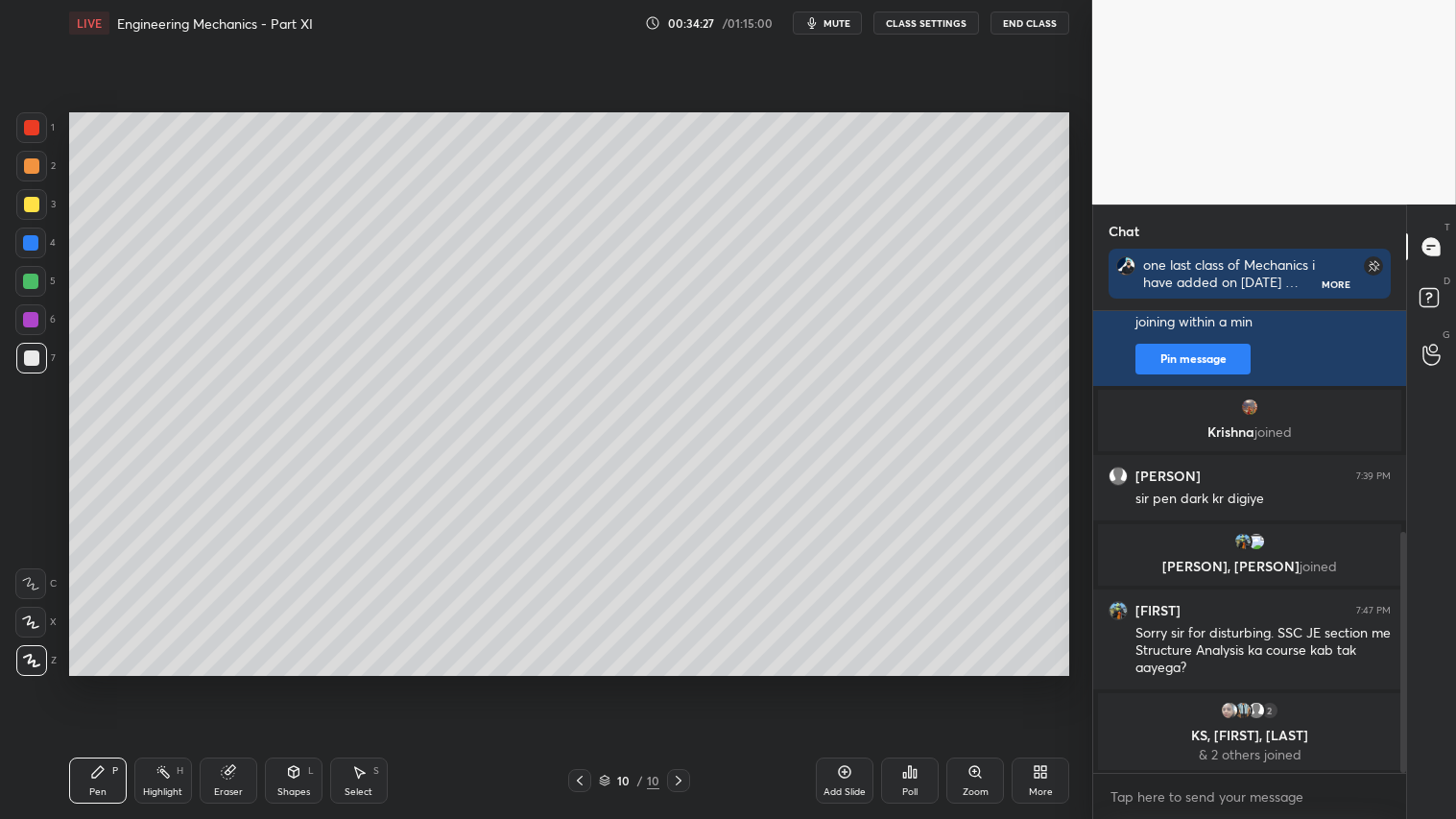 click on "Pen" at bounding box center [98, 792] 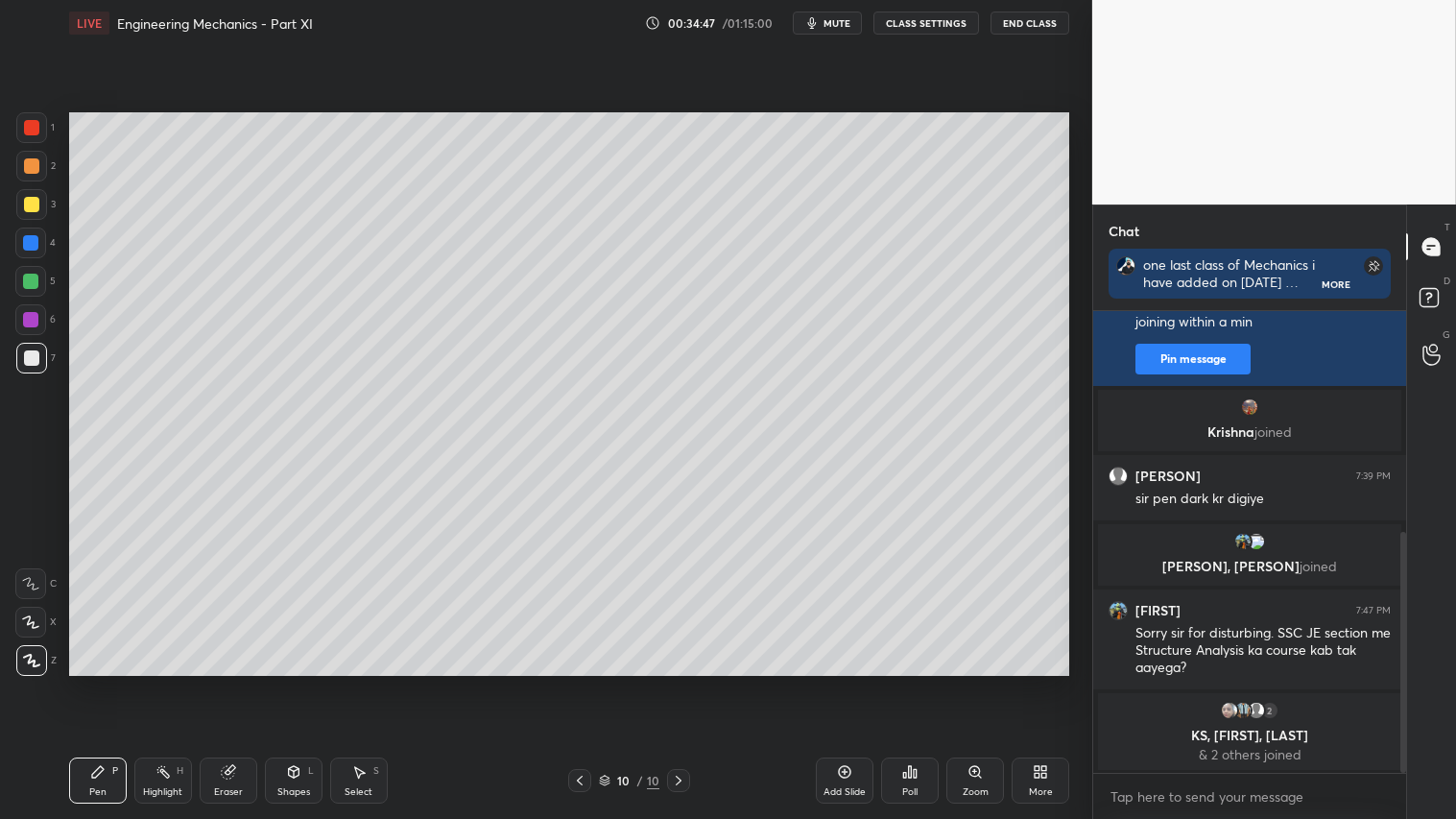 drag, startPoint x: 286, startPoint y: 791, endPoint x: 309, endPoint y: 771, distance: 30.479501 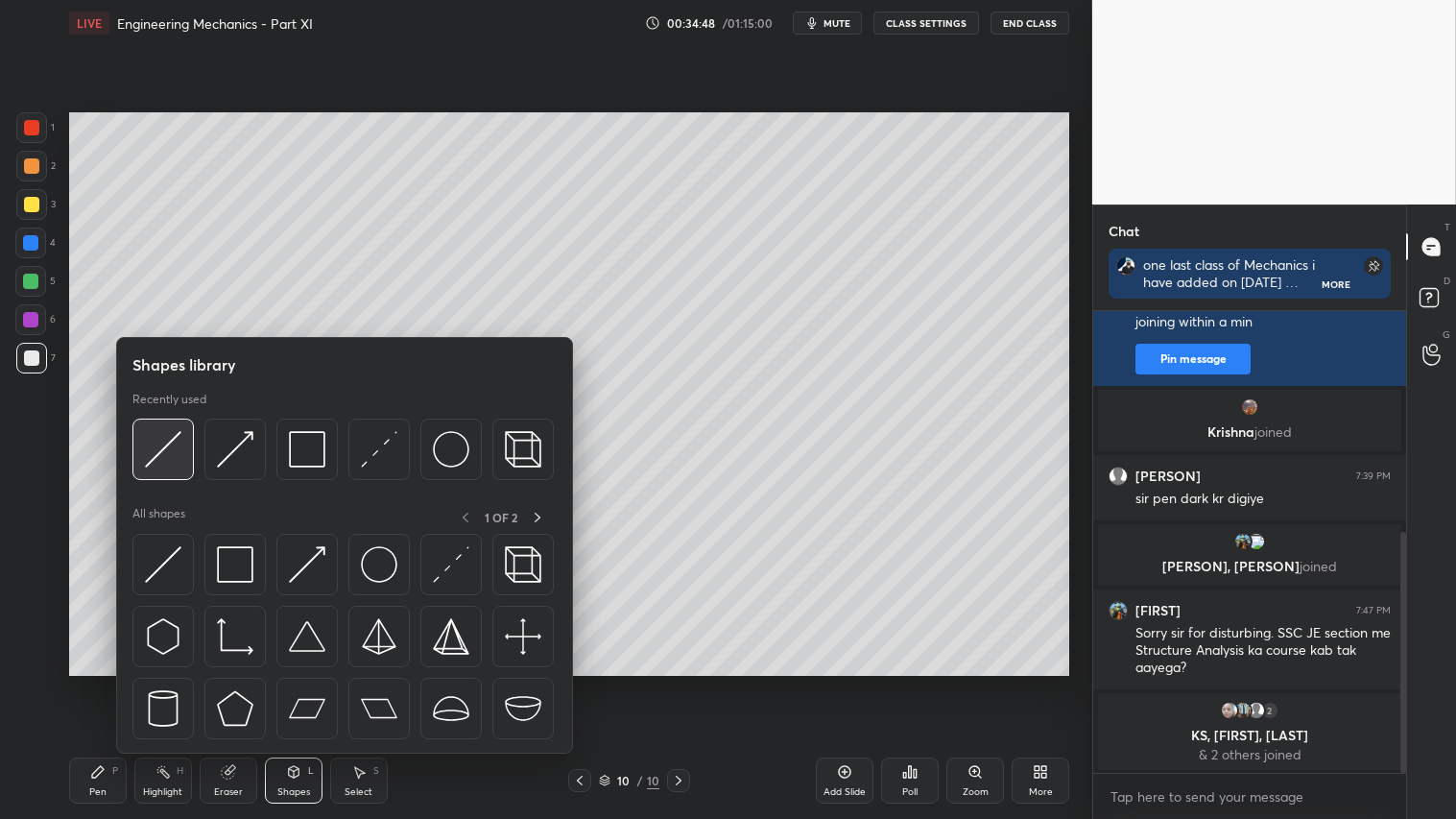 click at bounding box center [163, 449] 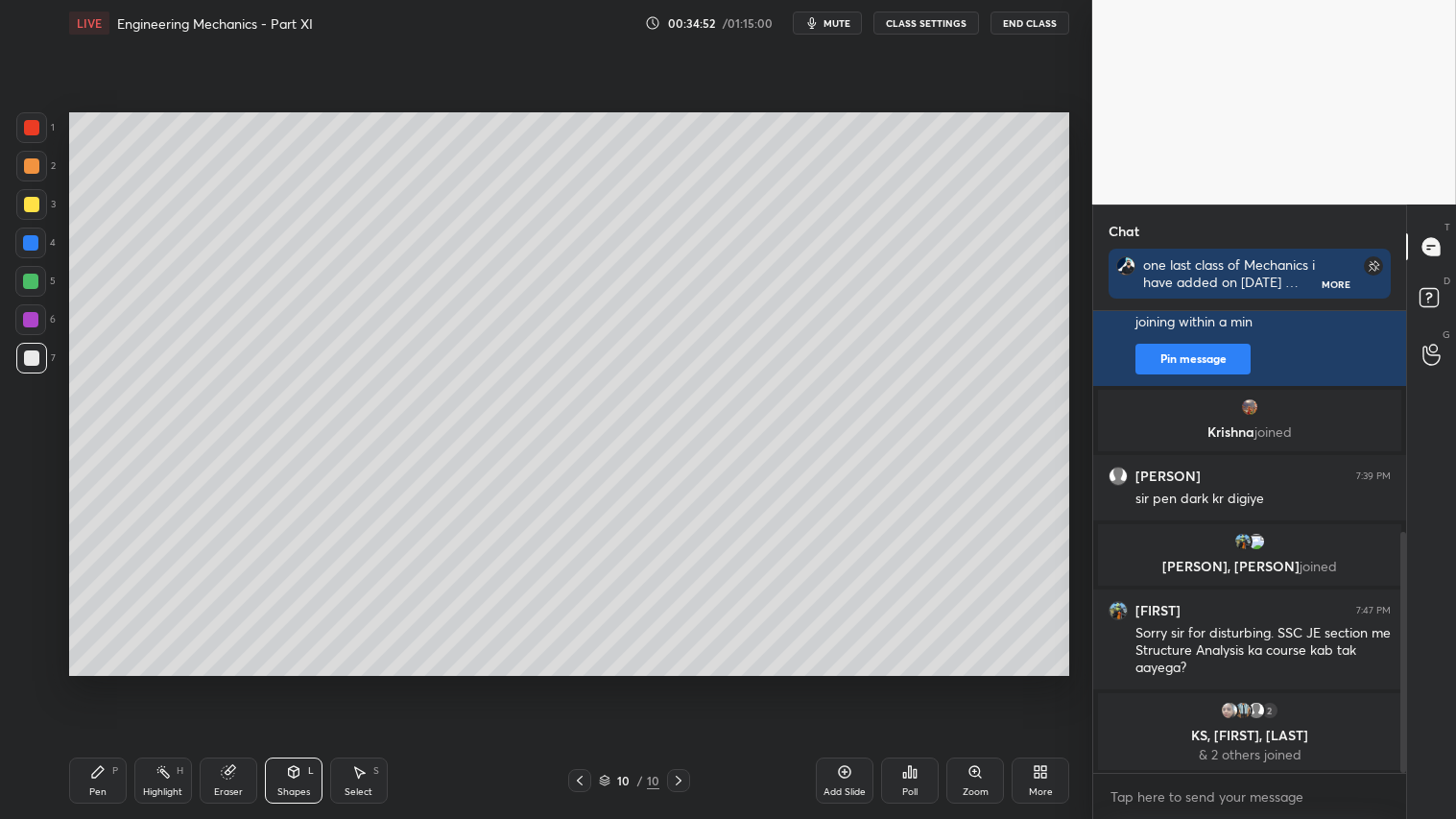 click at bounding box center (32, 166) 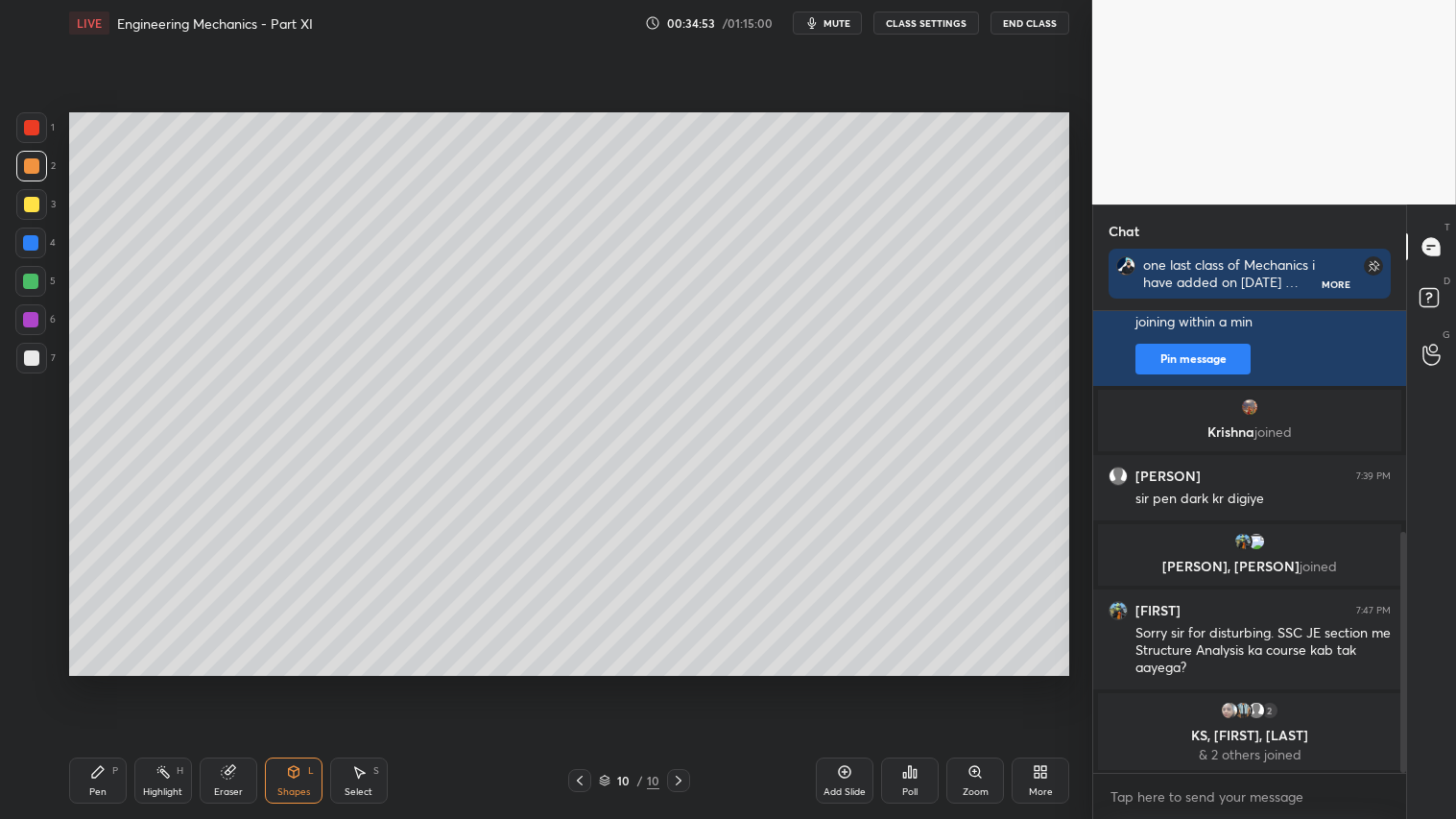 drag, startPoint x: 97, startPoint y: 792, endPoint x: 89, endPoint y: 783, distance: 12.041595 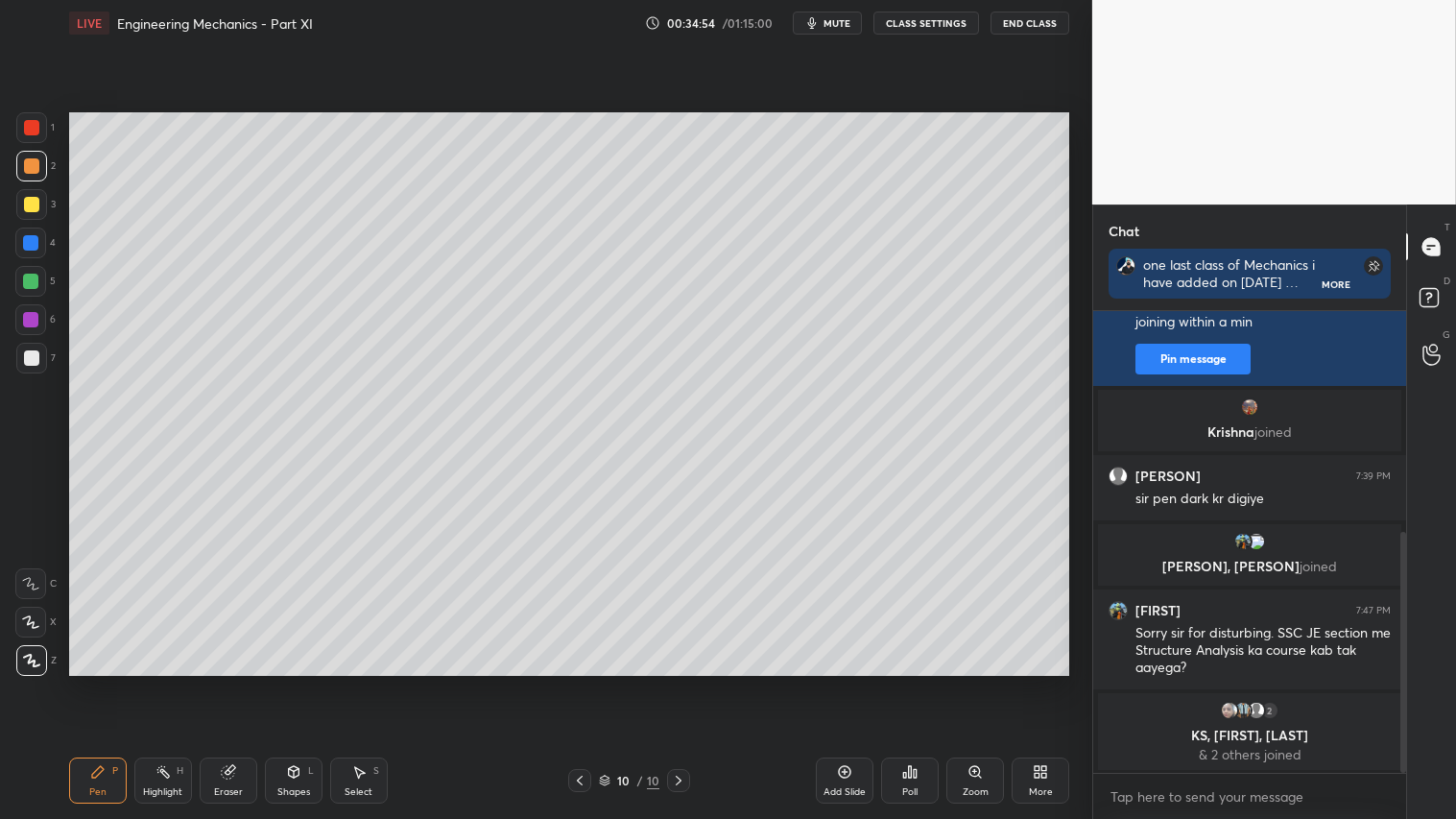 drag, startPoint x: 266, startPoint y: 785, endPoint x: 280, endPoint y: 785, distance: 14 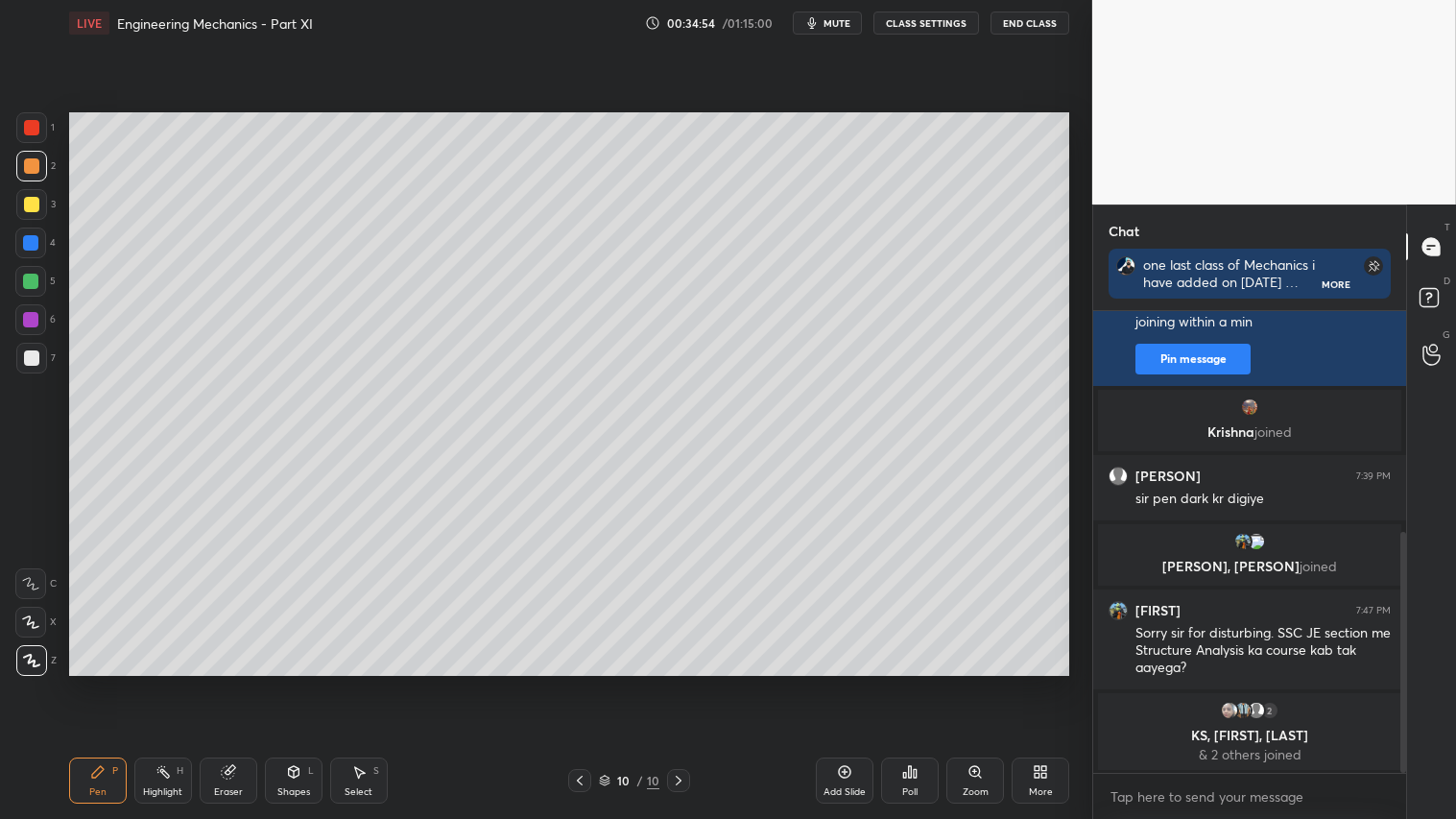 click on "Shapes L" at bounding box center (294, 781) 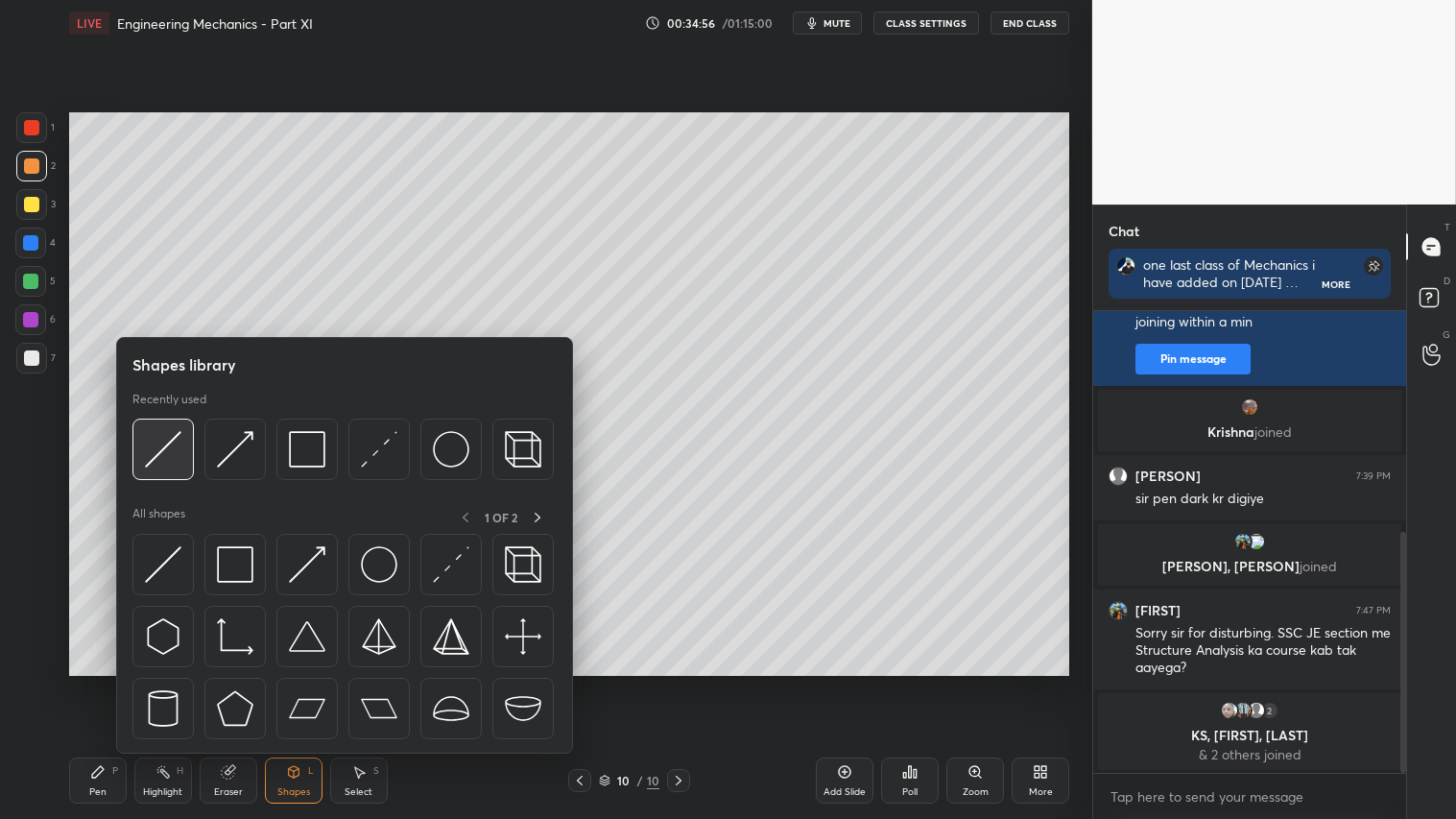 click at bounding box center [163, 449] 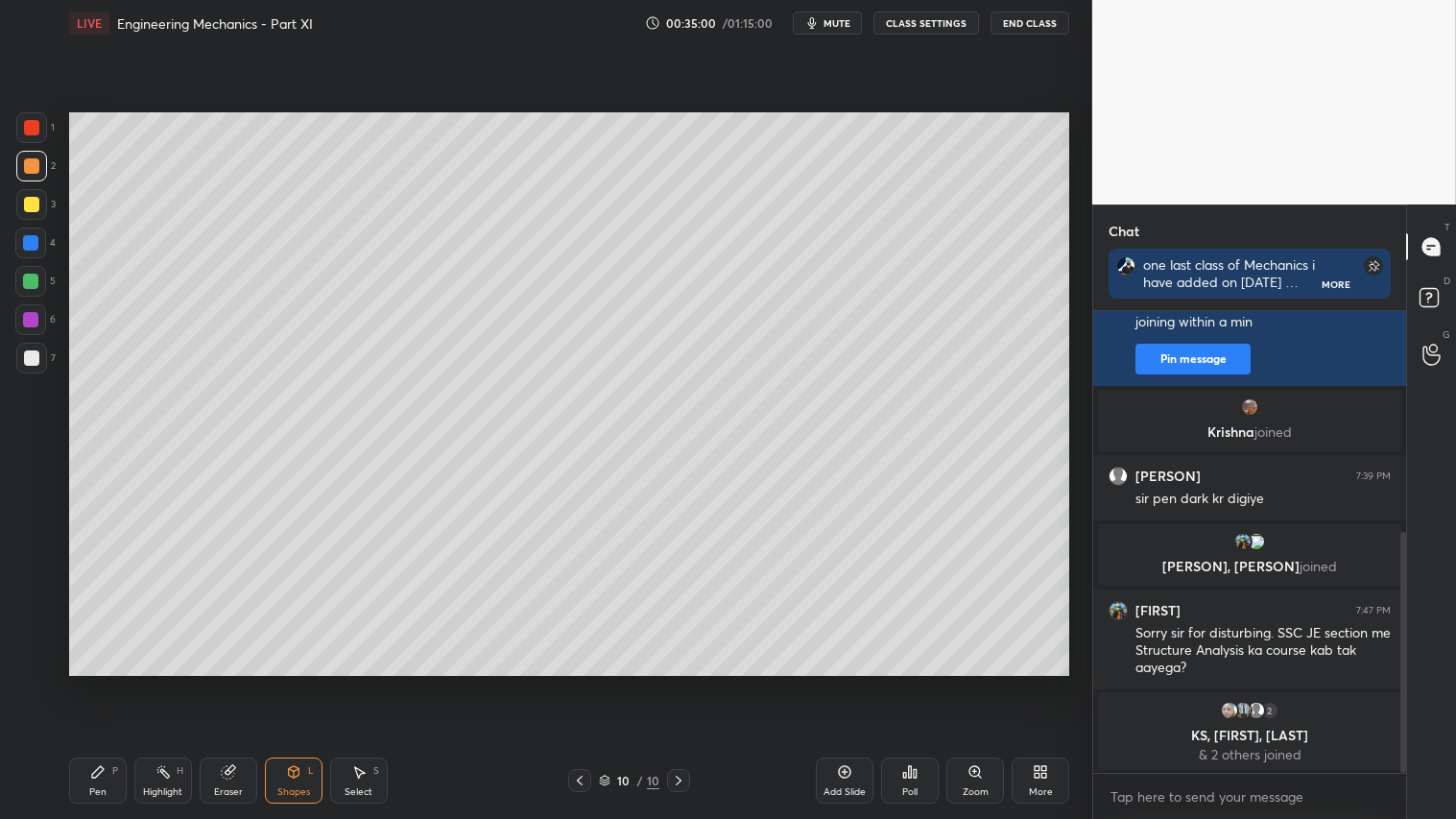 click on "Pen P" at bounding box center (98, 781) 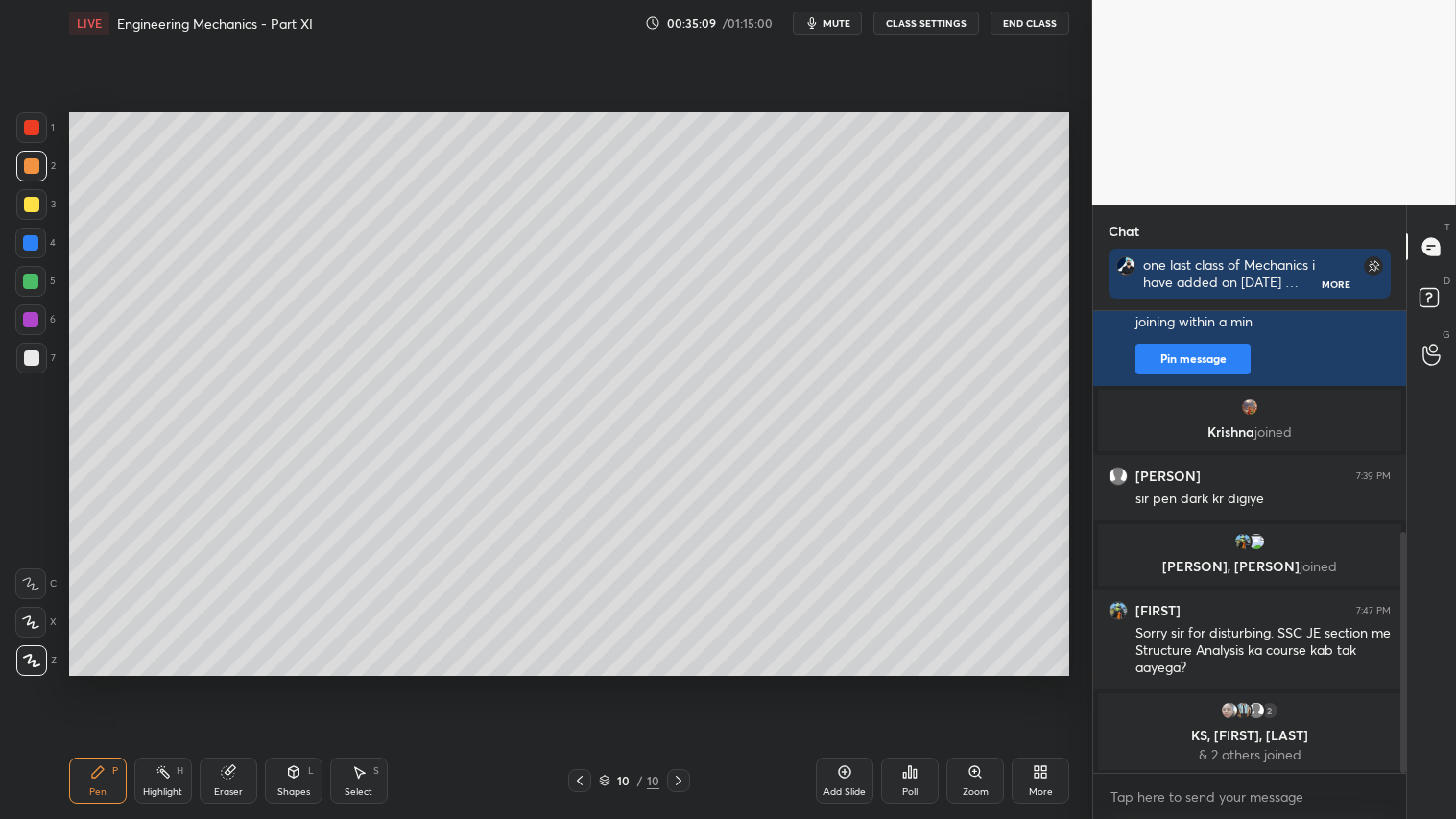 click on "Shapes L" at bounding box center (294, 781) 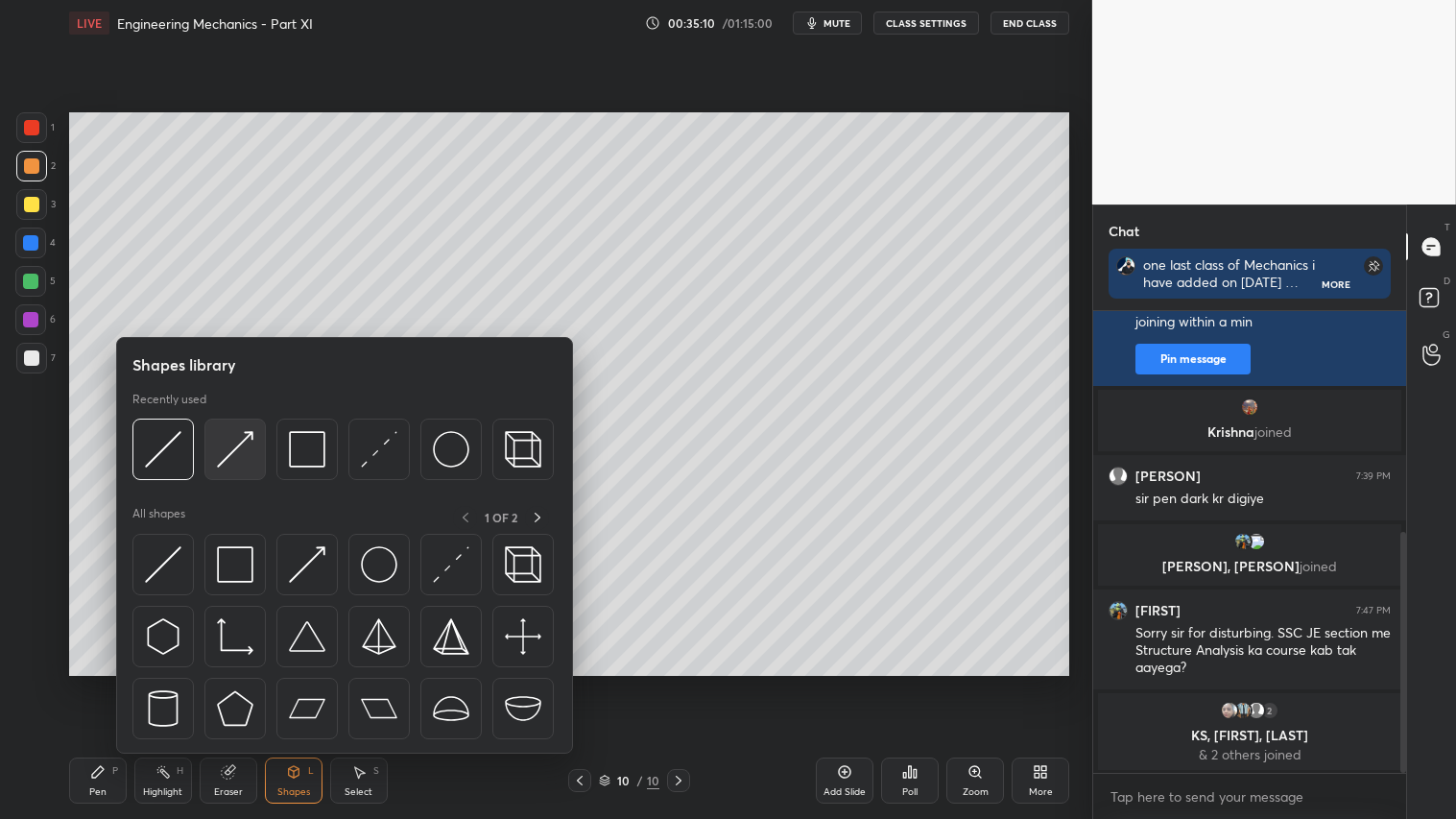 click at bounding box center [235, 449] 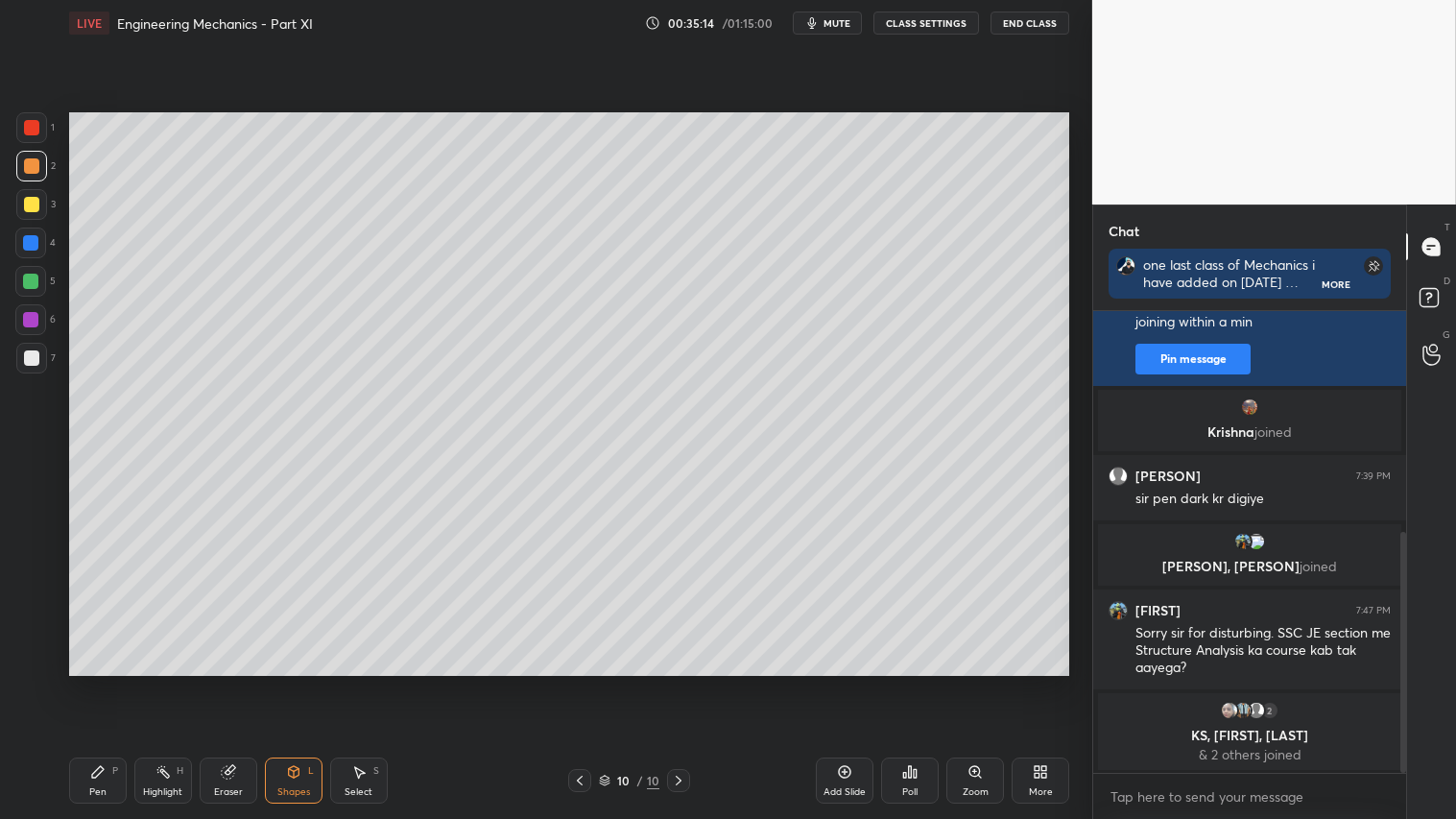 drag, startPoint x: 230, startPoint y: 780, endPoint x: 329, endPoint y: 688, distance: 135.14807 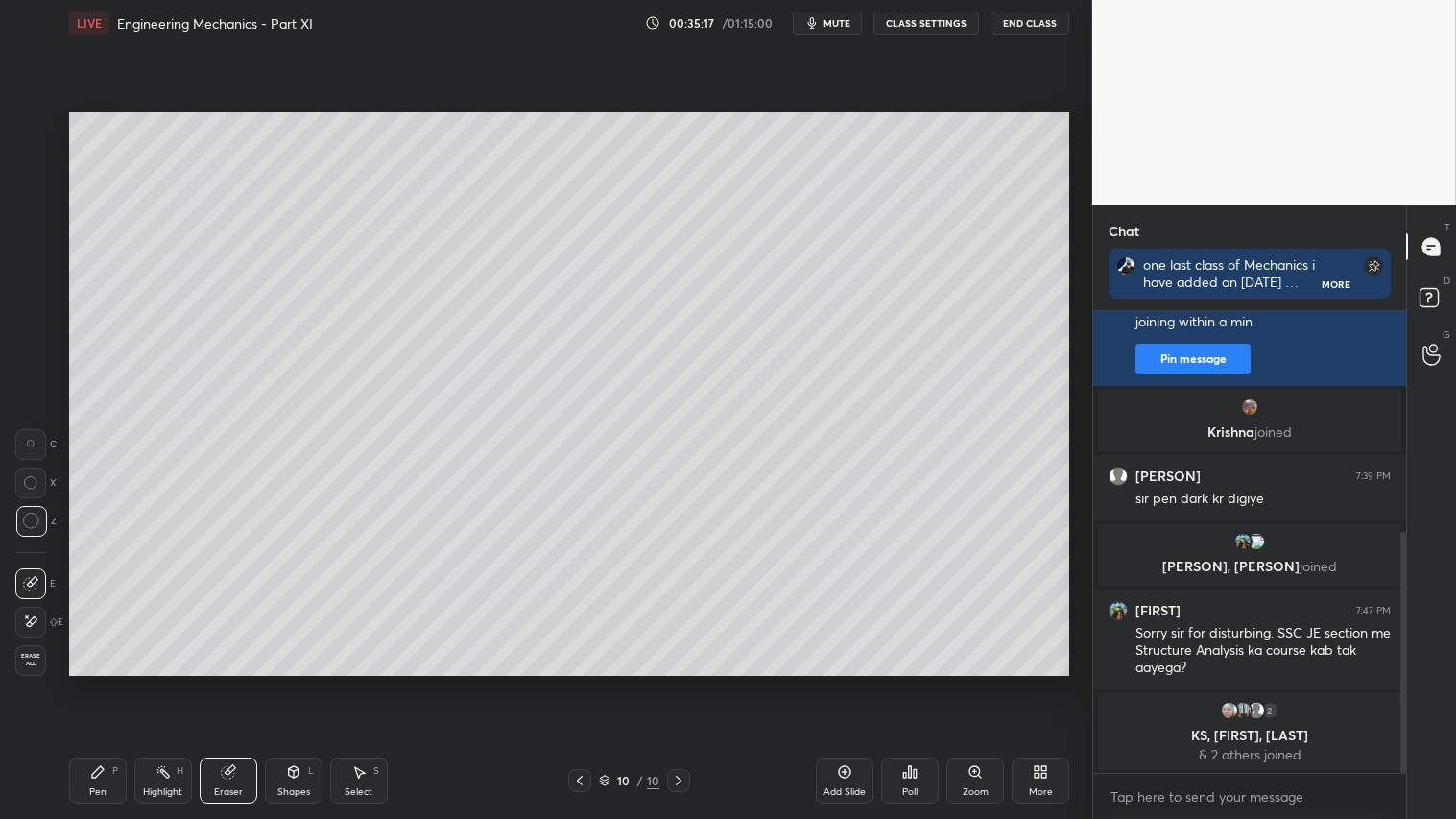 click on "Shapes L" at bounding box center [294, 781] 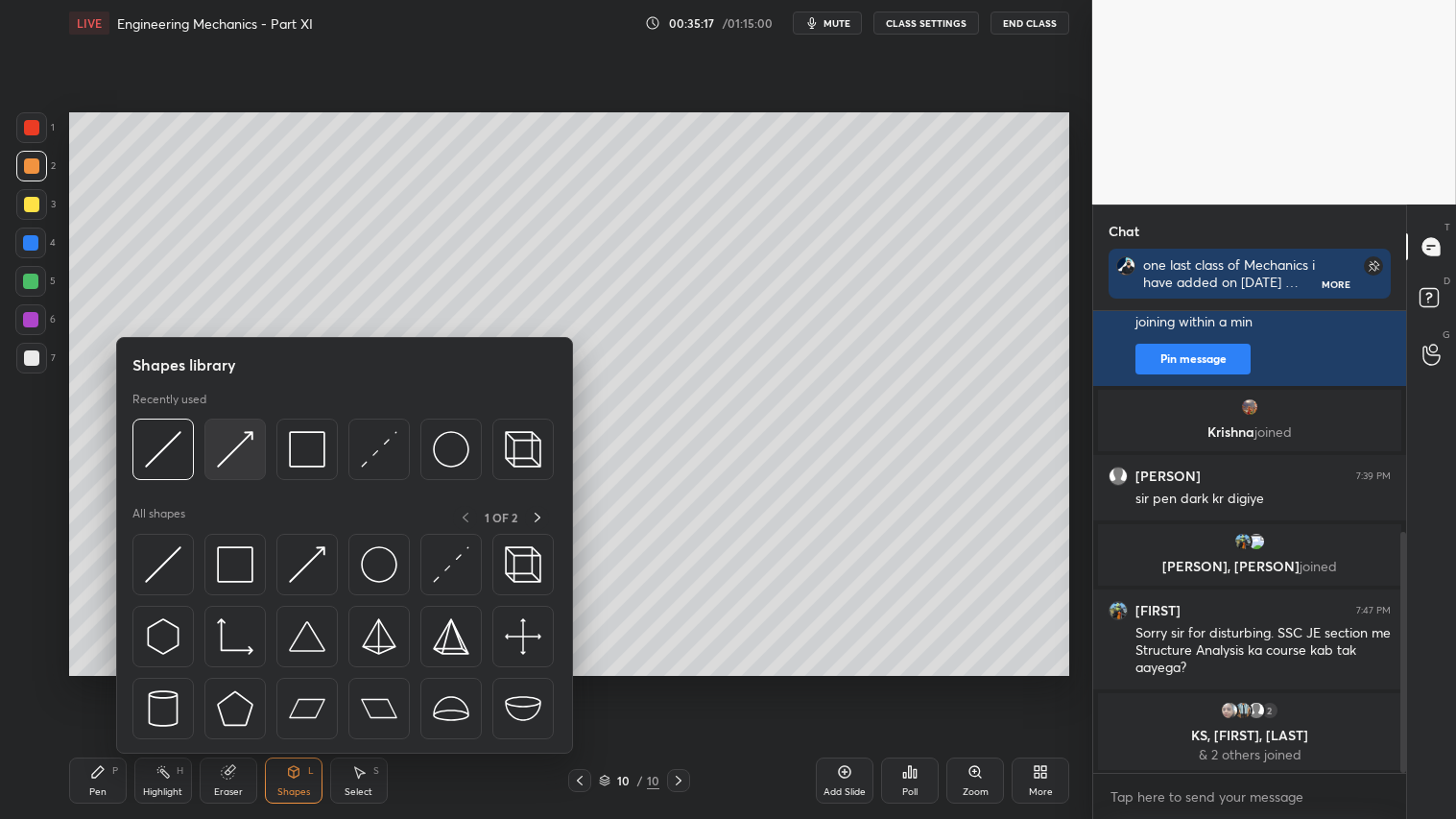 click at bounding box center [235, 449] 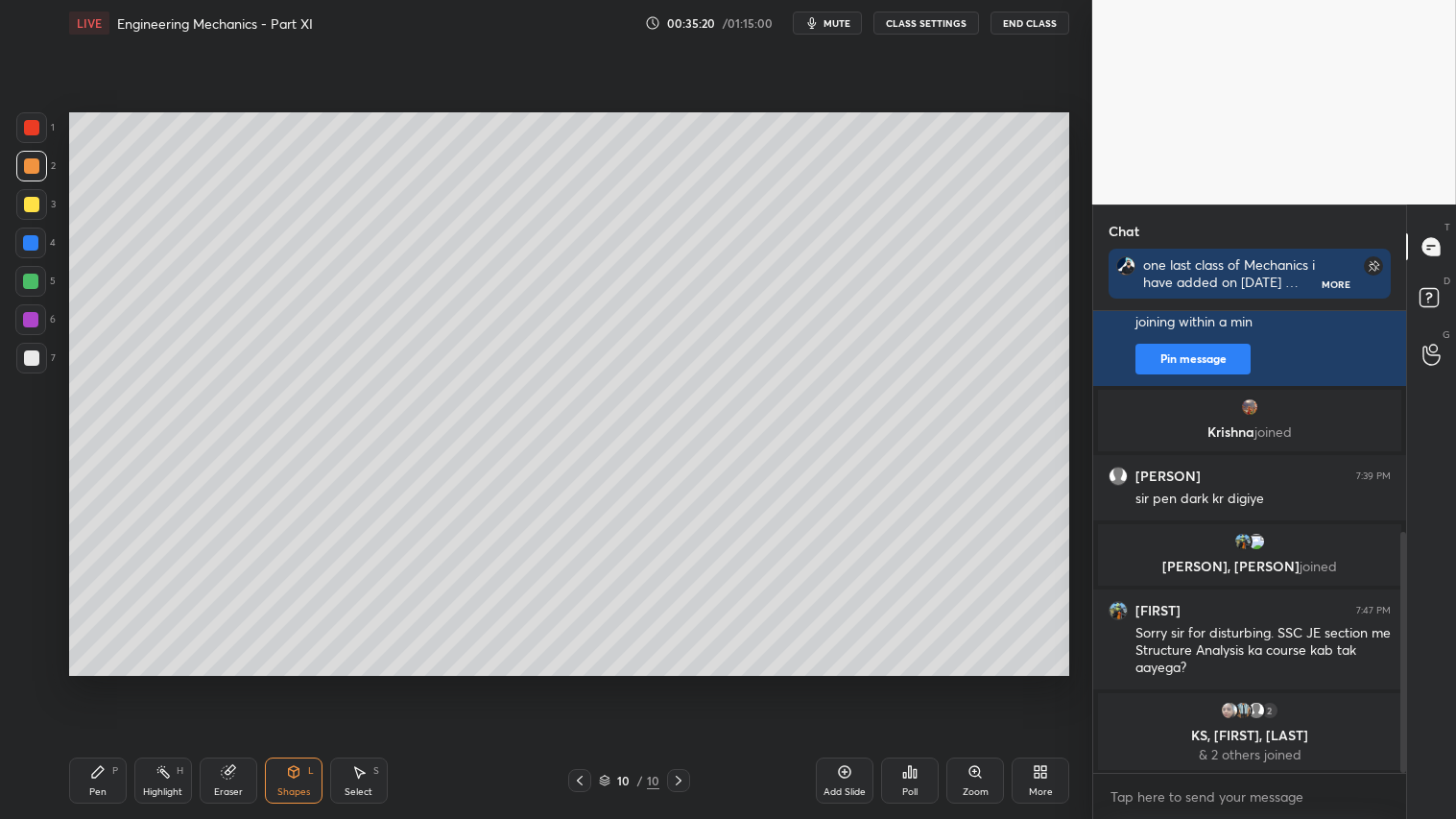 click 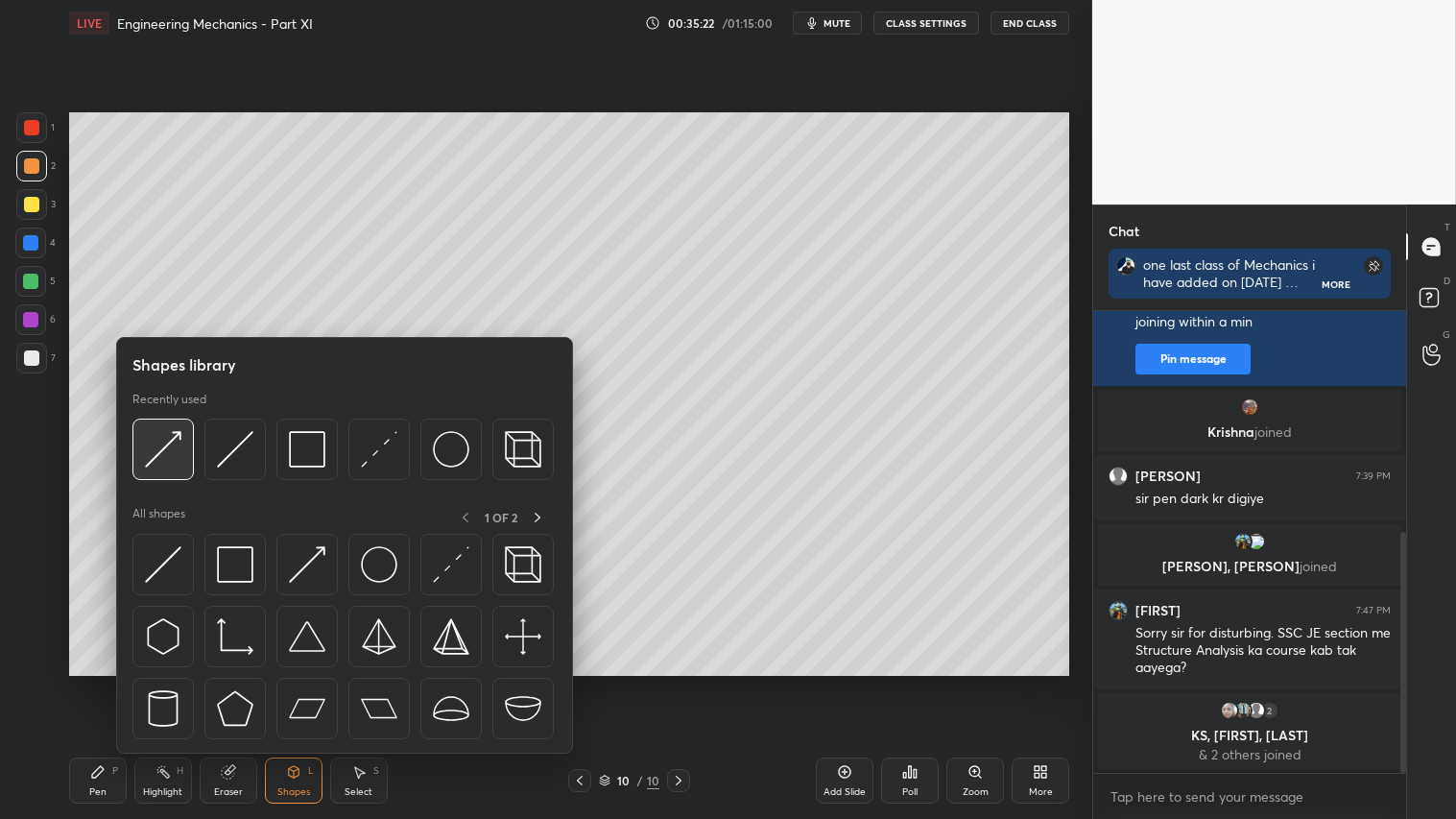click at bounding box center (163, 449) 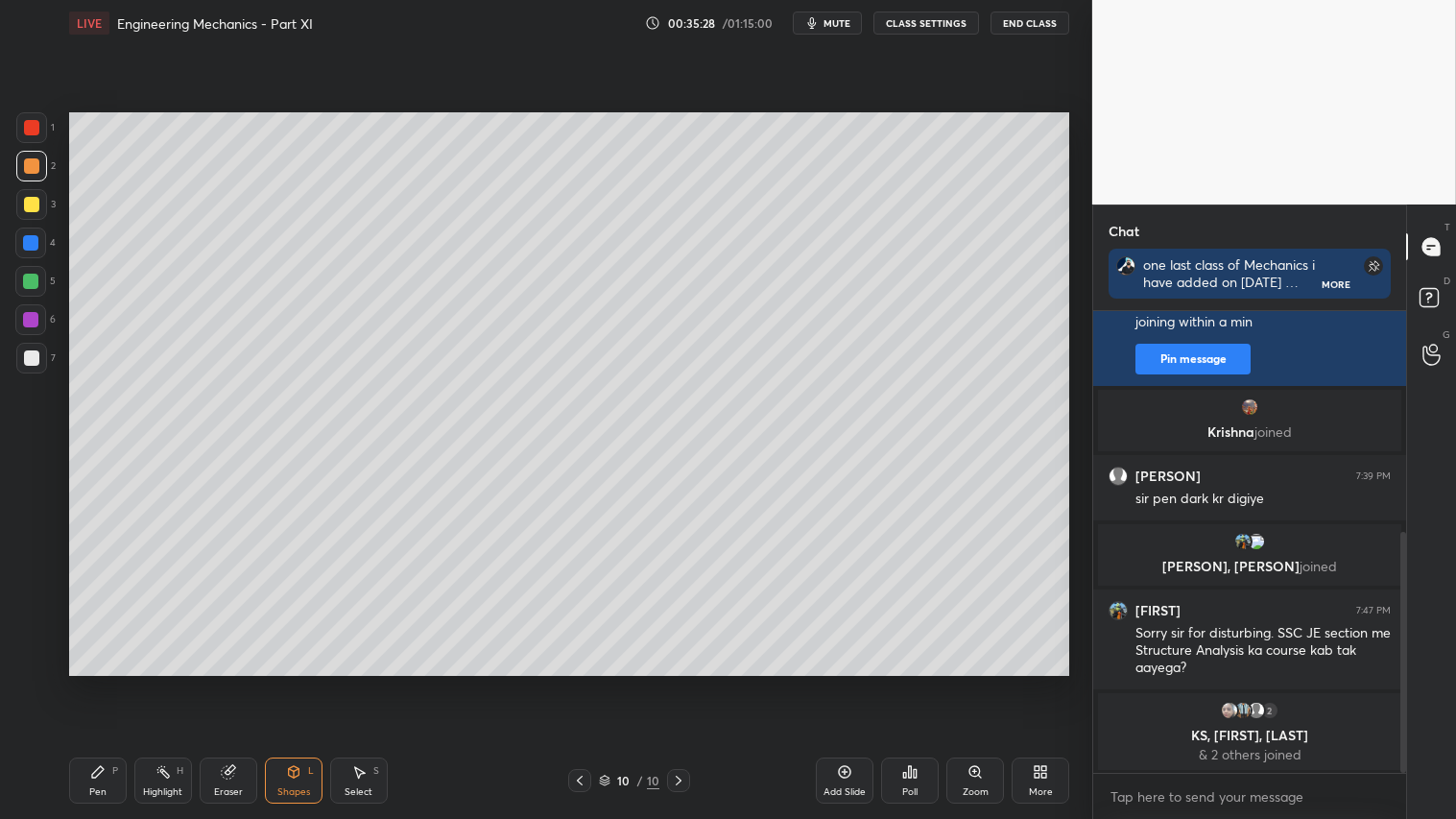 click on "Pen P" at bounding box center (98, 781) 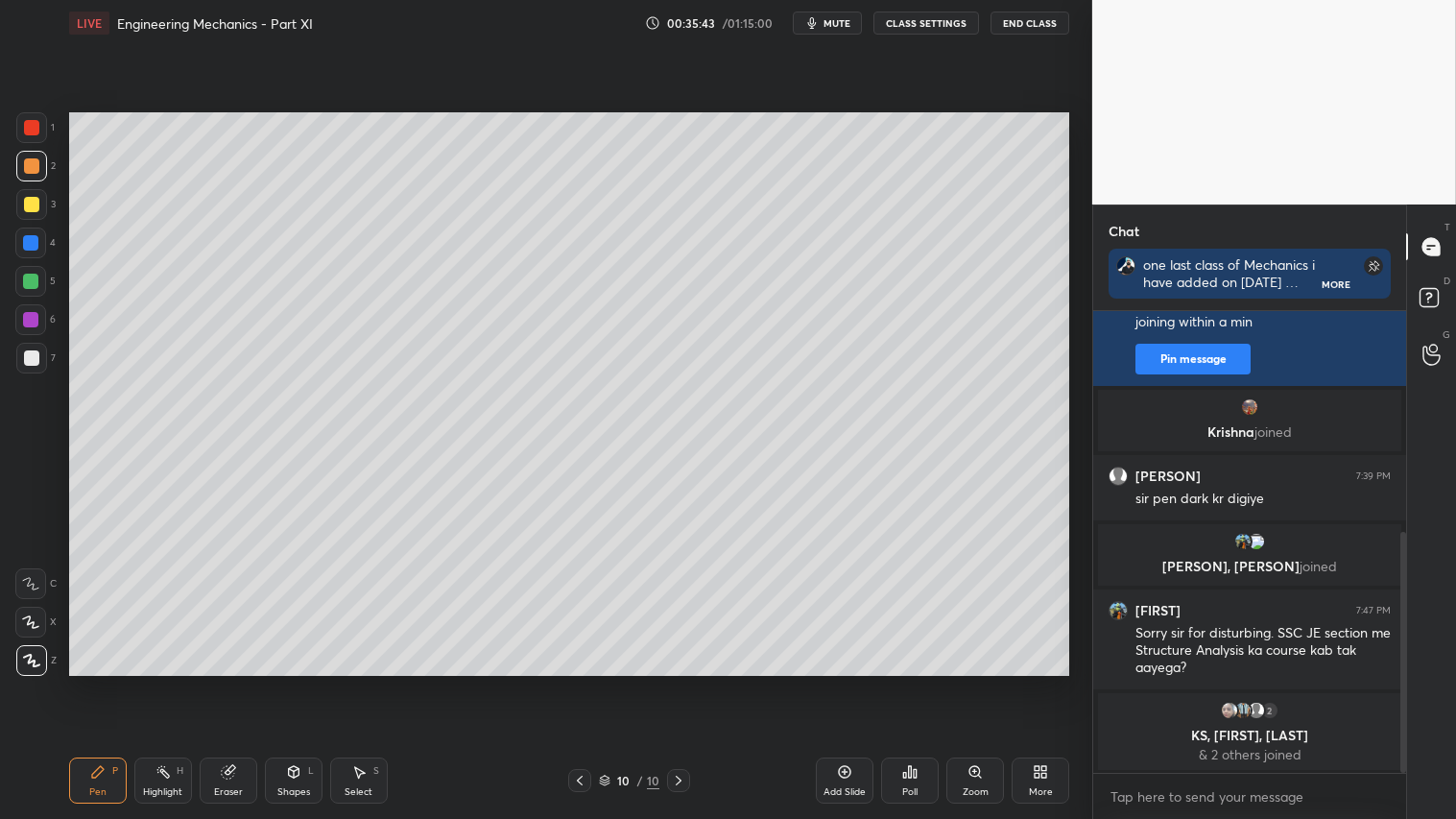 click on "Eraser" at bounding box center (228, 792) 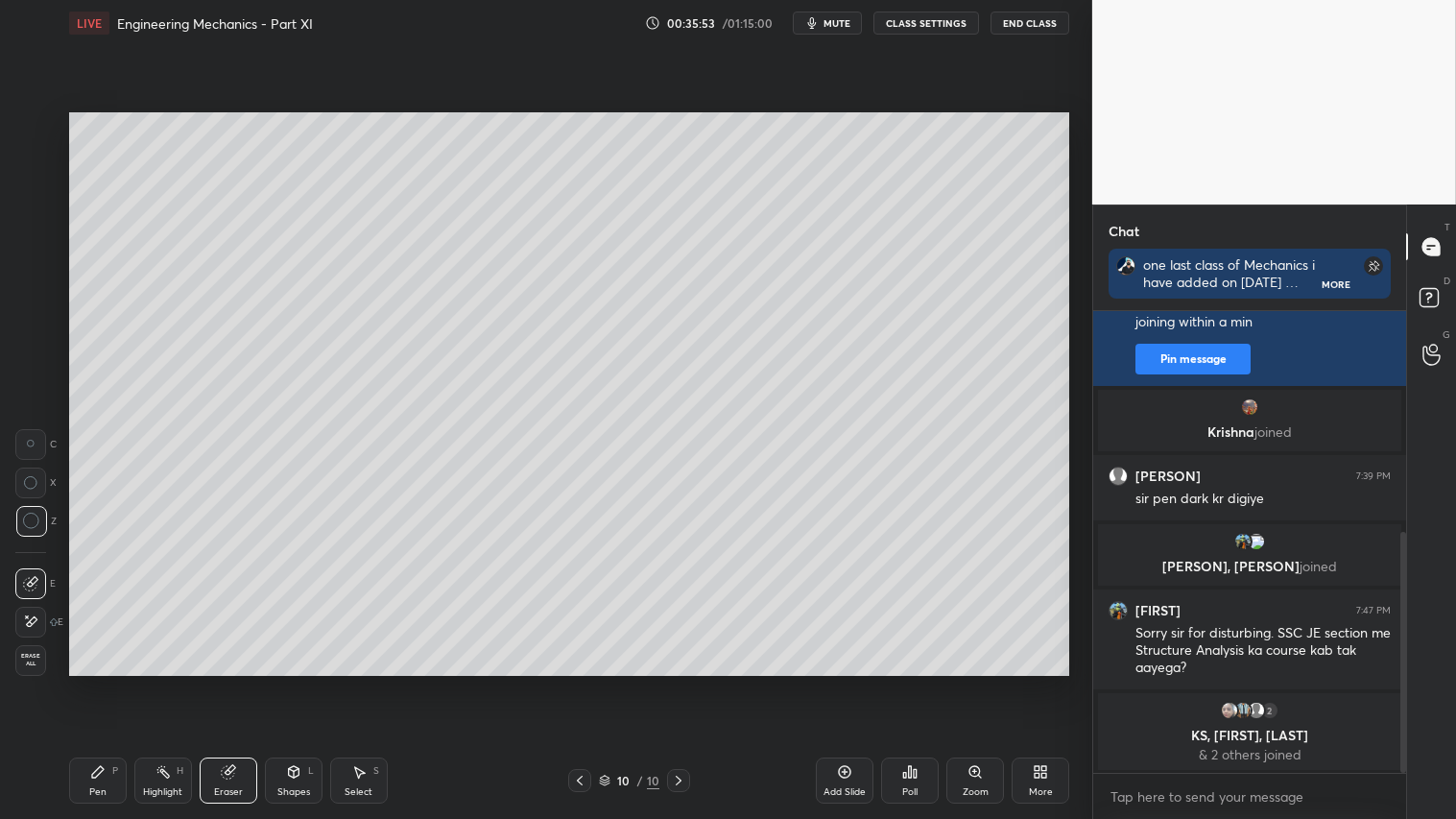 click 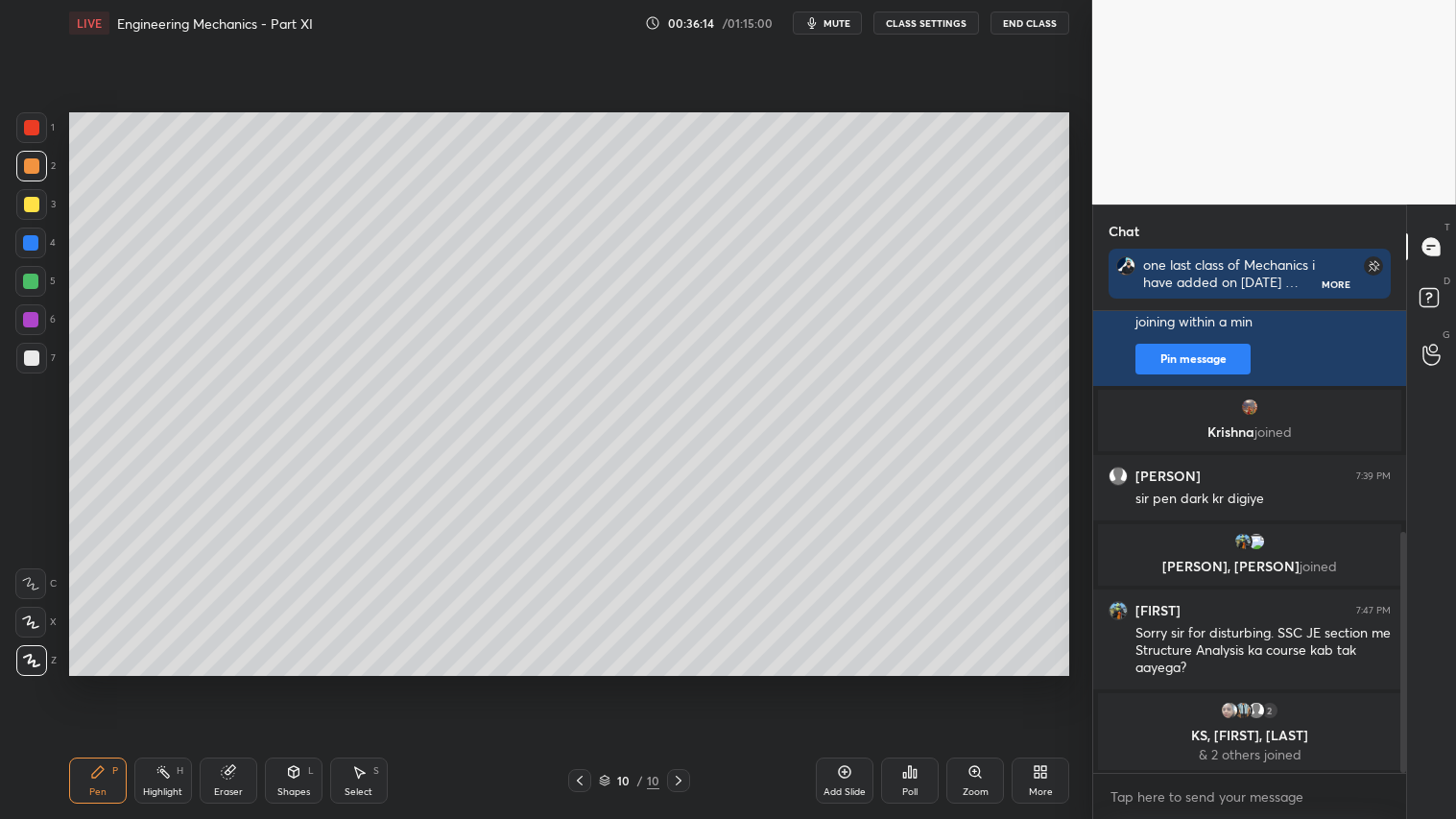 click on "Eraser" at bounding box center [228, 781] 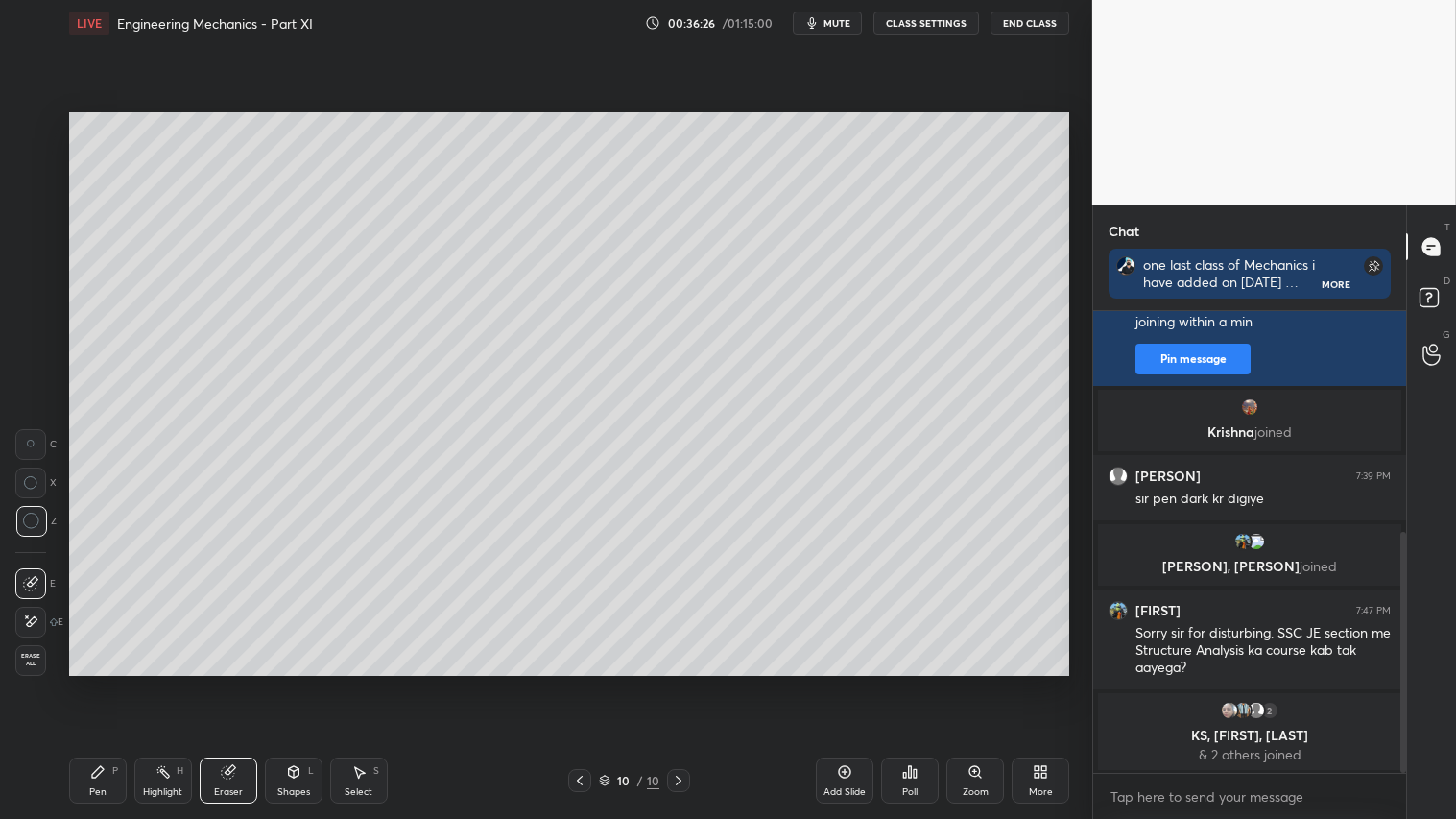 click on "Pen P" at bounding box center [98, 781] 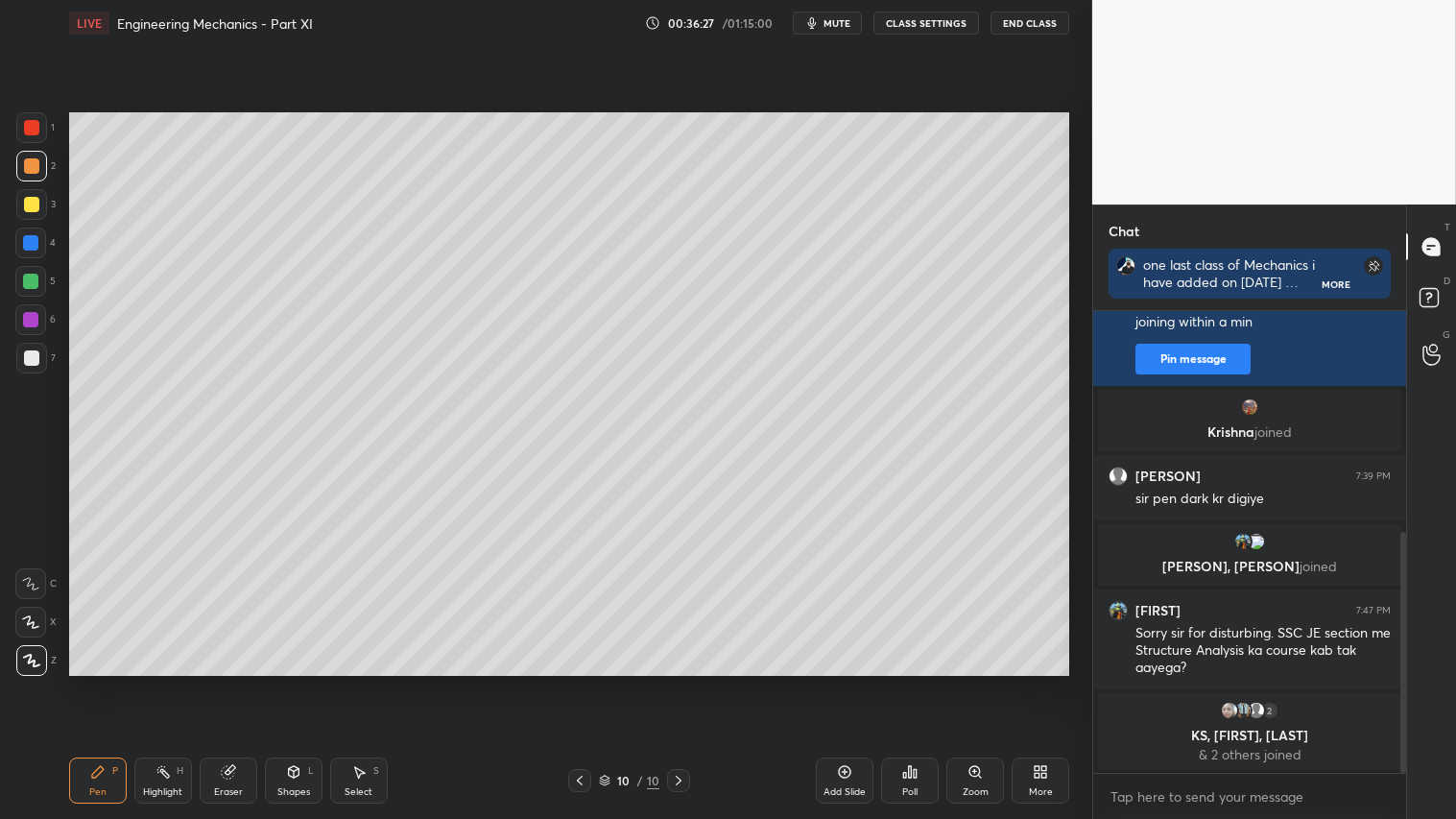 click at bounding box center [32, 166] 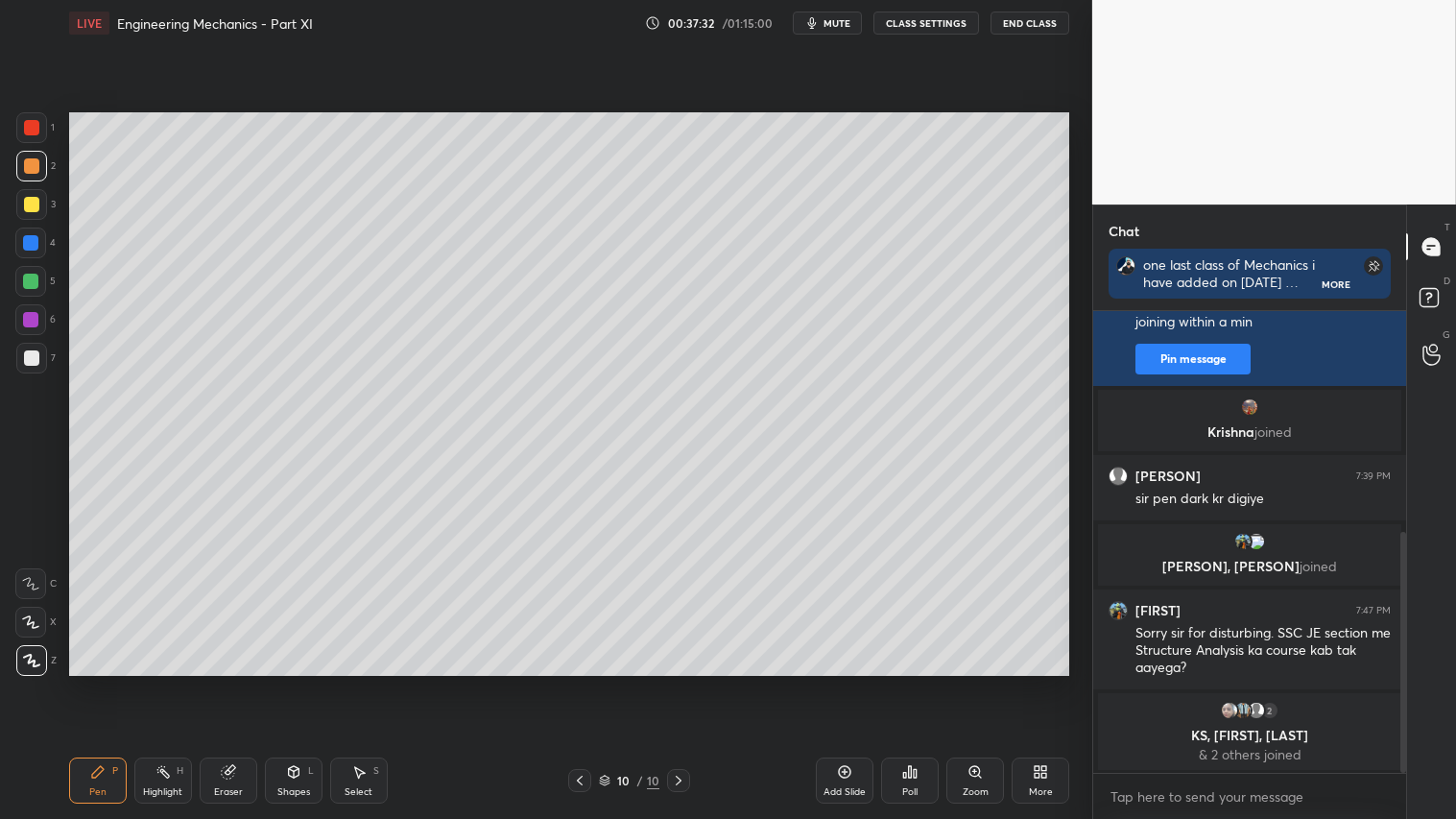 click on "Shapes L" at bounding box center [294, 781] 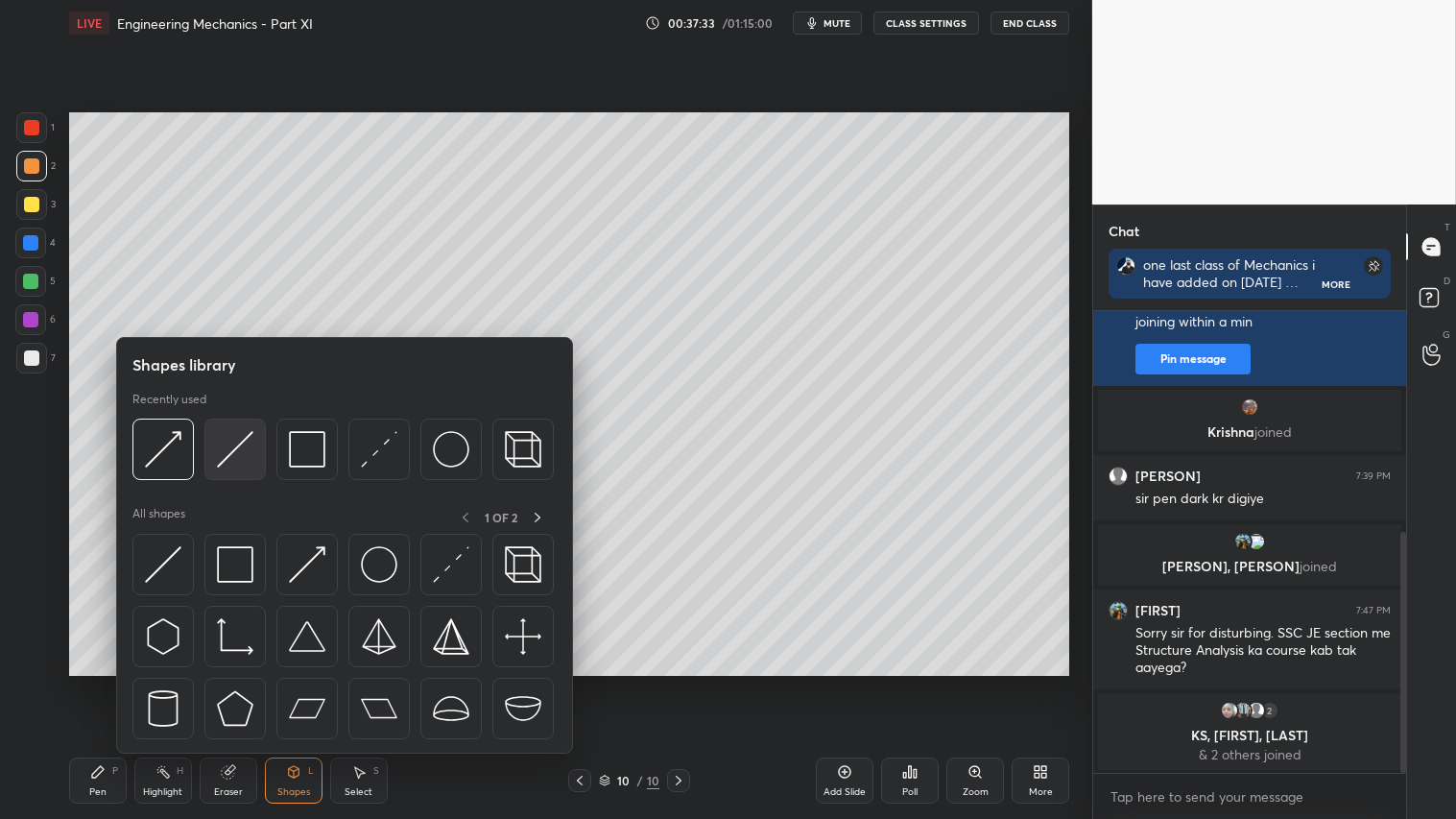 click at bounding box center [235, 449] 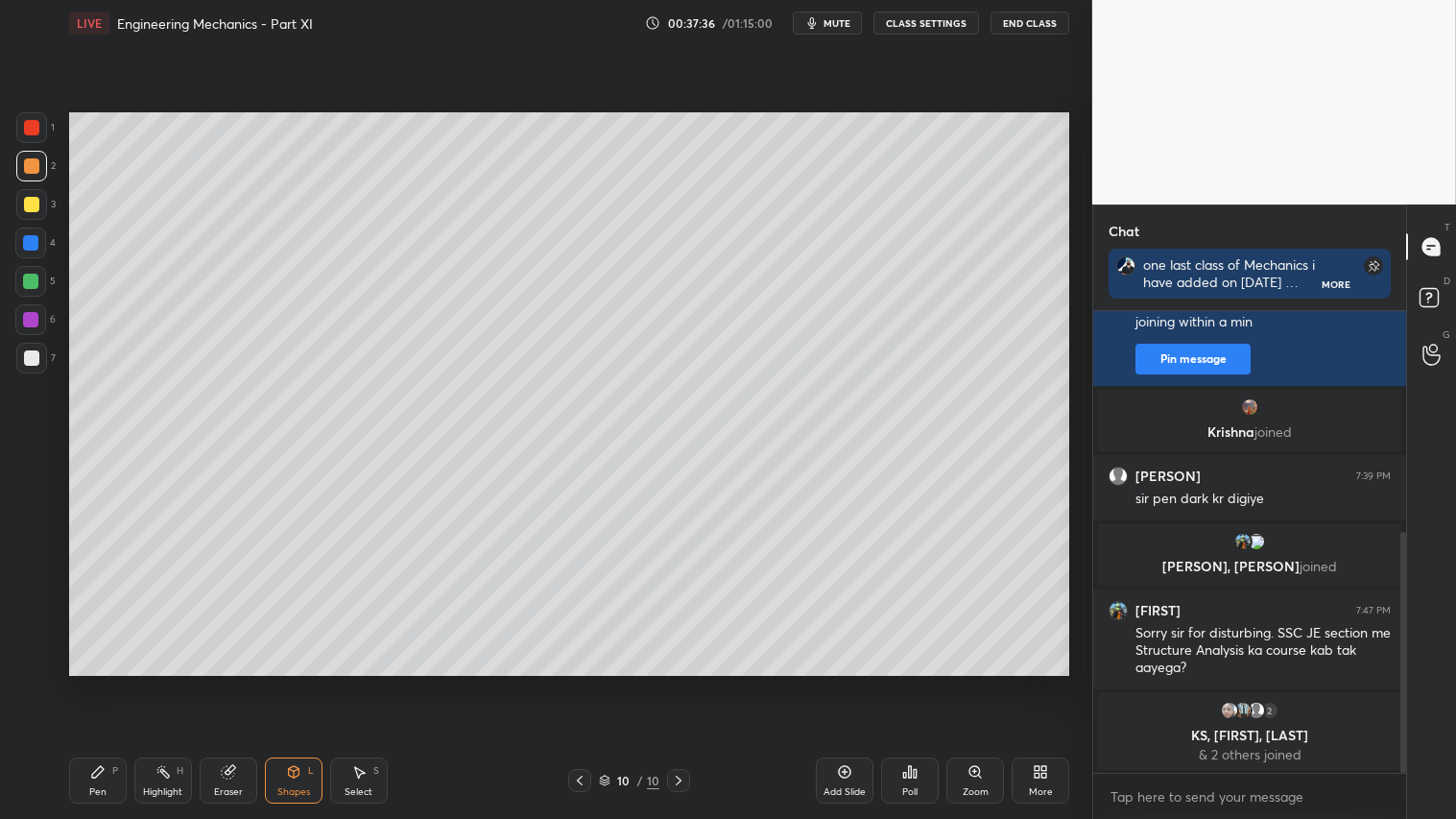 click on "Shapes L" at bounding box center [294, 781] 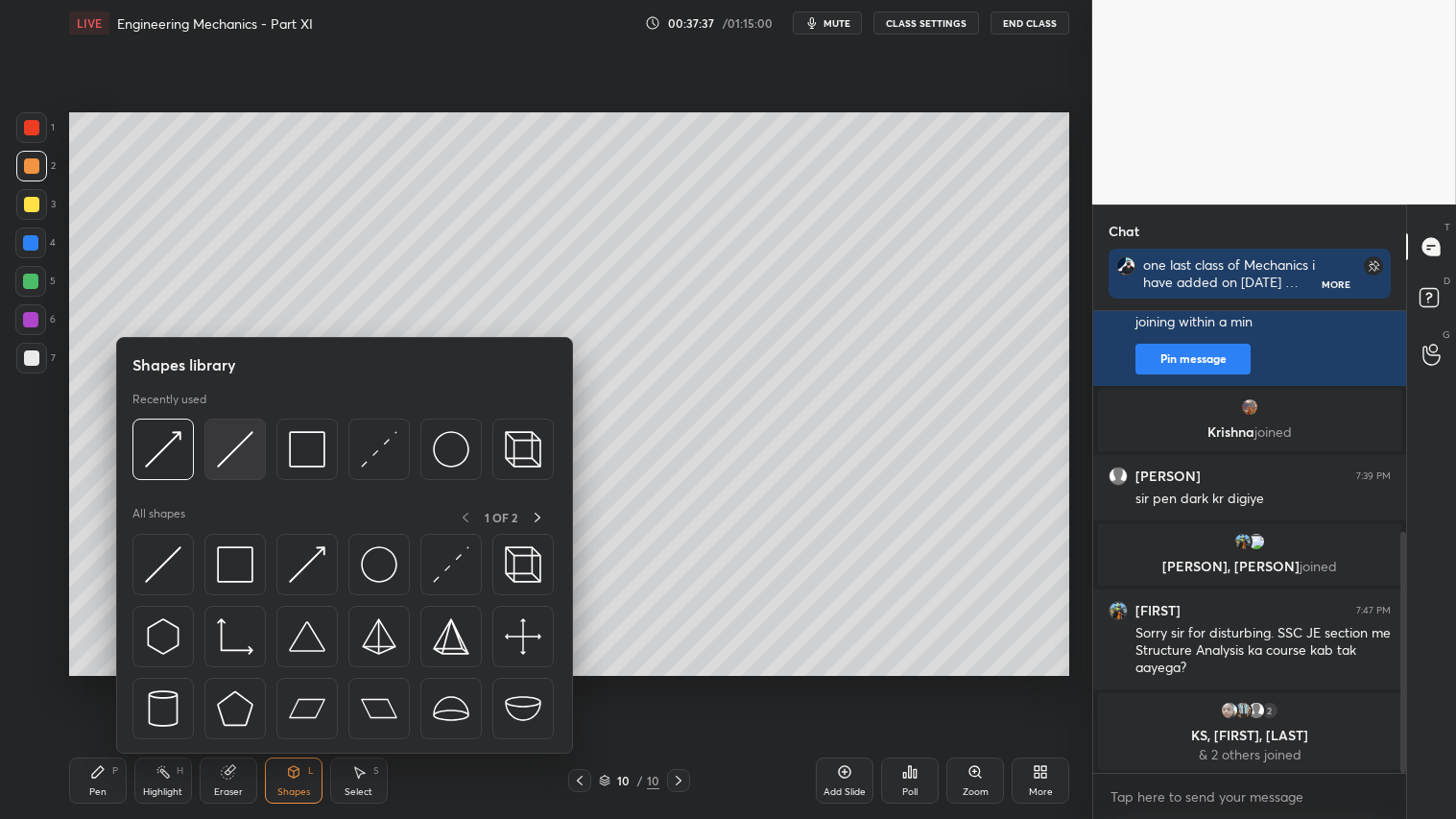 click at bounding box center (235, 449) 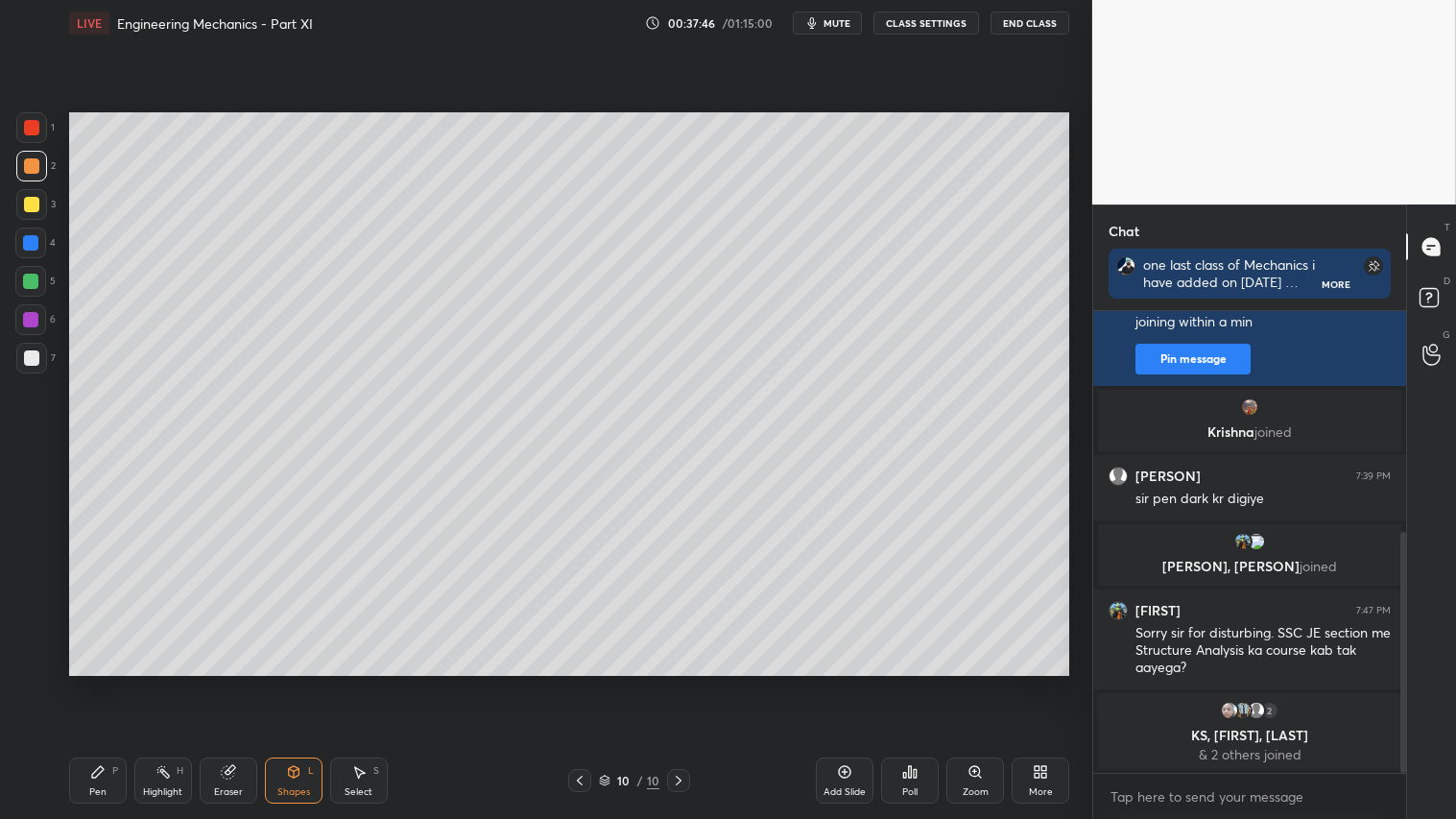 click 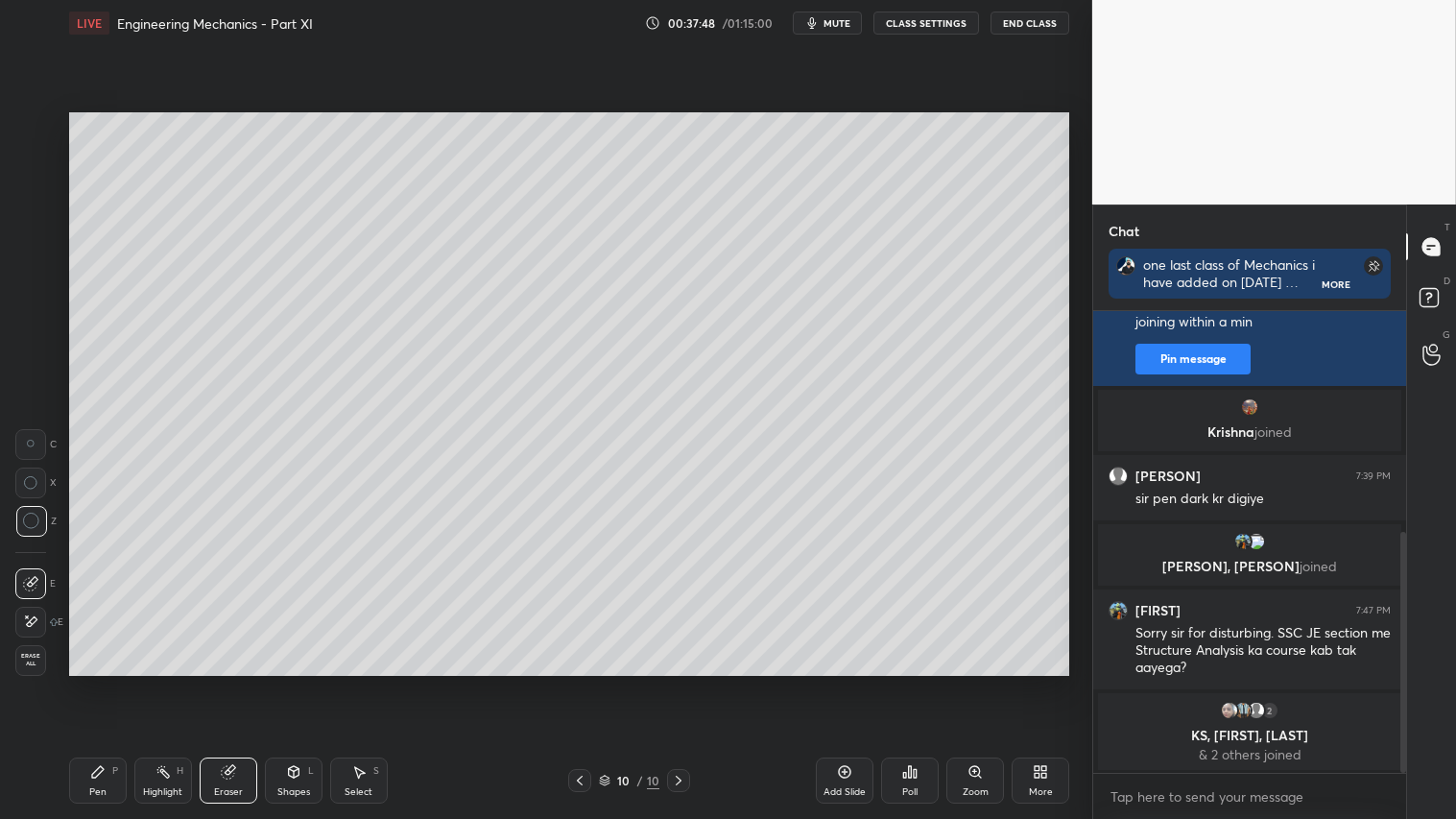 drag, startPoint x: 118, startPoint y: 791, endPoint x: 192, endPoint y: 709, distance: 110.45361 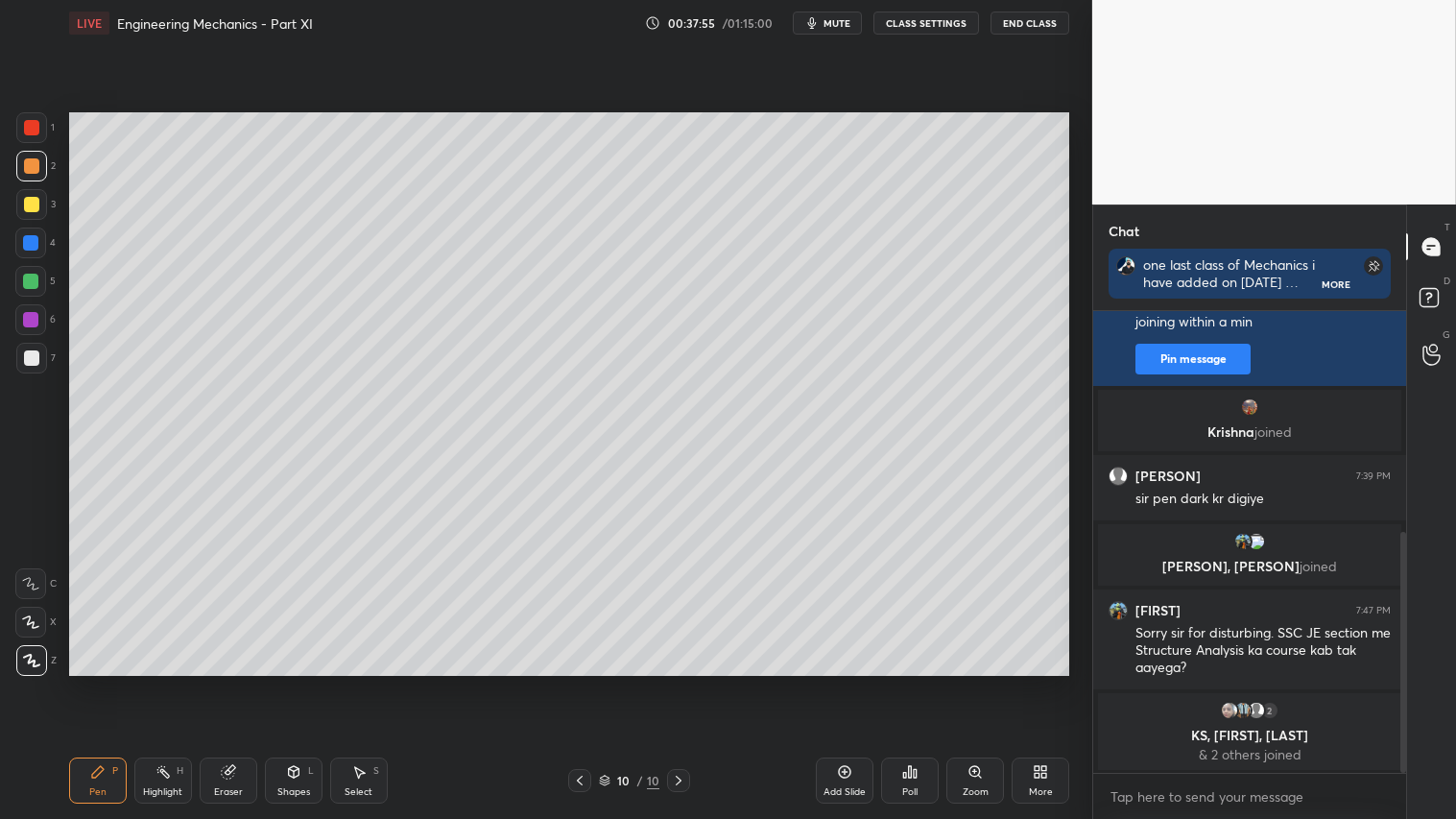 drag, startPoint x: 20, startPoint y: 199, endPoint x: 67, endPoint y: 266, distance: 81.84131 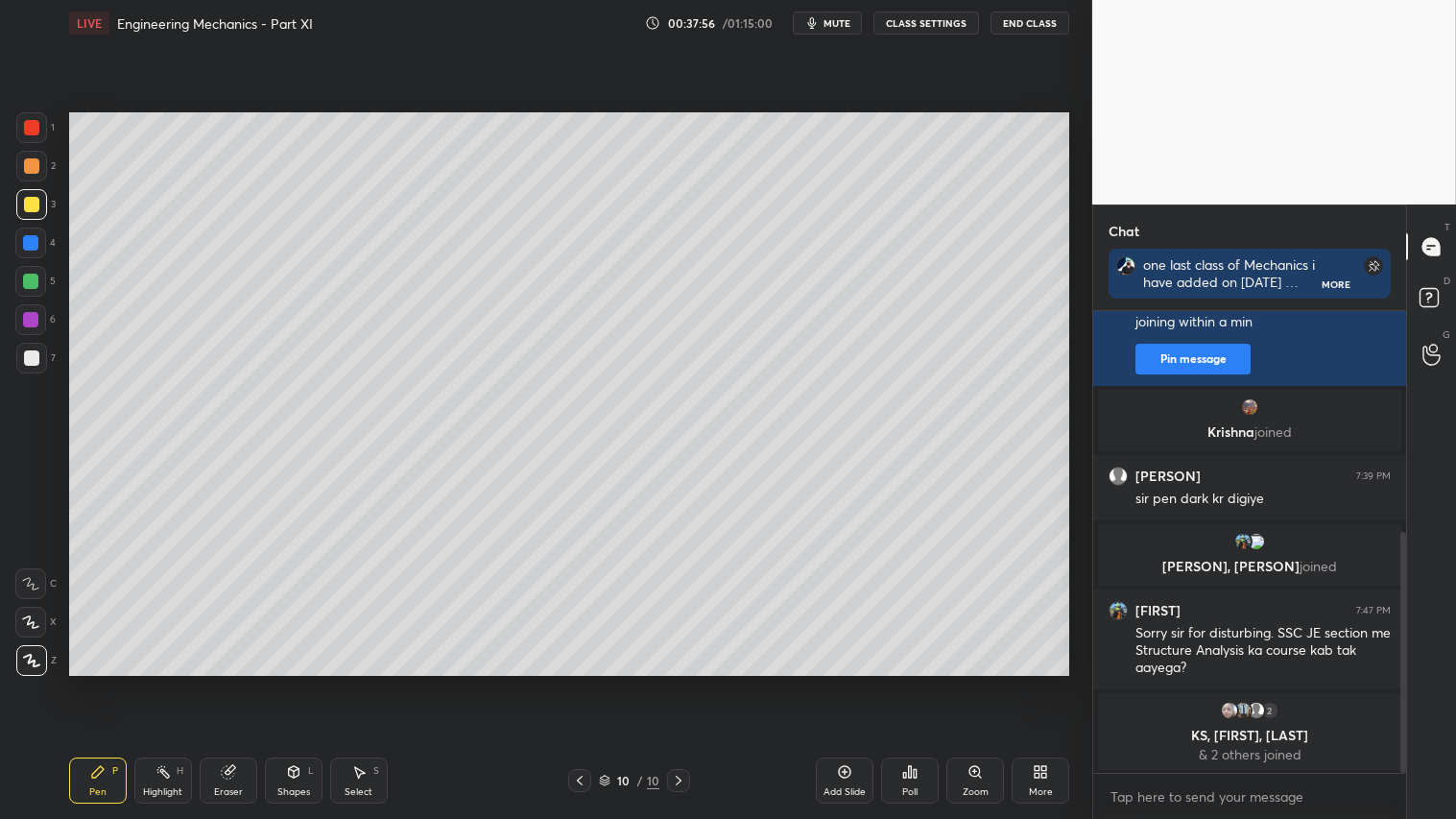 drag, startPoint x: 127, startPoint y: 800, endPoint x: 115, endPoint y: 783, distance: 20.808652 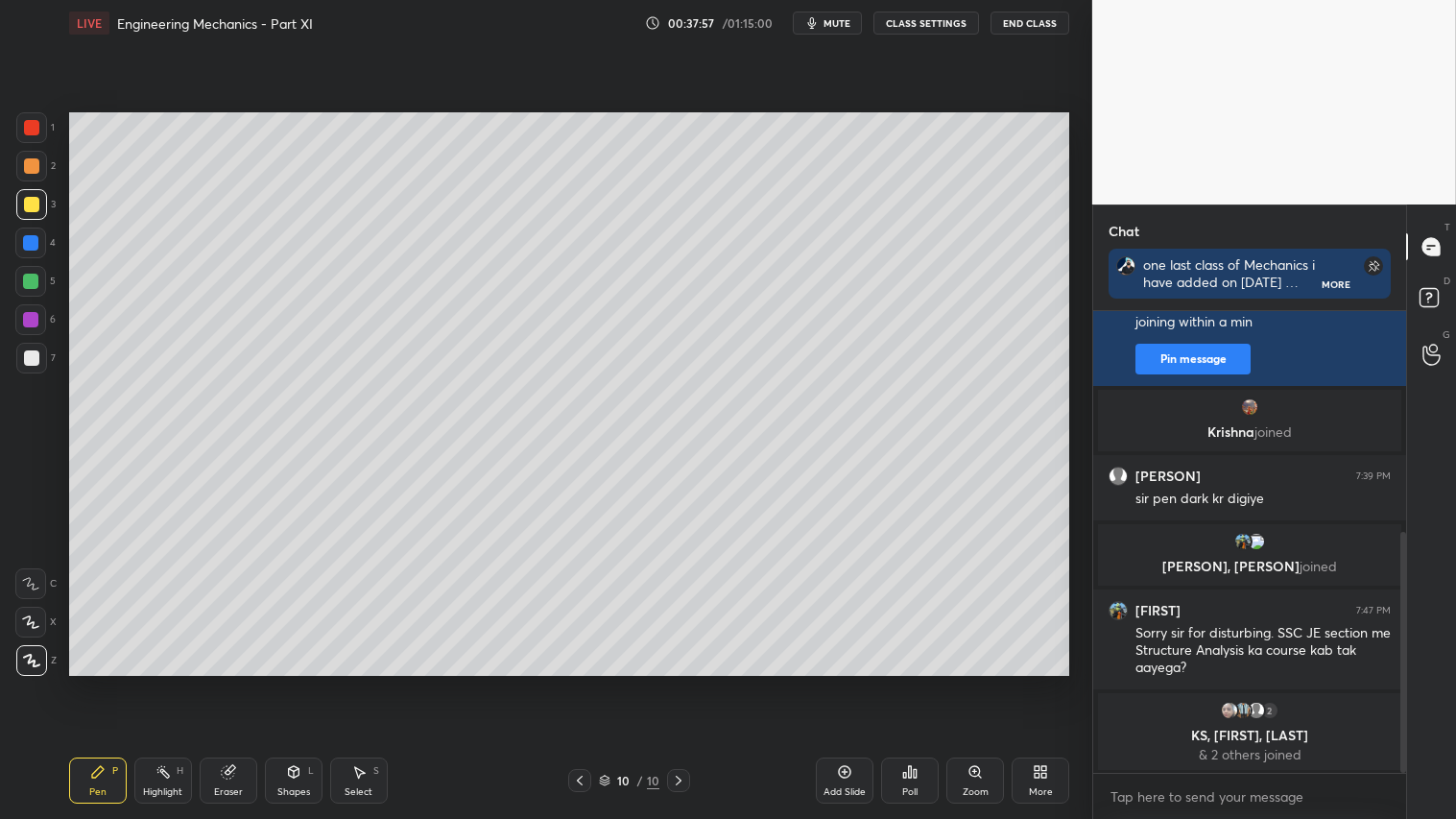 click at bounding box center [32, 166] 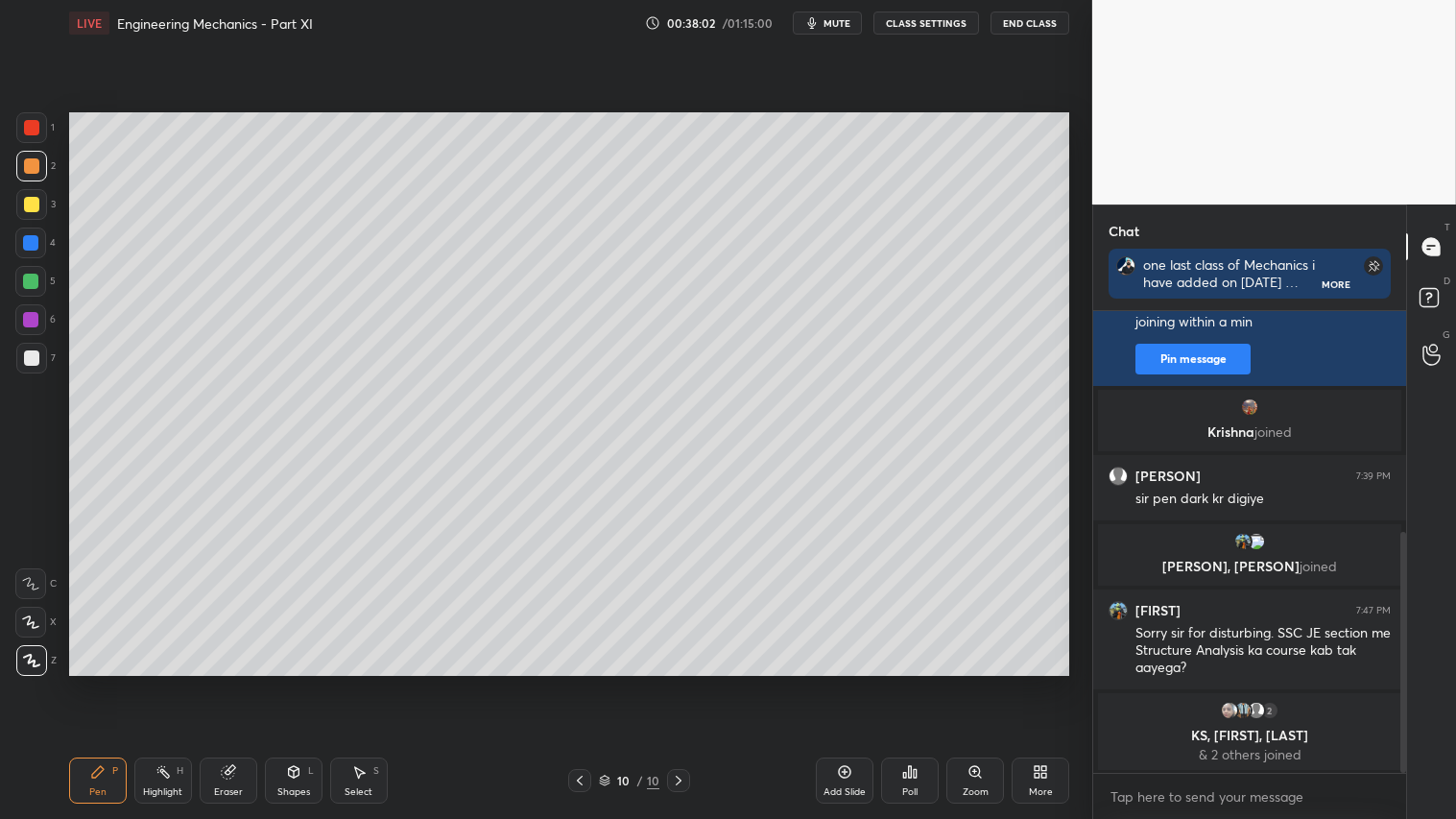 click 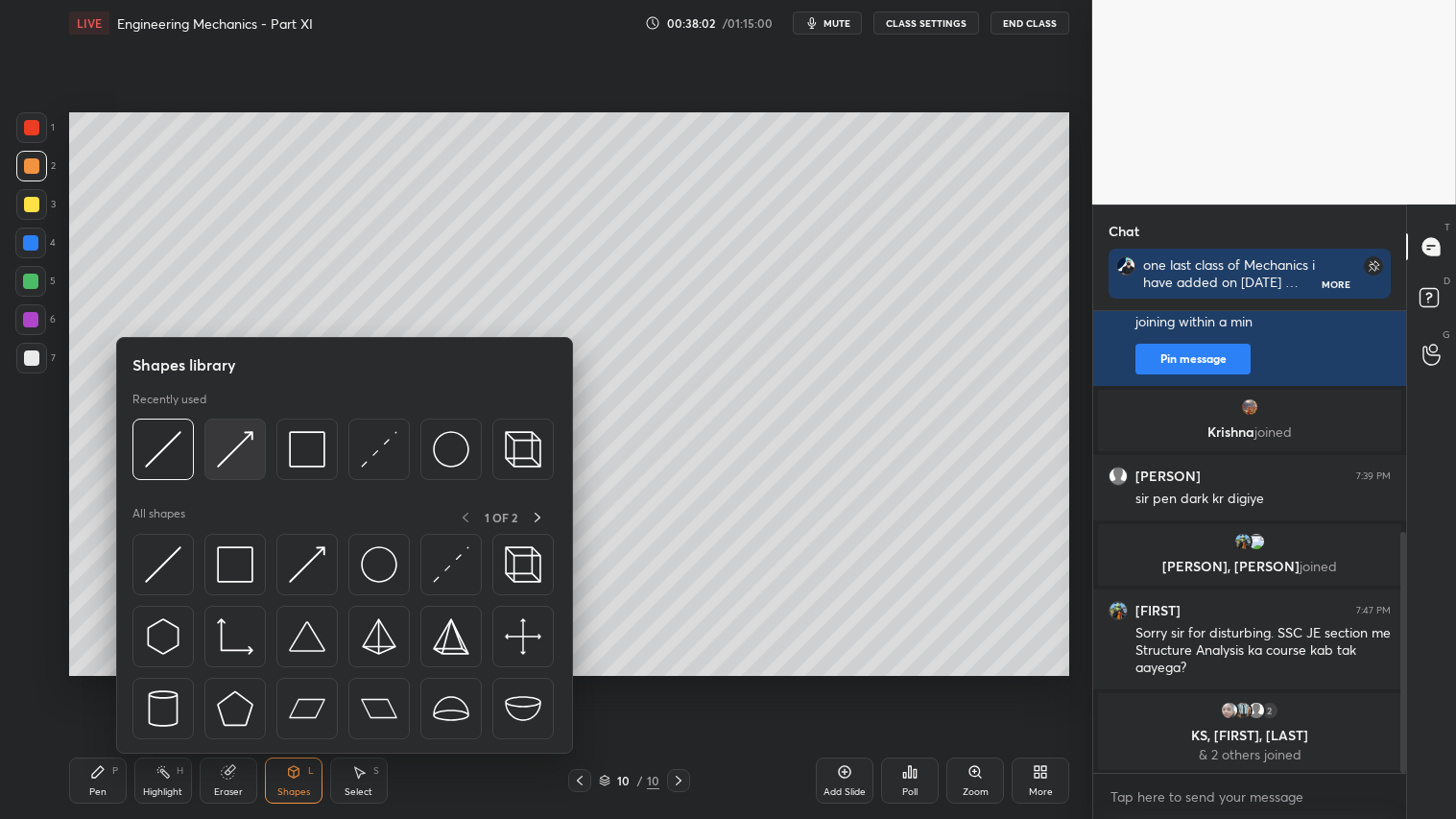 click at bounding box center [235, 449] 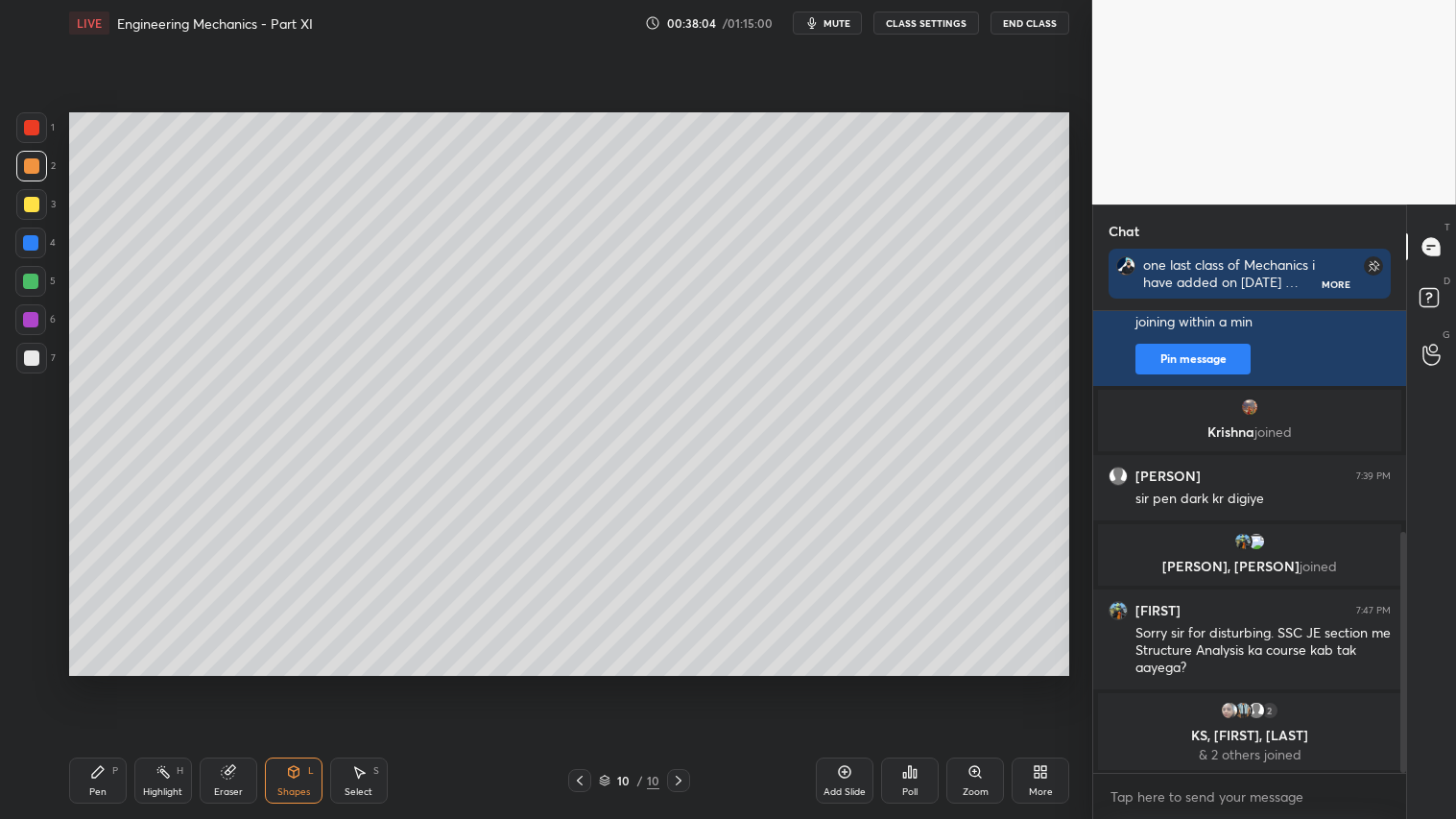 click at bounding box center (32, 205) 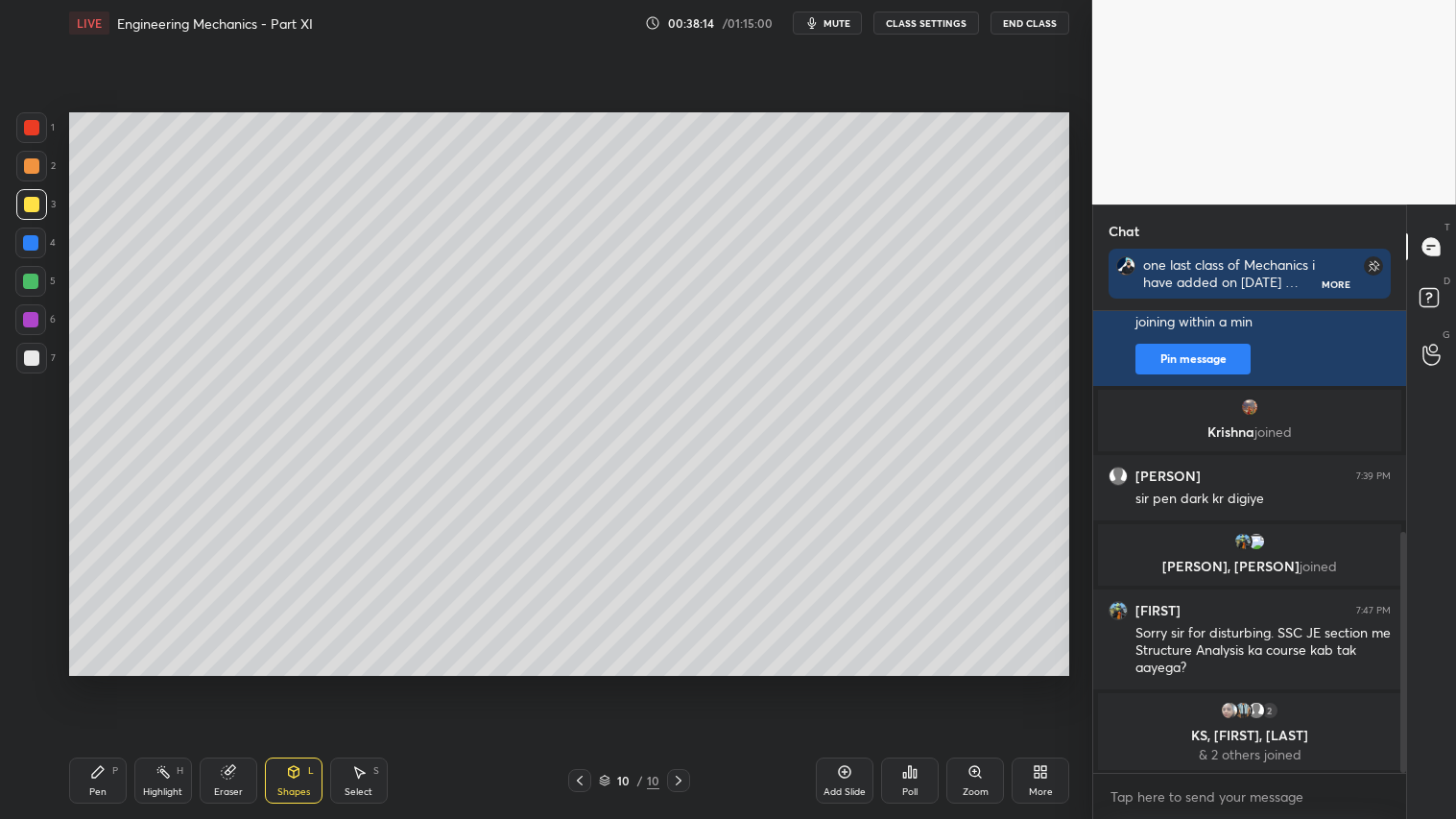 click on "P" at bounding box center [115, 771] 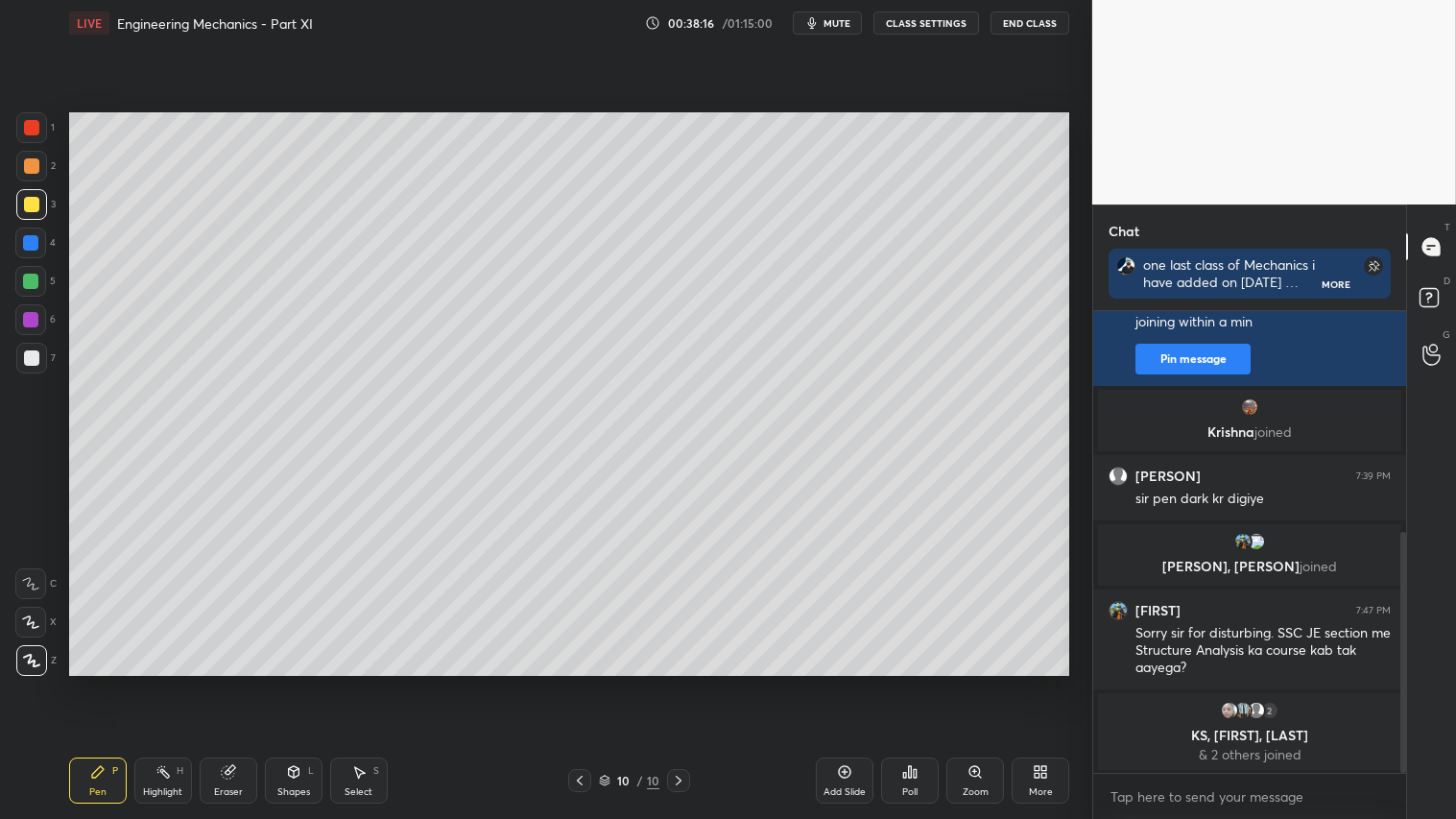 click at bounding box center [32, 166] 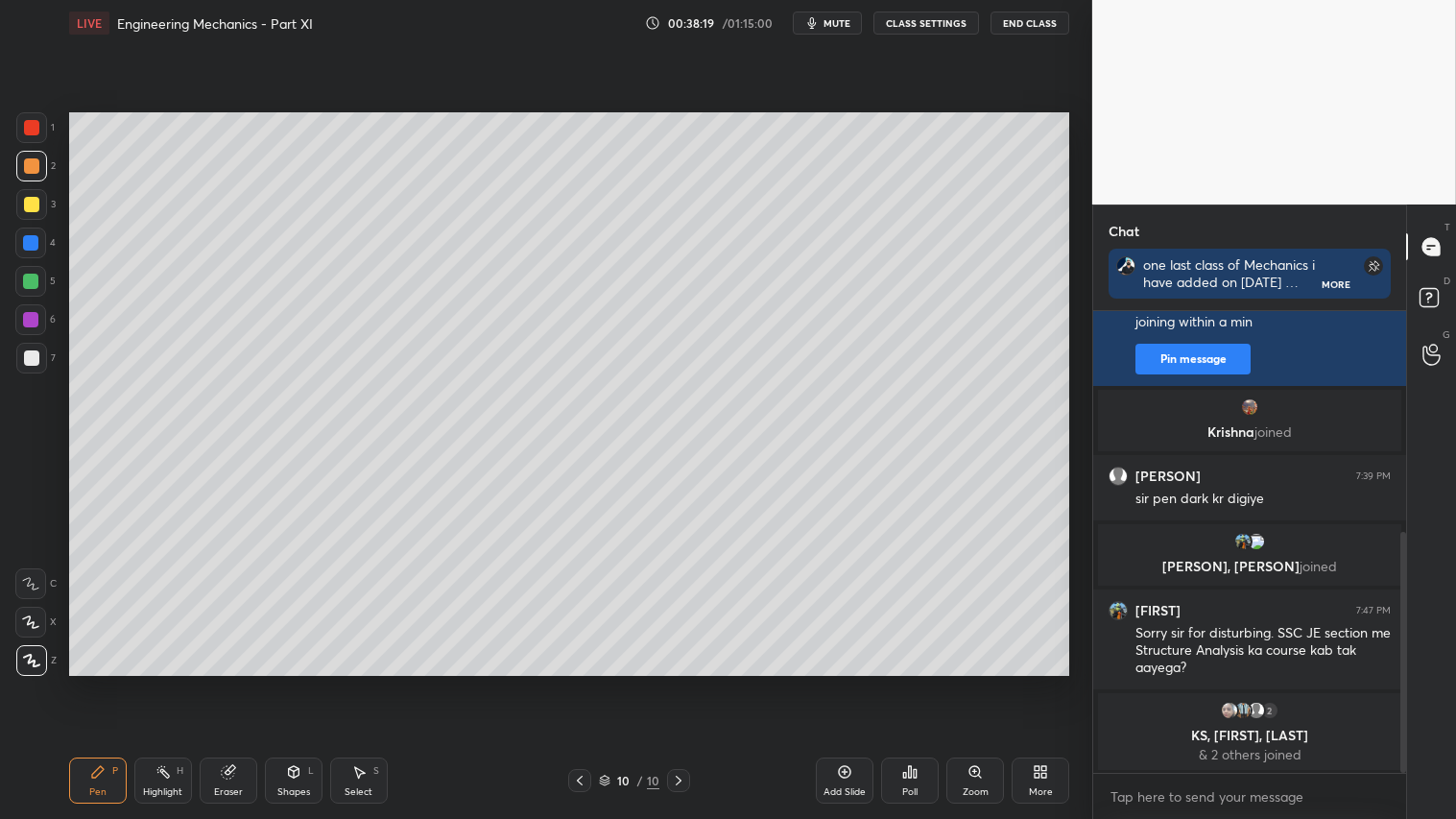drag, startPoint x: 25, startPoint y: 195, endPoint x: 45, endPoint y: 202, distance: 21.18962 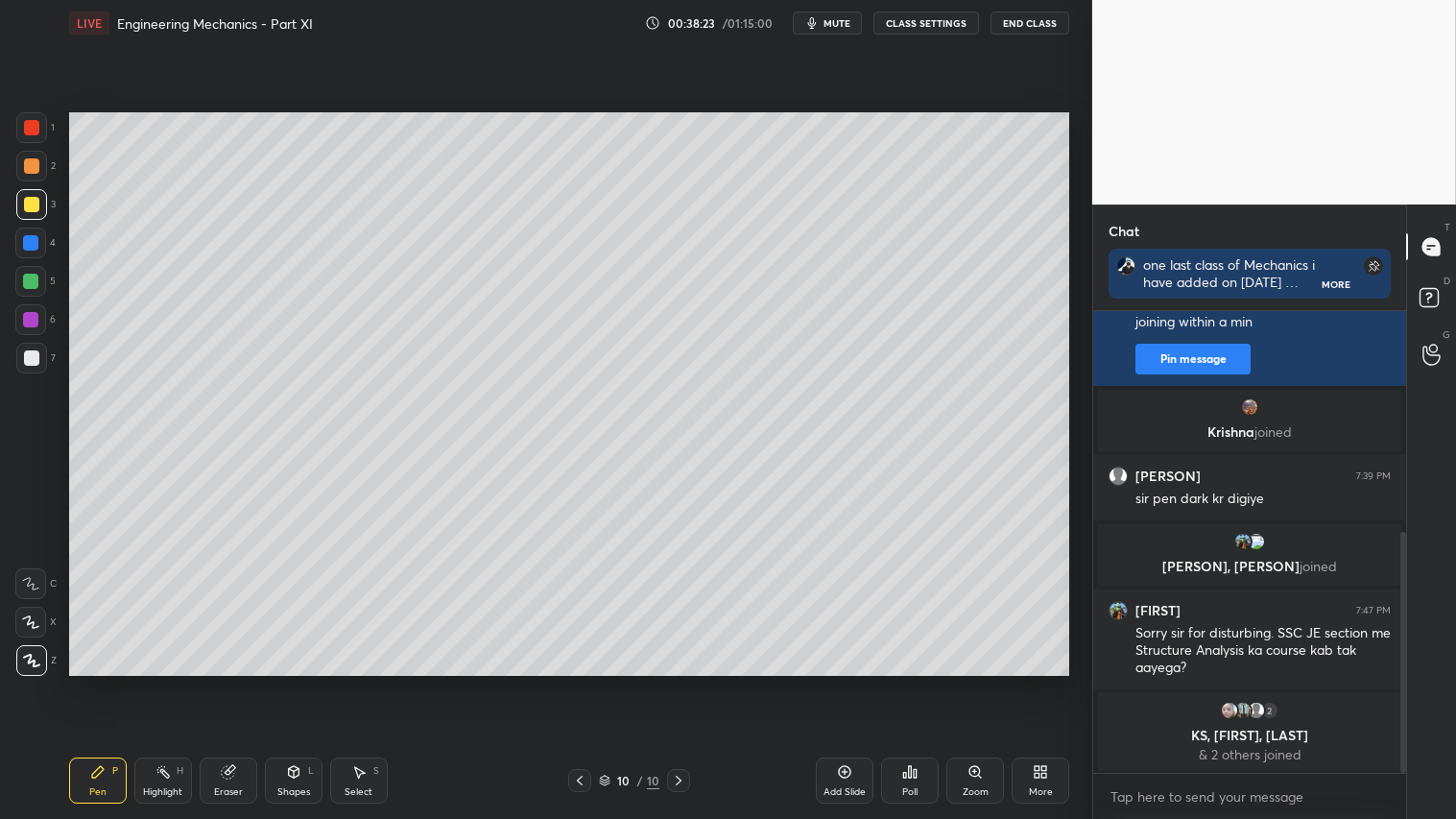 click on "Shapes L" at bounding box center (294, 781) 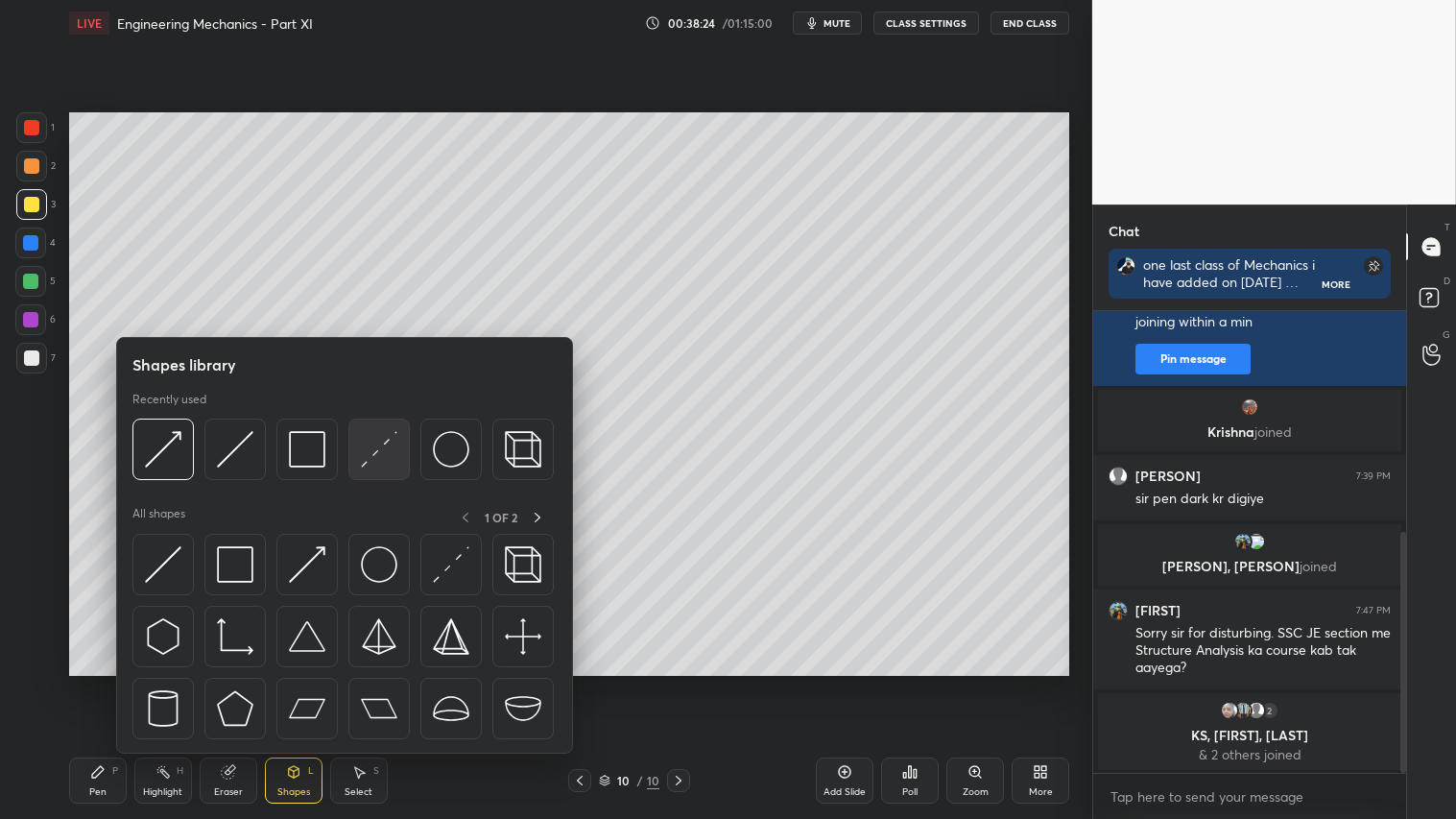 click at bounding box center (379, 449) 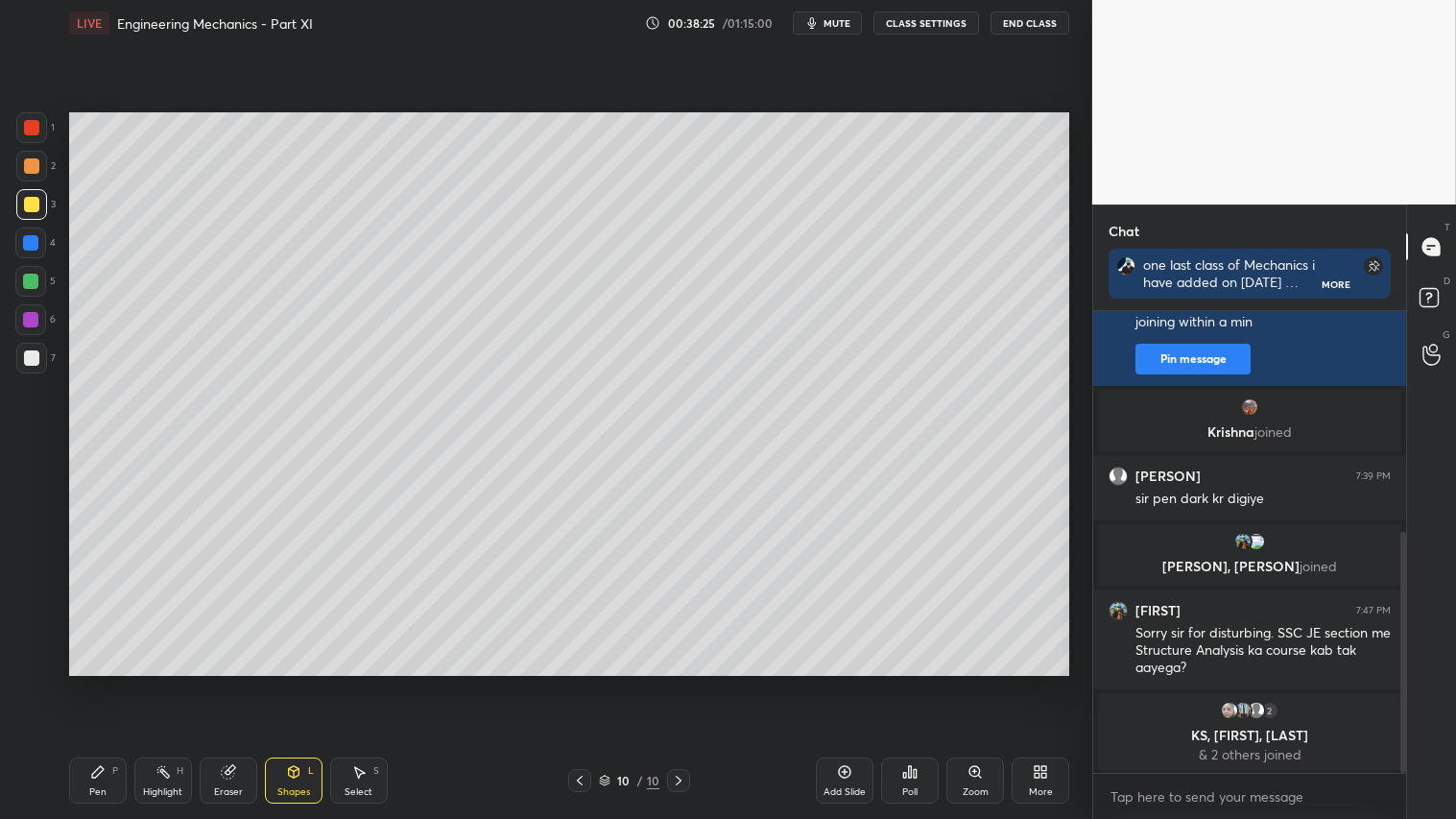 click at bounding box center [32, 358] 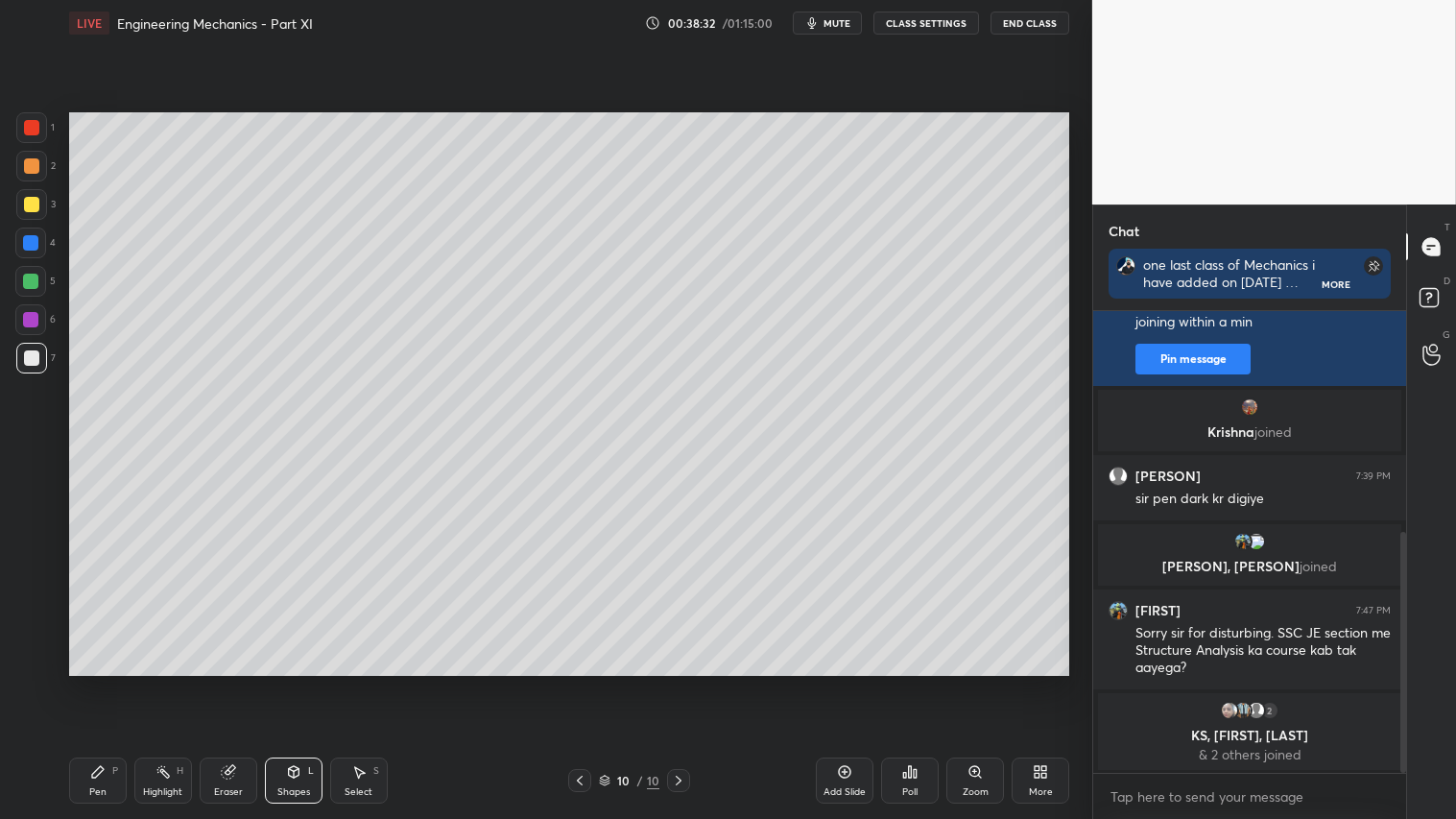 click on "Pen P" at bounding box center (98, 781) 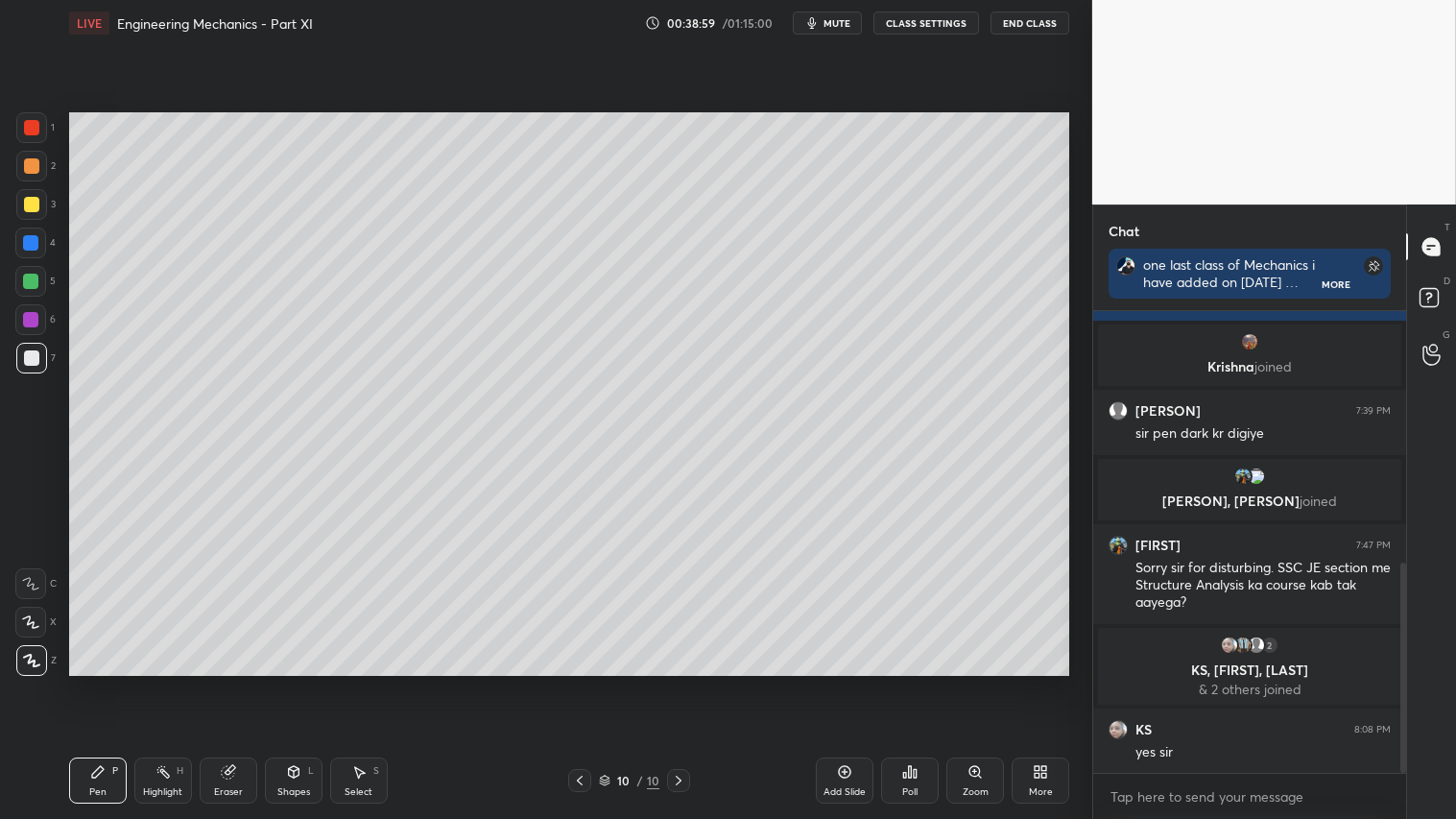 scroll, scrollTop: 551, scrollLeft: 0, axis: vertical 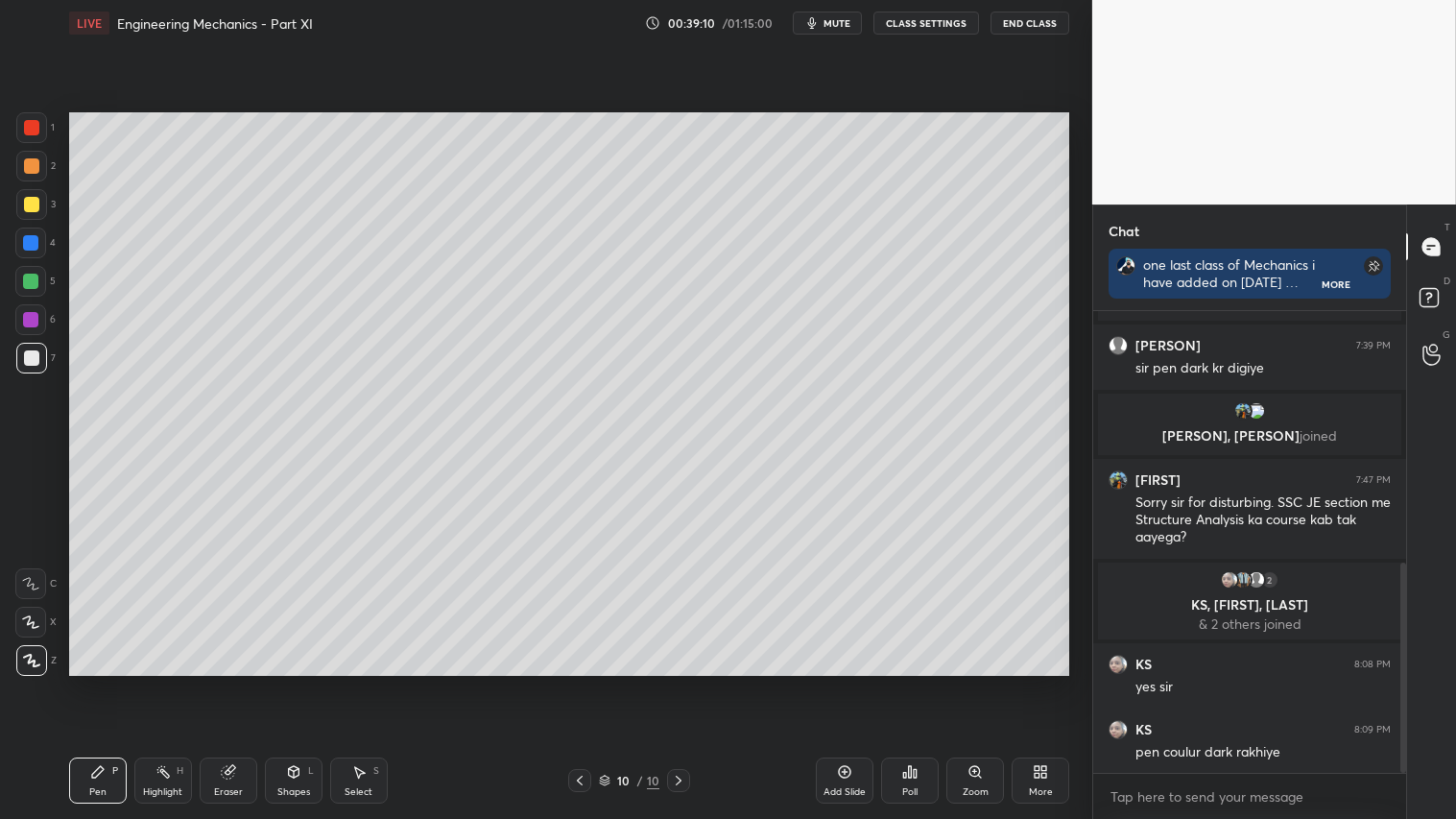 click at bounding box center [32, 205] 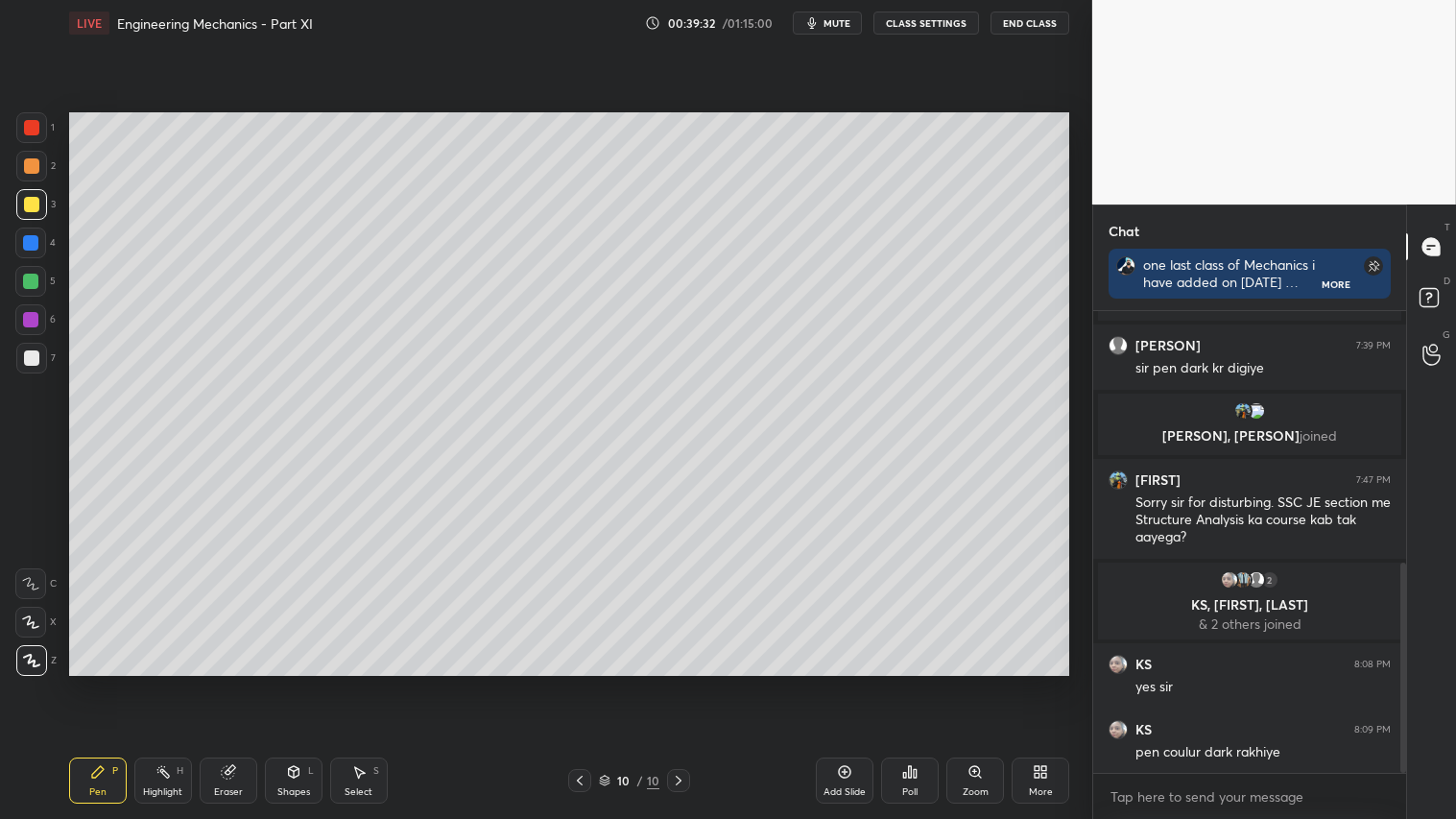 click at bounding box center [32, 205] 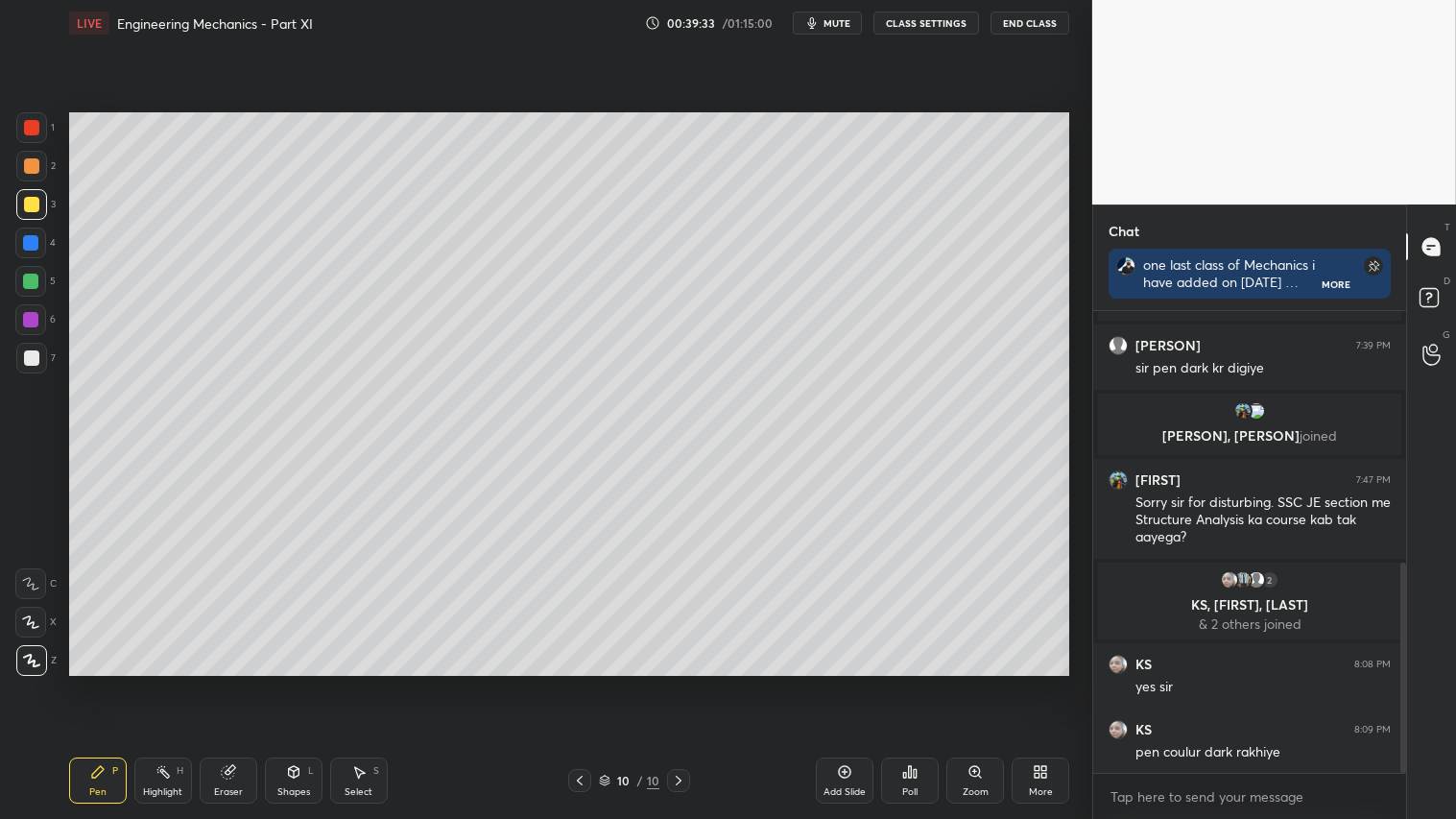 click at bounding box center (32, 128) 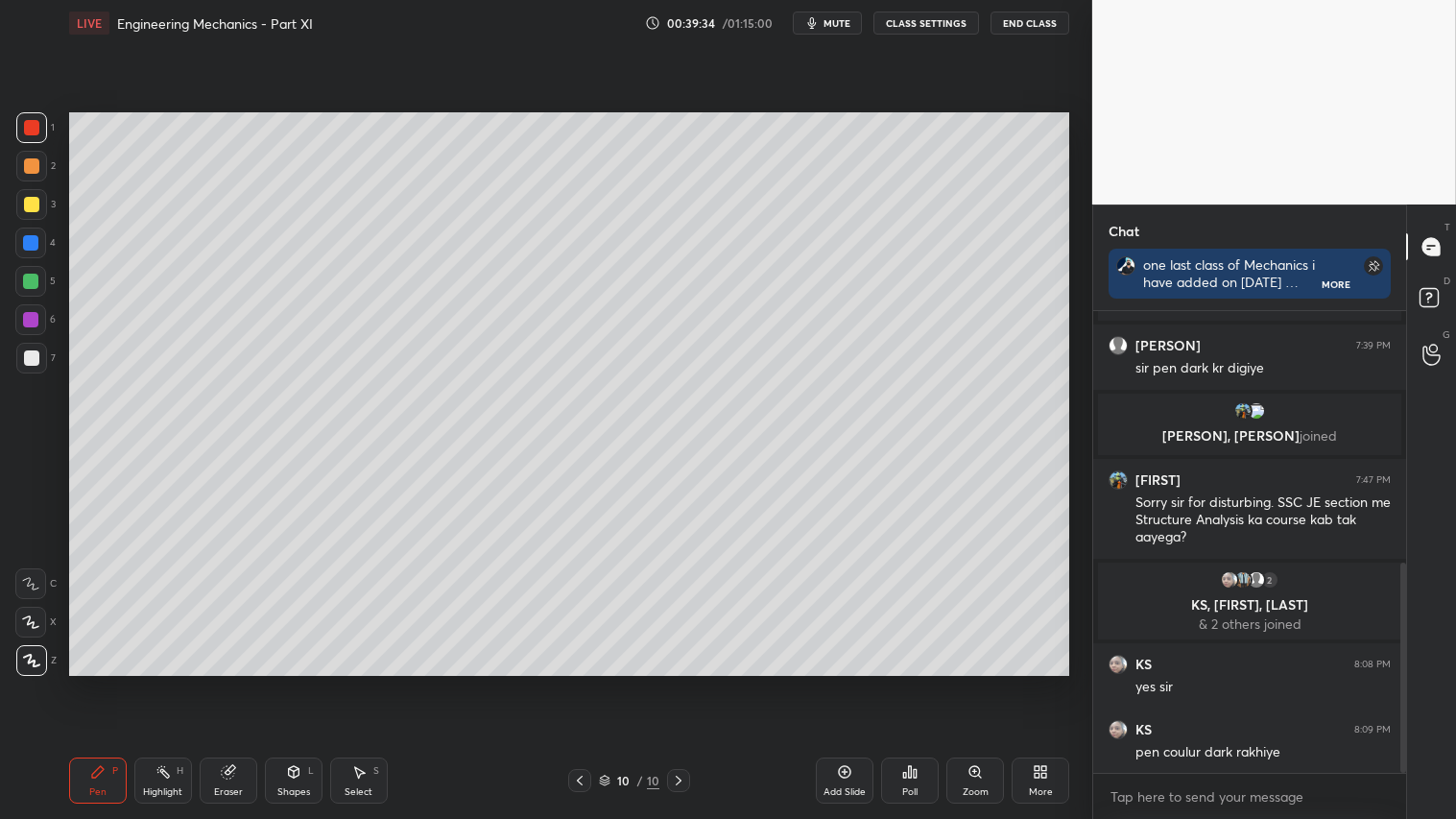 click on "Shapes L" at bounding box center [294, 781] 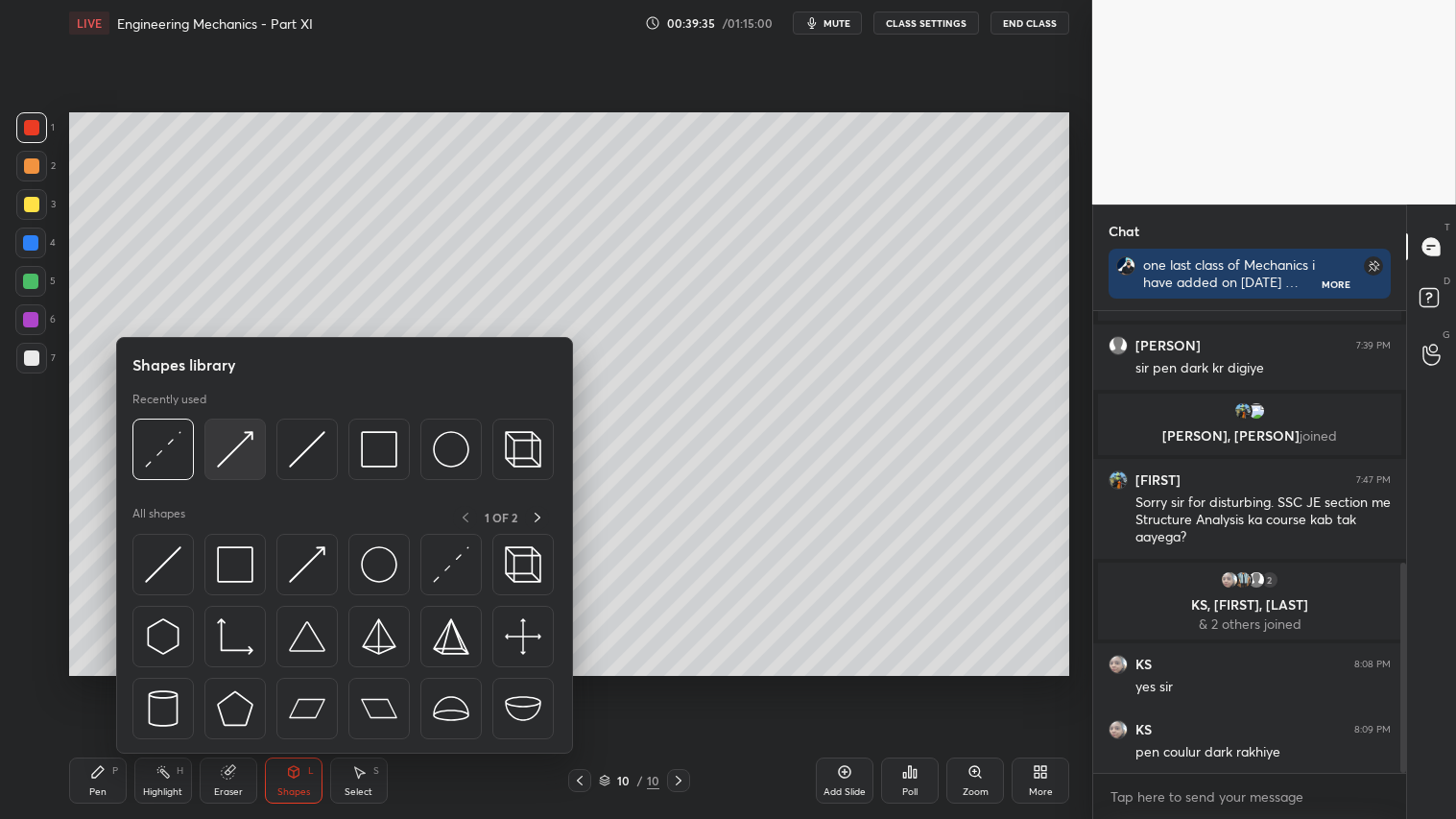 click at bounding box center (235, 449) 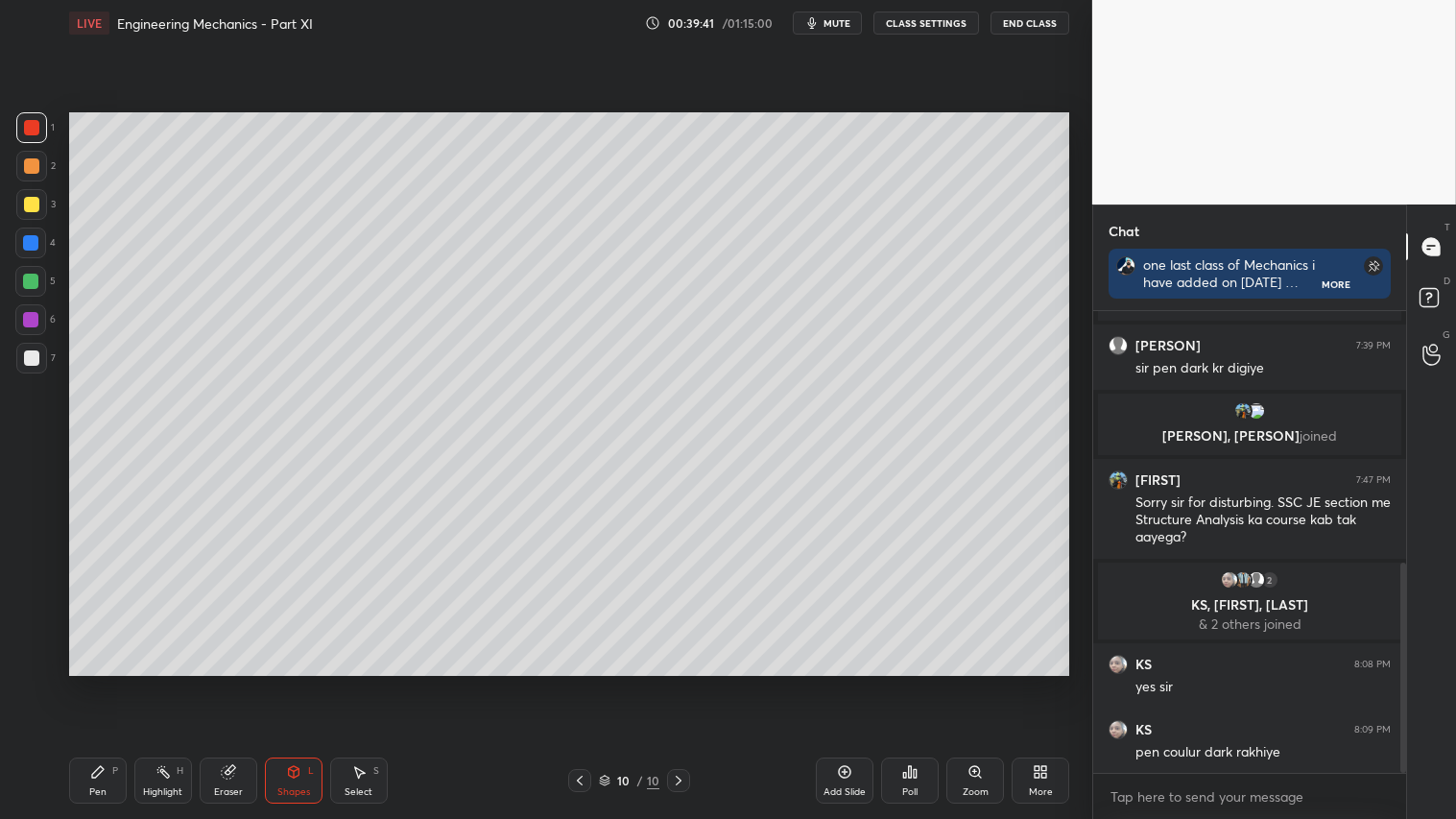 click on "Pen" at bounding box center (98, 792) 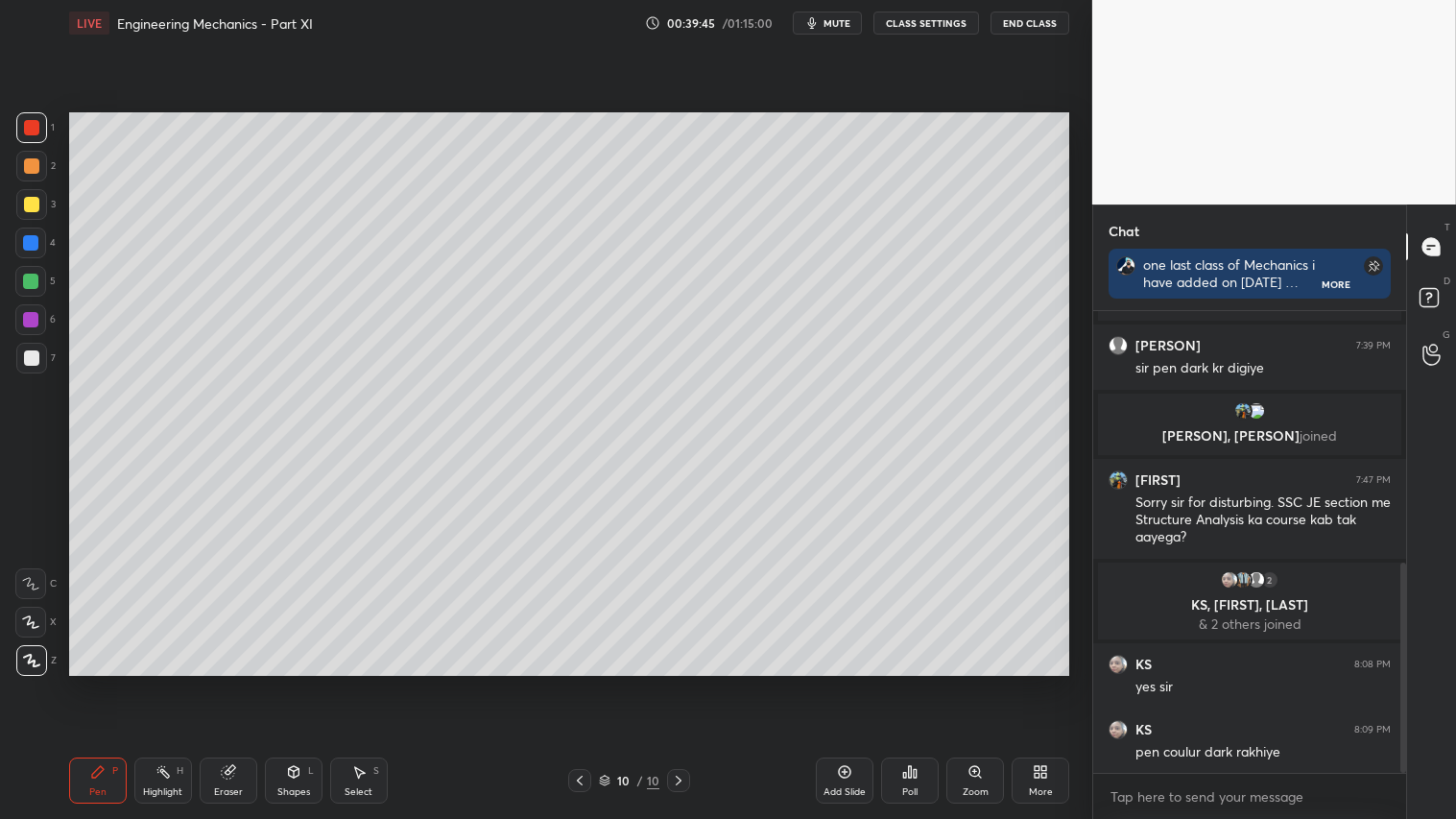 click 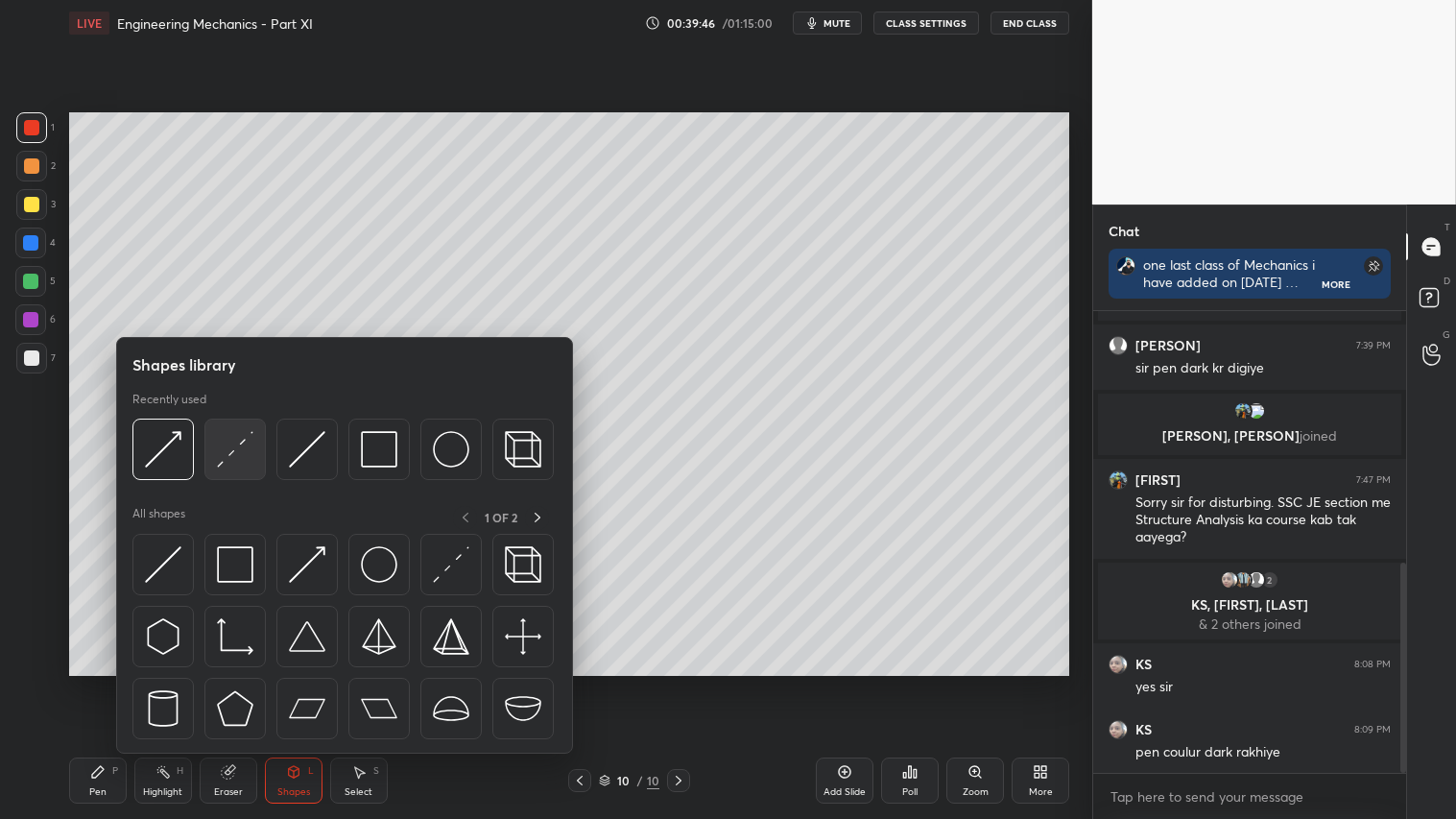 click at bounding box center (235, 449) 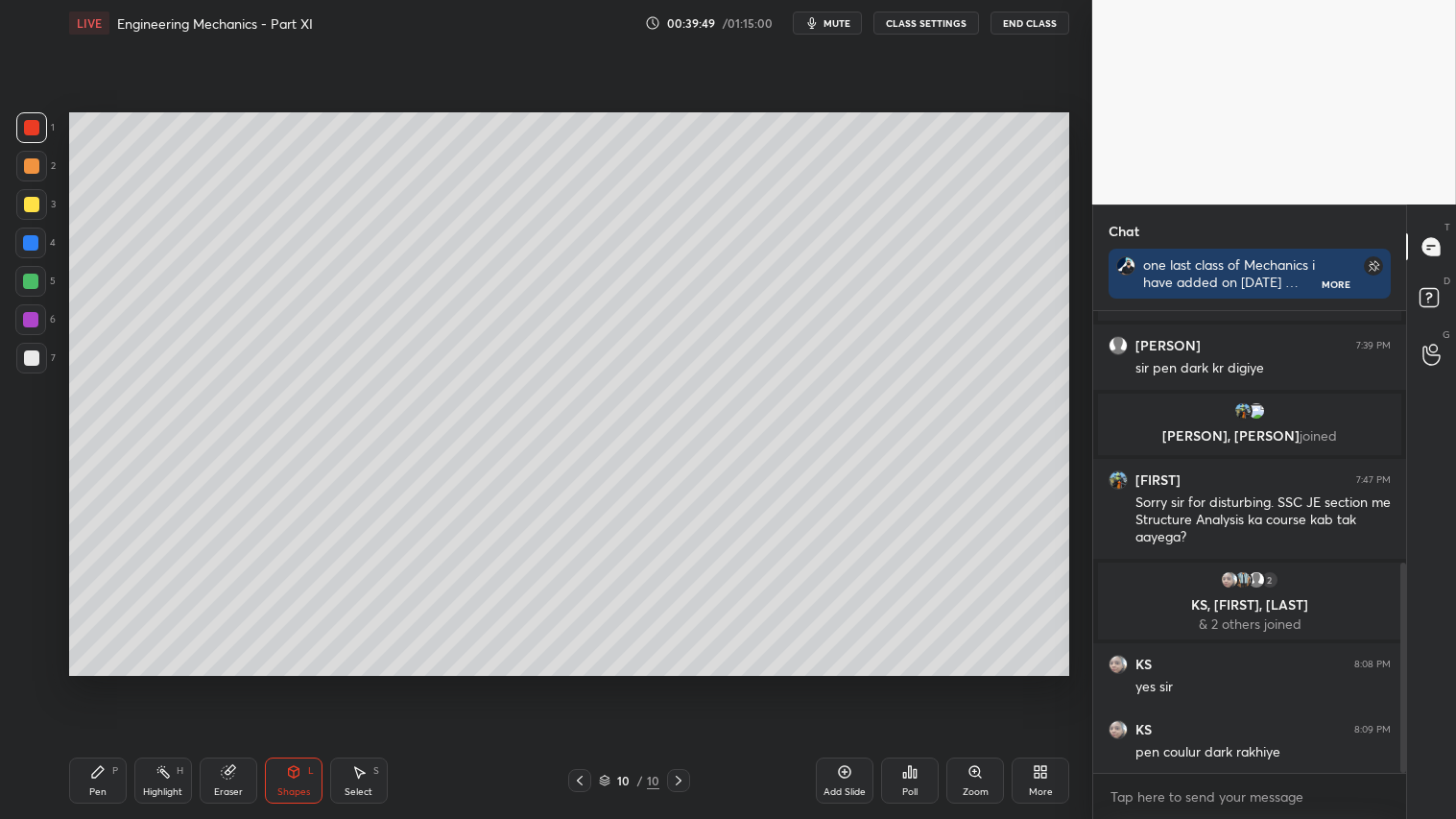 drag, startPoint x: 31, startPoint y: 241, endPoint x: 39, endPoint y: 250, distance: 12.041595 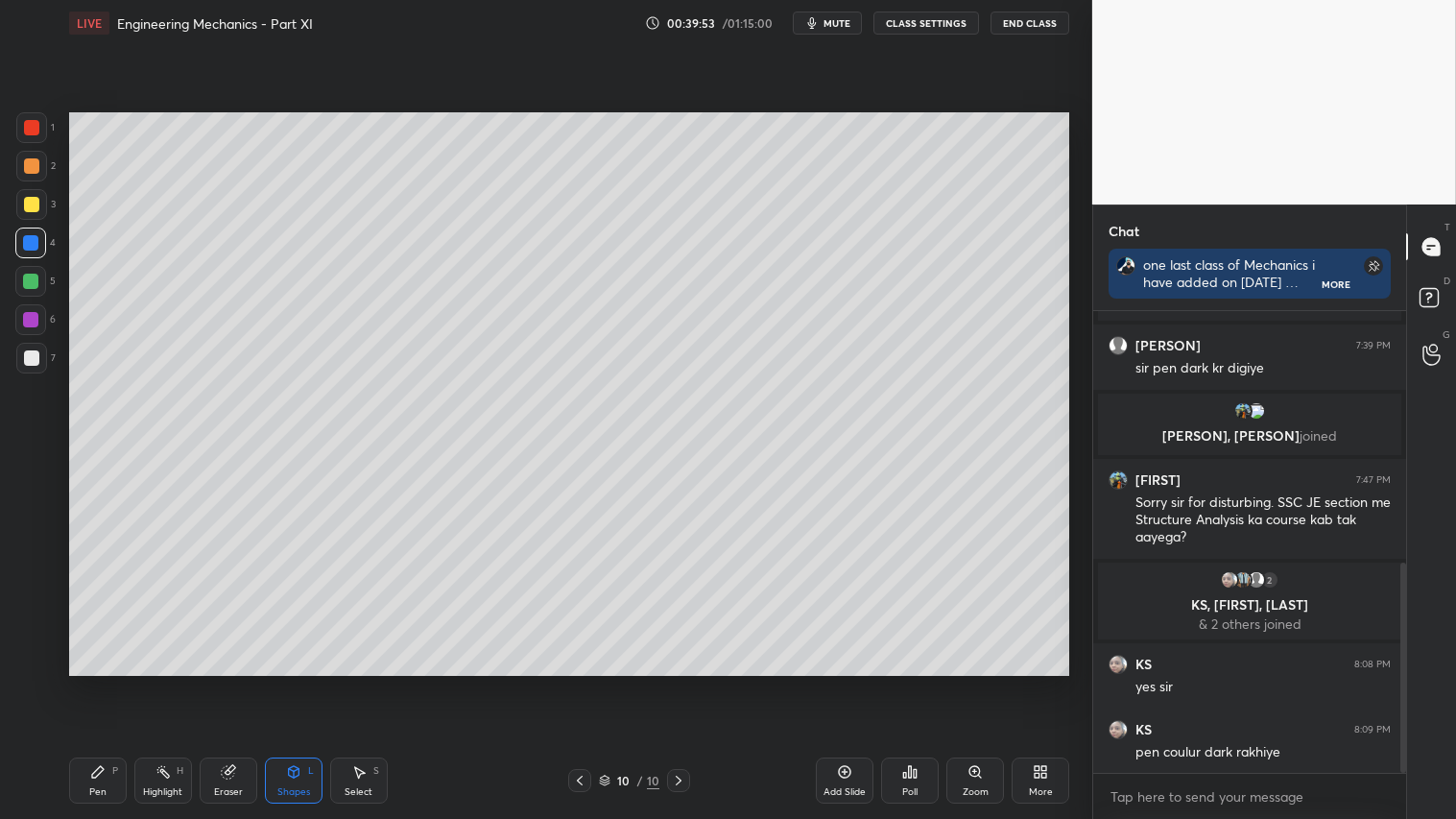 click on "Pen P" at bounding box center (98, 781) 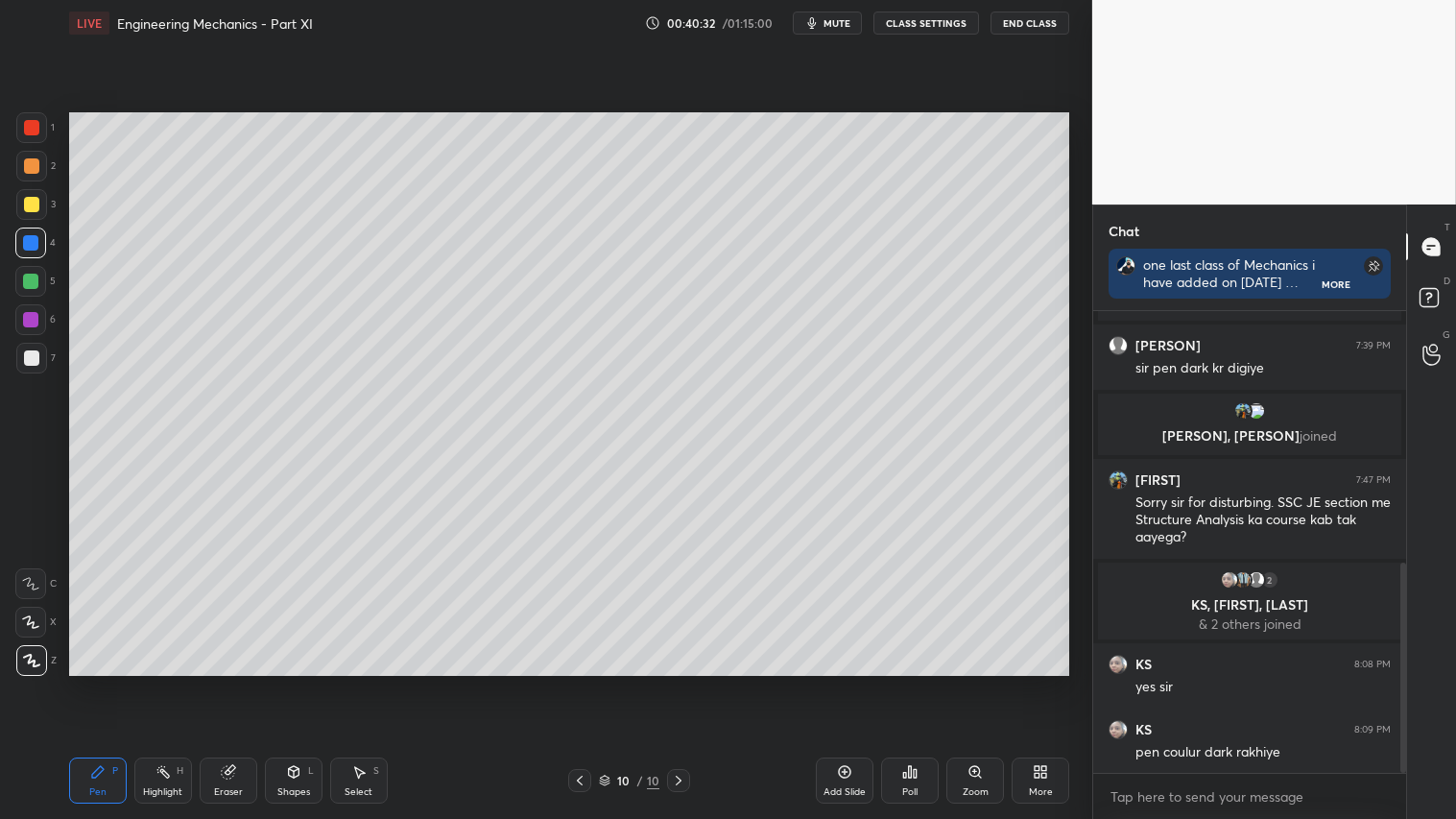 click at bounding box center (32, 166) 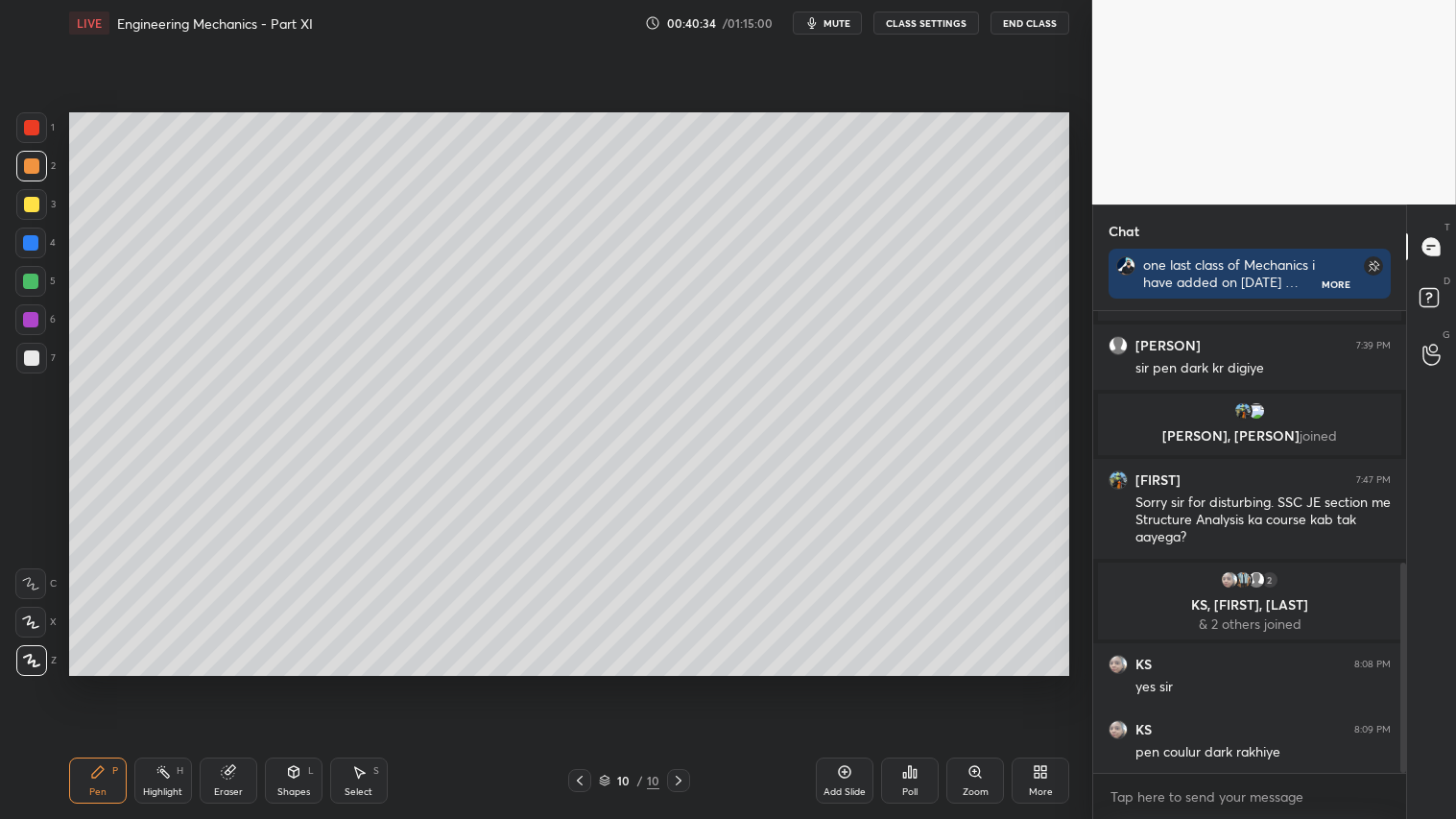 click on "Pen P" at bounding box center [98, 781] 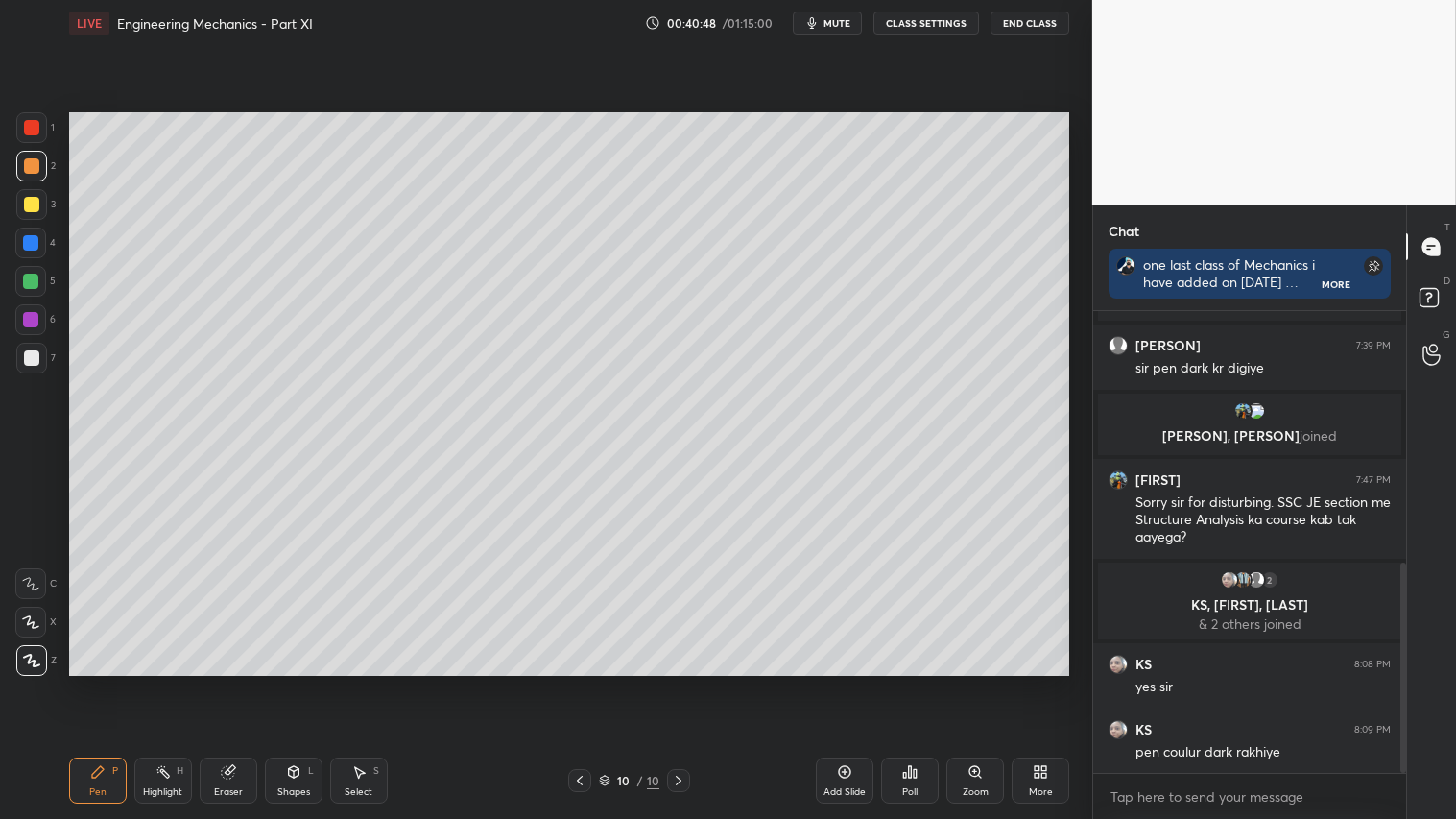 click at bounding box center [32, 166] 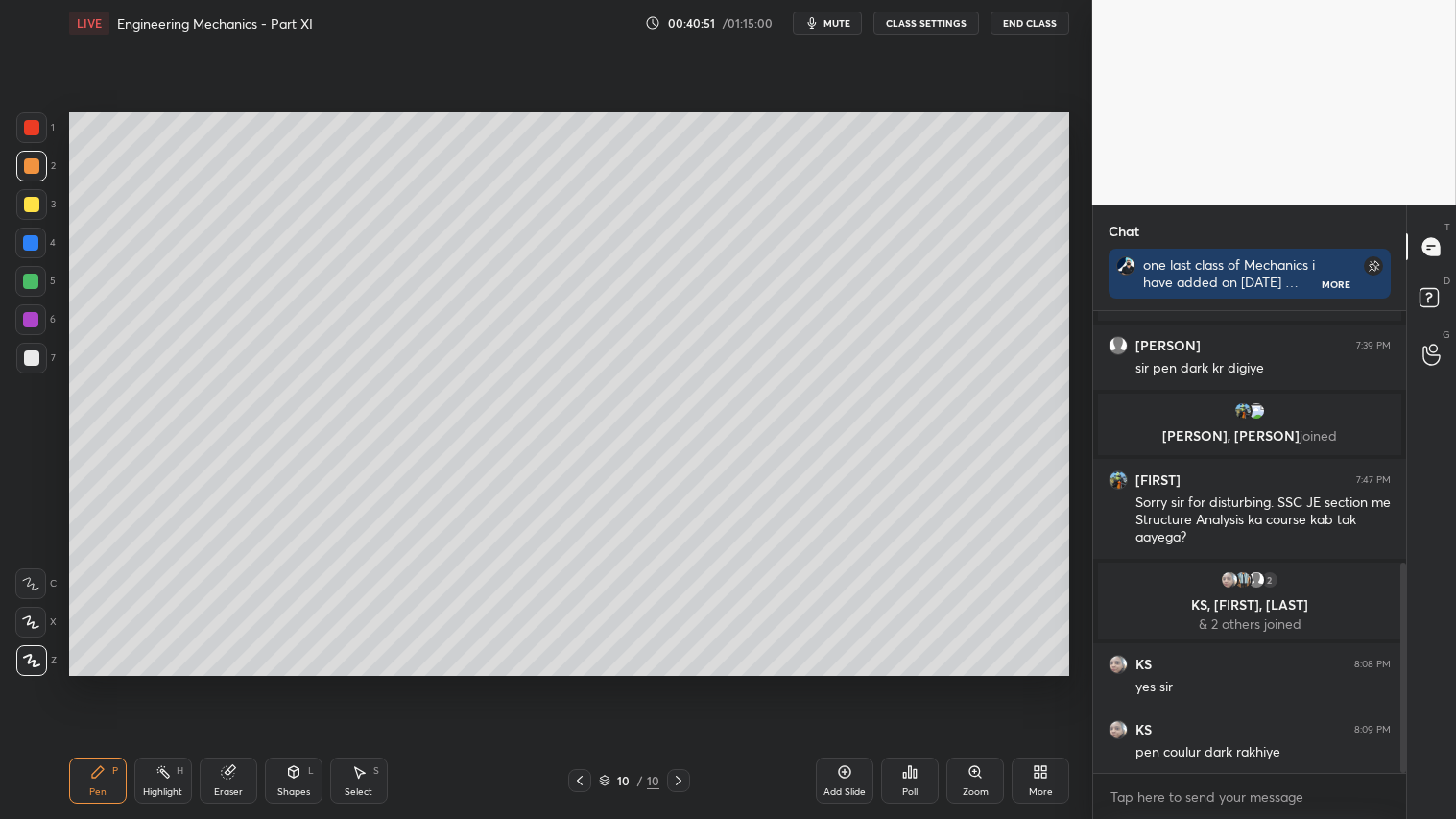 click on "Shapes" at bounding box center [294, 792] 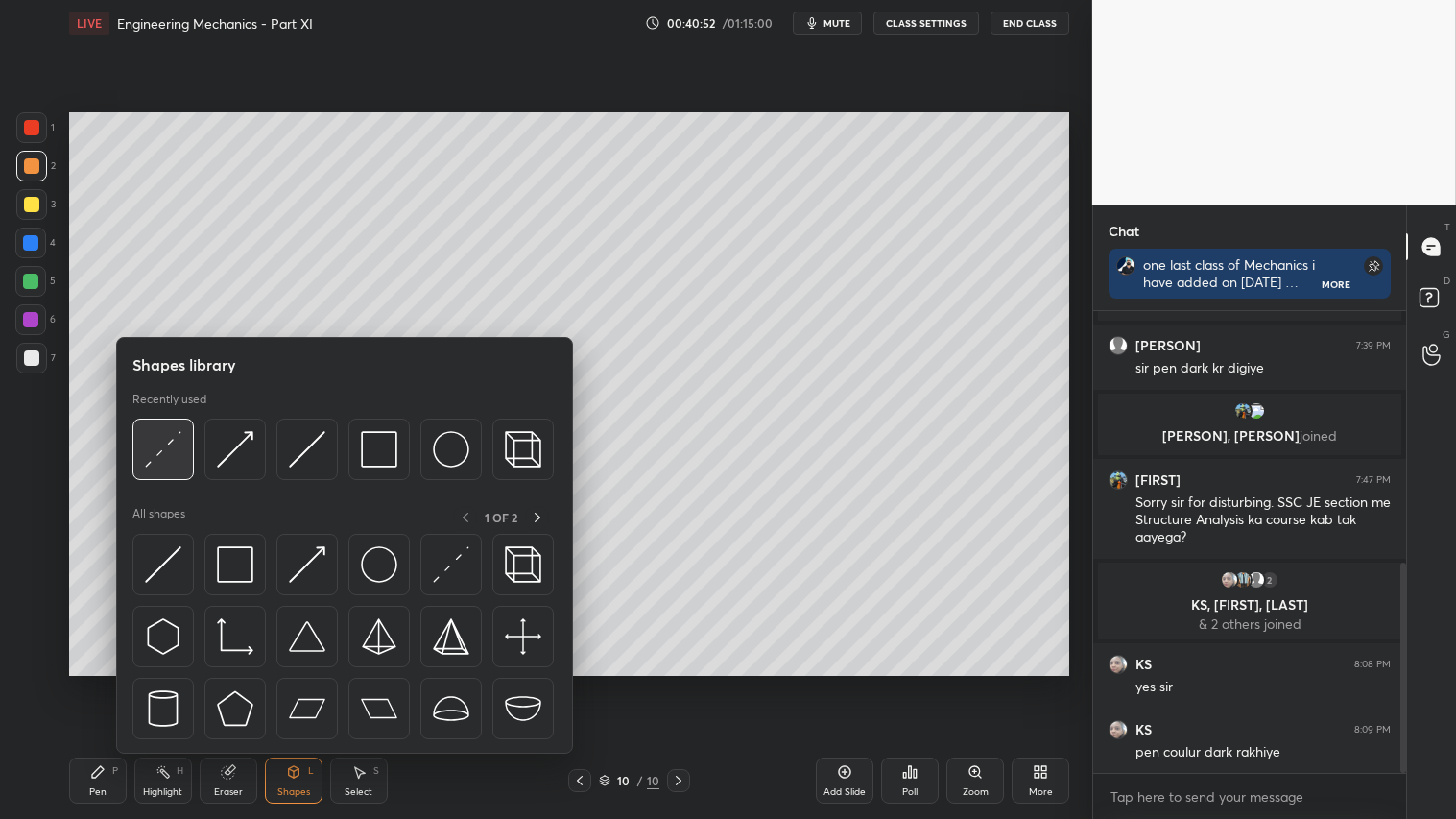 click at bounding box center [163, 449] 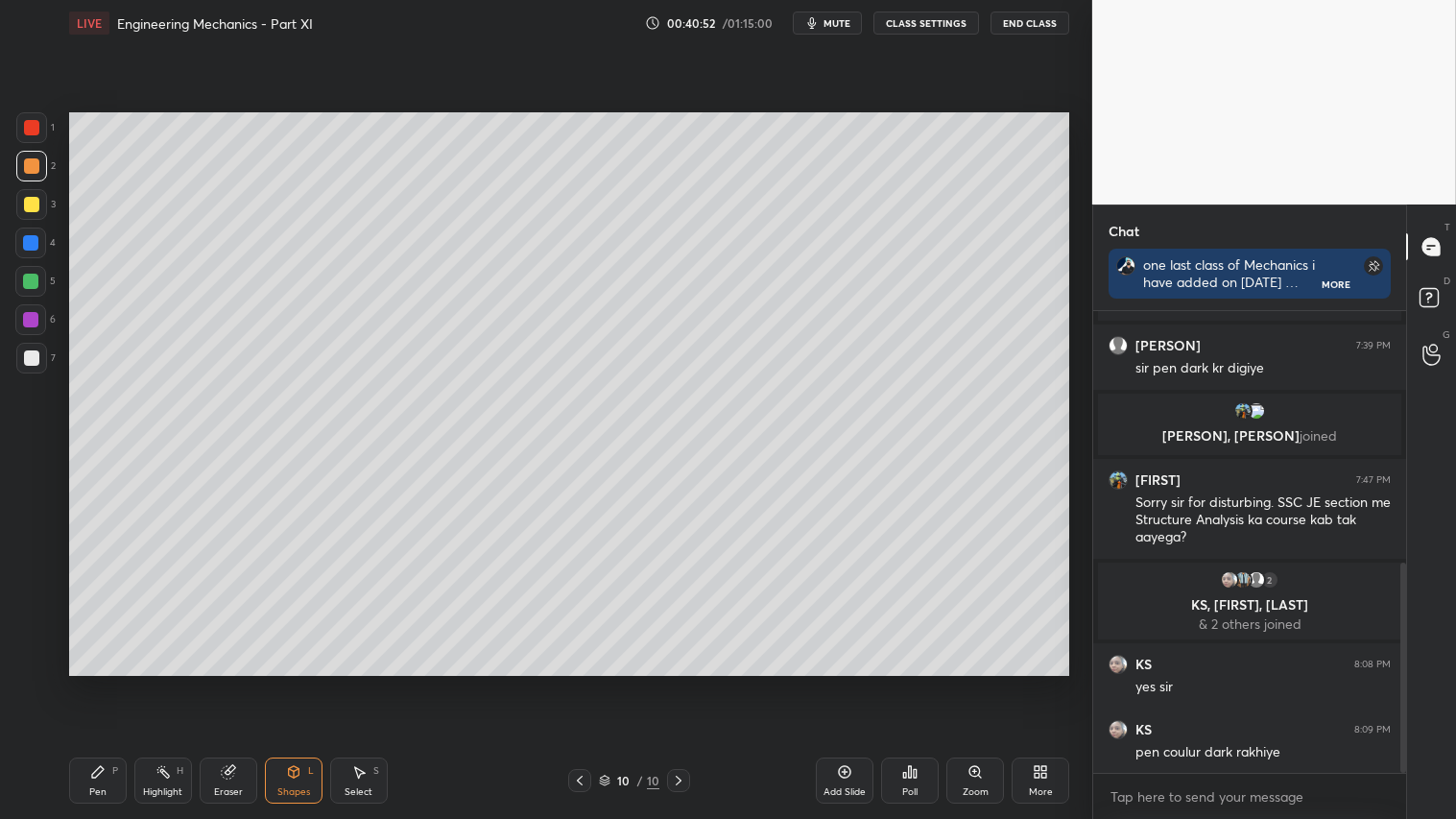 click at bounding box center [31, 243] 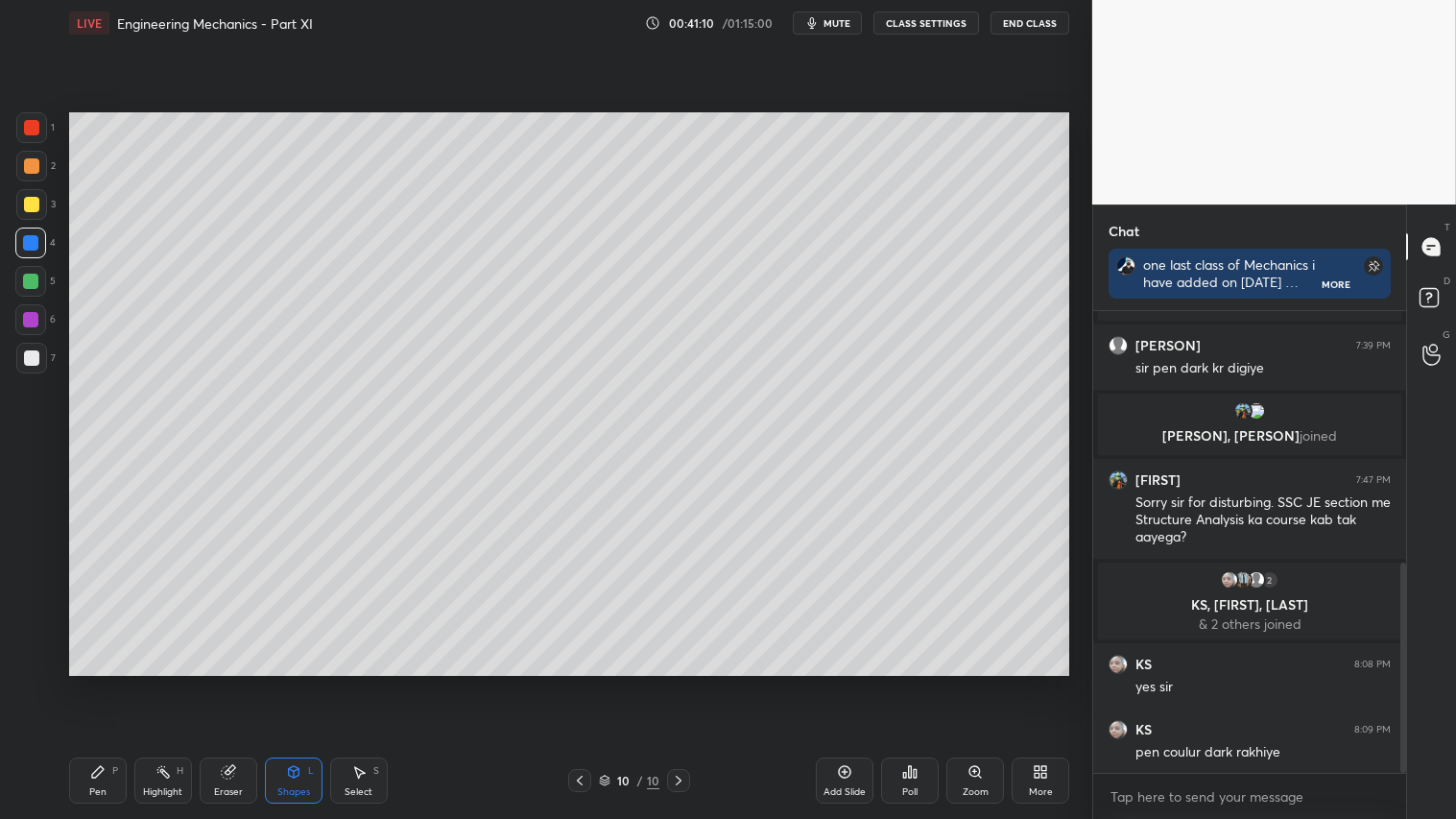 drag, startPoint x: 42, startPoint y: 167, endPoint x: 67, endPoint y: 286, distance: 121.5977 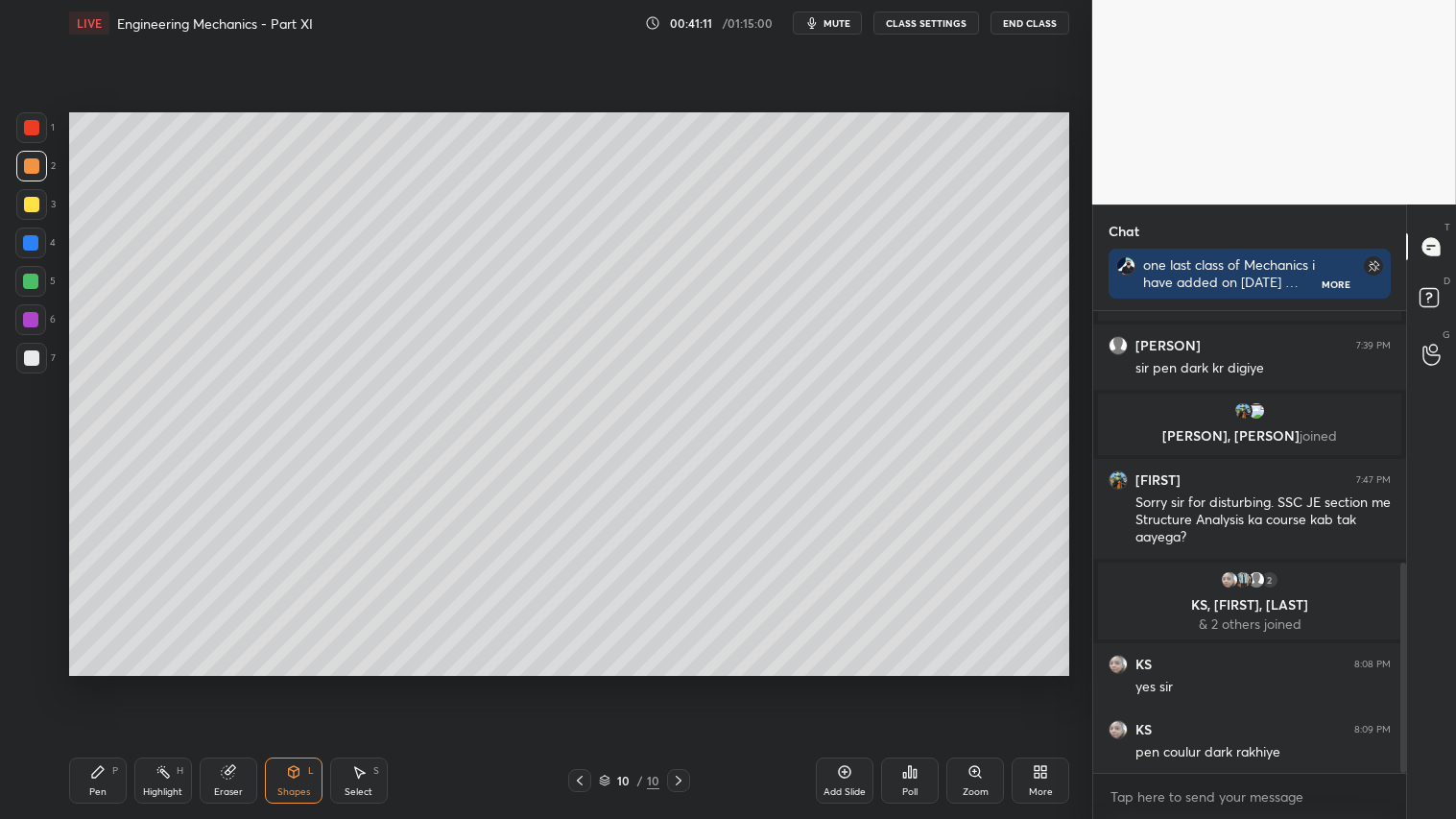 click 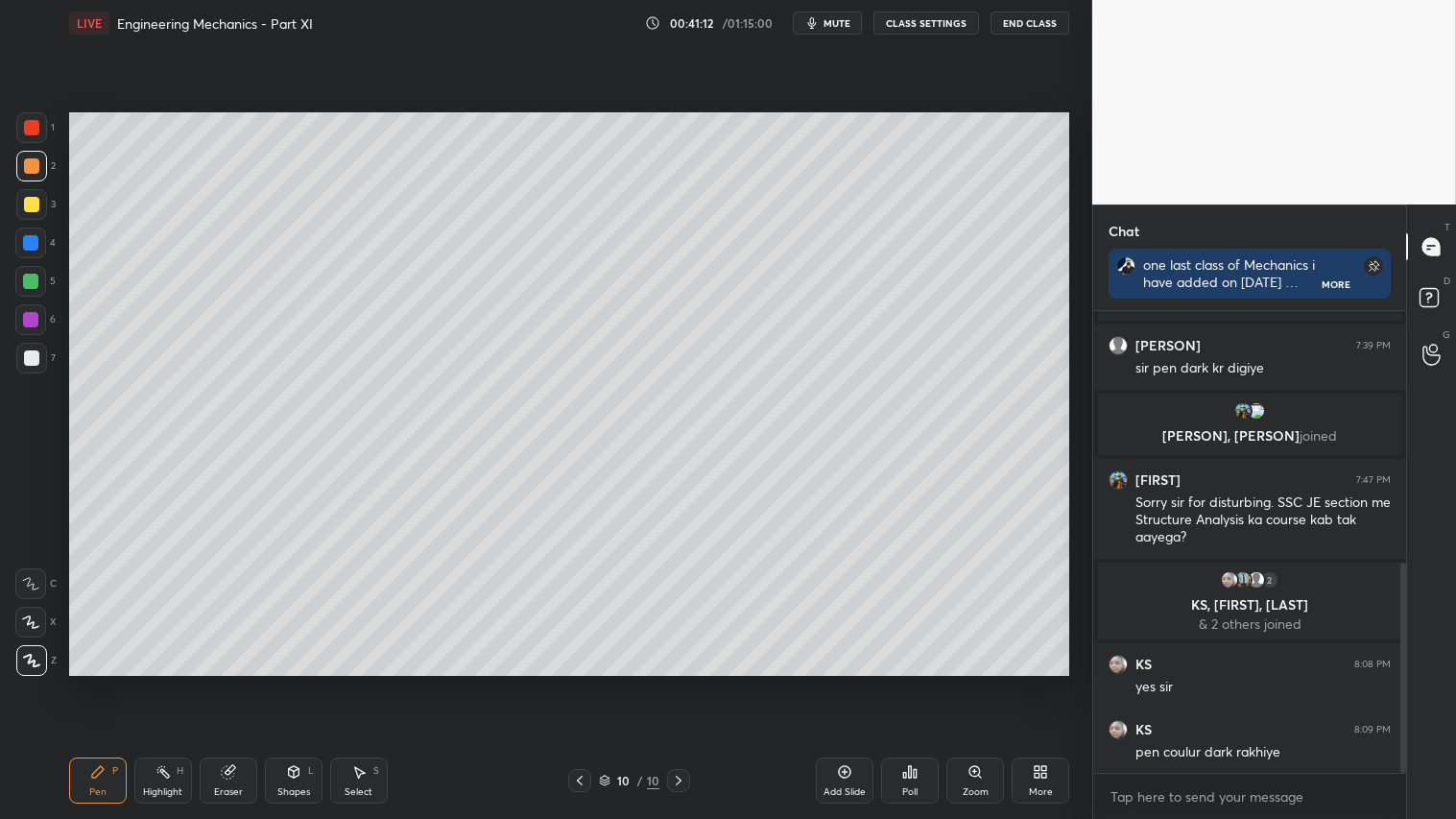 drag, startPoint x: 859, startPoint y: 784, endPoint x: 852, endPoint y: 774, distance: 12.206556 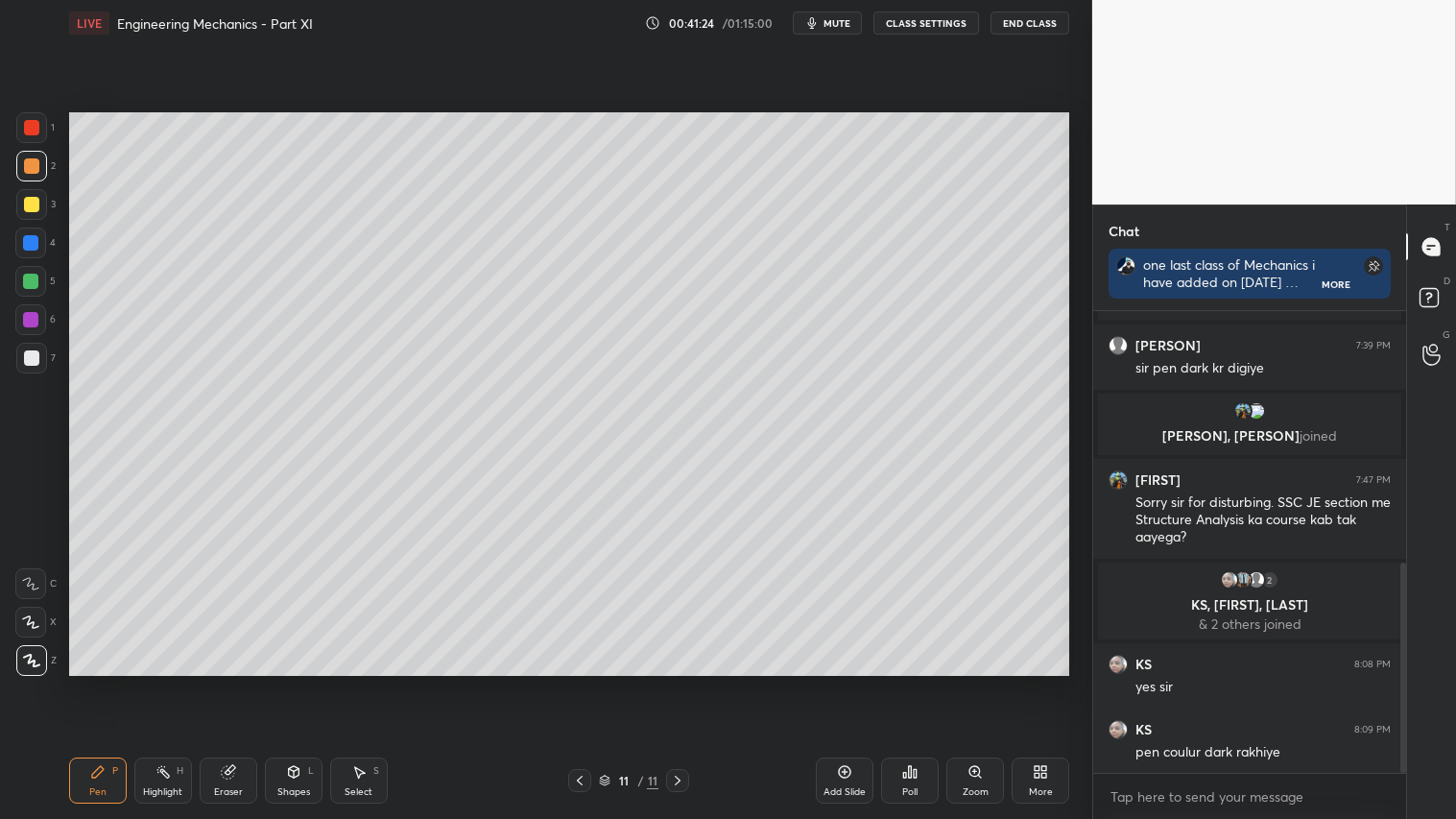 click 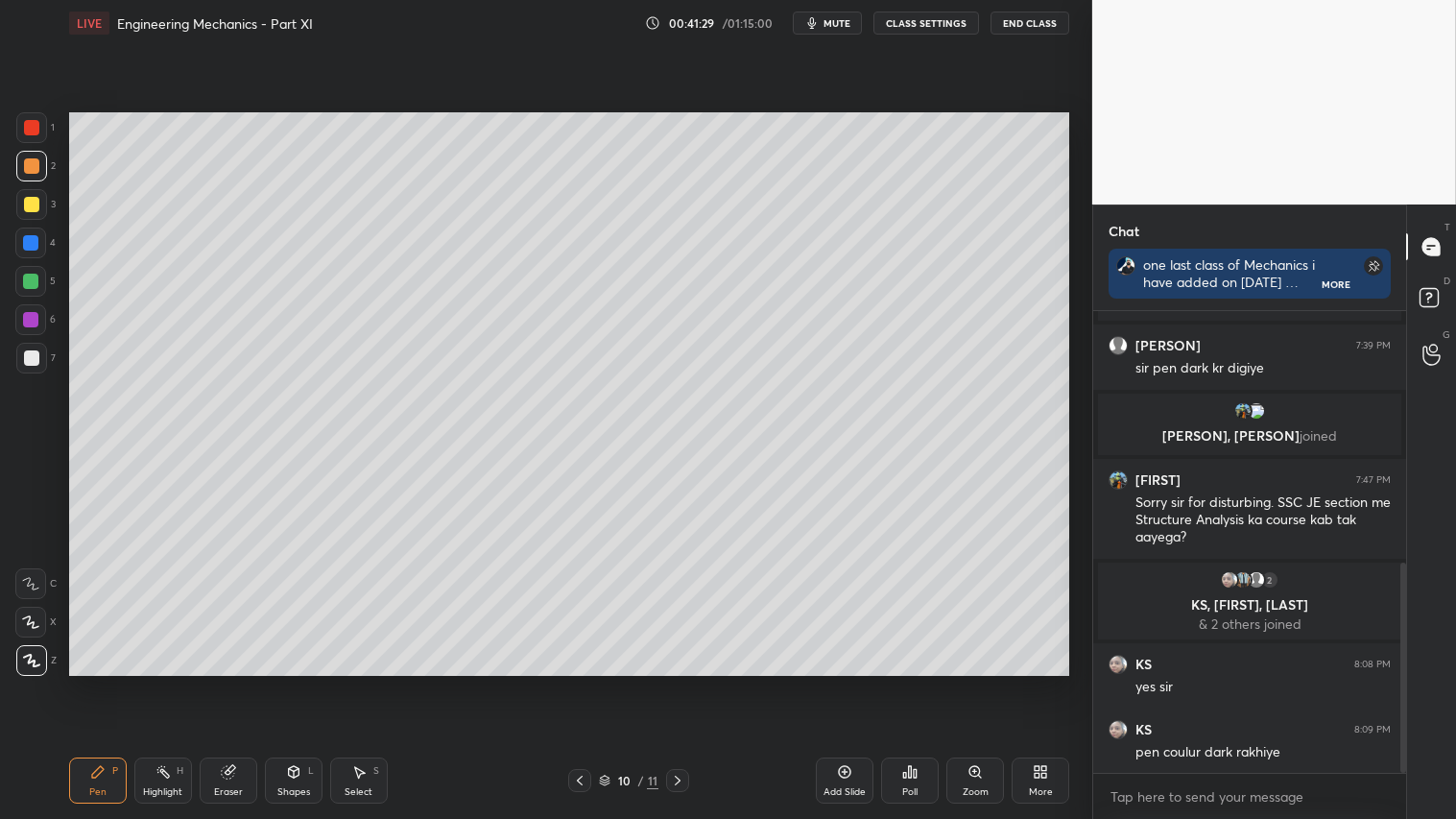 click 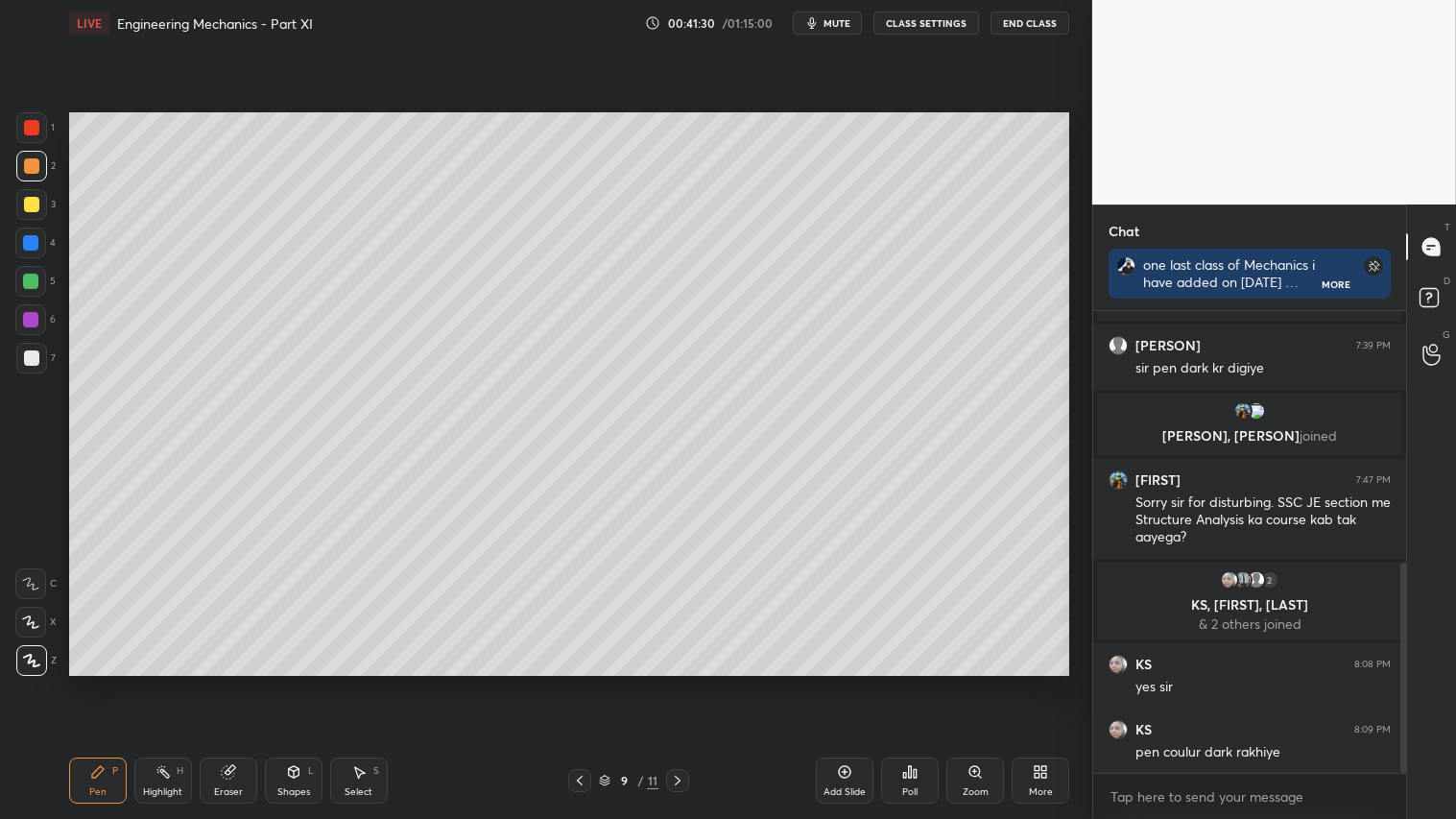 click 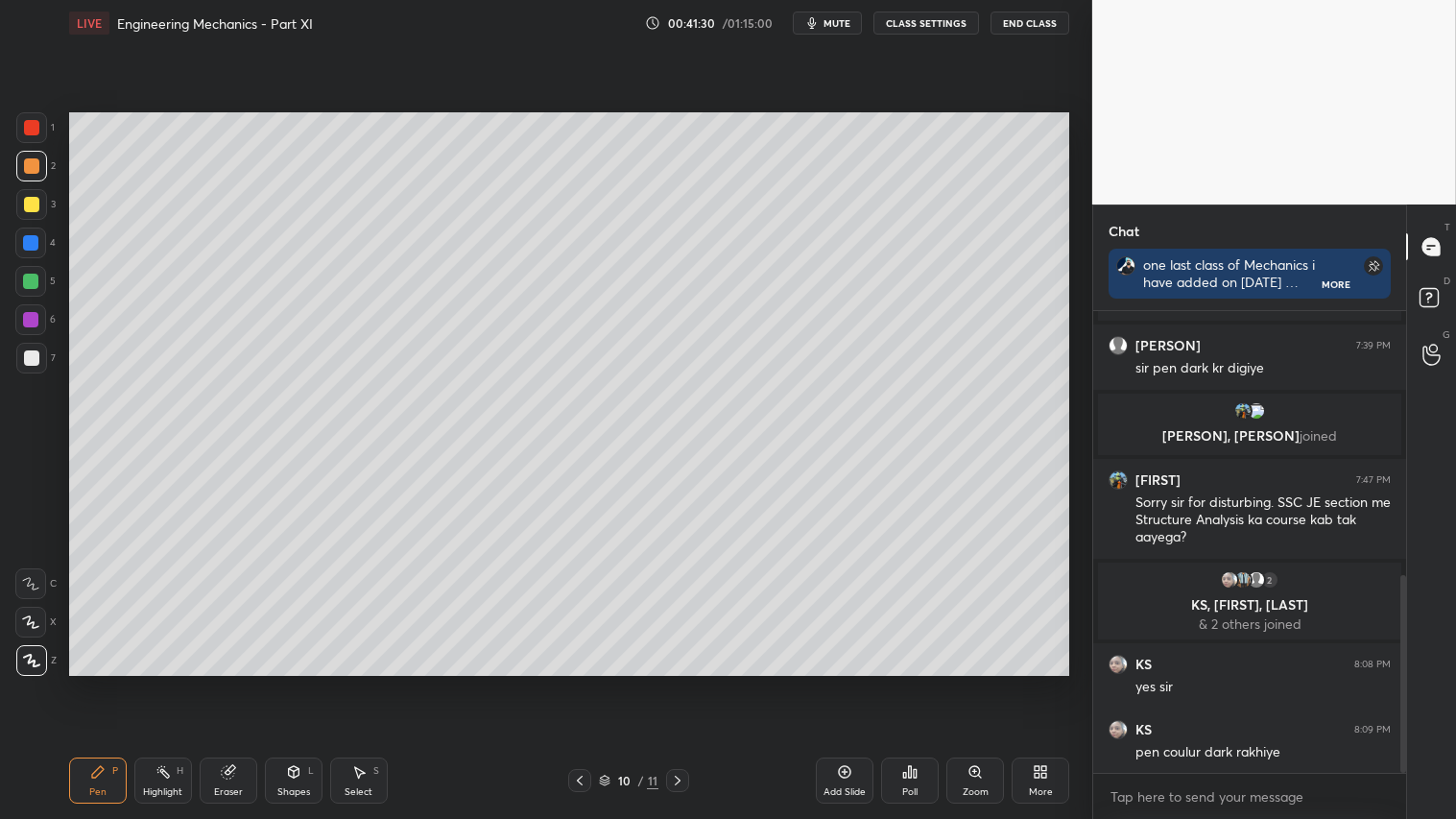 click at bounding box center [678, 781] 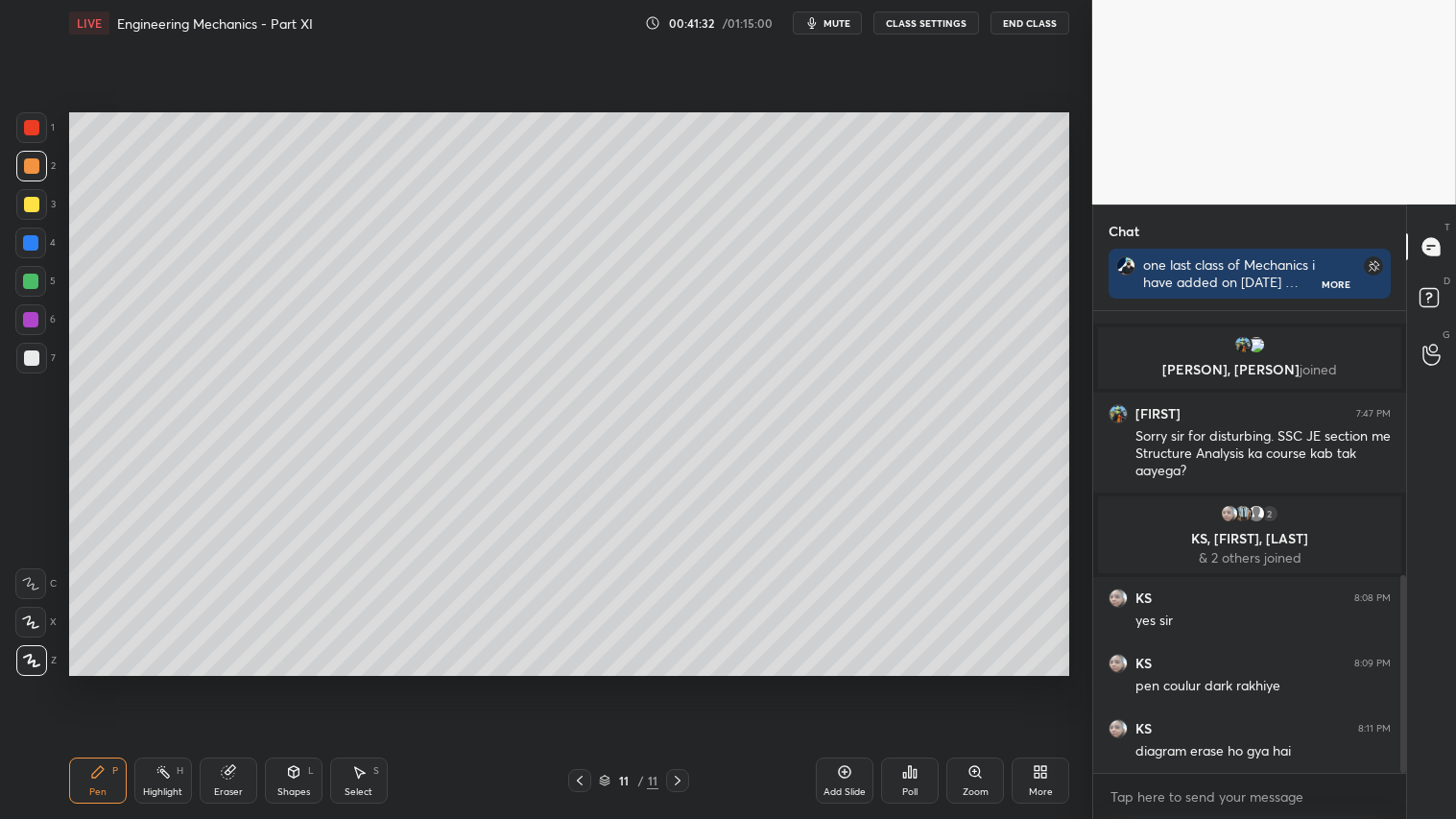 click on "Eraser" at bounding box center (228, 781) 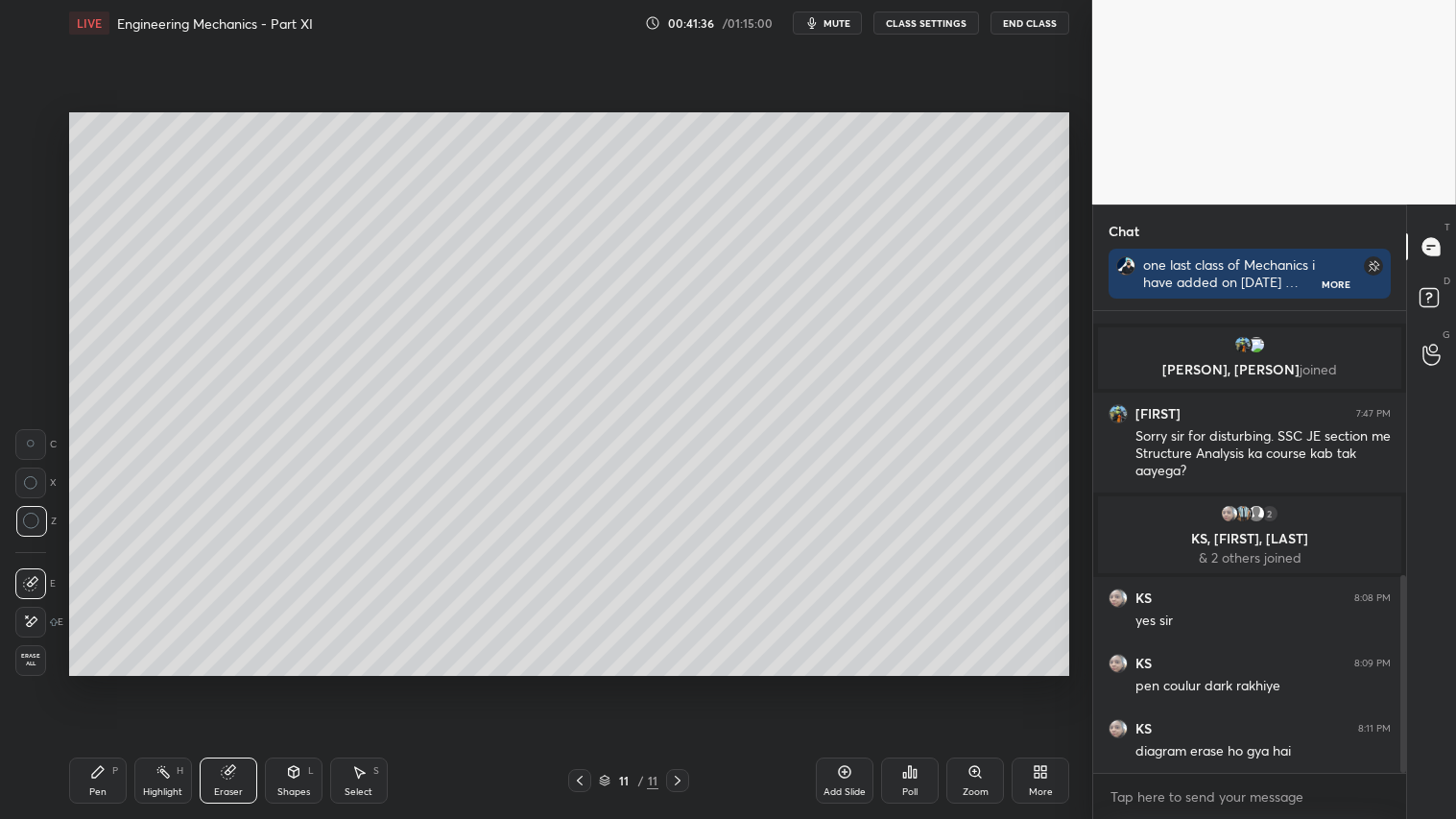 click on "Pen P" at bounding box center [98, 781] 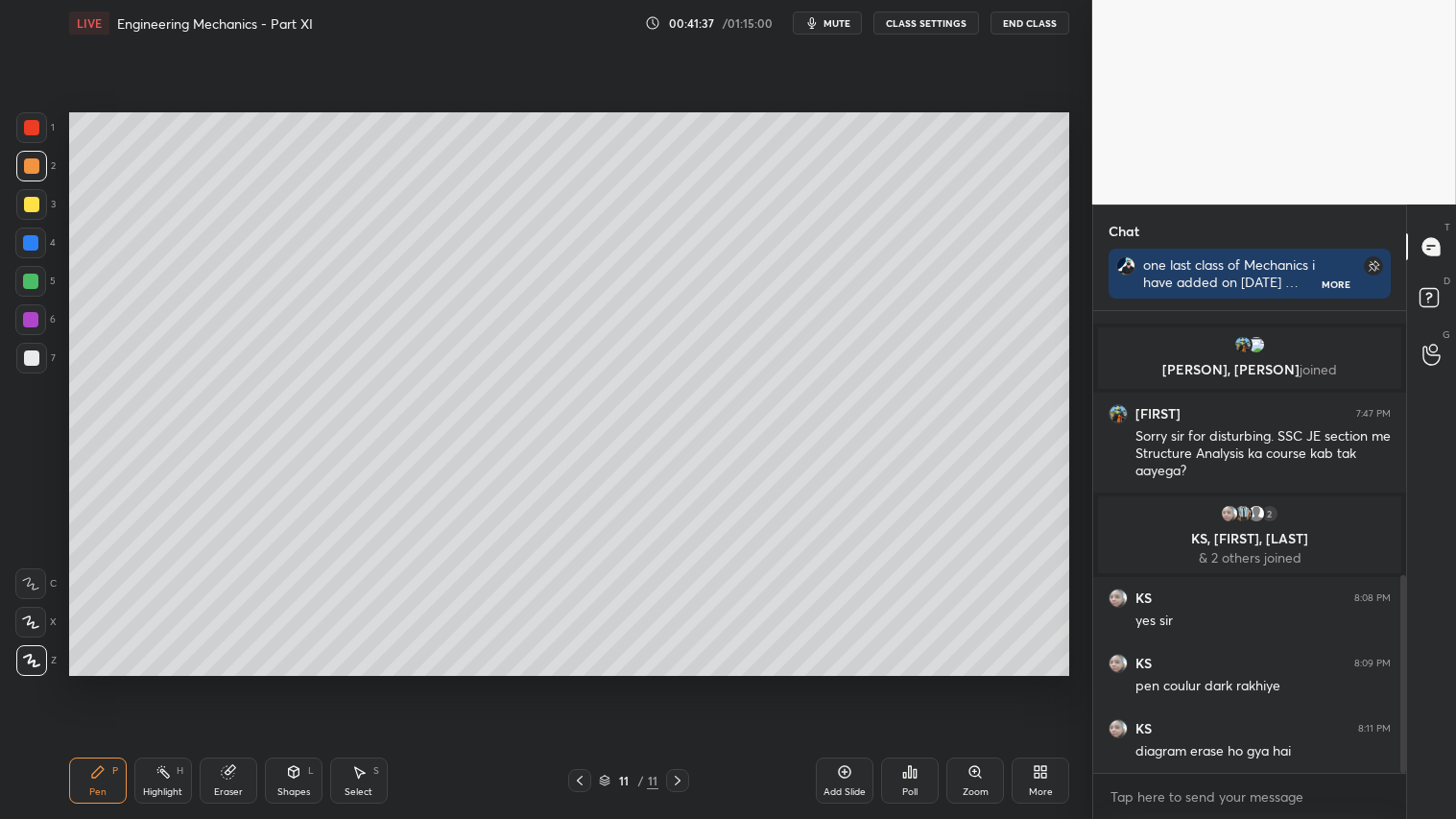 click 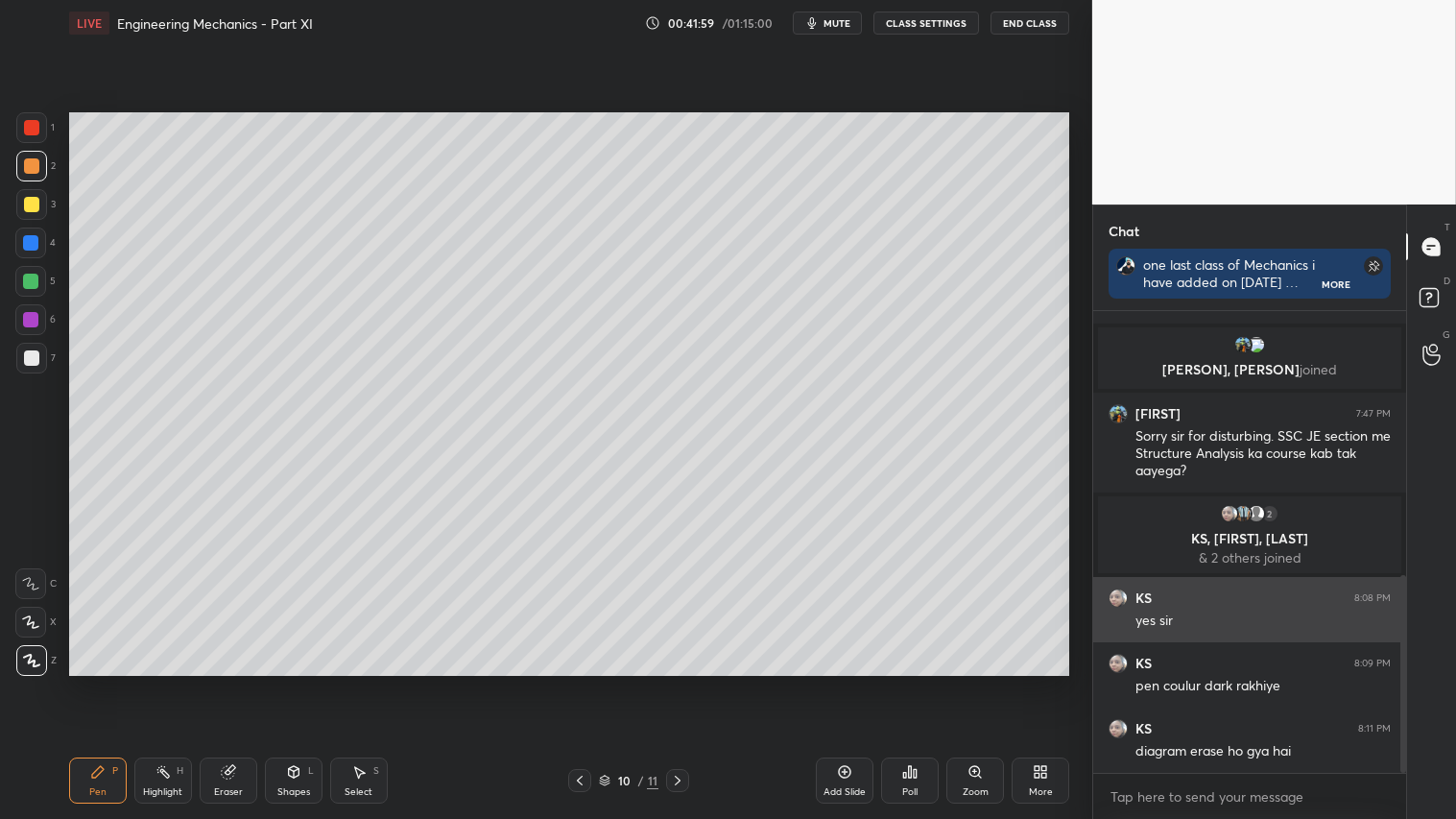 click at bounding box center (1118, 598) 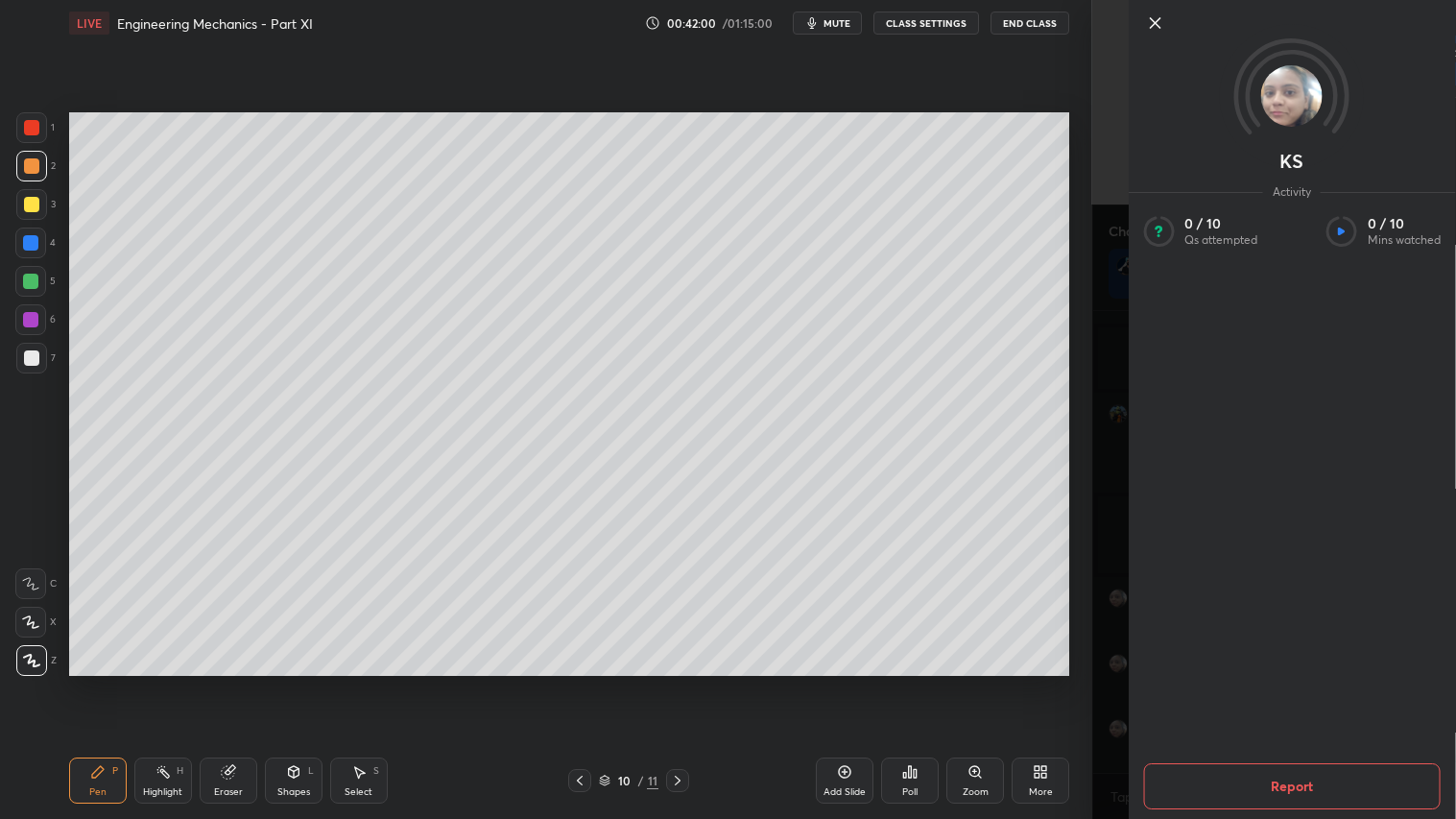 click 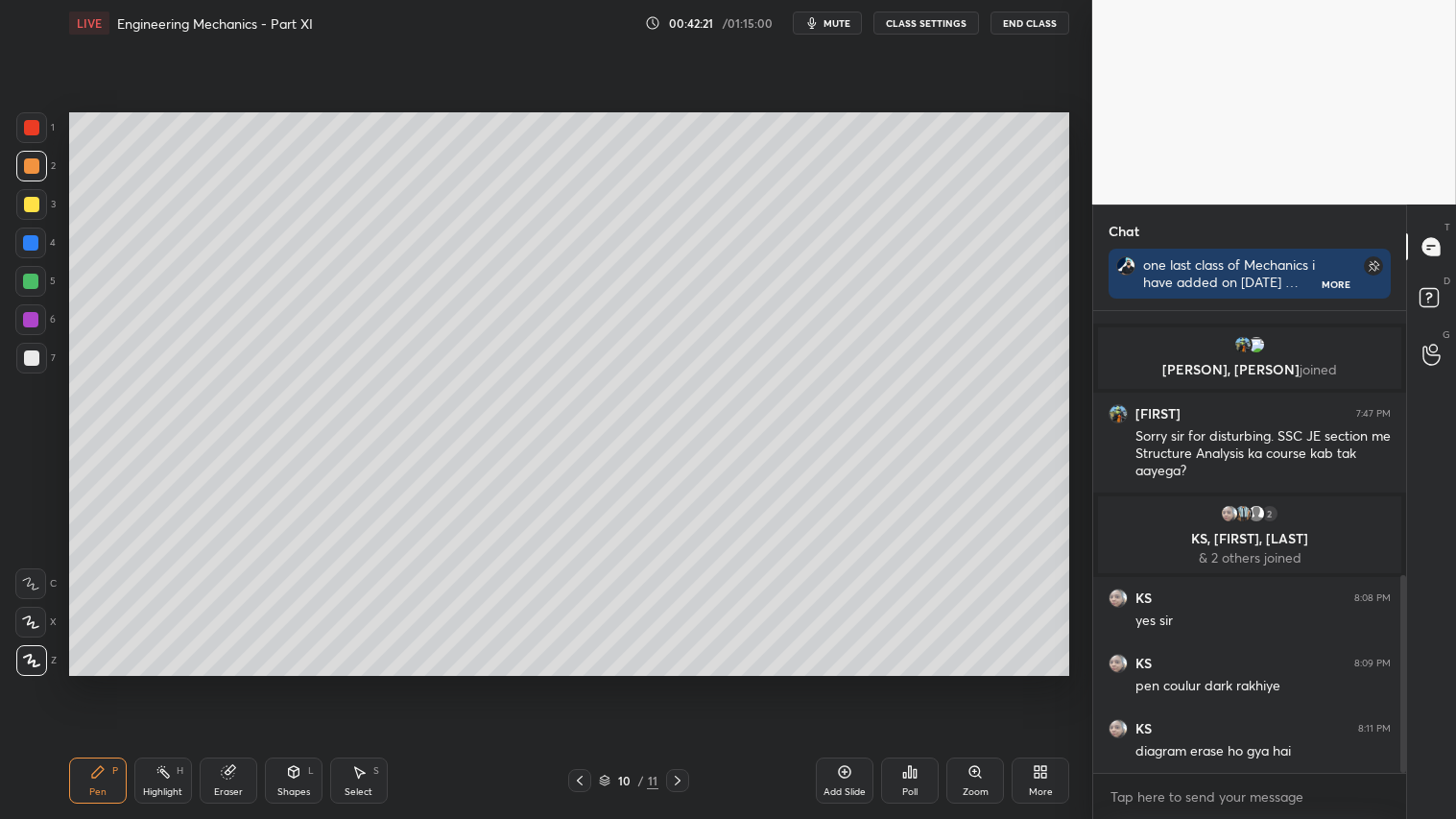 drag, startPoint x: 830, startPoint y: 22, endPoint x: 843, endPoint y: 31, distance: 15.811388 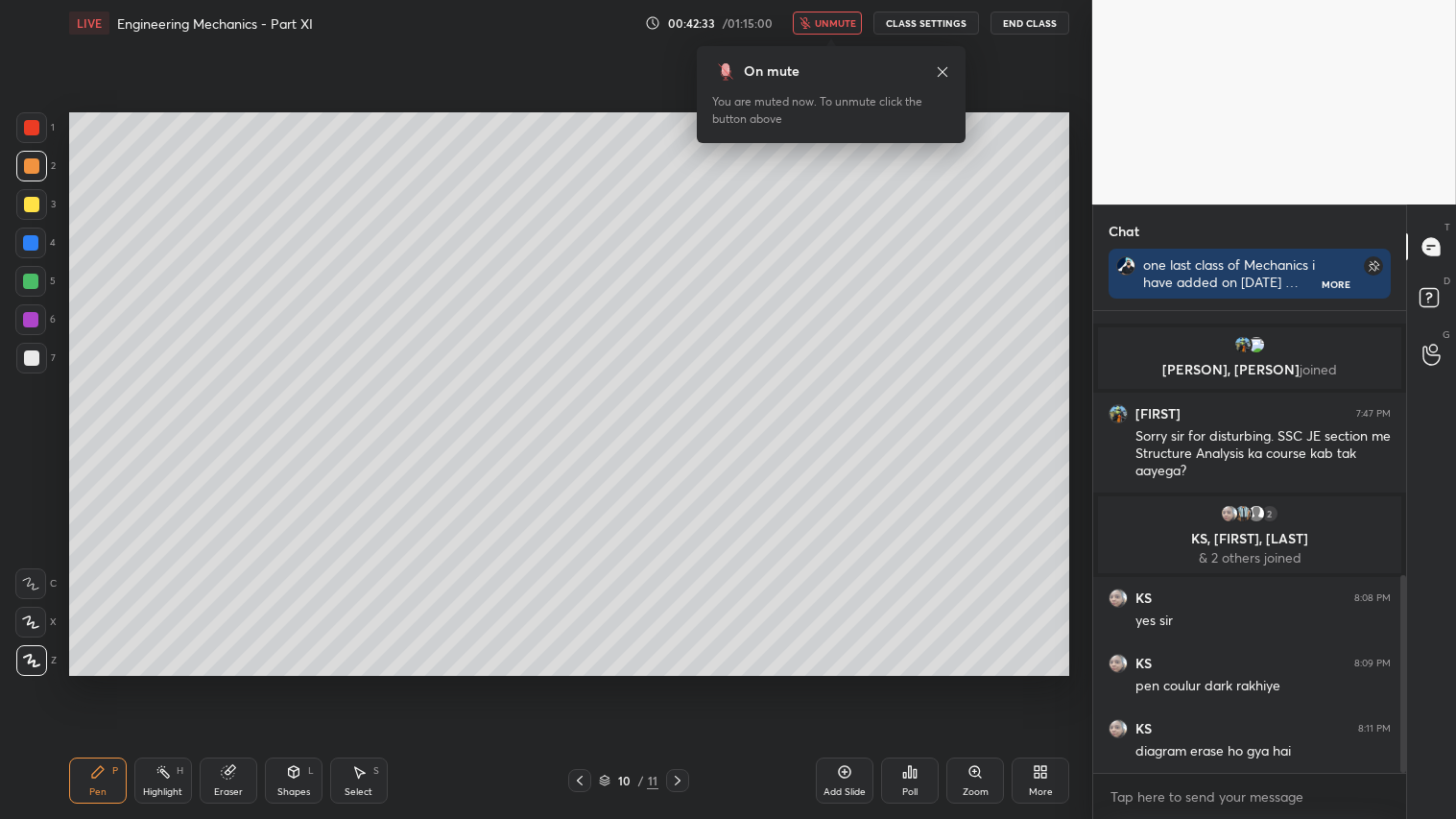 click on "unmute" at bounding box center [835, 23] 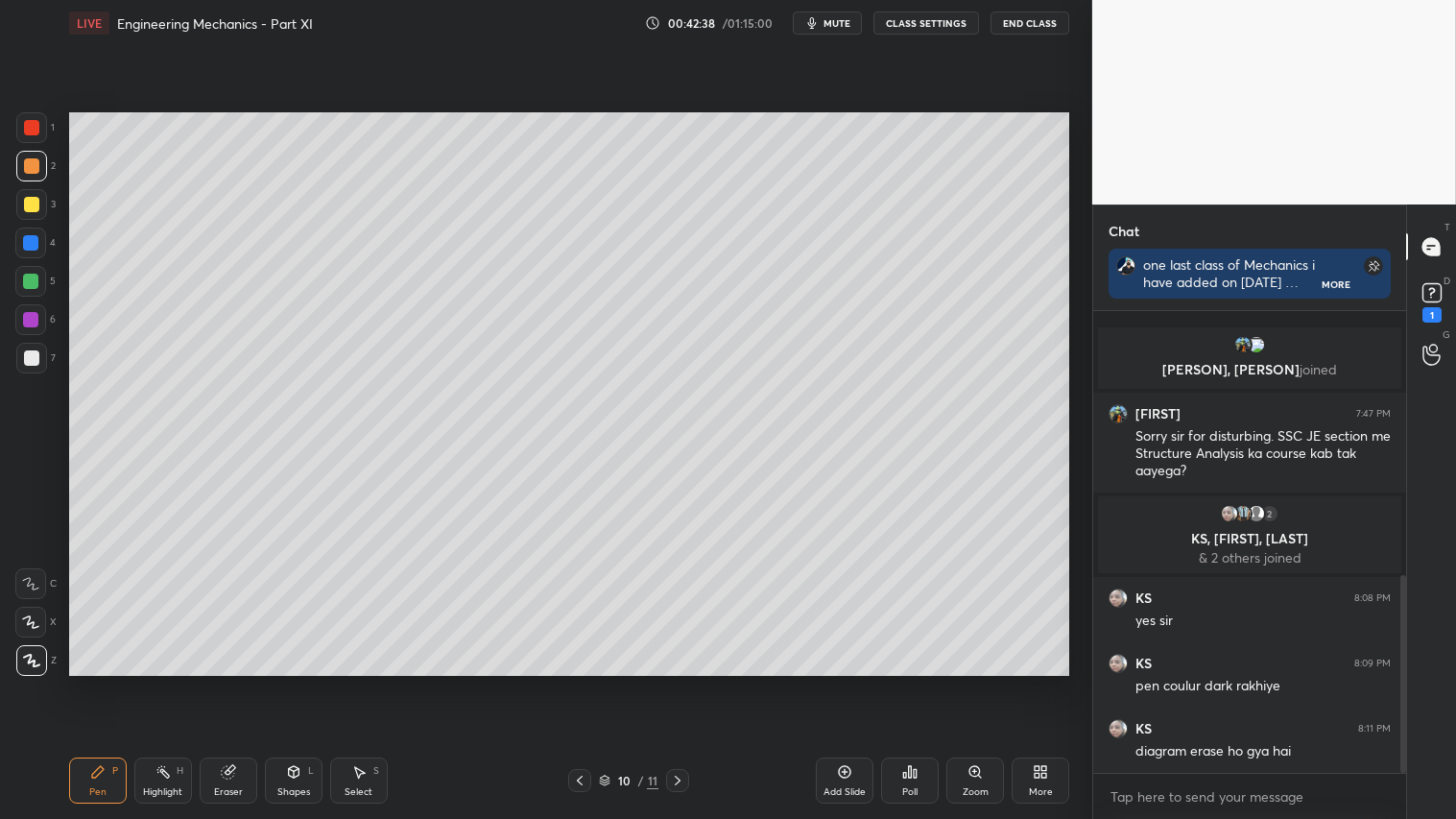 scroll, scrollTop: 699, scrollLeft: 0, axis: vertical 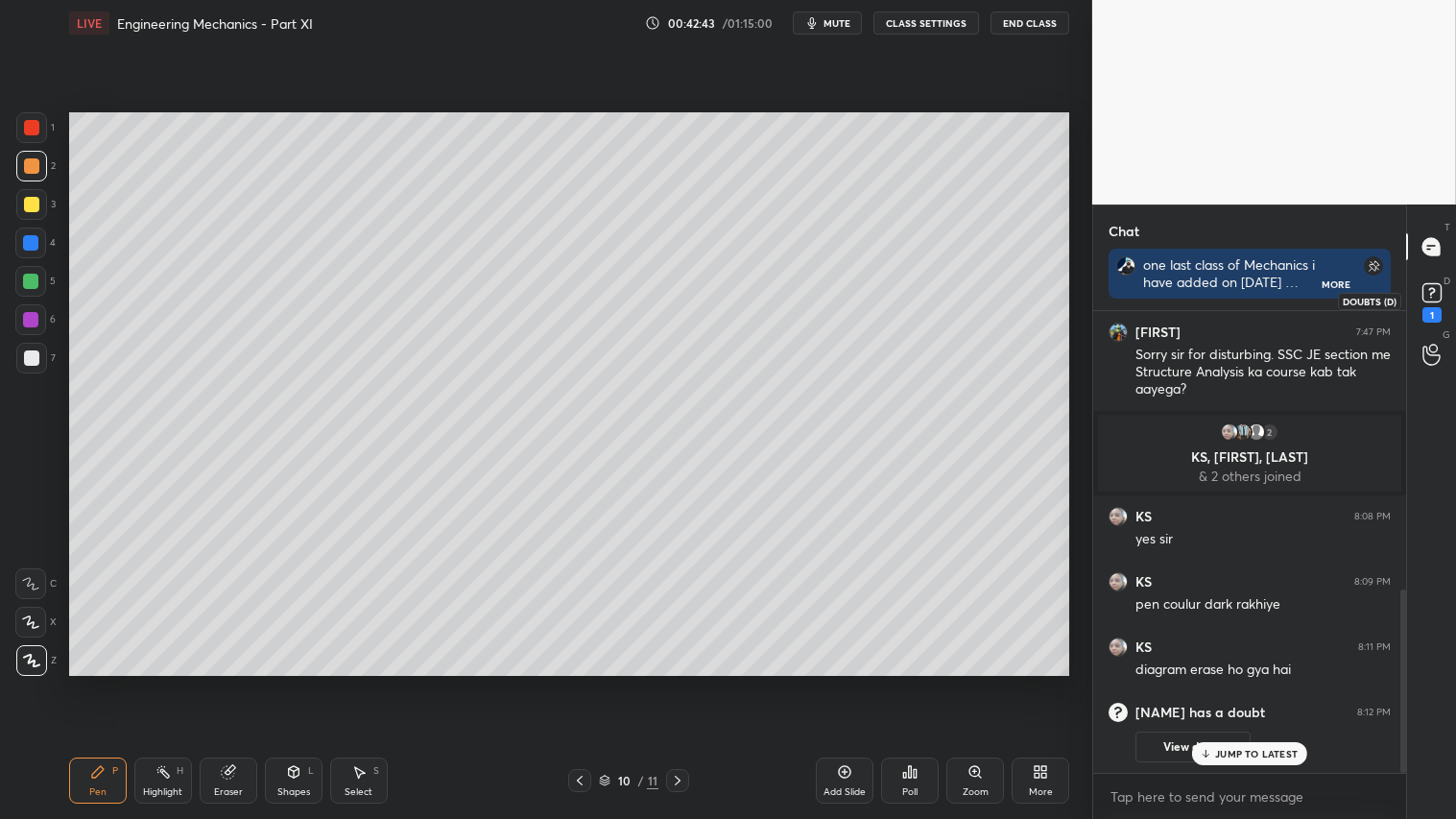 click 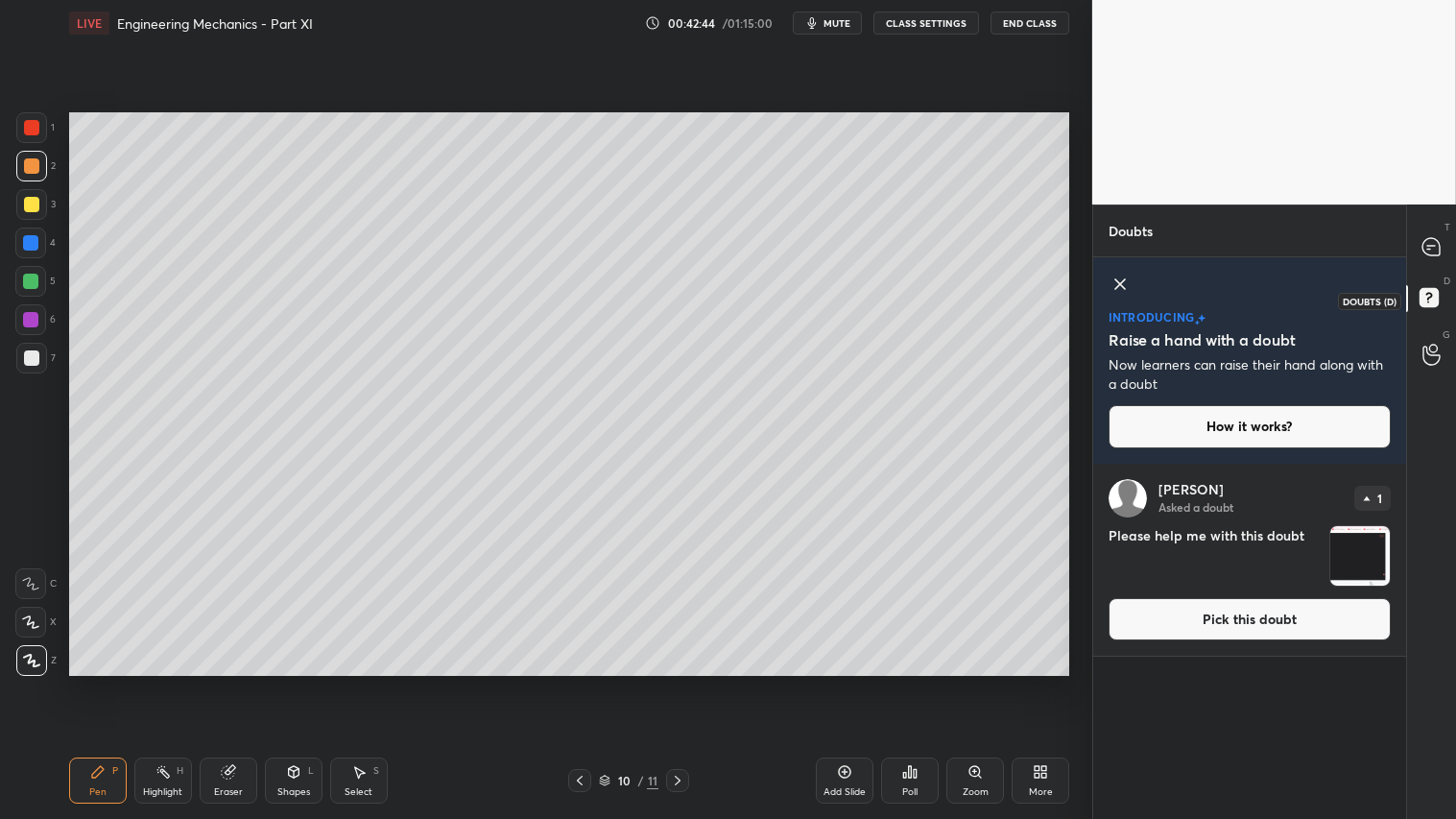 scroll, scrollTop: 6, scrollLeft: 5, axis: both 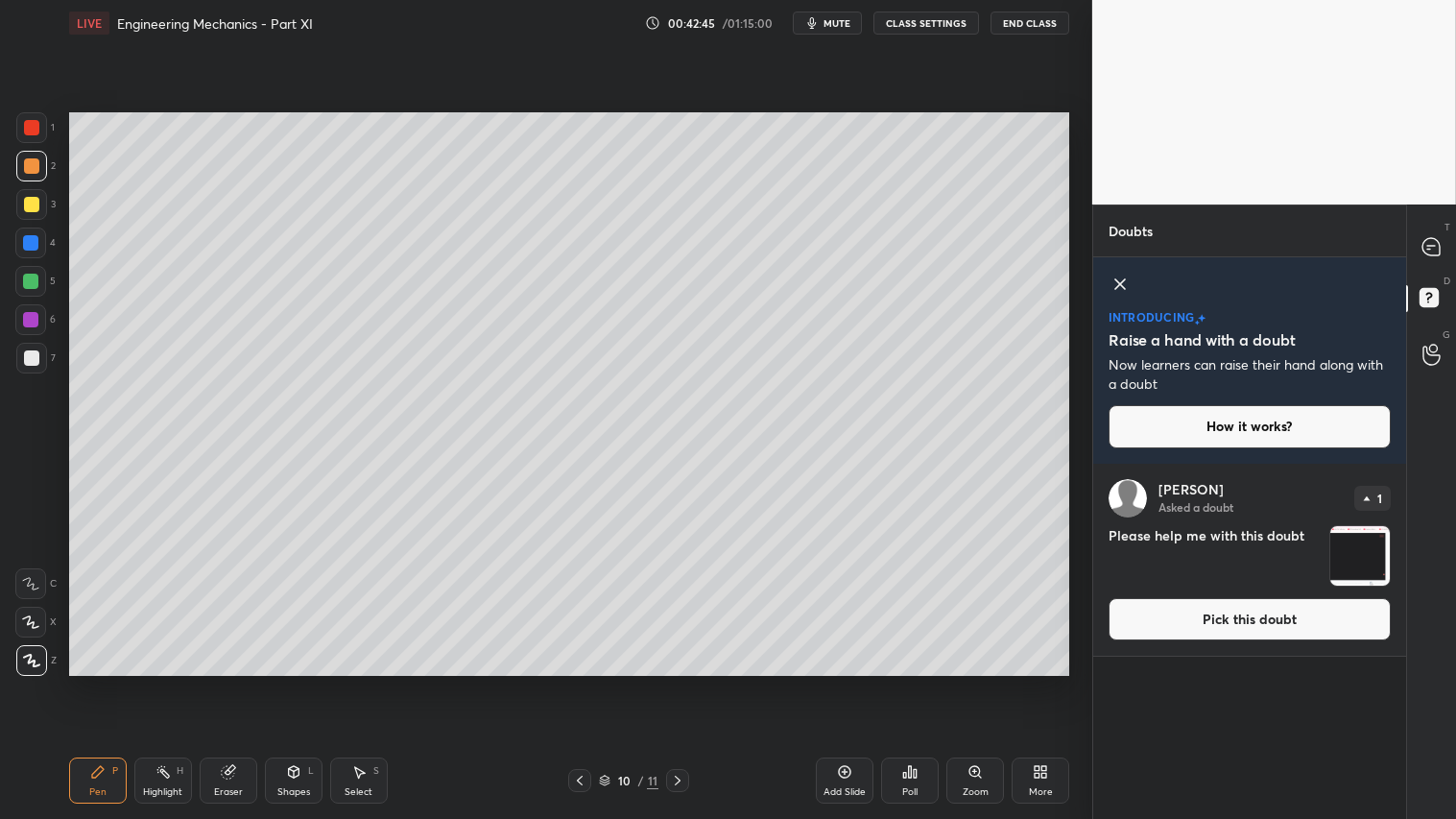 click at bounding box center (1360, 556) 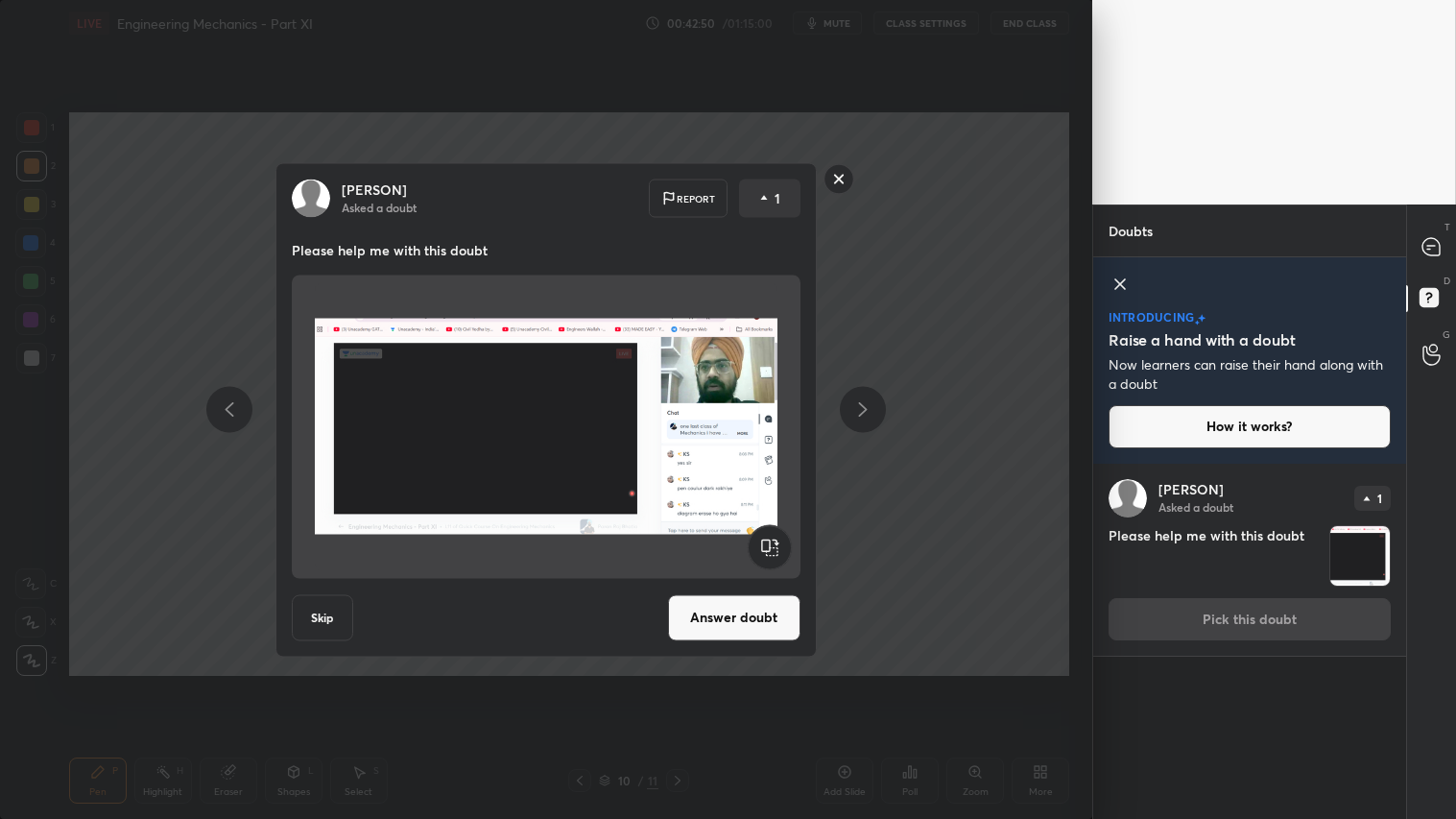 click 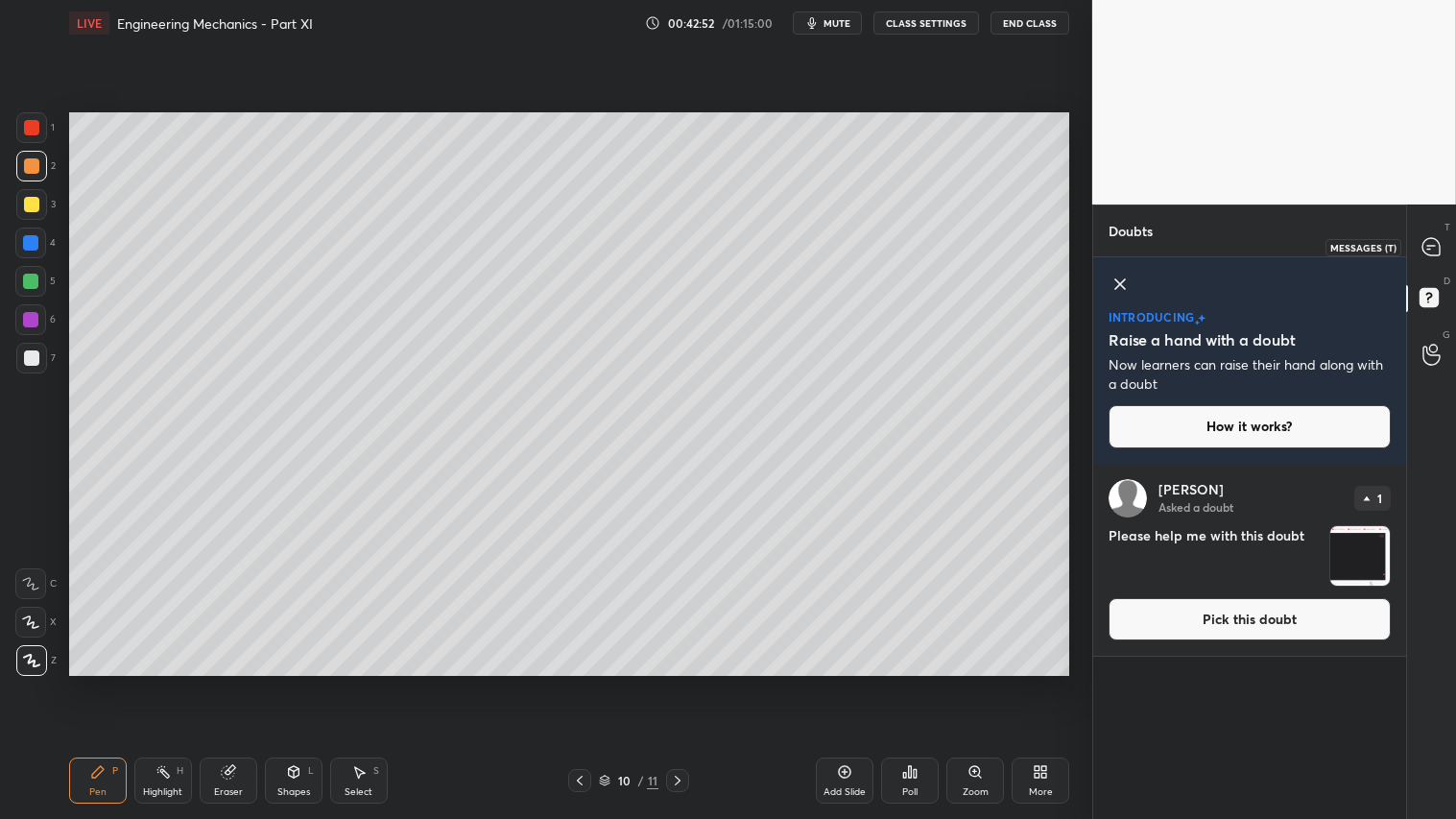 click 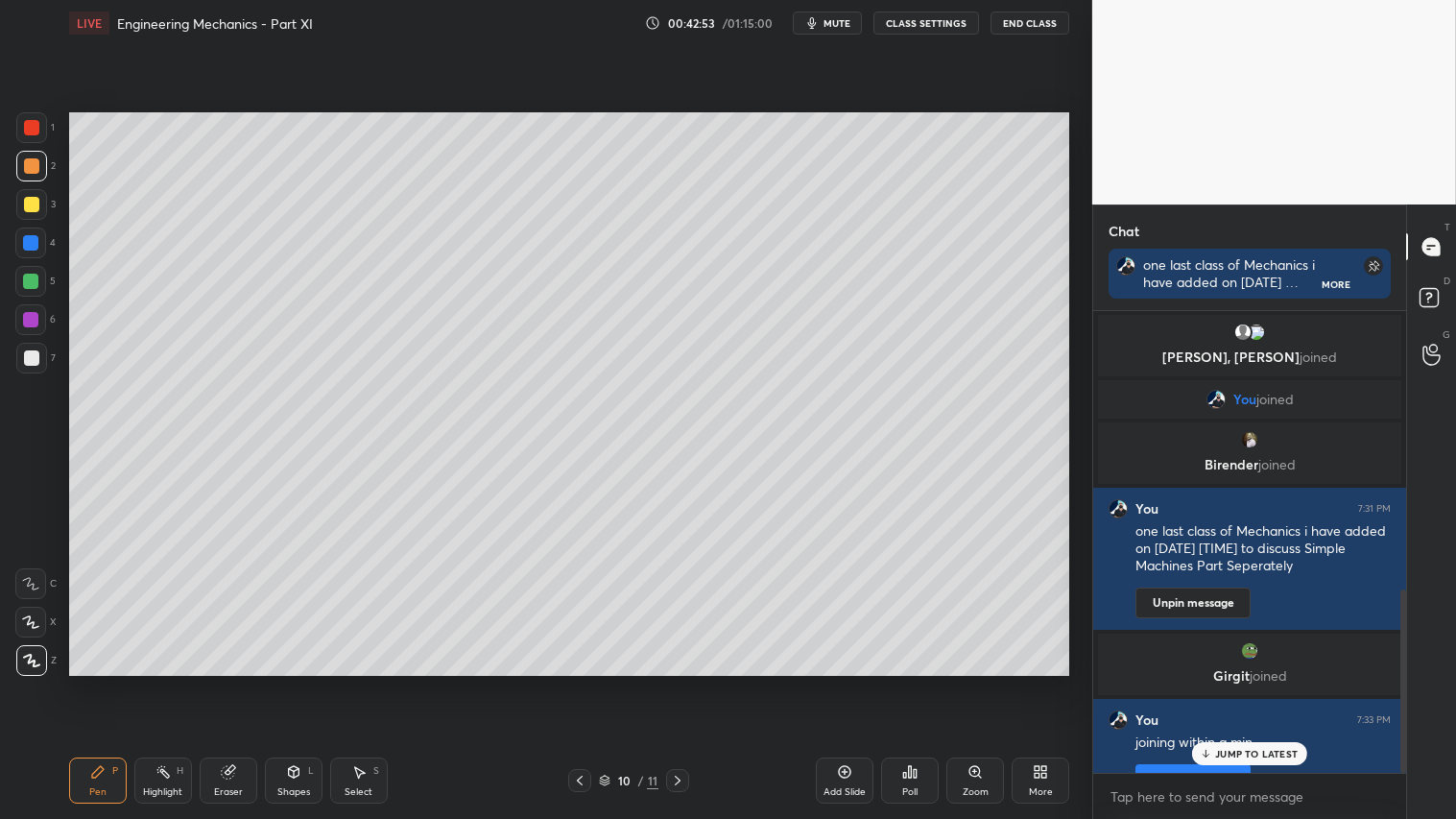 scroll, scrollTop: 295, scrollLeft: 307, axis: both 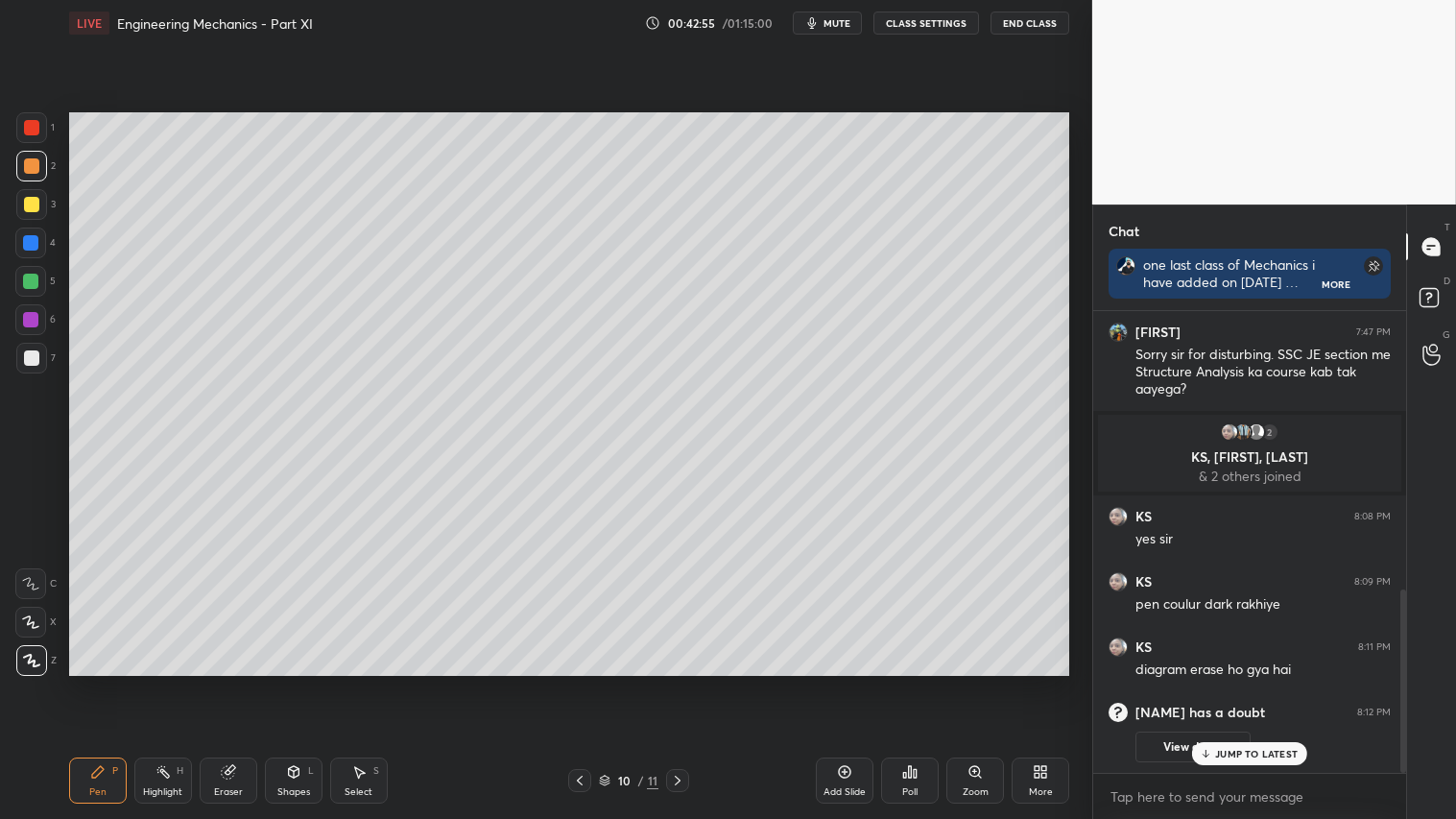 click on "JUMP TO LATEST" at bounding box center [1256, 754] 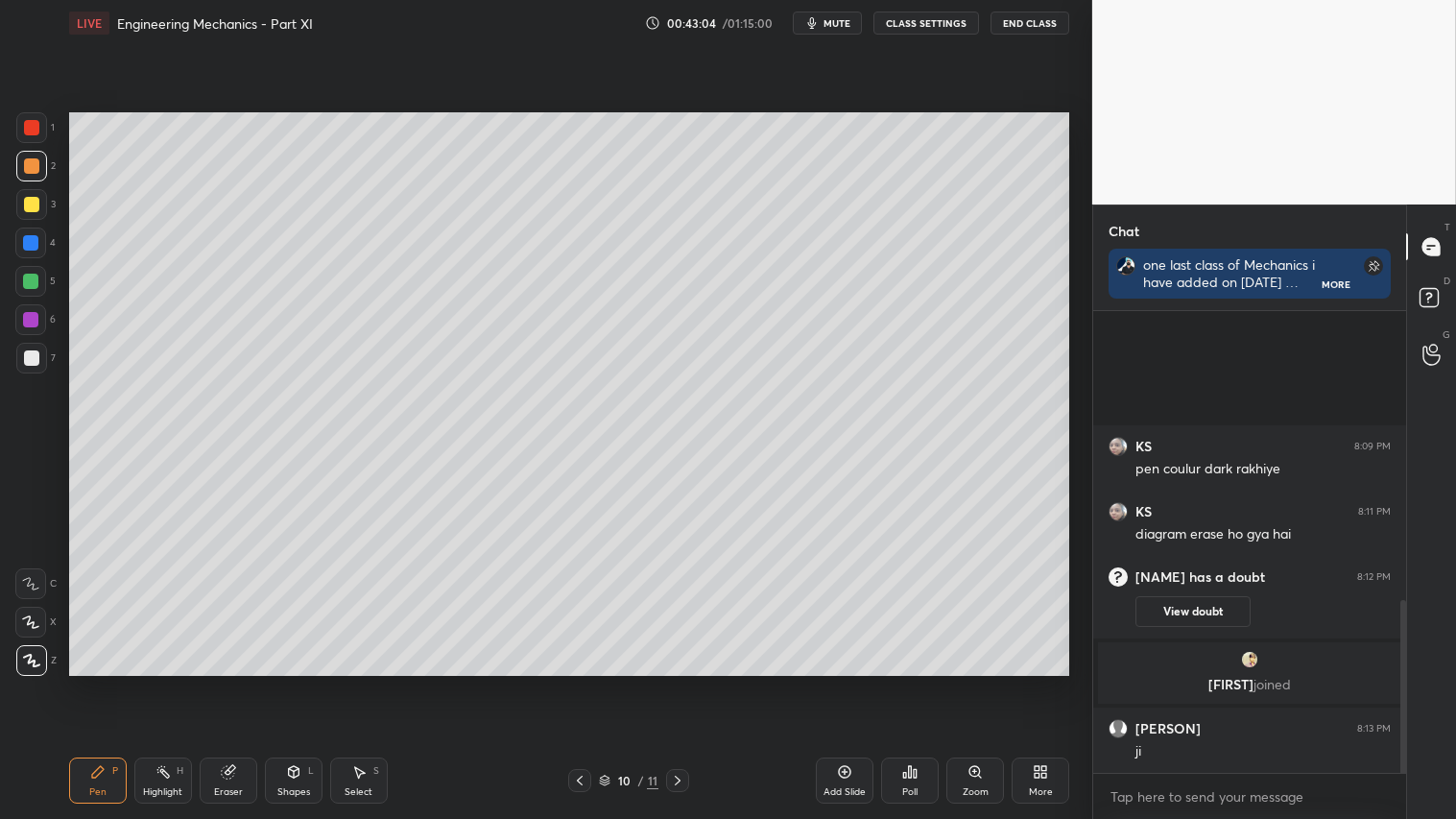 scroll, scrollTop: 833, scrollLeft: 0, axis: vertical 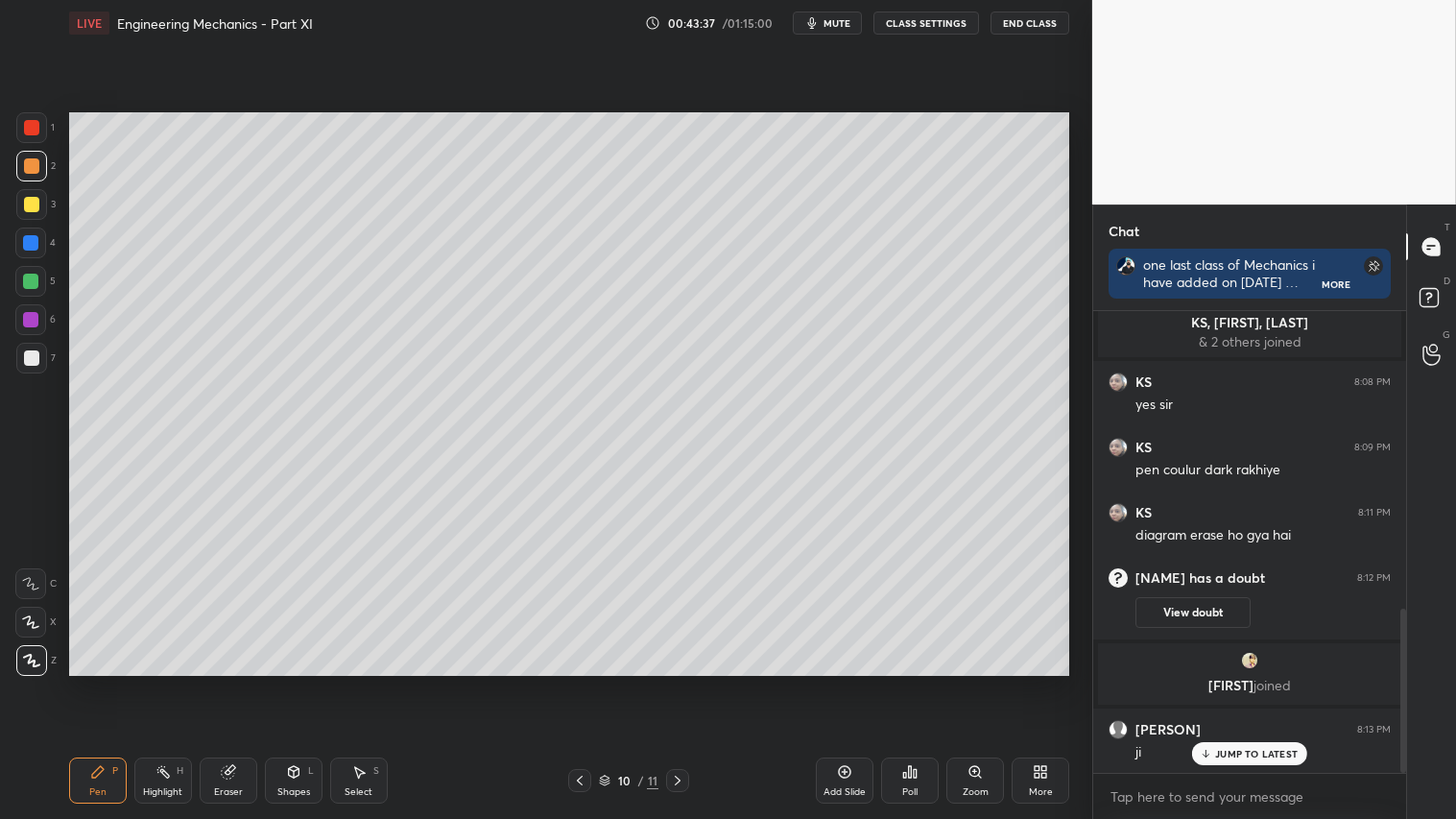 drag, startPoint x: 369, startPoint y: 783, endPoint x: 374, endPoint y: 770, distance: 13.9283883 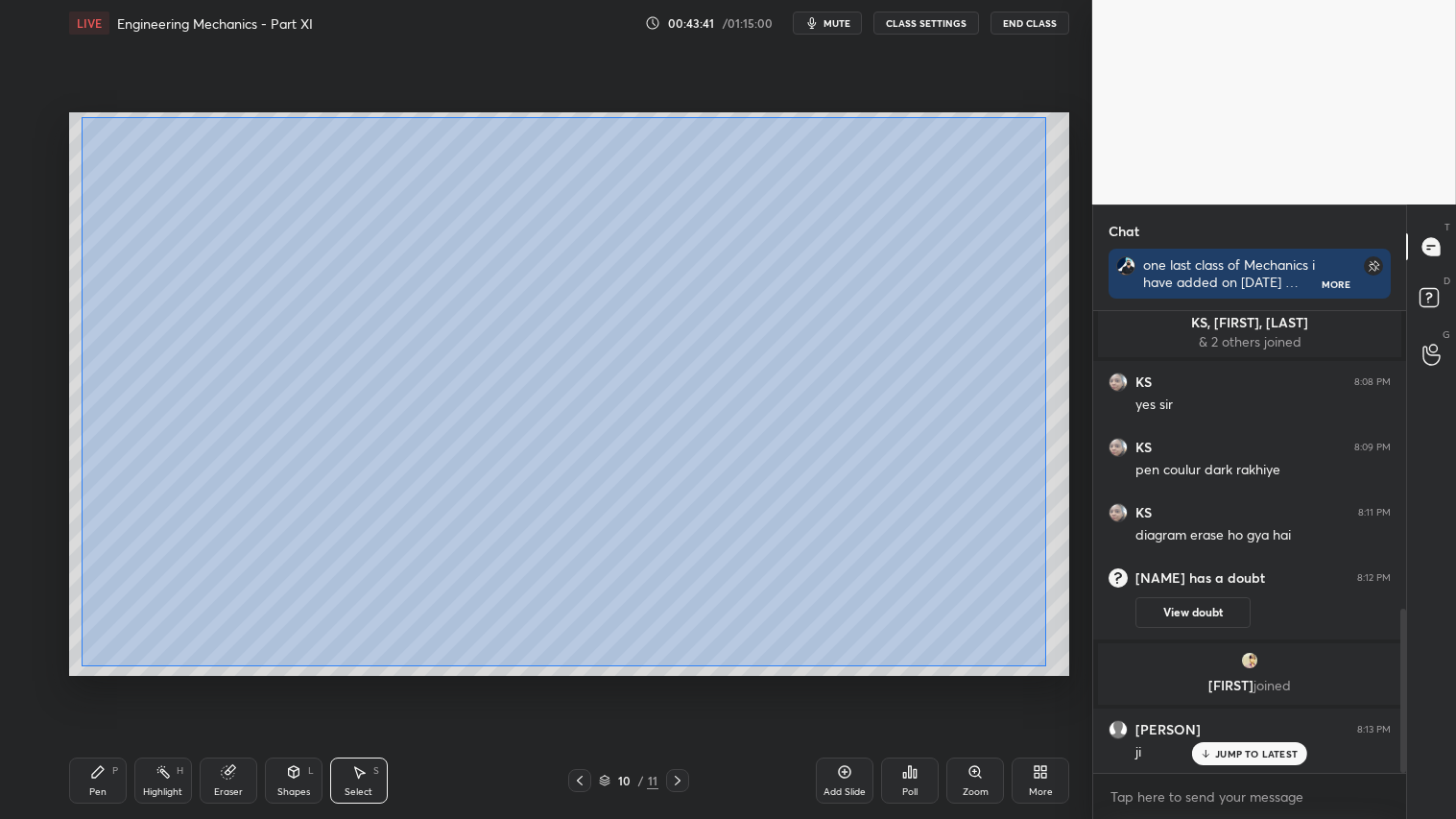 drag, startPoint x: 82, startPoint y: 117, endPoint x: 1049, endPoint y: 657, distance: 1107.5599 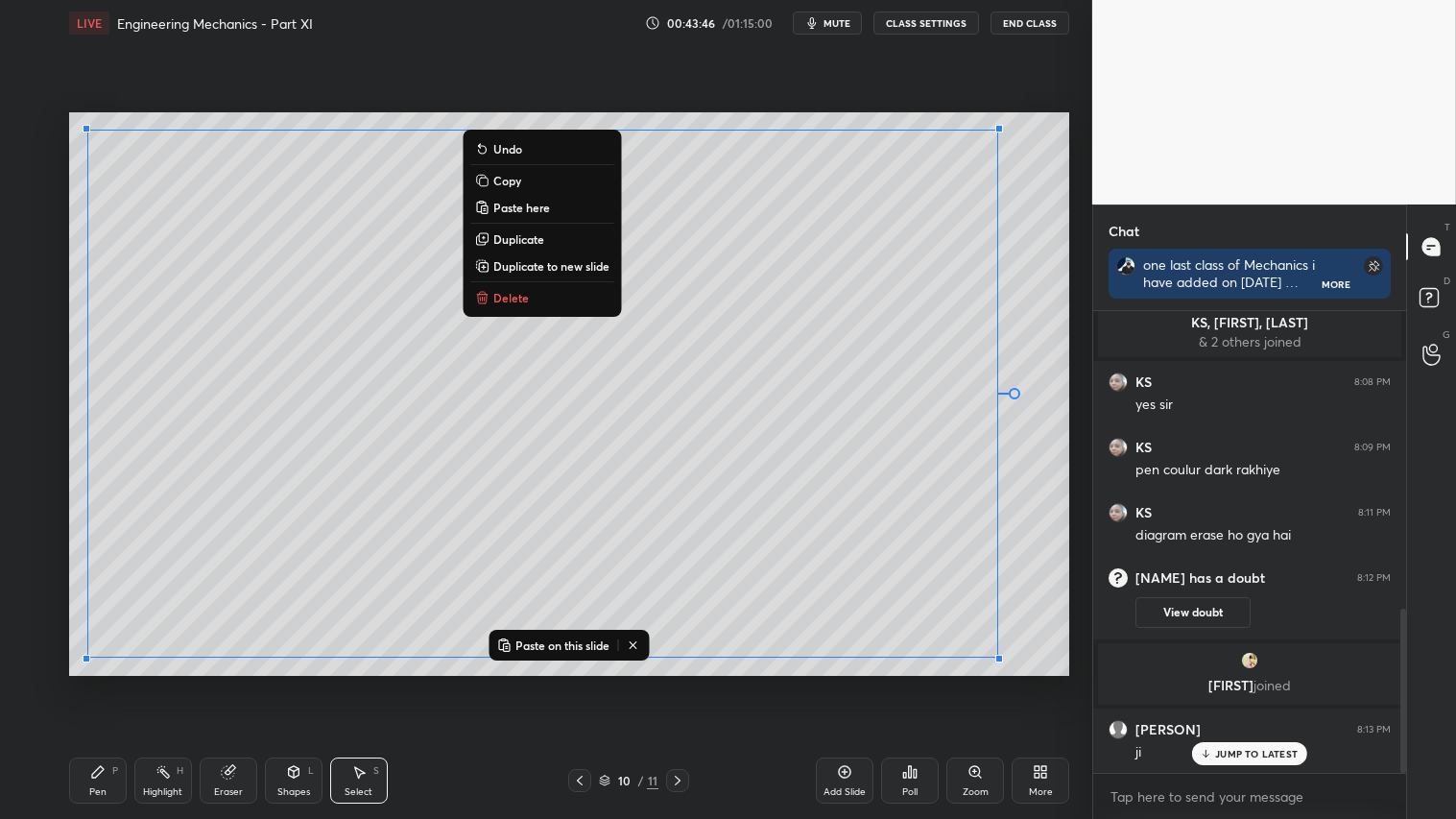 click 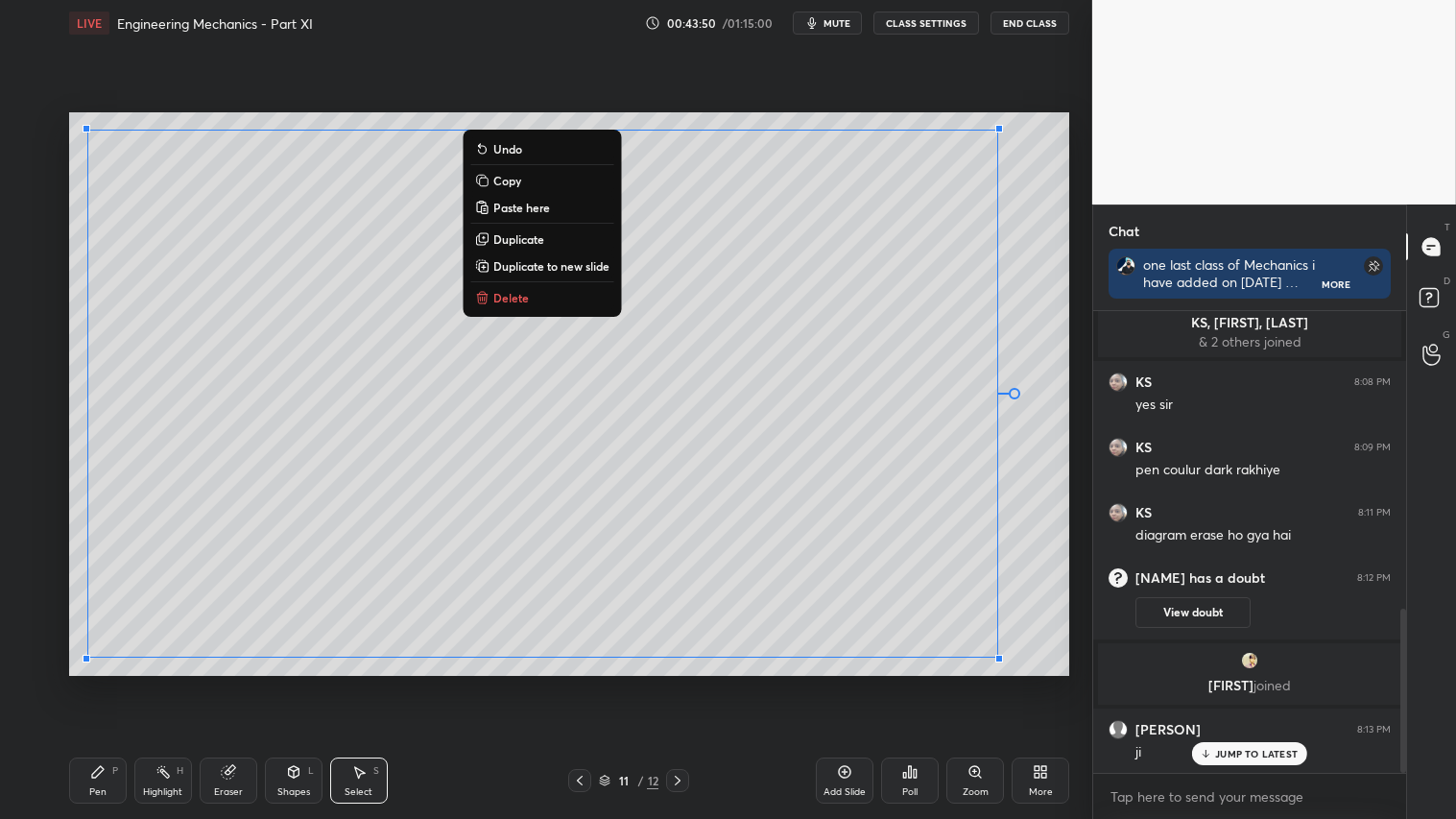 click on "Pen P" at bounding box center [98, 781] 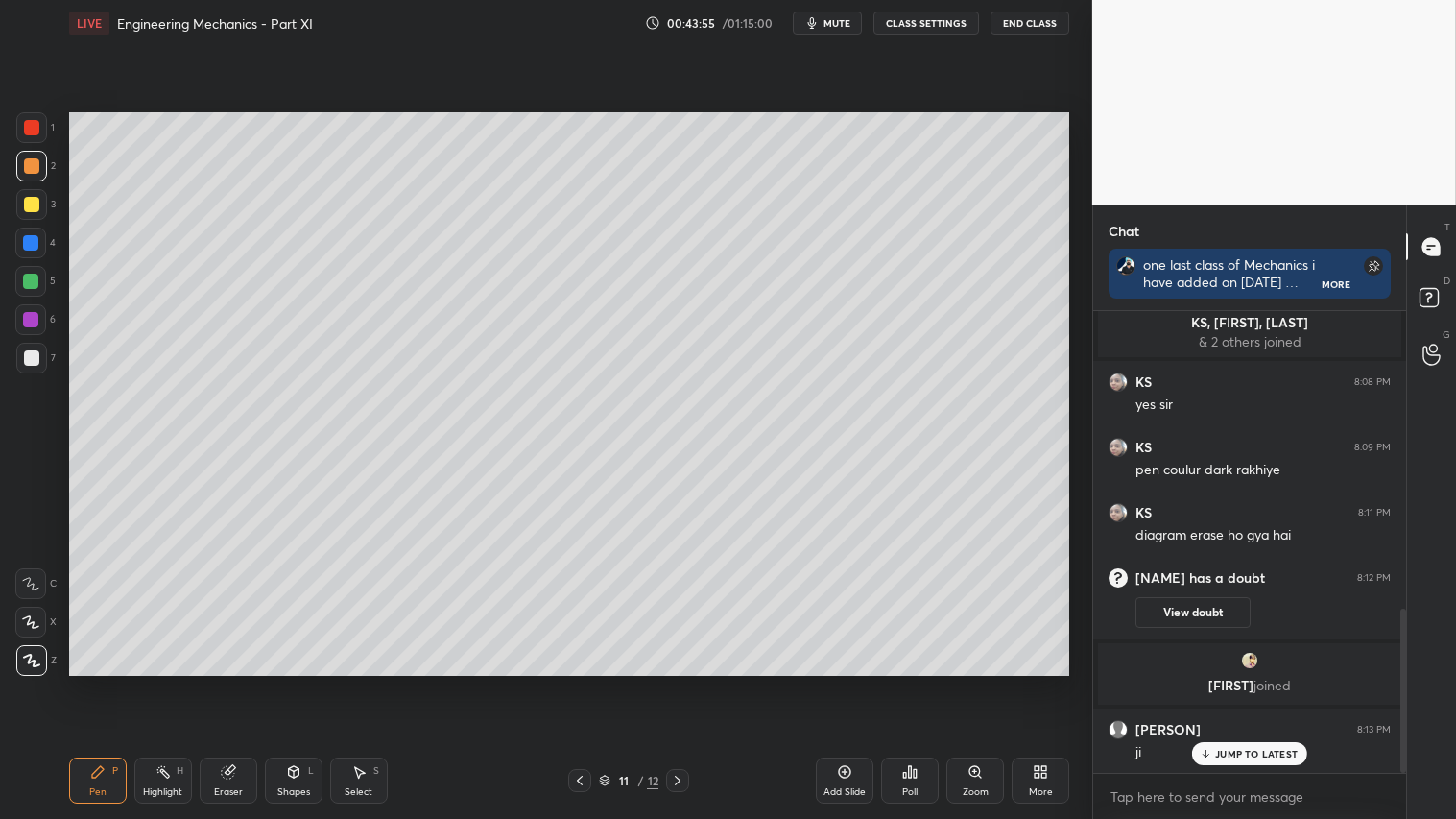 click on "JUMP TO LATEST" at bounding box center [1256, 754] 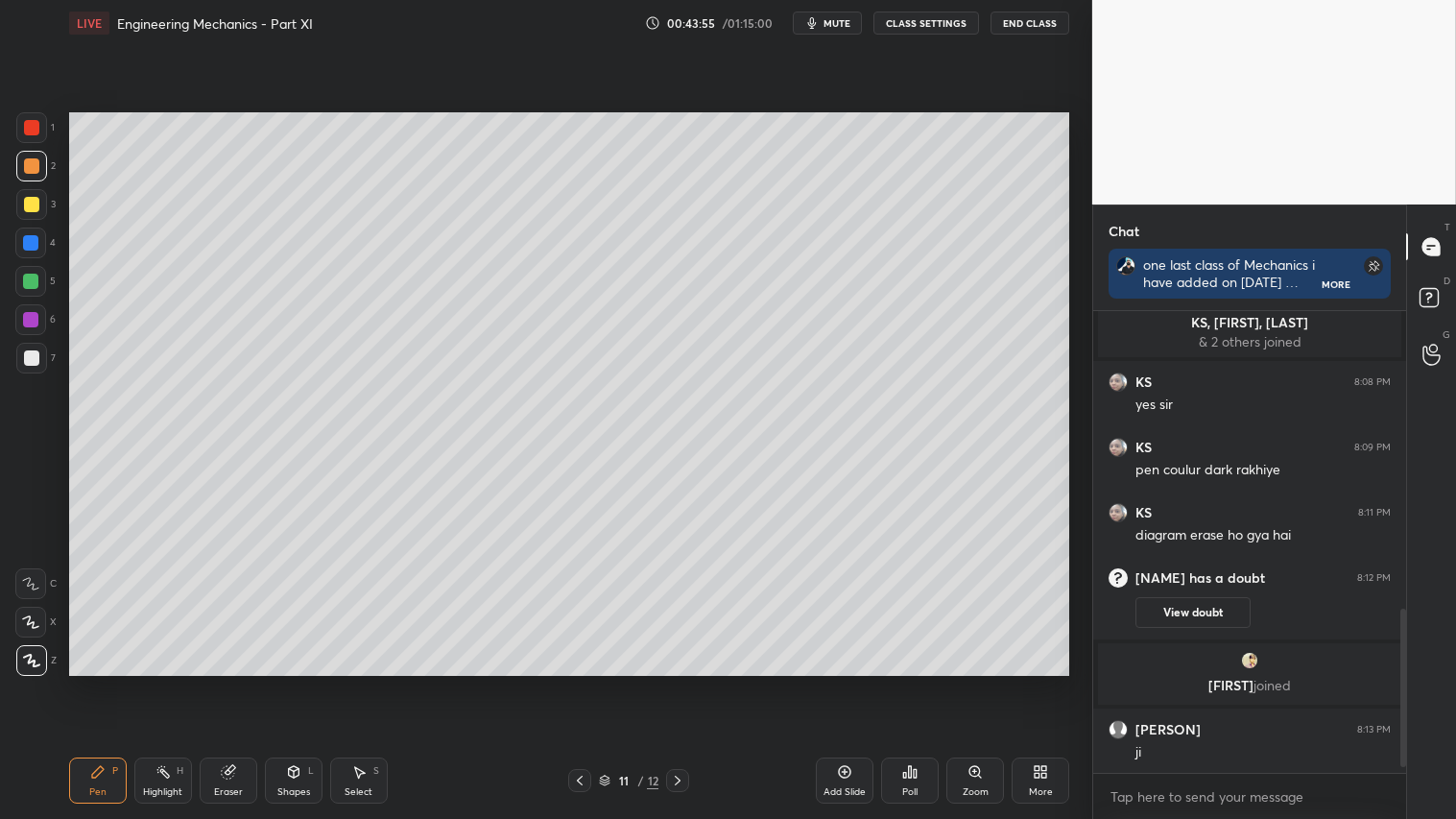 scroll, scrollTop: 899, scrollLeft: 0, axis: vertical 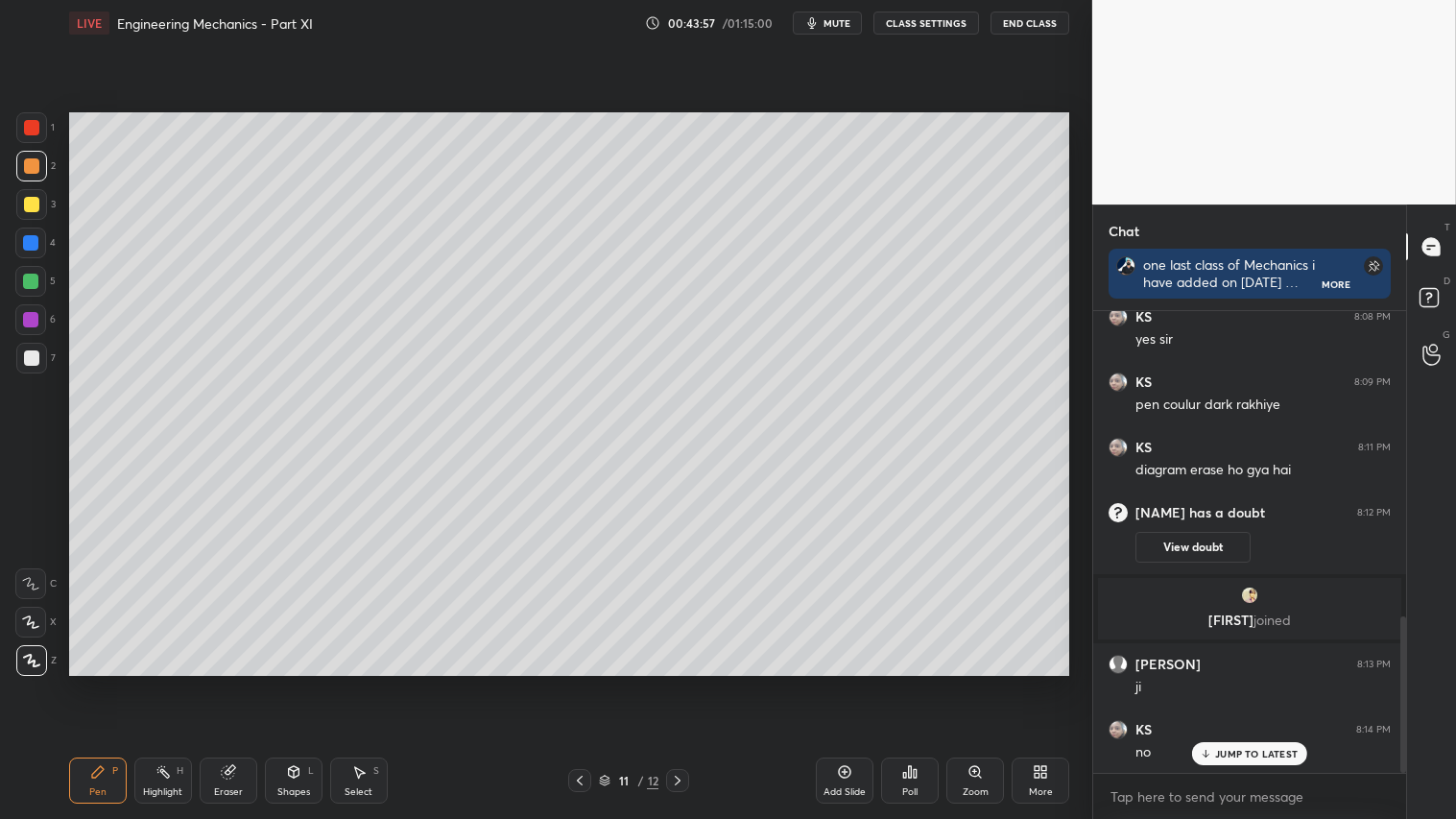 click on "JUMP TO LATEST" at bounding box center (1256, 754) 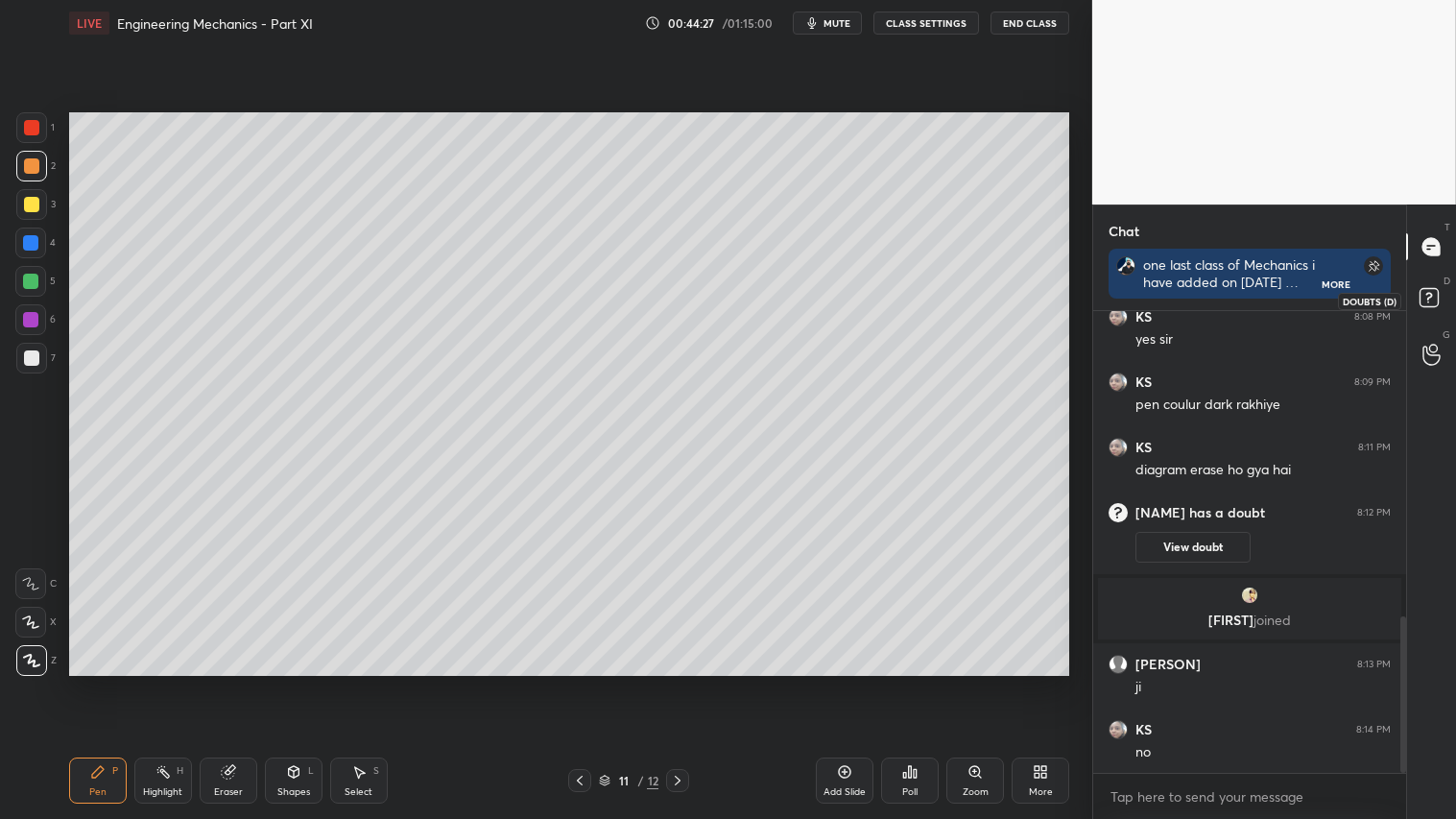 click 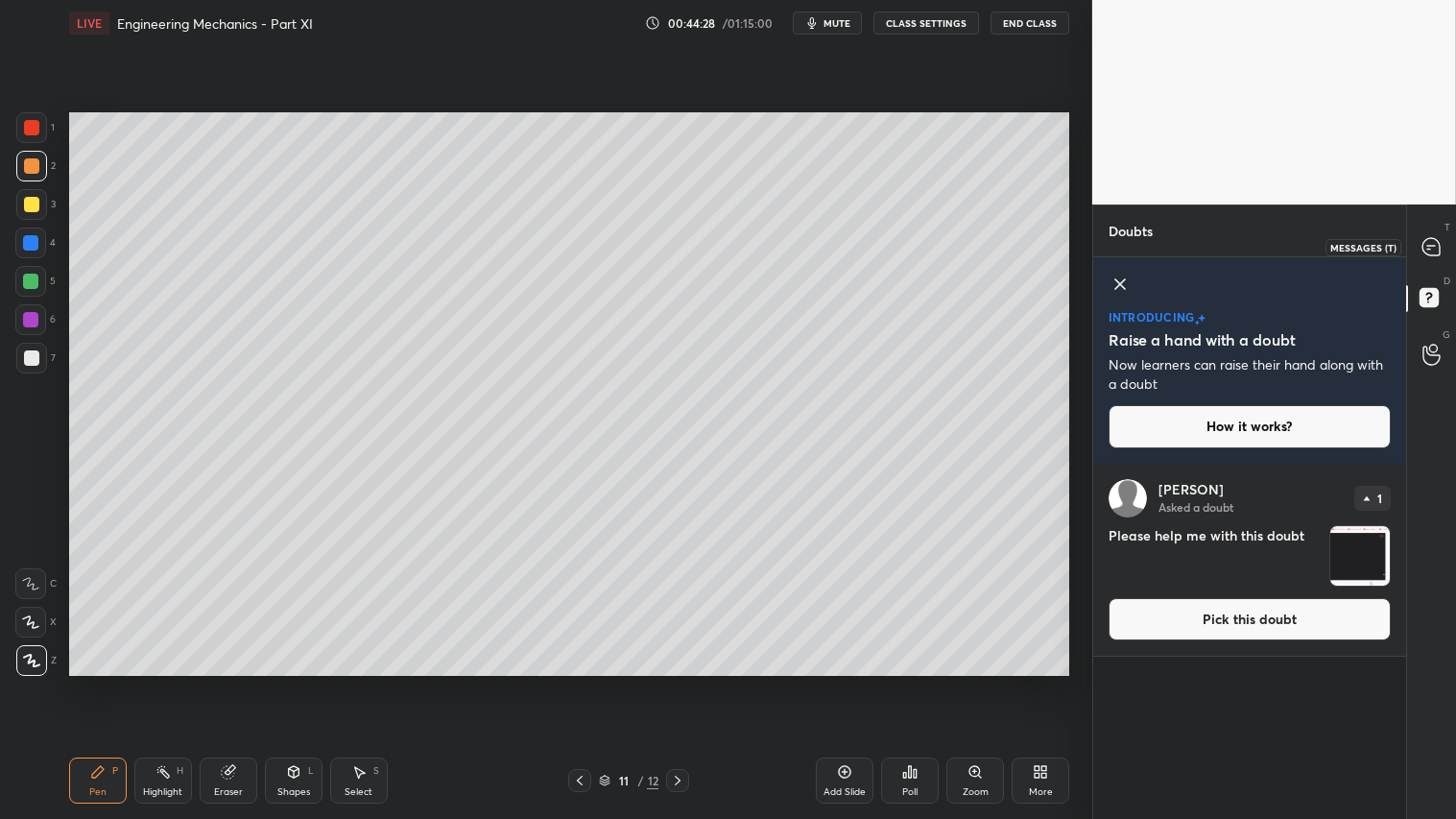 click 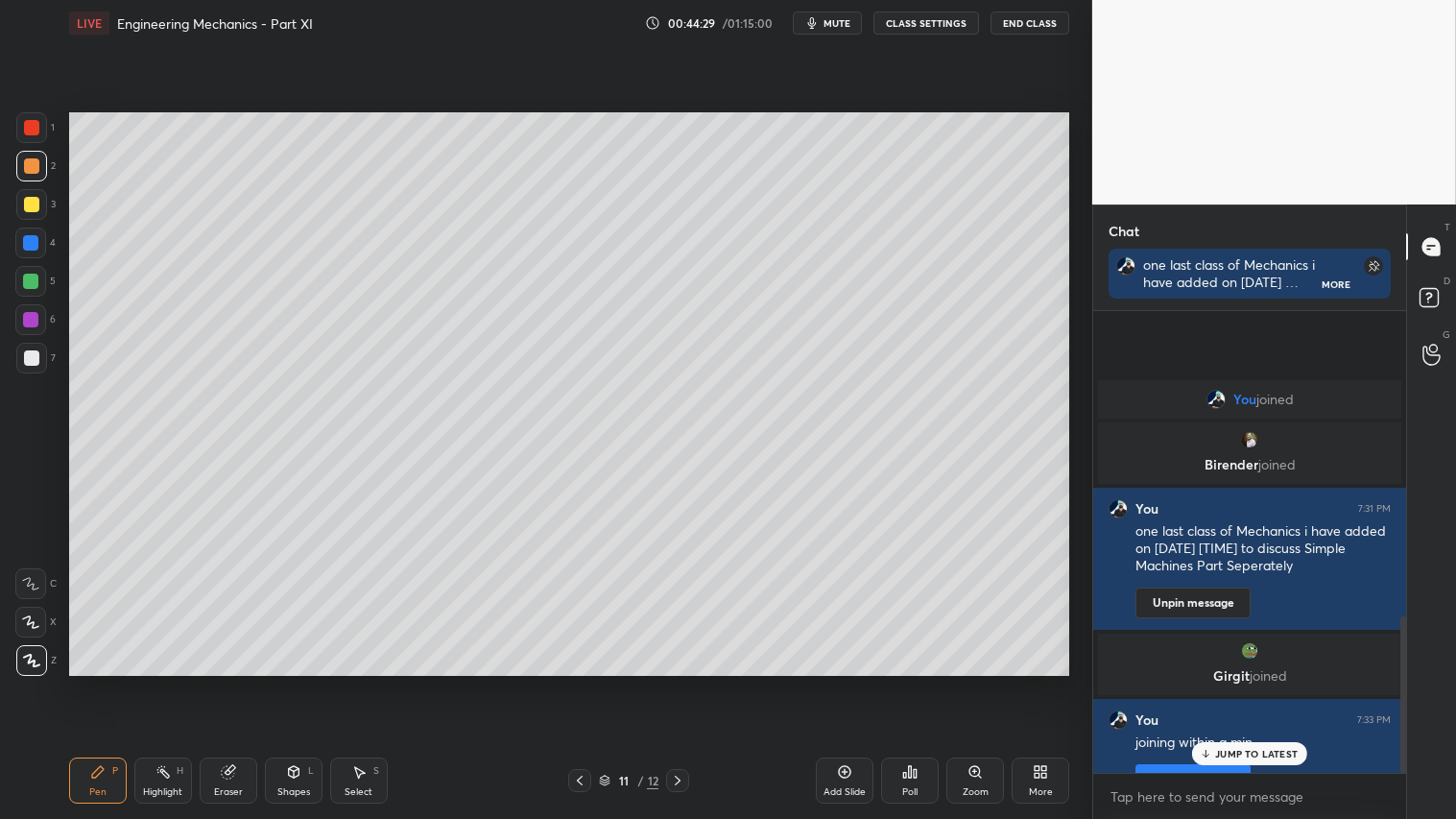 scroll, scrollTop: 899, scrollLeft: 0, axis: vertical 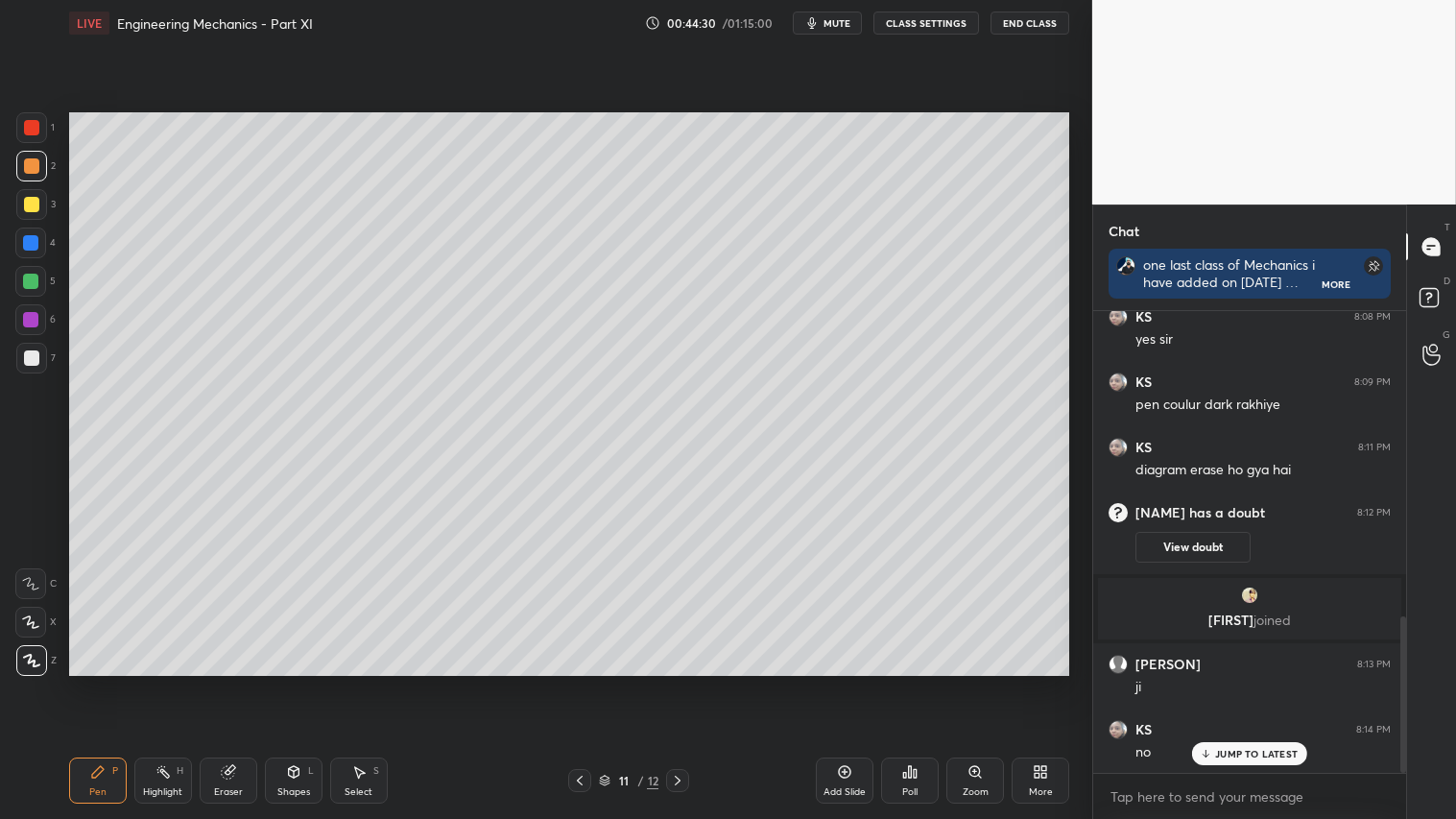 click on "JUMP TO LATEST" at bounding box center (1256, 754) 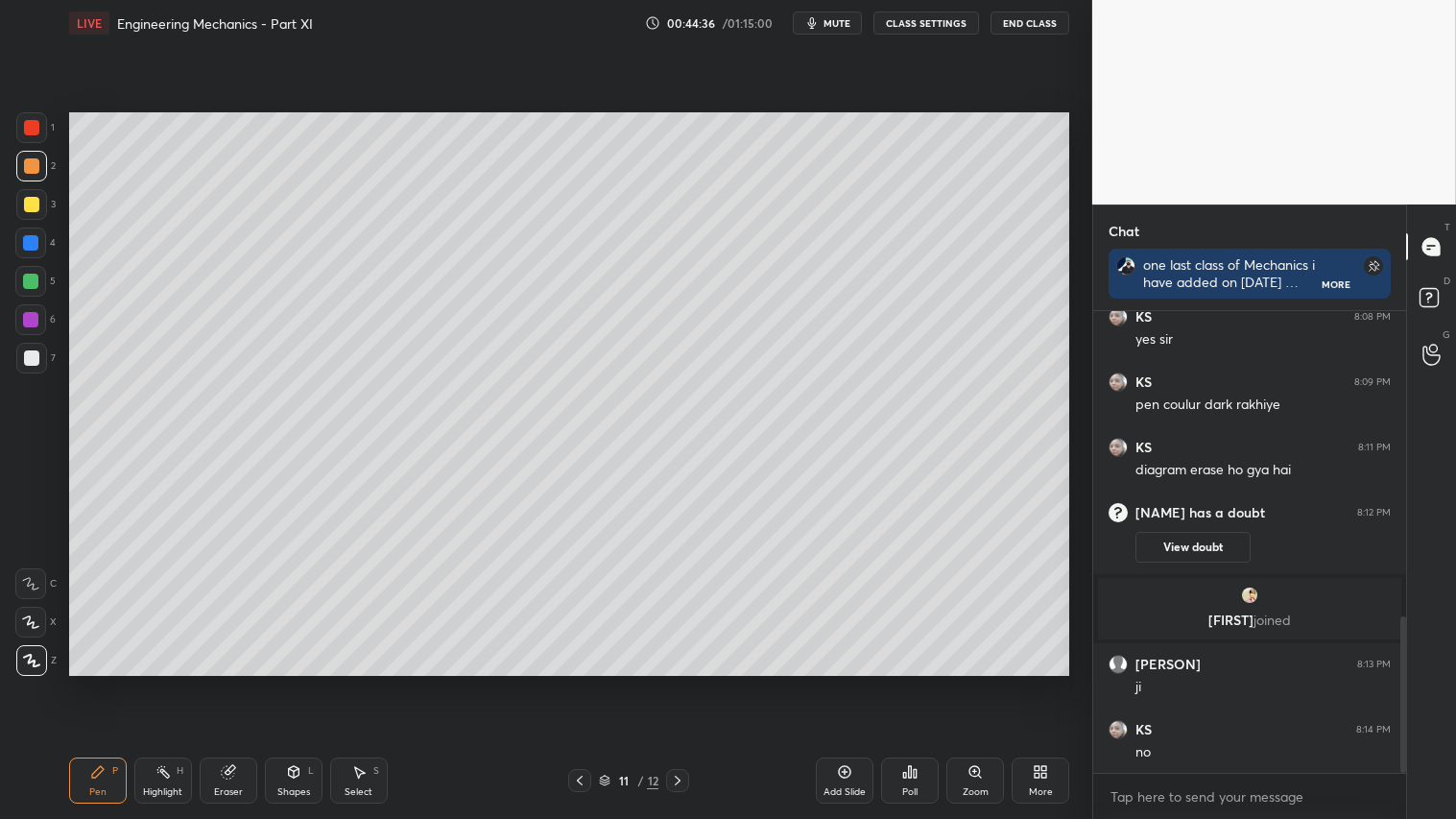 click at bounding box center (32, 166) 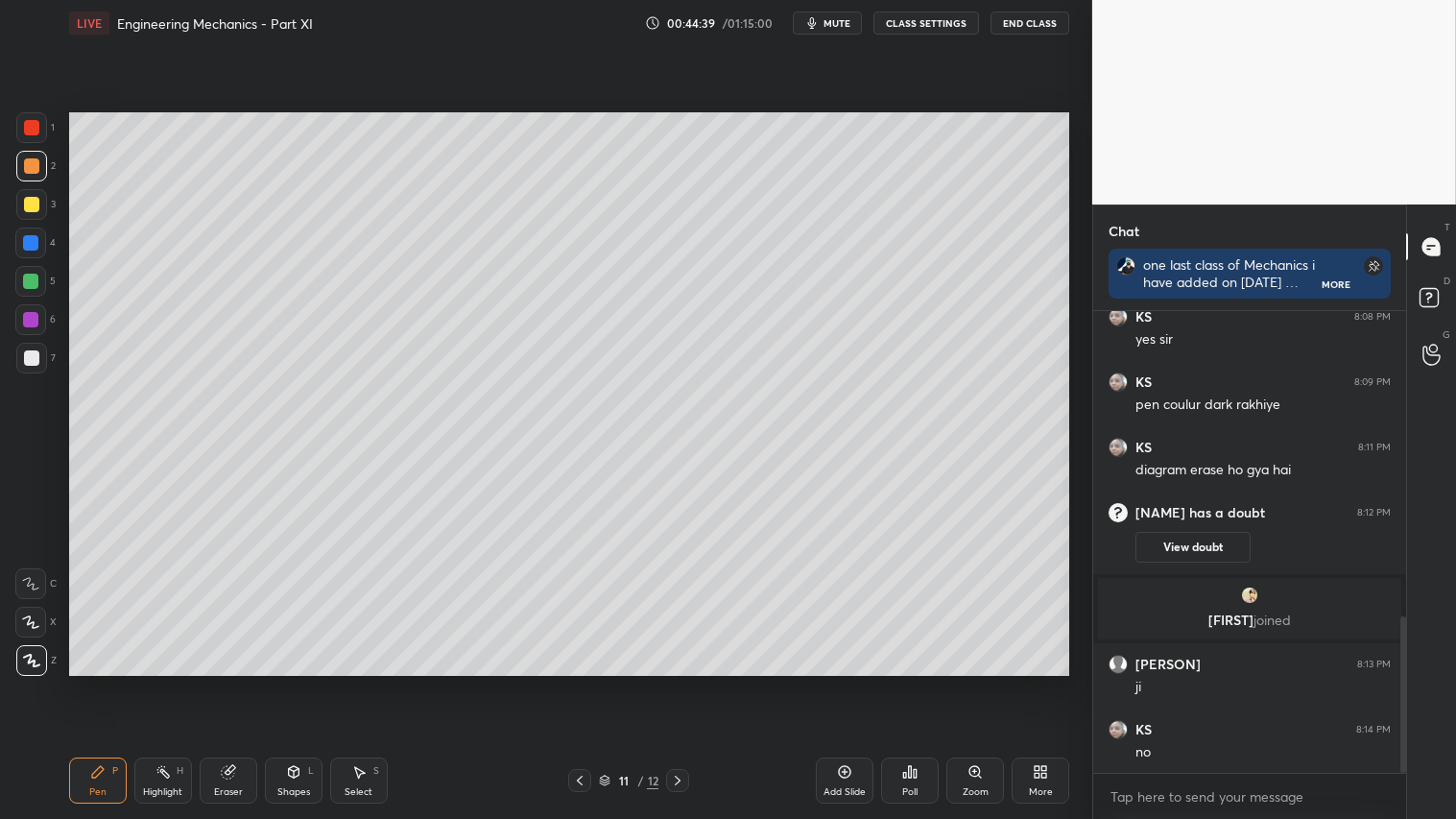click 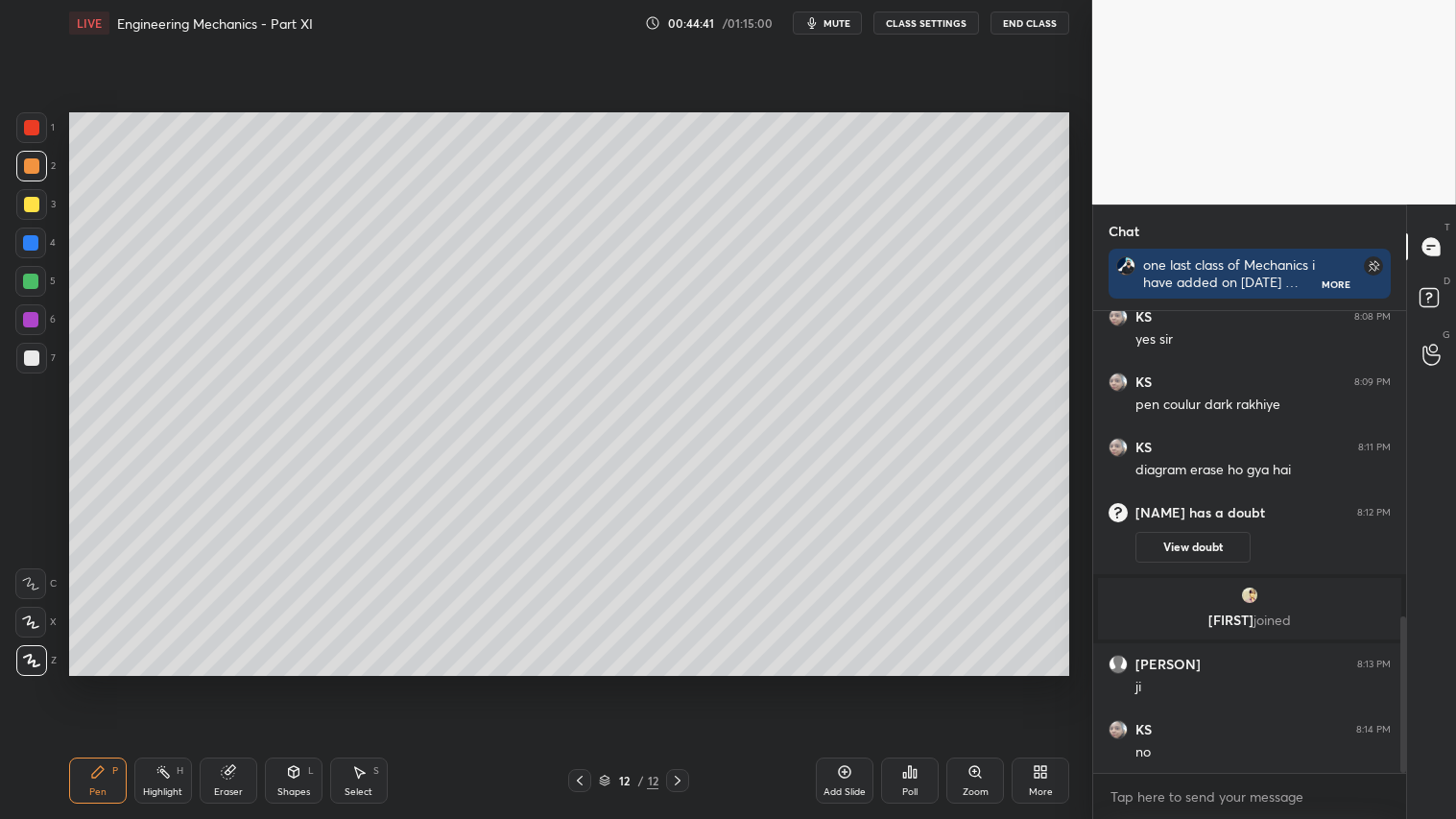click at bounding box center (32, 166) 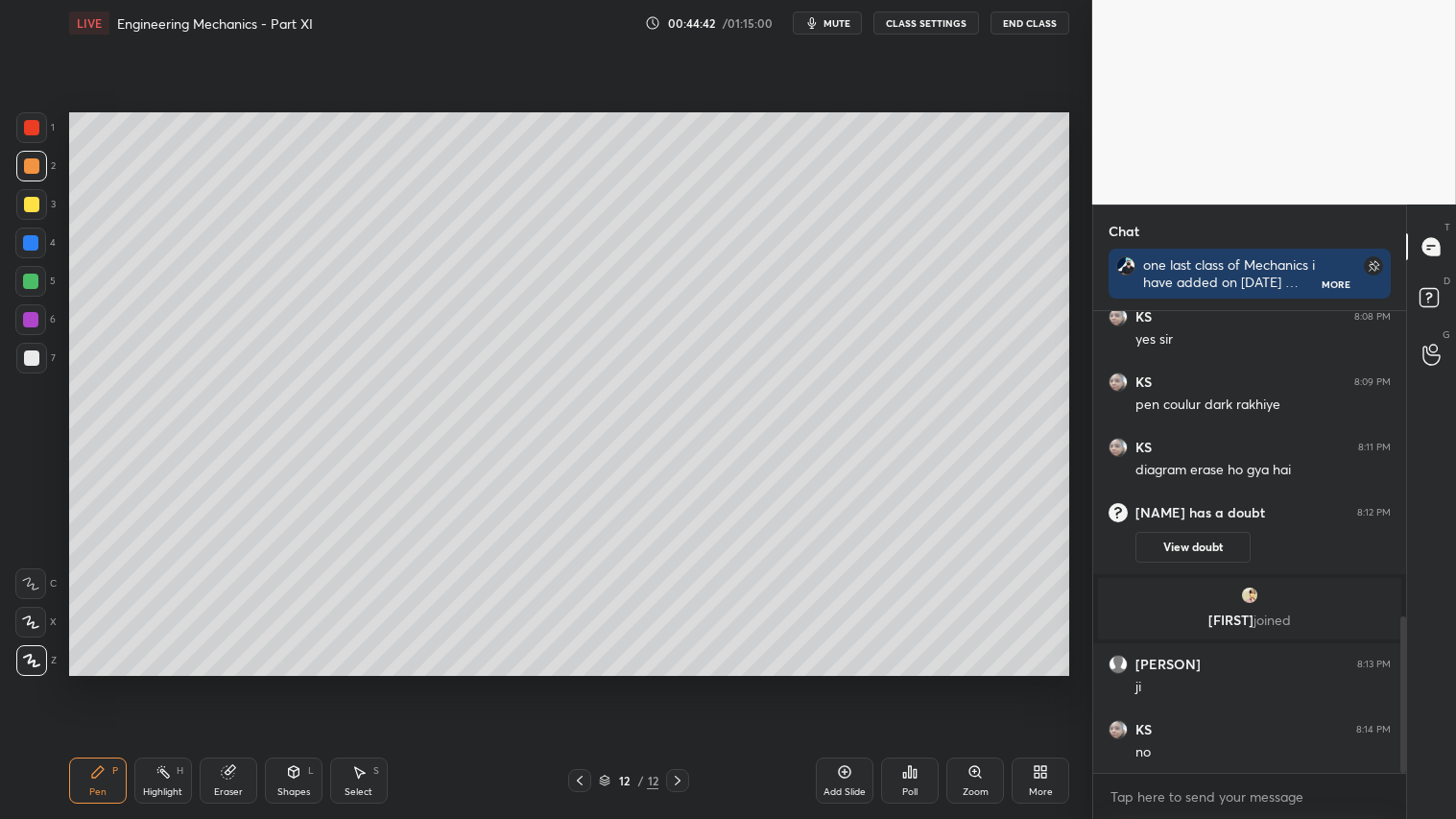 click on "Pen P" at bounding box center [98, 781] 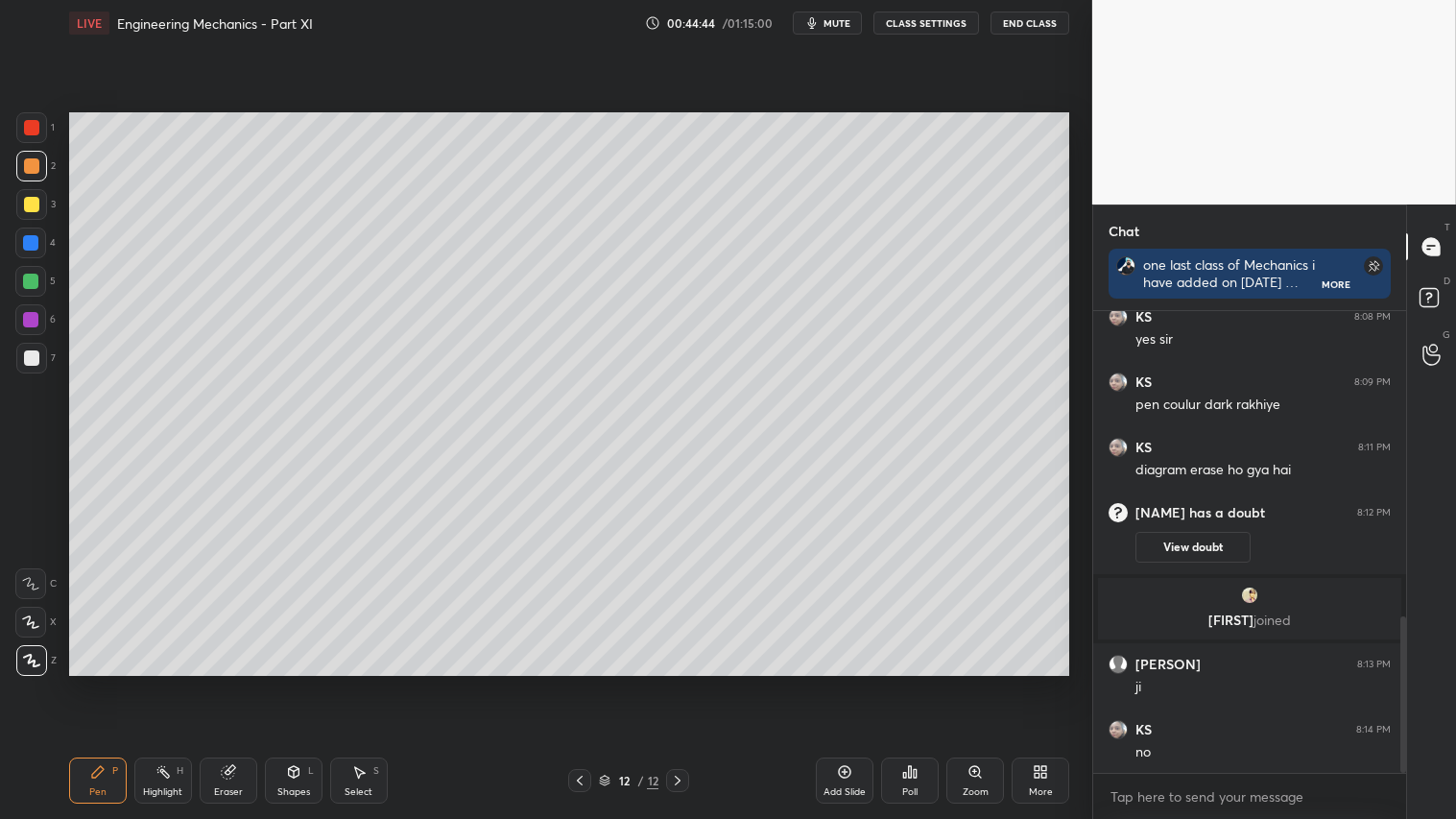 click 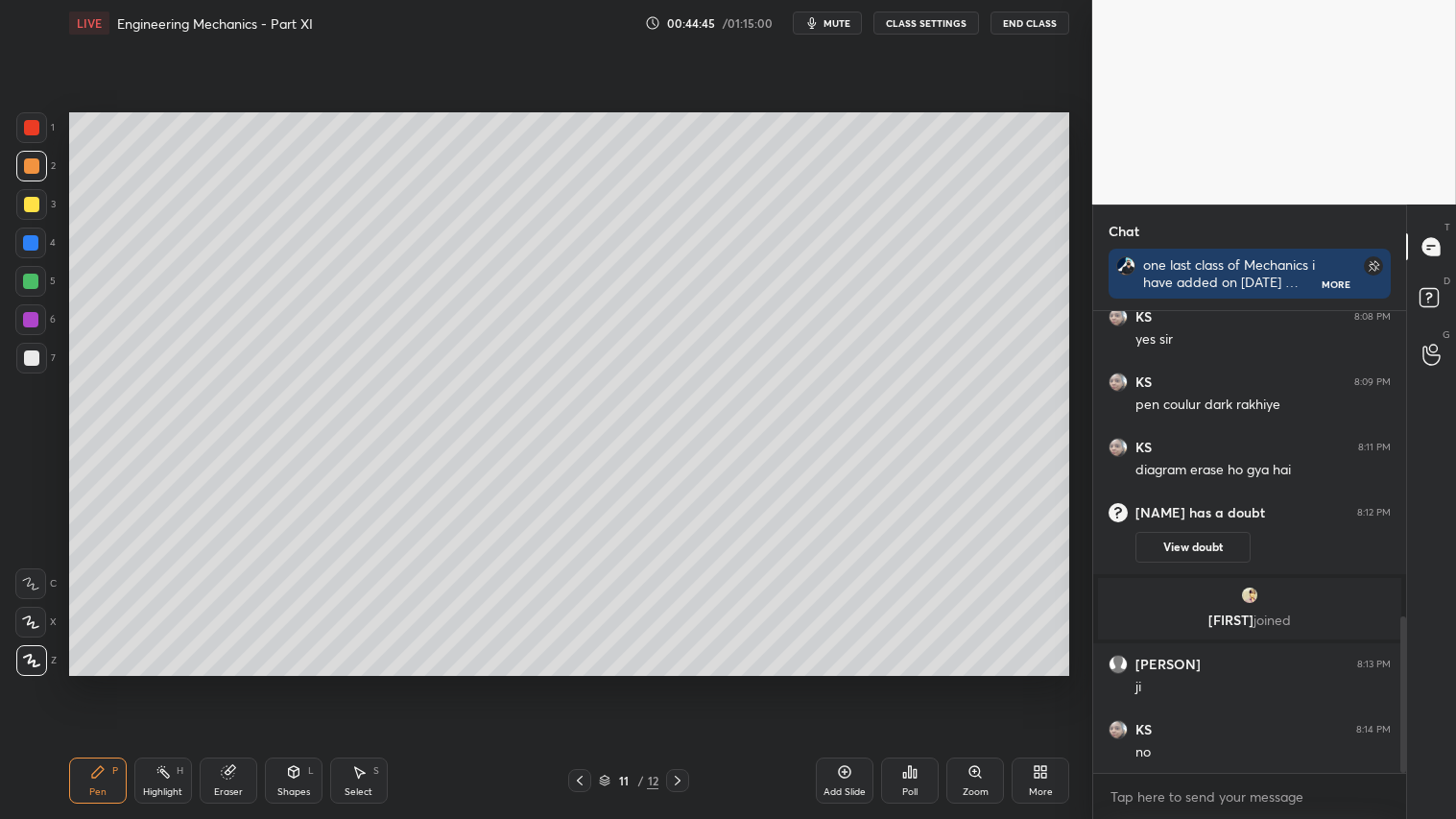 click 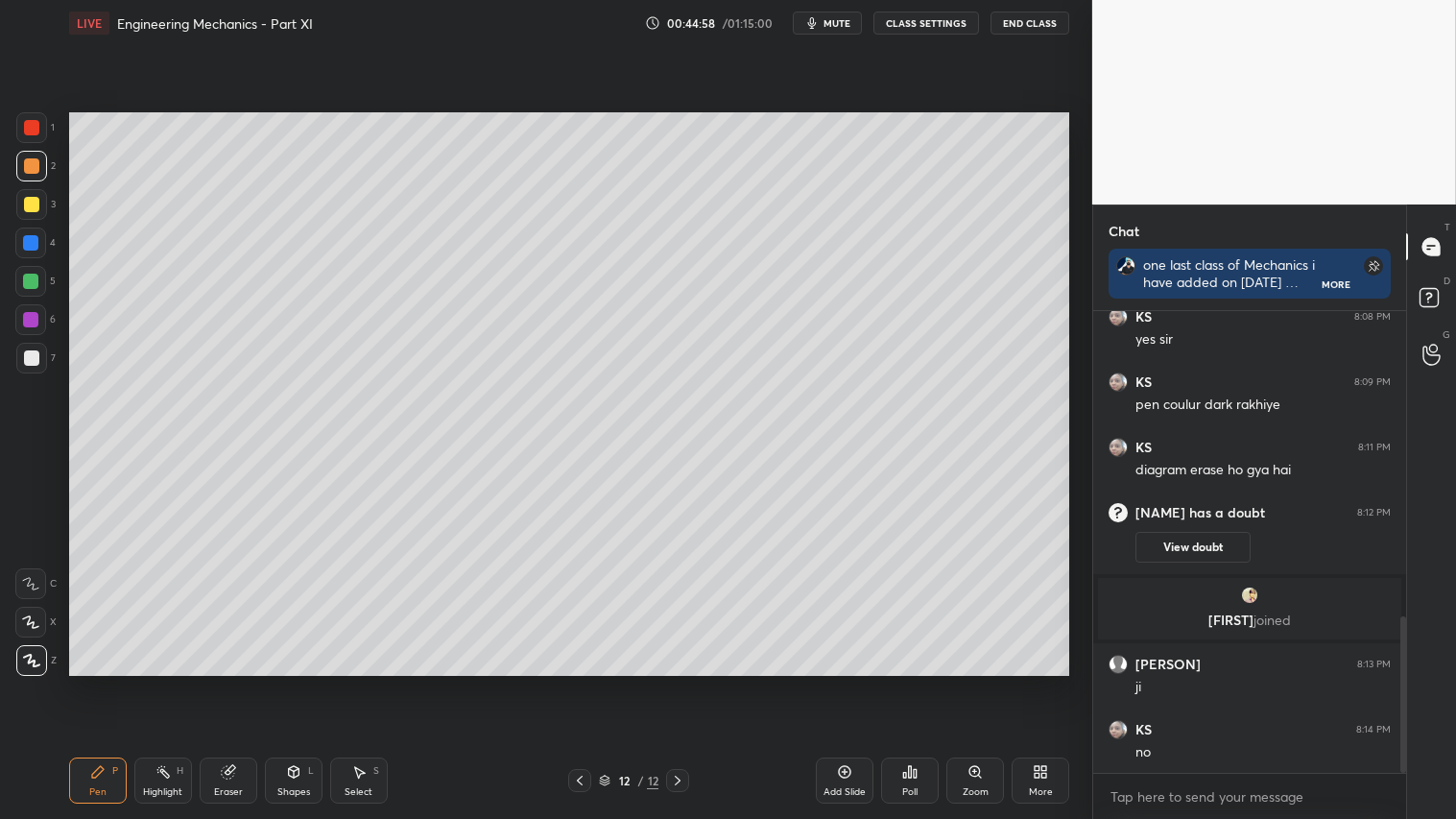 click 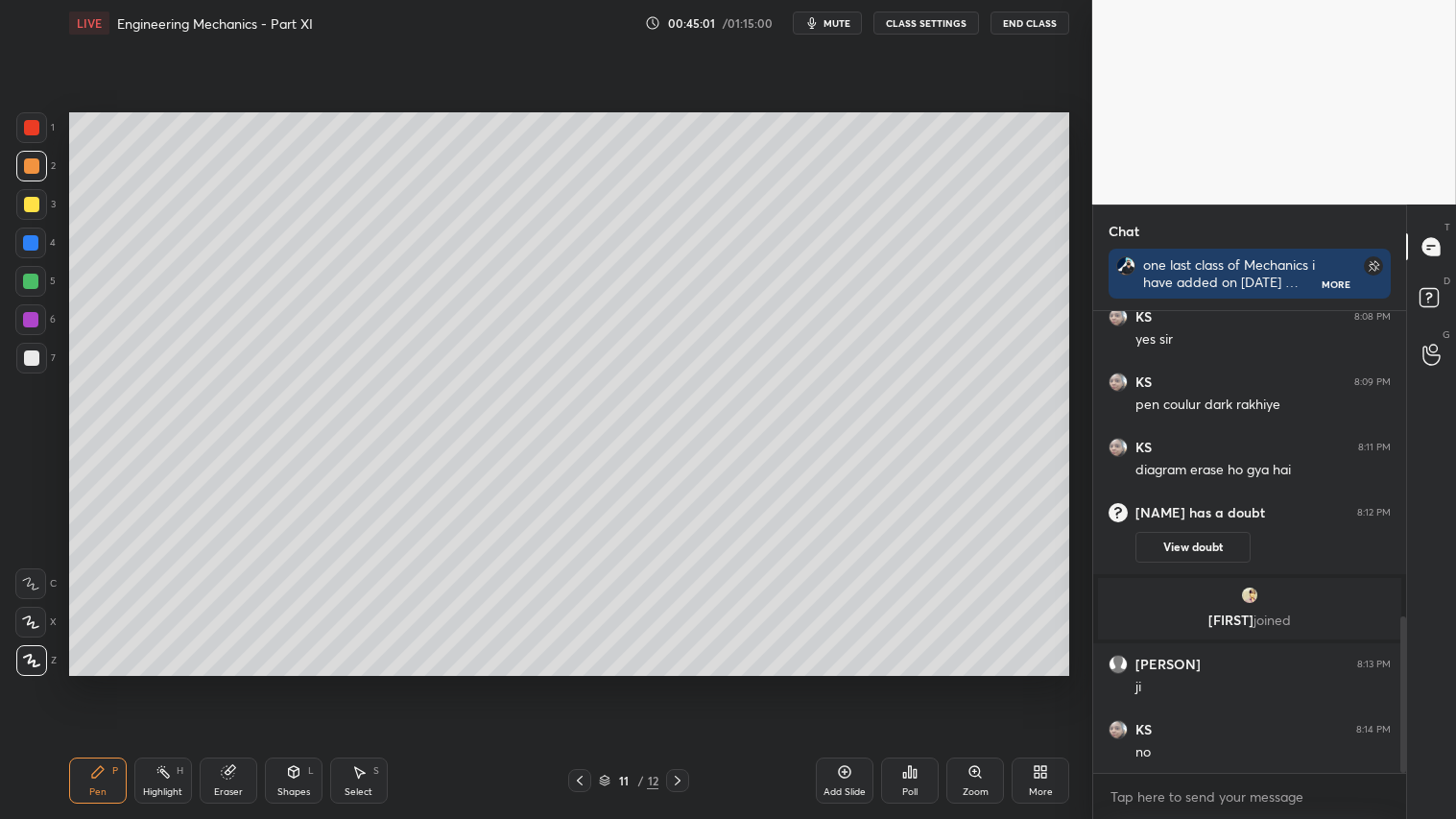 click at bounding box center (32, 166) 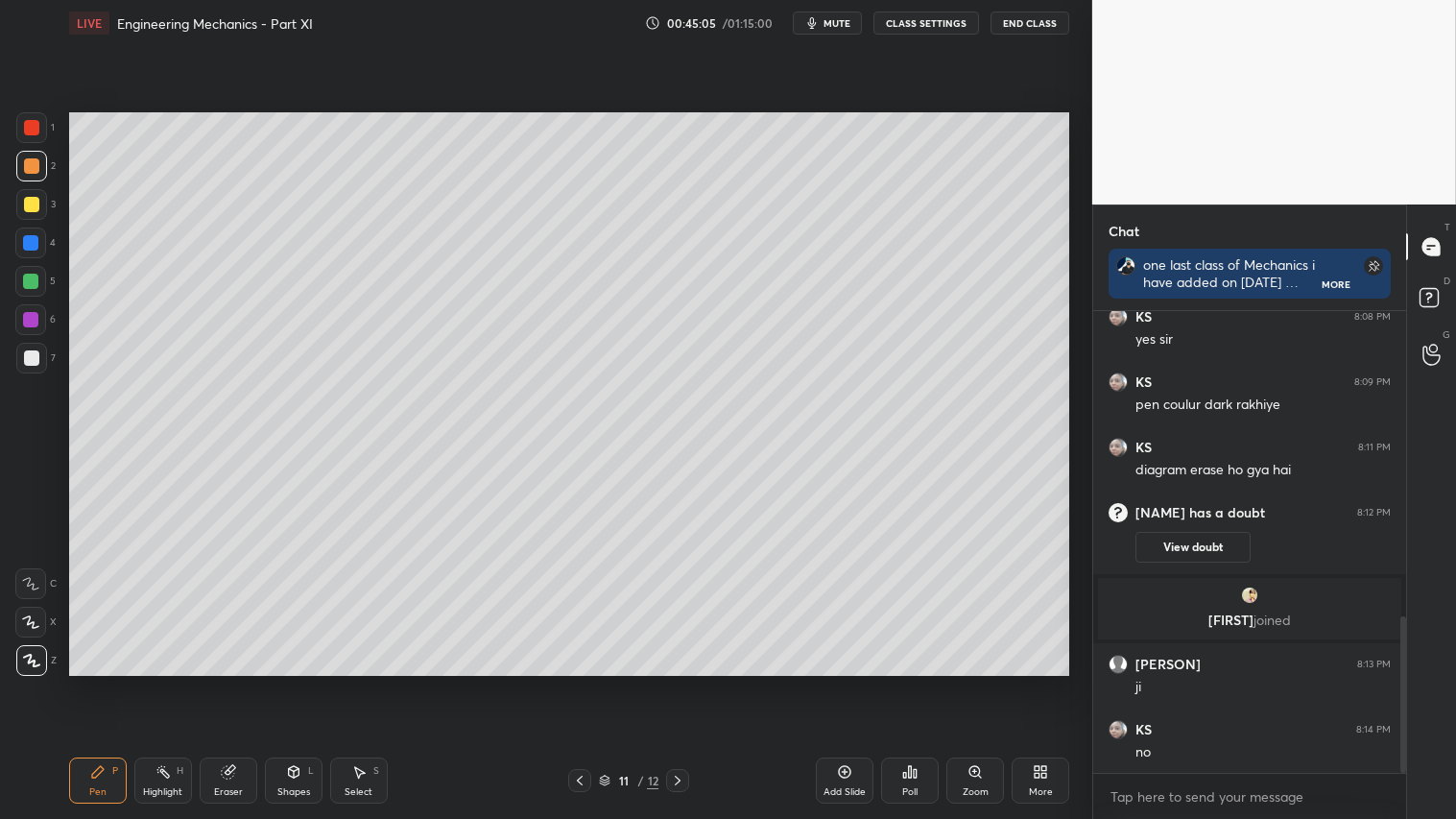 click 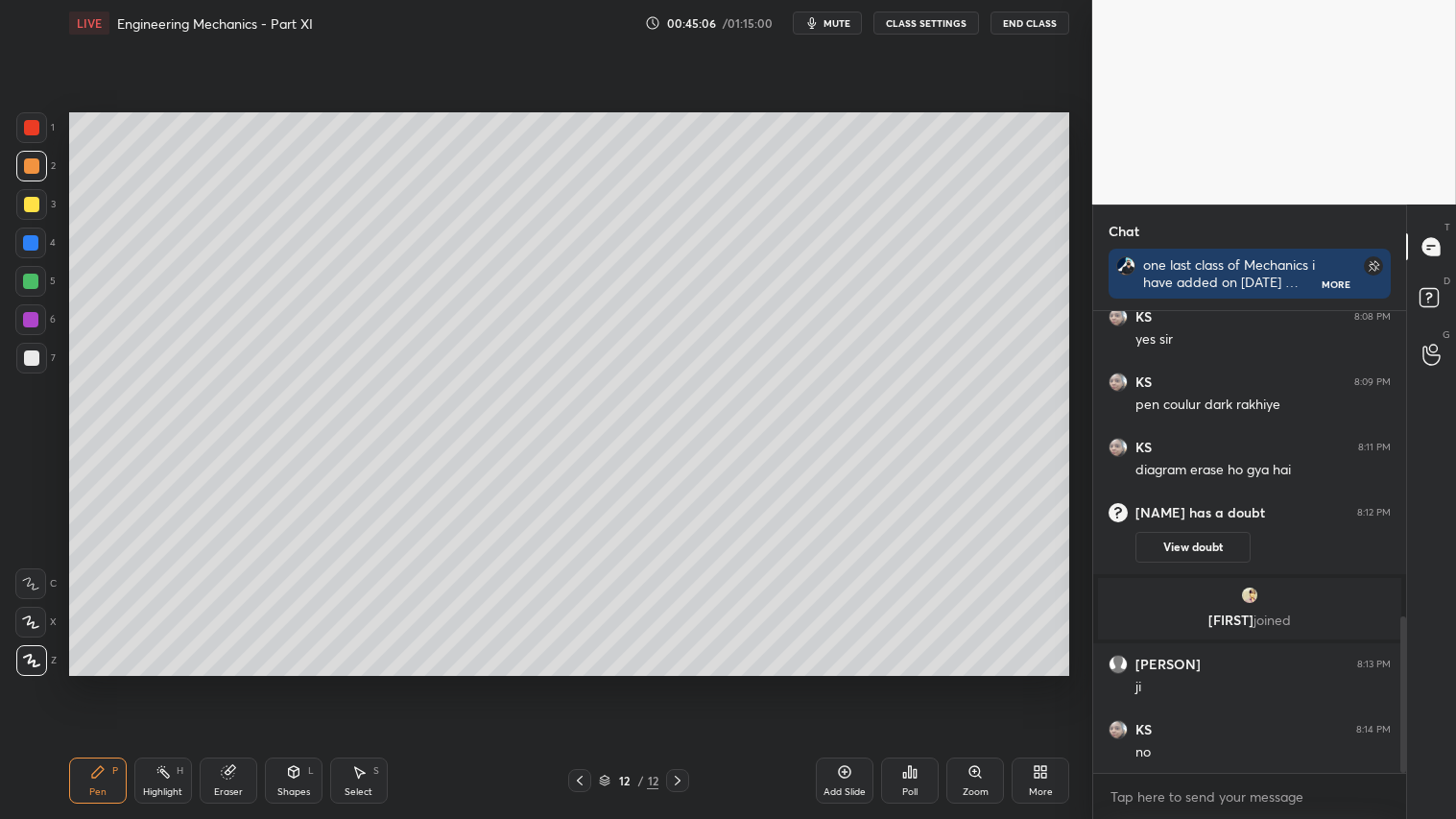 click 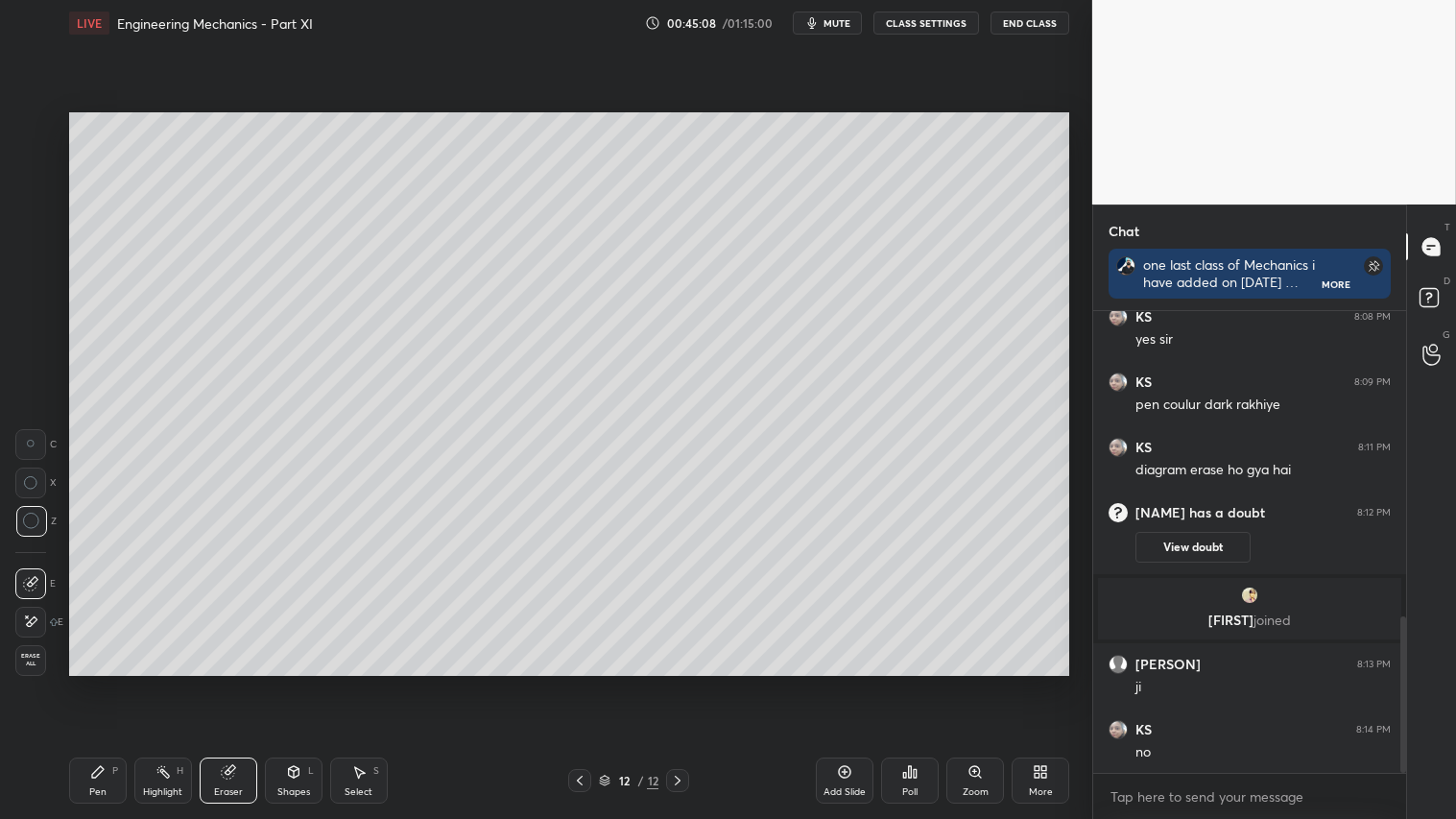 click 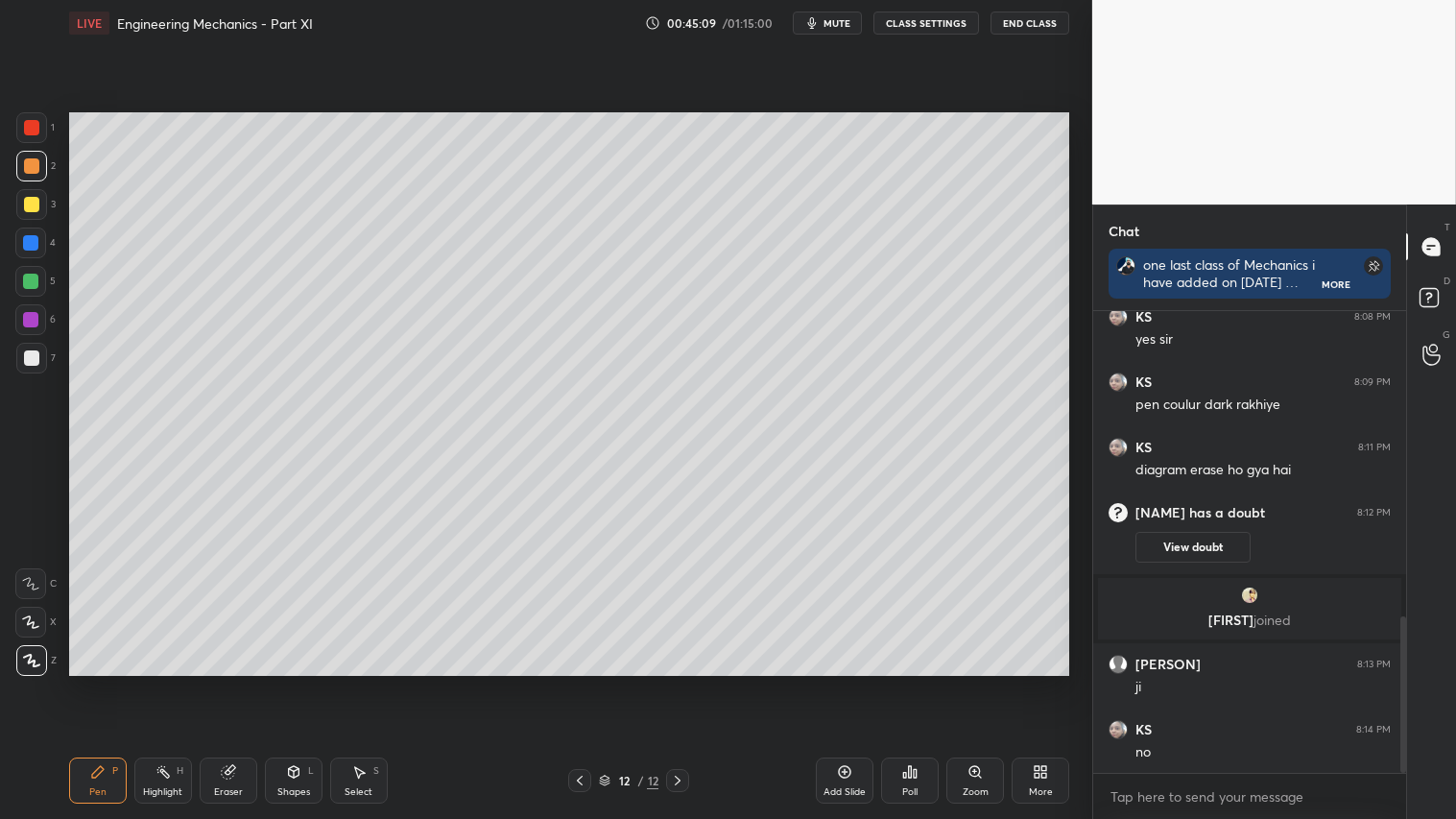 click at bounding box center (32, 166) 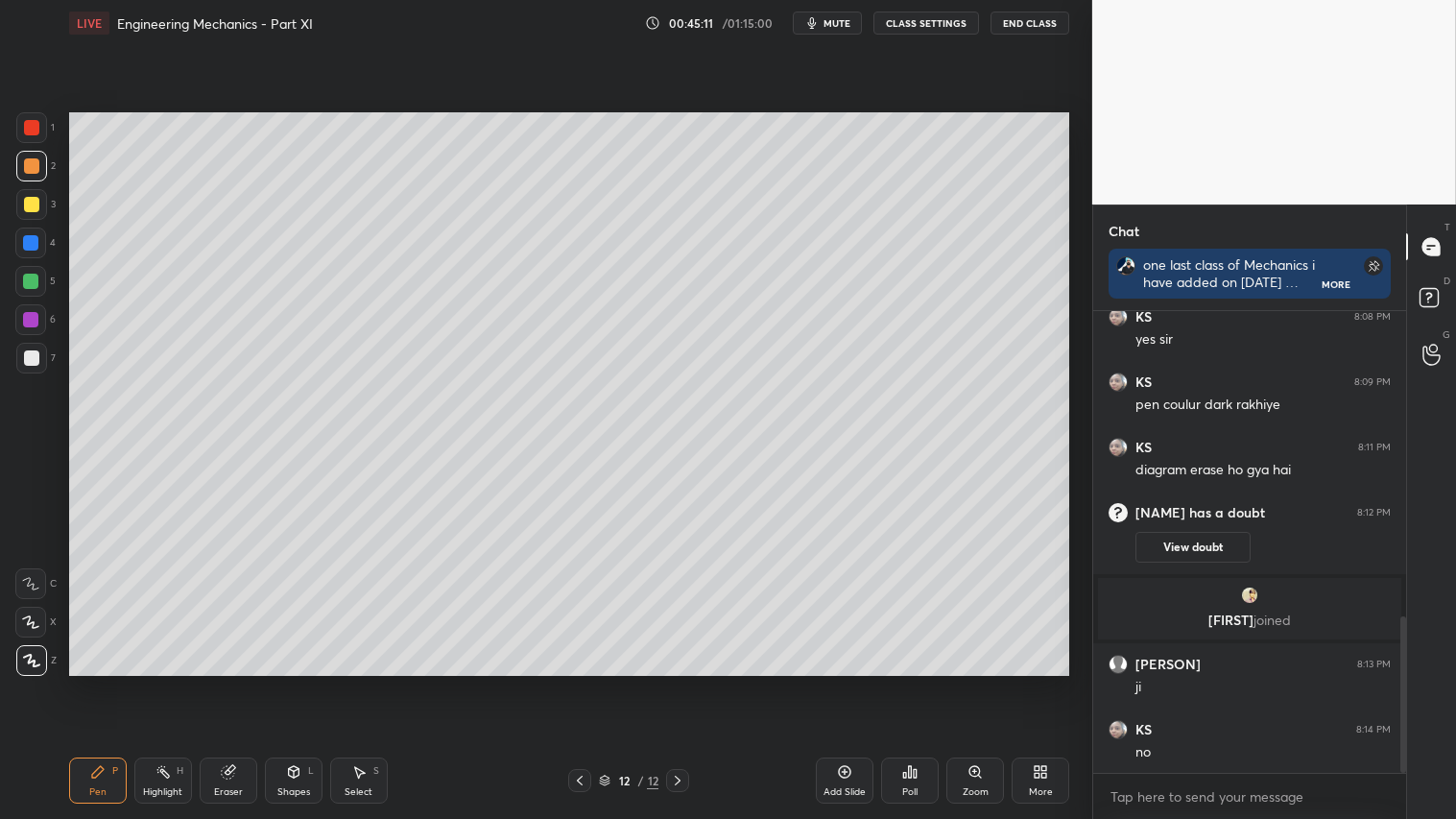 click 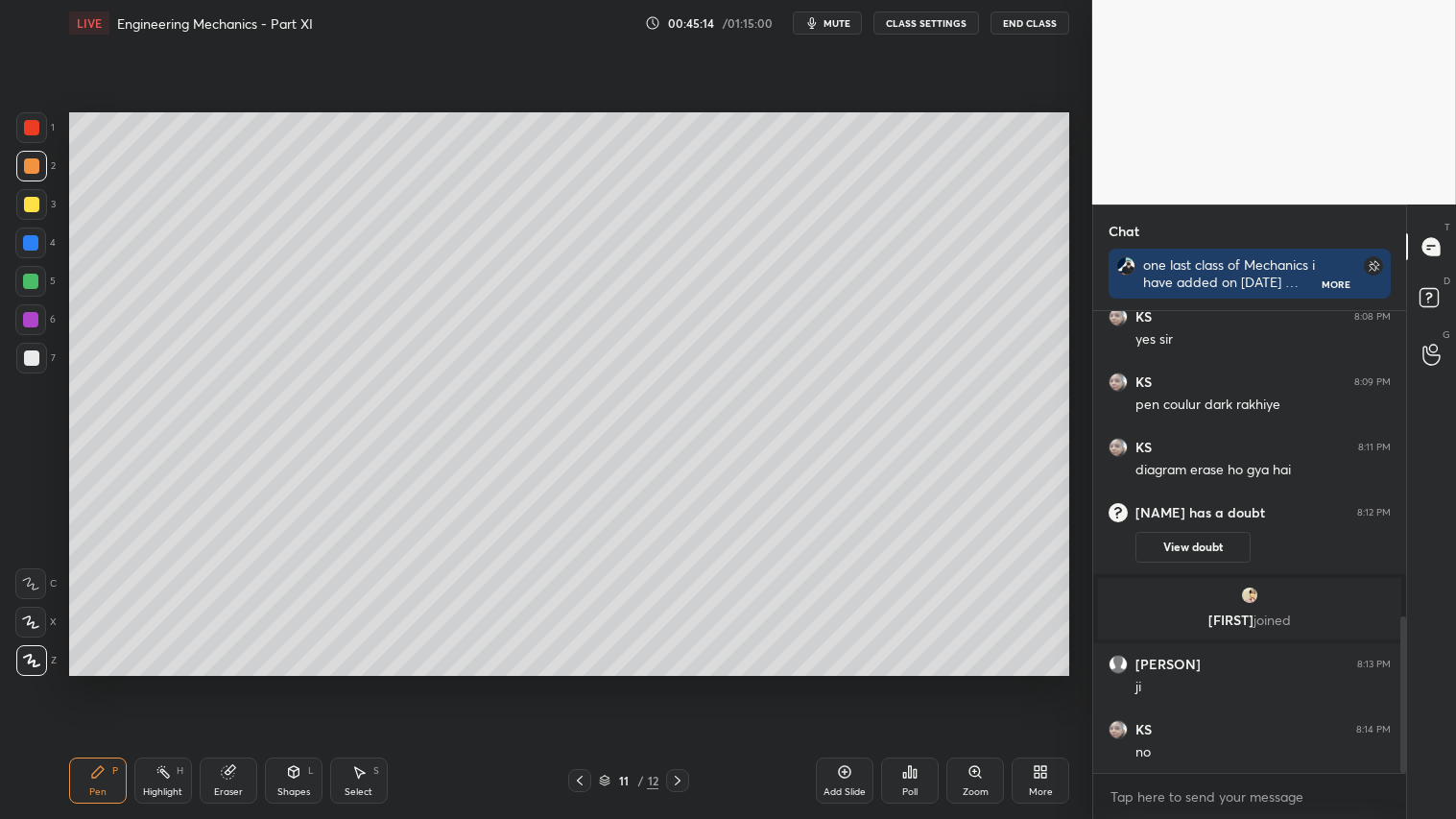 click 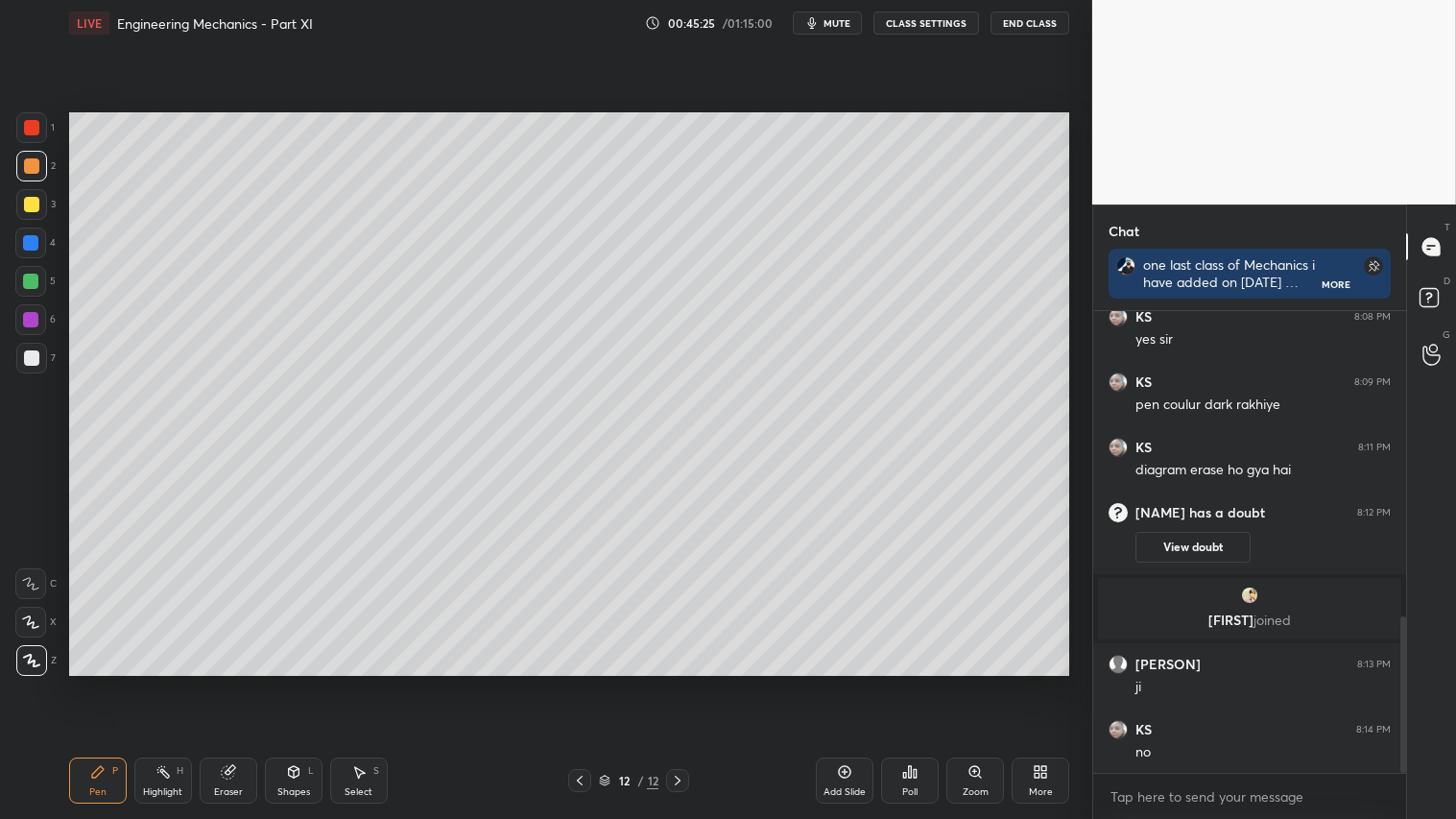 click on "Shapes" at bounding box center (294, 792) 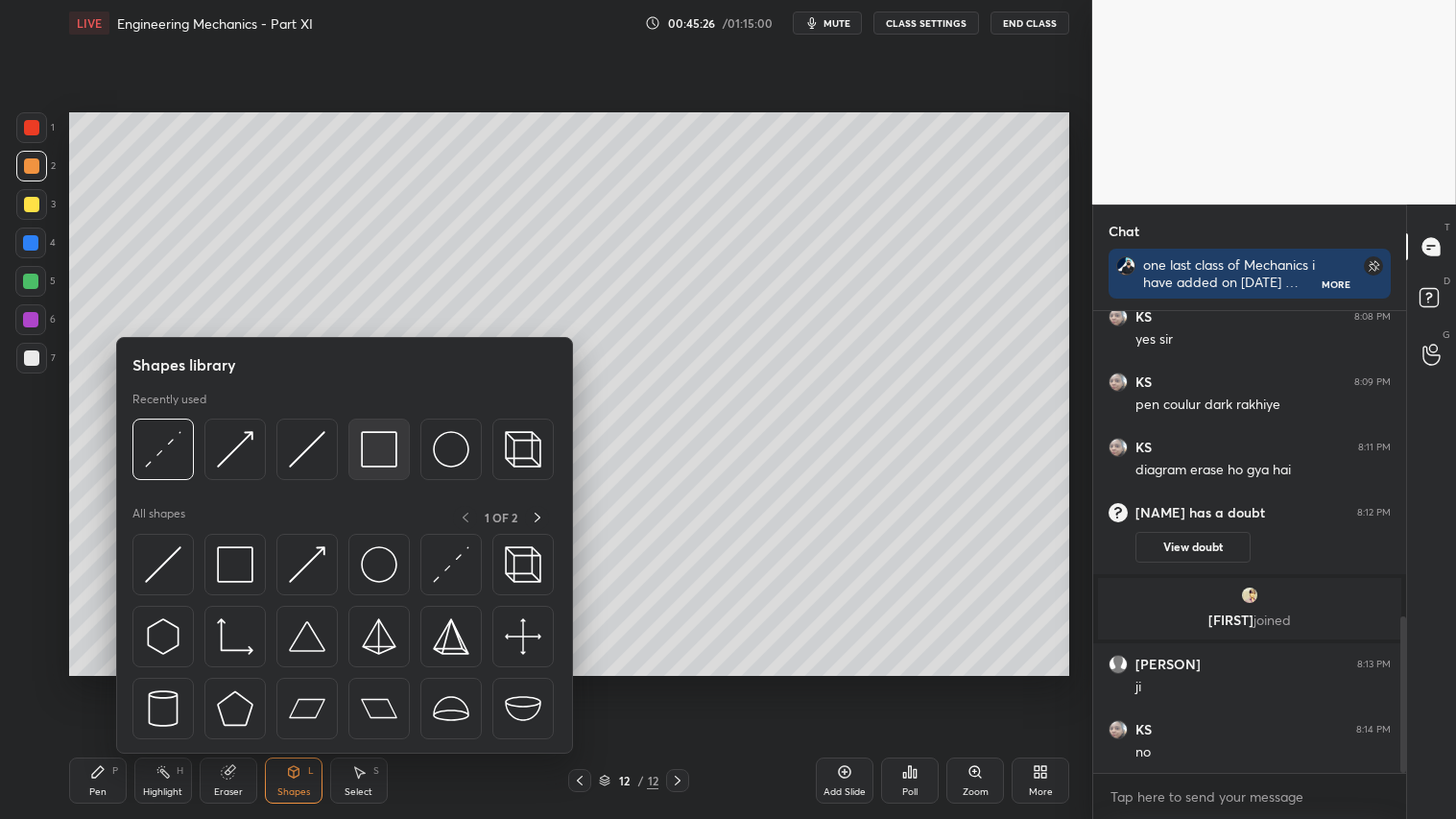 click at bounding box center [379, 449] 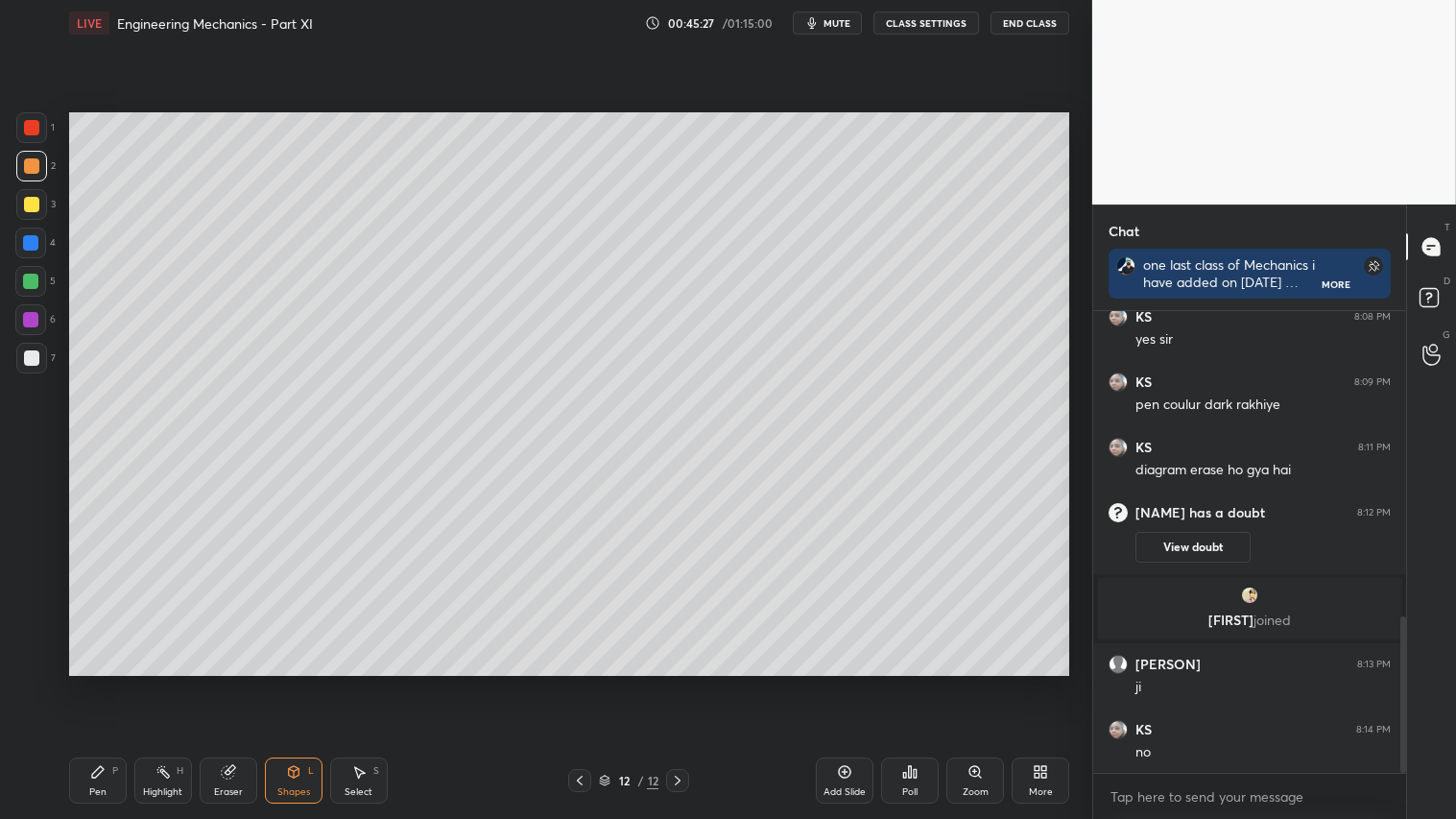 click at bounding box center [32, 358] 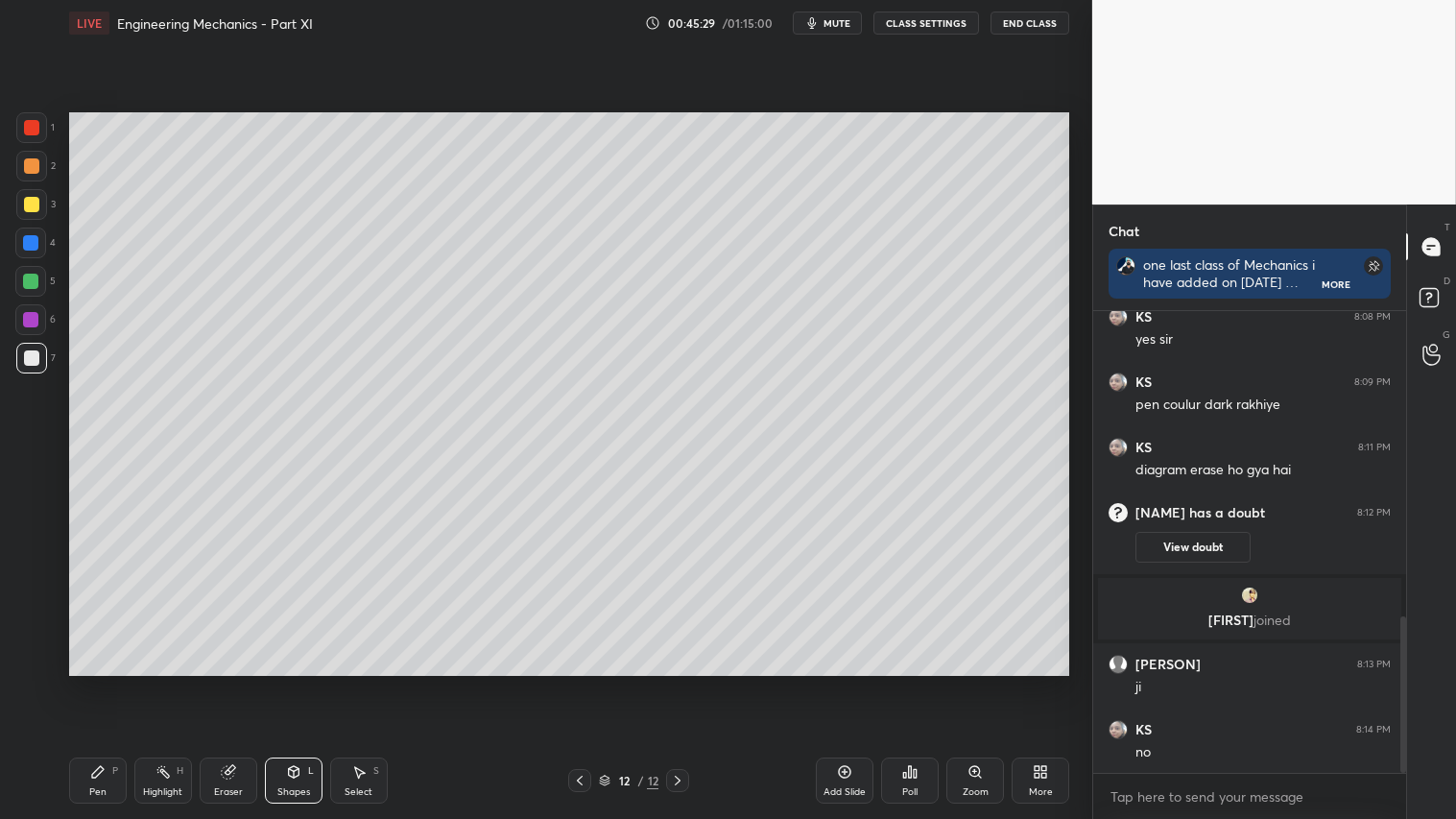 click at bounding box center [32, 166] 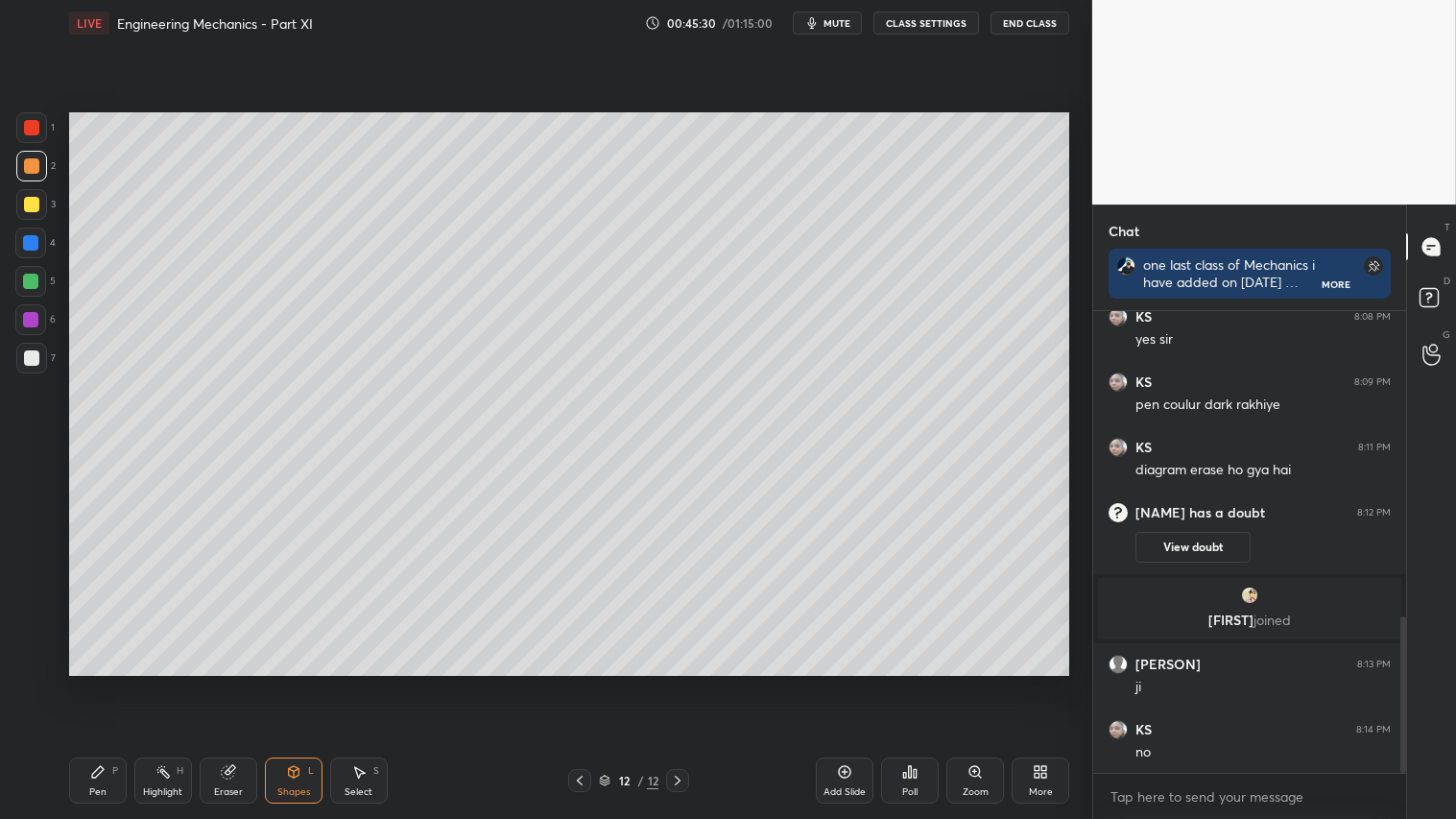 click 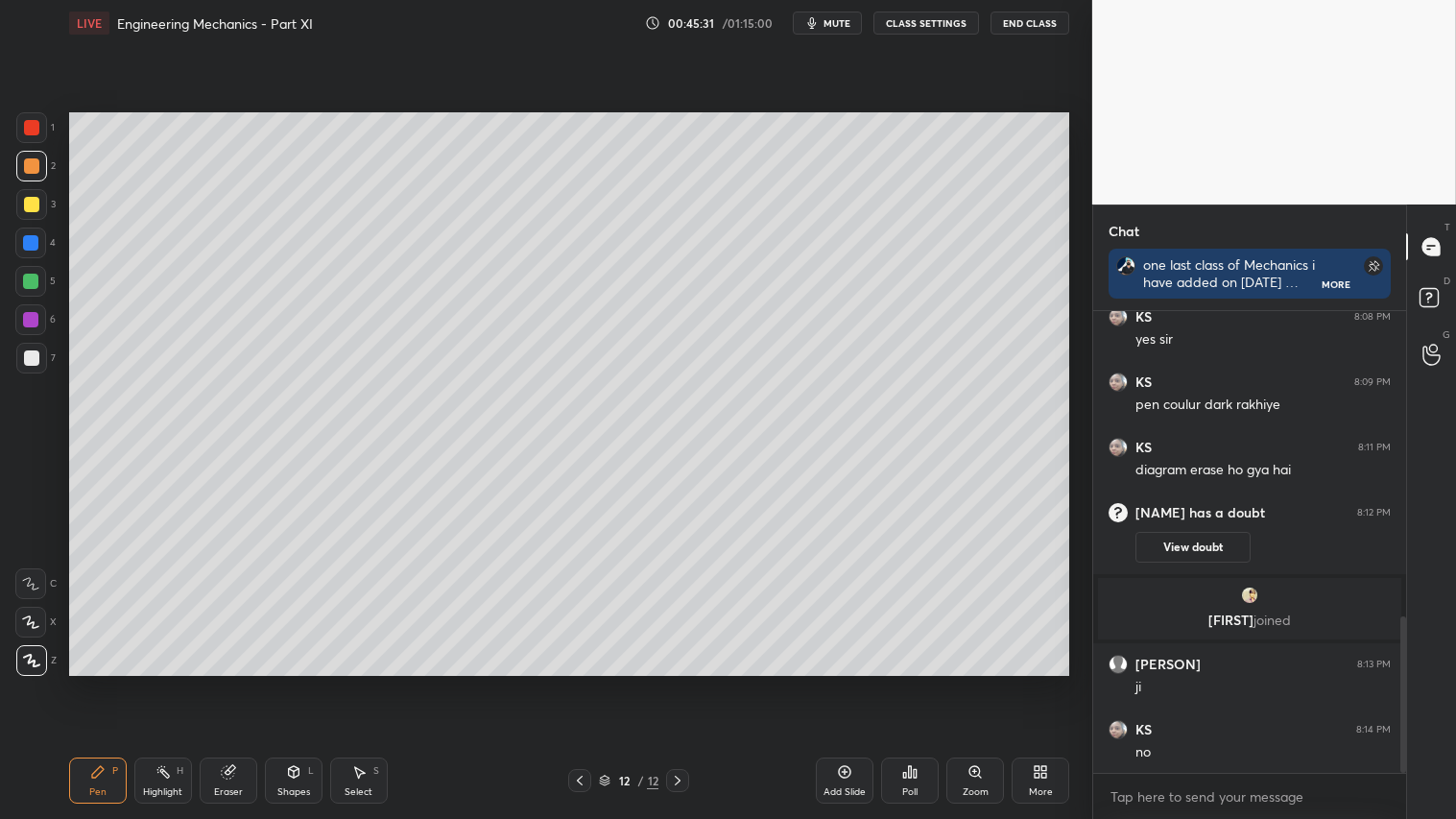 click 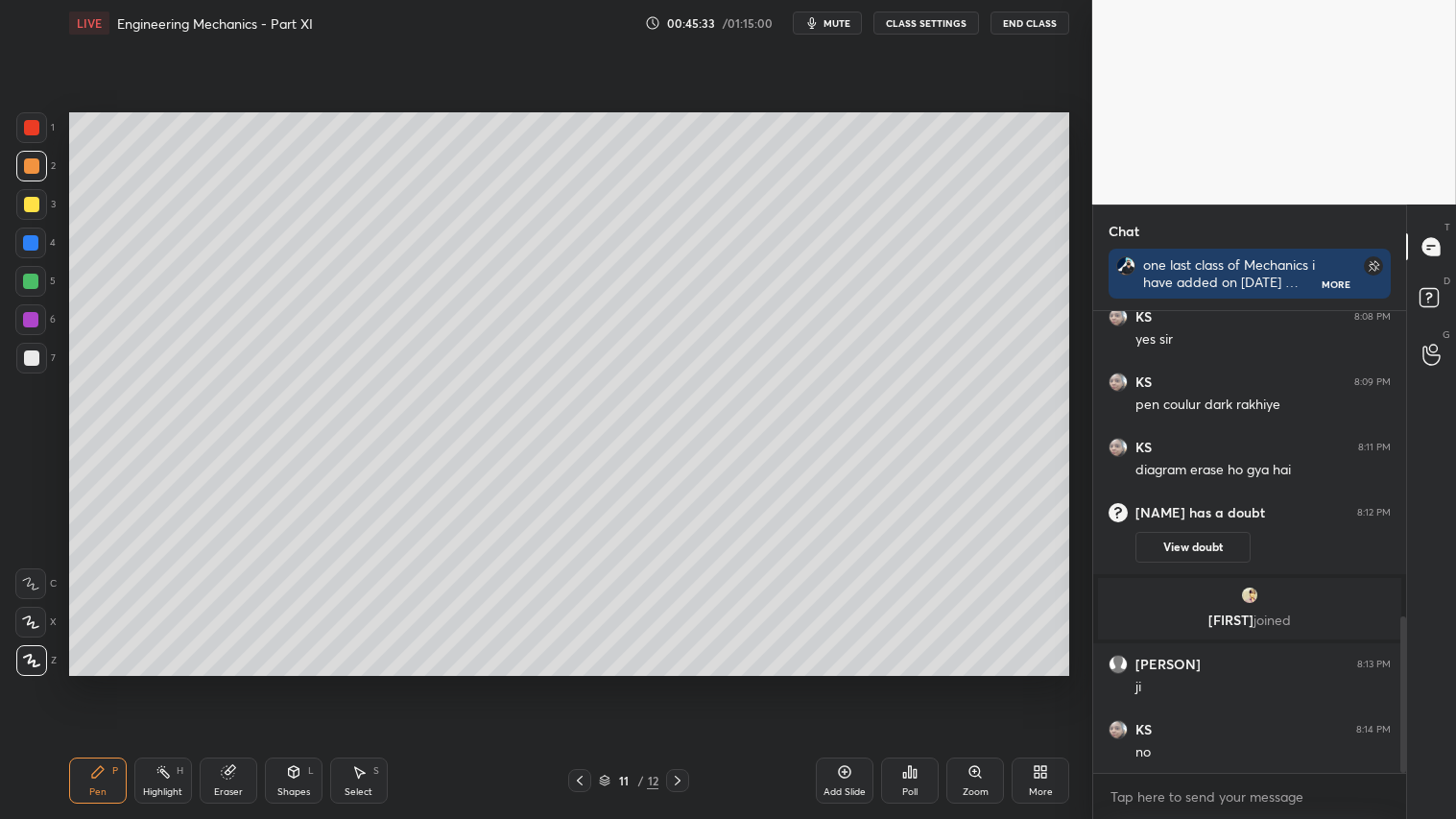 click 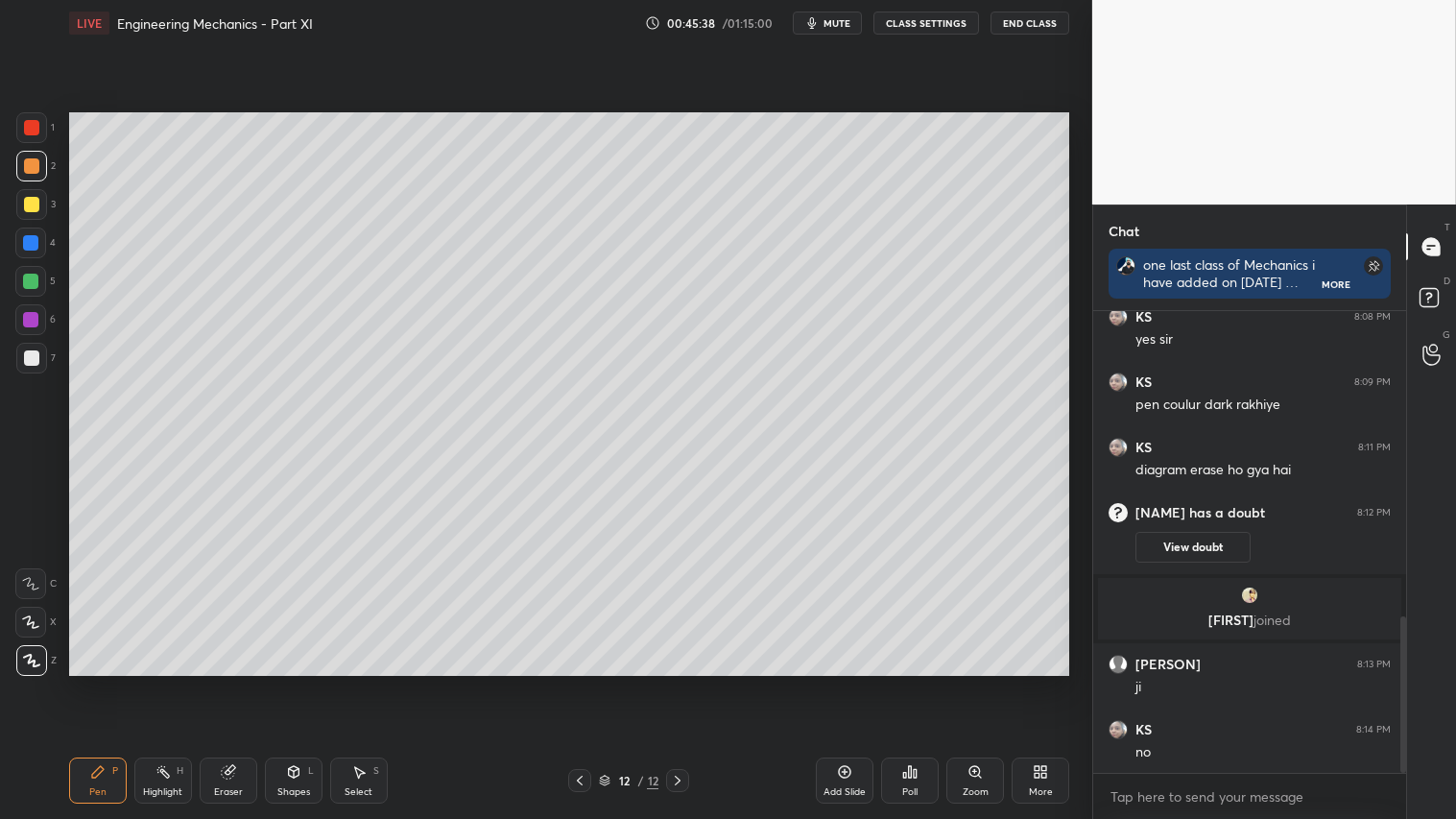click 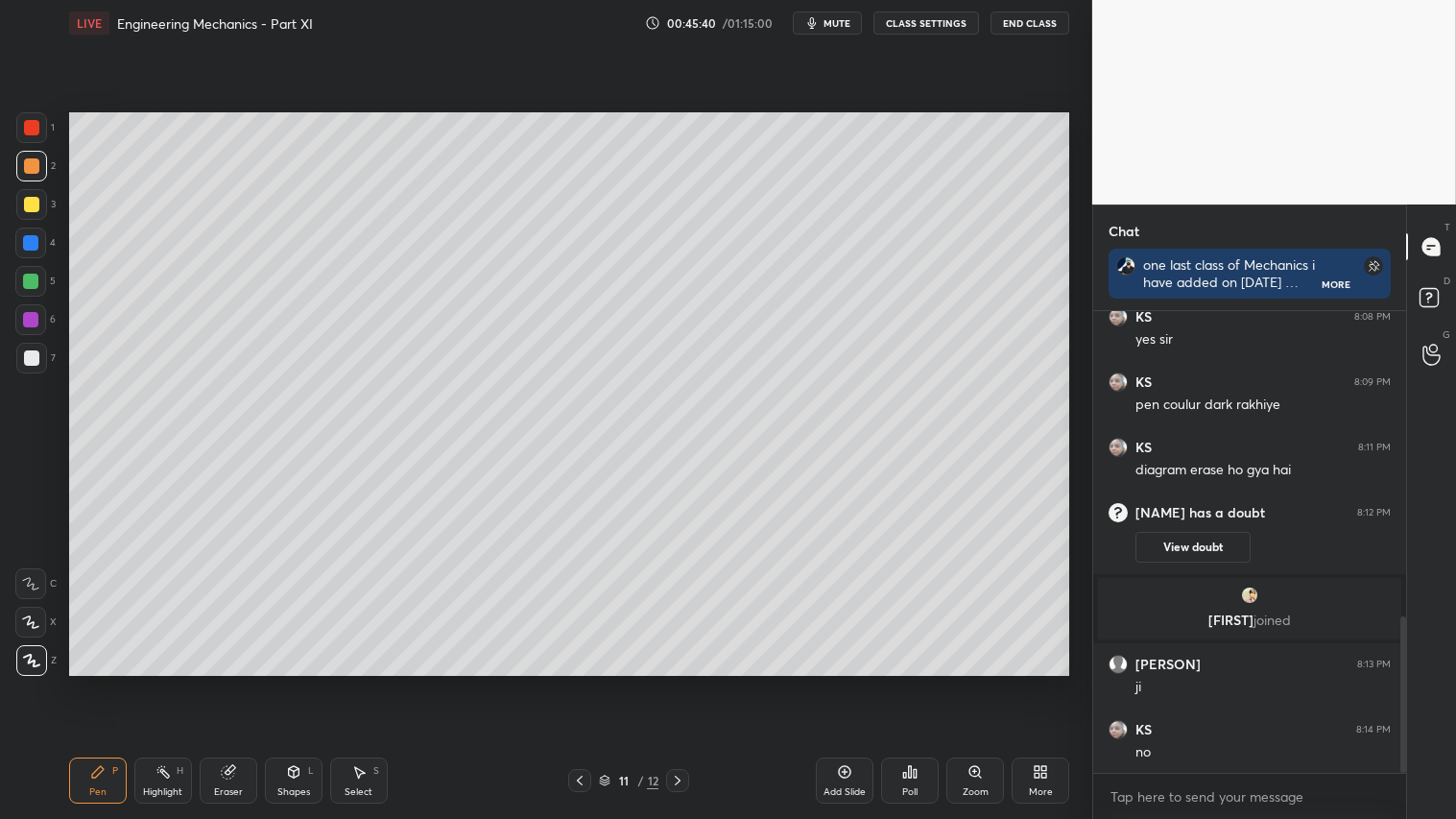 click 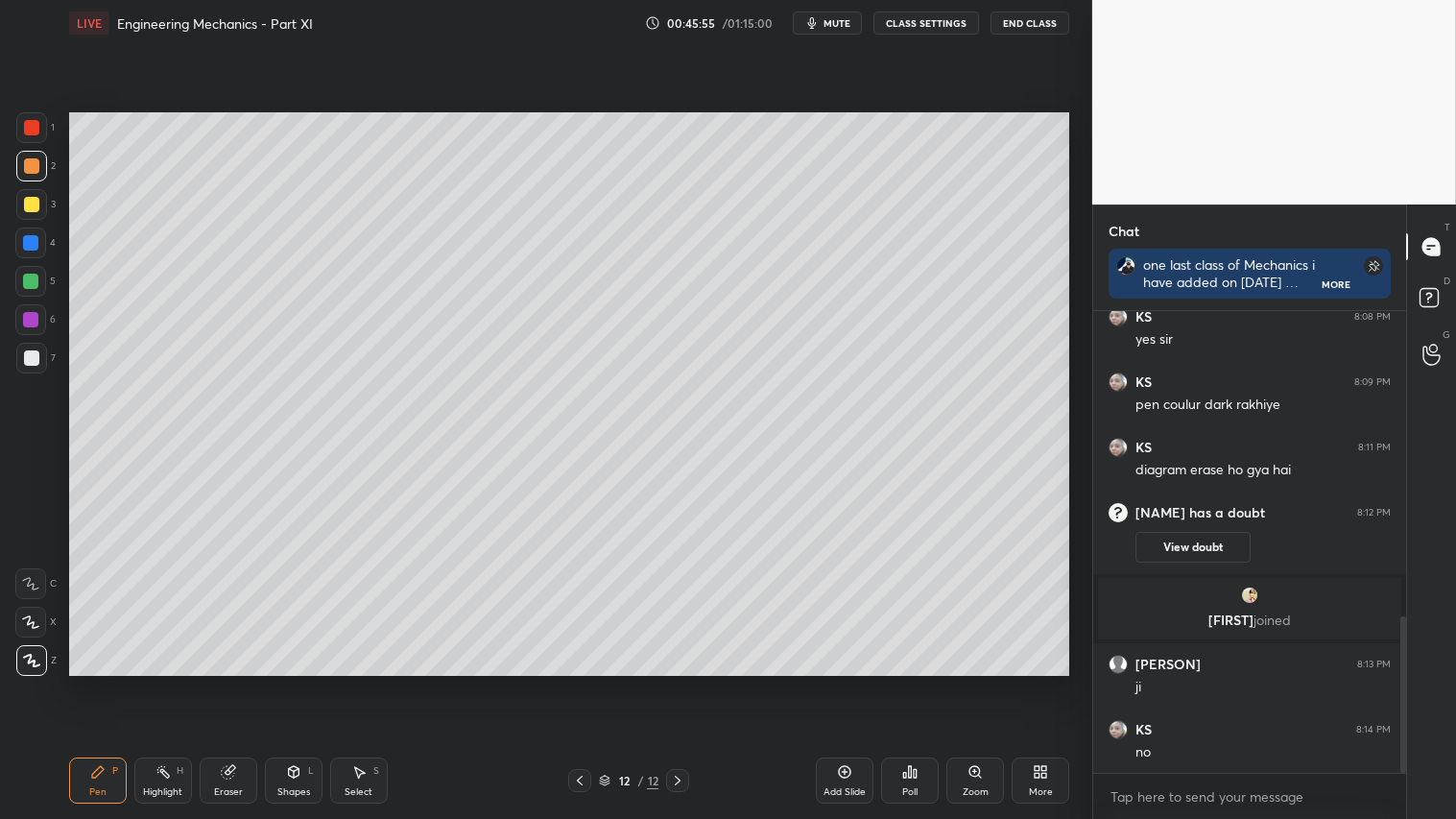 drag, startPoint x: 300, startPoint y: 778, endPoint x: 311, endPoint y: 762, distance: 19.416488 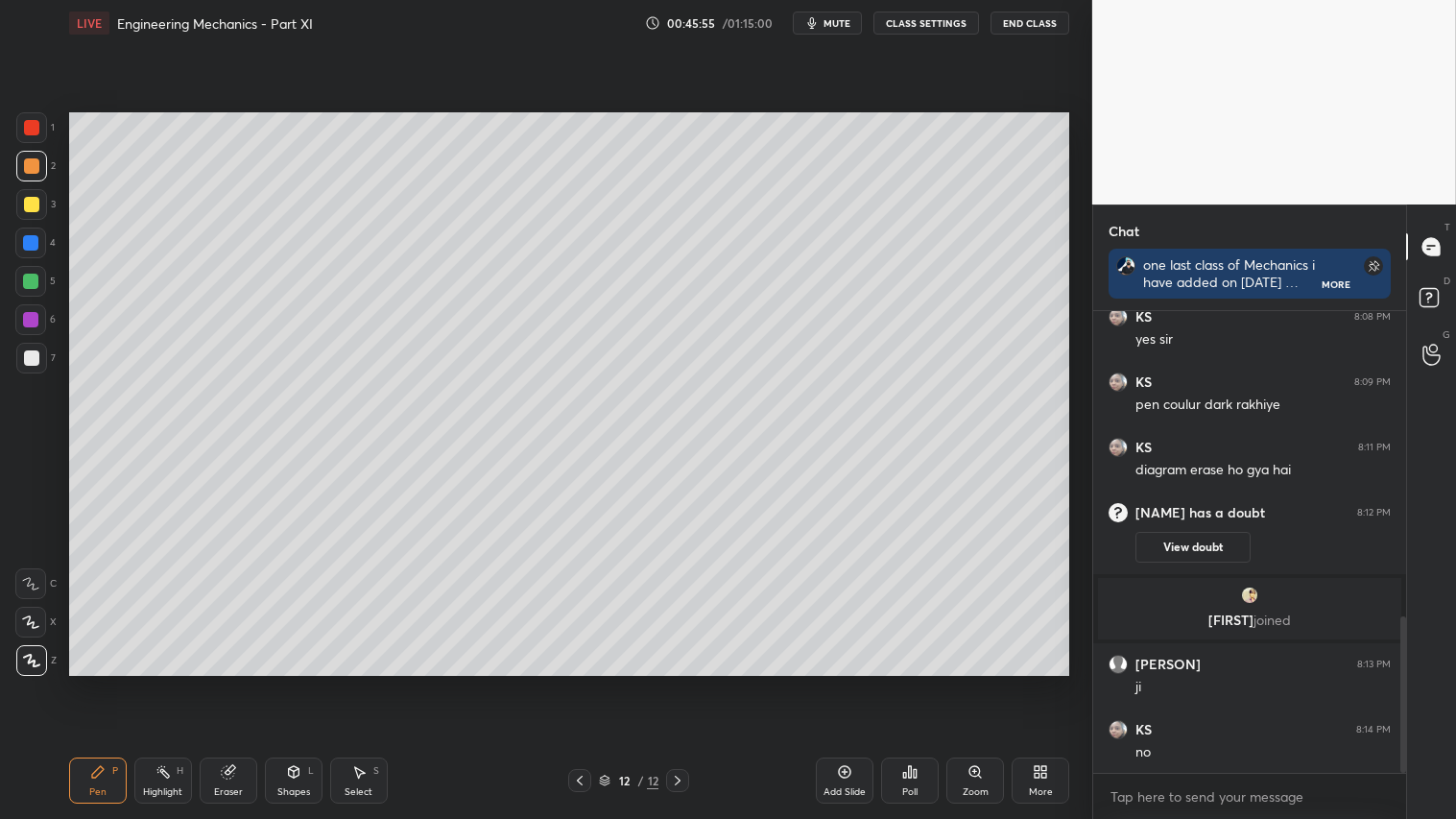 click 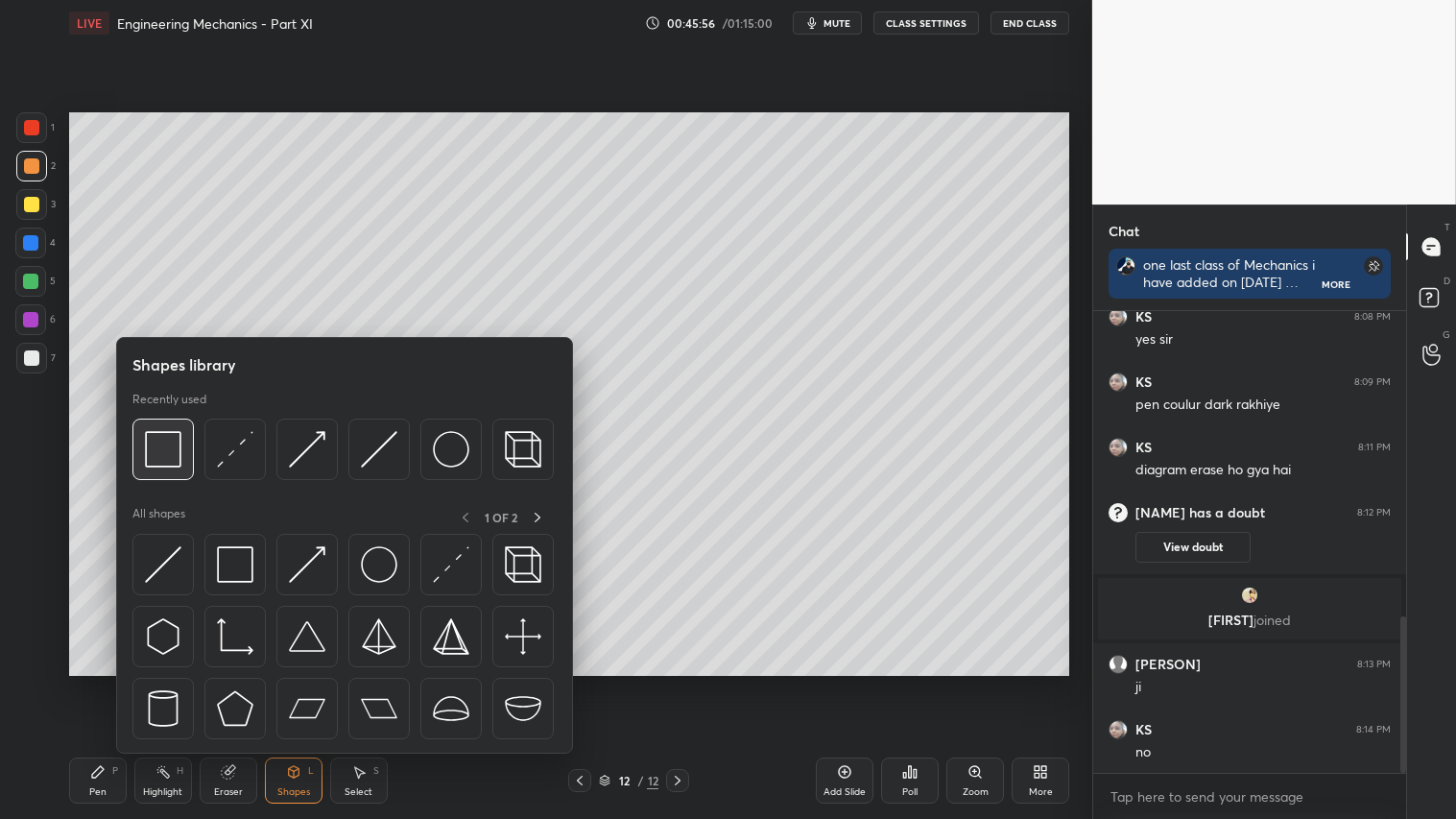 click at bounding box center [163, 449] 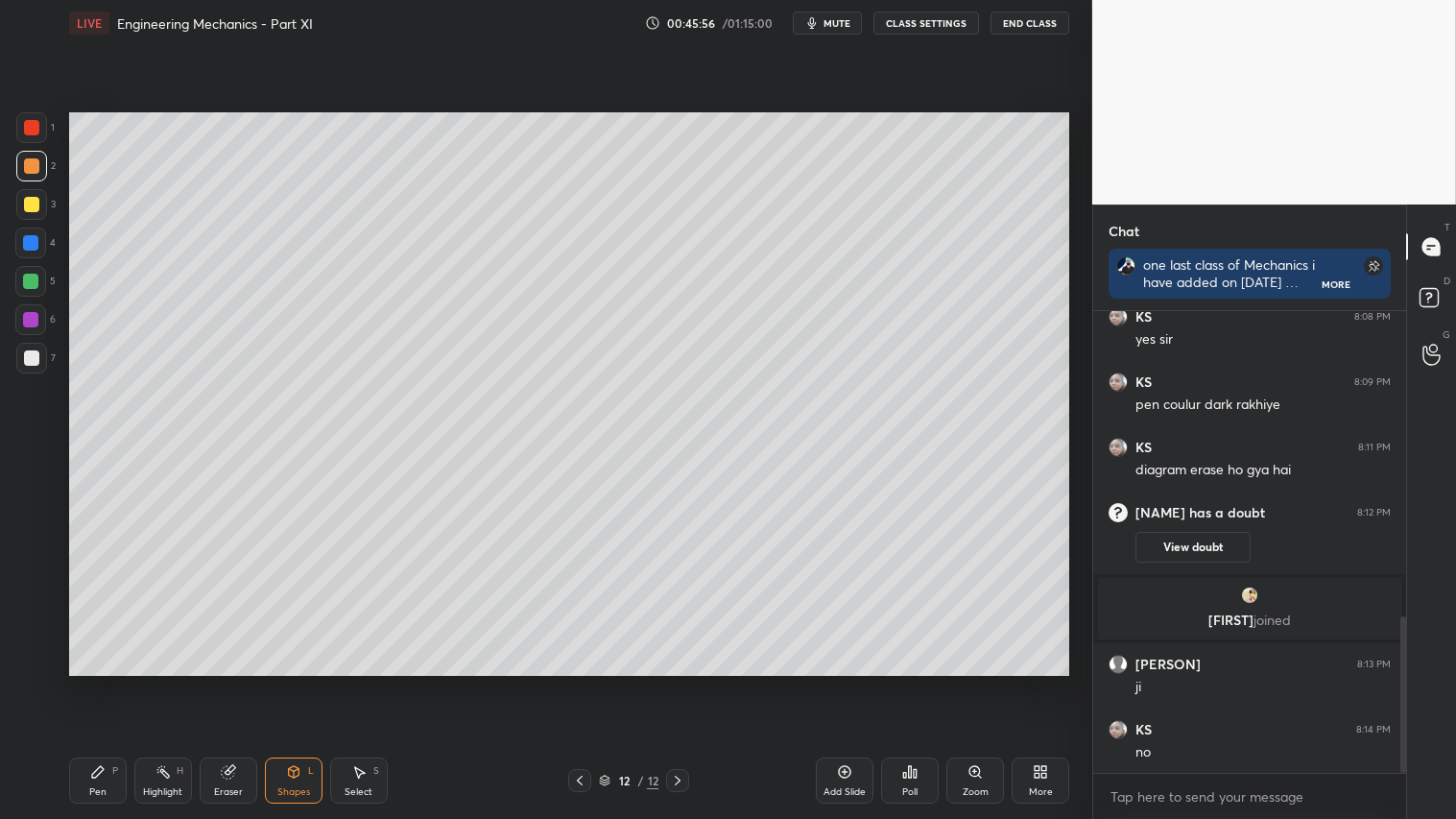 drag, startPoint x: 35, startPoint y: 352, endPoint x: 58, endPoint y: 352, distance: 23 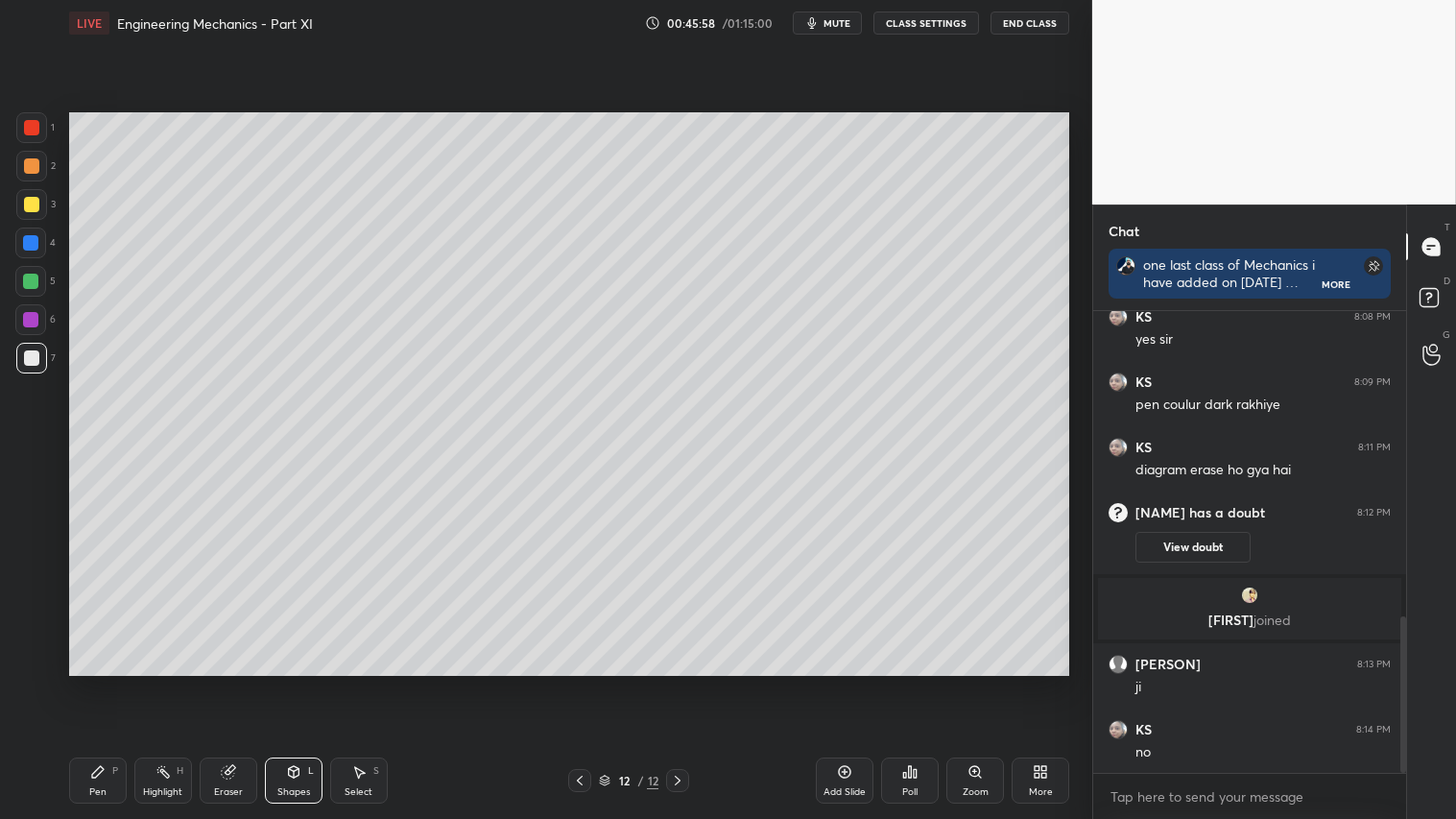 click on "Pen P" at bounding box center [98, 781] 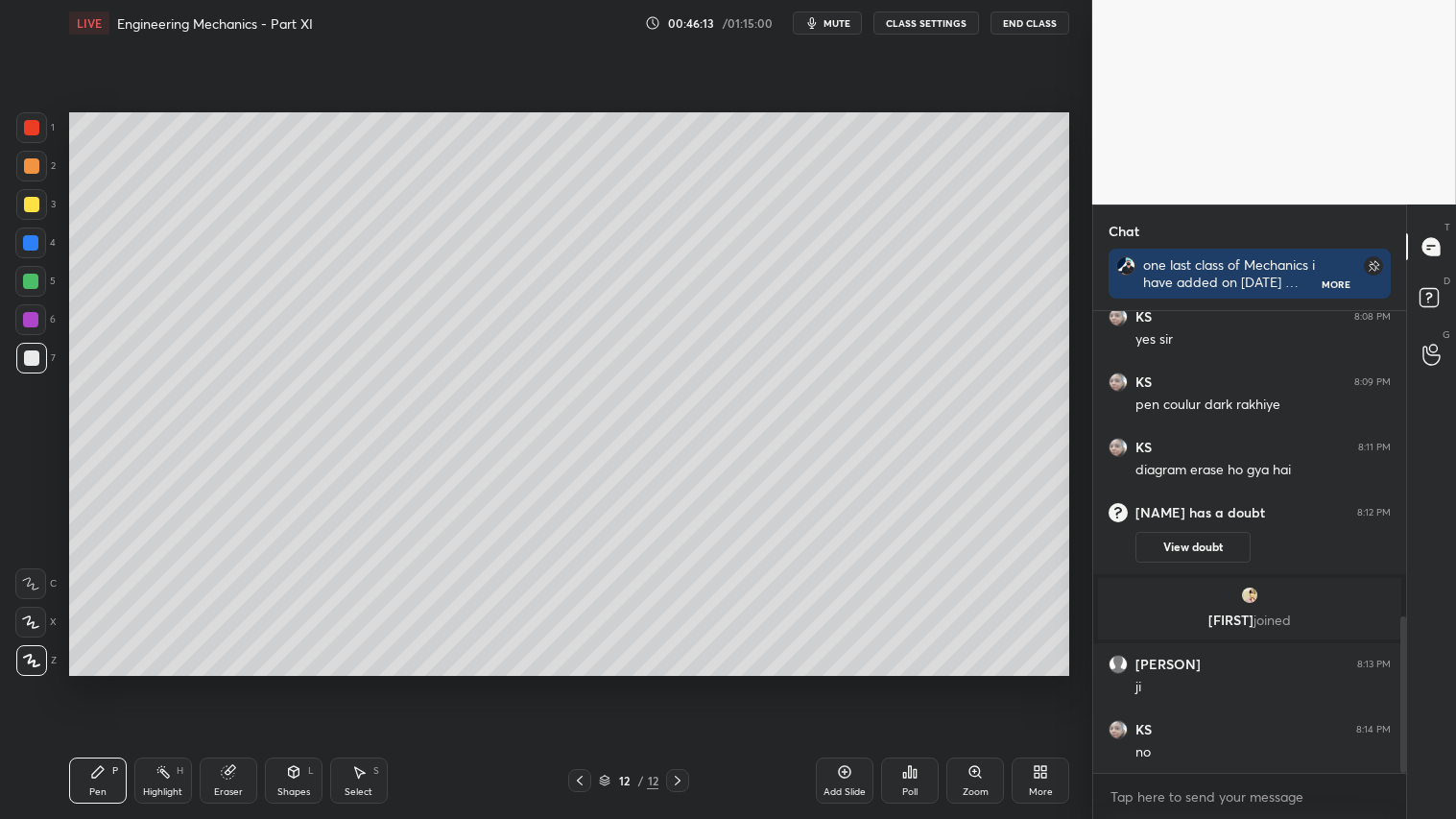 click 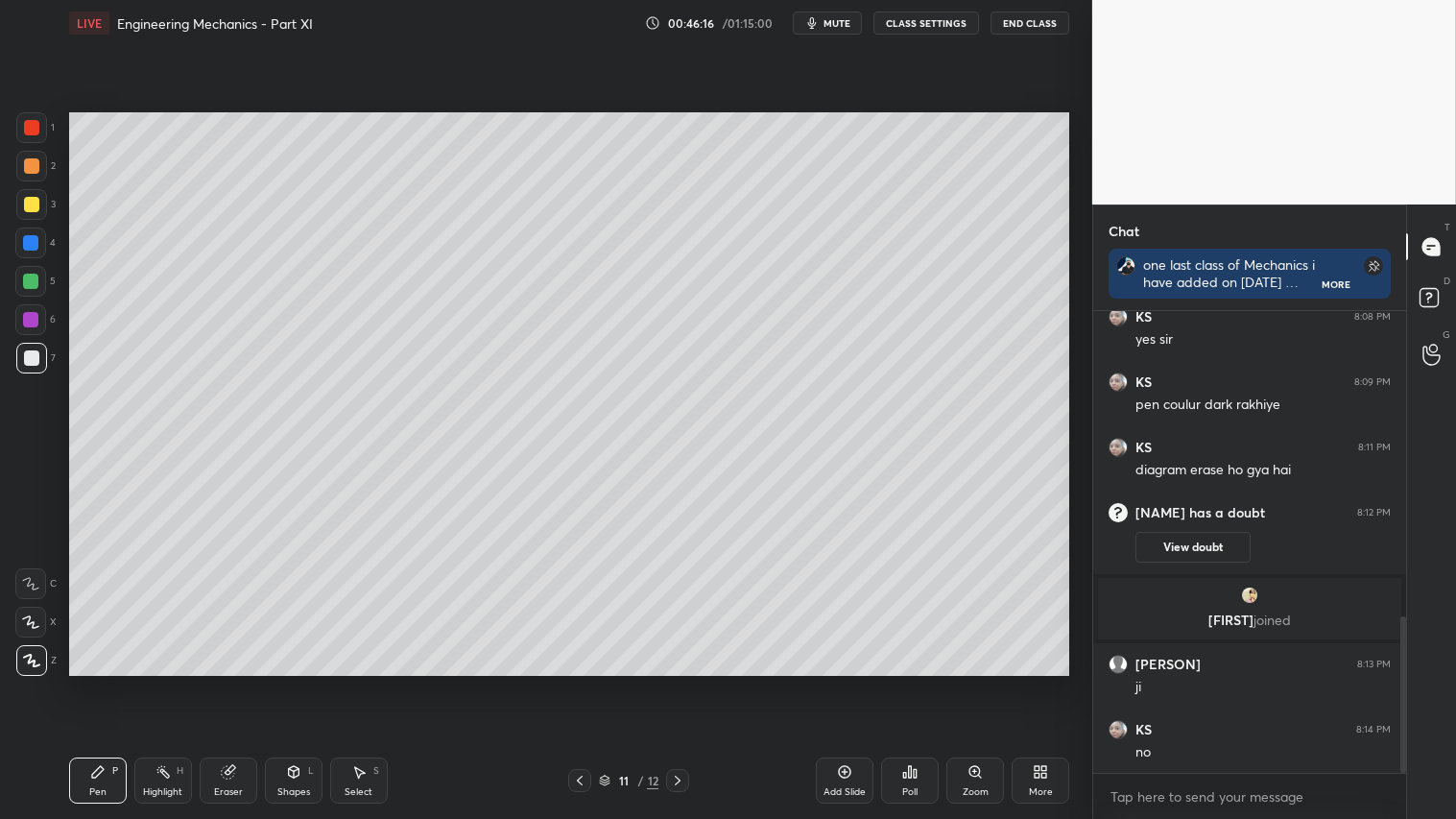 click 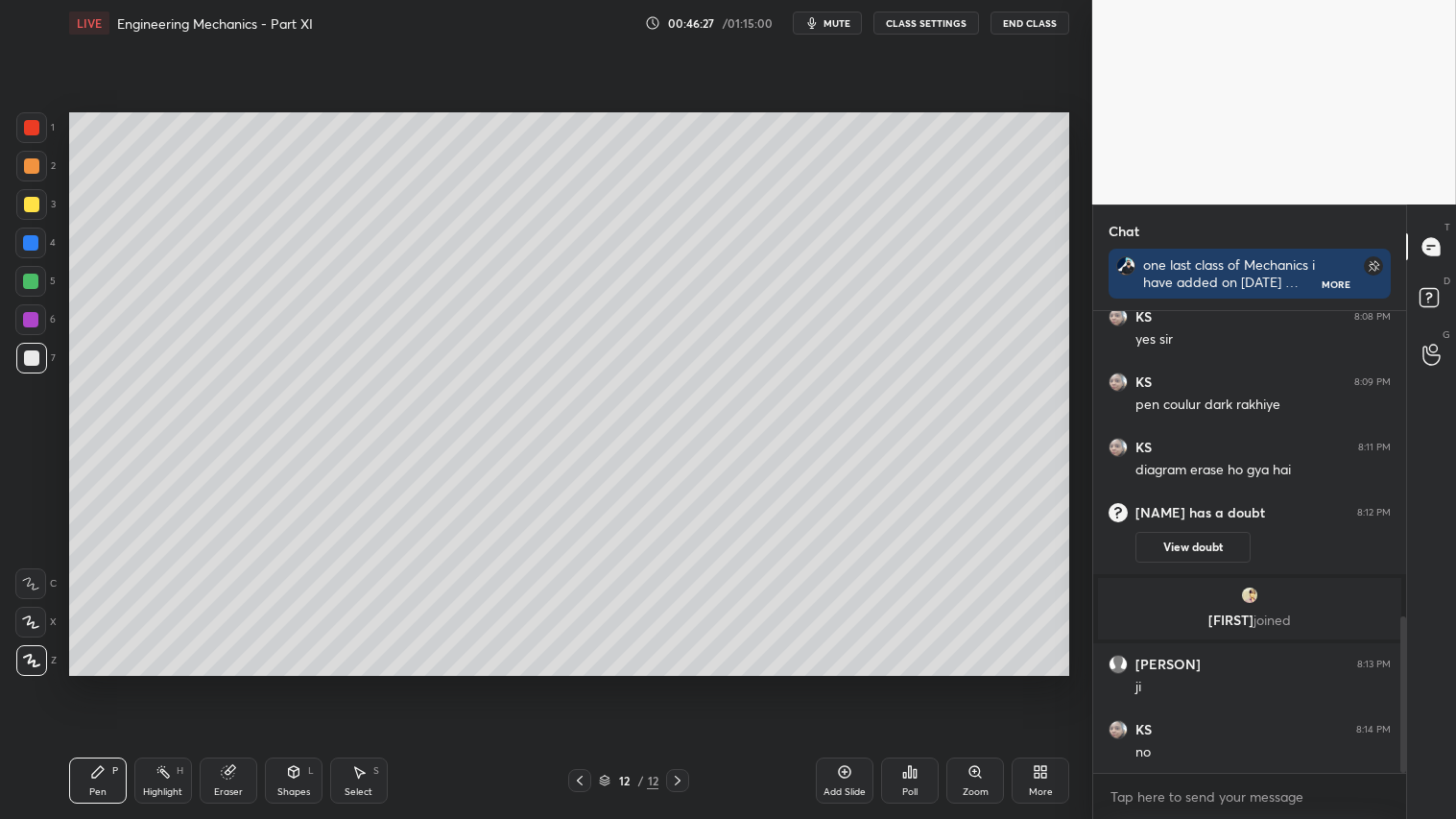 click 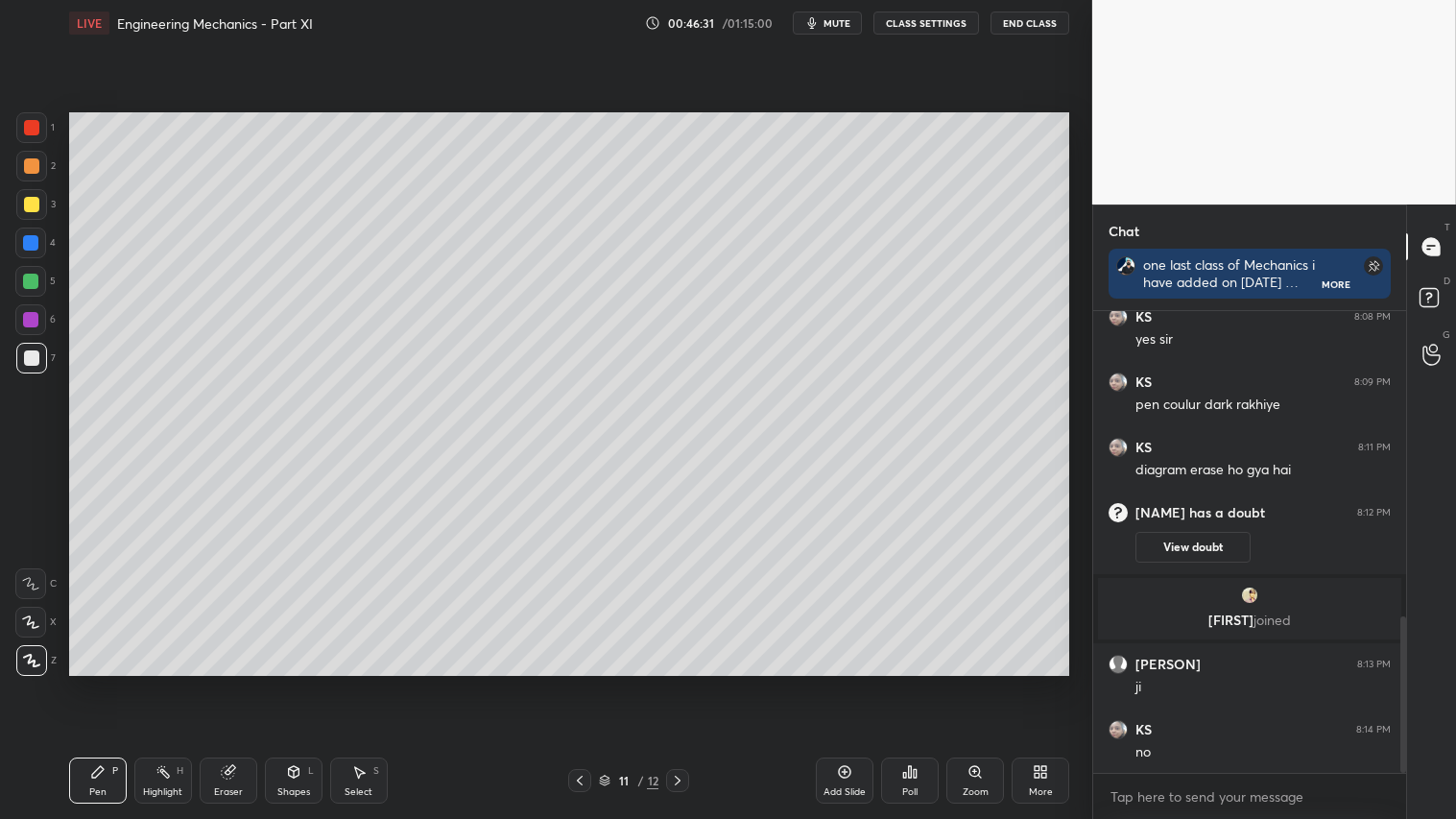 click at bounding box center [678, 781] 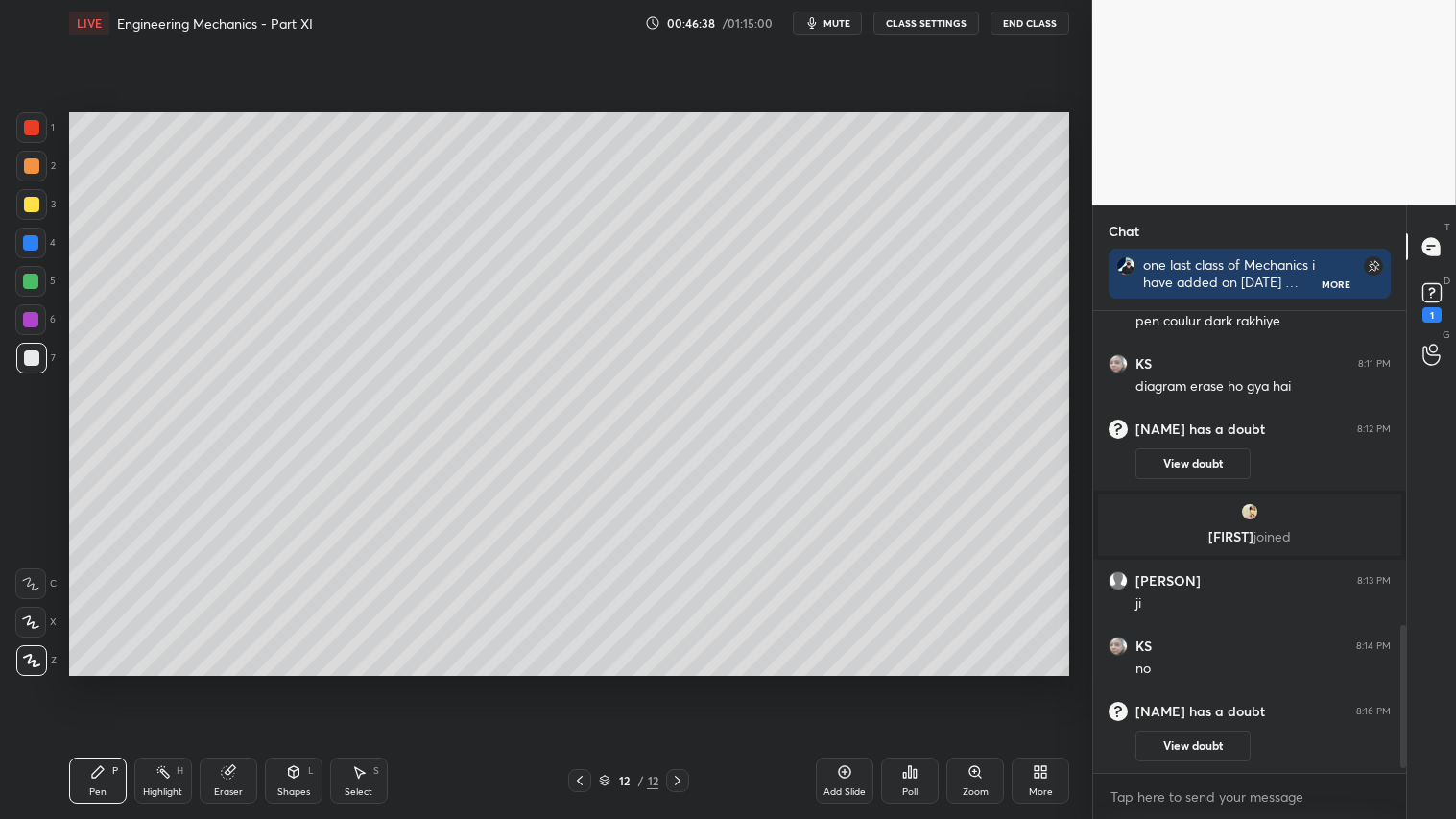scroll, scrollTop: 1048, scrollLeft: 0, axis: vertical 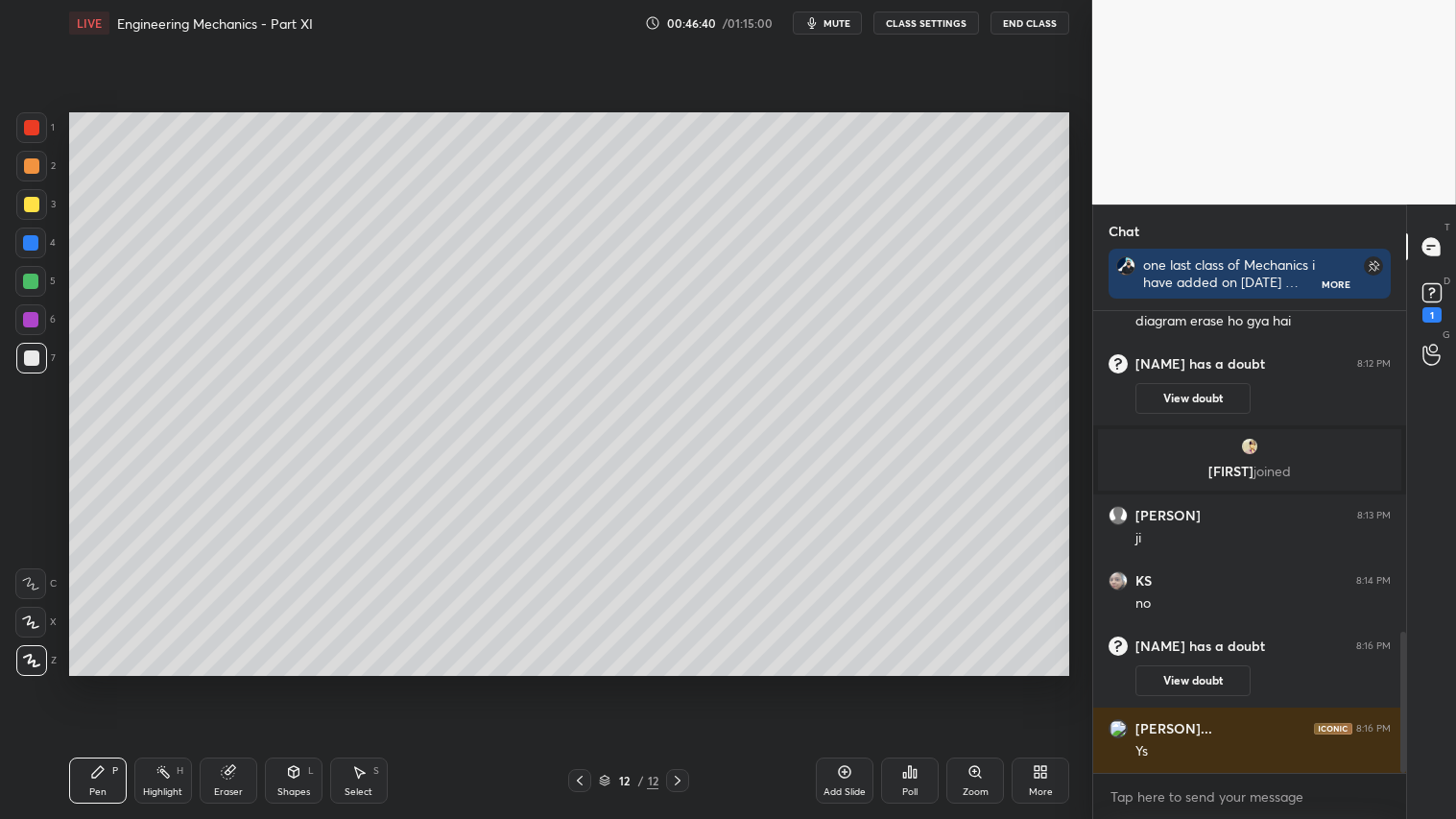 click on "Select S" at bounding box center [359, 781] 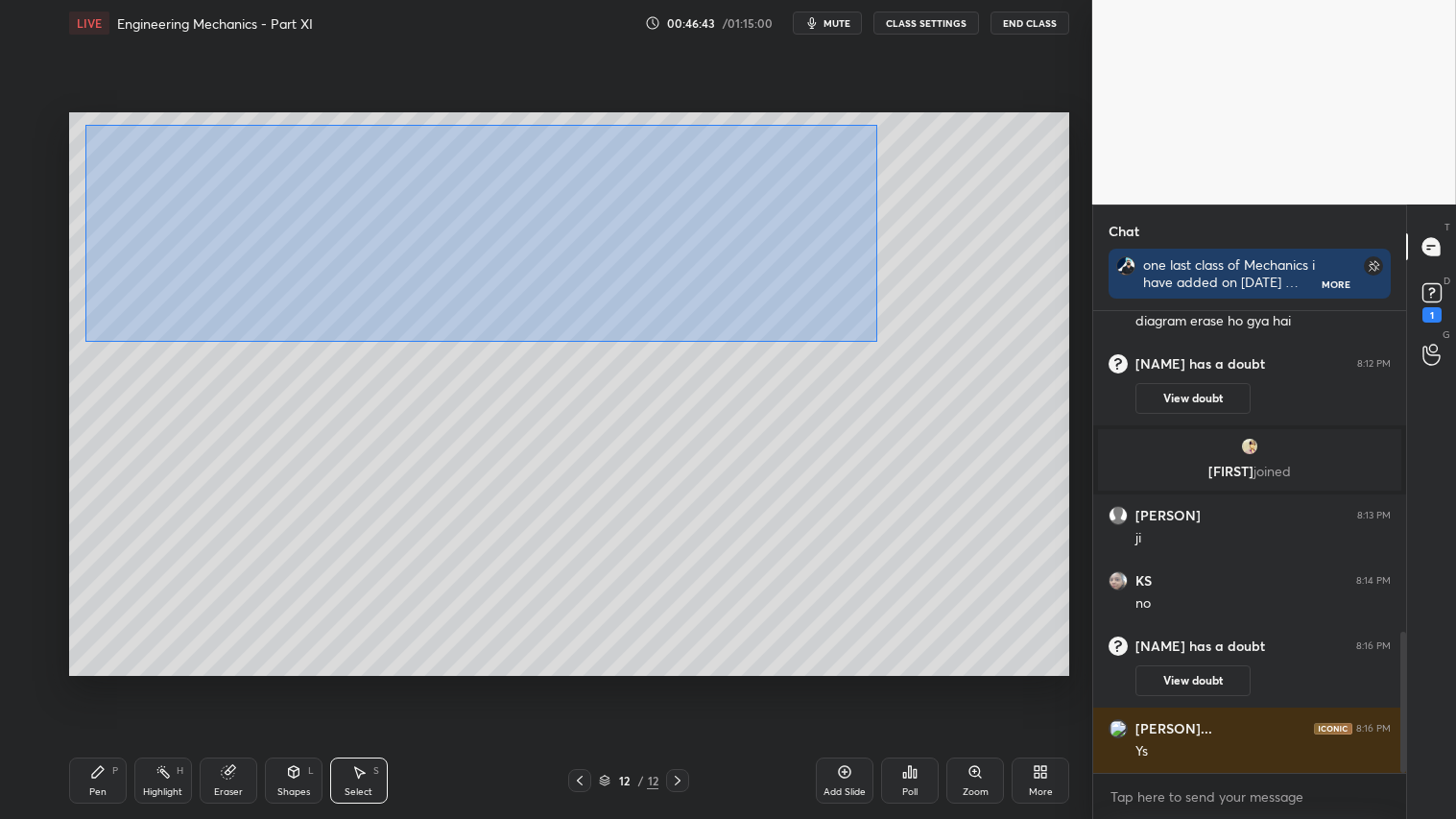 drag, startPoint x: 88, startPoint y: 140, endPoint x: 877, endPoint y: 342, distance: 814.4477 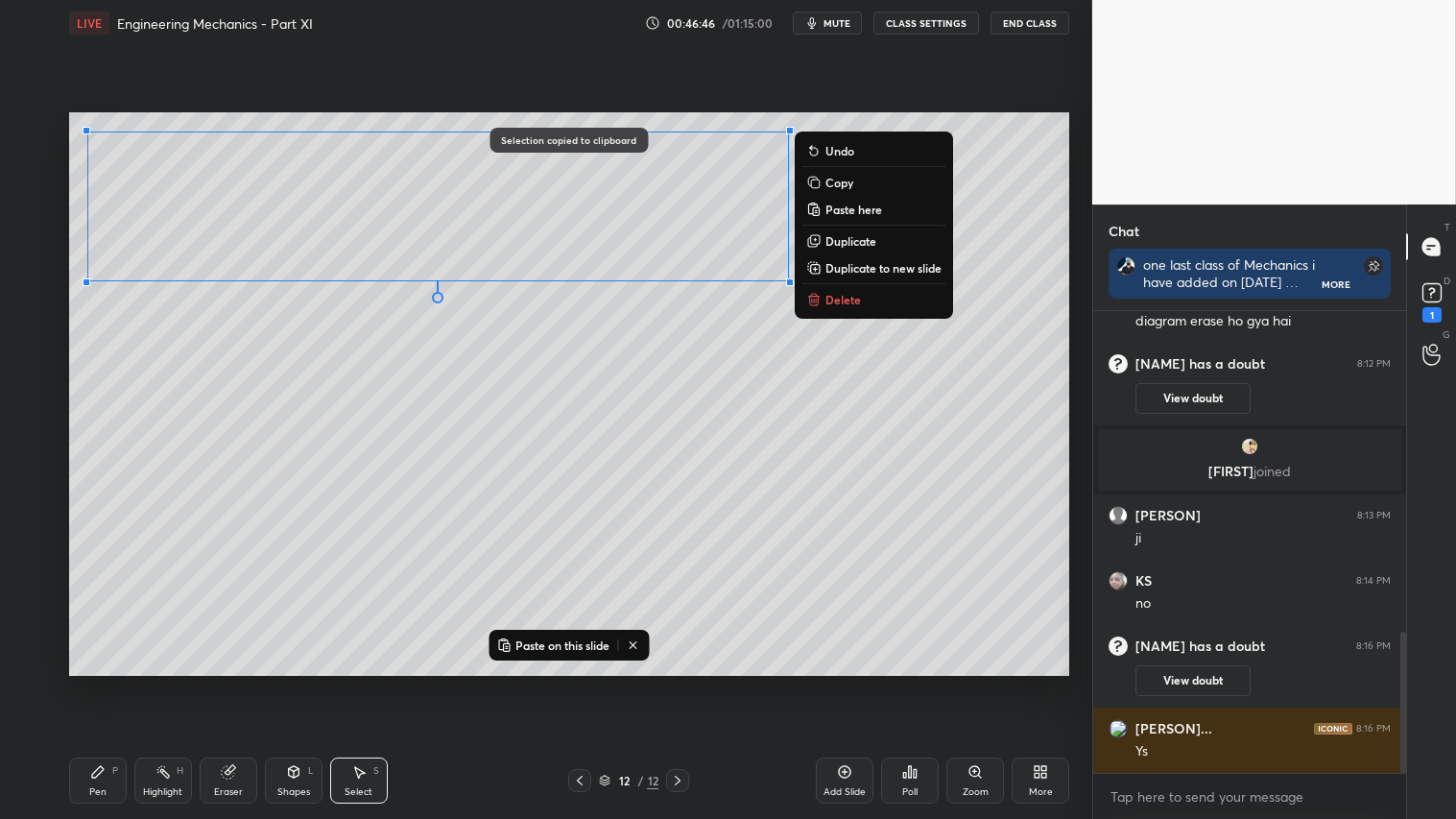 click 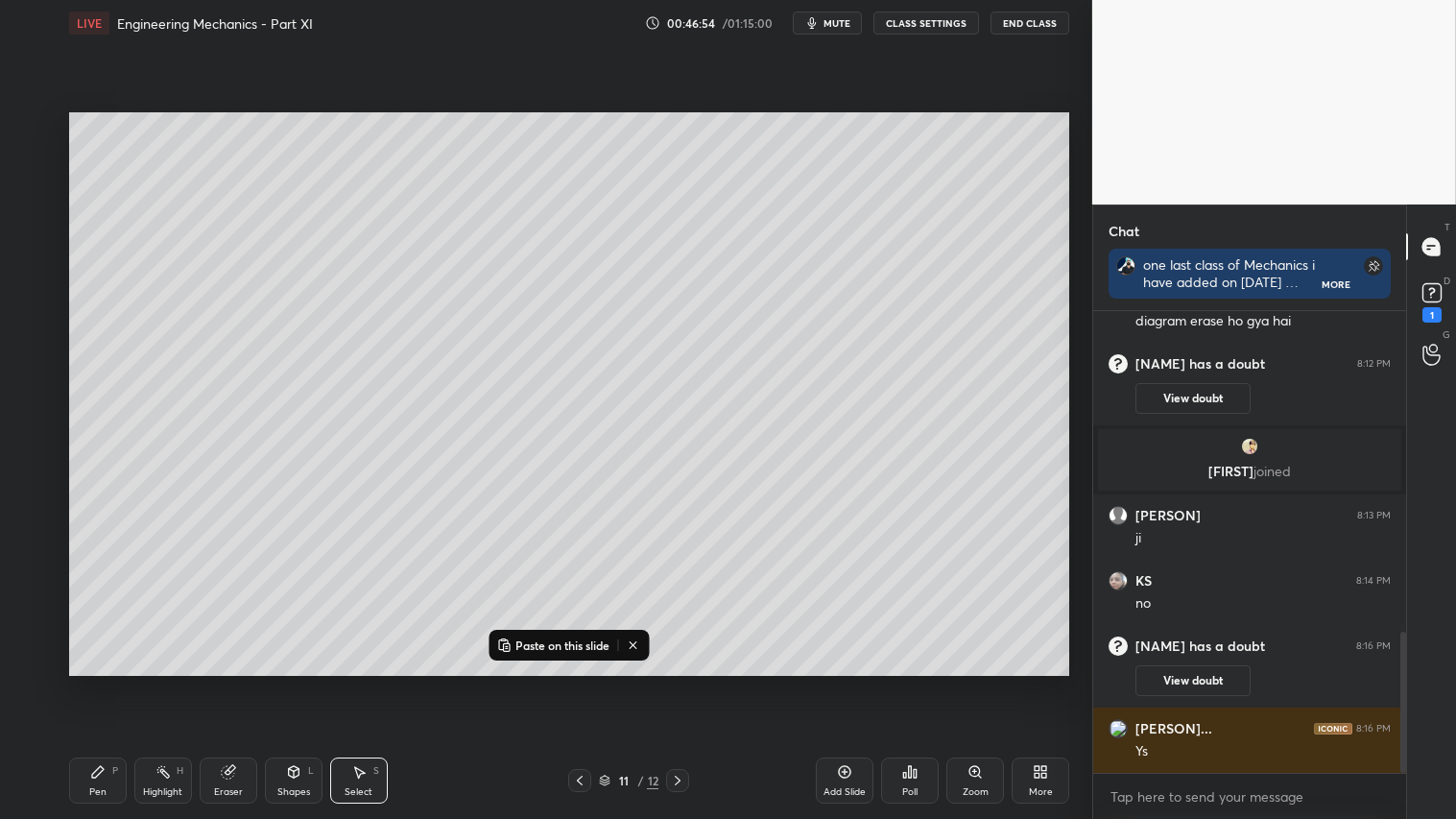 click 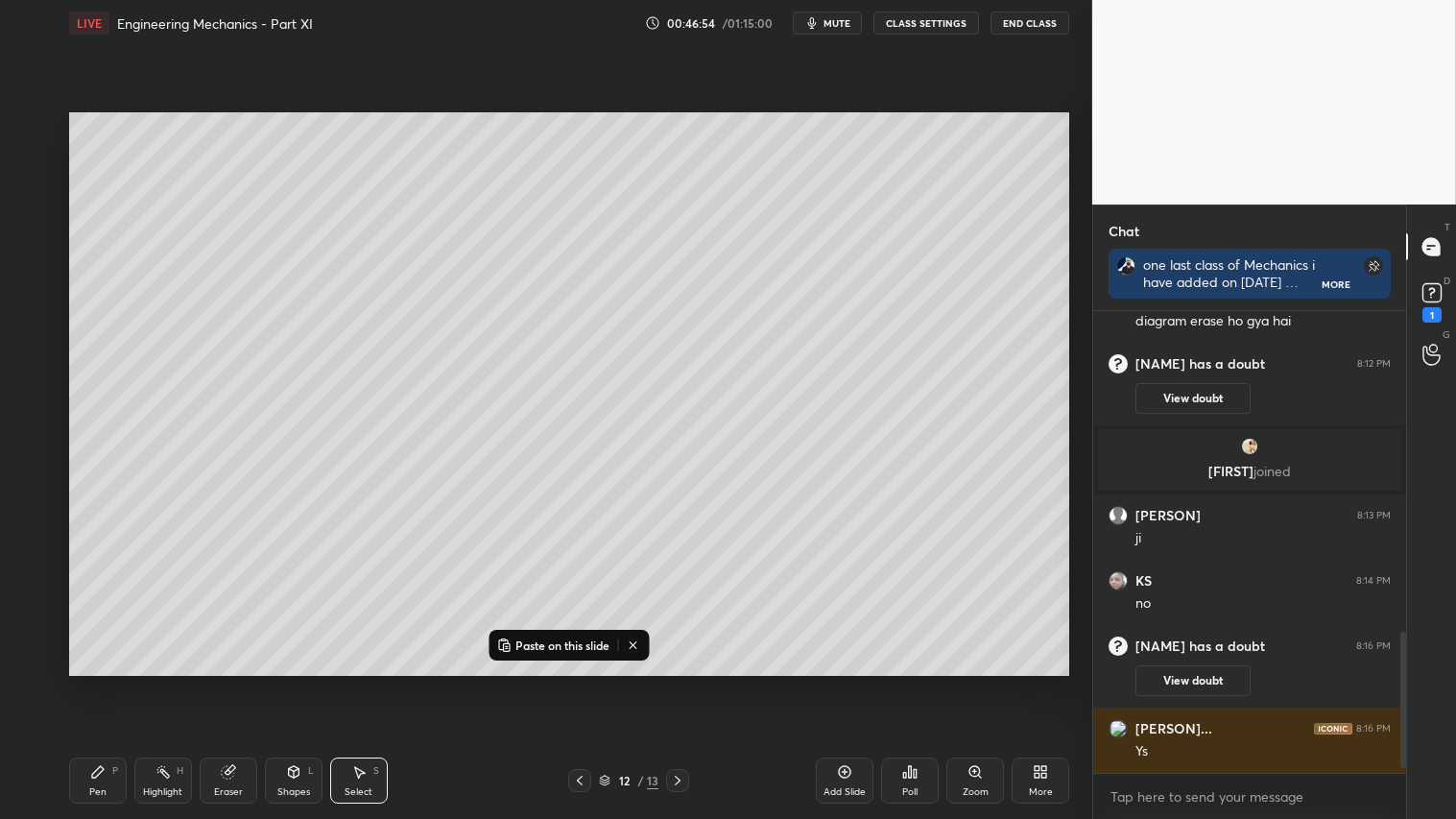 scroll, scrollTop: 1112, scrollLeft: 0, axis: vertical 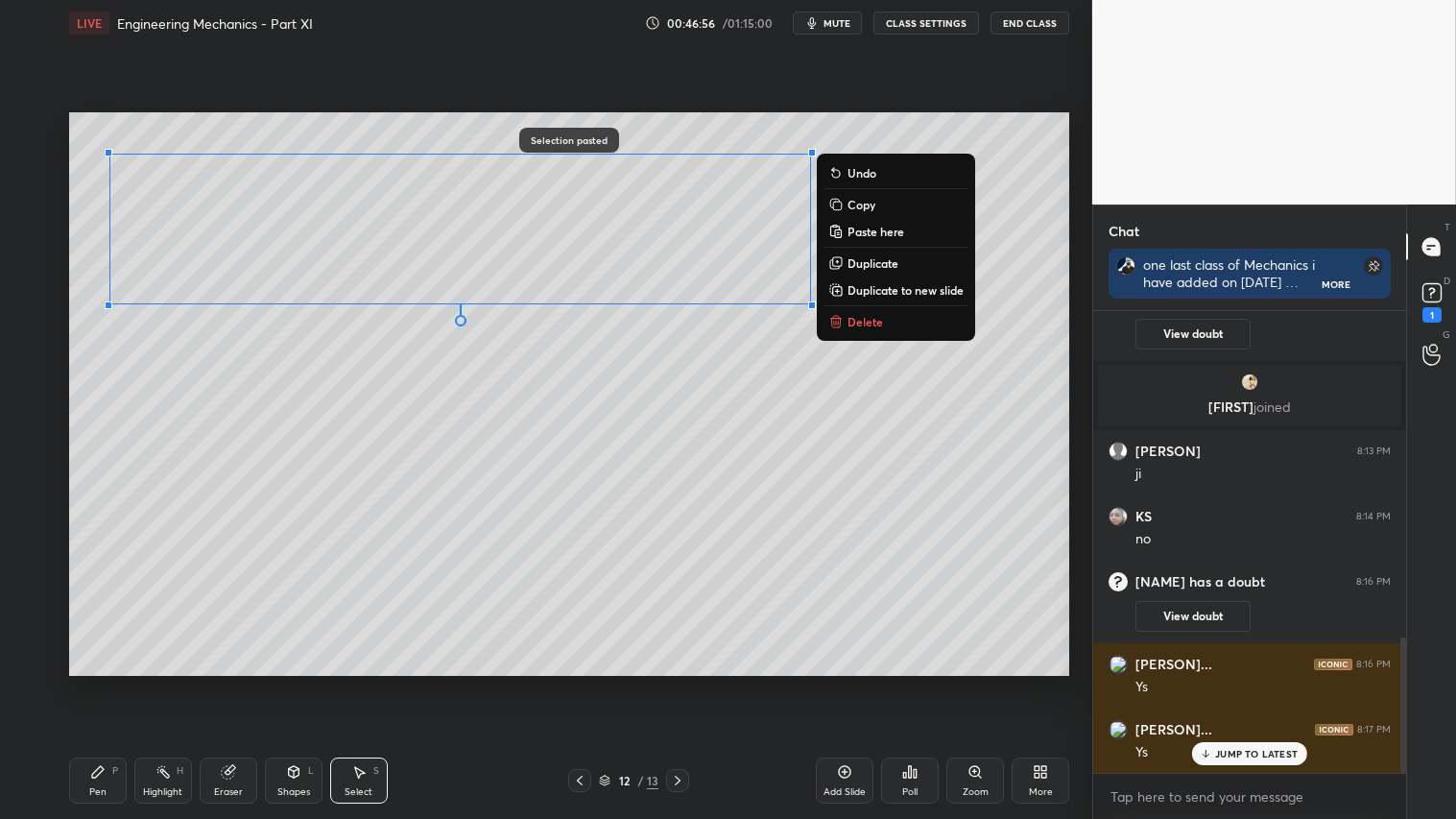 click on "0 ° Undo Copy Paste here Duplicate Duplicate to new slide Delete" at bounding box center [569, 394] 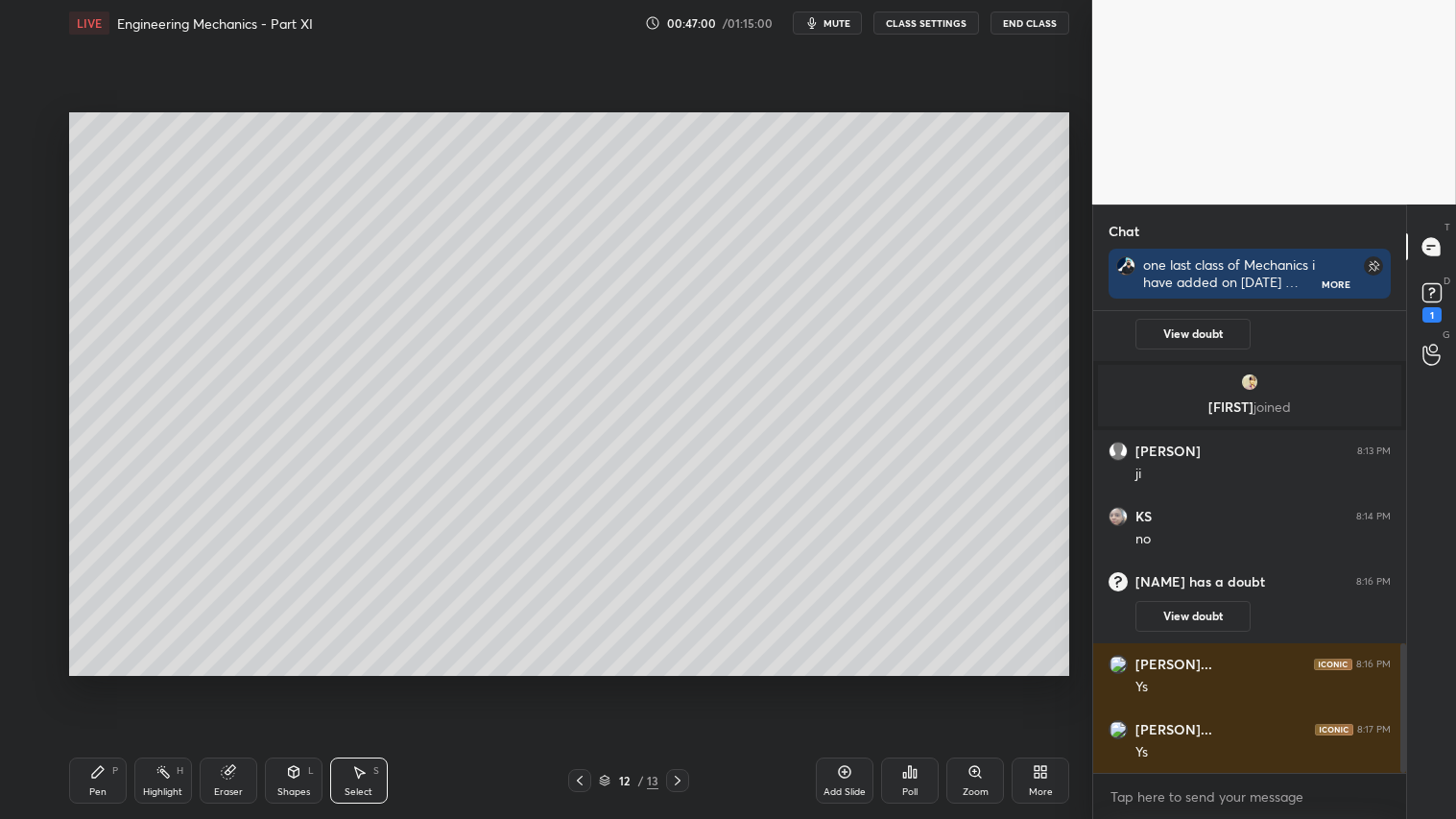 scroll, scrollTop: 1182, scrollLeft: 0, axis: vertical 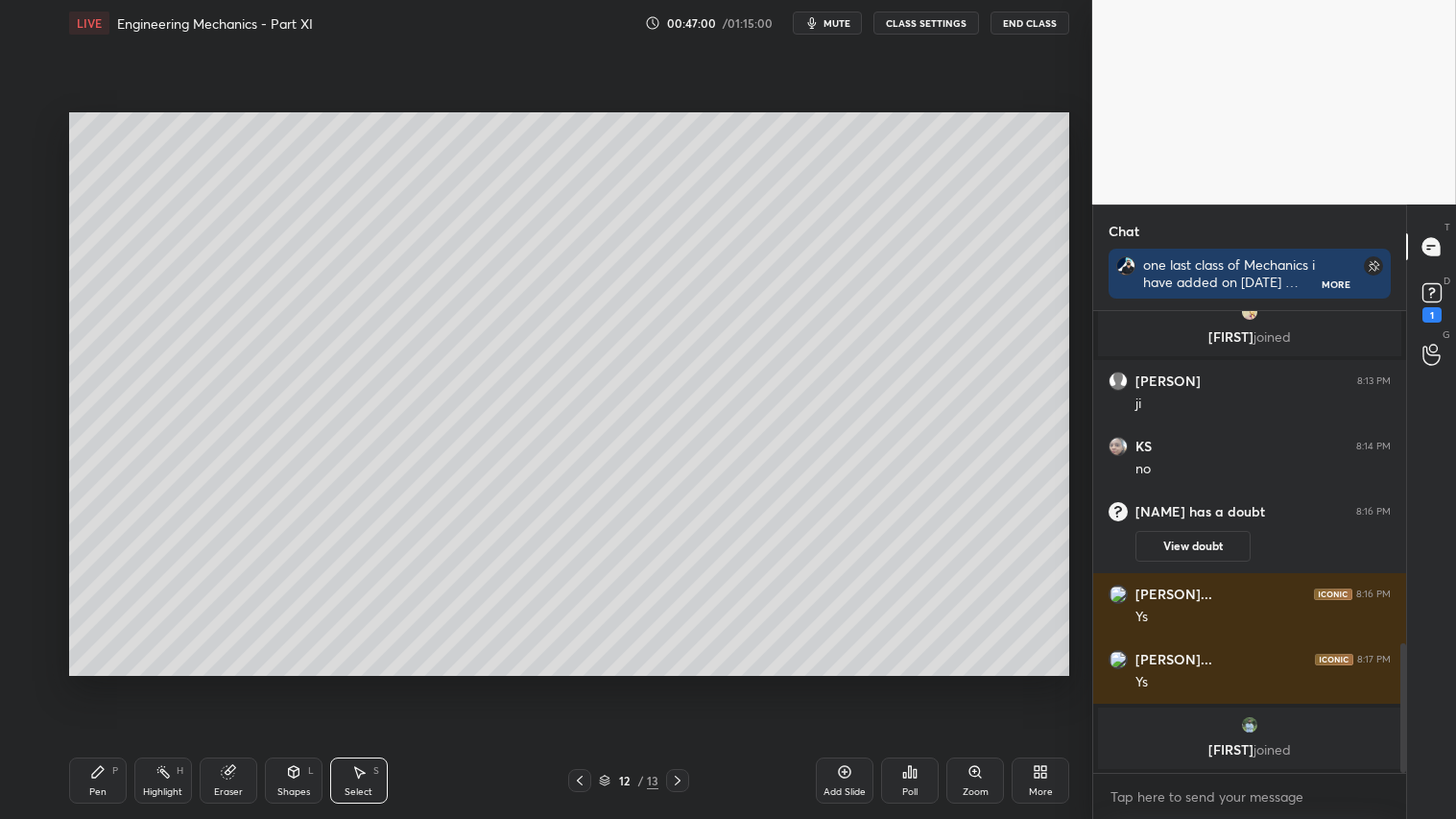 click 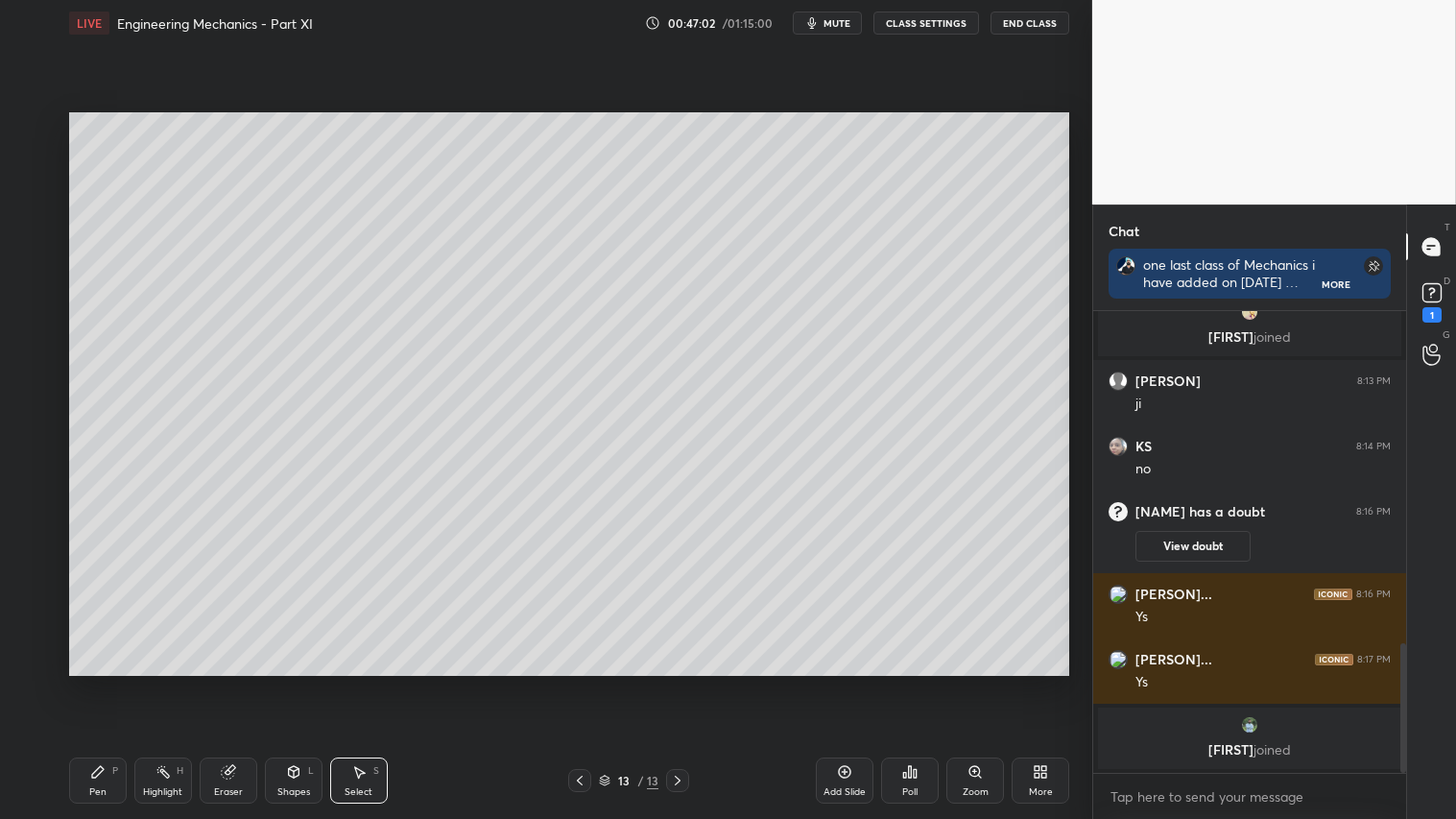 click on "Eraser" at bounding box center (228, 781) 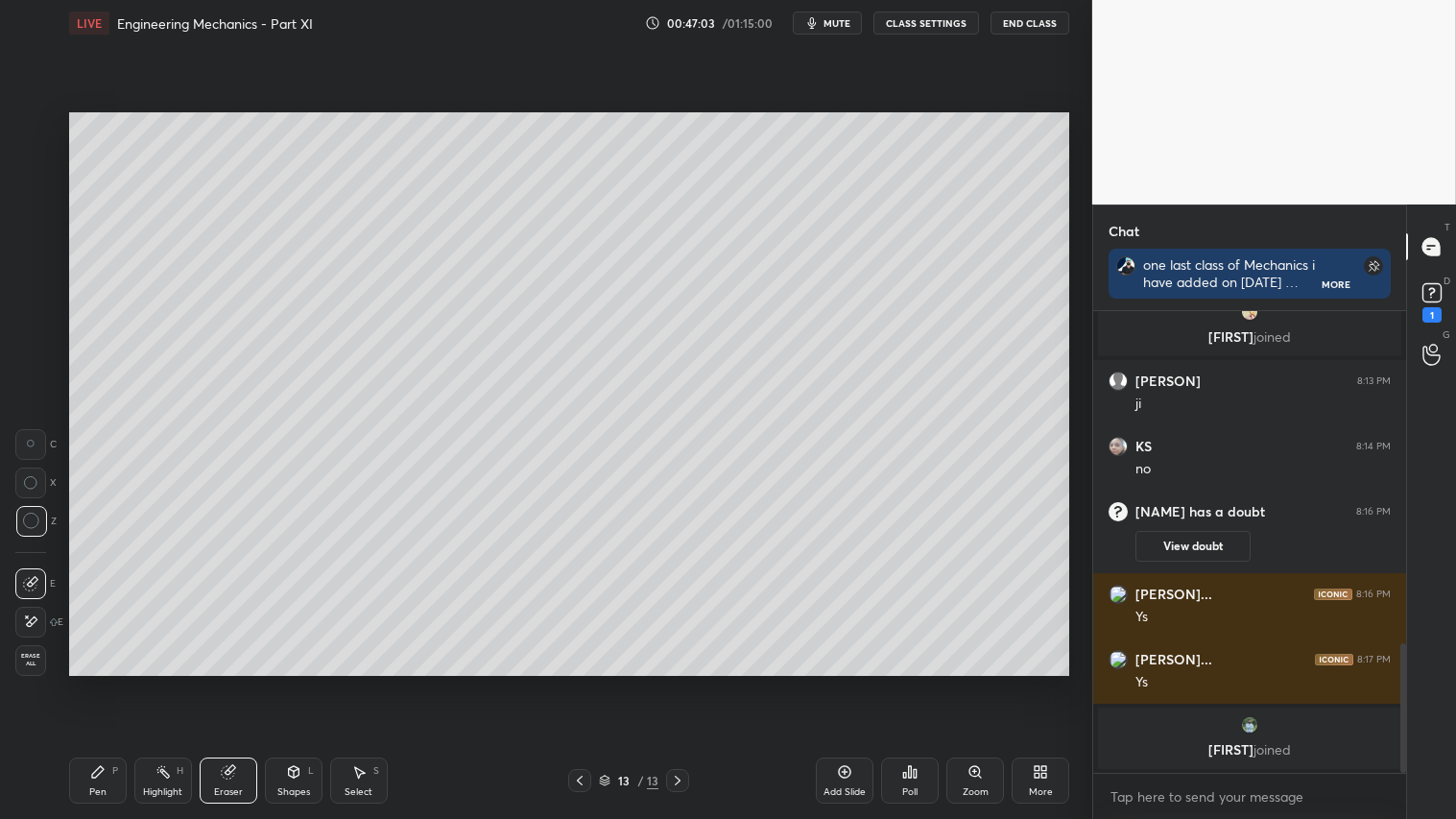 click on "Erase all" at bounding box center (31, 660) 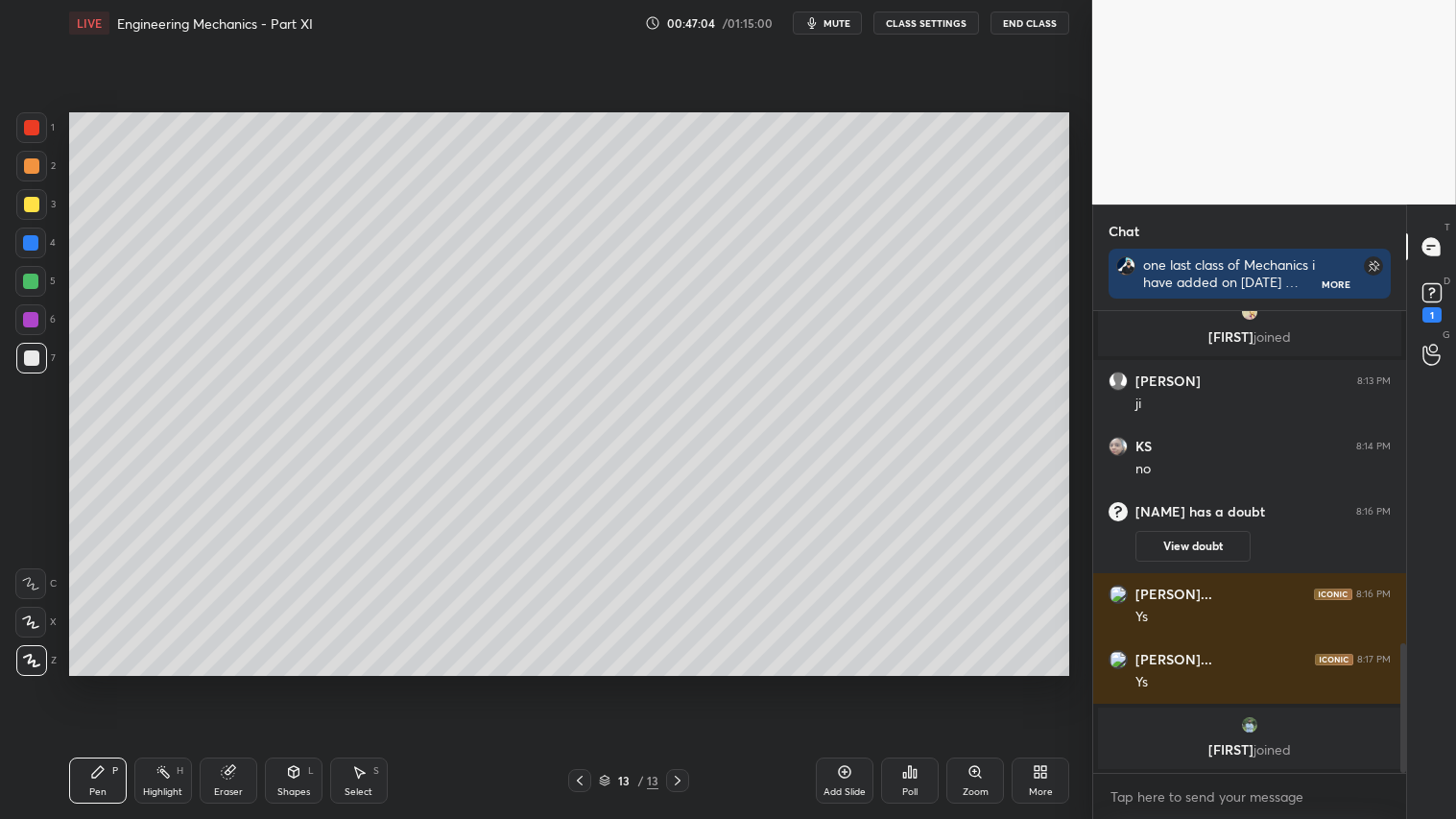 click 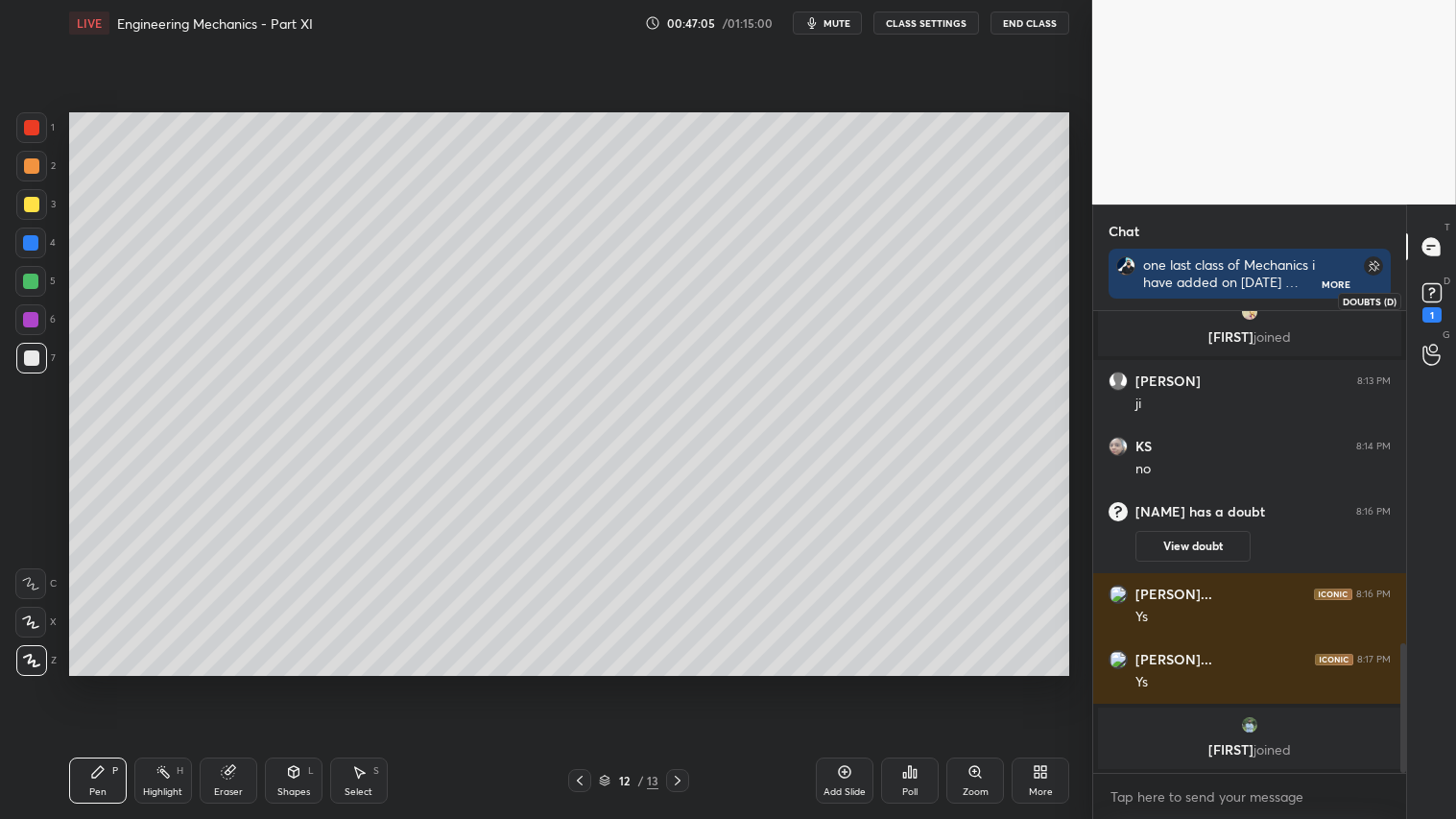 click 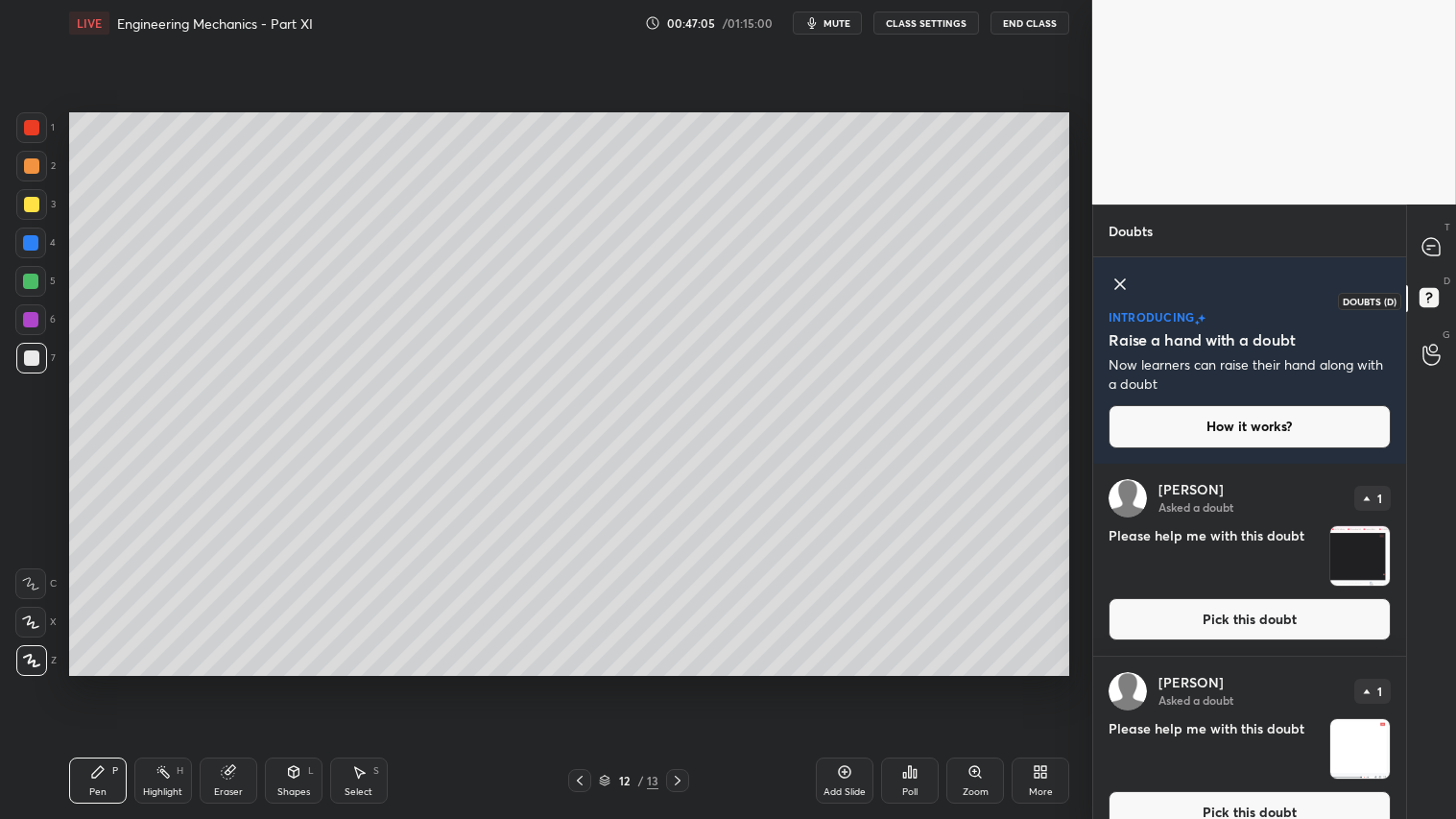 scroll, scrollTop: 6, scrollLeft: 5, axis: both 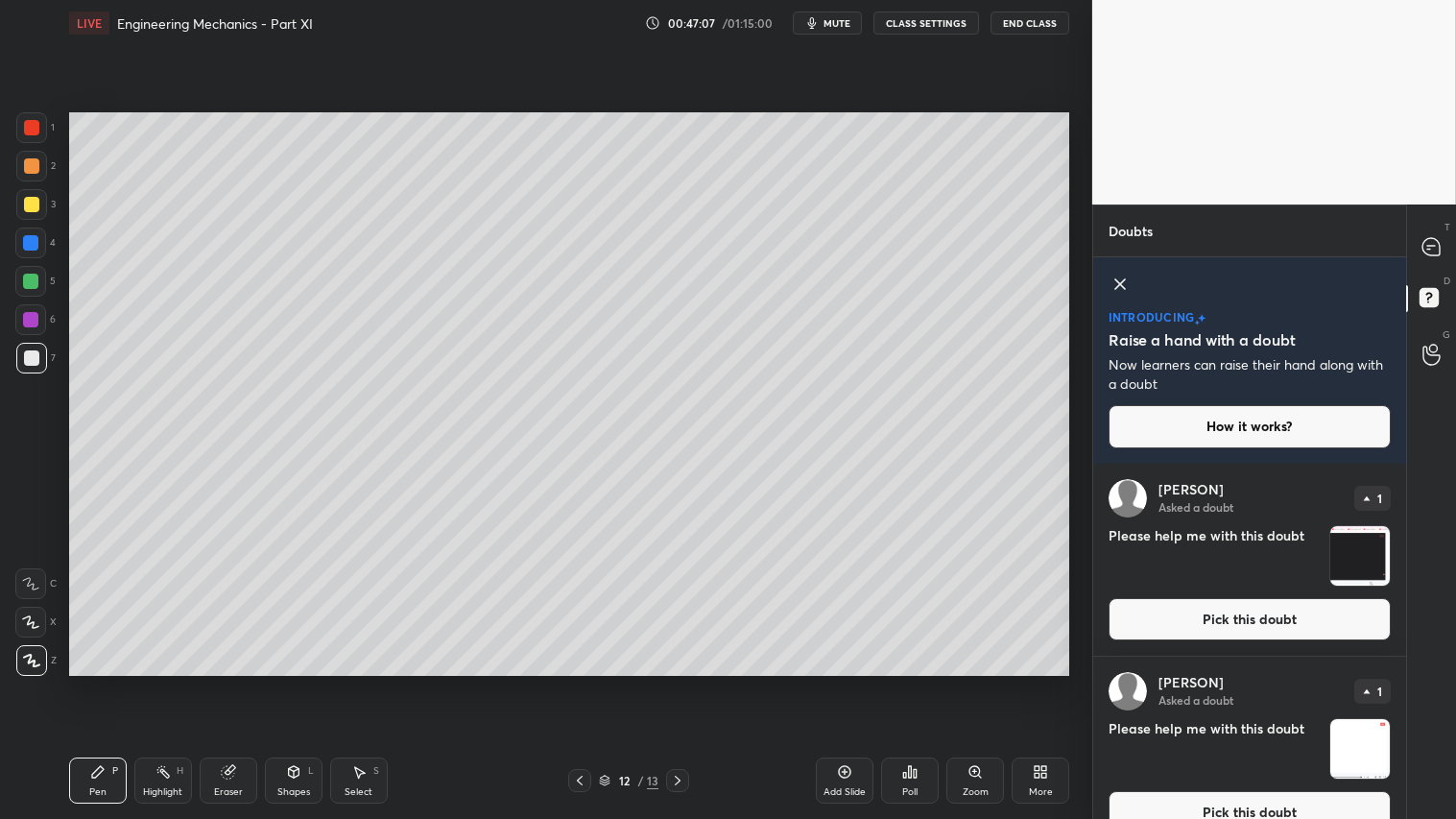 click at bounding box center [1360, 749] 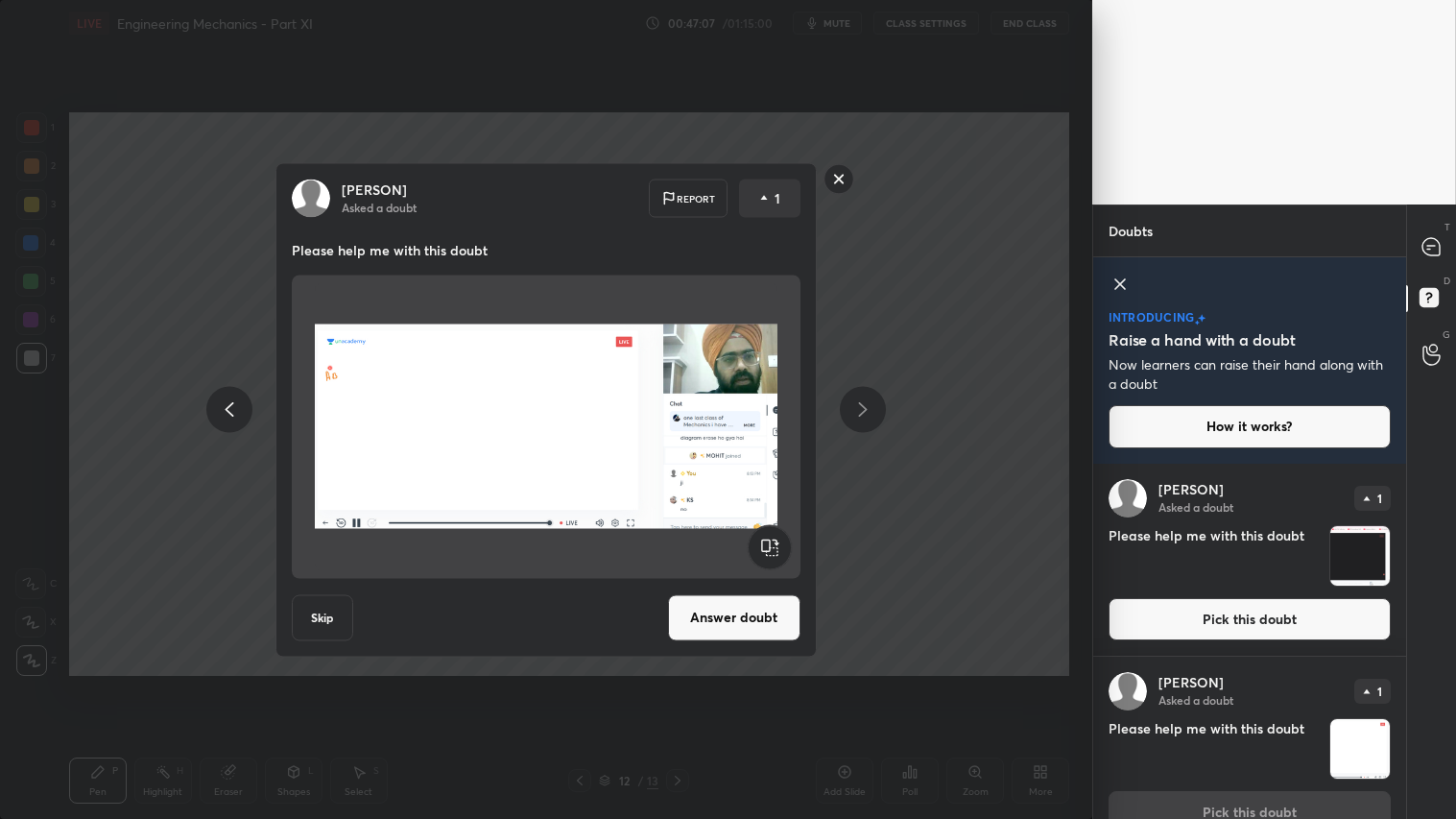scroll, scrollTop: 31, scrollLeft: 0, axis: vertical 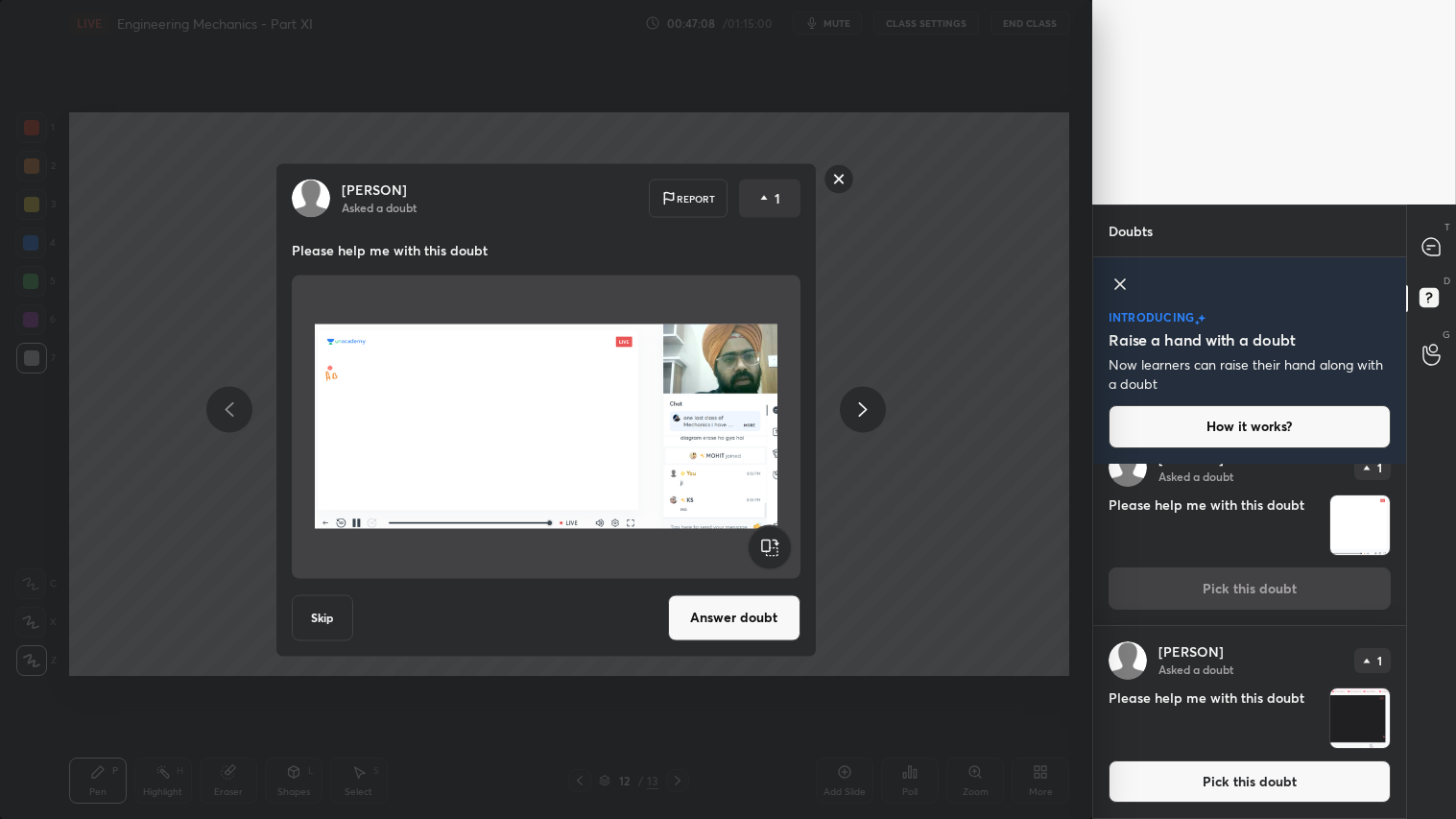 click on "Answer doubt" at bounding box center [734, 617] 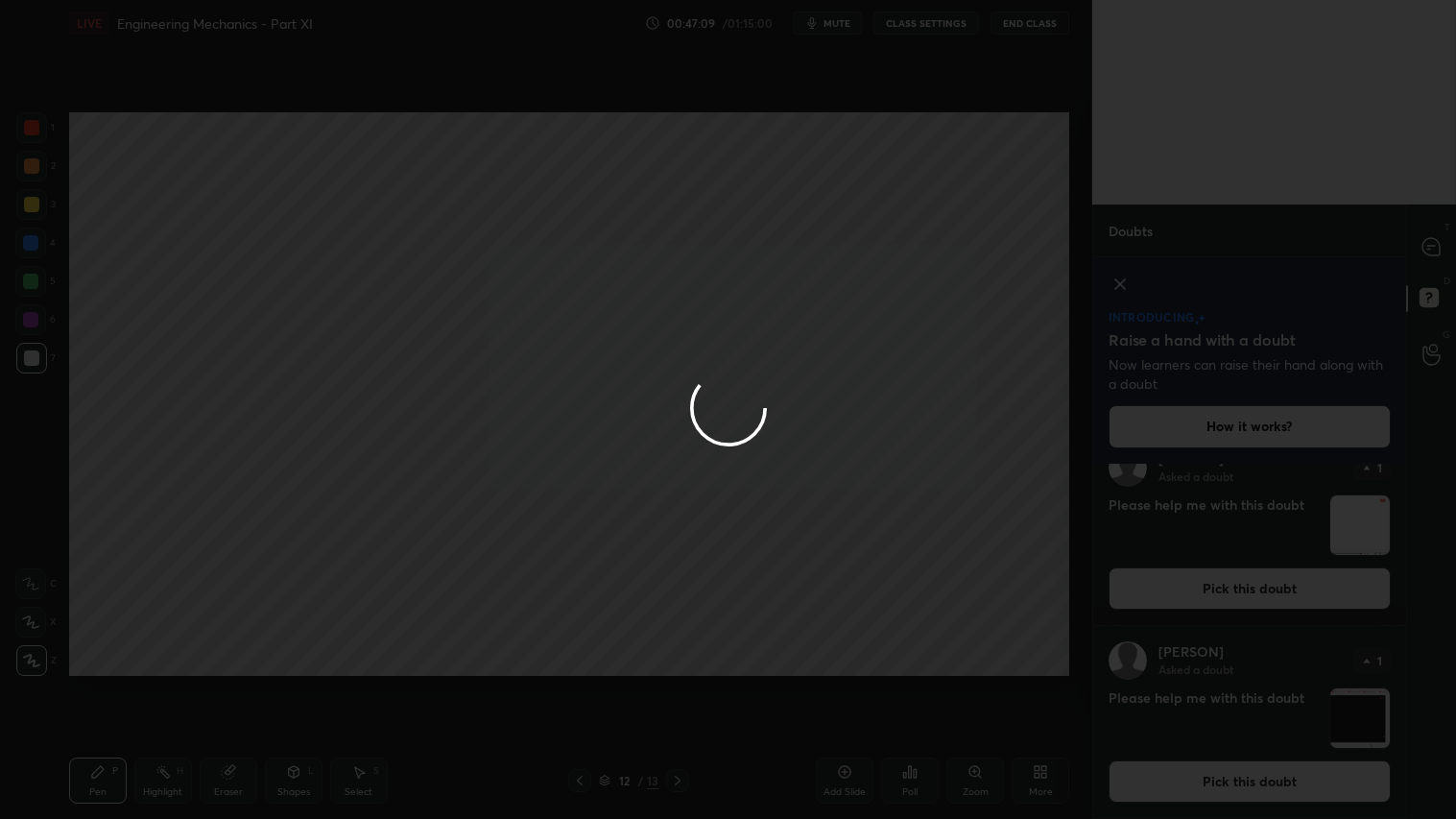 scroll, scrollTop: 0, scrollLeft: 0, axis: both 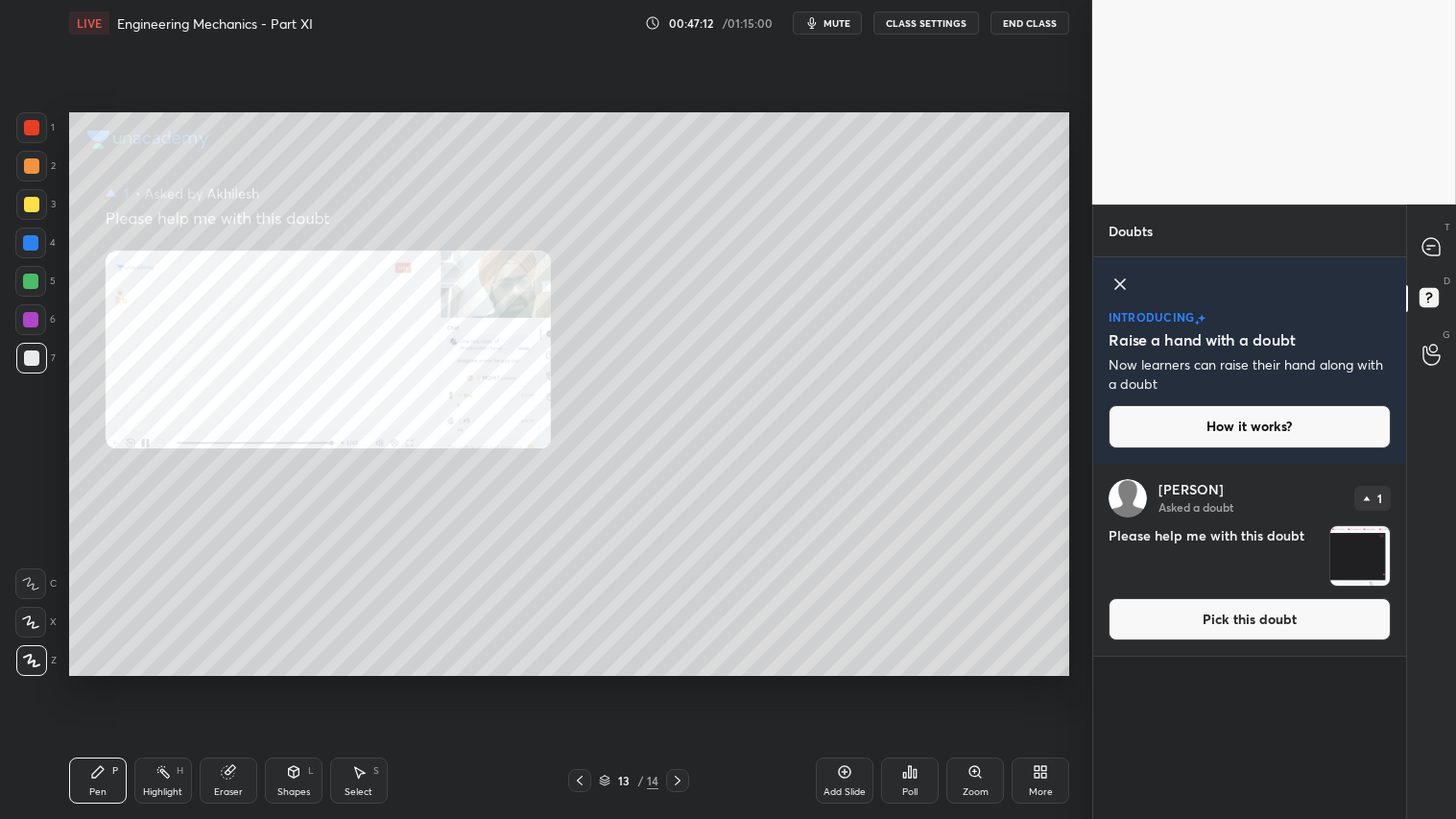 click at bounding box center [1360, 556] 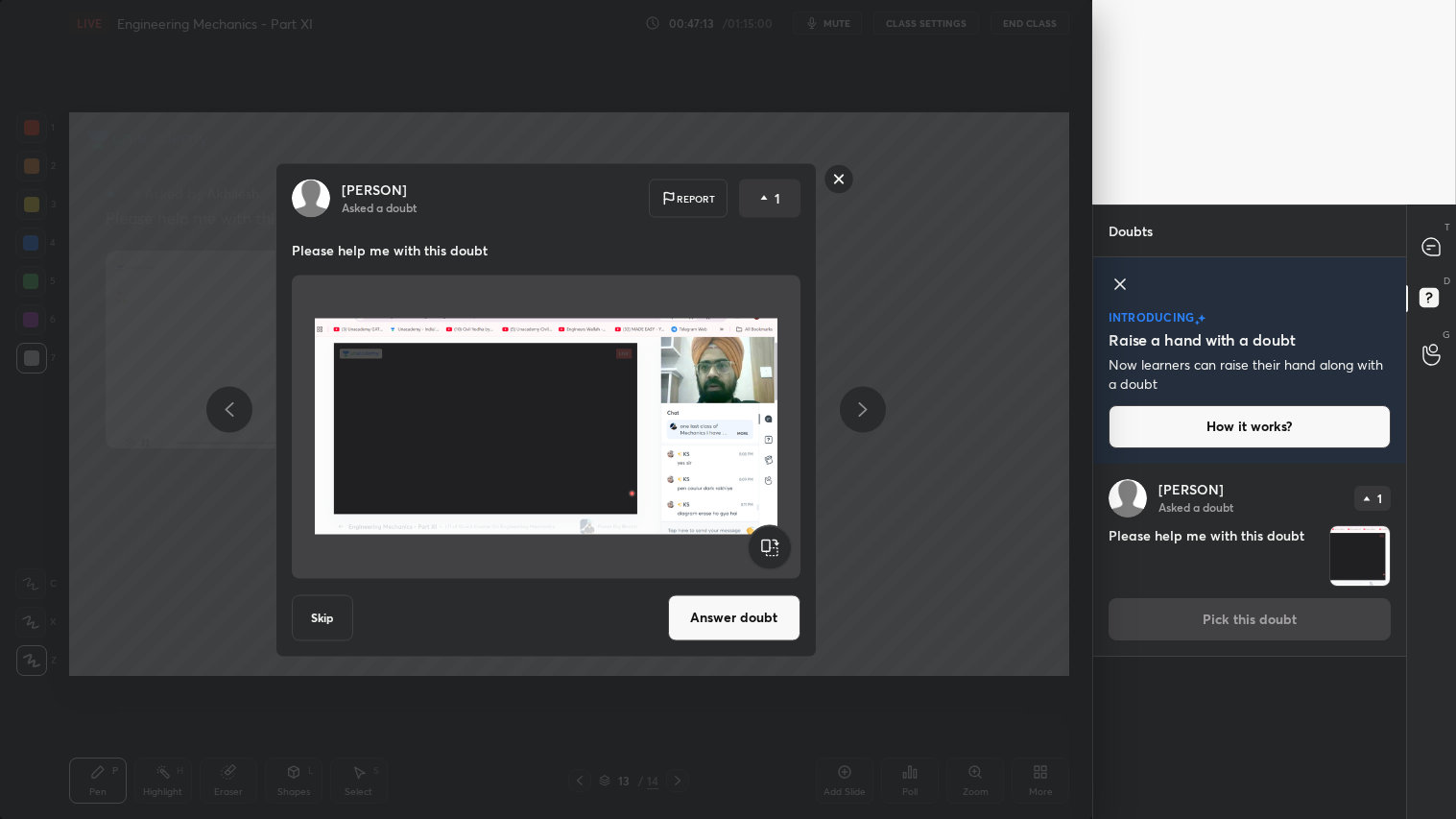 click on "Answer doubt" at bounding box center [734, 617] 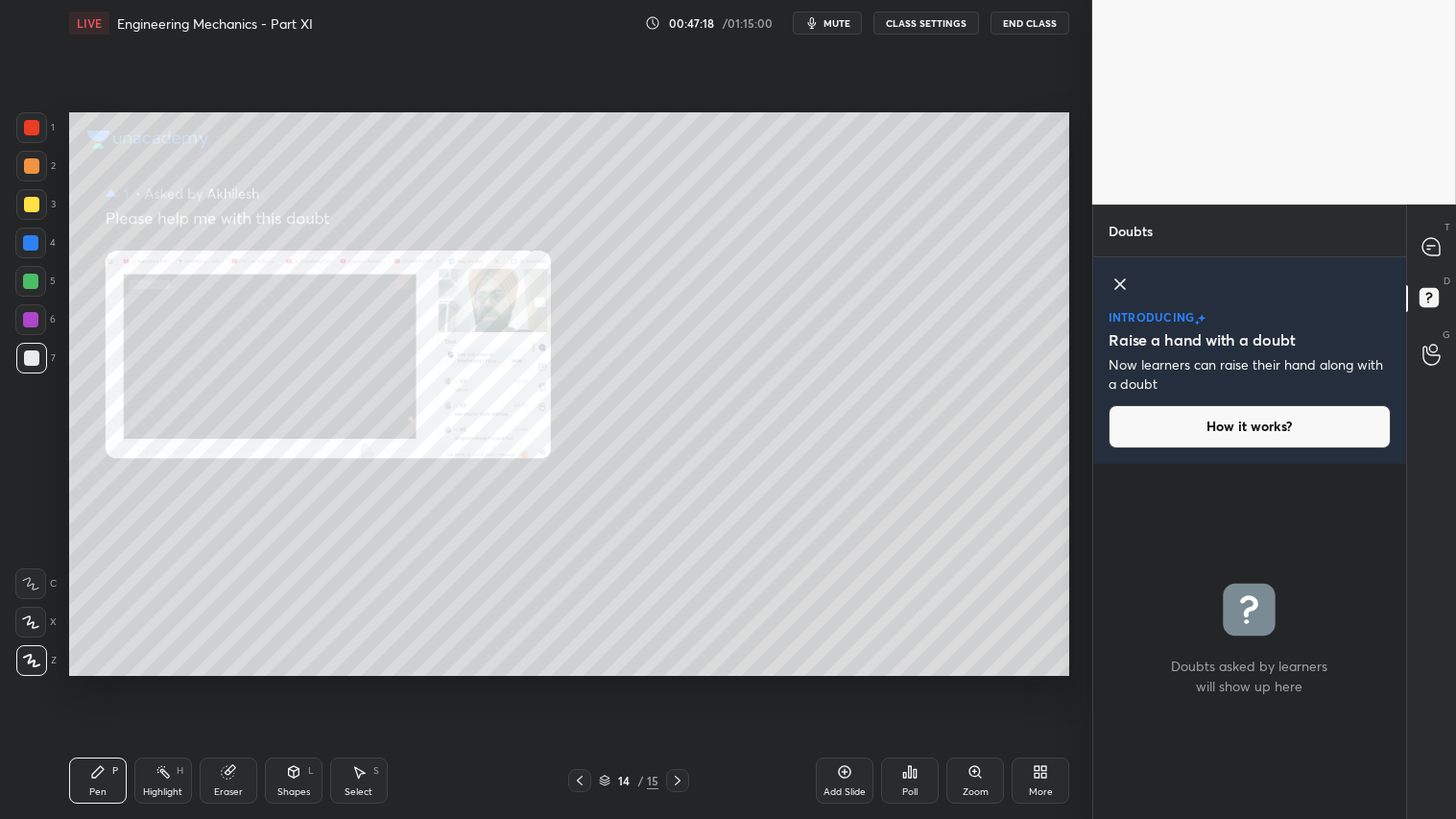 click 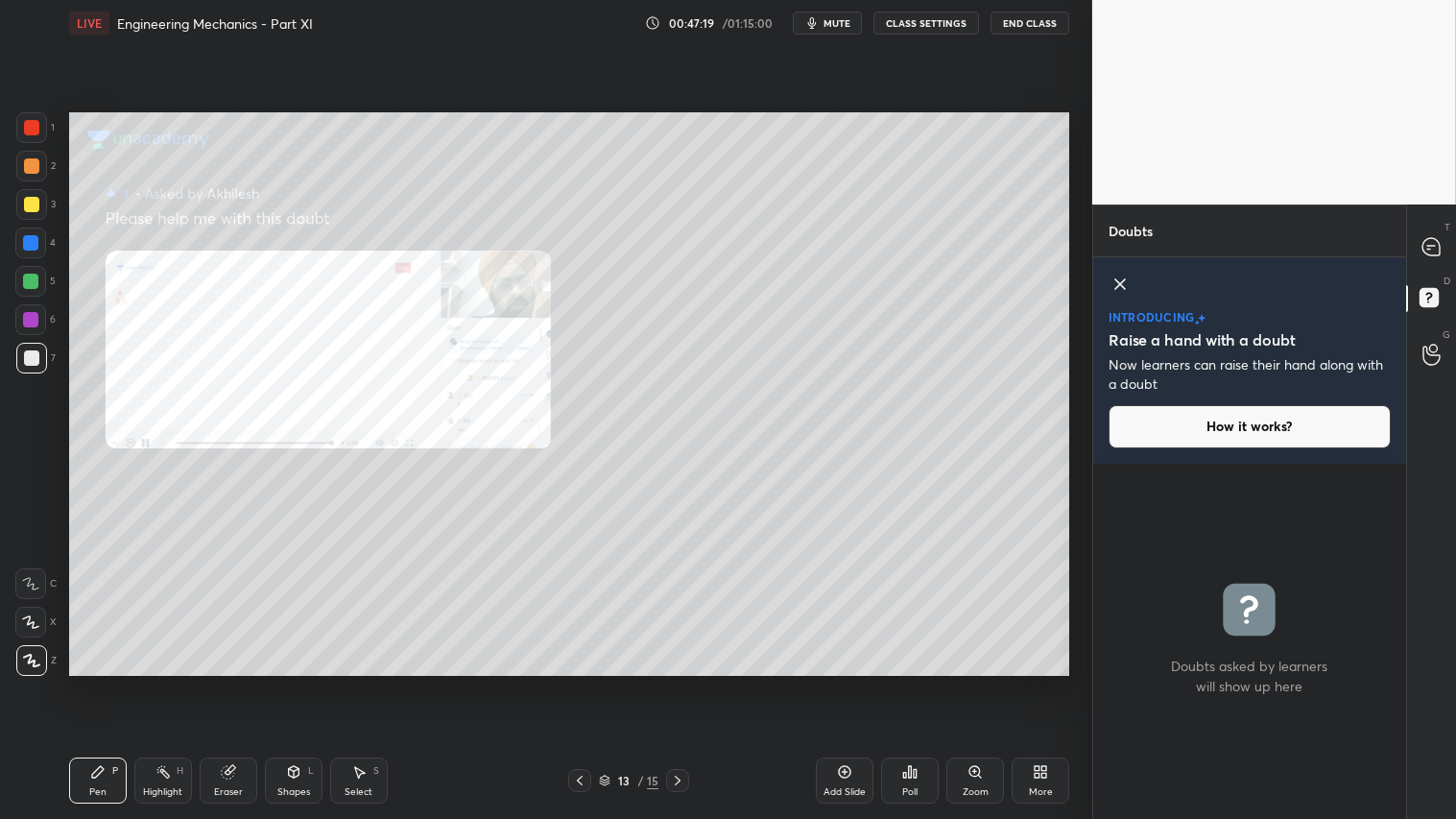 click 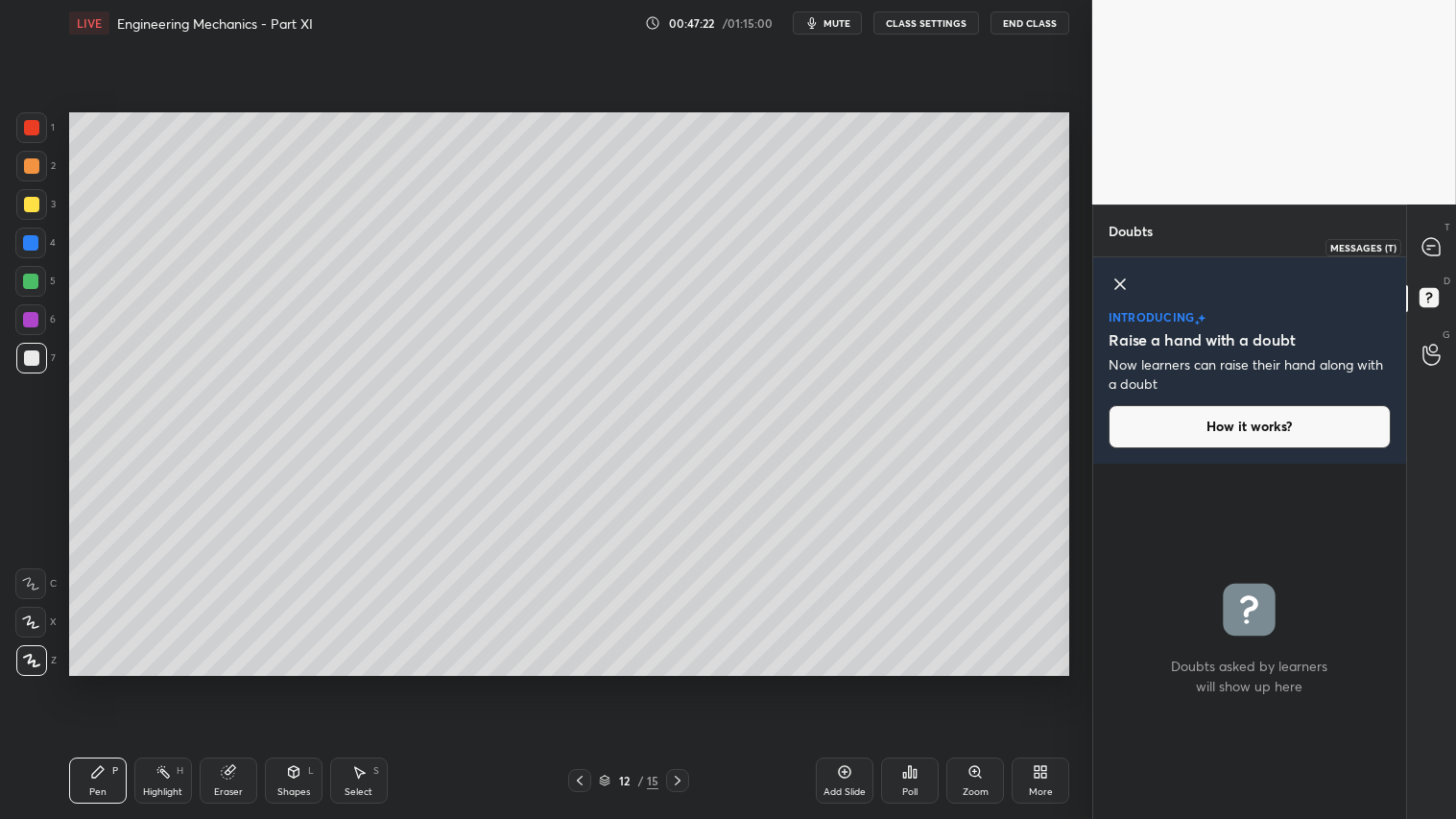 click 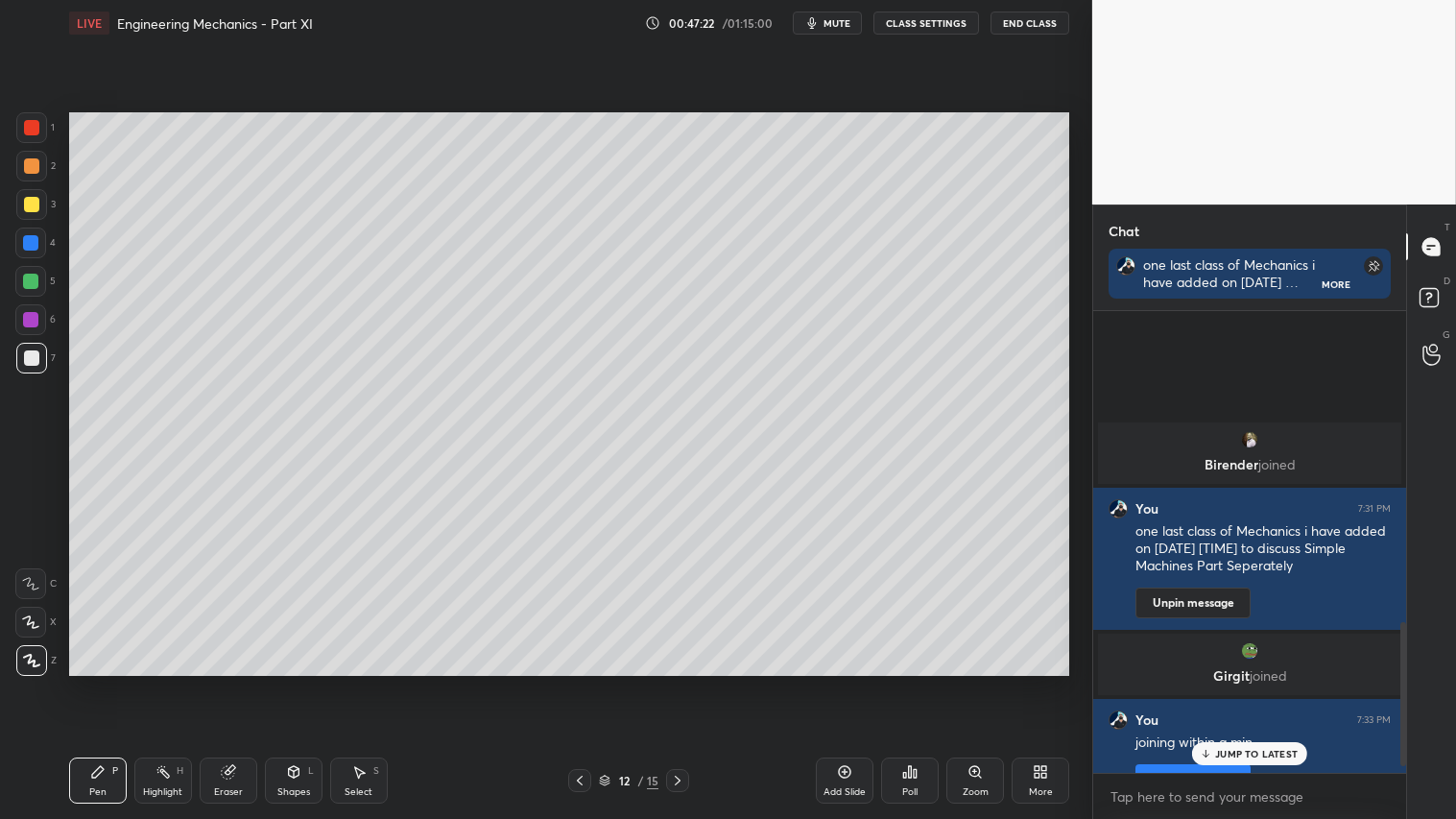 scroll, scrollTop: 295, scrollLeft: 307, axis: both 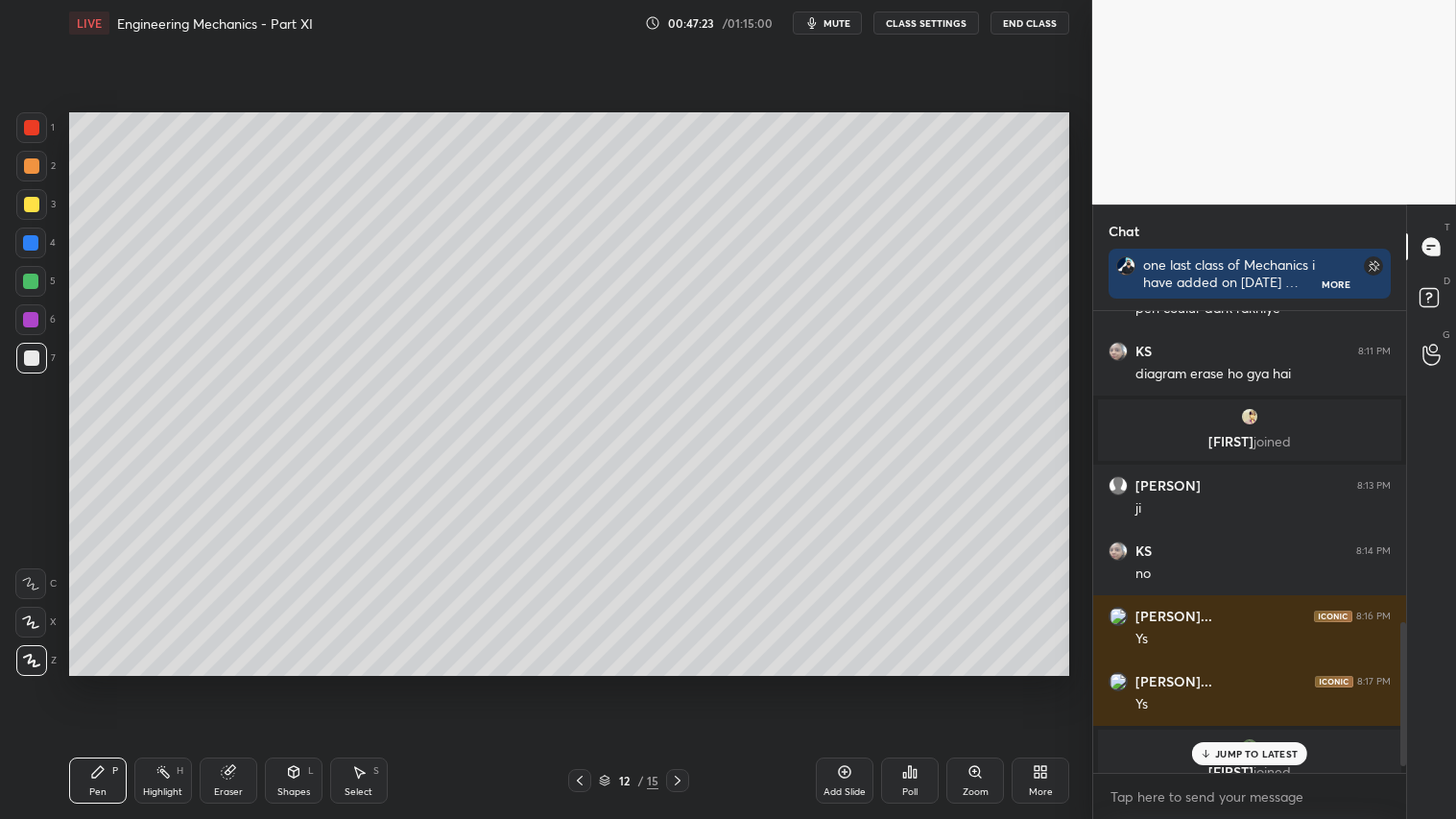 click on "JUMP TO LATEST" at bounding box center (1250, 754) 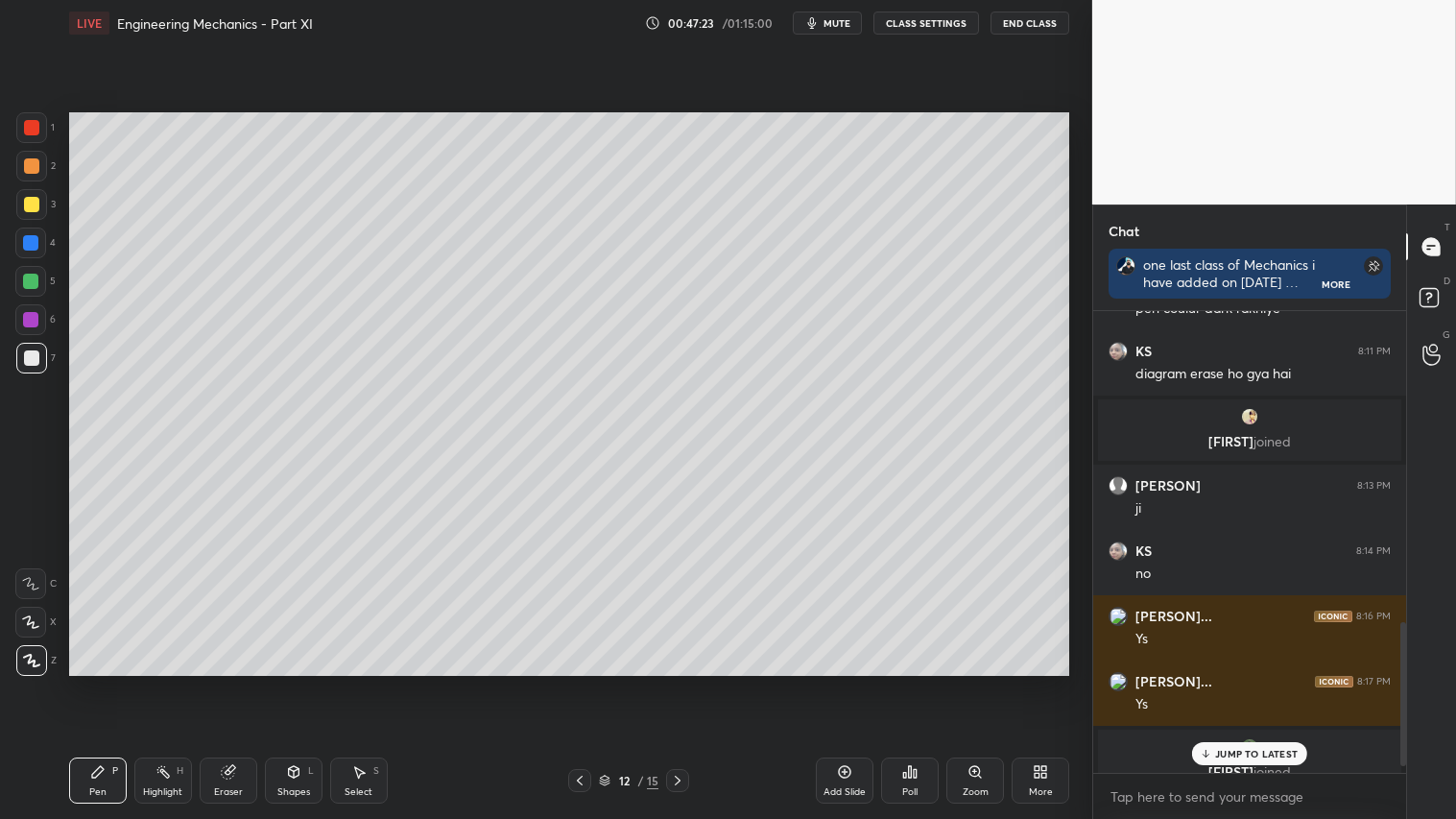 scroll, scrollTop: 1016, scrollLeft: 0, axis: vertical 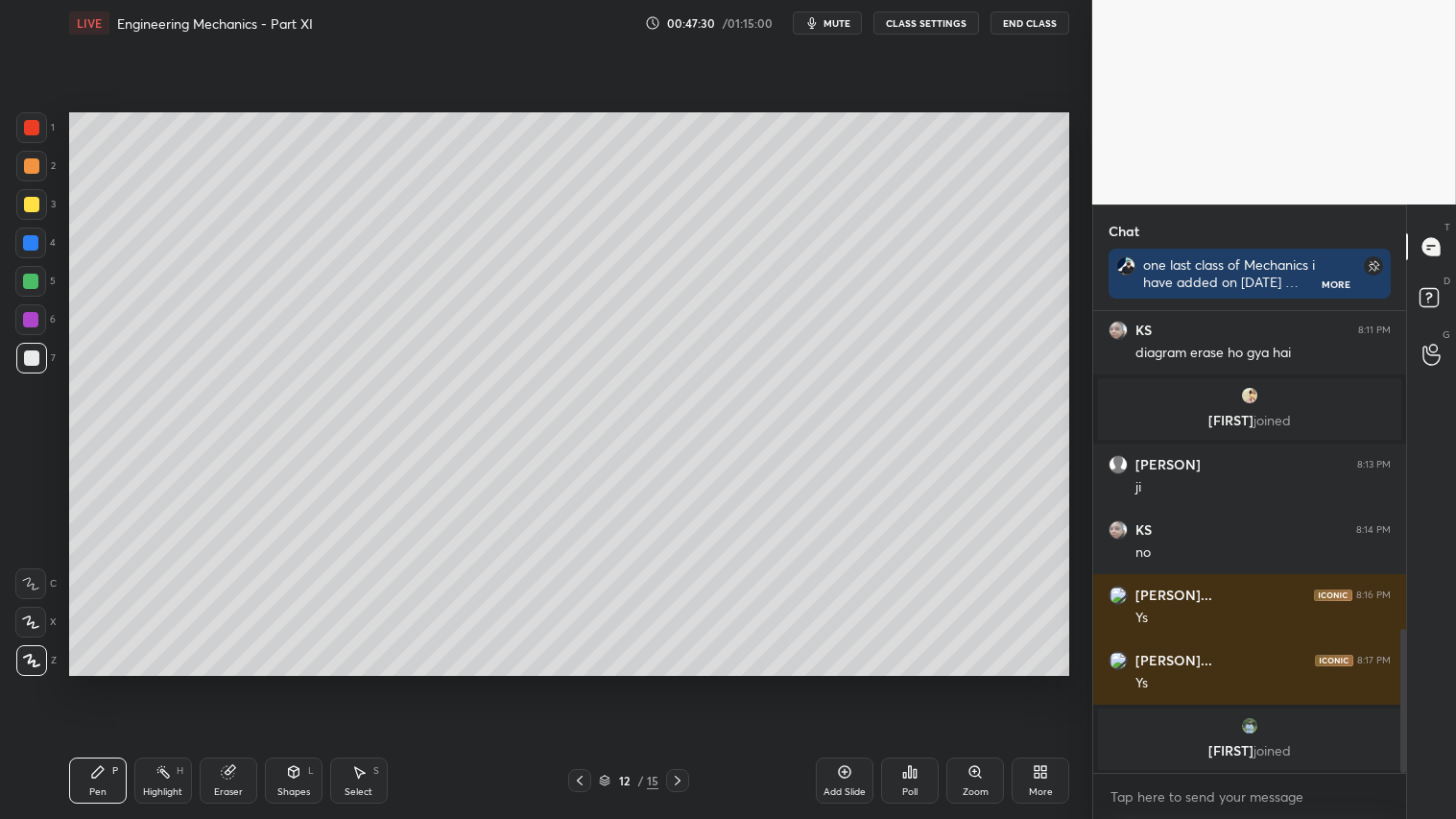 click 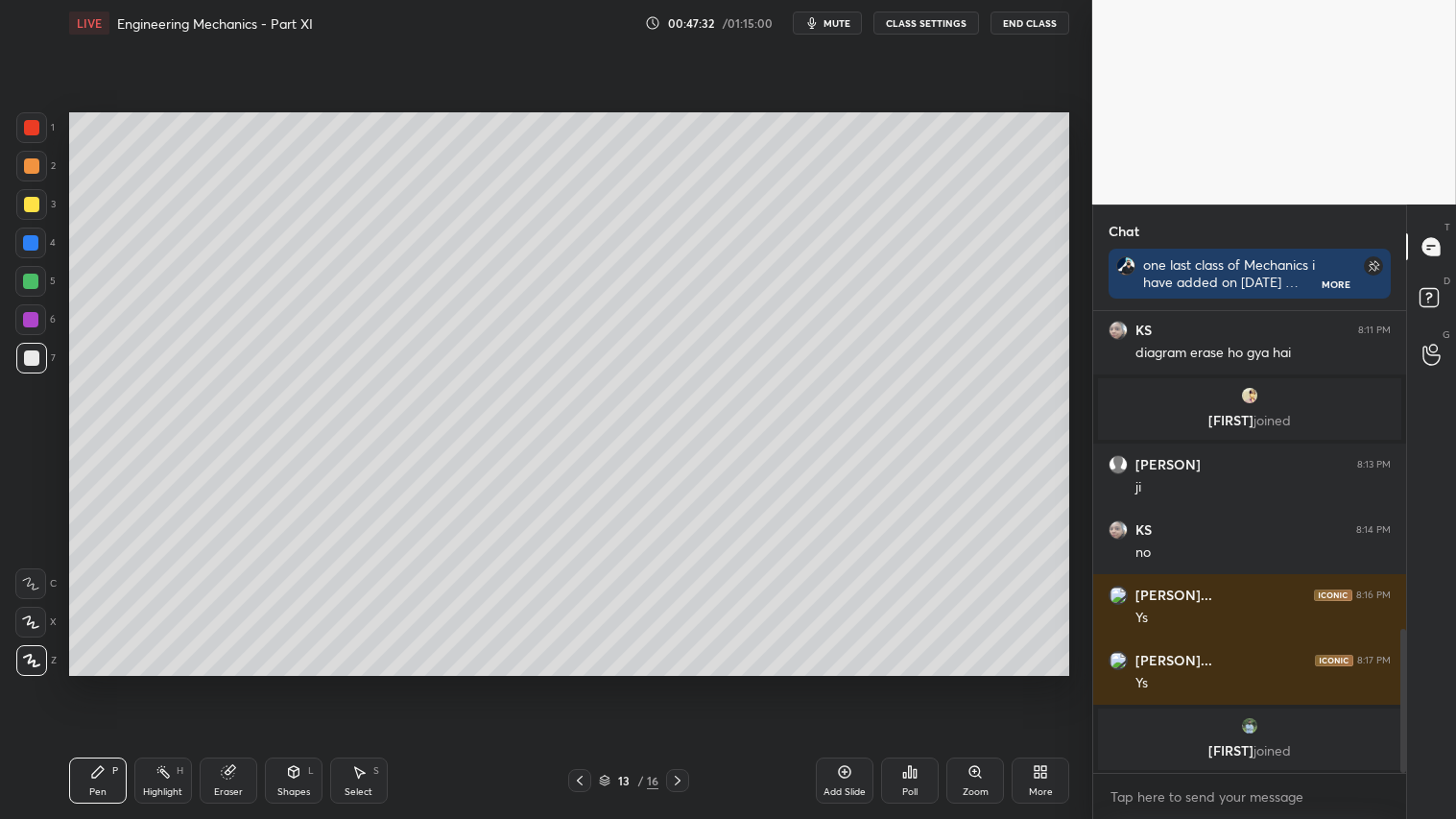 click at bounding box center (32, 358) 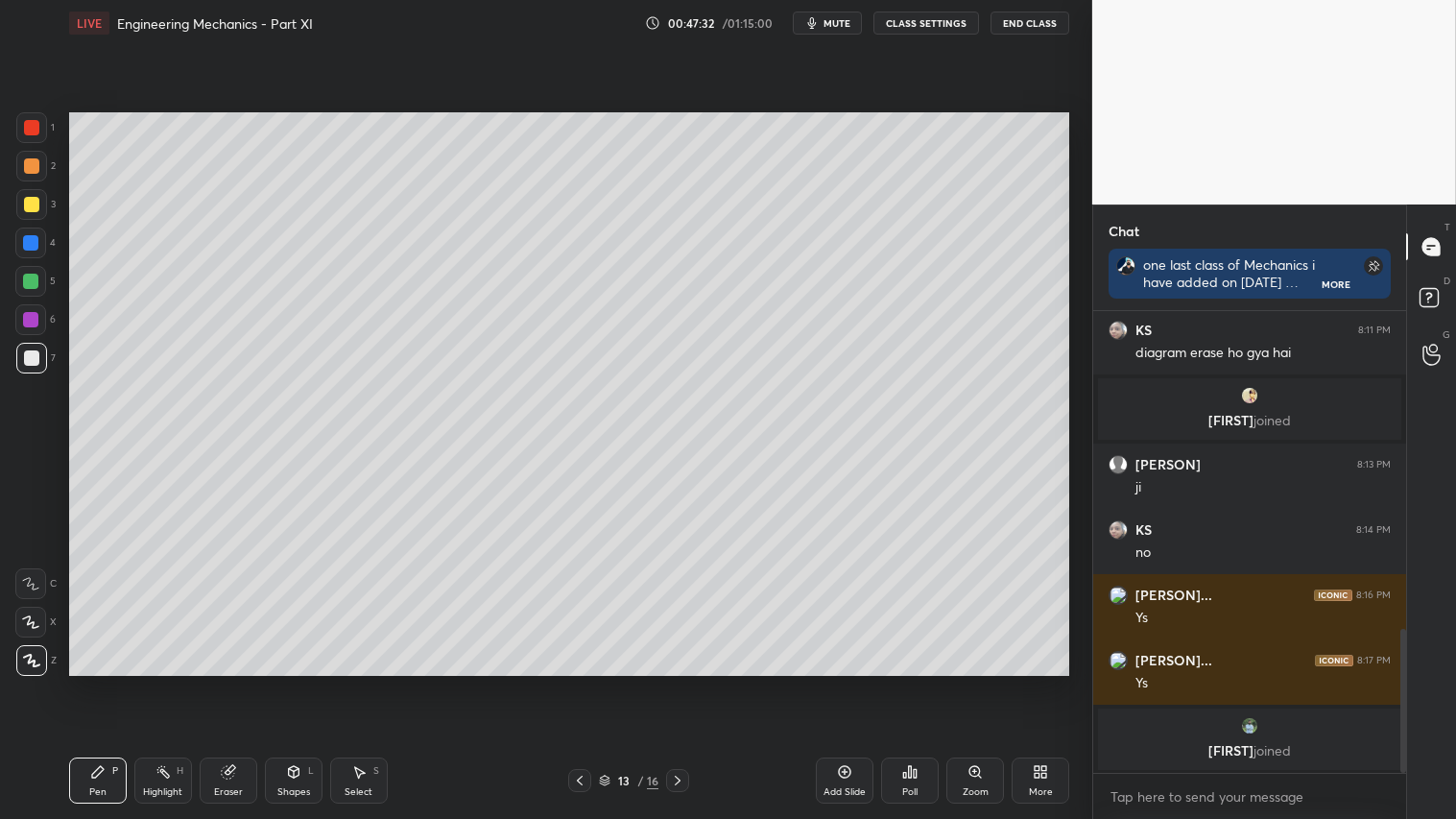 click on "Pen P" at bounding box center (98, 781) 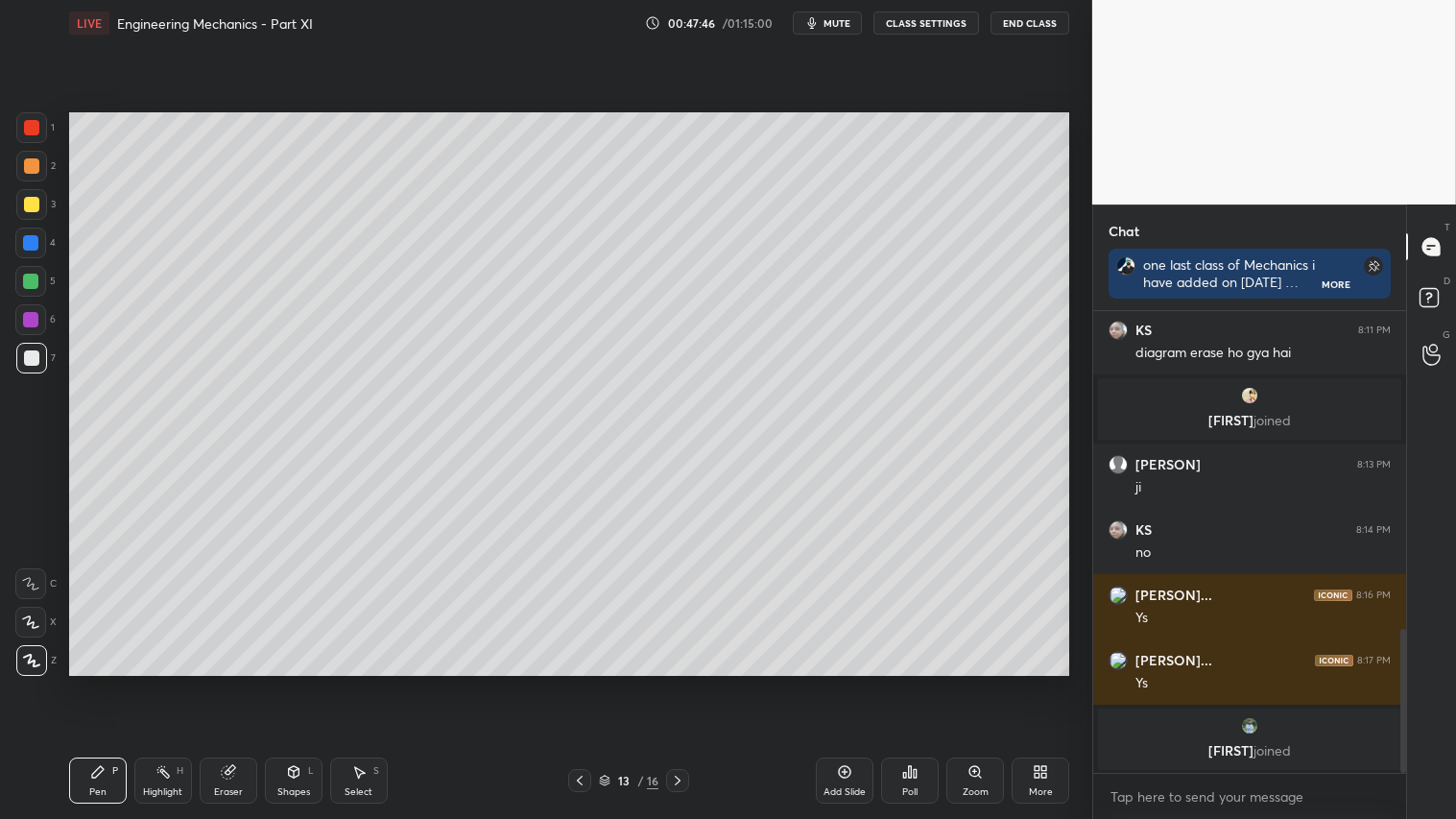 drag, startPoint x: 293, startPoint y: 781, endPoint x: 298, endPoint y: 756, distance: 25.495098 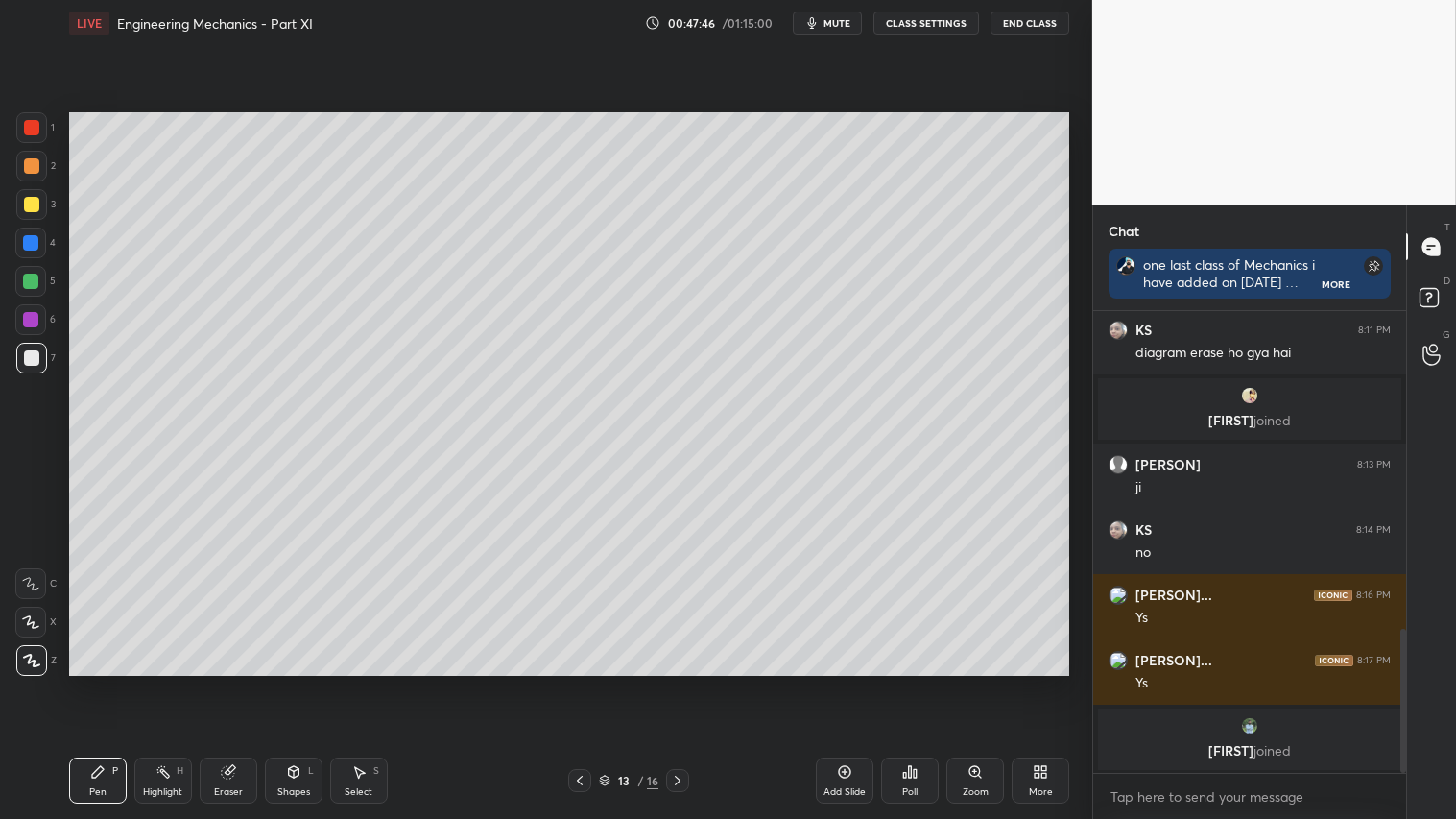 click on "Shapes L" at bounding box center (294, 781) 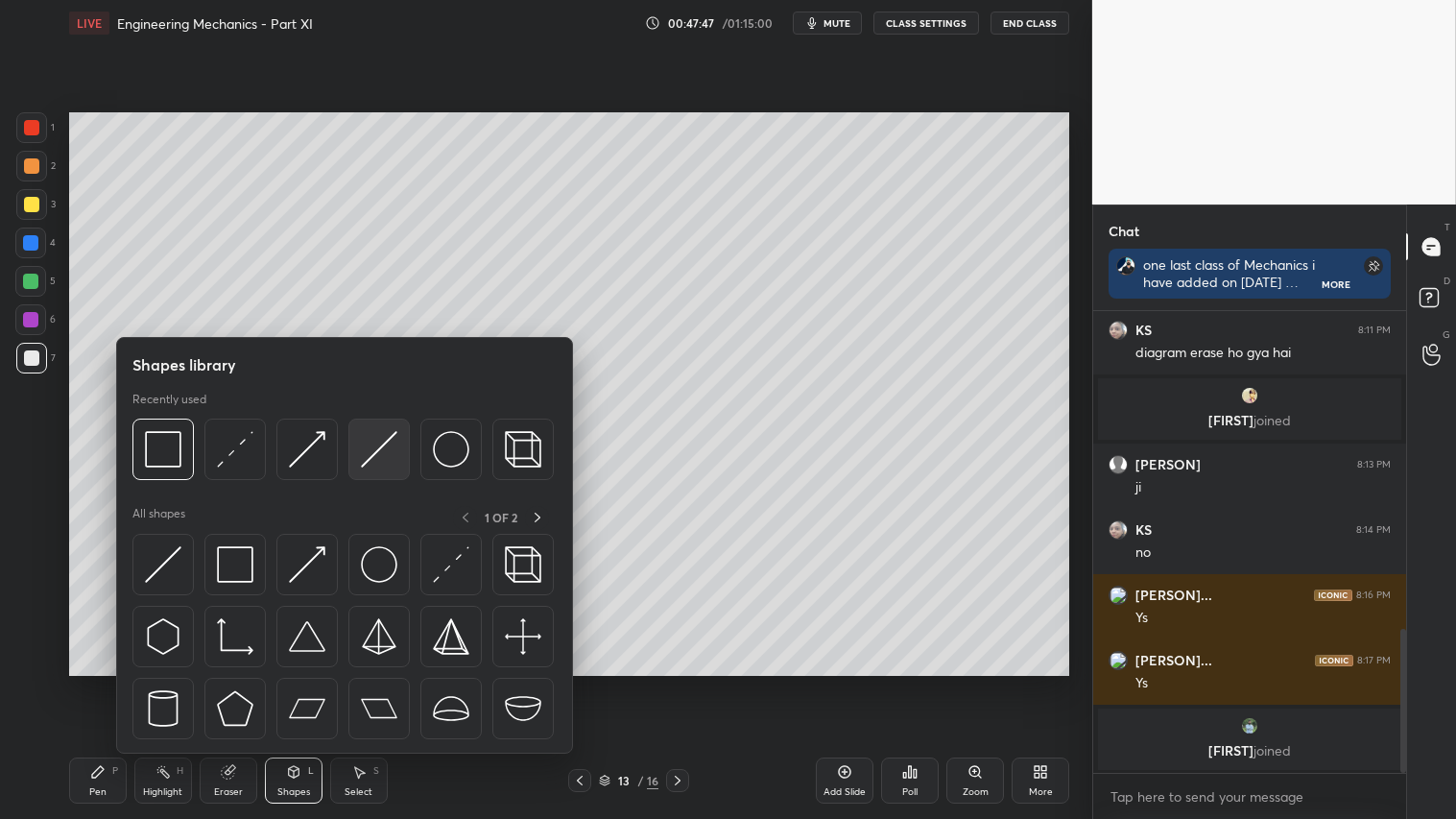 click at bounding box center (379, 449) 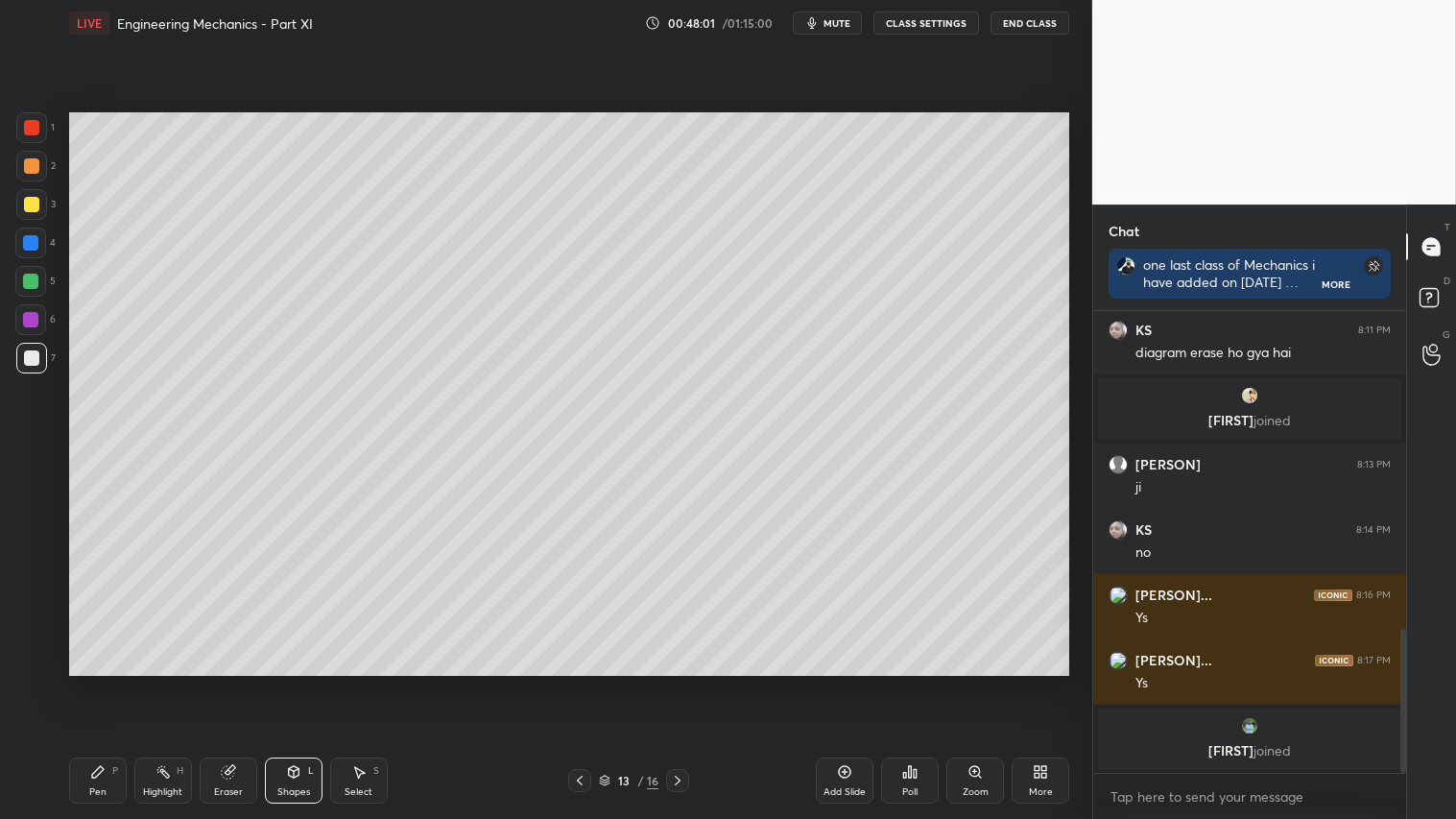 drag, startPoint x: 31, startPoint y: 160, endPoint x: 31, endPoint y: 181, distance: 21 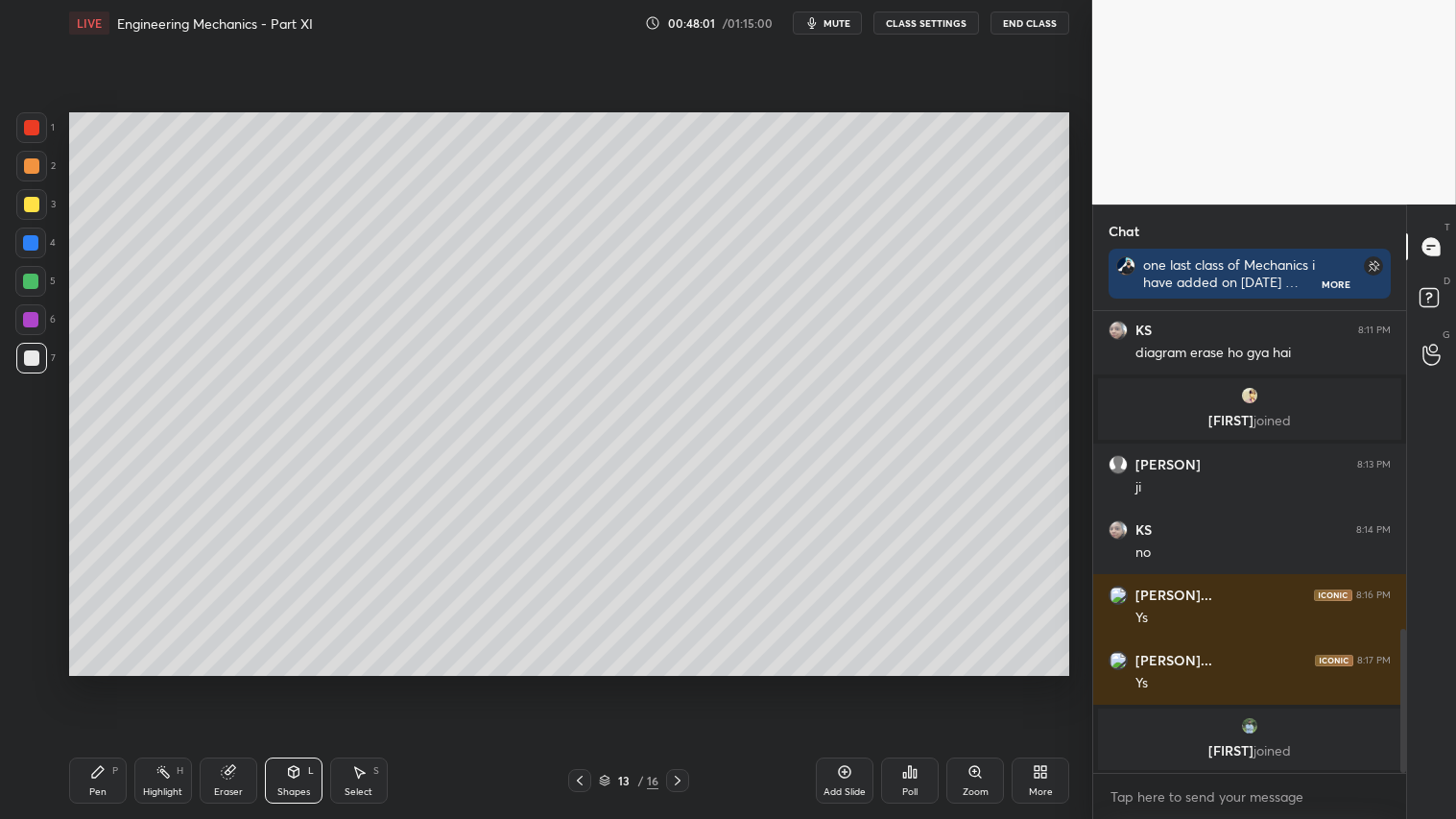 click at bounding box center (32, 166) 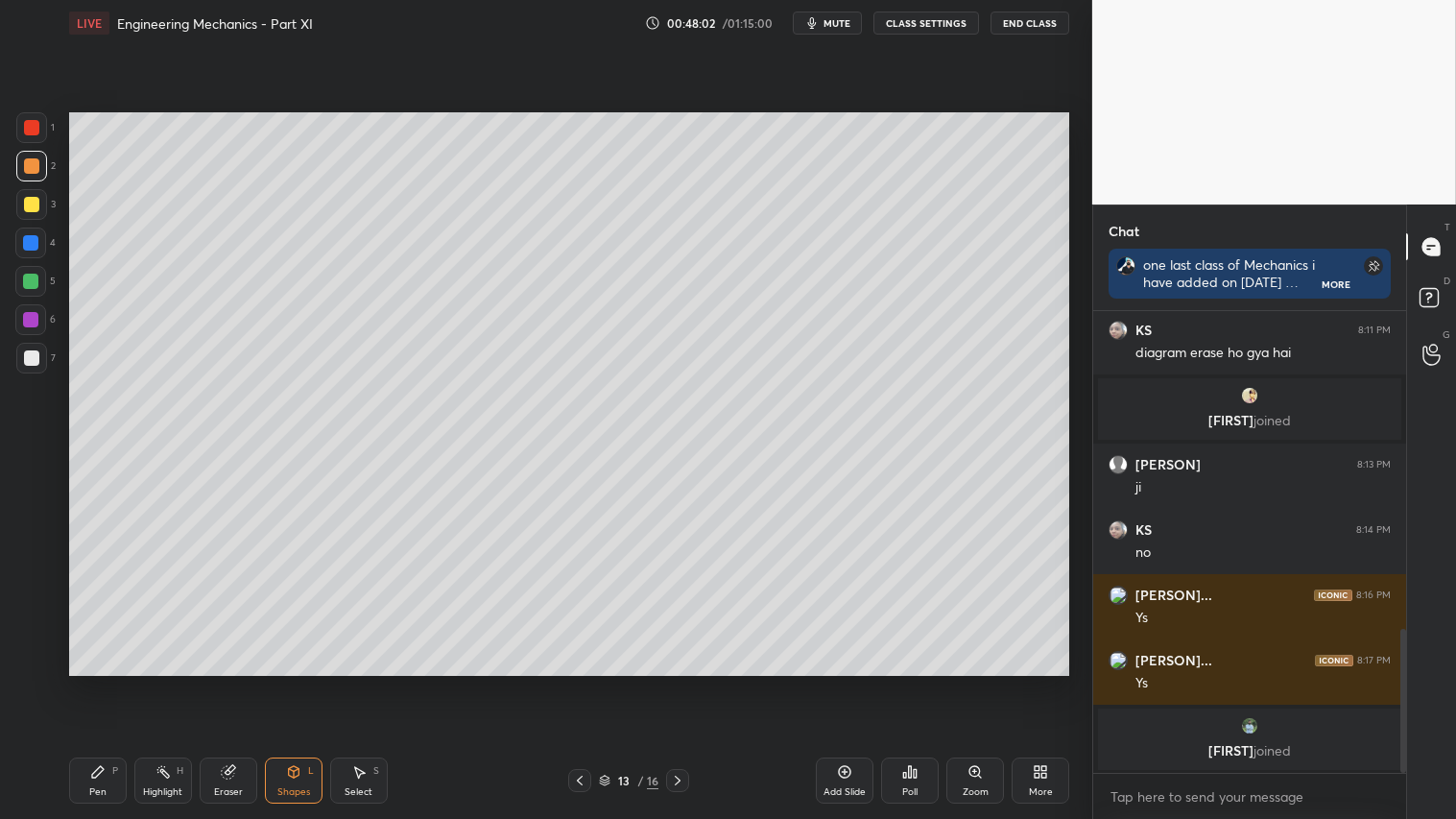 drag, startPoint x: 36, startPoint y: 207, endPoint x: 44, endPoint y: 232, distance: 26.248809 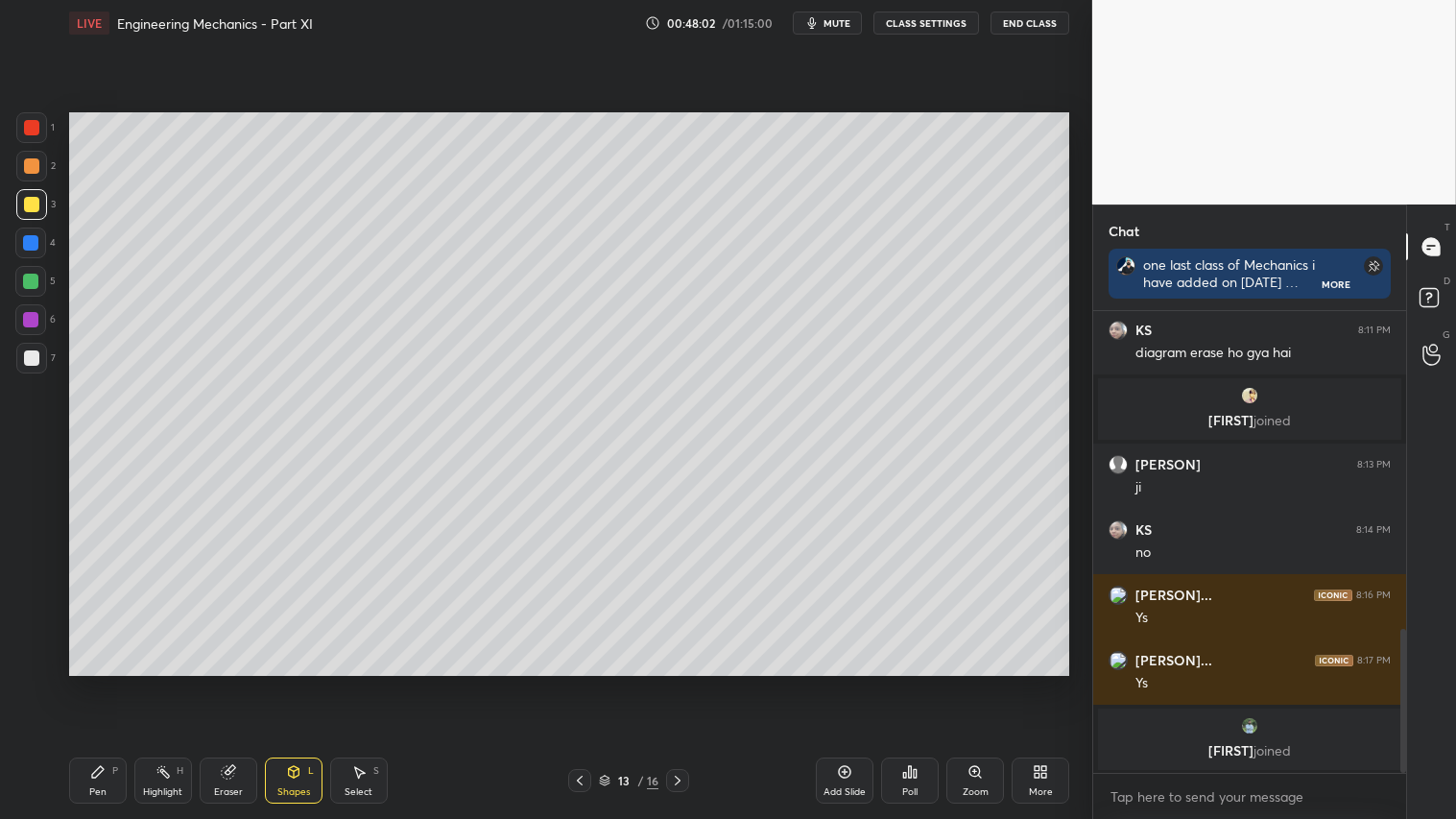 click on "Pen" at bounding box center (98, 792) 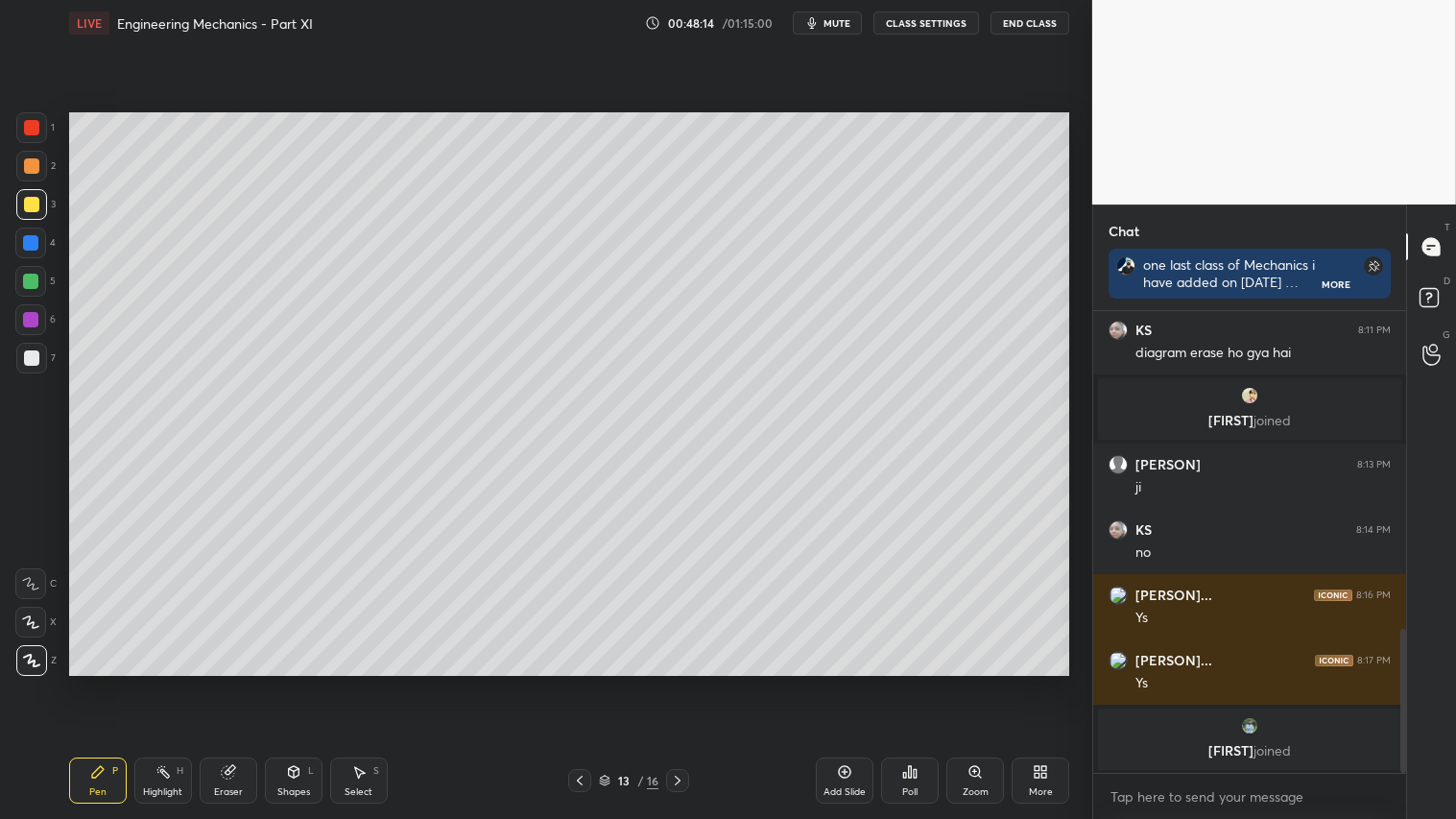 drag, startPoint x: 294, startPoint y: 781, endPoint x: 299, endPoint y: 772, distance: 10.29563 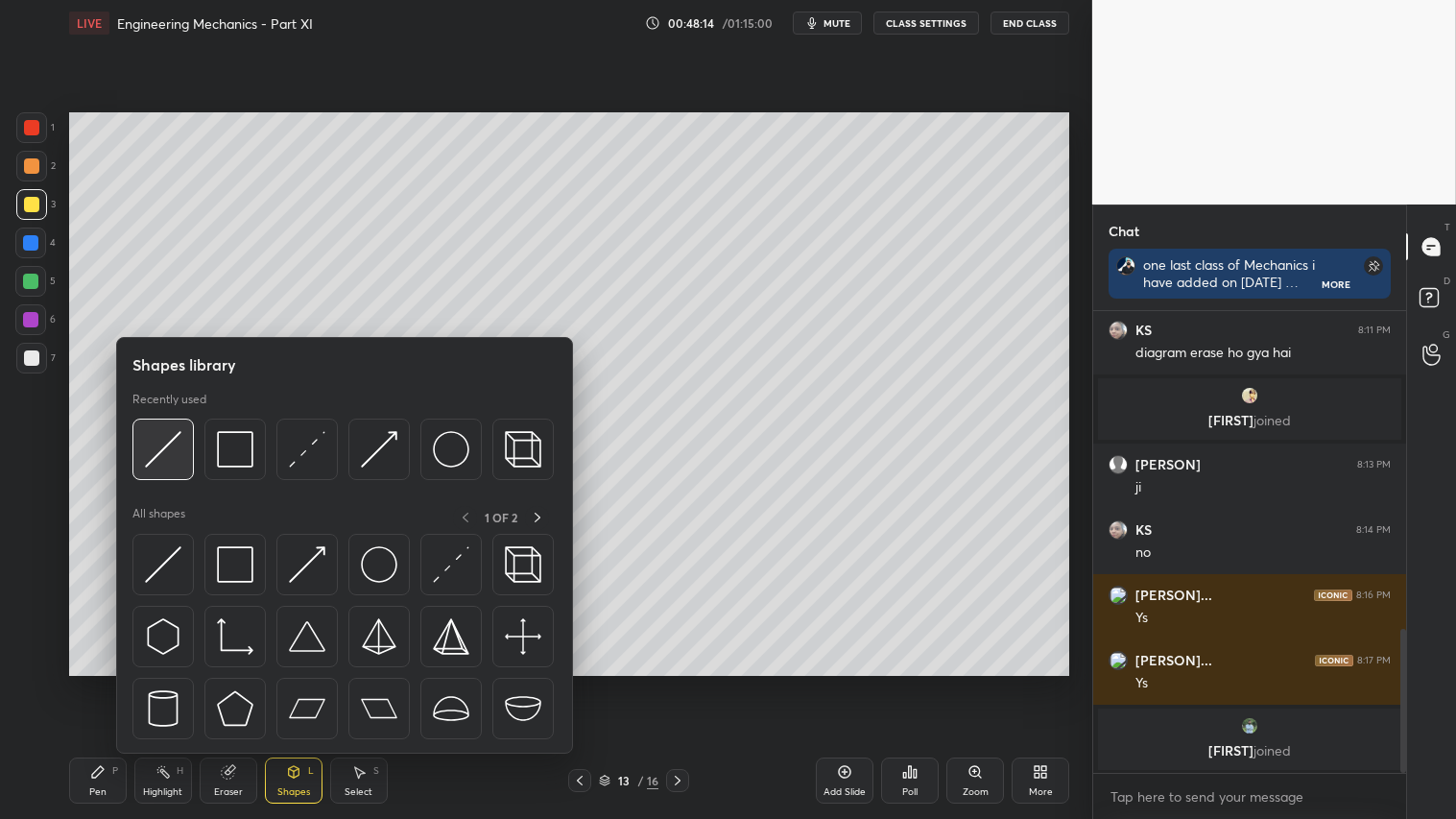 click at bounding box center [163, 449] 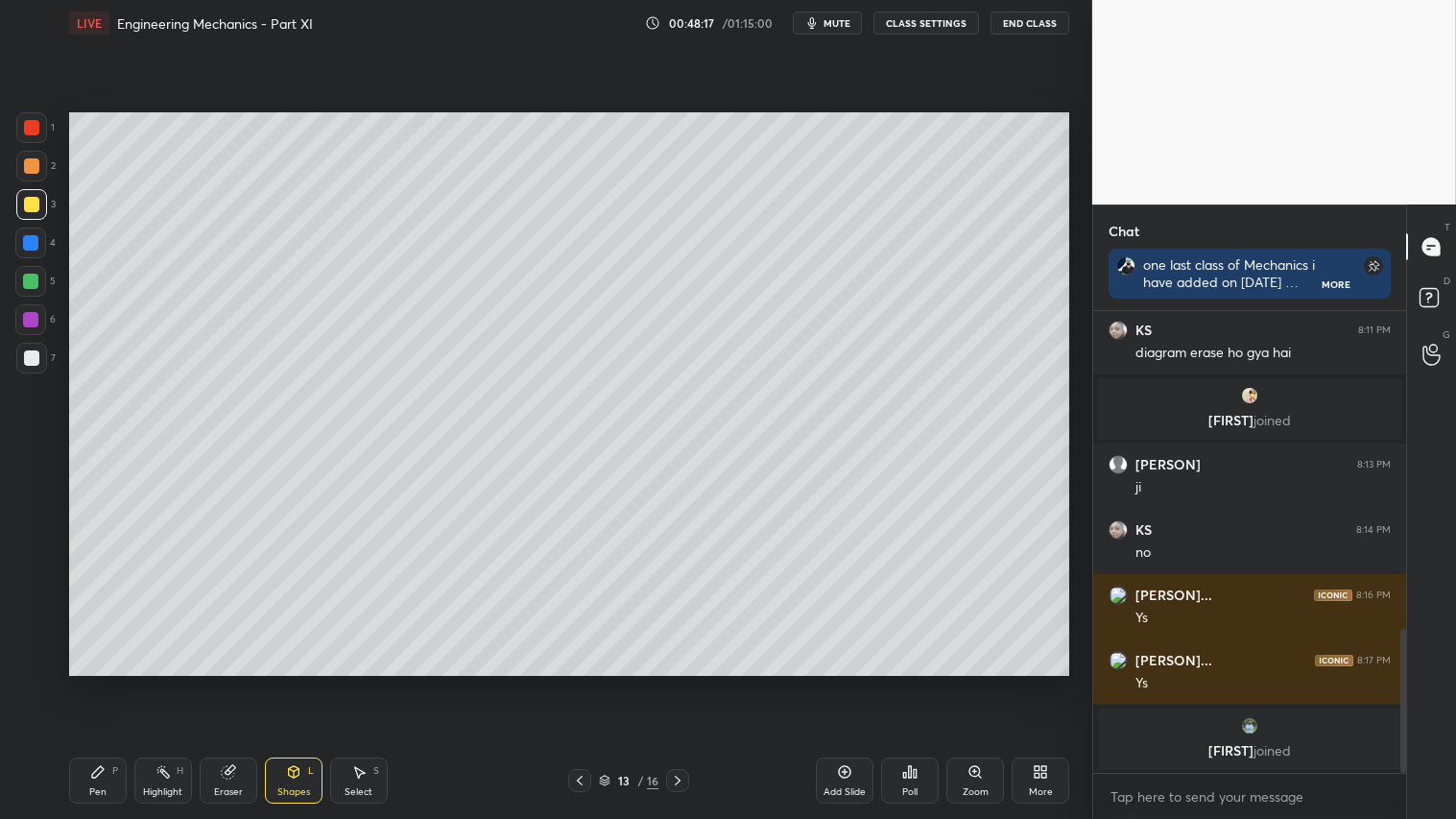 click at bounding box center [32, 166] 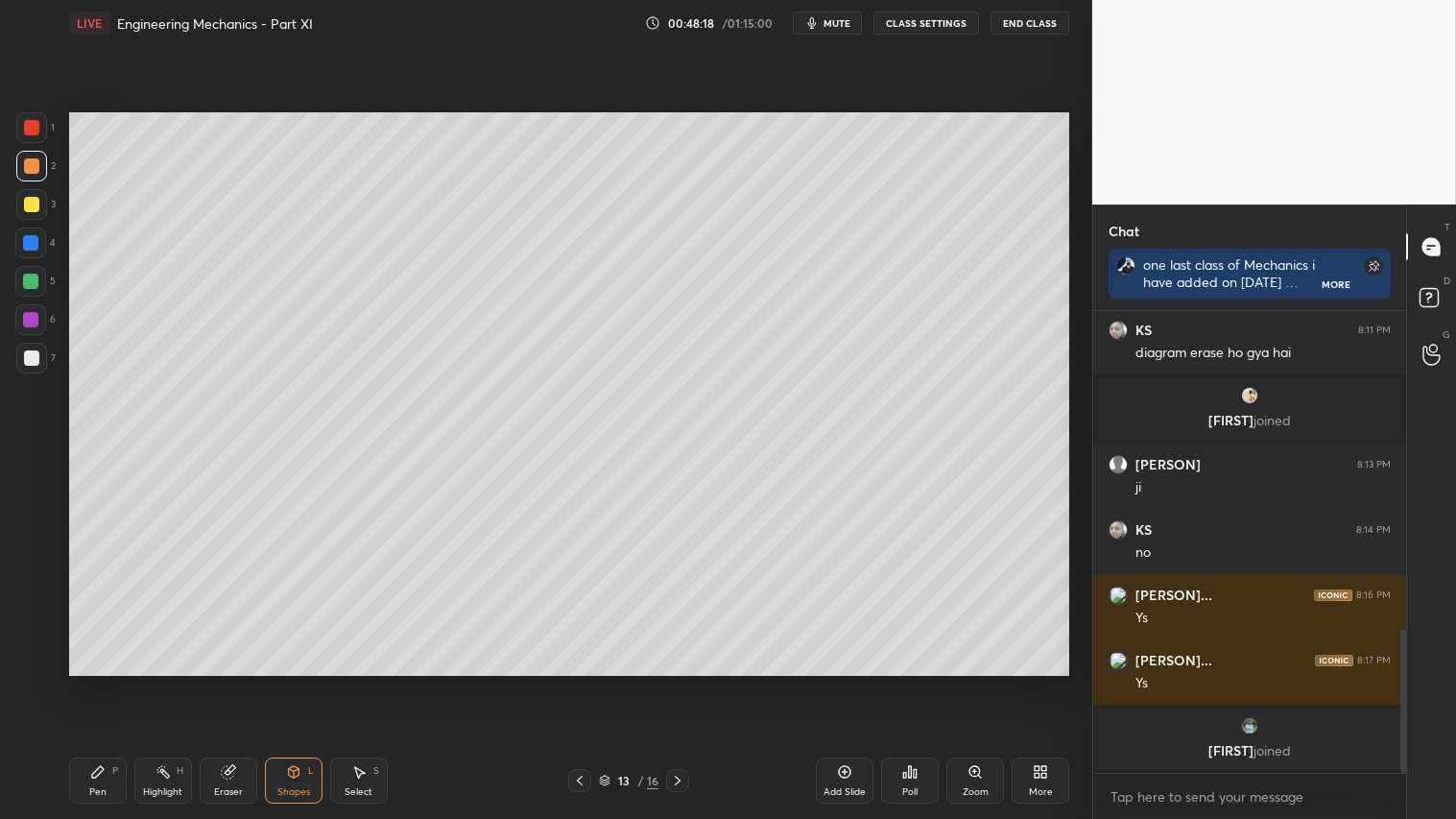 click 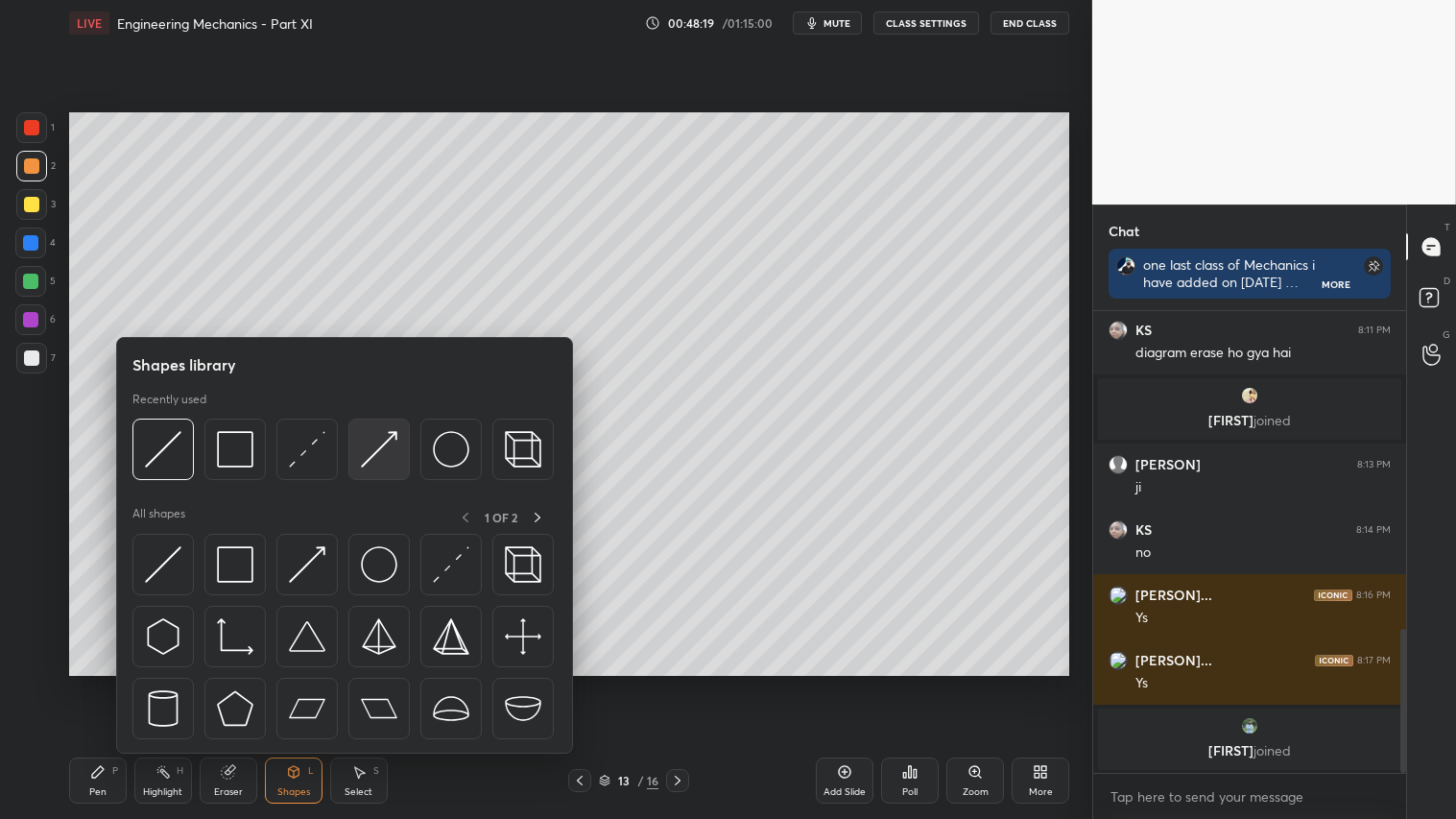 click at bounding box center [379, 449] 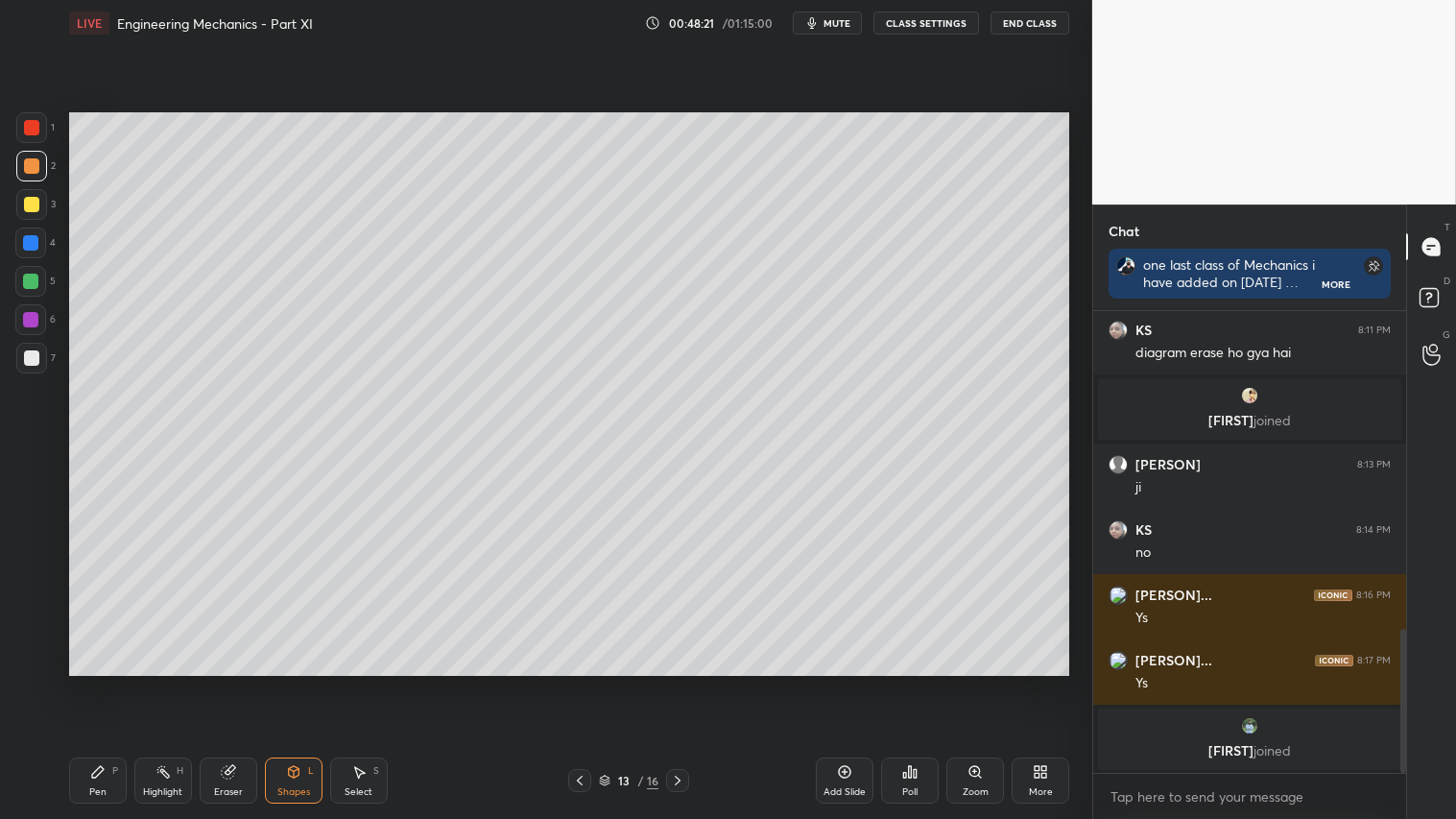 click at bounding box center (32, 205) 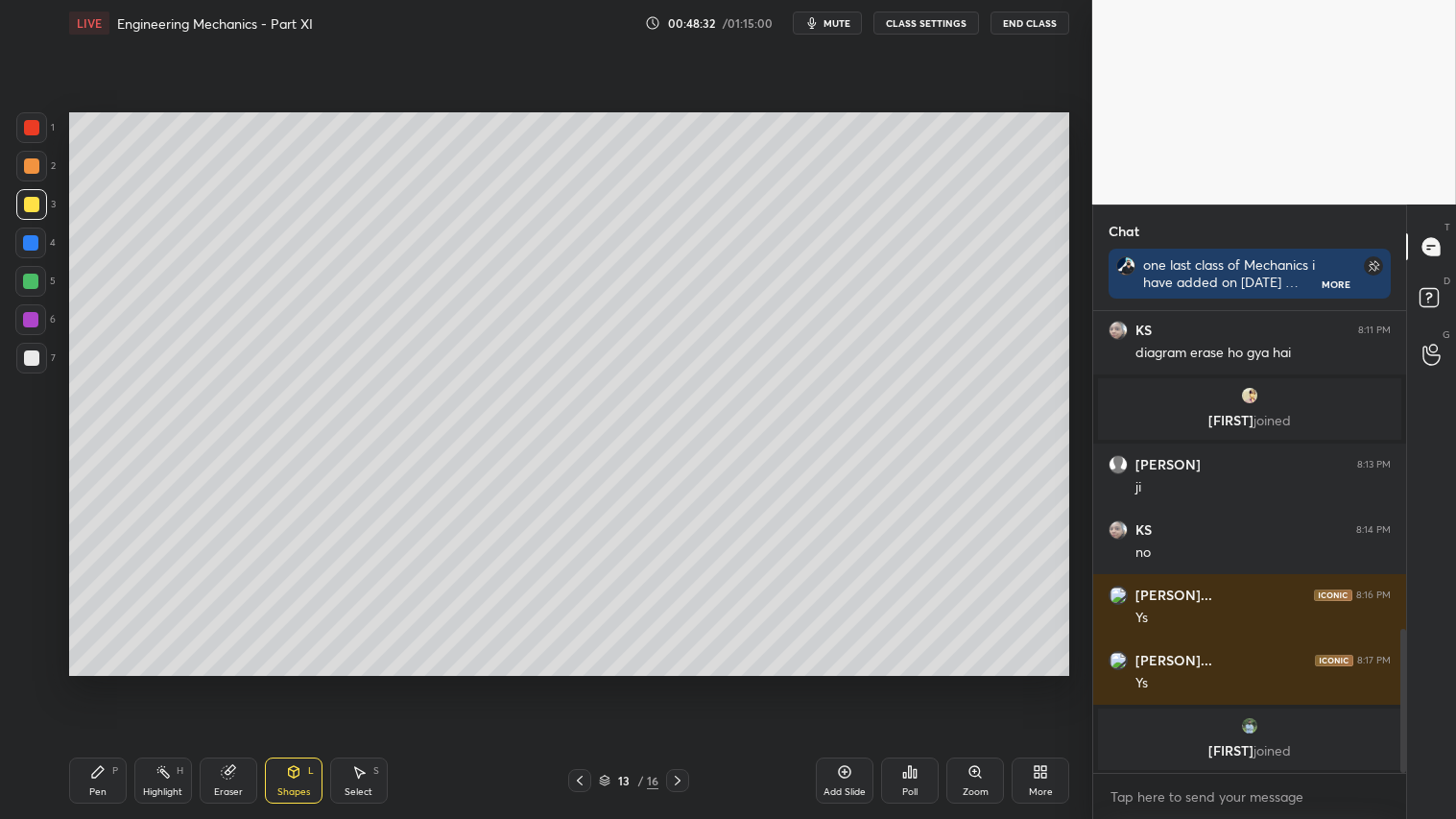 click at bounding box center (32, 166) 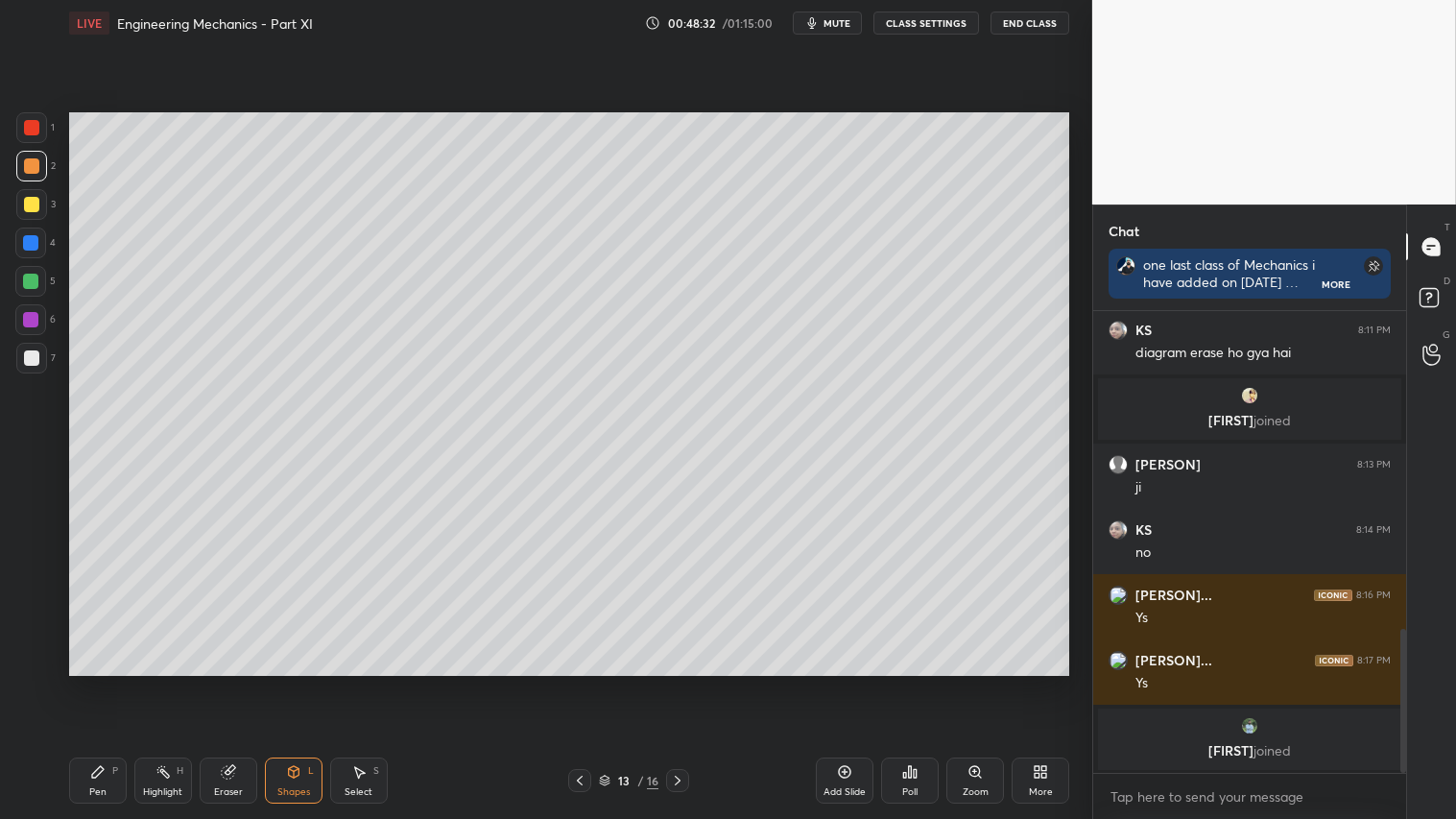 click on "Pen P" at bounding box center (98, 781) 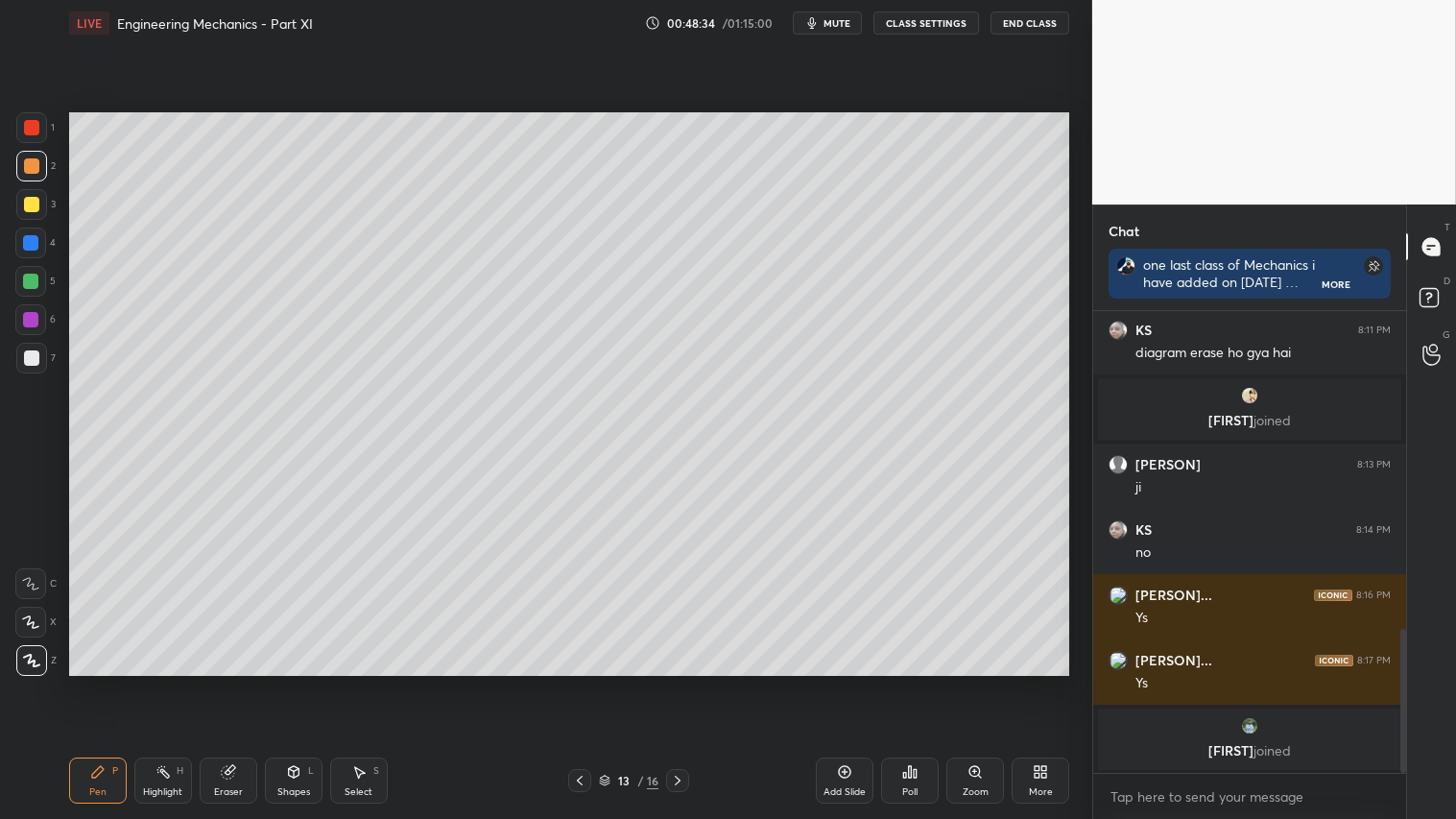 click at bounding box center (32, 205) 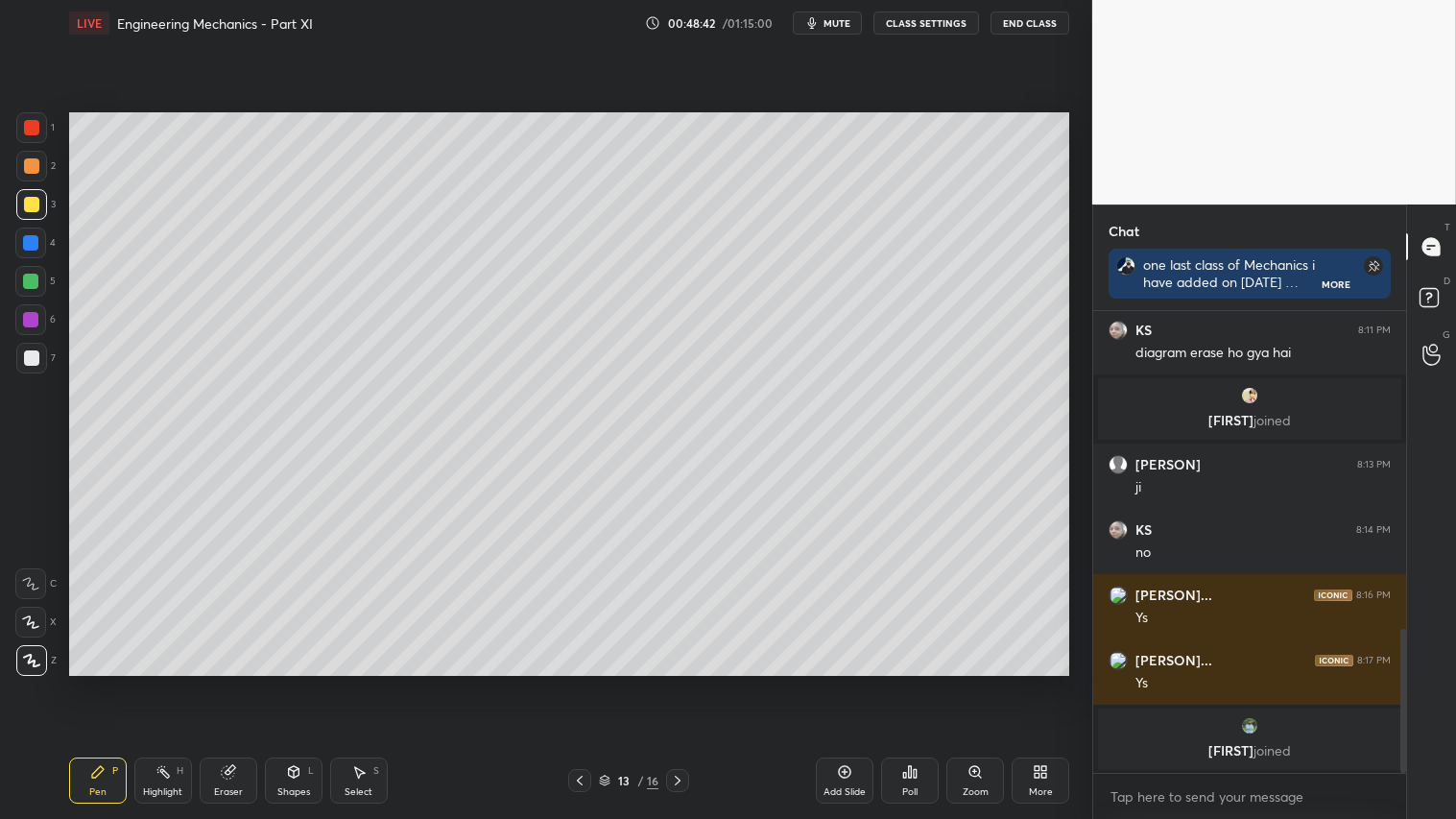 click on "Eraser" at bounding box center (228, 781) 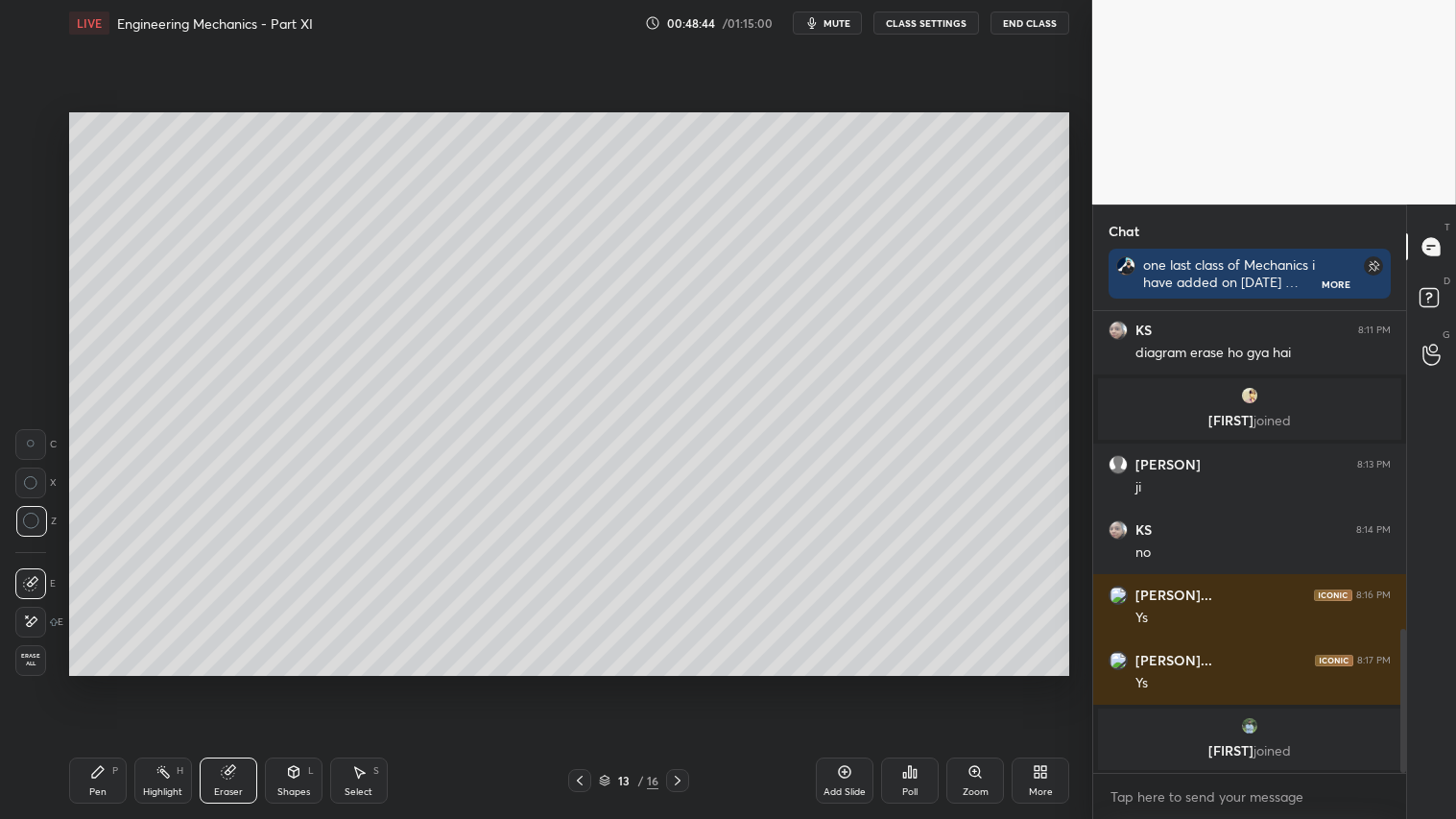 click on "Pen P" at bounding box center [98, 781] 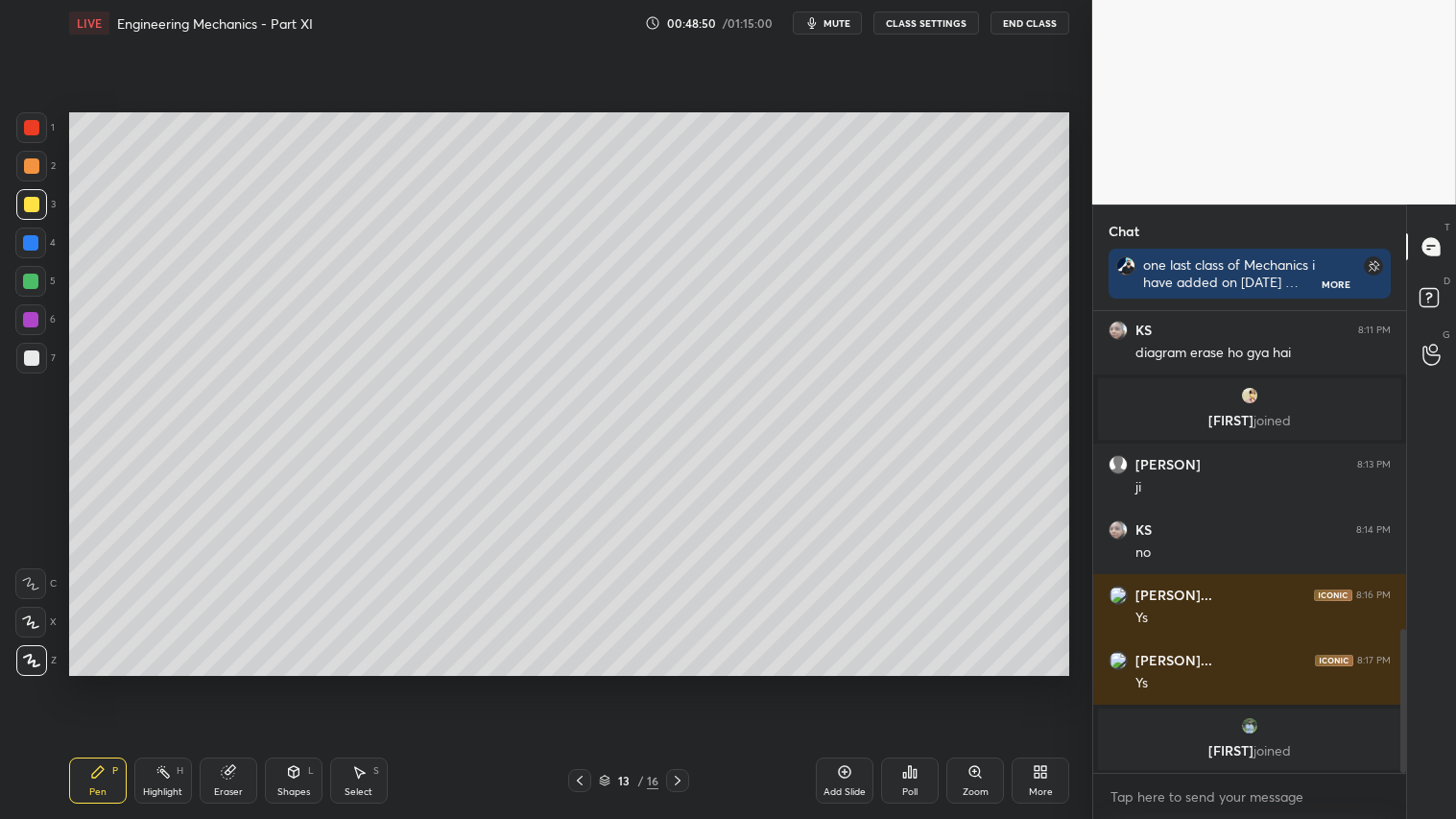 click on "Shapes L" at bounding box center (294, 781) 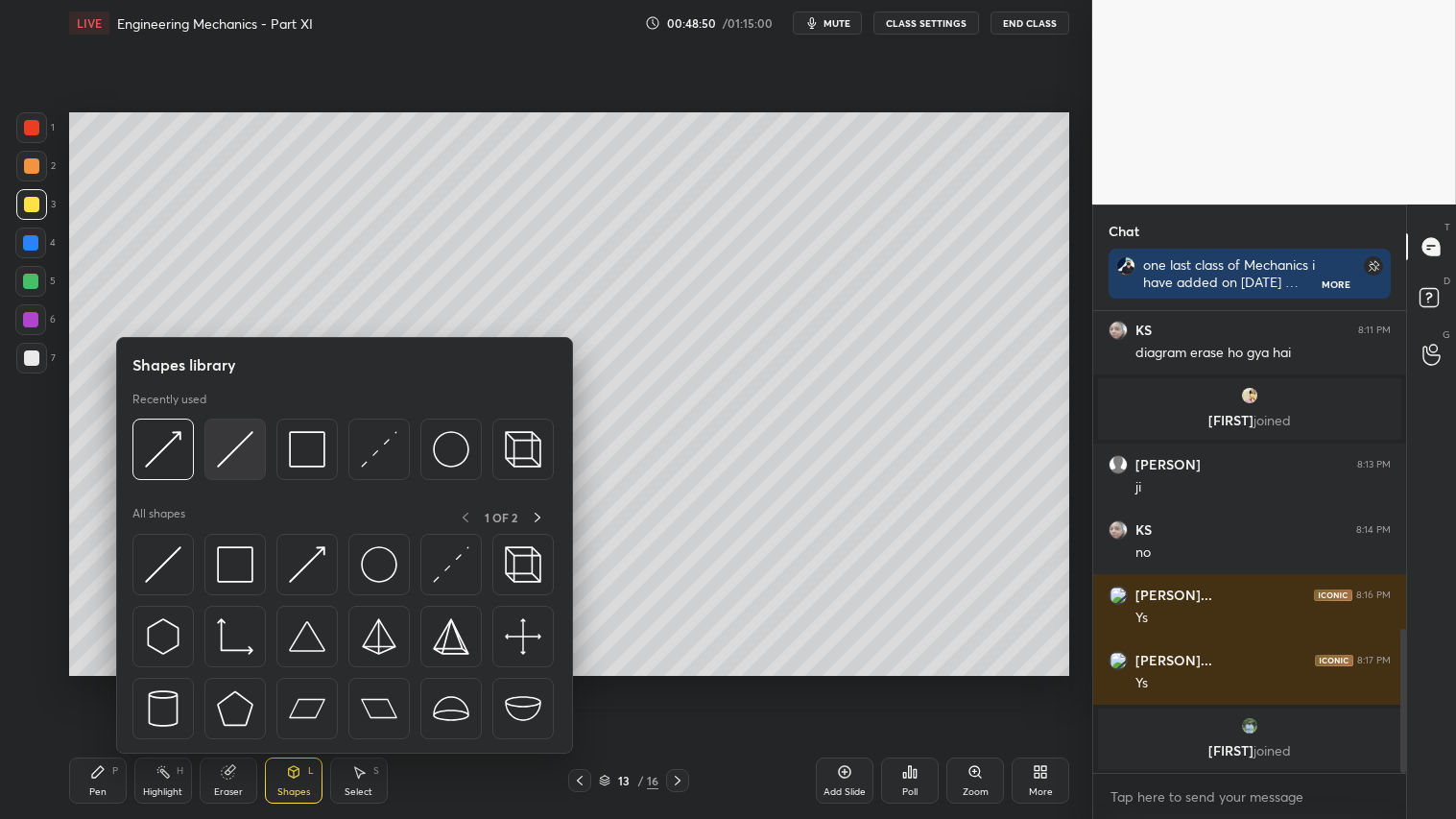 click at bounding box center (235, 449) 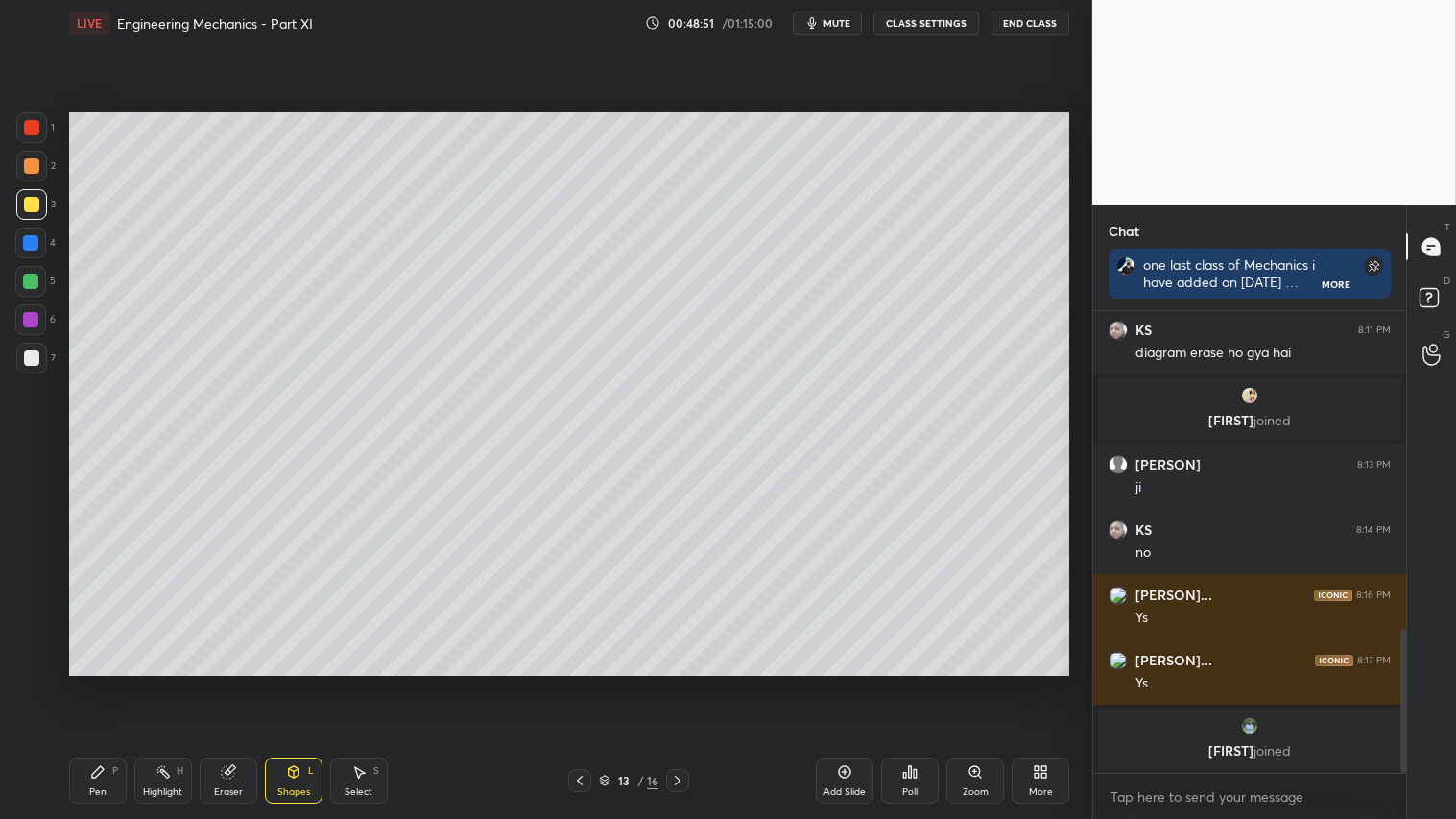 click at bounding box center (32, 128) 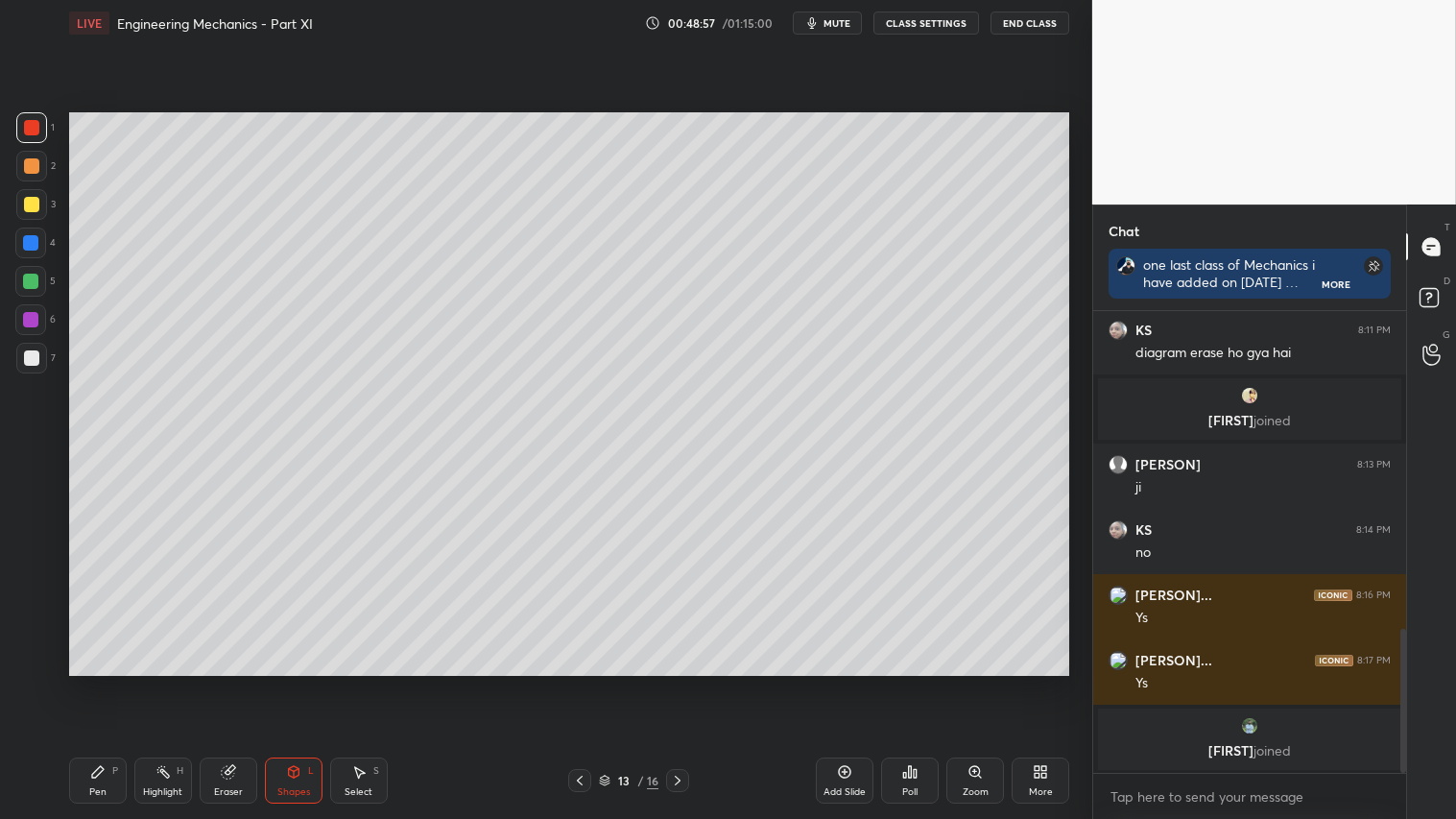 drag, startPoint x: 109, startPoint y: 790, endPoint x: 100, endPoint y: 783, distance: 11.401754 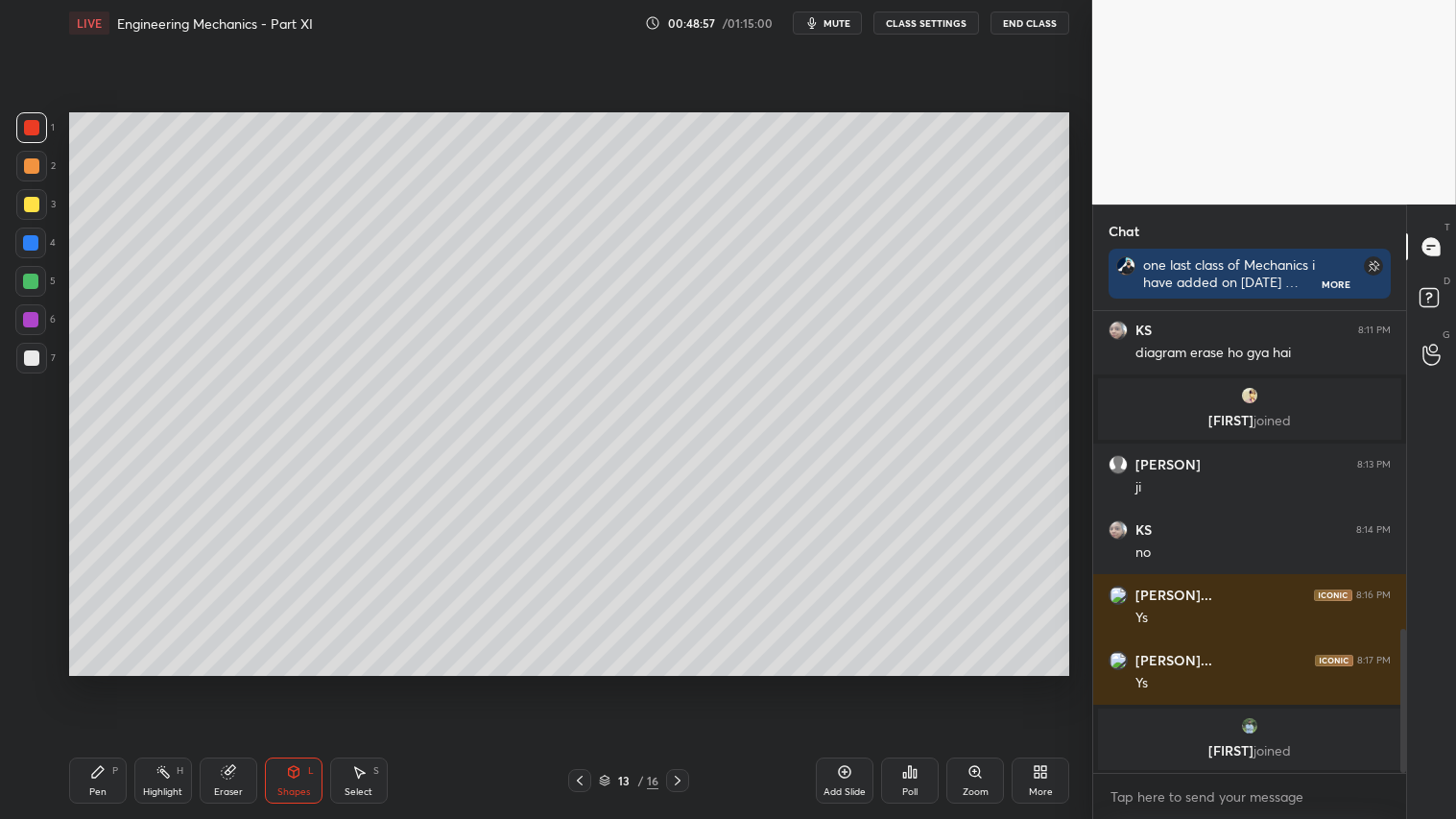 click on "Pen P" at bounding box center [98, 781] 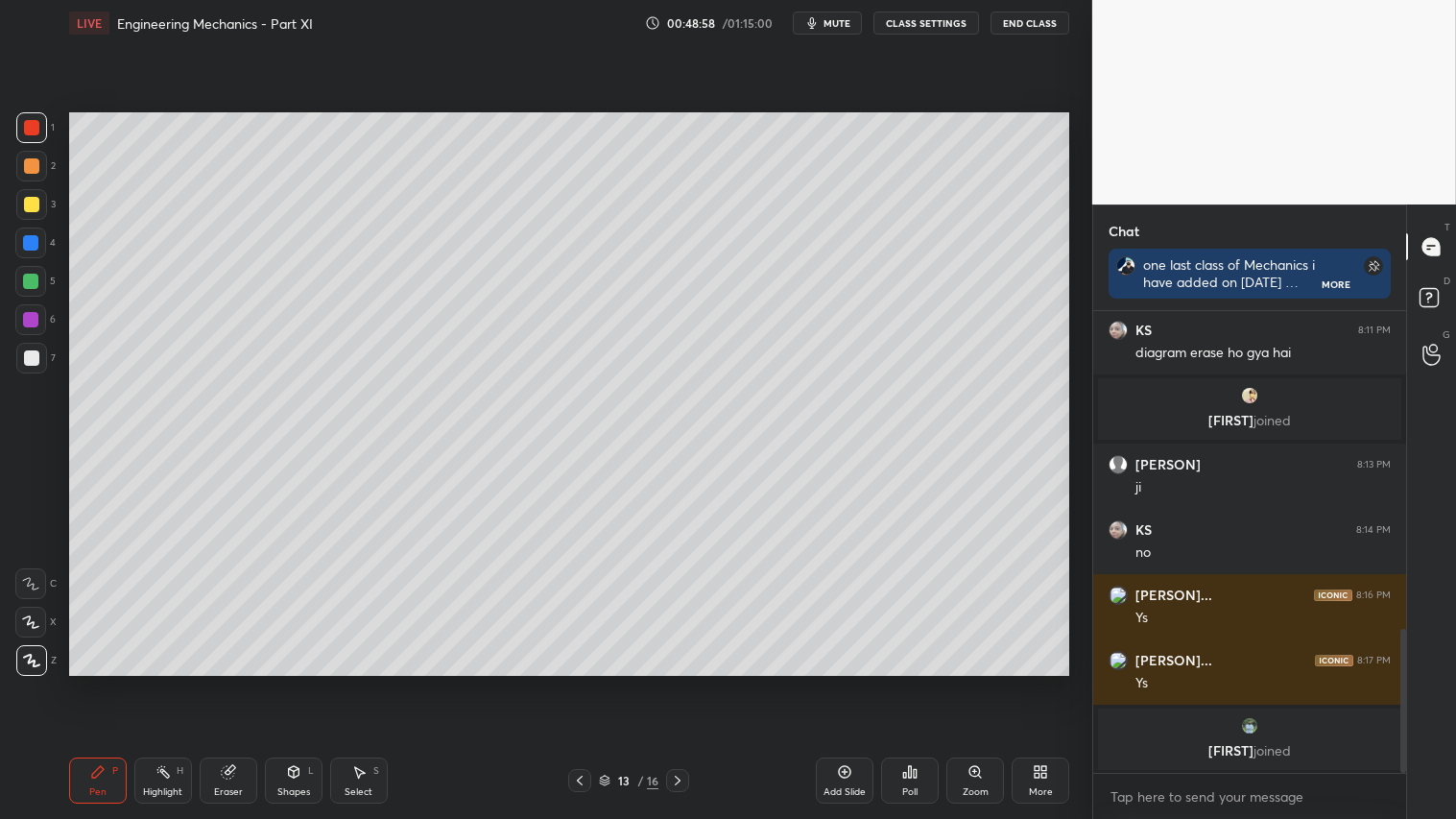 click at bounding box center [32, 205] 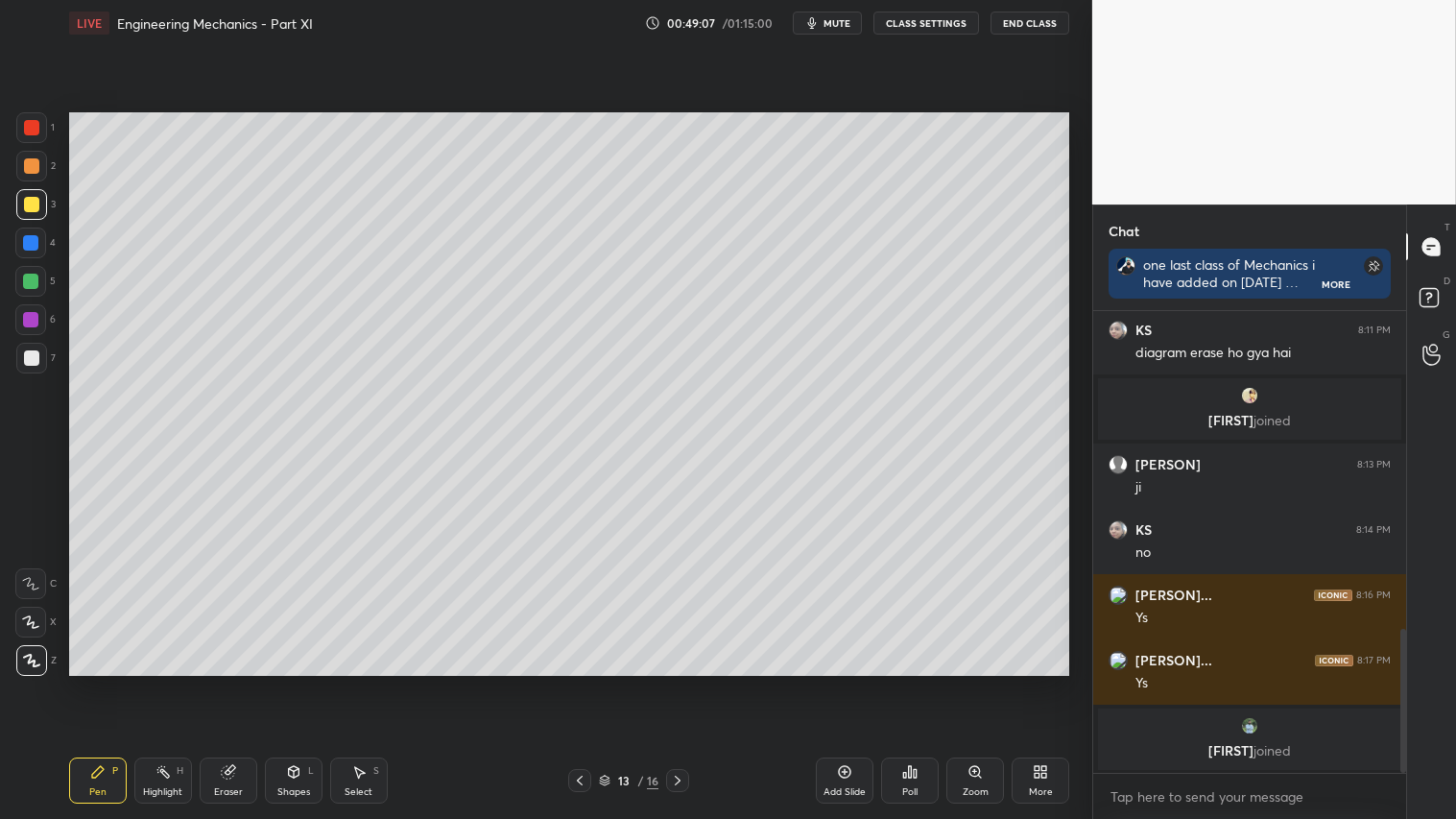 click at bounding box center (32, 128) 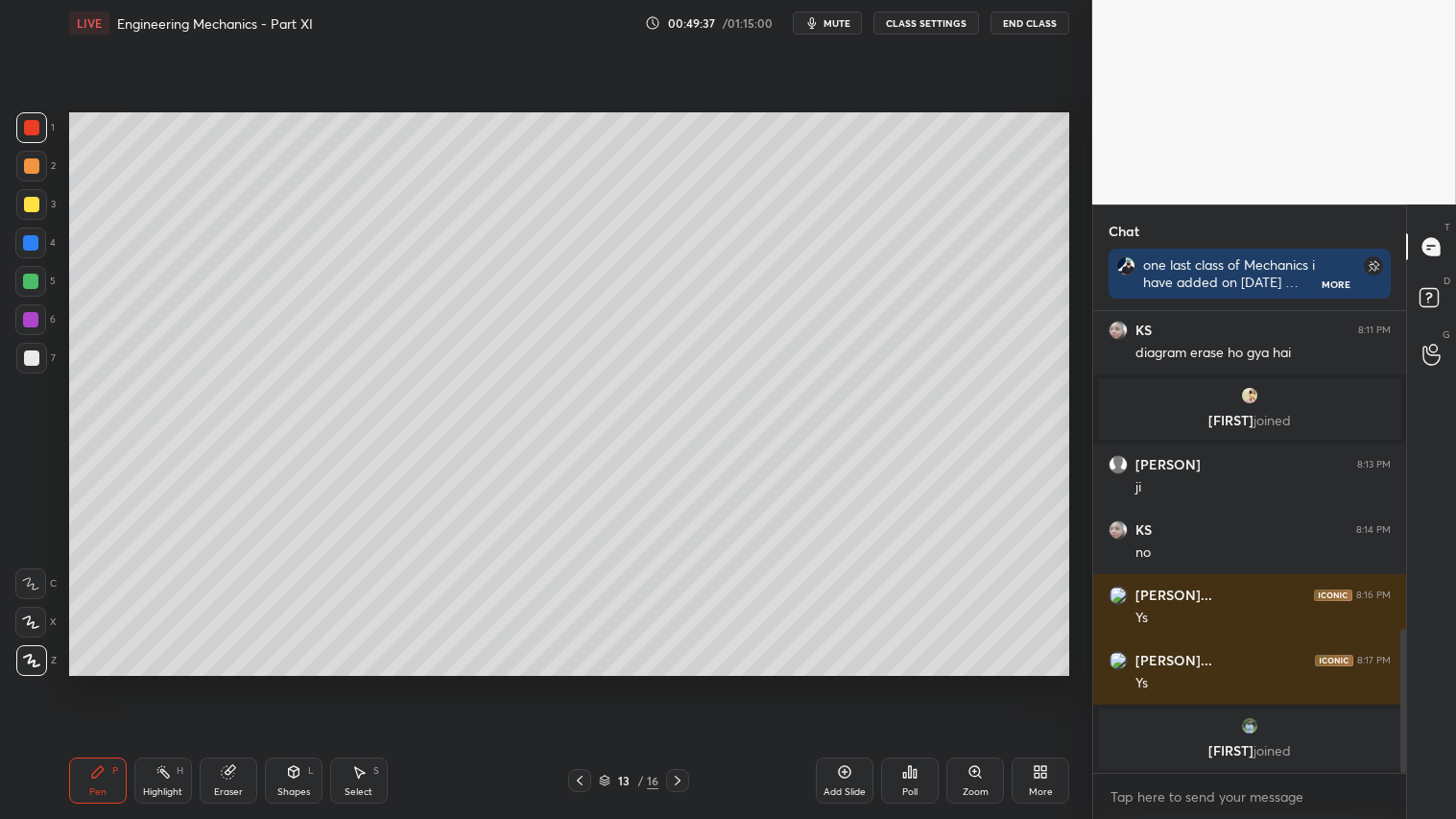click at bounding box center (32, 205) 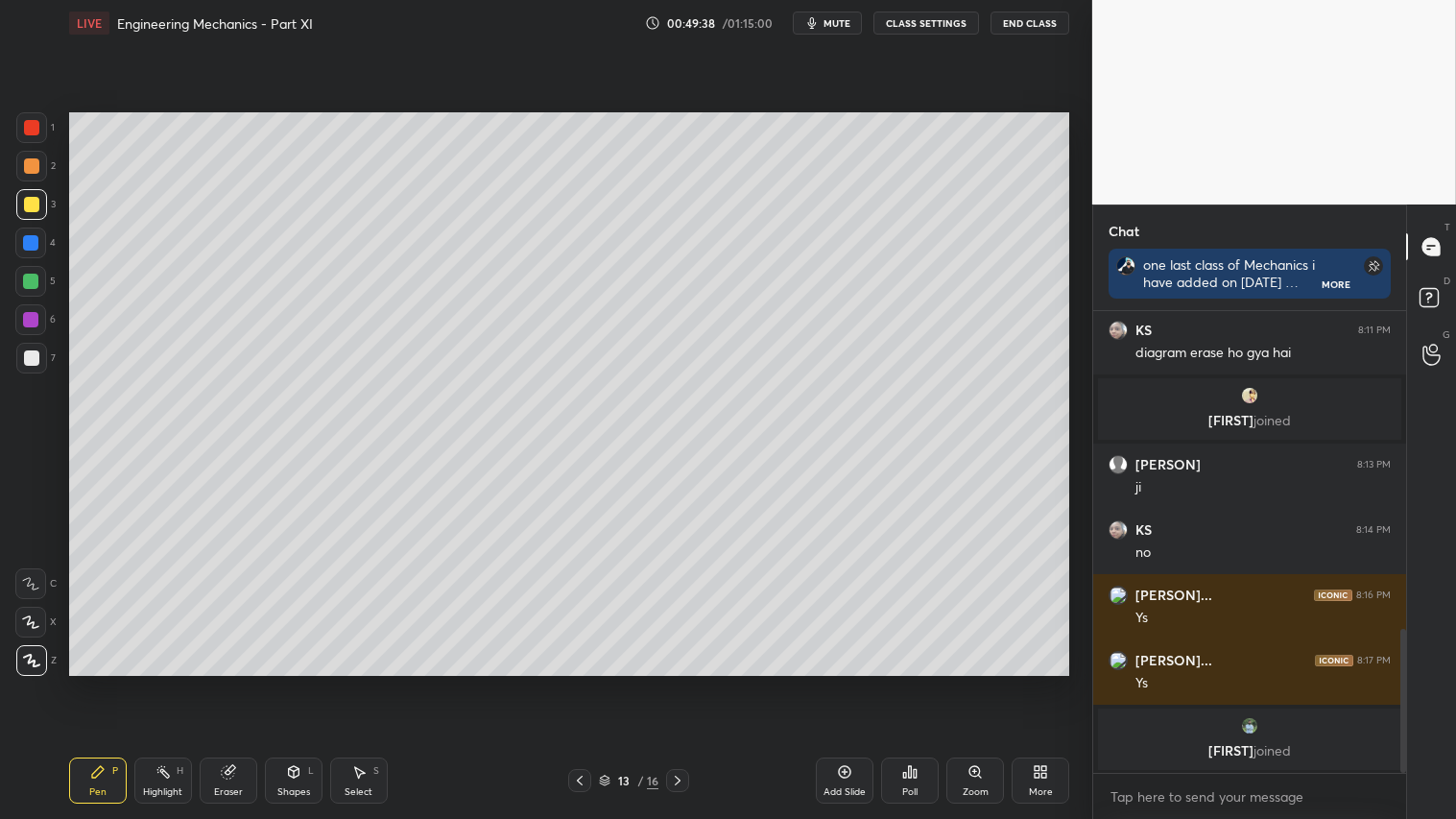 click on "Shapes L" at bounding box center (294, 781) 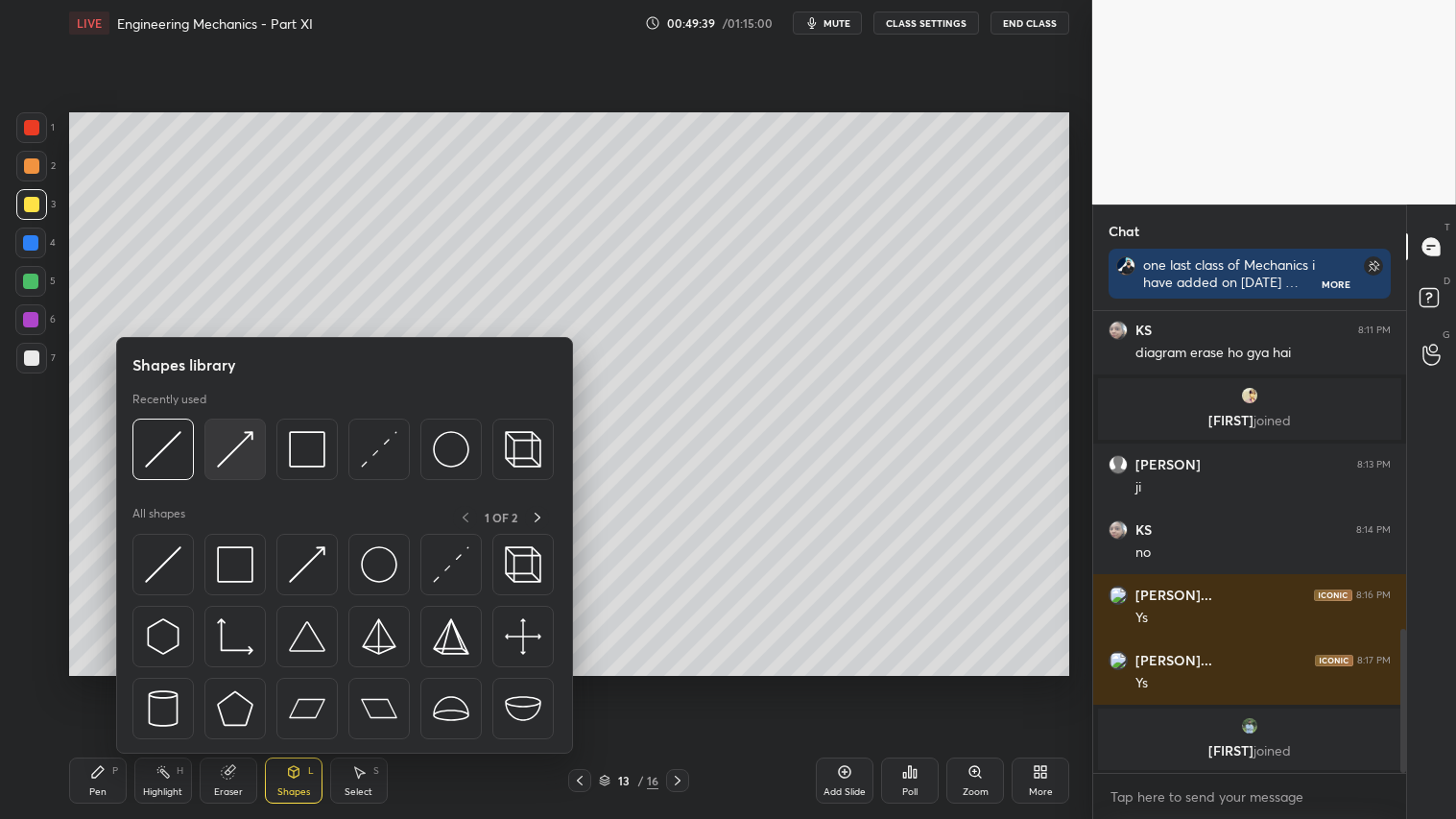 click at bounding box center (235, 449) 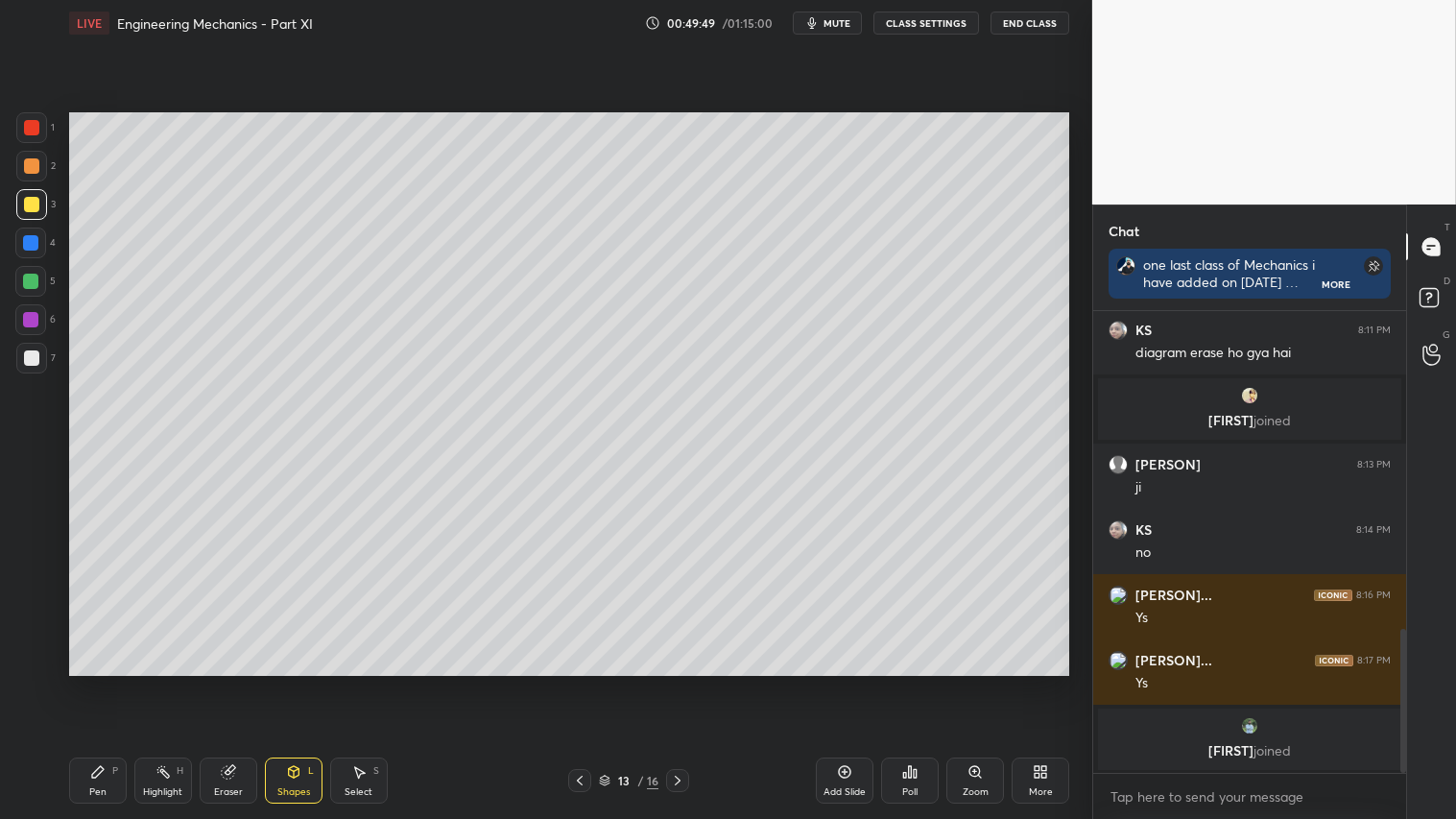click at bounding box center [32, 128] 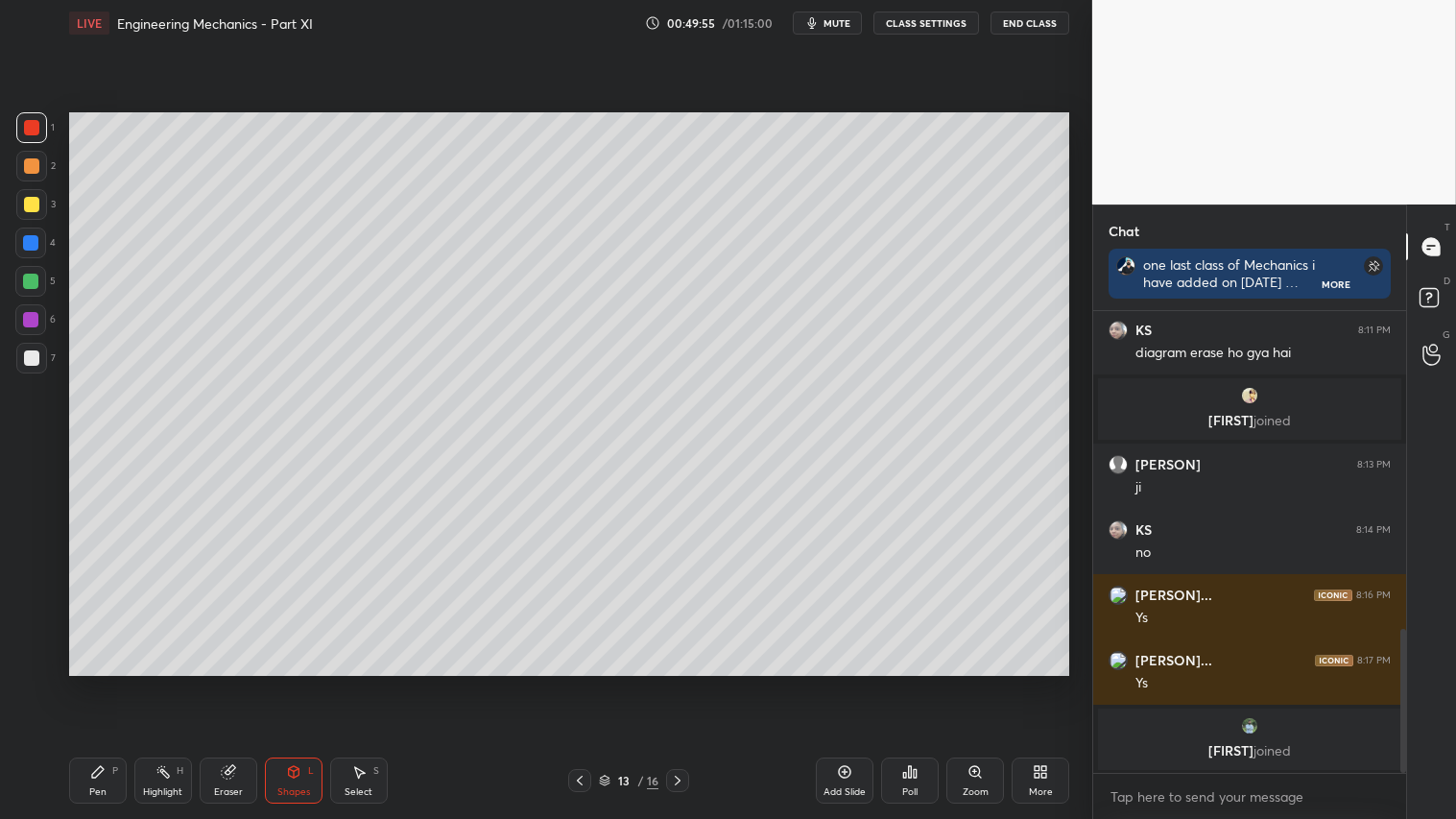 click at bounding box center [32, 205] 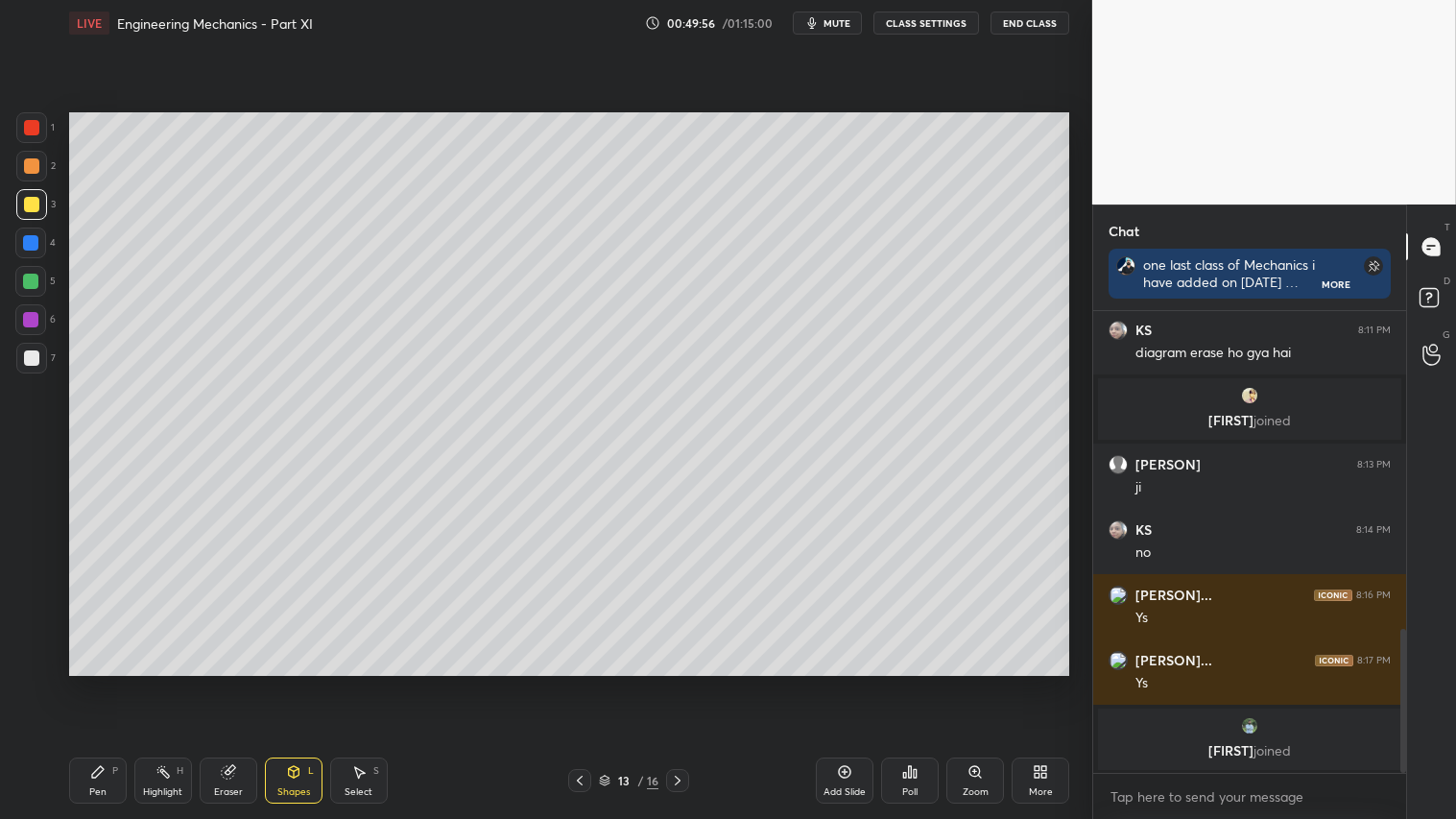drag, startPoint x: 106, startPoint y: 788, endPoint x: 101, endPoint y: 780, distance: 9.43398 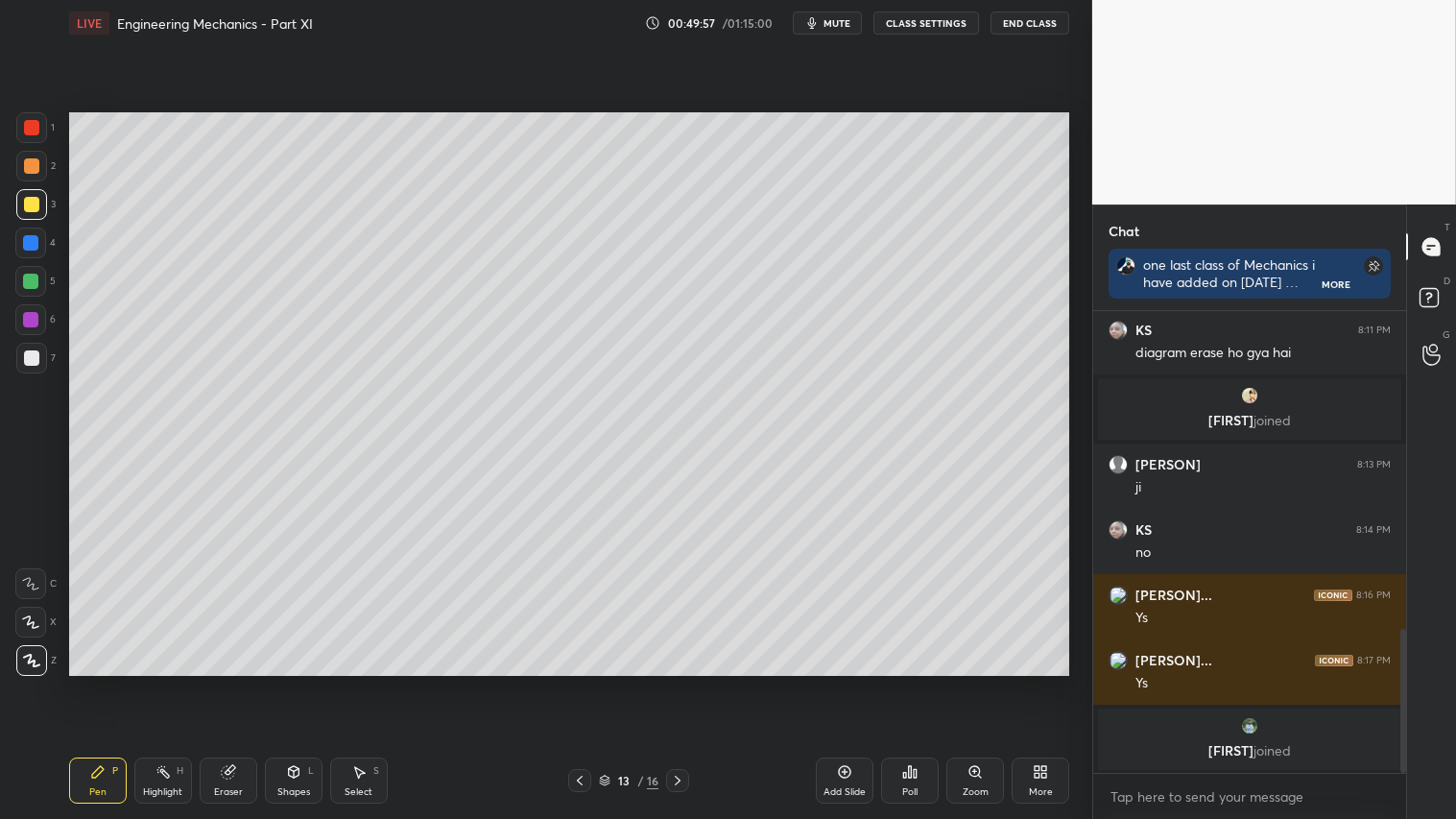 drag, startPoint x: 33, startPoint y: 130, endPoint x: 49, endPoint y: 140, distance: 18.867962 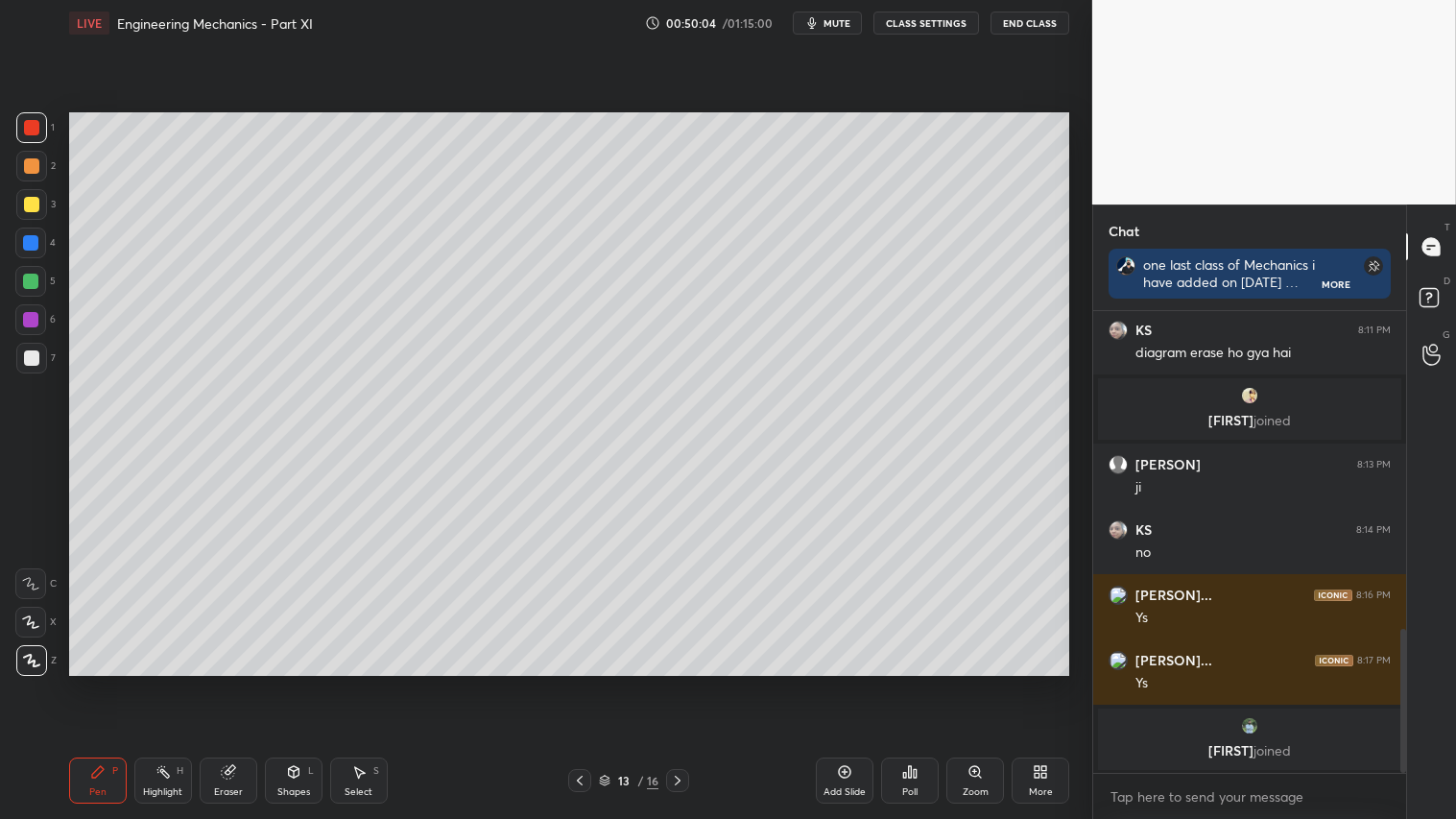 click at bounding box center [32, 205] 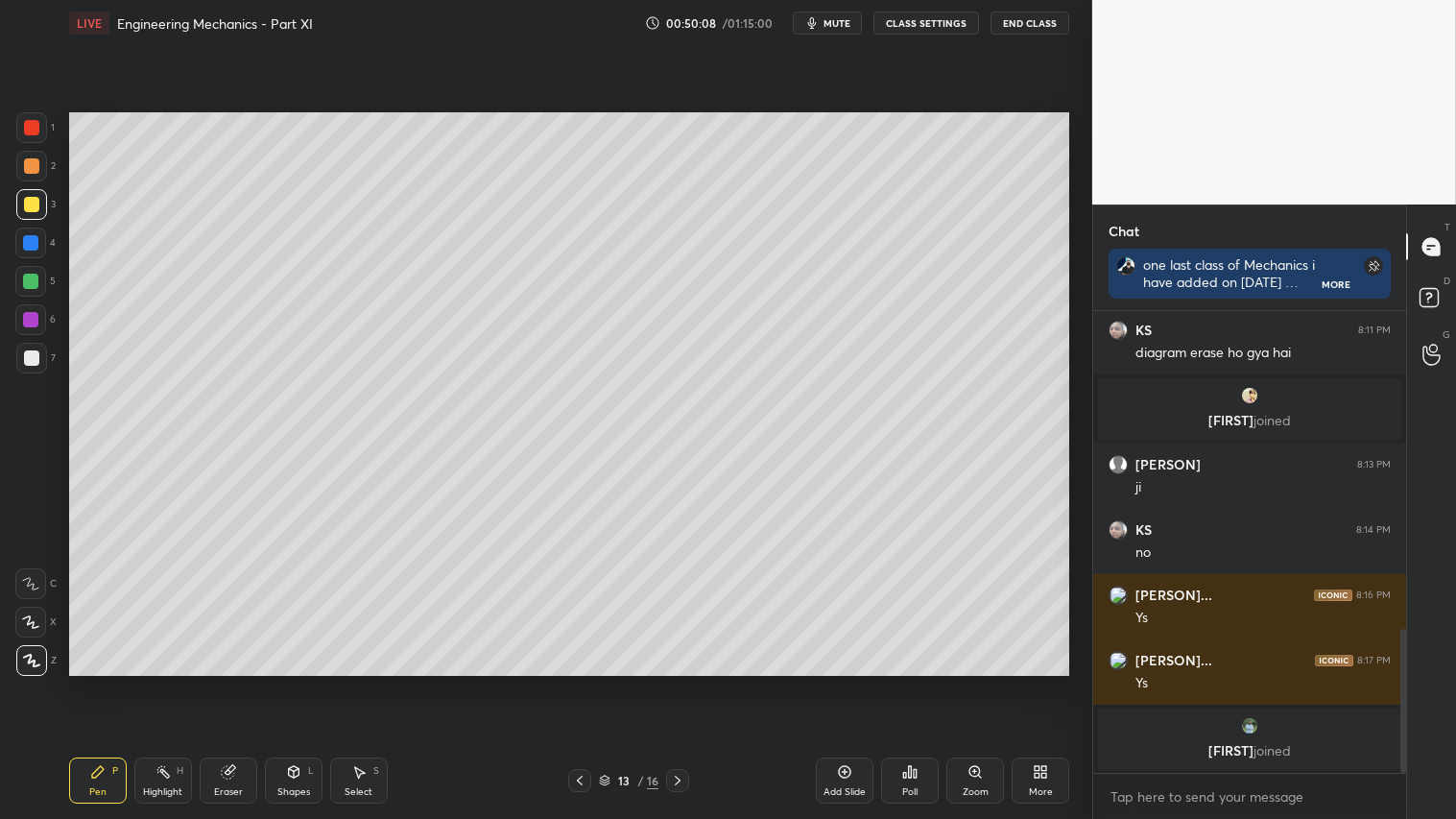 click at bounding box center [32, 205] 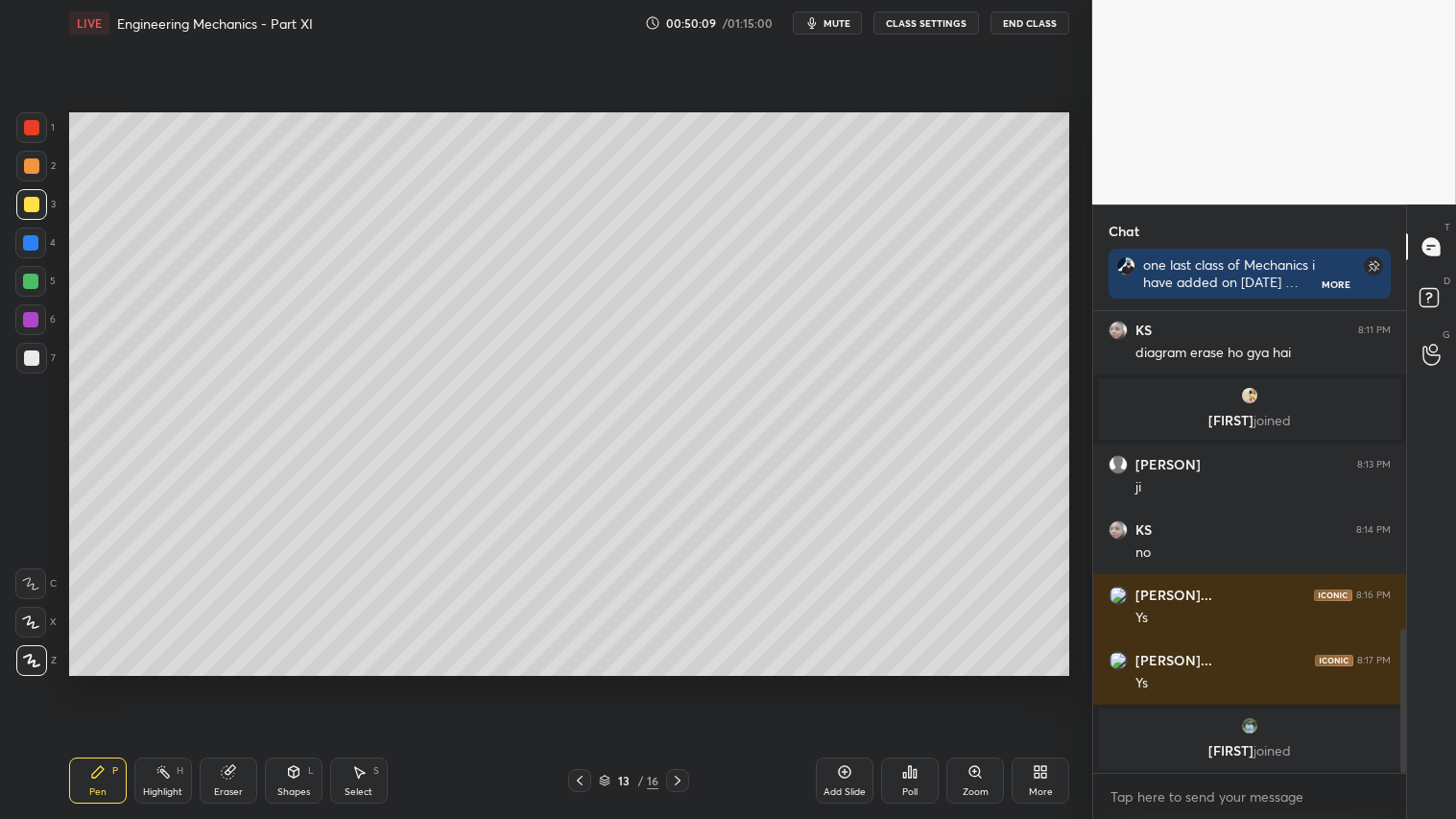 click 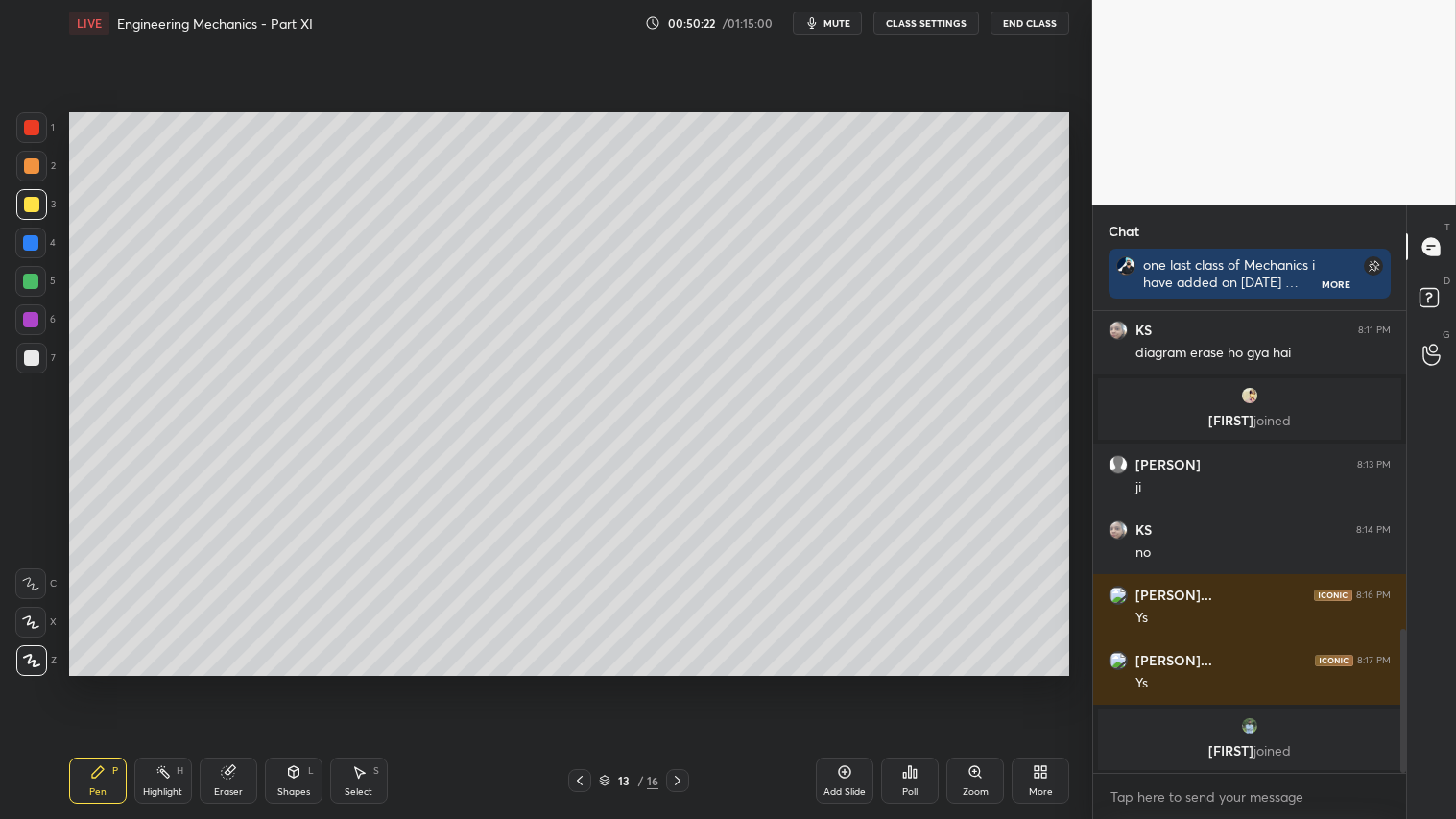 click on "Shapes L" at bounding box center [294, 781] 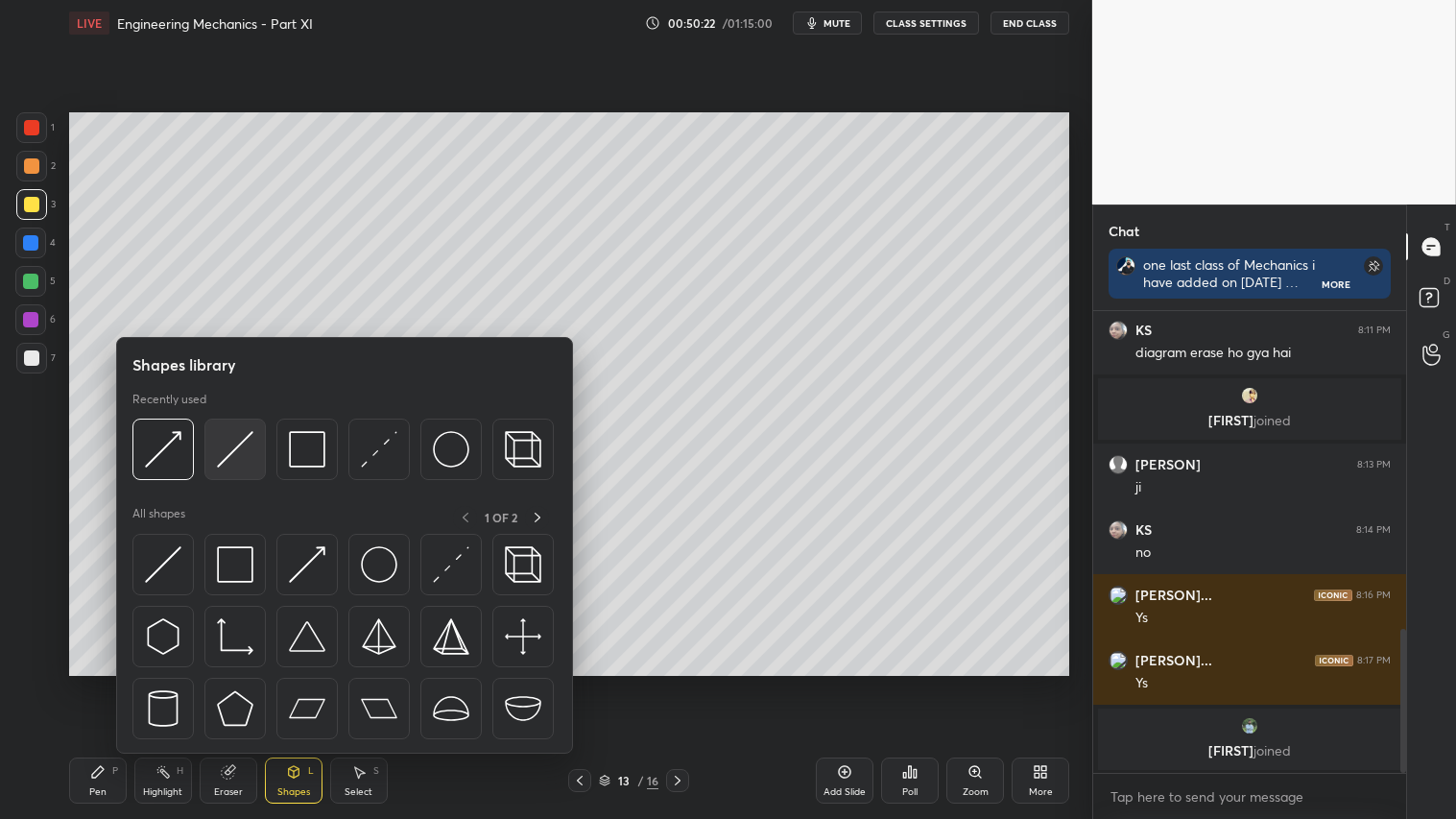 click at bounding box center (235, 449) 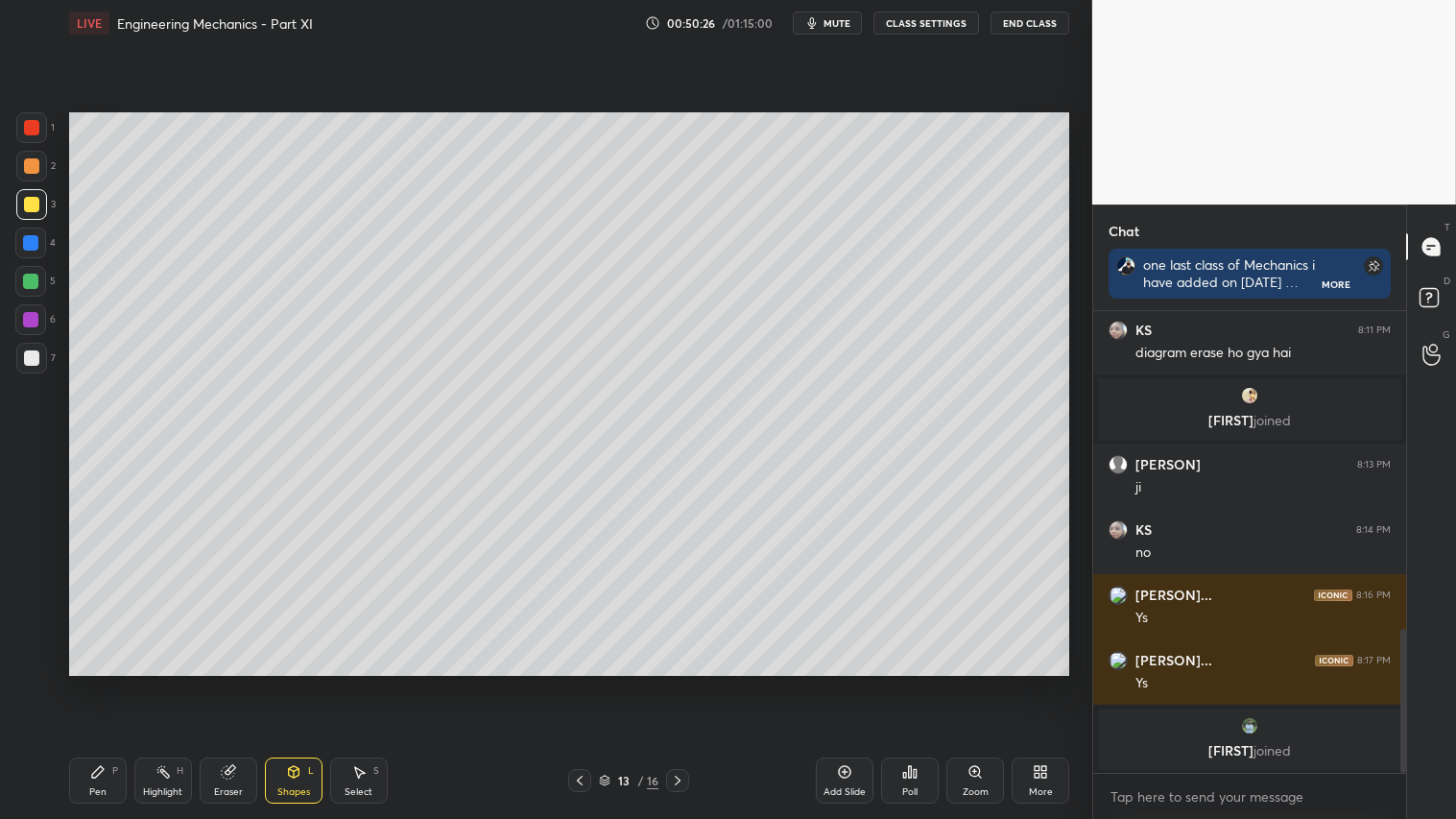 click at bounding box center [32, 166] 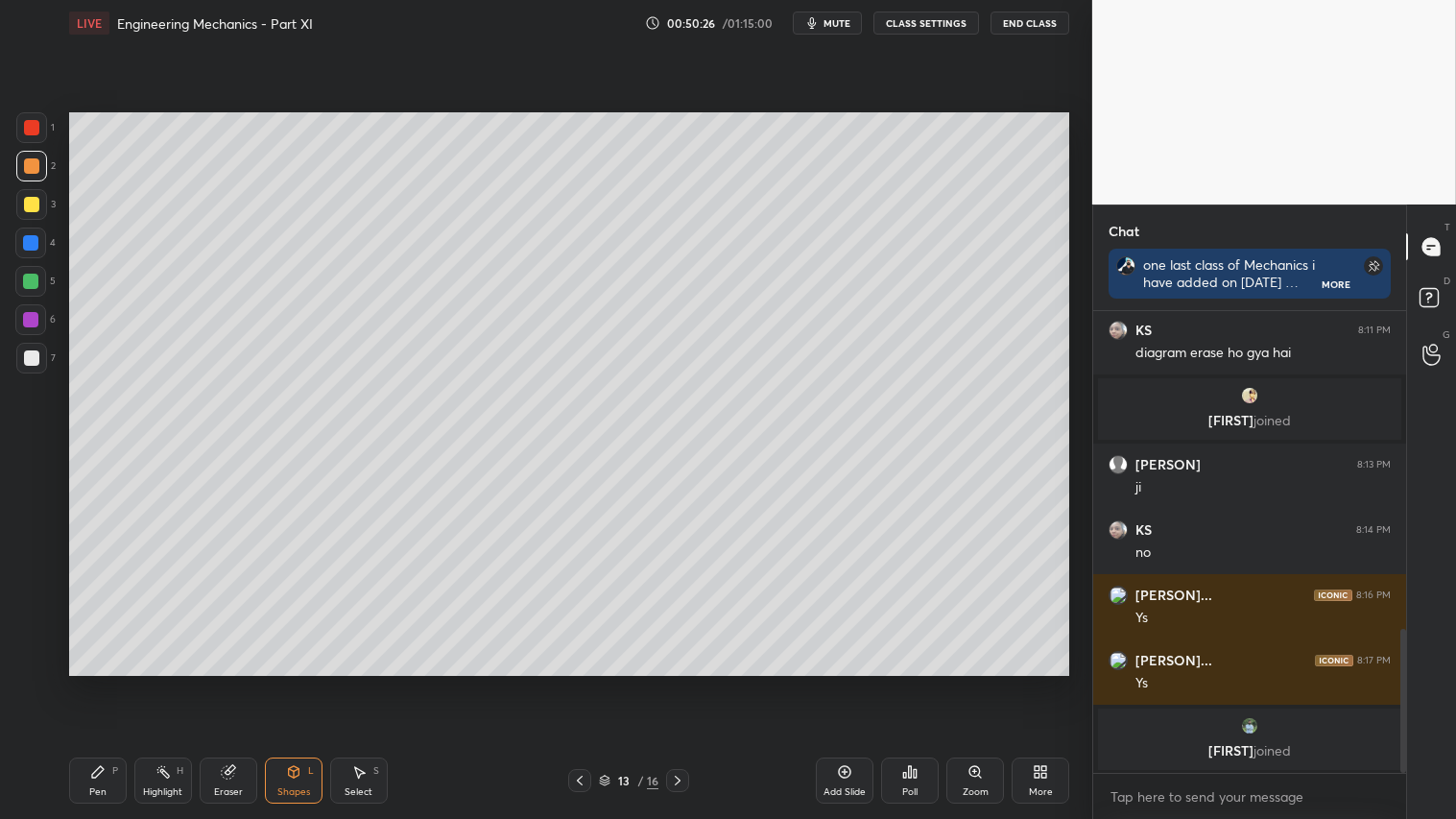 click on "Pen P" at bounding box center (98, 781) 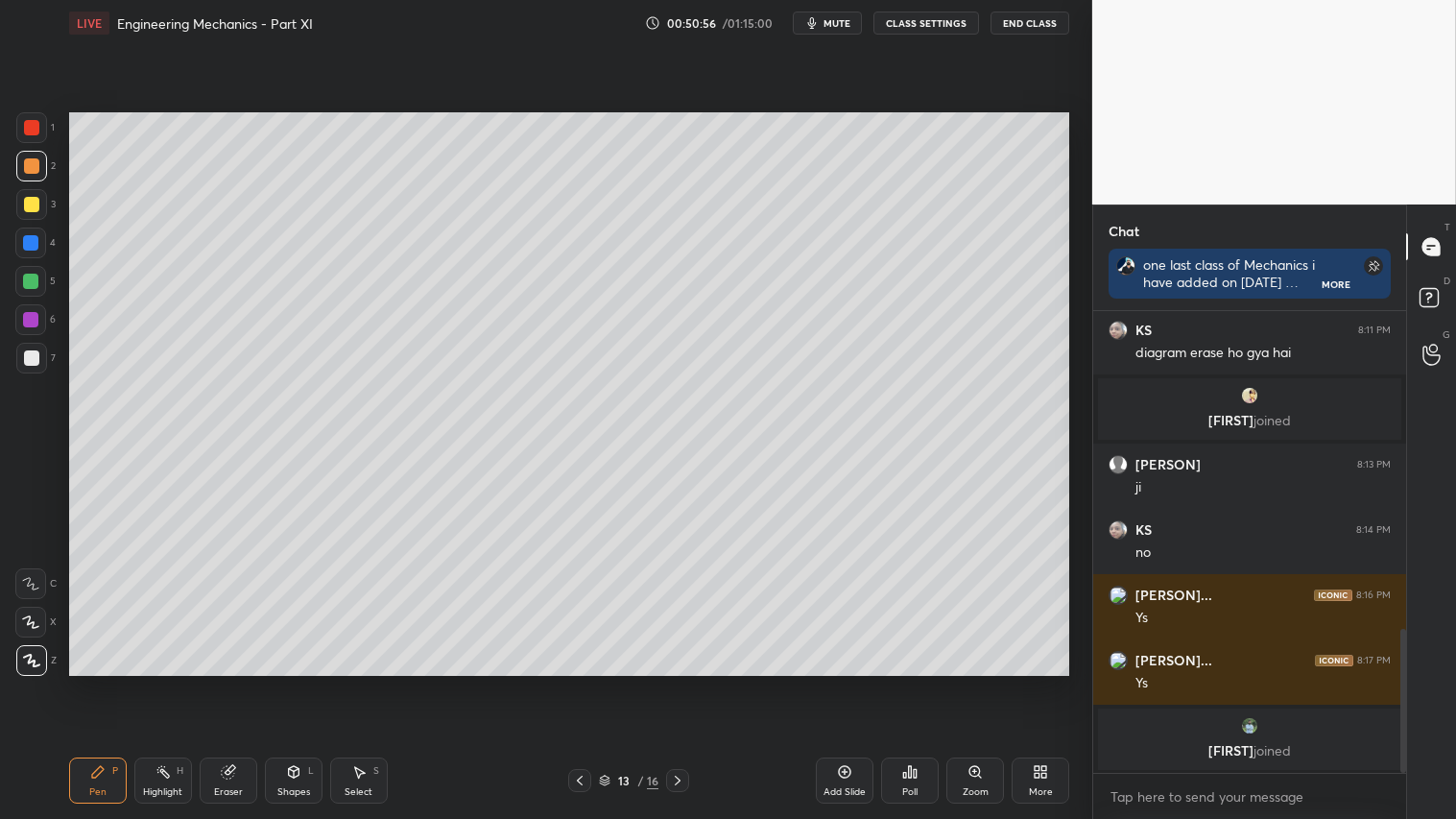 click at bounding box center [32, 166] 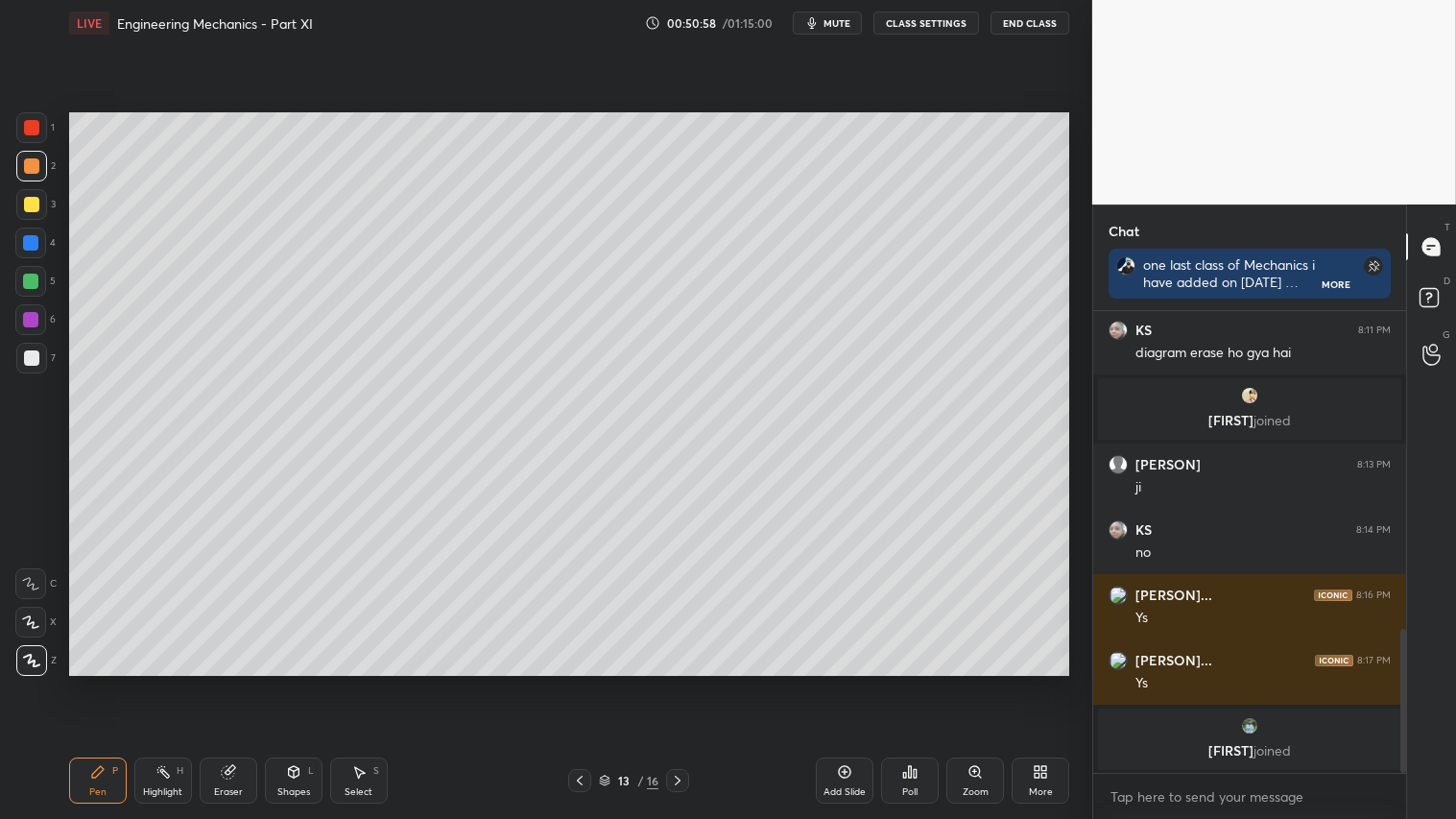 click on "Pen" at bounding box center (98, 792) 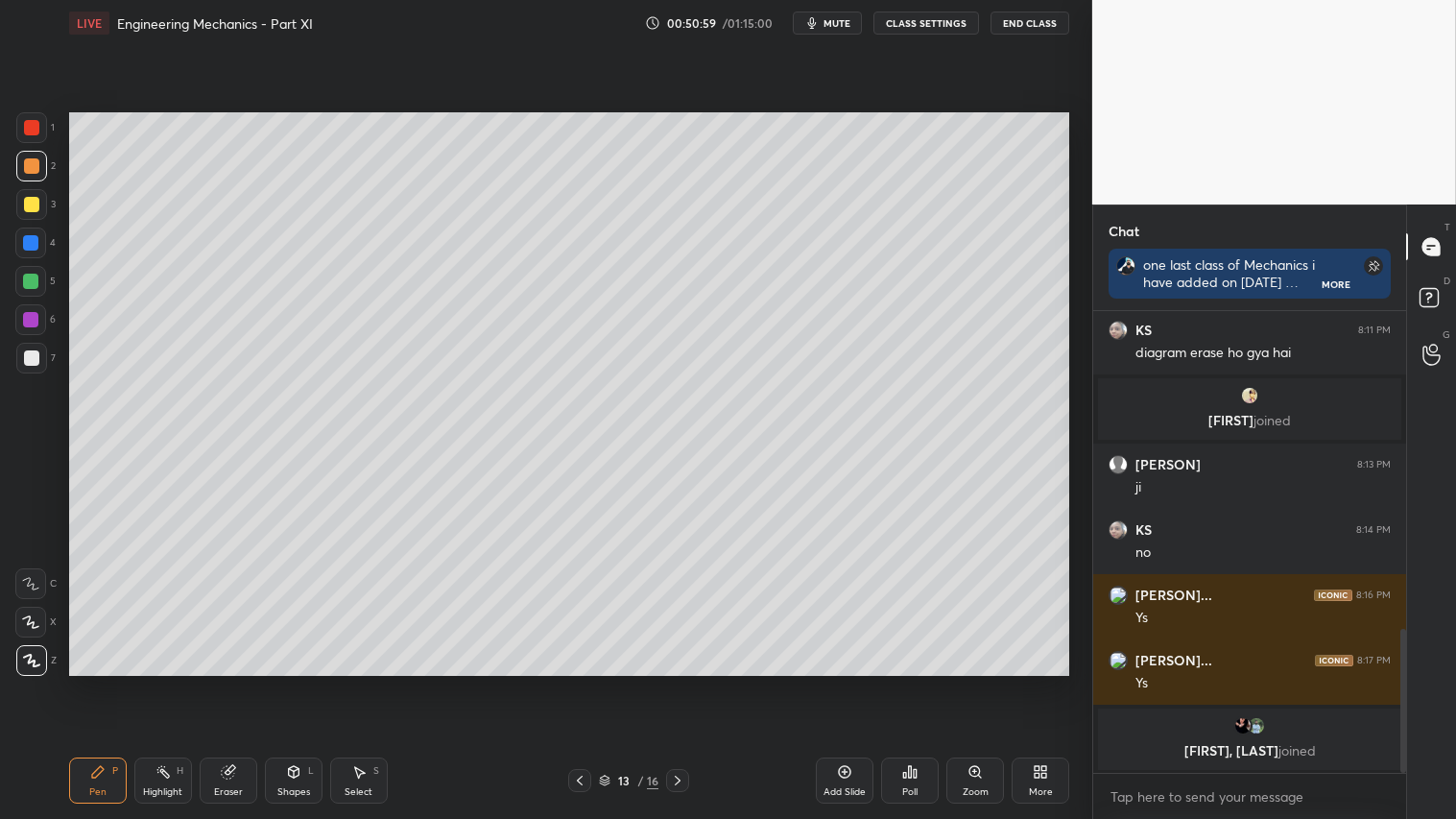 click on "Add Slide" at bounding box center (845, 792) 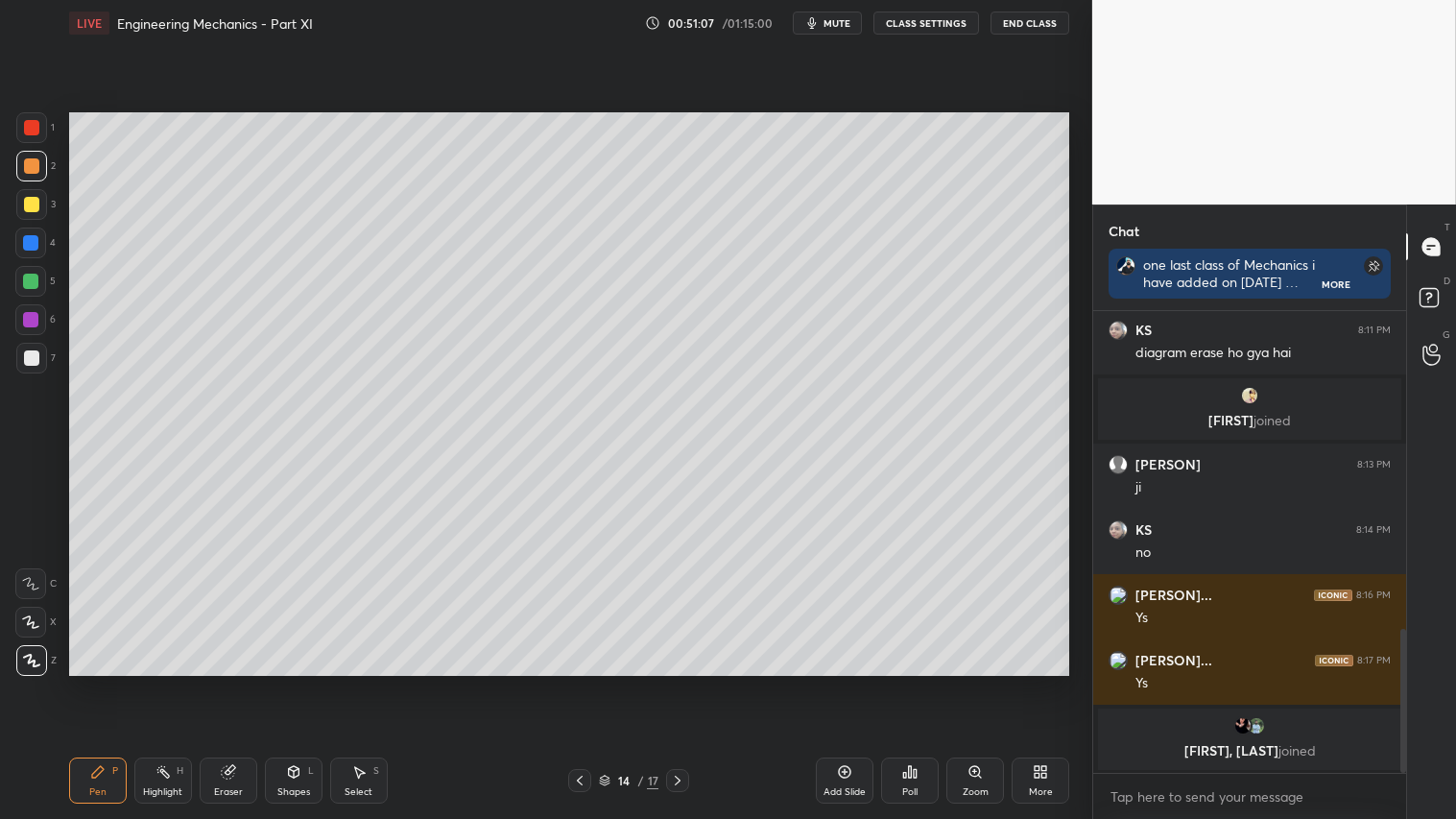 drag, startPoint x: 569, startPoint y: 778, endPoint x: 593, endPoint y: 775, distance: 24.186773 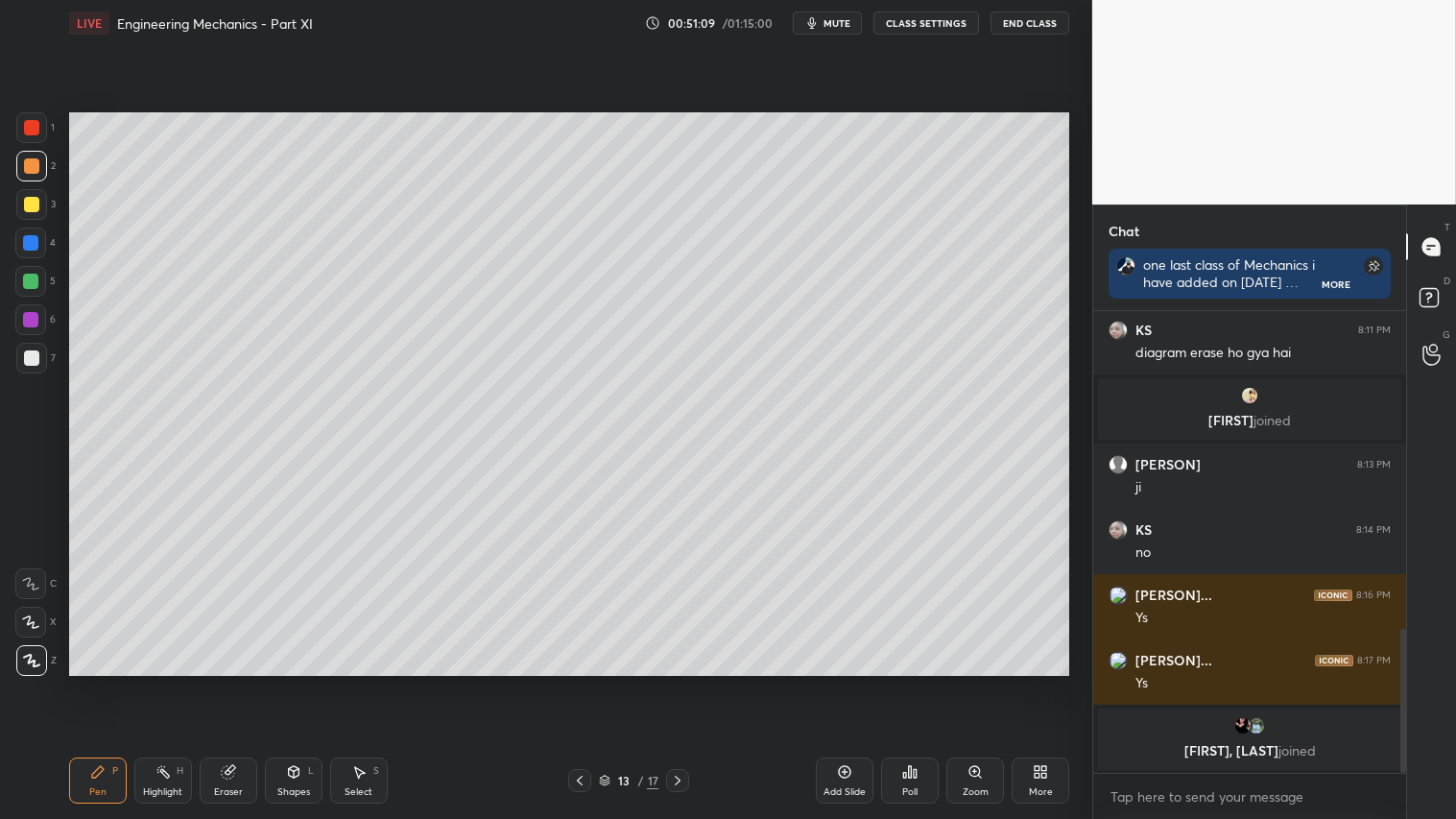 click 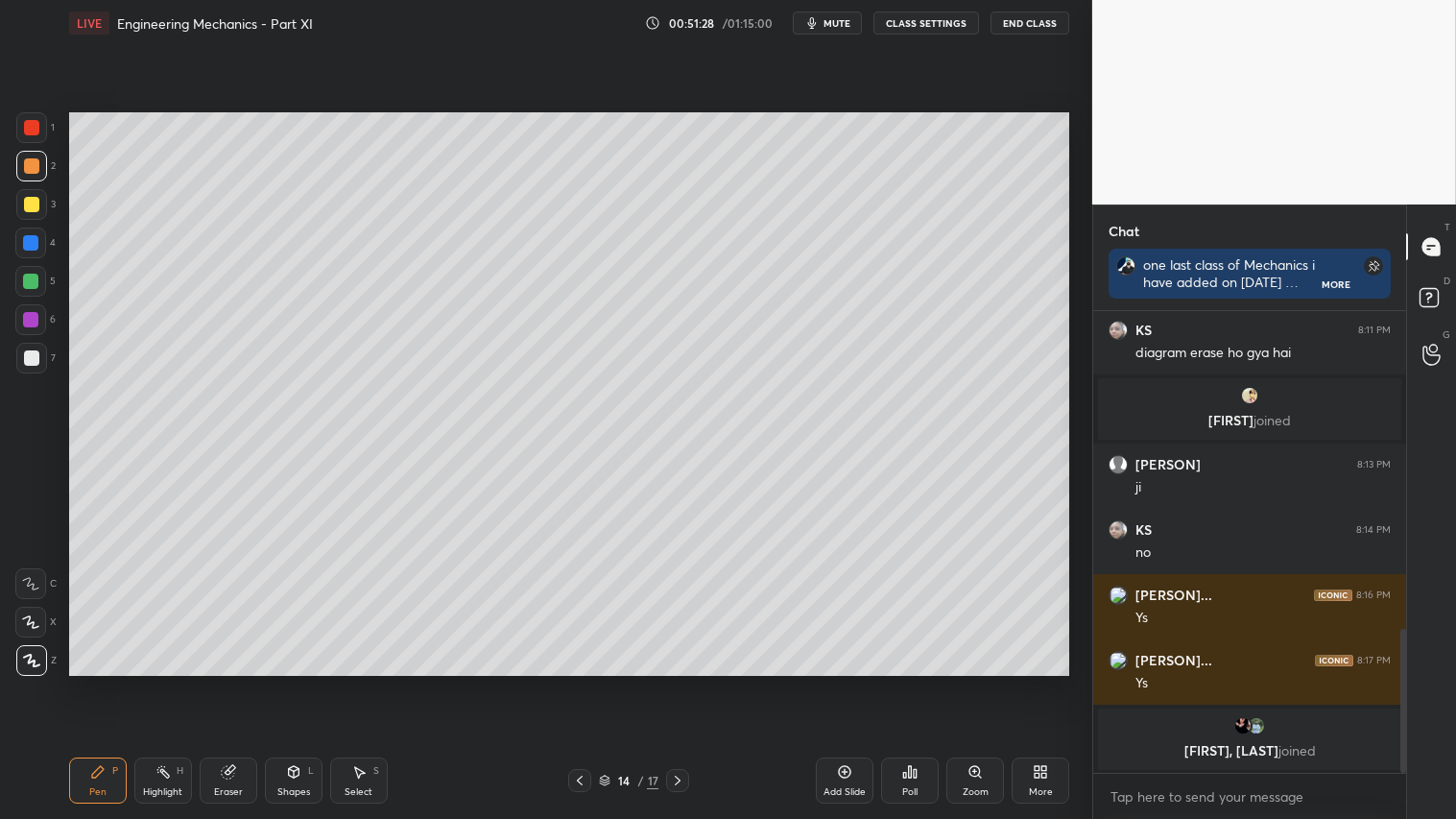 click on "Shapes L" at bounding box center (294, 781) 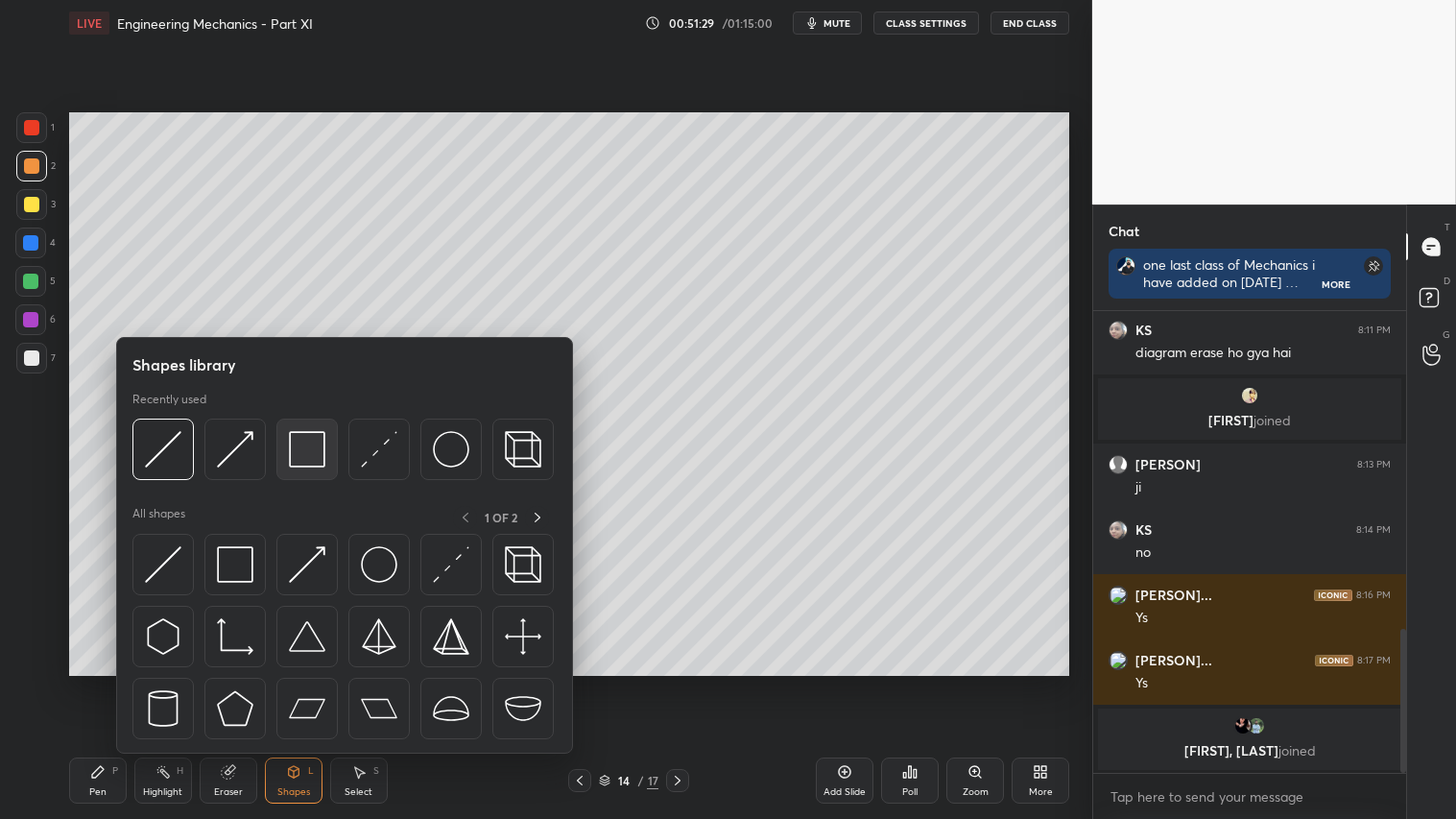 click at bounding box center [307, 449] 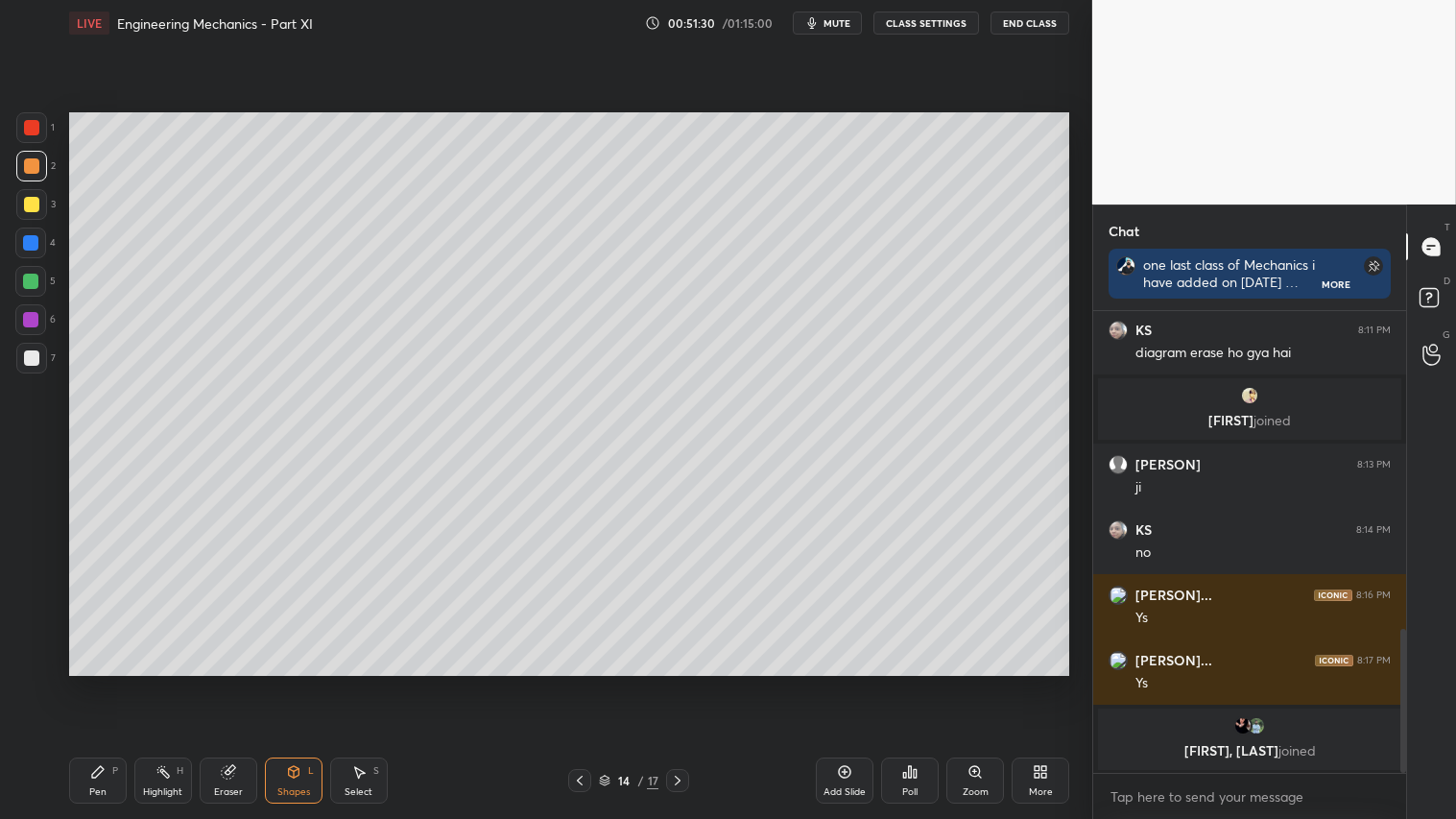 drag, startPoint x: 30, startPoint y: 349, endPoint x: 43, endPoint y: 331, distance: 22.203603 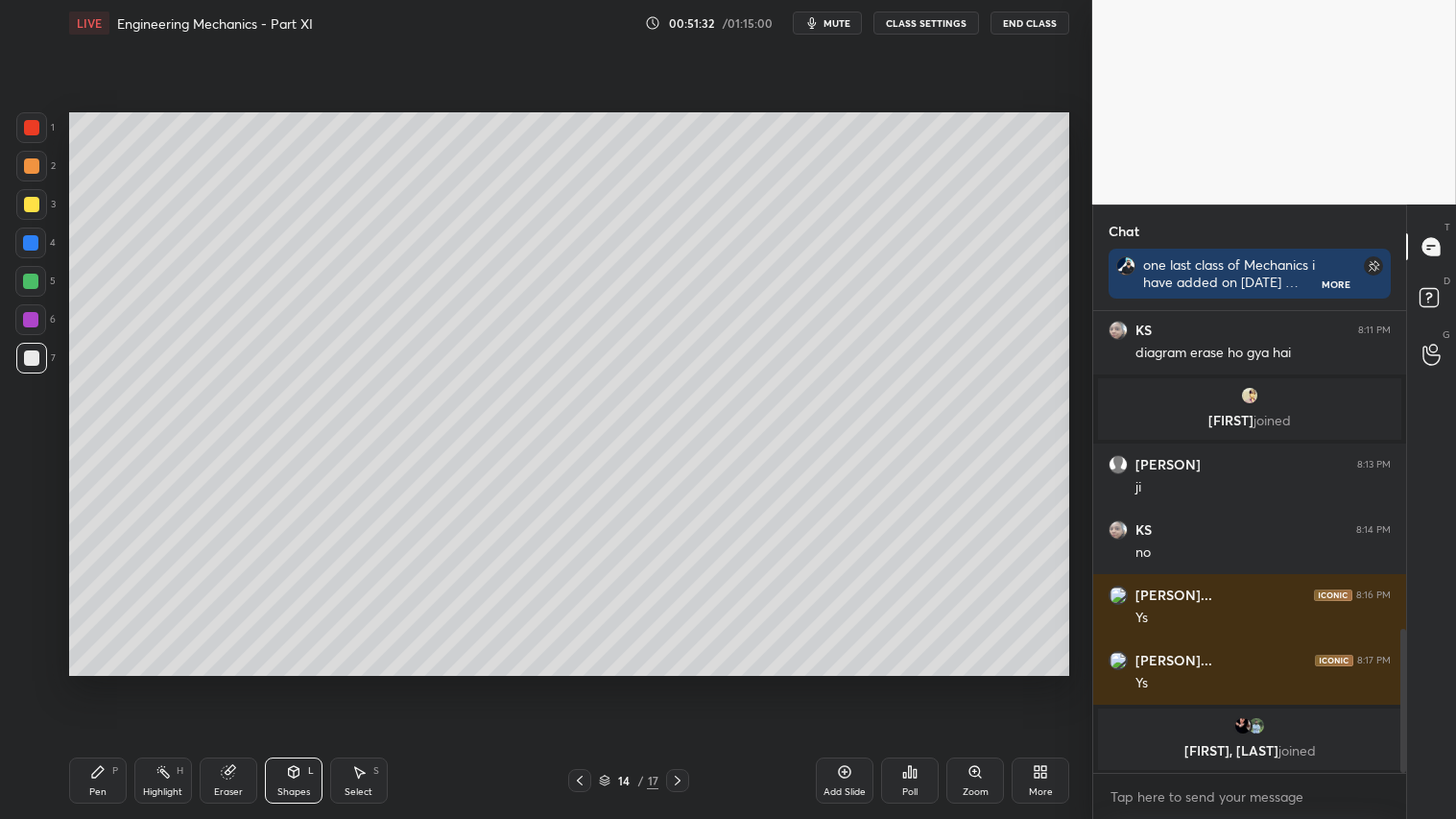 click on "mute" at bounding box center [837, 23] 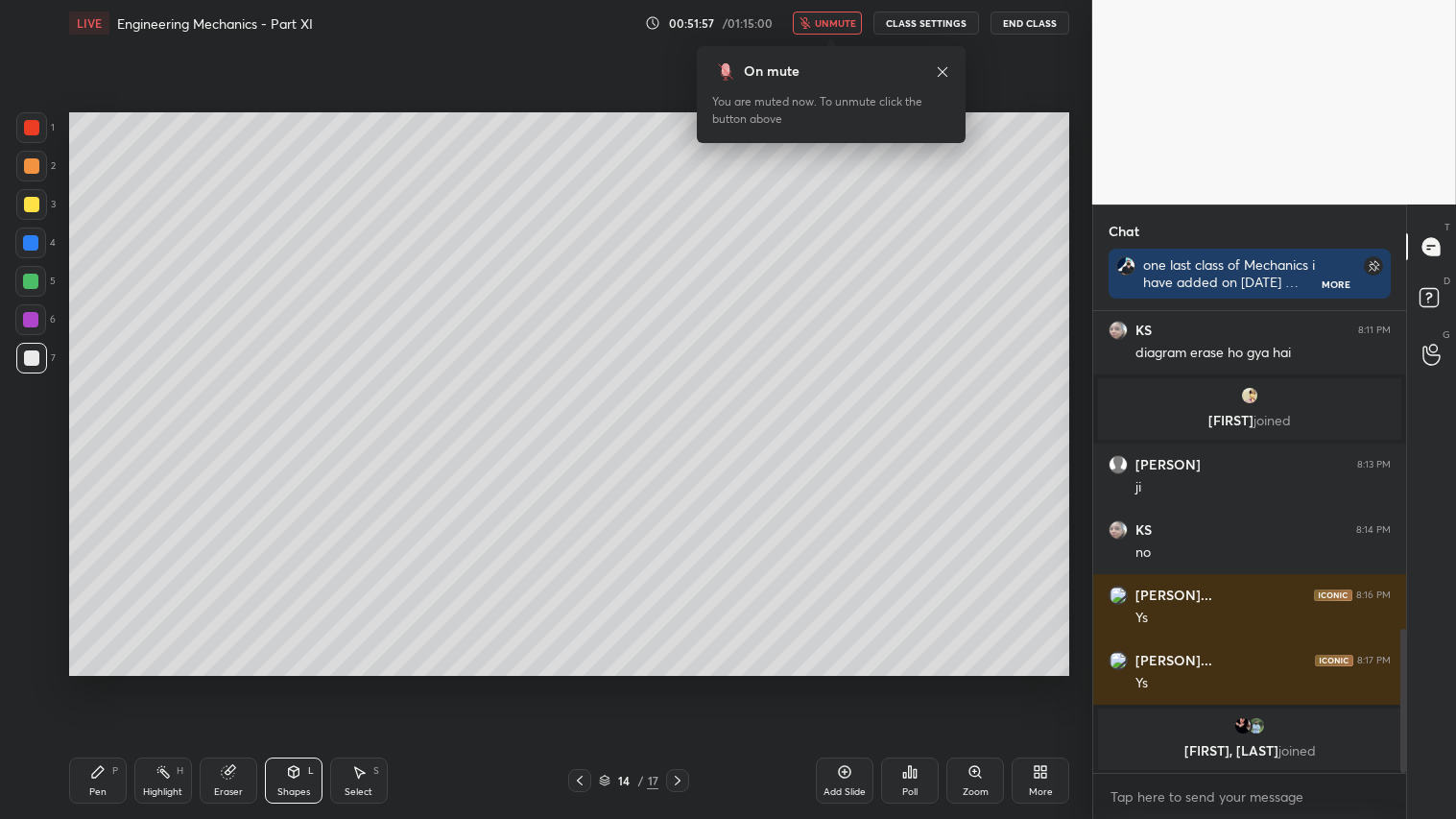 click on "unmute" at bounding box center (835, 23) 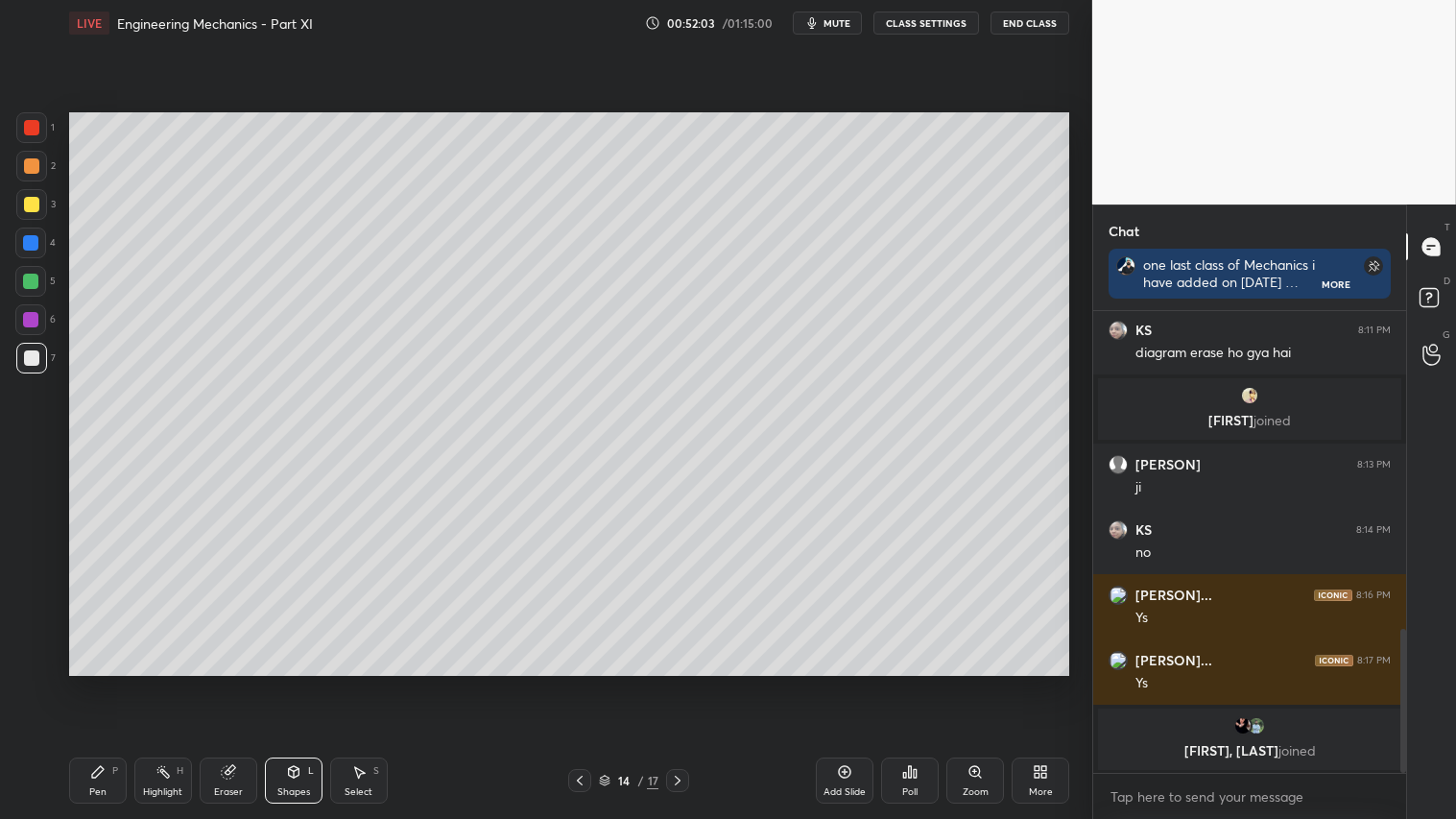 click 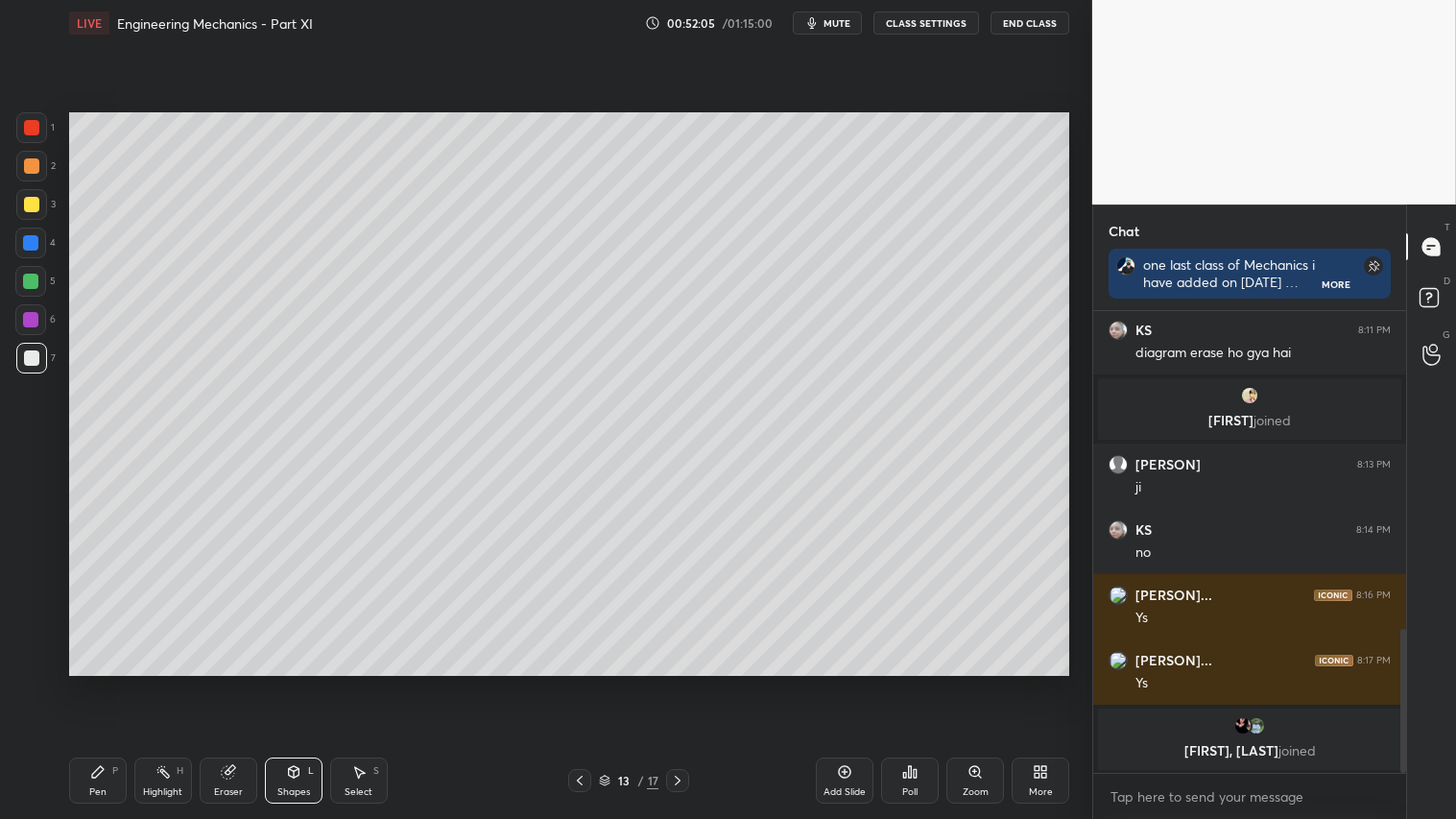 click at bounding box center [32, 358] 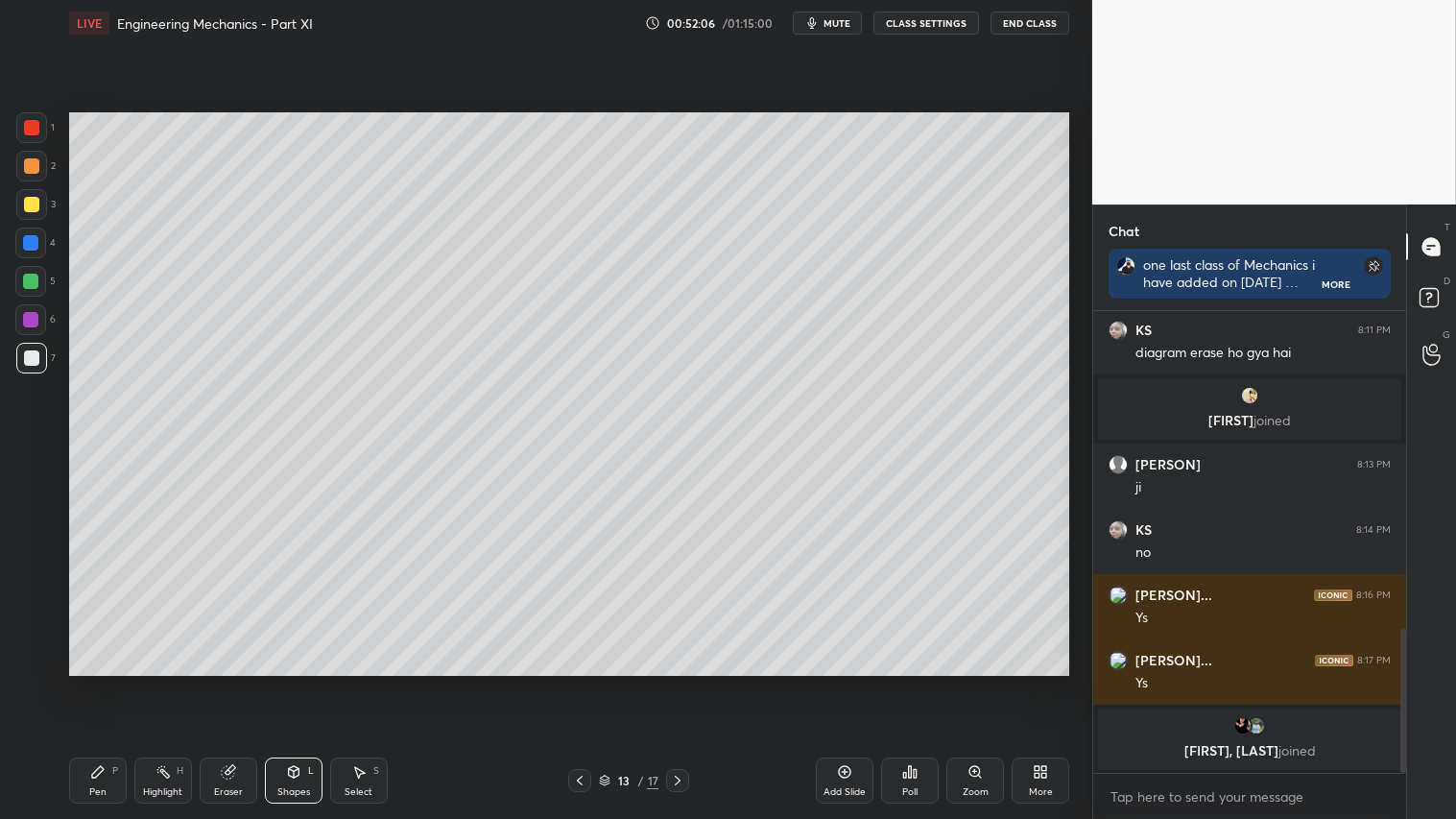 click on "Pen P" at bounding box center [98, 781] 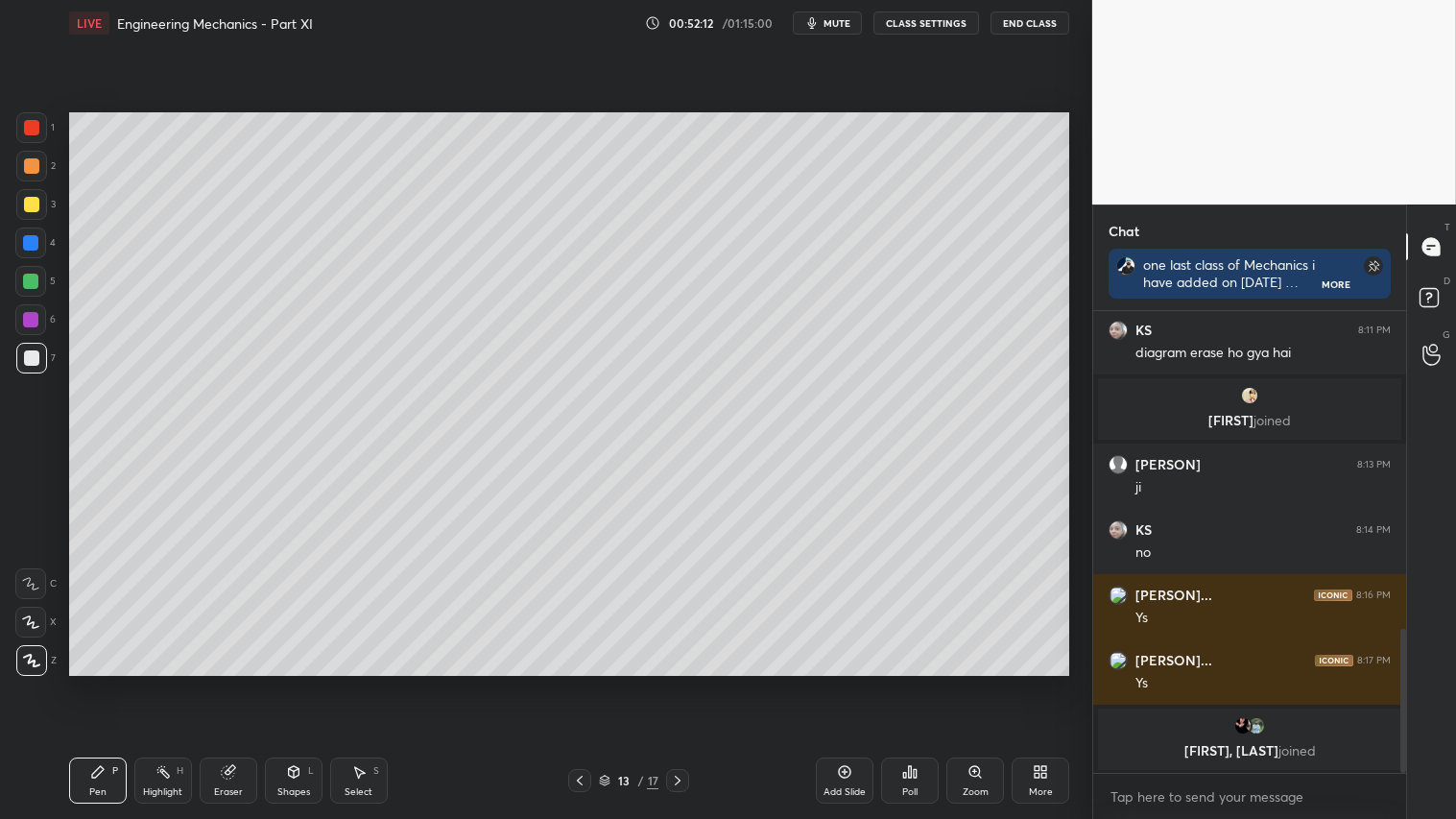 click 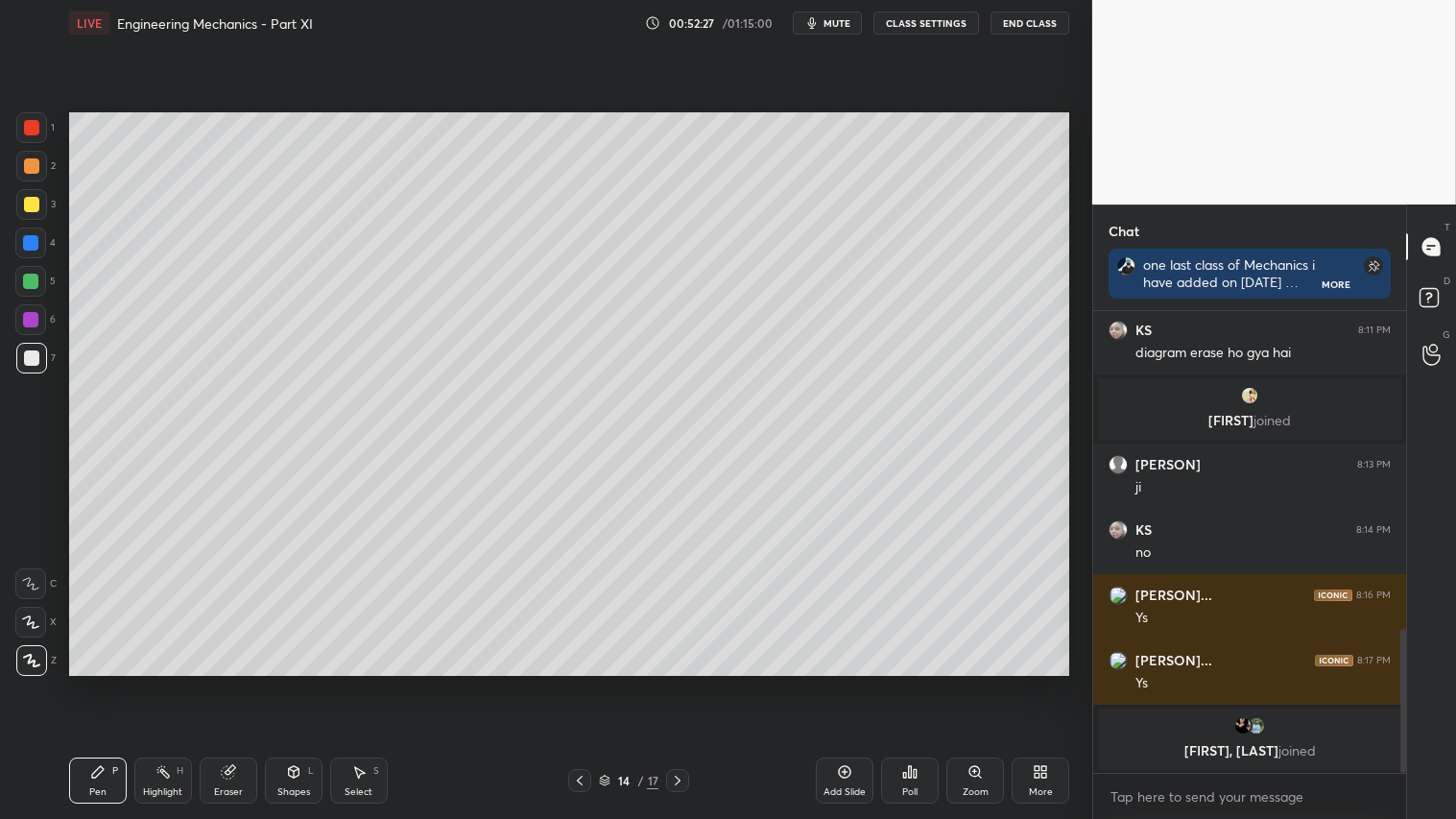 click on "Eraser" at bounding box center [228, 781] 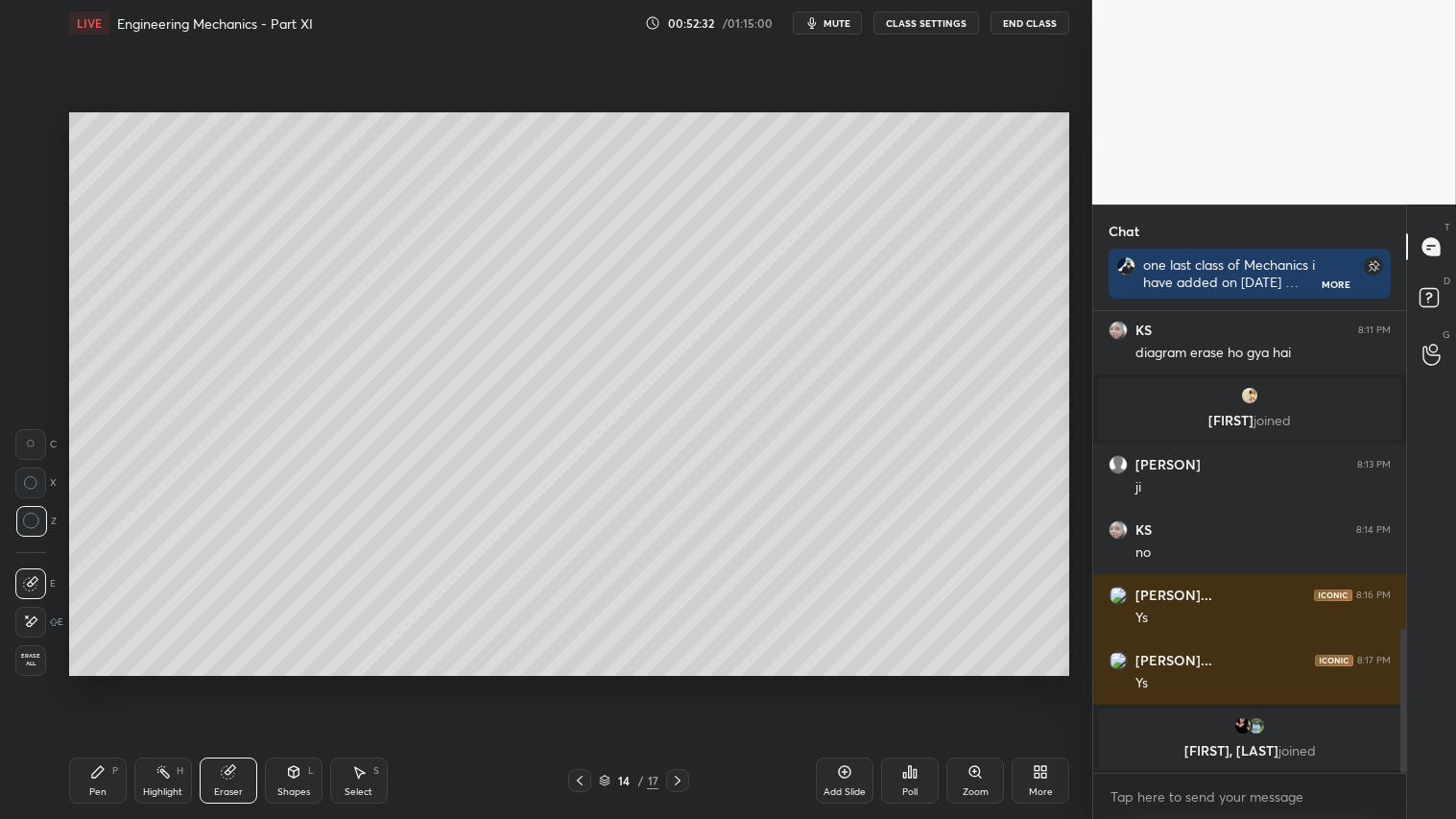 drag, startPoint x: 98, startPoint y: 775, endPoint x: 45, endPoint y: 739, distance: 64.070274 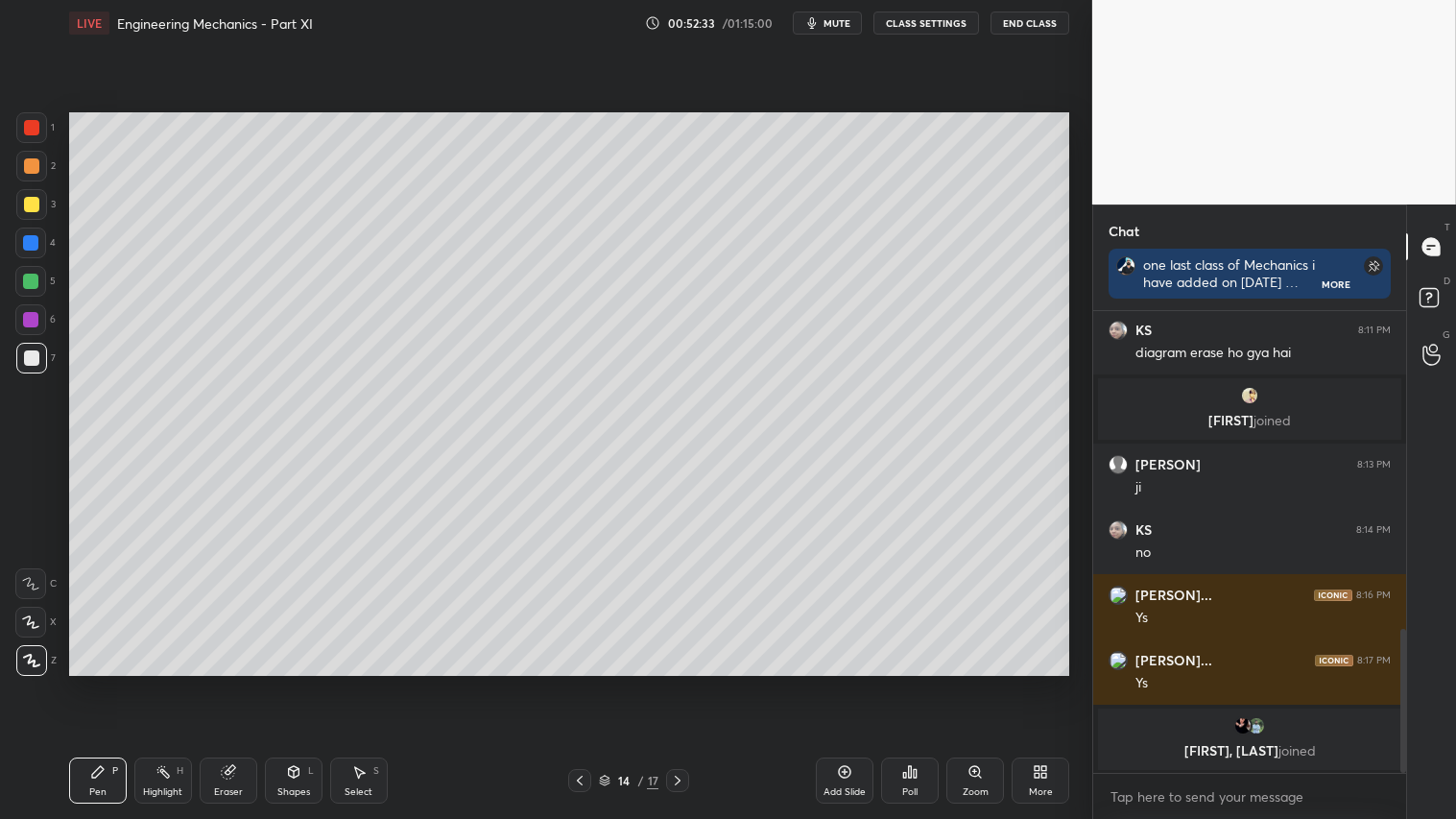 click 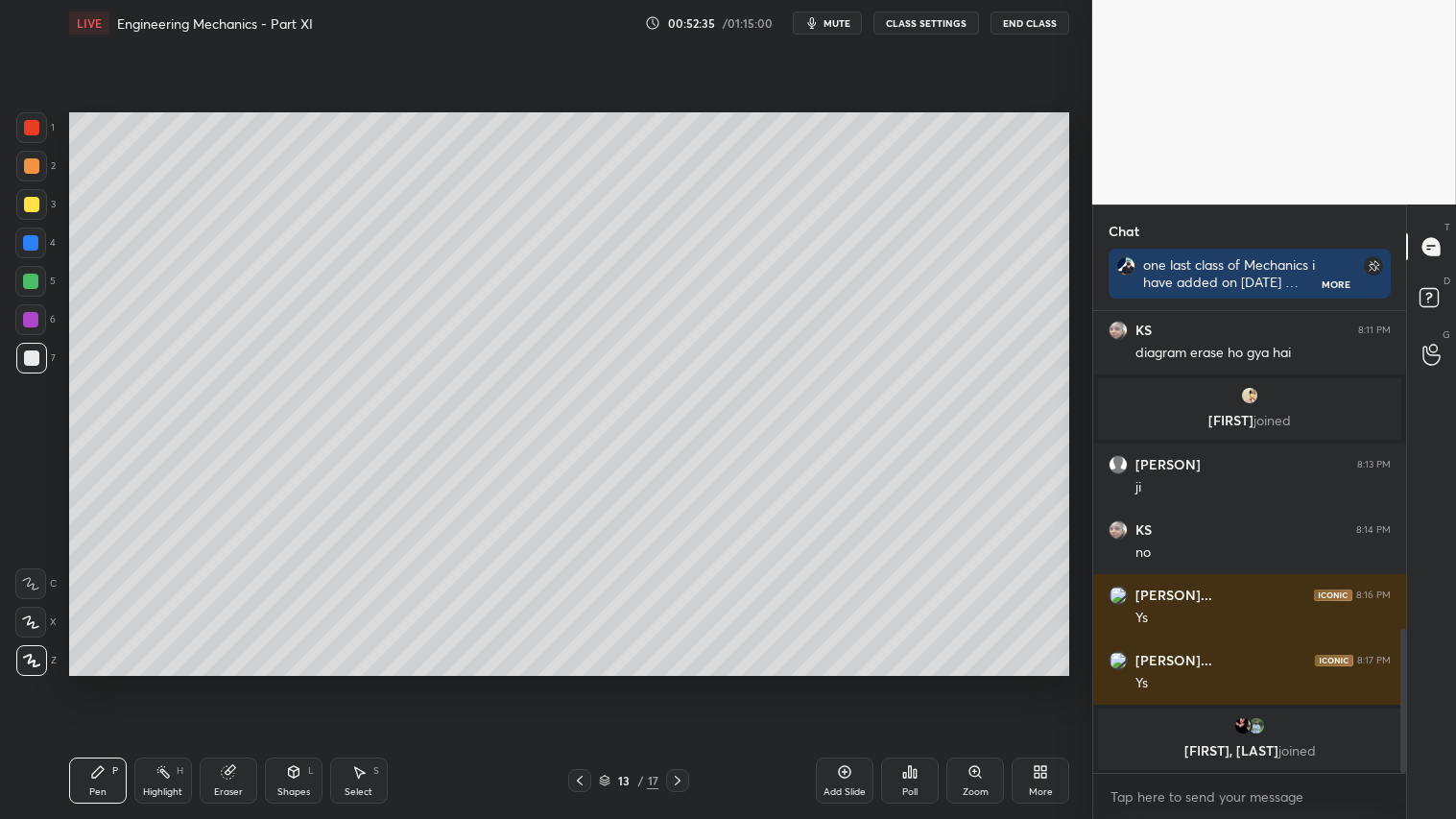 click 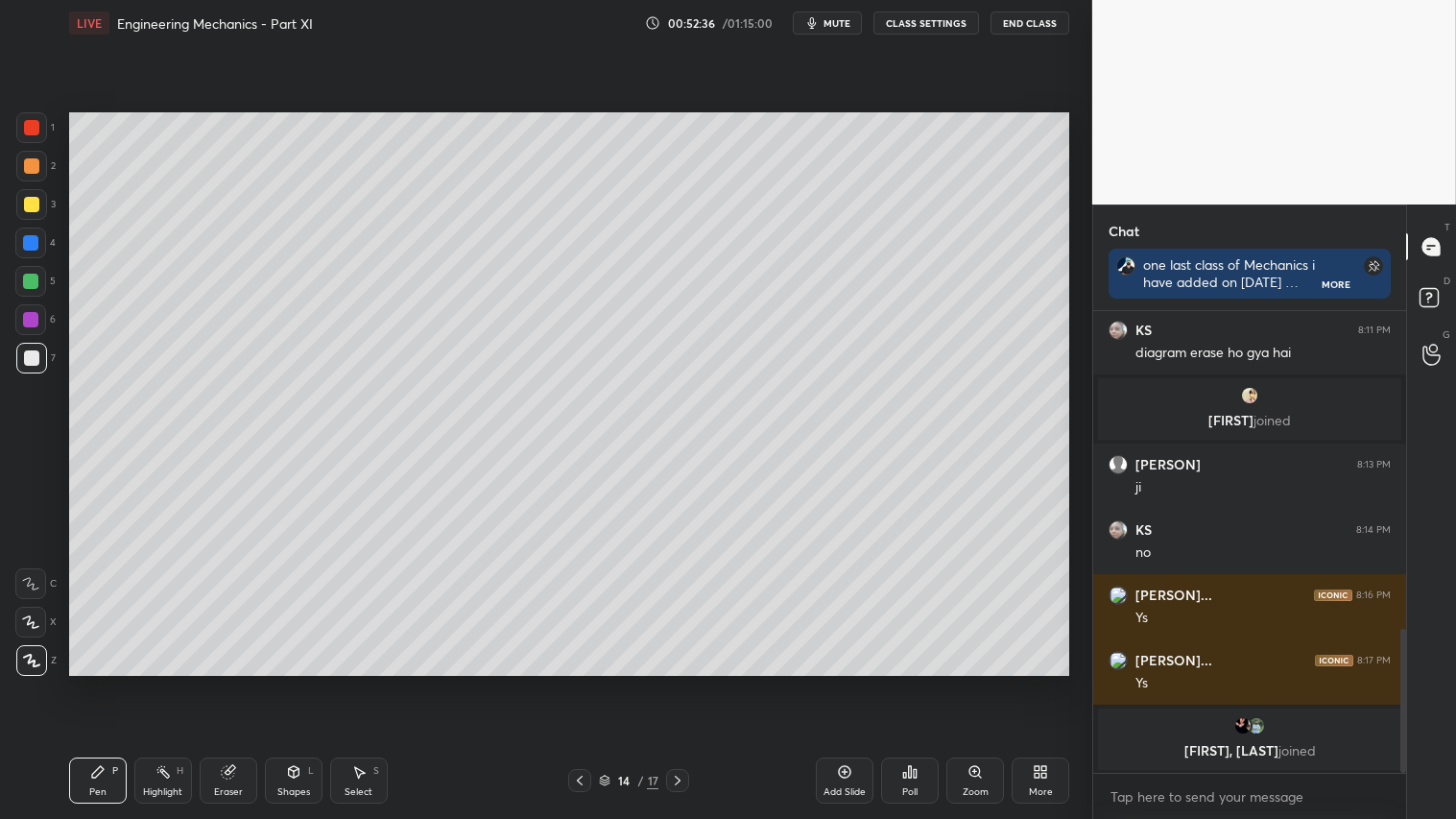 click at bounding box center (32, 358) 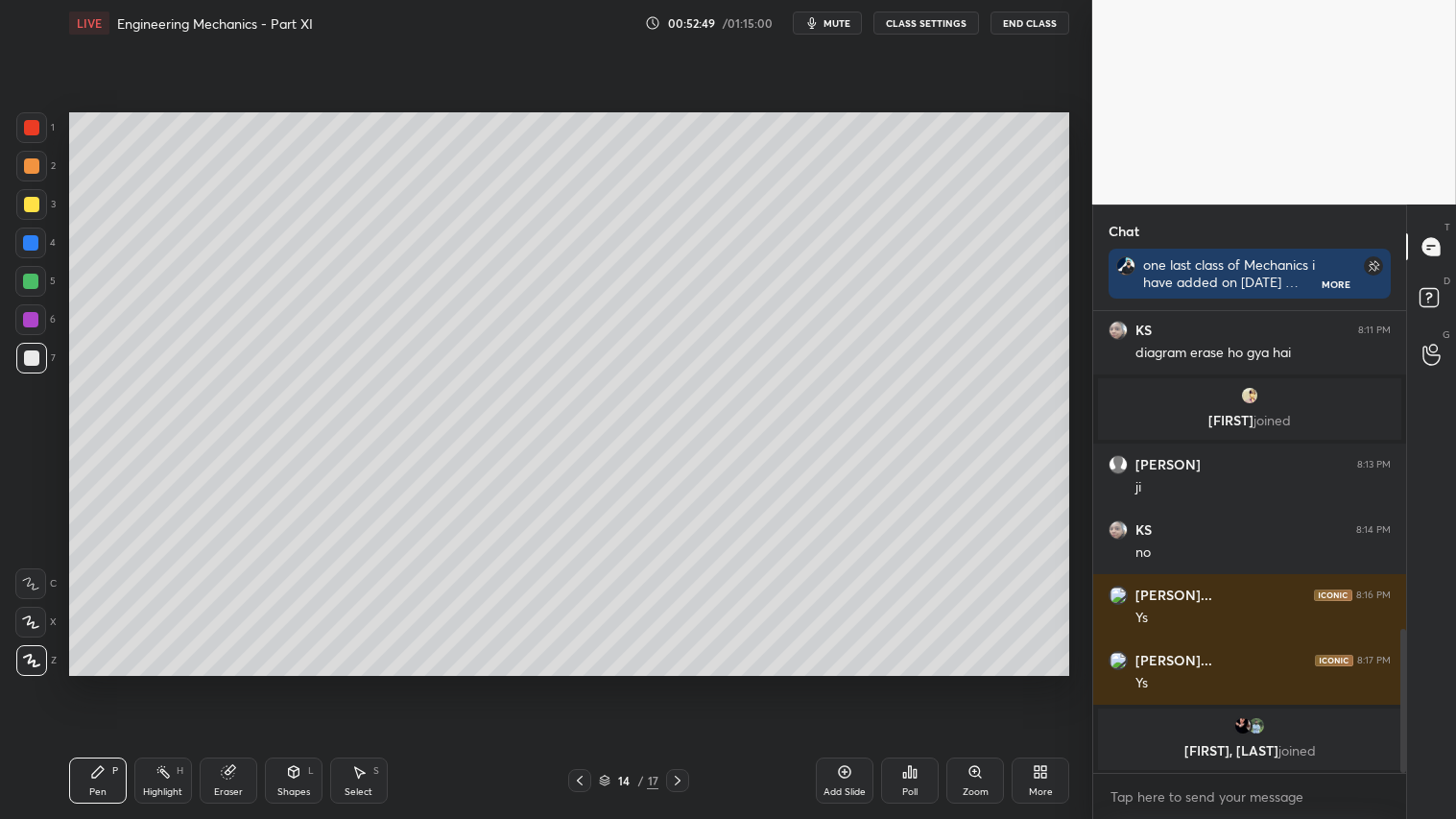 drag, startPoint x: 291, startPoint y: 791, endPoint x: 298, endPoint y: 757, distance: 34.71311 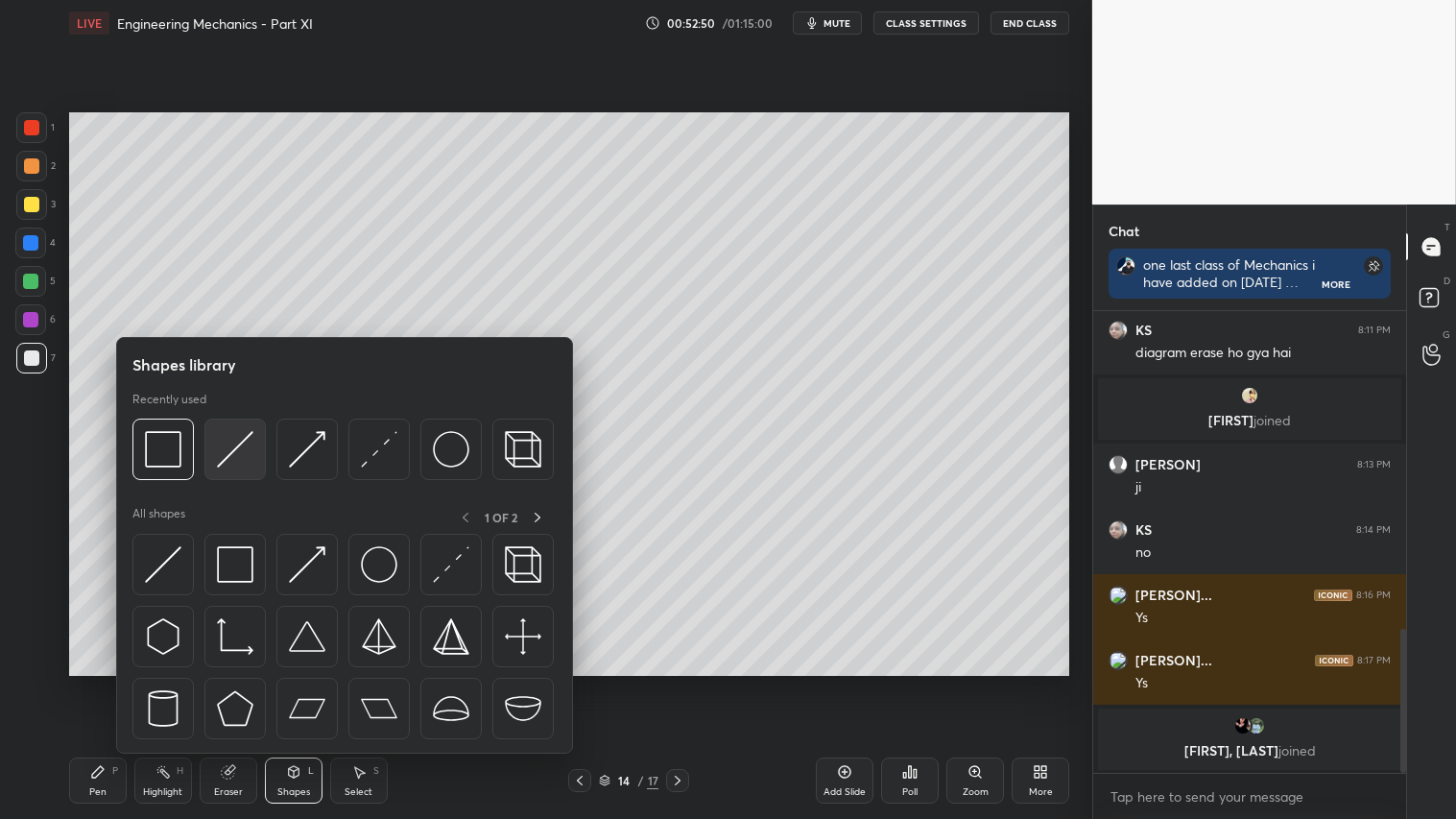 click at bounding box center [235, 449] 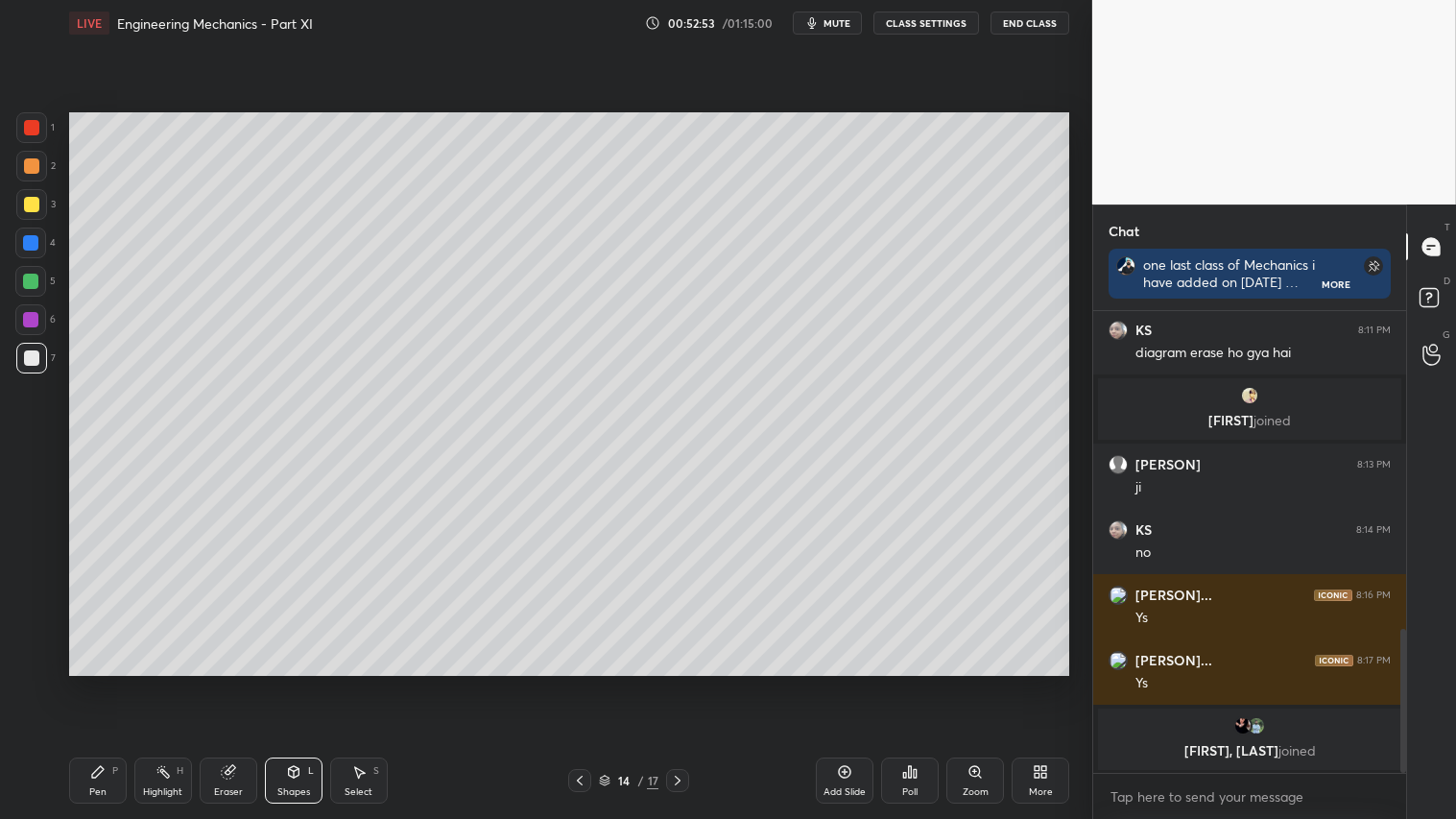 click at bounding box center (32, 205) 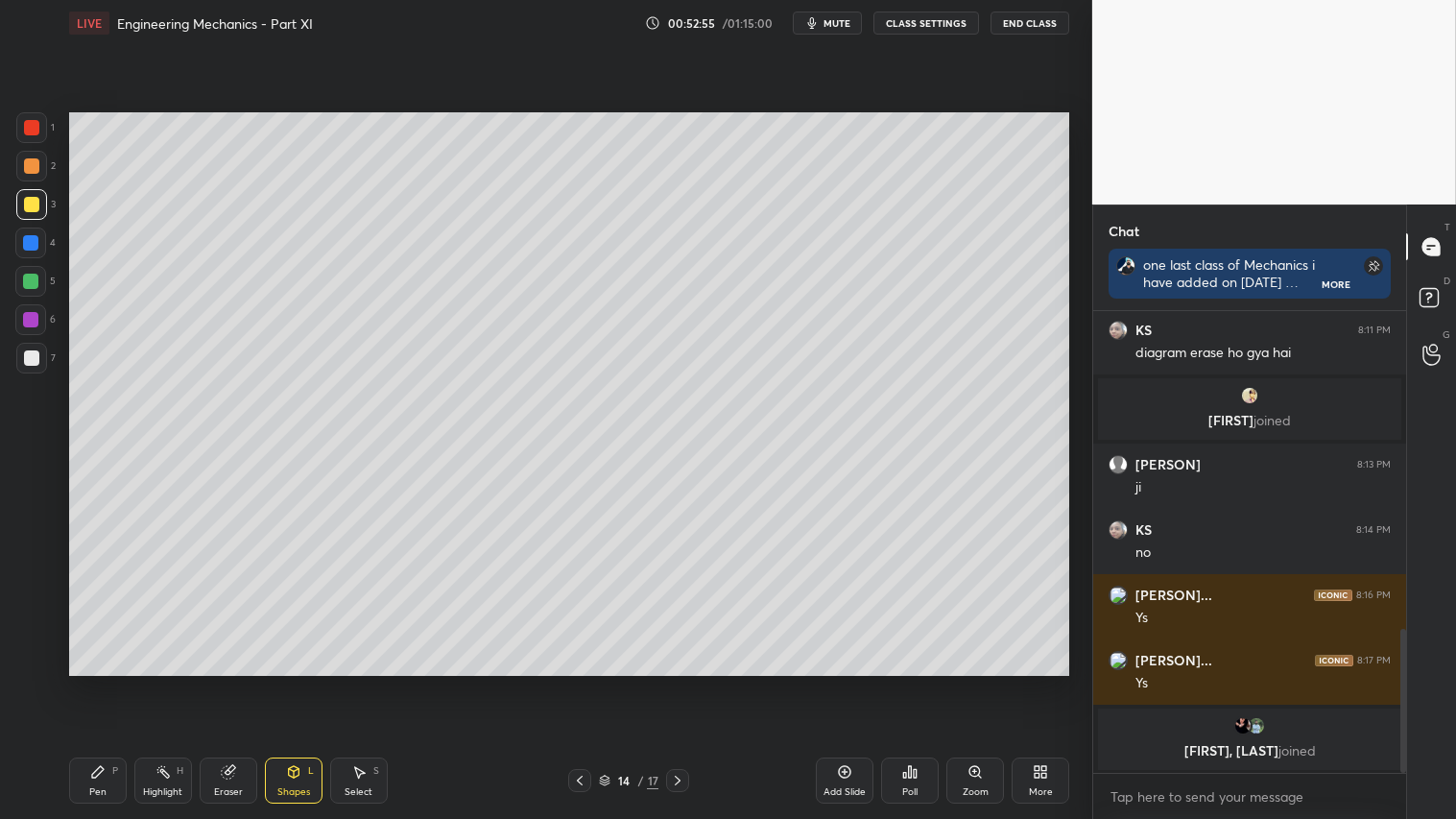 drag, startPoint x: 303, startPoint y: 782, endPoint x: 318, endPoint y: 769, distance: 19.849433 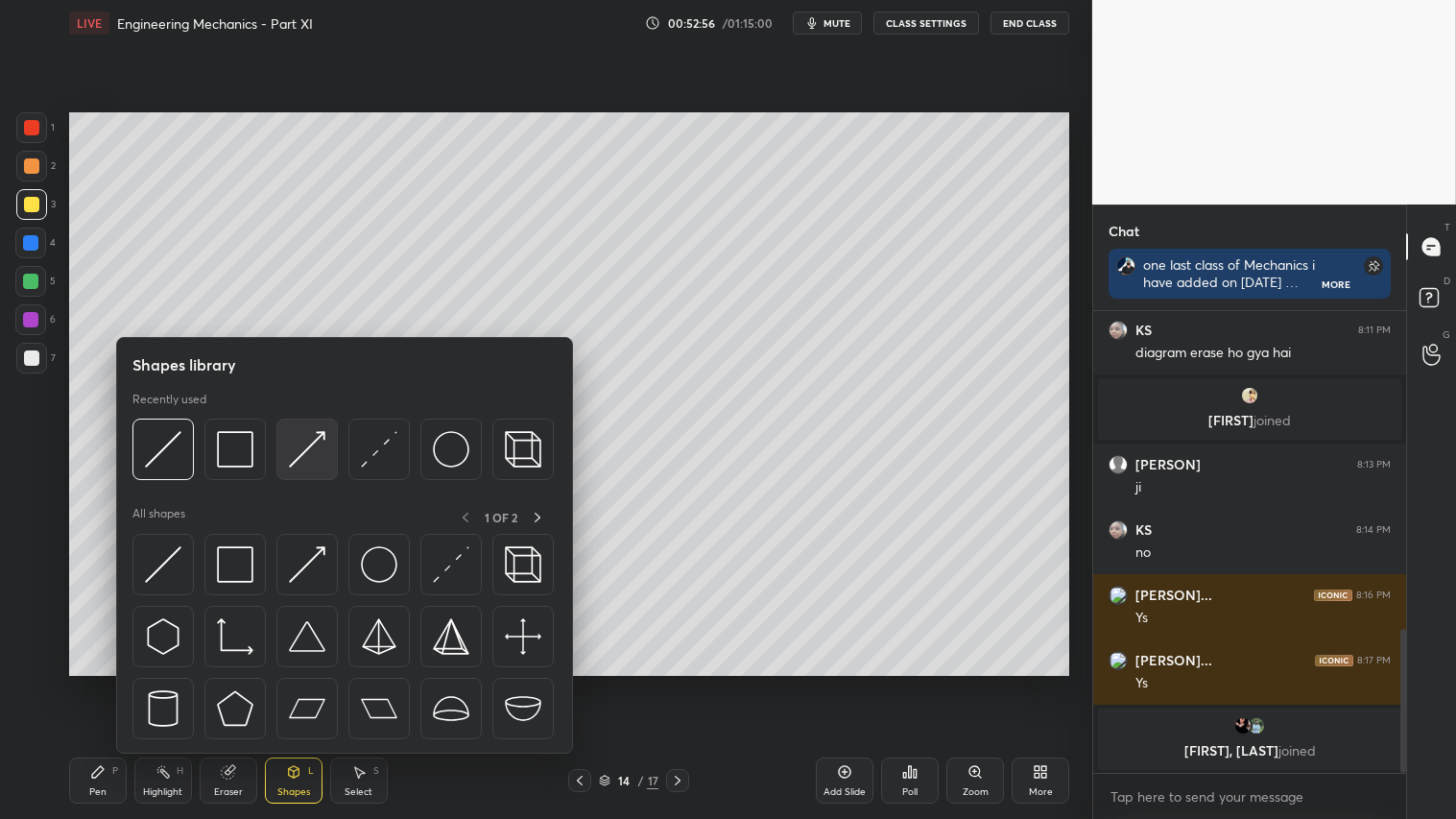 click at bounding box center (307, 449) 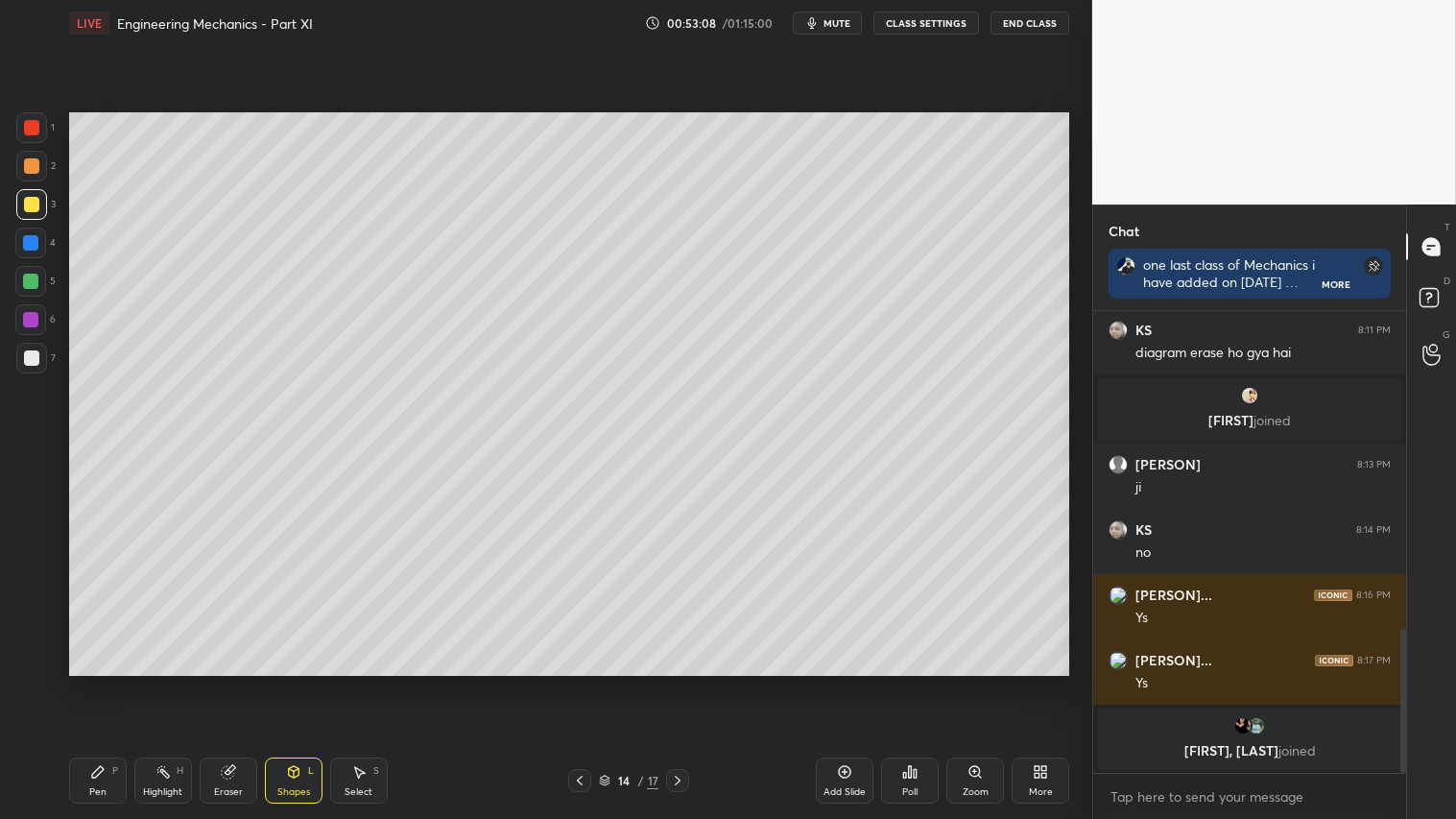 drag, startPoint x: 118, startPoint y: 783, endPoint x: 132, endPoint y: 771, distance: 18.439089 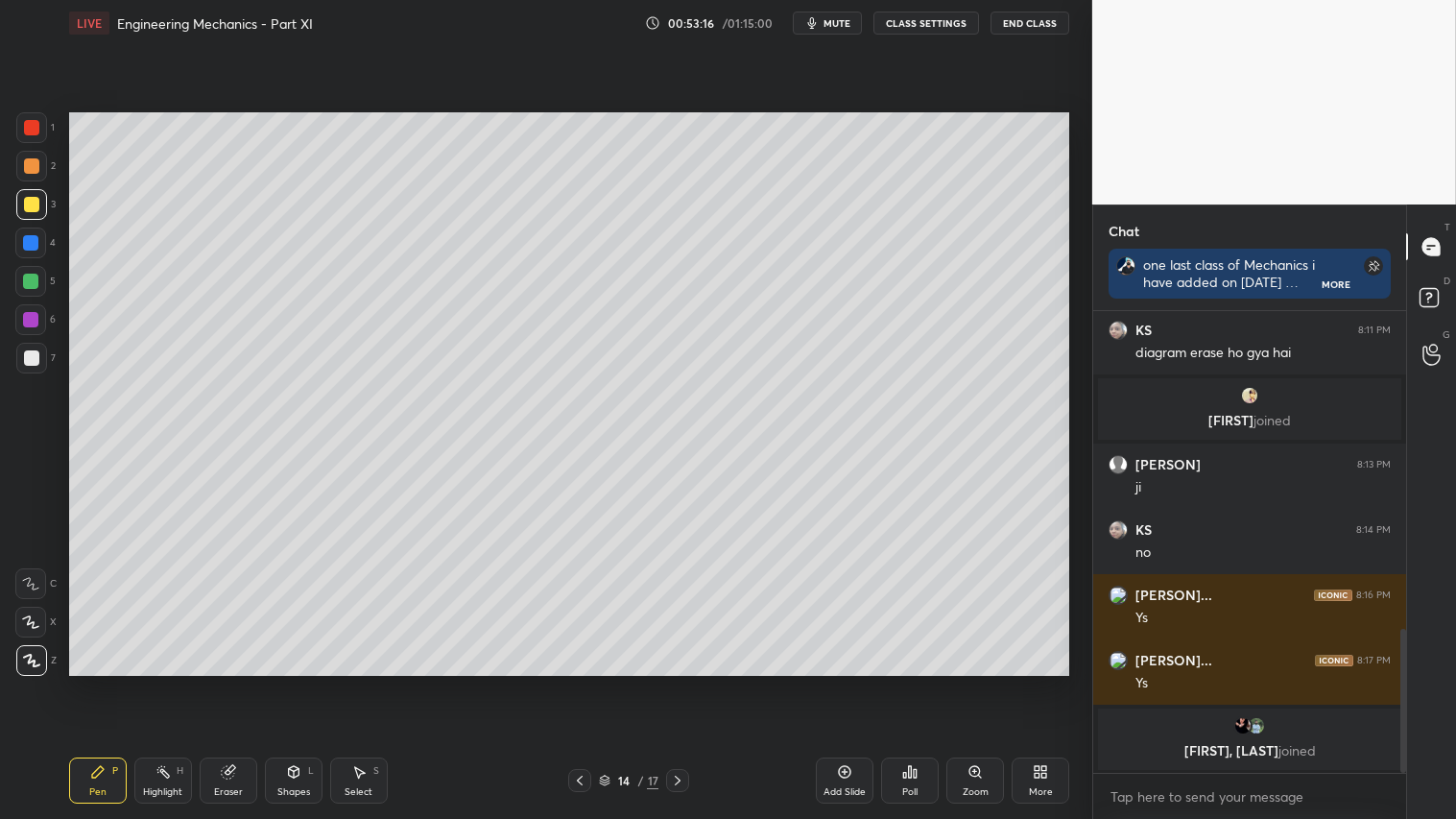 click on "Eraser" at bounding box center [228, 781] 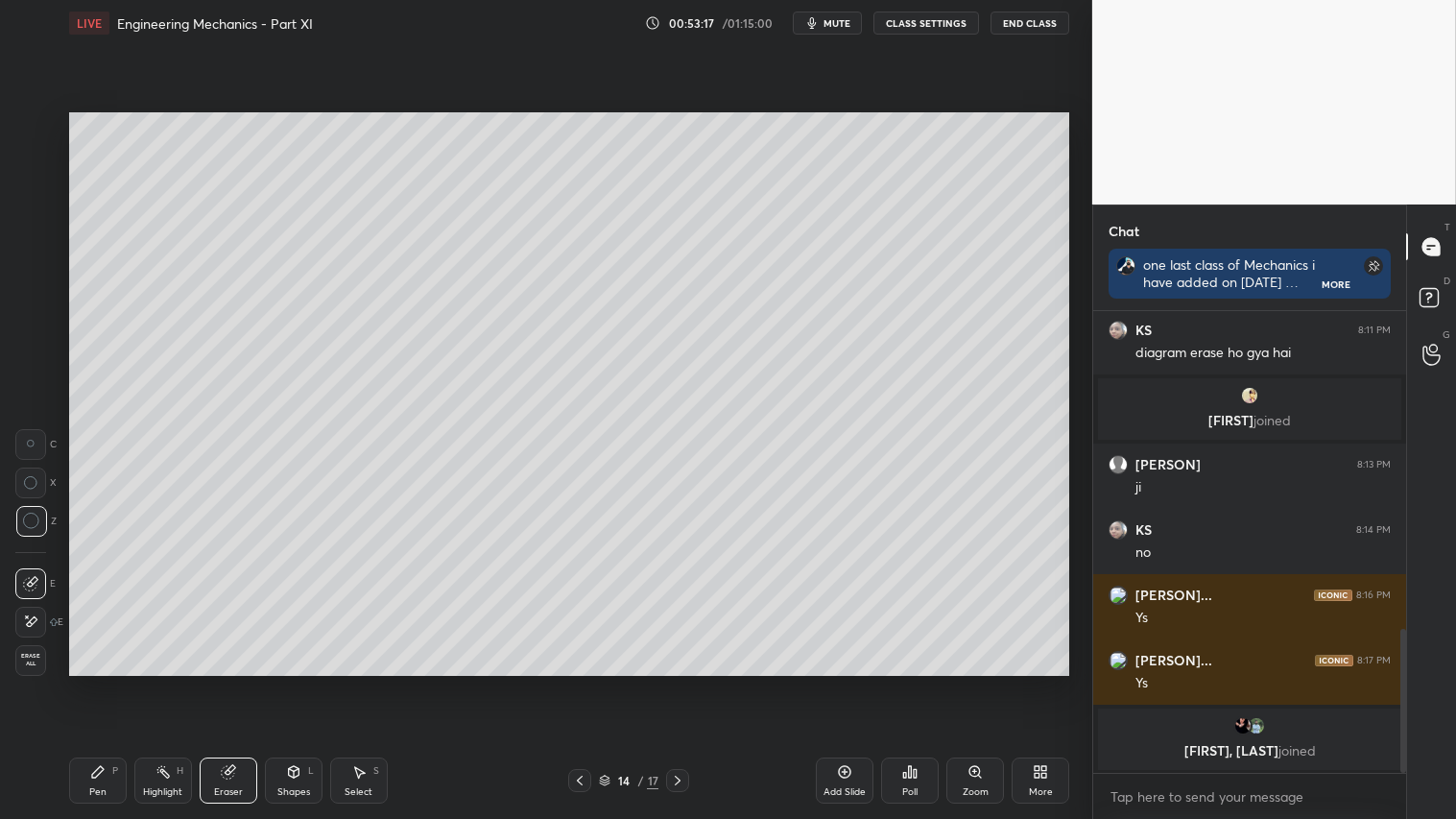 drag, startPoint x: 31, startPoint y: 437, endPoint x: 49, endPoint y: 443, distance: 18.973666 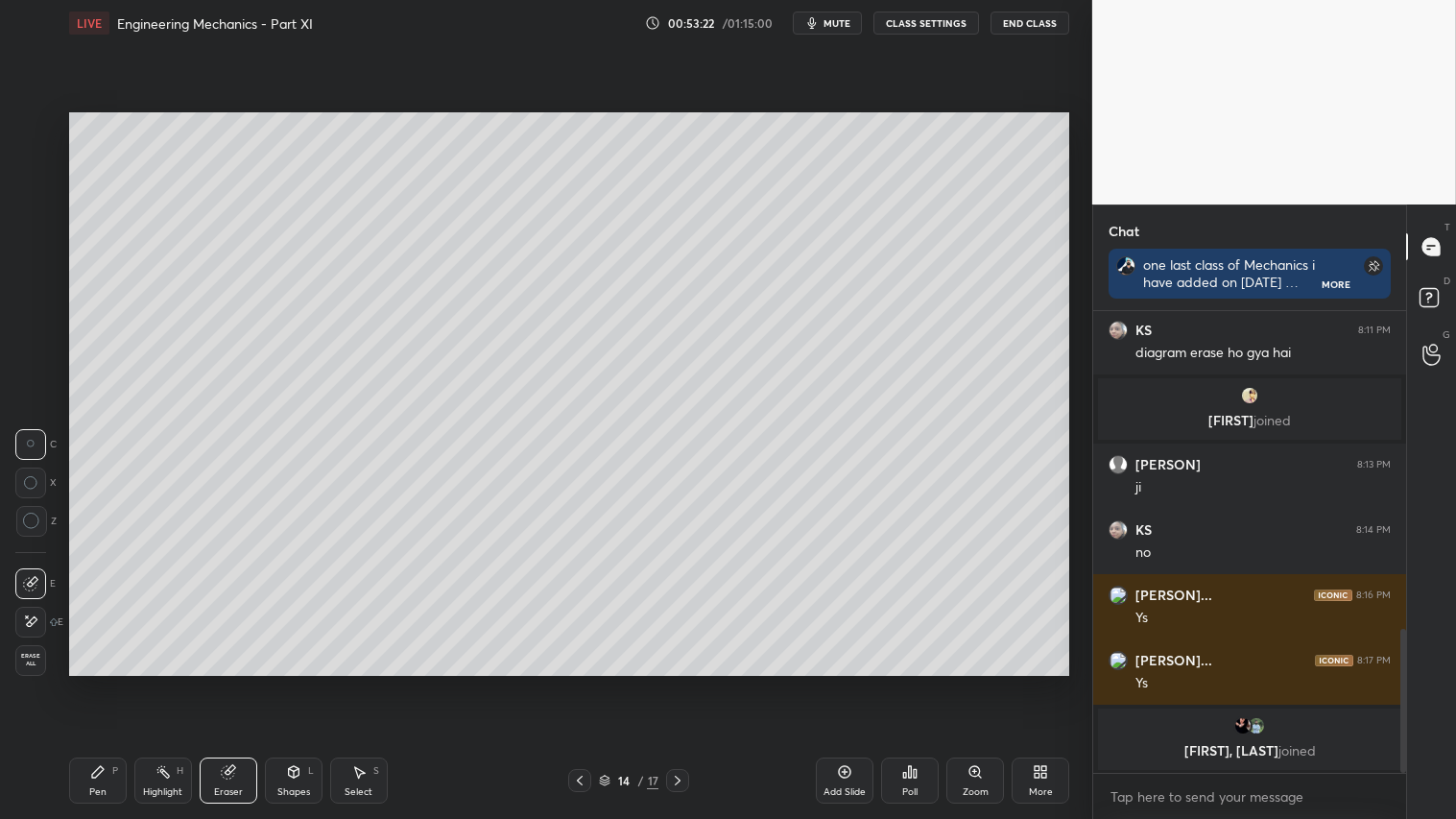 click on "Shapes L" at bounding box center (294, 781) 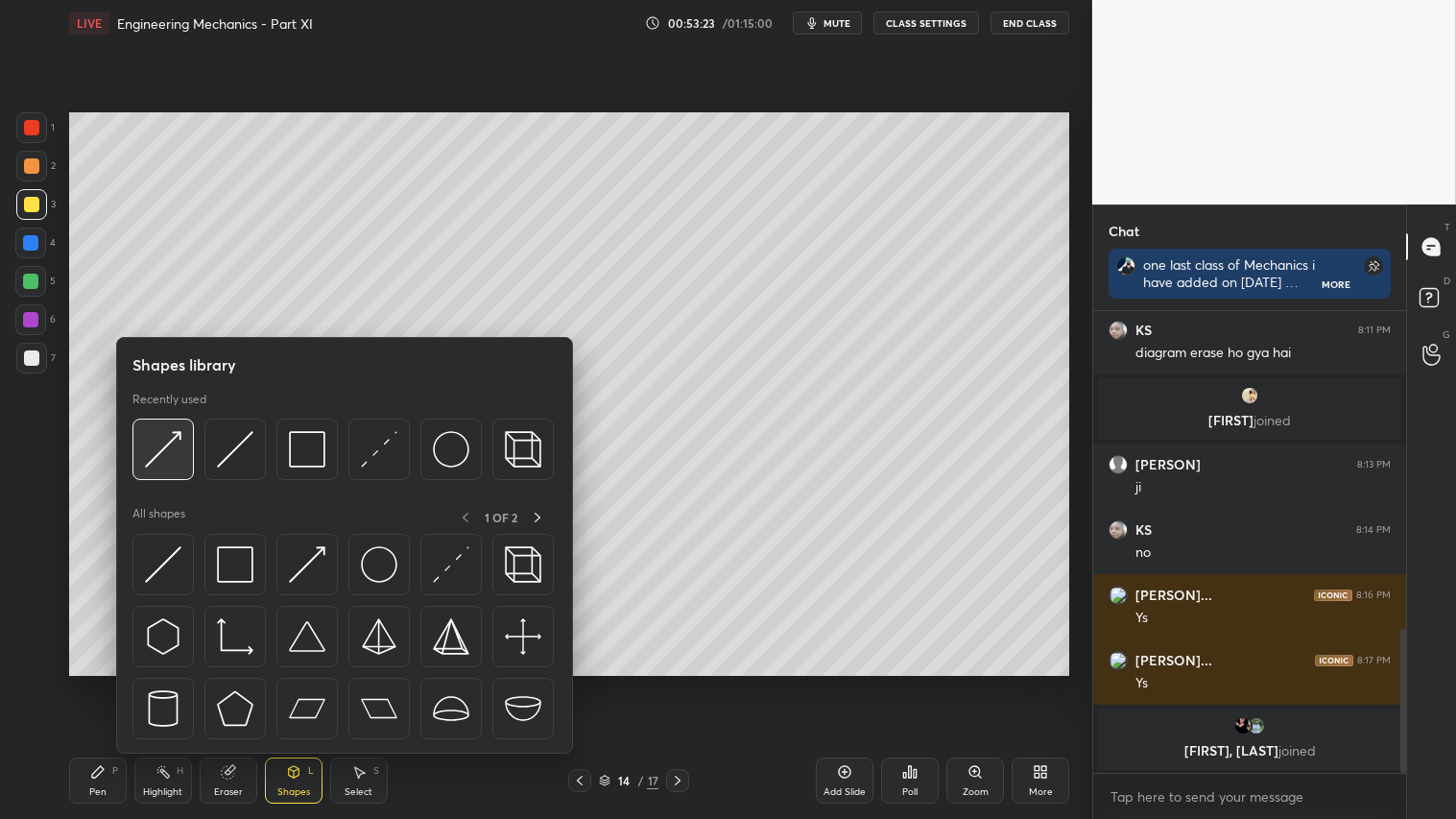click at bounding box center [163, 449] 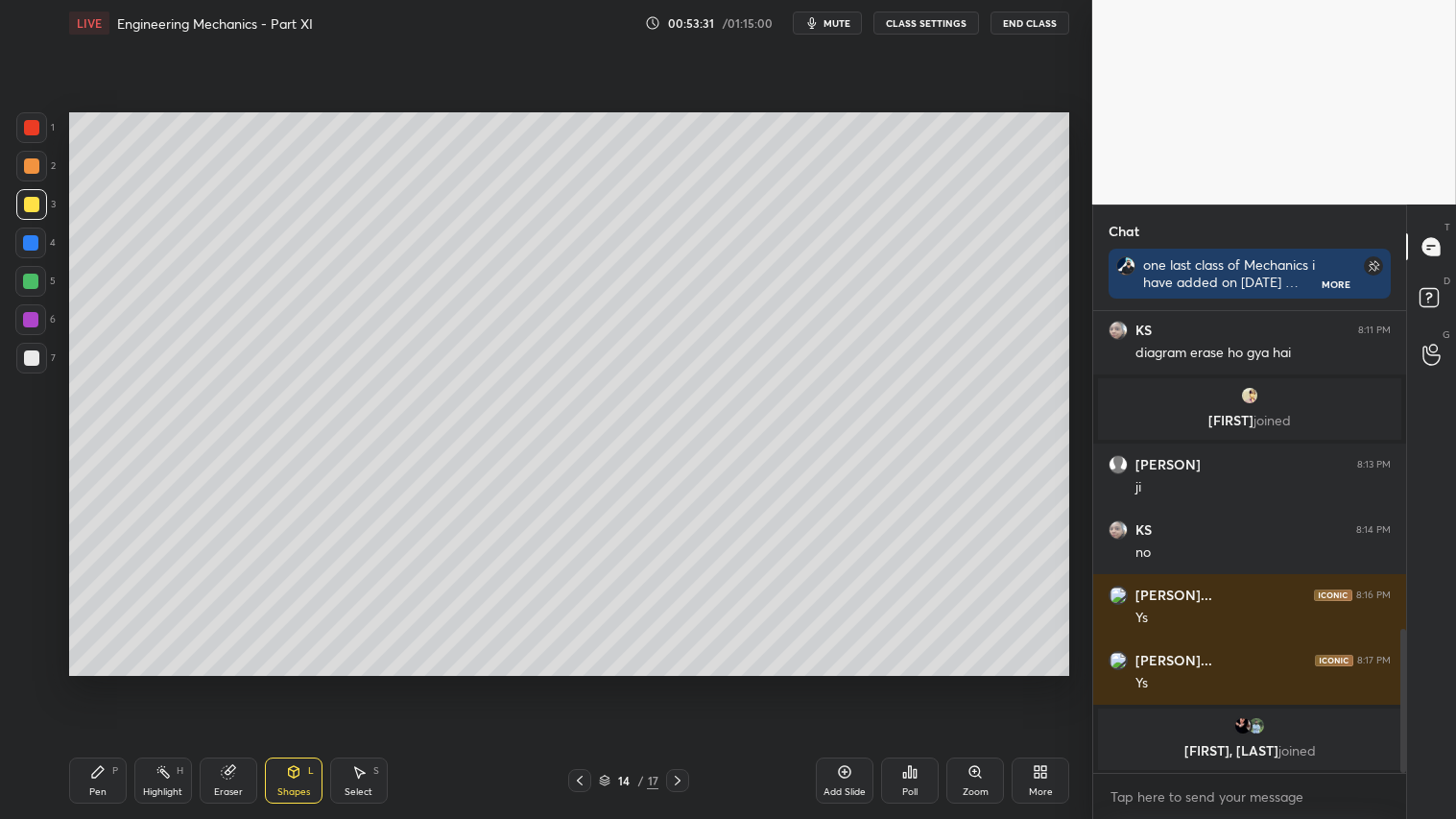 click 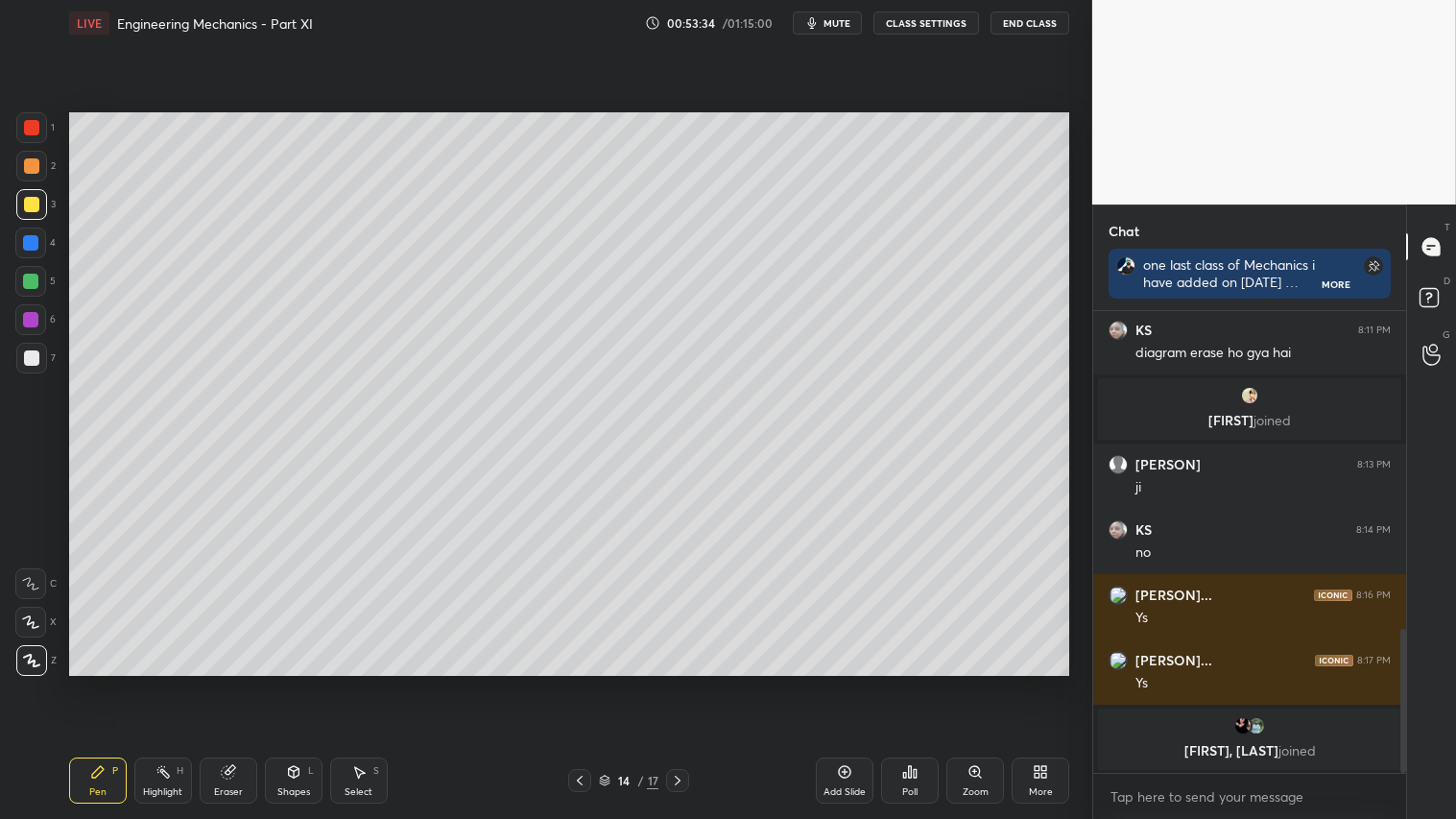 click 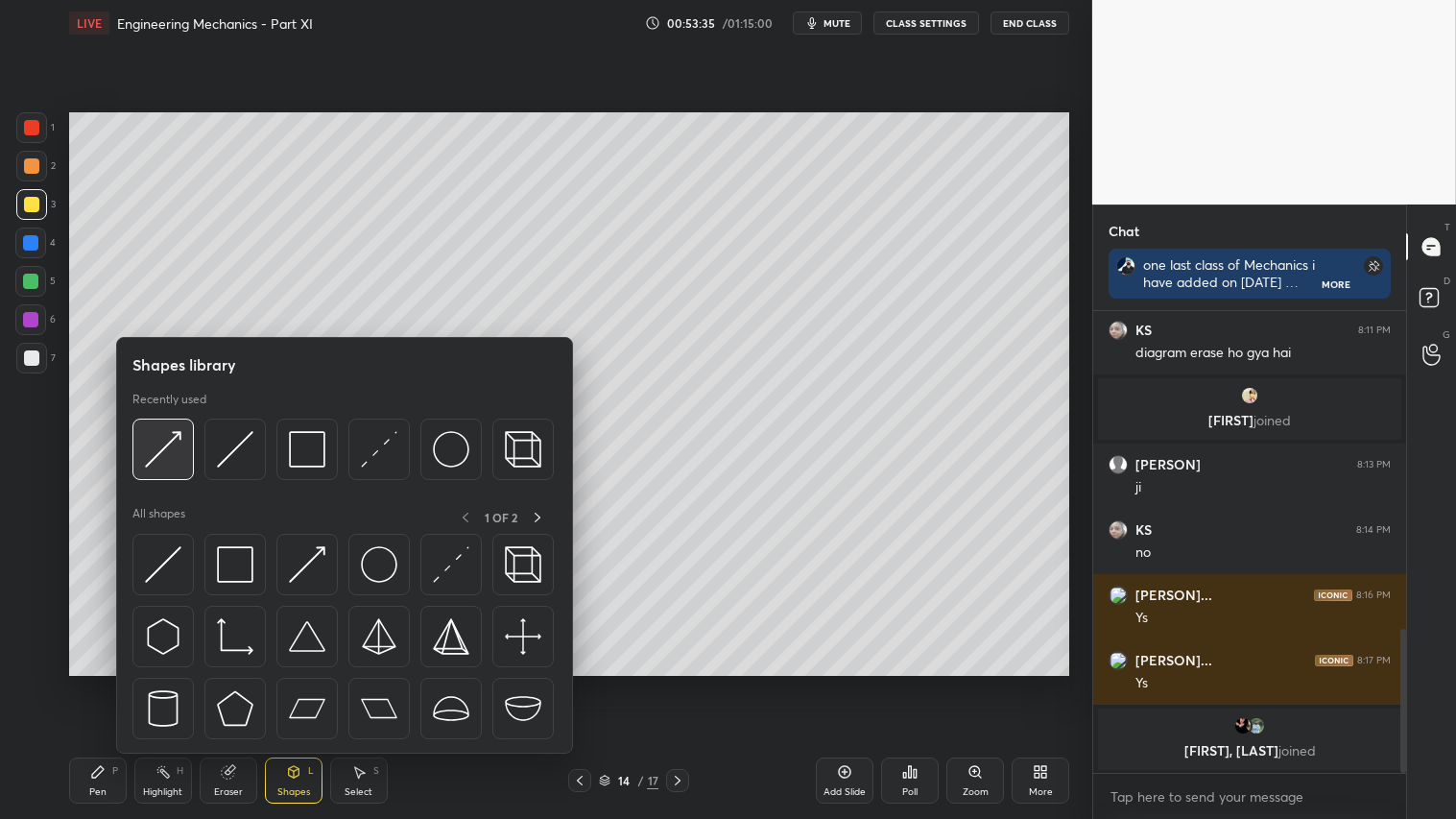 click at bounding box center [163, 449] 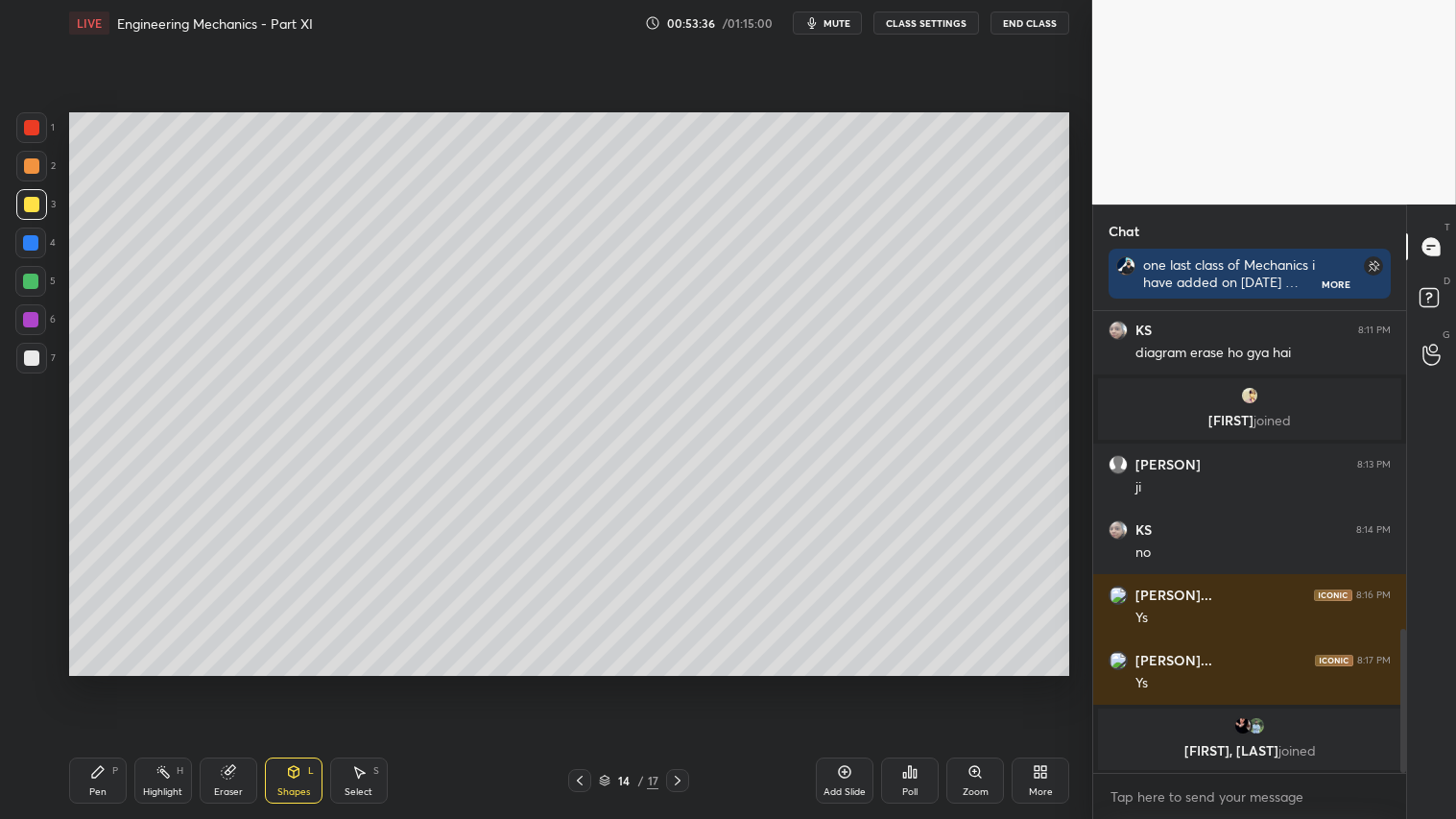 drag, startPoint x: 29, startPoint y: 126, endPoint x: 65, endPoint y: 166, distance: 53.8145 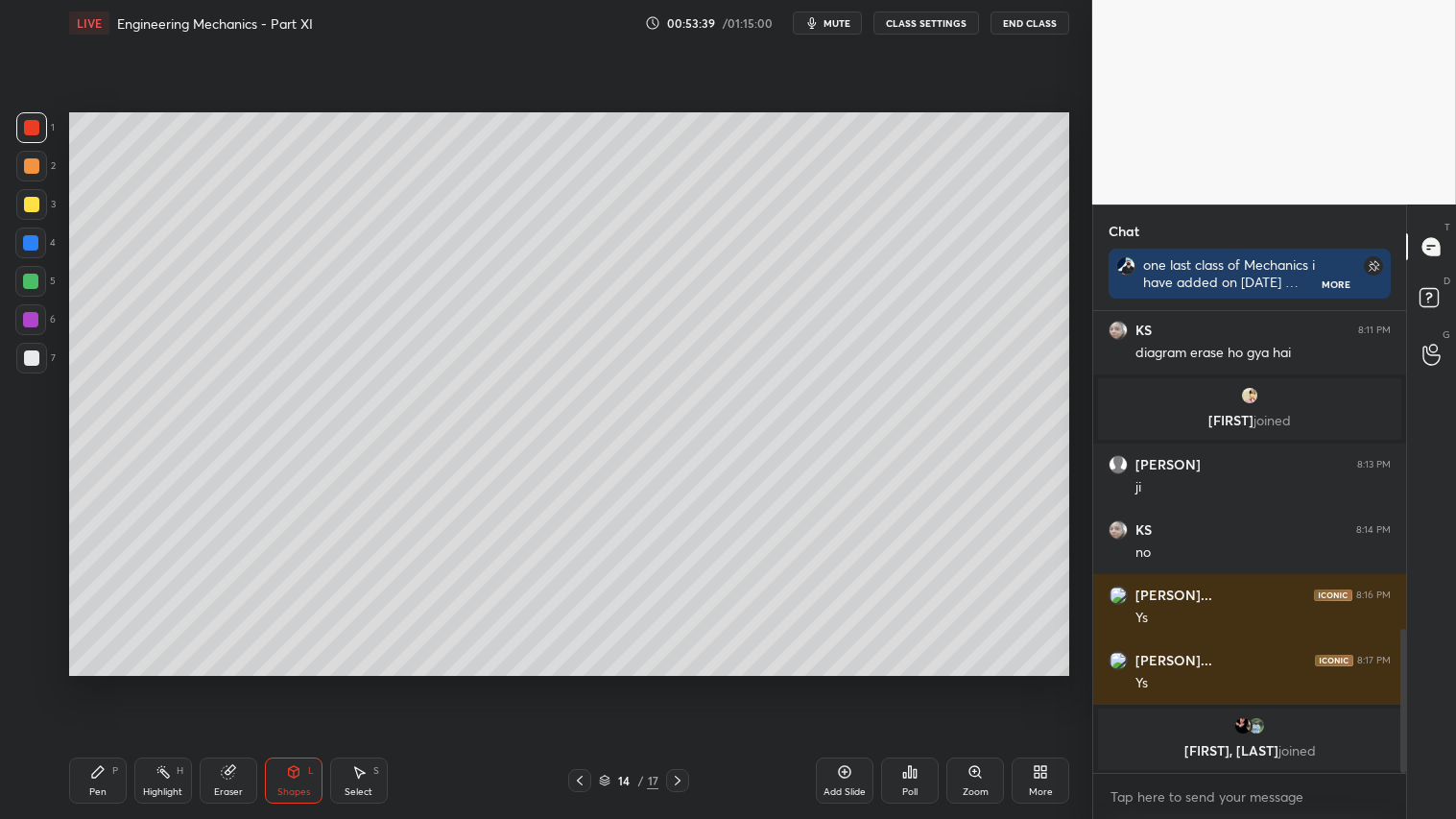 click on "Pen P" at bounding box center (98, 781) 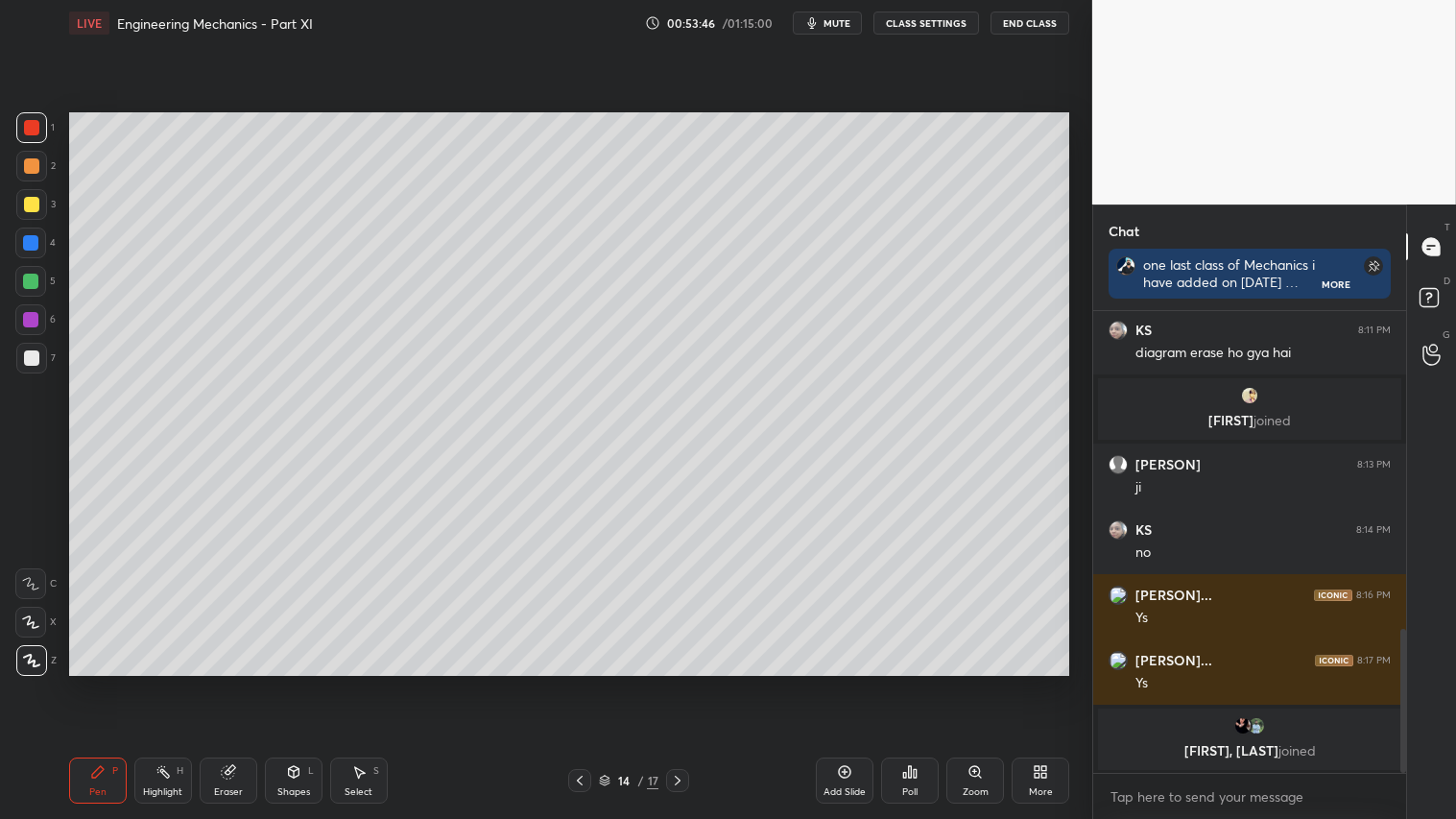click on "mute" at bounding box center (837, 23) 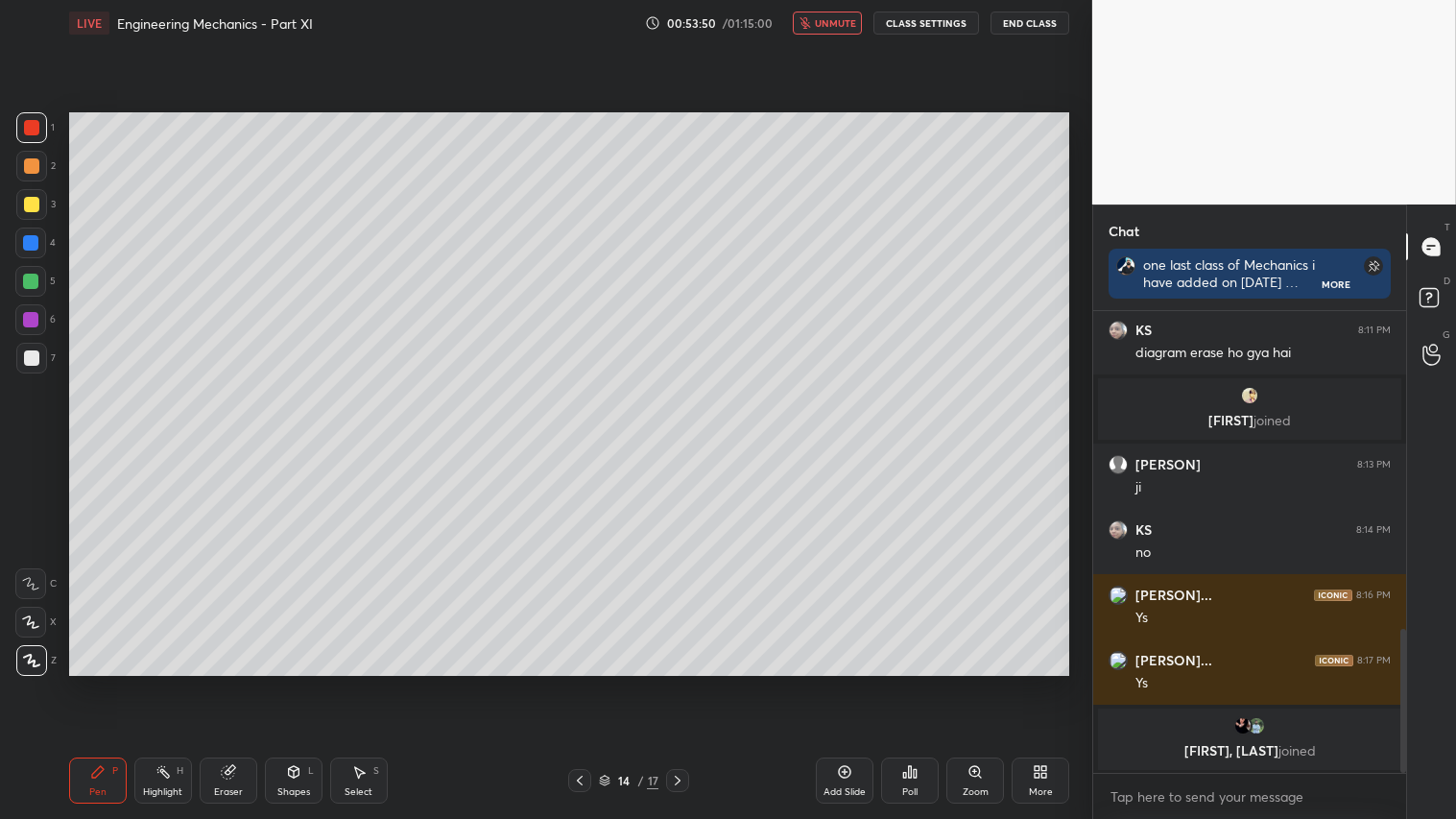 drag, startPoint x: 101, startPoint y: 784, endPoint x: 93, endPoint y: 769, distance: 17 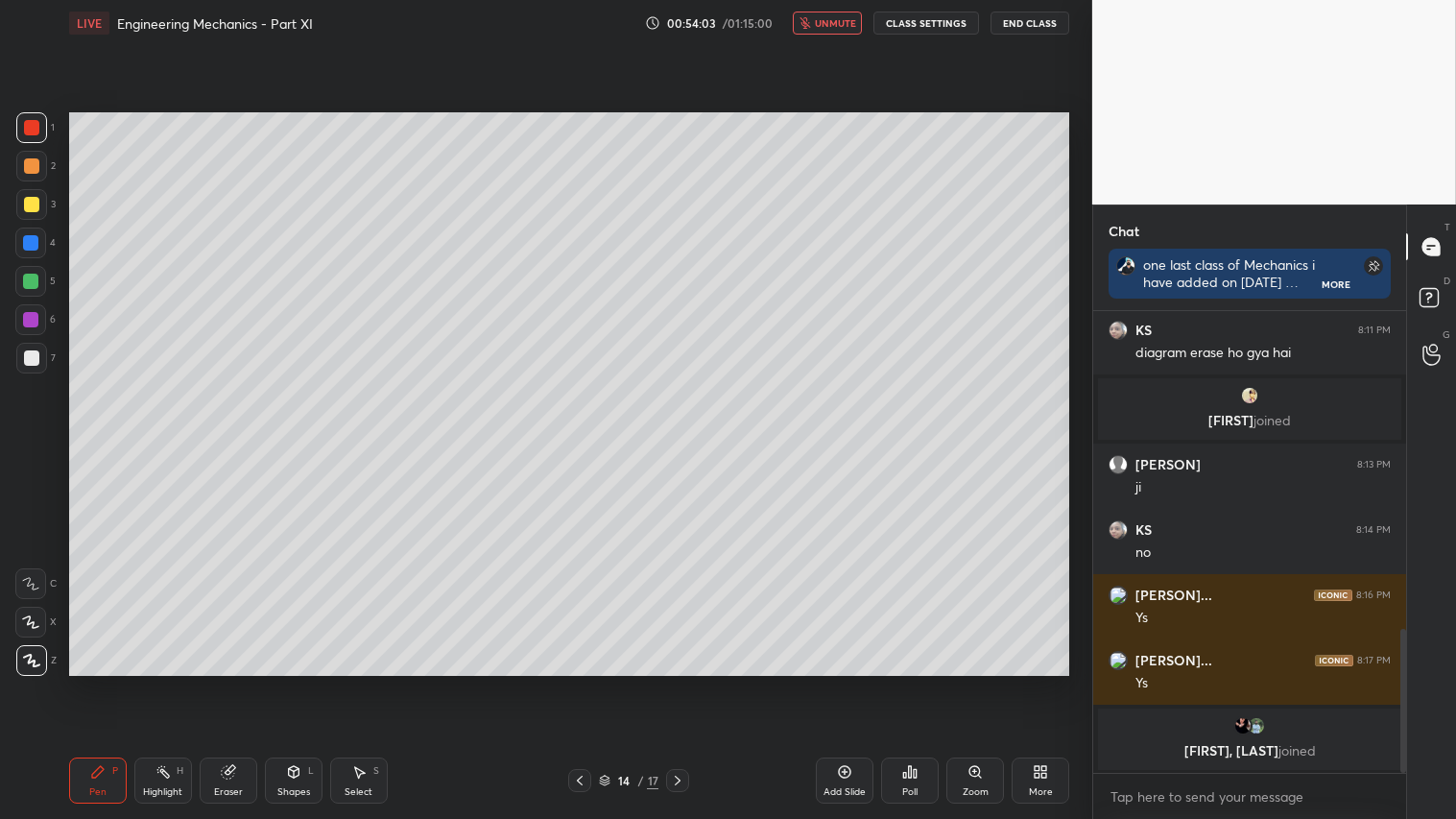 drag, startPoint x: 31, startPoint y: 165, endPoint x: 52, endPoint y: 262, distance: 99.24717 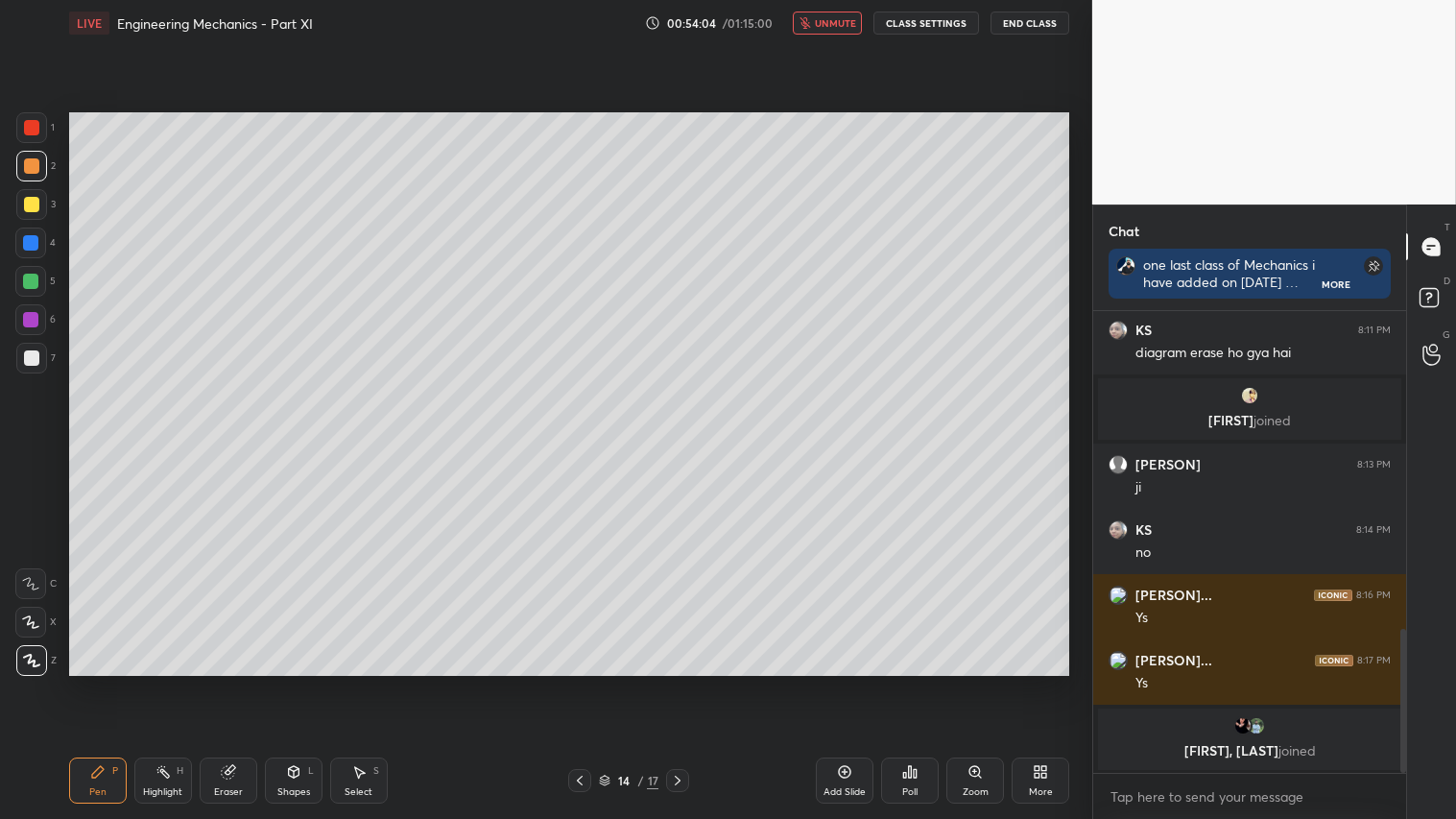 click on "Pen P" at bounding box center (98, 781) 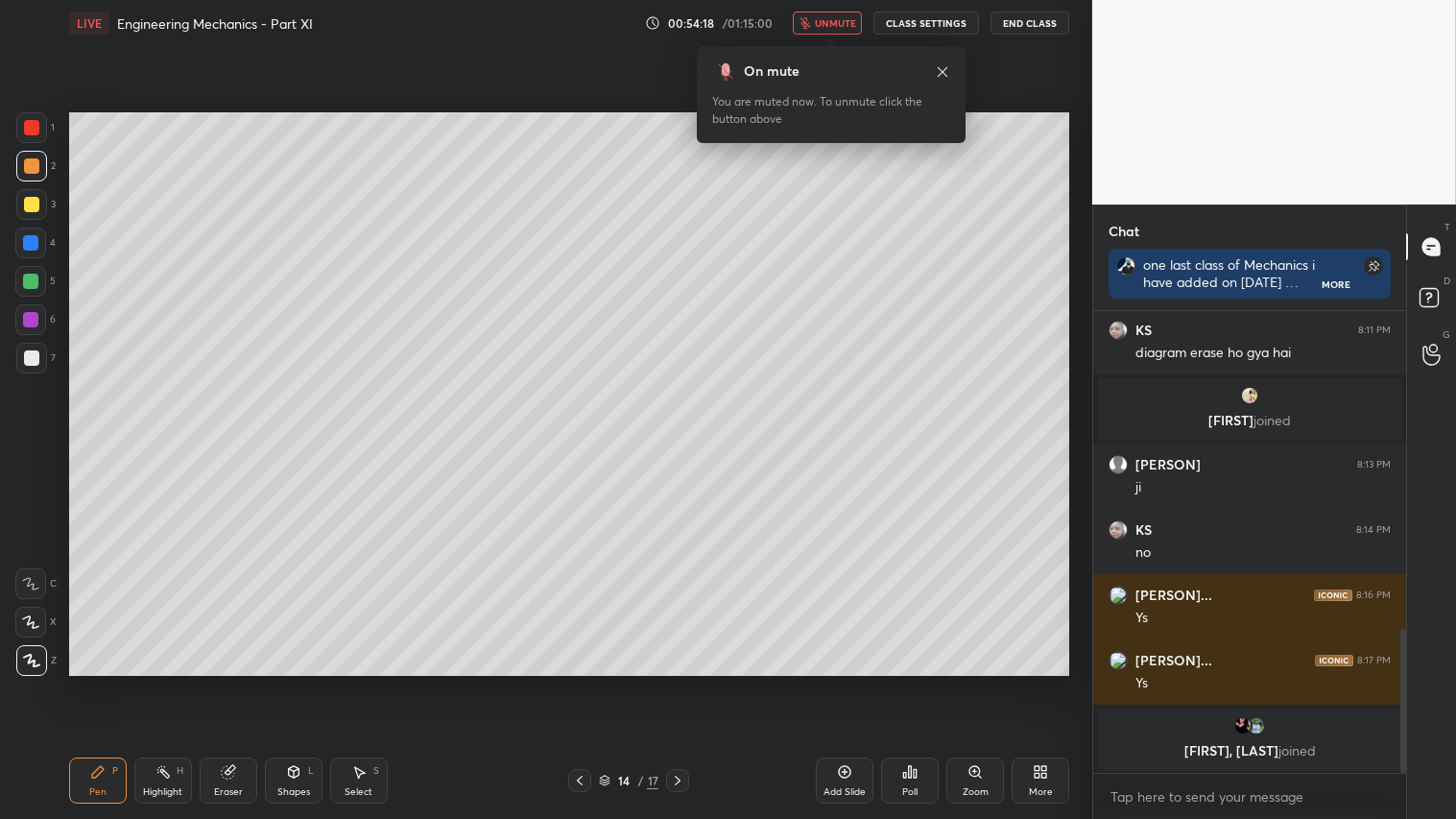 click on "unmute" at bounding box center (835, 23) 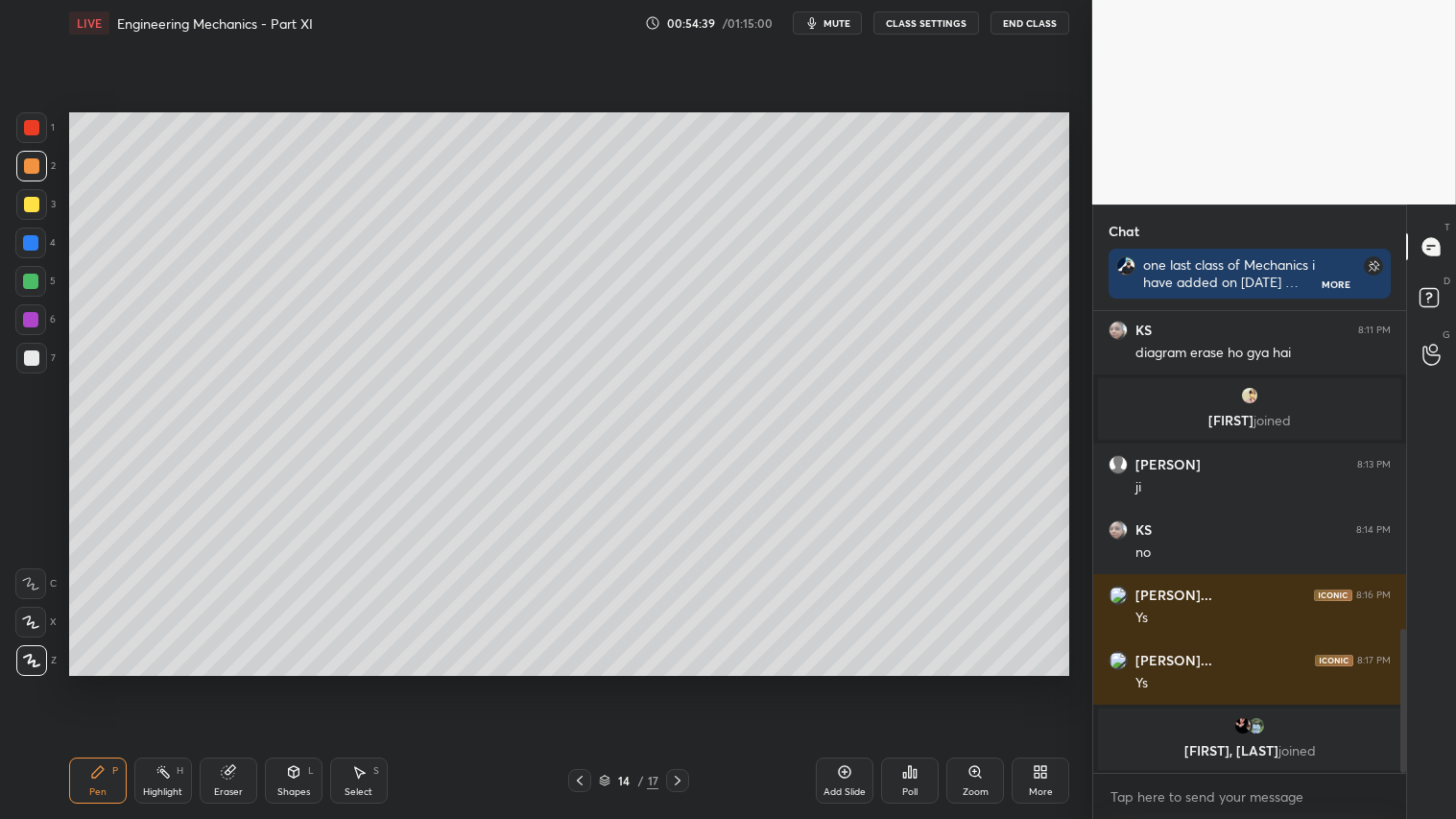 click at bounding box center (32, 205) 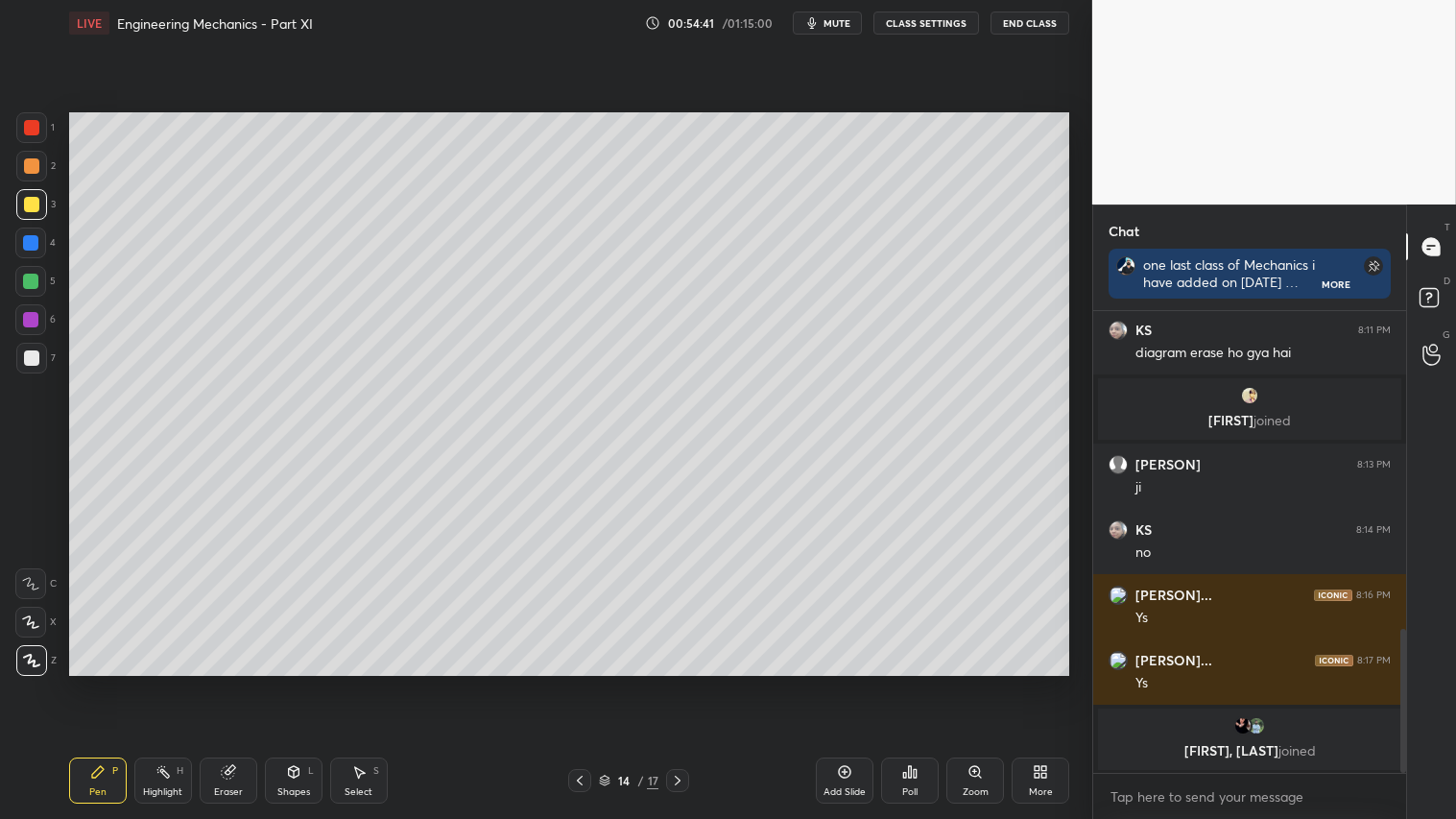 click at bounding box center [32, 205] 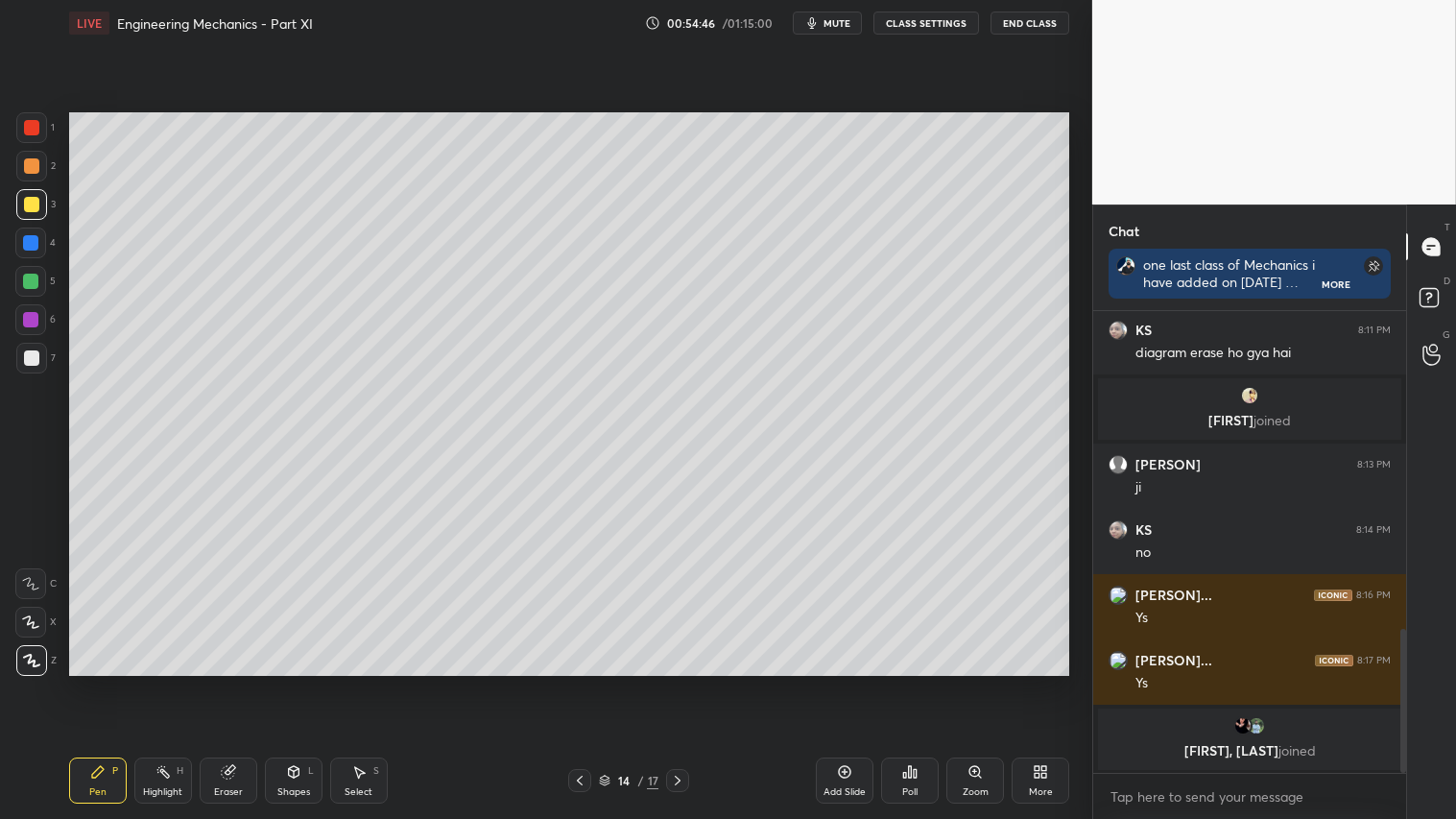 click on "Shapes L" at bounding box center (294, 781) 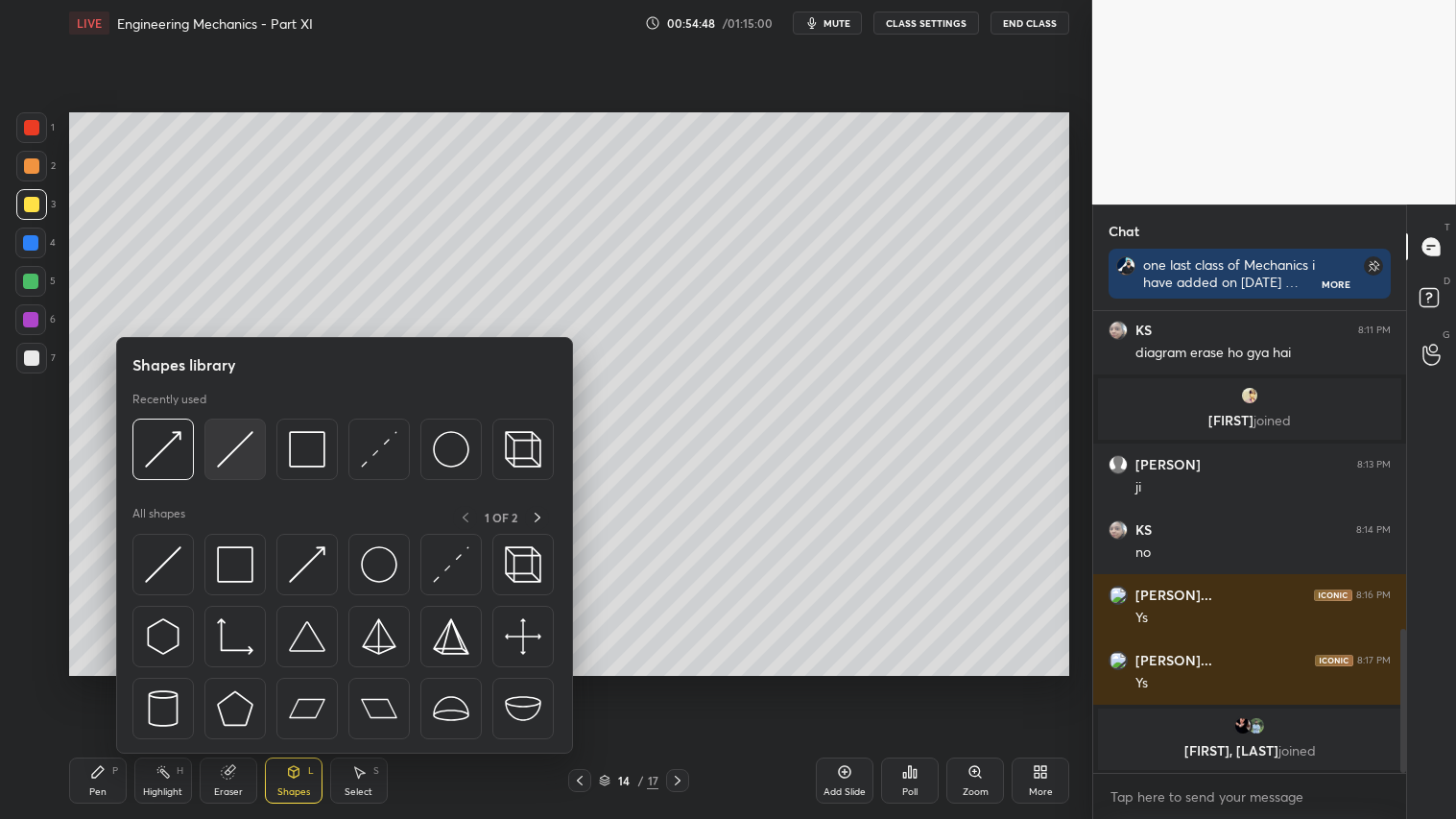click at bounding box center (235, 449) 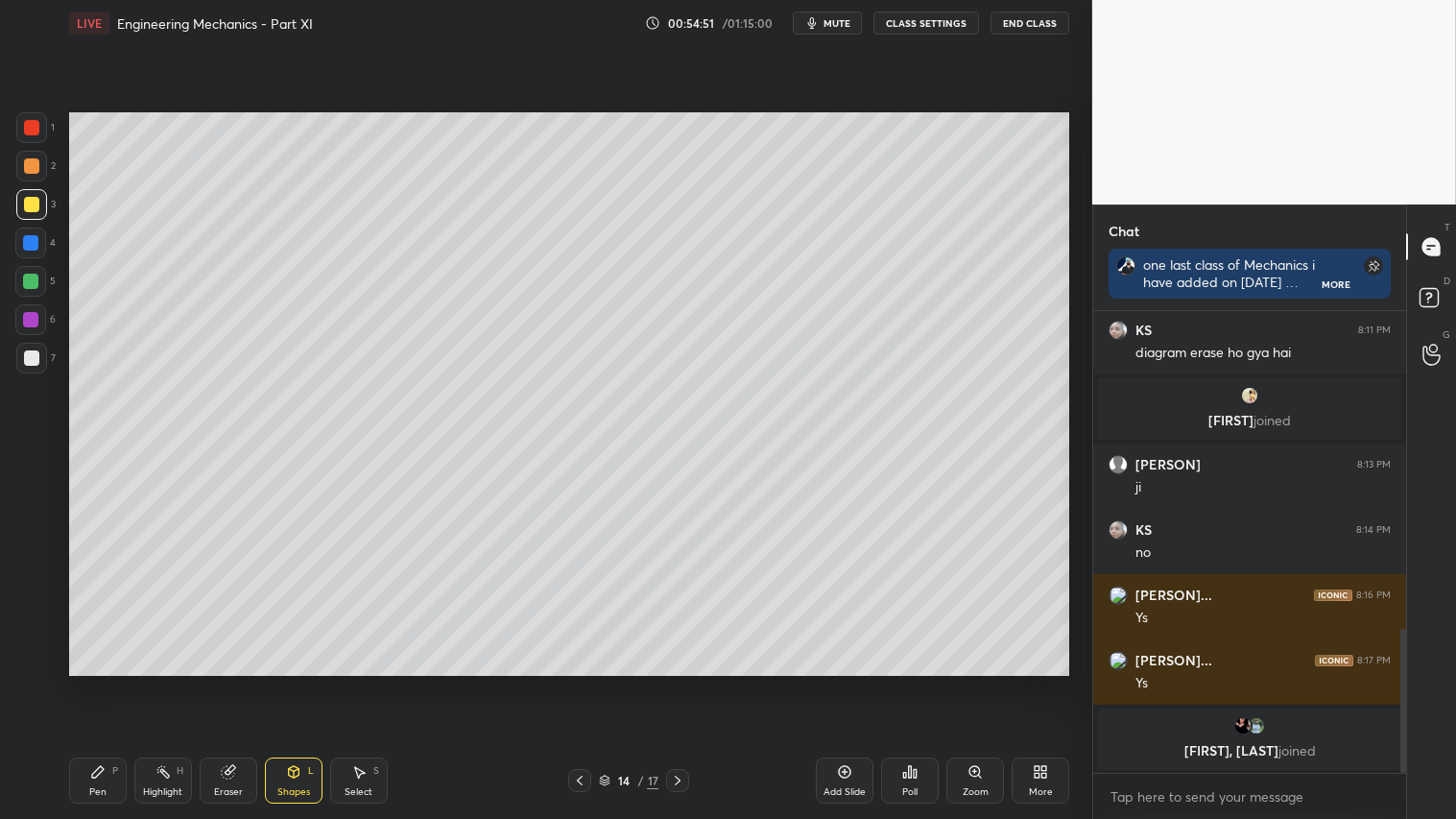 click at bounding box center [32, 166] 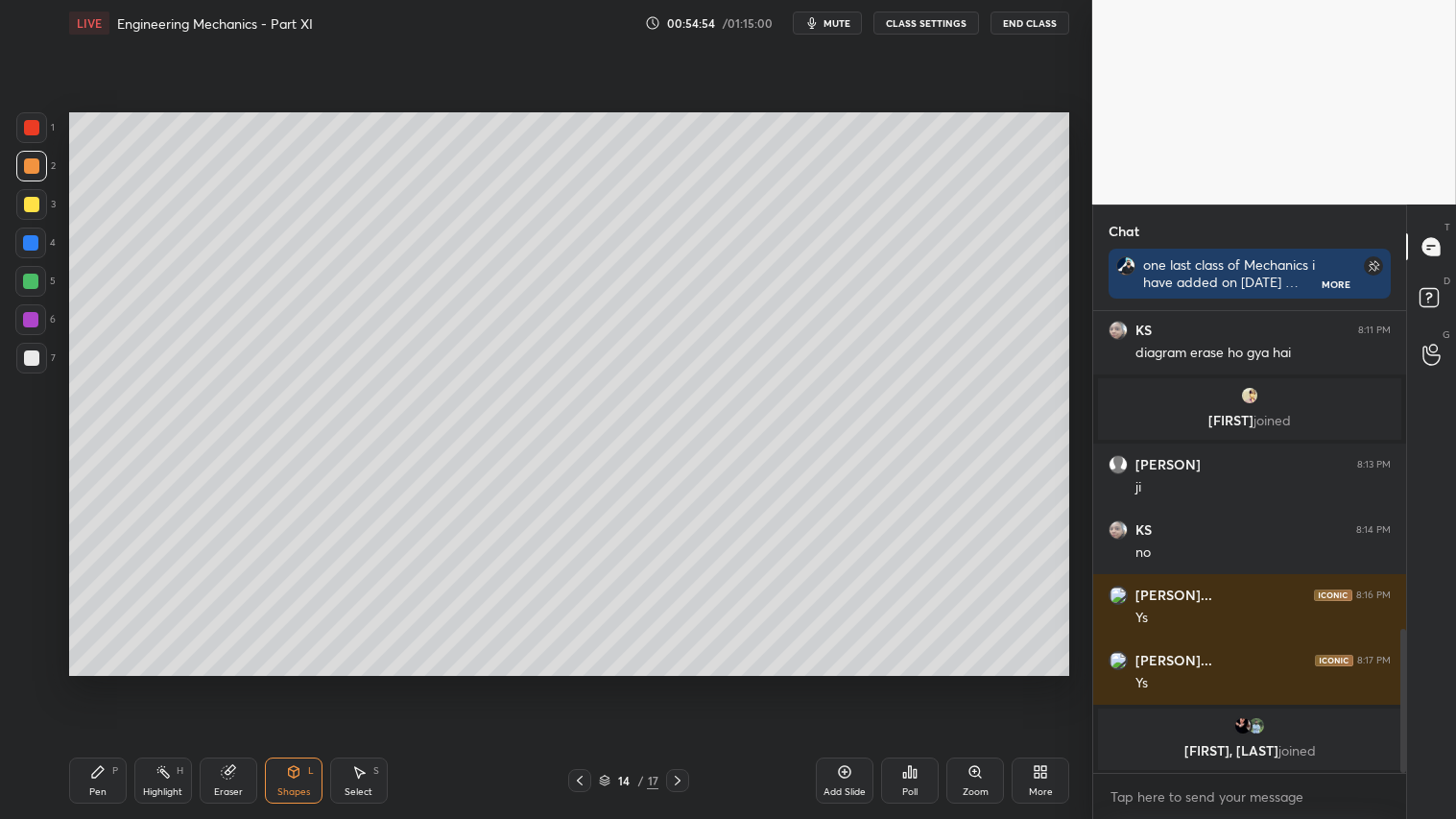 click at bounding box center (32, 166) 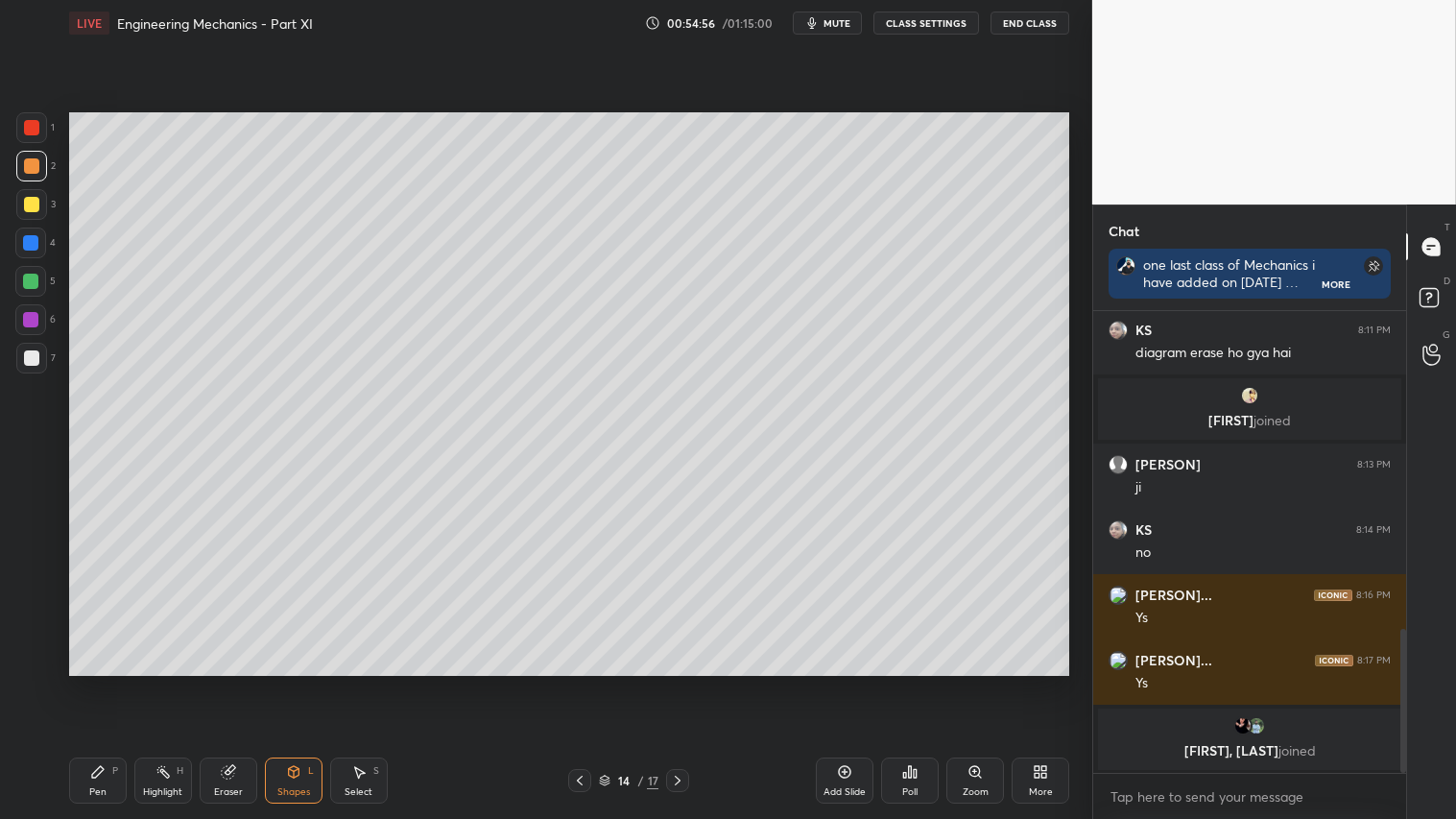 click on "Pen P" at bounding box center [98, 781] 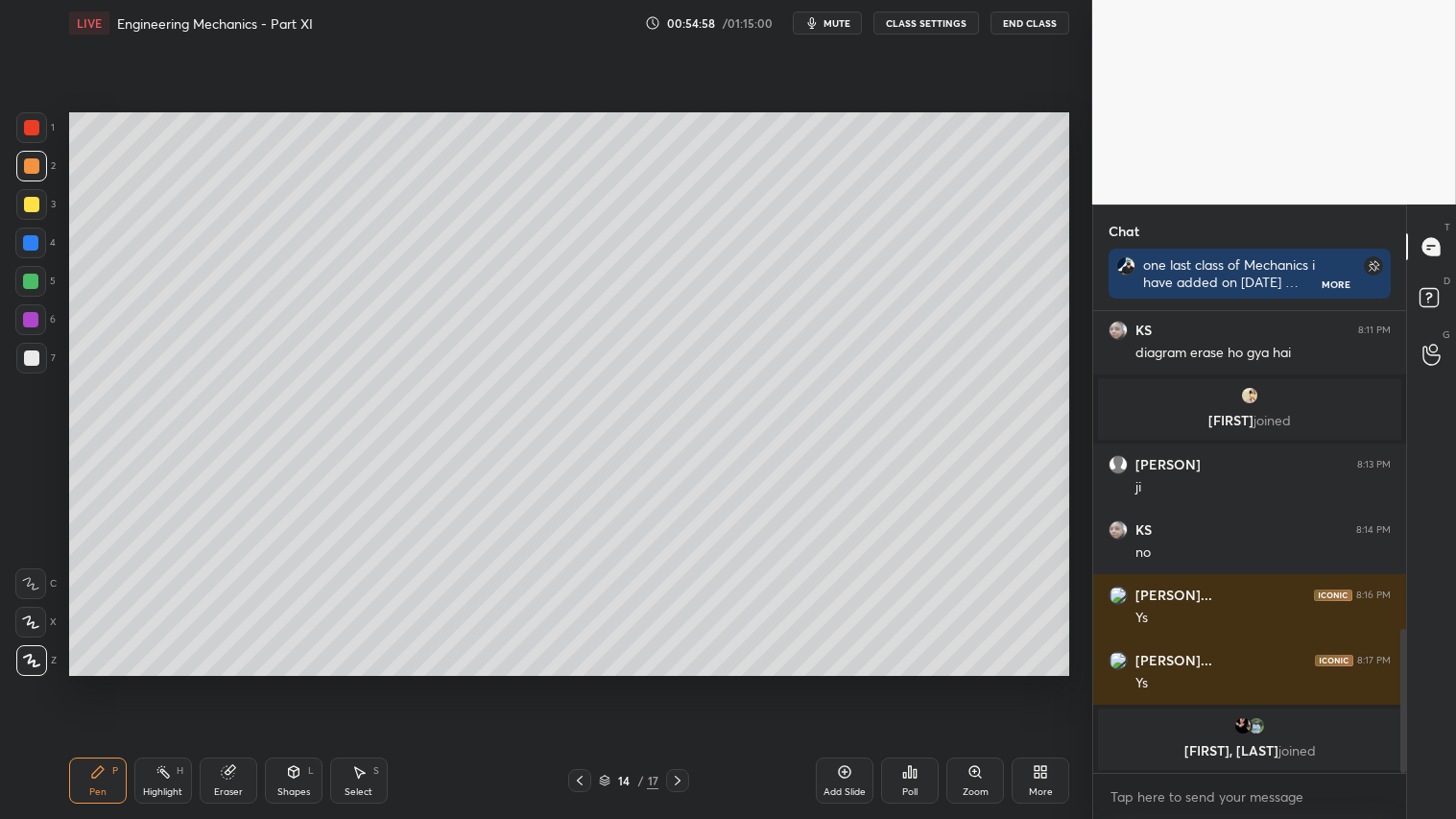 click on "Add Slide" at bounding box center [845, 781] 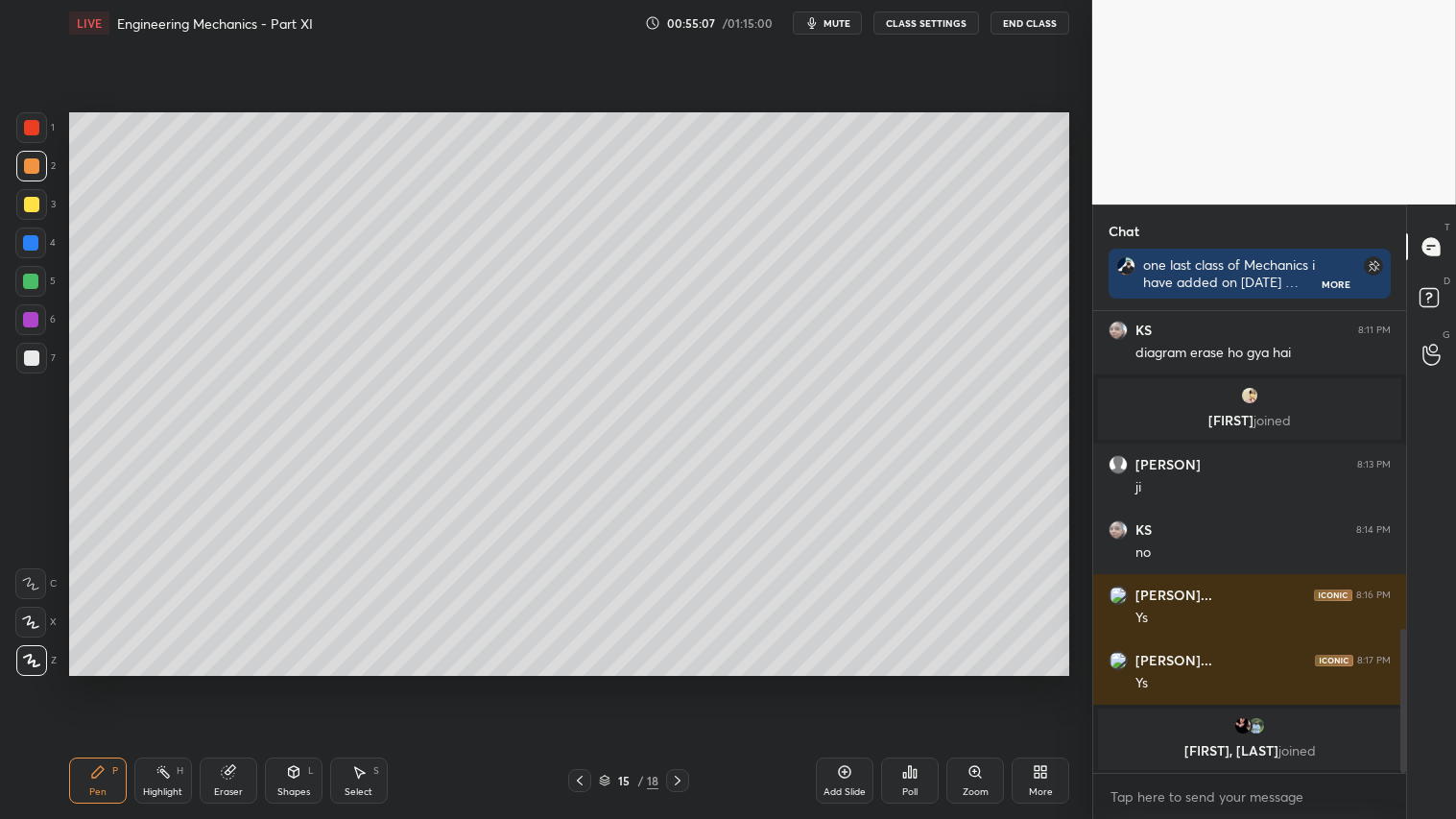 click on "Shapes" at bounding box center [294, 792] 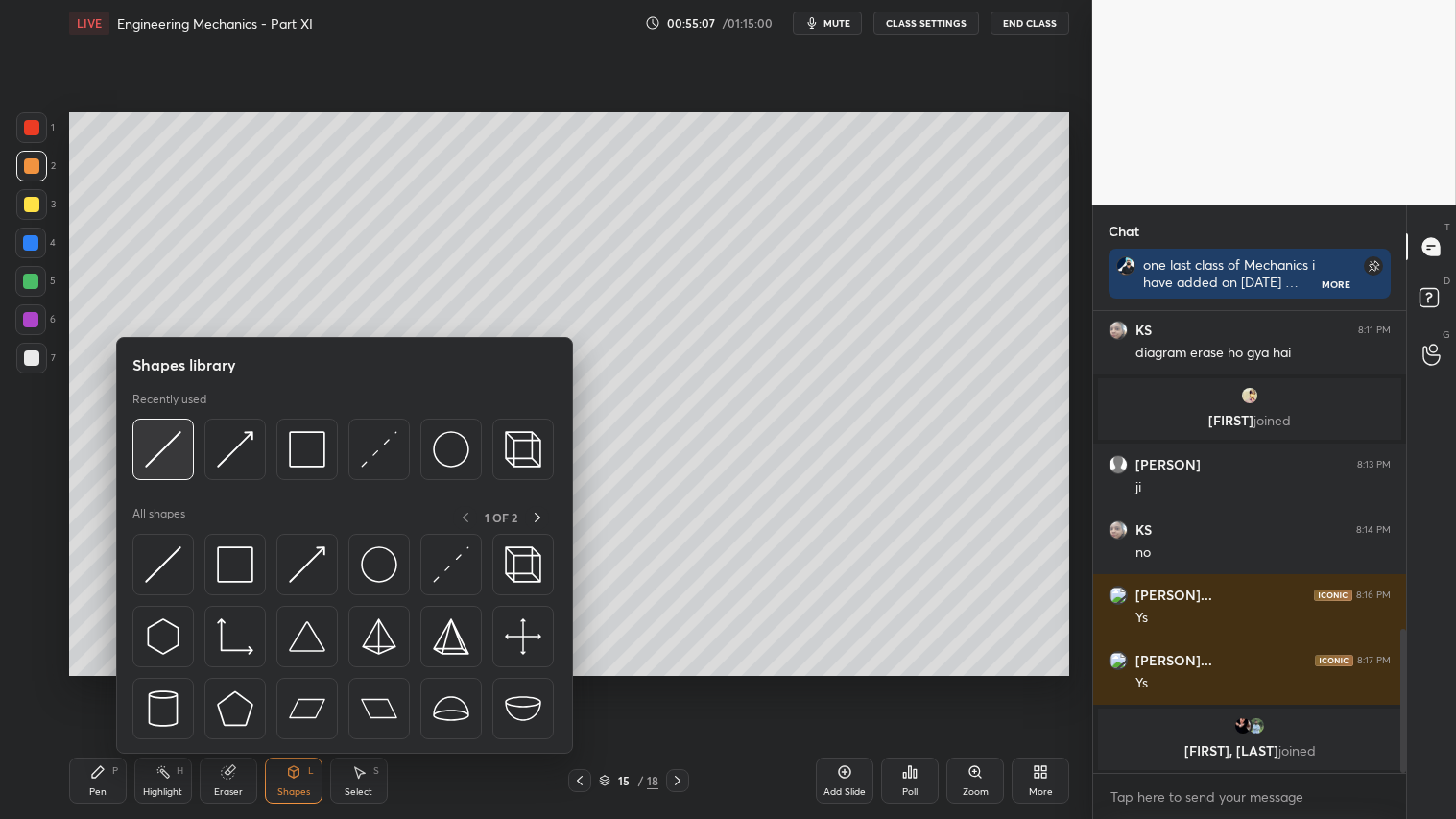 click at bounding box center [163, 449] 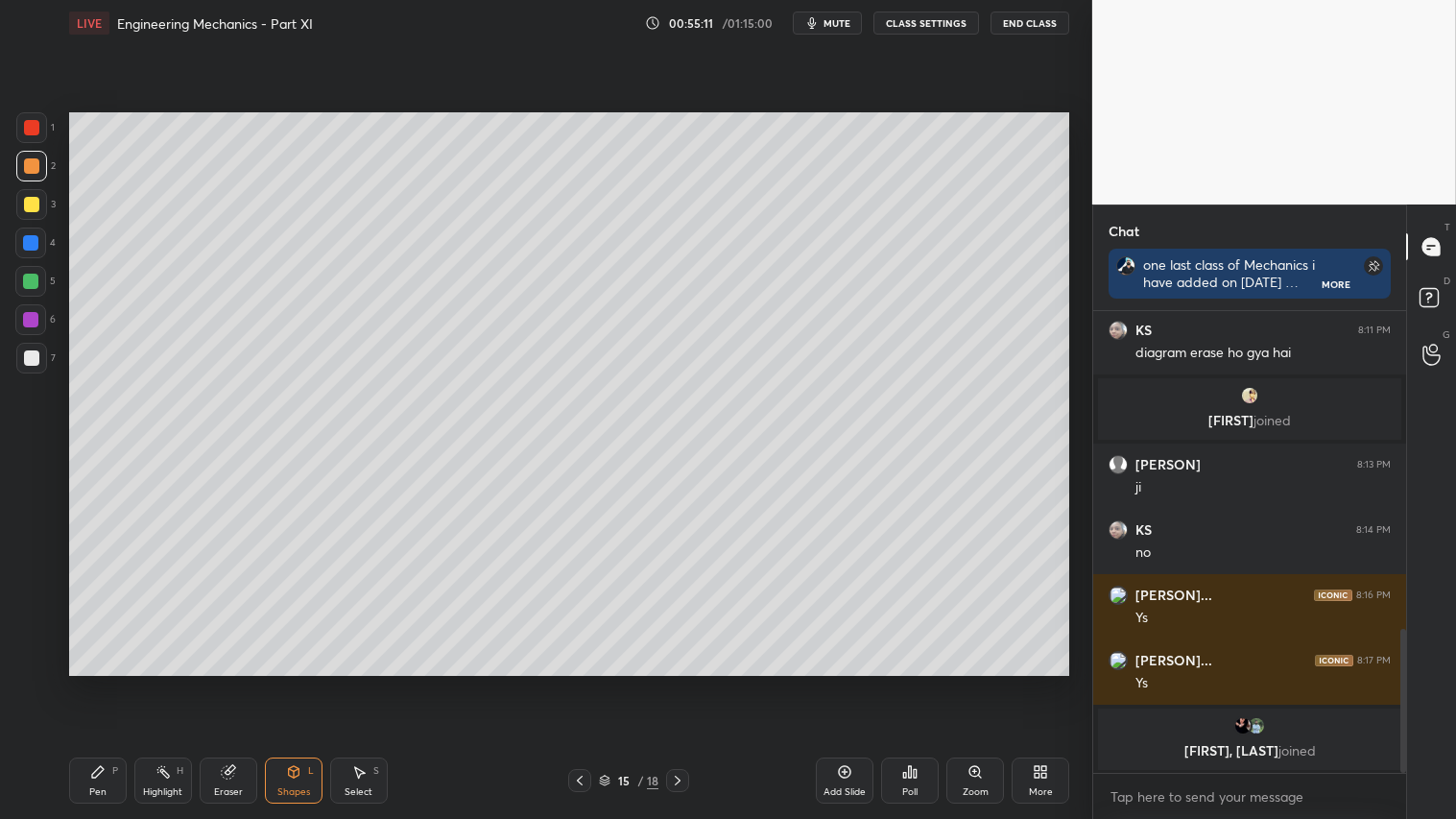click at bounding box center (32, 166) 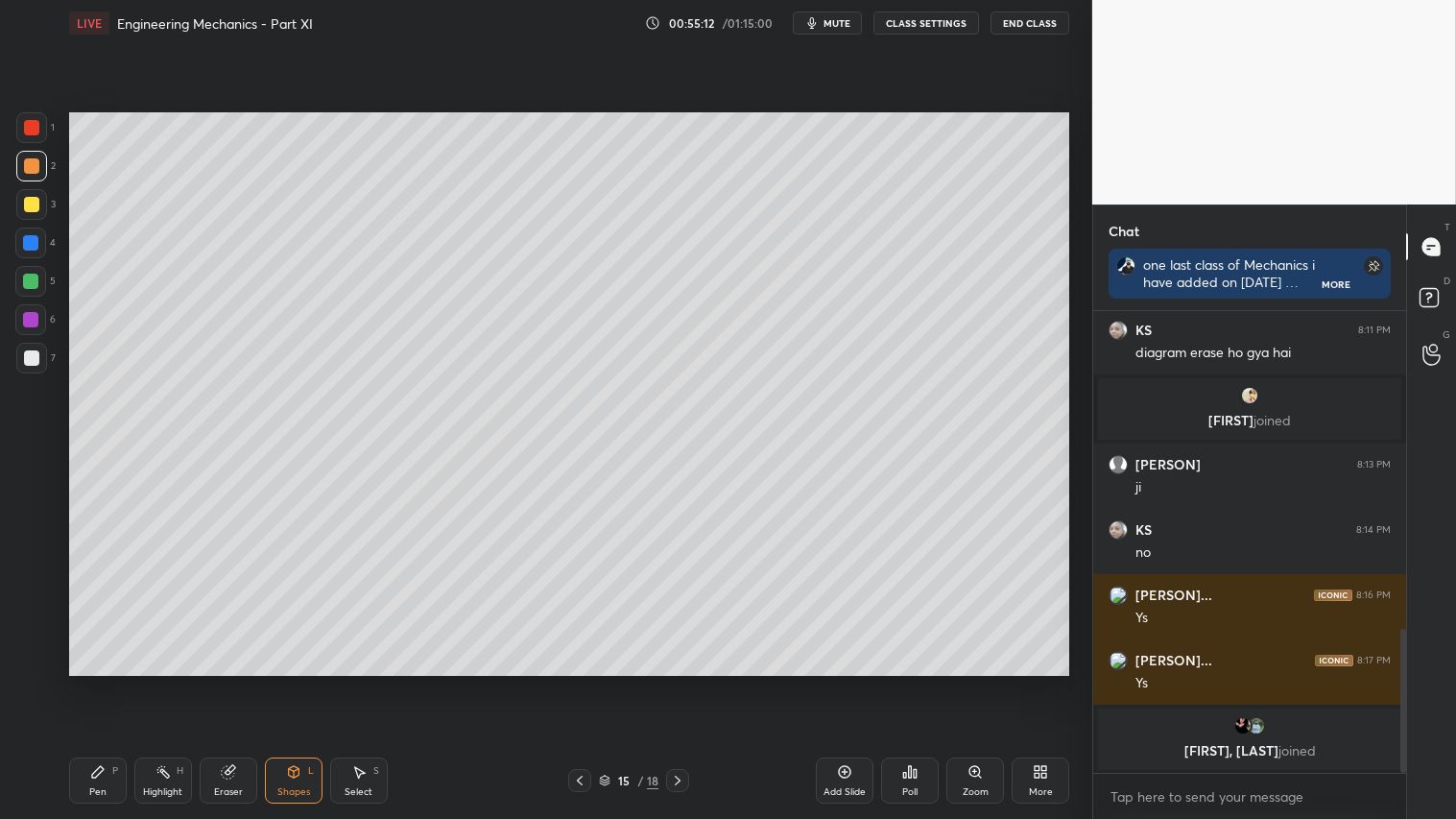 click on "Pen" at bounding box center (98, 792) 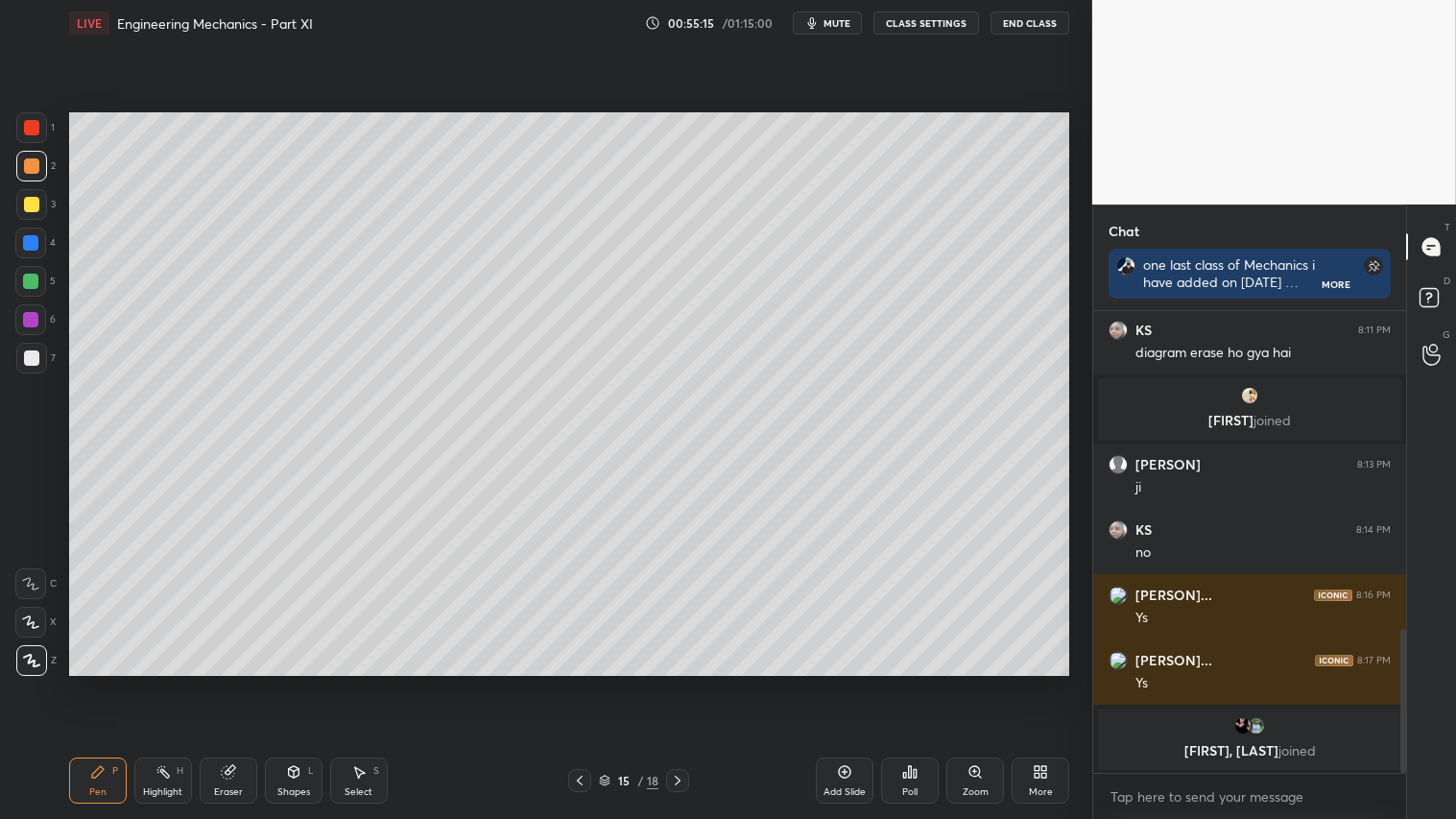 click 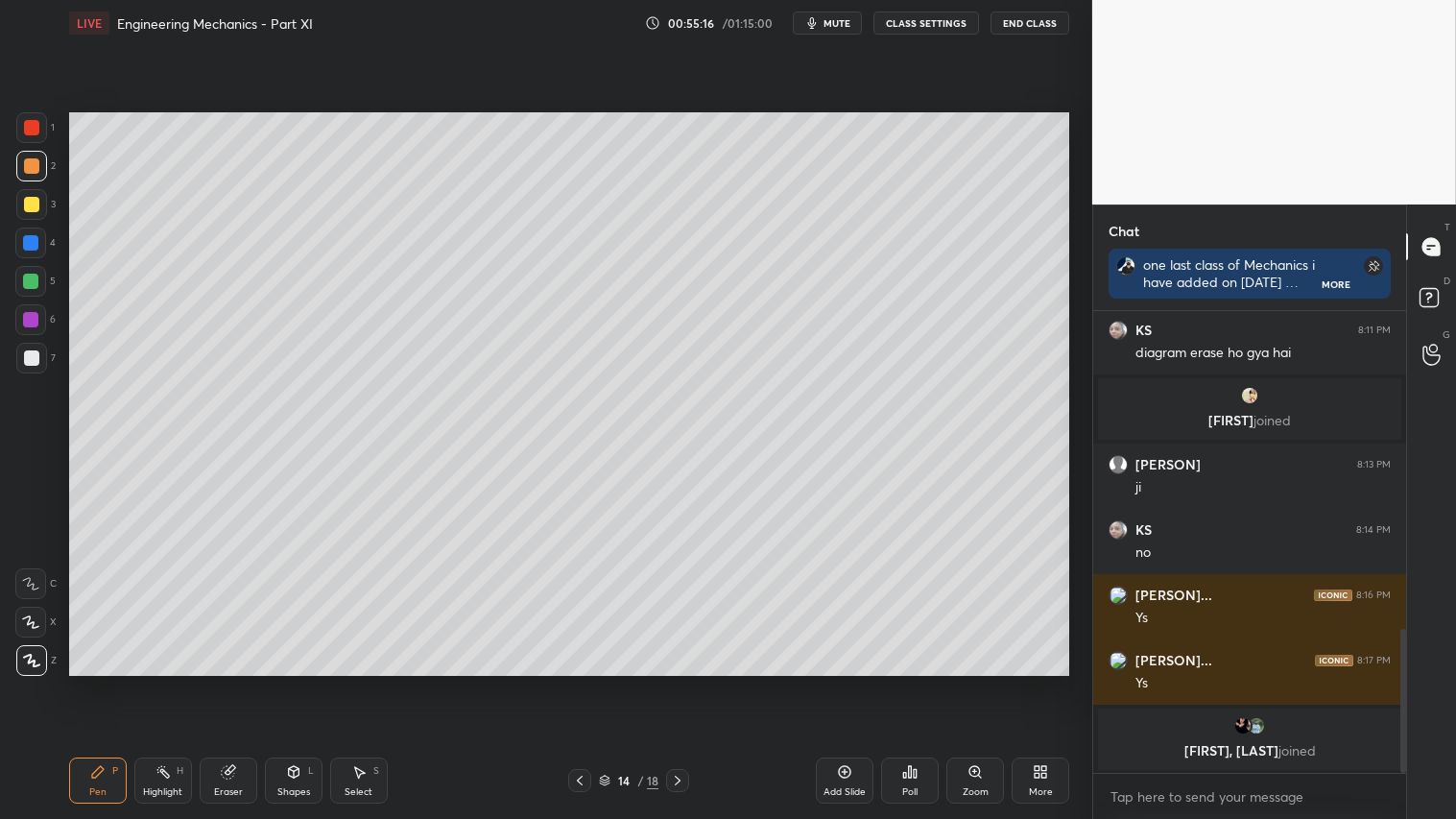 click 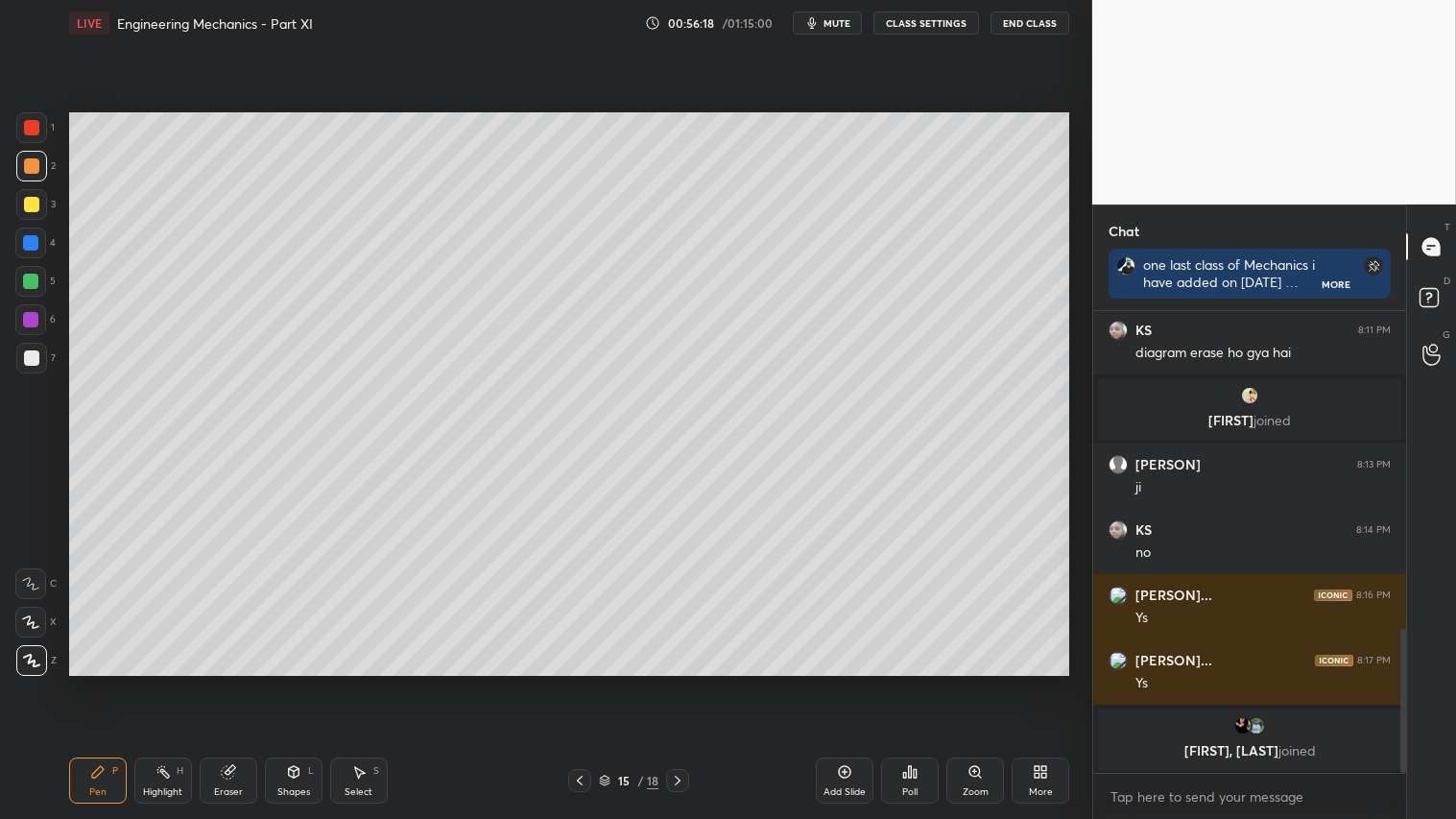 click on "Shapes L" at bounding box center [294, 781] 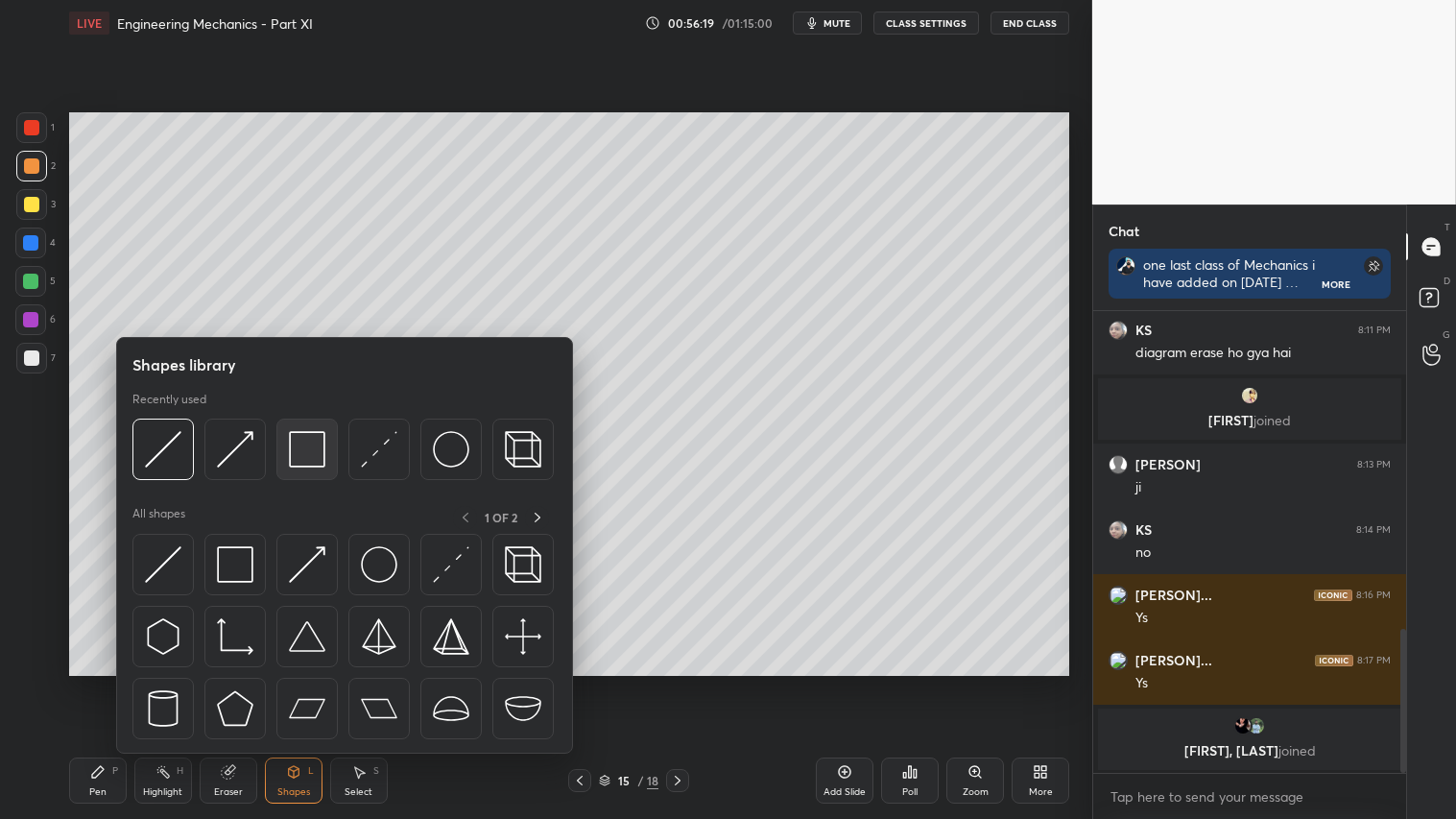 click at bounding box center [307, 449] 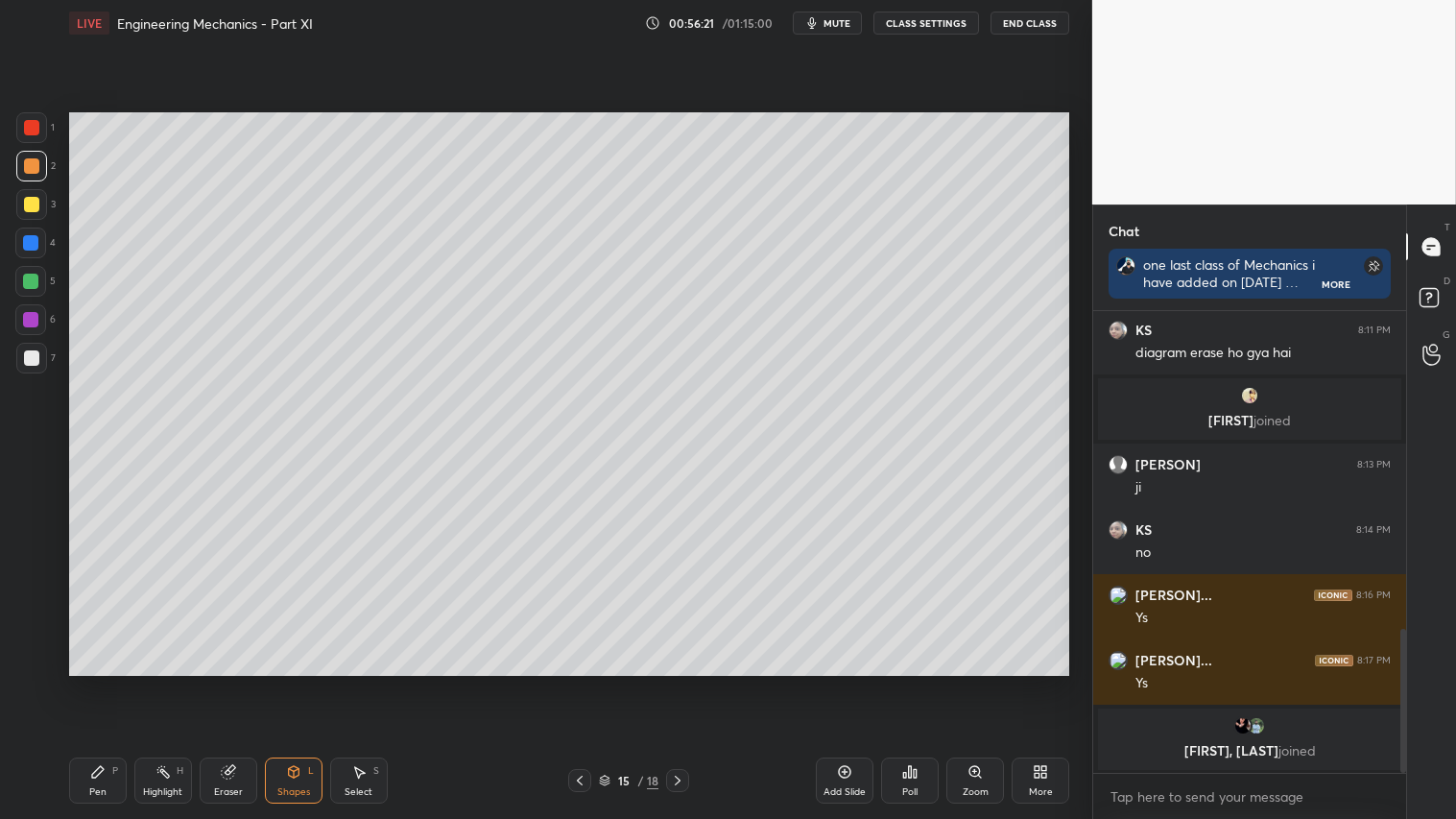 drag, startPoint x: 30, startPoint y: 362, endPoint x: 53, endPoint y: 369, distance: 24 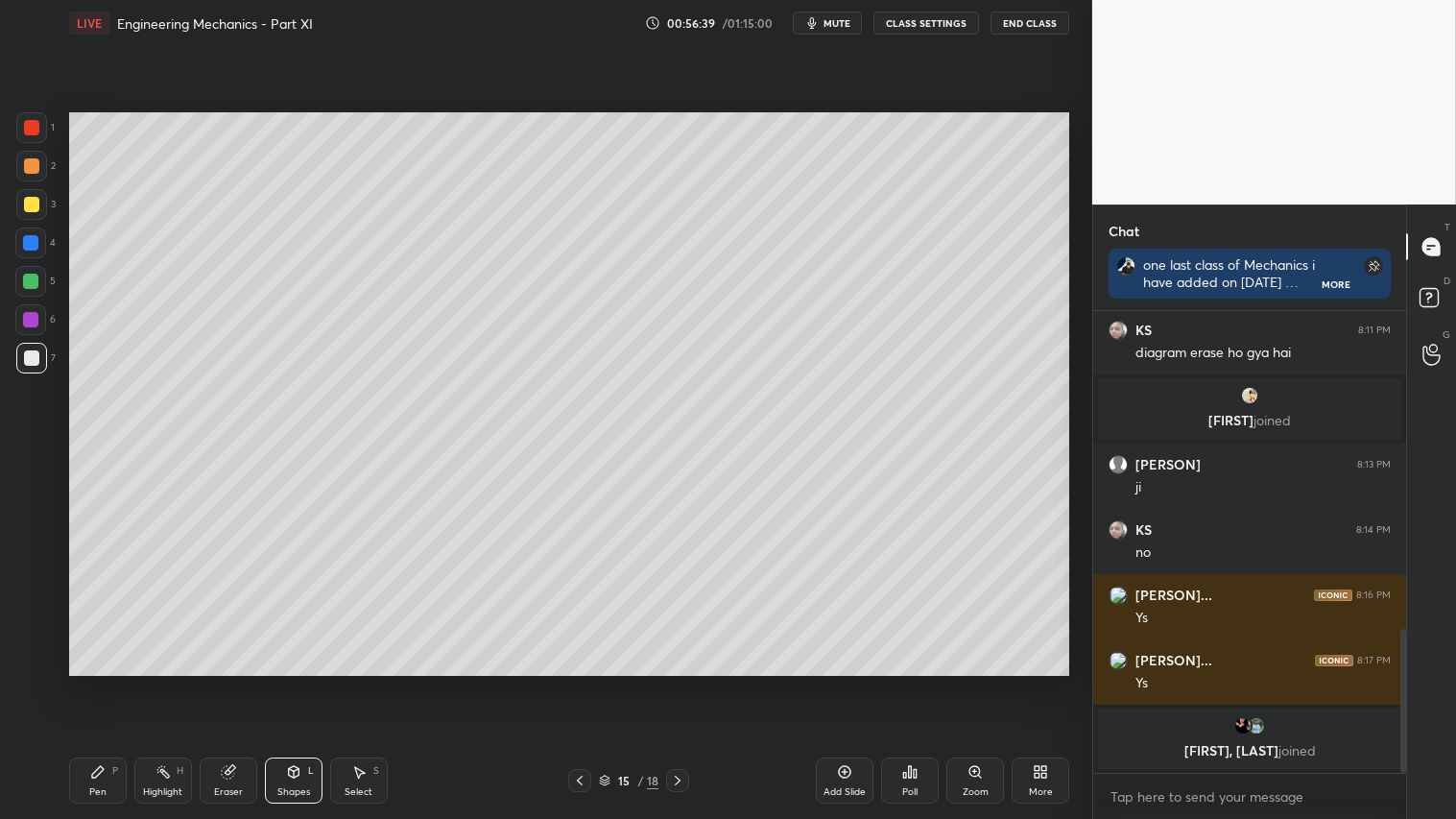 click 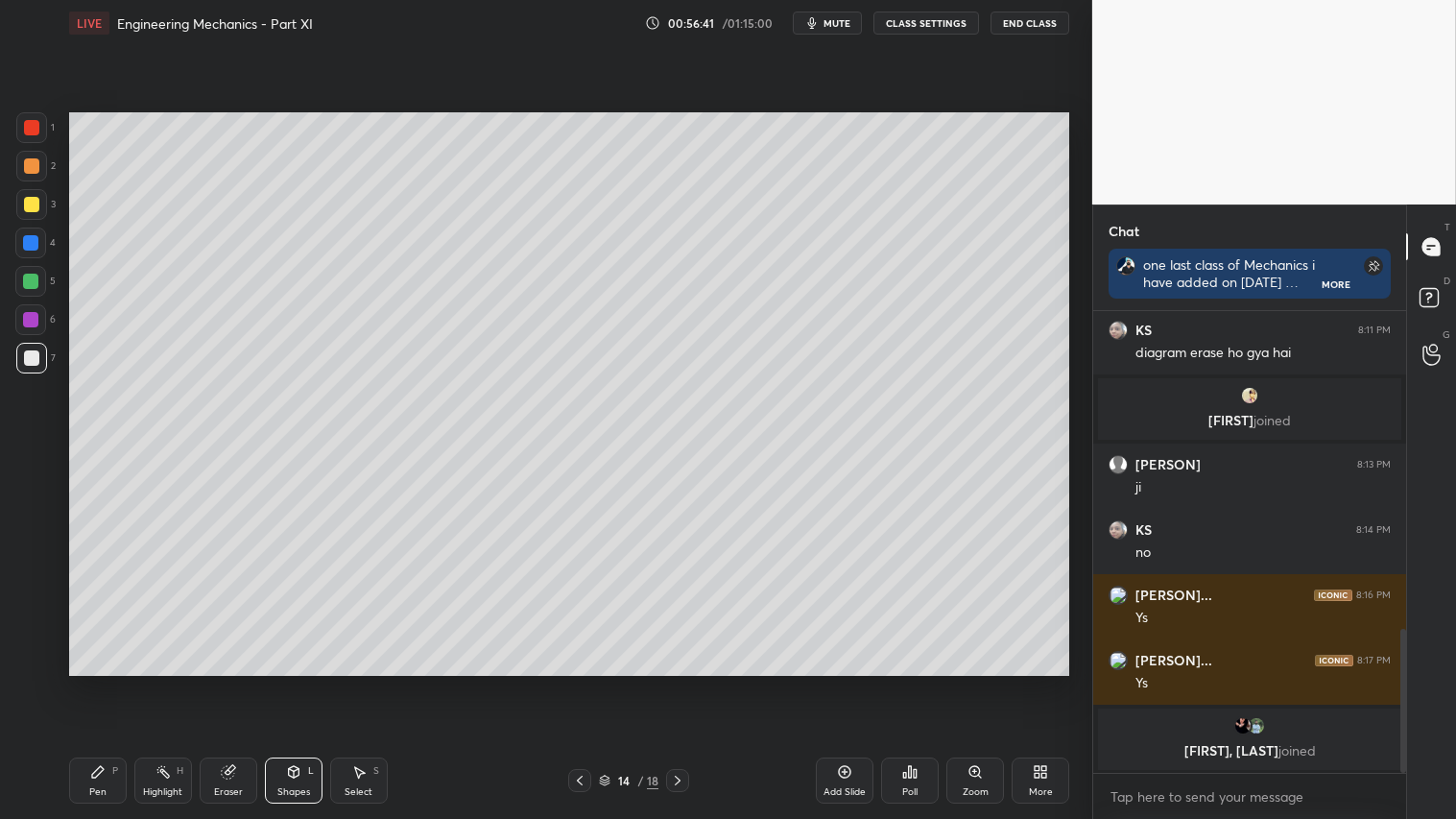 click at bounding box center [580, 781] 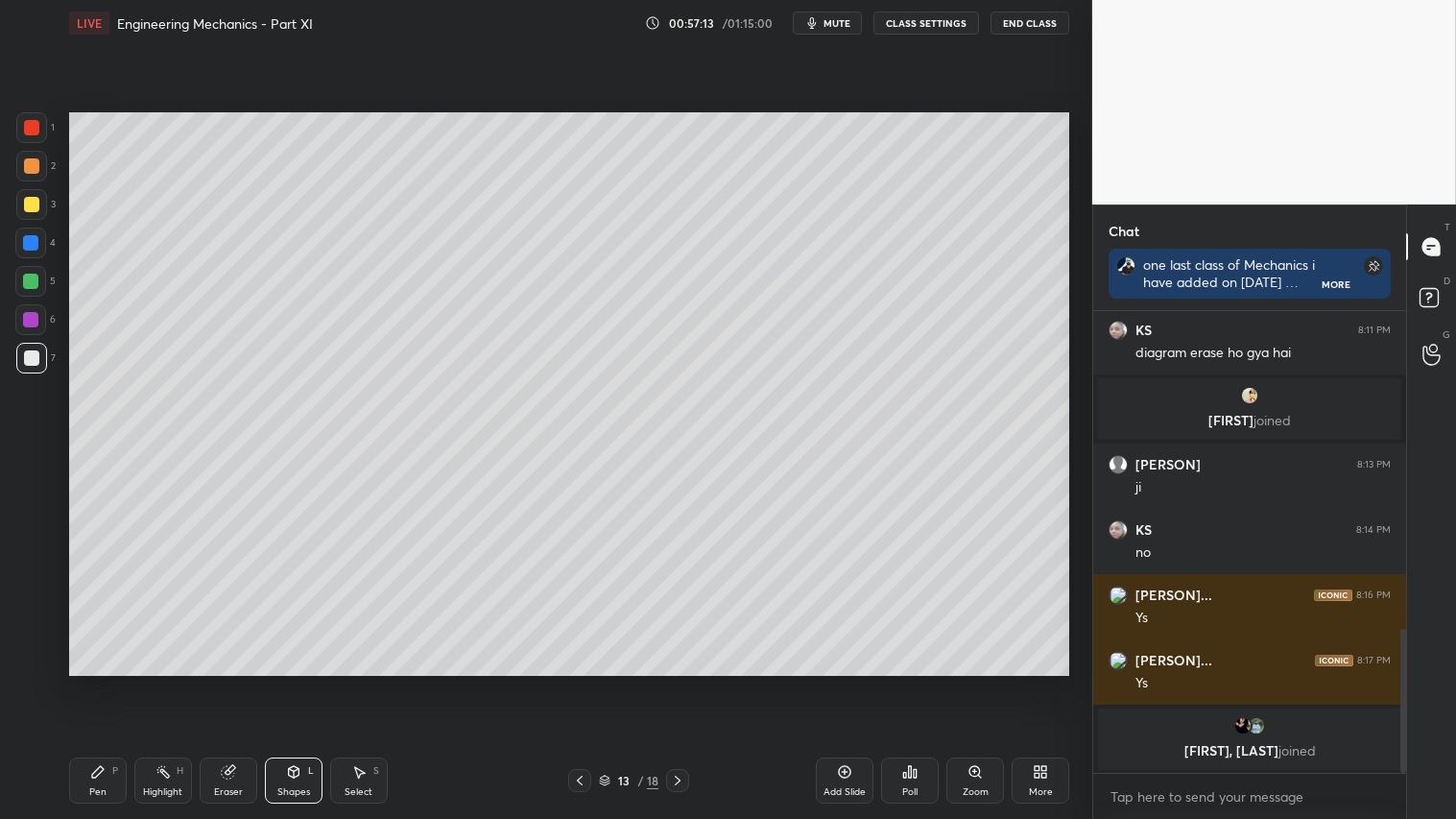 click 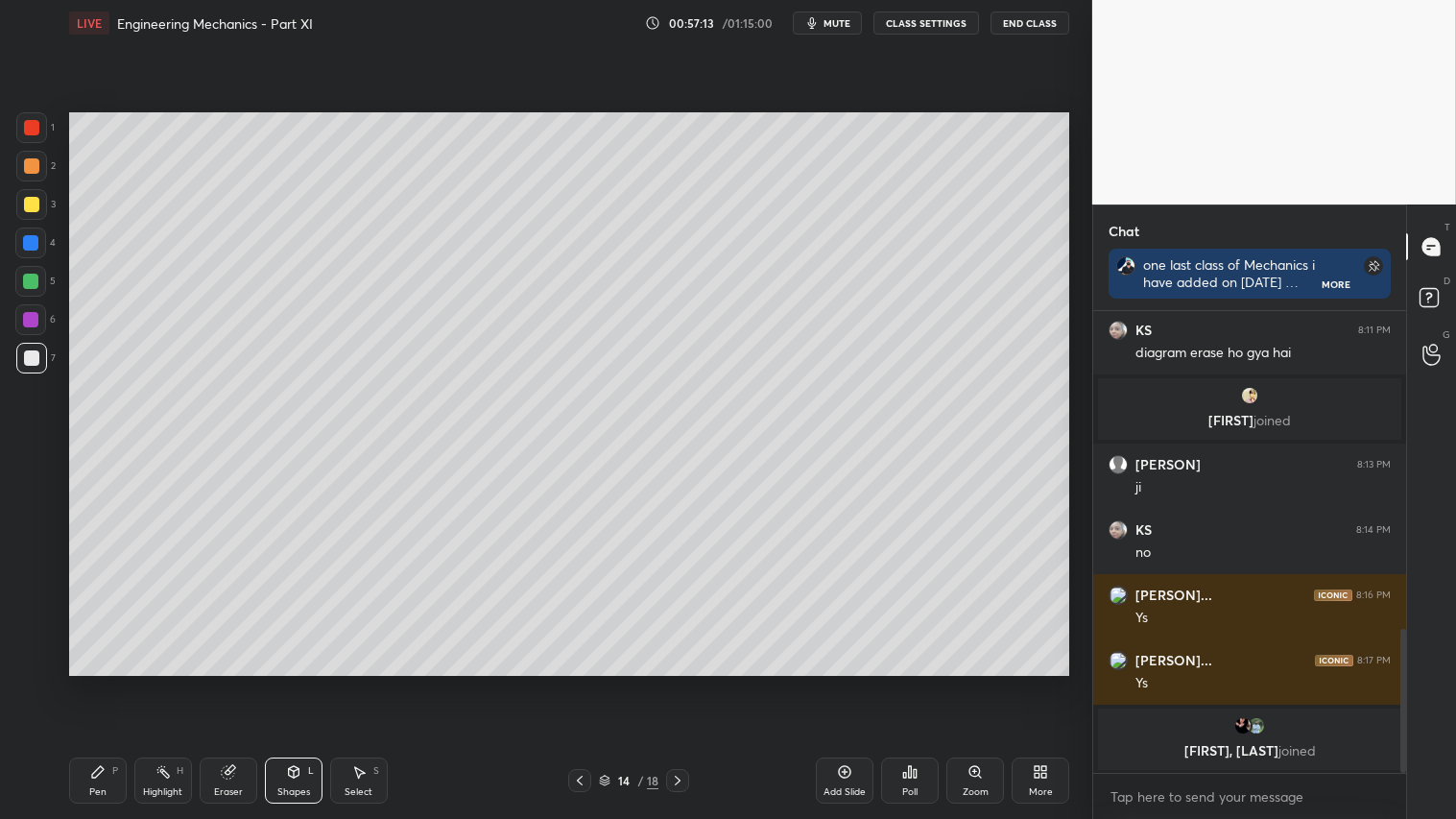 click 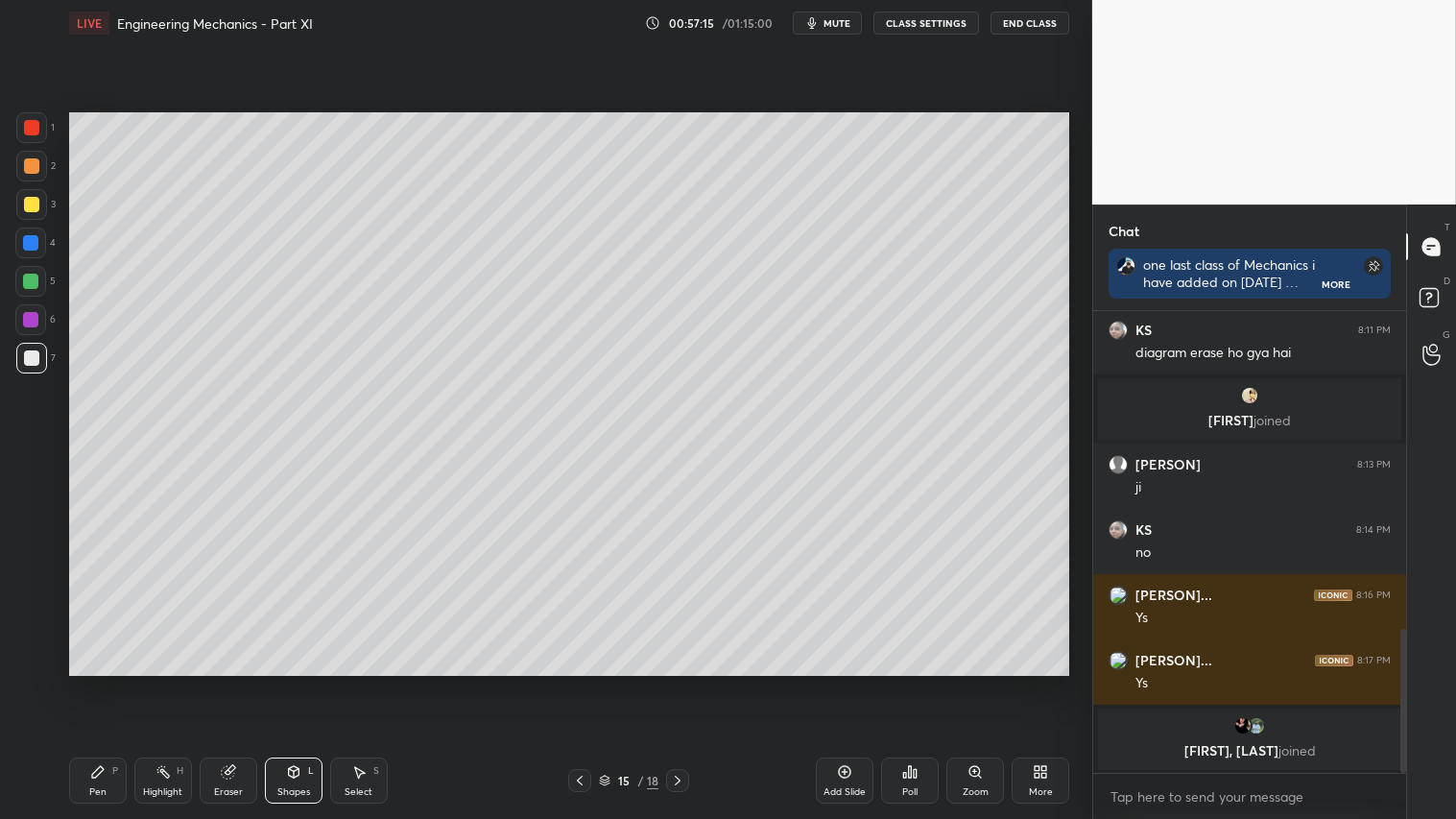 click 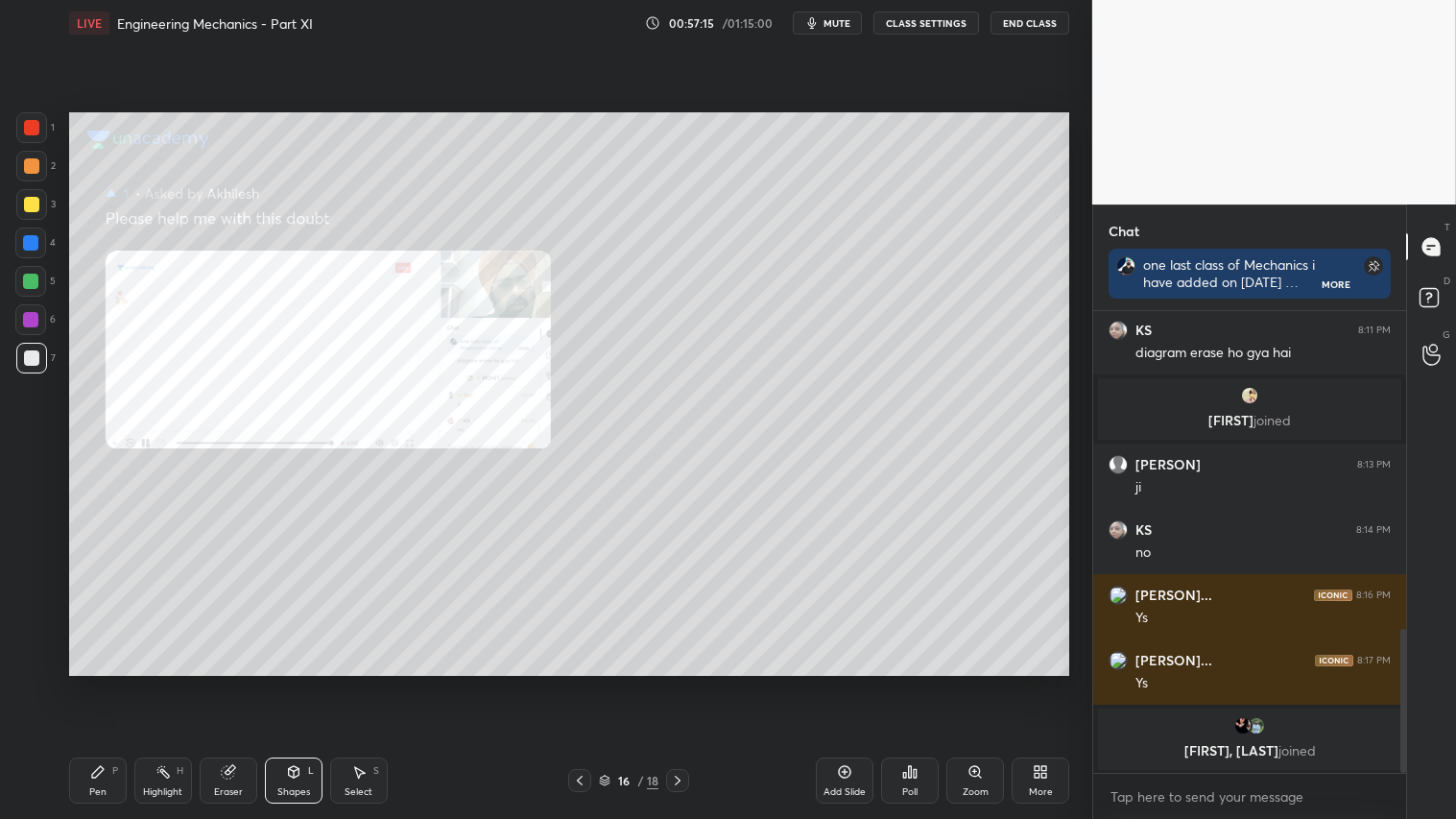 drag, startPoint x: 579, startPoint y: 778, endPoint x: 590, endPoint y: 778, distance: 11 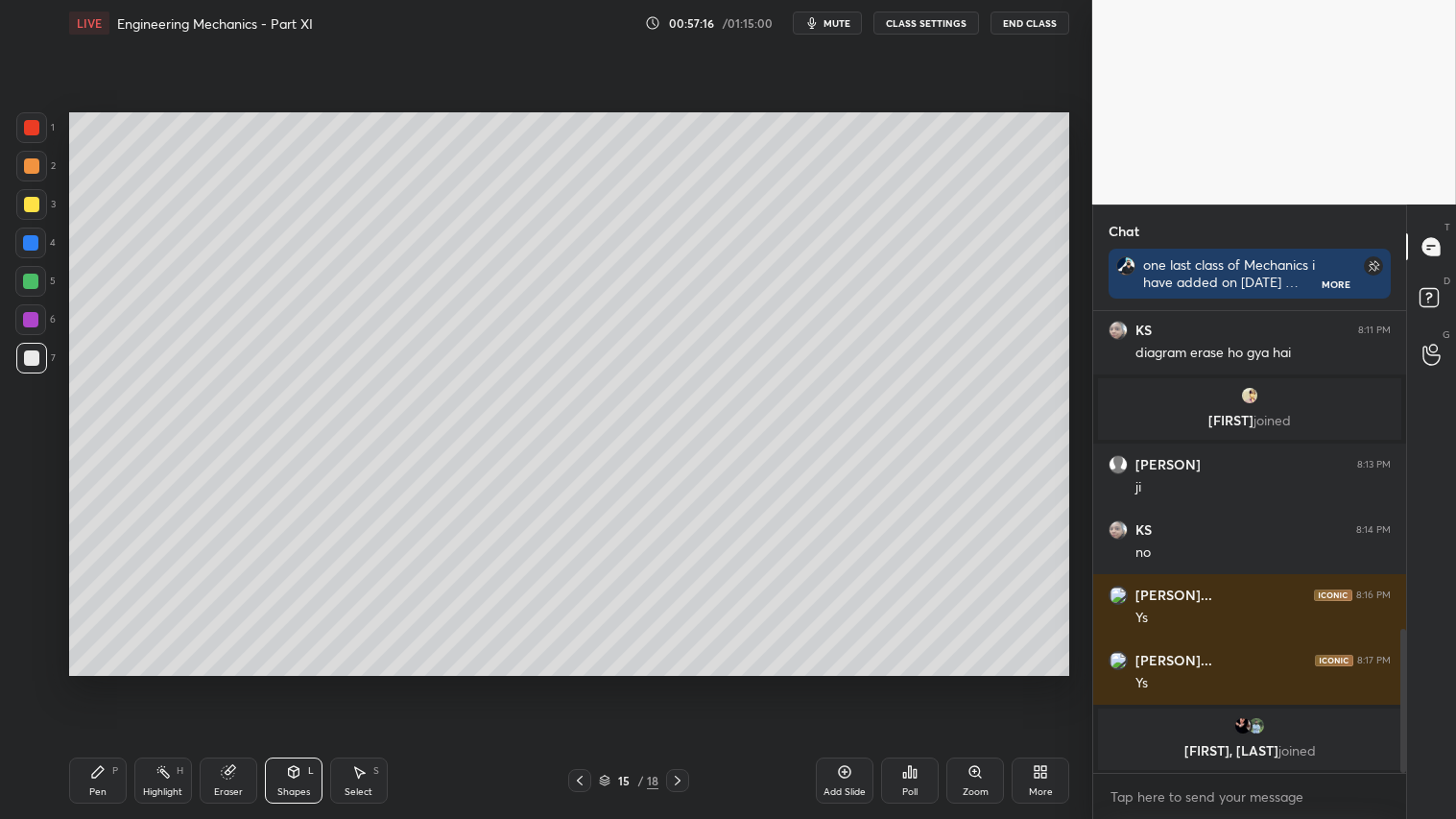 click on "Add Slide" at bounding box center (845, 781) 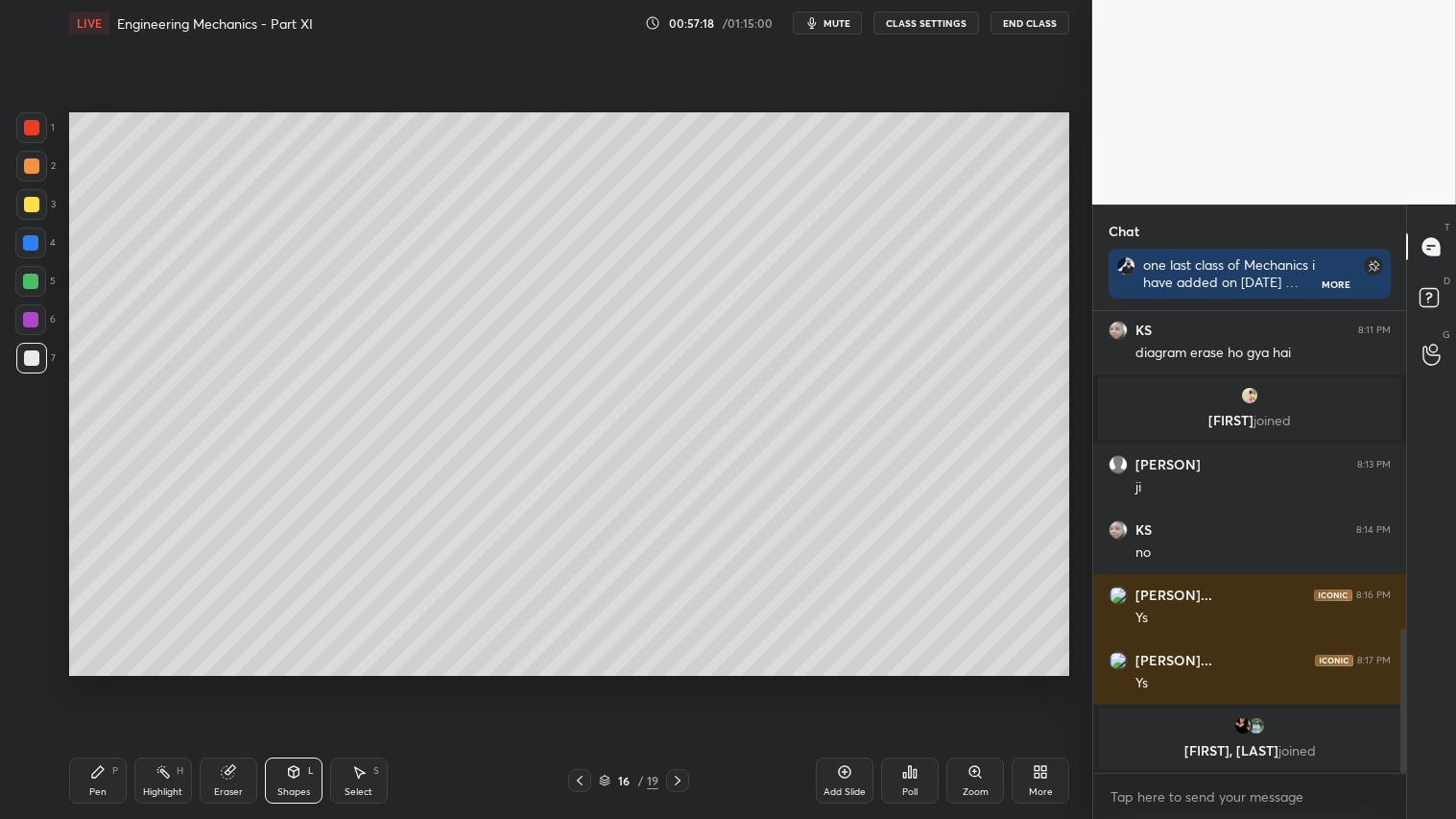 click at bounding box center [31, 281] 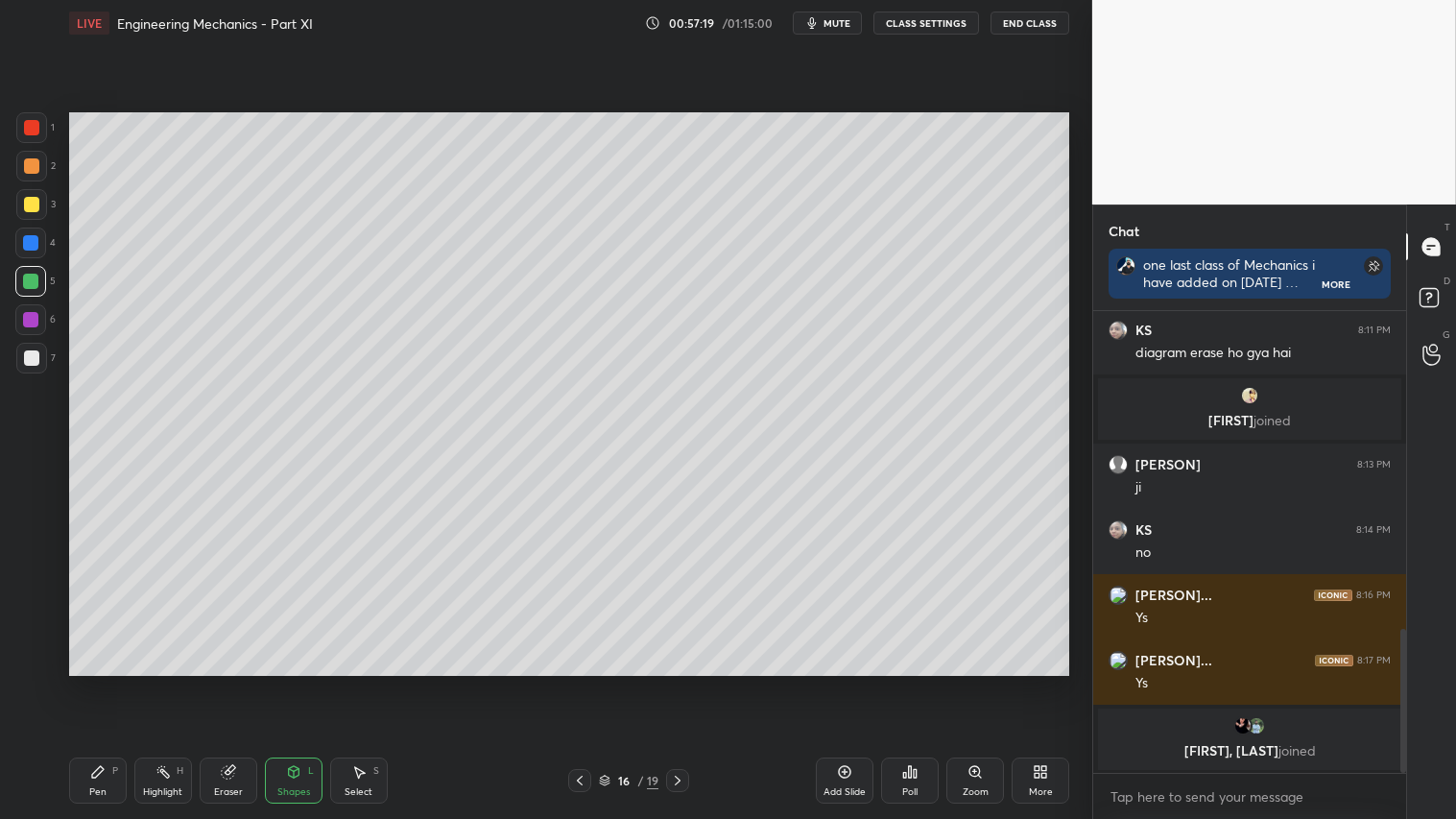 click 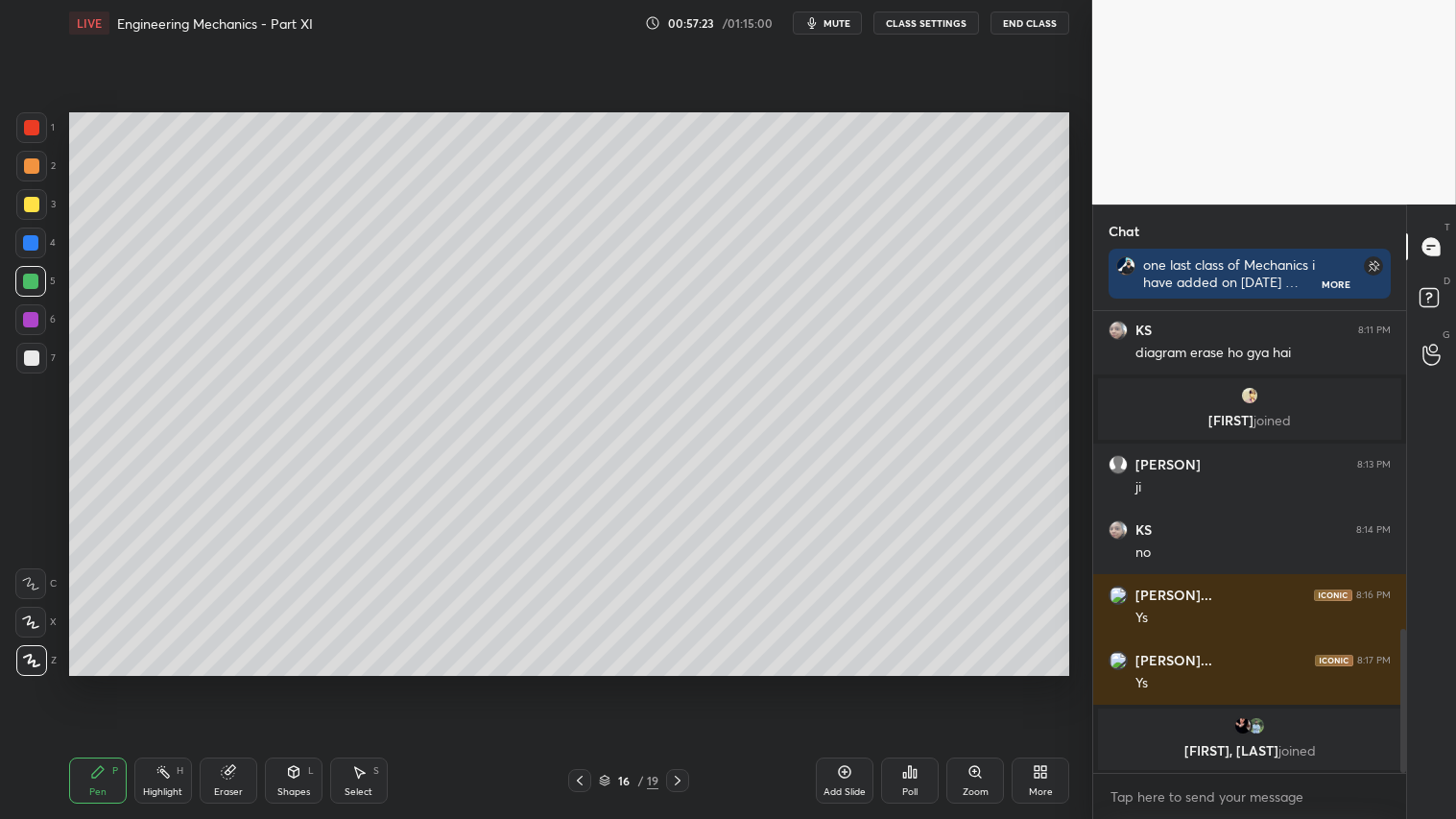 click 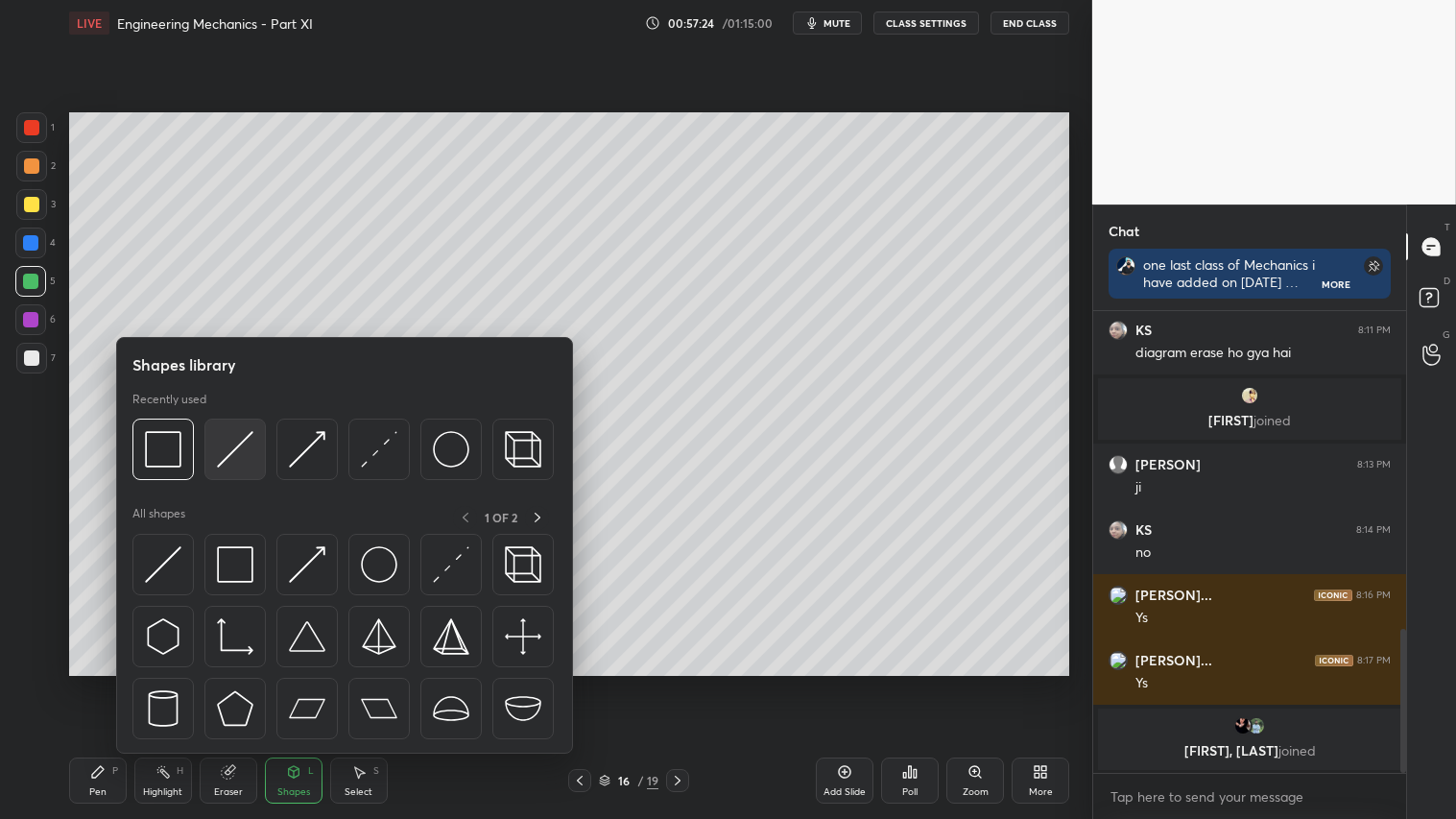 click at bounding box center (235, 449) 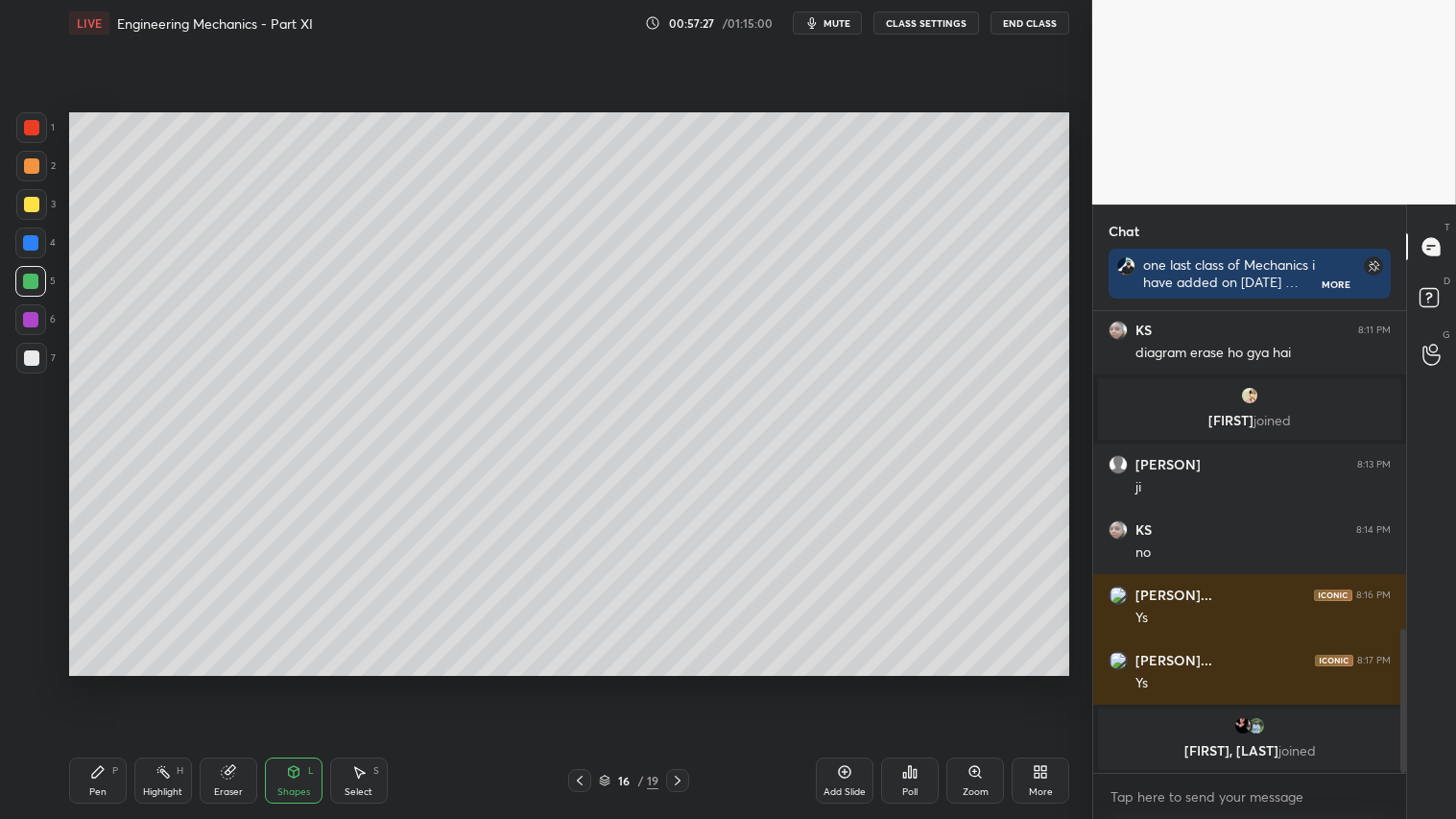 drag, startPoint x: 33, startPoint y: 166, endPoint x: 43, endPoint y: 184, distance: 20.59126 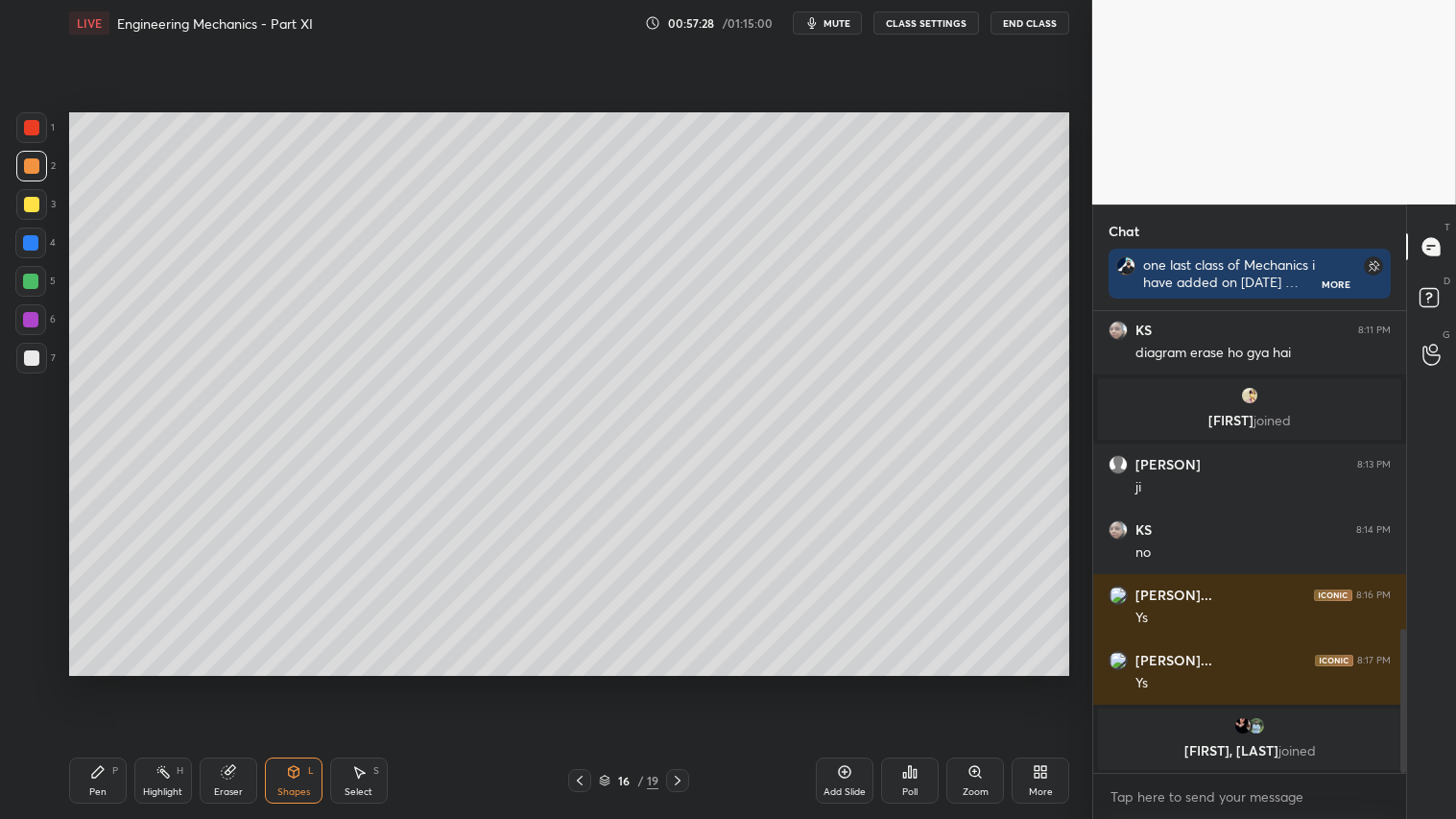 click on "Pen" at bounding box center [98, 792] 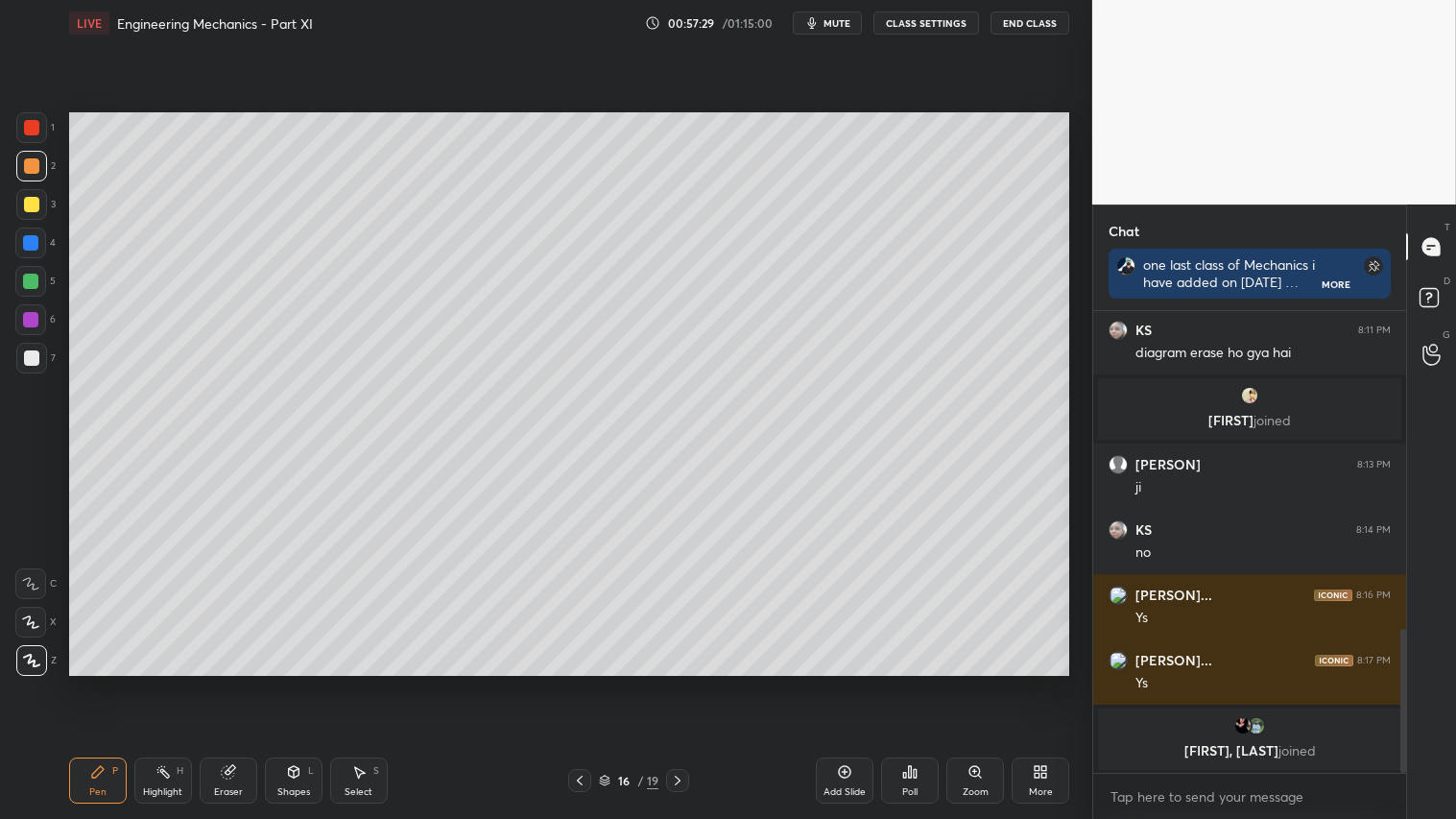 click at bounding box center (32, 205) 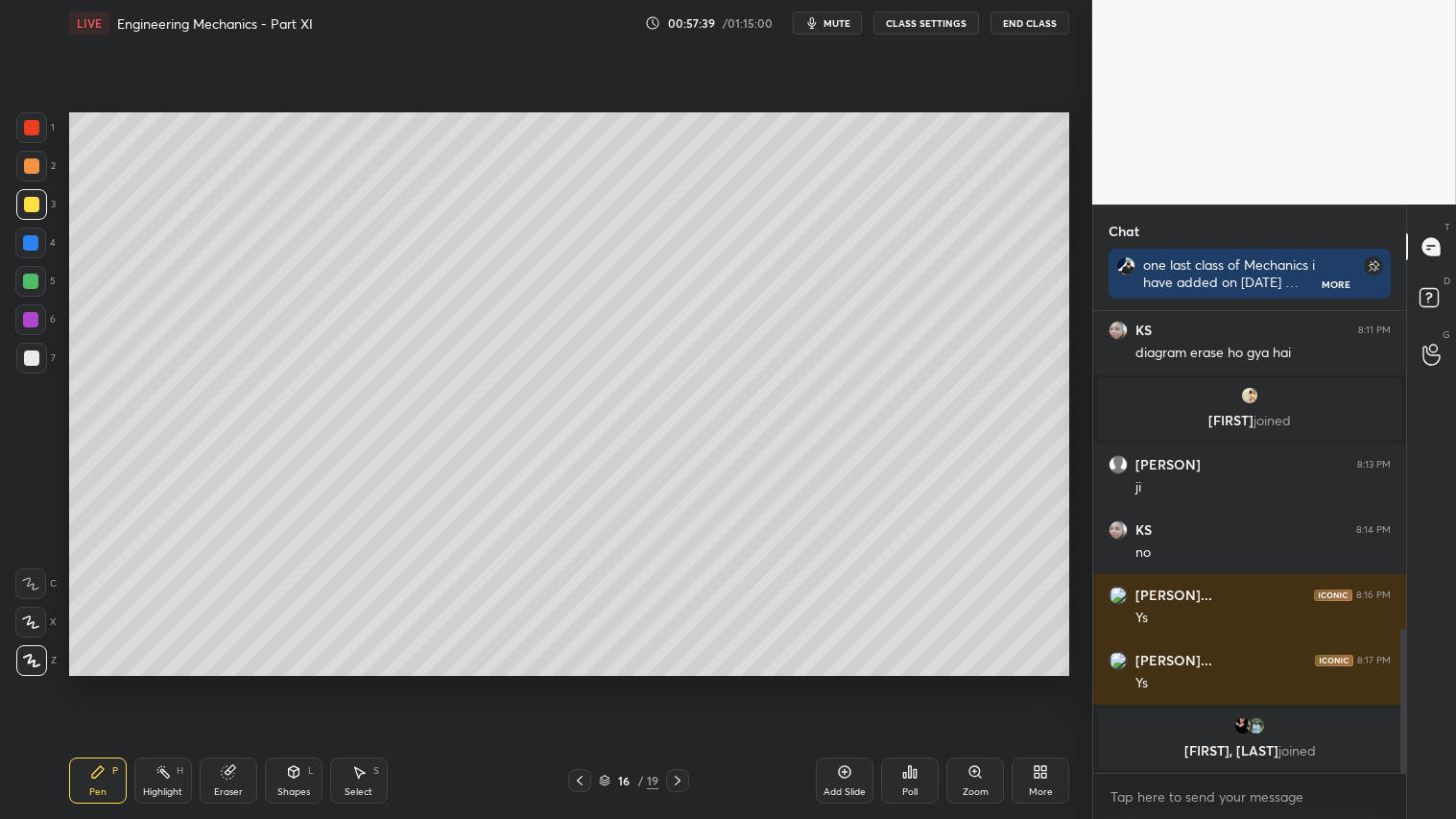 click on "Shapes L" at bounding box center (294, 781) 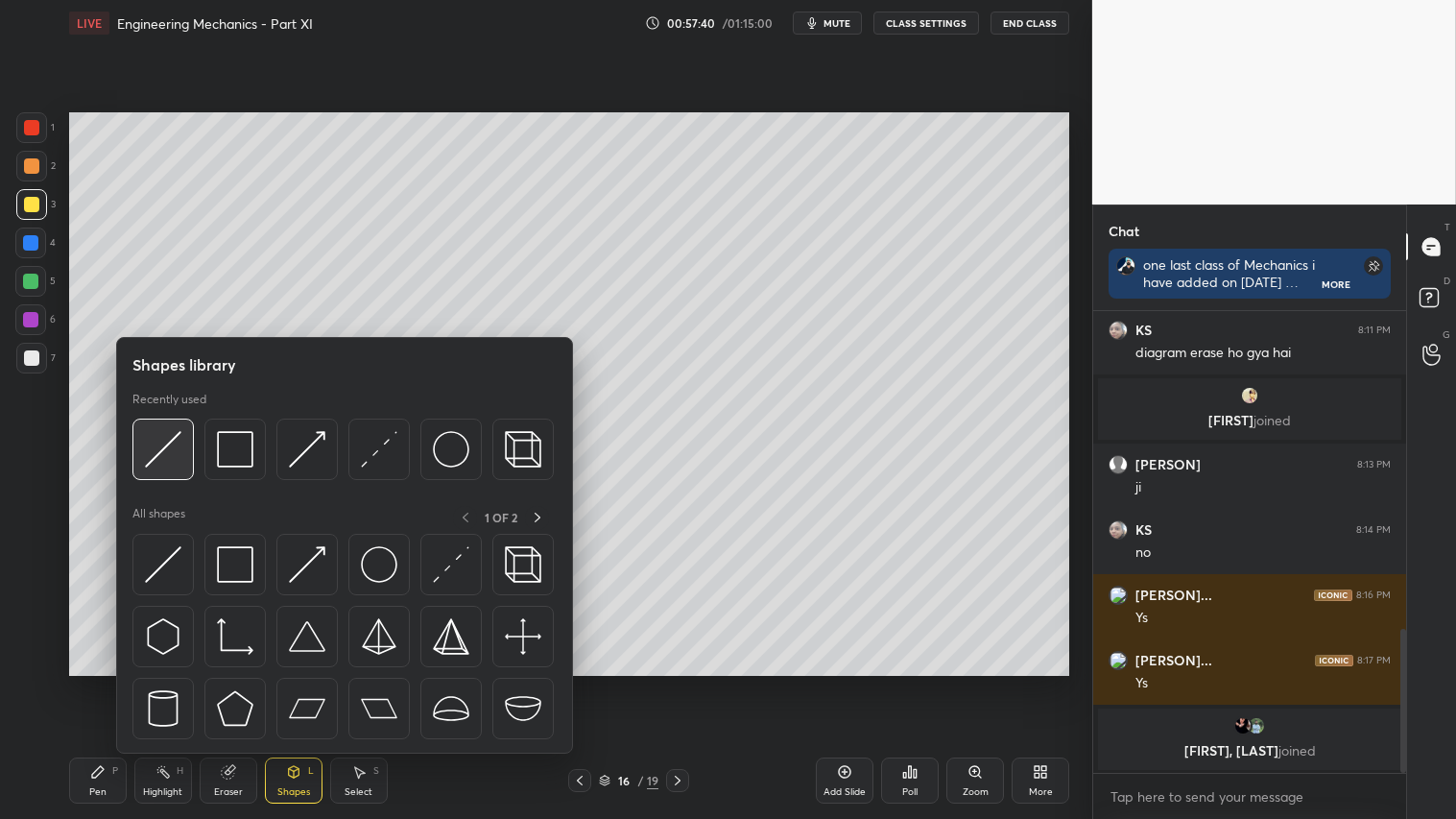click at bounding box center (163, 449) 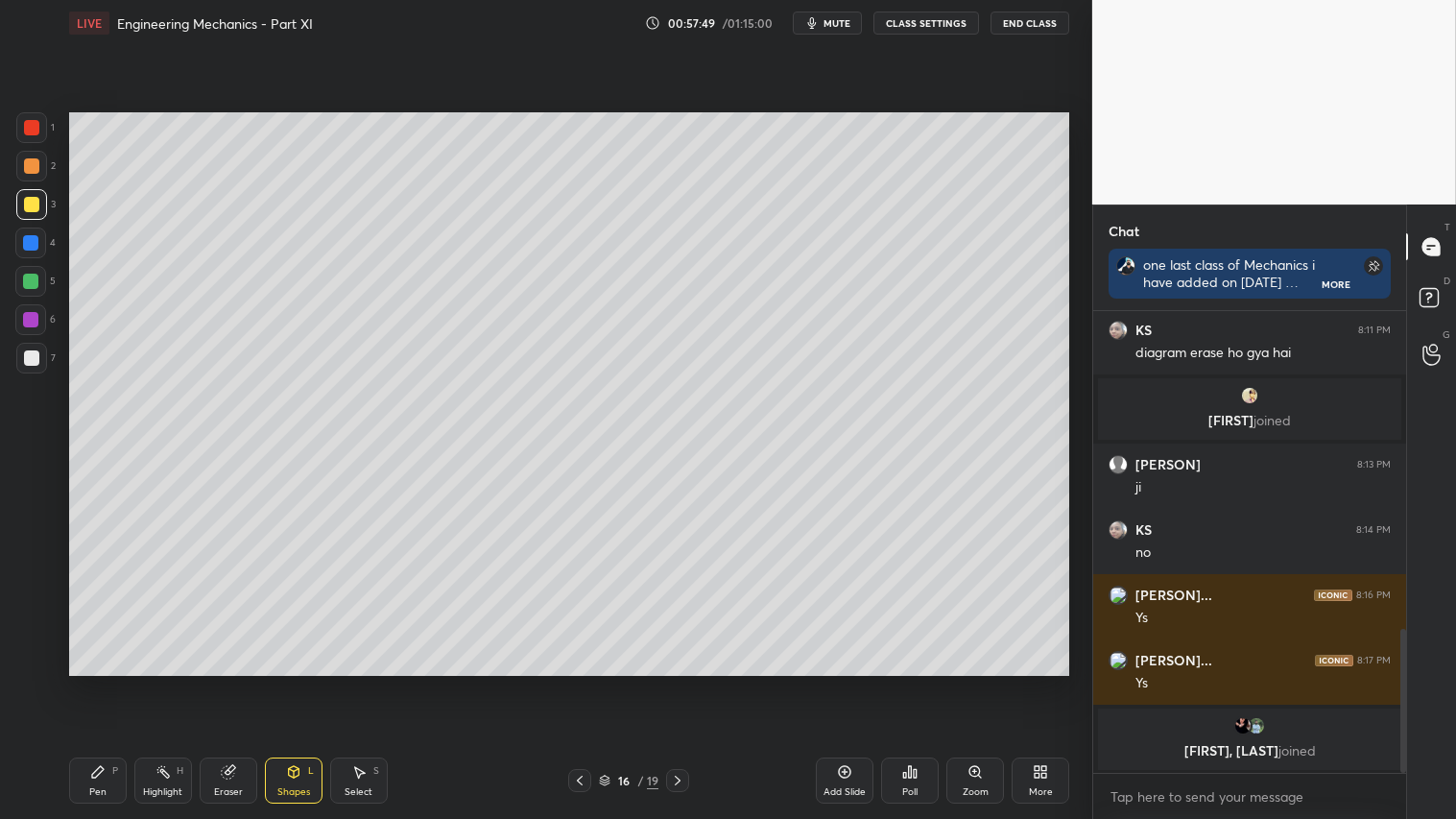 click 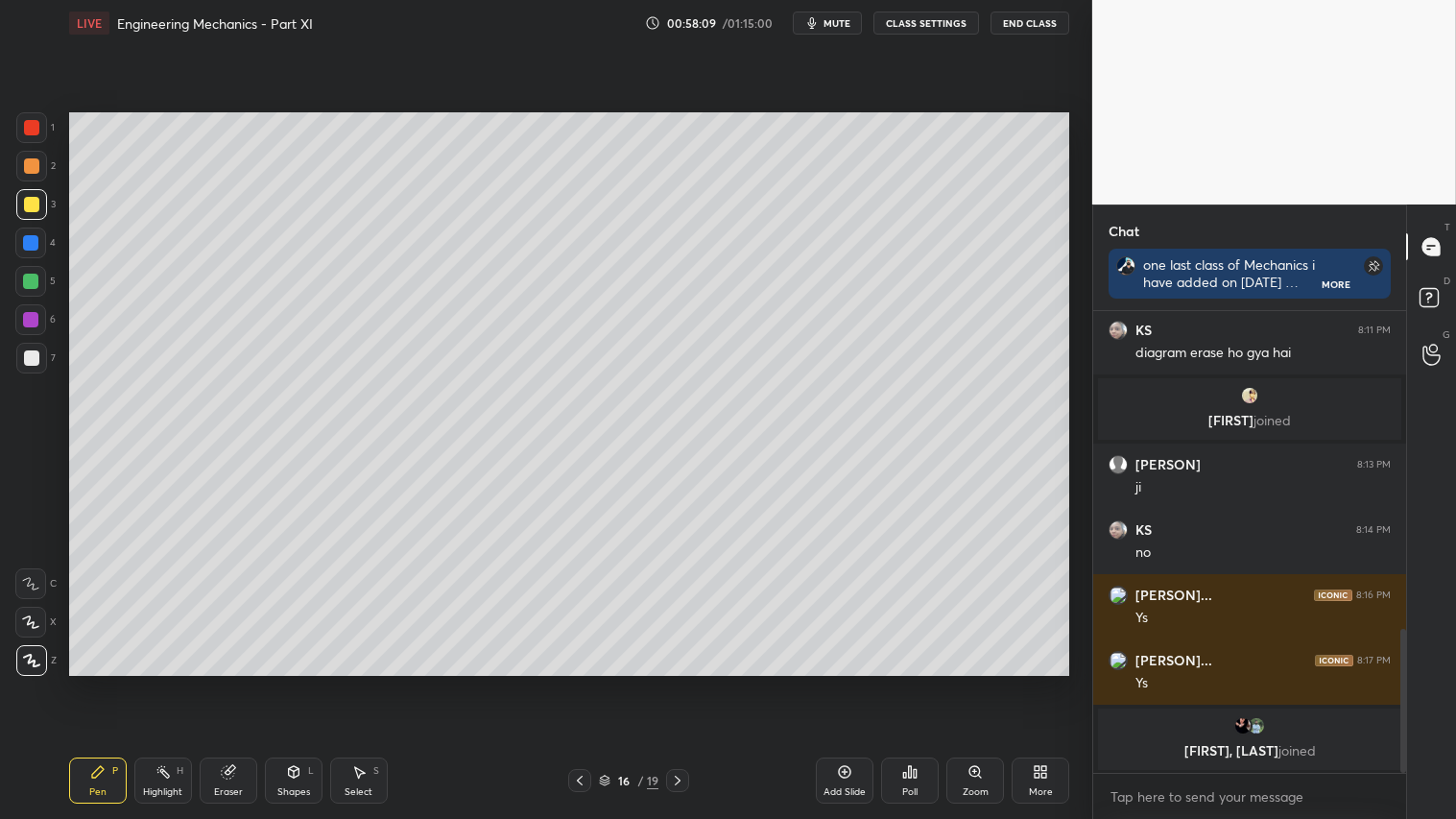 drag, startPoint x: 289, startPoint y: 772, endPoint x: 296, endPoint y: 756, distance: 17.464249 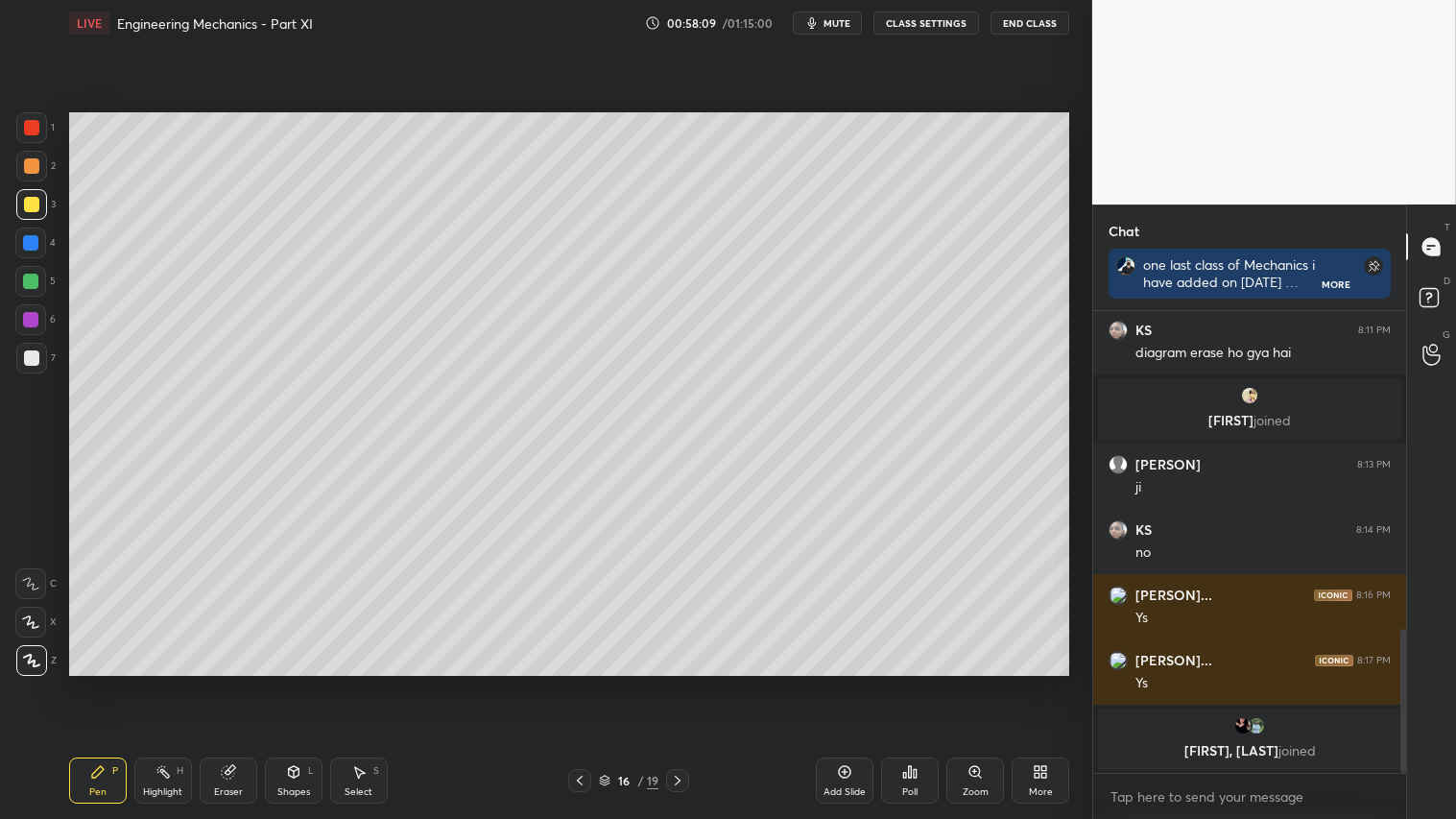 click 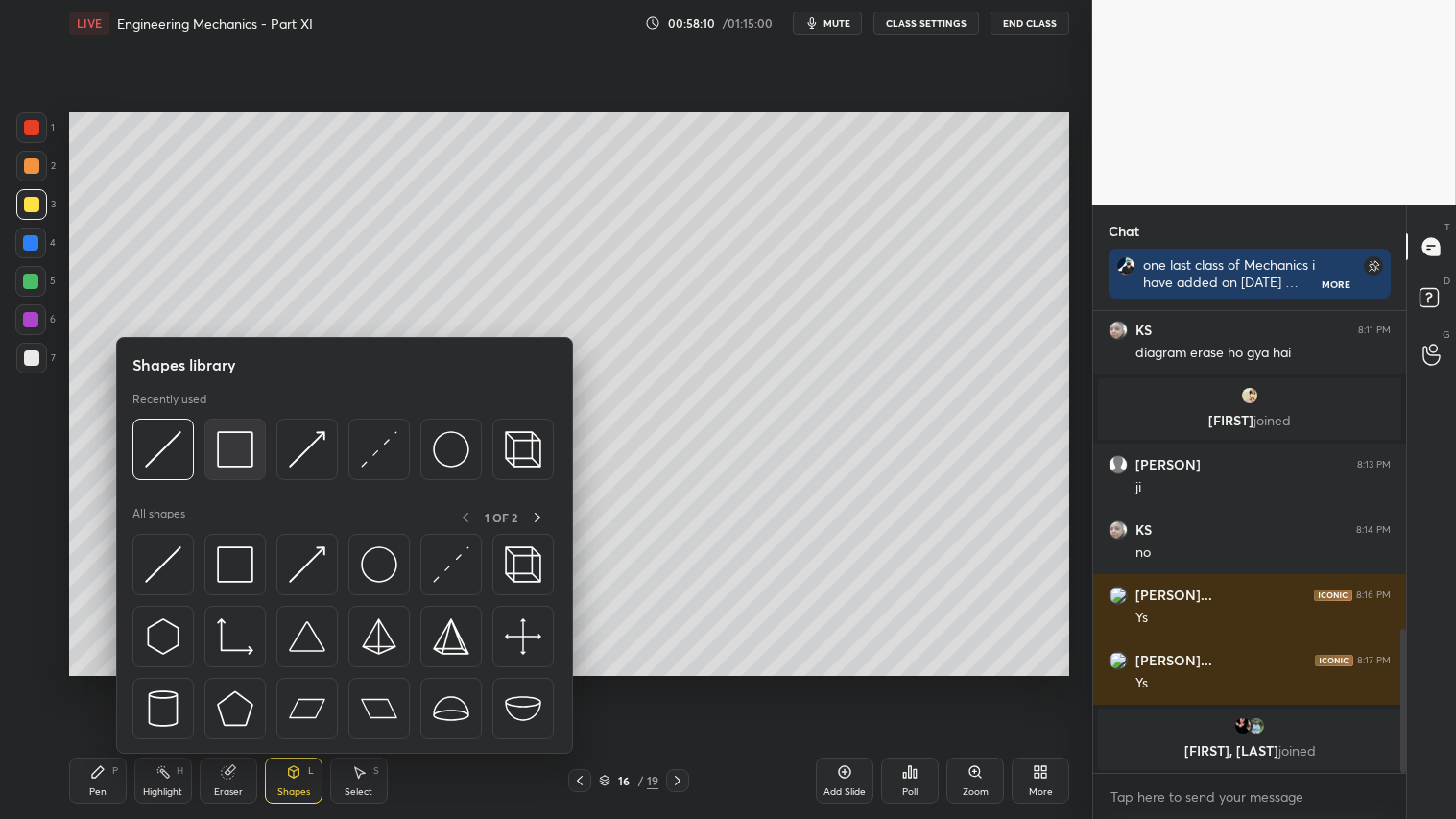 click at bounding box center [235, 449] 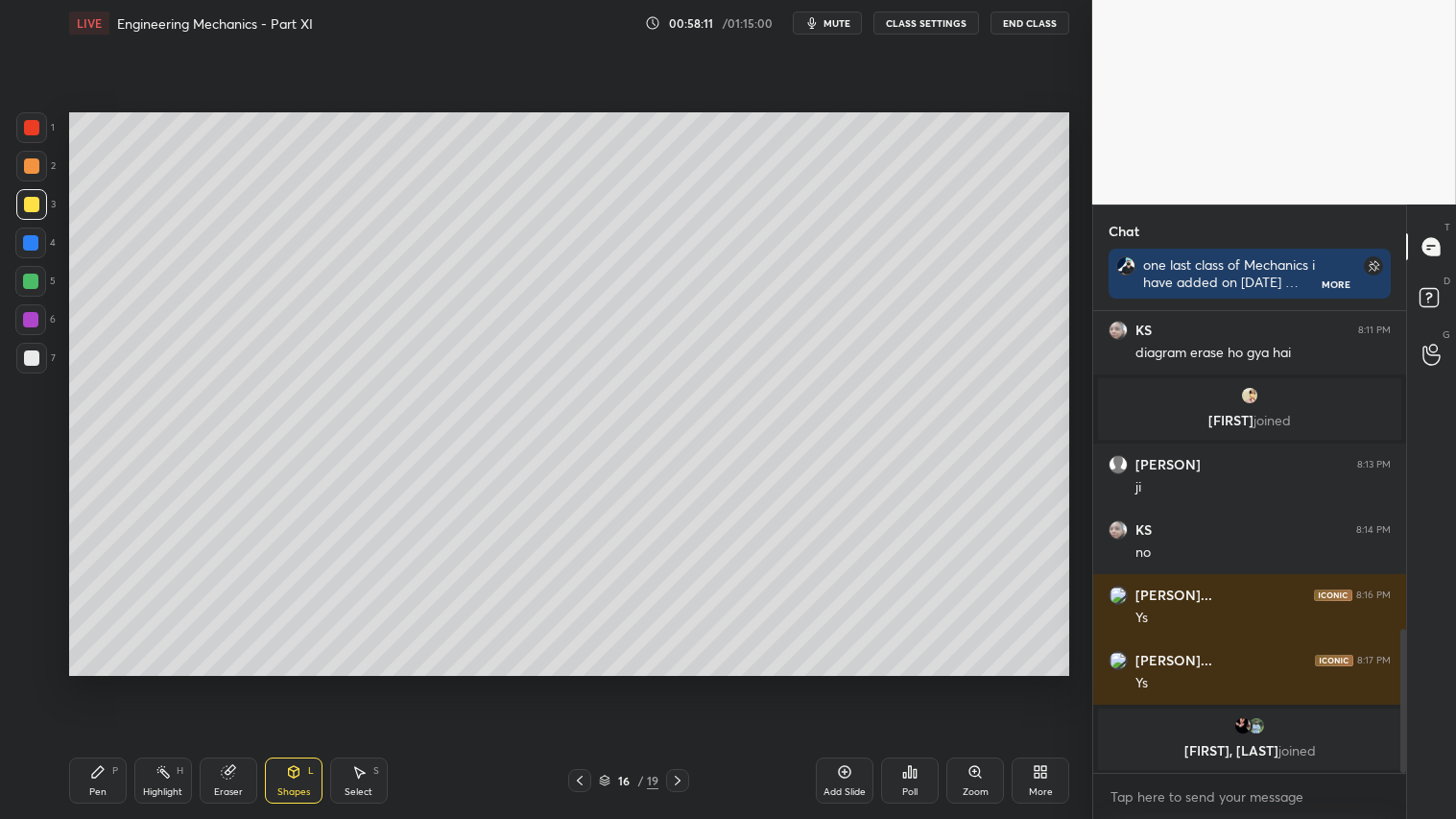 drag, startPoint x: 23, startPoint y: 353, endPoint x: 55, endPoint y: 338, distance: 35.34119 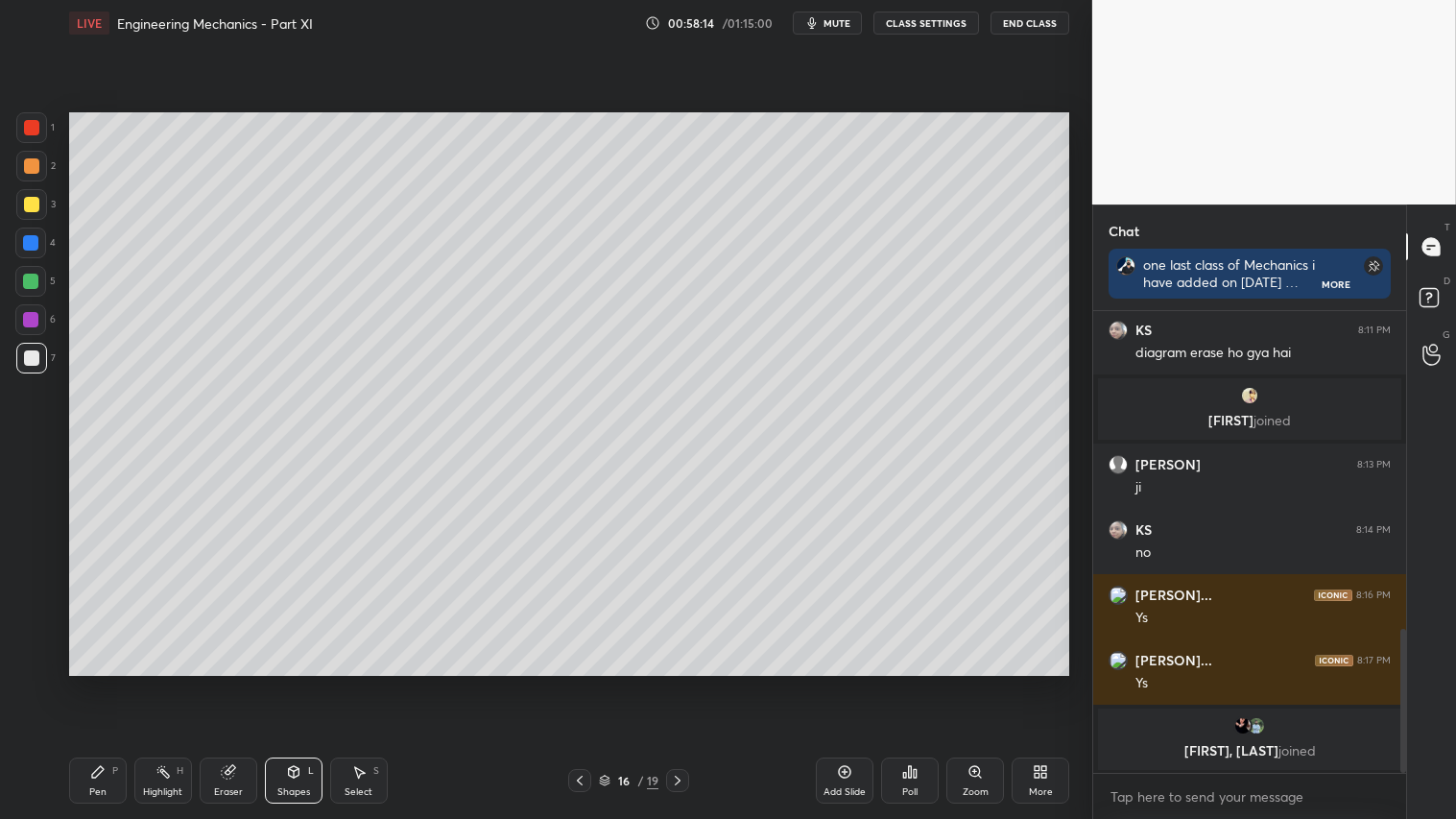 click at bounding box center [32, 166] 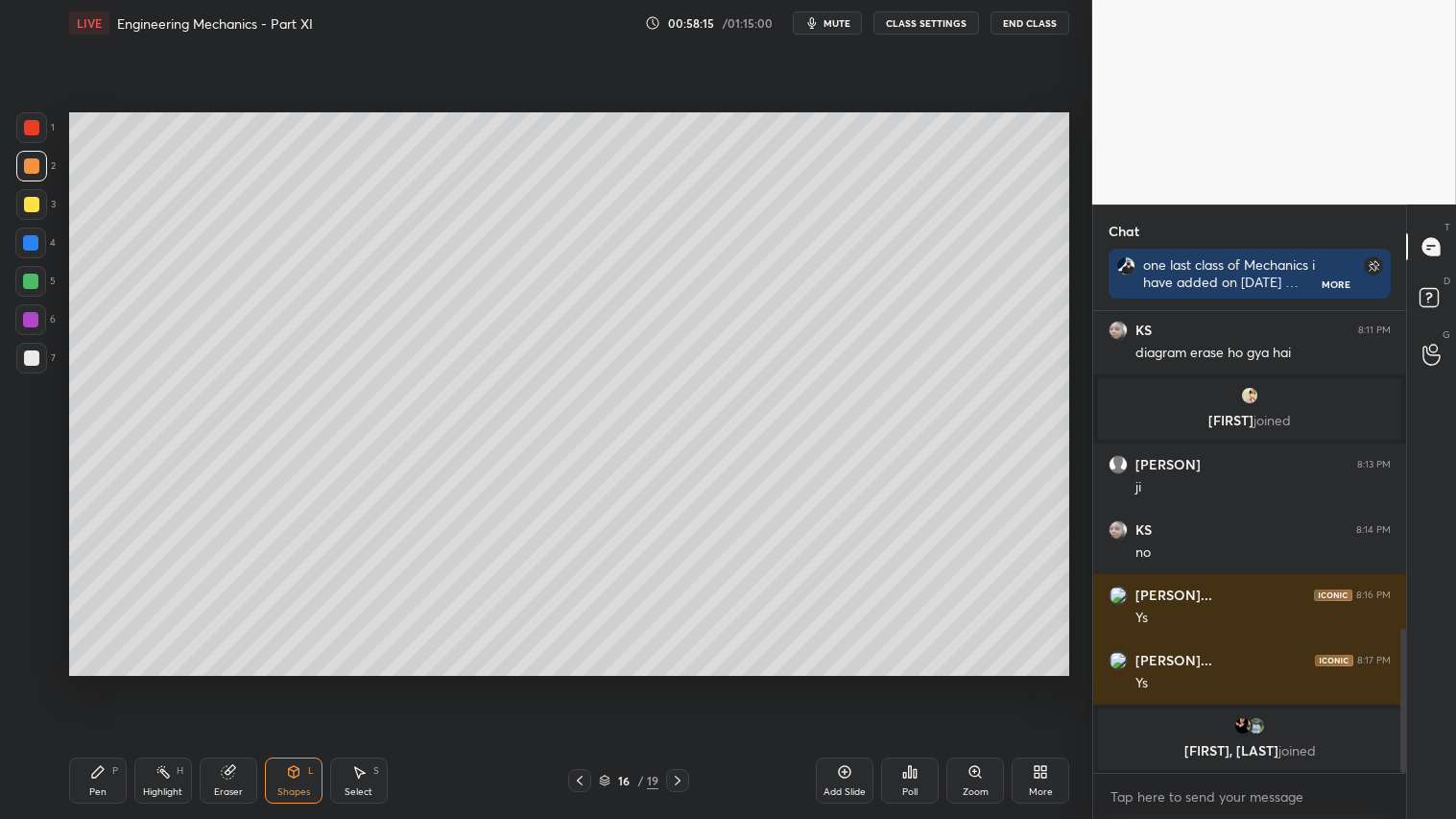 click on "Shapes" at bounding box center (294, 792) 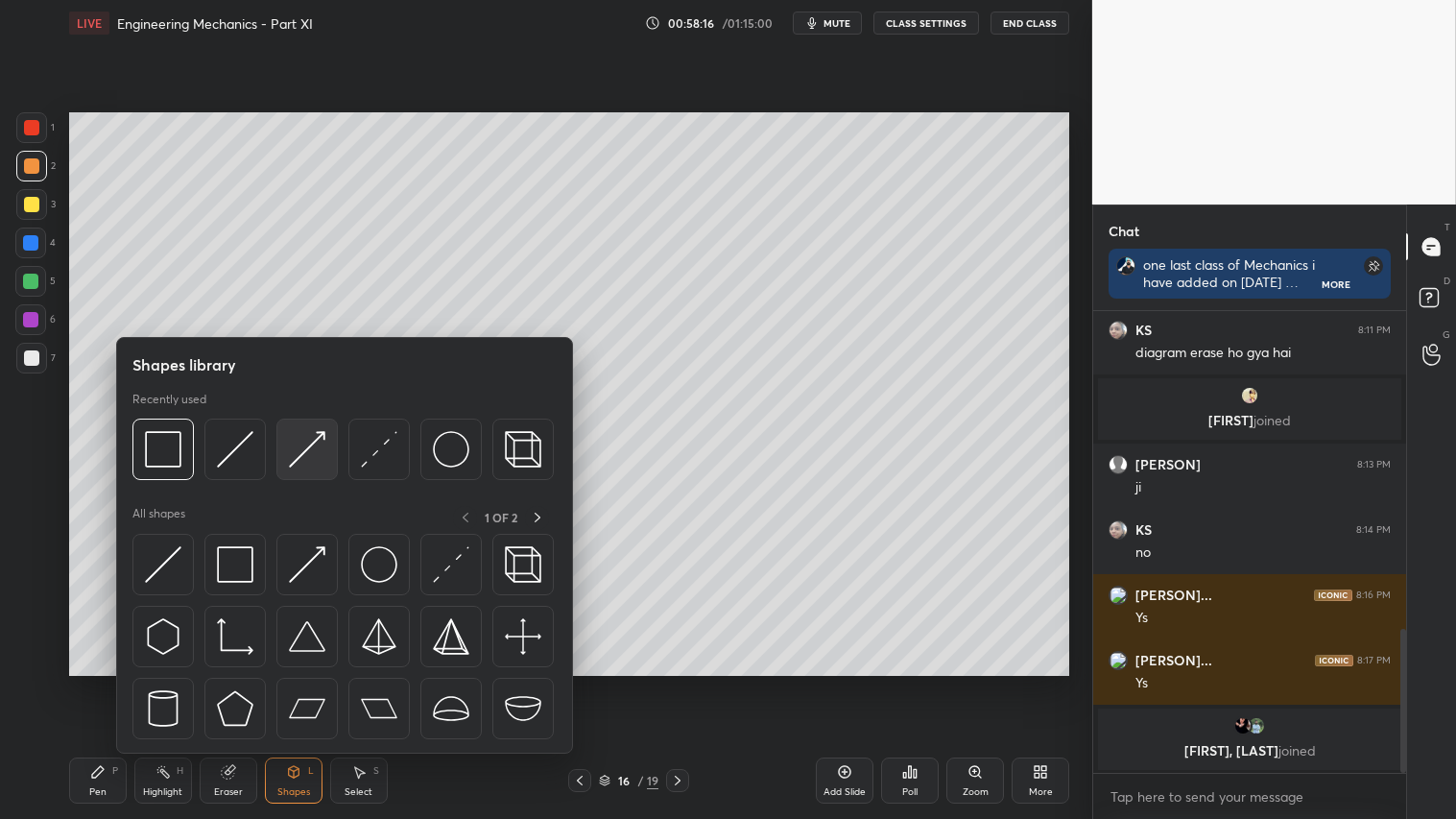 click at bounding box center [307, 449] 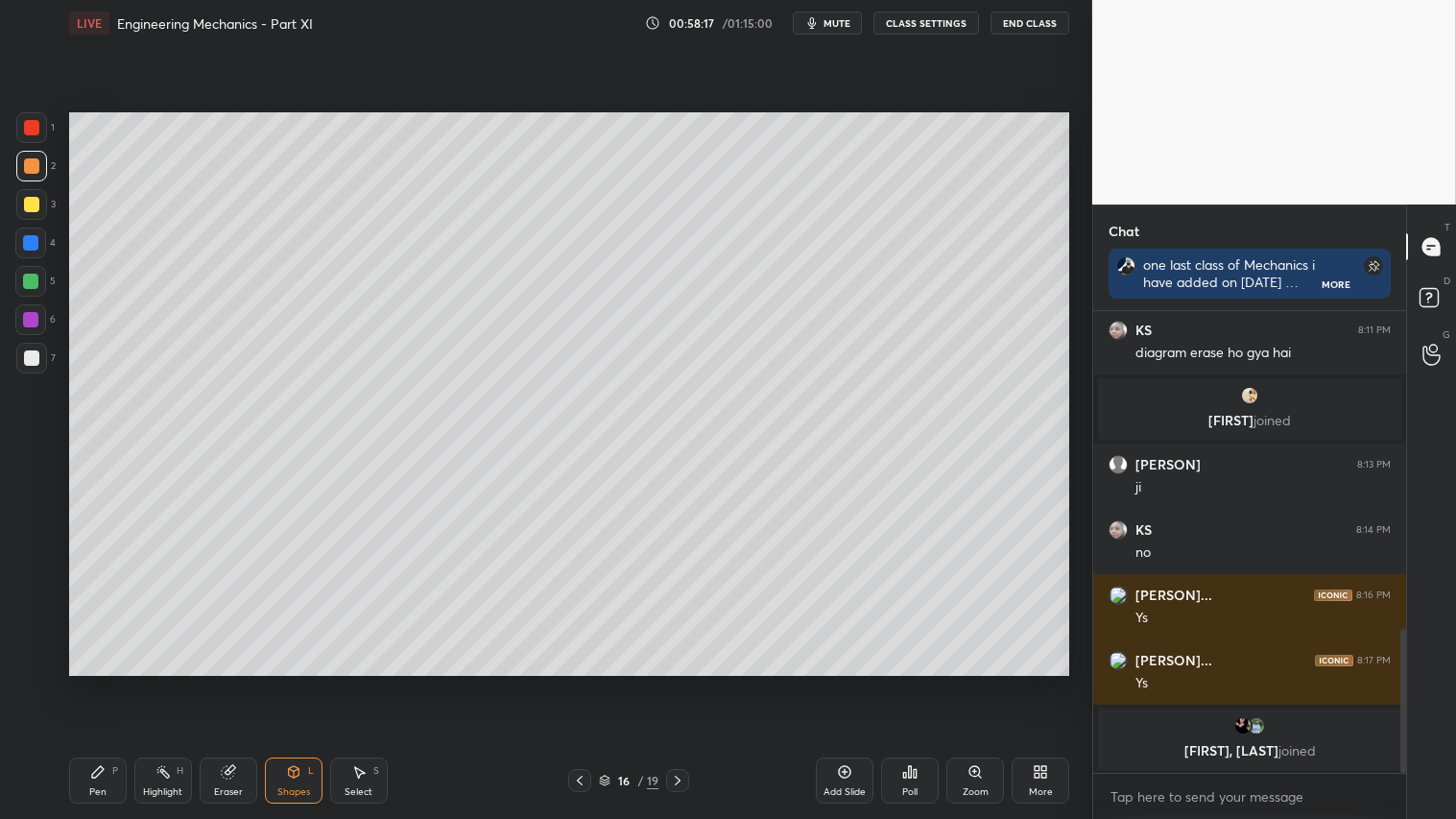 click at bounding box center [32, 205] 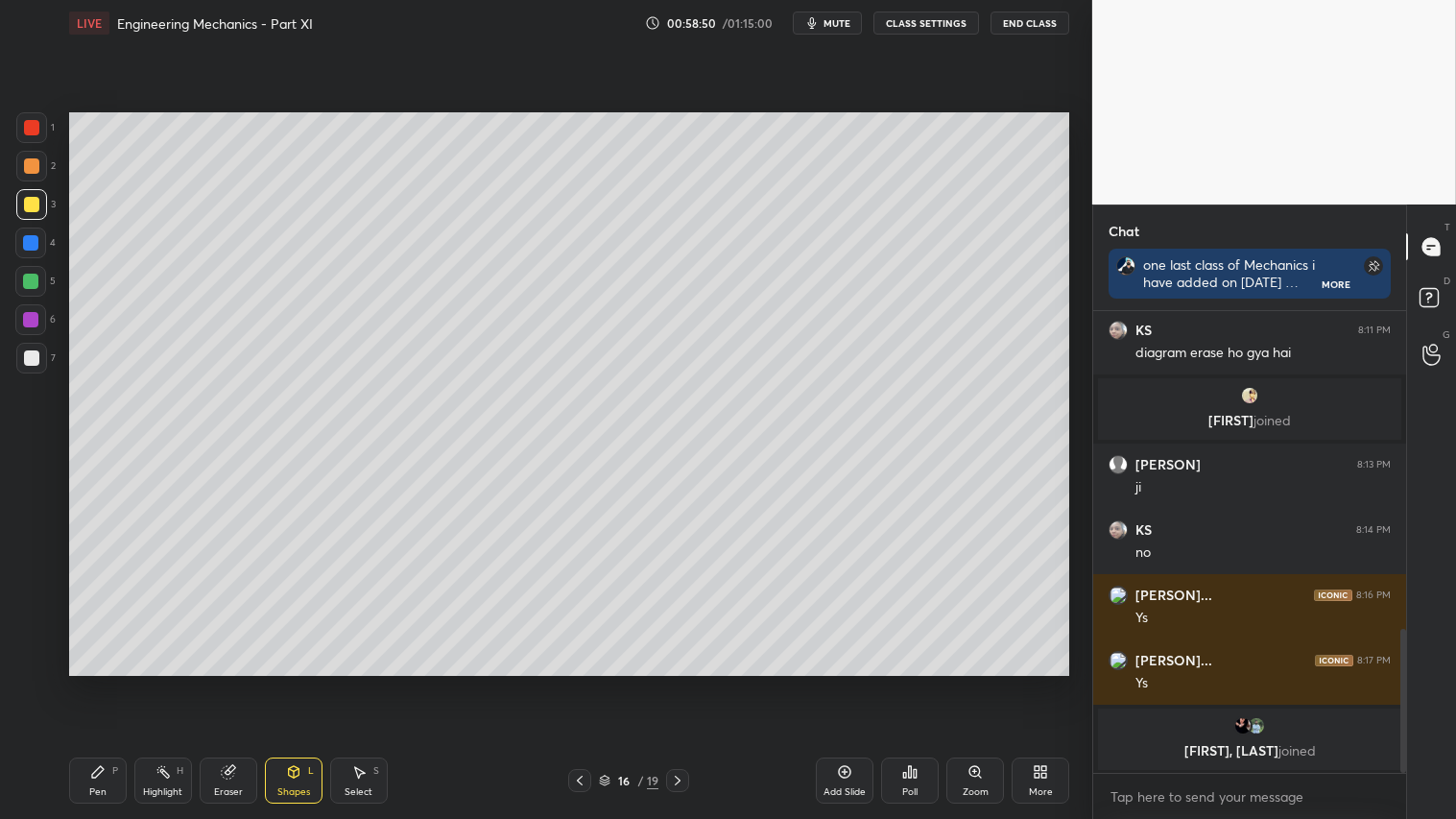 click 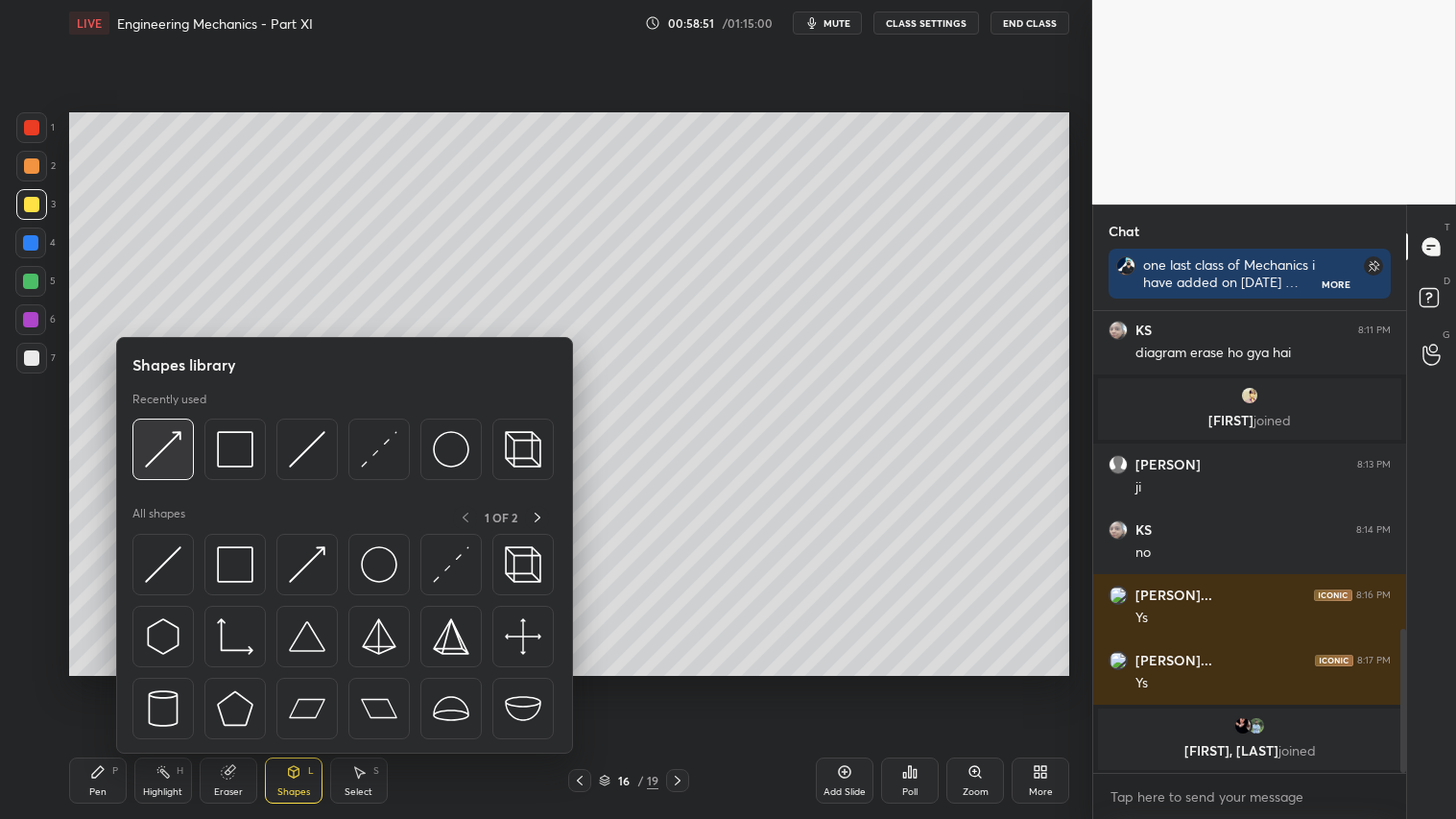 click at bounding box center [163, 449] 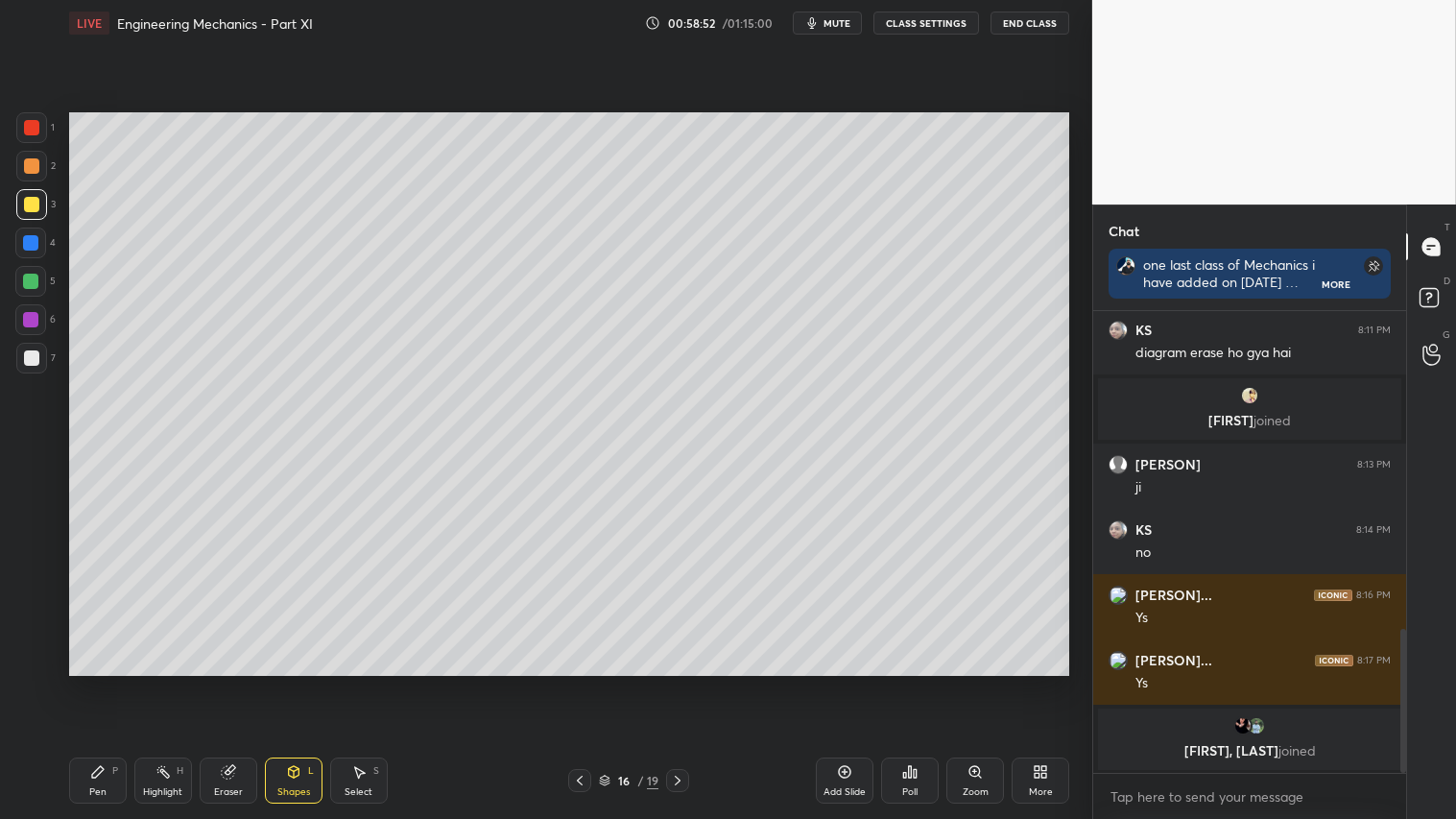 drag, startPoint x: 25, startPoint y: 118, endPoint x: 65, endPoint y: 173, distance: 68.00735 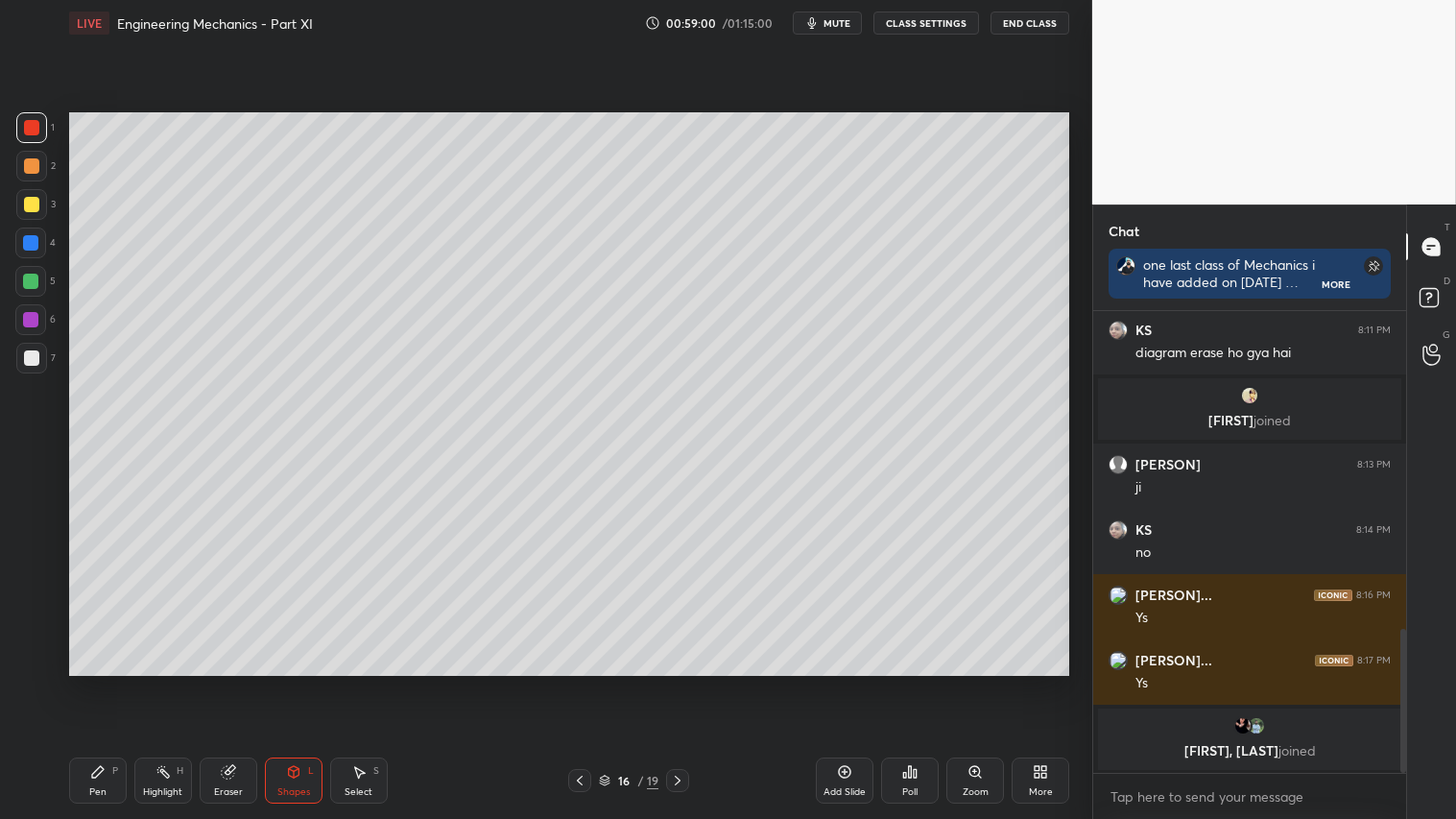 click at bounding box center (32, 205) 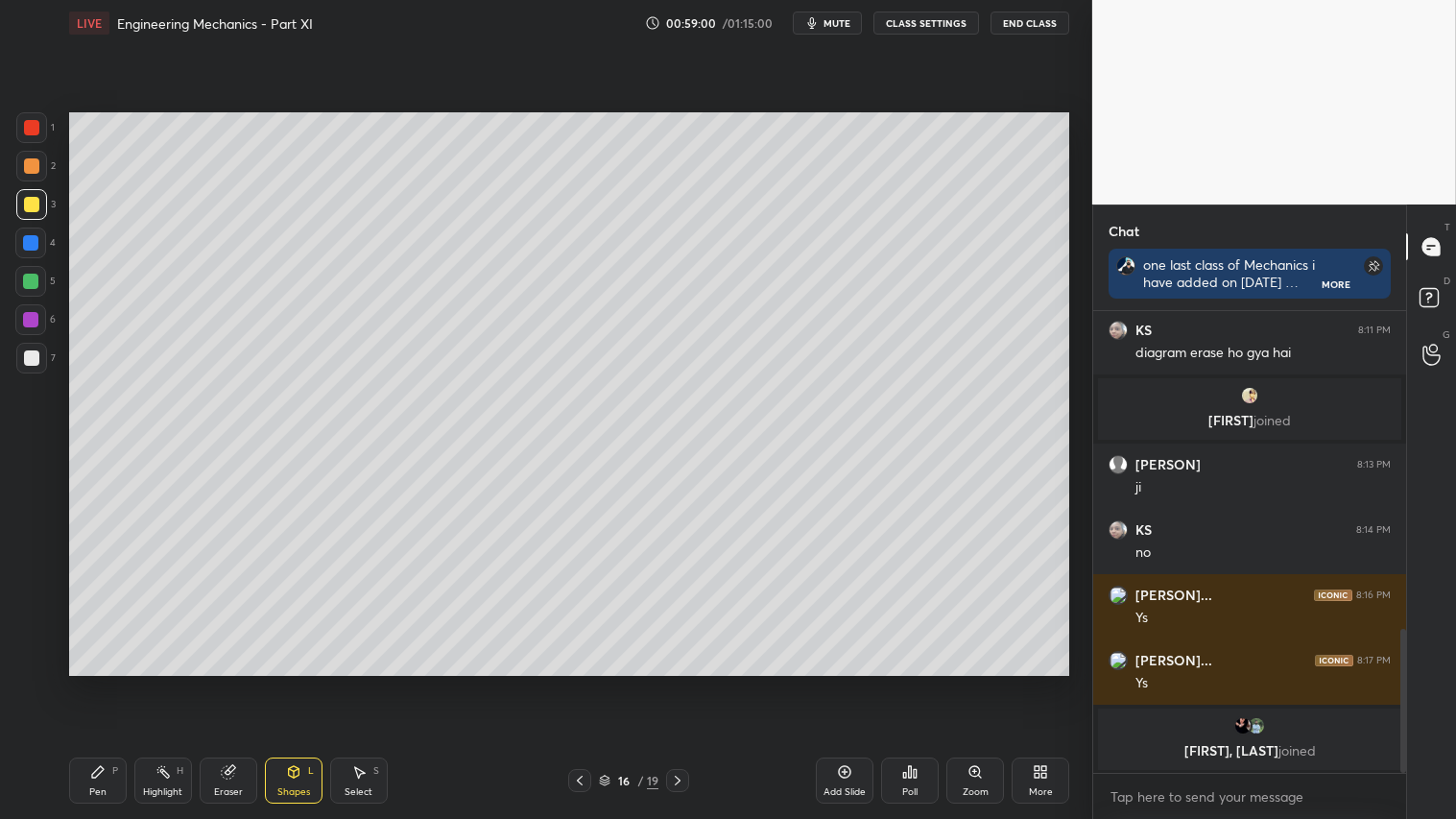 click on "Pen P" at bounding box center [98, 781] 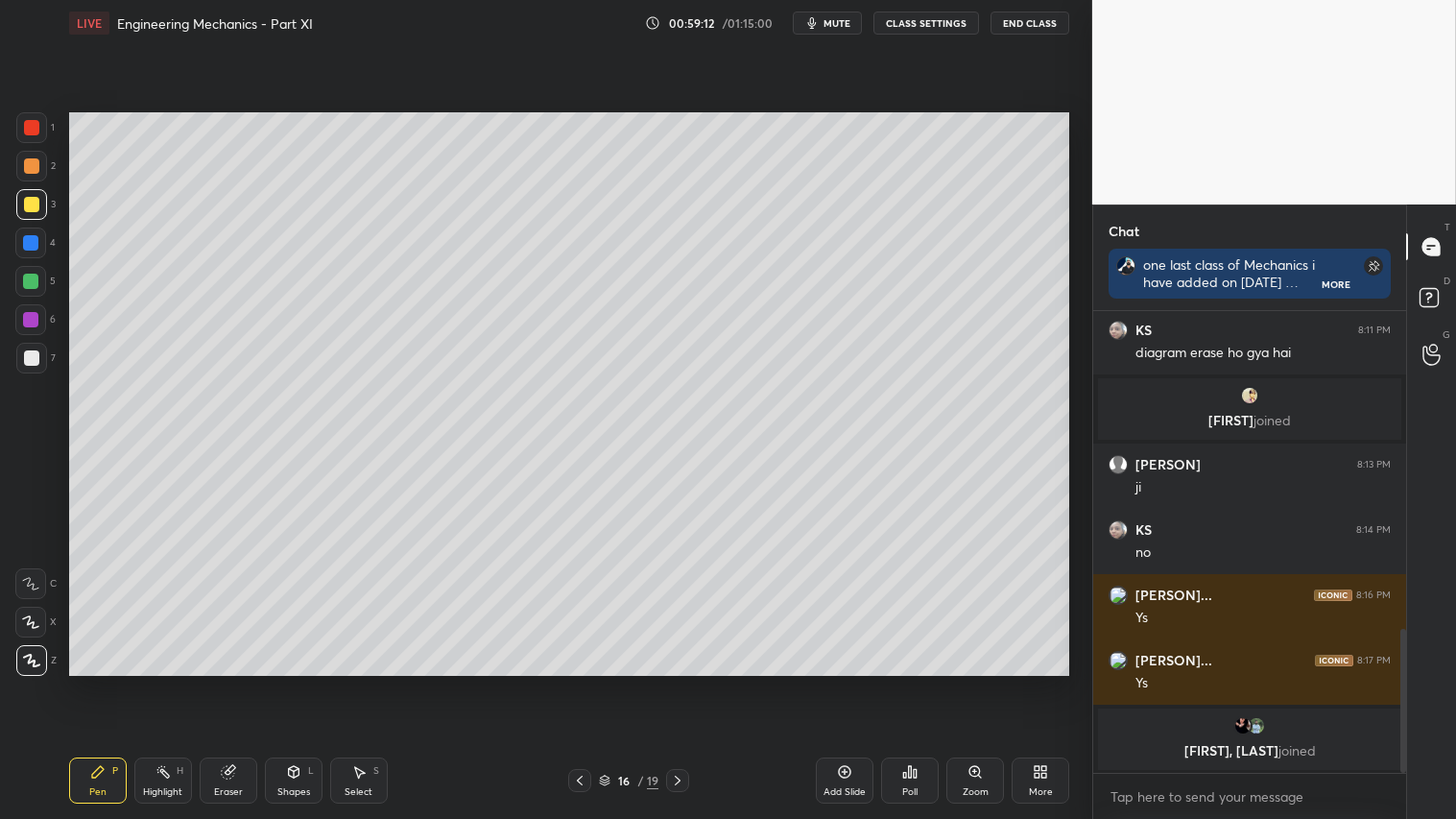 drag, startPoint x: 33, startPoint y: 125, endPoint x: 60, endPoint y: 156, distance: 41.10961 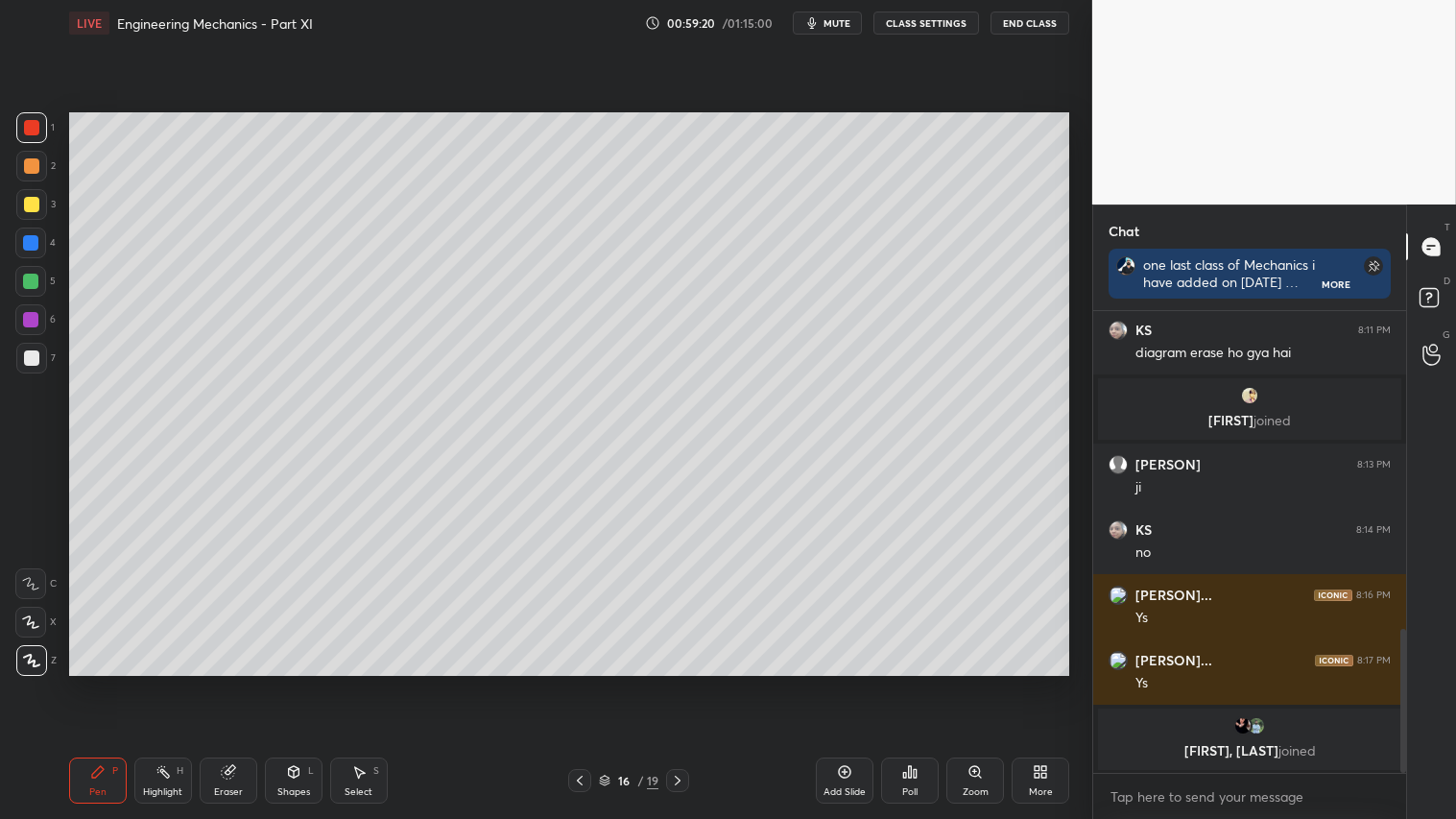 click at bounding box center [32, 205] 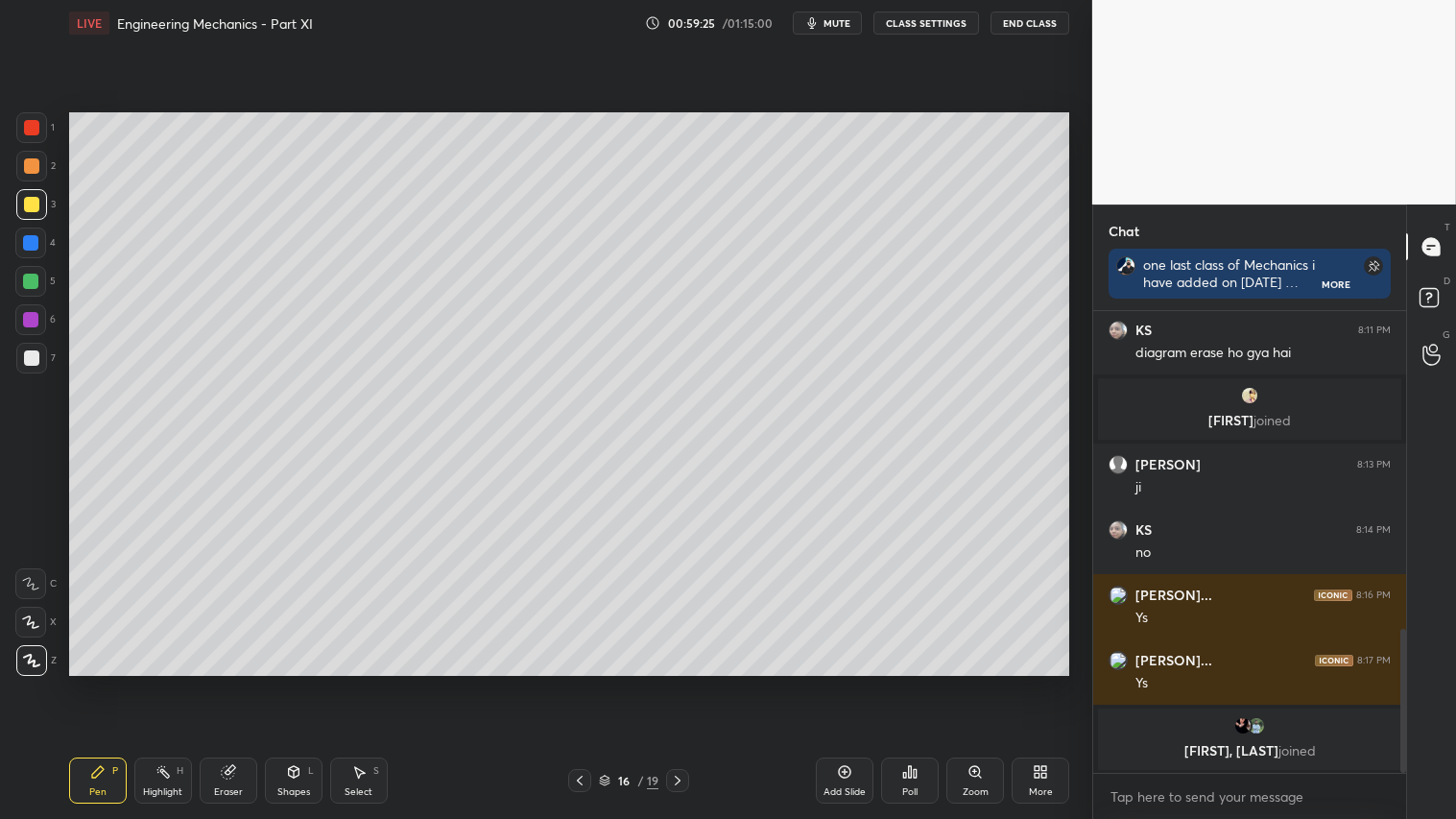 click at bounding box center (32, 128) 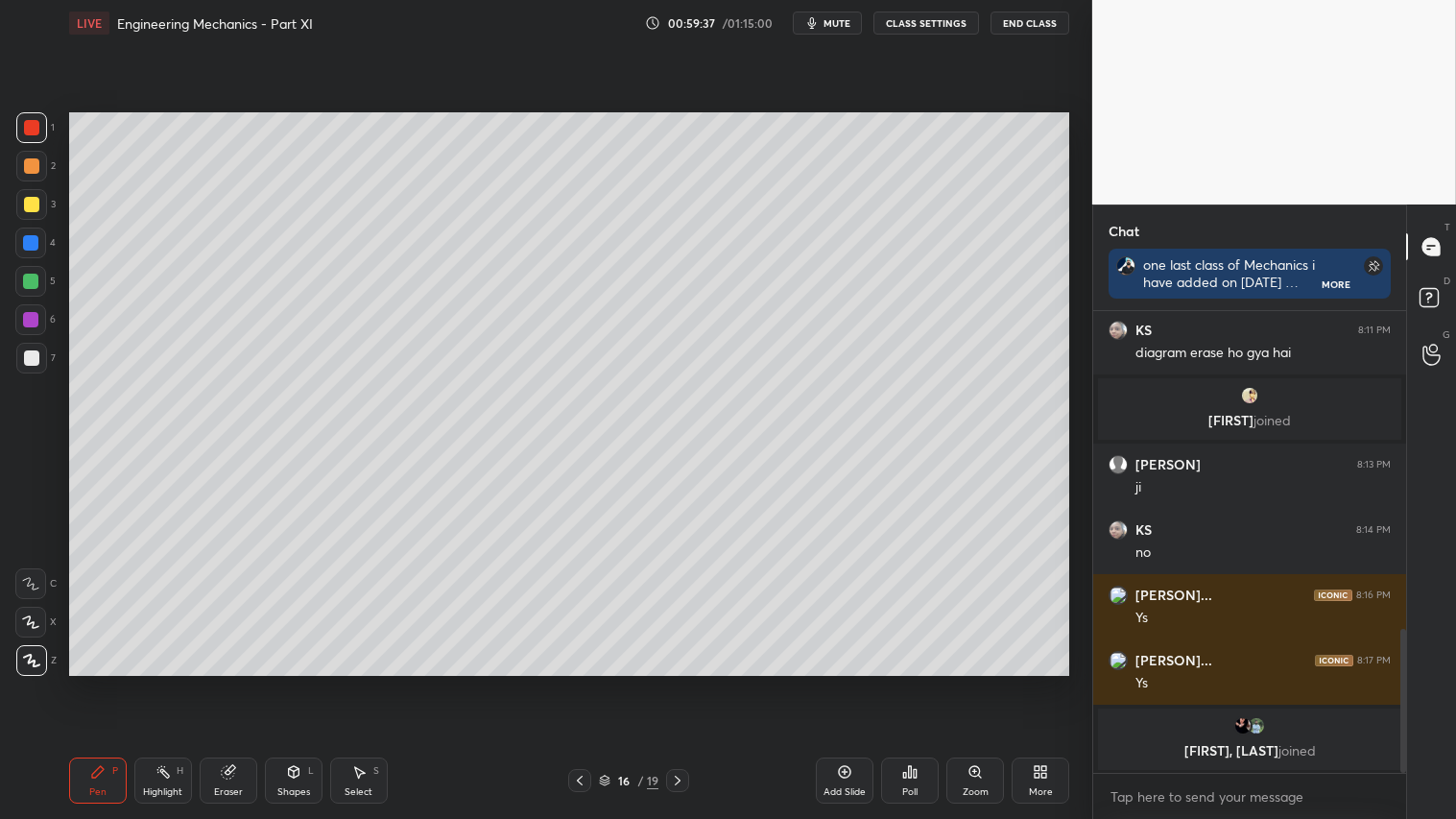 click on "Eraser" at bounding box center (228, 781) 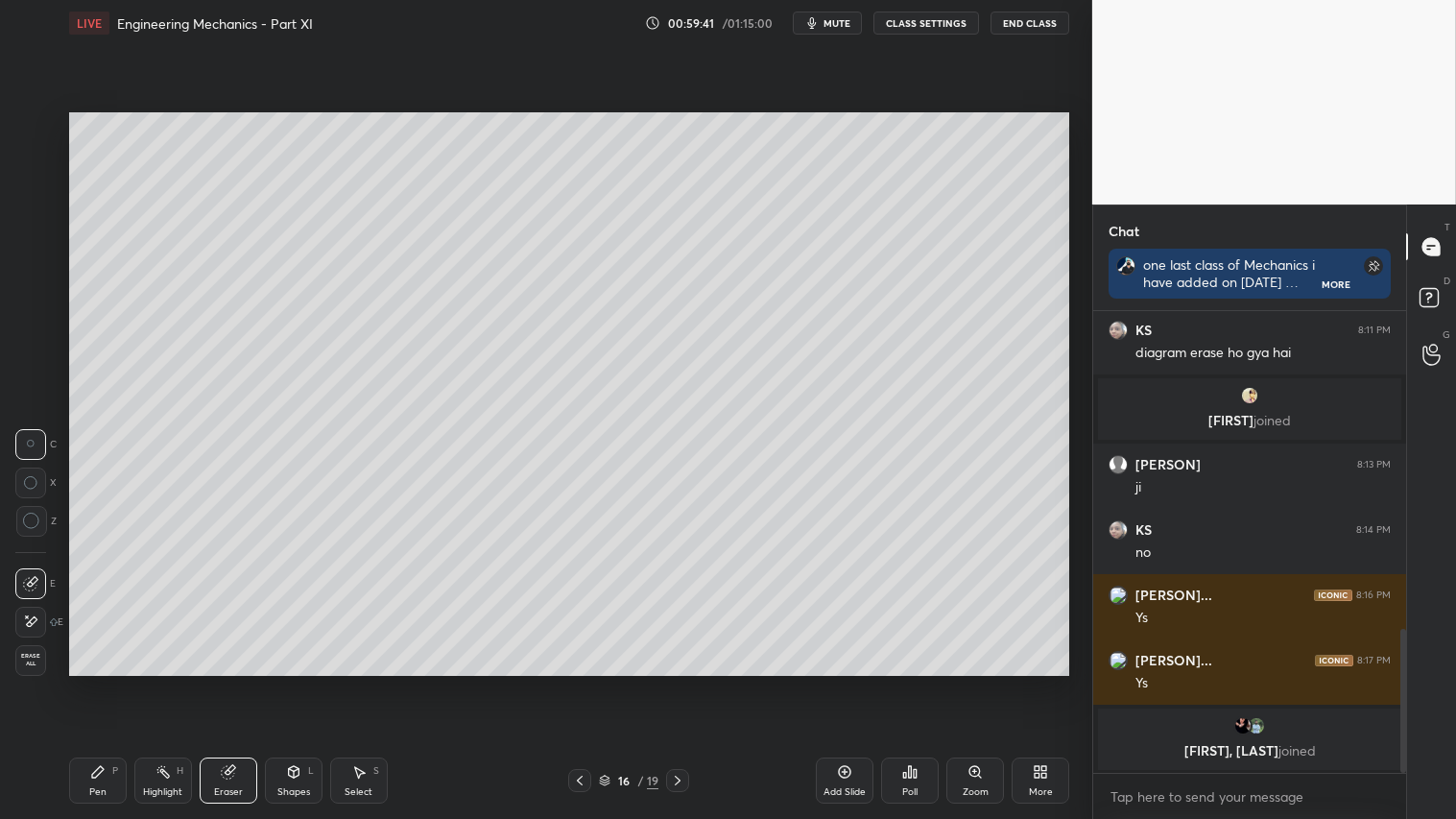 click 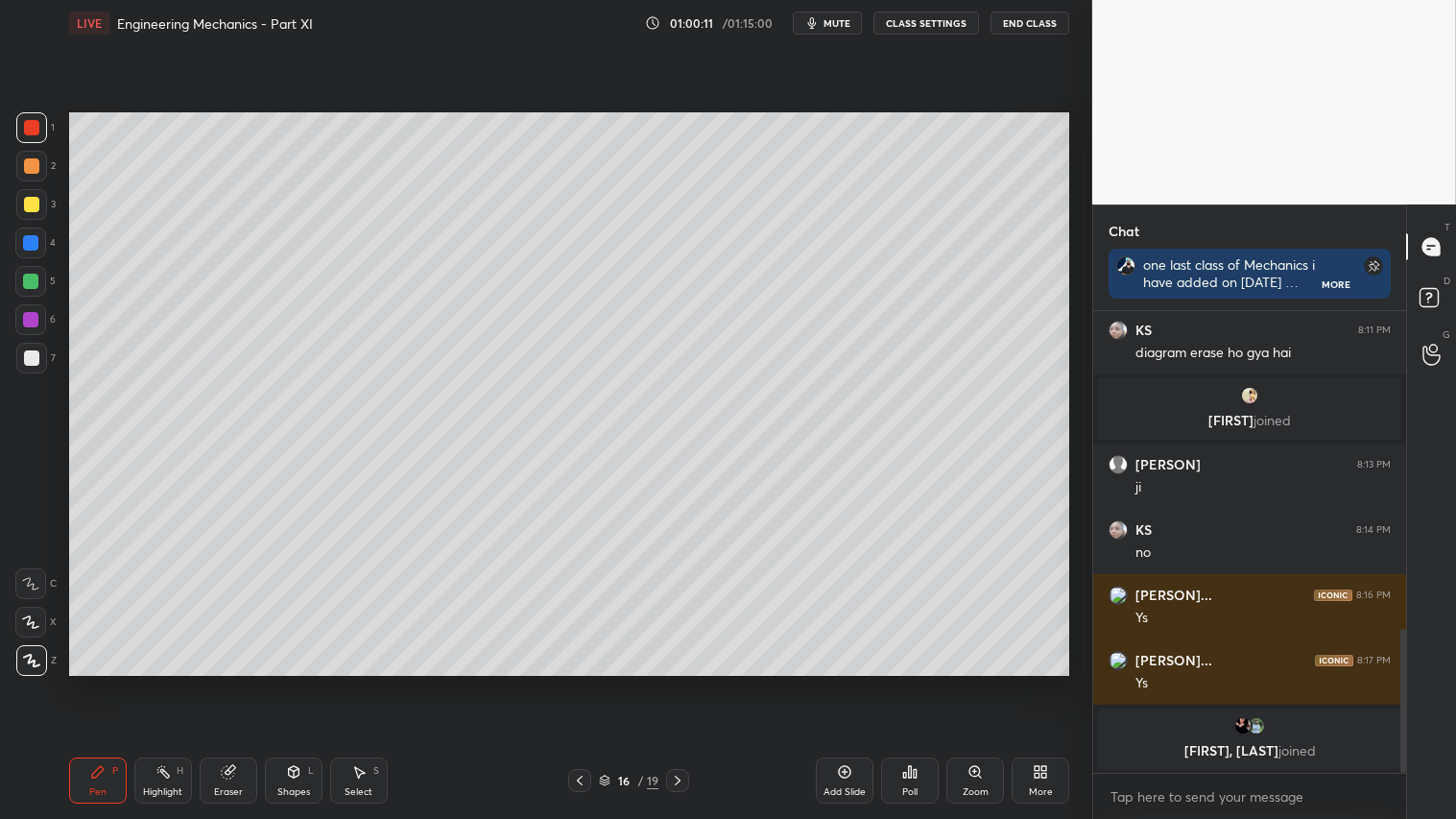 drag, startPoint x: 233, startPoint y: 776, endPoint x: 276, endPoint y: 697, distance: 89.94443 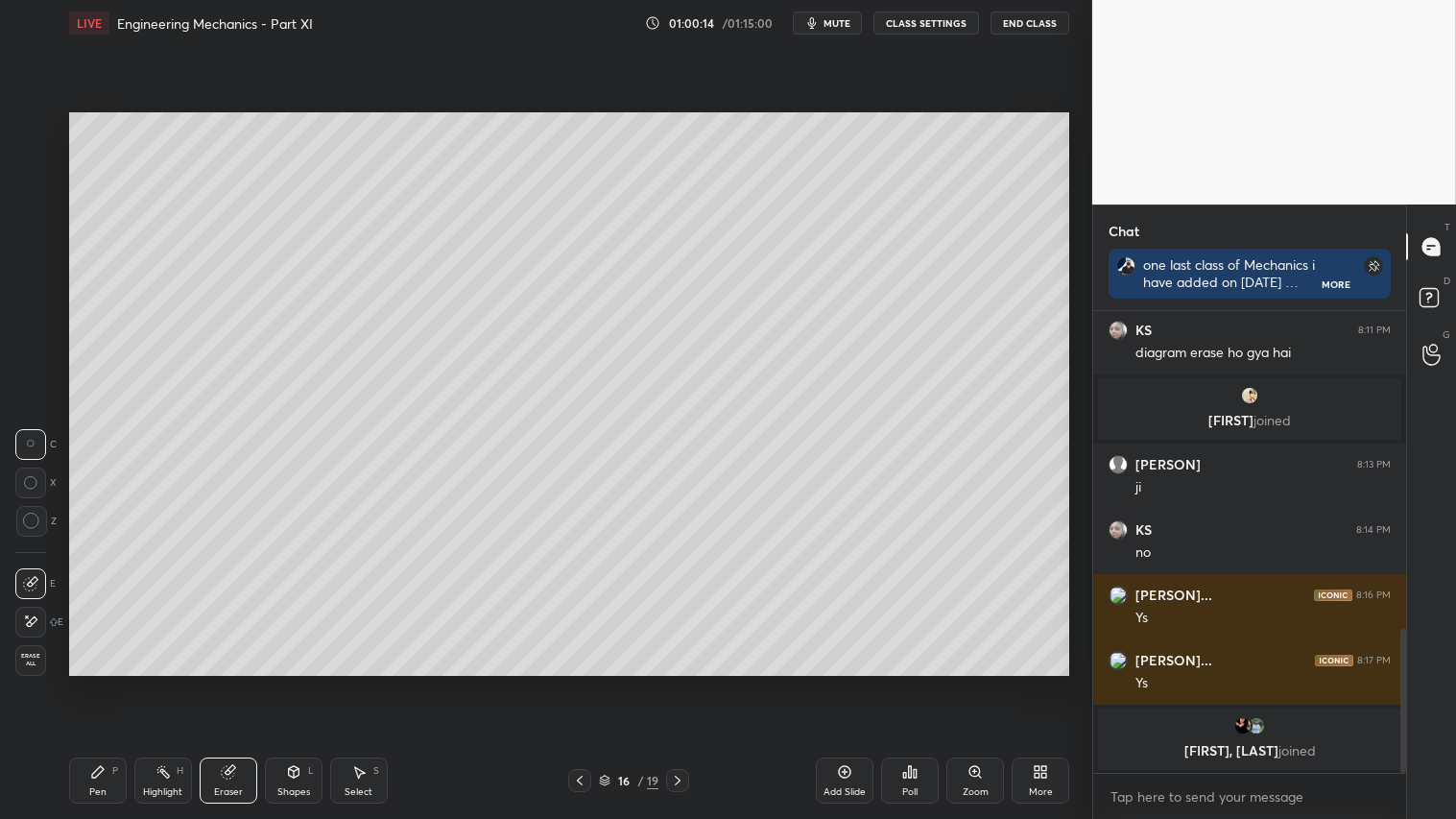 click on "Pen P" at bounding box center (98, 781) 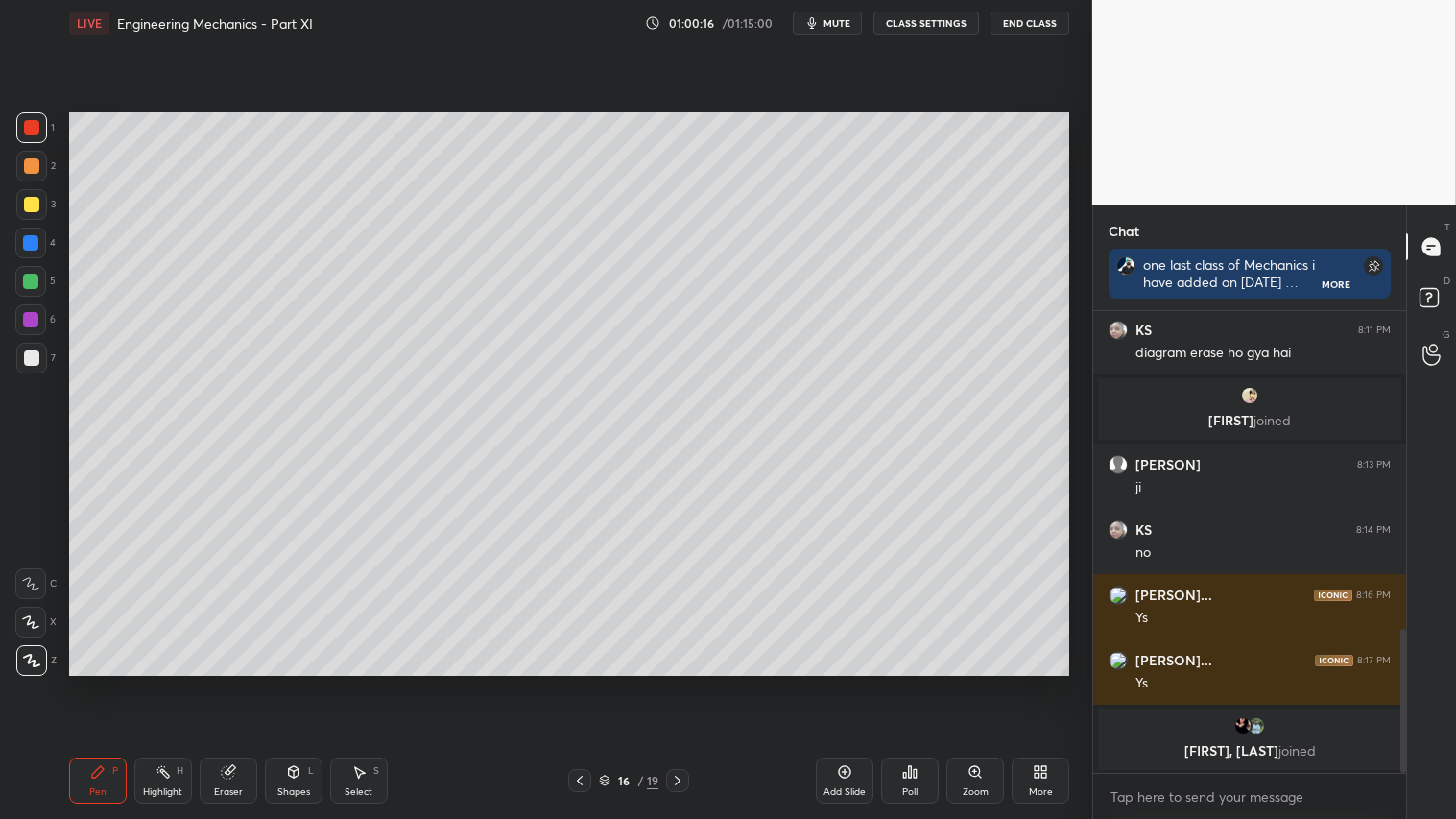click at bounding box center (32, 166) 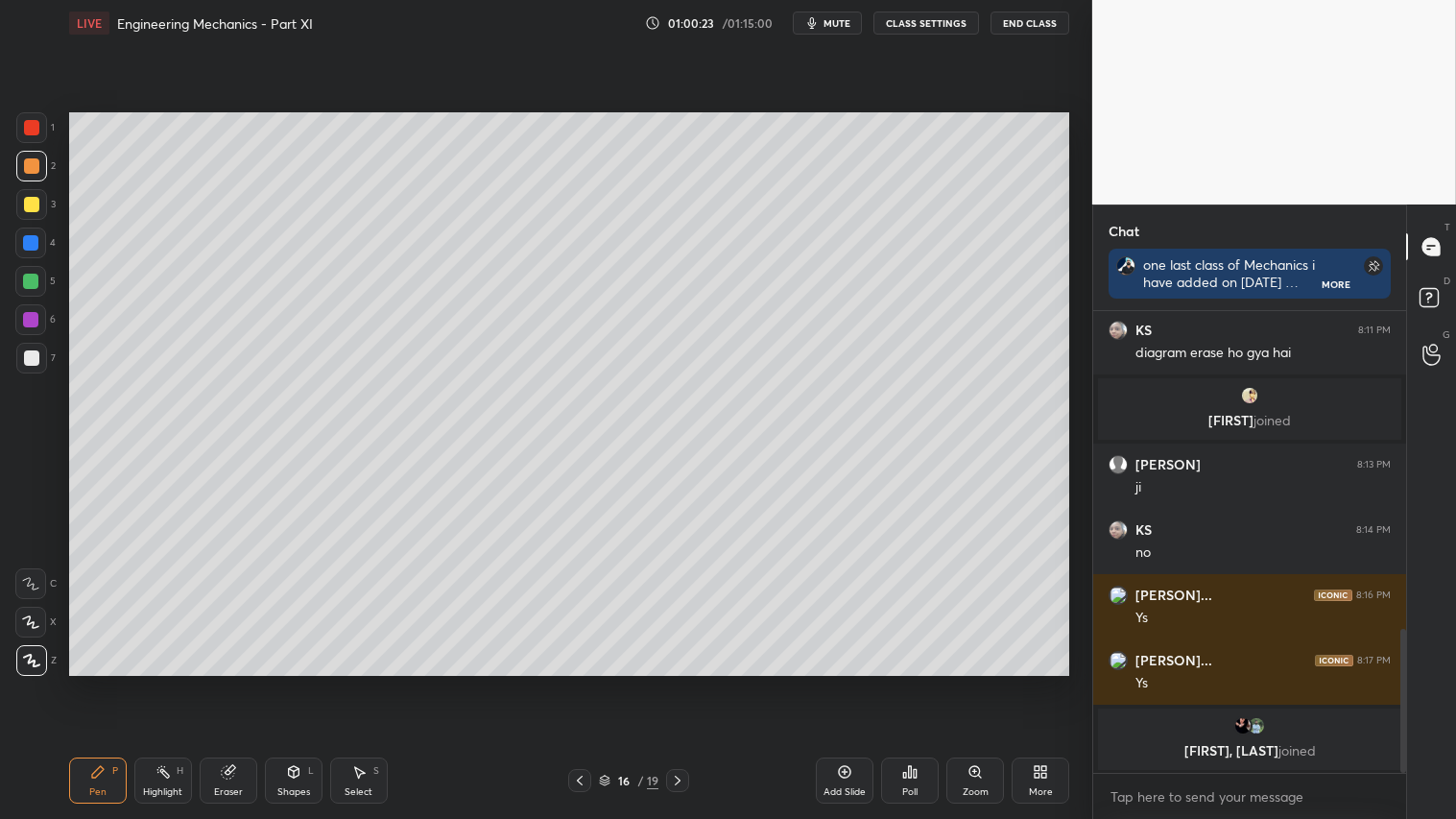 drag, startPoint x: 296, startPoint y: 784, endPoint x: 304, endPoint y: 755, distance: 30.083218 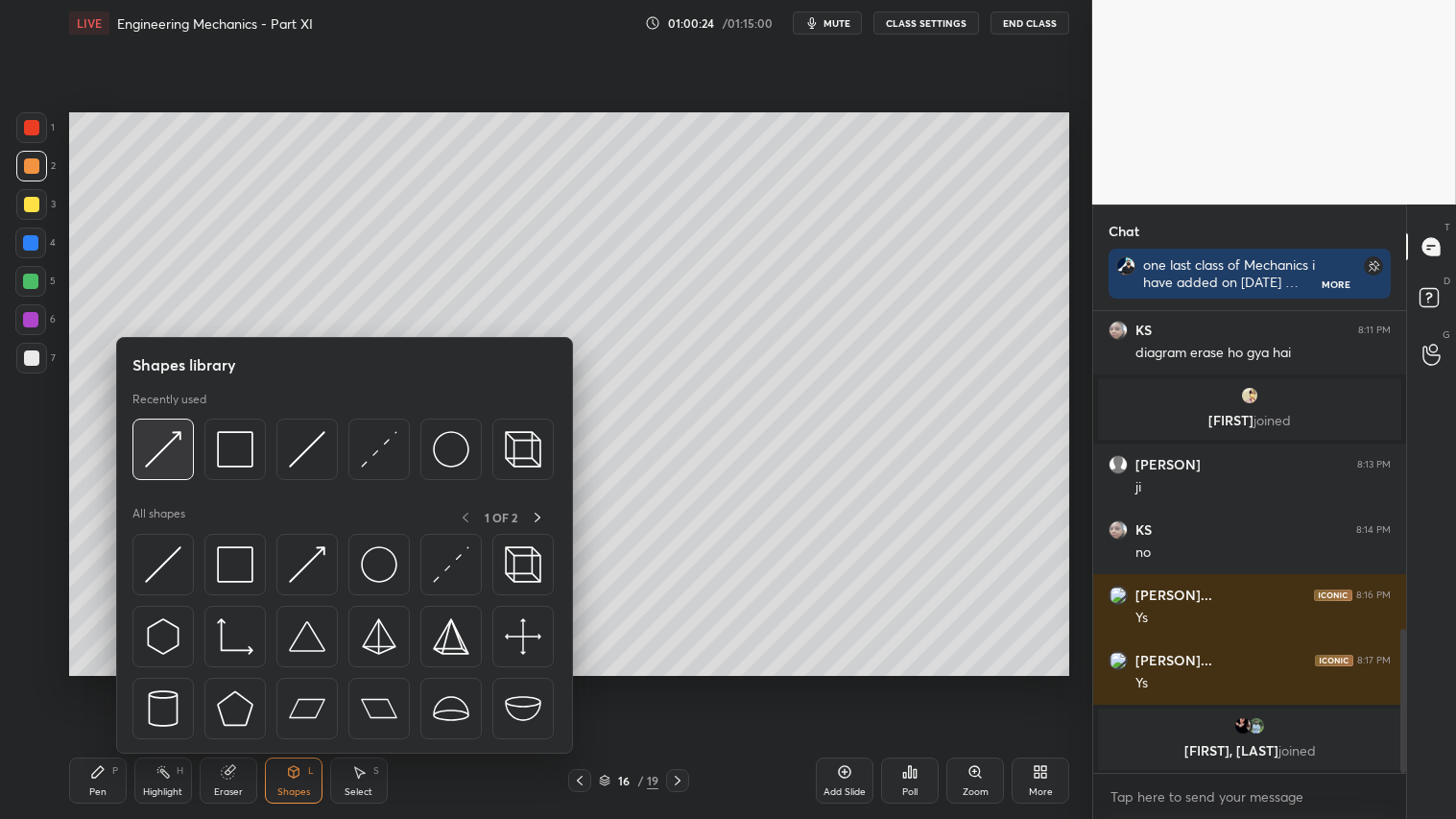 click at bounding box center (163, 449) 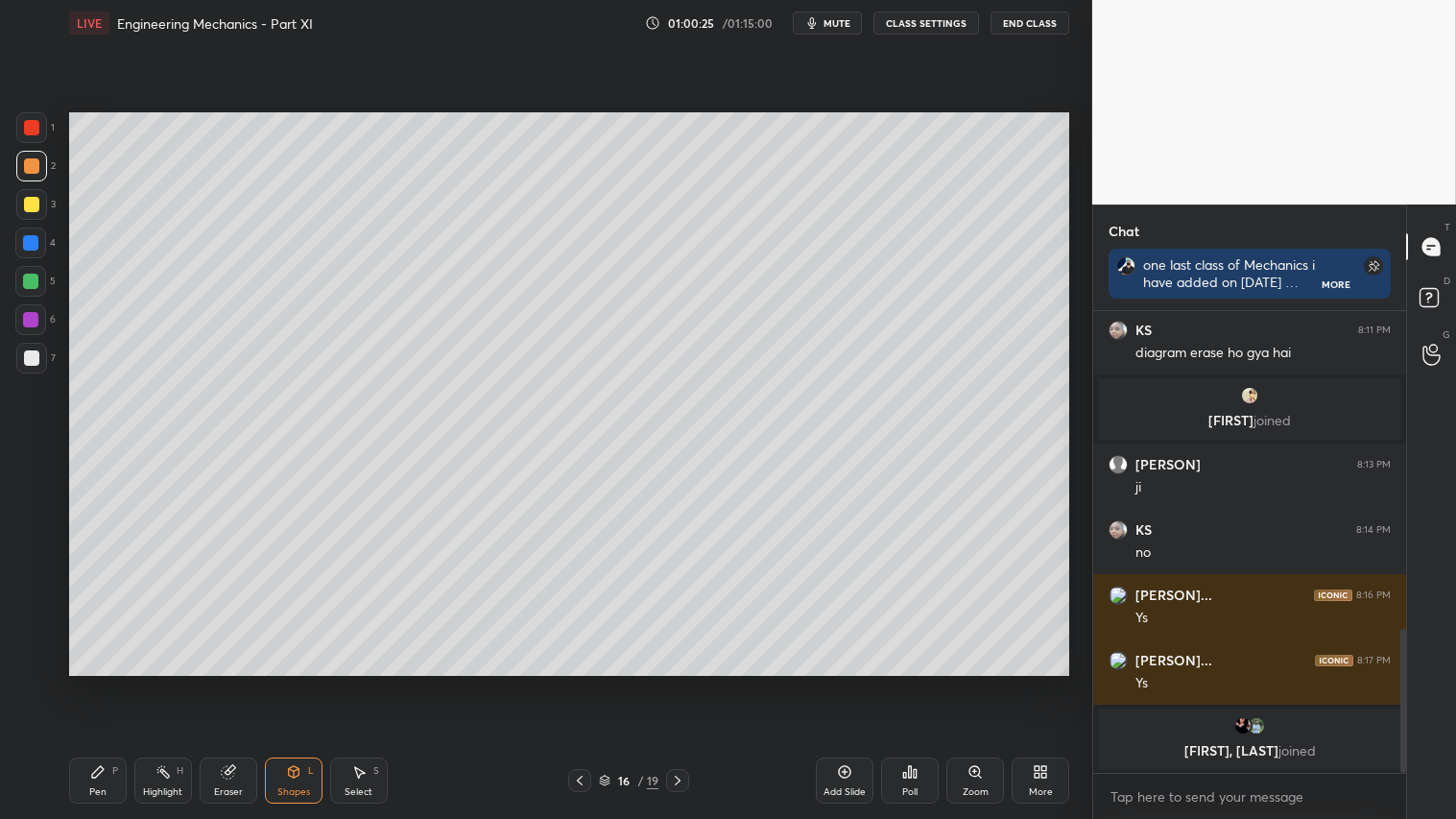 click at bounding box center (31, 243) 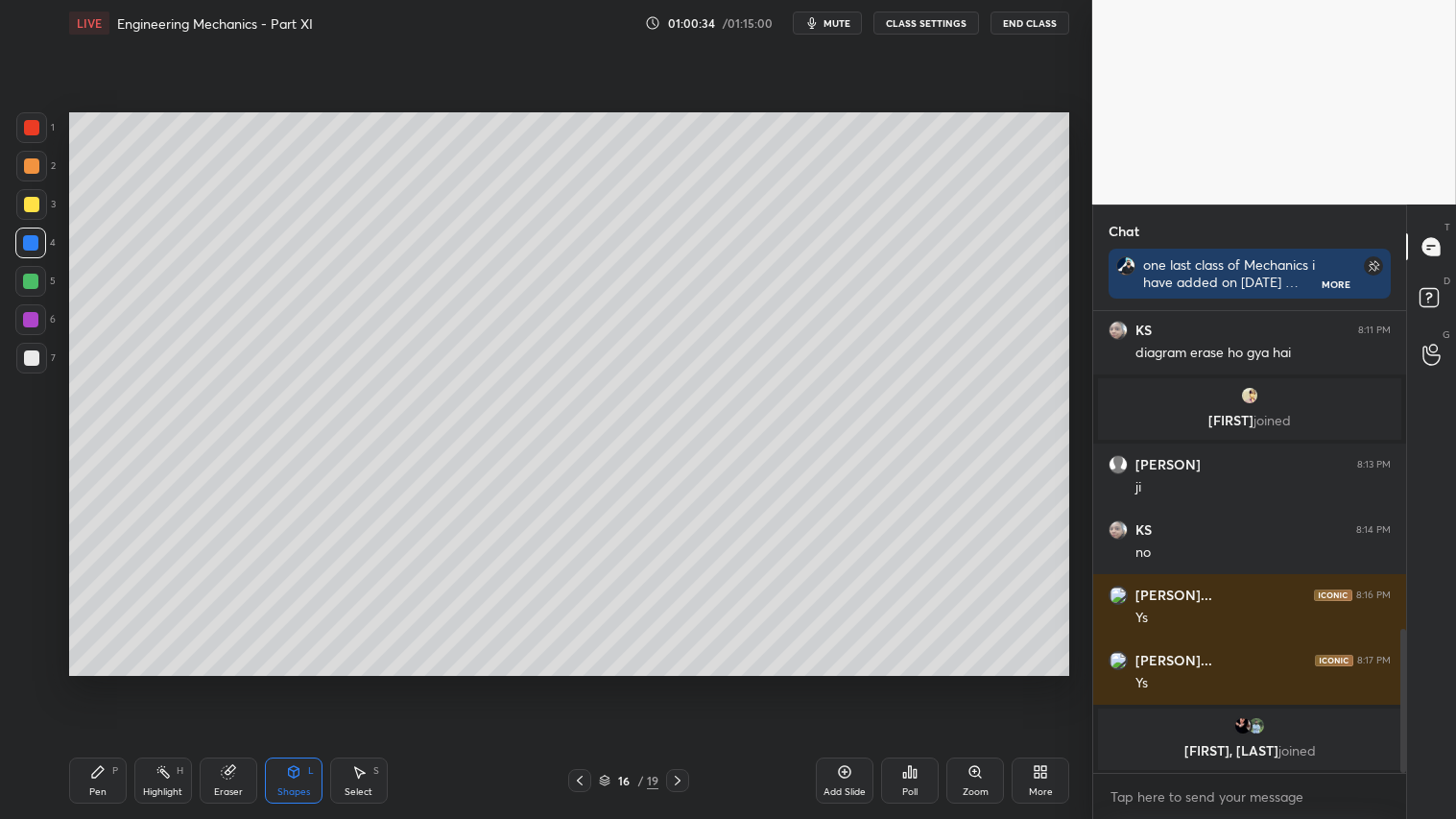 click 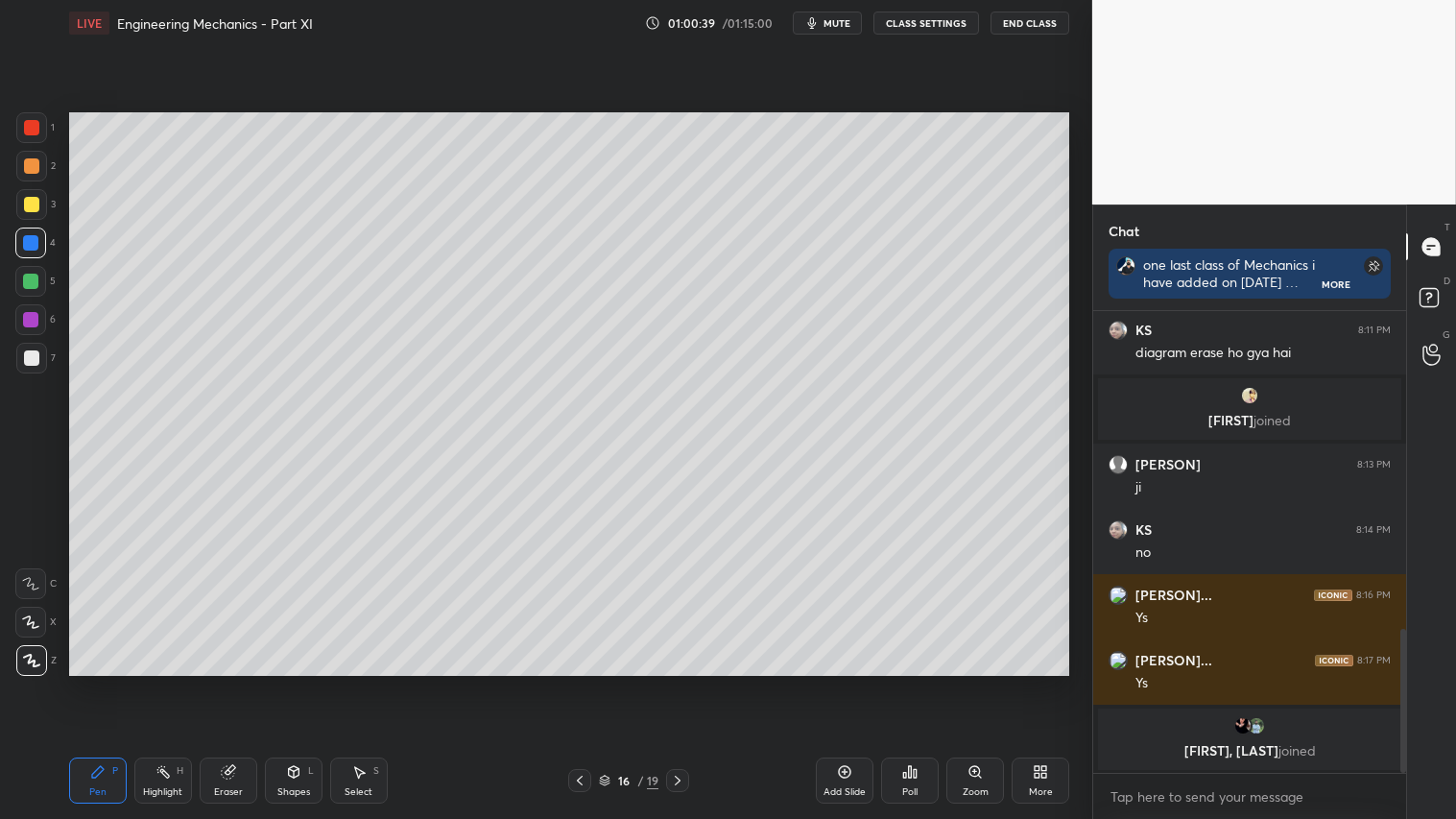 click at bounding box center [32, 358] 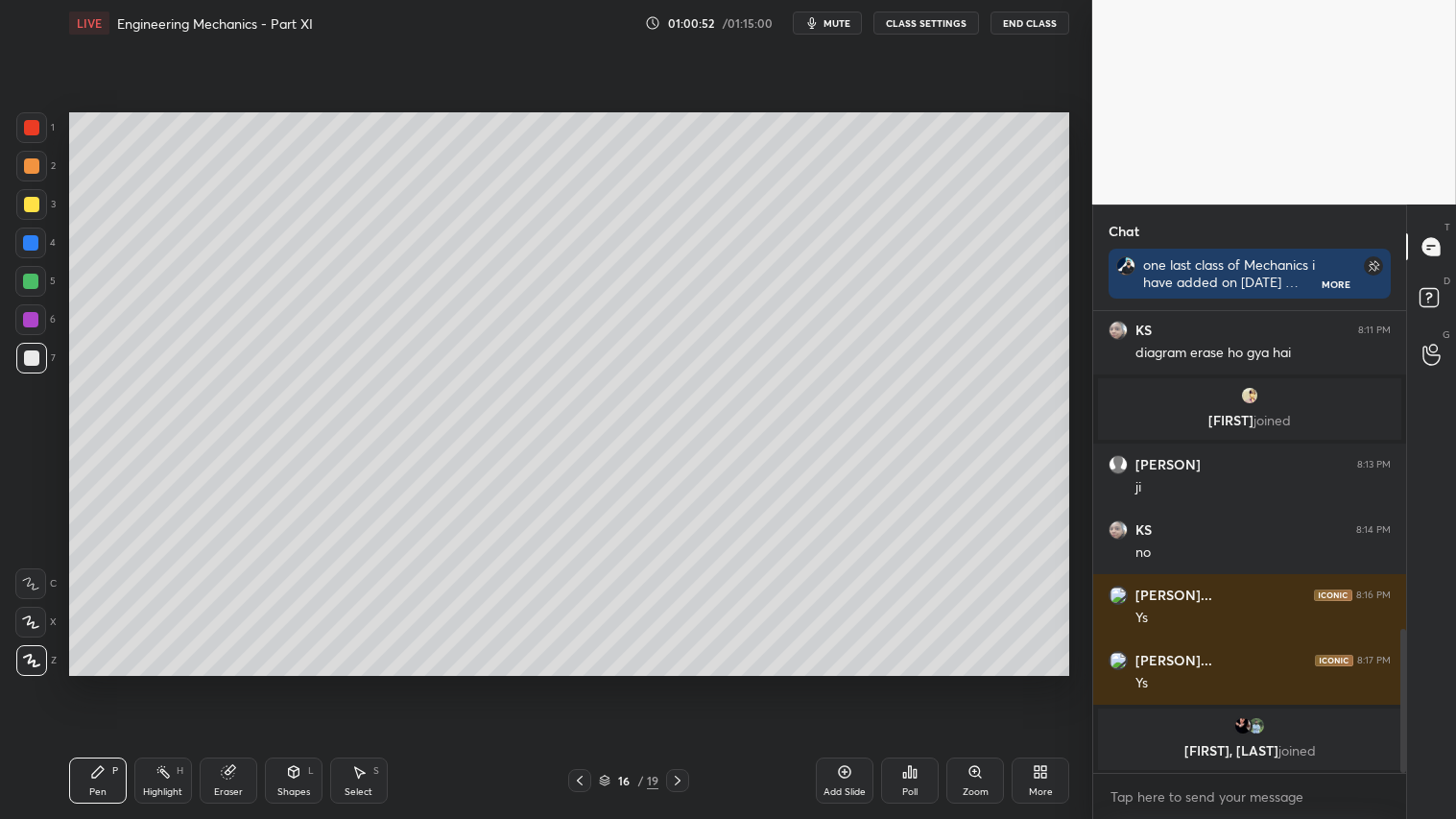 drag, startPoint x: 25, startPoint y: 158, endPoint x: 59, endPoint y: 400, distance: 244.37676 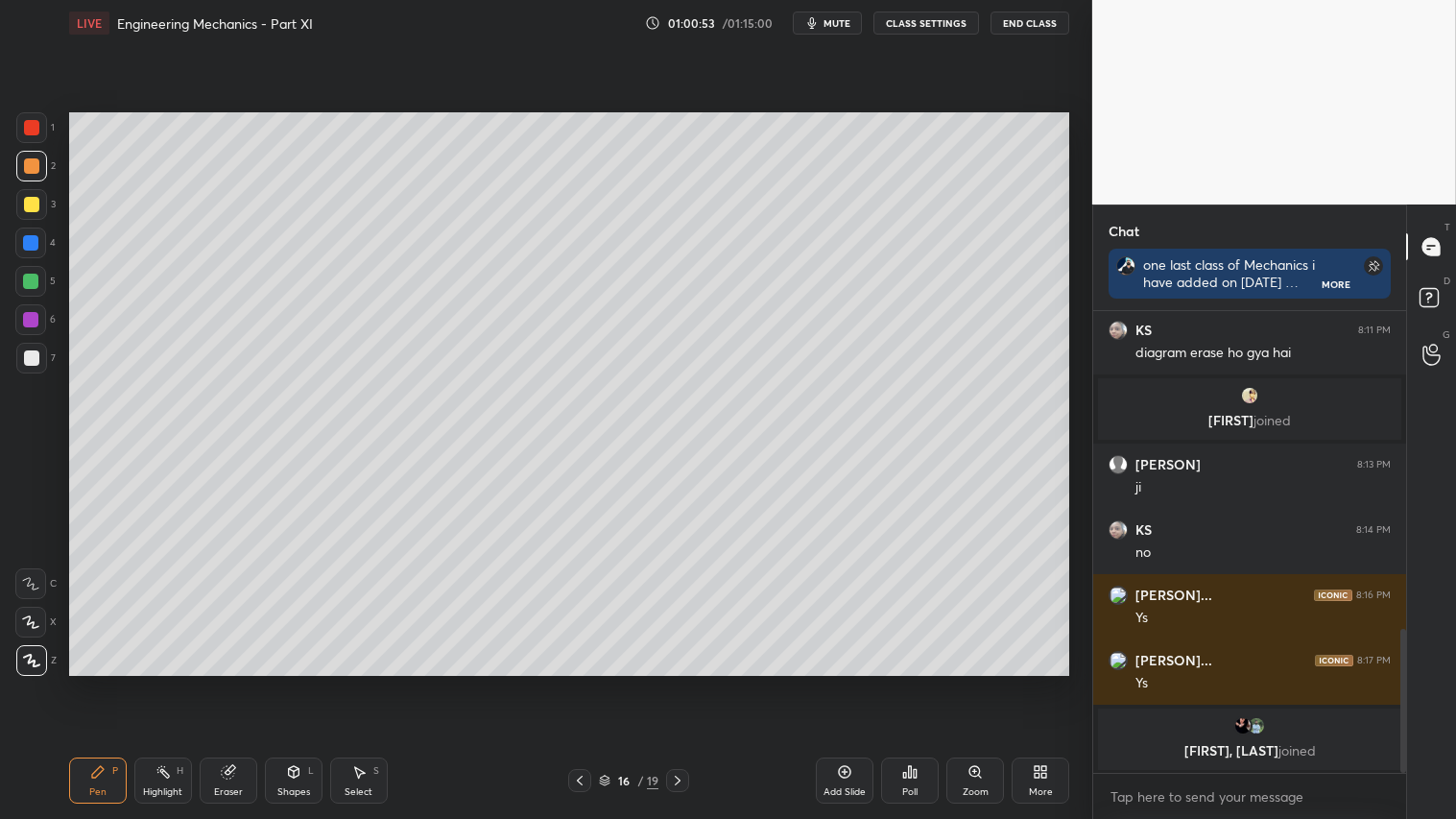 click on "Pen P" at bounding box center [98, 781] 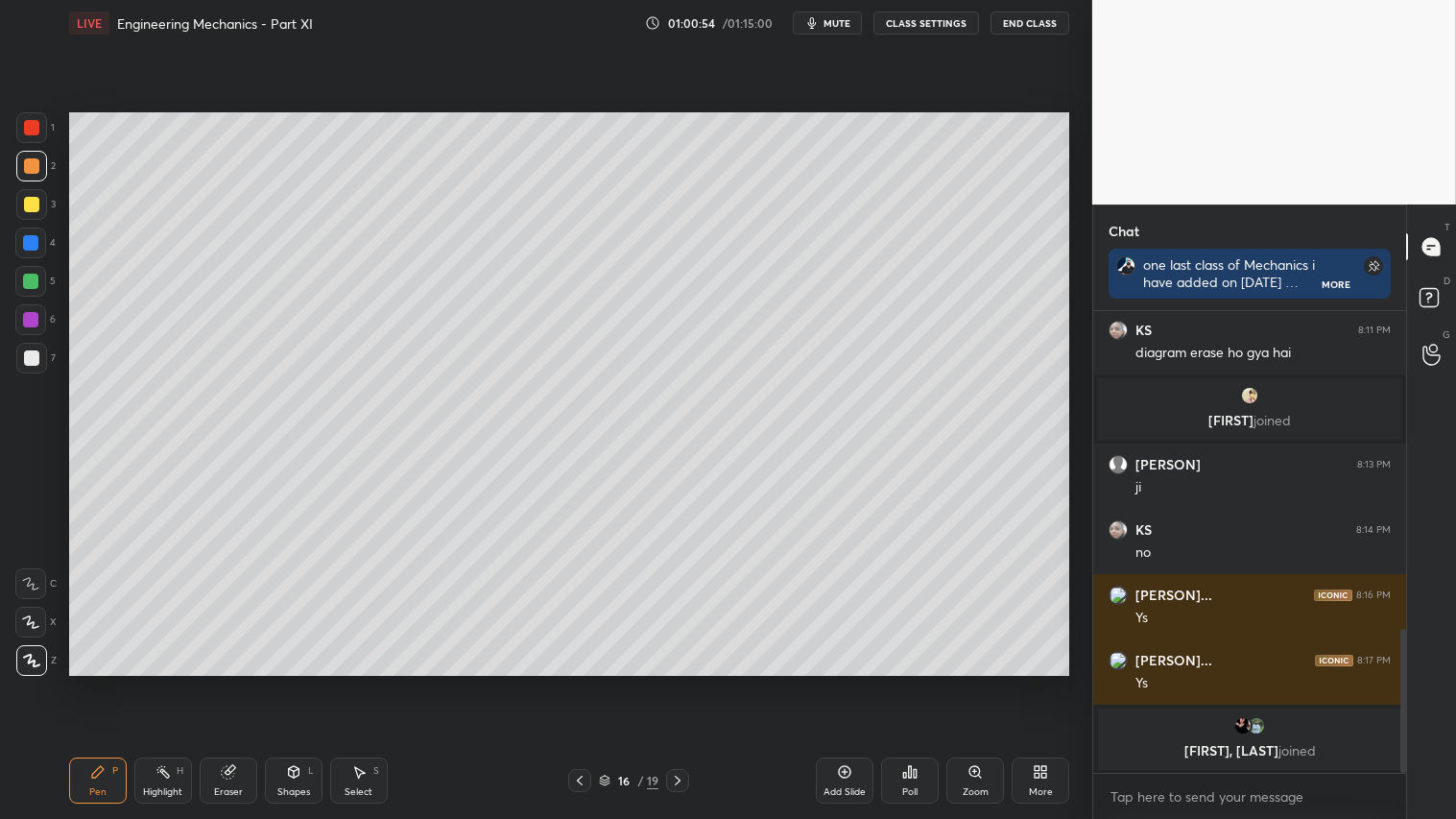 click 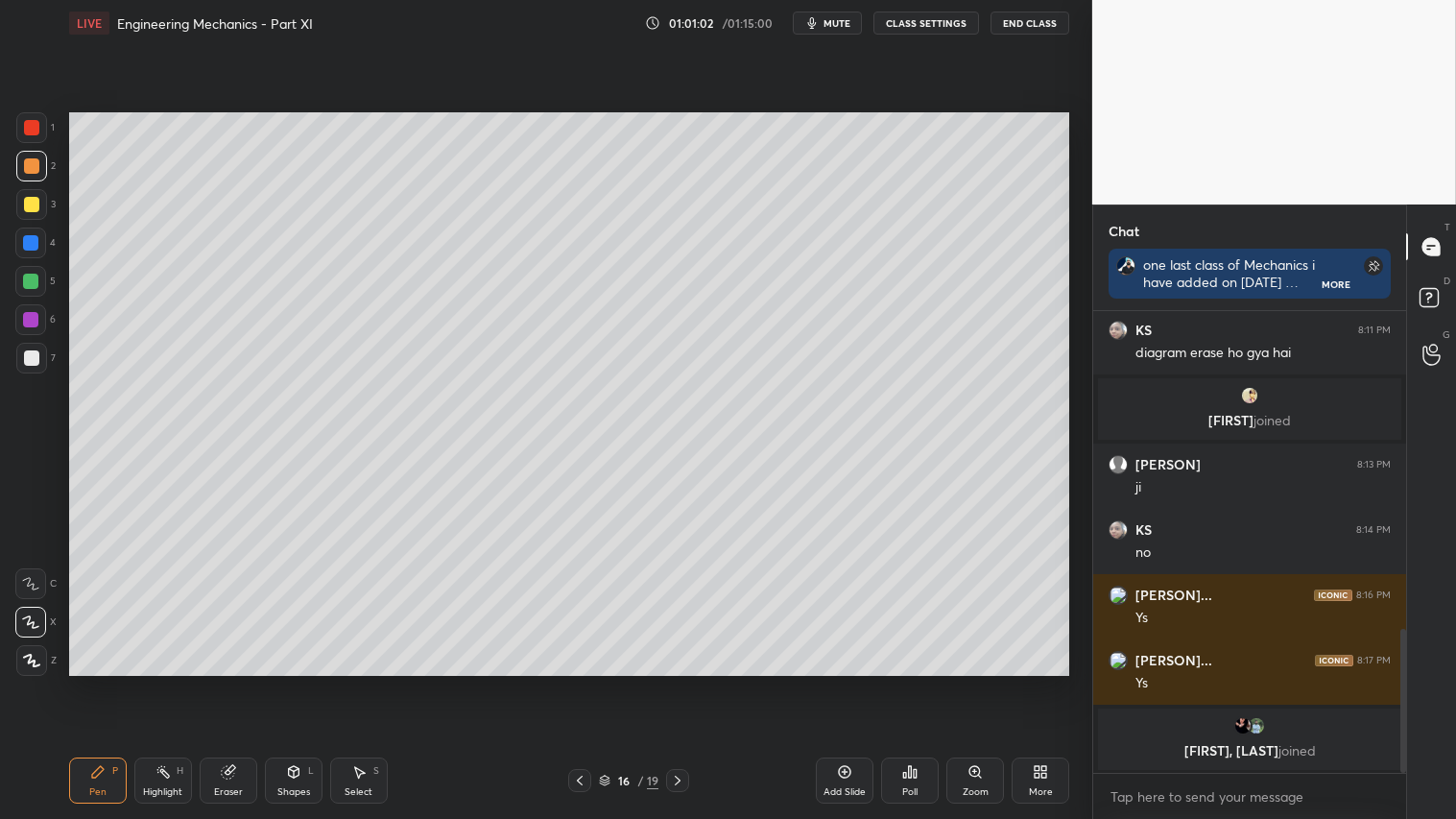 click on "Shapes" at bounding box center [294, 792] 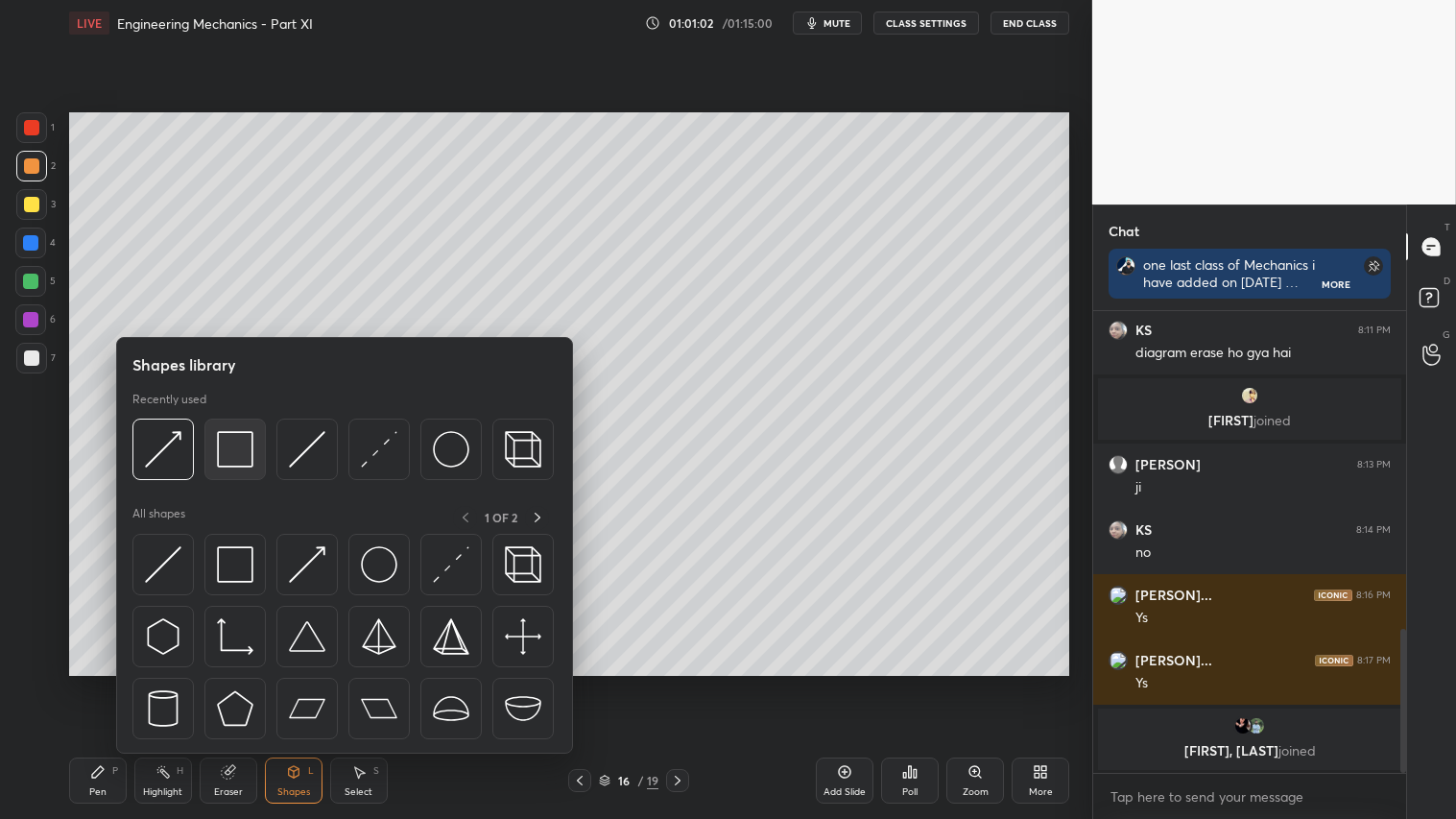 click at bounding box center [235, 449] 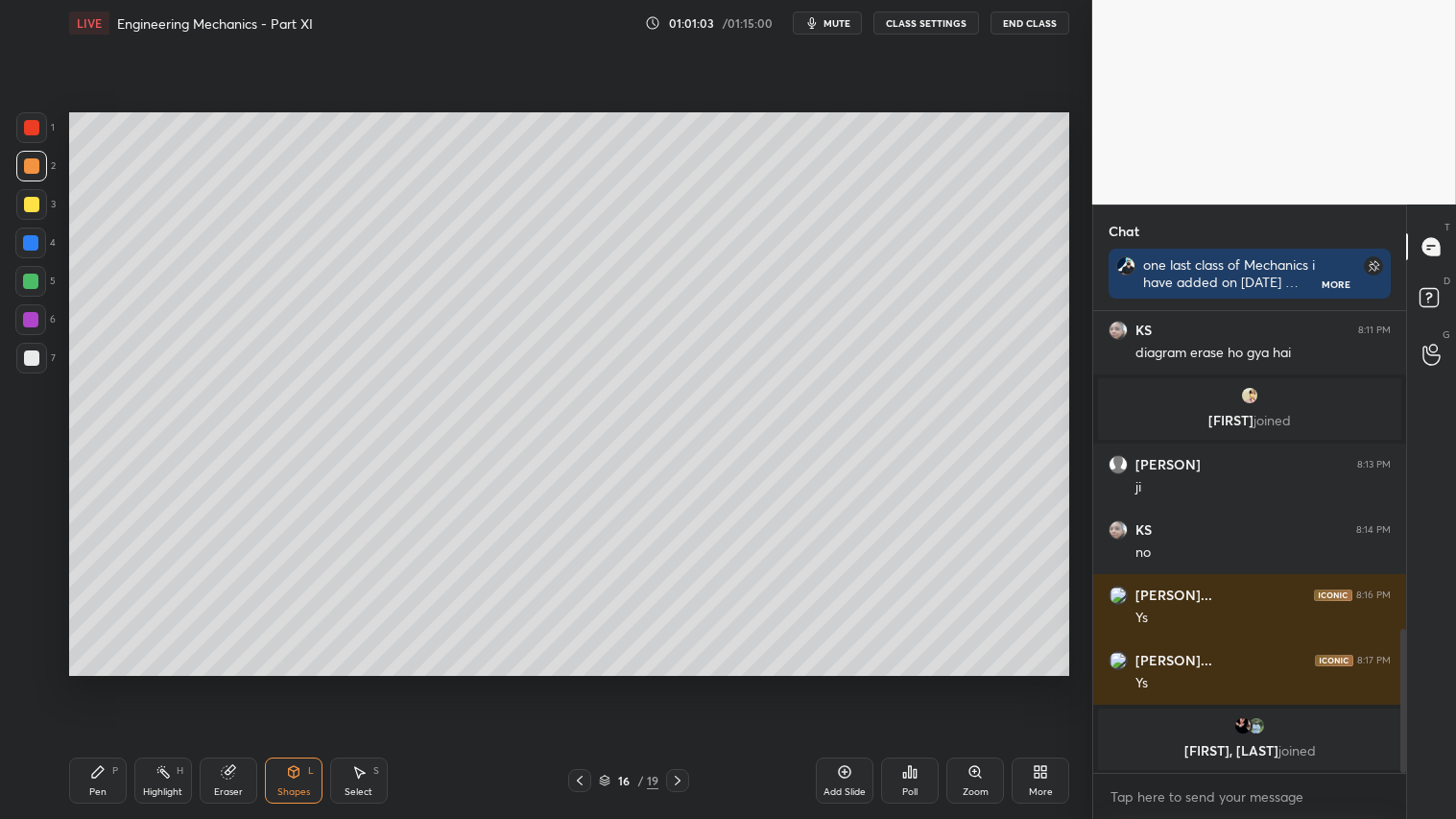 drag, startPoint x: 24, startPoint y: 355, endPoint x: 60, endPoint y: 428, distance: 81.3941 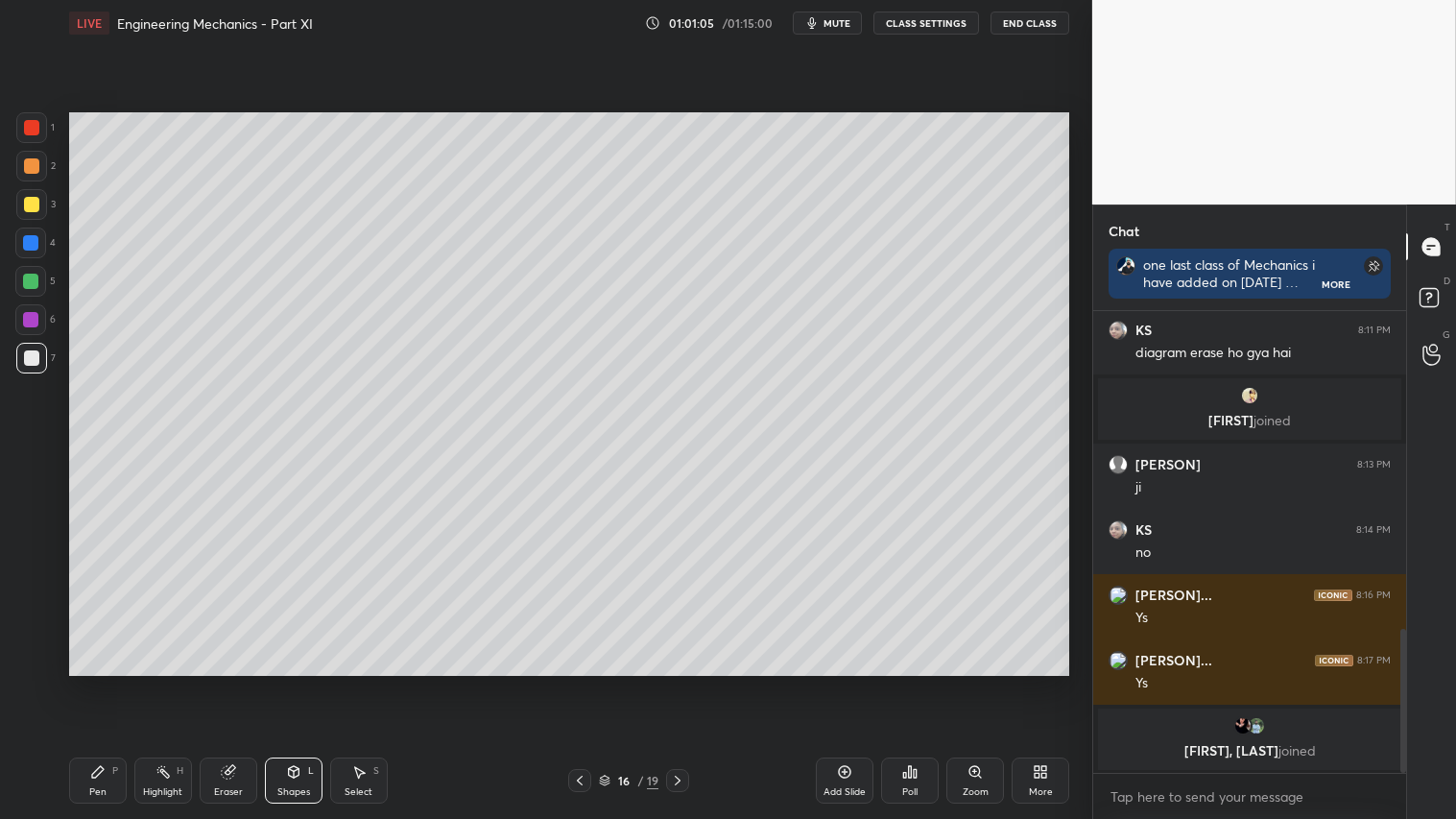 click at bounding box center [32, 166] 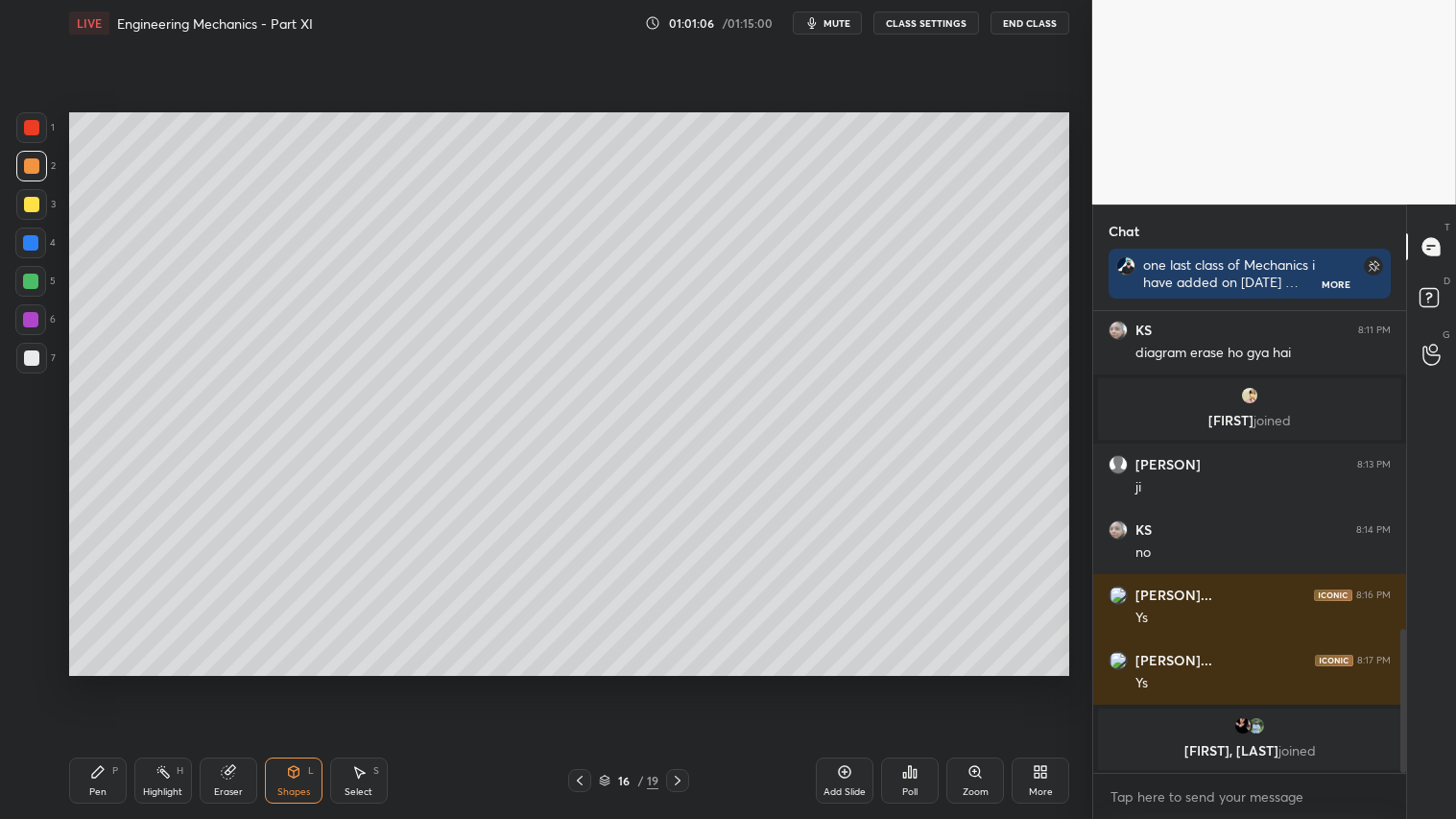 click on "Pen P" at bounding box center (98, 781) 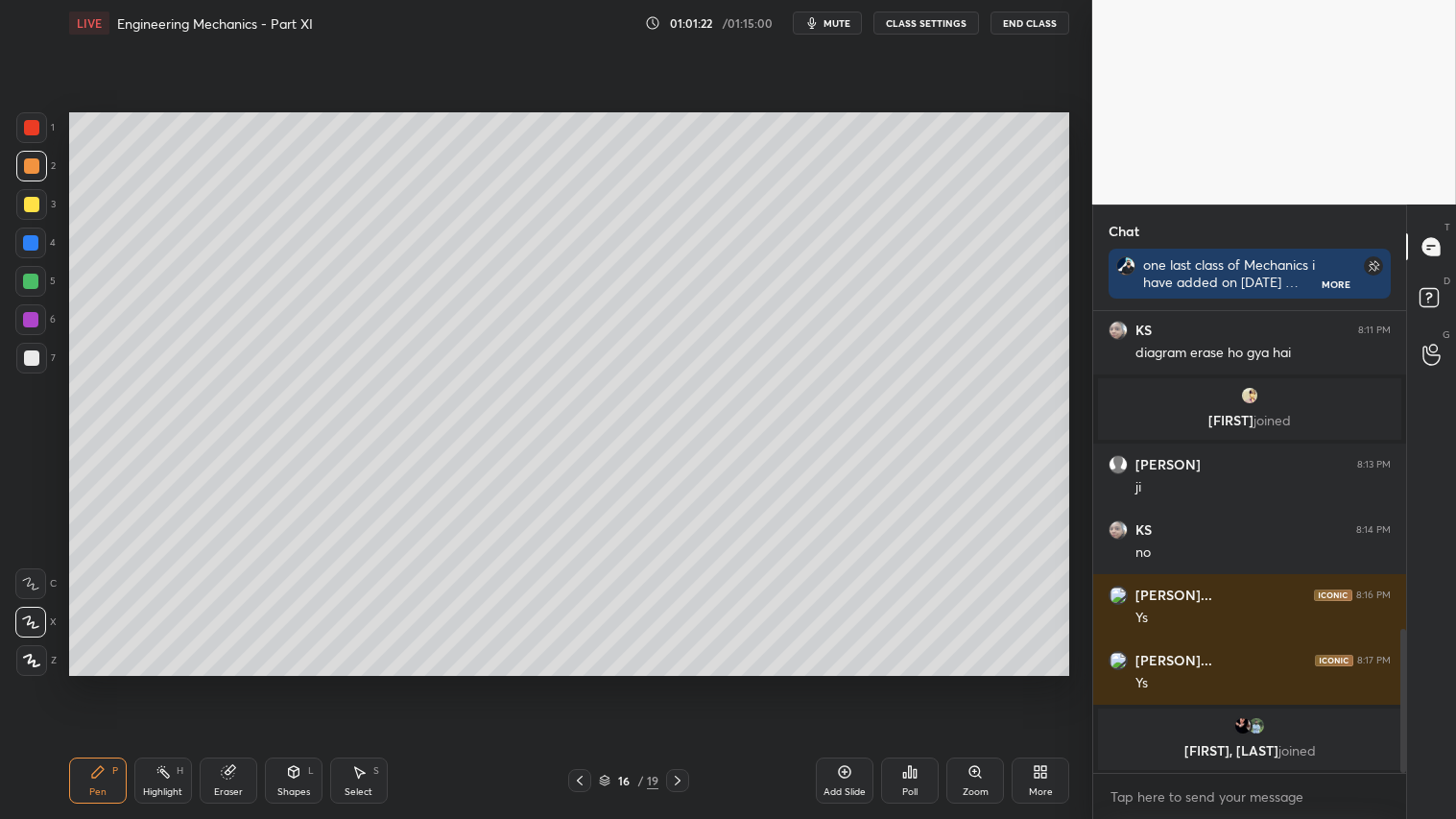 click at bounding box center [32, 205] 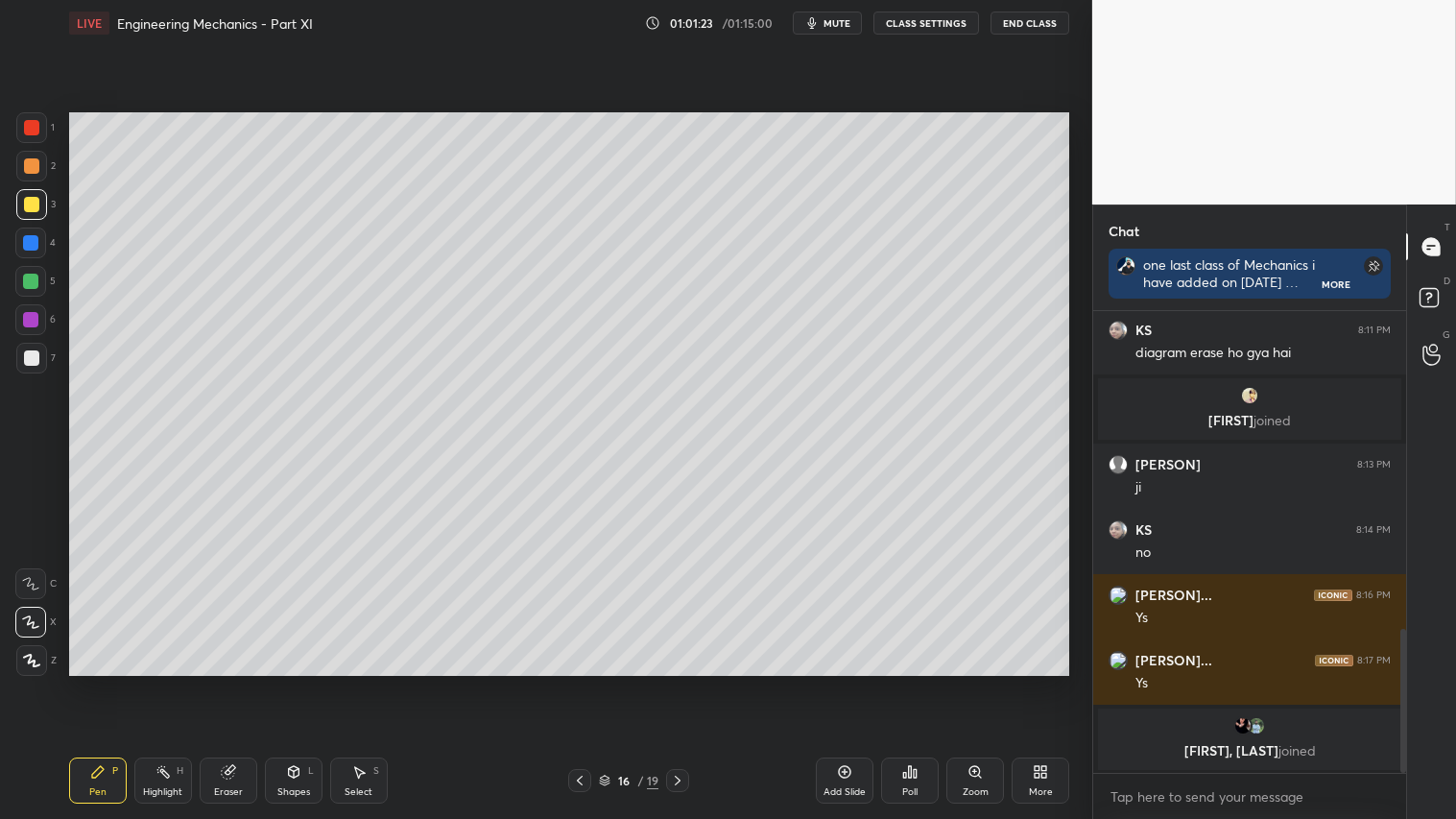 click at bounding box center (32, 661) 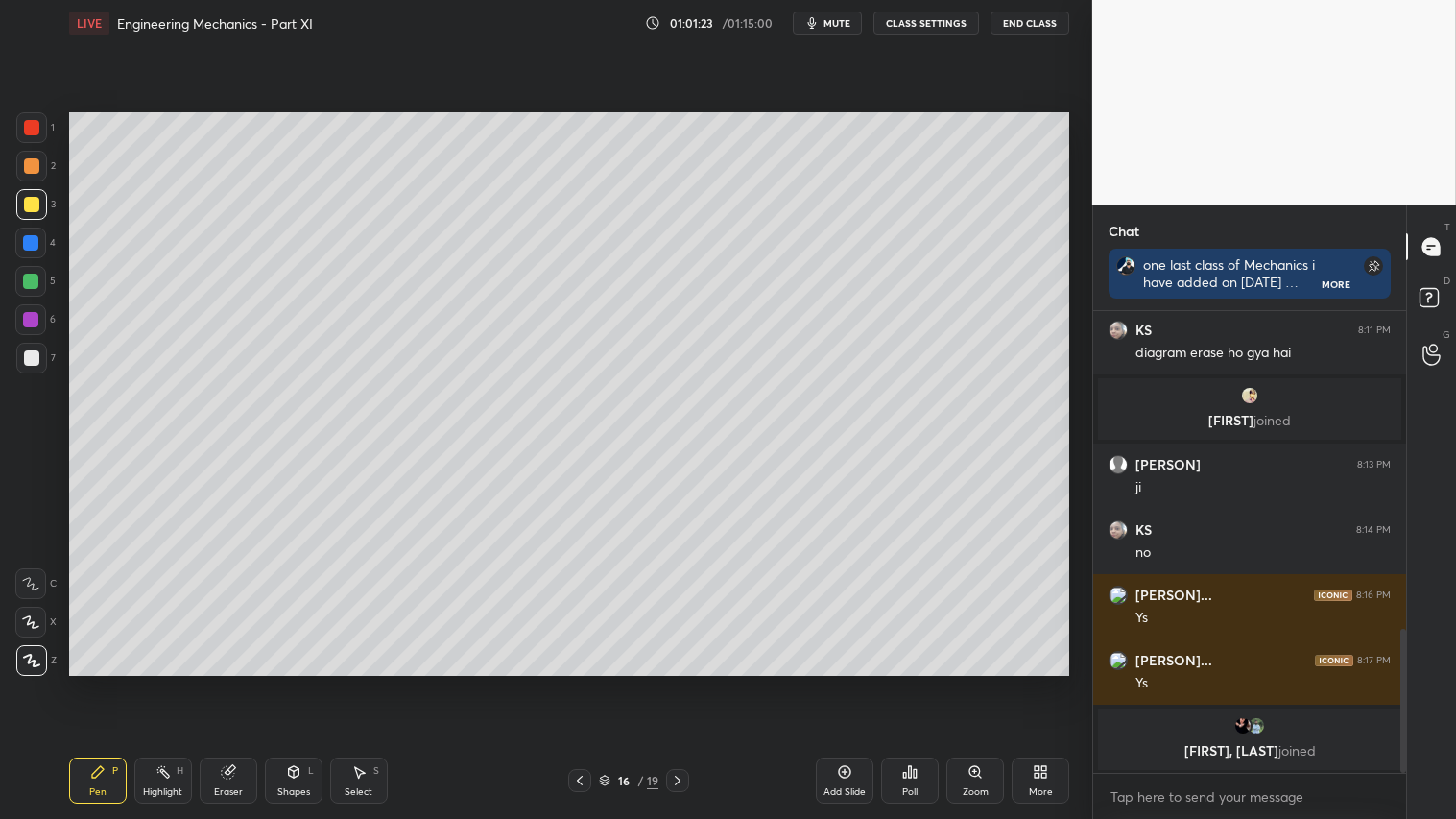 click on "Pen P" at bounding box center [98, 781] 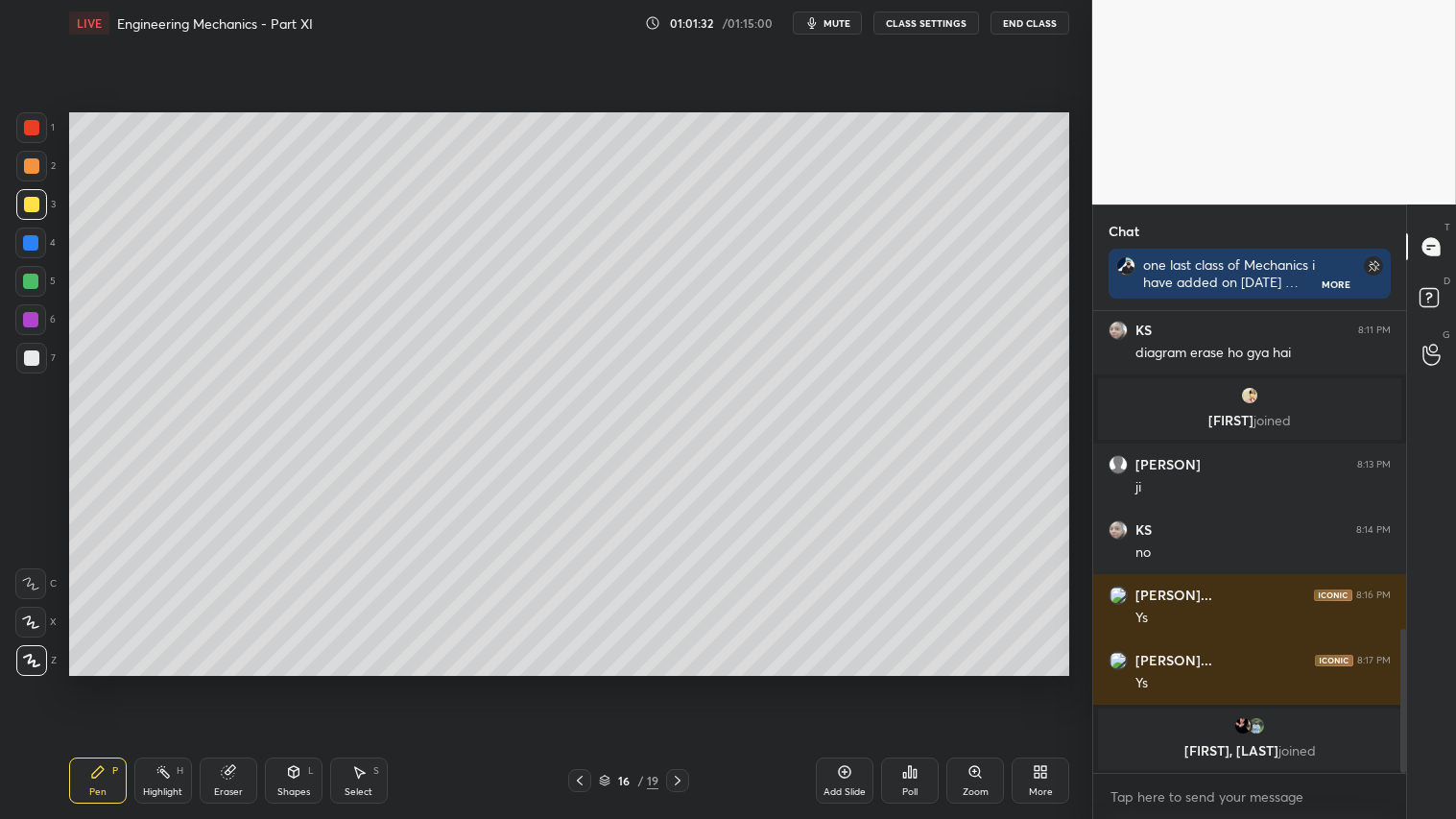 click on "Shapes L" at bounding box center (294, 781) 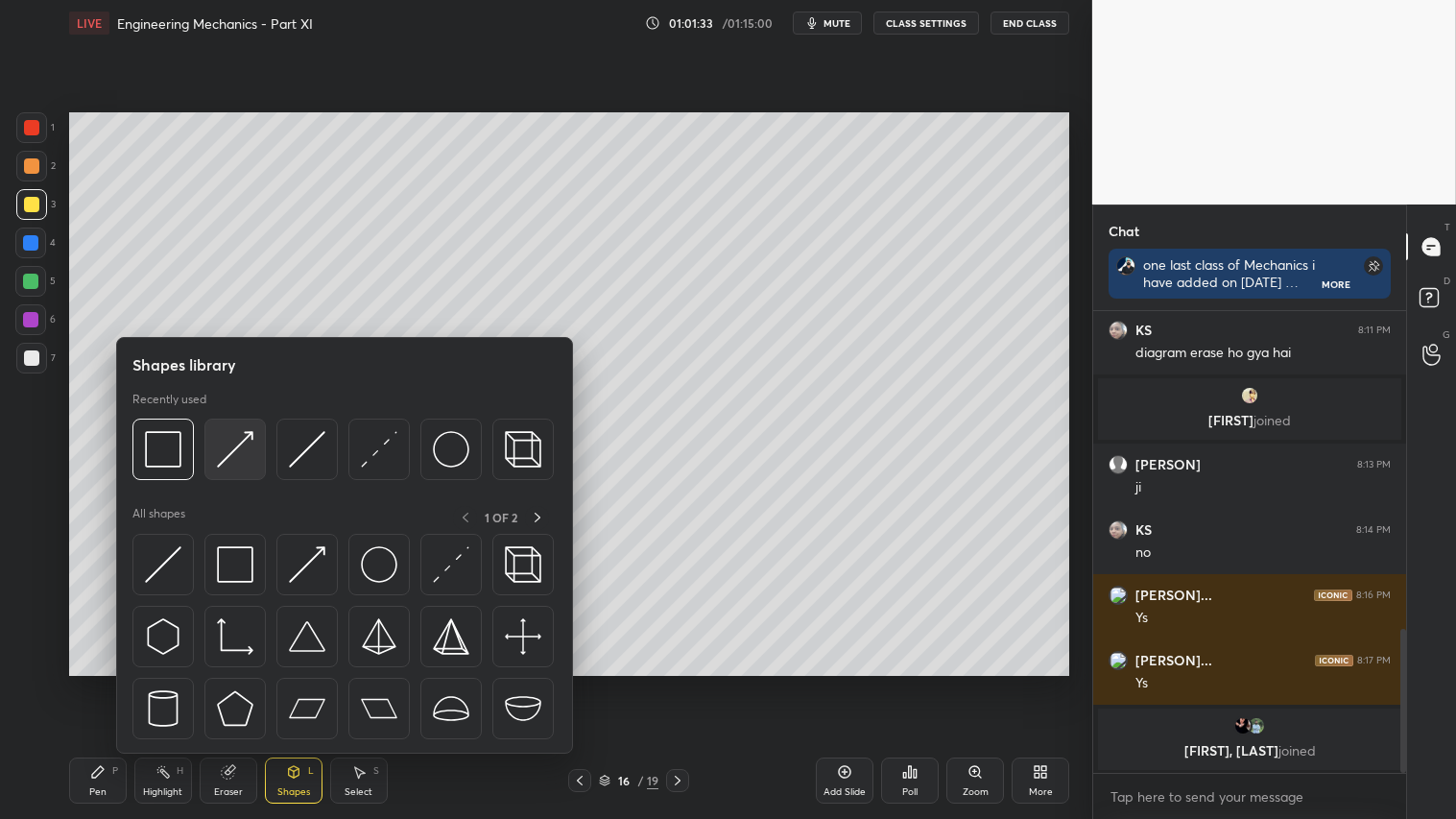click at bounding box center (235, 449) 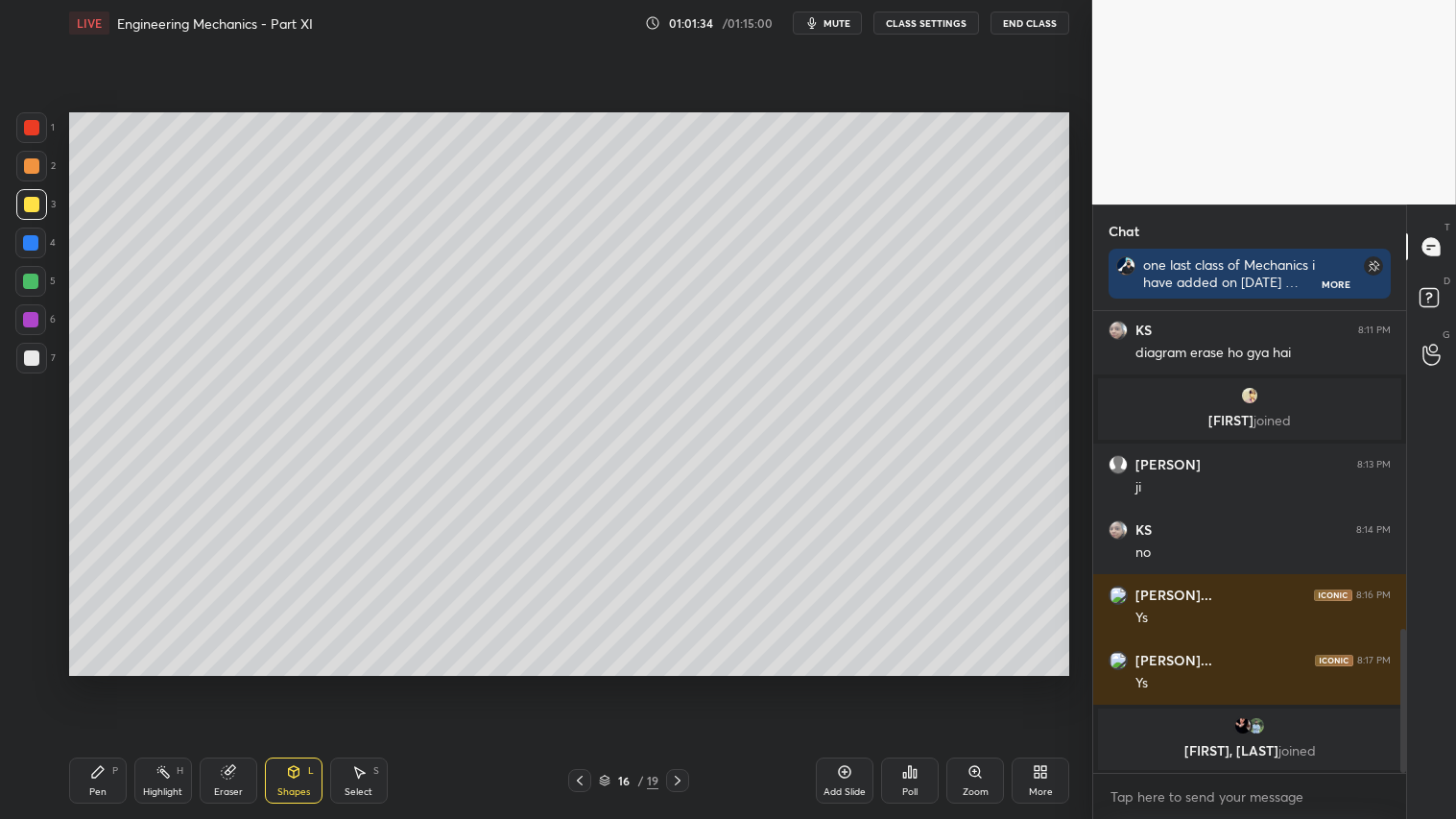 click at bounding box center (32, 128) 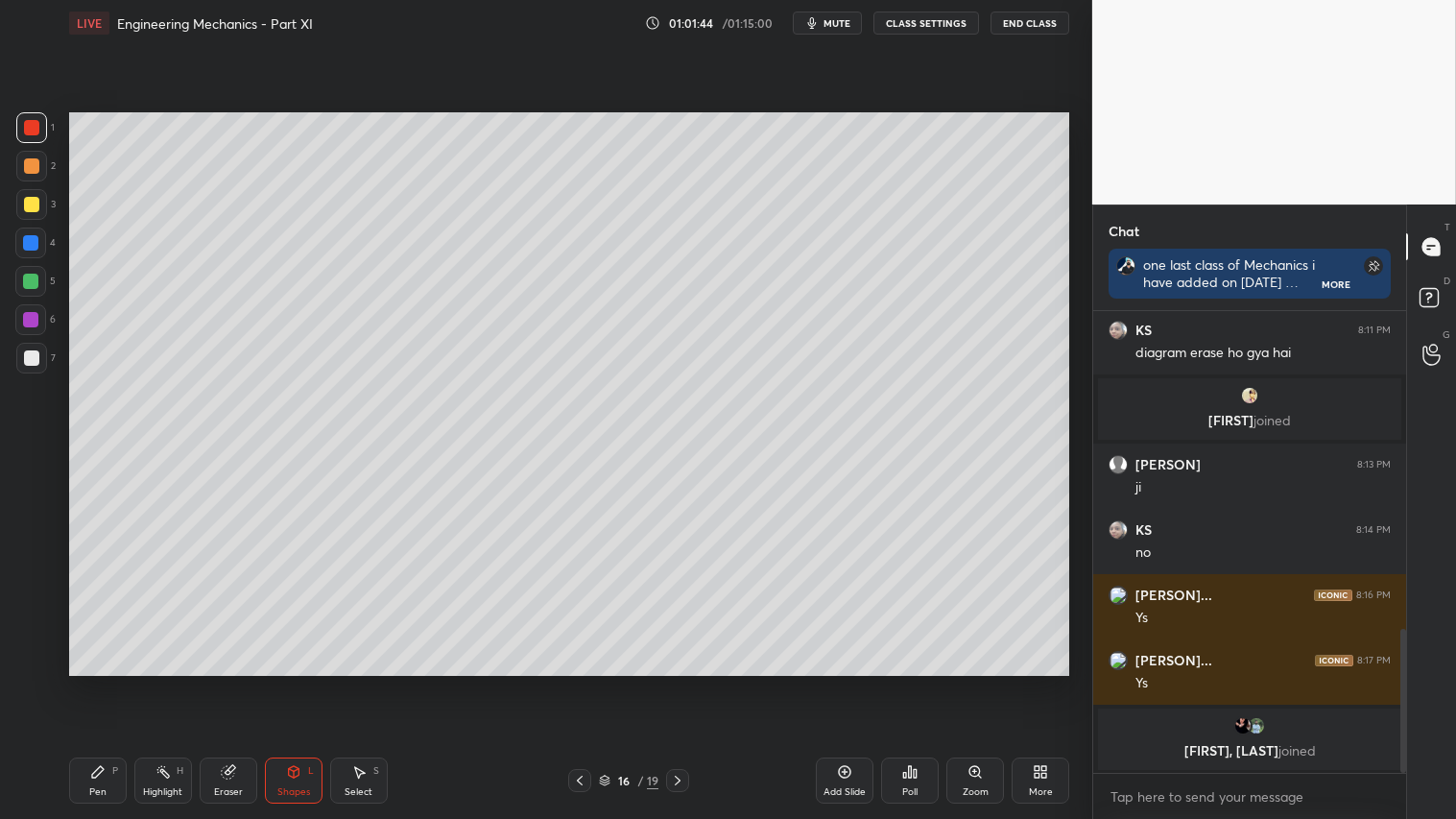 click on "Pen P" at bounding box center [98, 781] 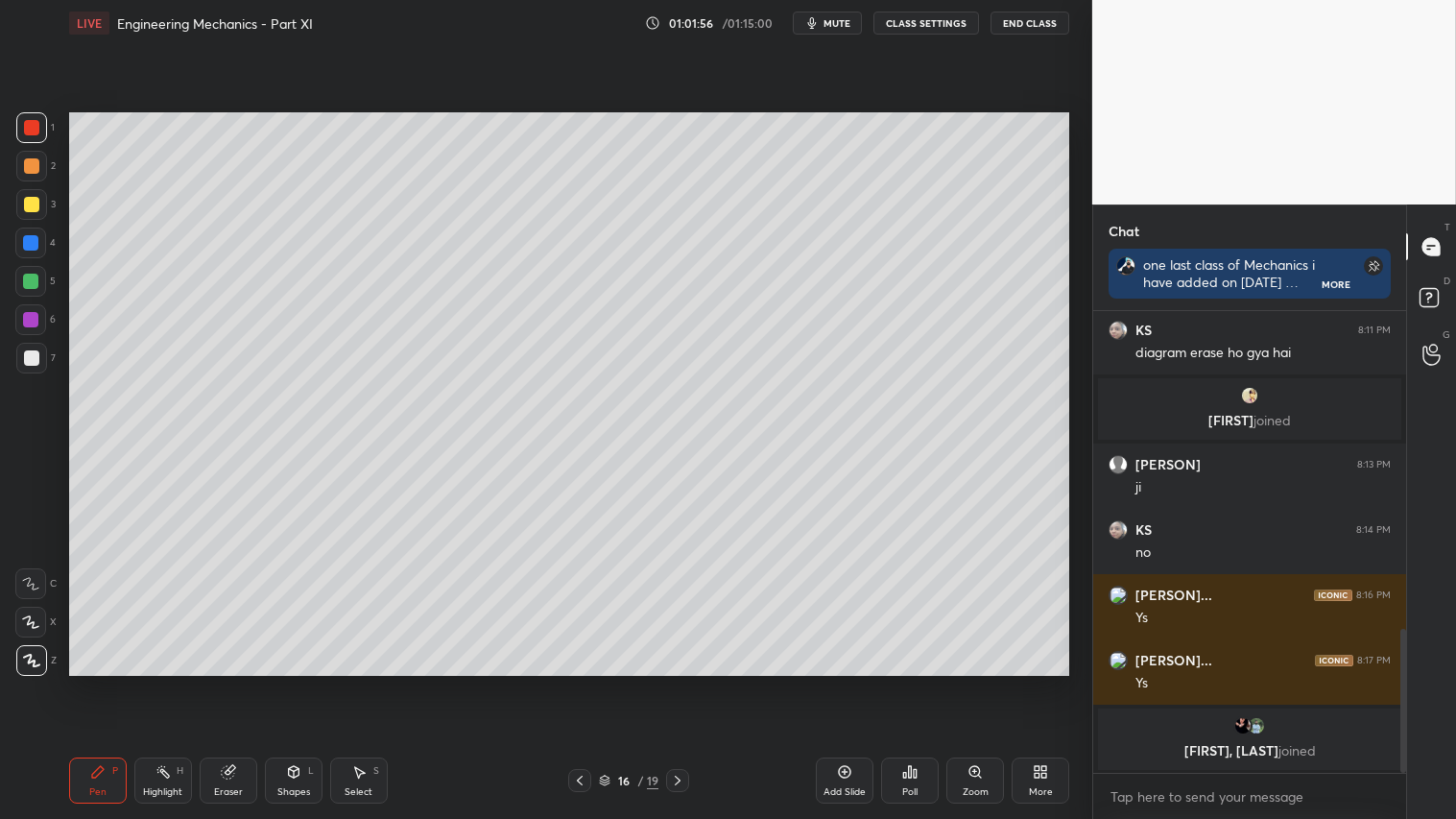 click on "Eraser" at bounding box center [228, 781] 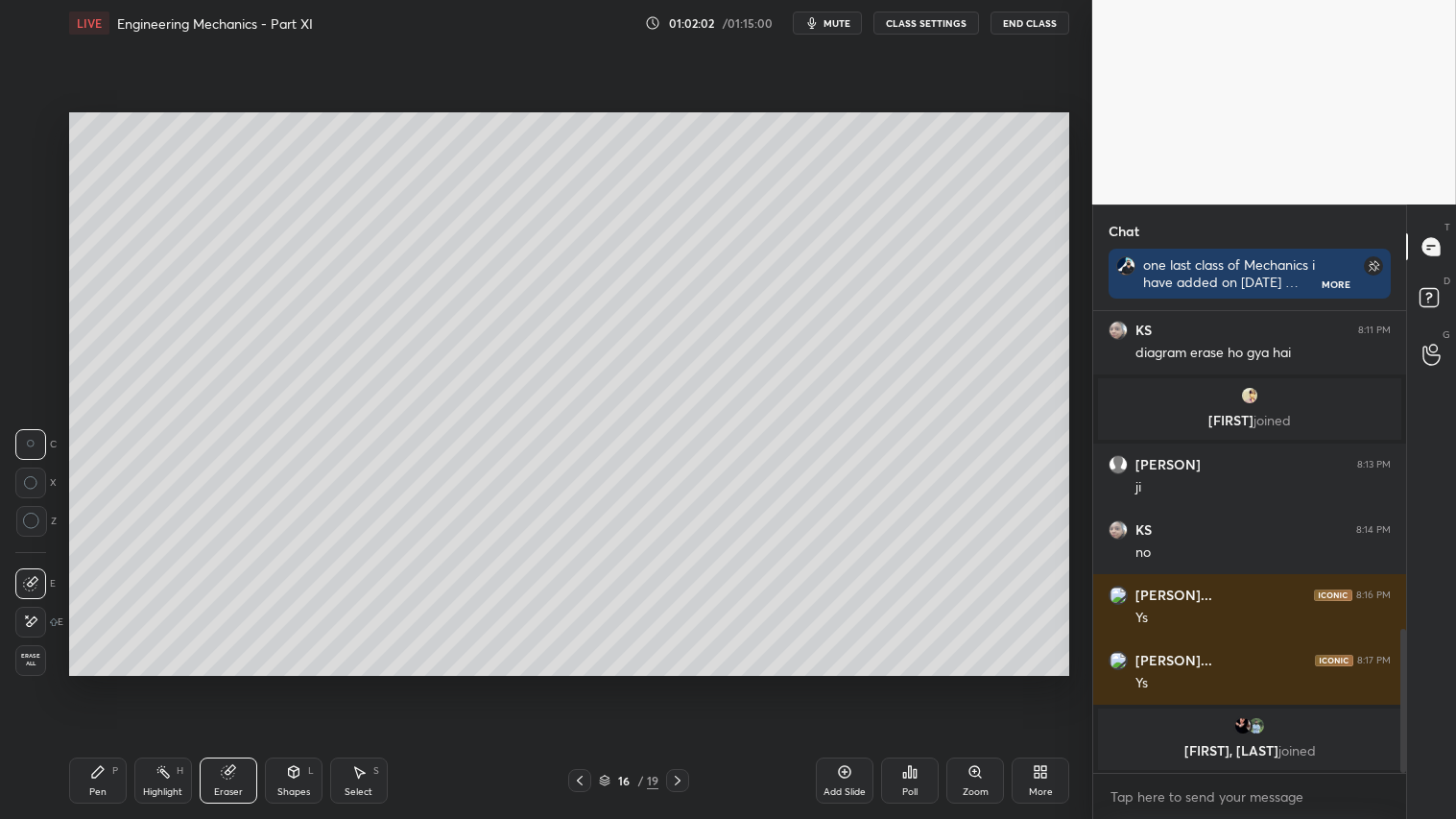 drag, startPoint x: 107, startPoint y: 780, endPoint x: 134, endPoint y: 770, distance: 28.79236 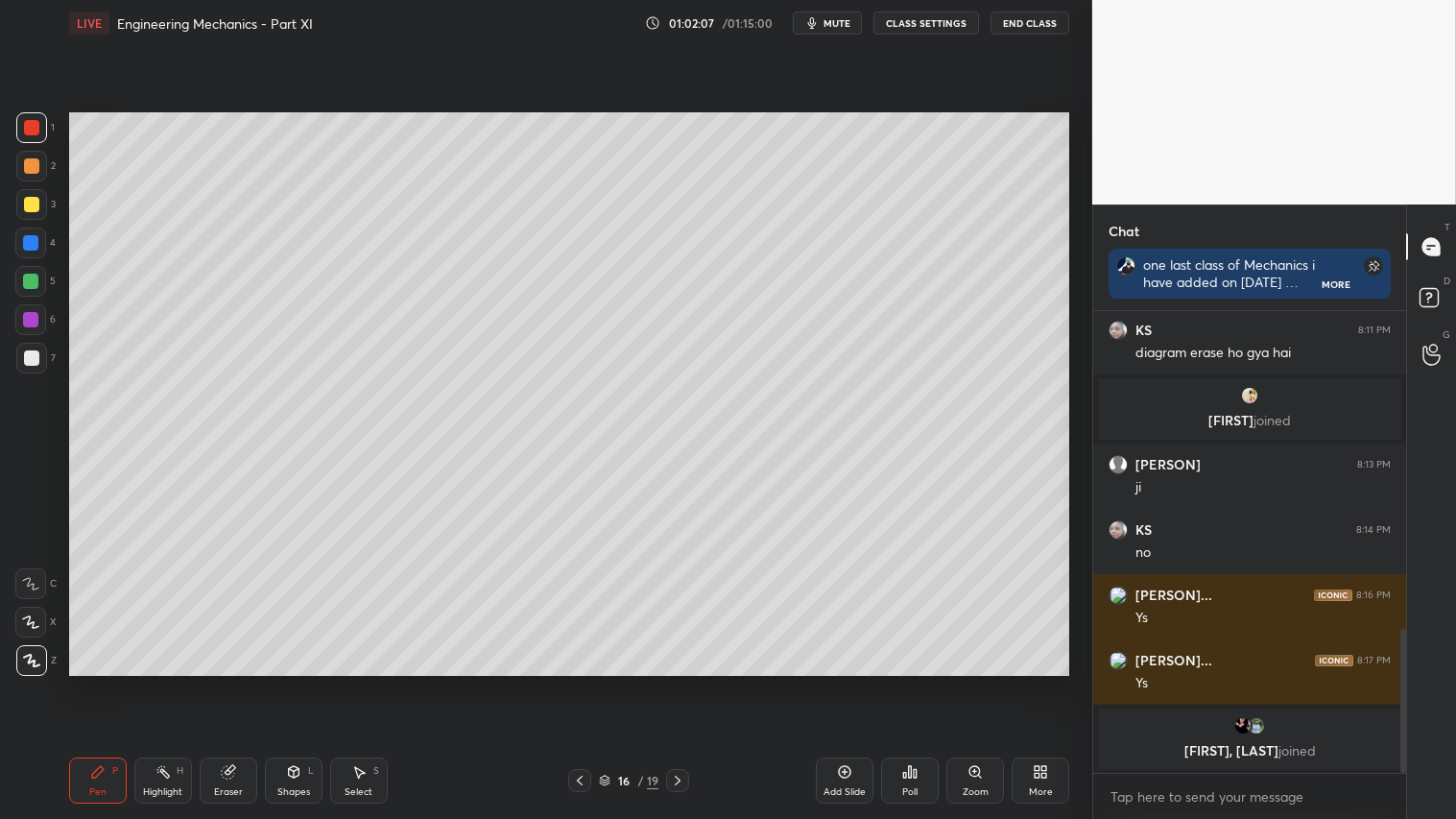 click on "mute" at bounding box center [837, 23] 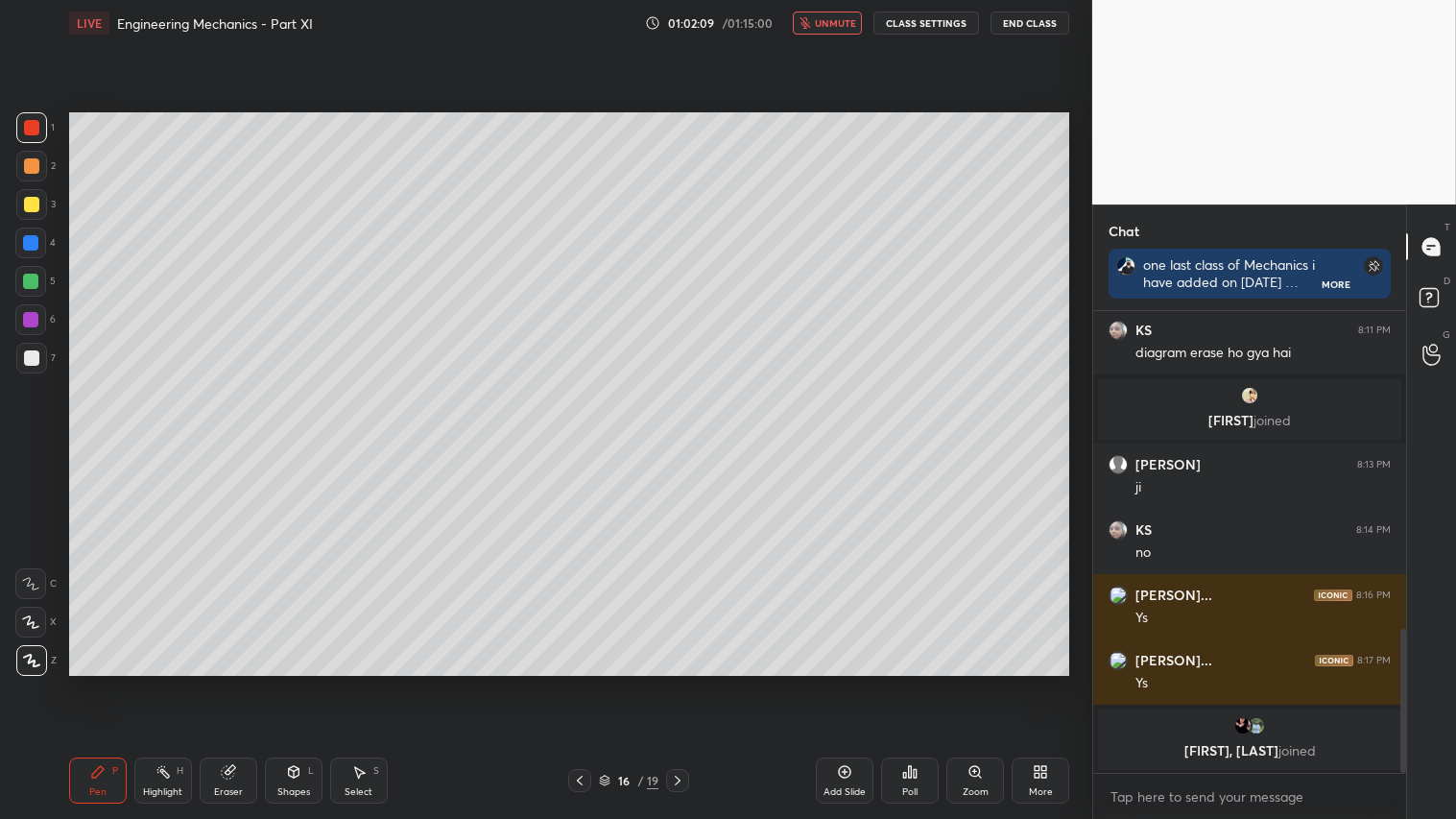 drag, startPoint x: 232, startPoint y: 770, endPoint x: 324, endPoint y: 708, distance: 110.941426 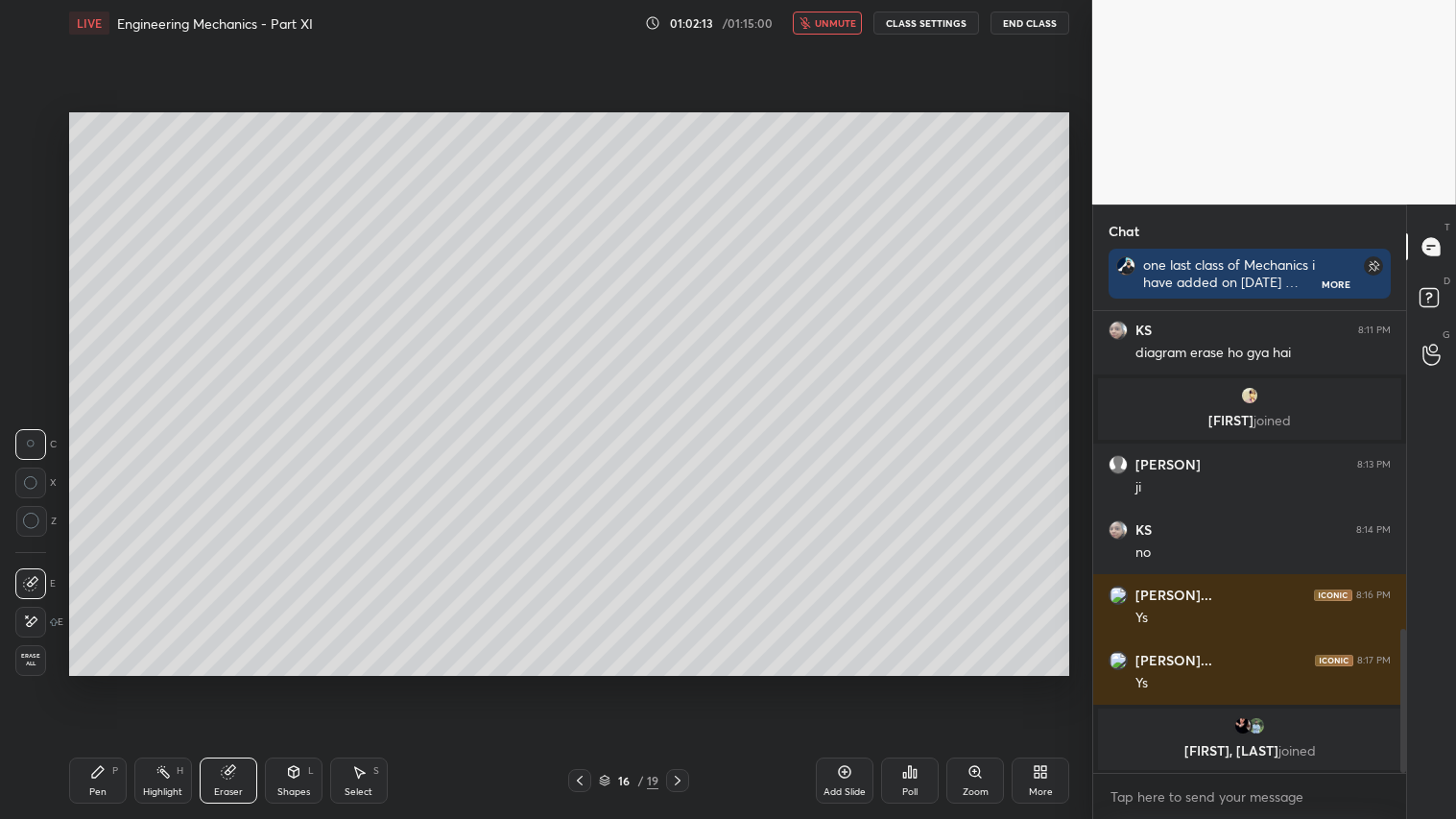 click on "Pen P" at bounding box center (98, 781) 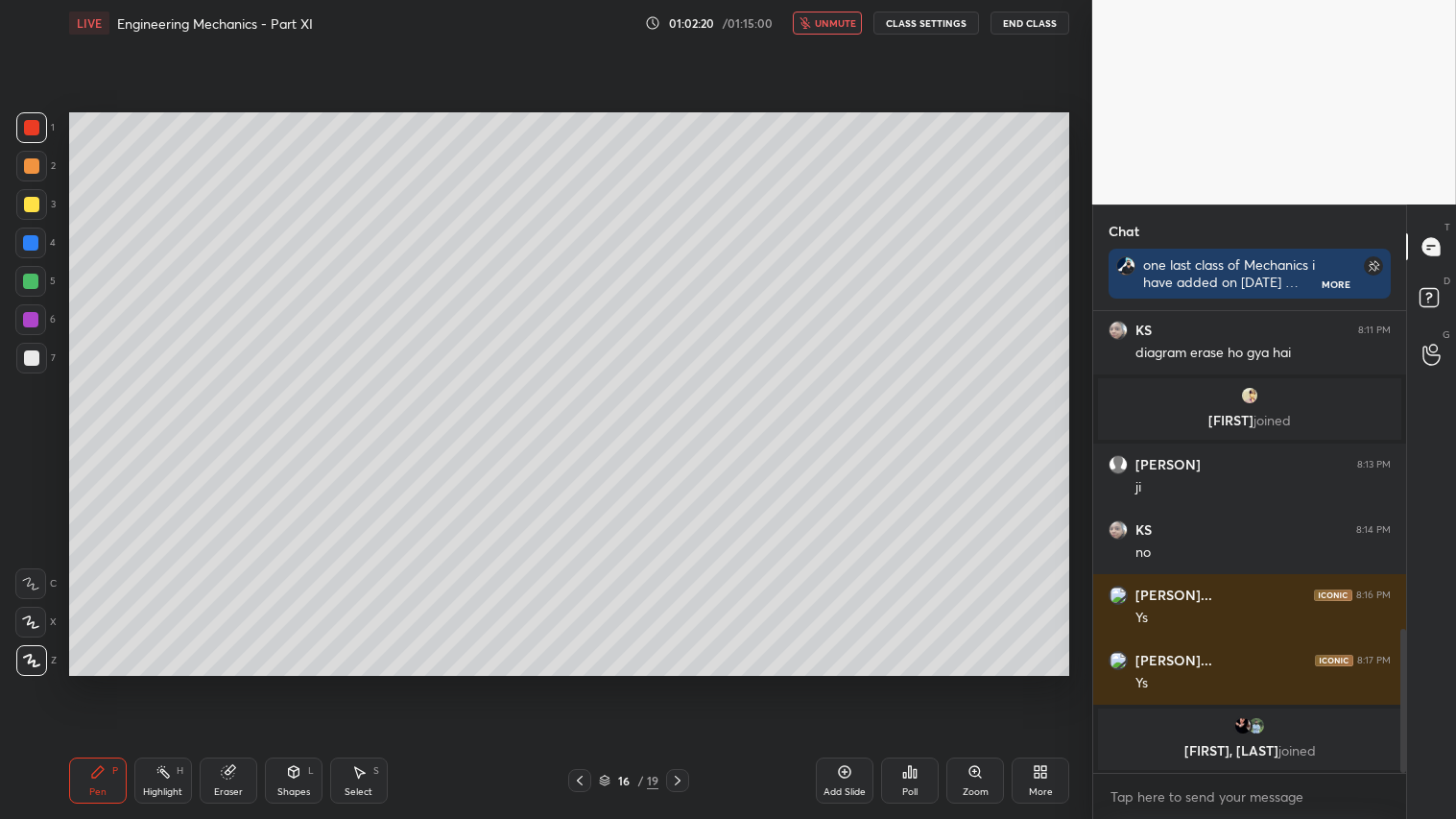 click at bounding box center [32, 205] 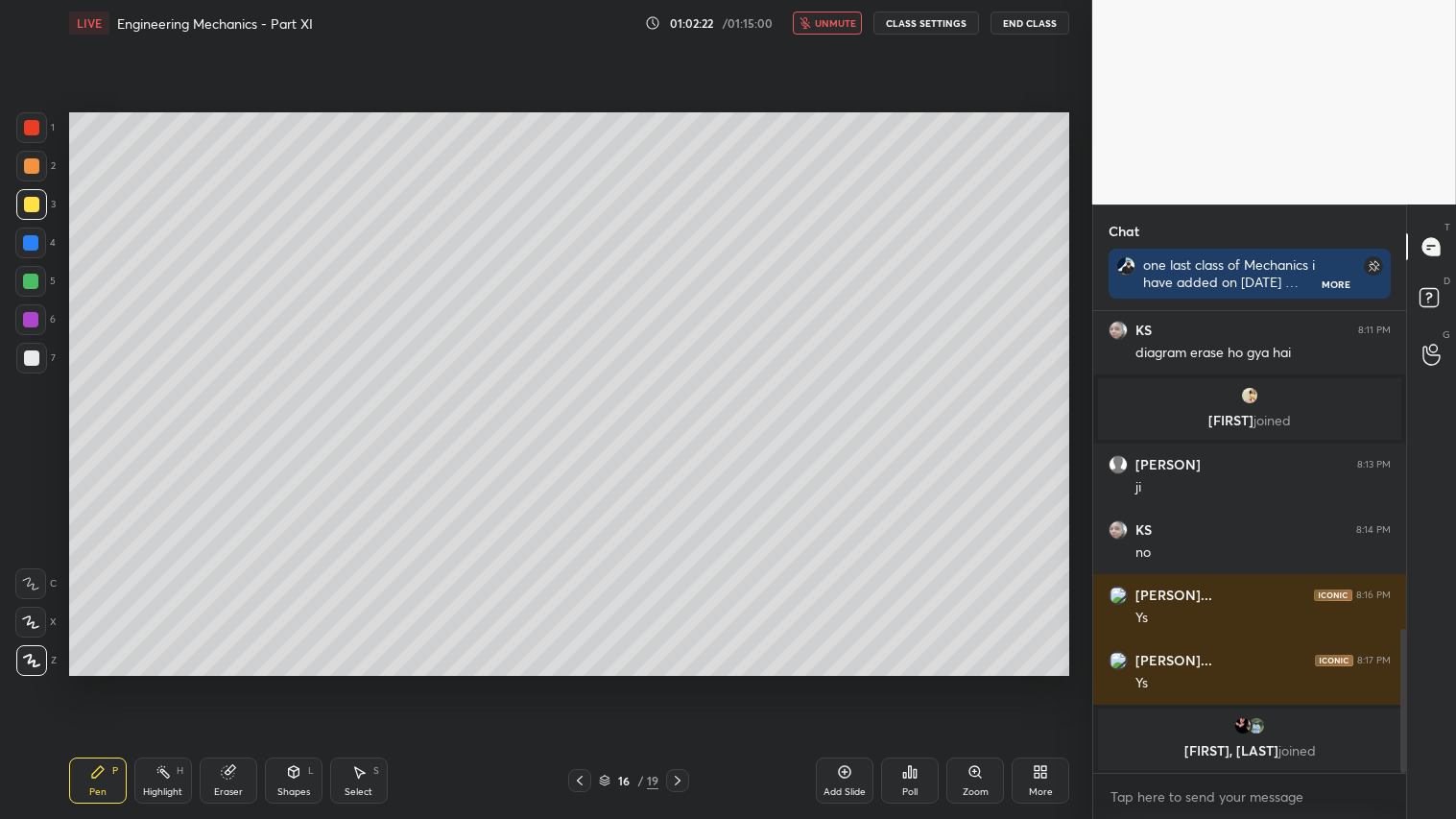 click on "unmute" at bounding box center [835, 23] 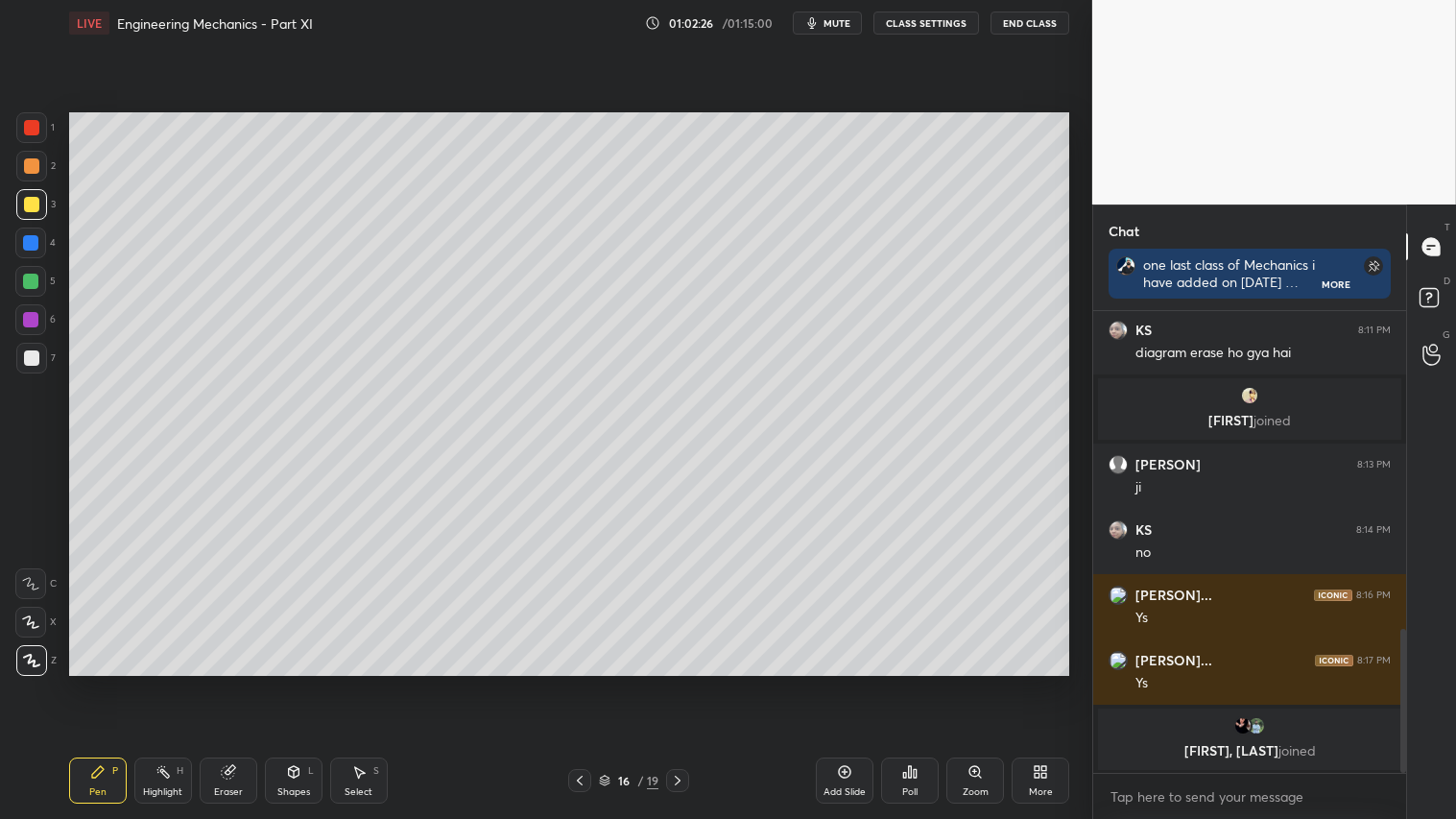 drag, startPoint x: 305, startPoint y: 783, endPoint x: 319, endPoint y: 755, distance: 31.304952 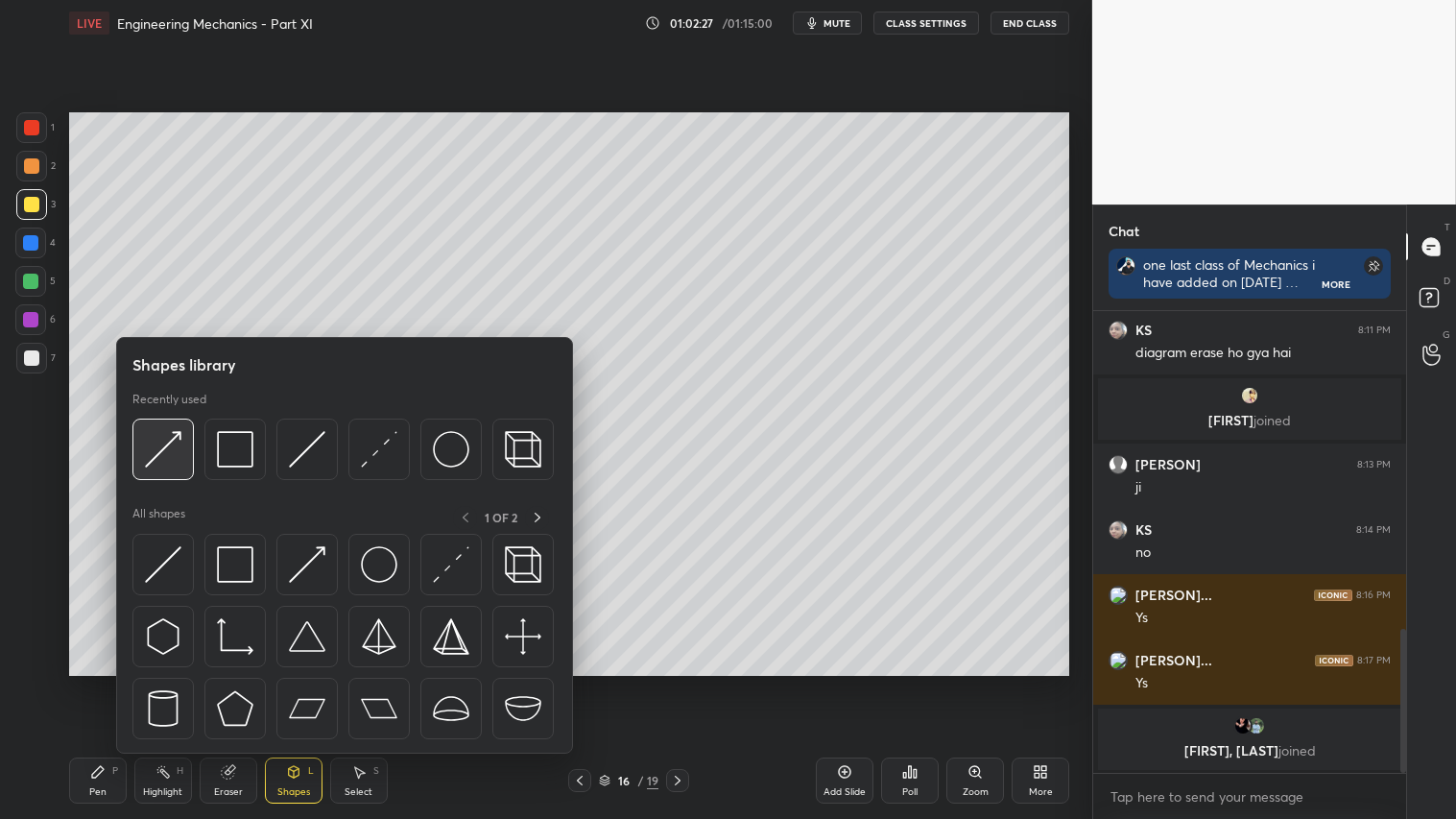 click at bounding box center (163, 449) 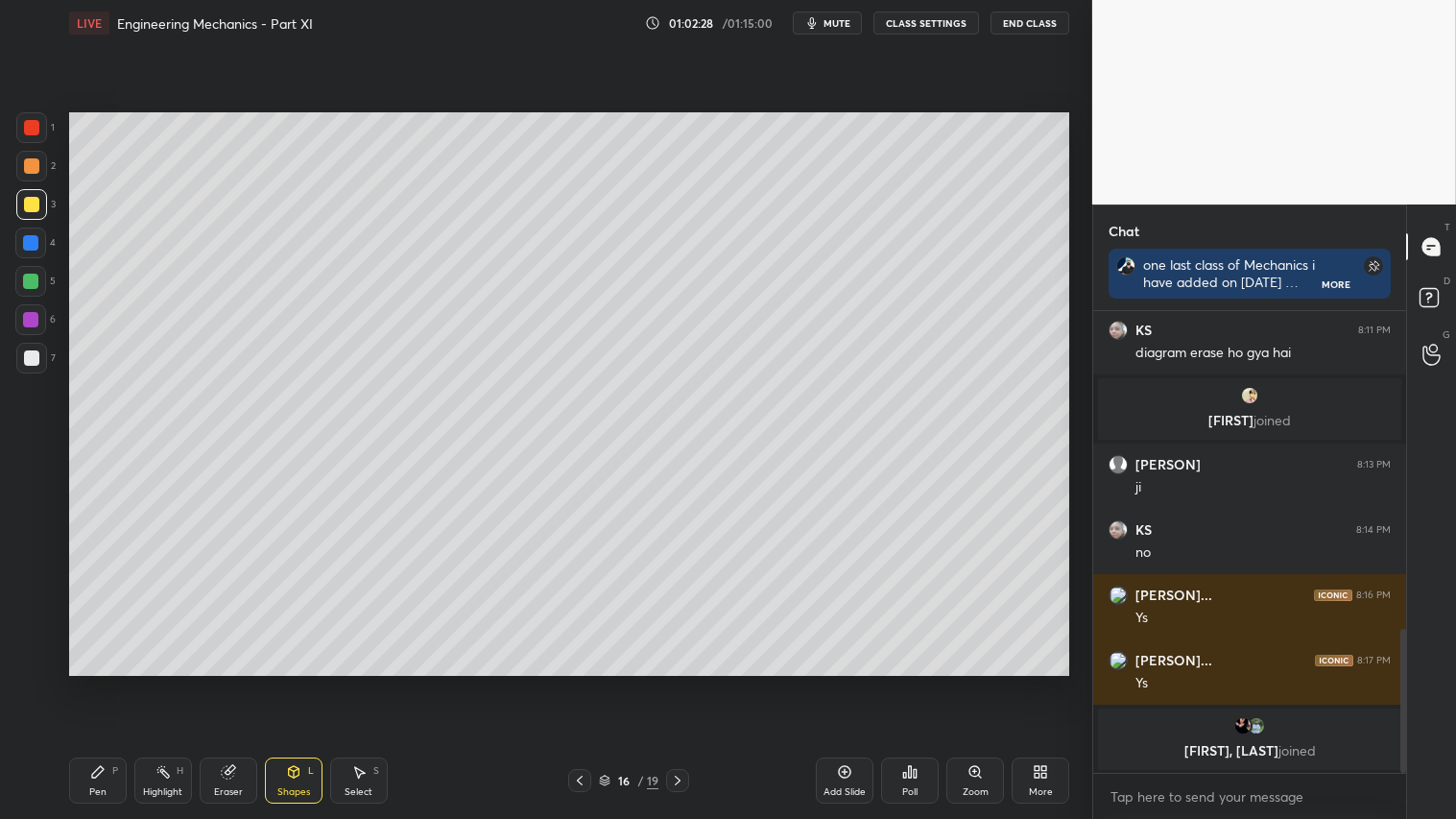 click at bounding box center (31, 243) 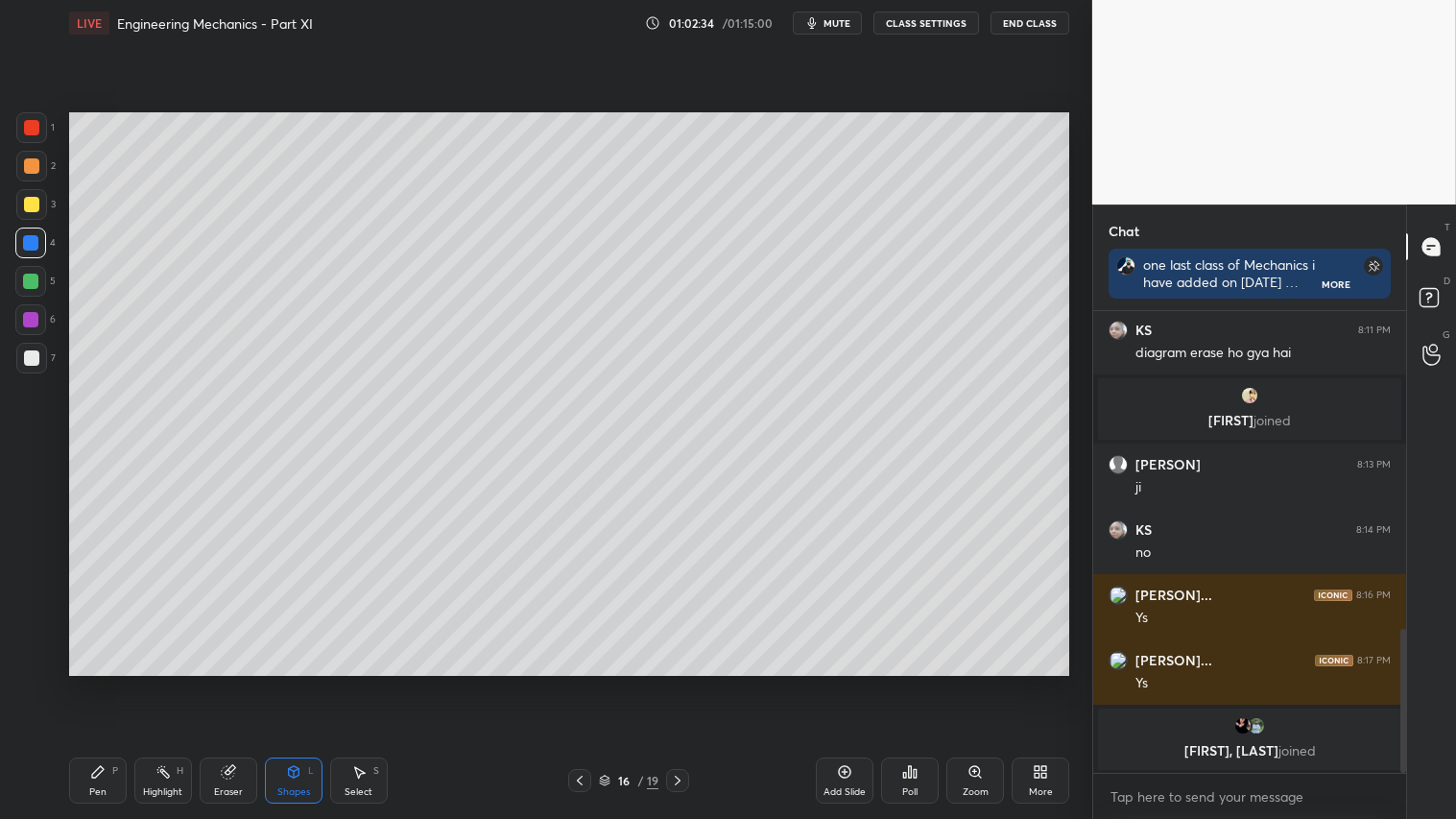 click 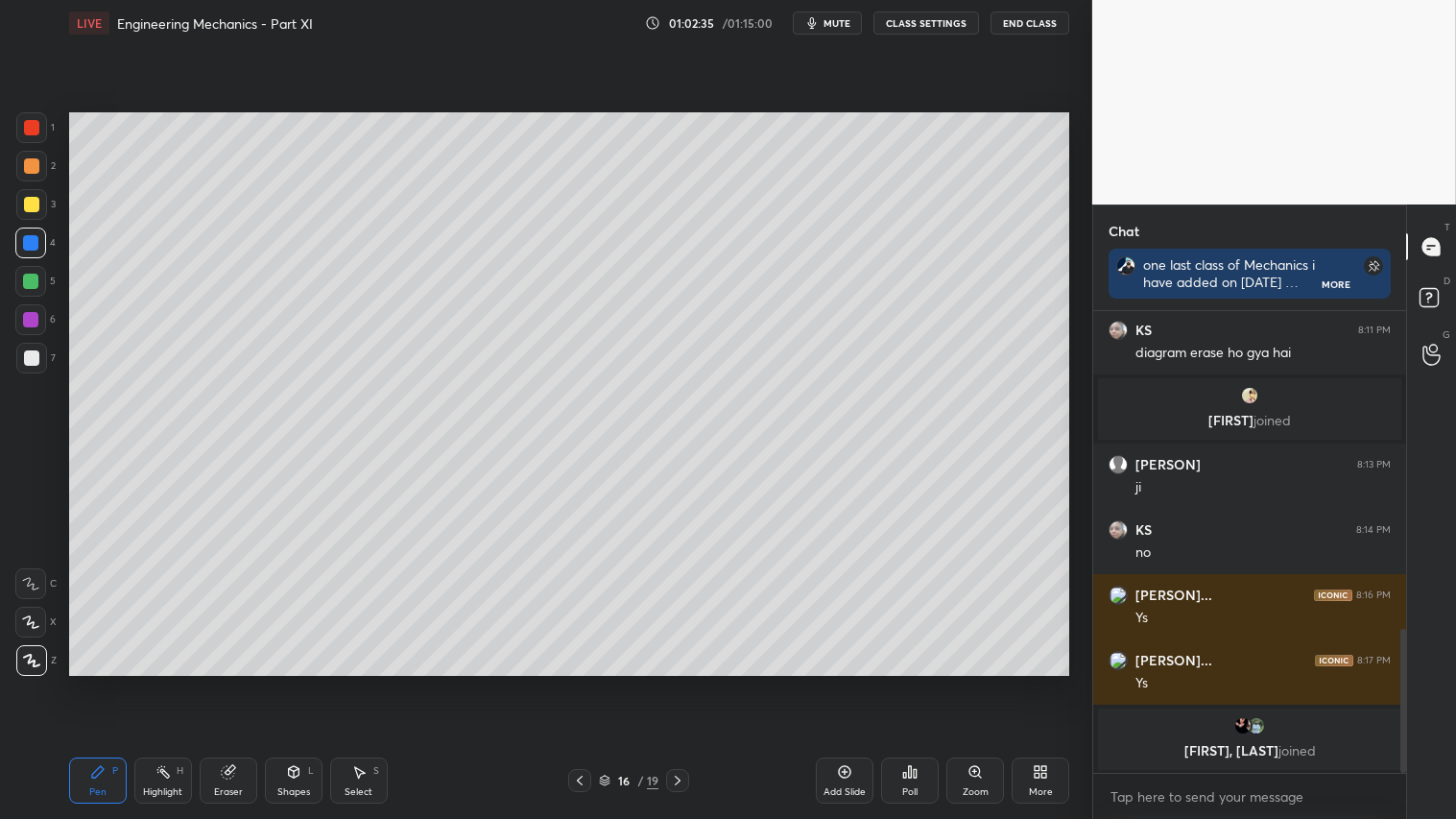click at bounding box center [32, 358] 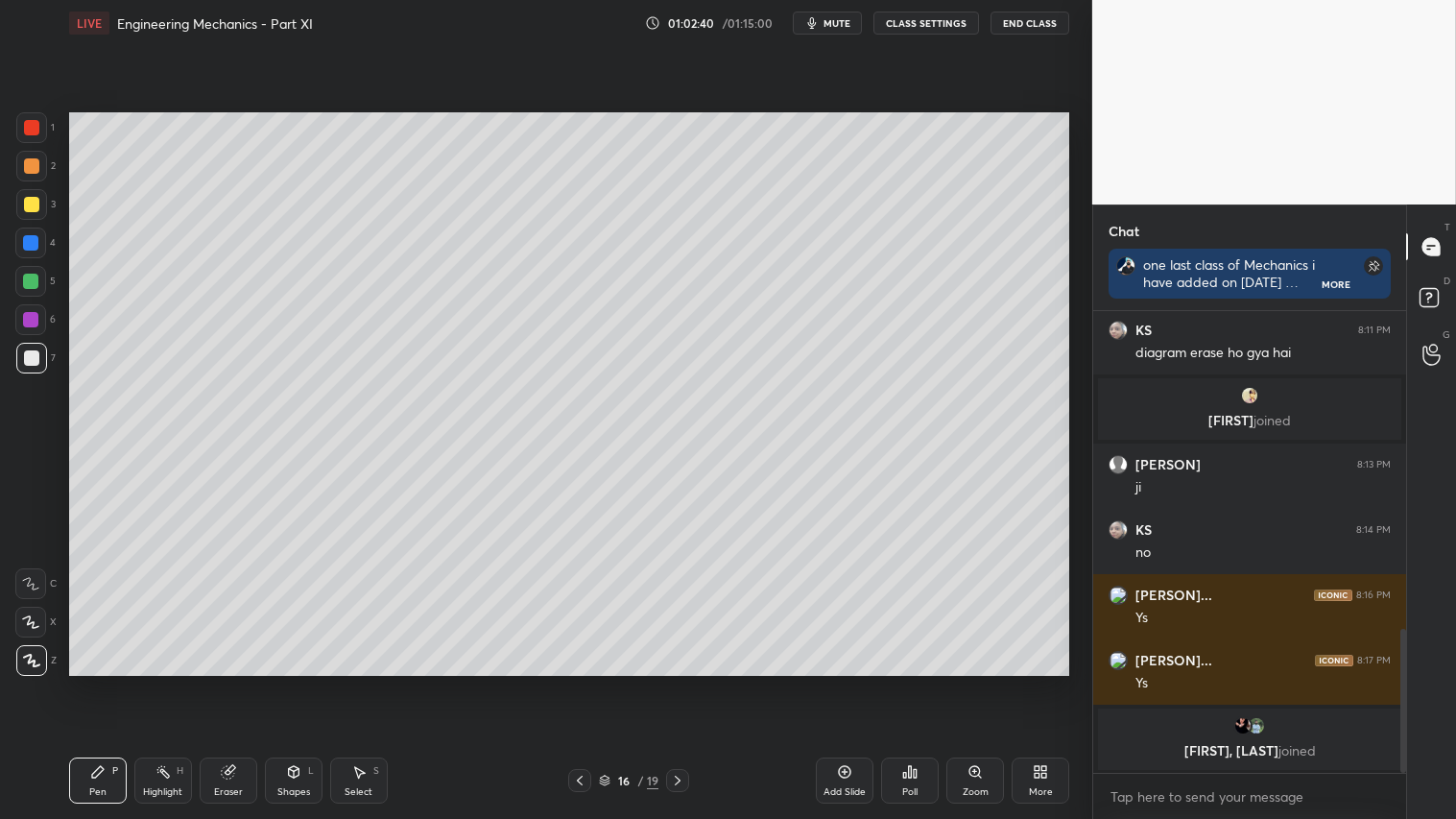 click at bounding box center (32, 166) 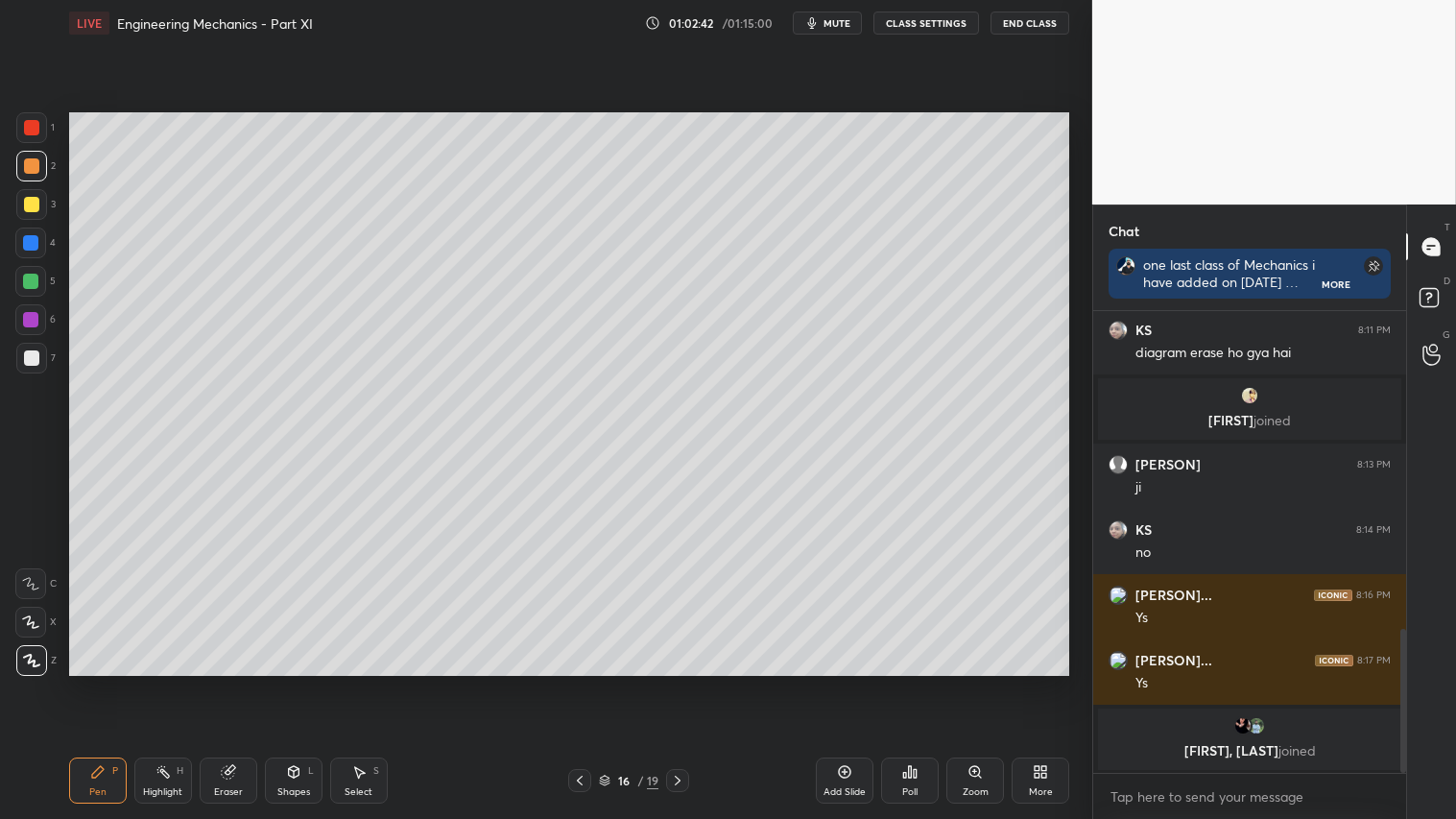 click on "mute" at bounding box center (837, 23) 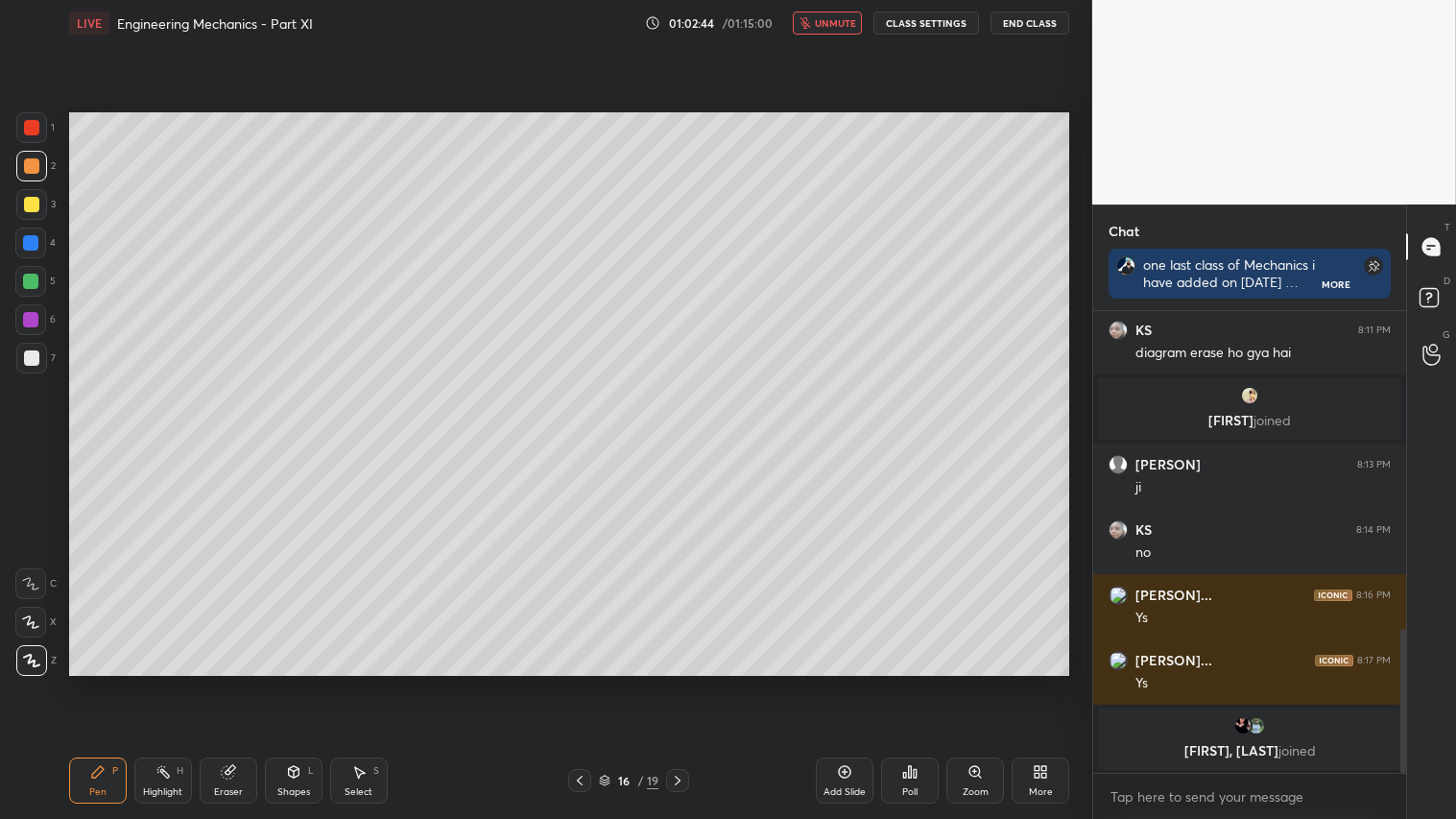 click on "unmute" at bounding box center [835, 23] 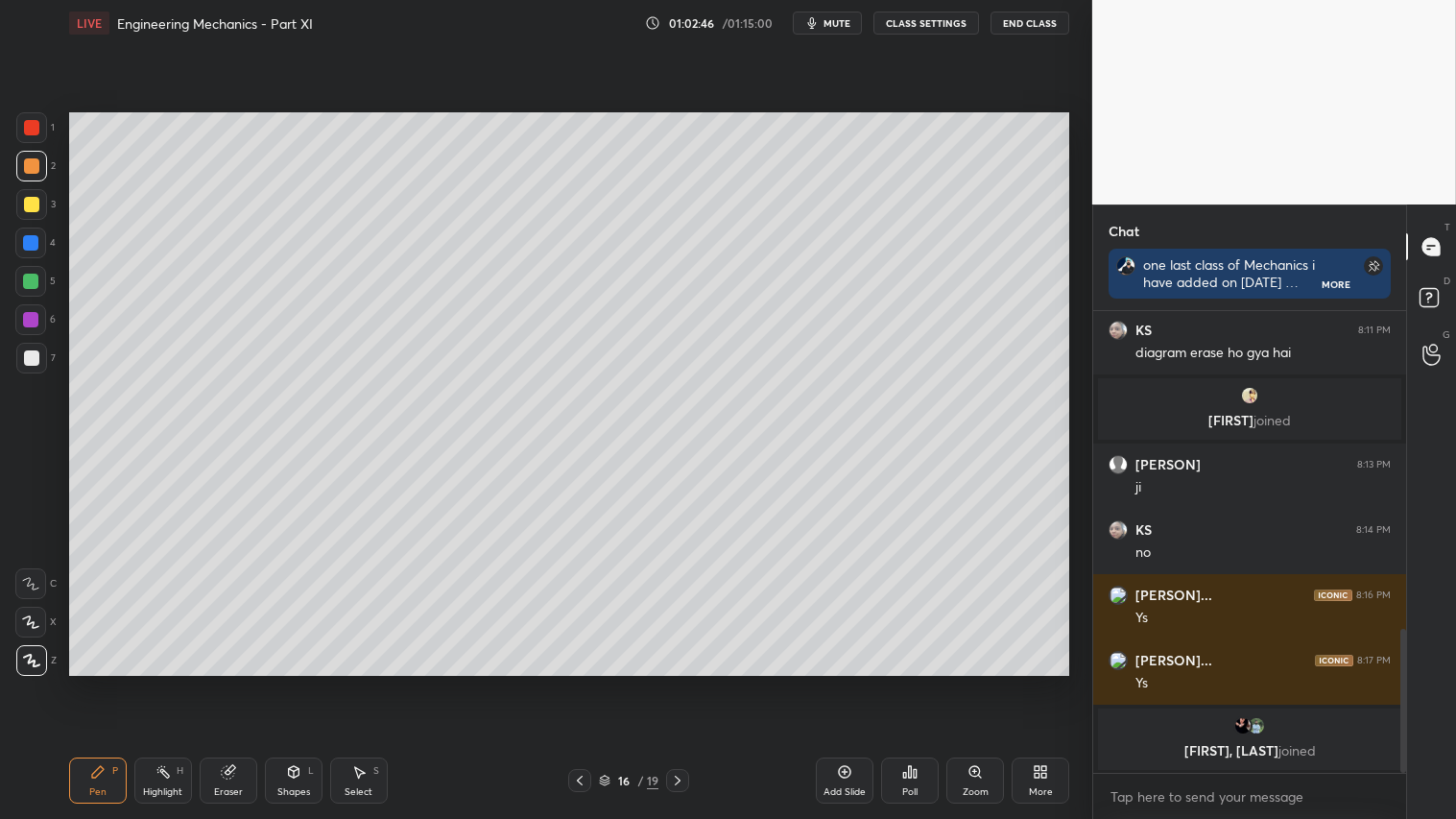 click 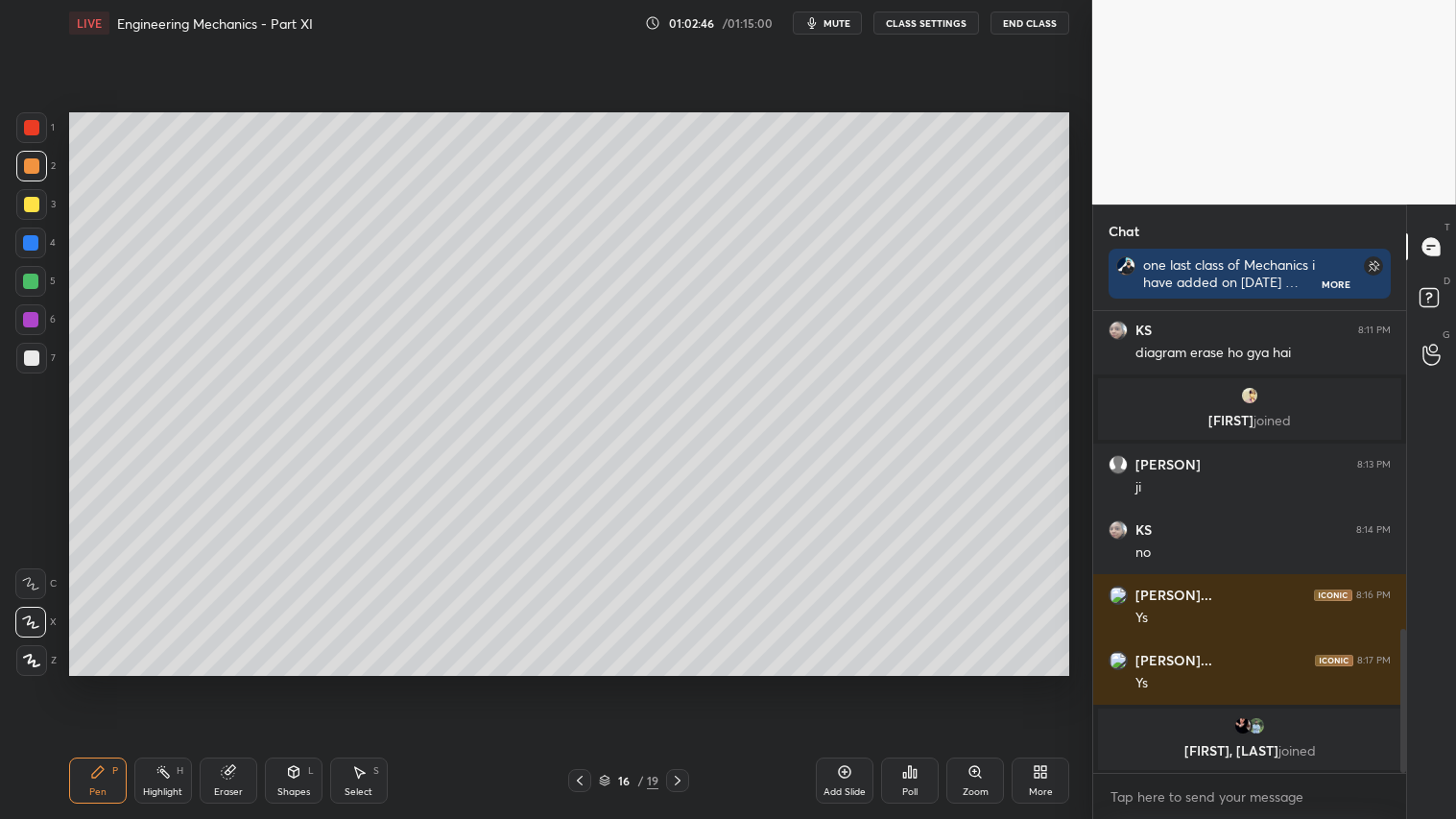 click on "Pen P" at bounding box center (98, 781) 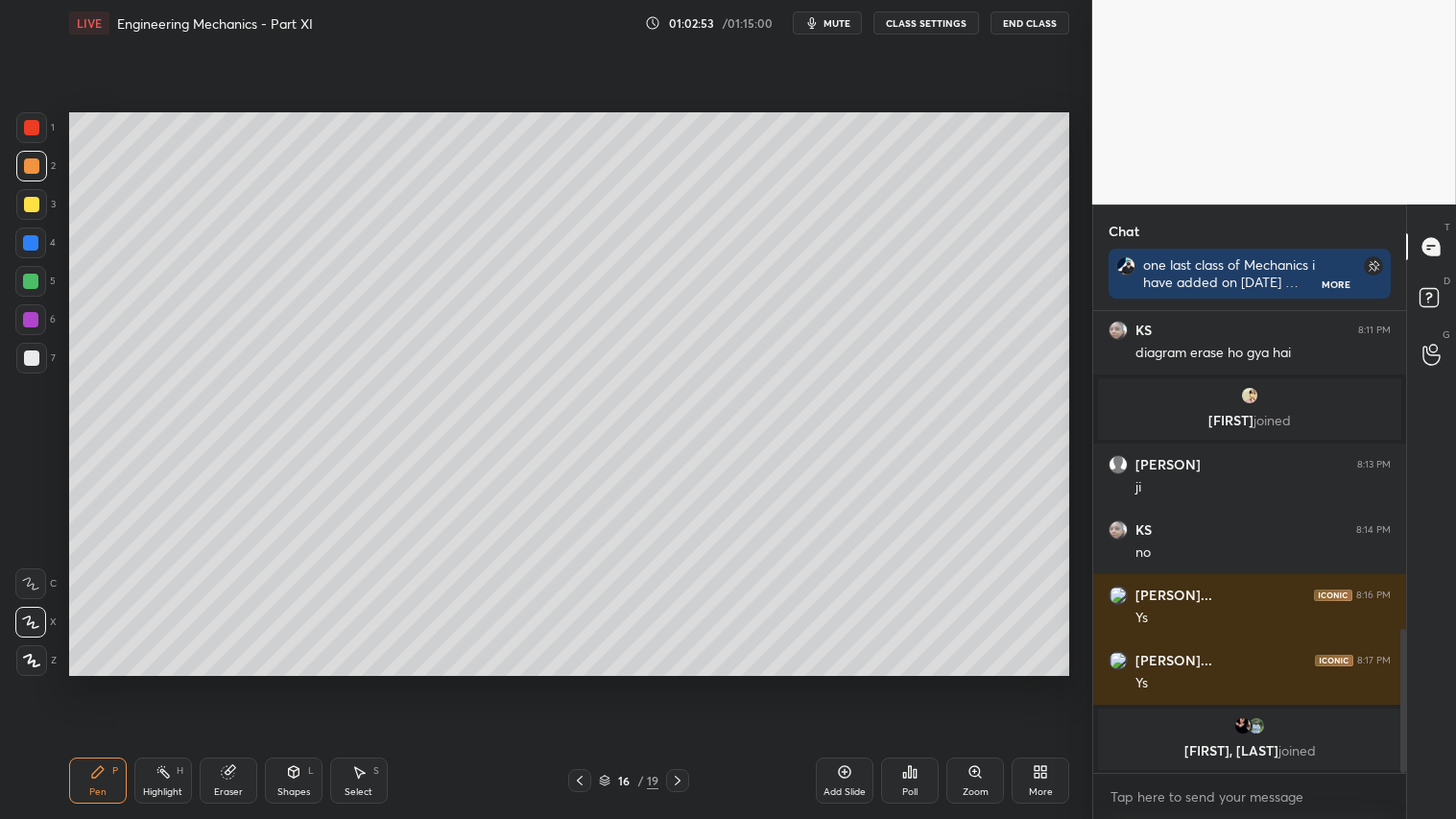 click on "Shapes L" at bounding box center (294, 781) 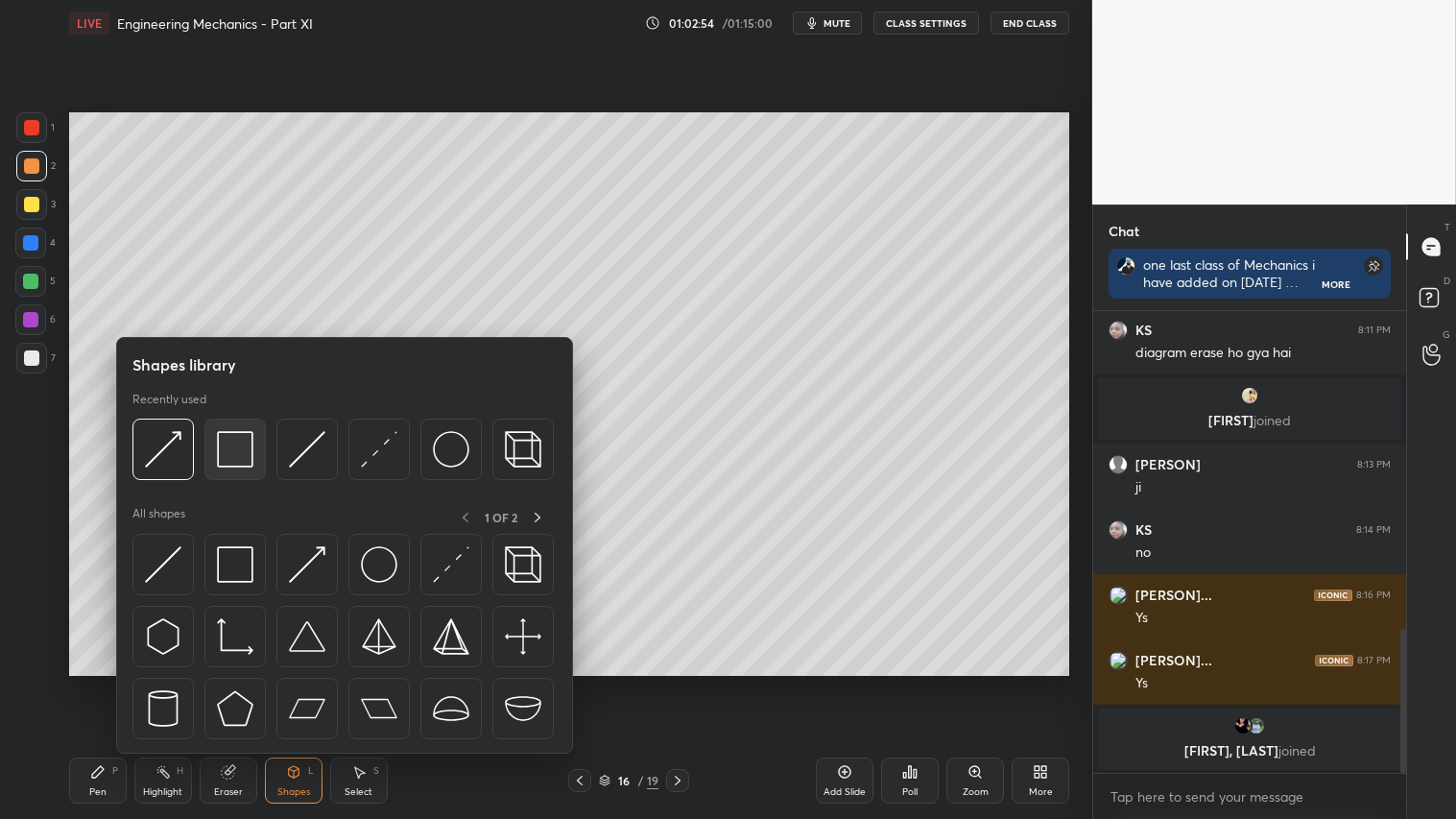 click at bounding box center [235, 449] 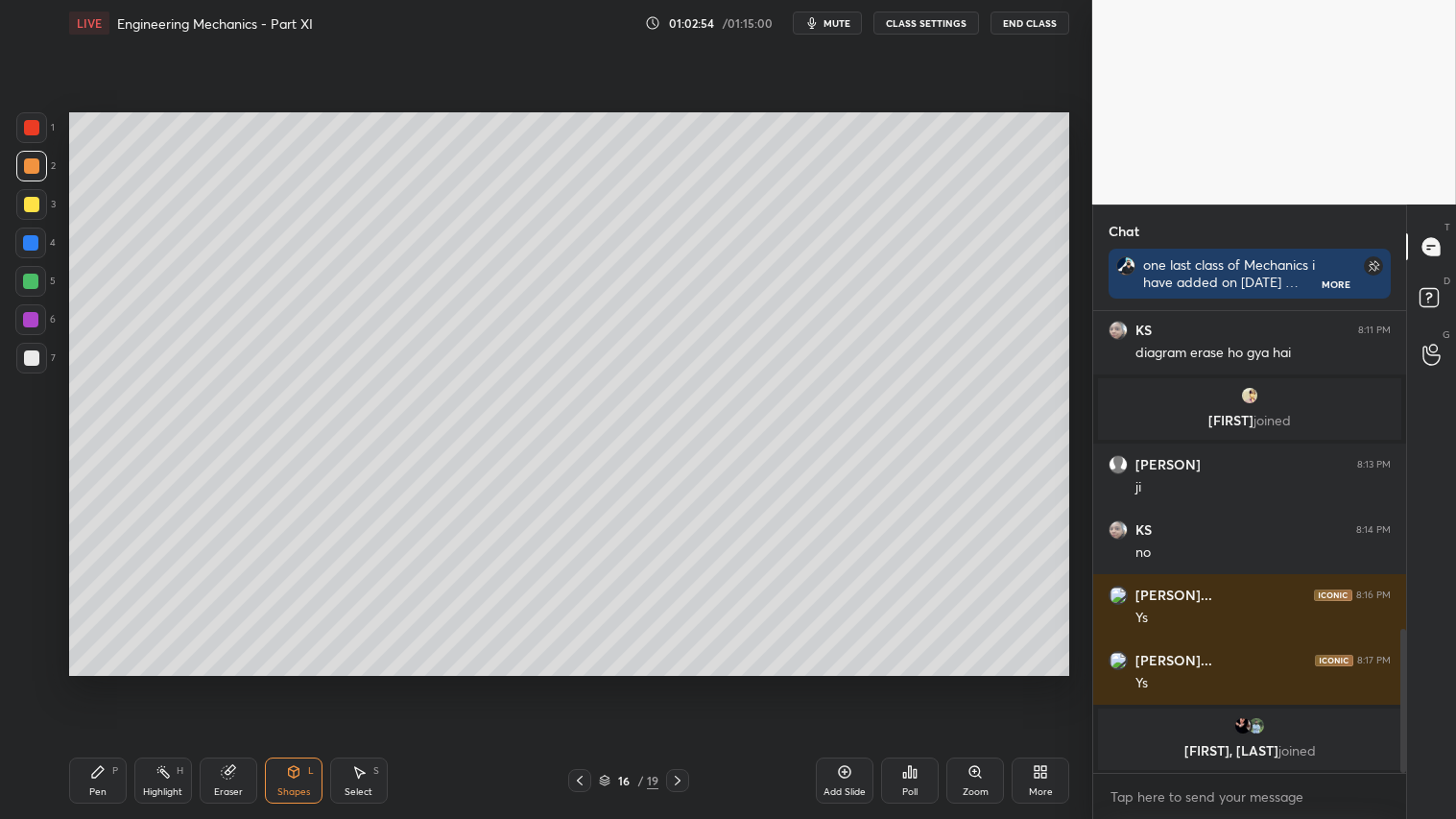 drag, startPoint x: 29, startPoint y: 360, endPoint x: 53, endPoint y: 367, distance: 25 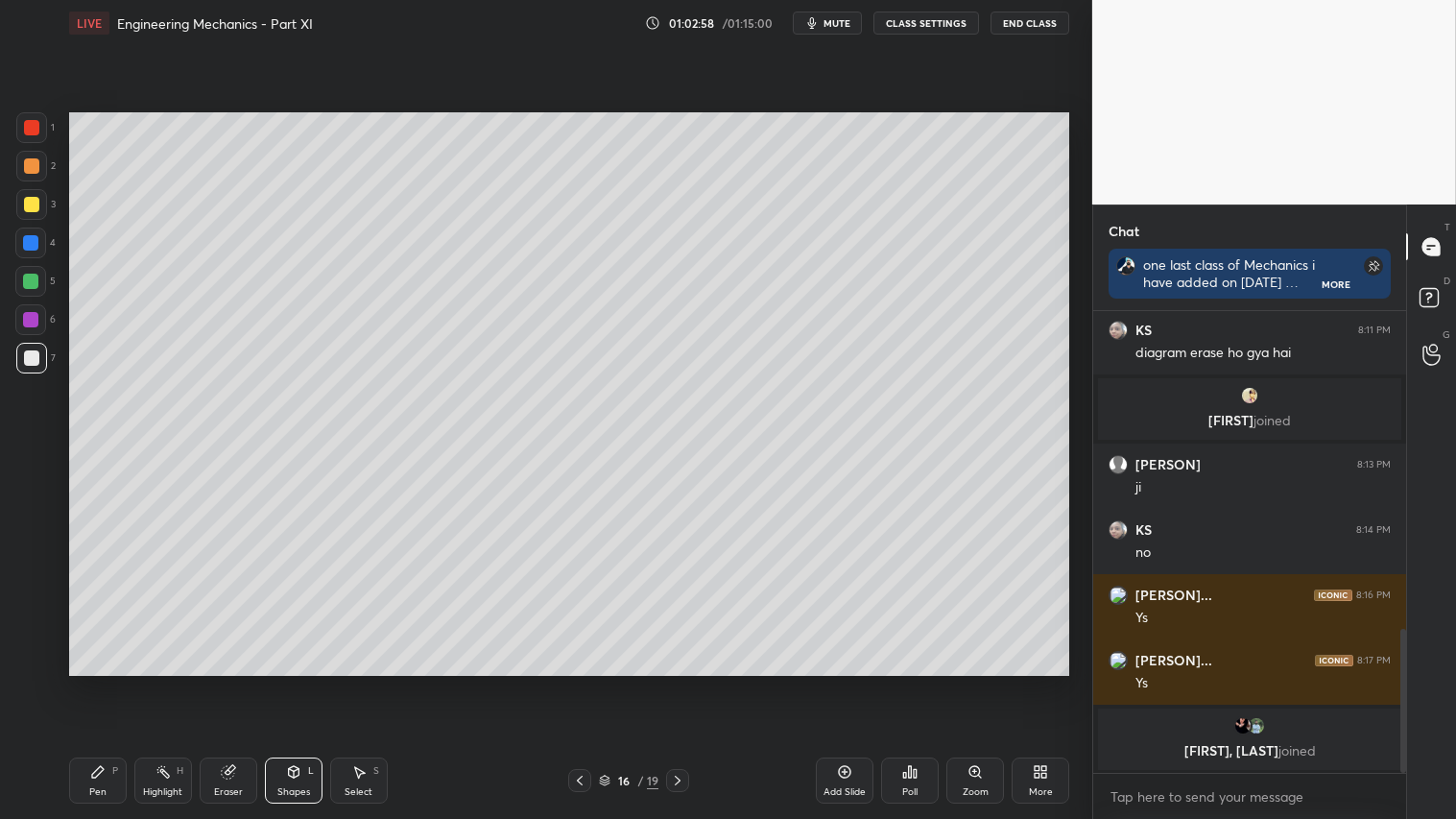 drag, startPoint x: 31, startPoint y: 206, endPoint x: 34, endPoint y: 233, distance: 27.166155 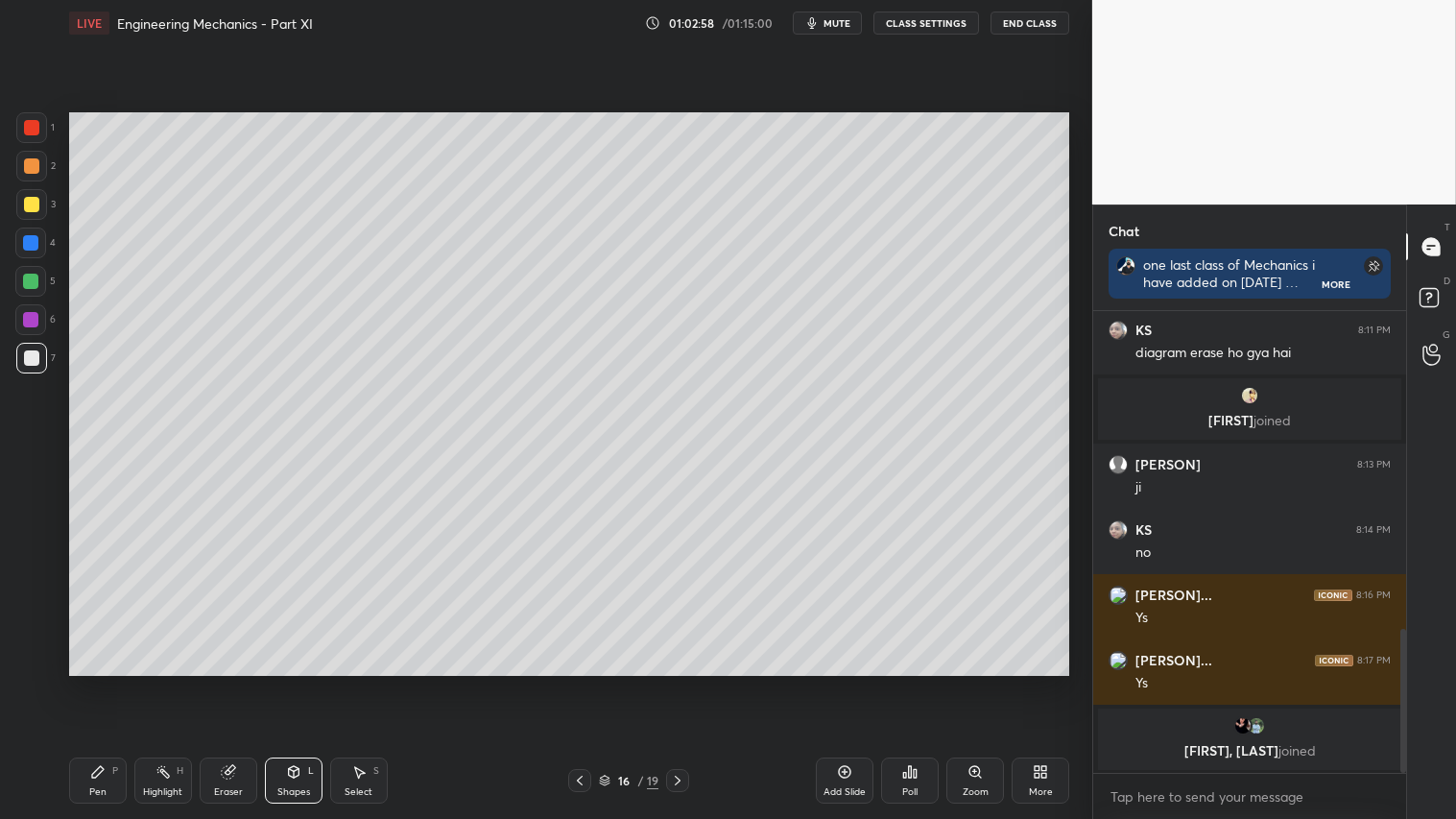 click at bounding box center (32, 205) 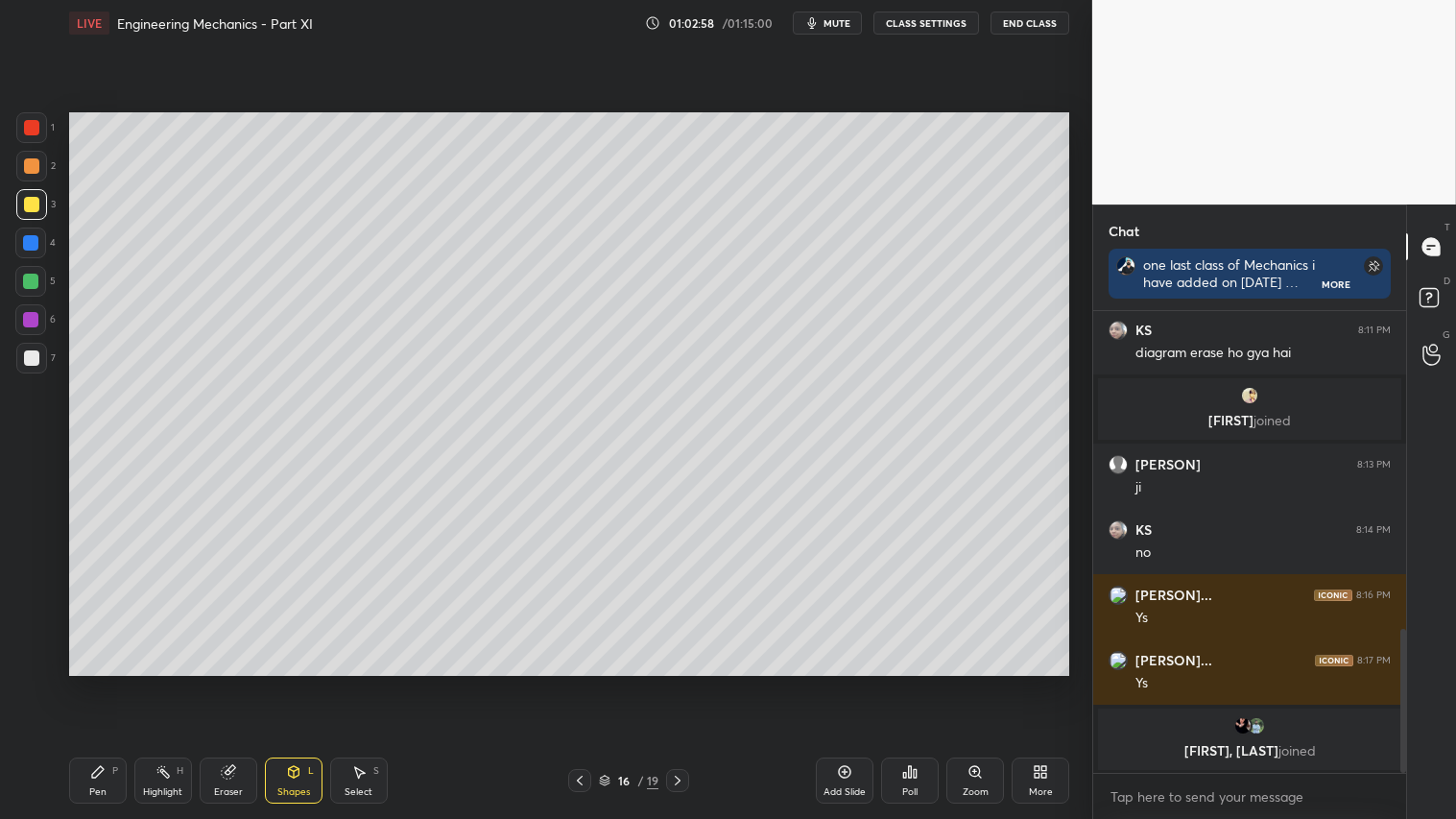 drag, startPoint x: 103, startPoint y: 783, endPoint x: 25, endPoint y: 317, distance: 472.4828 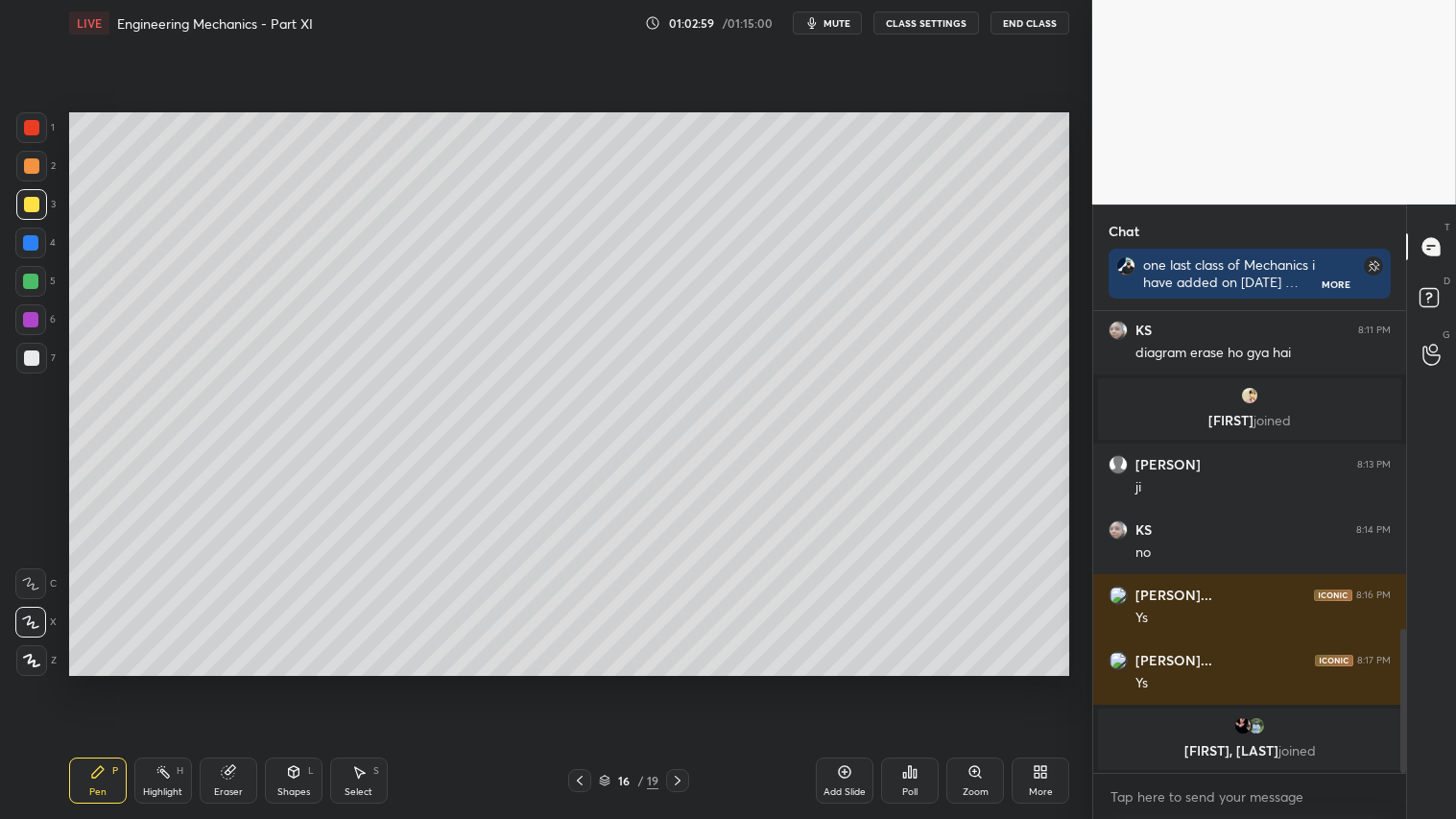 click at bounding box center (32, 166) 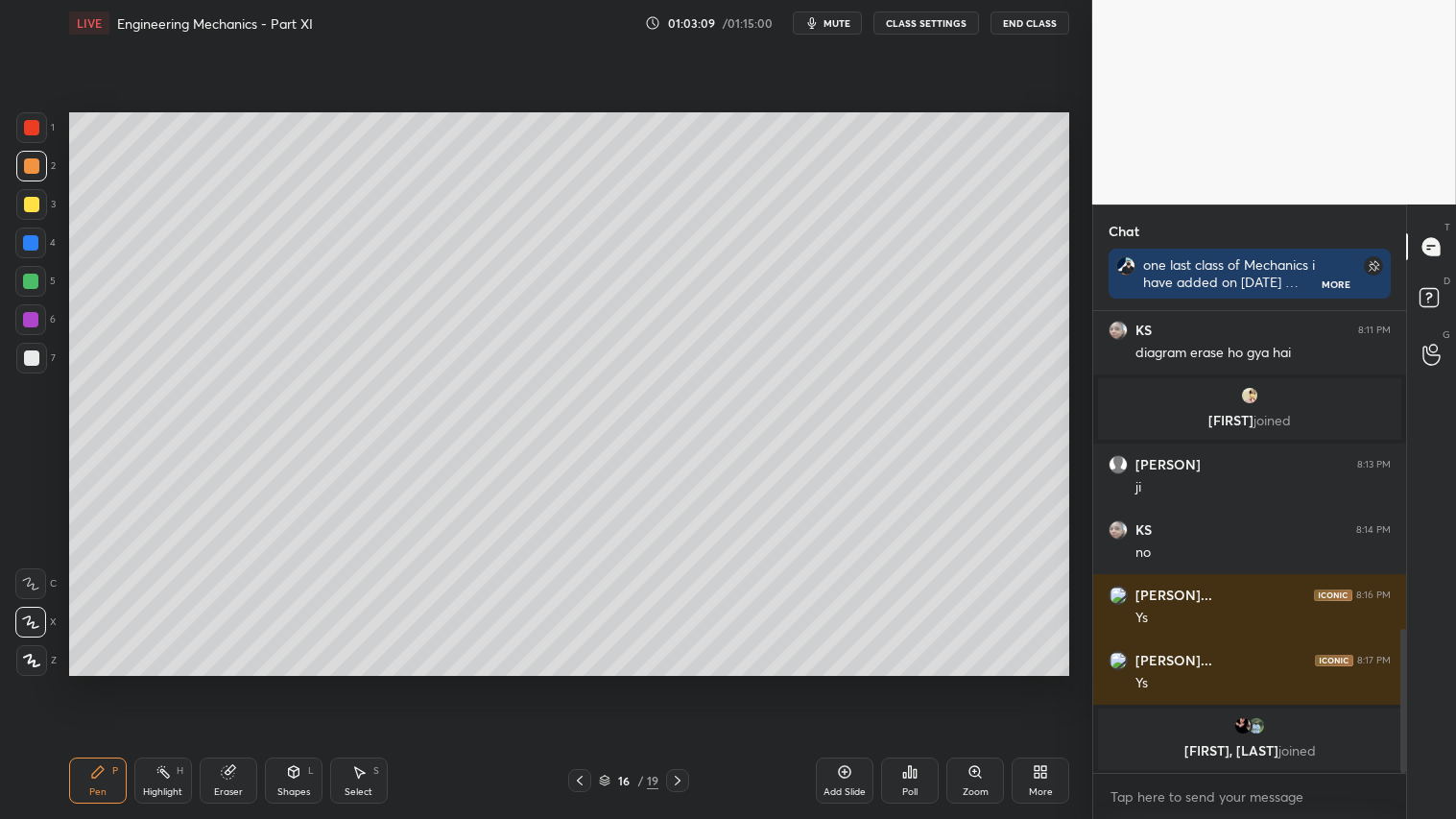 click on "Shapes L" at bounding box center (294, 781) 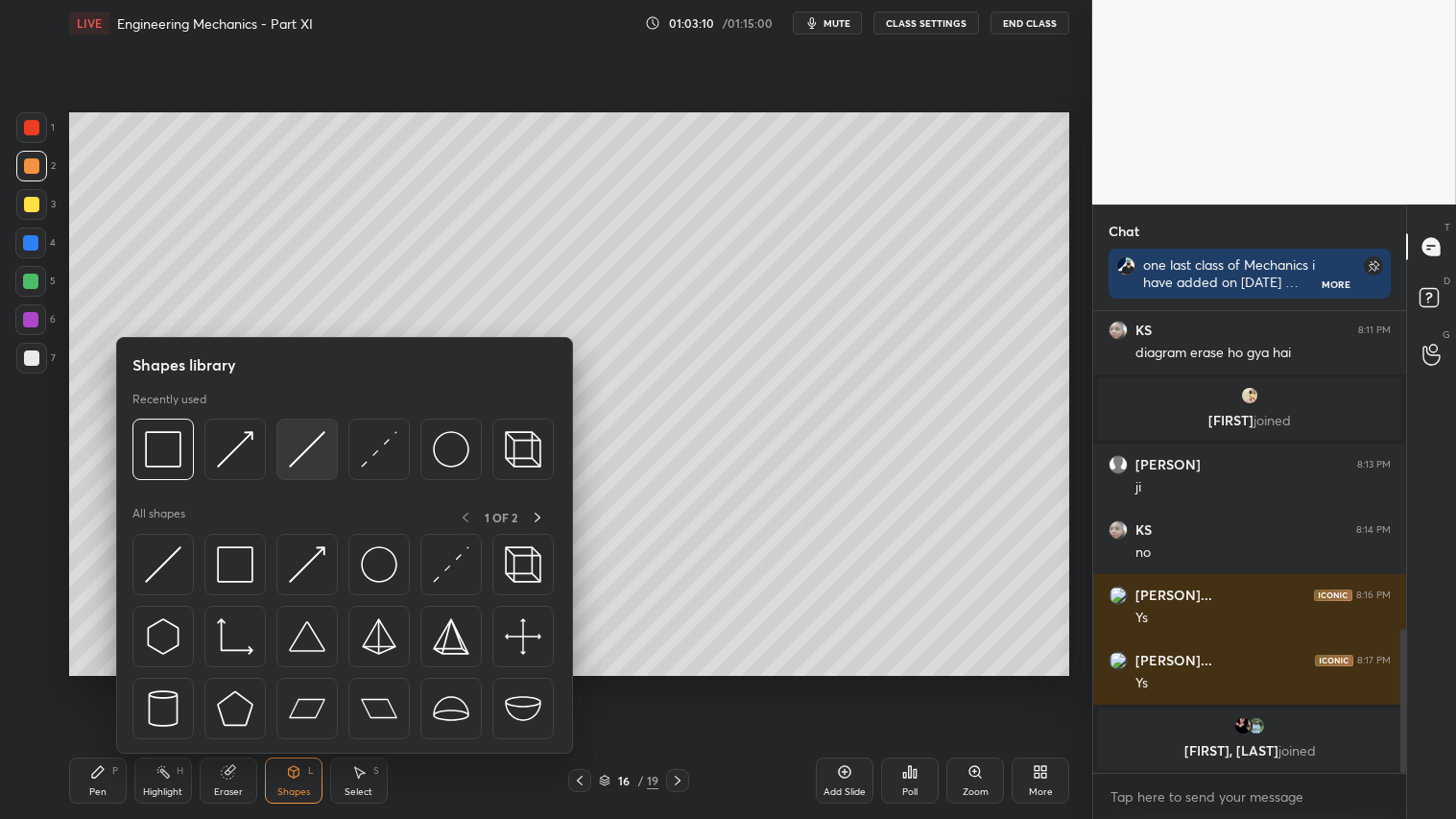 click at bounding box center [307, 449] 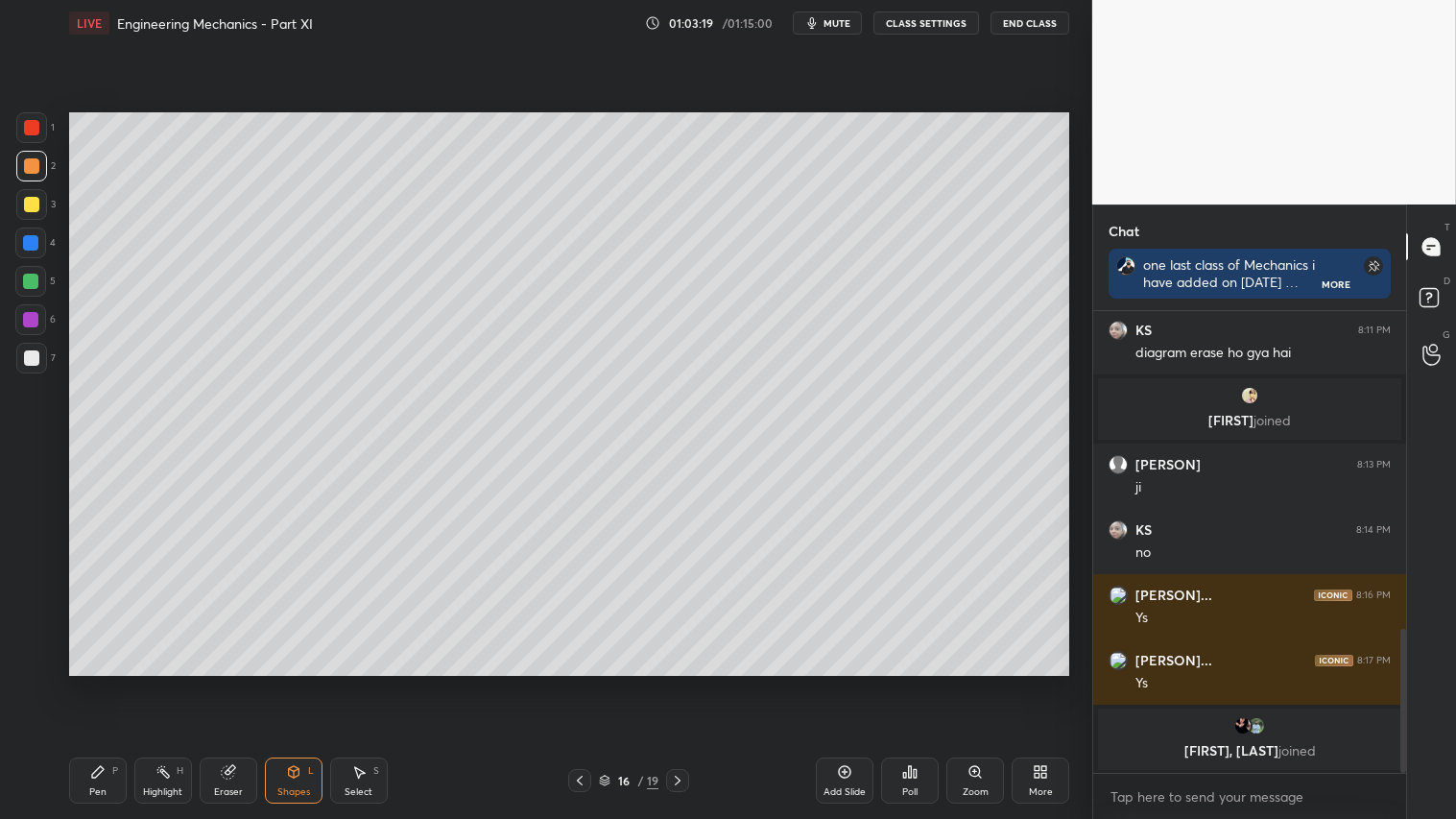 click at bounding box center [32, 205] 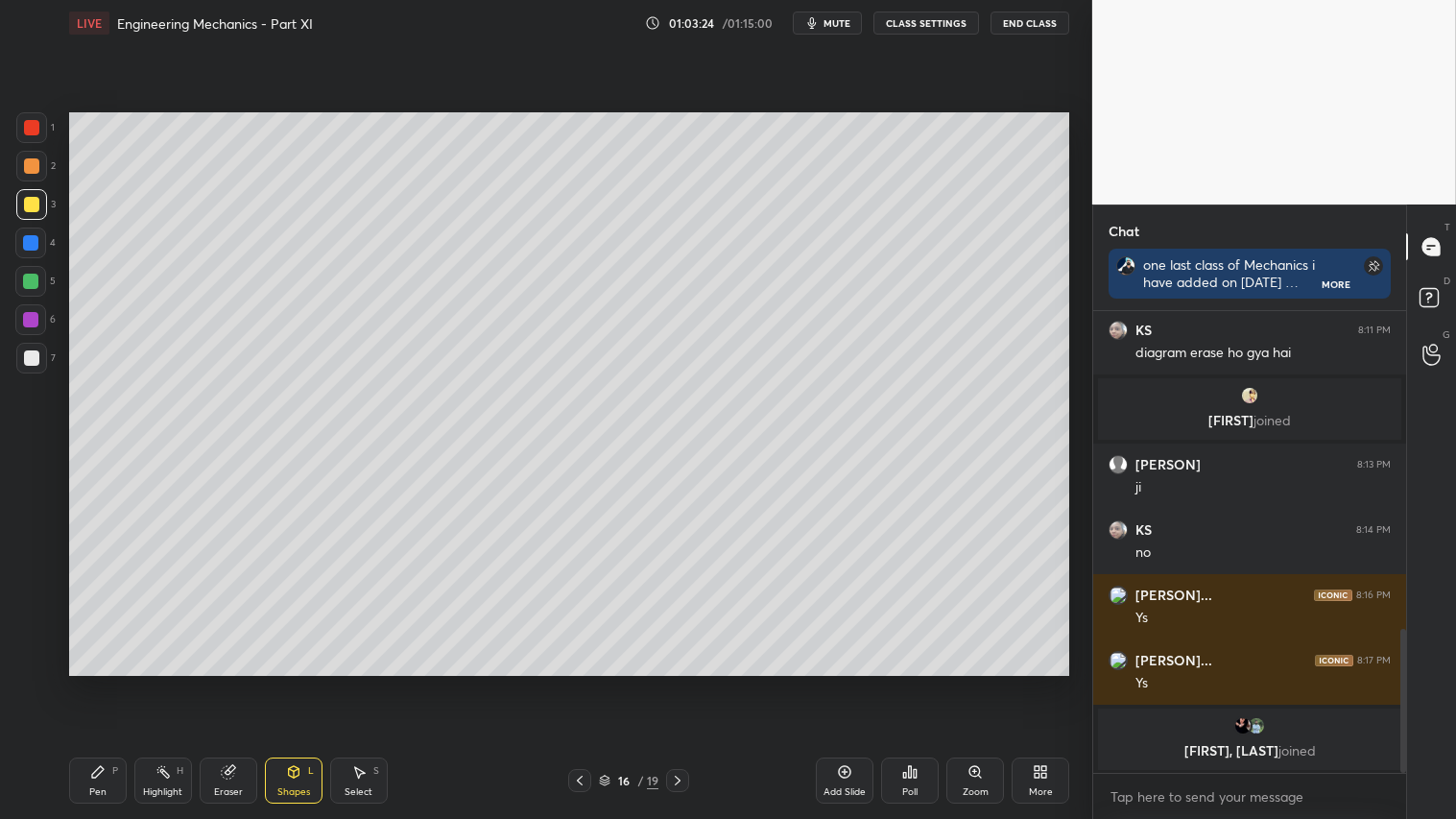 click on "Shapes L" at bounding box center [294, 781] 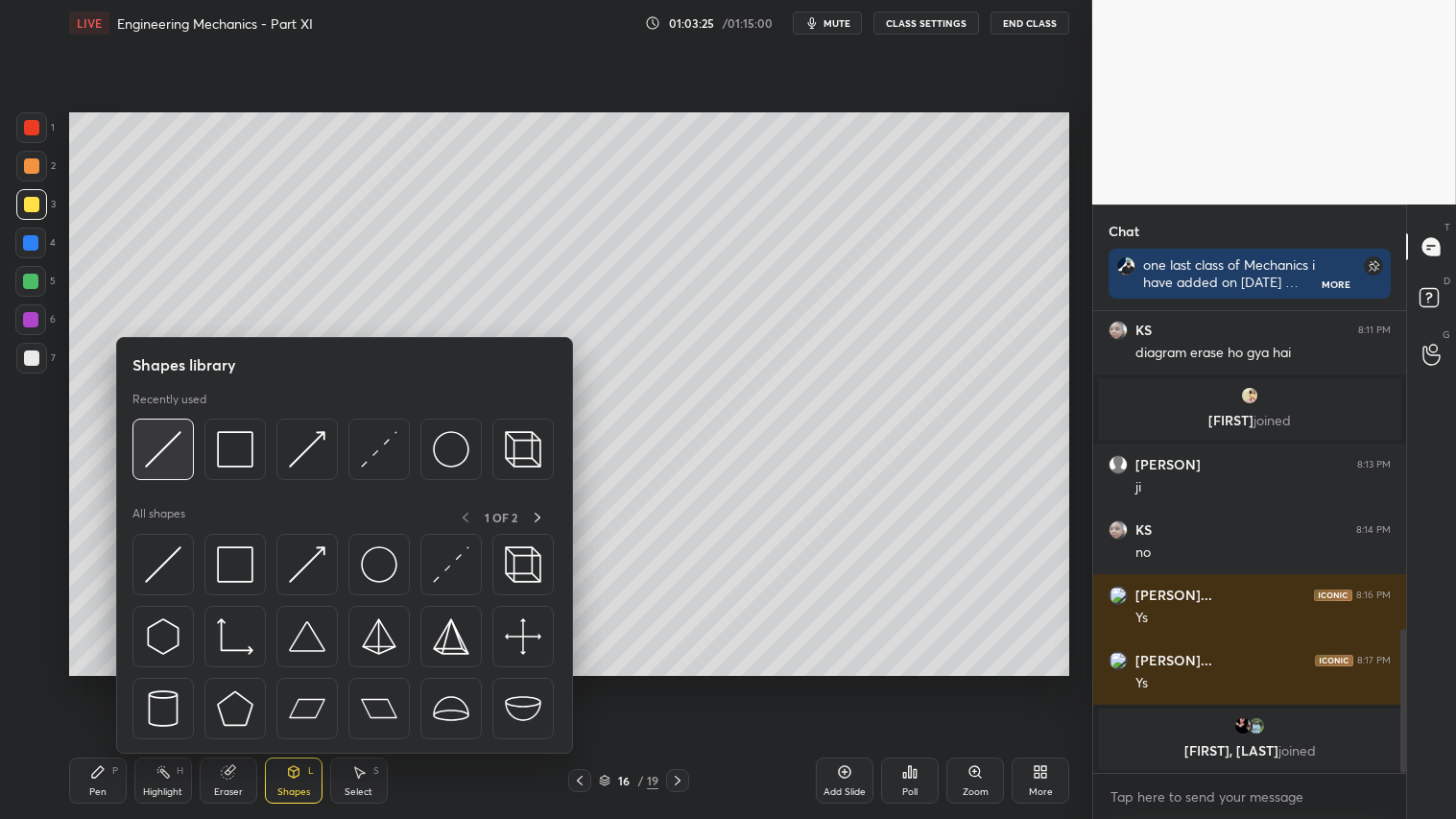 click at bounding box center (163, 449) 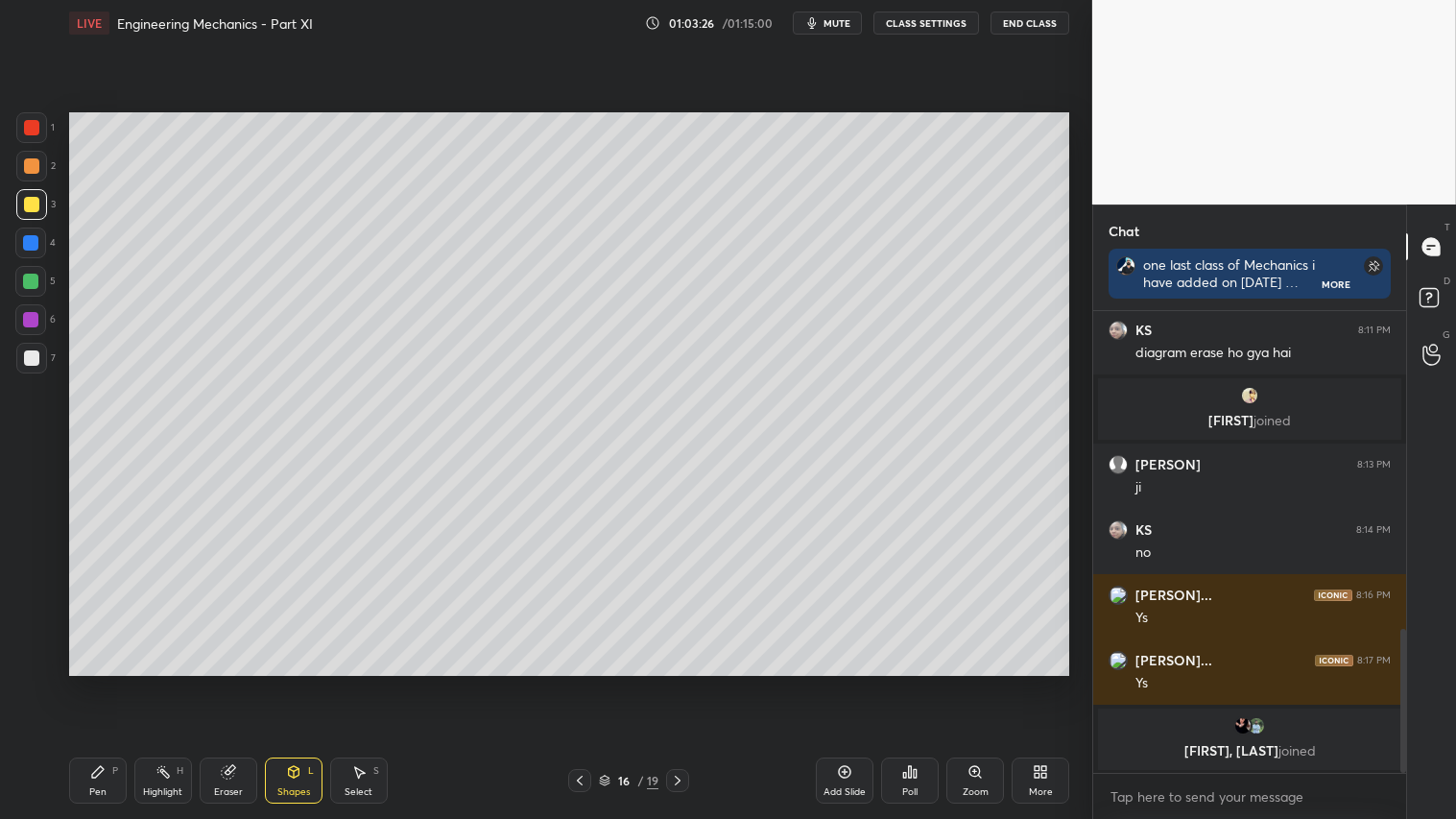 click on "Pen P" at bounding box center [98, 781] 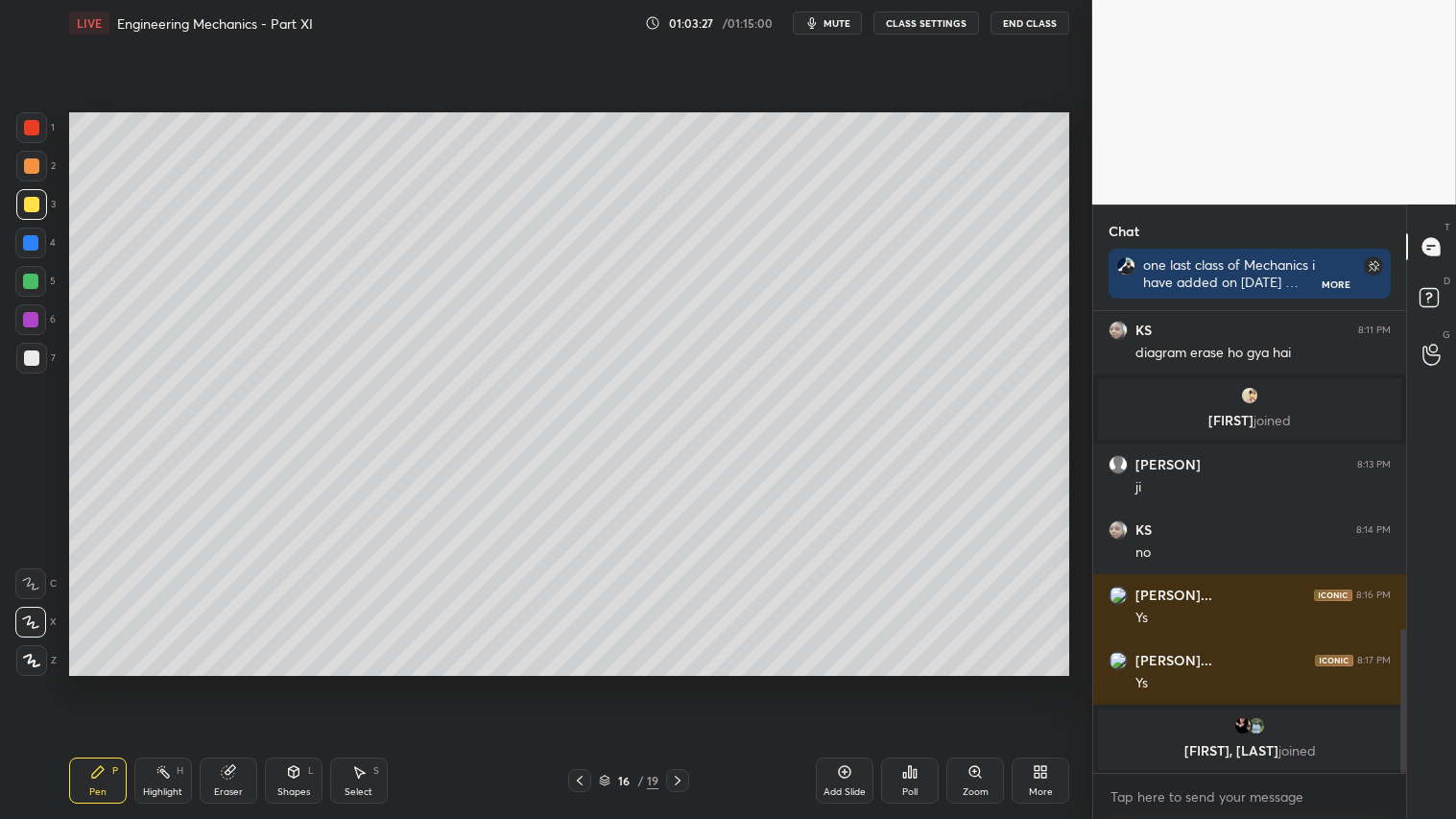 click 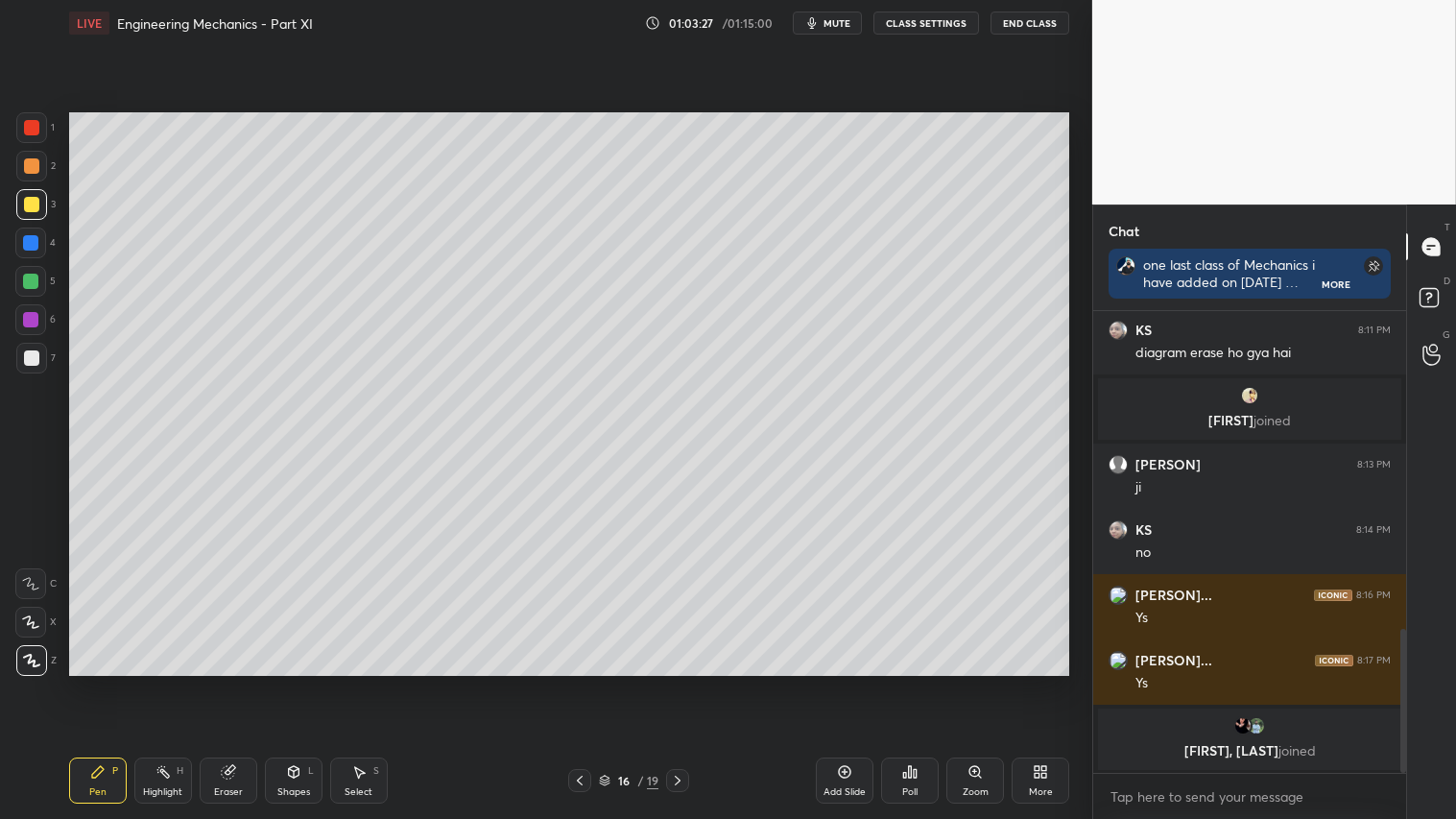 drag, startPoint x: 301, startPoint y: 784, endPoint x: 307, endPoint y: 771, distance: 14.317821 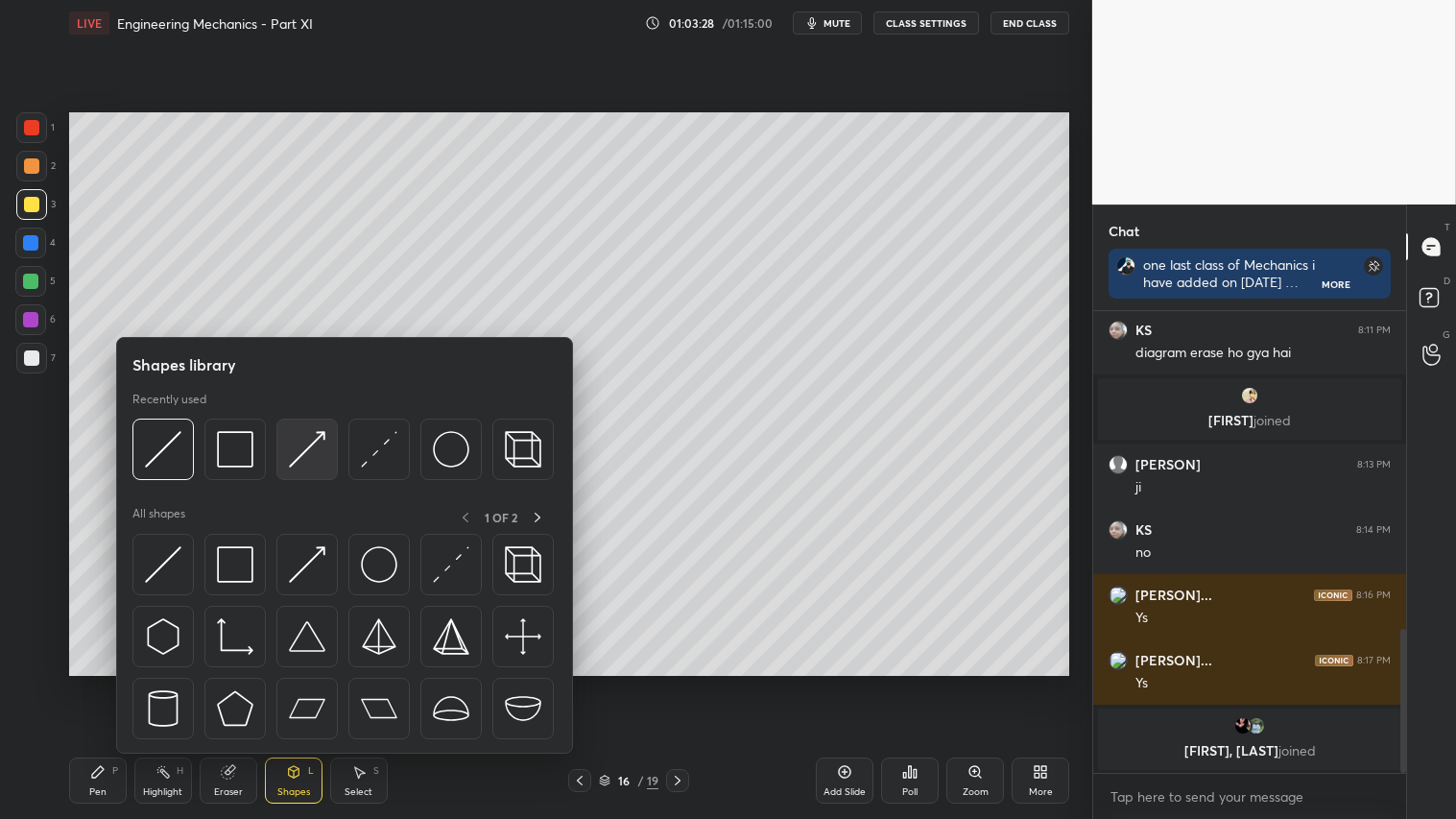 click at bounding box center (307, 449) 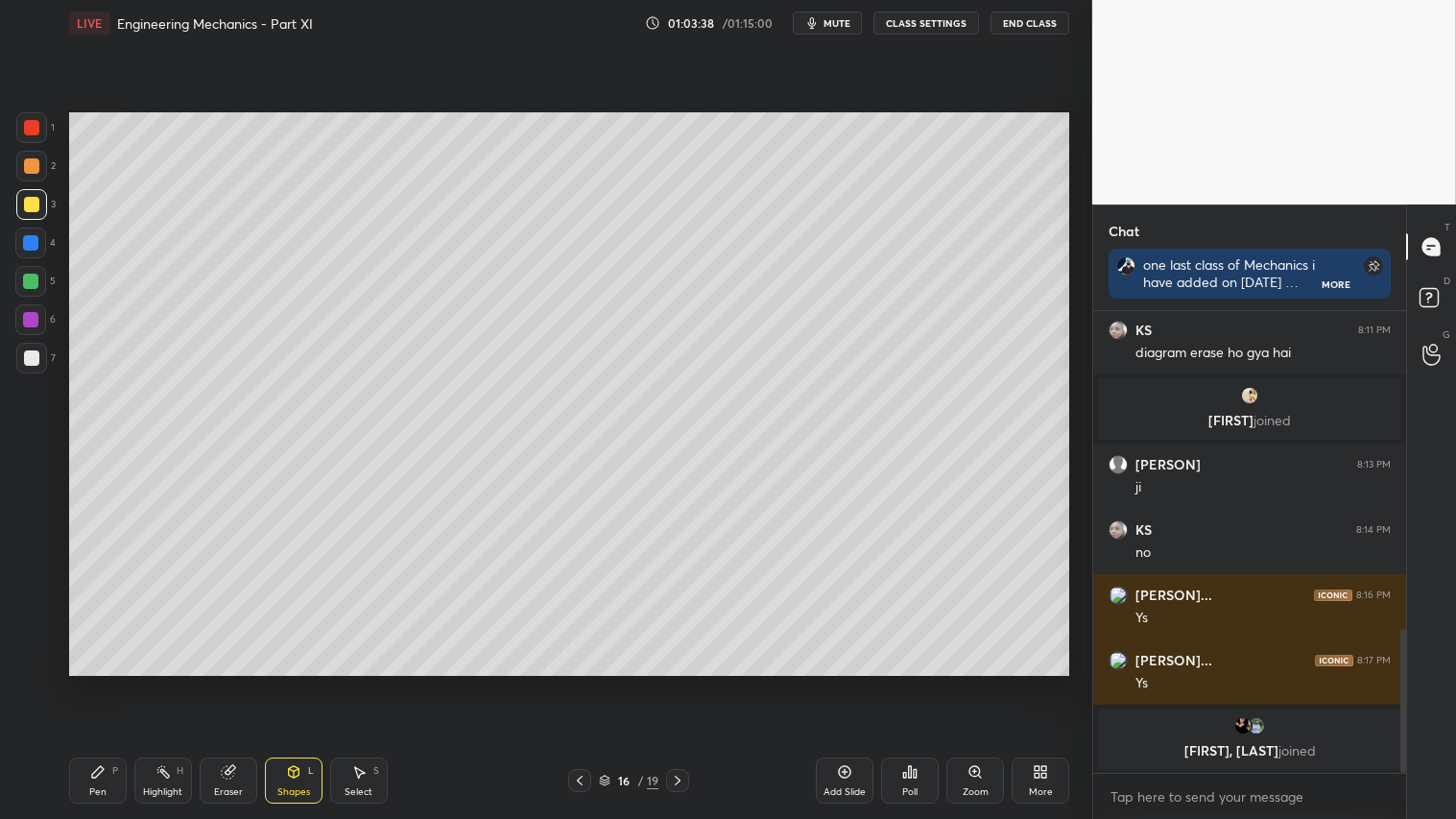 drag, startPoint x: 107, startPoint y: 780, endPoint x: 244, endPoint y: 723, distance: 148.38464 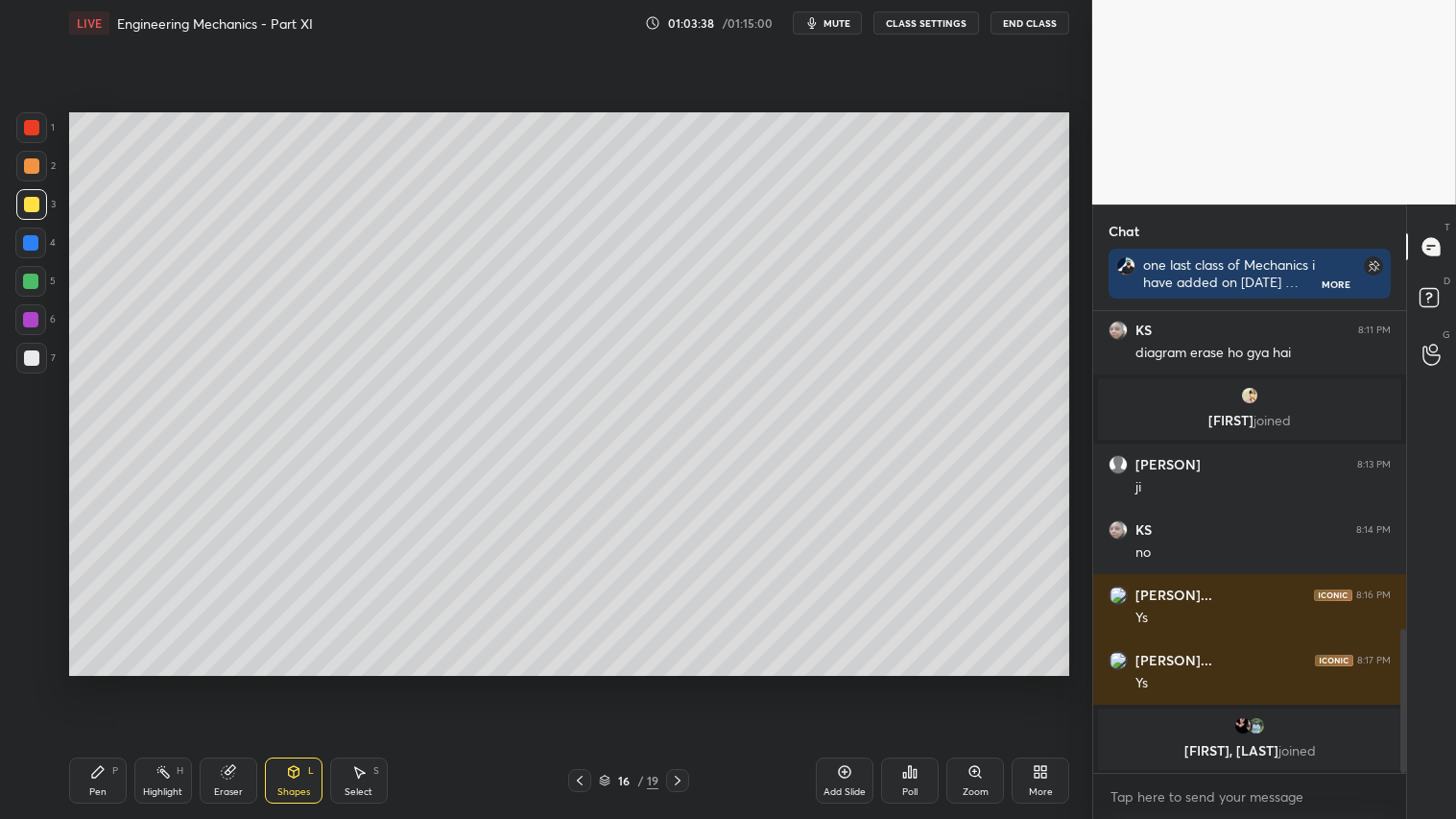 click on "Pen P" at bounding box center [98, 781] 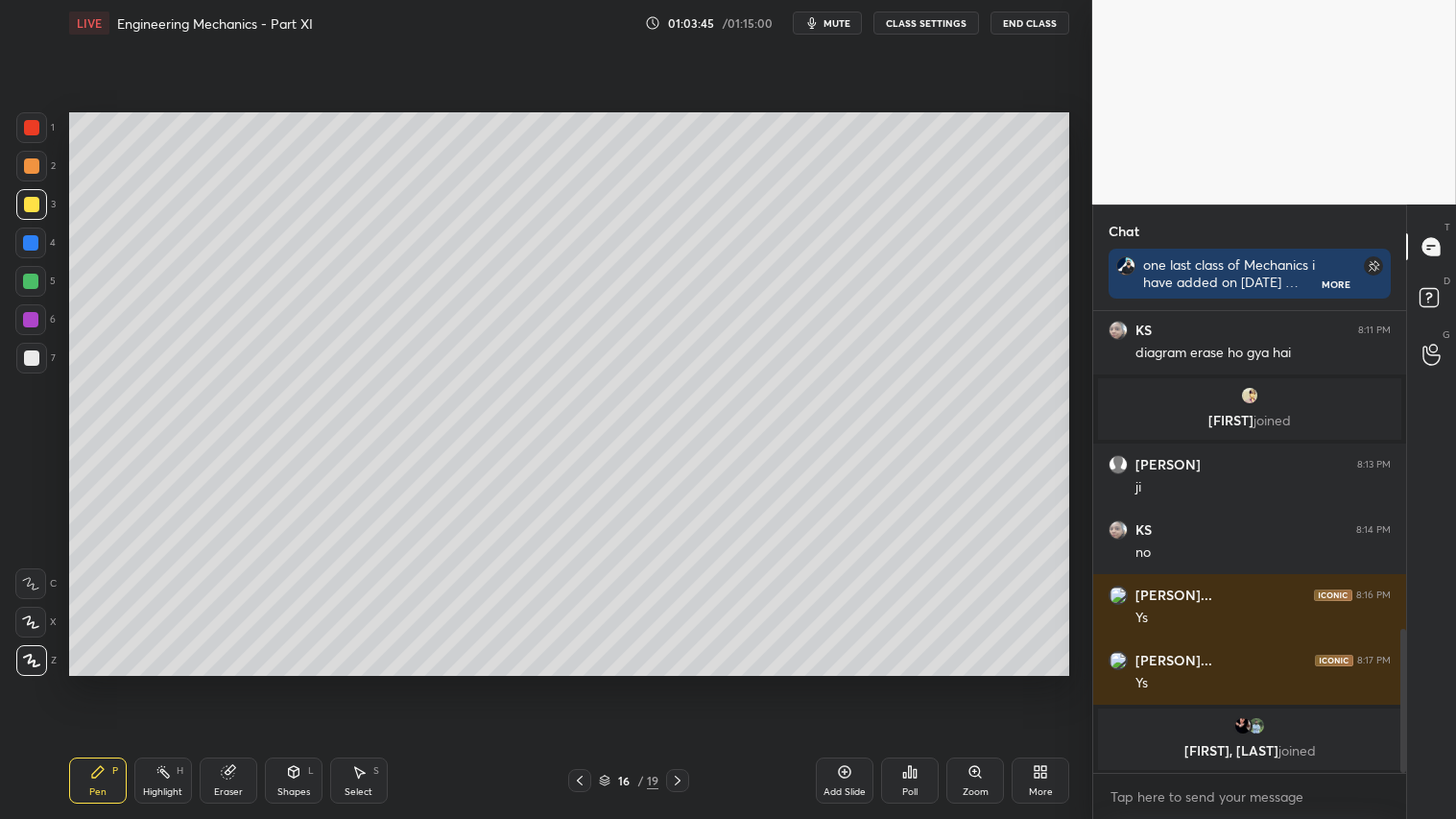 click 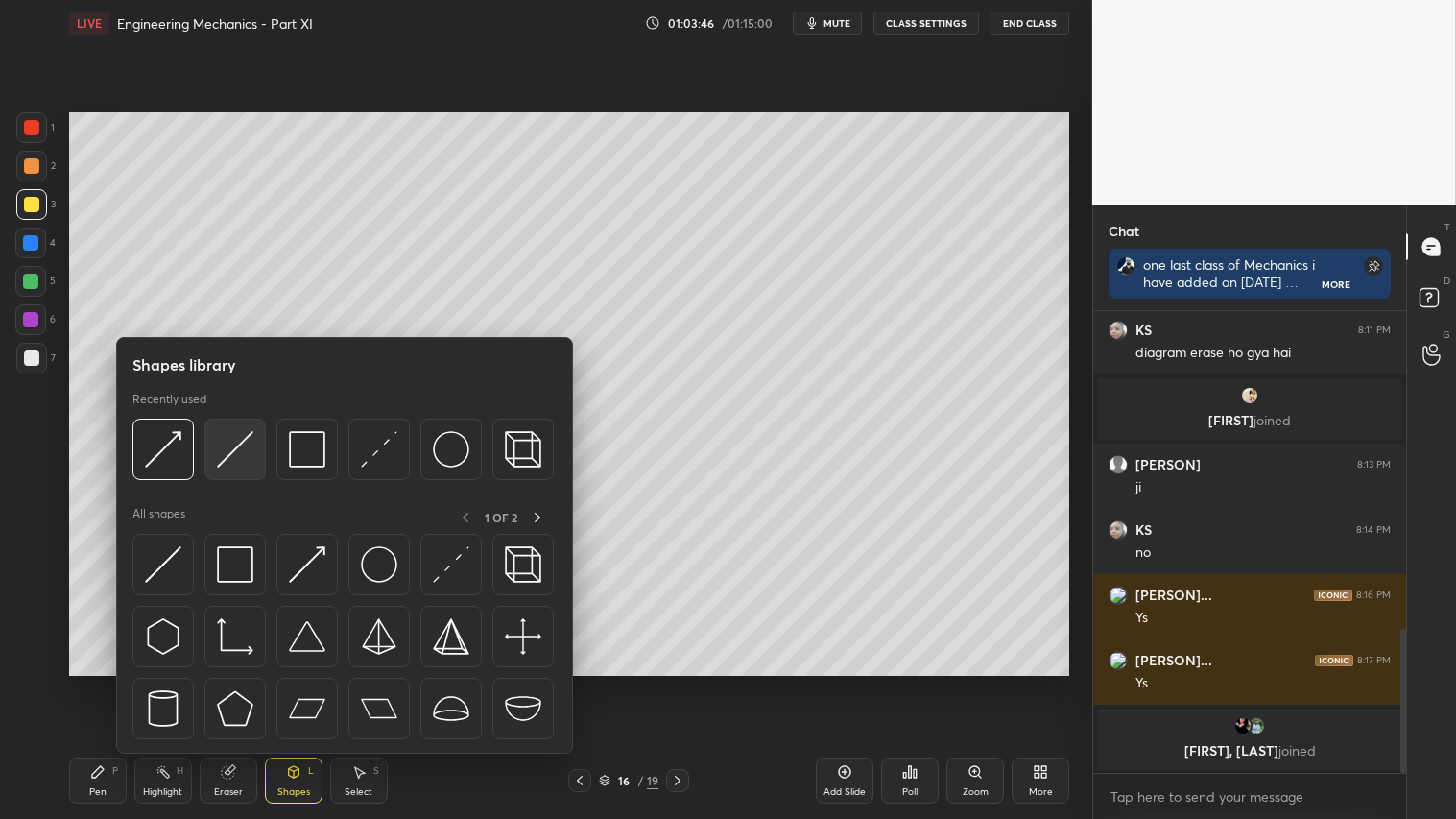 click at bounding box center [235, 449] 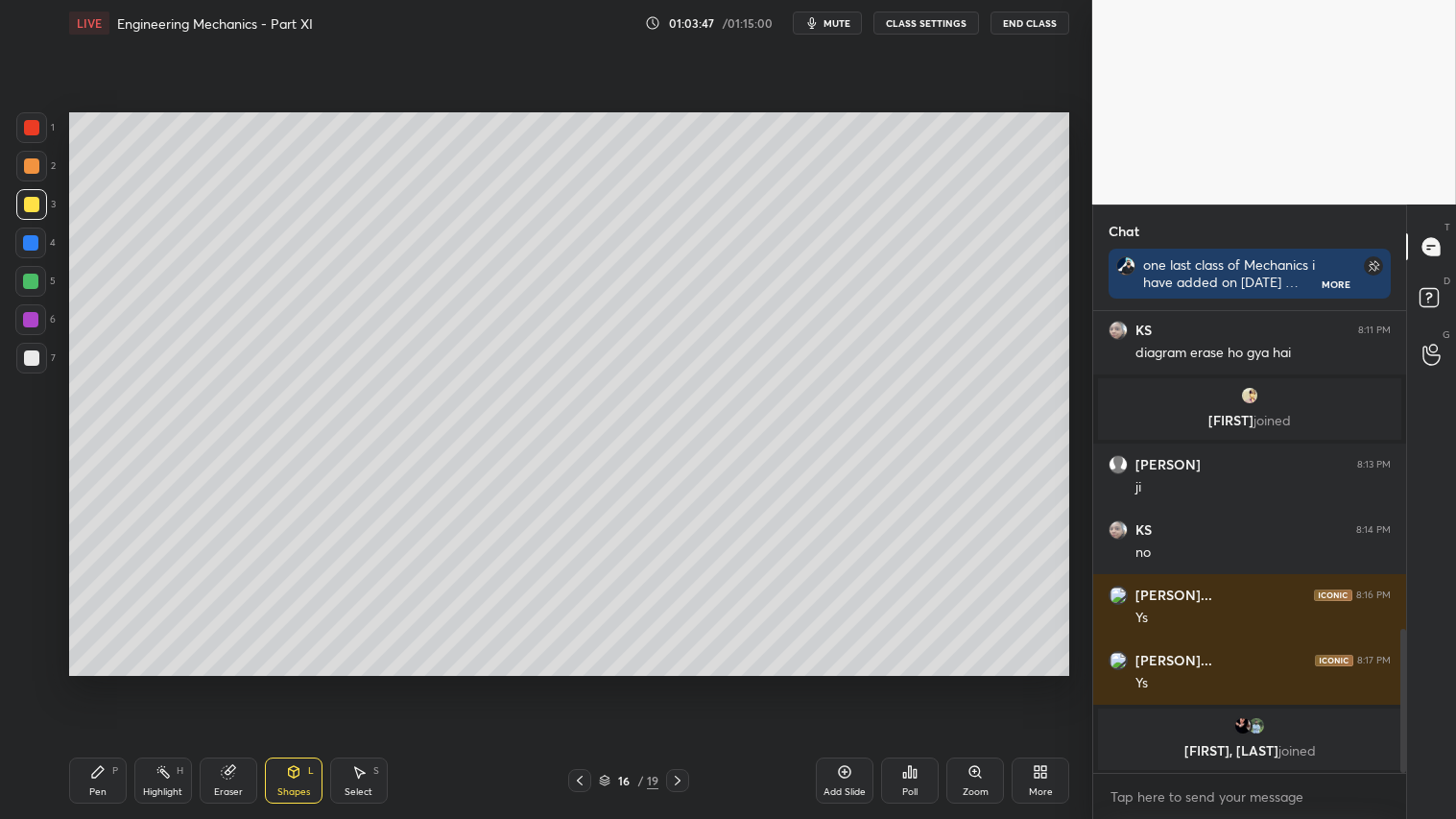 drag, startPoint x: 30, startPoint y: 125, endPoint x: 64, endPoint y: 146, distance: 39.962482 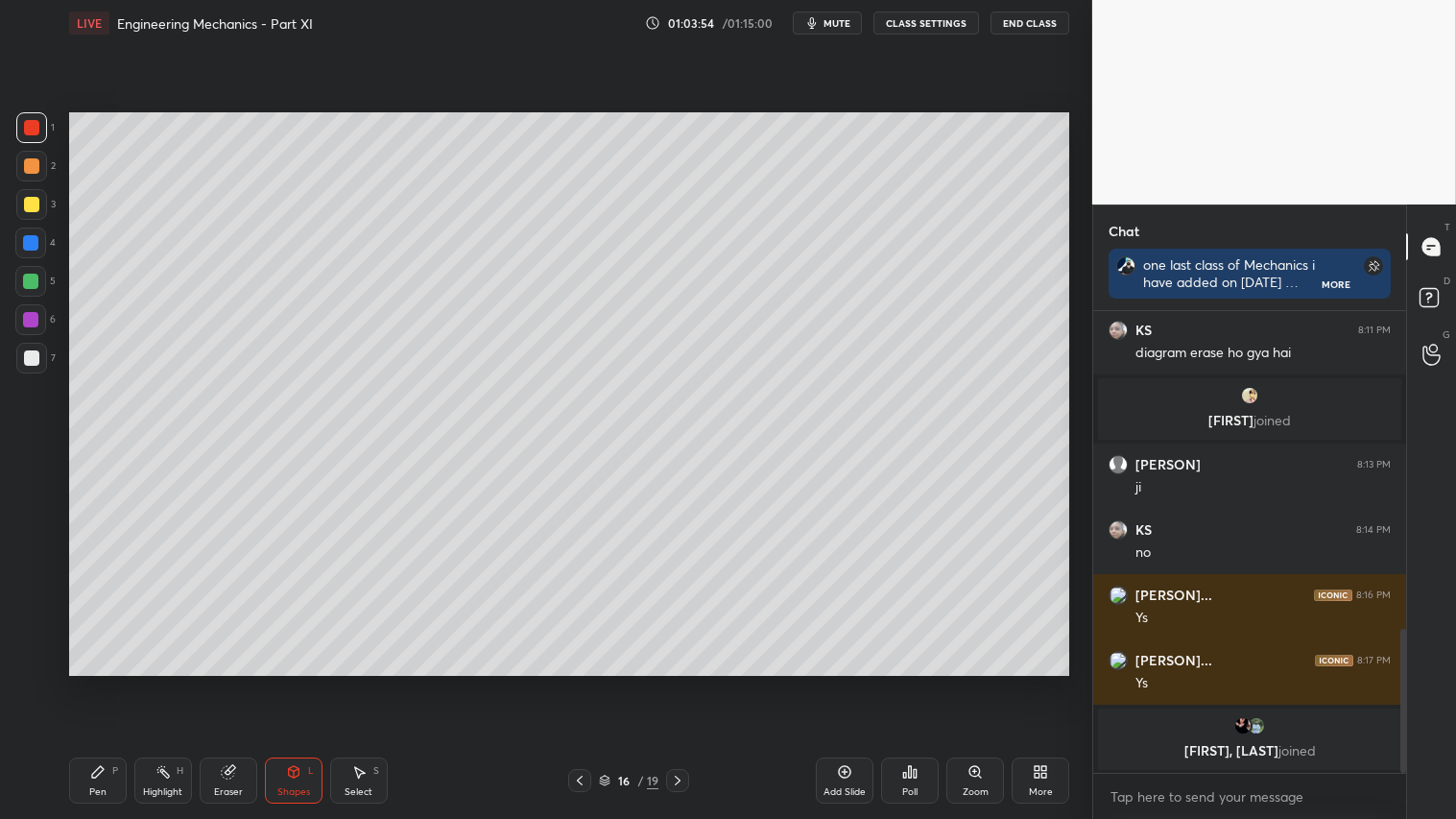 drag, startPoint x: 112, startPoint y: 776, endPoint x: 171, endPoint y: 759, distance: 61.400326 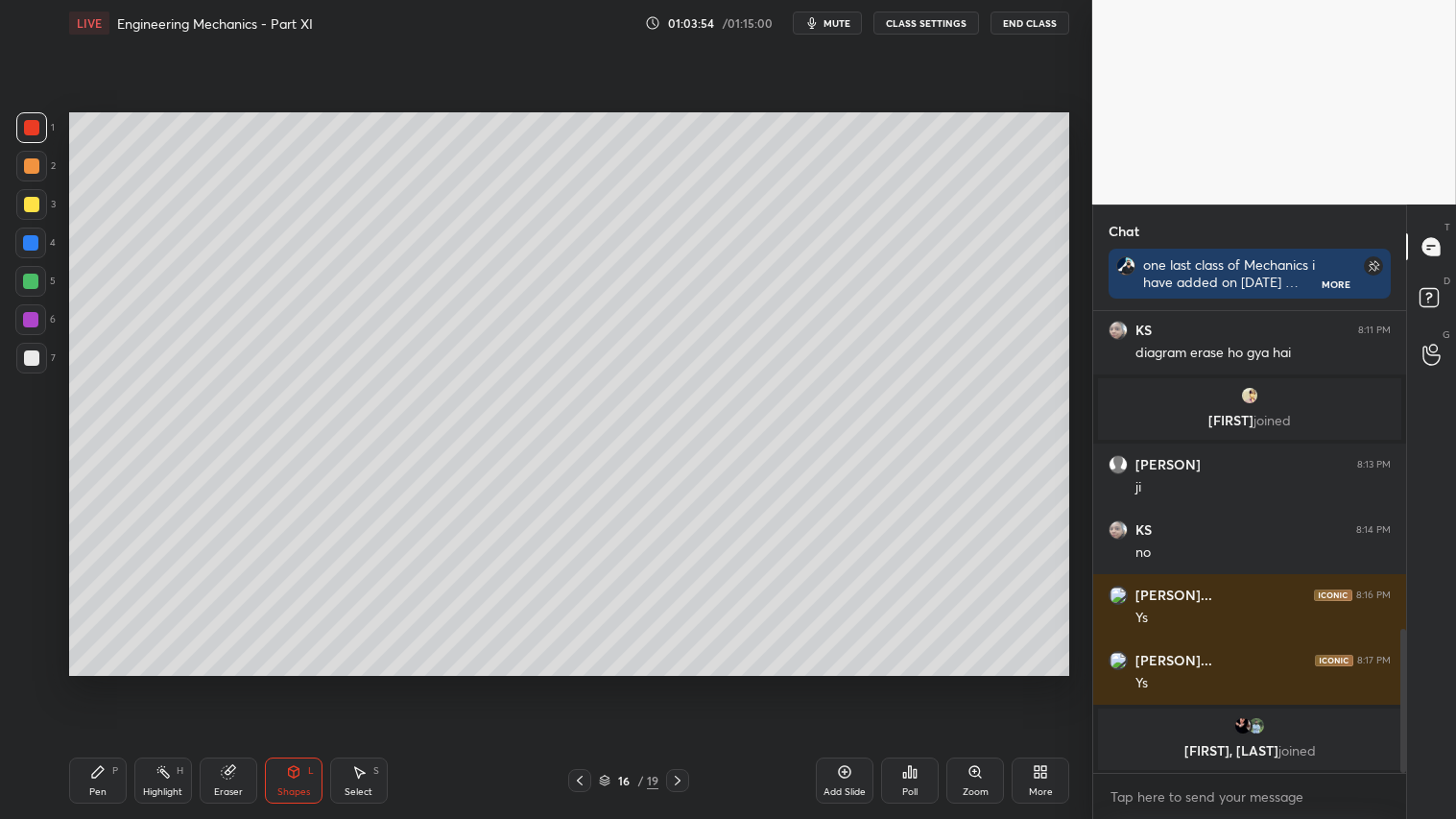 click on "Pen P" at bounding box center (98, 781) 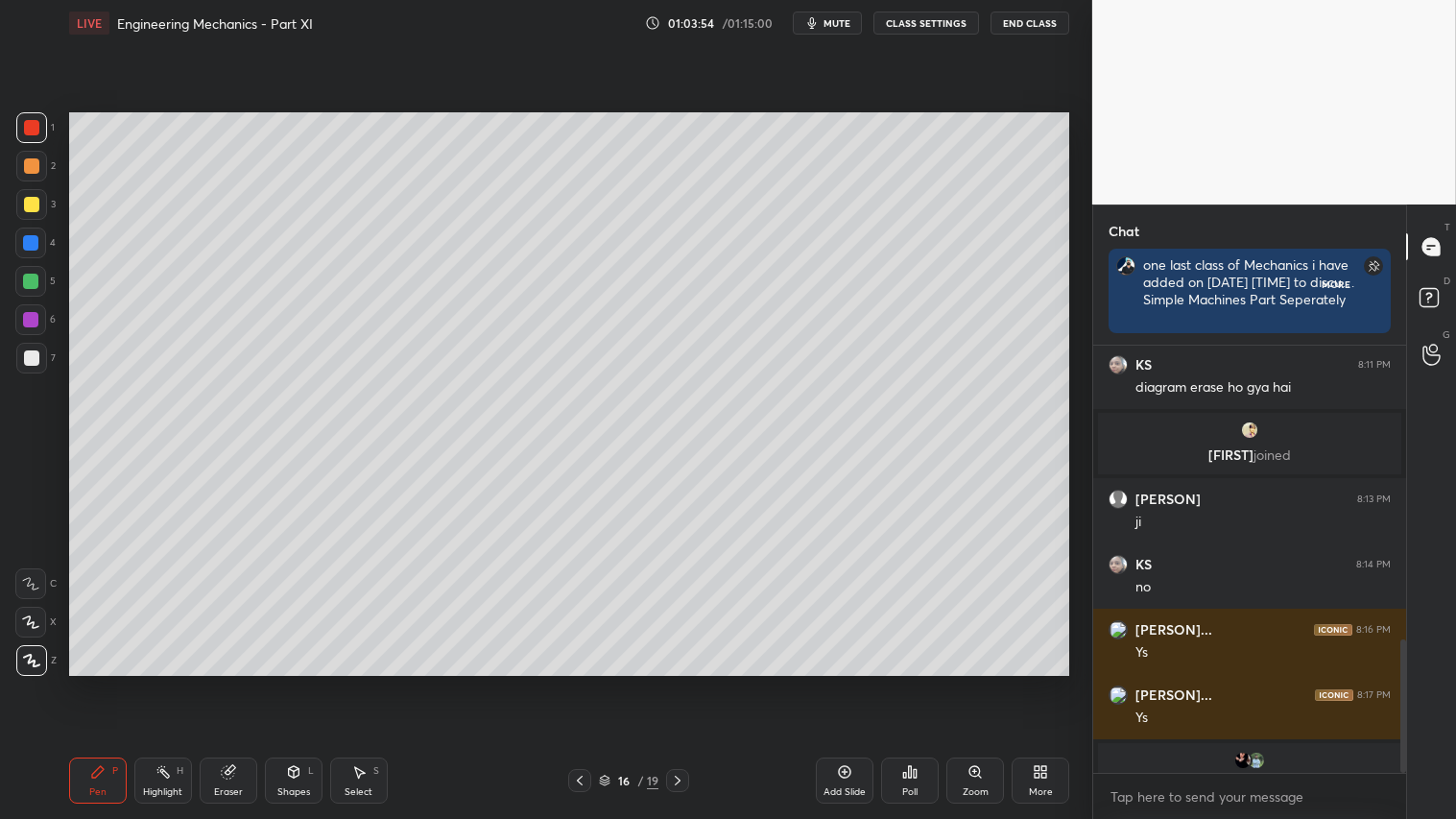 scroll, scrollTop: 295, scrollLeft: 307, axis: both 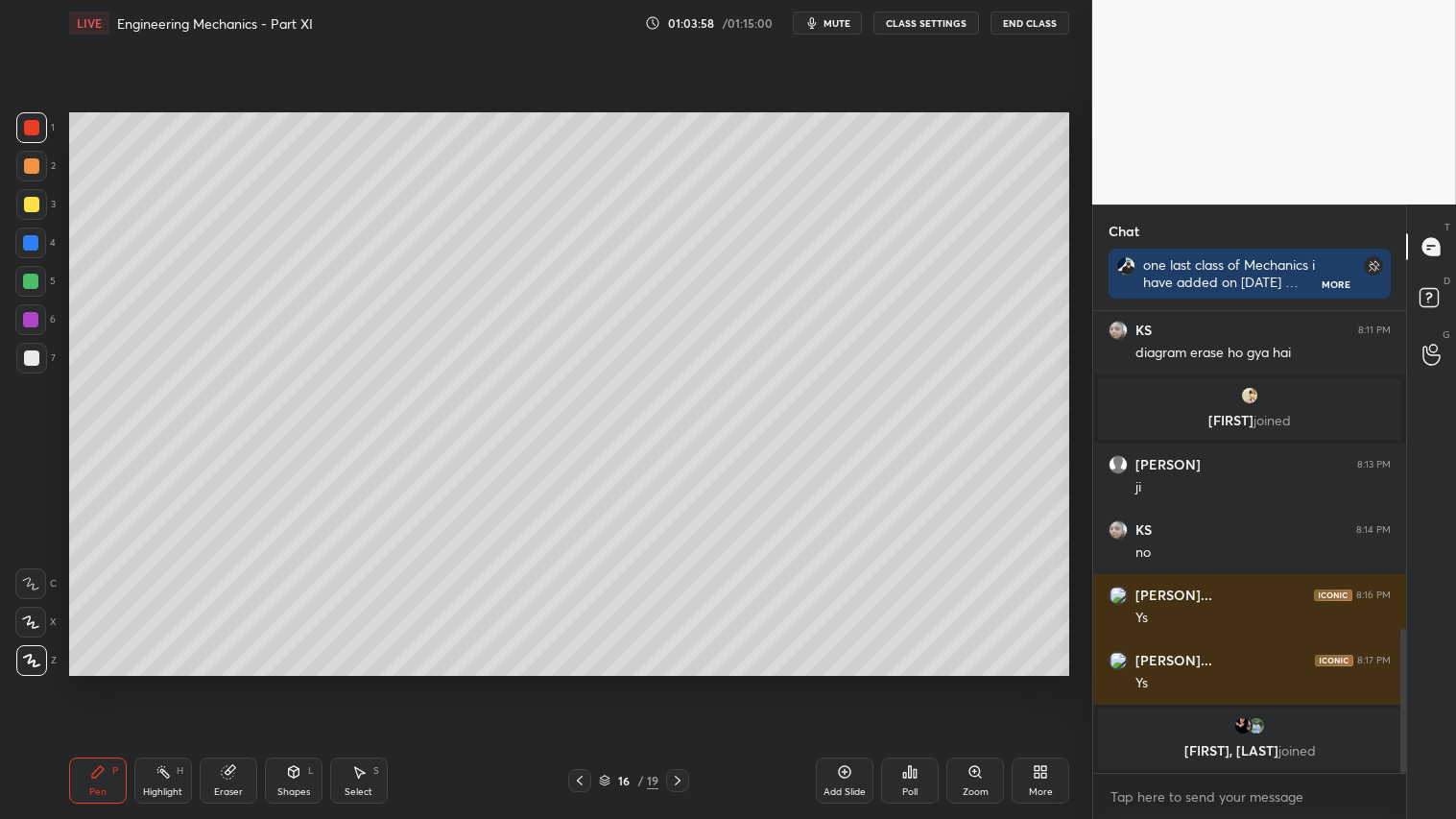 click at bounding box center (32, 128) 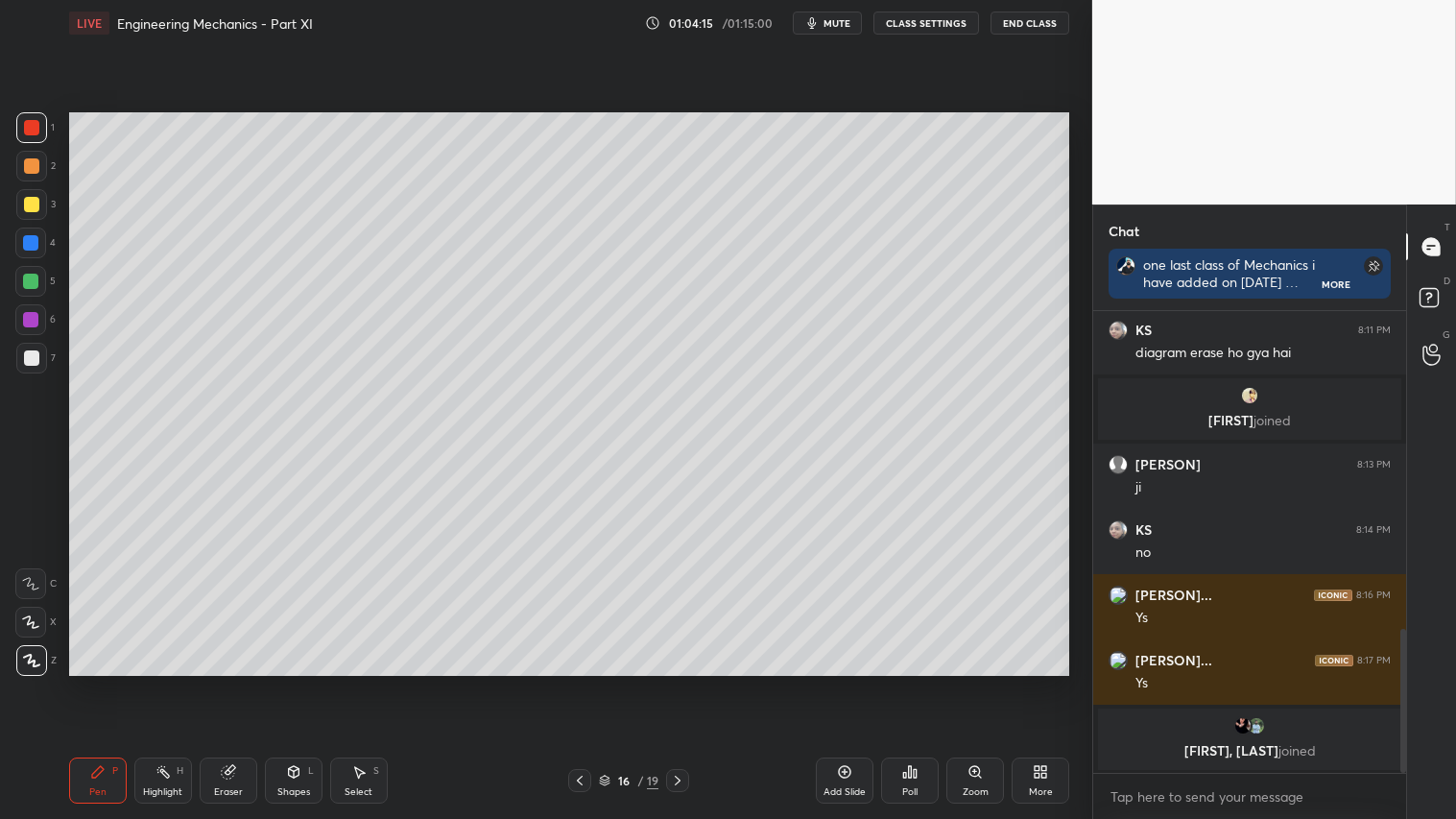 click on "Shapes L" at bounding box center [294, 781] 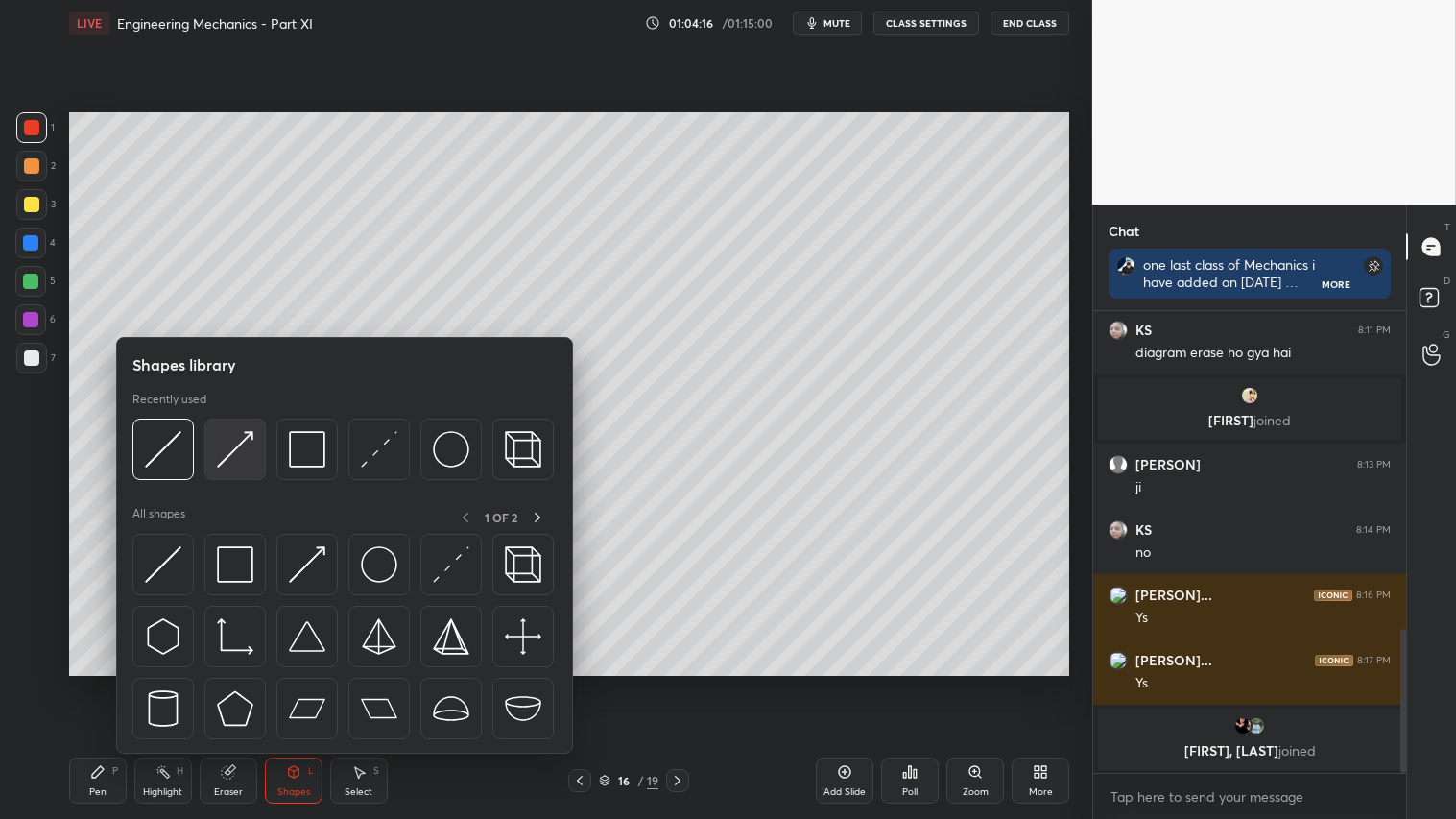 click at bounding box center (235, 449) 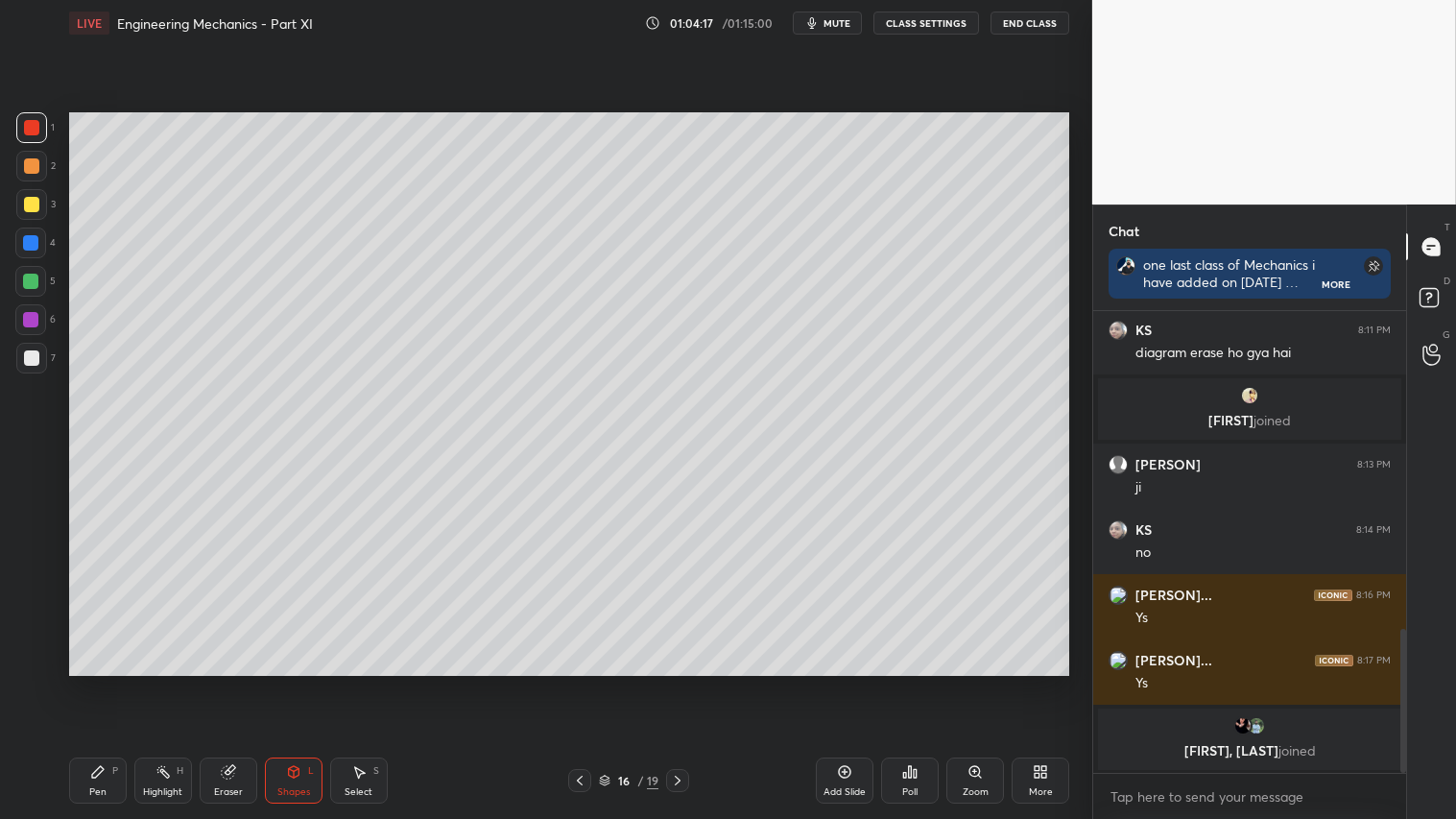 click at bounding box center [31, 243] 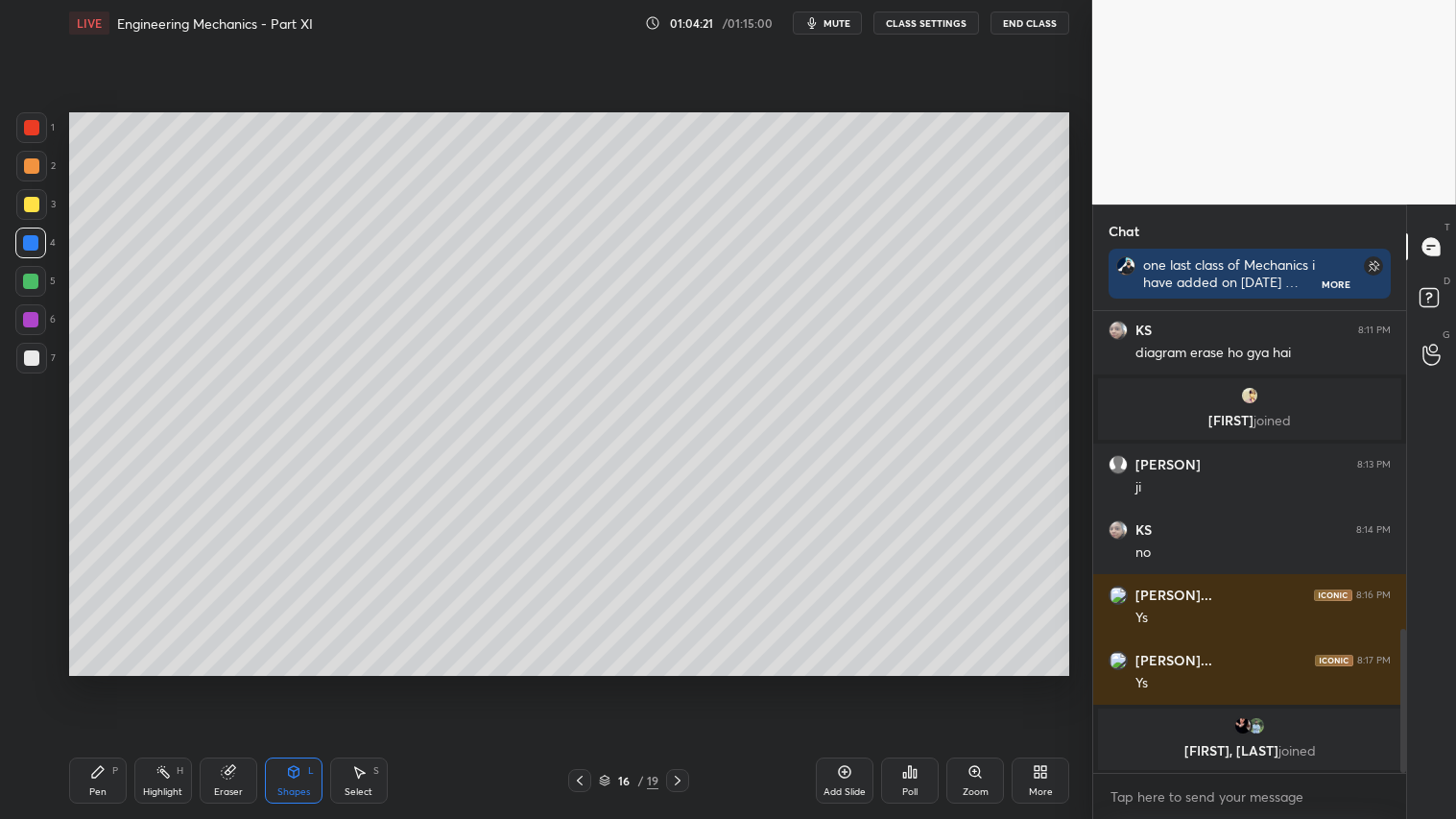 click on "Pen P" at bounding box center [98, 781] 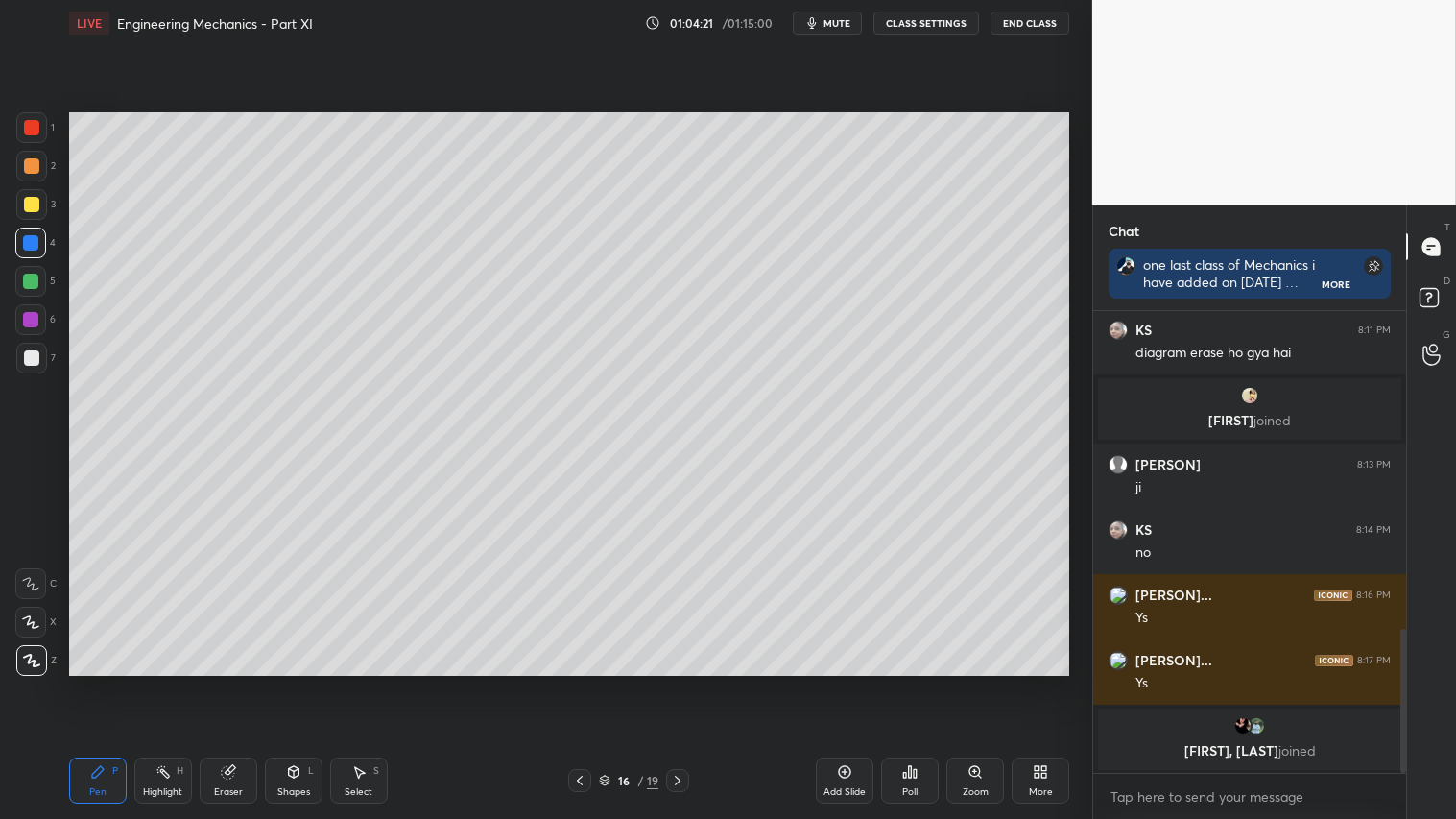 click at bounding box center (32, 358) 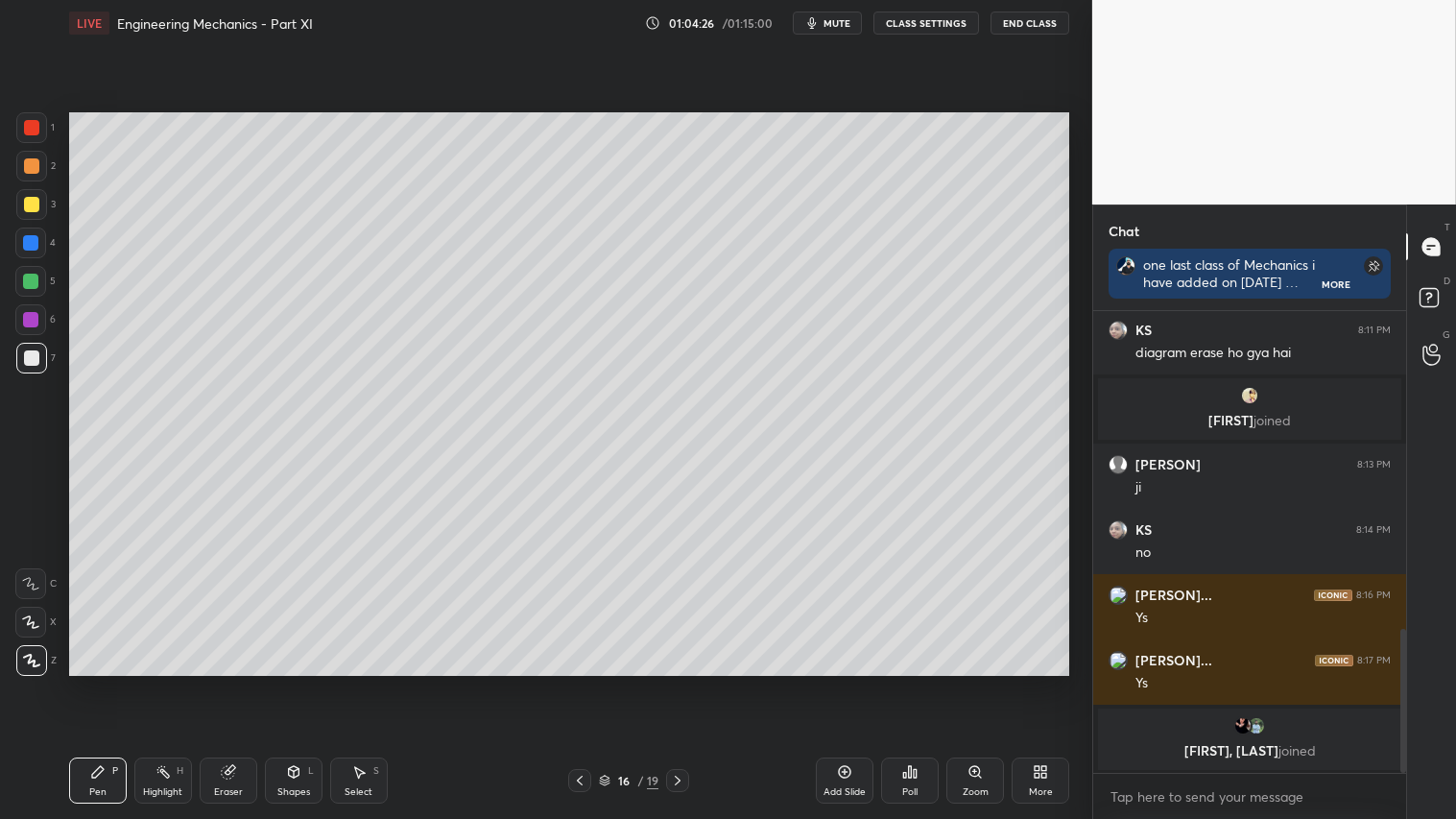click at bounding box center [32, 166] 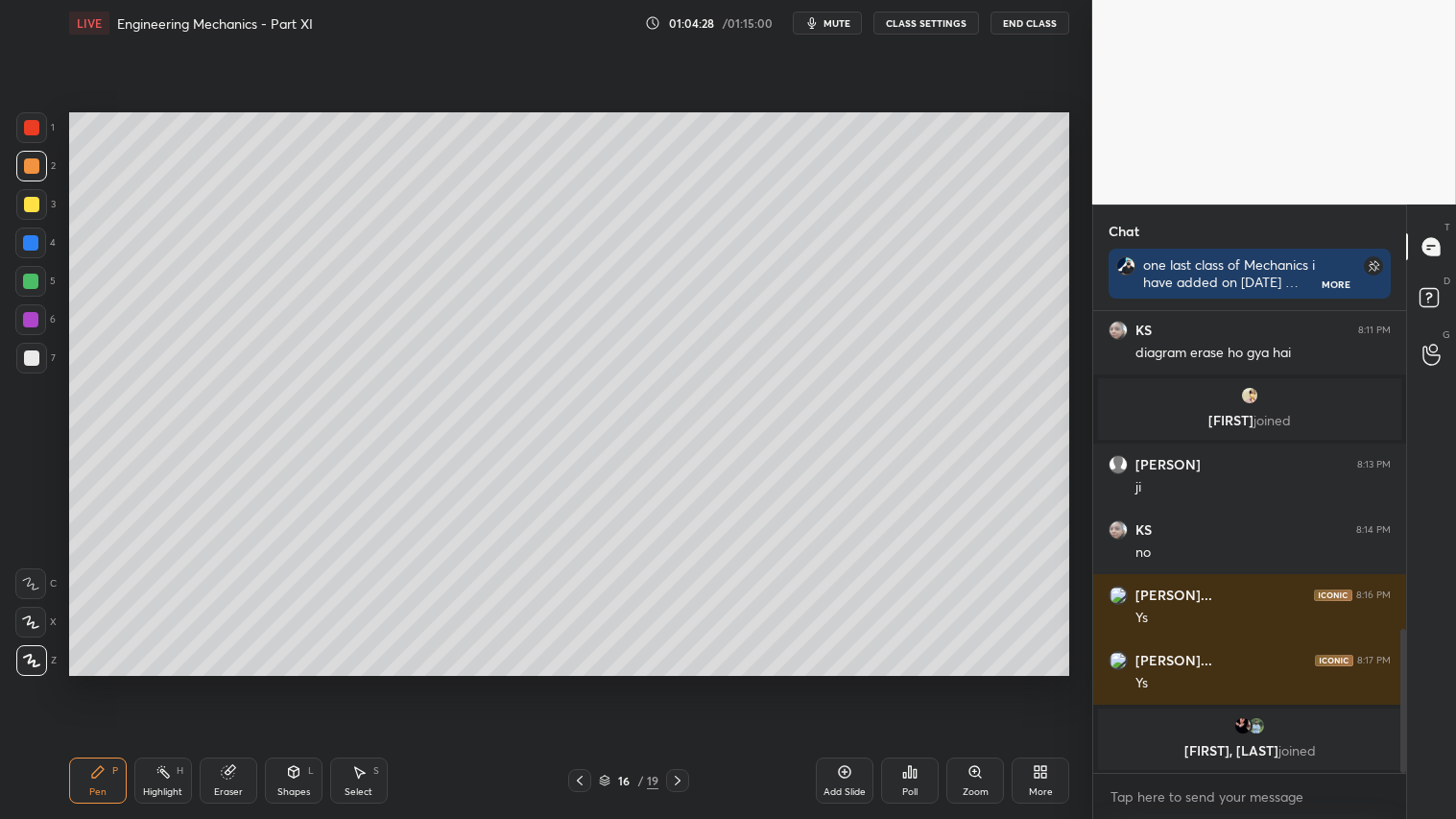 click 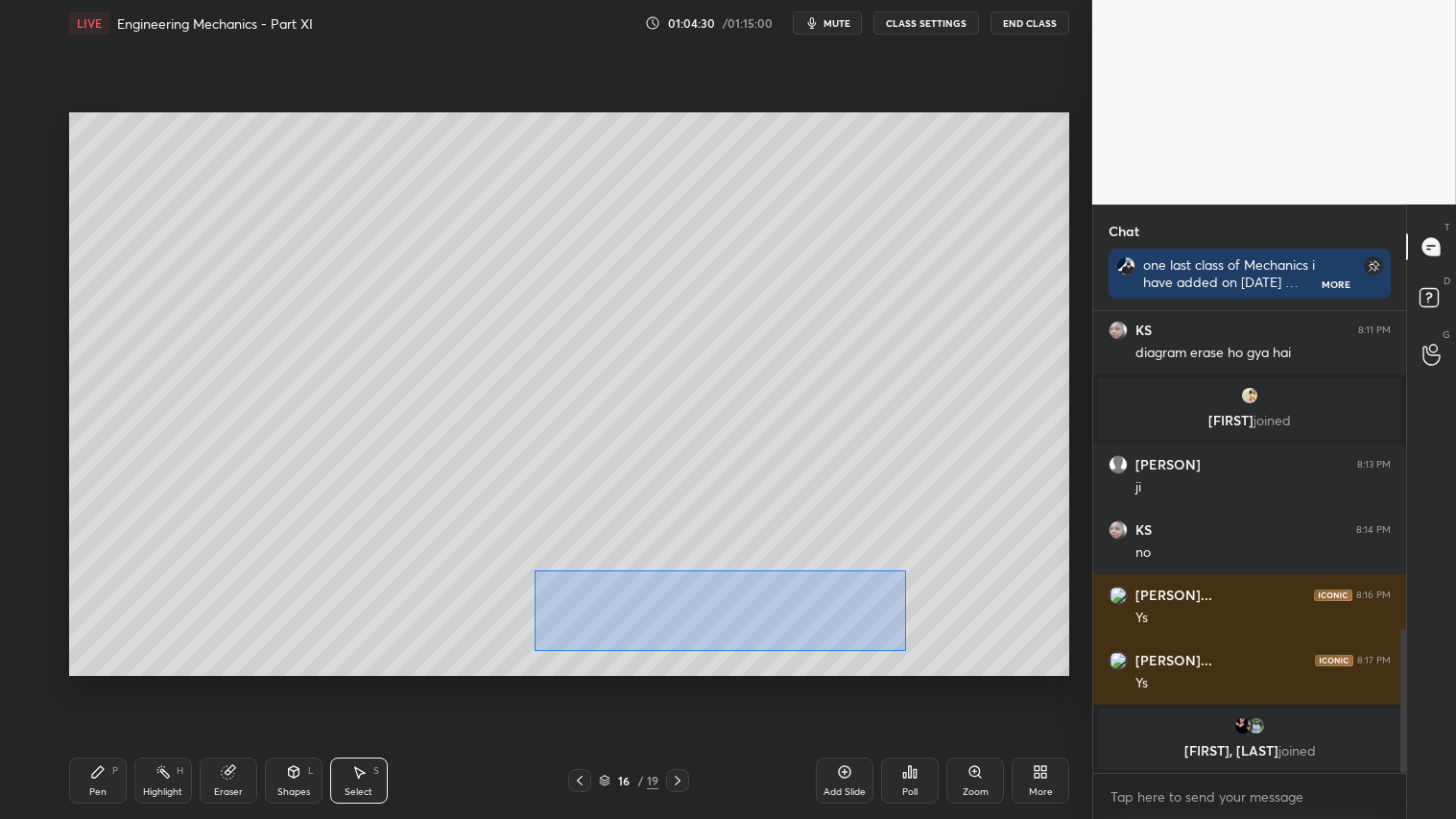 drag, startPoint x: 535, startPoint y: 570, endPoint x: 894, endPoint y: 650, distance: 367.8057 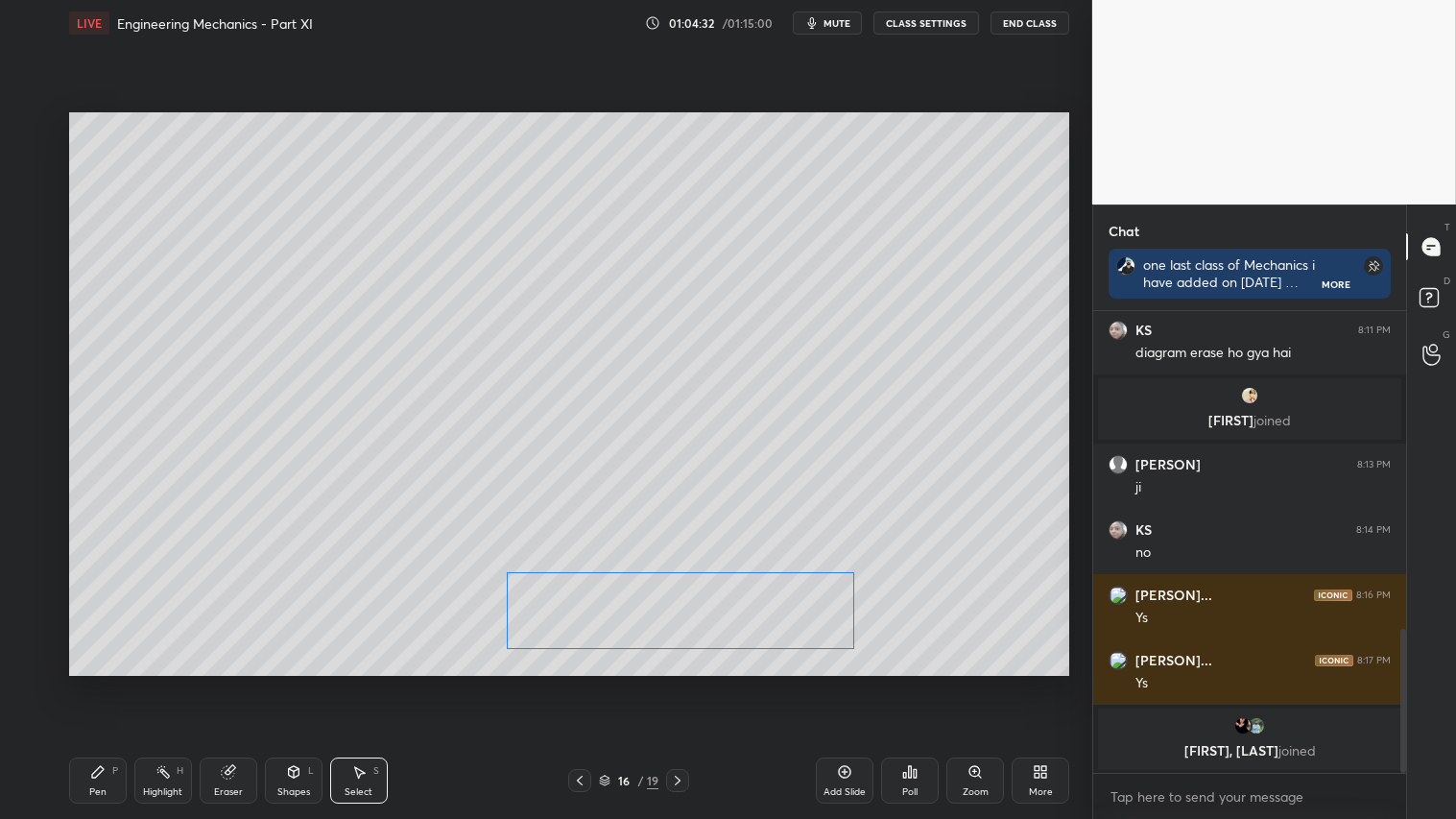 drag, startPoint x: 764, startPoint y: 607, endPoint x: 731, endPoint y: 606, distance: 33.0151 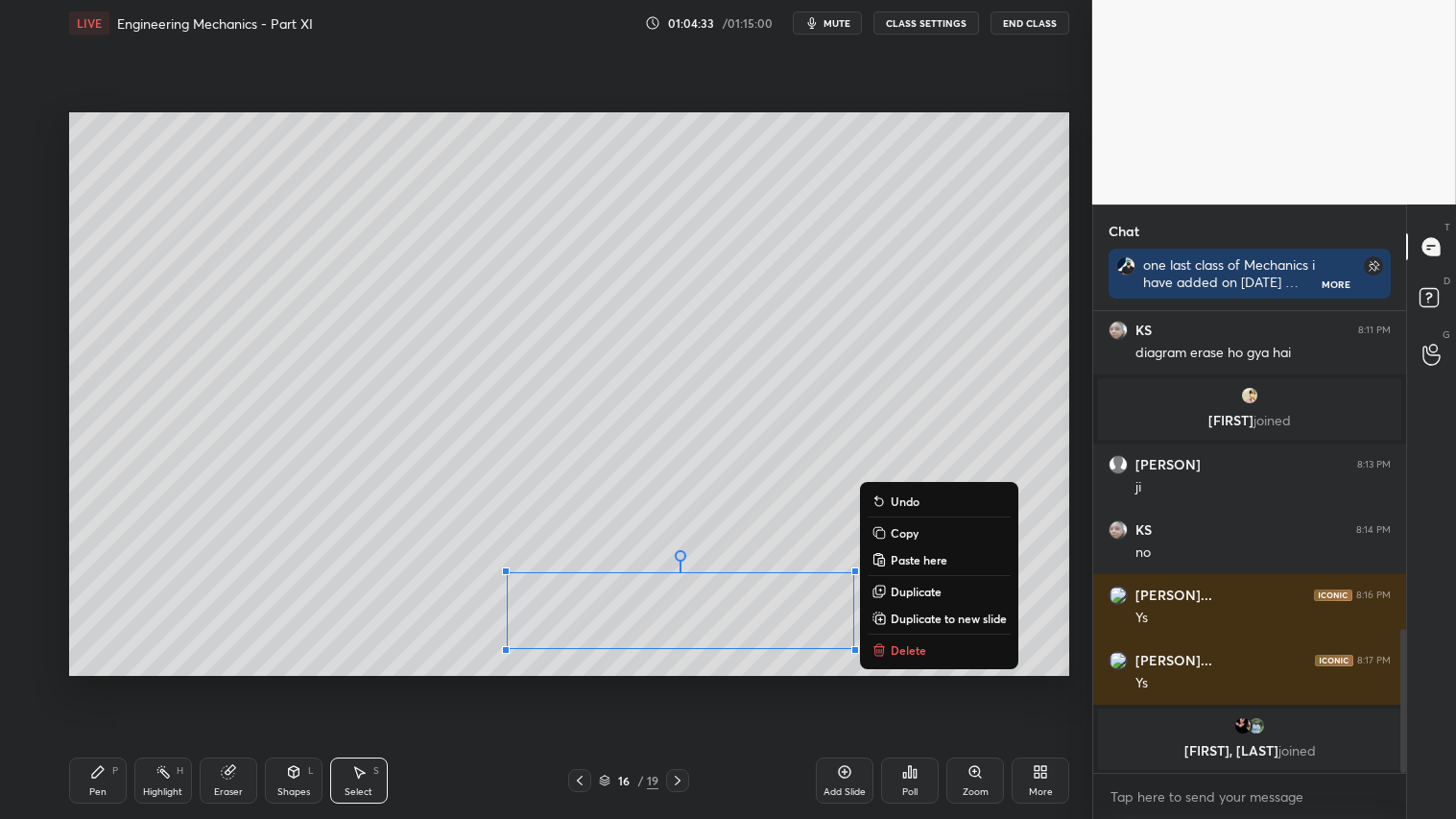 click on "Pen P" at bounding box center [98, 781] 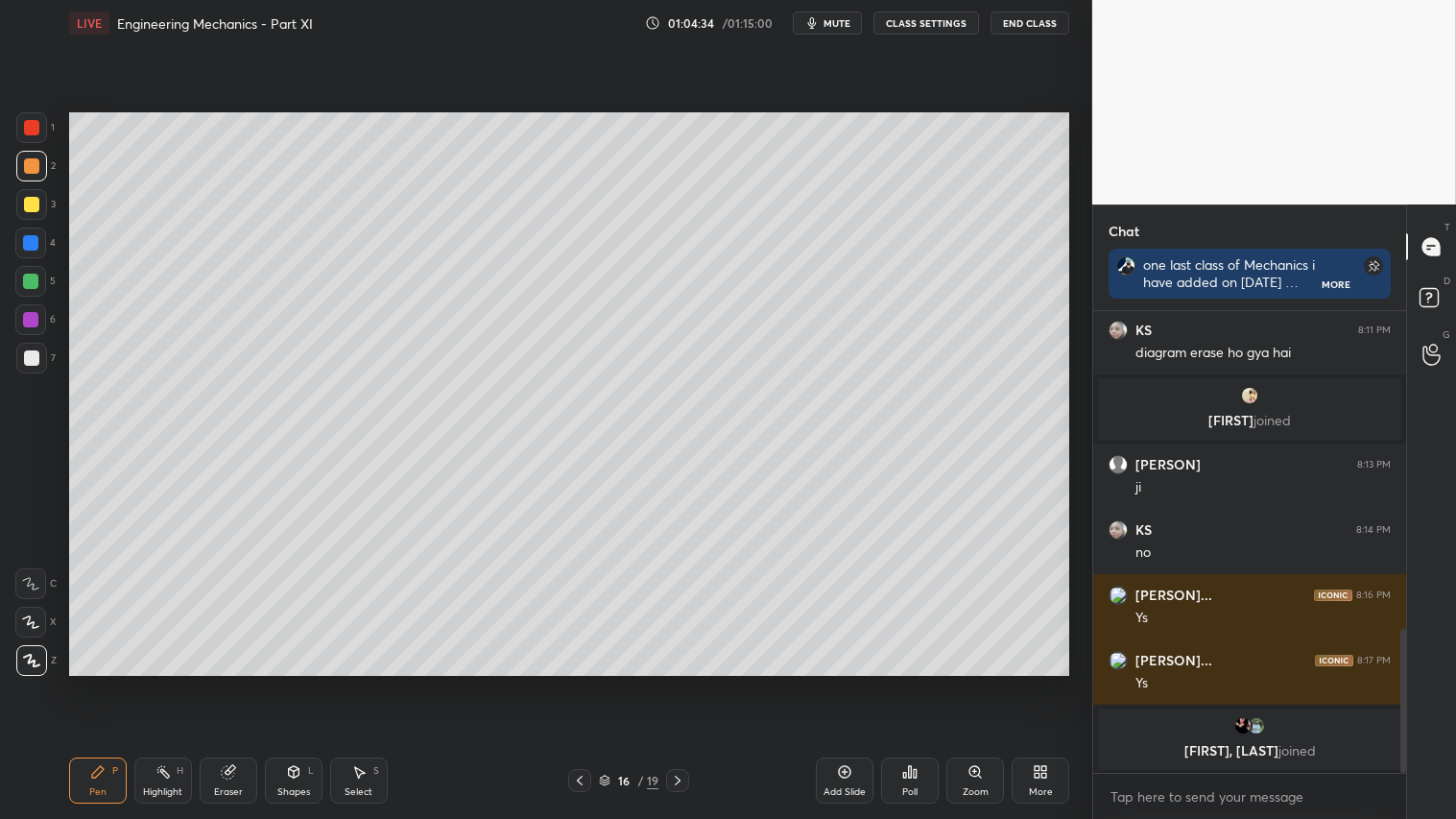 click at bounding box center (32, 166) 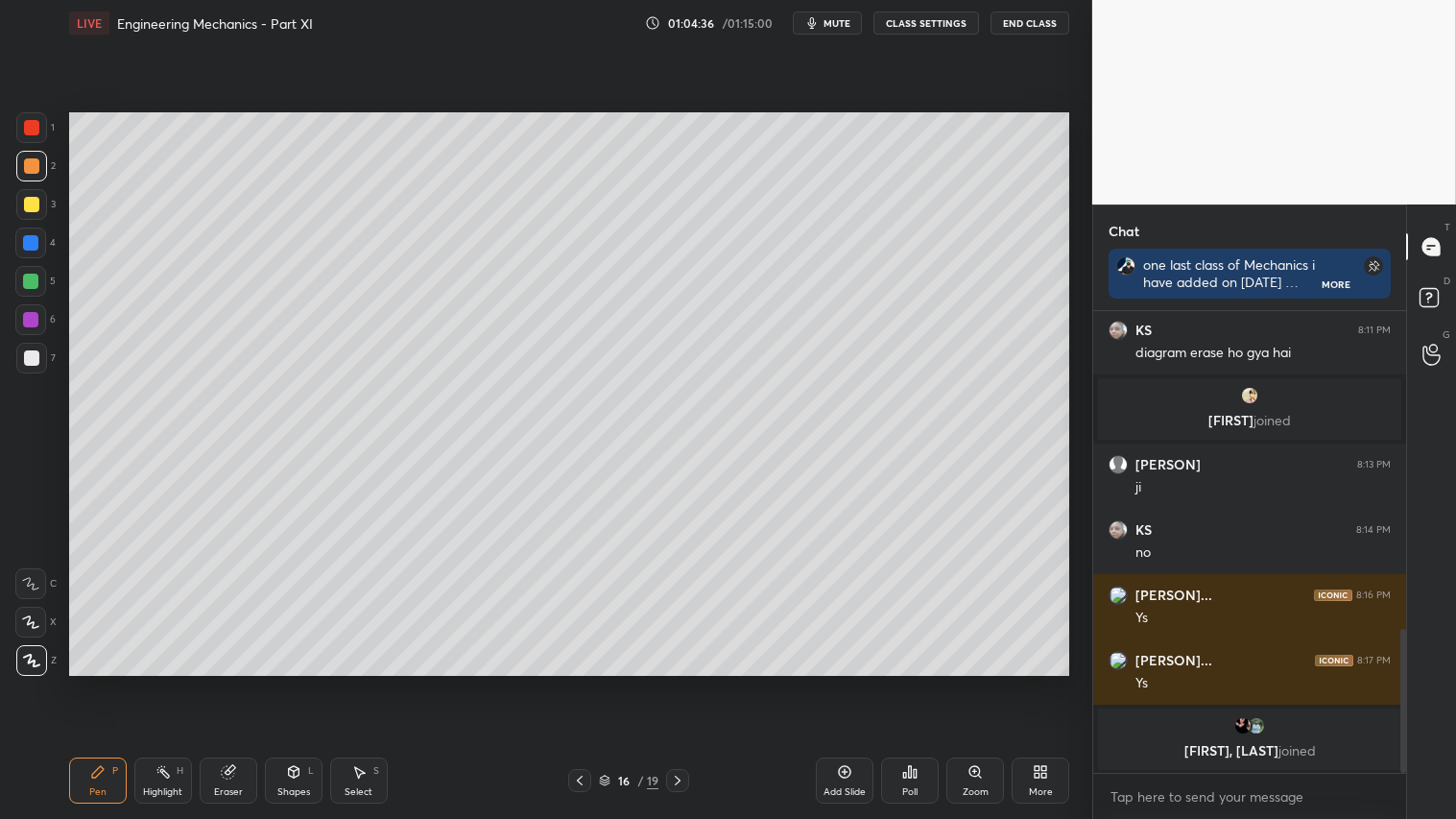 click 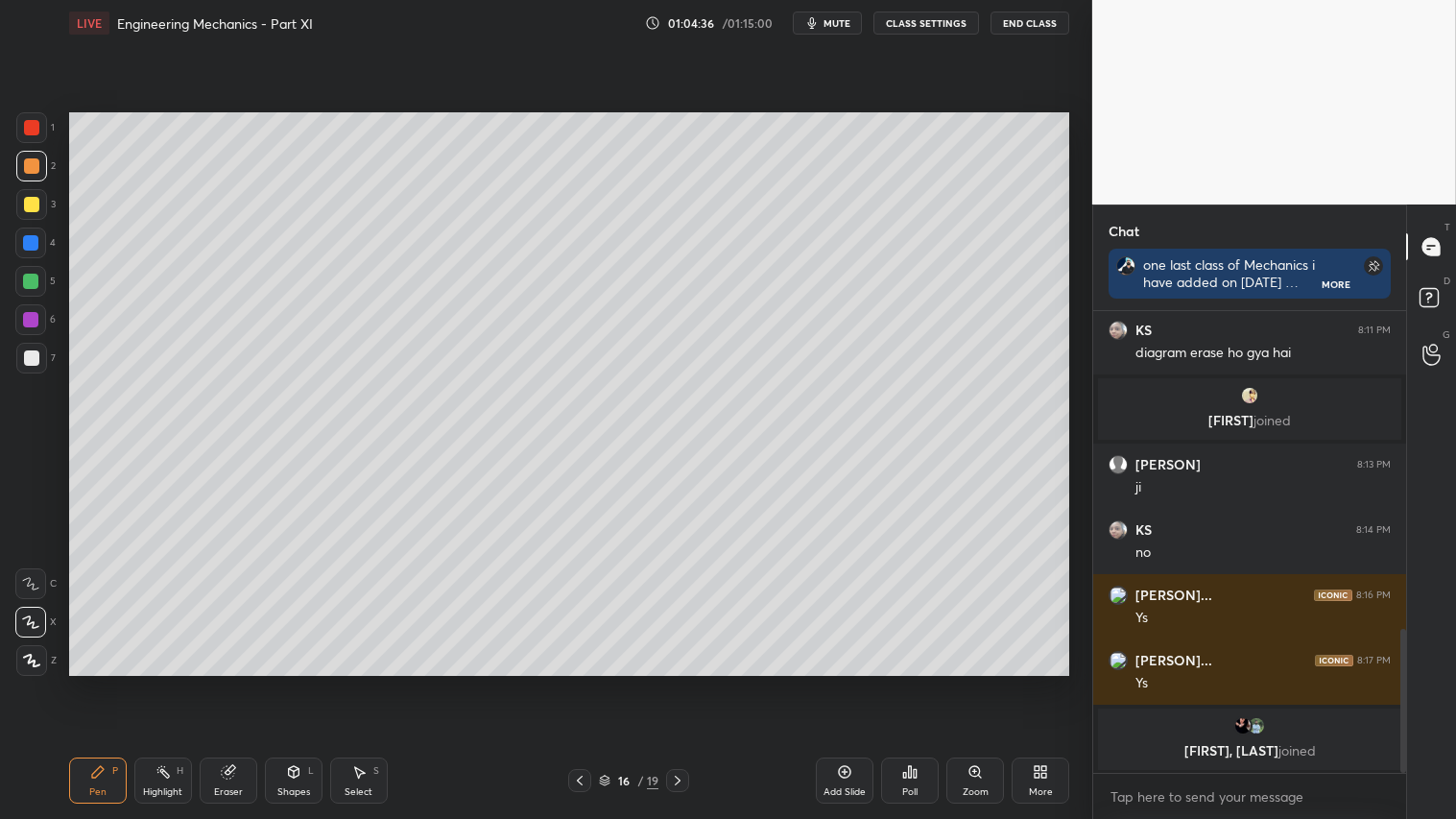 click on "Pen P" at bounding box center [98, 781] 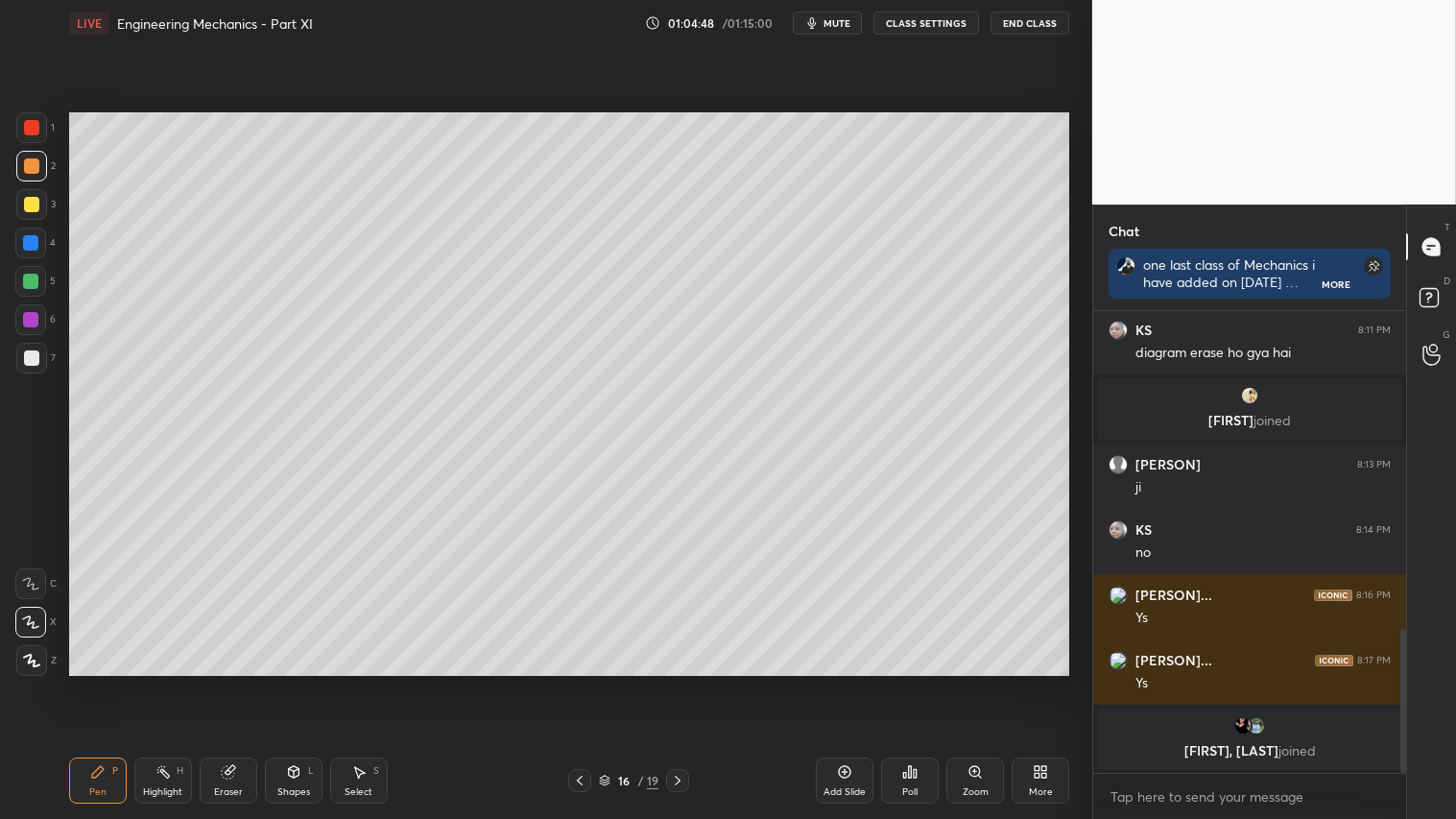 click 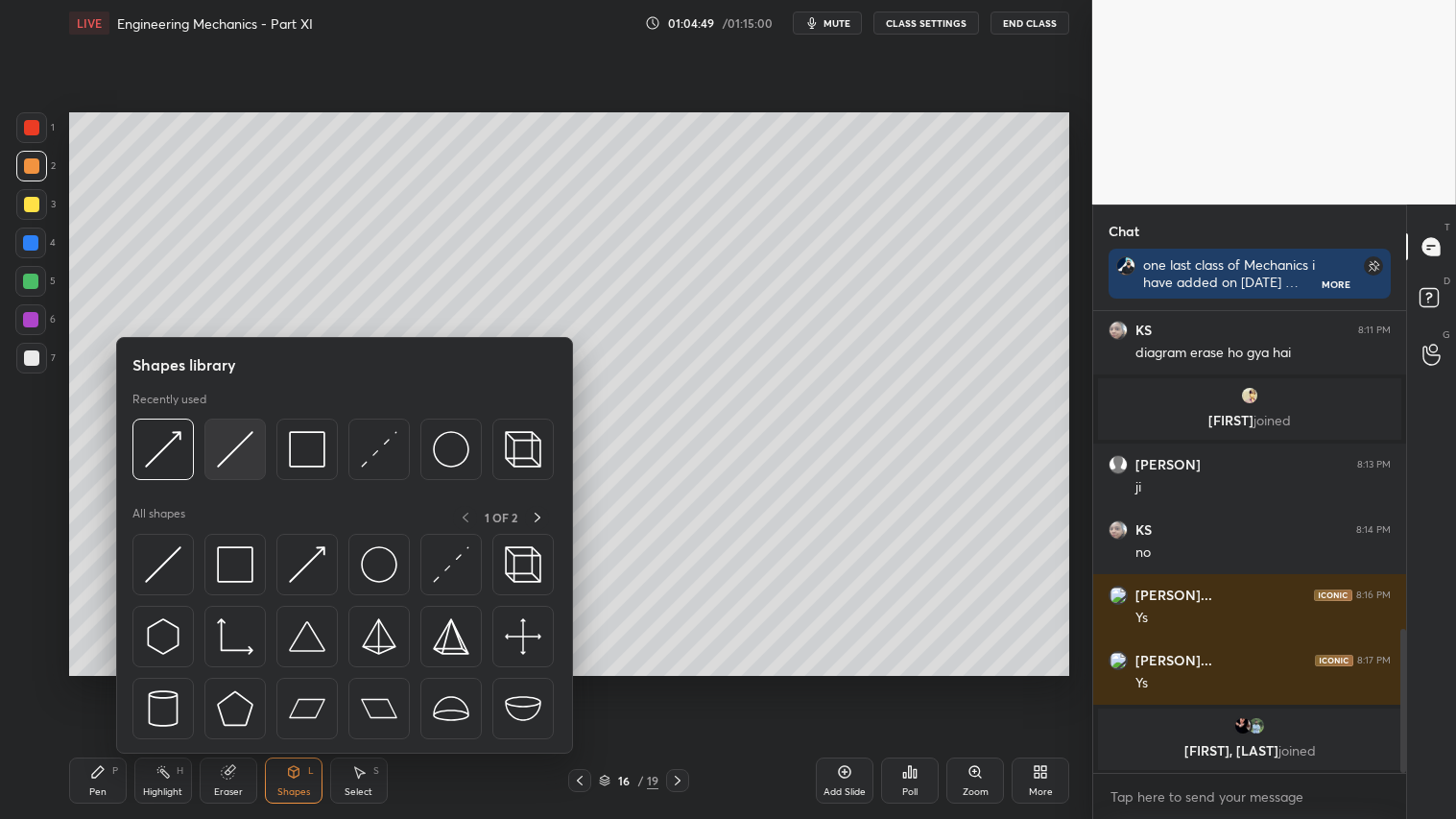 click at bounding box center (235, 449) 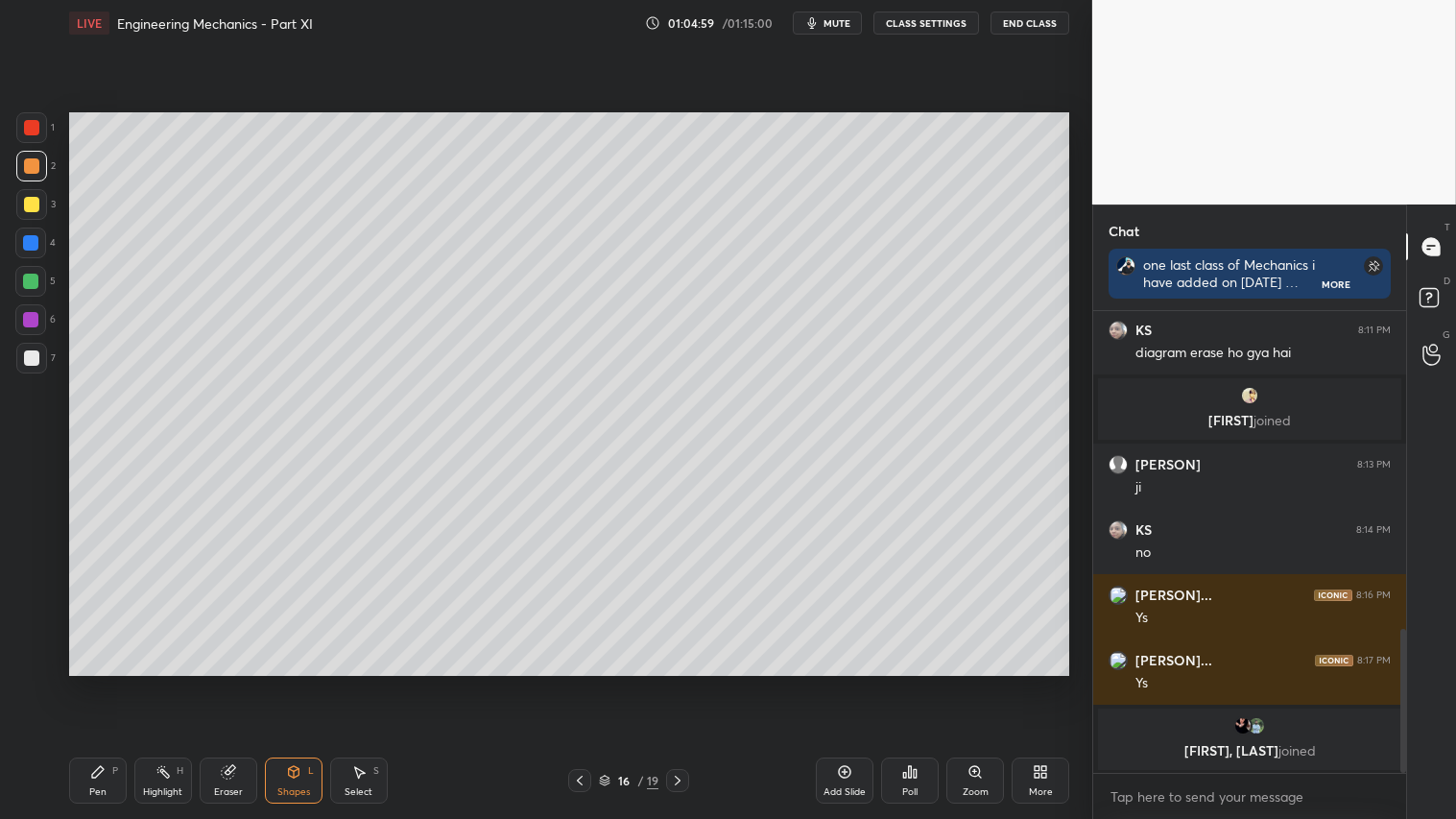 click on "Shapes L" at bounding box center (294, 781) 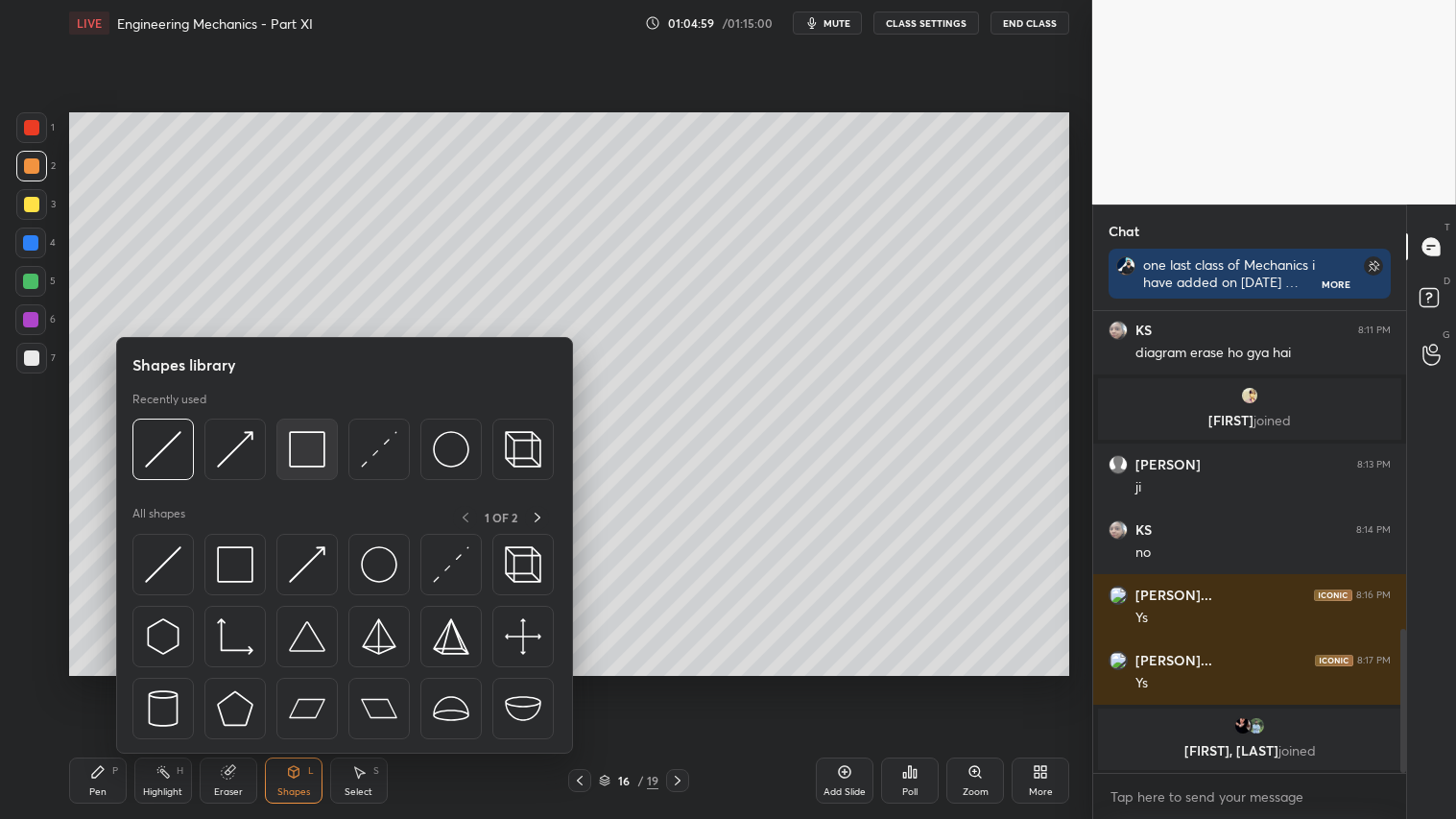click at bounding box center [307, 449] 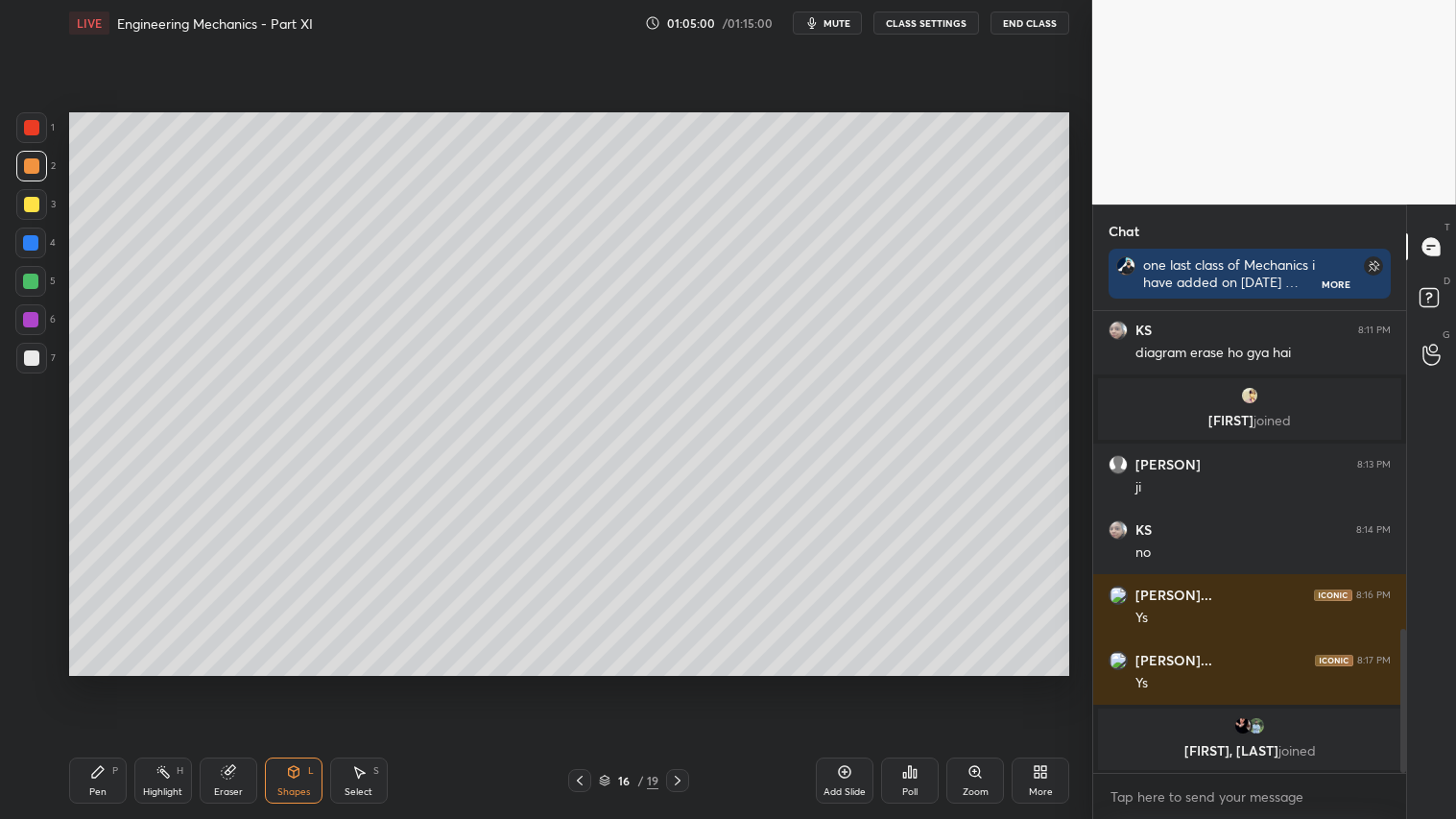 drag, startPoint x: 31, startPoint y: 358, endPoint x: 50, endPoint y: 367, distance: 21.023796 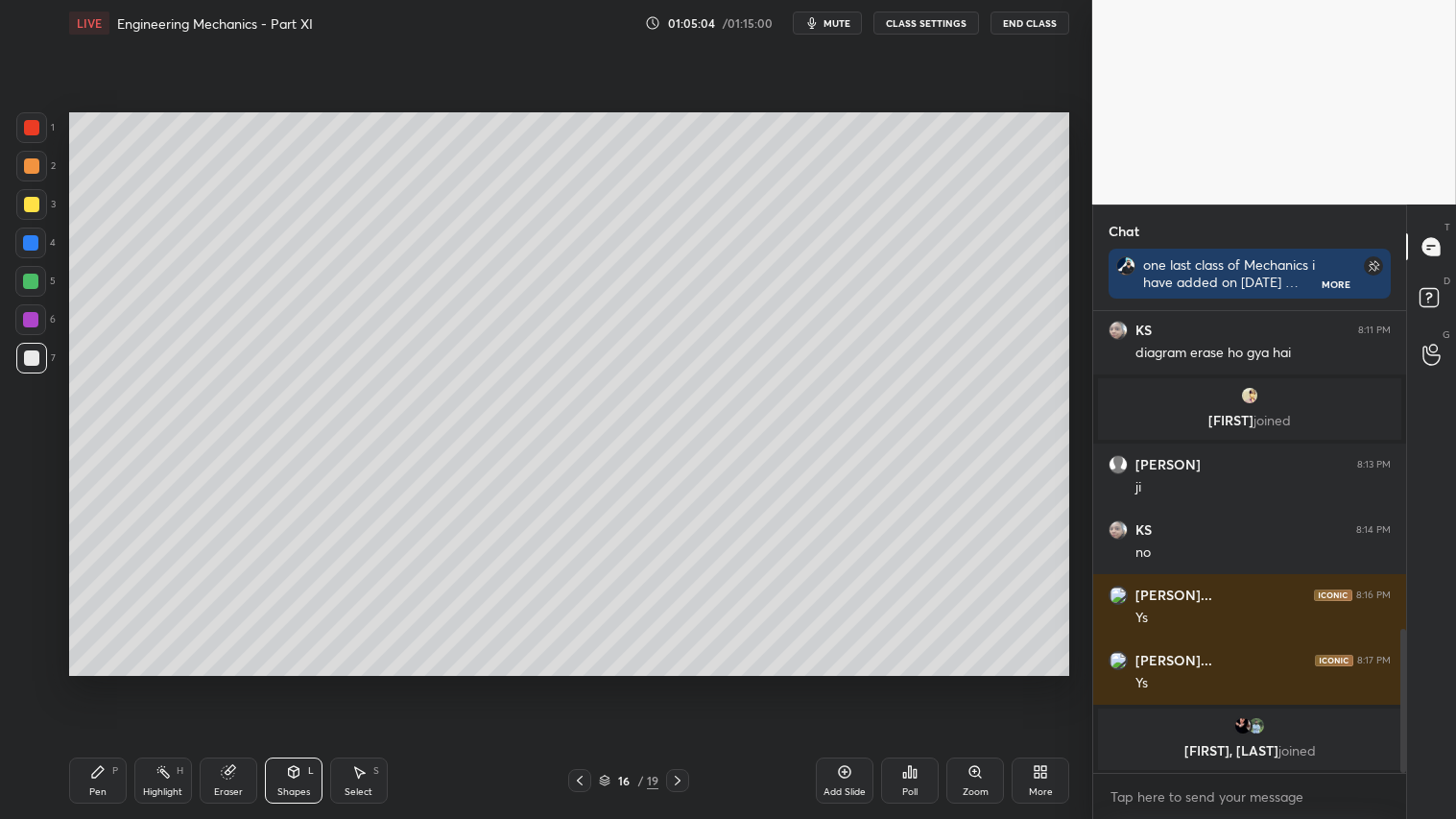 click on "Shapes" at bounding box center [294, 792] 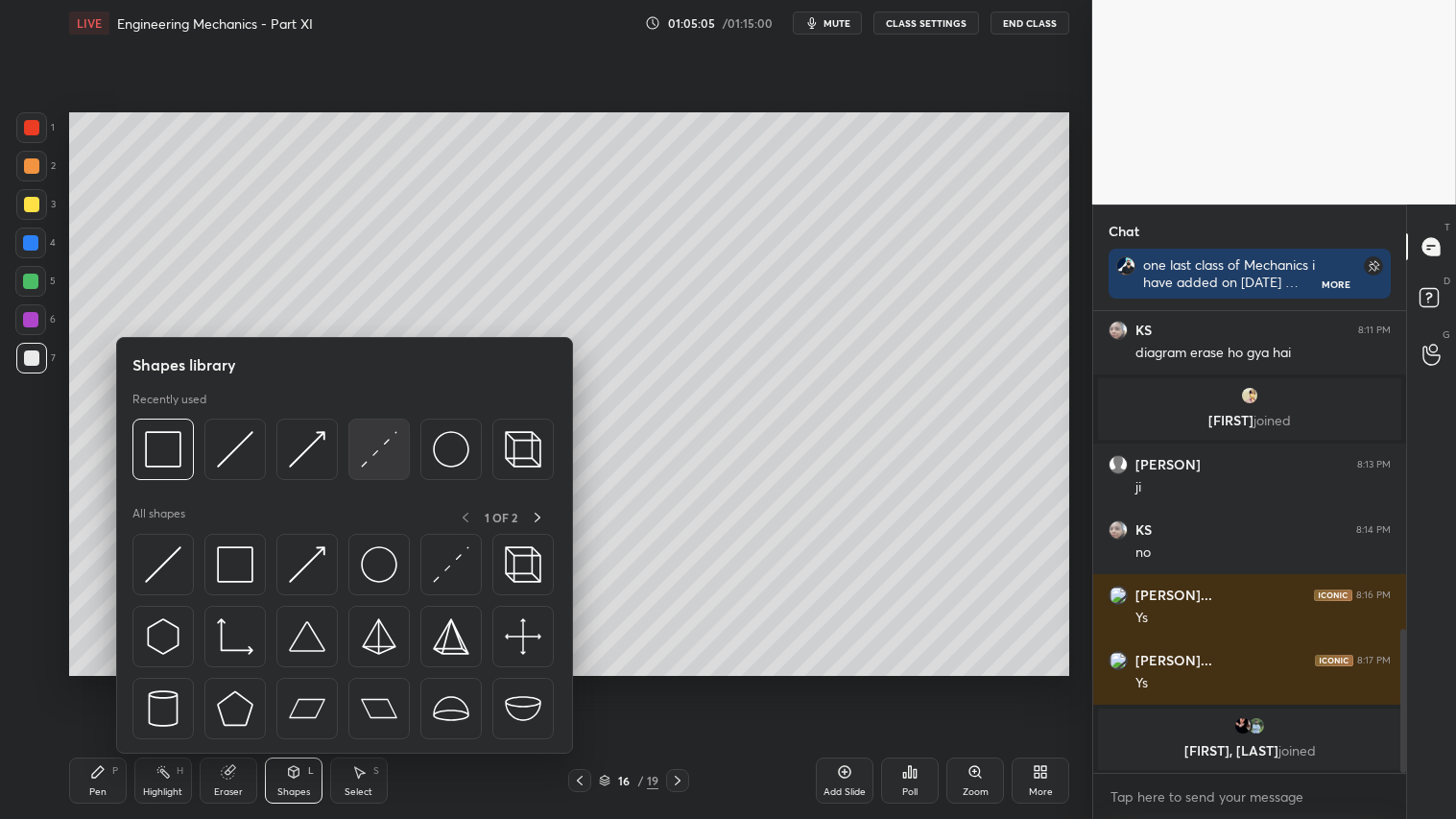 click at bounding box center (379, 449) 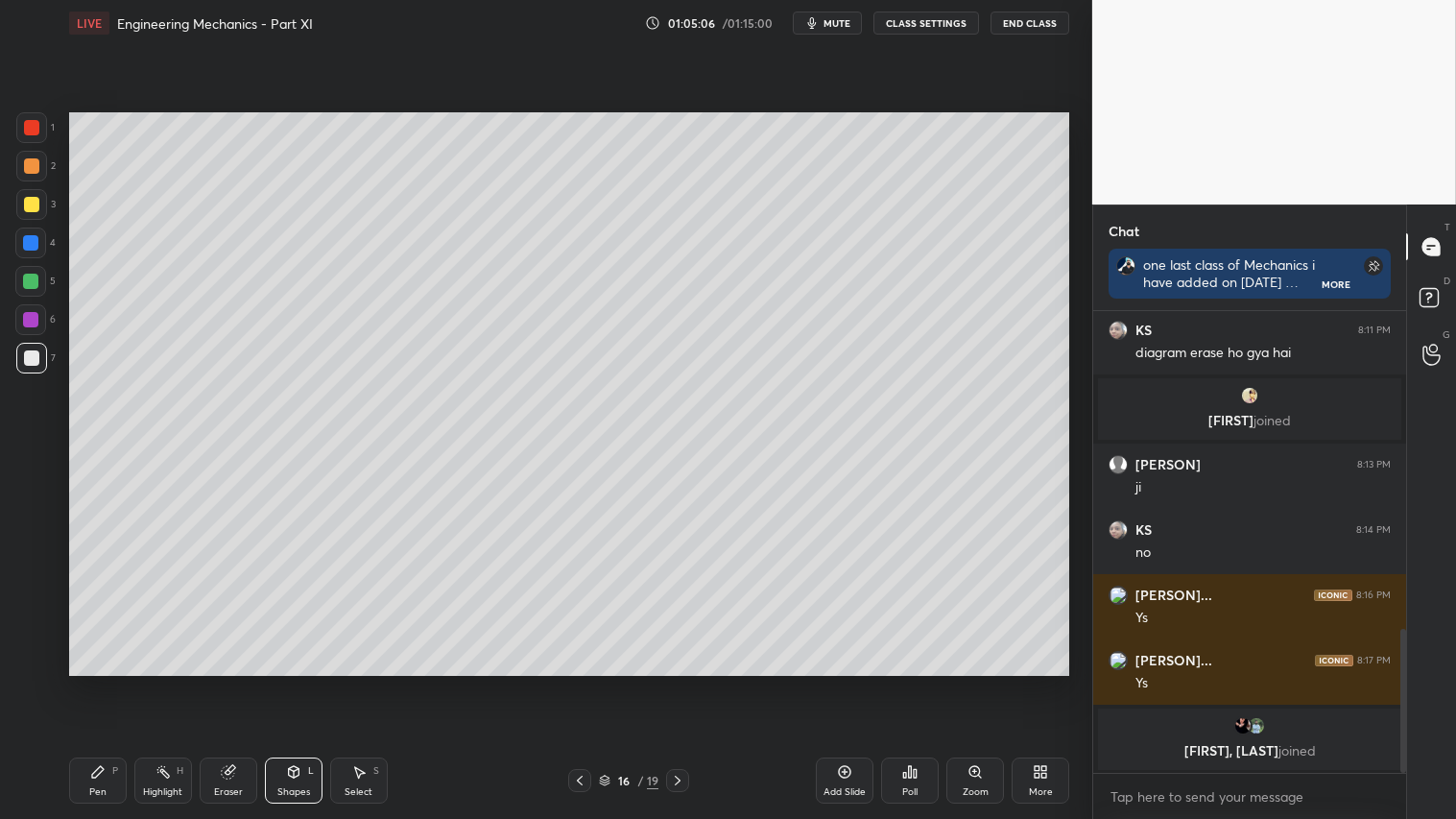 click on "Pen P" at bounding box center (98, 781) 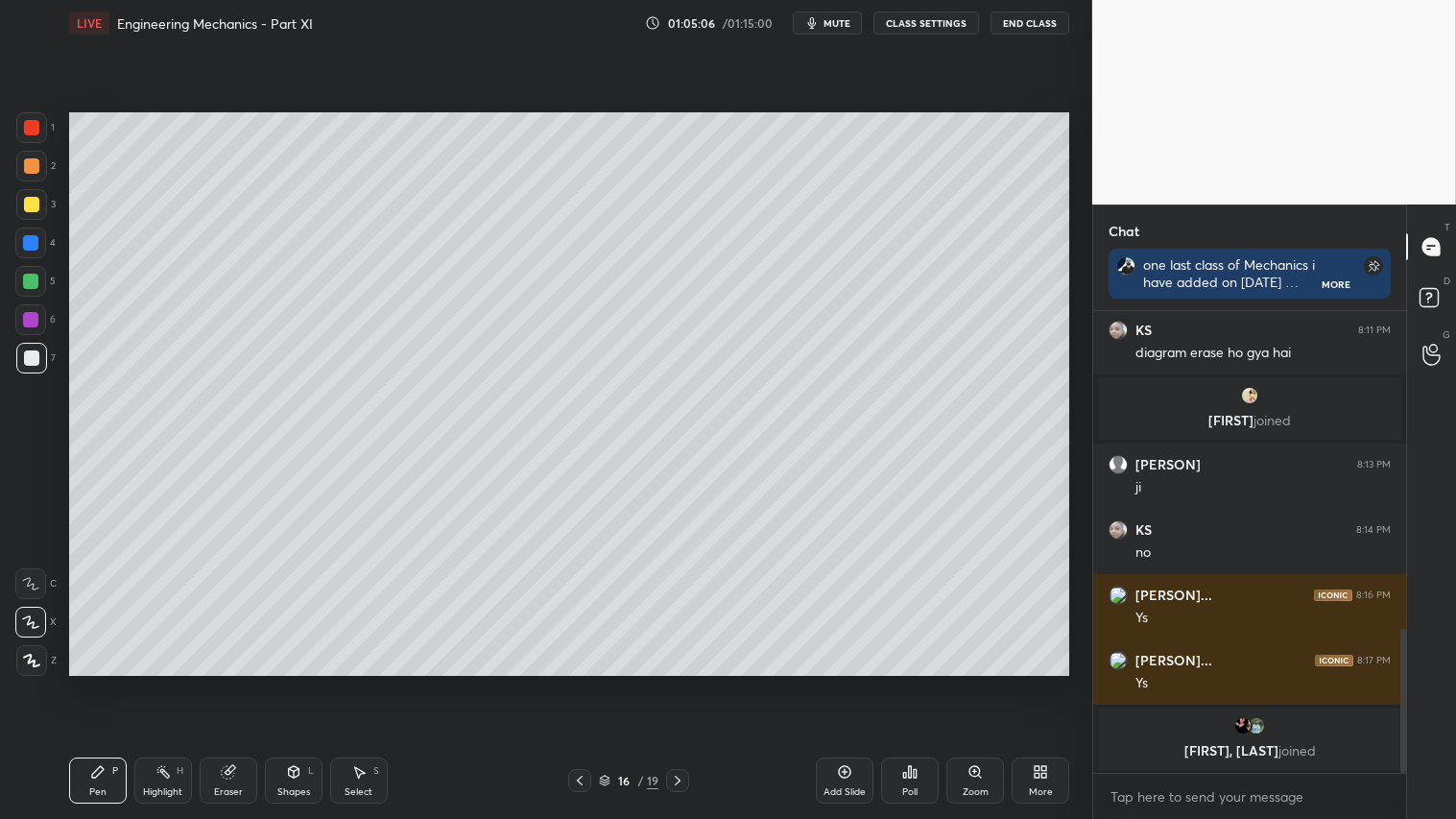click 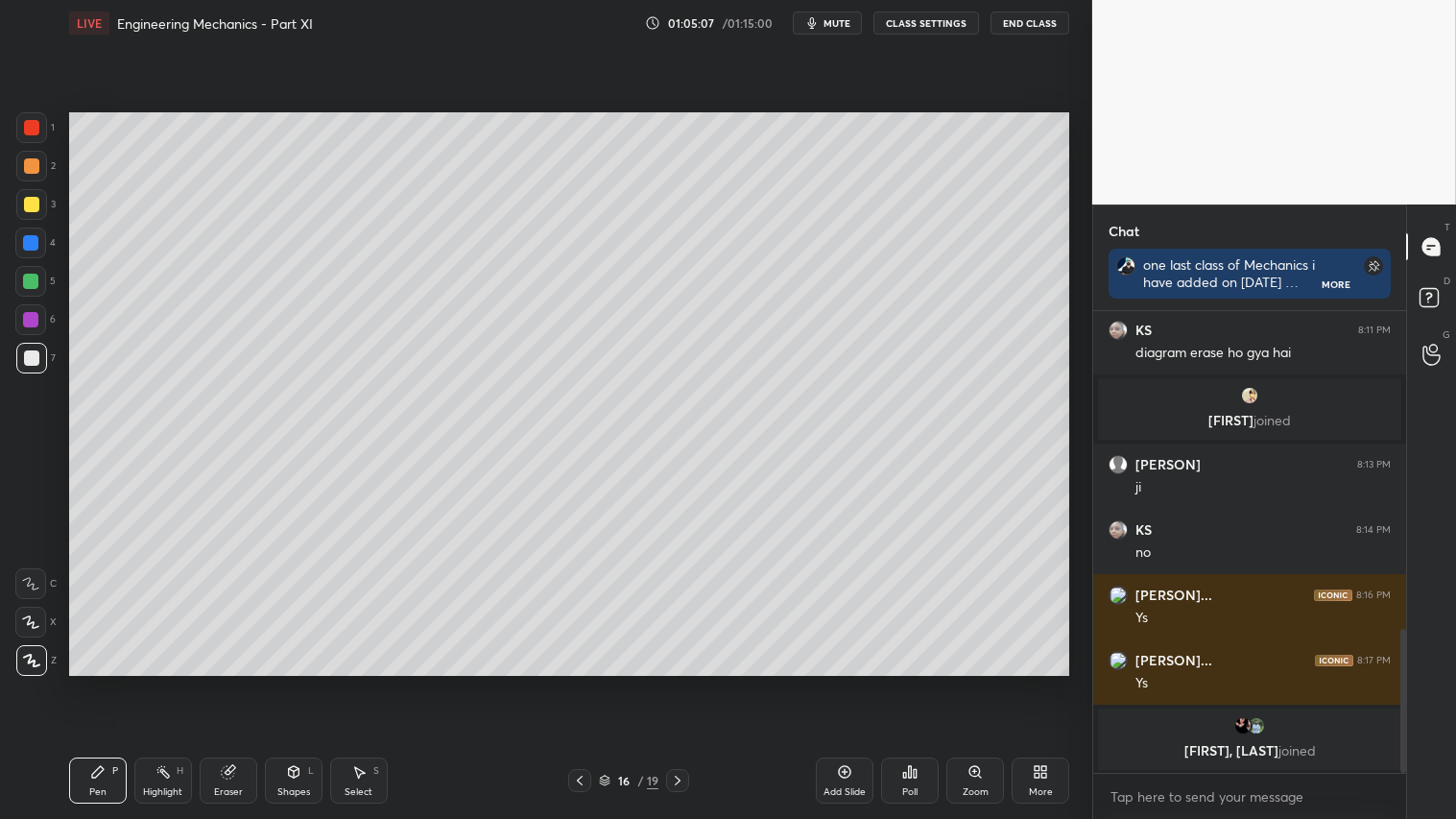click on "Shapes L" at bounding box center (294, 781) 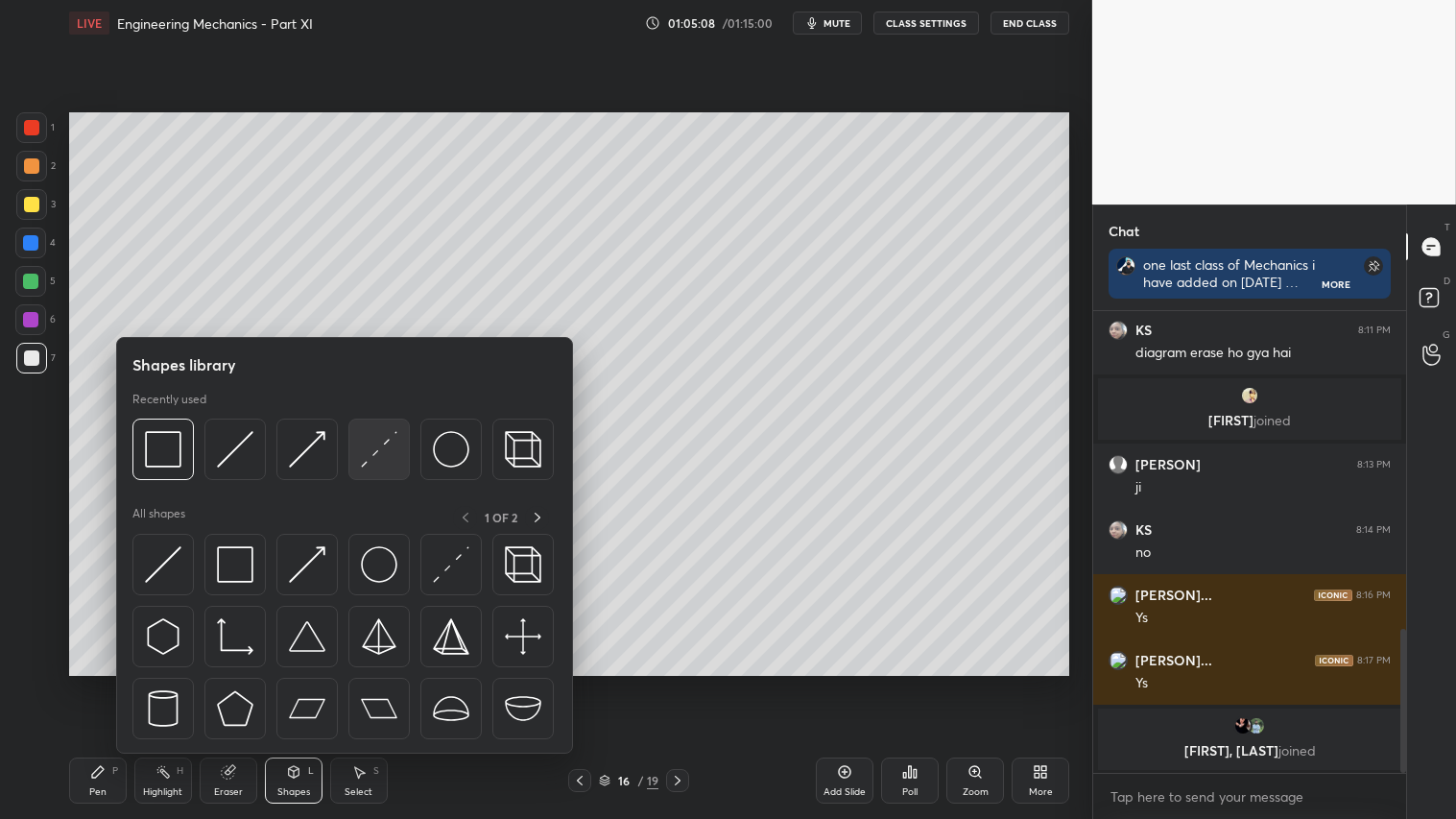click at bounding box center [379, 449] 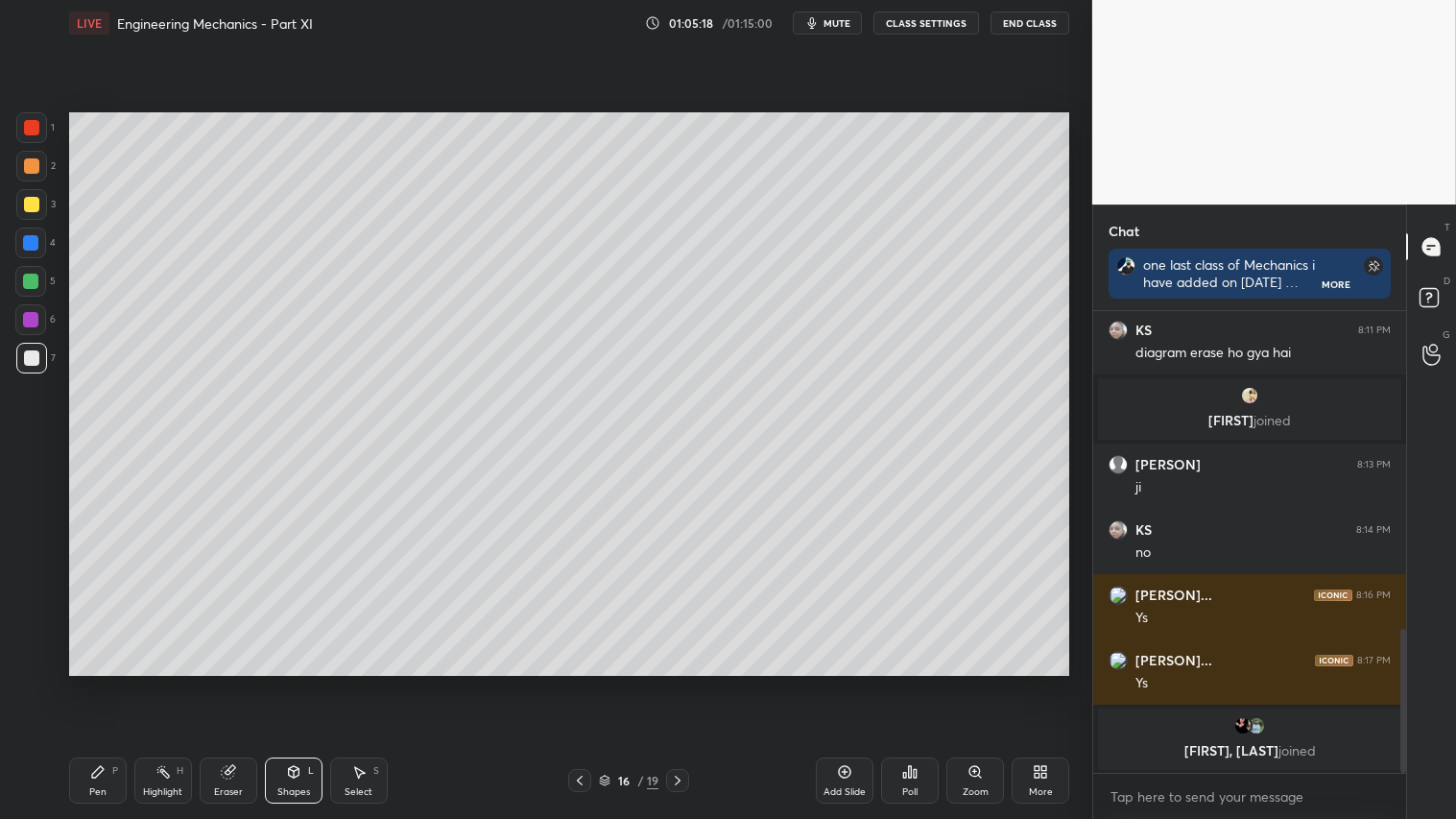 drag, startPoint x: 227, startPoint y: 774, endPoint x: 245, endPoint y: 708, distance: 68.410526 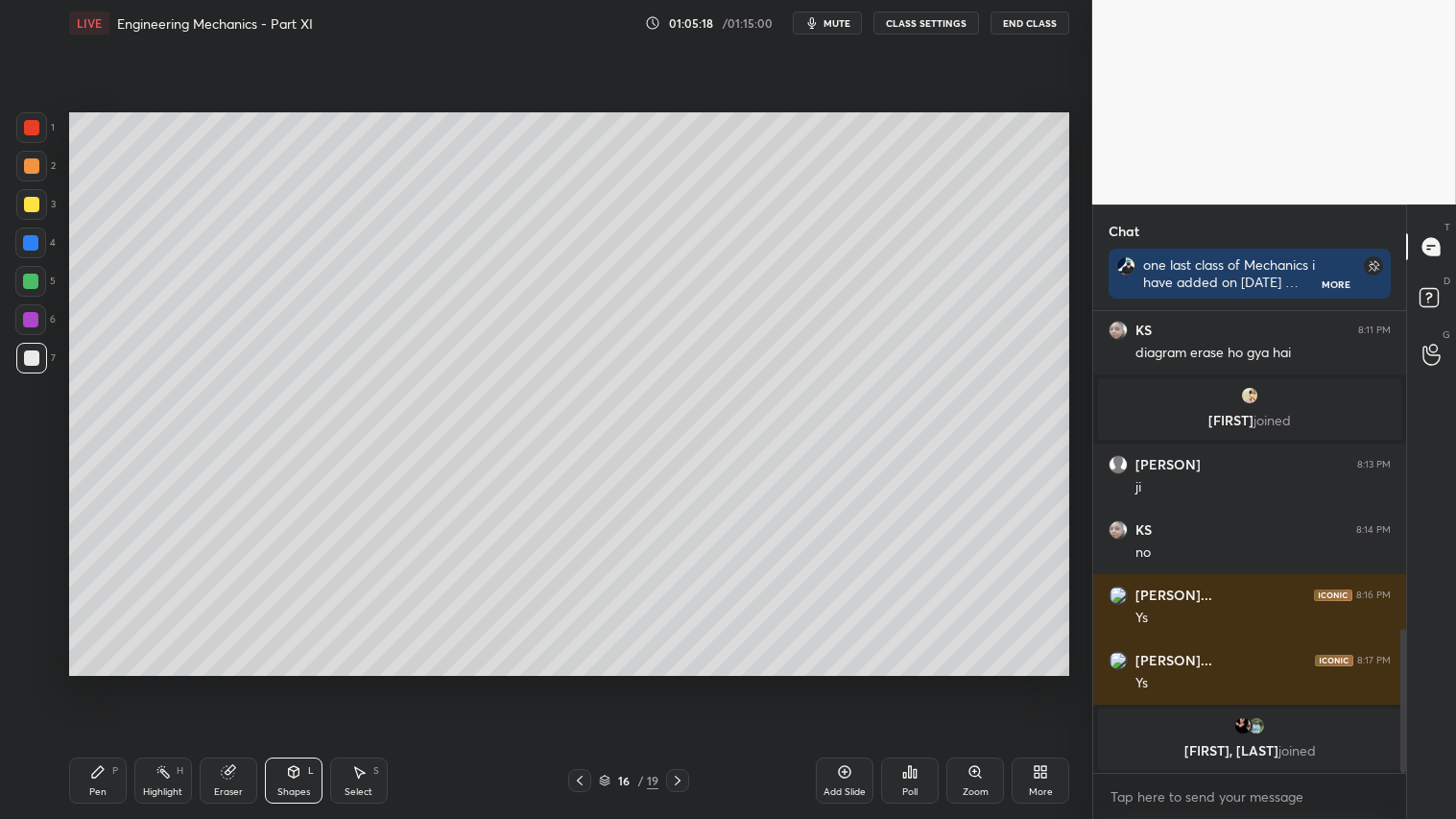 click 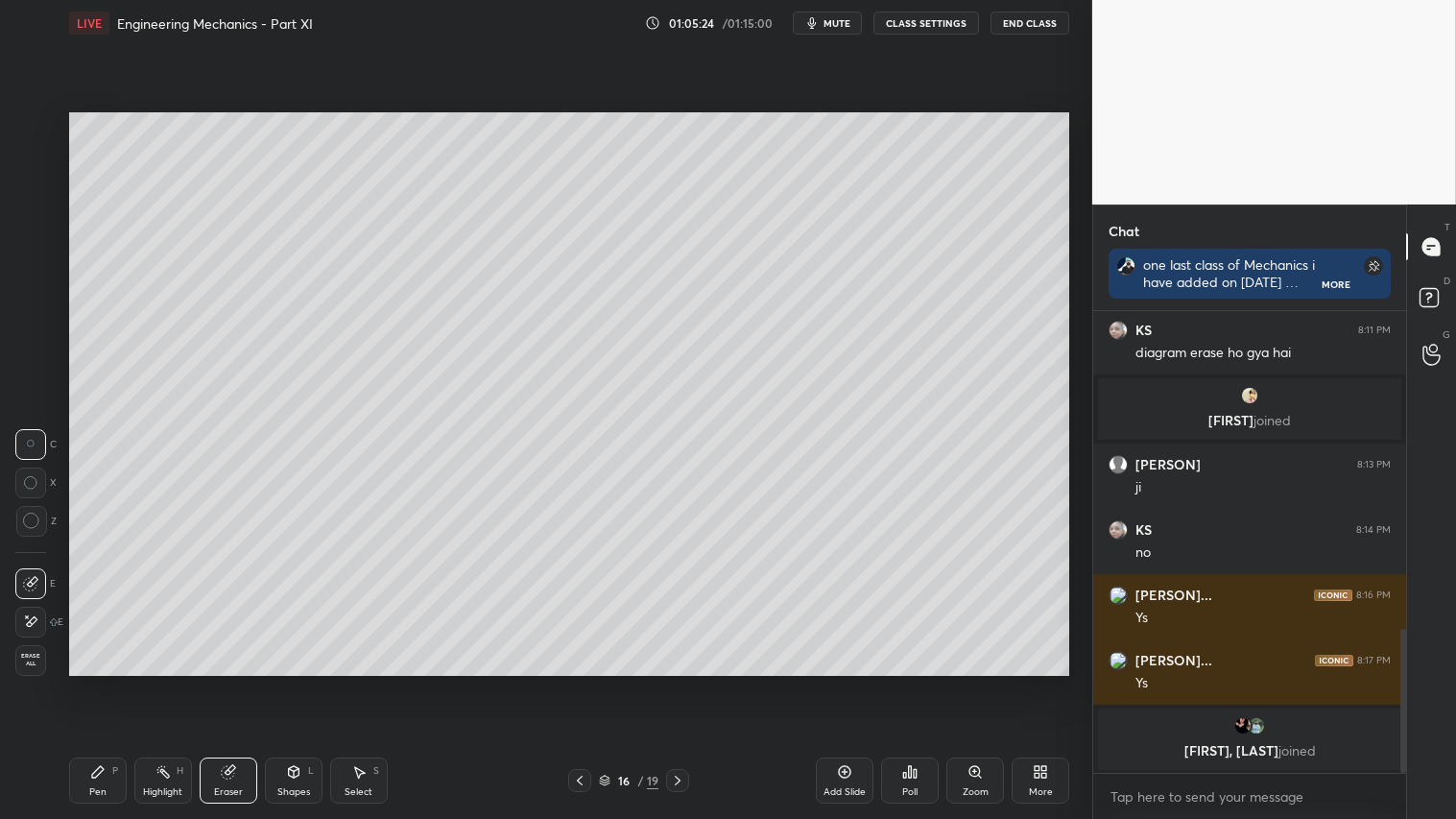 click on "Shapes L" at bounding box center (294, 781) 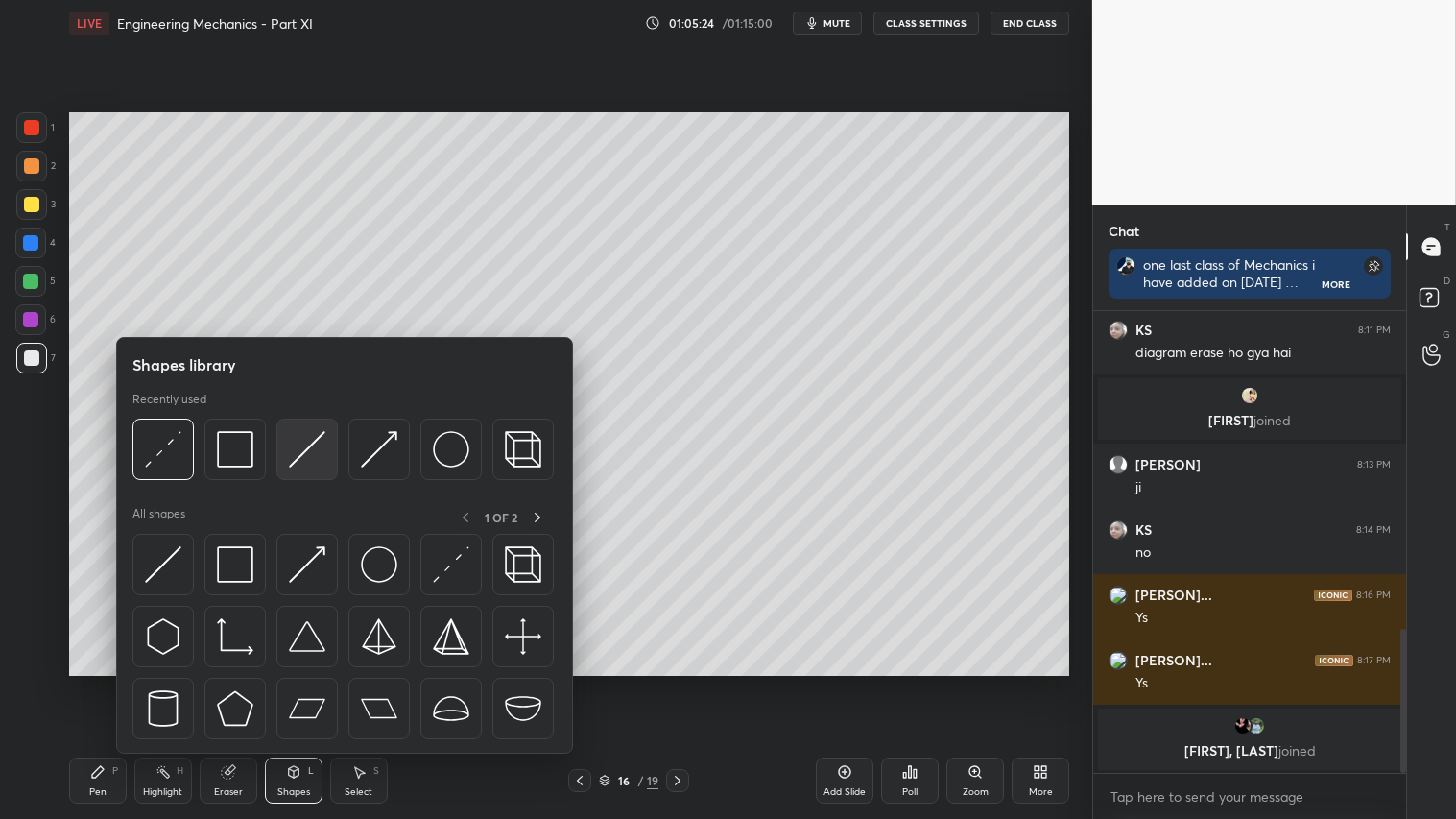 click at bounding box center [307, 449] 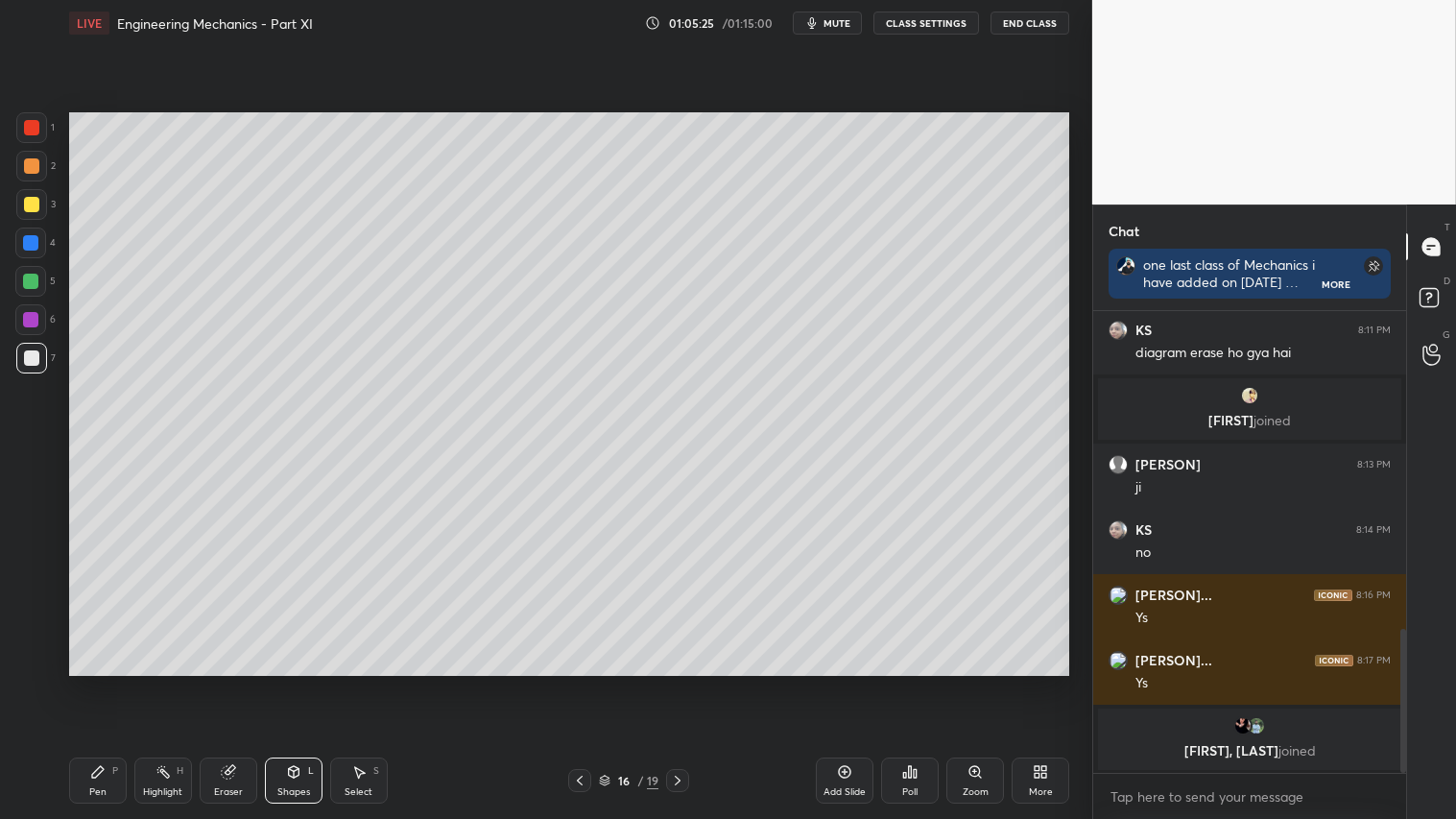 click on "Pen P" at bounding box center [98, 781] 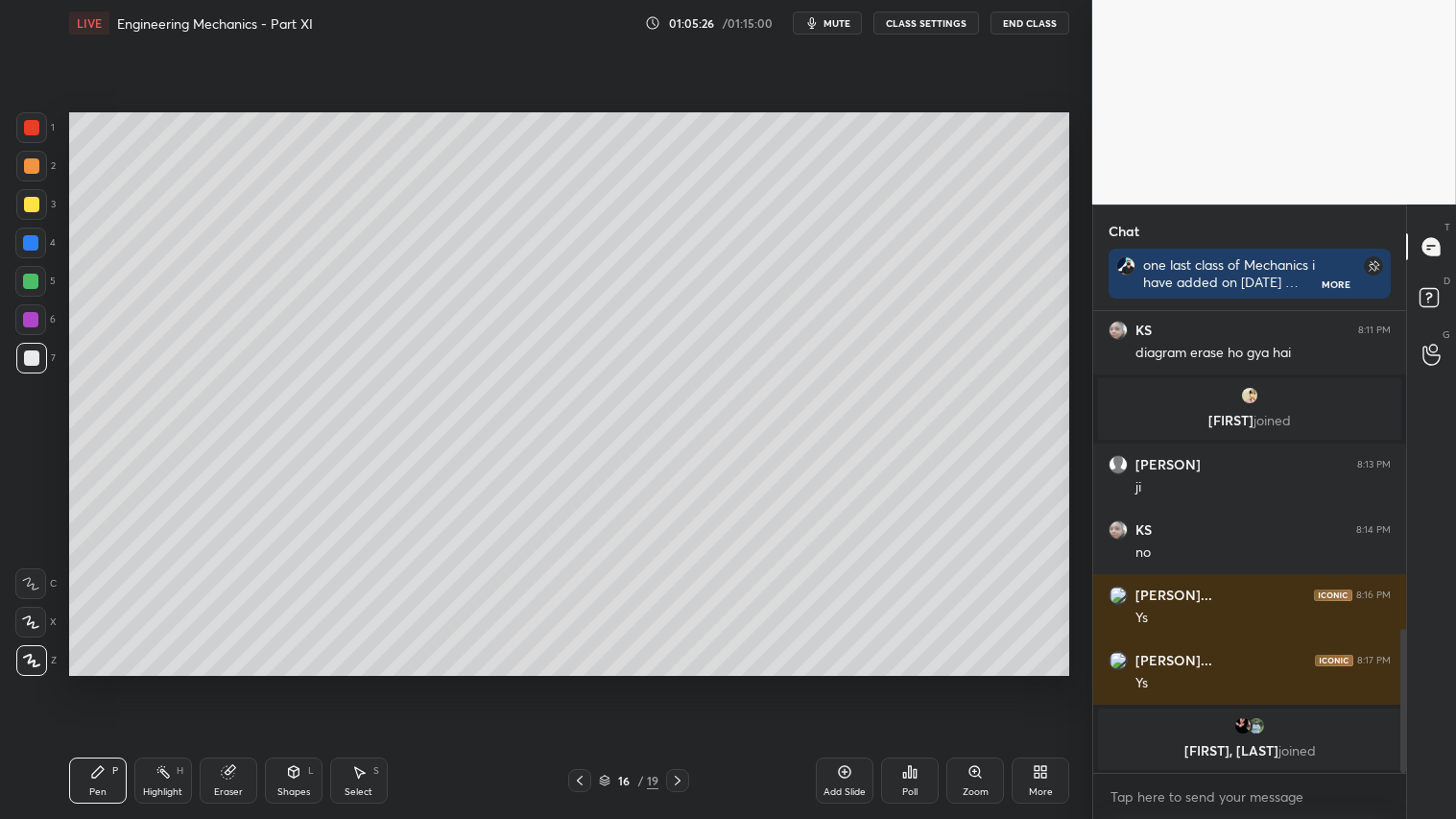 click at bounding box center (31, 622) 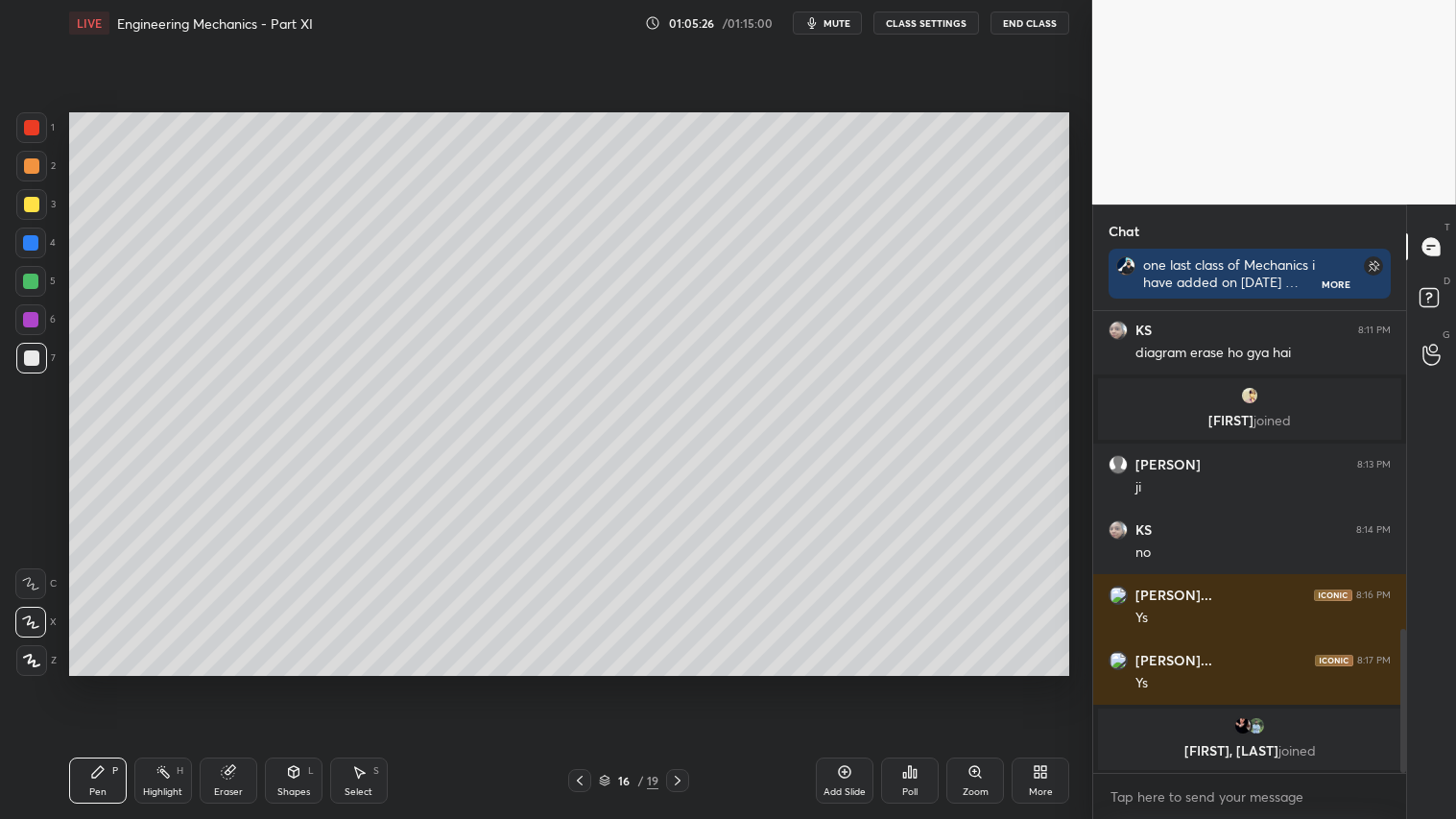 drag, startPoint x: 286, startPoint y: 781, endPoint x: 286, endPoint y: 762, distance: 19 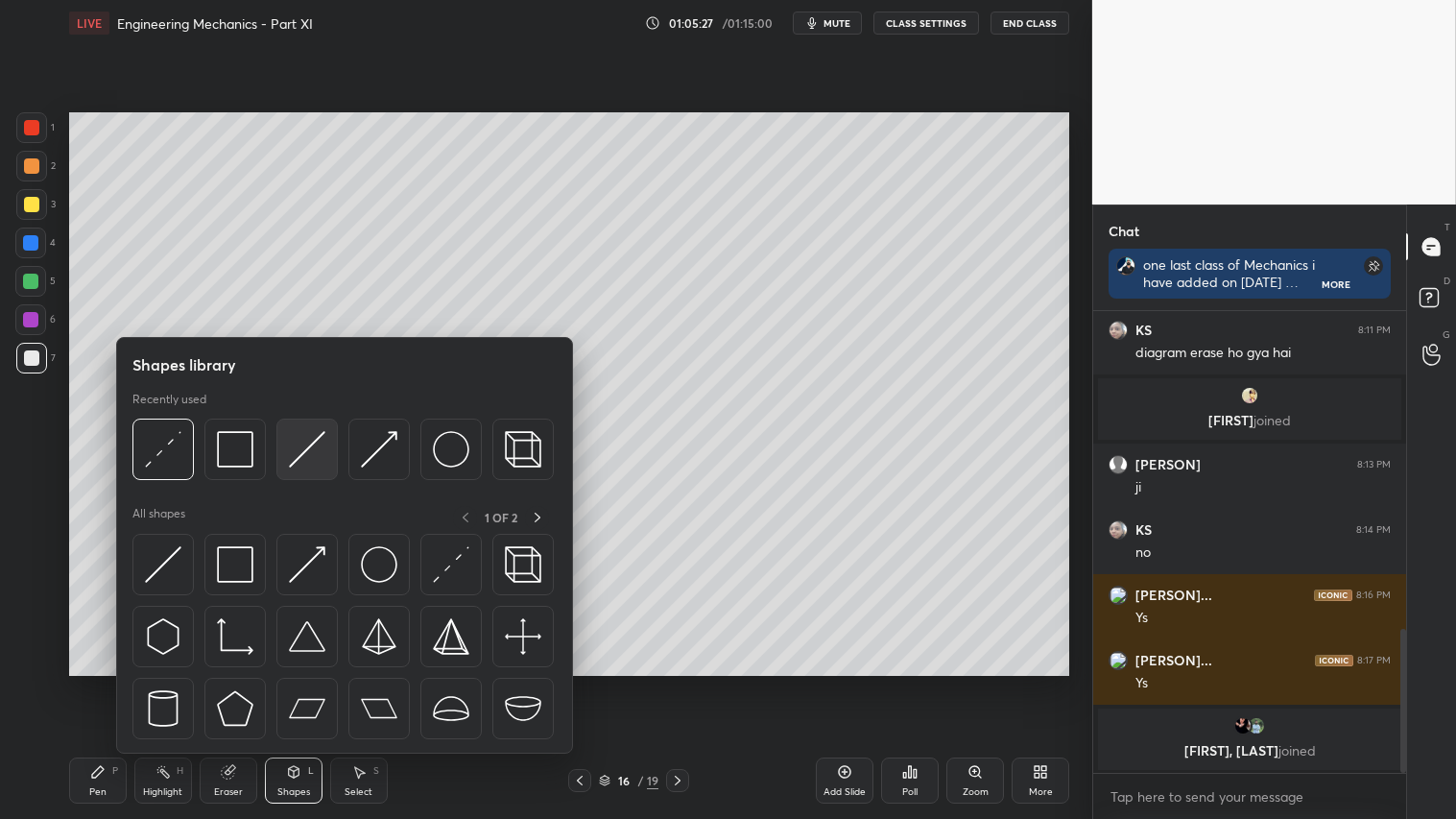 click at bounding box center (307, 449) 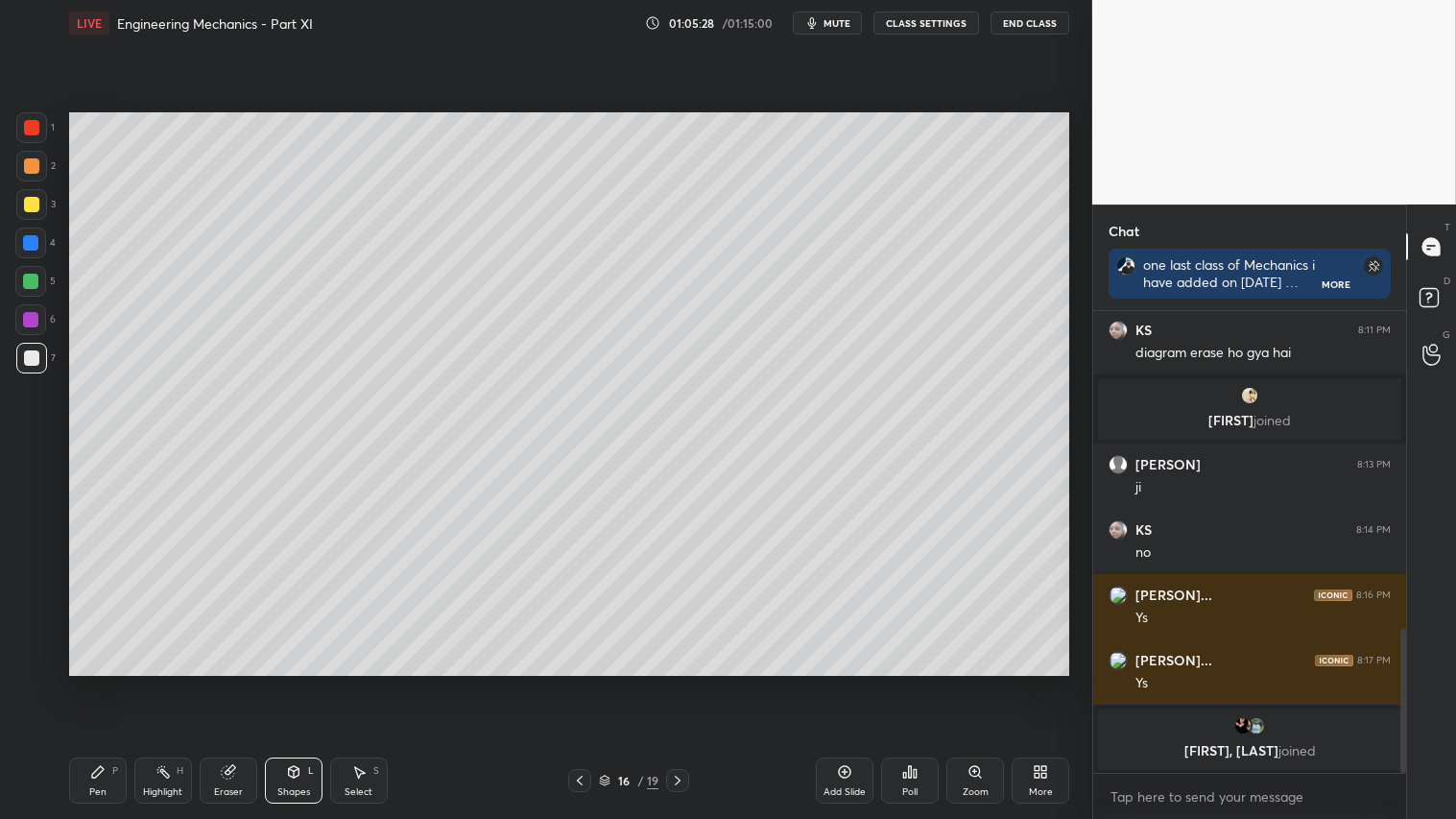 click at bounding box center [32, 166] 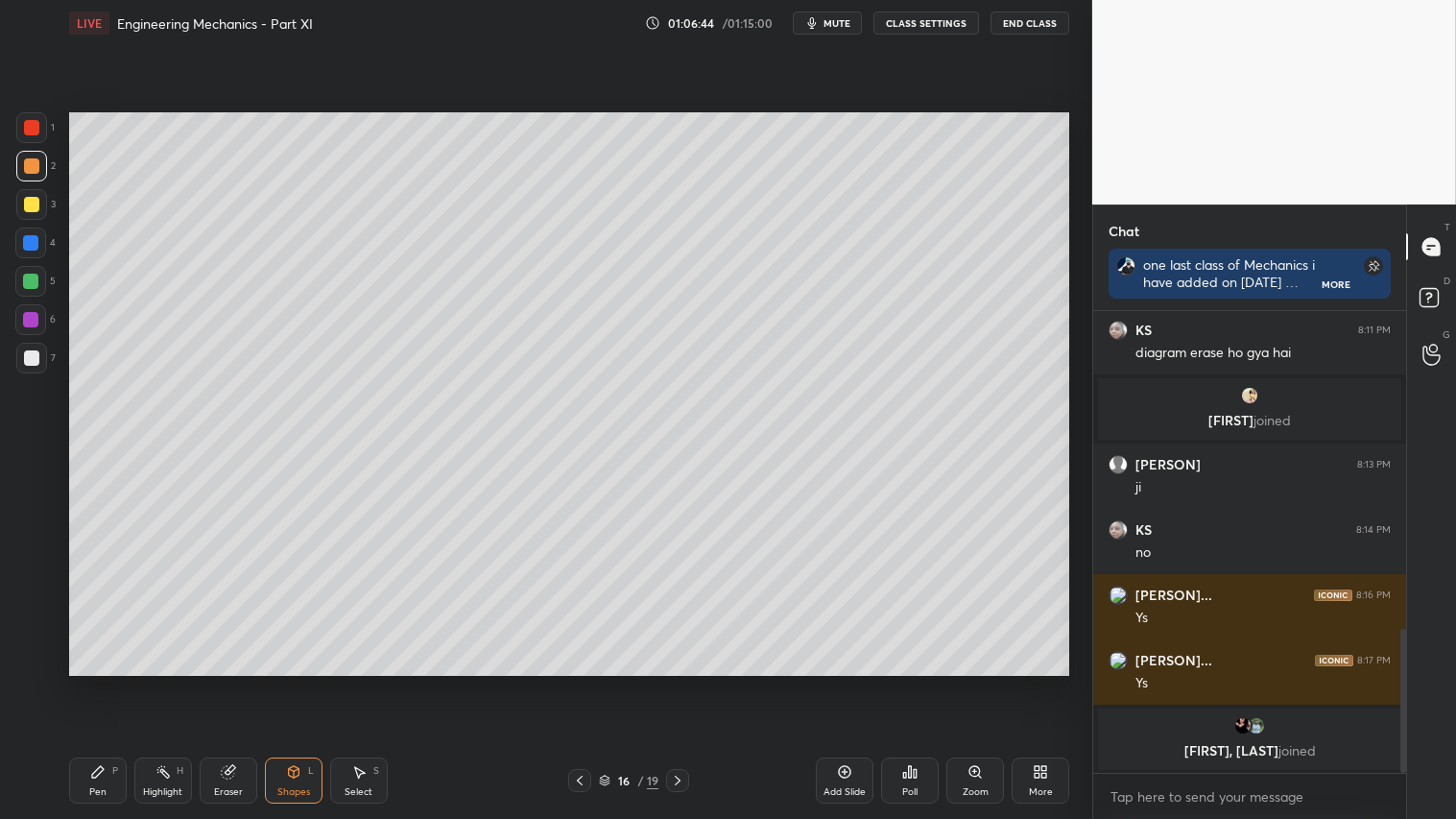 click on "Eraser" at bounding box center [228, 781] 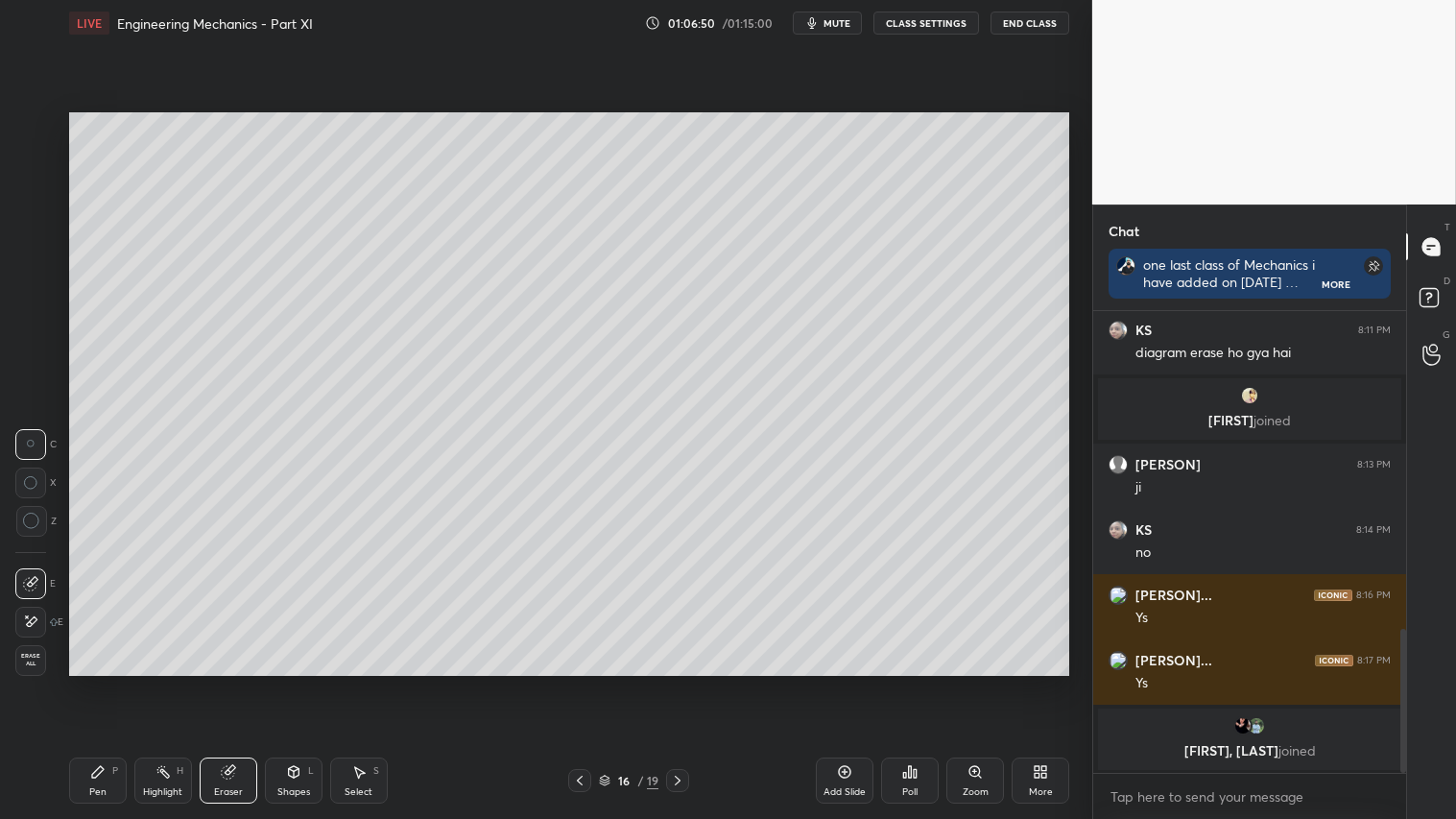 click on "Pen P" at bounding box center [98, 781] 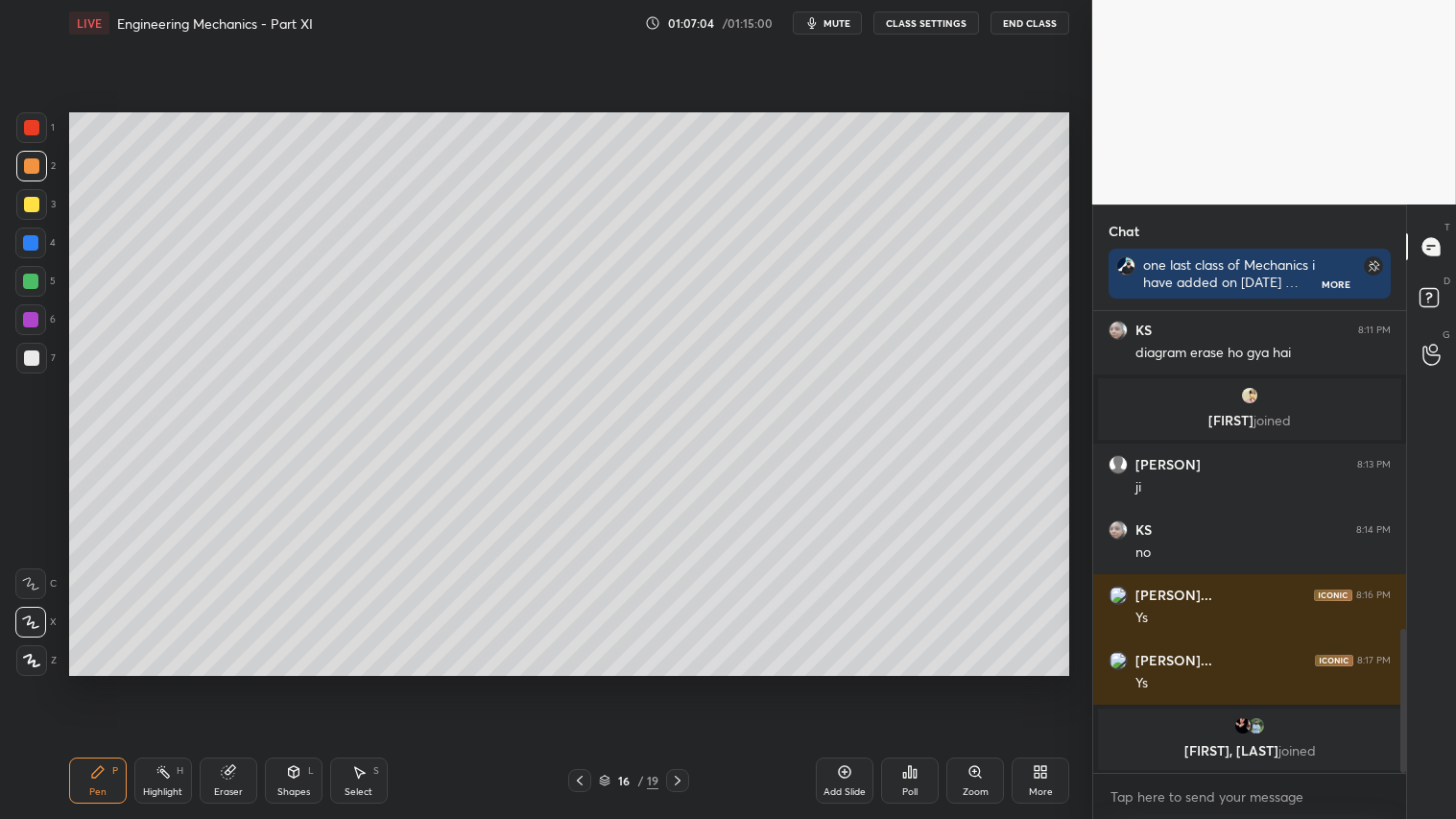 click at bounding box center (32, 166) 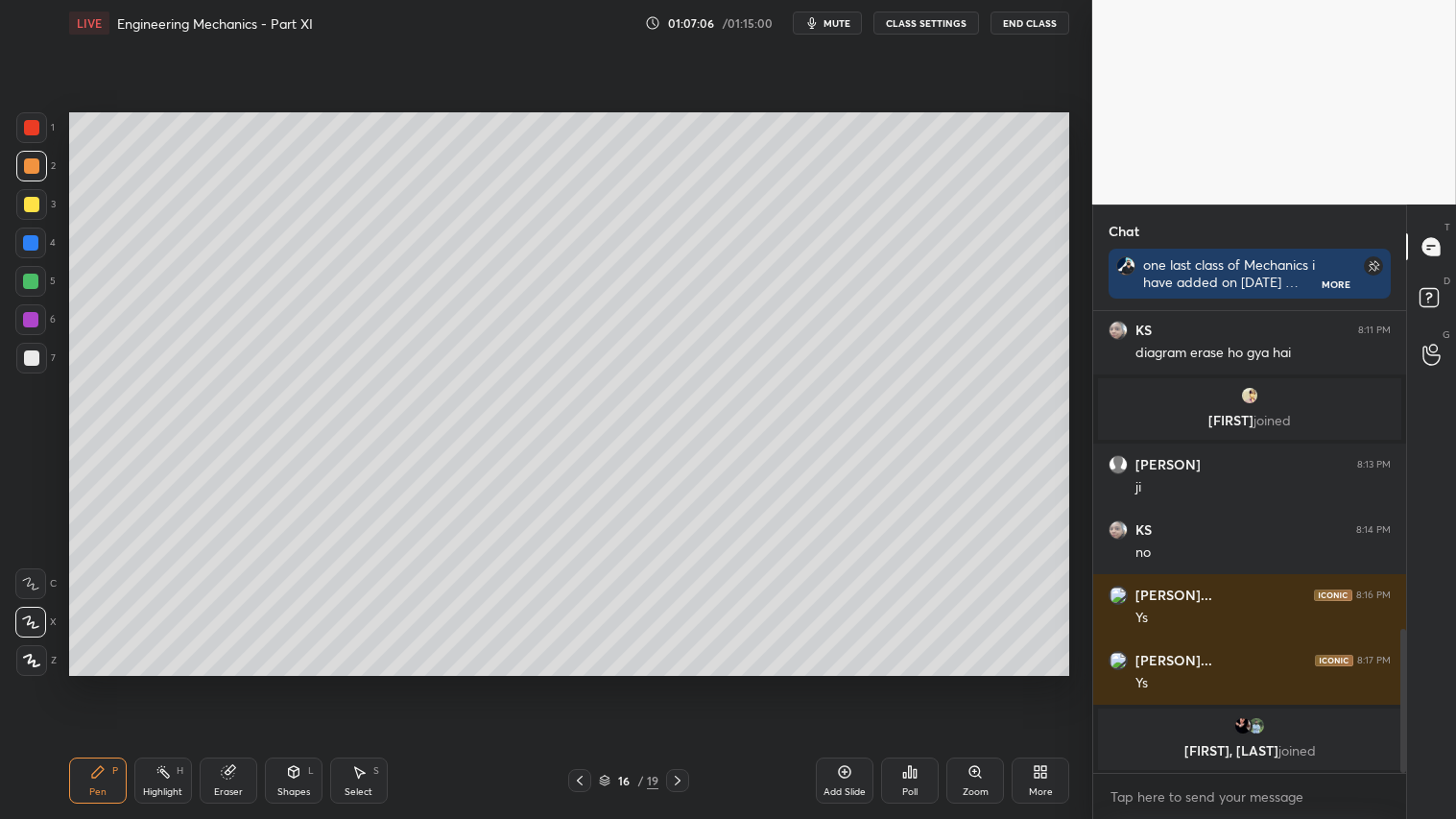 click on "mute" at bounding box center (837, 23) 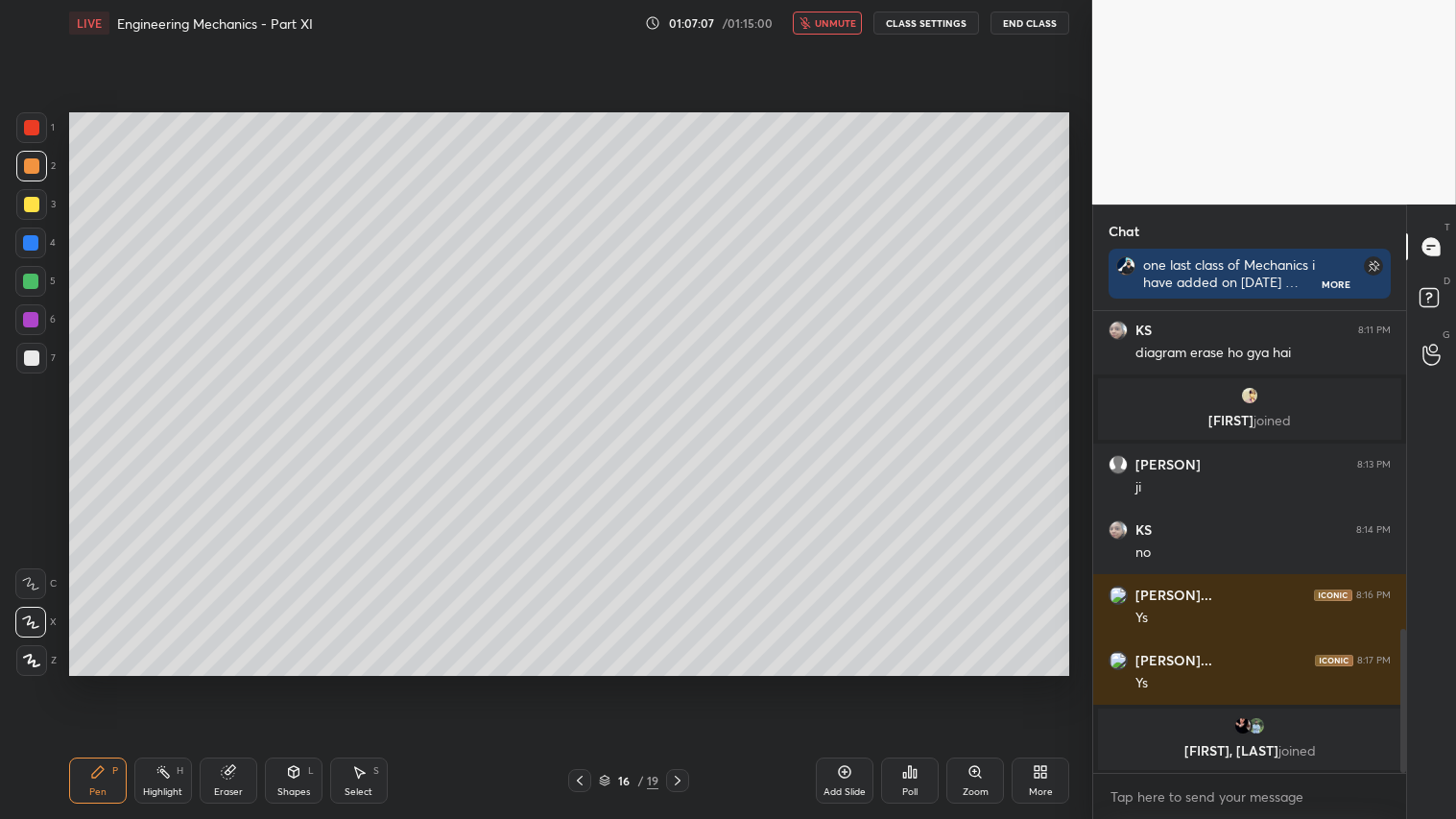 click on "CLASS SETTINGS" at bounding box center [926, 23] 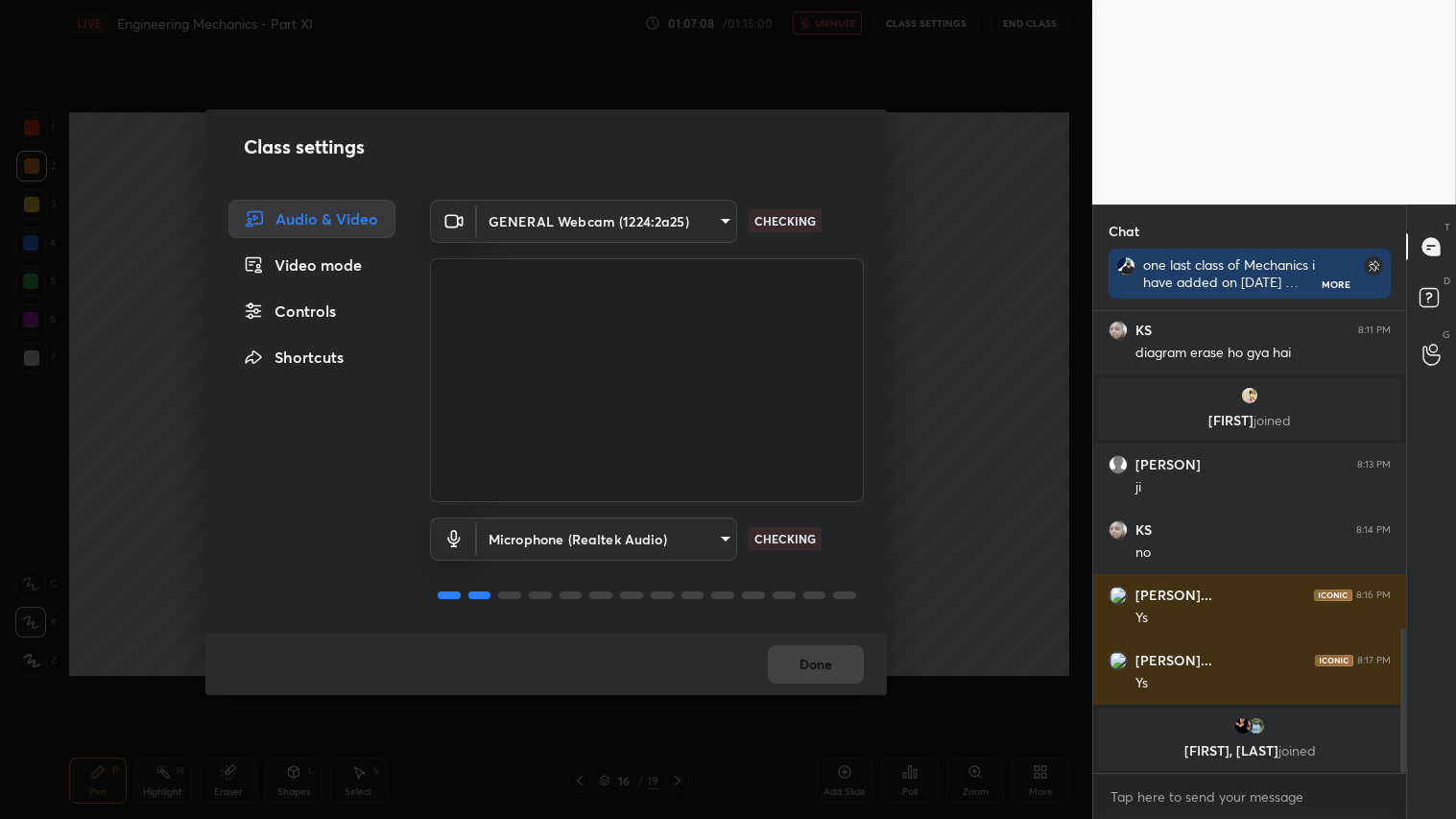 click on "1 2 3 4 5 6 7 C X Z C X Z E E Erase all   H H LIVE Engineering Mechanics - Part XI 01:07:08 /  01:15:00 unmute CLASS SETTINGS End Class Setting up your live class Poll for   secs No correct answer Start poll Back Engineering Mechanics - Part XI • L11 of Quick Course On Engineering Mechanics [PERSON] Pen P Highlight H Eraser Shapes L Select S 16 / 19 Add Slide Poll Zoom More Chat one last class of Mechanics i have added on [DATE] [TIME] to discuss Simple Machines Part Seperately More KS [TIME] pen coulur dark rakhiye KS [TIME] diagram erase ho gya hai [PERSON]  joined [PERSON] [TIME] ji KS [TIME] no [PERSON] ... [TIME] Ys [PERSON] ... [TIME] Ys [PERSON], [PERSON]  joined 1 NEW MESSAGE Enable hand raising Enable raise hand to speak to learners. Once enabled, chat will be turned off temporarily. Enable x   introducing Raise a hand with a doubt Now learners can raise their hand along with a doubt  How it works? NEW DOUBTS ASKED No one has raised a hand yet Can't raise hand Got it T Messages (T) D G" at bounding box center [728, 409] 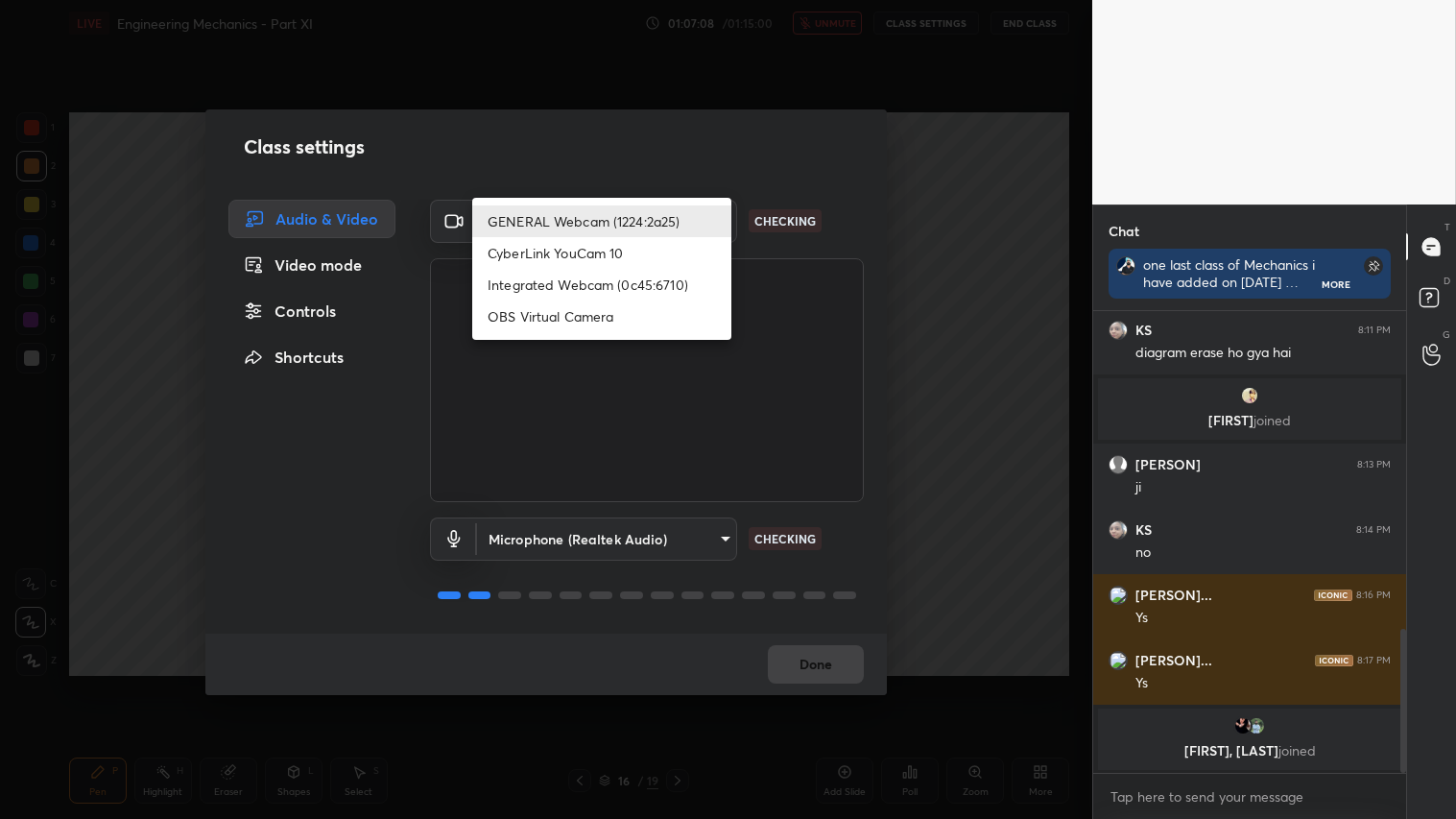 click on "Integrated Webcam (0c45:6710)" at bounding box center (602, 284) 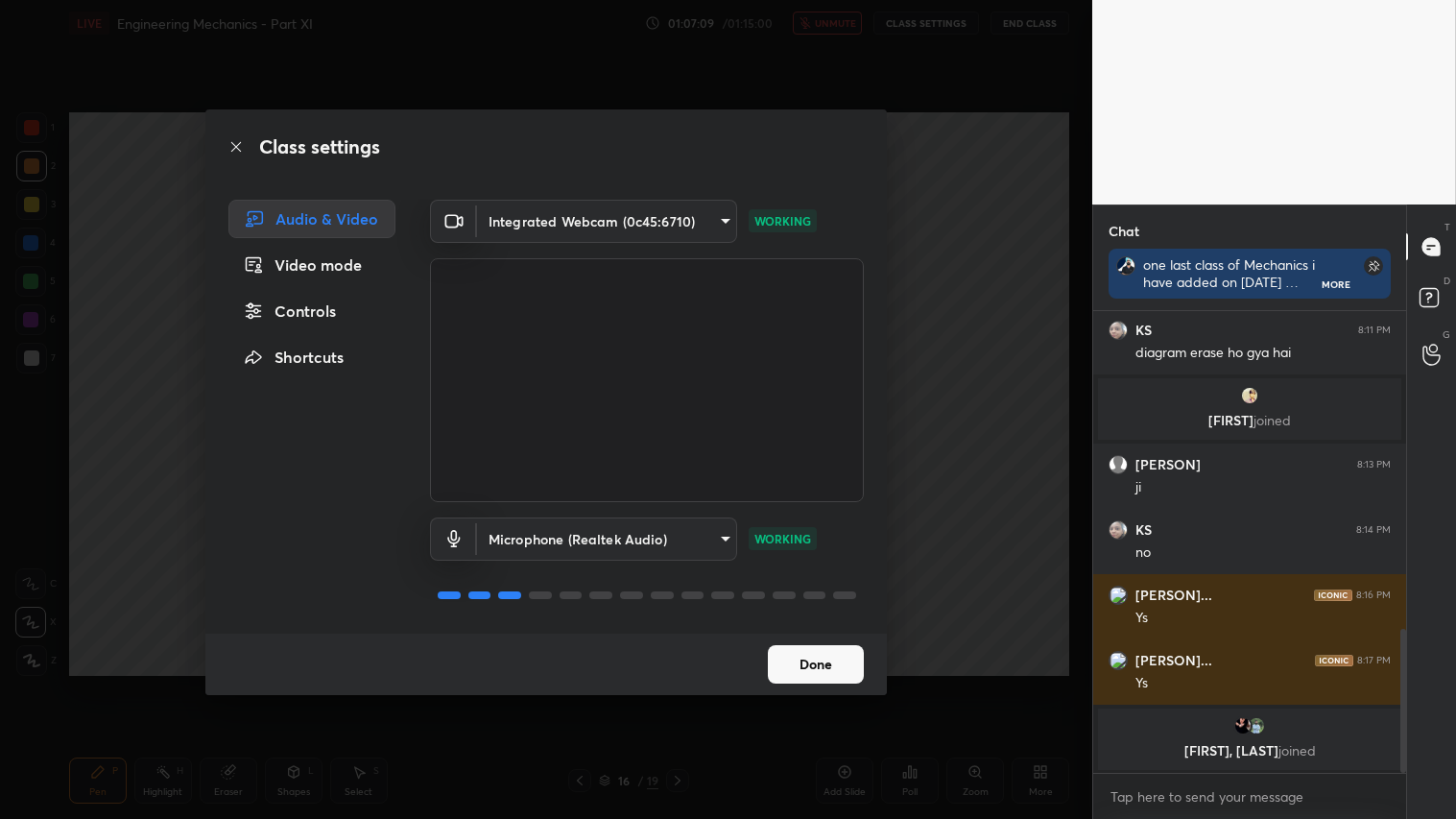 click on "Done" at bounding box center [816, 664] 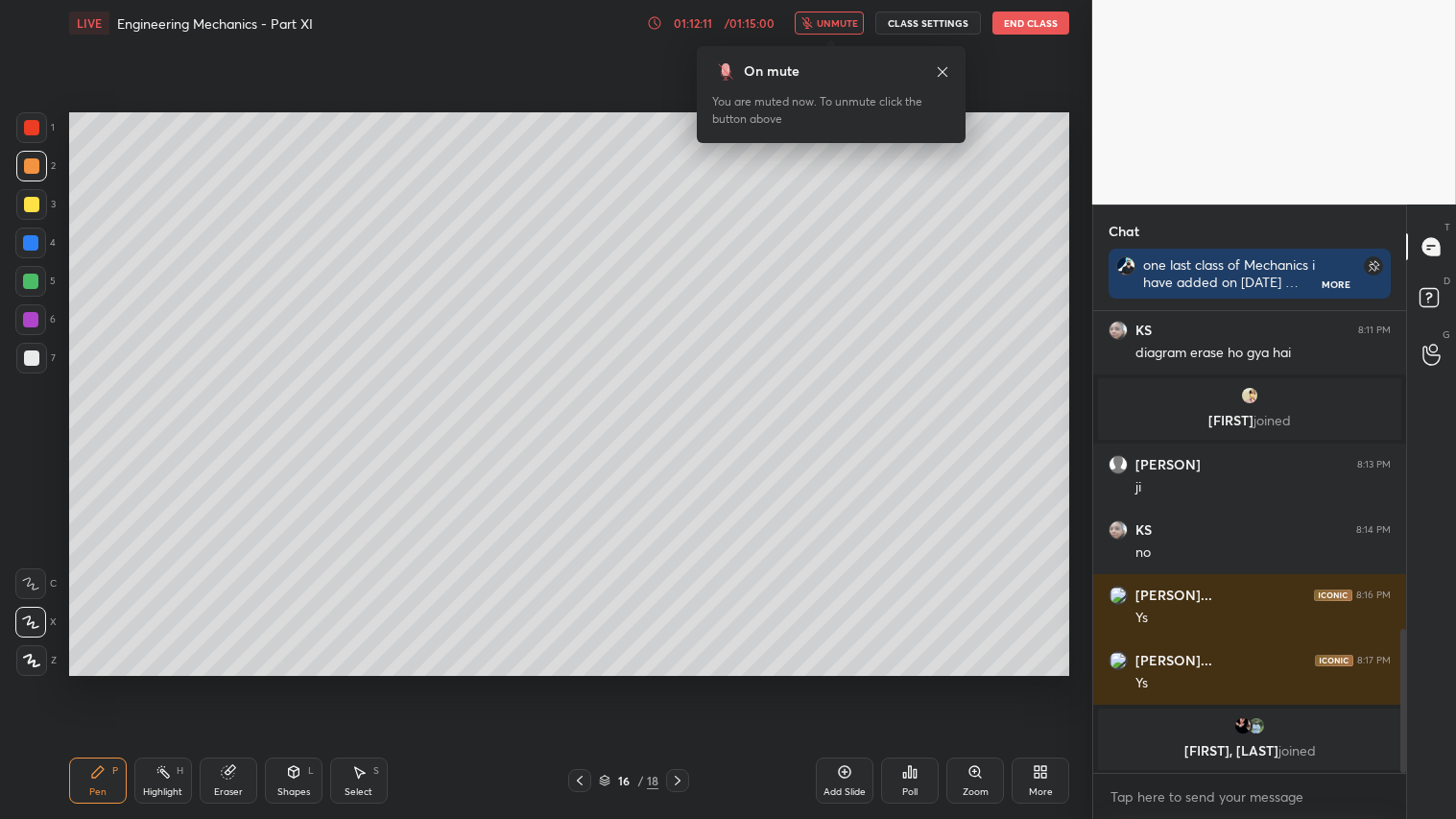 click on "End Class" at bounding box center (1031, 23) 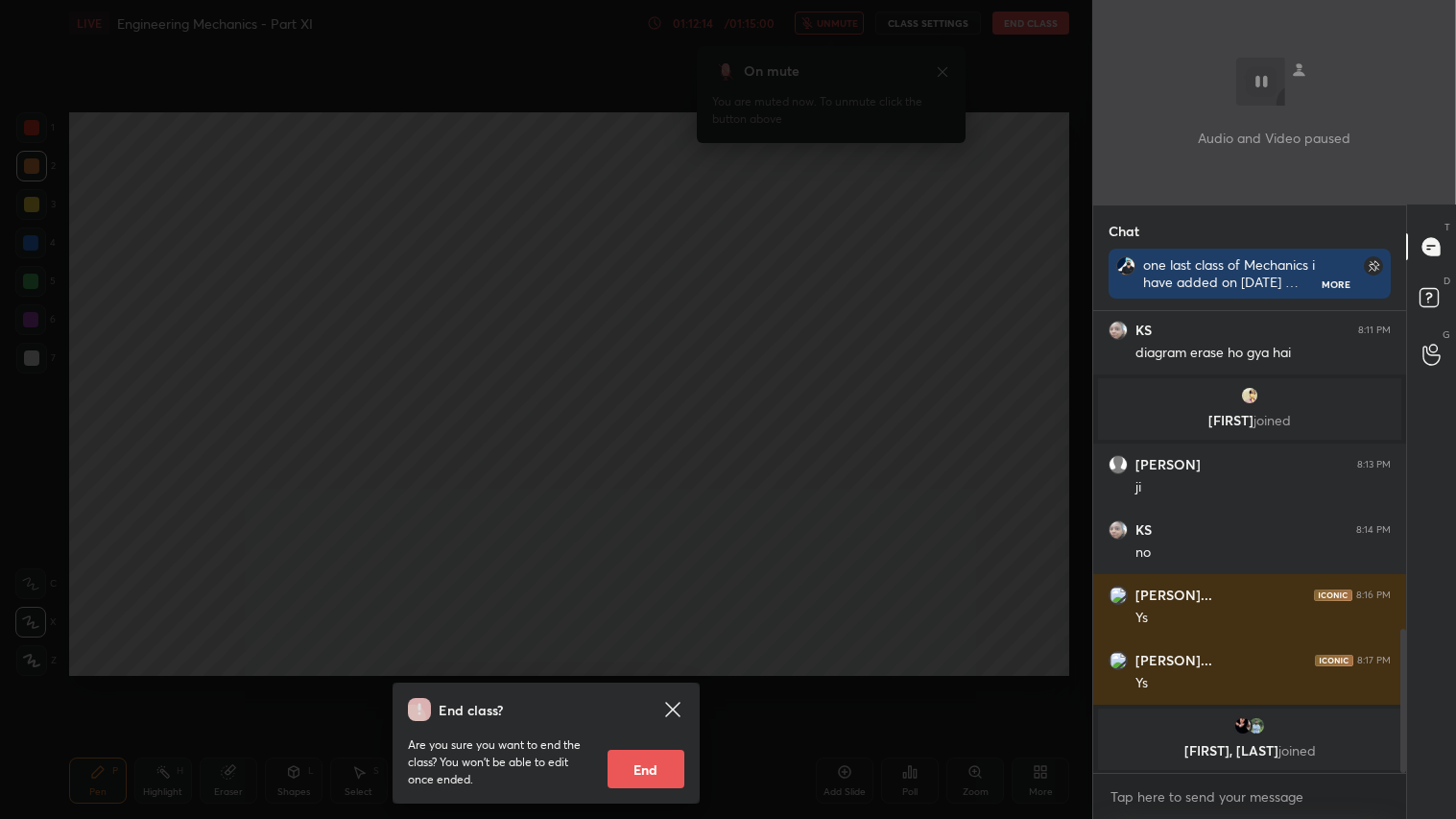 click on "End" at bounding box center (646, 769) 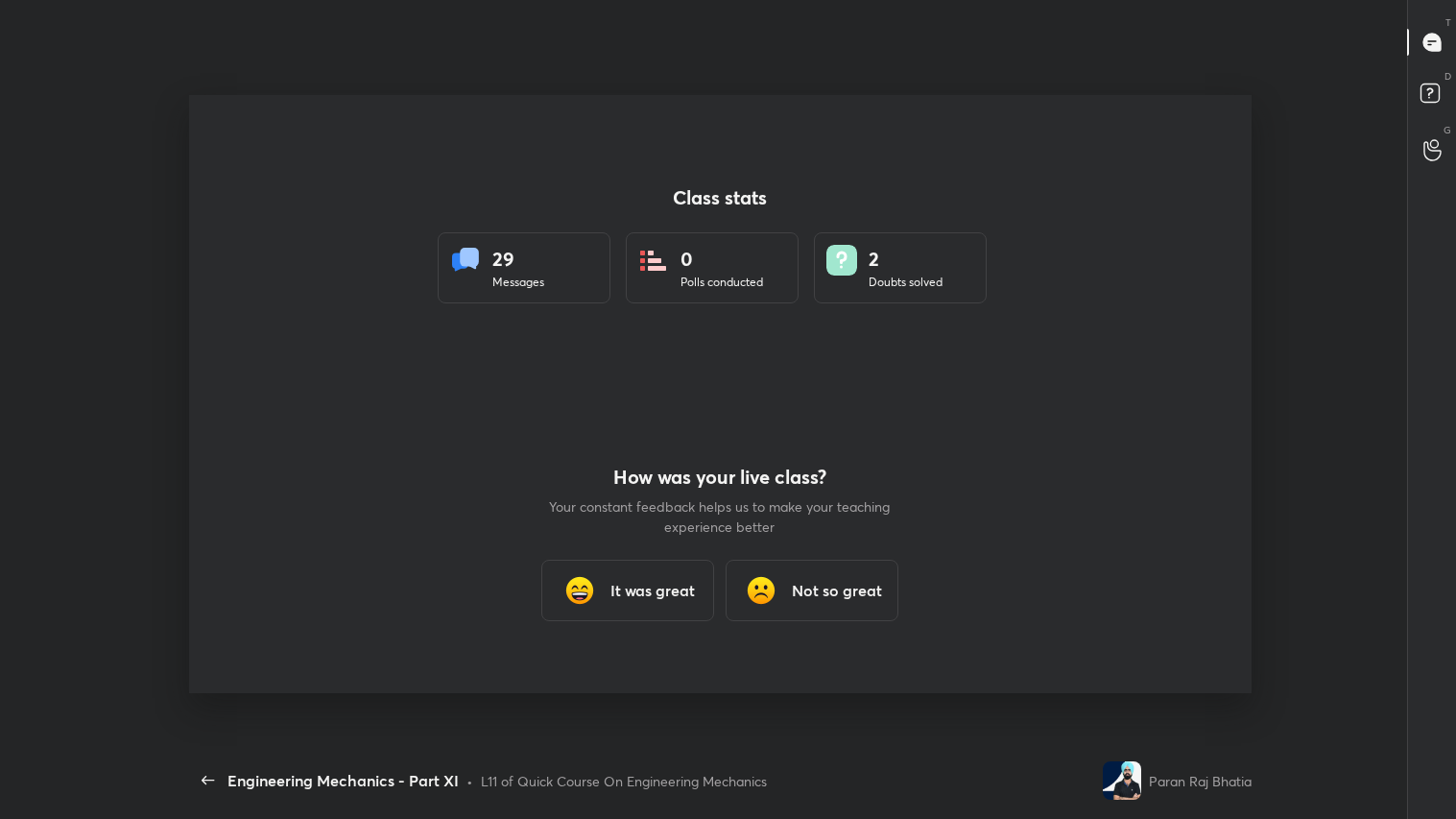 scroll, scrollTop: 95317, scrollLeft: 94894, axis: both 